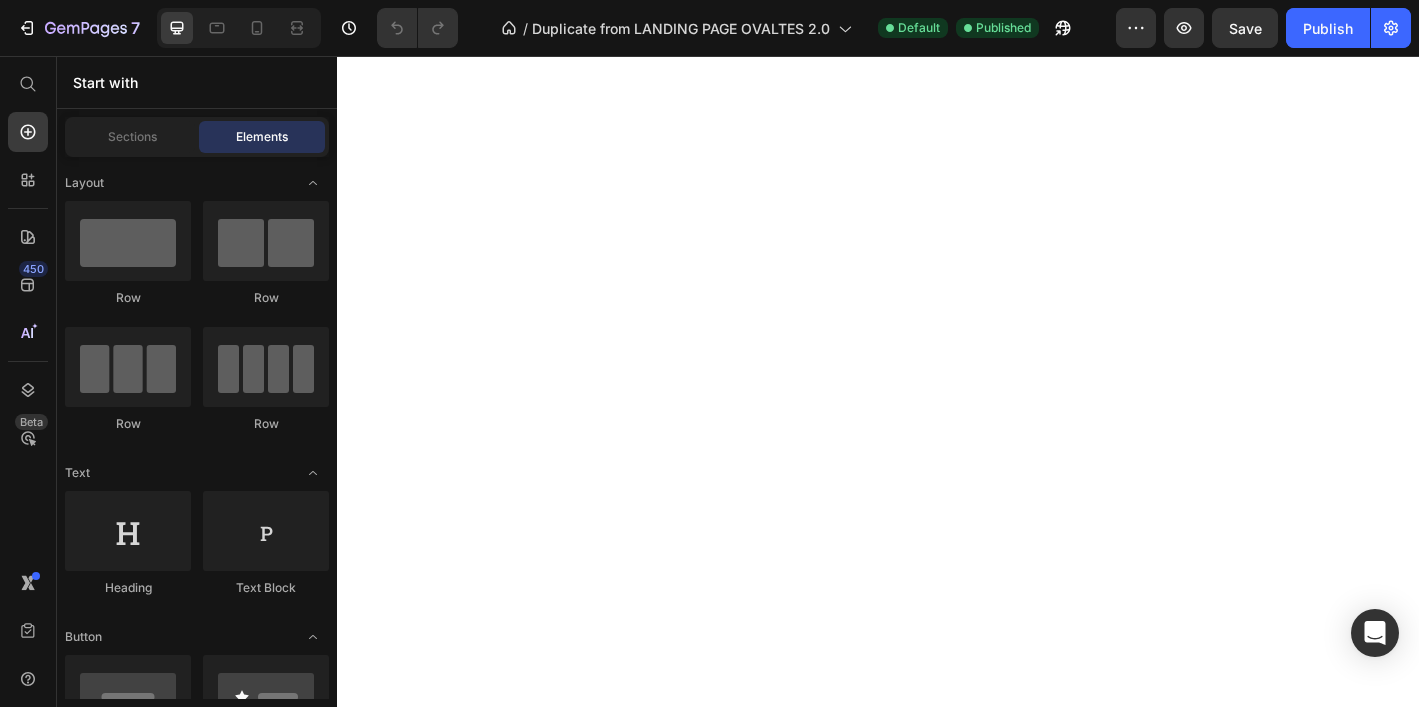 scroll, scrollTop: 0, scrollLeft: 0, axis: both 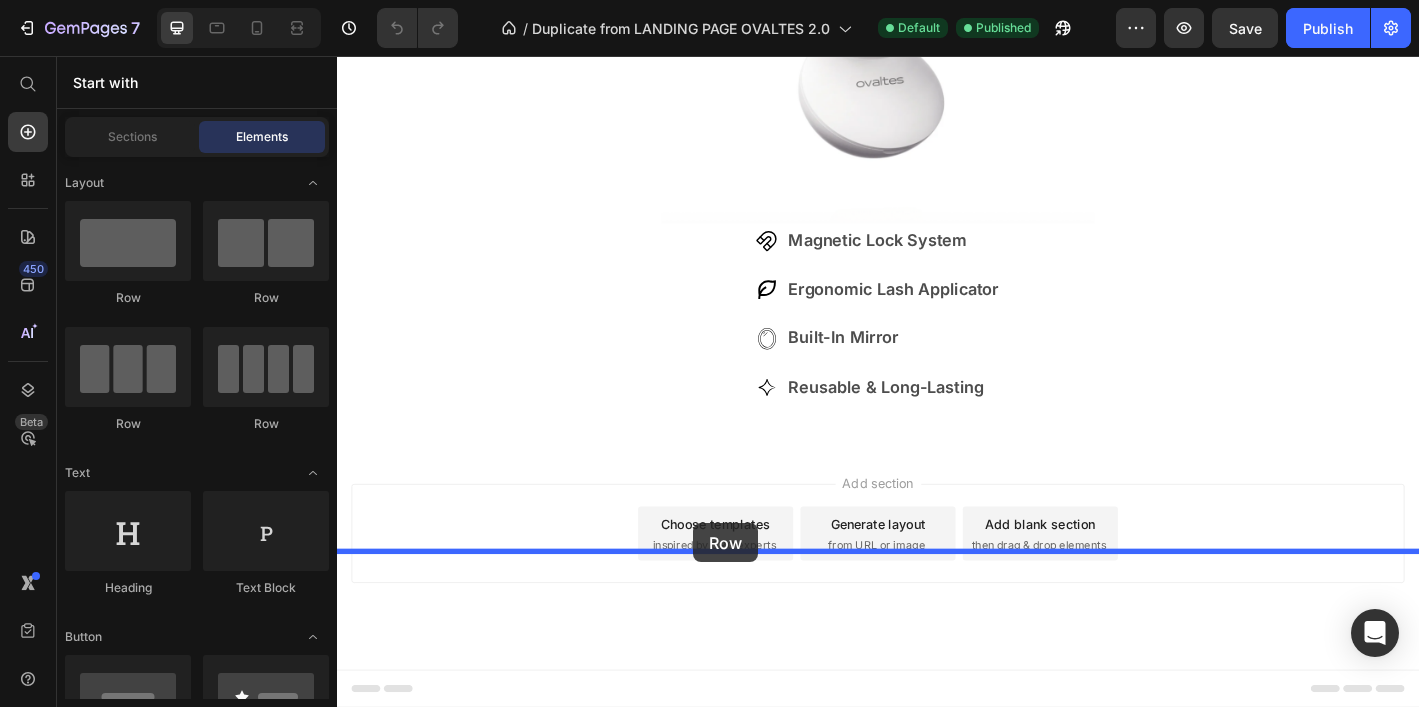 drag, startPoint x: 476, startPoint y: 297, endPoint x: 732, endPoint y: 574, distance: 377.18033 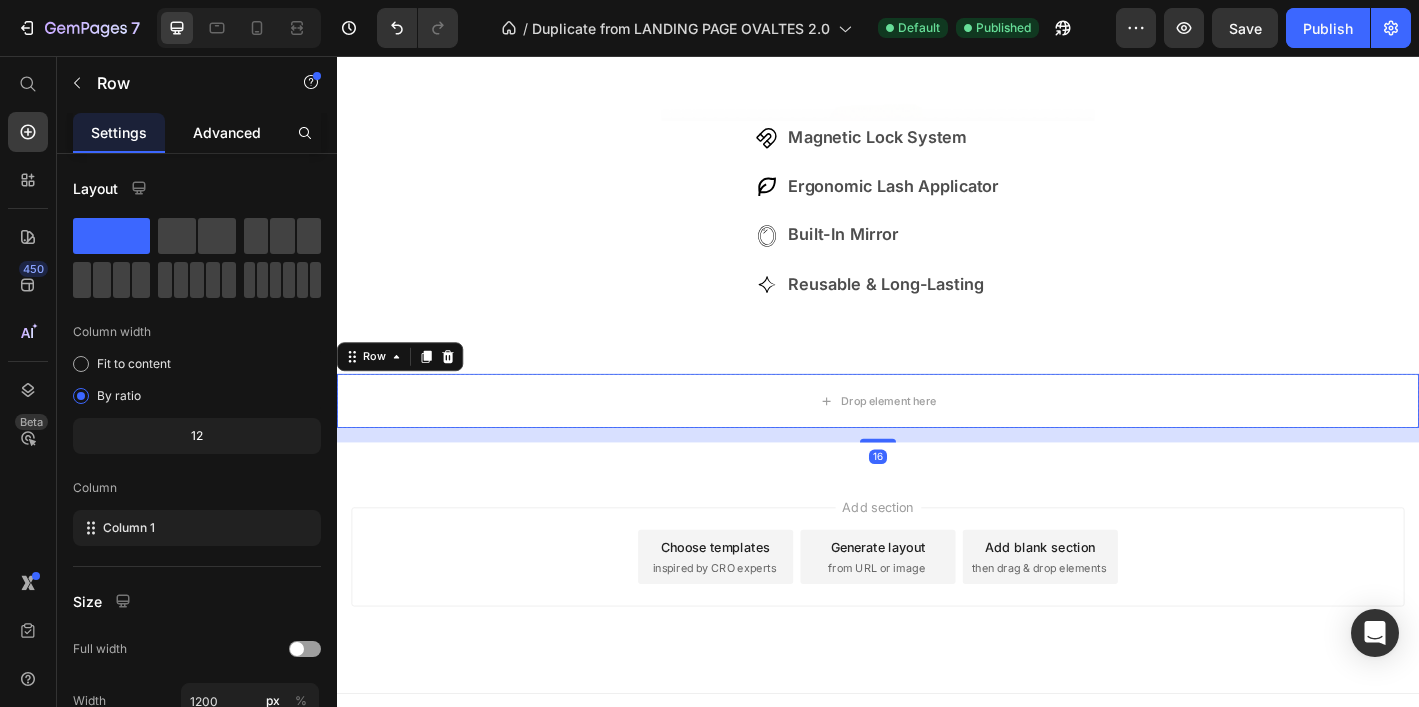 click on "Advanced" at bounding box center (227, 132) 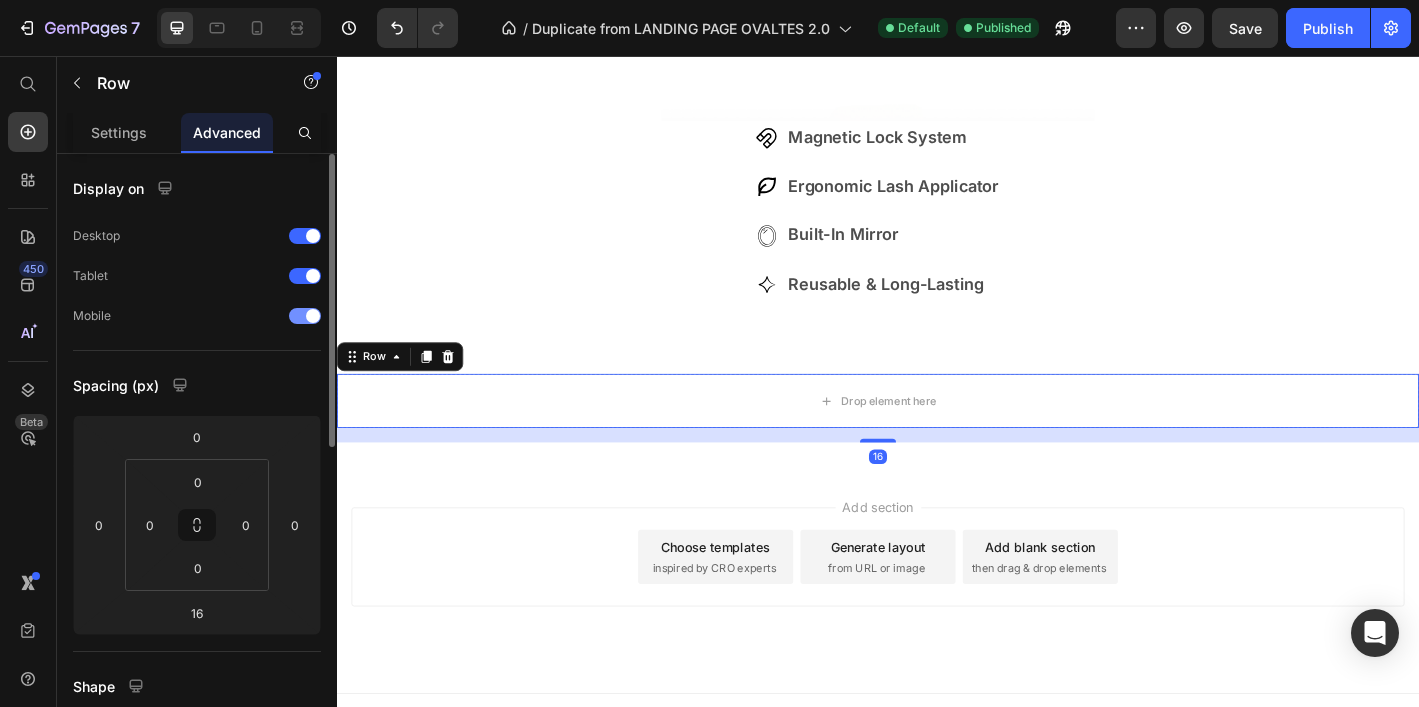 click at bounding box center (305, 316) 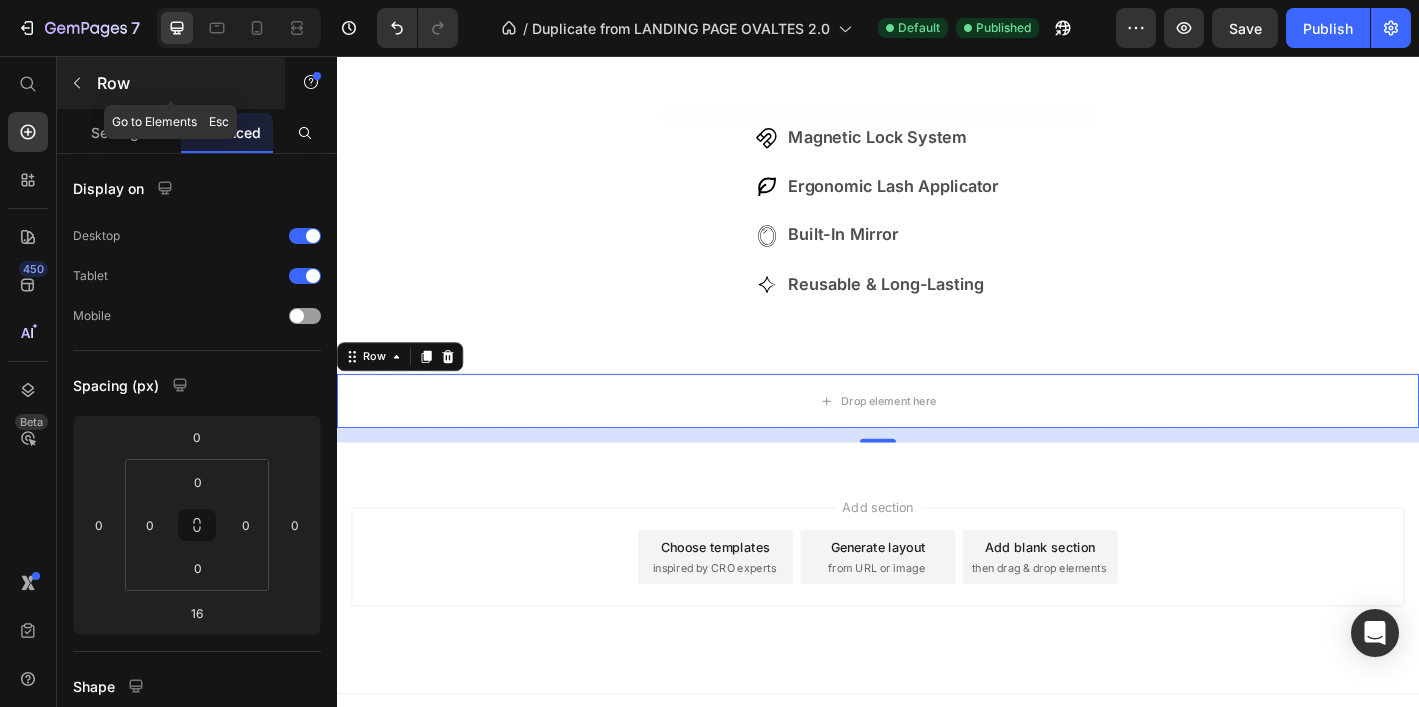 click on "Row" at bounding box center (182, 83) 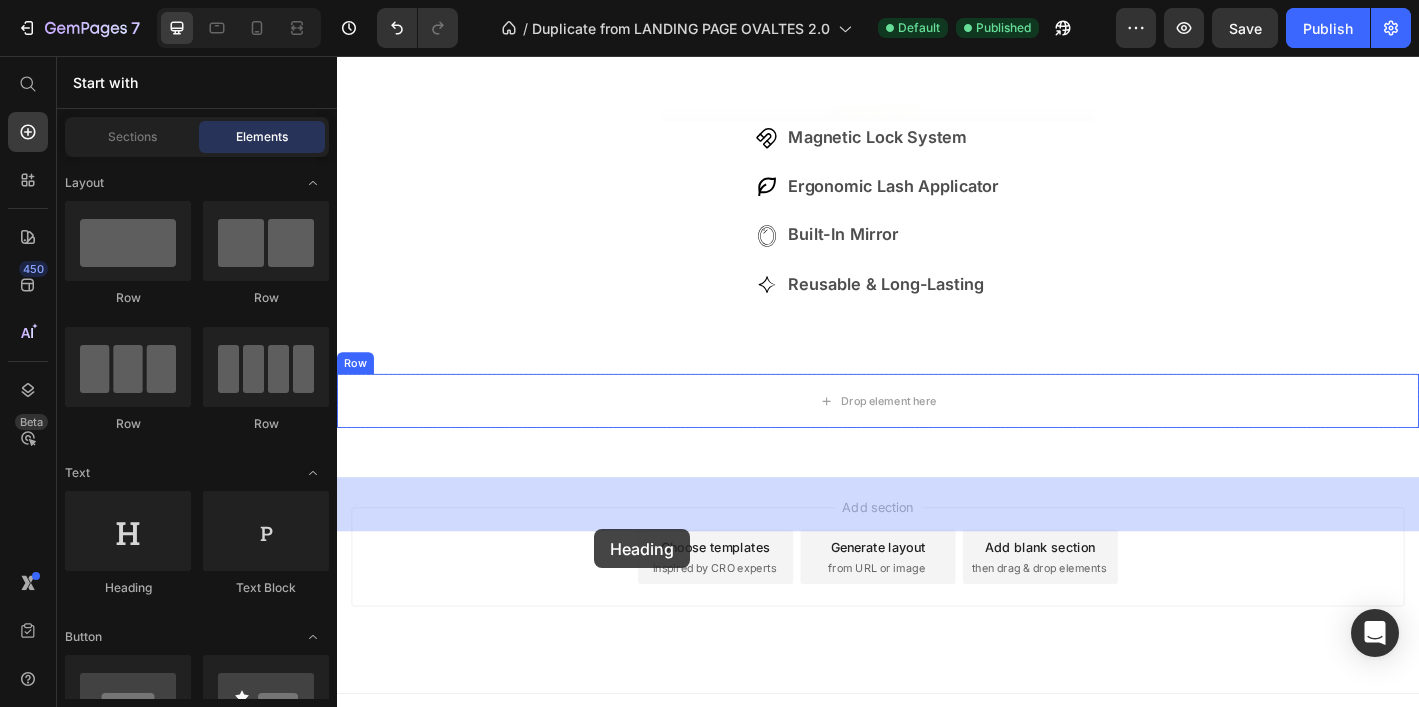 drag, startPoint x: 452, startPoint y: 579, endPoint x: 623, endPoint y: 581, distance: 171.01169 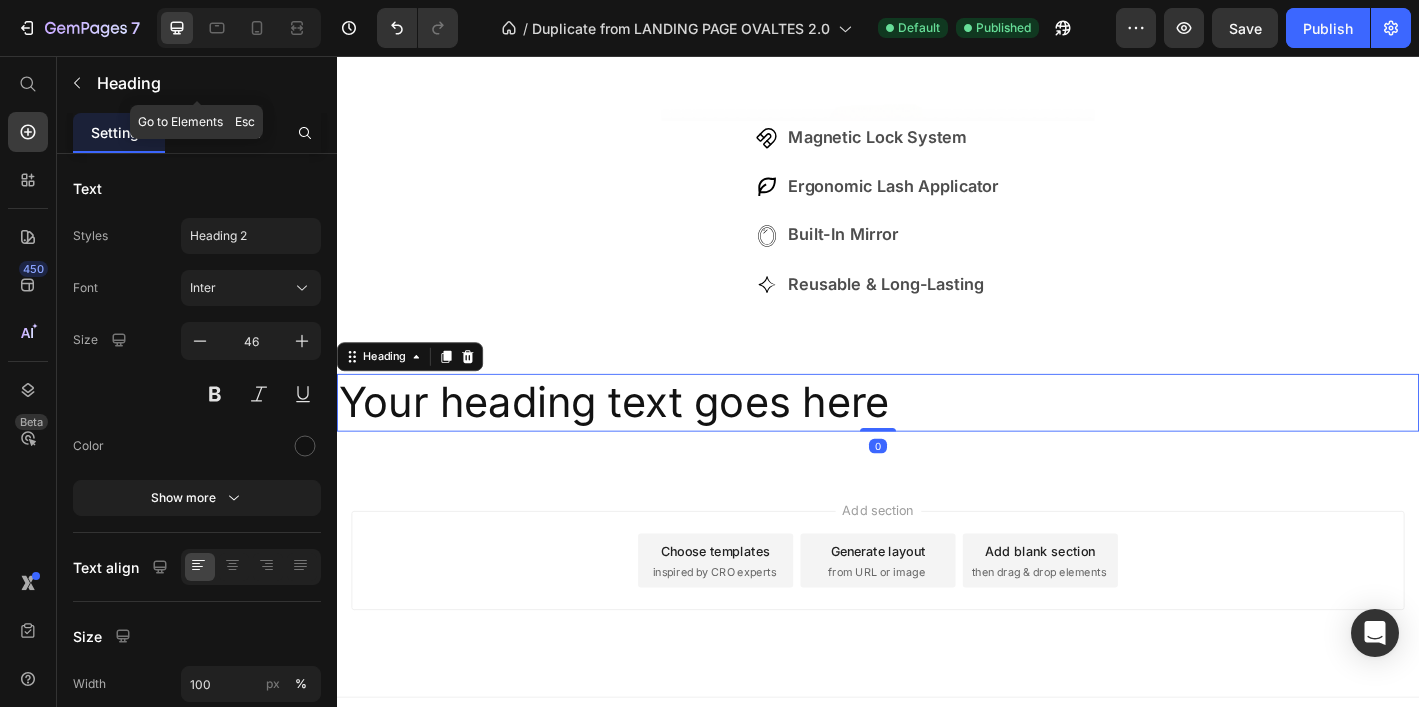 click on "Heading" at bounding box center (215, 83) 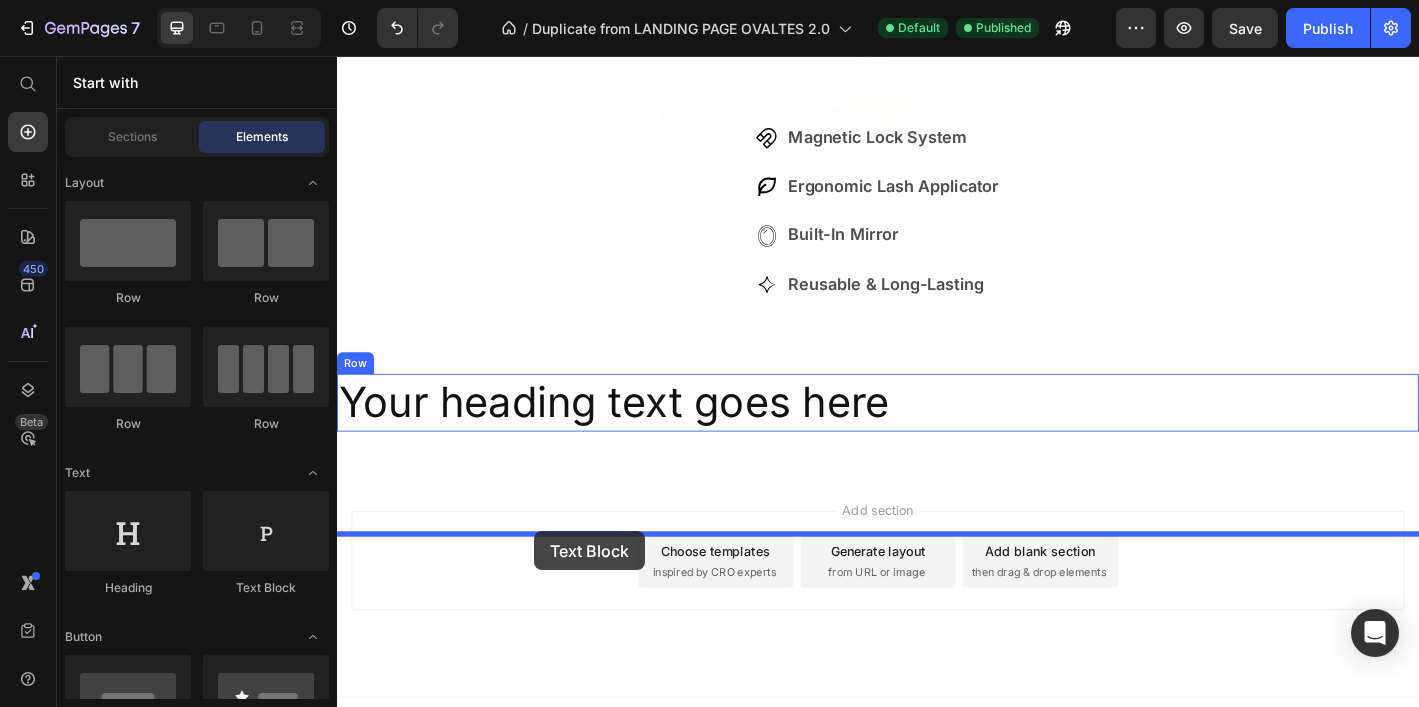 drag, startPoint x: 614, startPoint y: 597, endPoint x: 555, endPoint y: 583, distance: 60.63827 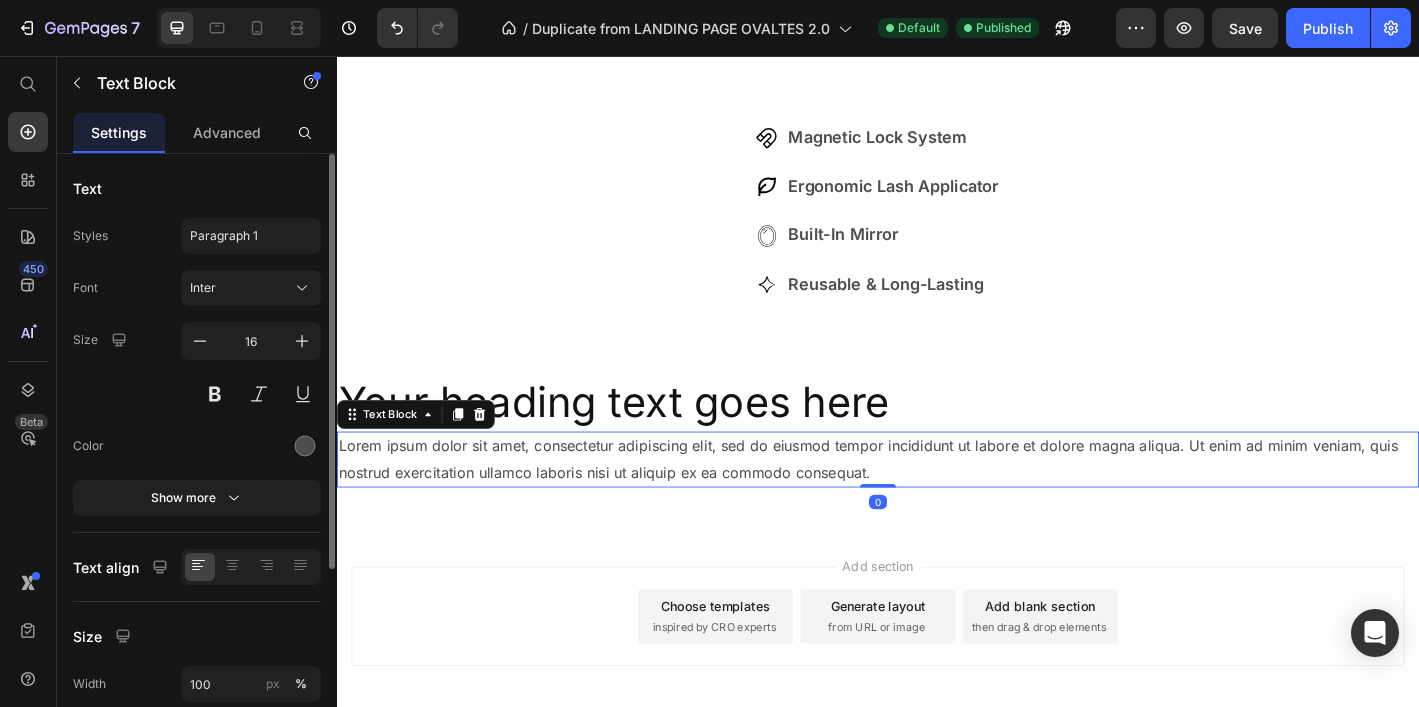 drag, startPoint x: 247, startPoint y: 132, endPoint x: 258, endPoint y: 157, distance: 27.313 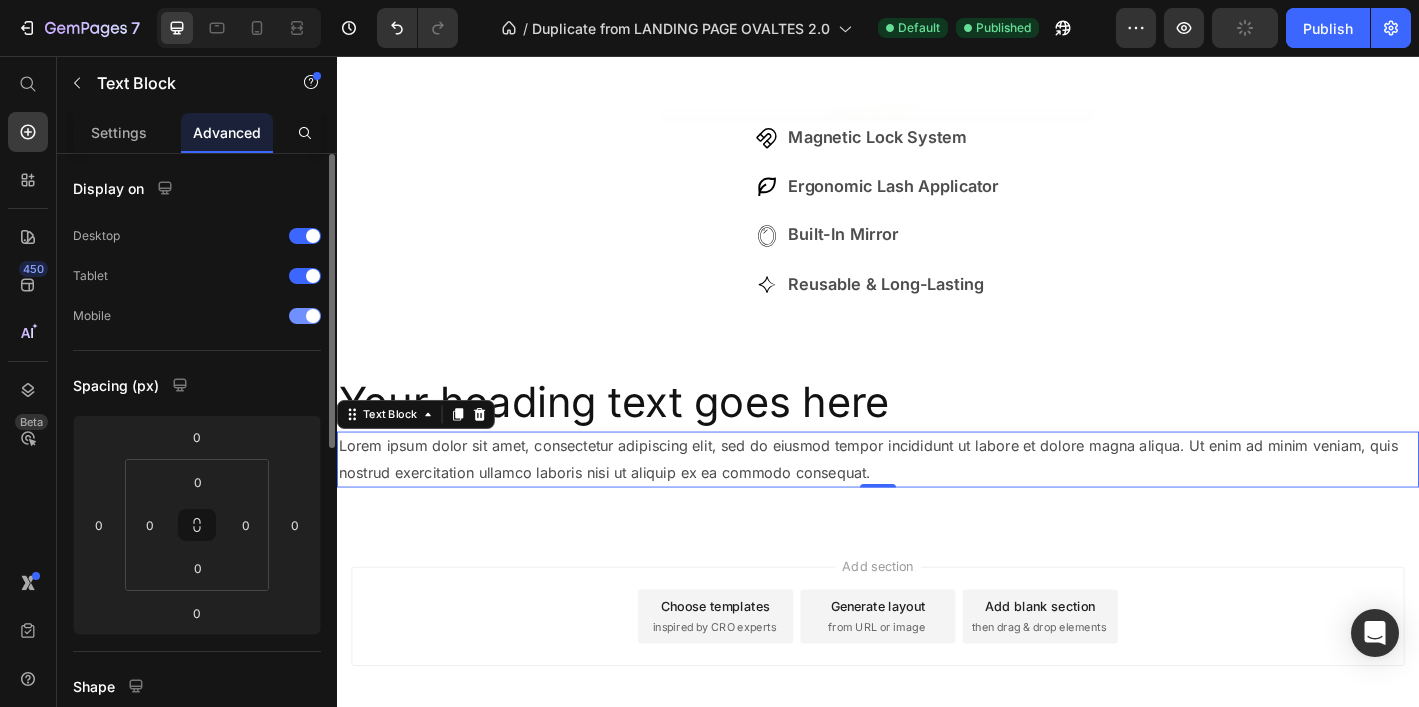 click at bounding box center (305, 316) 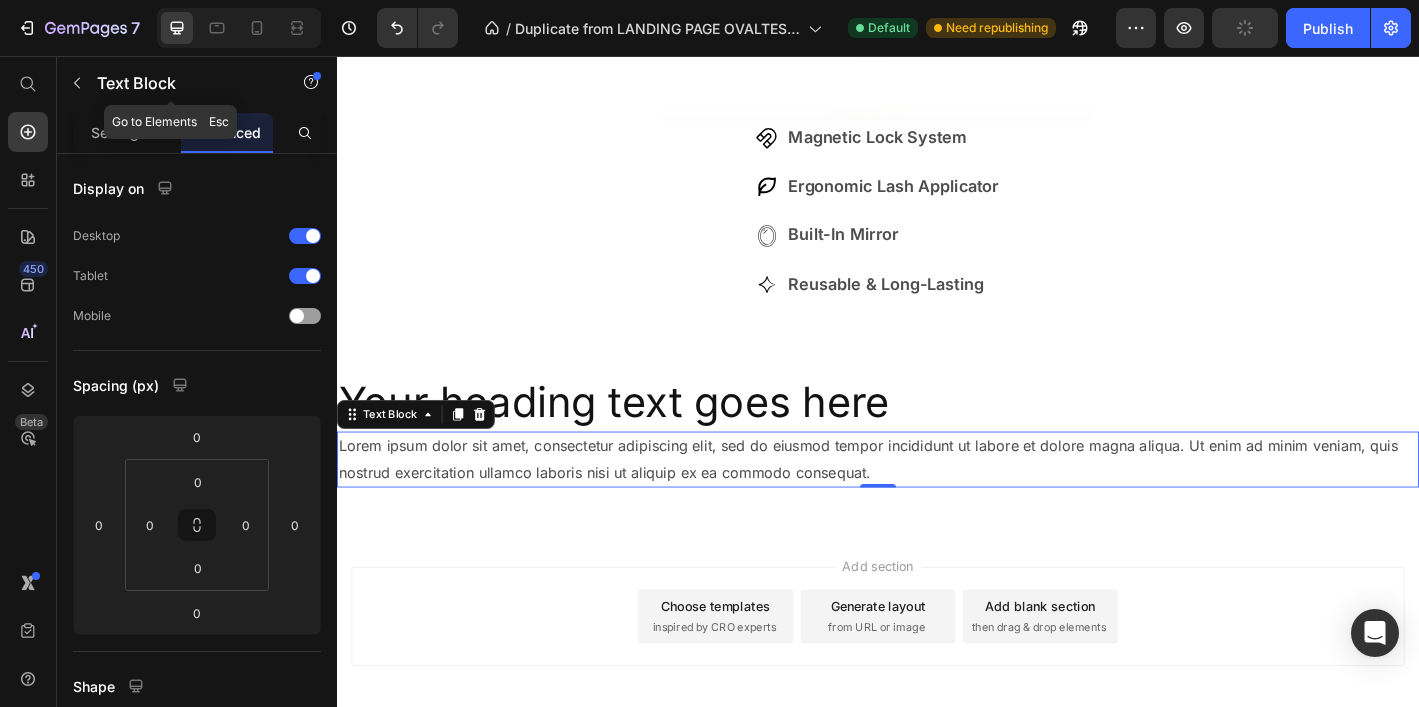 click 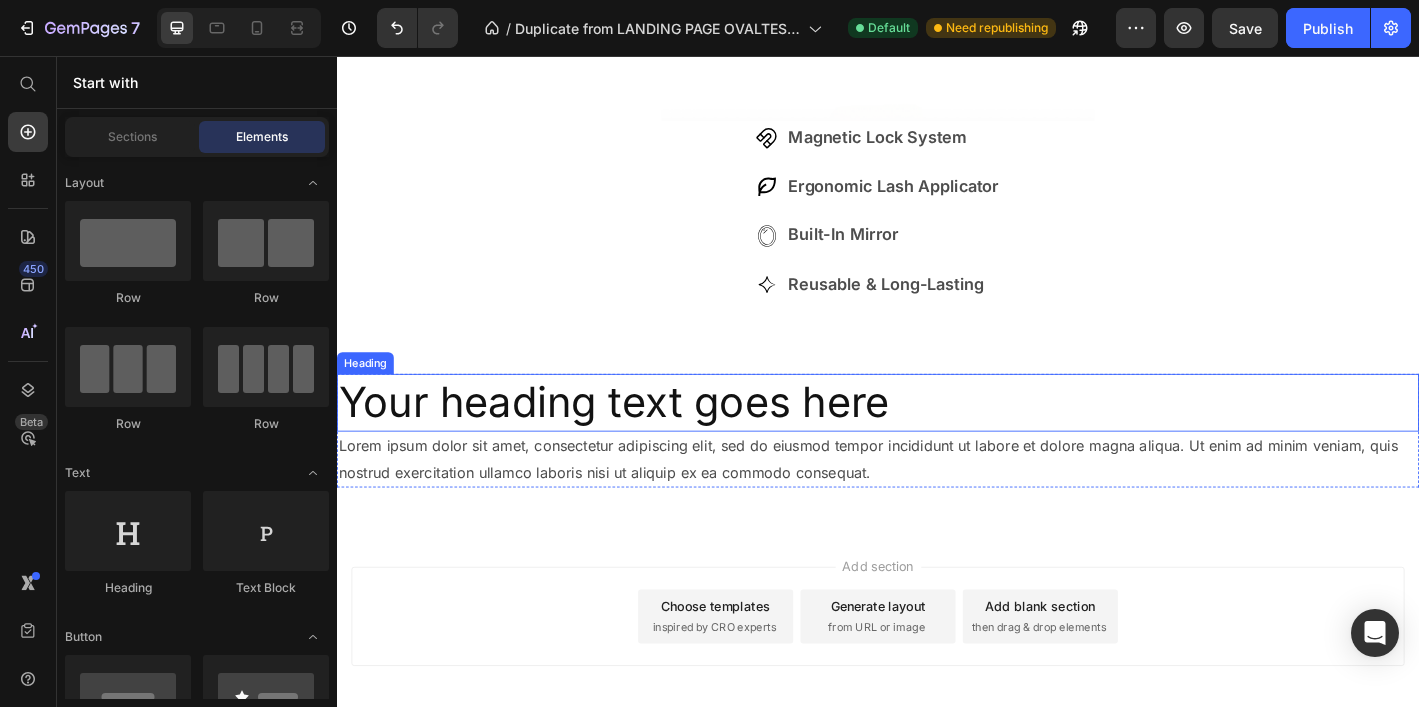 click on "Your heading text goes here" at bounding box center (937, 440) 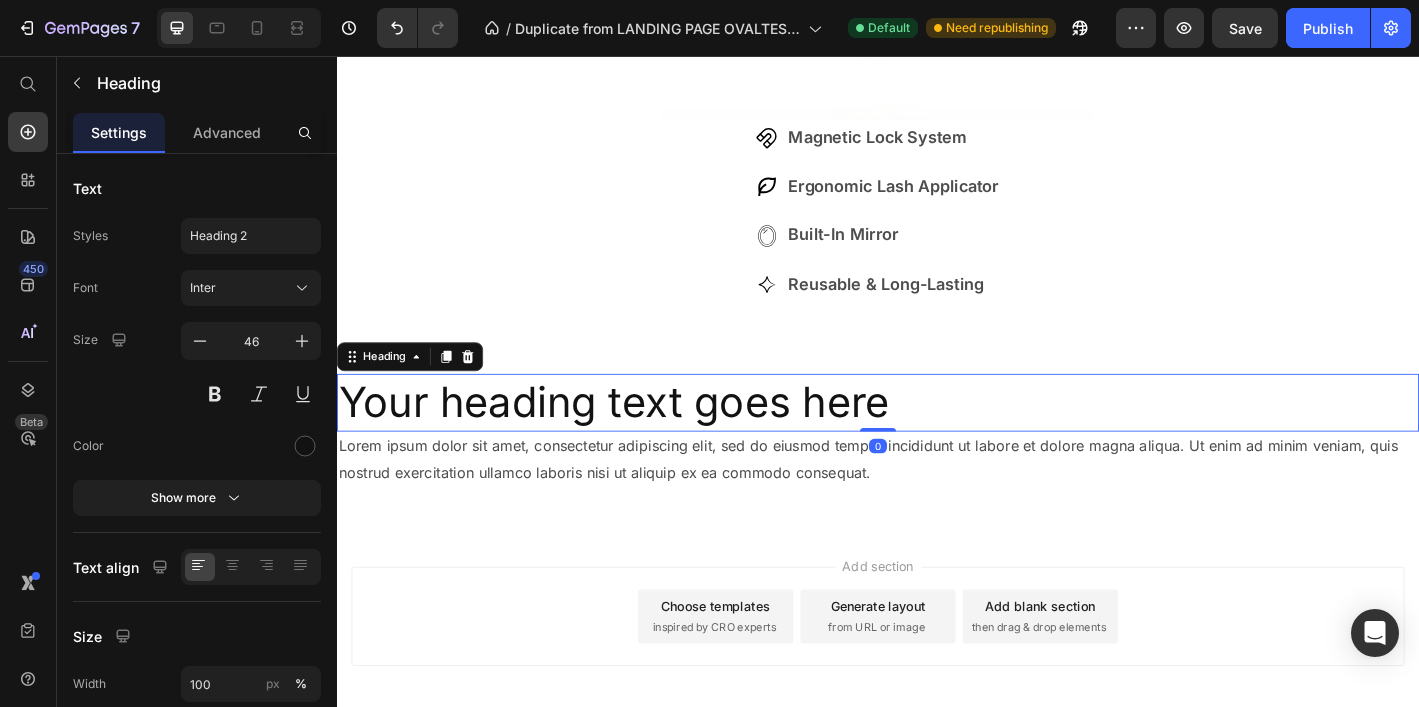click on "Your heading text goes here" at bounding box center (937, 440) 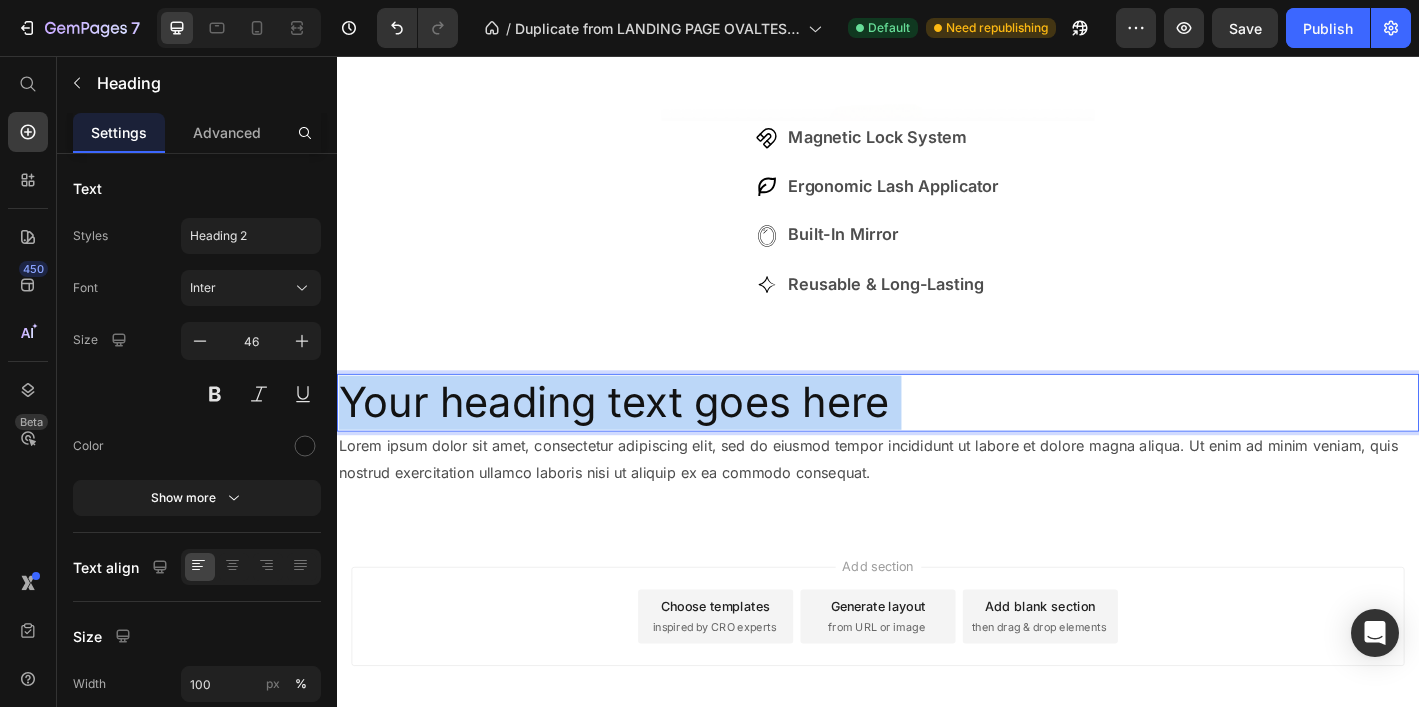 drag, startPoint x: 956, startPoint y: 552, endPoint x: 372, endPoint y: 557, distance: 584.0214 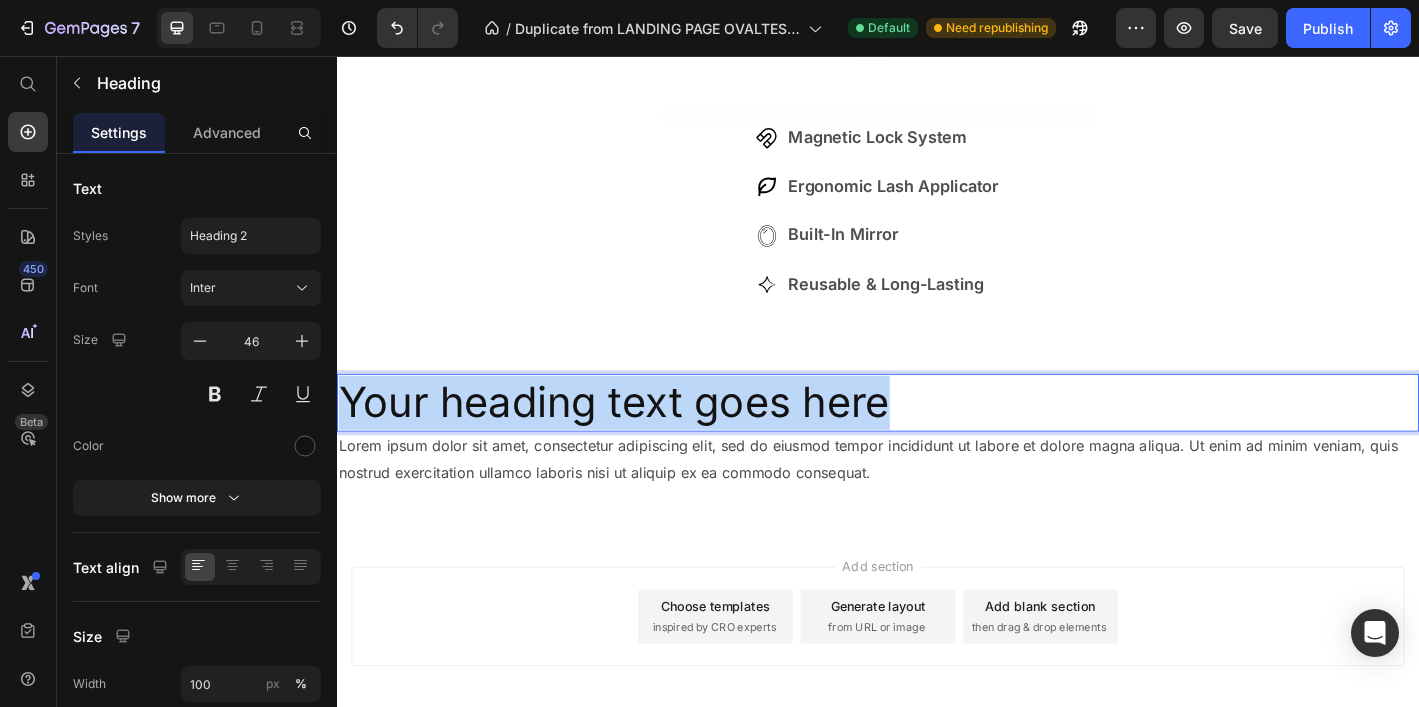 drag, startPoint x: 941, startPoint y: 543, endPoint x: 331, endPoint y: 525, distance: 610.2655 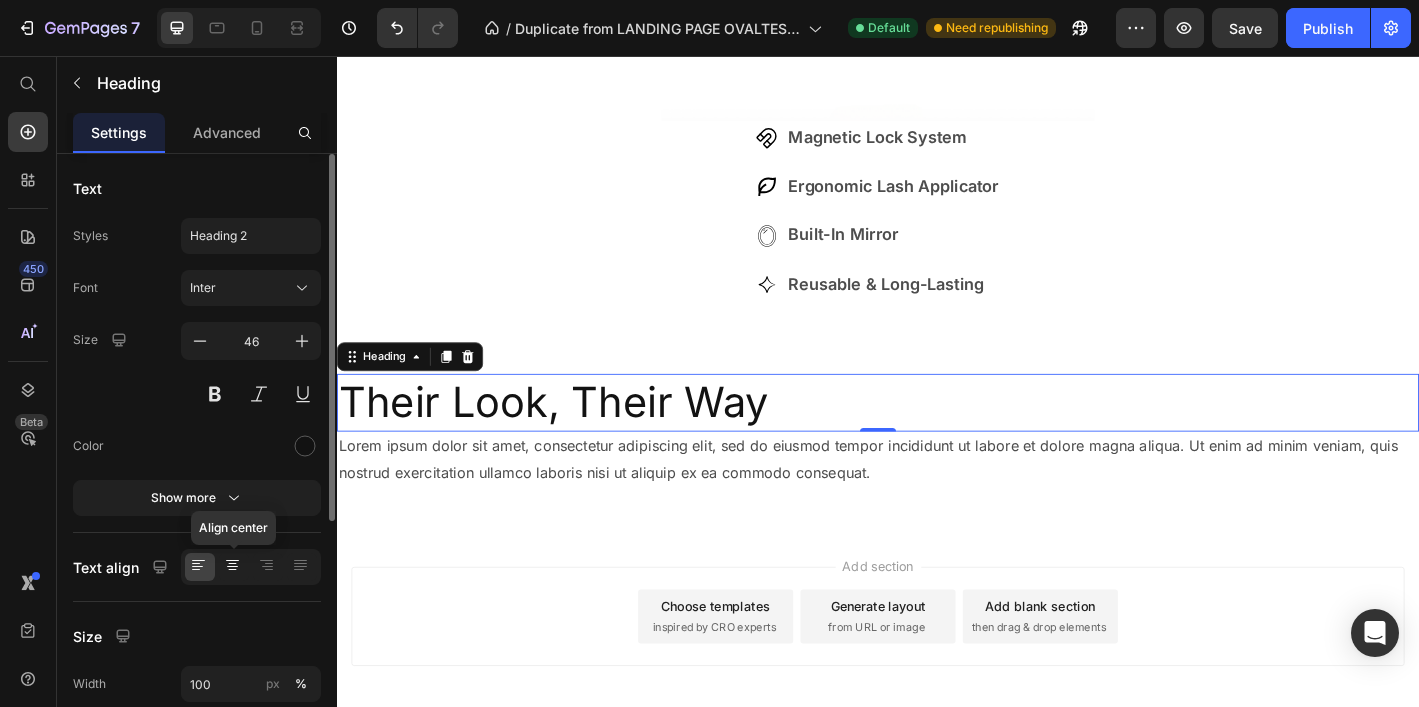 click 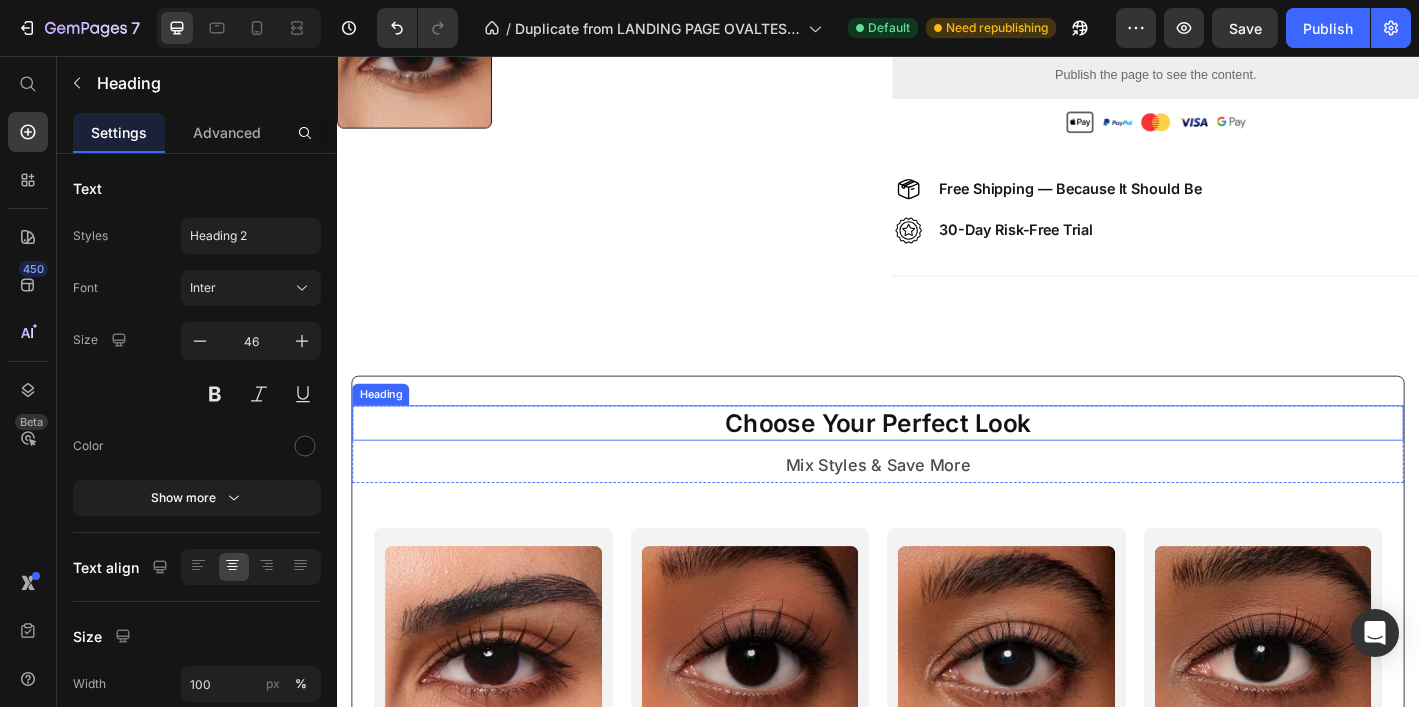 scroll, scrollTop: 751, scrollLeft: 0, axis: vertical 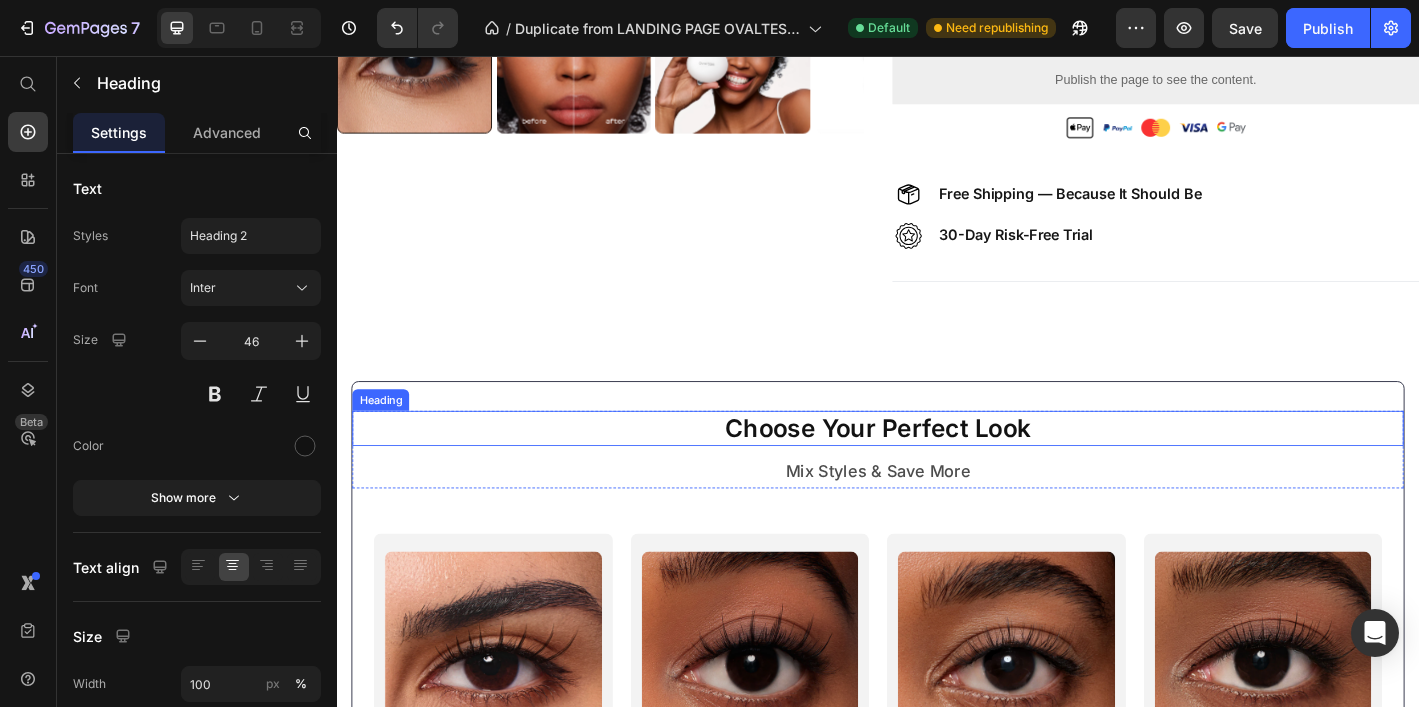 click on "Choose Your Perfect Look" at bounding box center (937, 468) 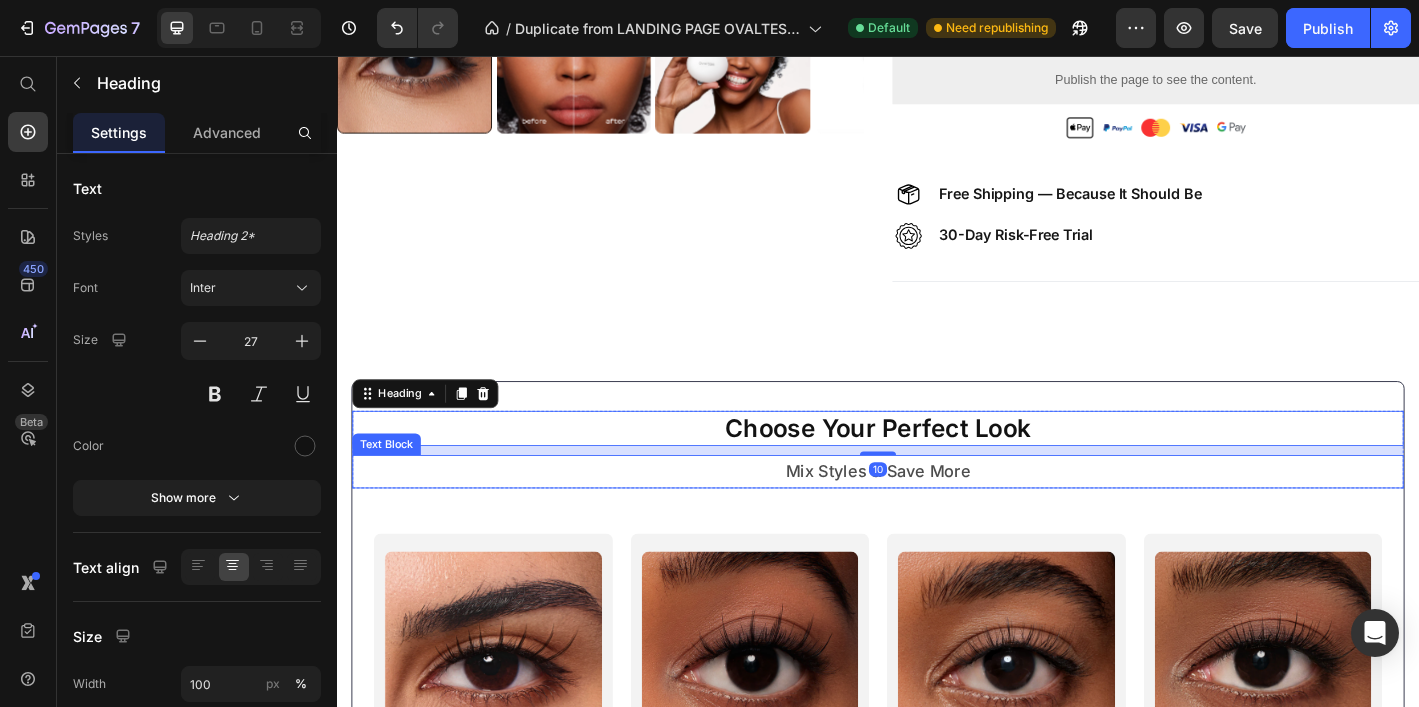 click on "Mix Styles & Save More" at bounding box center (937, 516) 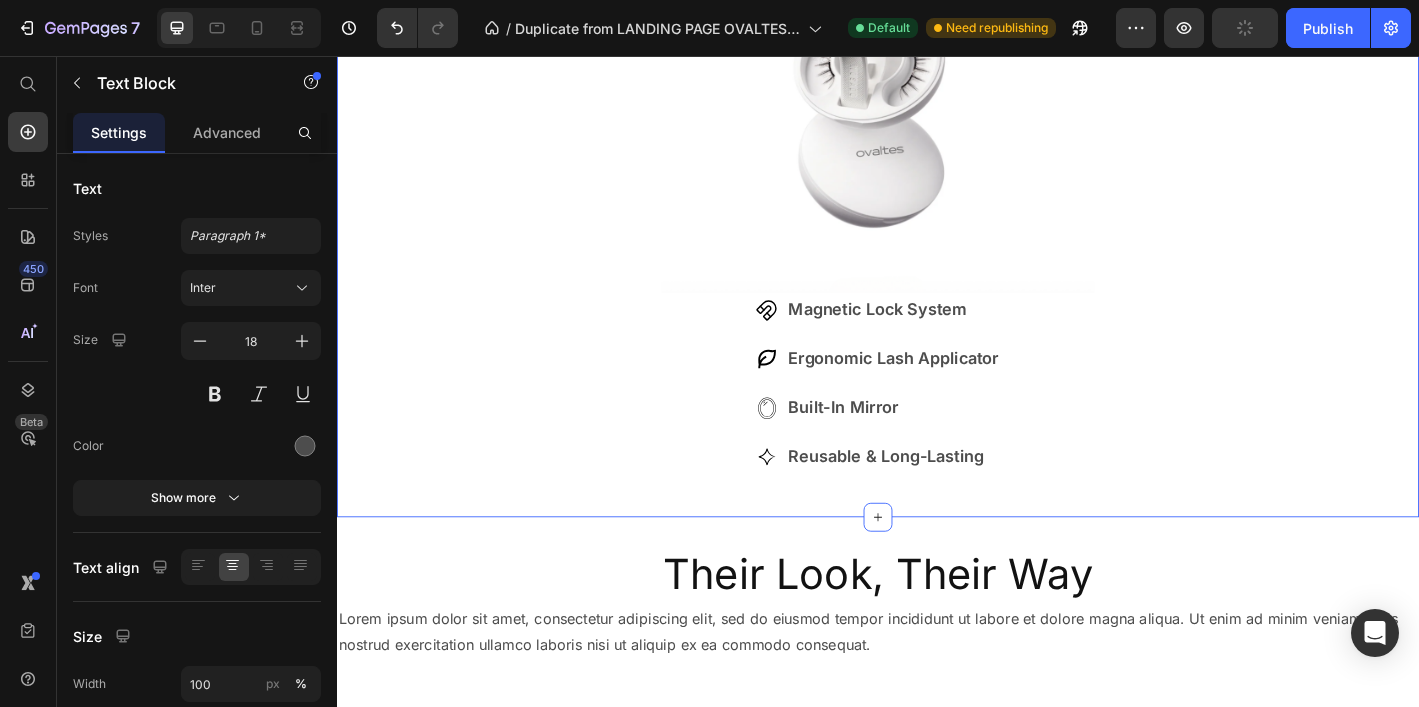 scroll, scrollTop: 4127, scrollLeft: 0, axis: vertical 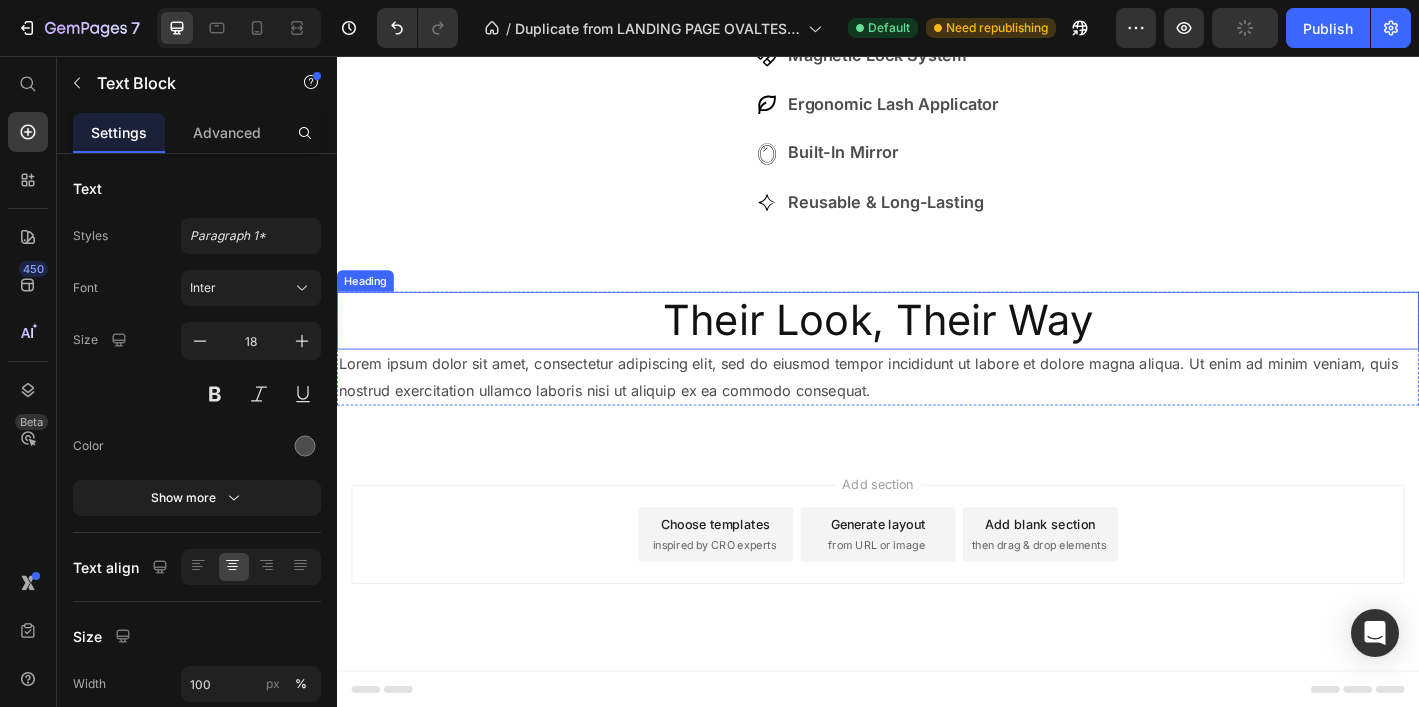 click on "Their Look, Their Way" at bounding box center (937, 349) 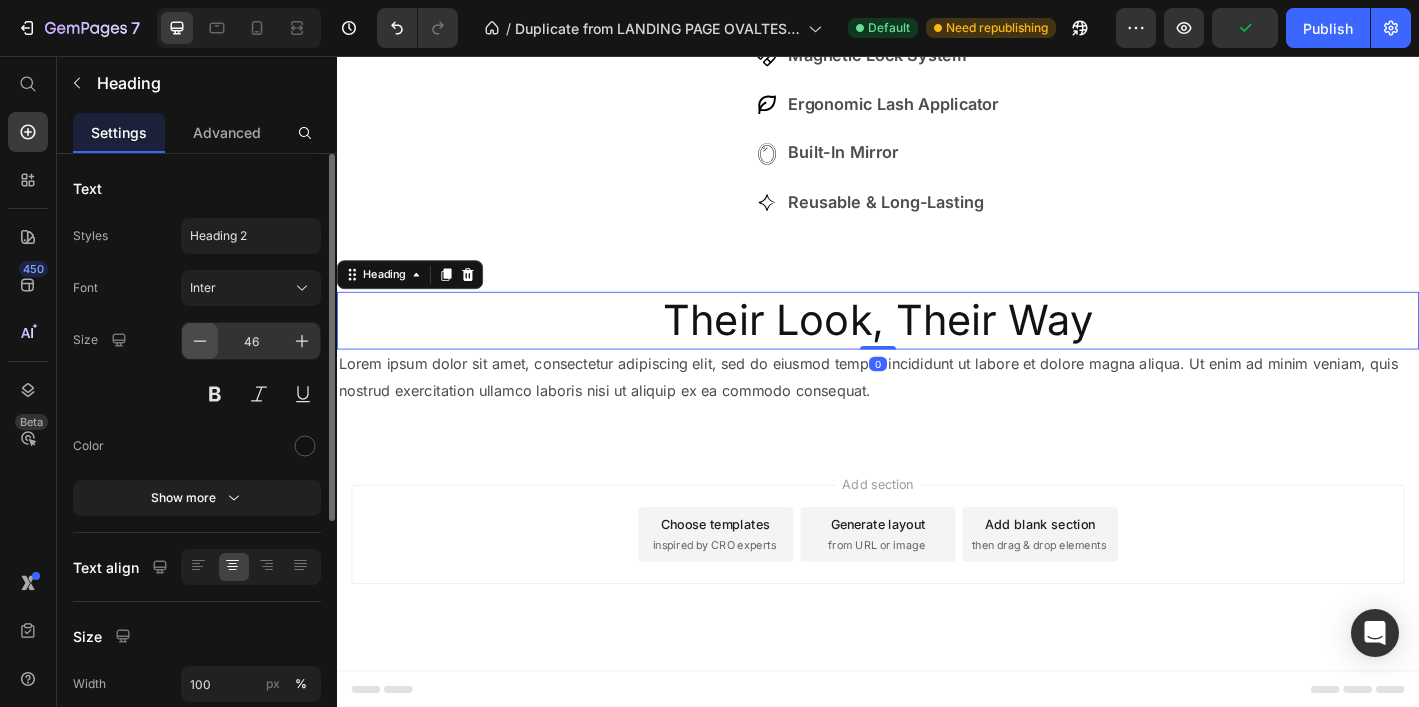 click 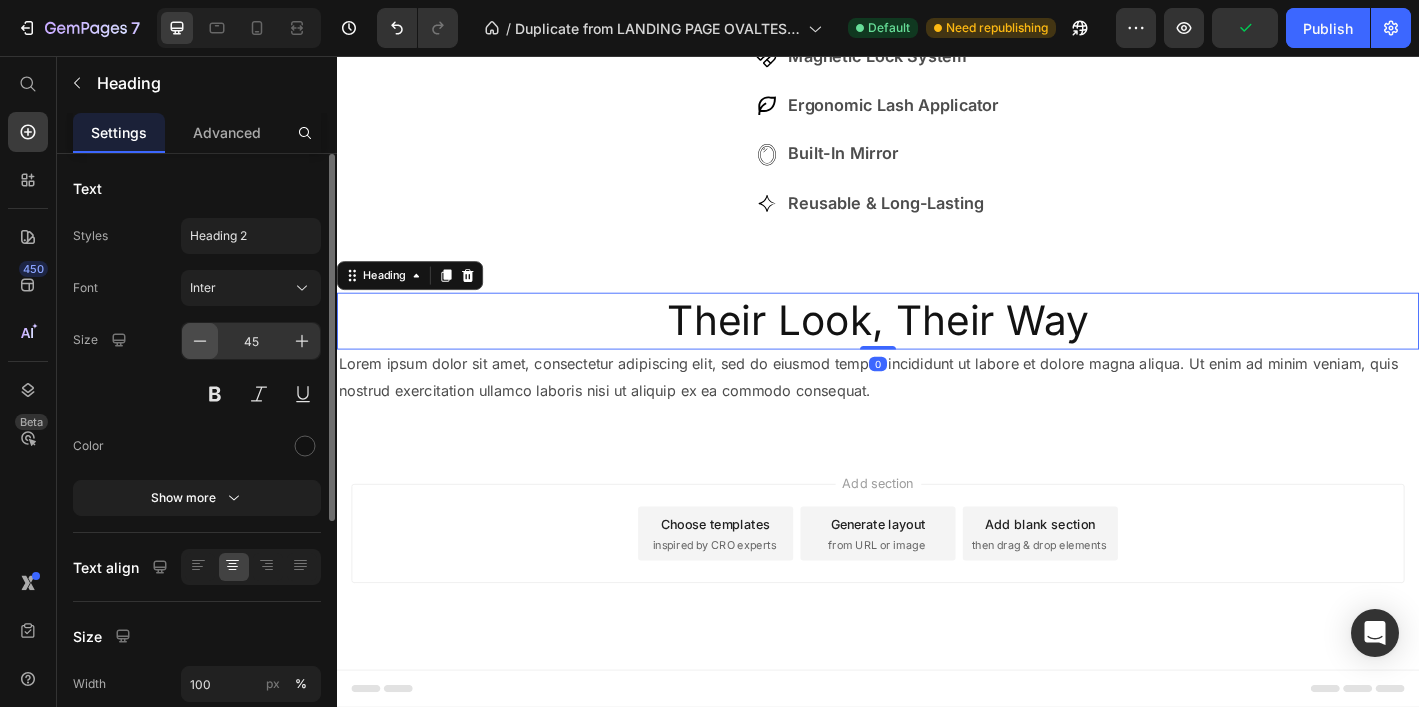 click 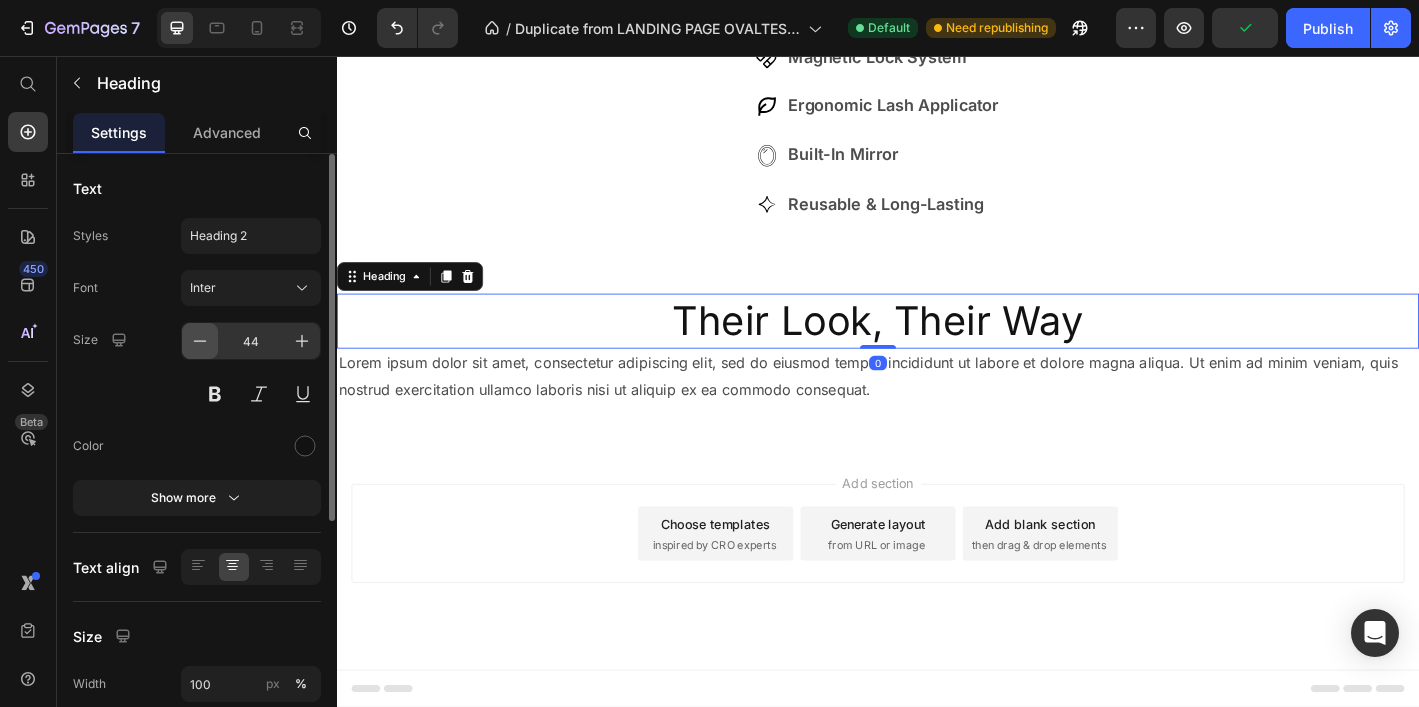 click 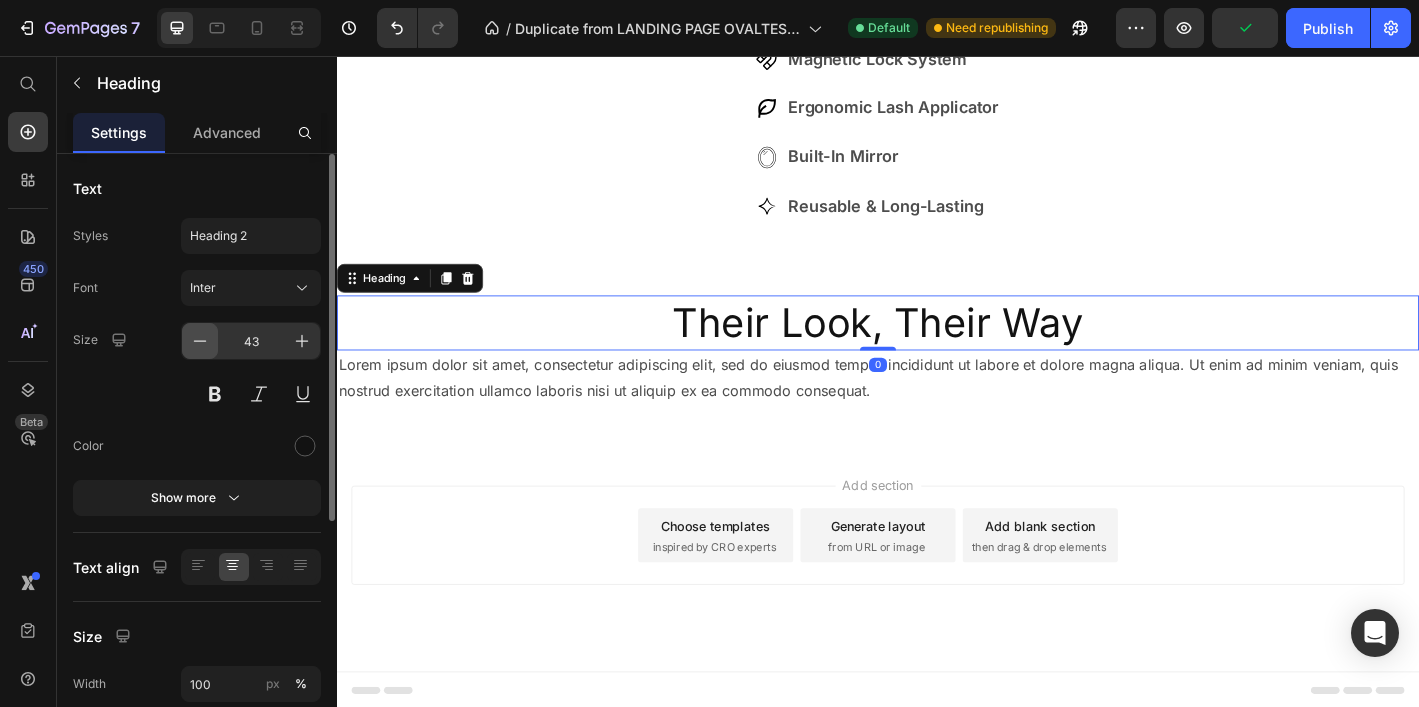 click 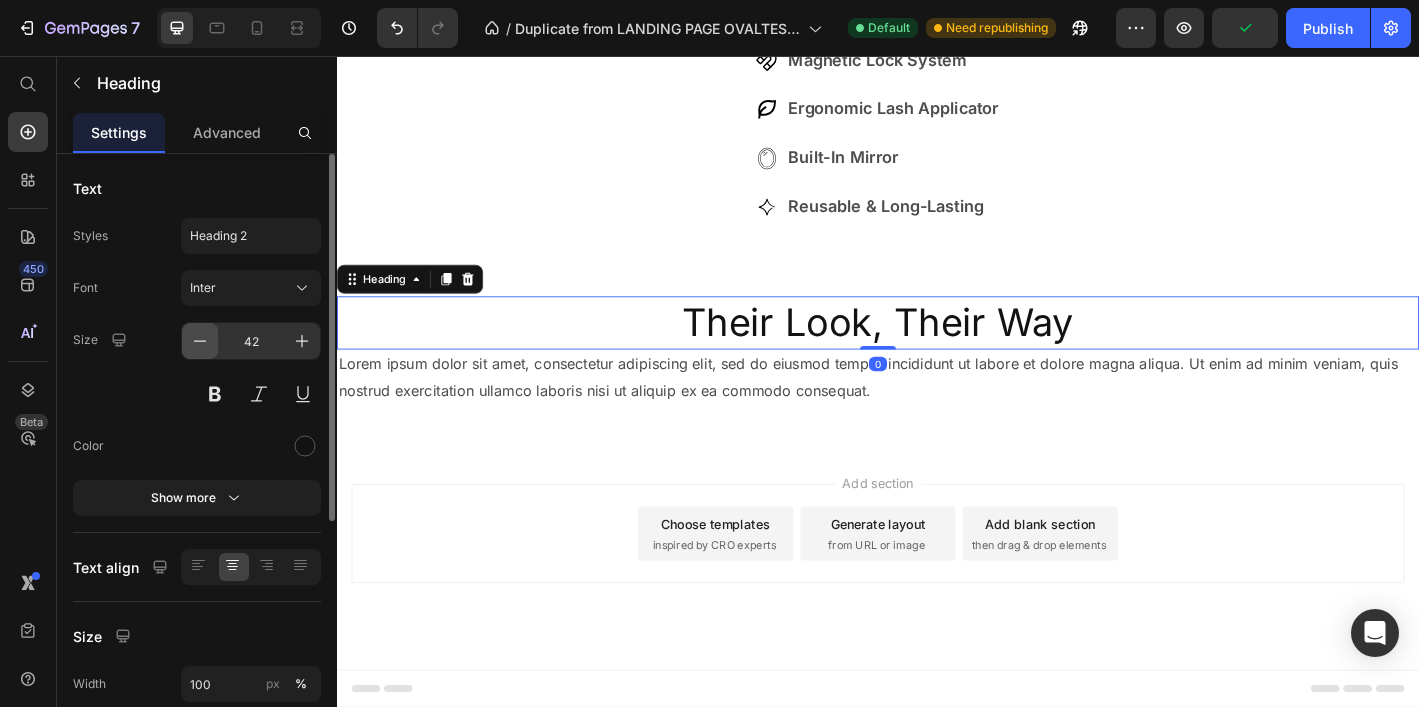 click 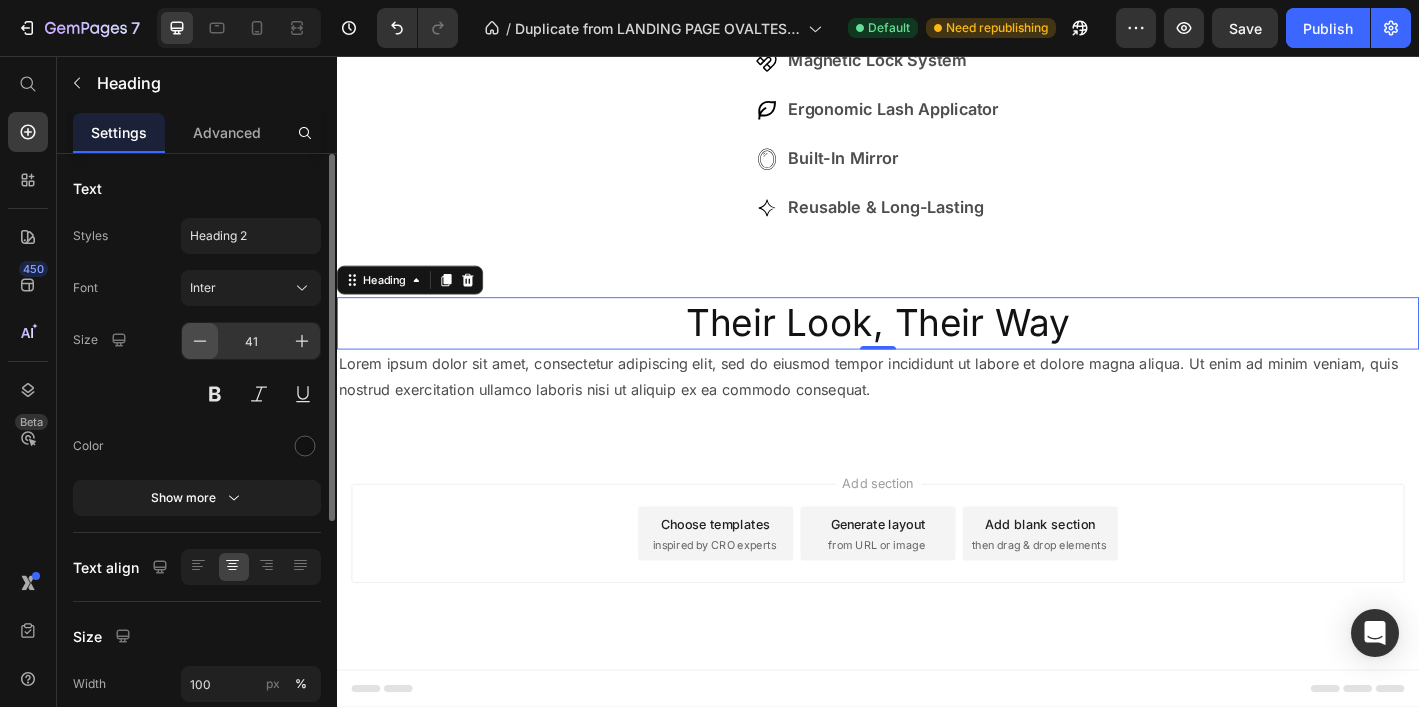 click 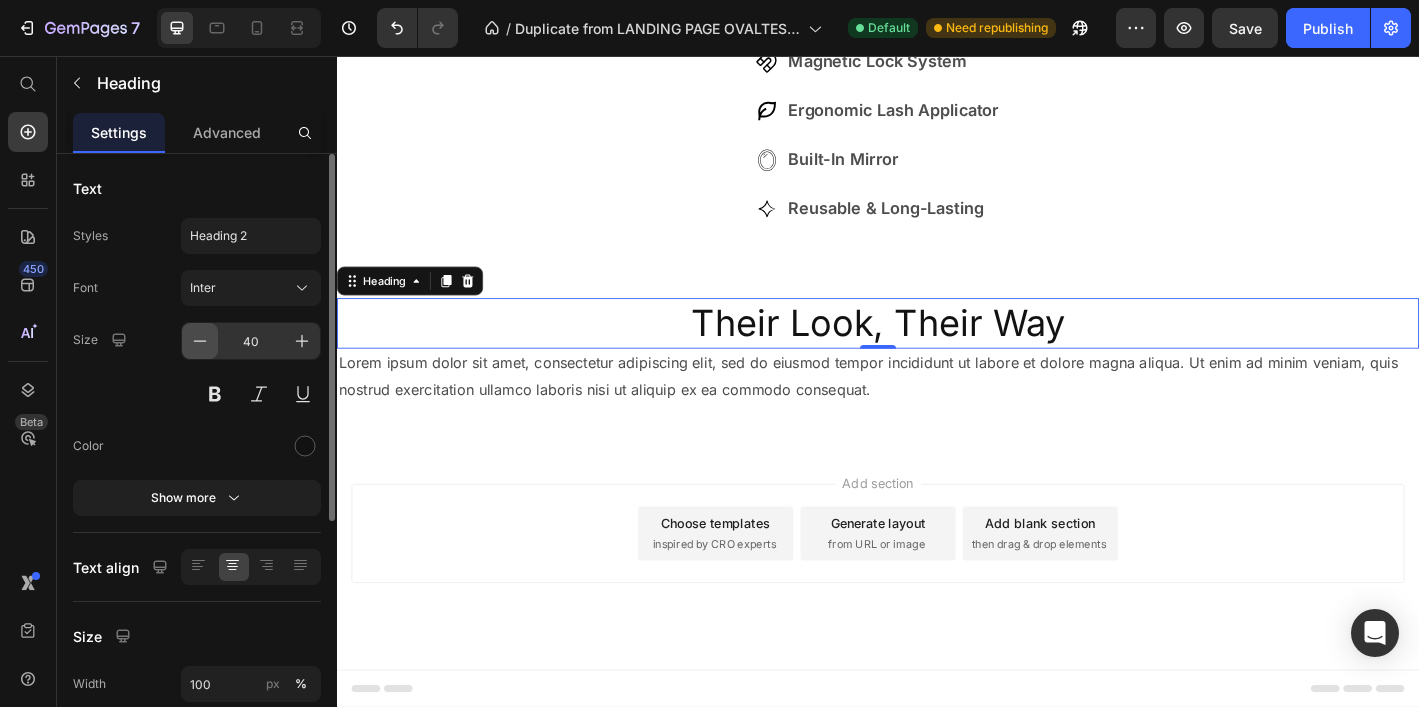 click 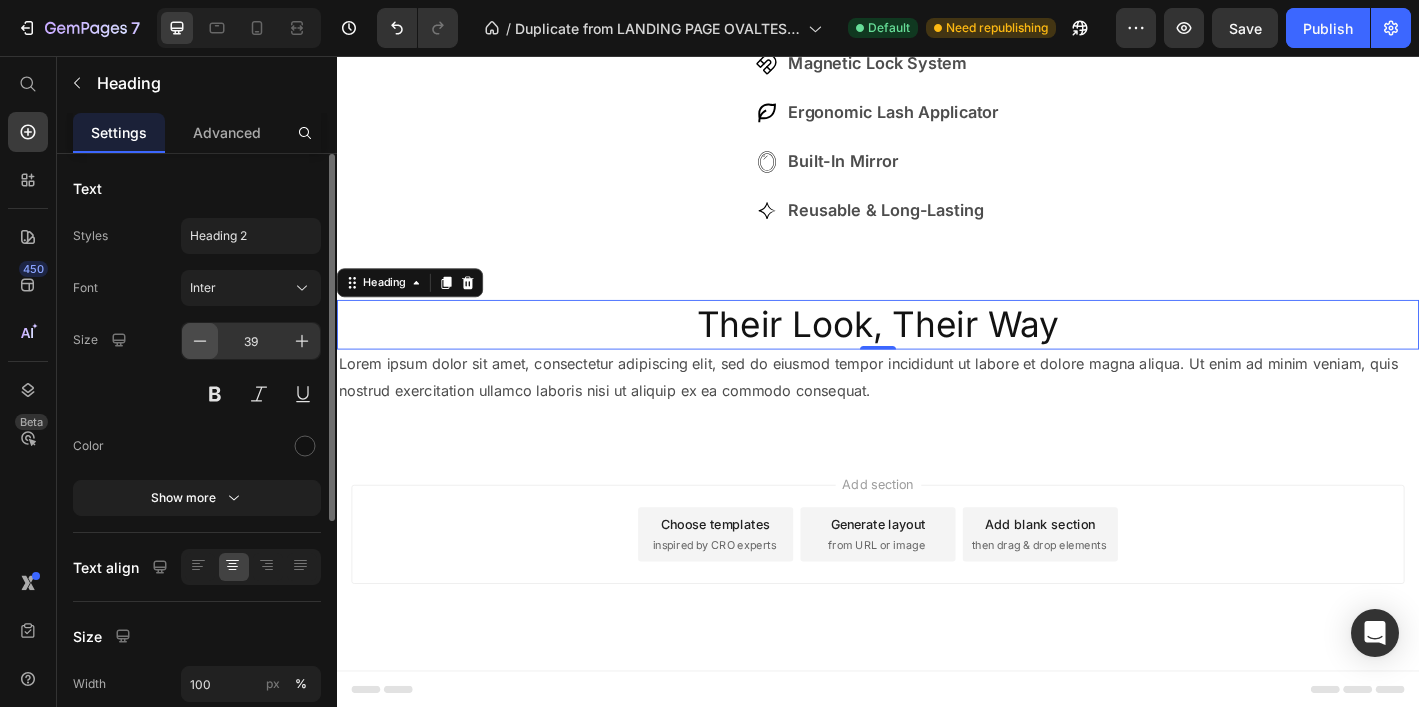 click 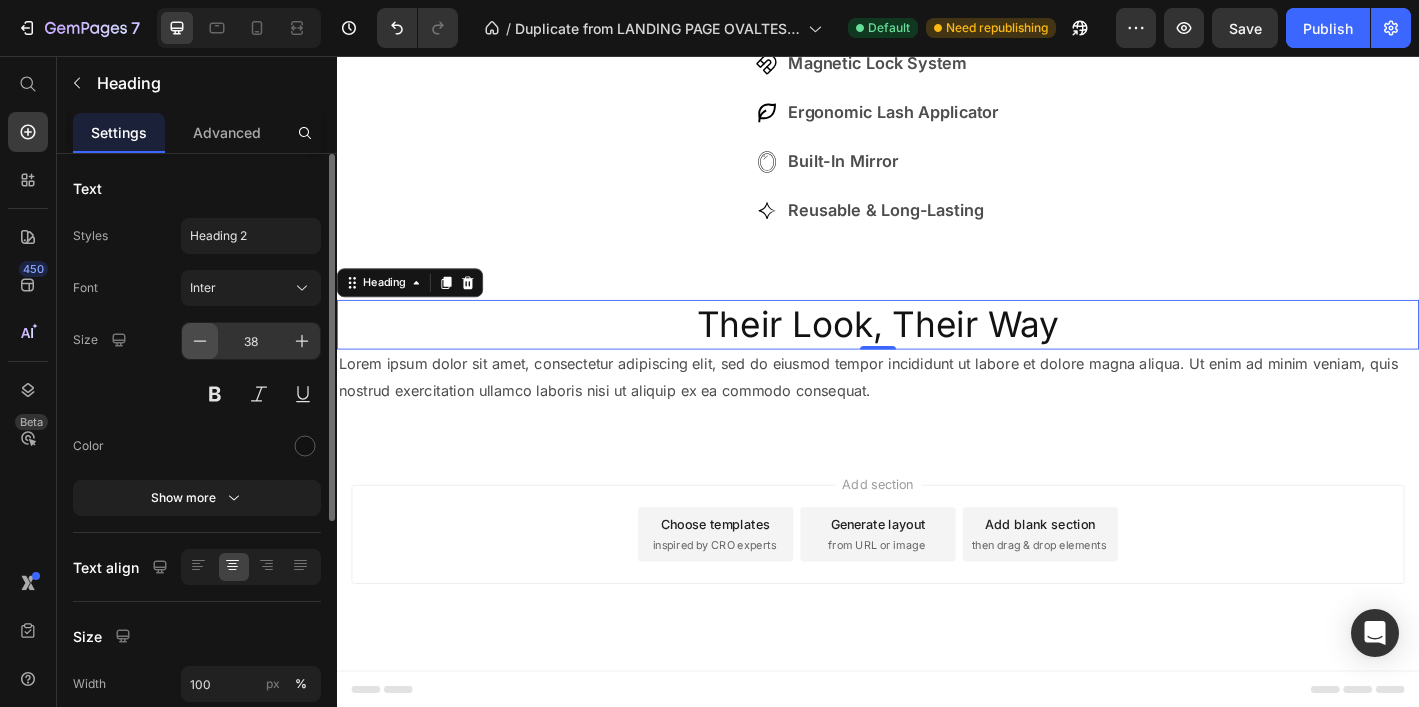click 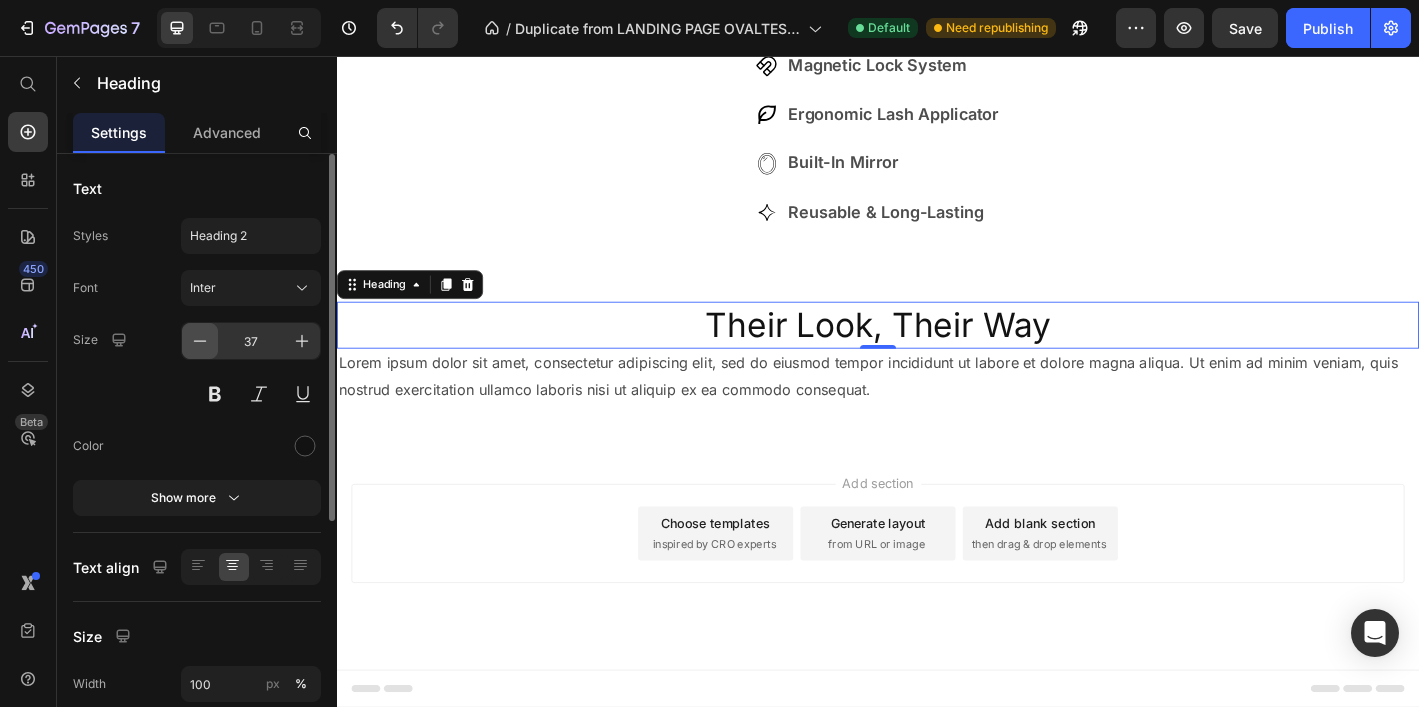 click 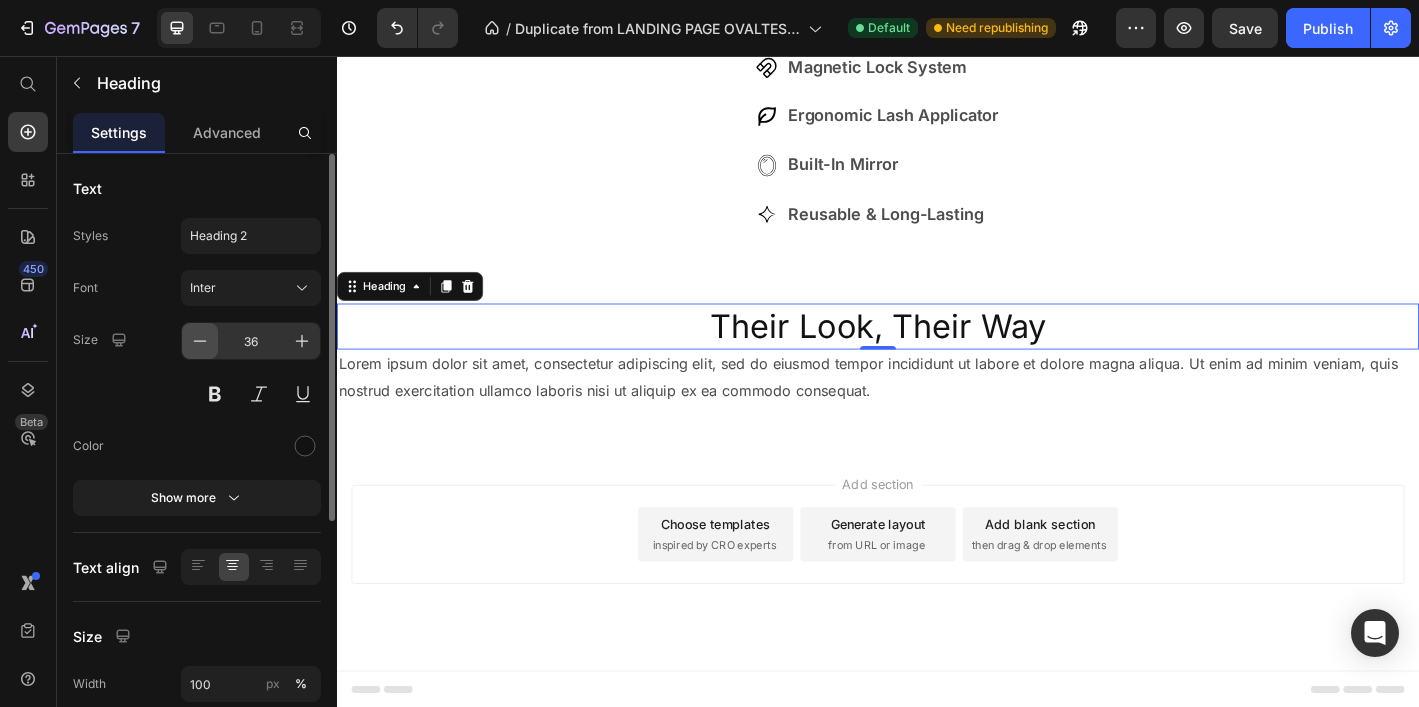 click 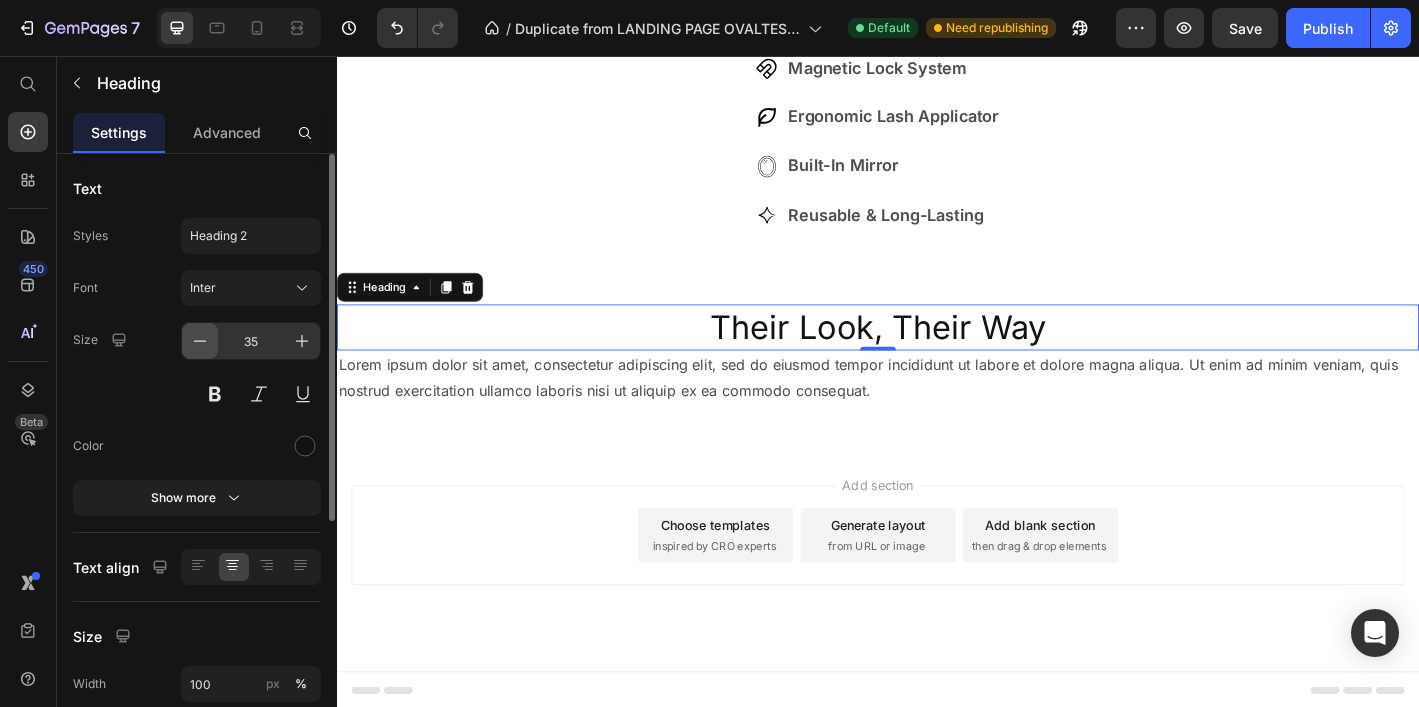 click 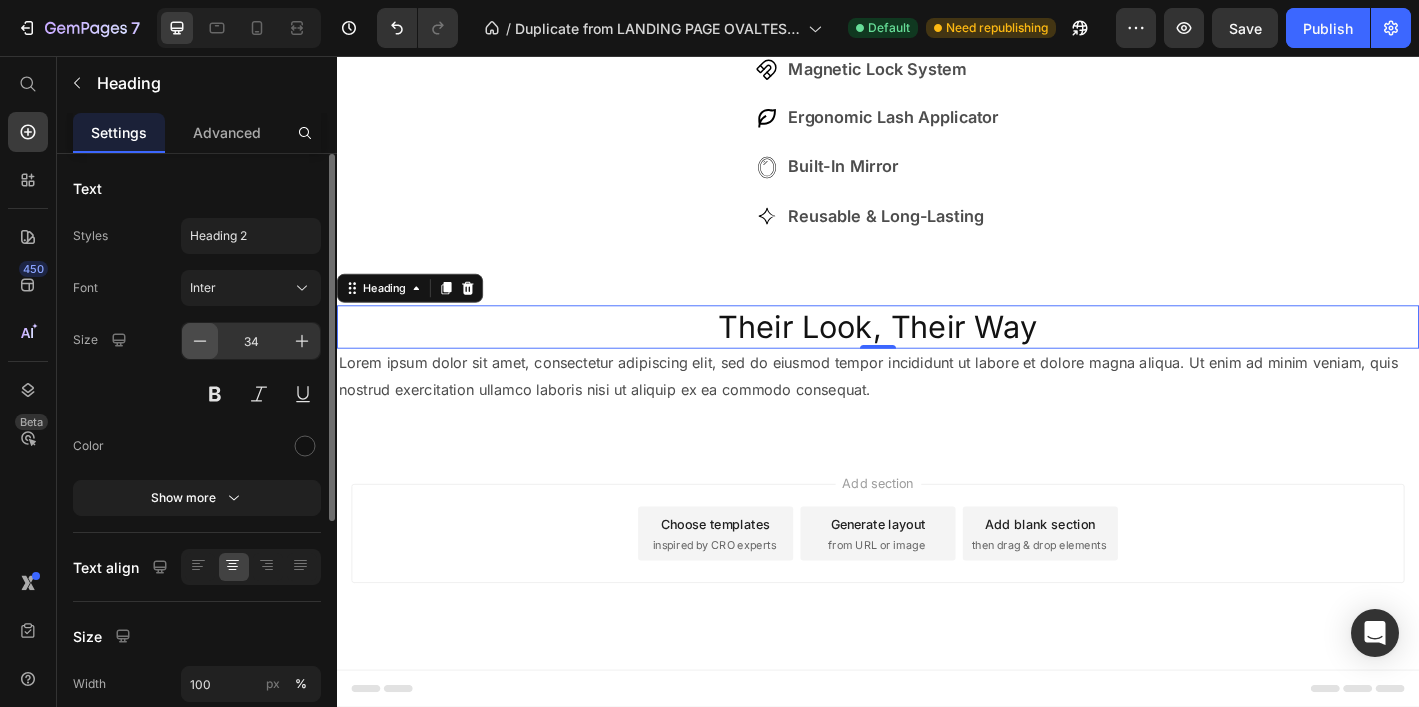 click 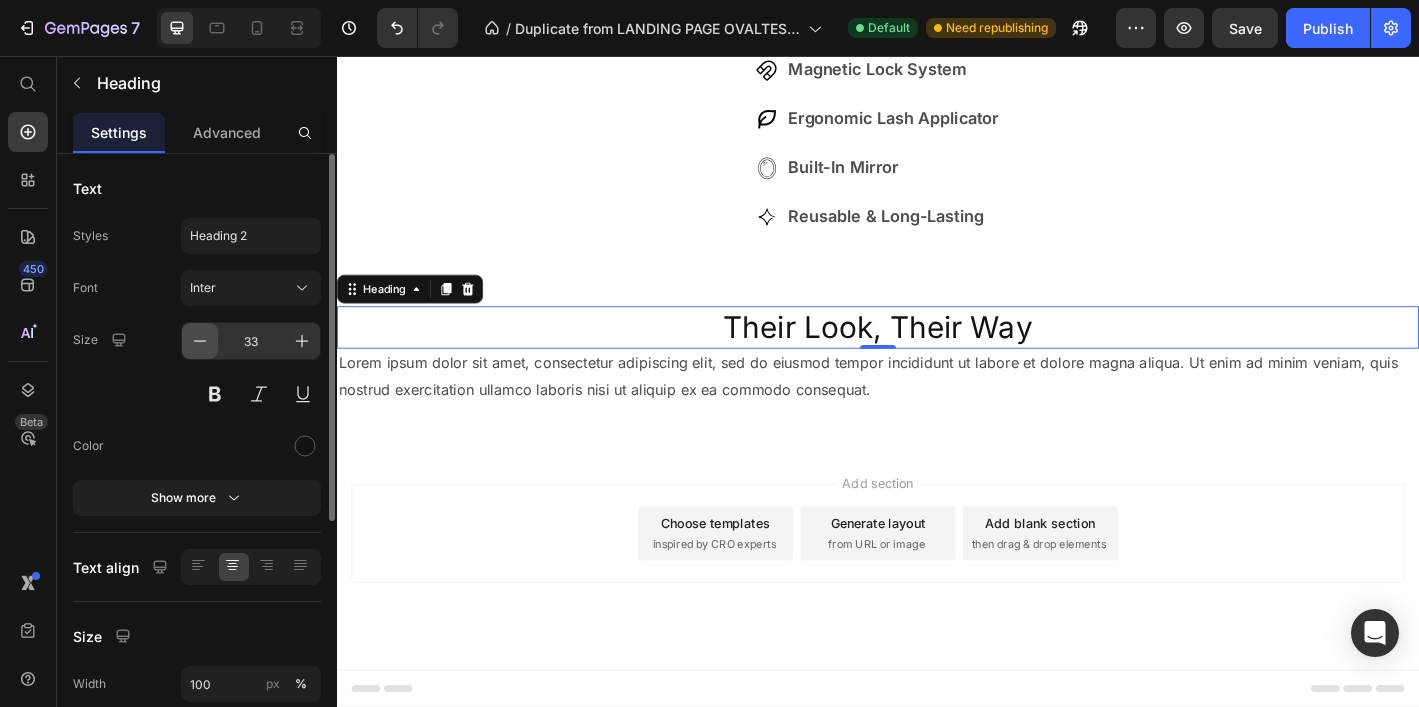 click 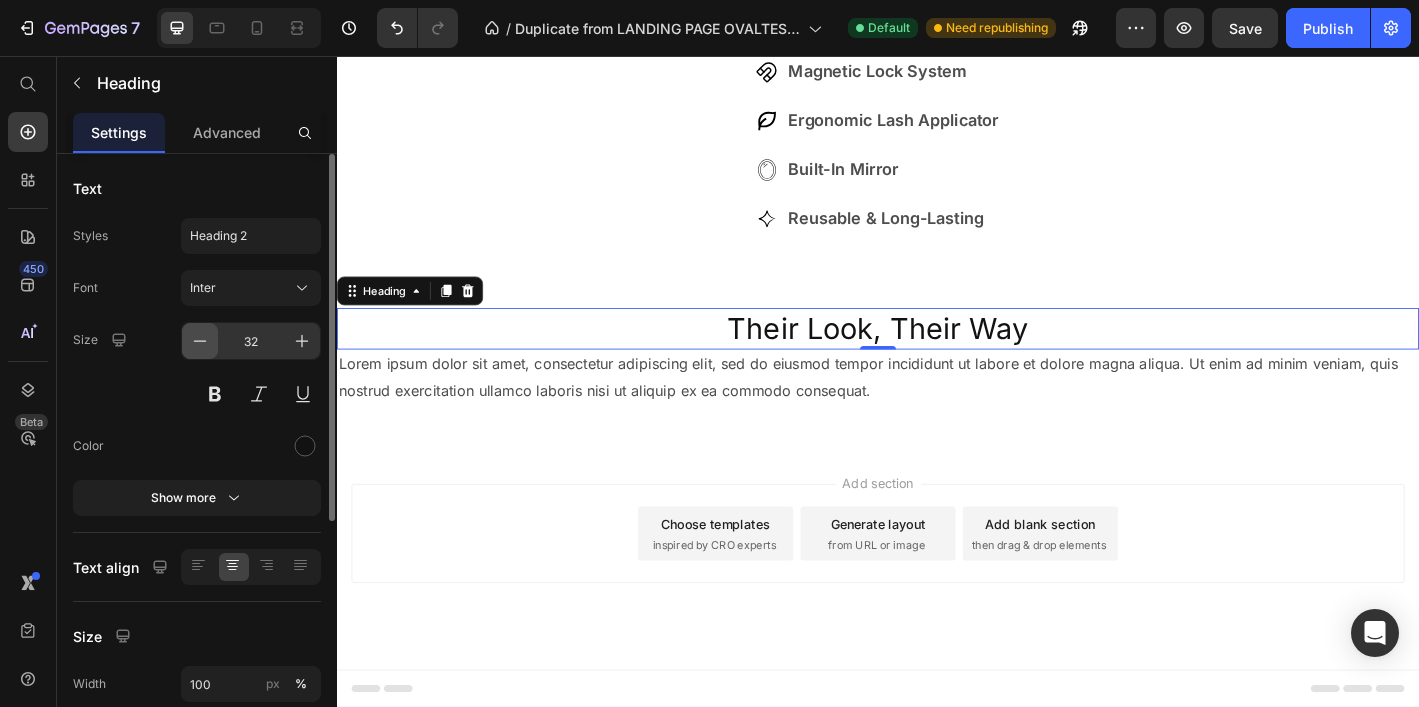 click 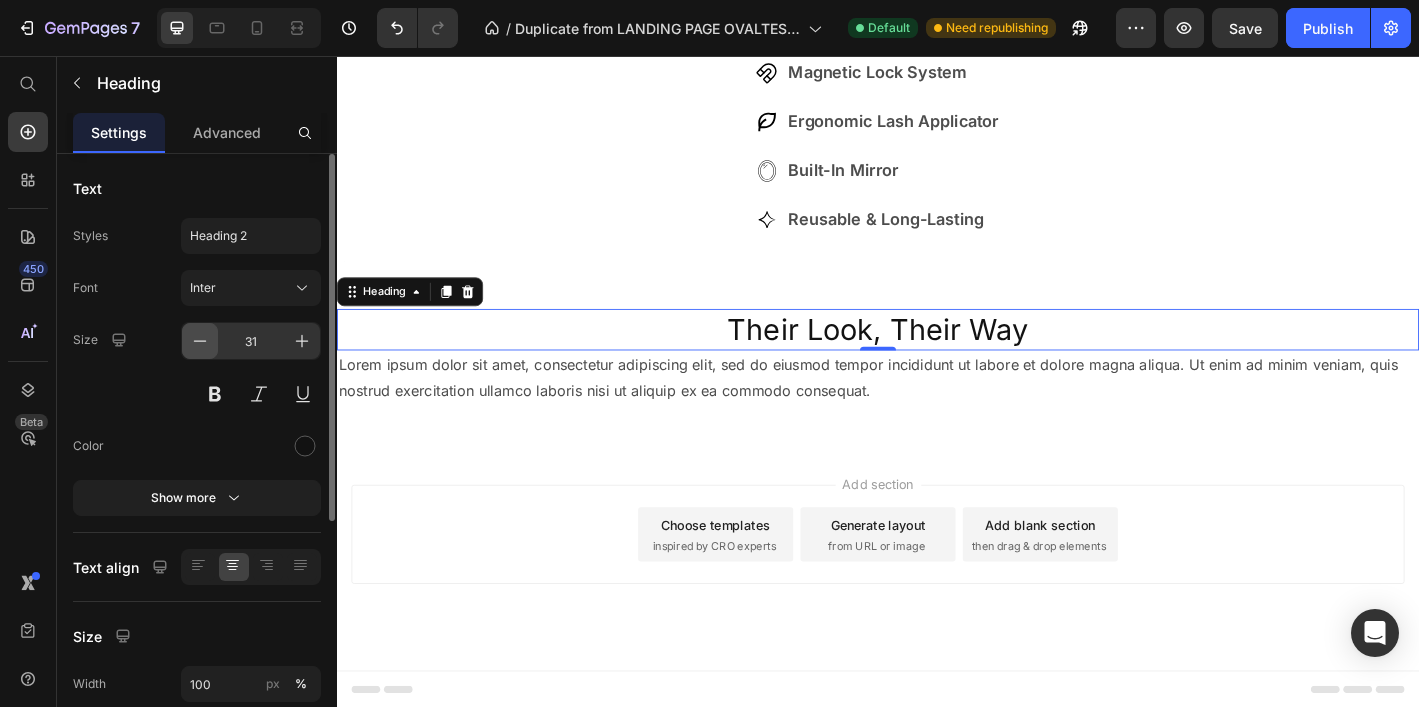 click 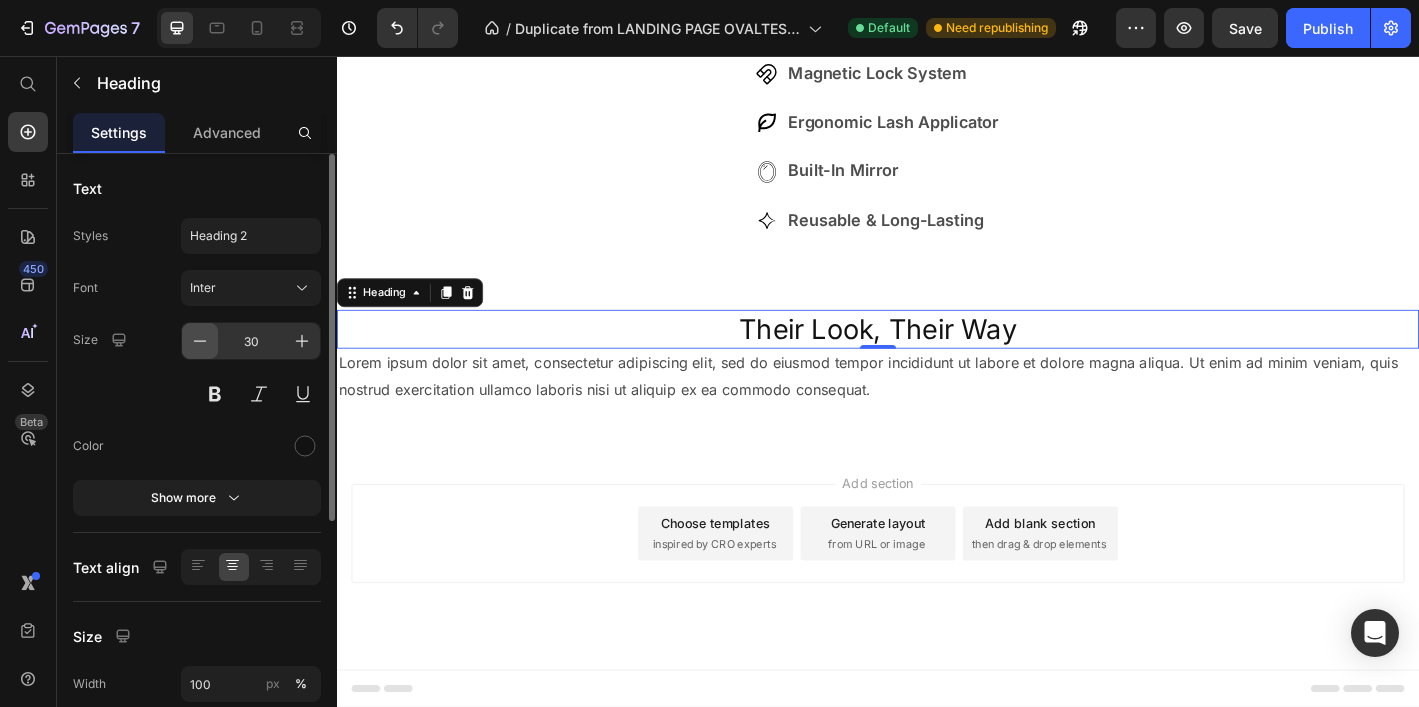 click 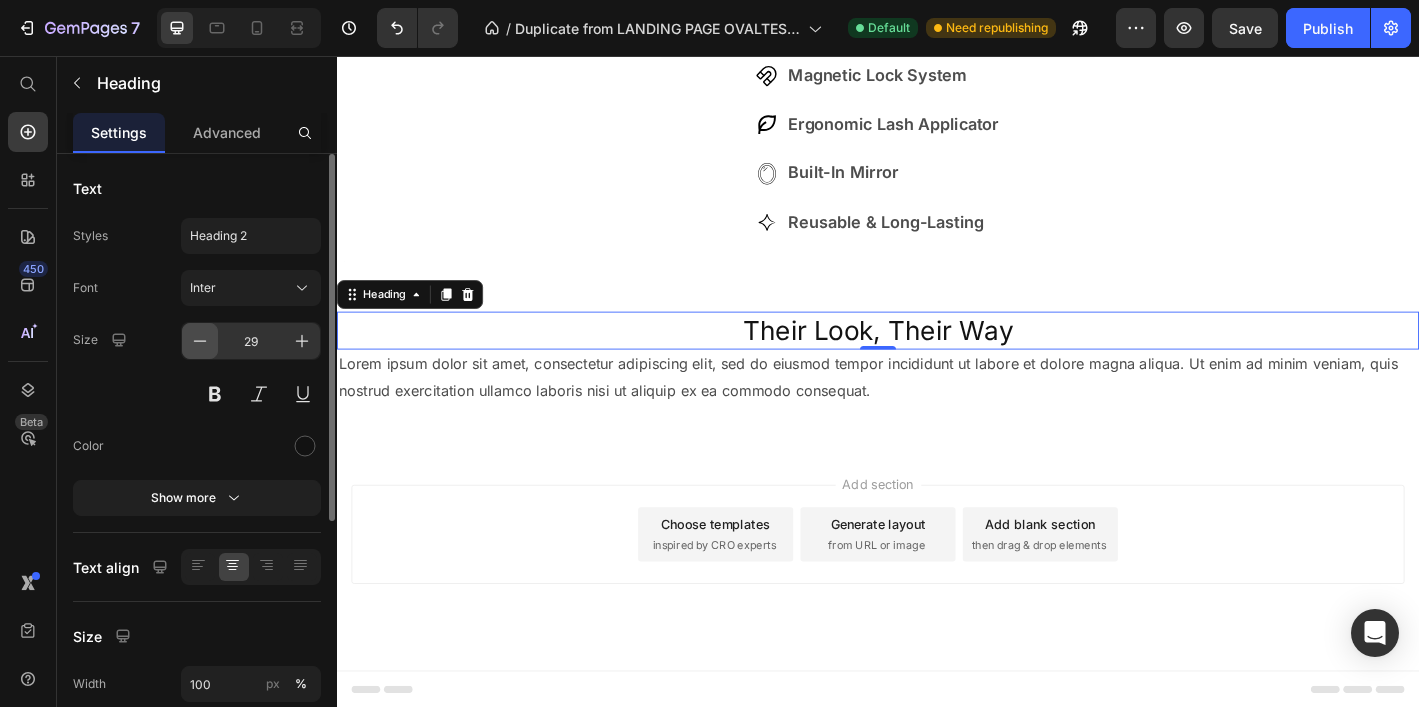 click 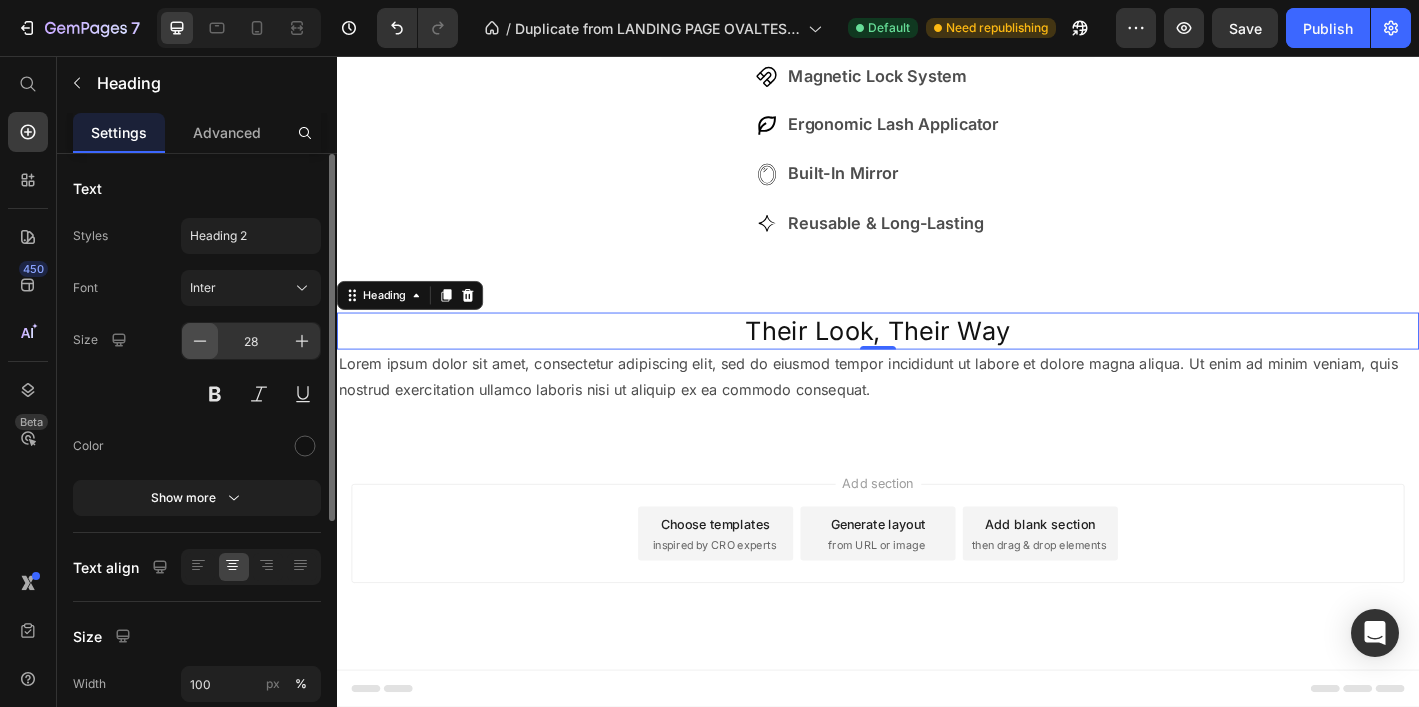 click 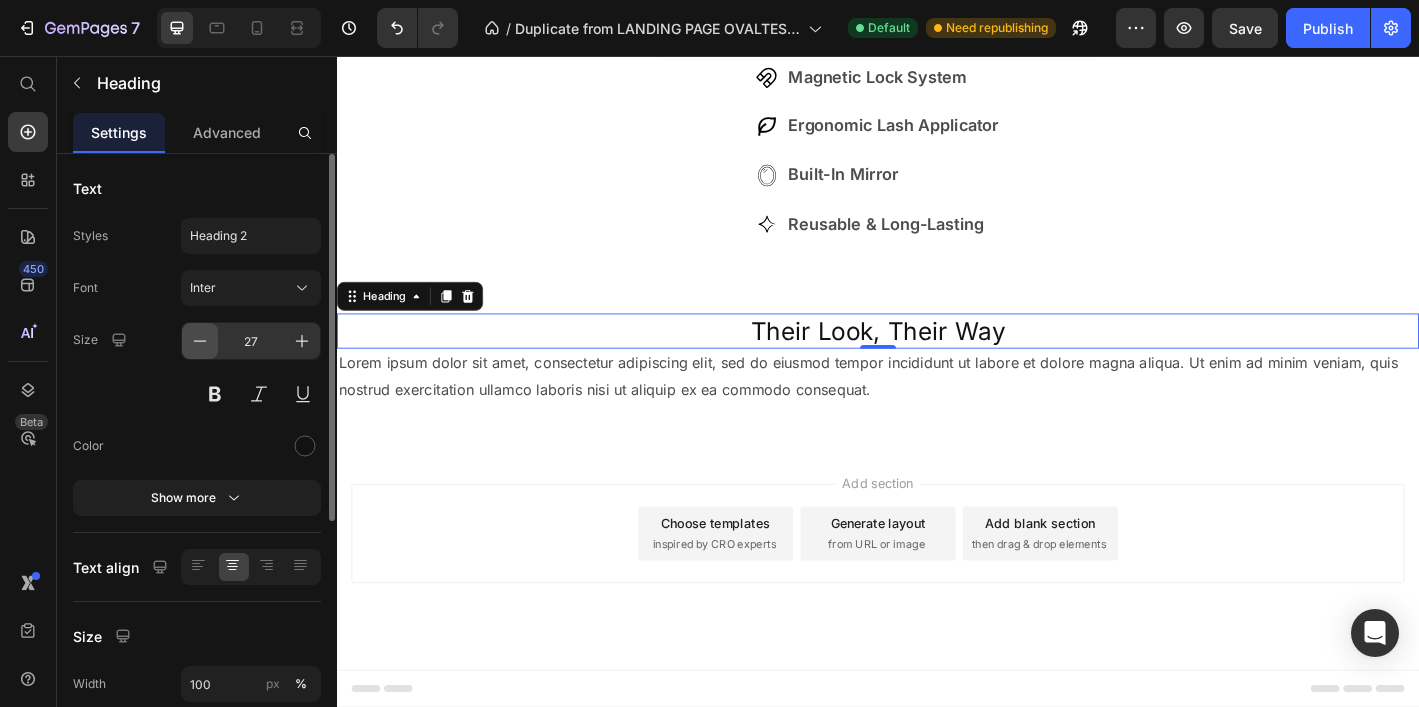 scroll, scrollTop: 4103, scrollLeft: 0, axis: vertical 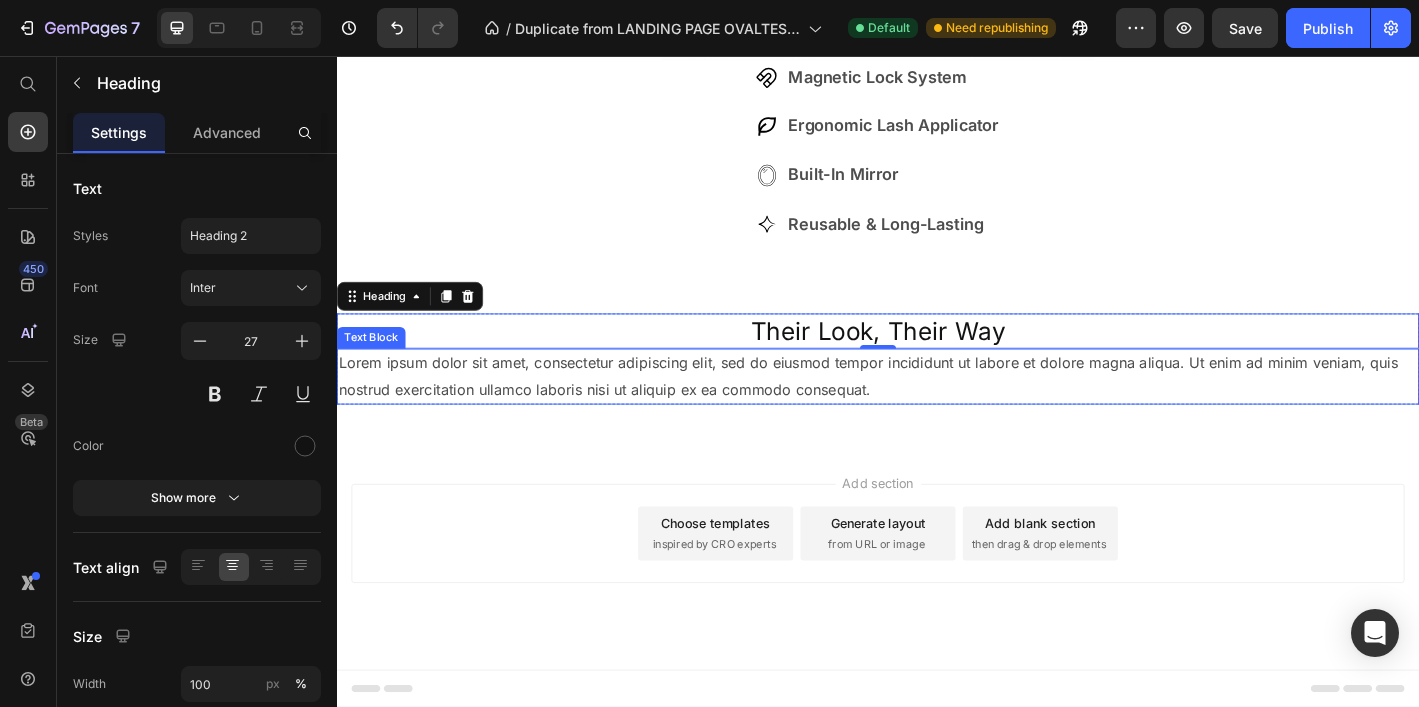 drag, startPoint x: 442, startPoint y: 414, endPoint x: 358, endPoint y: 408, distance: 84.21401 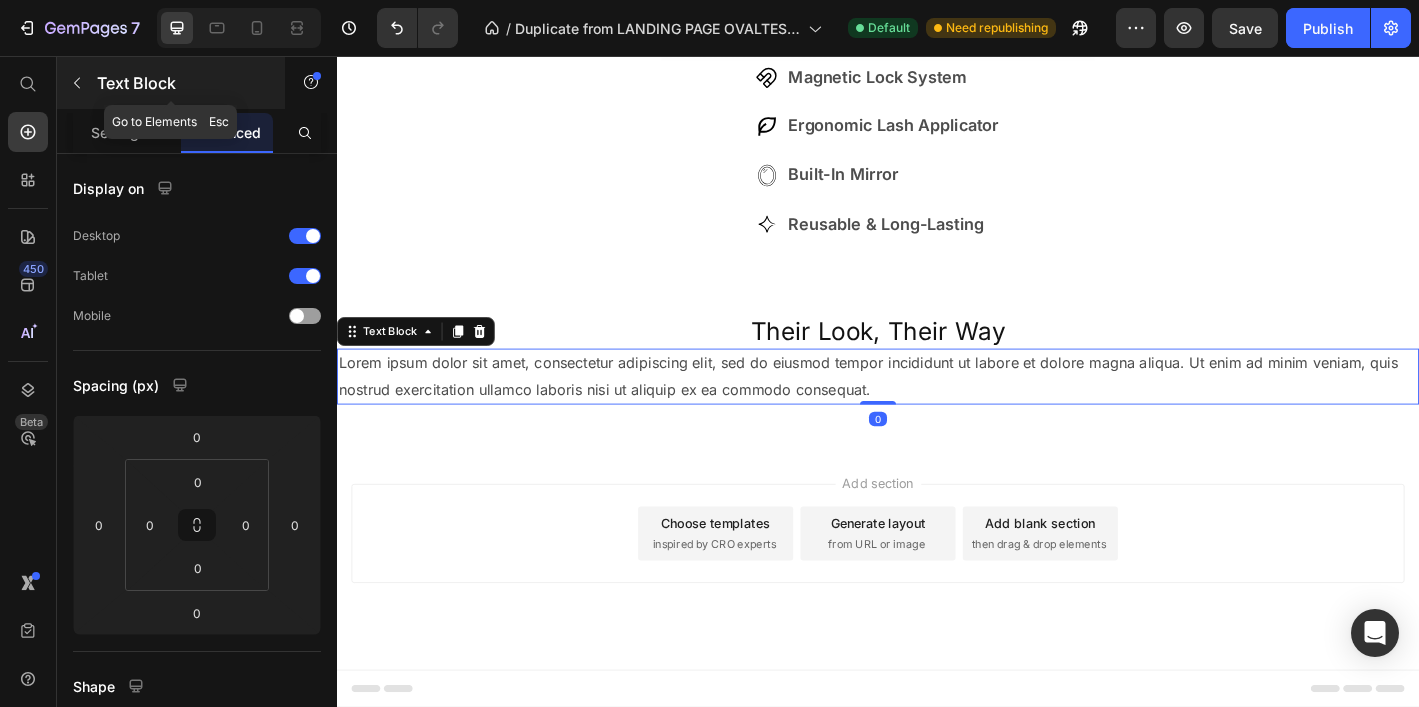 click on "Text Block" at bounding box center [182, 83] 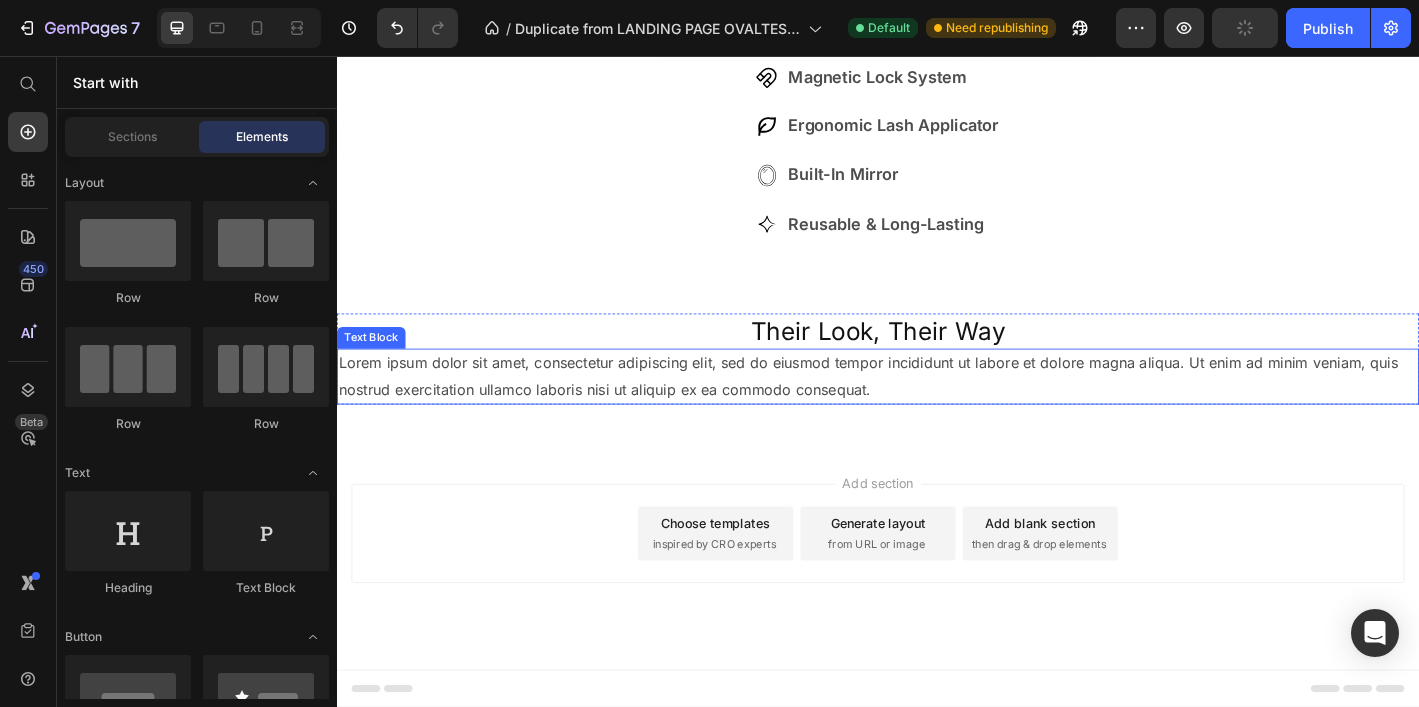 click on "Lorem ipsum dolor sit amet, consectetur adipiscing elit, sed do eiusmod tempor incididunt ut labore et dolore magna aliqua. Ut enim ad minim veniam, quis nostrud exercitation ullamco laboris nisi ut aliquip ex ea commodo consequat." at bounding box center (937, 411) 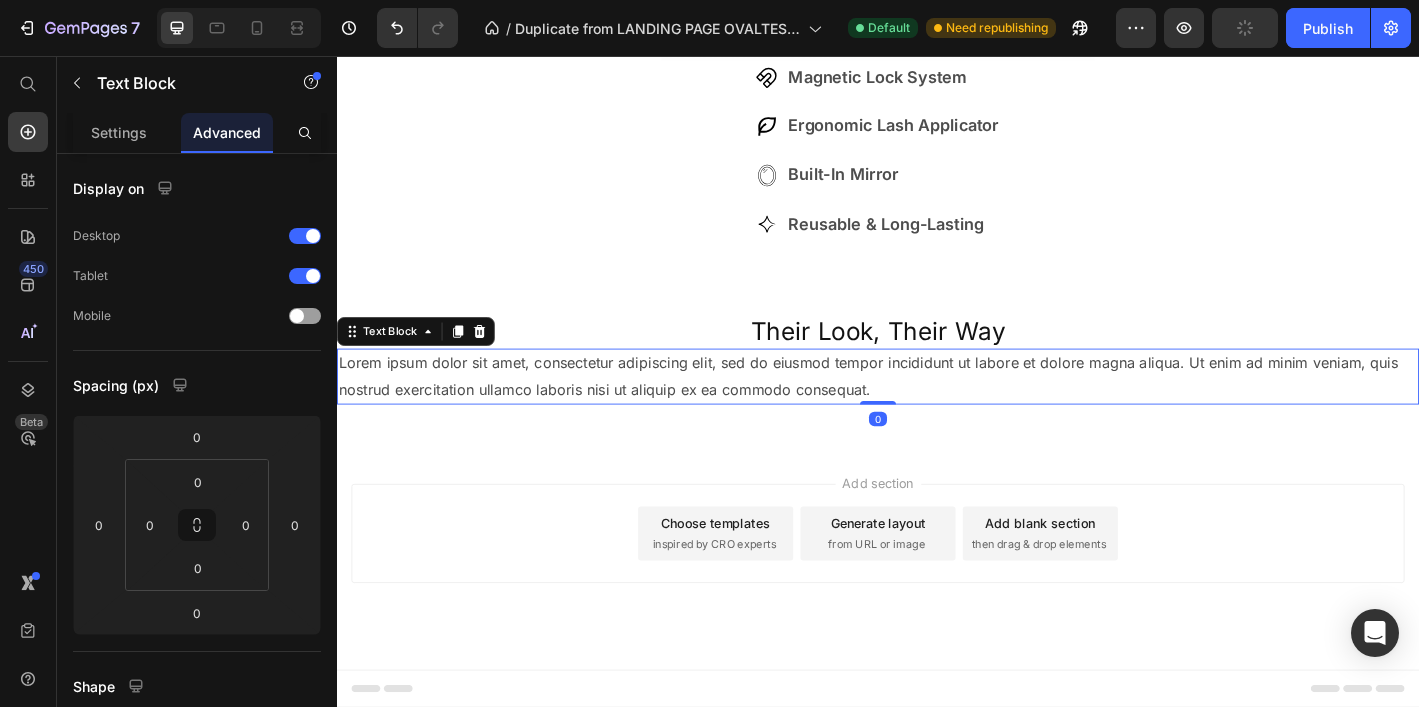 click on "Lorem ipsum dolor sit amet, consectetur adipiscing elit, sed do eiusmod tempor incididunt ut labore et dolore magna aliqua. Ut enim ad minim veniam, quis nostrud exercitation ullamco laboris nisi ut aliquip ex ea commodo consequat." at bounding box center (937, 411) 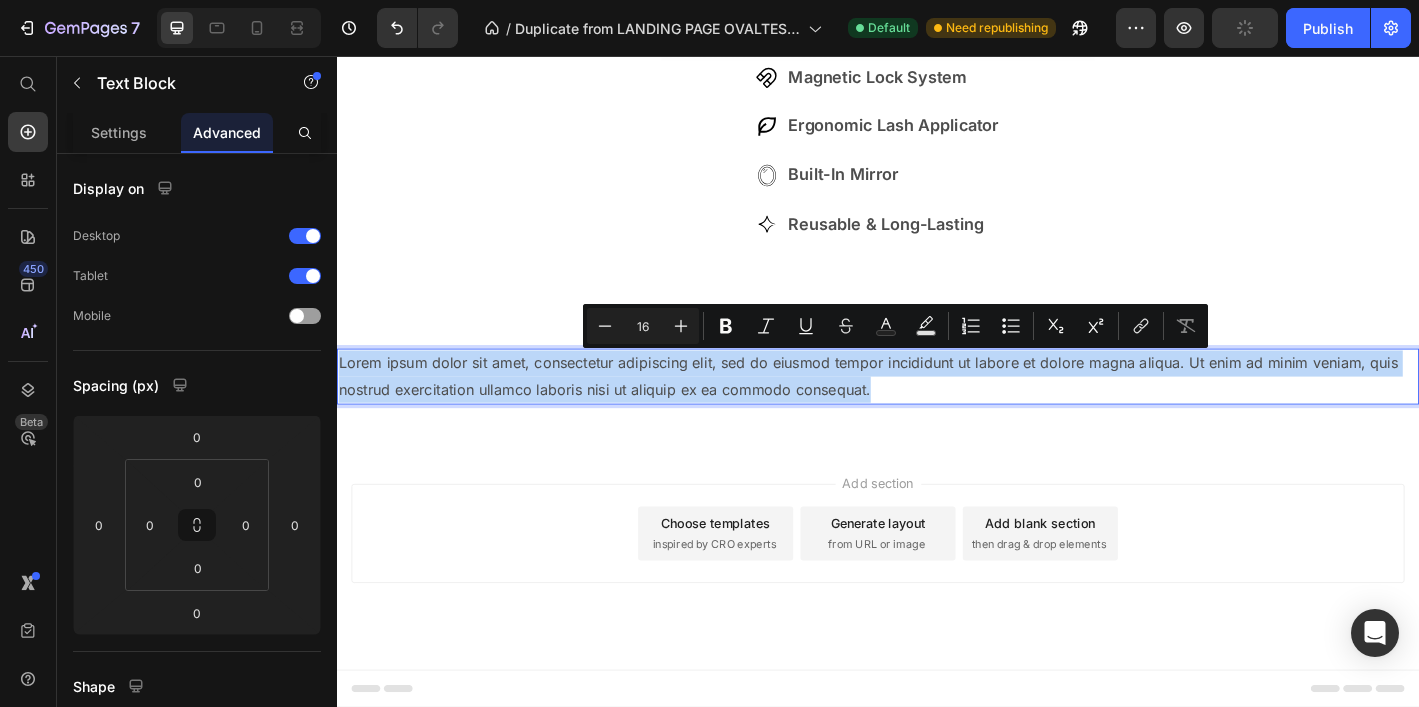 drag, startPoint x: 912, startPoint y: 430, endPoint x: 316, endPoint y: 405, distance: 596.5241 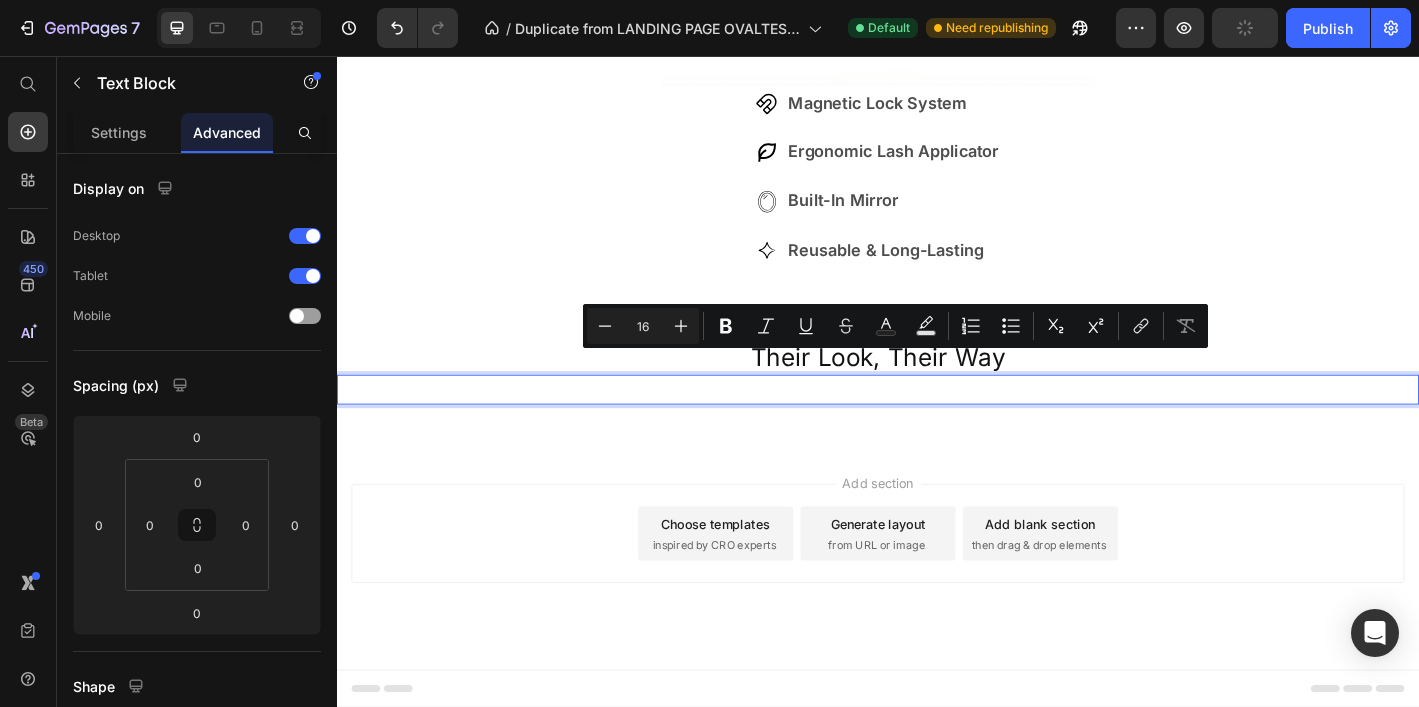 scroll, scrollTop: 4159, scrollLeft: 0, axis: vertical 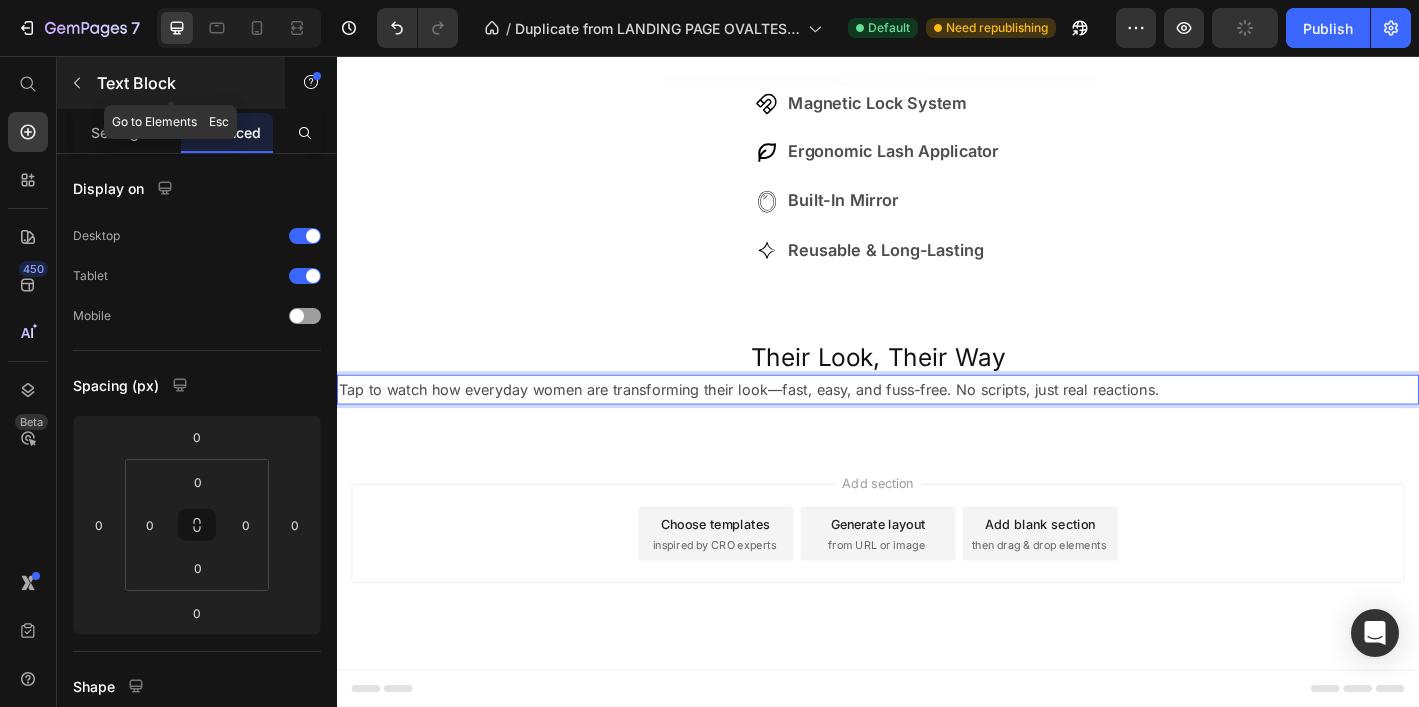 click at bounding box center [77, 83] 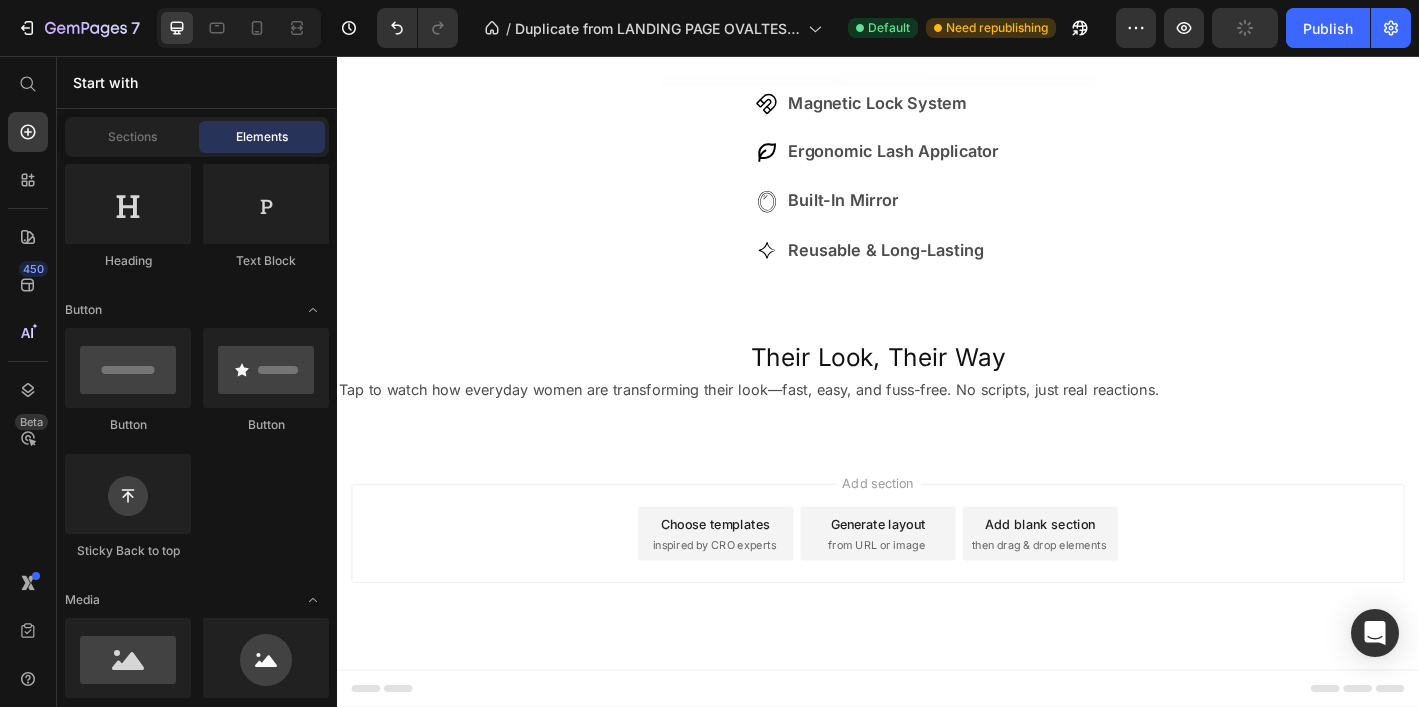 scroll, scrollTop: 333, scrollLeft: 0, axis: vertical 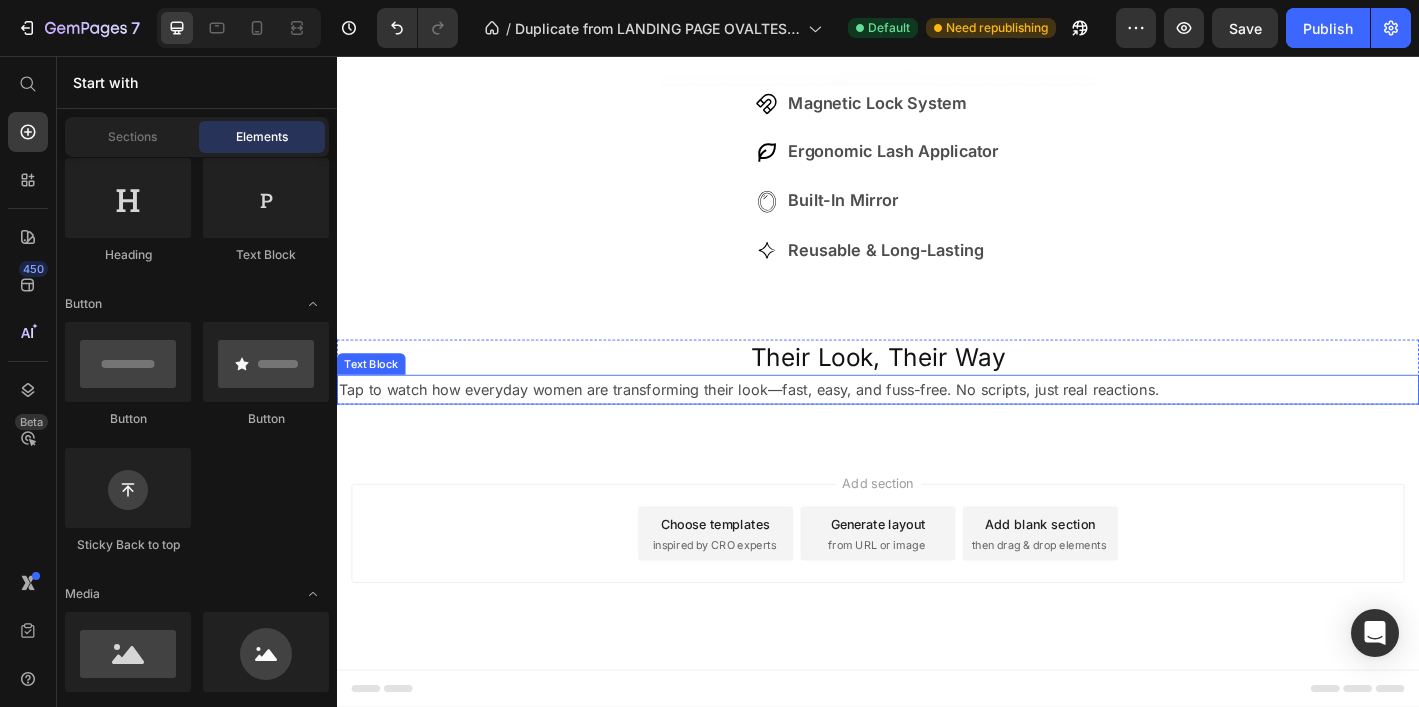 click on "Tap to watch how everyday women are transforming their look—fast, easy, and fuss-free. No scripts, just real reactions." at bounding box center (937, 425) 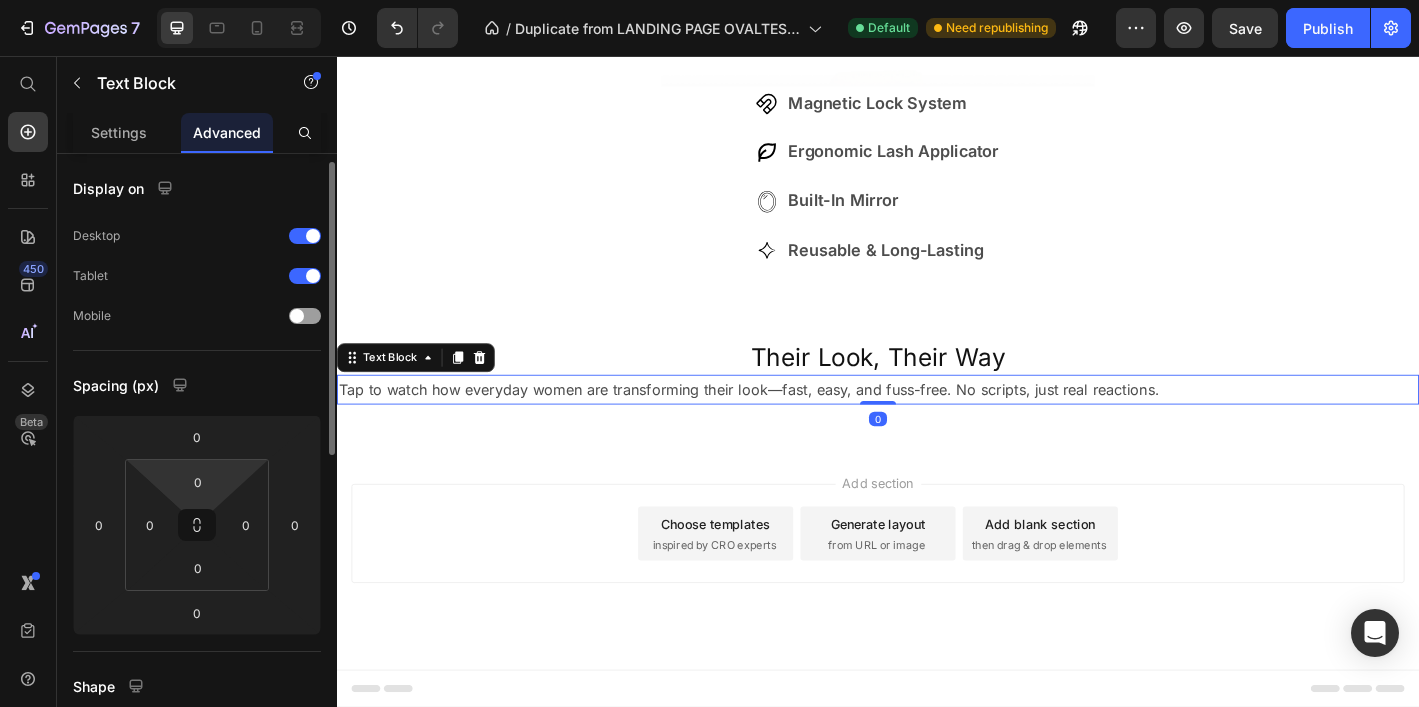 scroll, scrollTop: 8, scrollLeft: 0, axis: vertical 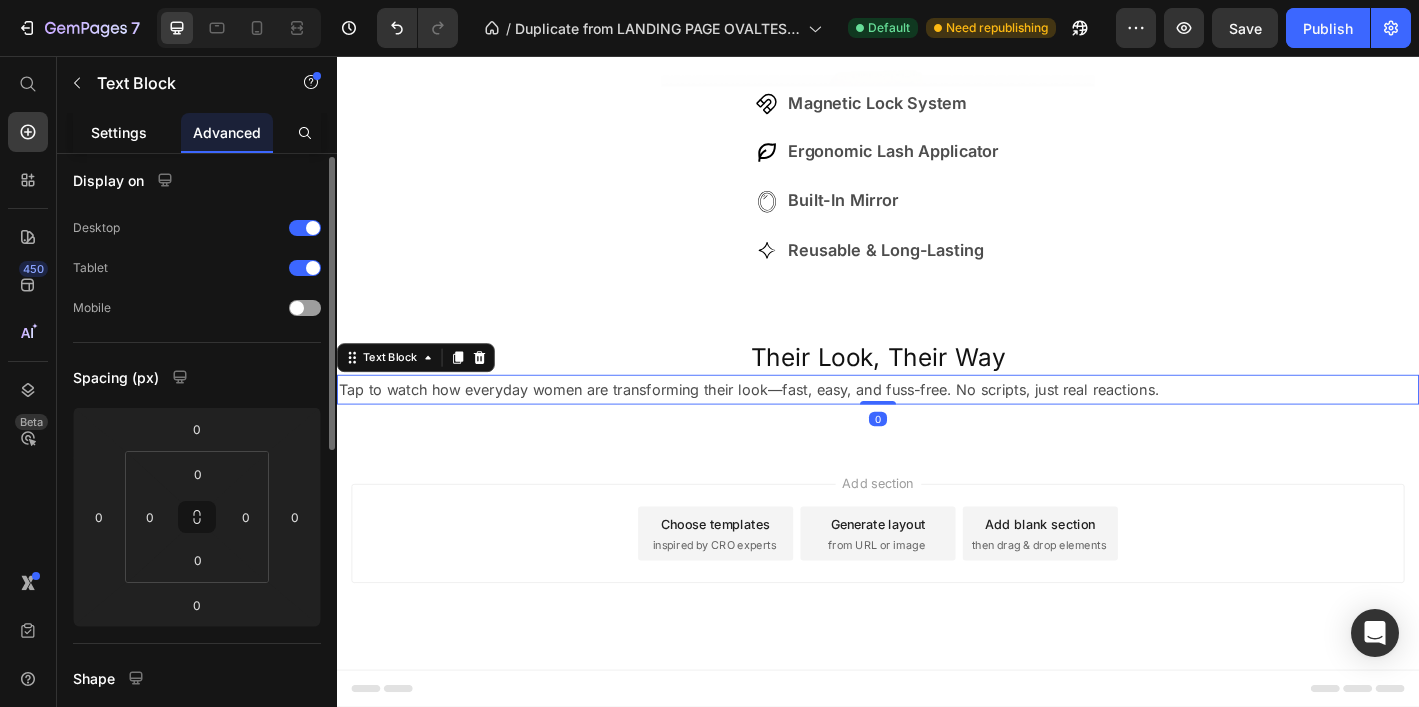 click on "Settings" at bounding box center (119, 132) 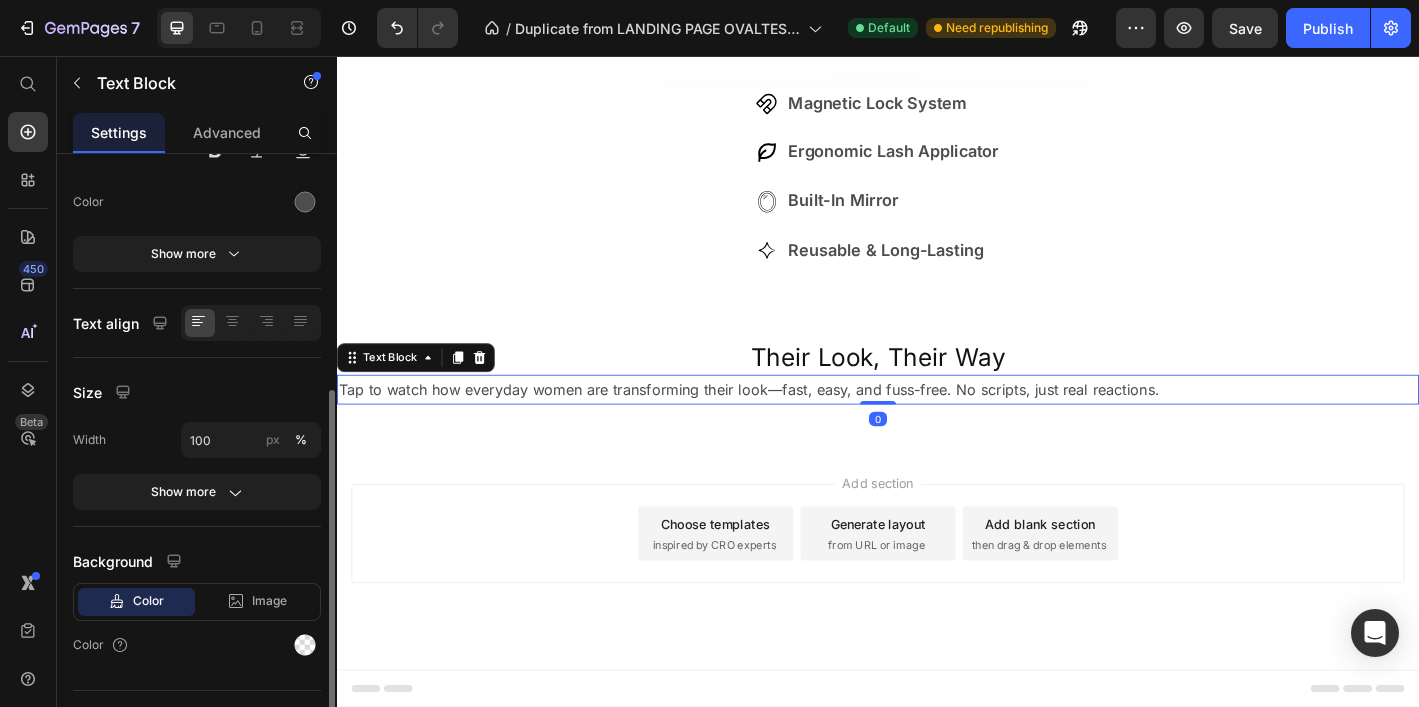 scroll, scrollTop: 285, scrollLeft: 0, axis: vertical 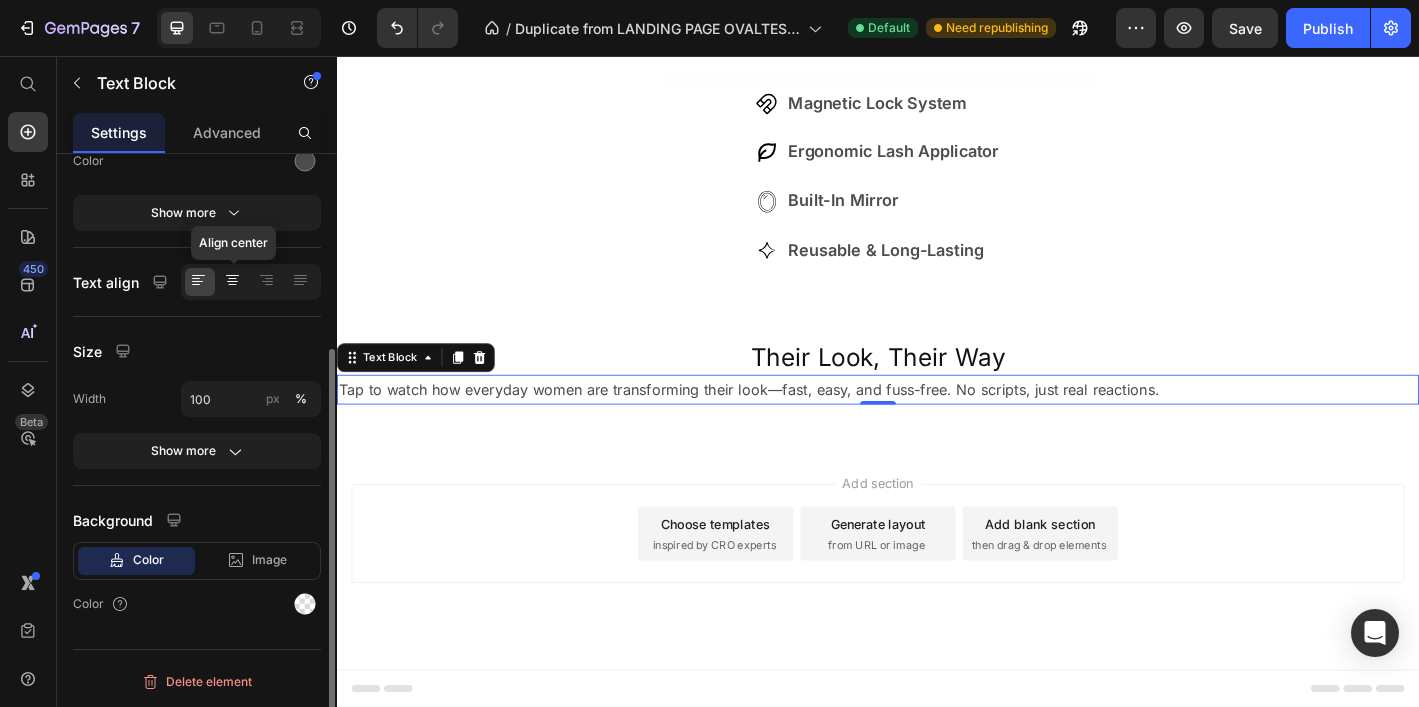 click 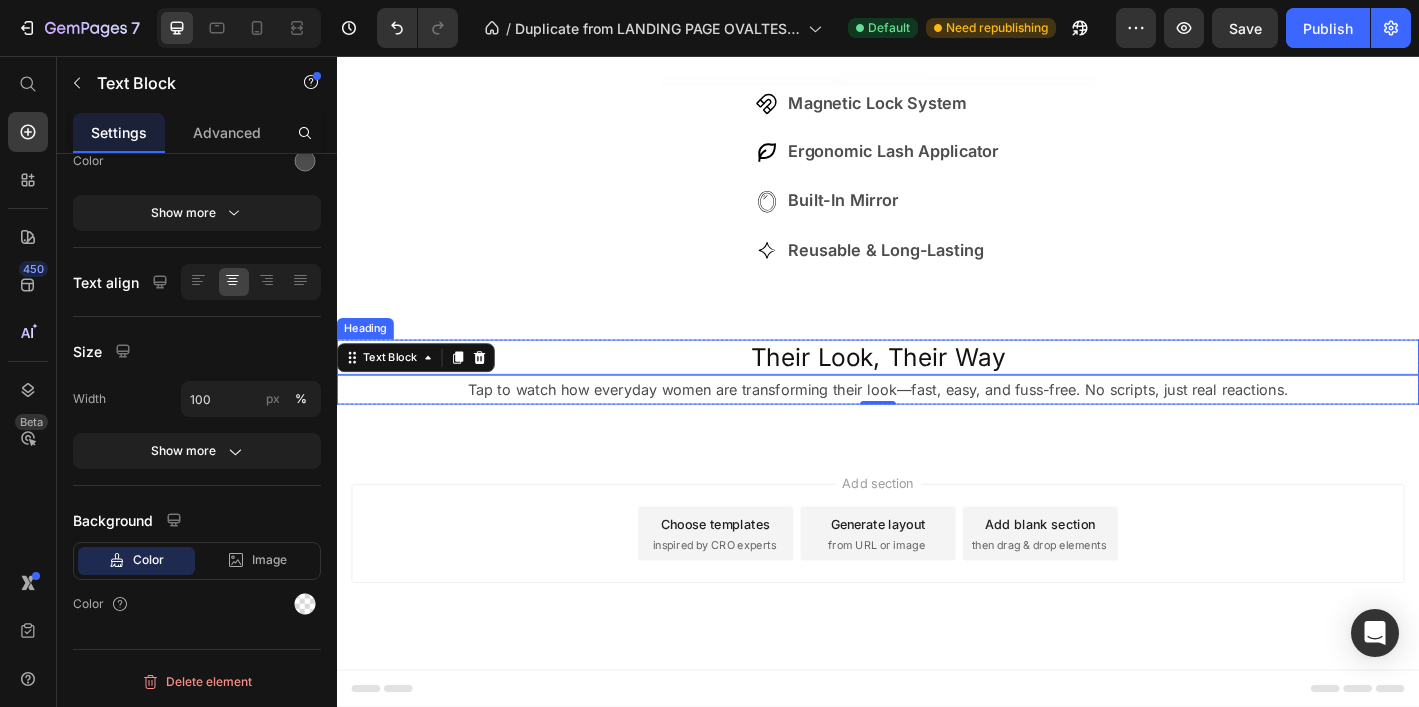 click on "Their Look, Their Way" at bounding box center (937, 389) 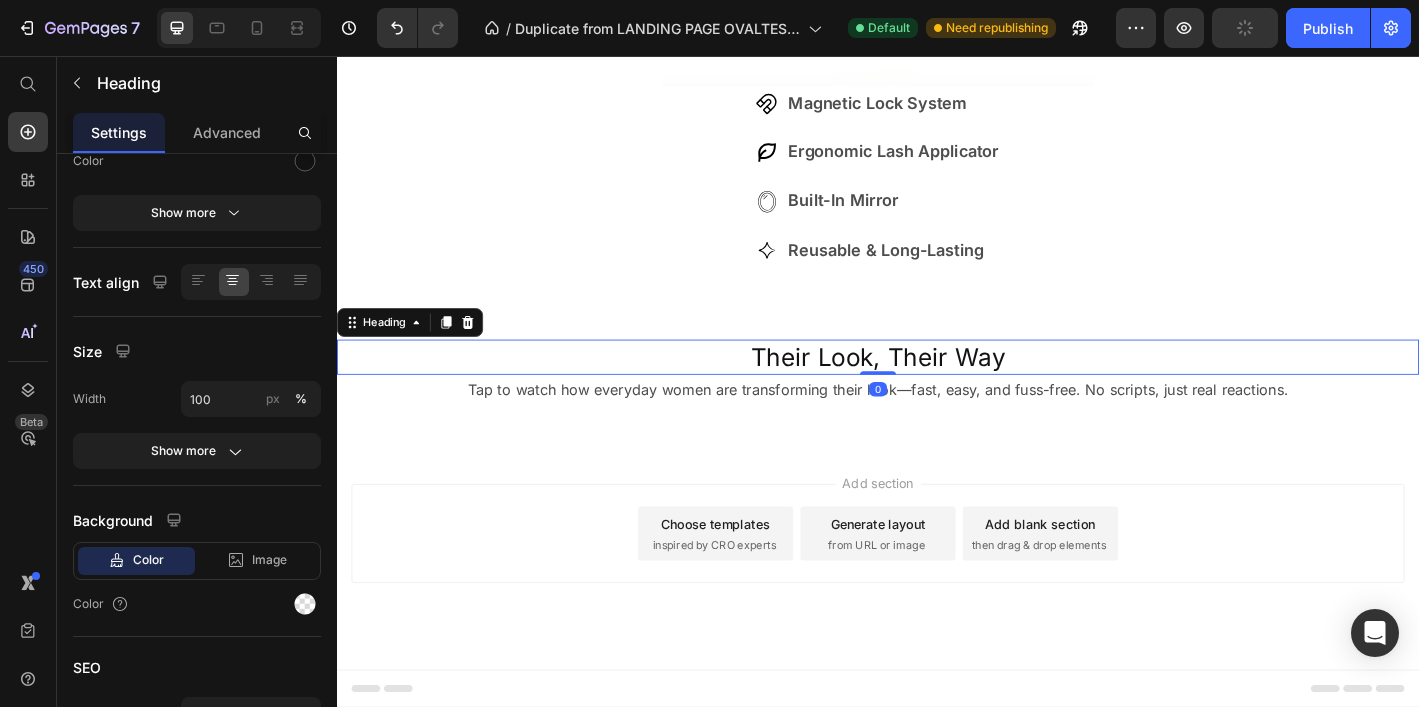scroll, scrollTop: 0, scrollLeft: 0, axis: both 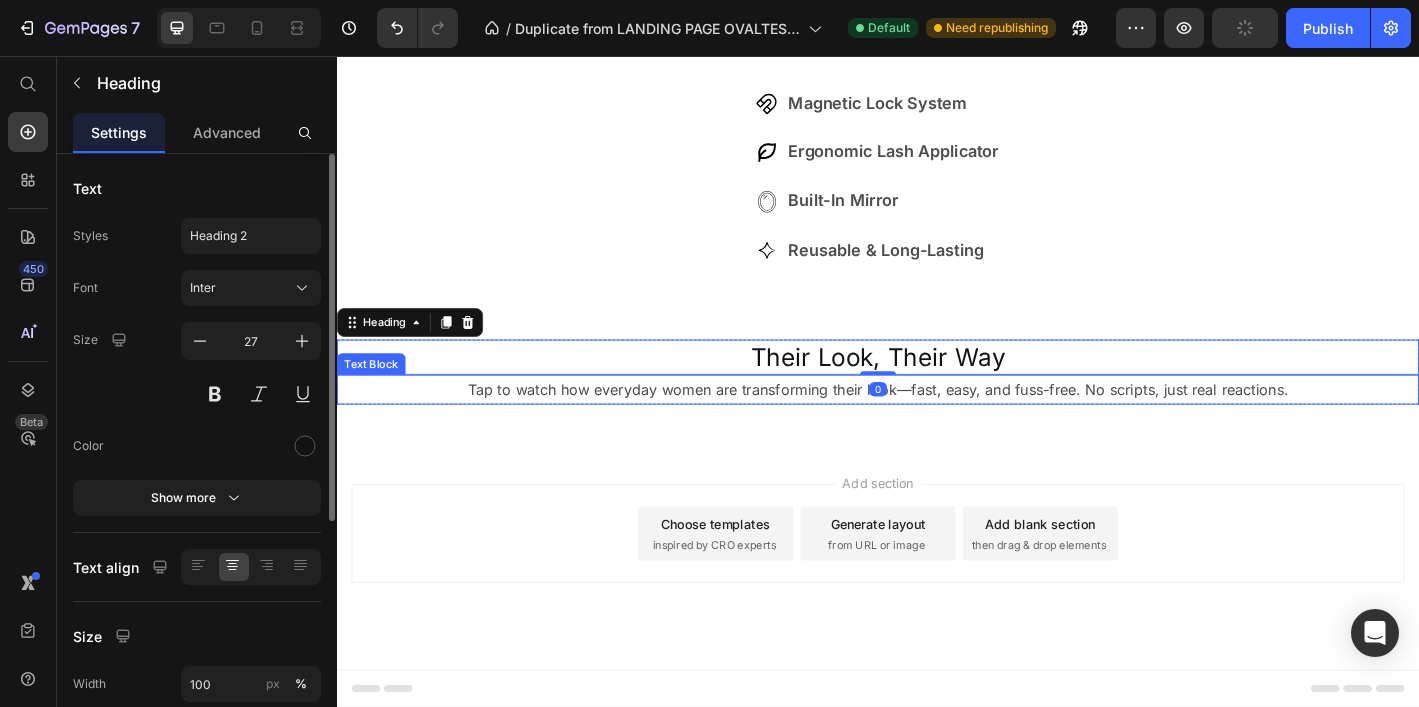 click on "Tap to watch how everyday women are transforming their look—fast, easy, and fuss-free. No scripts, just real reactions." at bounding box center (937, 425) 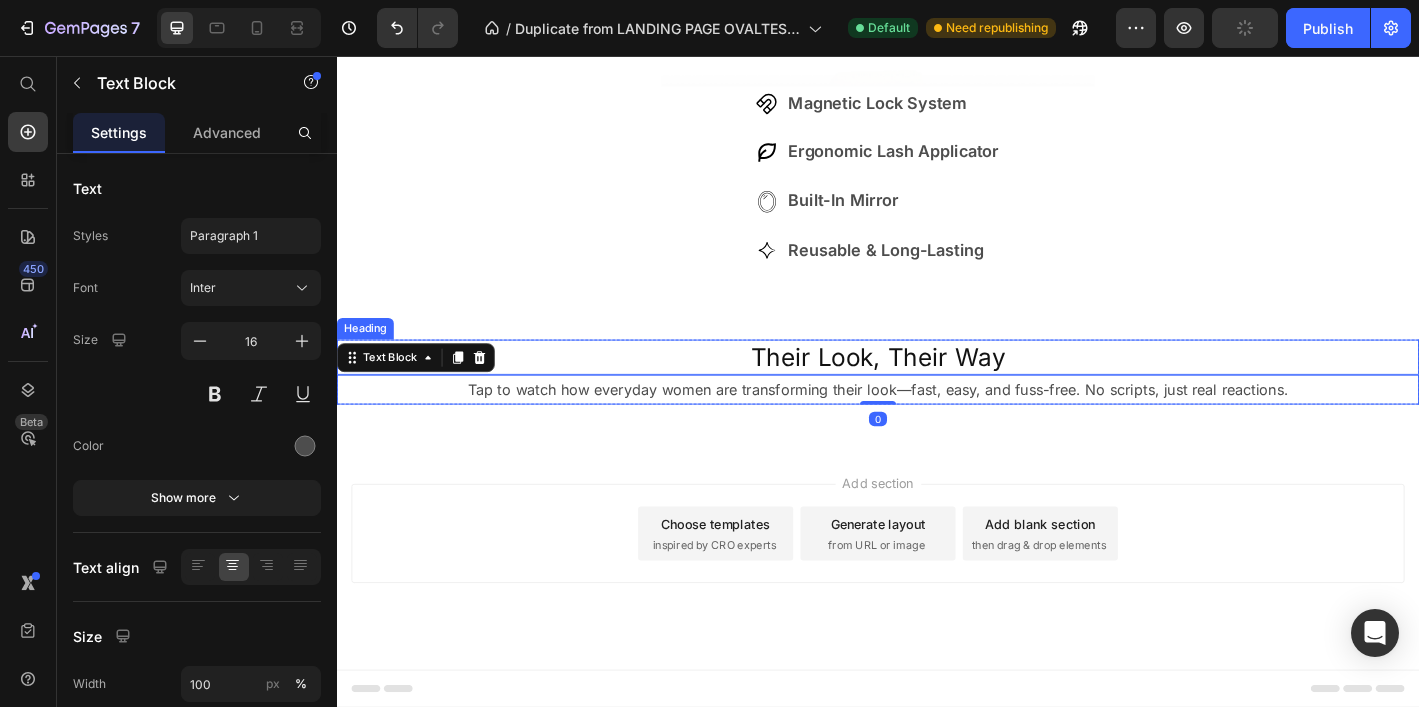 click on "Their Look, Their Way" at bounding box center [937, 389] 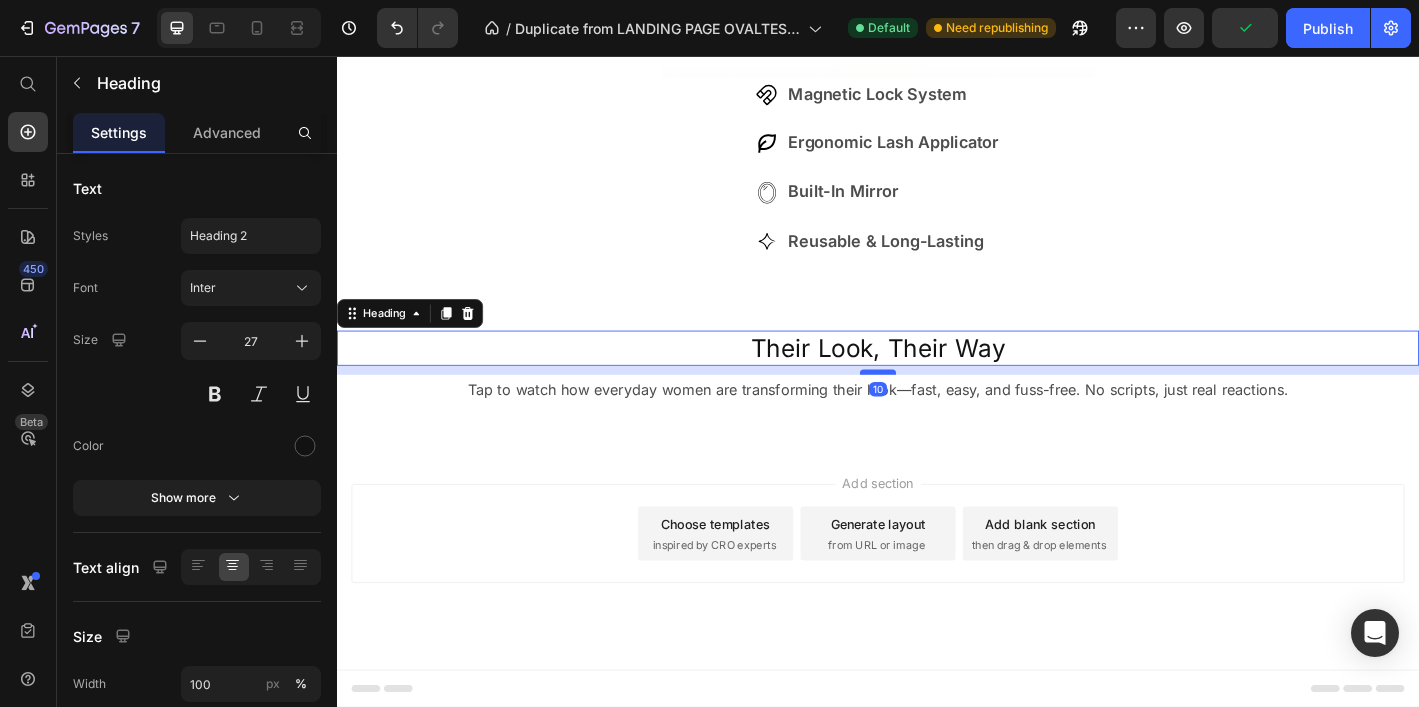 drag, startPoint x: 946, startPoint y: 436, endPoint x: 949, endPoint y: 446, distance: 10.440307 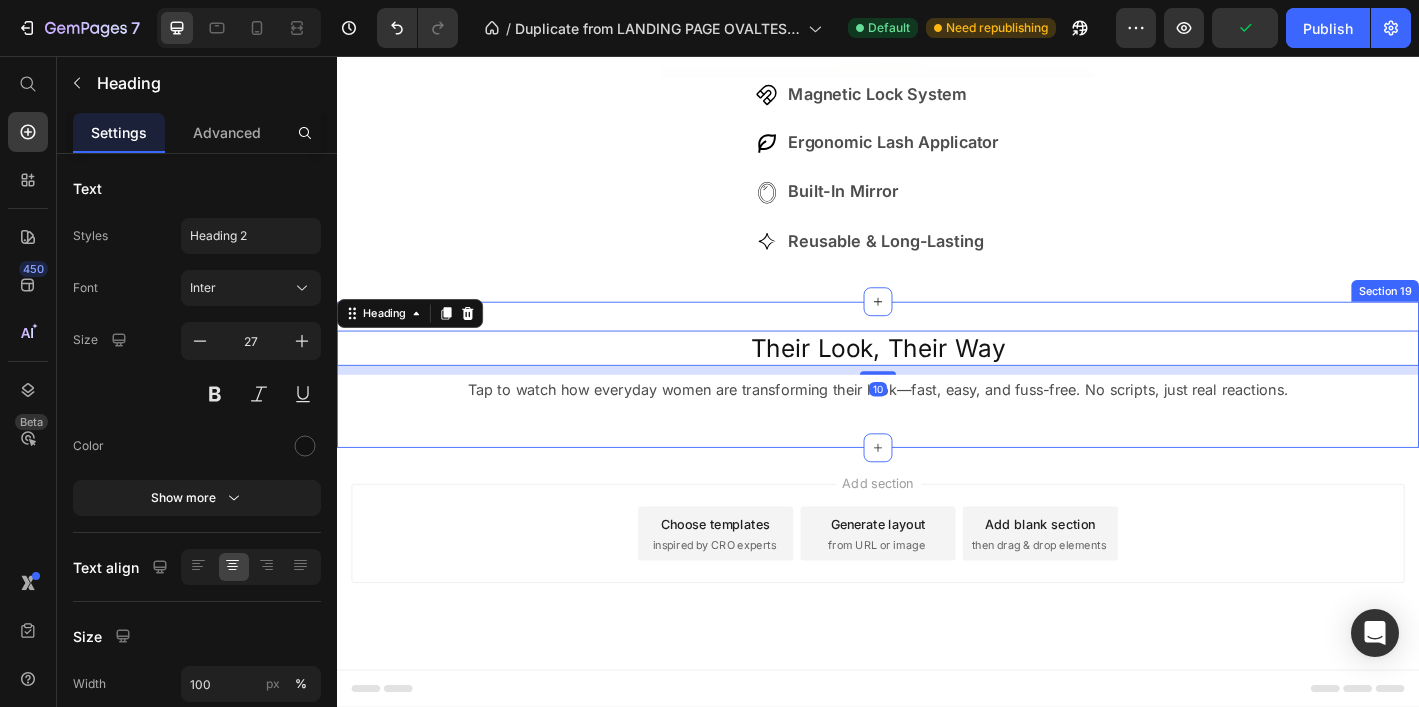 click on "Their Look, Their Way Heading   10 Tap to watch how everyday women are transforming their look—fast, easy, and fuss-free. No scripts, just real reactions. Text Block Row Section 19" at bounding box center [937, 409] 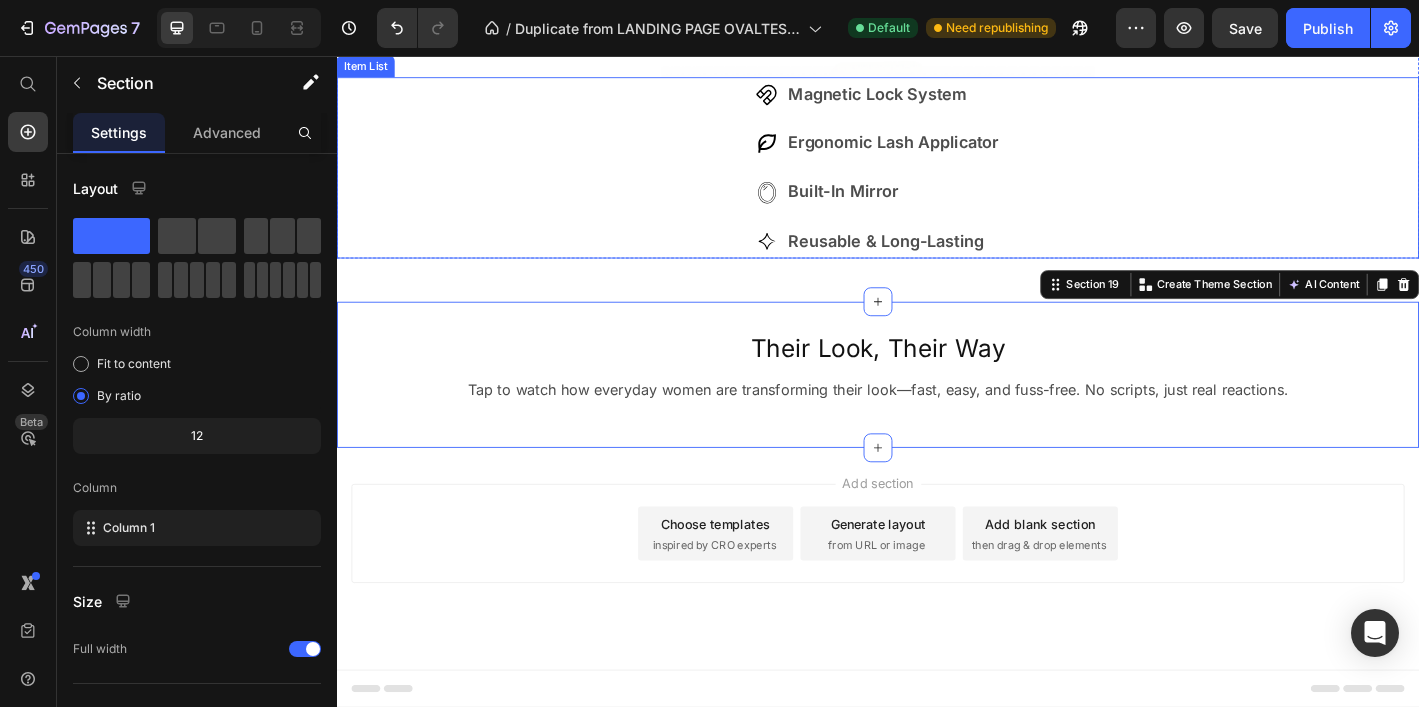 click on "Magnetic Lock System Ergonomic Lash Applicator Built-in Mirror Reusable & Long-Lasting" at bounding box center (937, 180) 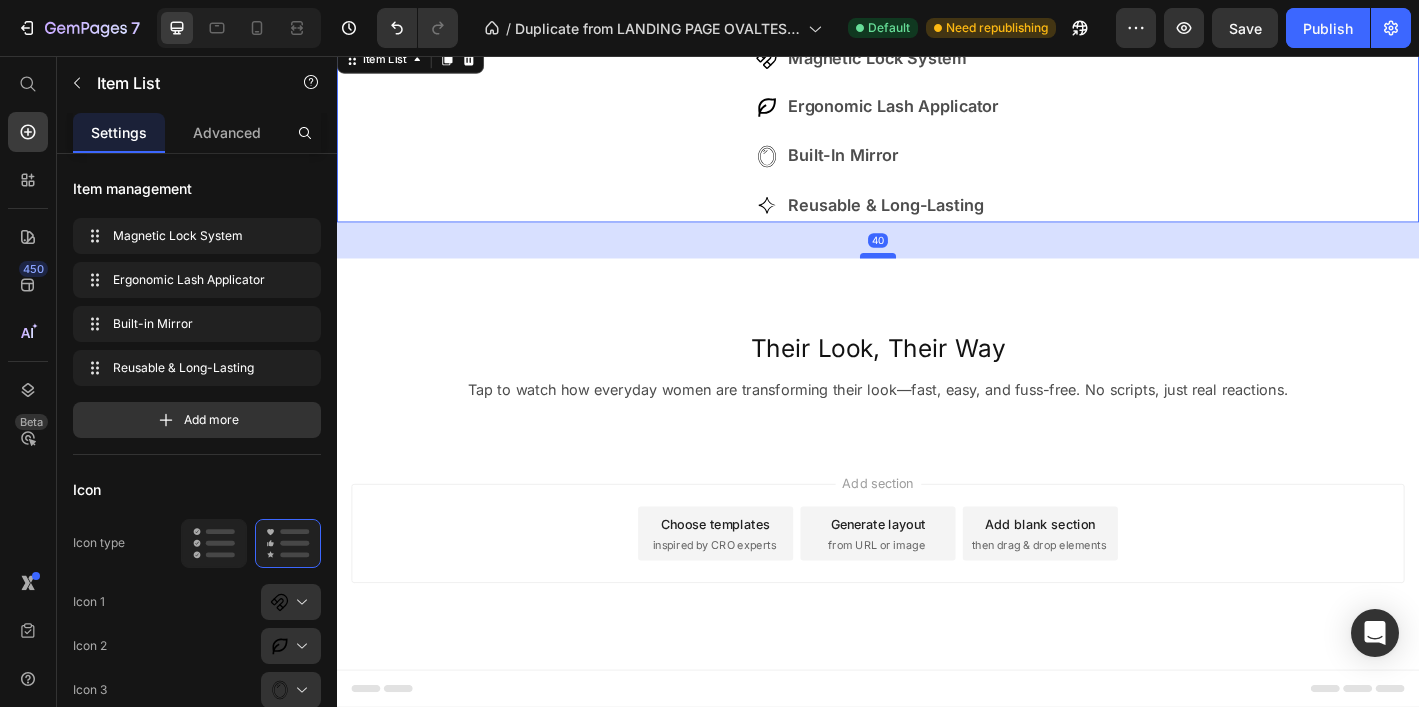 drag, startPoint x: 952, startPoint y: 315, endPoint x: 945, endPoint y: 355, distance: 40.60788 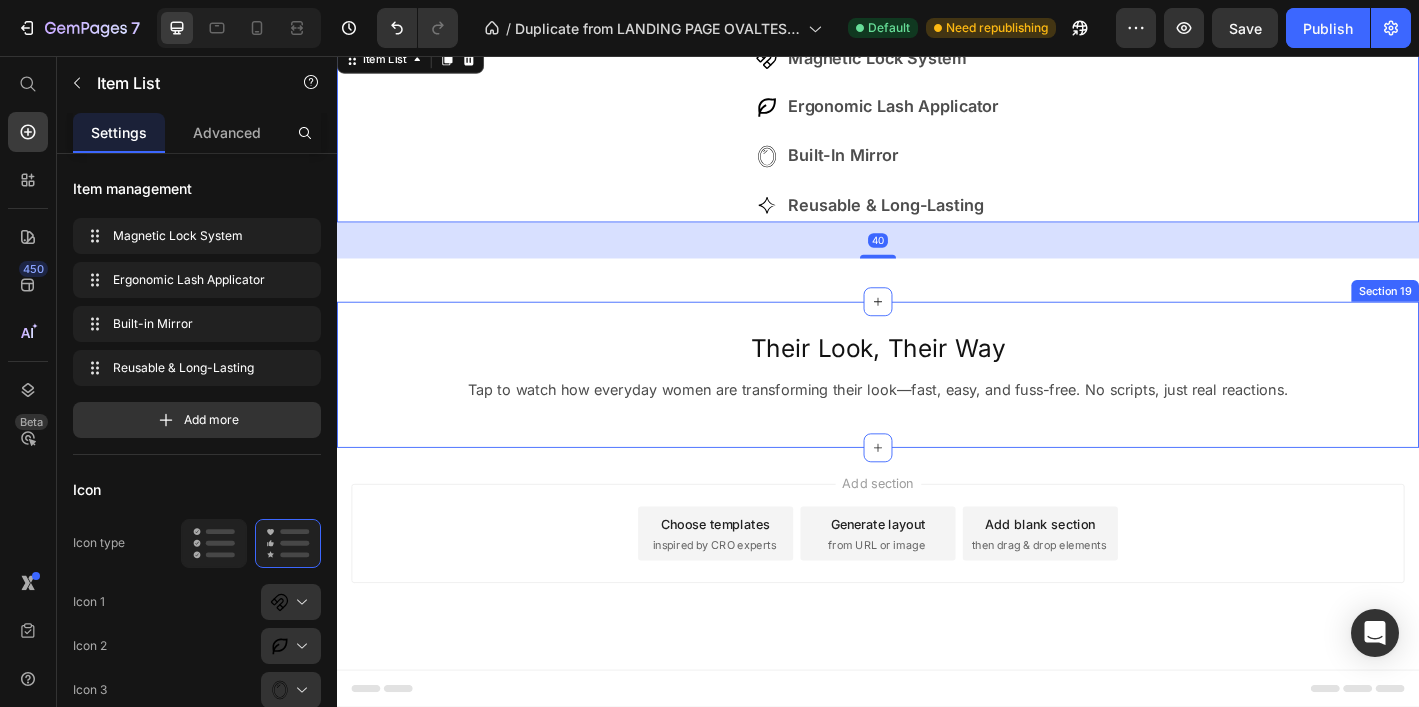 click on "Their Look, Their Way Heading Tap to watch how everyday women are transforming their look—fast, easy, and fuss-free. No scripts, just real reactions. Text Block Row Section 19" at bounding box center (937, 409) 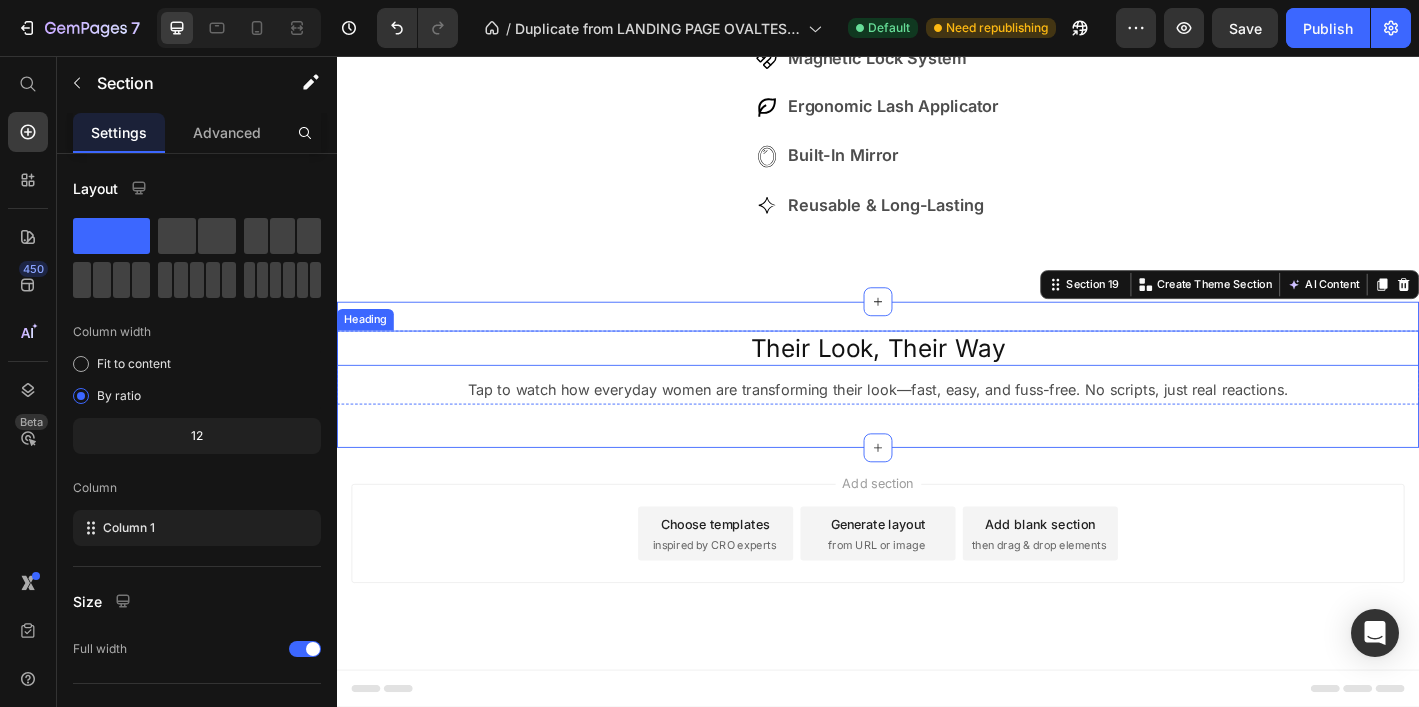 click on "Their Look, Their Way" at bounding box center (937, 379) 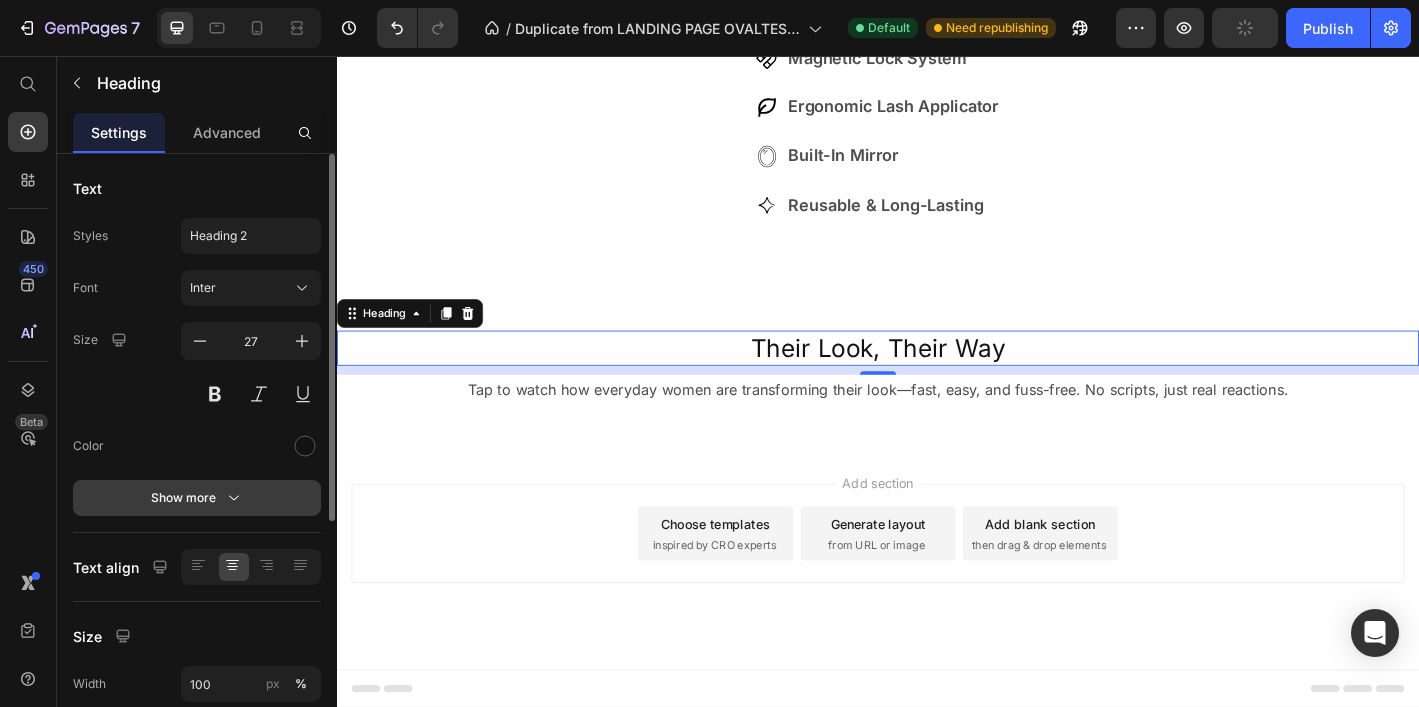 click 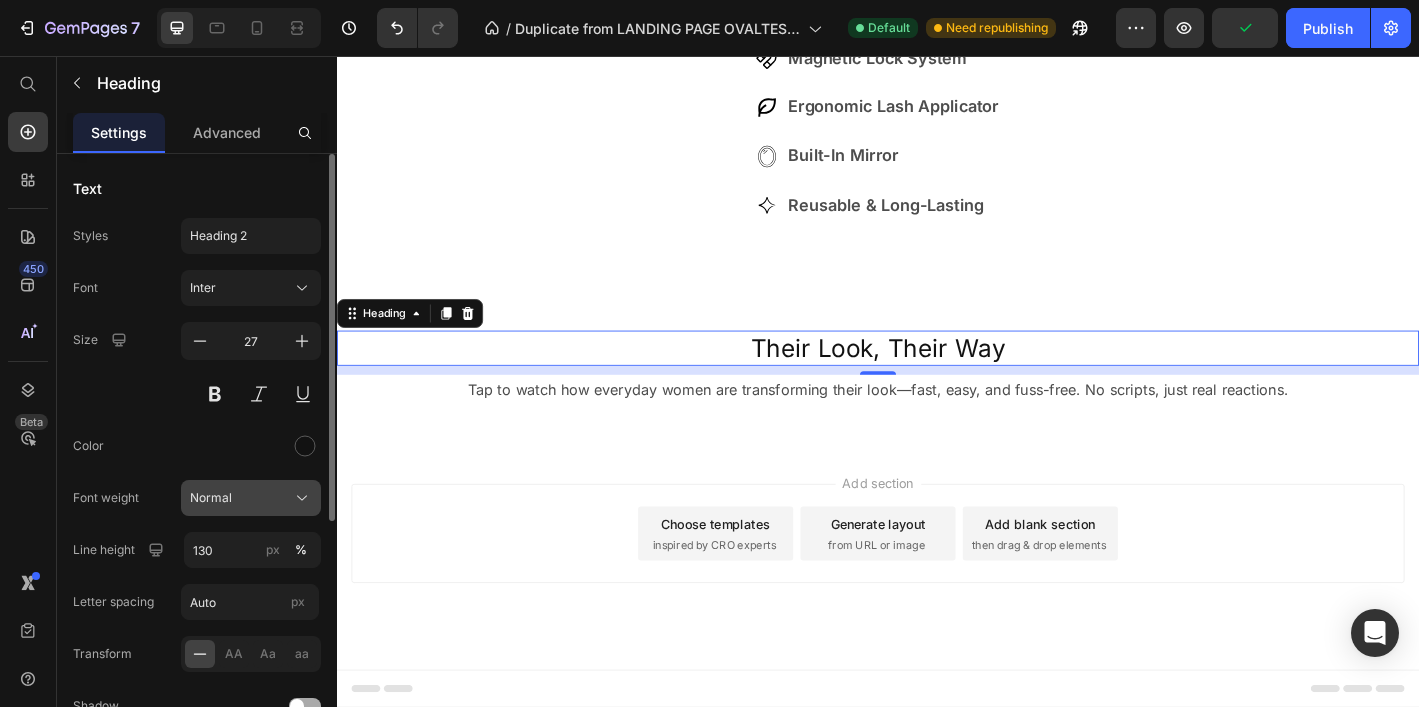 click on "Normal" at bounding box center [211, 498] 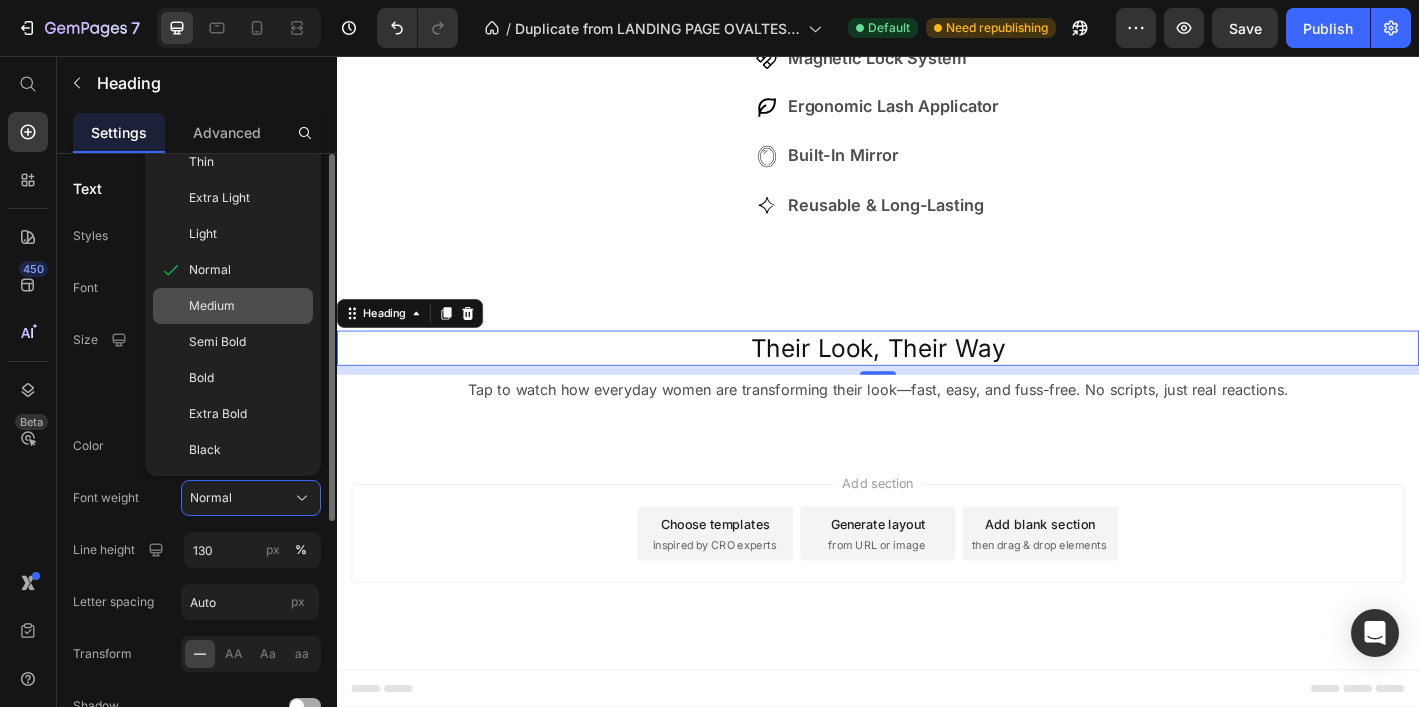 click on "Medium" at bounding box center (212, 306) 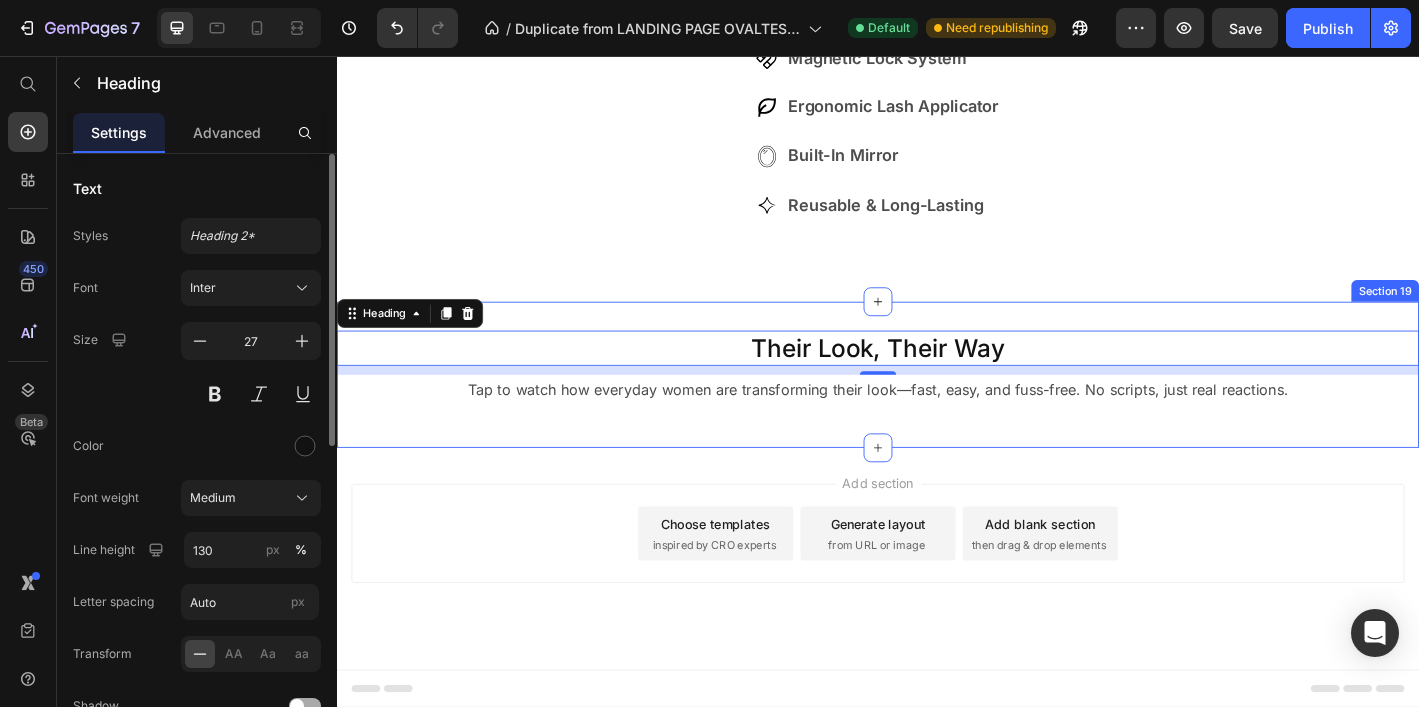 click on "Their Look, Their Way Heading   10 Tap to watch how everyday women are transforming their look—fast, easy, and fuss-free. No scripts, just real reactions. Text Block Row" at bounding box center [937, 409] 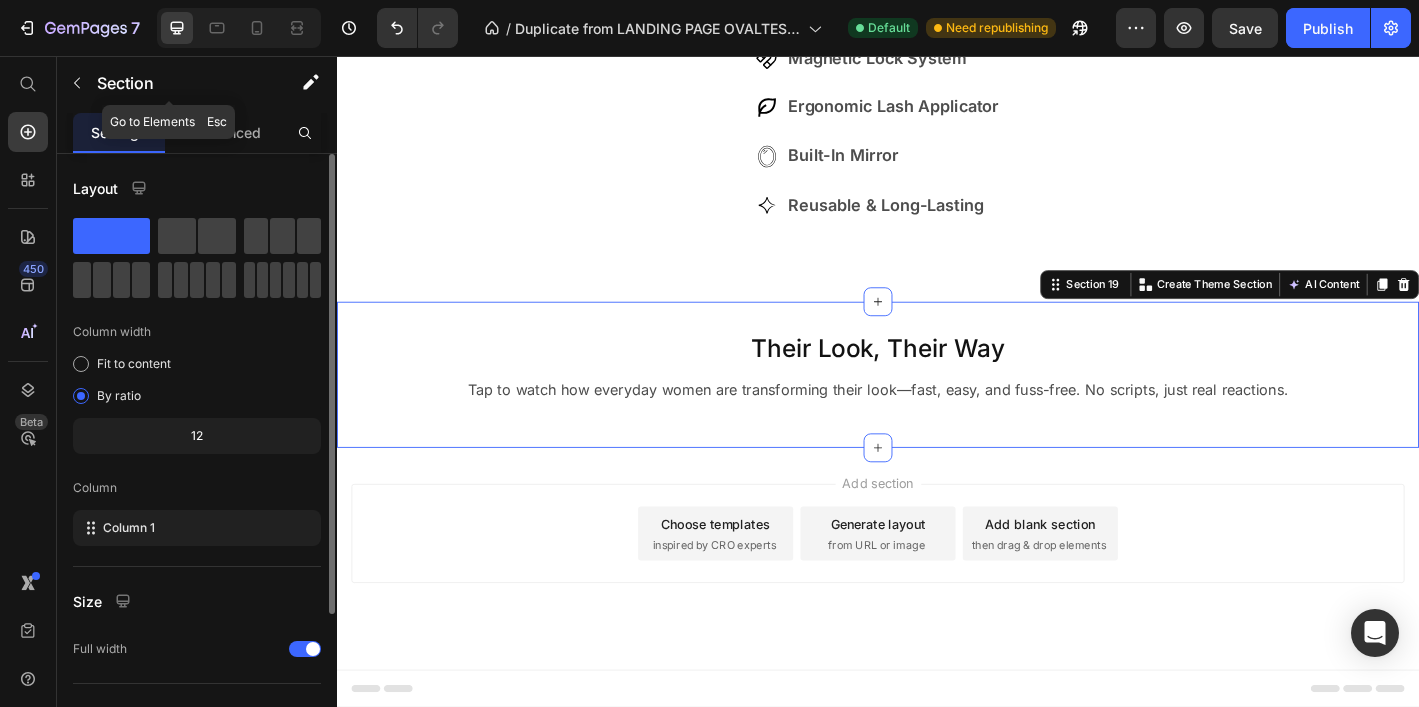 click at bounding box center (77, 83) 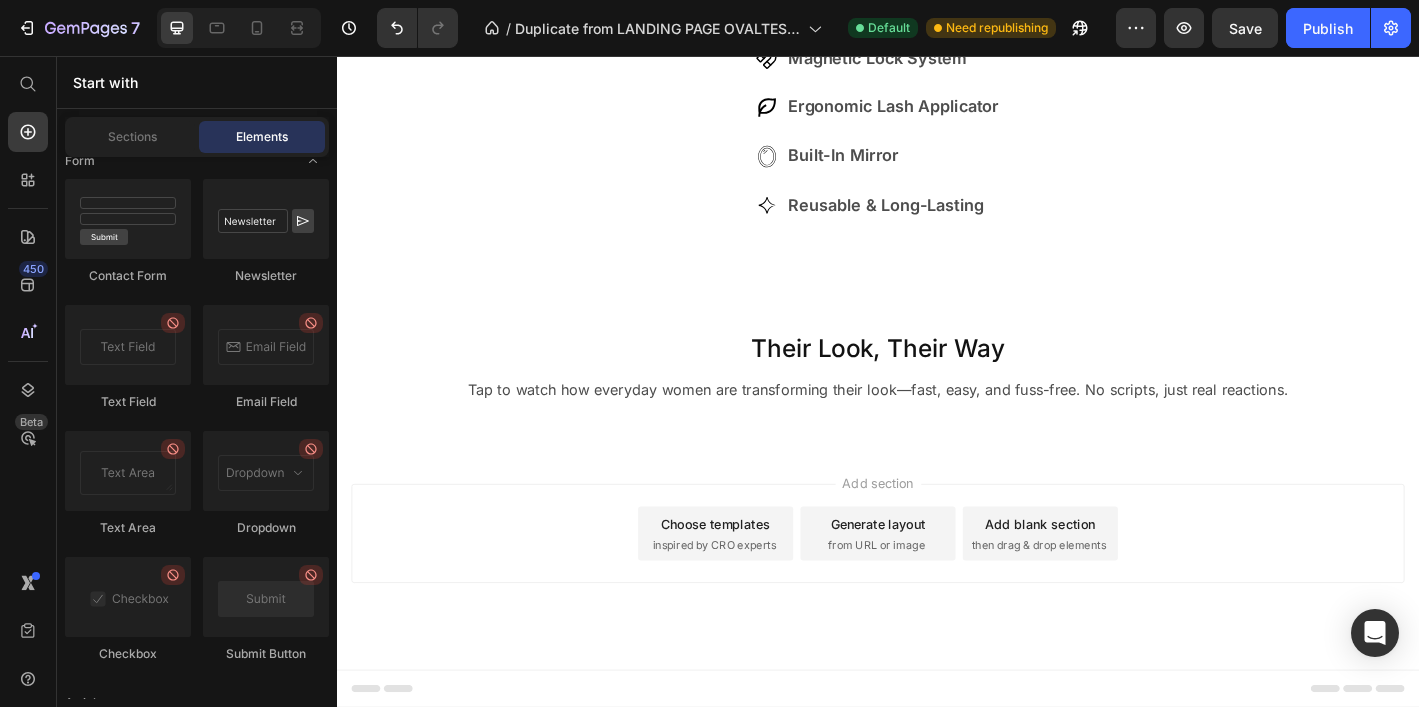scroll, scrollTop: 5637, scrollLeft: 0, axis: vertical 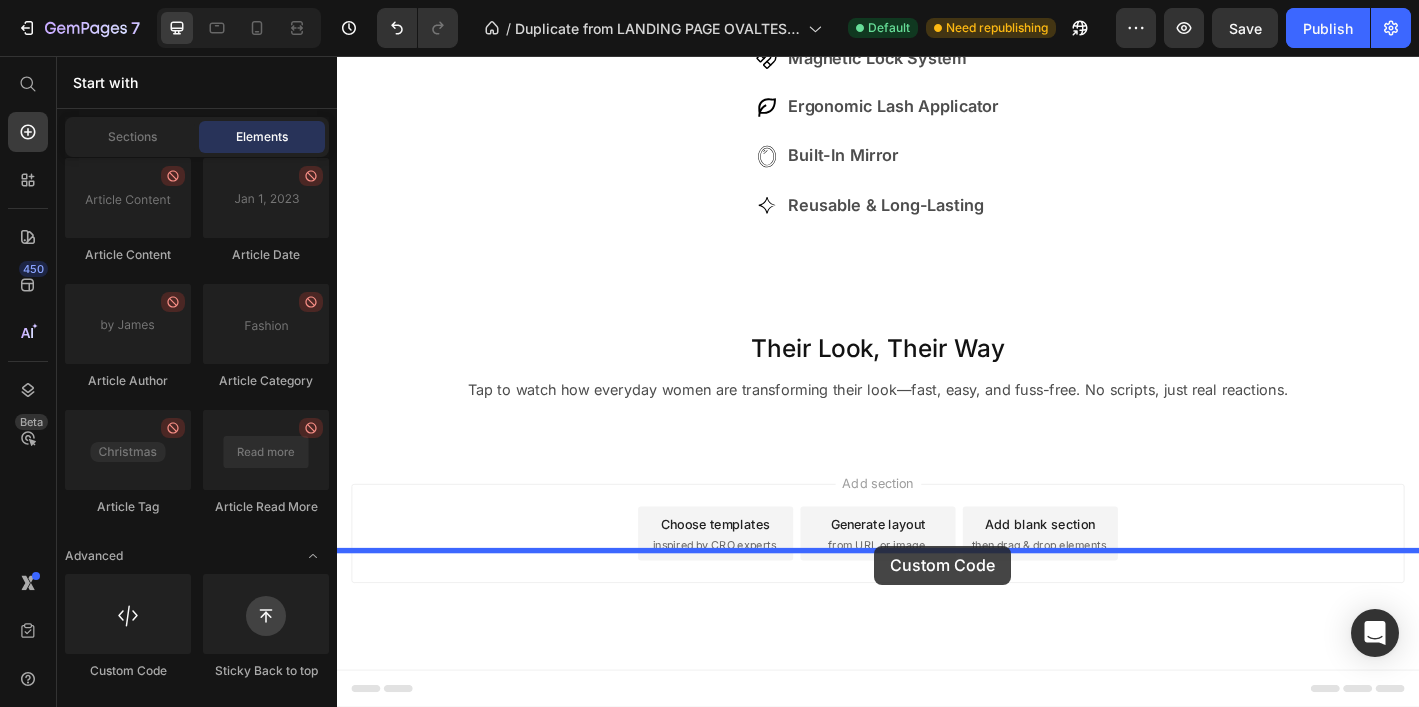 drag, startPoint x: 647, startPoint y: 653, endPoint x: 933, endPoint y: 599, distance: 291.05325 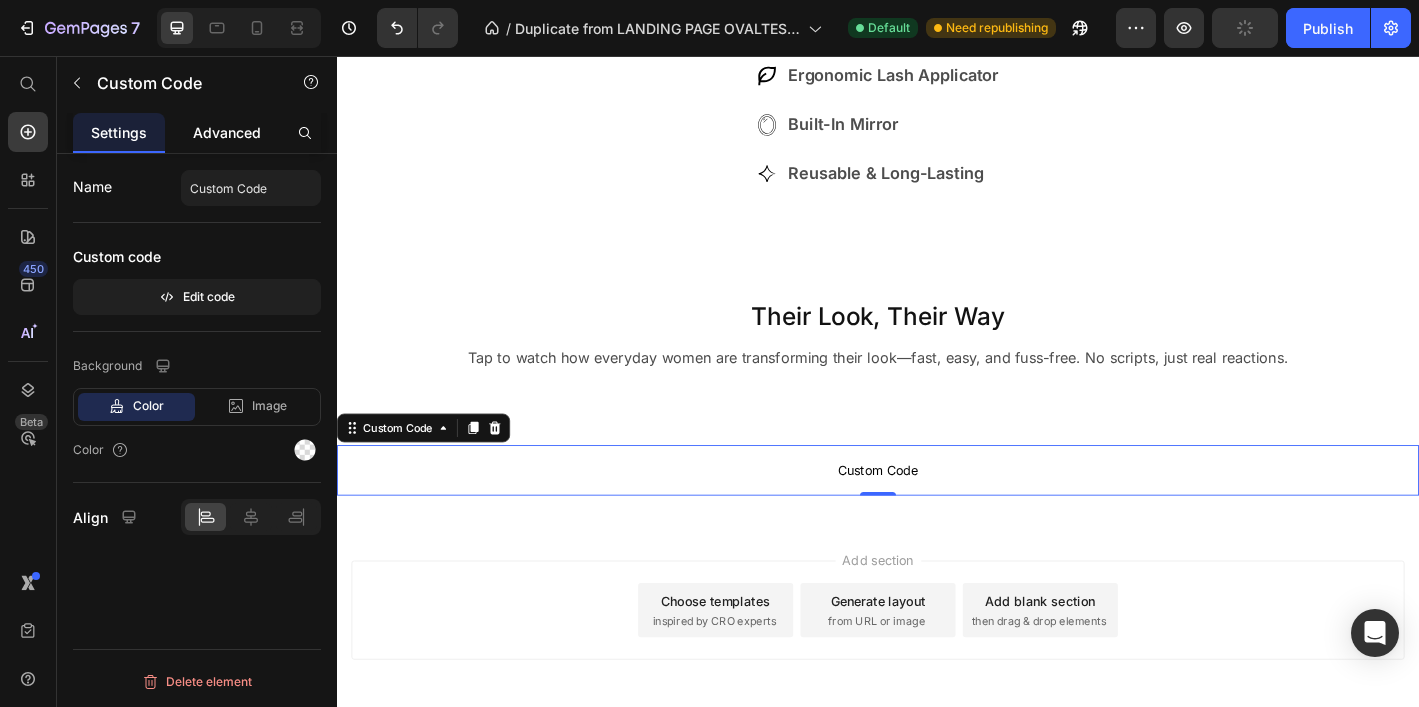 click on "Advanced" at bounding box center (227, 132) 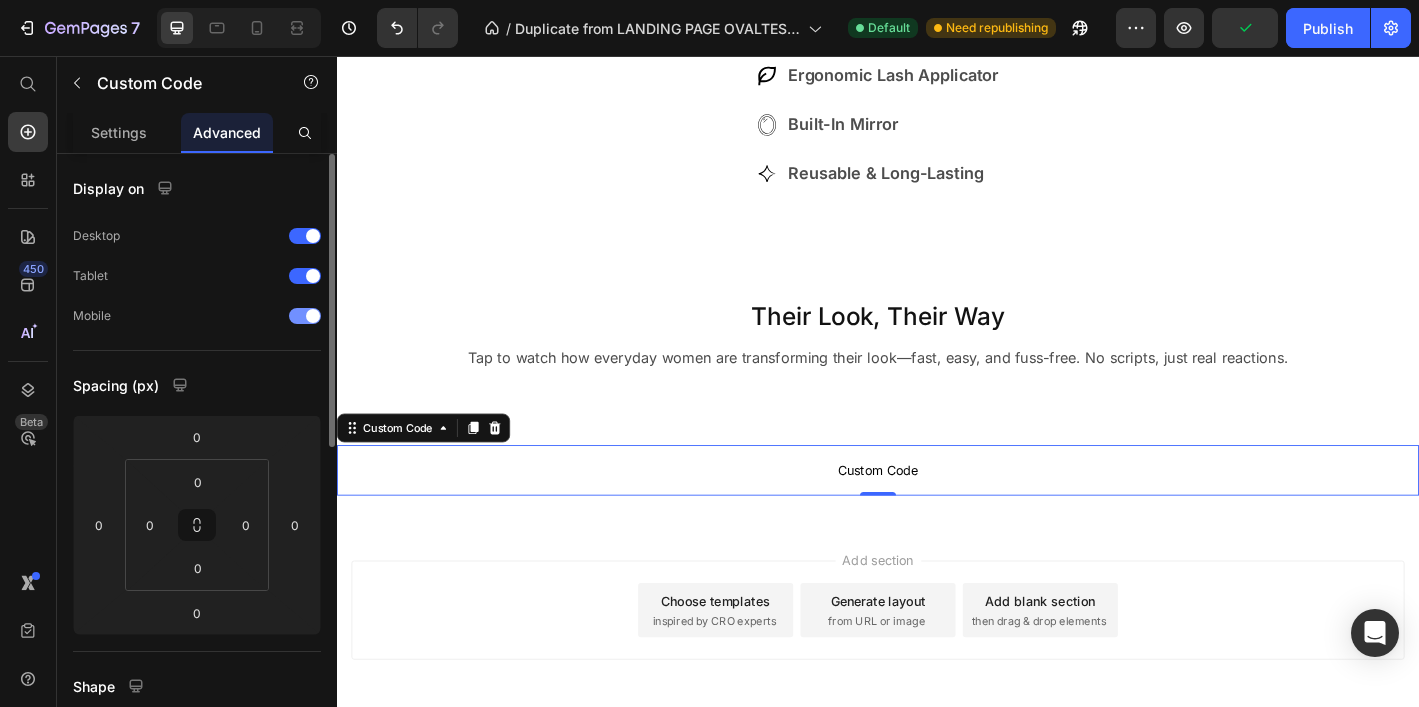 click at bounding box center [305, 316] 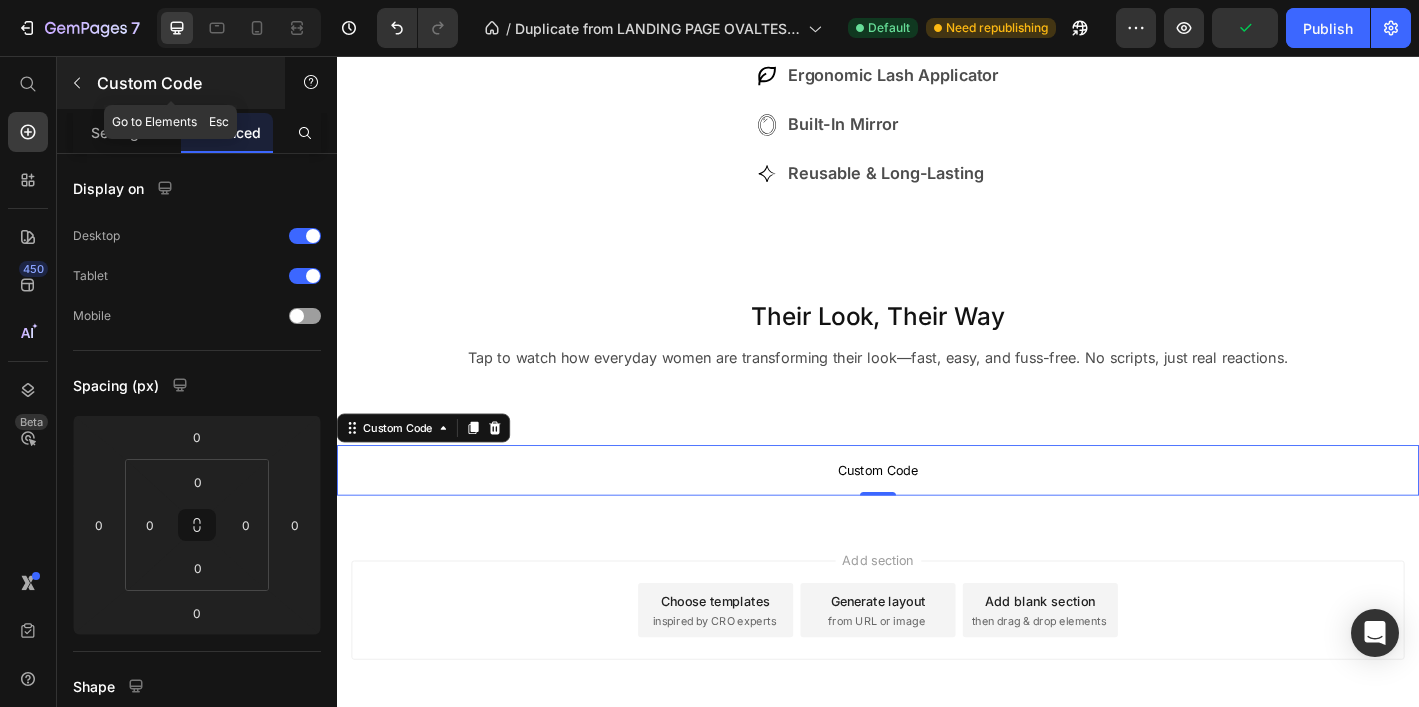 click on "Custom Code" at bounding box center (182, 83) 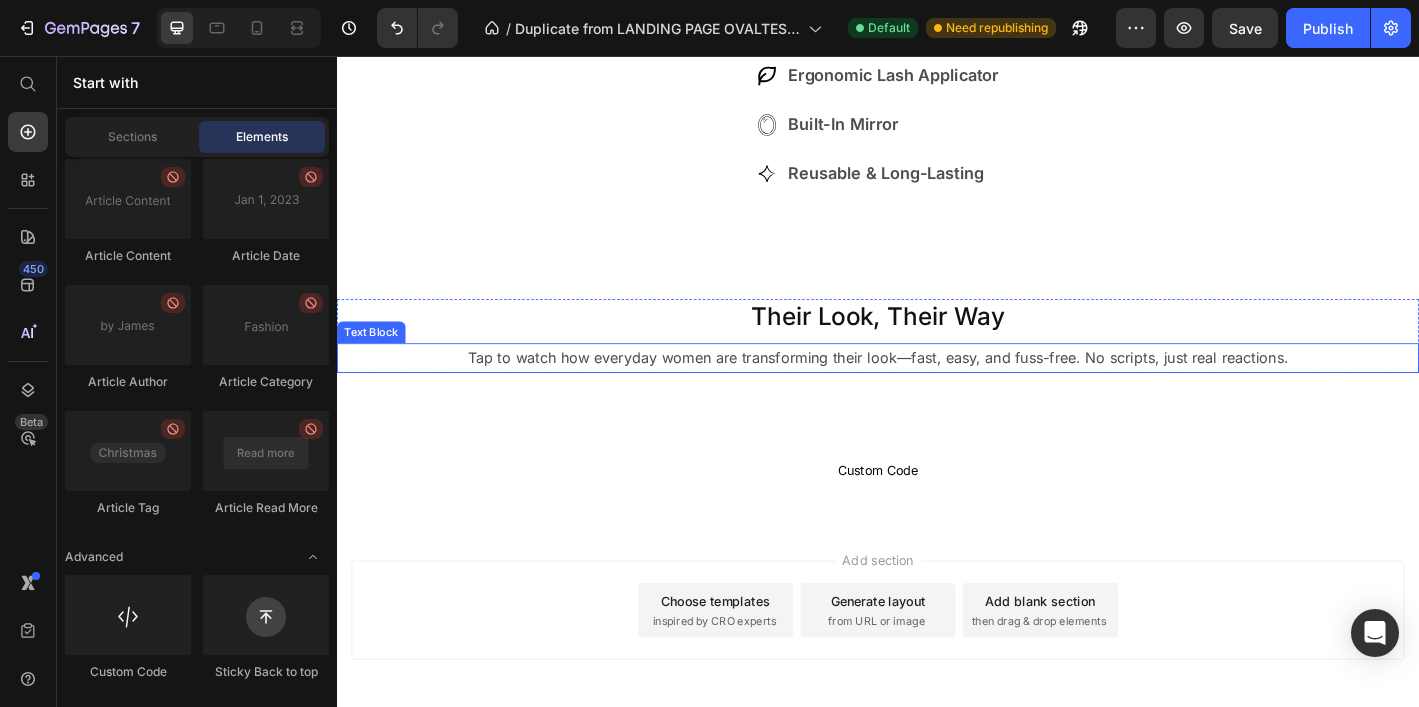 click on "Tap to watch how everyday women are transforming their look—fast, easy, and fuss-free. No scripts, just real reactions." at bounding box center [937, 390] 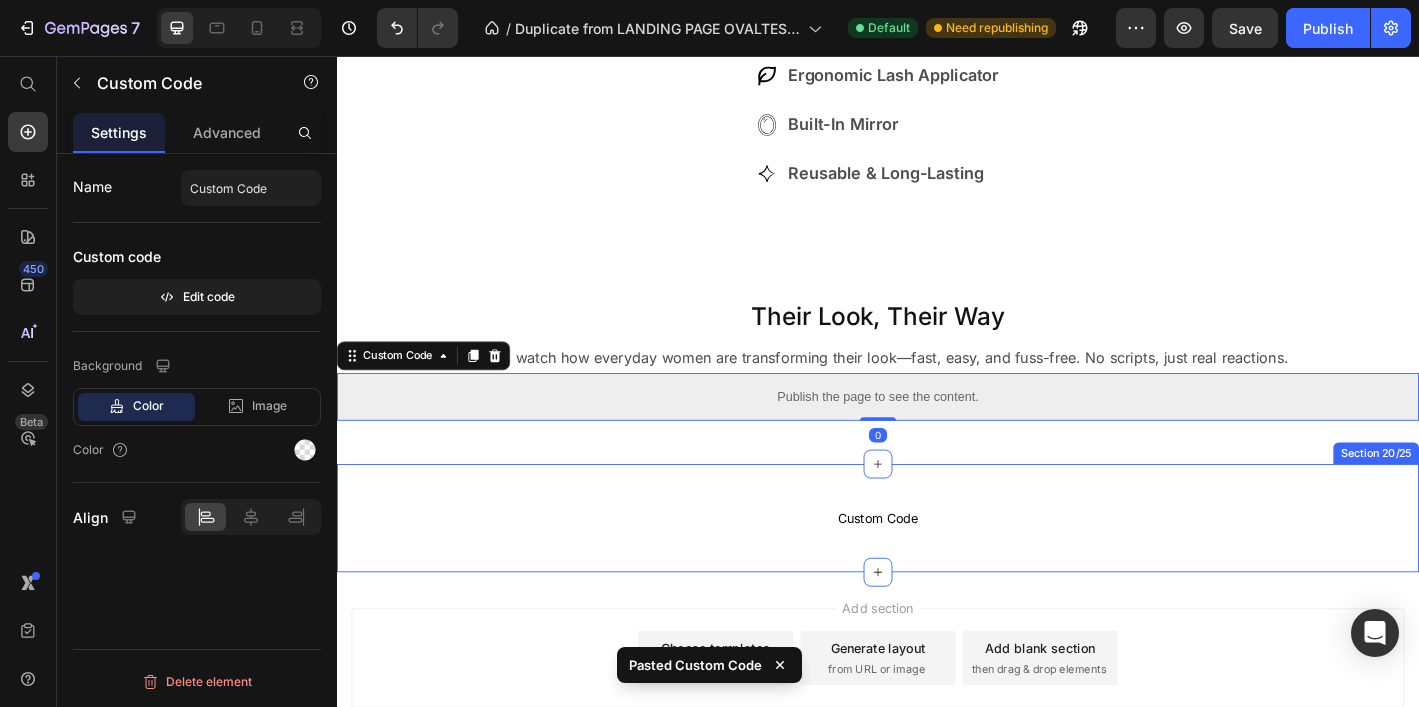 click on "Custom Code
Custom Code Section 20/25" at bounding box center (937, 568) 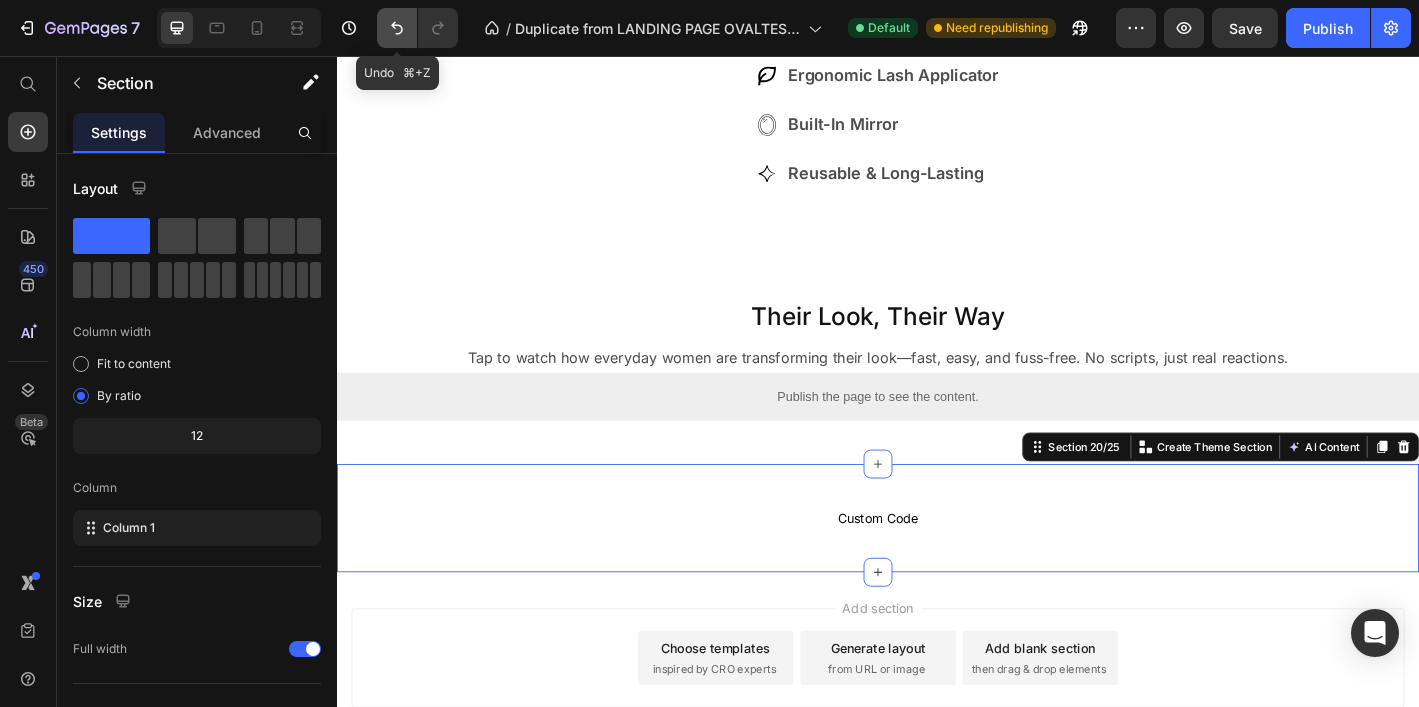 click 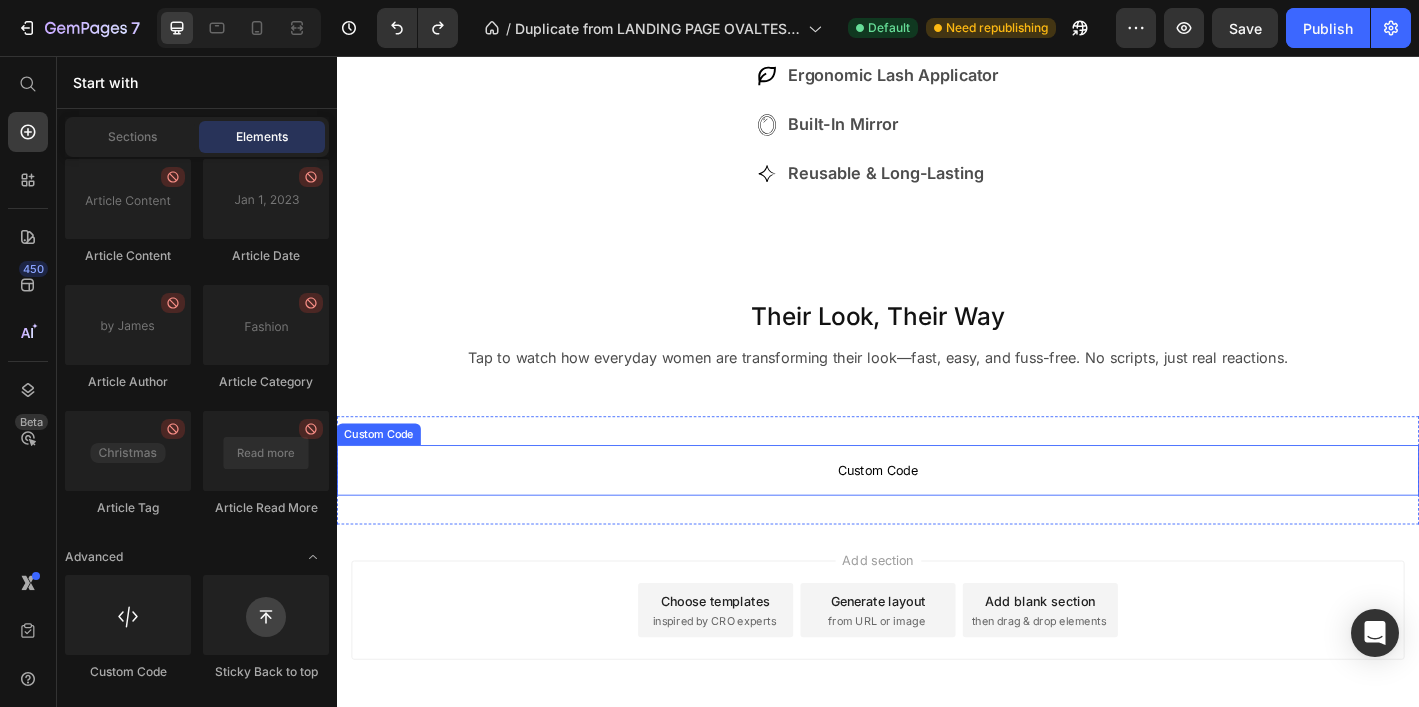 click on "Custom Code" at bounding box center (937, 515) 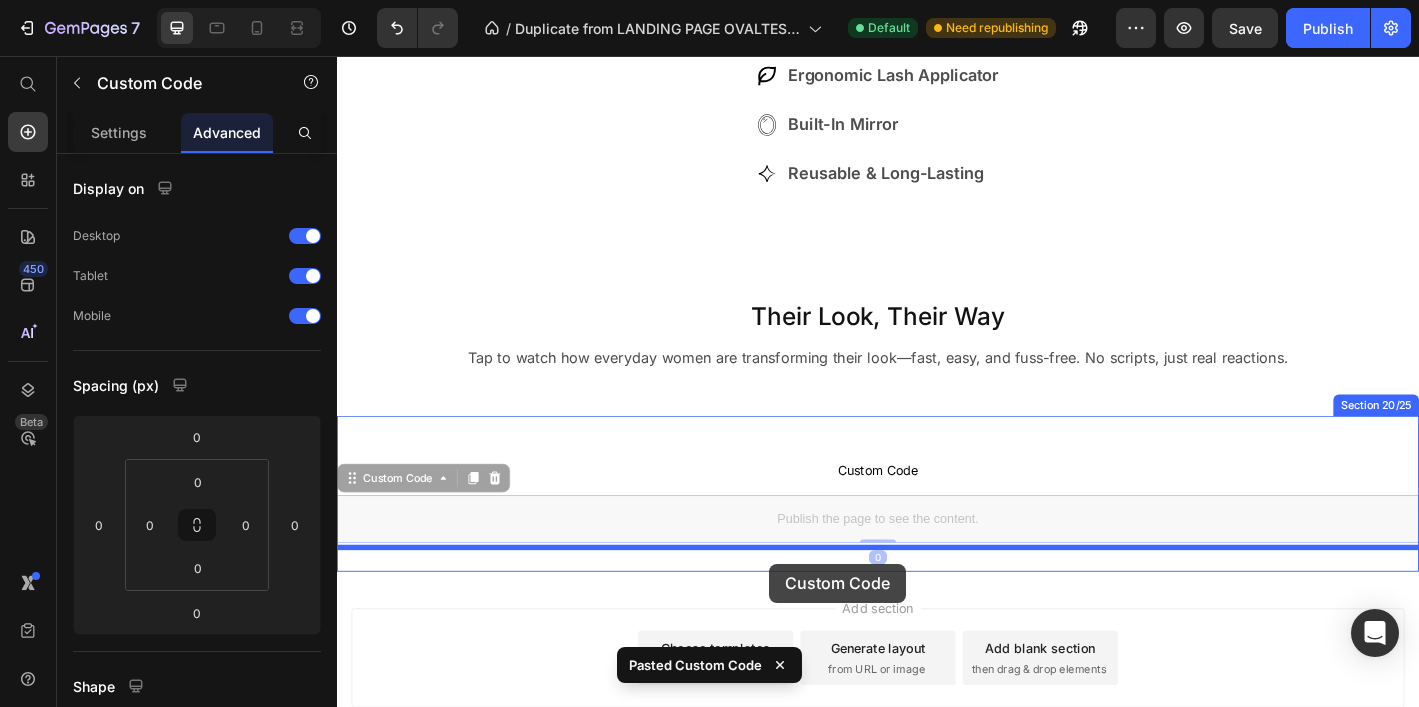 drag, startPoint x: 815, startPoint y: 682, endPoint x: 816, endPoint y: 619, distance: 63.007935 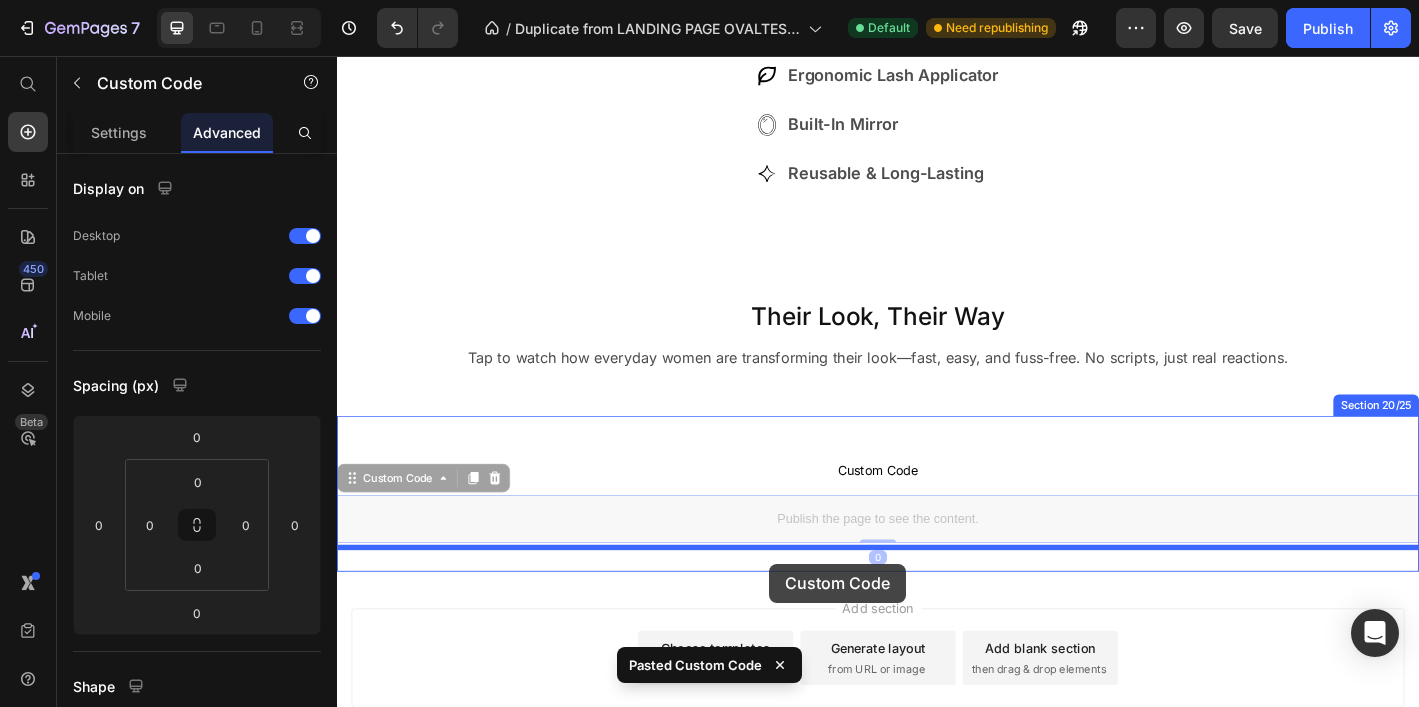 click on "Header
Product Images apply in 3 seconds — no glue. all confidence Button OVALTES® NO.05 Velvet Black – Upgraded All-in-One Box Product Title Icon Icon Icon Icon Icon Icon List (6.537 Reviews) Text Block Row $37.00 Product Price $74.00 Product Price
50%OFF Button Row Color:  Black Material:  Dupond Curl Degree:  C/50° Length:  10mm Band:  Full Length 30mm Material Feature:  Vegan Text Block Row Kaching Bundles Kaching Bundles Buy it now Dynamic Checkout add to cart Add to Cart
Publish the page to see the content.
Custom Code
Custom Code Product Image Free Shipping — Because It Should Be Text Block Row Image 30-Day Risk-Free Trial  Text Block Row Section 1/25                Title Line
Includes Eyelashes Box *1 Magnetic Eyelashes Applicator *1 Magnetic Eyelashes *1 set Text Block Accordion Section 2/25 Choose Your Perfect Look Heading Mix Styles & Save More Heading Image $74.00" at bounding box center (937, -1594) 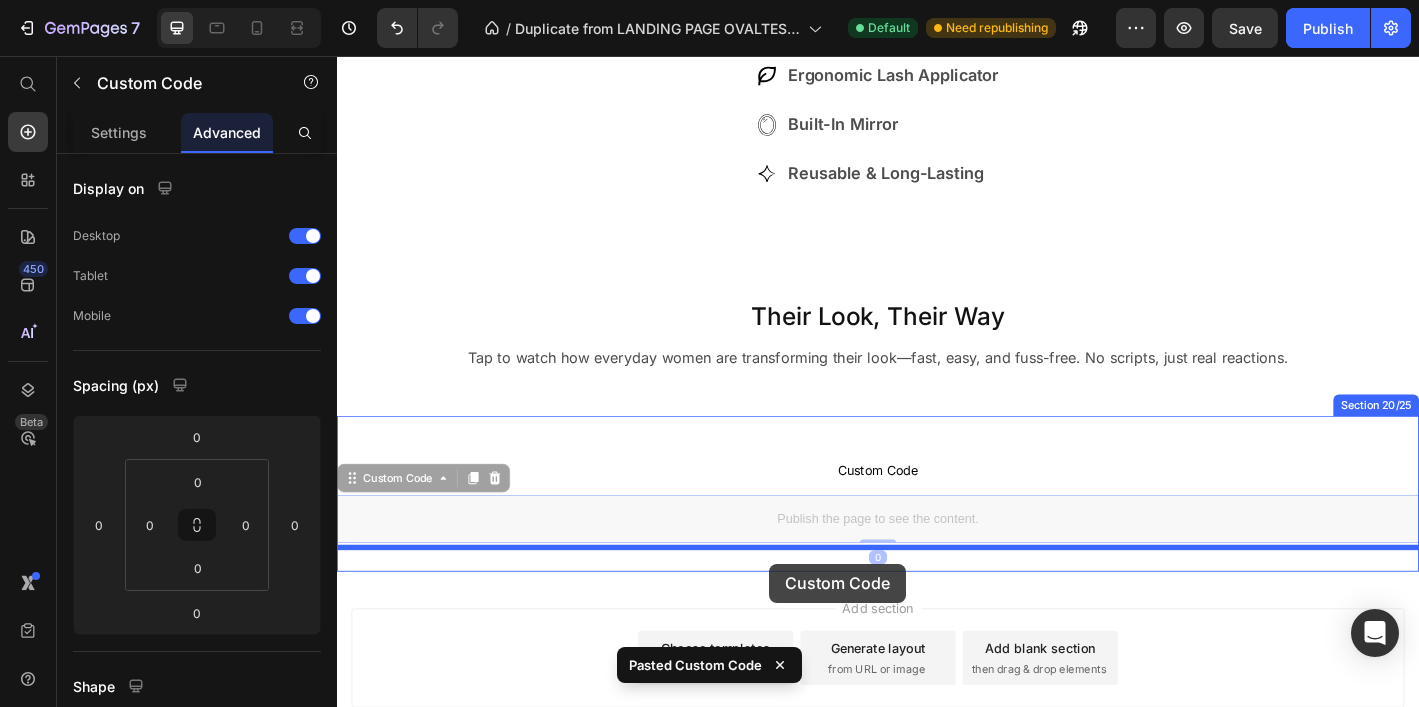 type on "16" 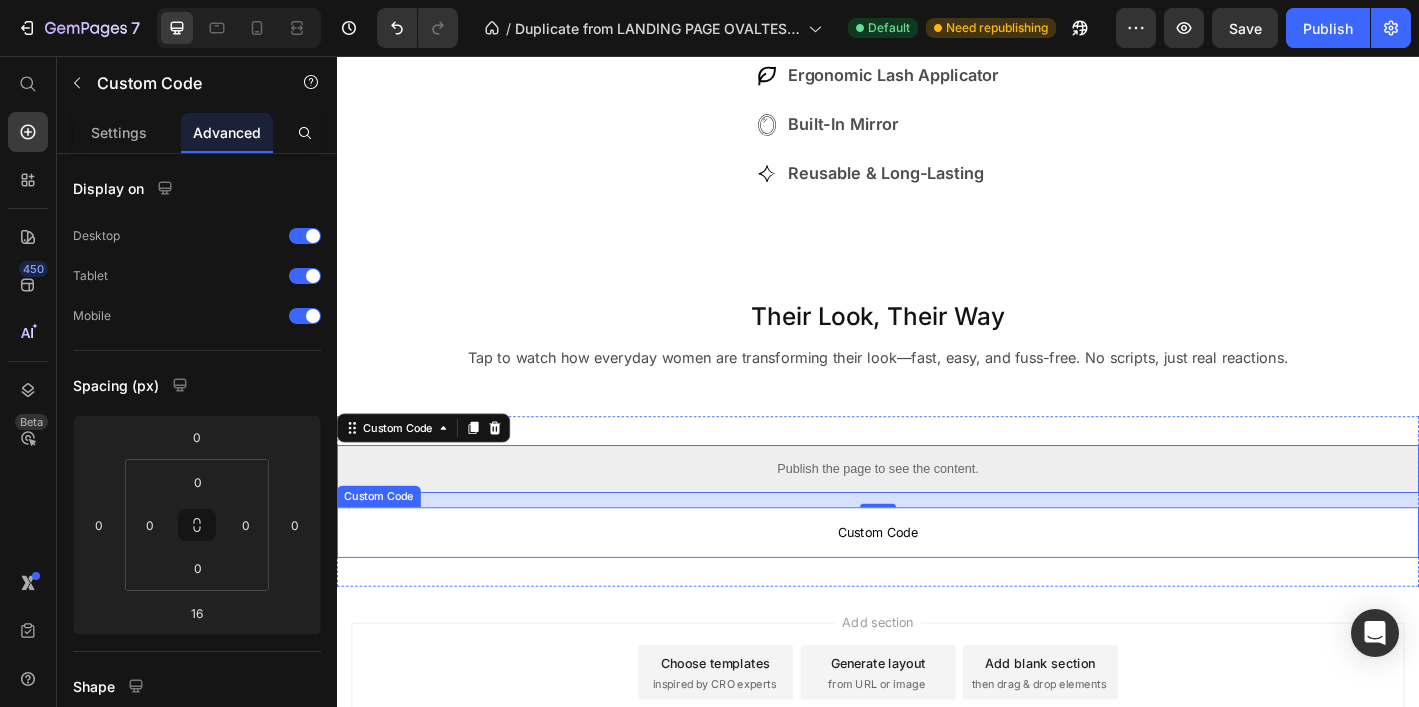 click on "Custom Code" at bounding box center (937, 584) 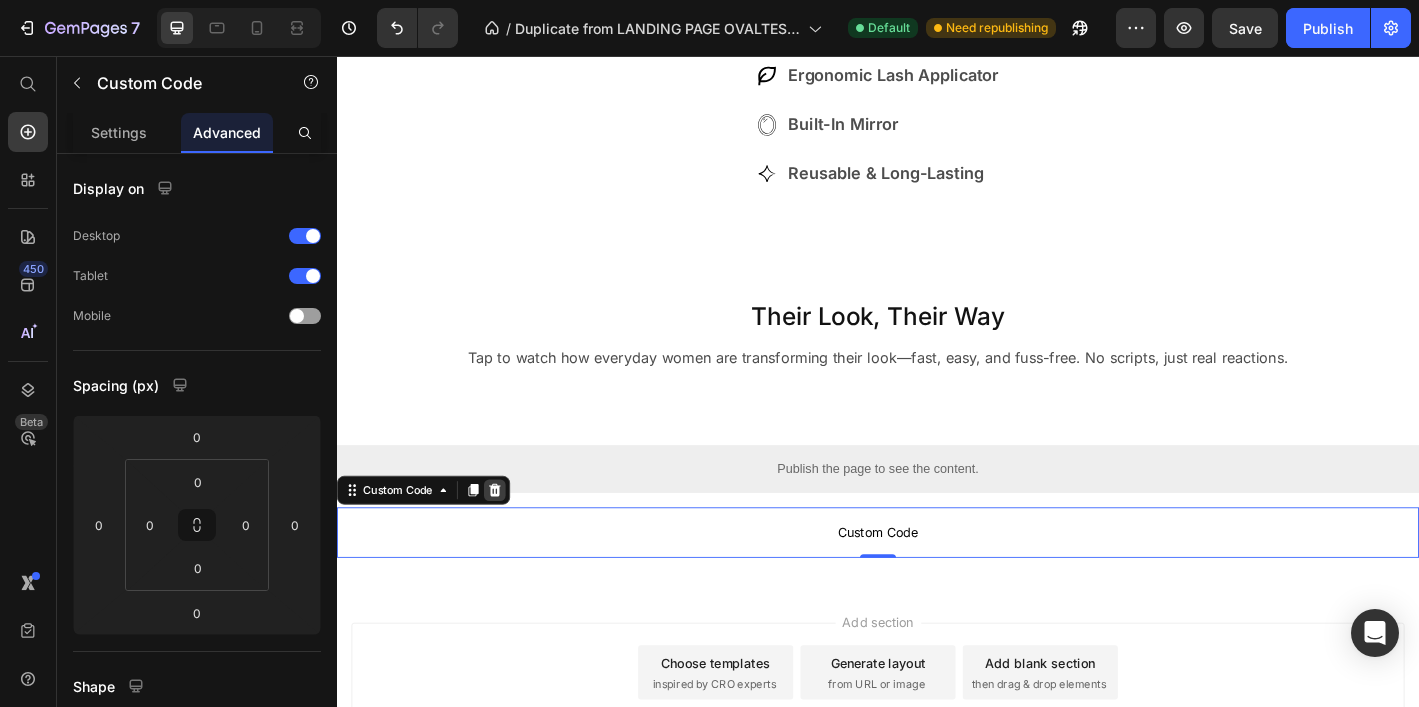 click 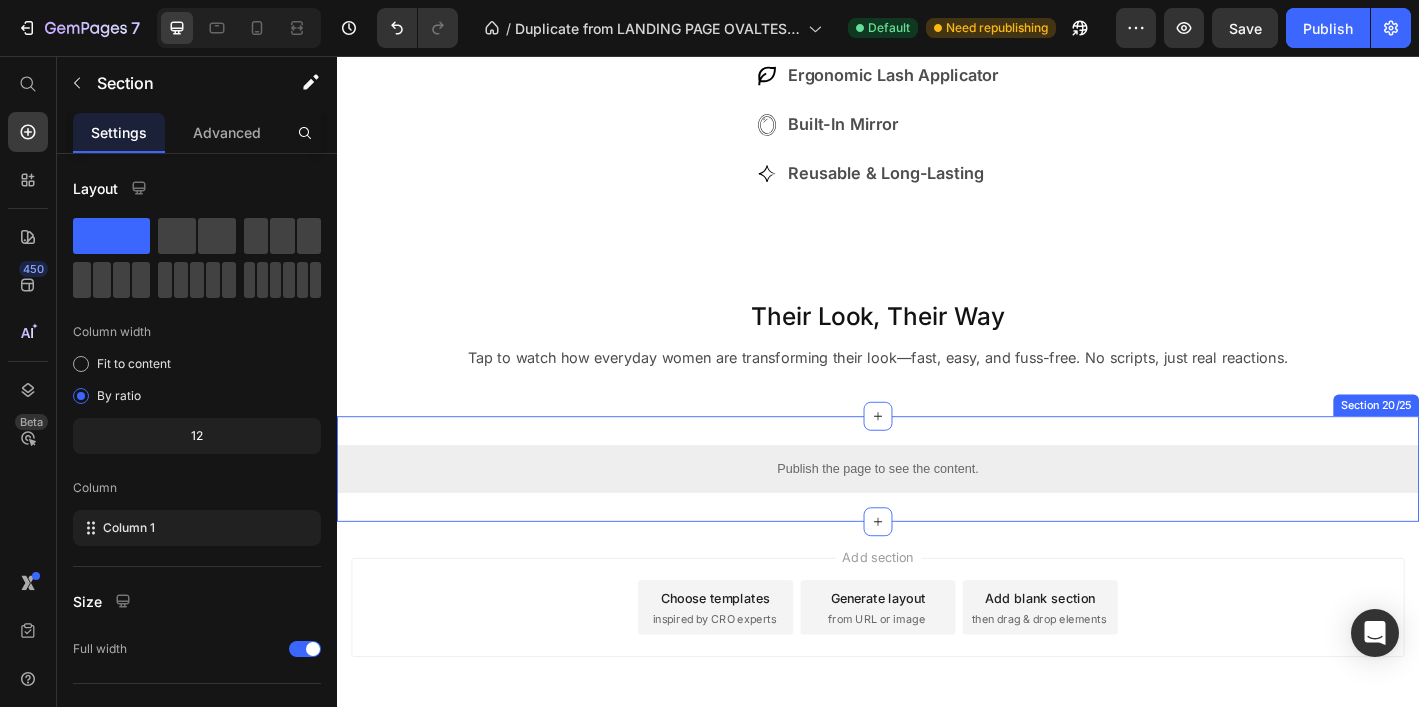 click on "Publish the page to see the content.
Custom Code Section 20/25" at bounding box center (937, 513) 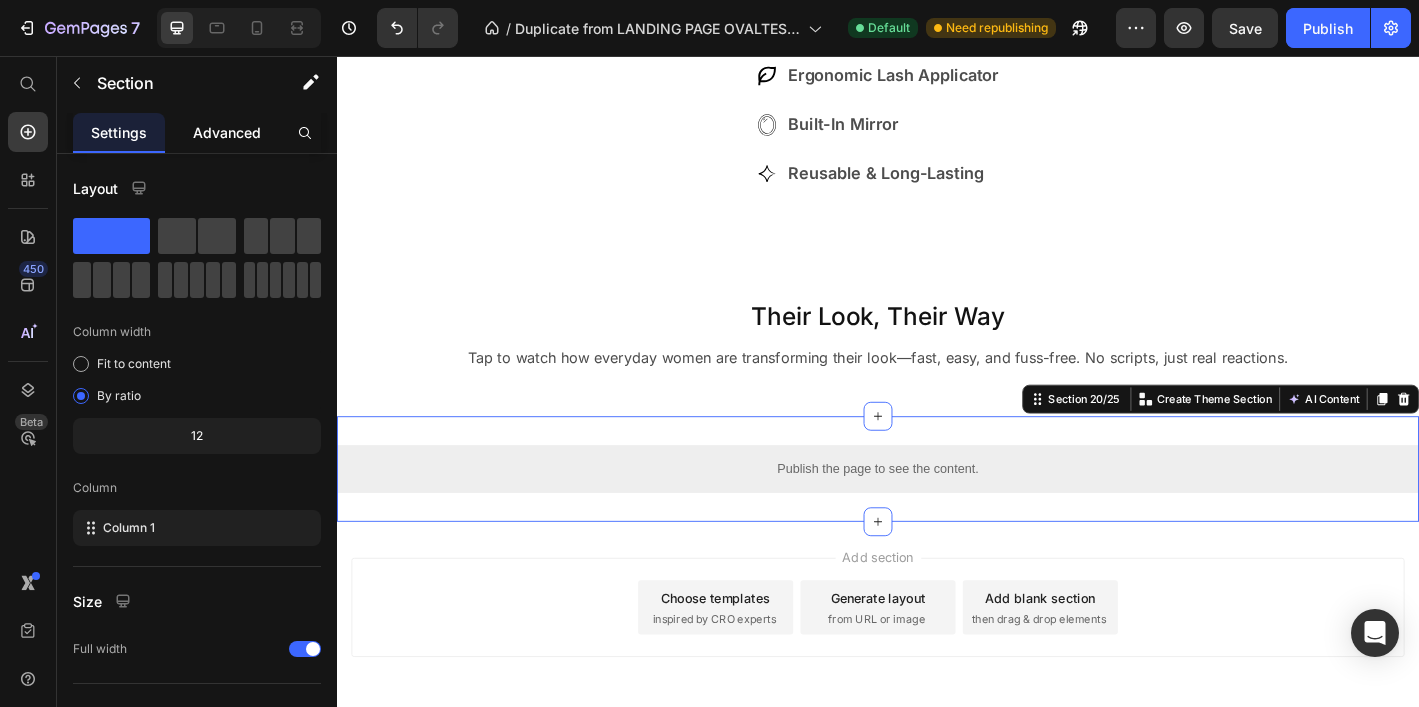 click on "Advanced" at bounding box center [227, 132] 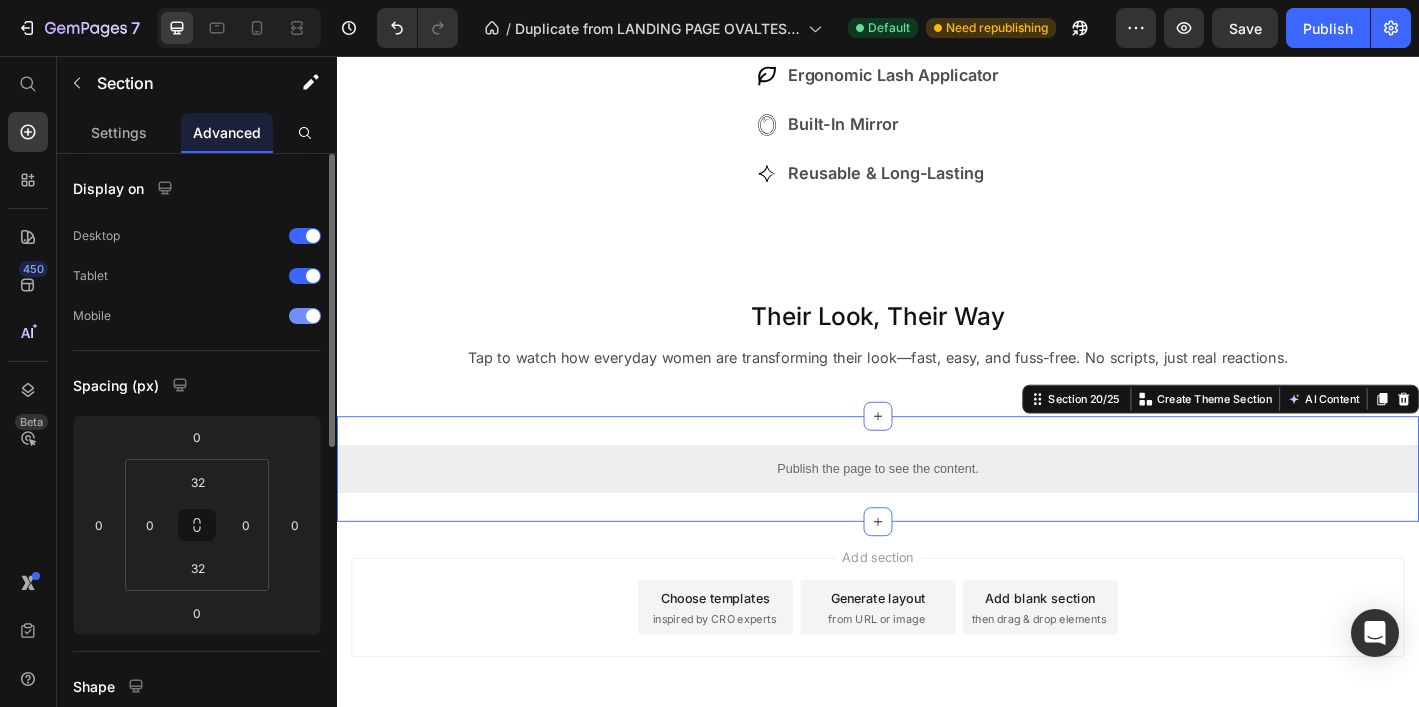 click at bounding box center [305, 316] 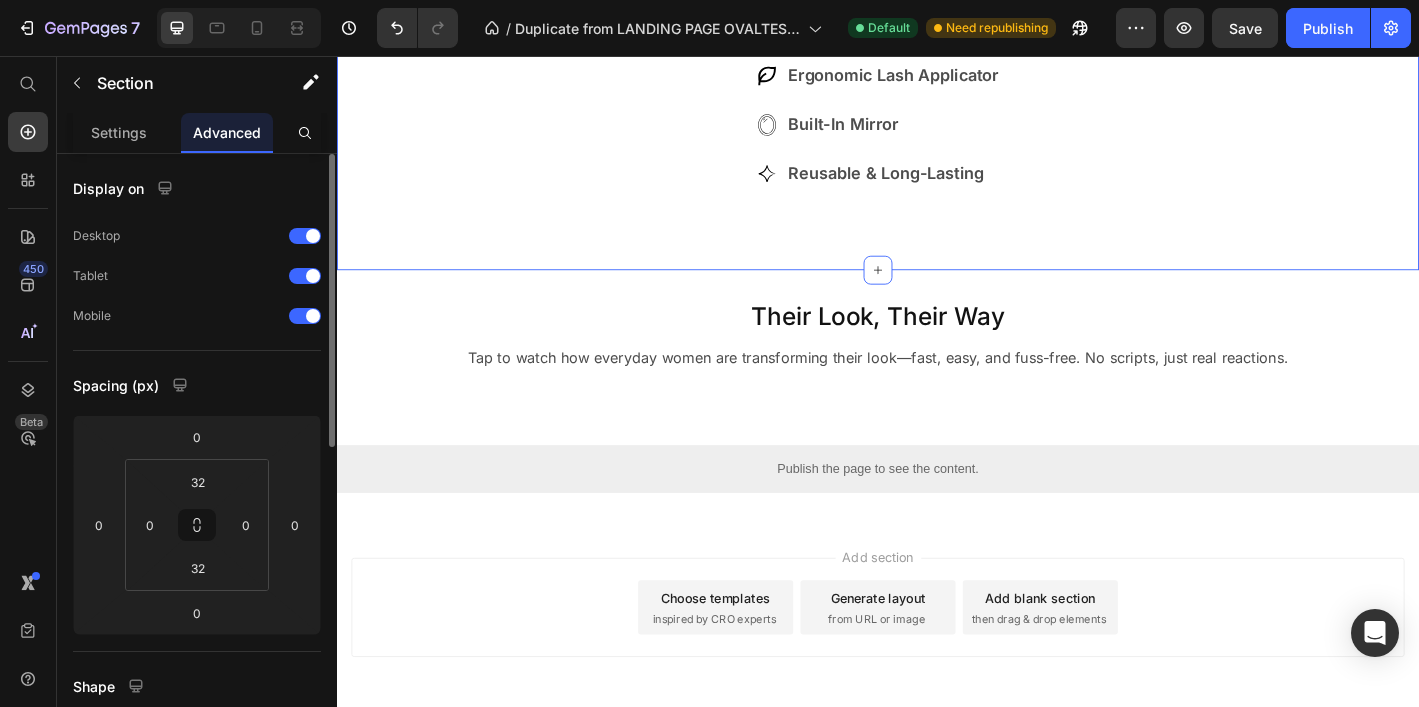 click on "Image Magnetic Lock System Ergonomic Lash Applicator Built-in Mirror Reusable & Long-Lasting Item List Row Section 18/25   You can create reusable sections Create Theme Section AI Content Write with GemAI What would you like to describe here? Tone and Voice Persuasive Product Show more Generate" at bounding box center (937, -107) 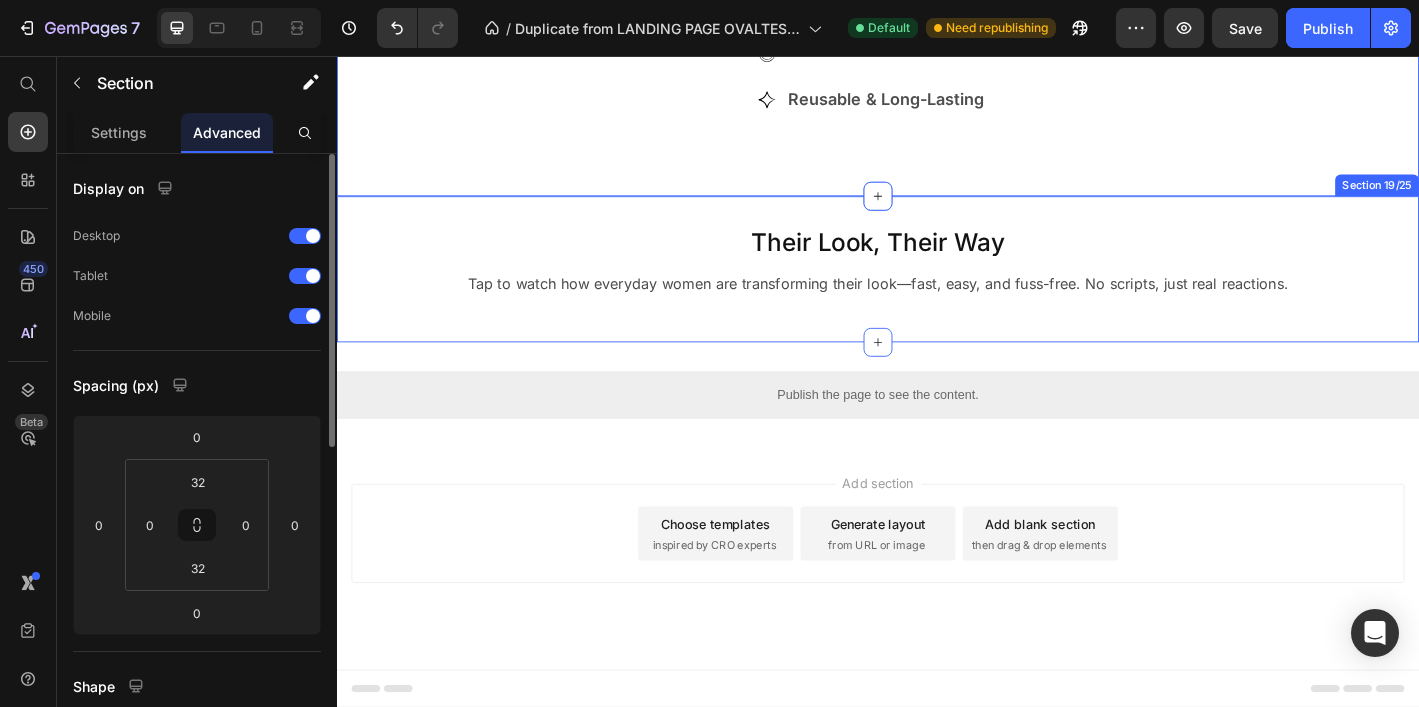 scroll, scrollTop: 4312, scrollLeft: 0, axis: vertical 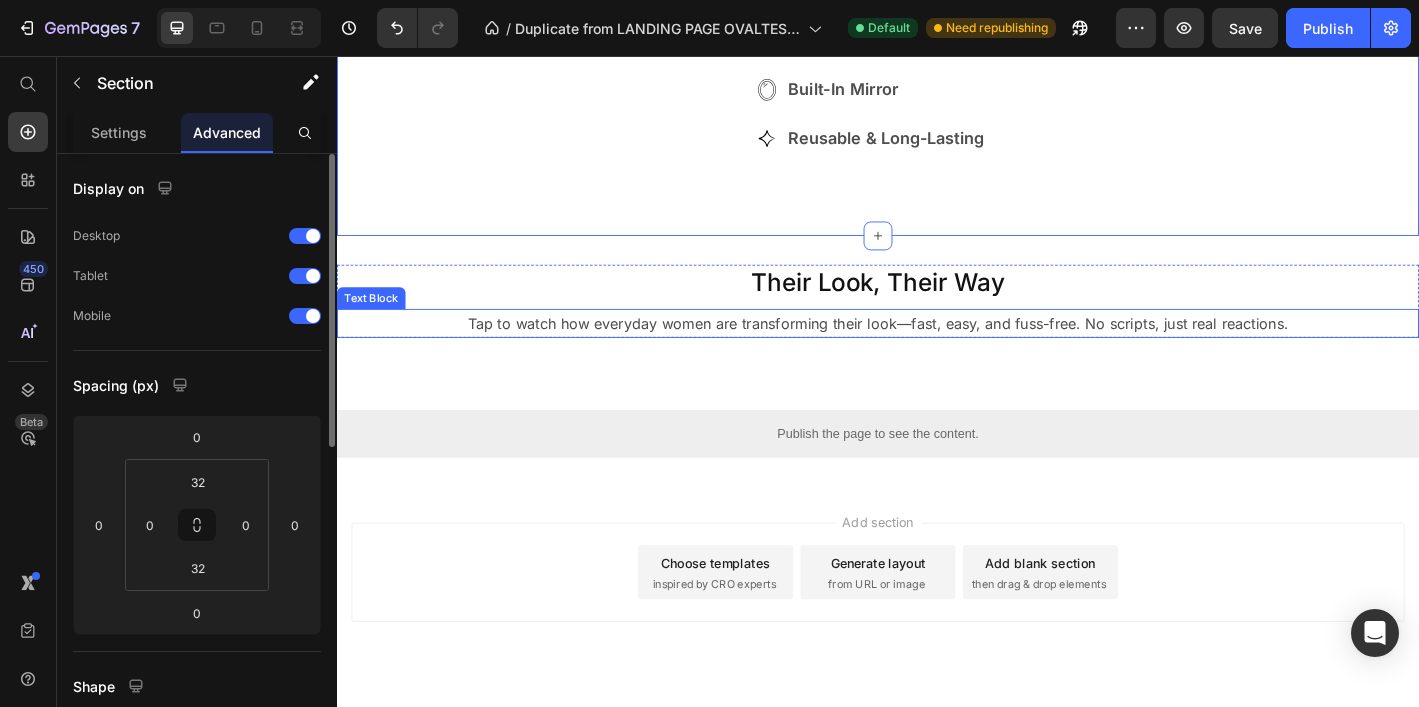 click on "Tap to watch how everyday women are transforming their look—fast, easy, and fuss-free. No scripts, just real reactions." at bounding box center [937, 352] 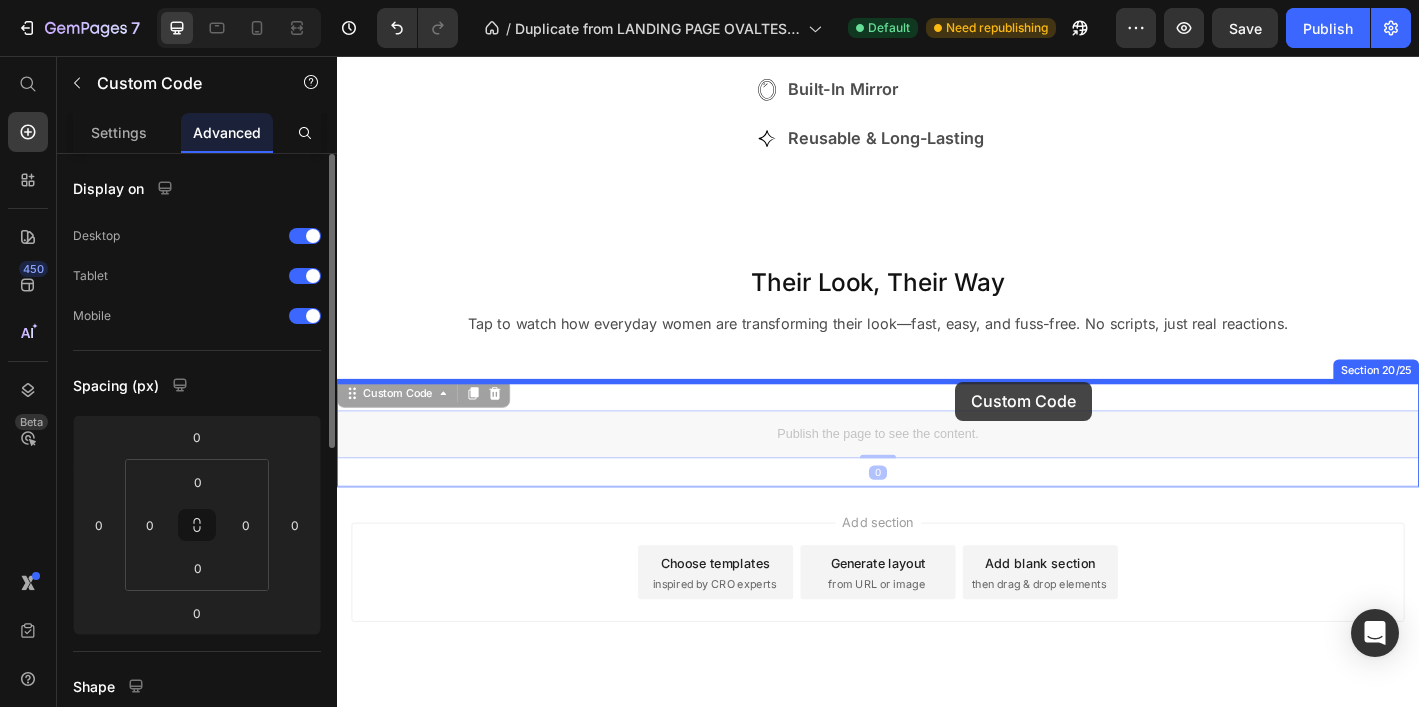 drag, startPoint x: 1022, startPoint y: 472, endPoint x: 1022, endPoint y: 419, distance: 53 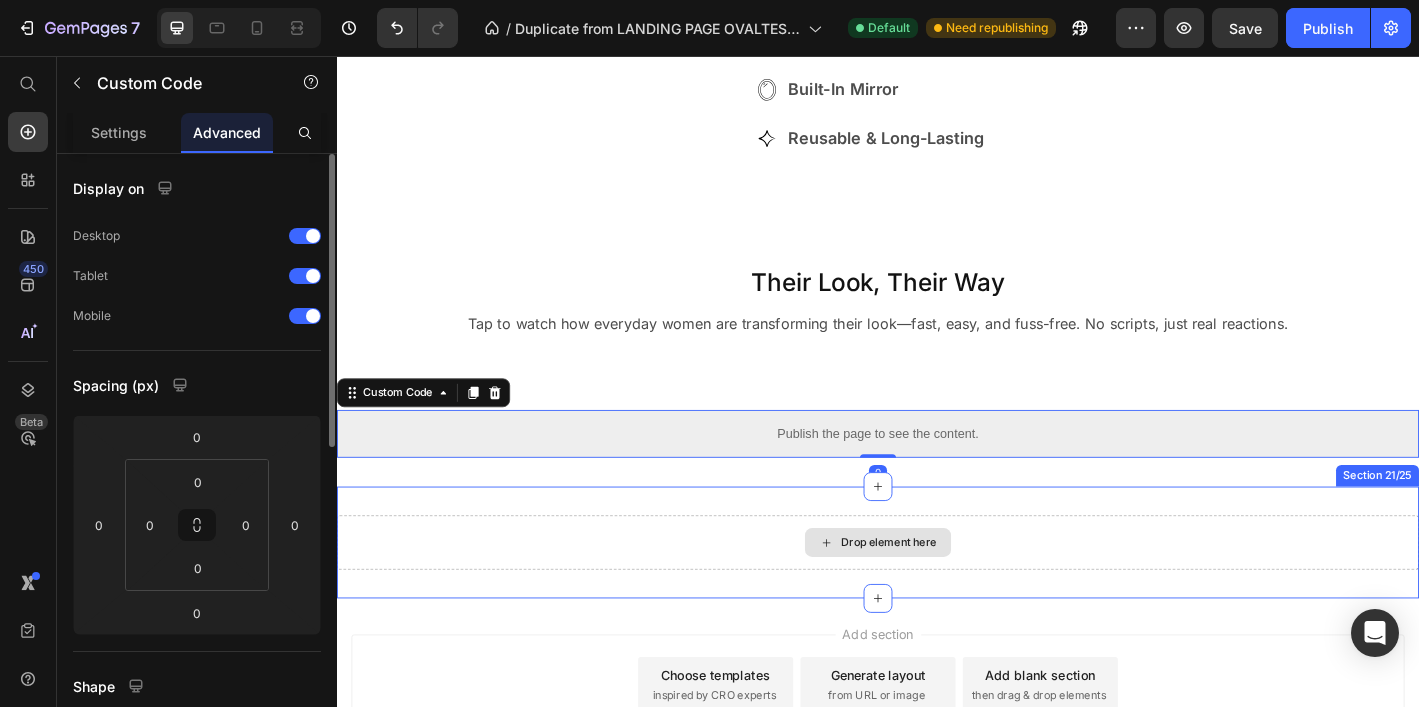 click on "Drop element here Section 21/25" at bounding box center [937, 595] 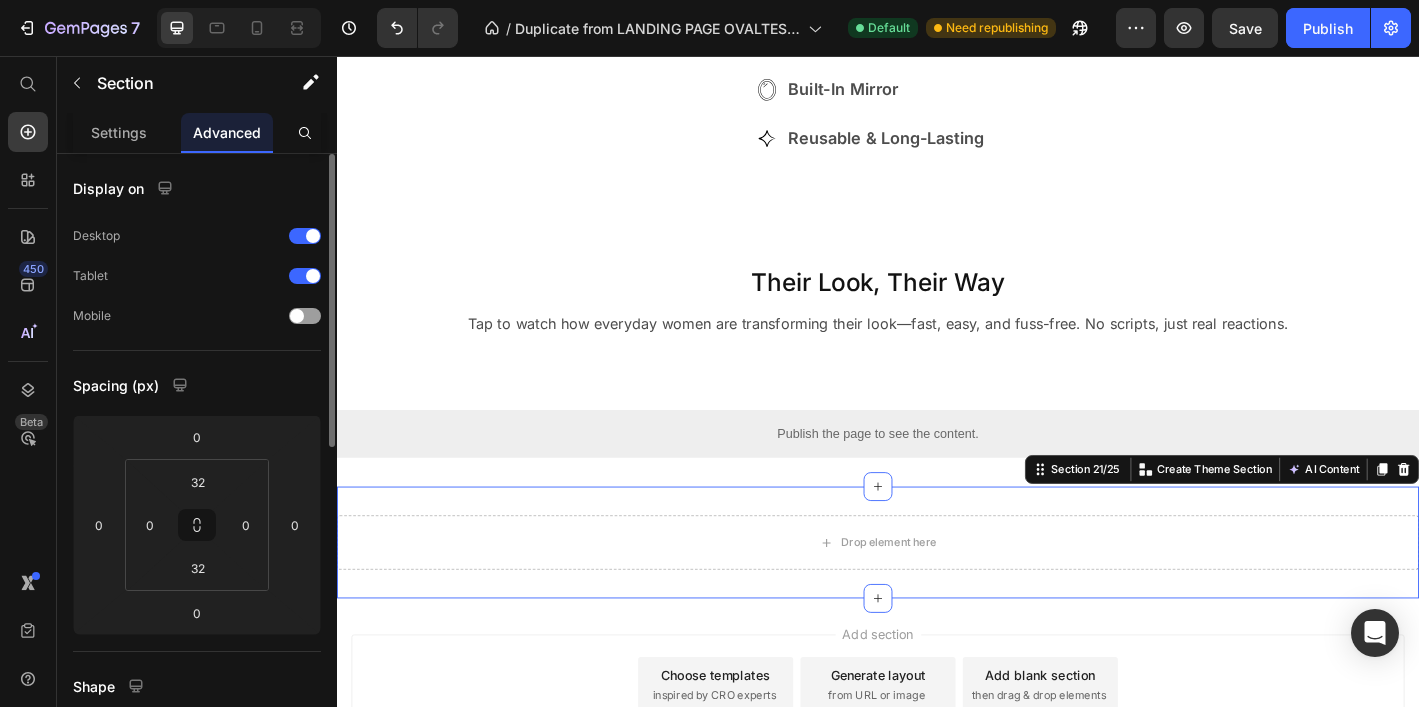 drag, startPoint x: 1519, startPoint y: 511, endPoint x: 1319, endPoint y: 507, distance: 200.04 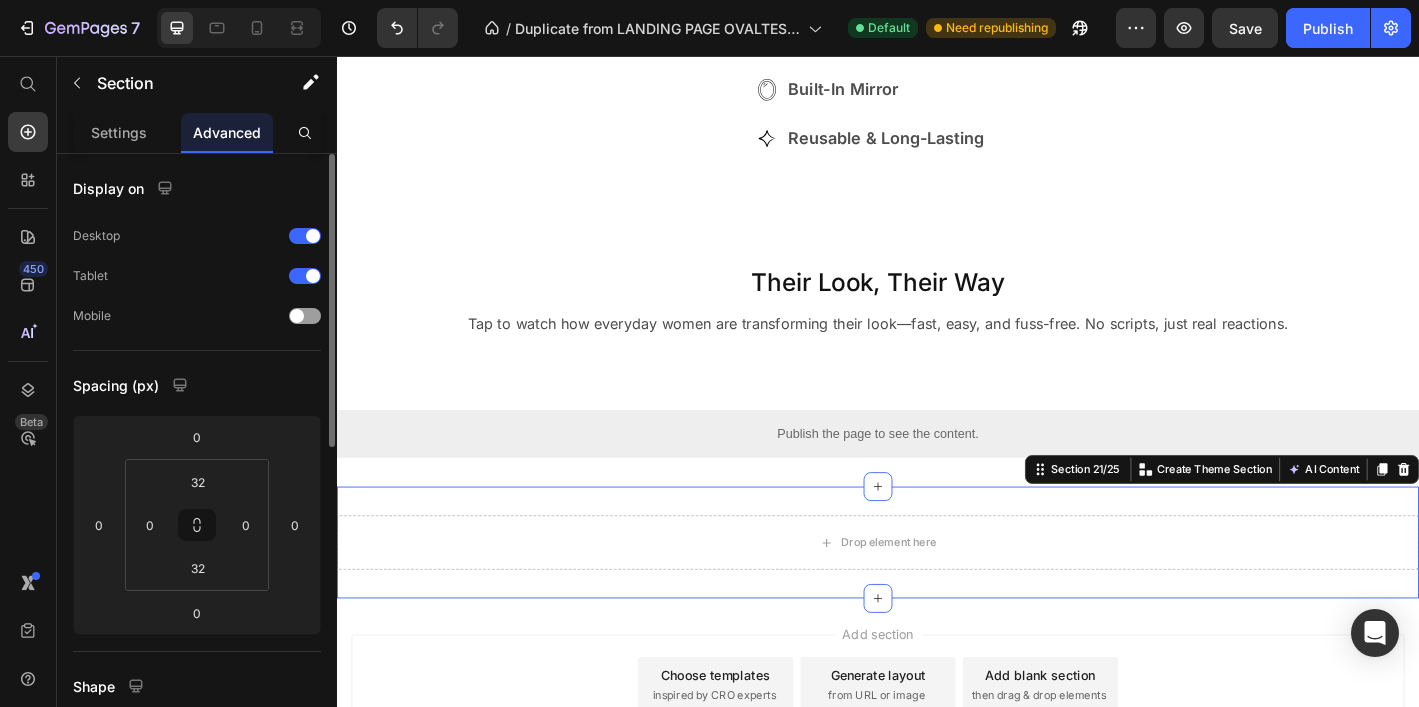 click 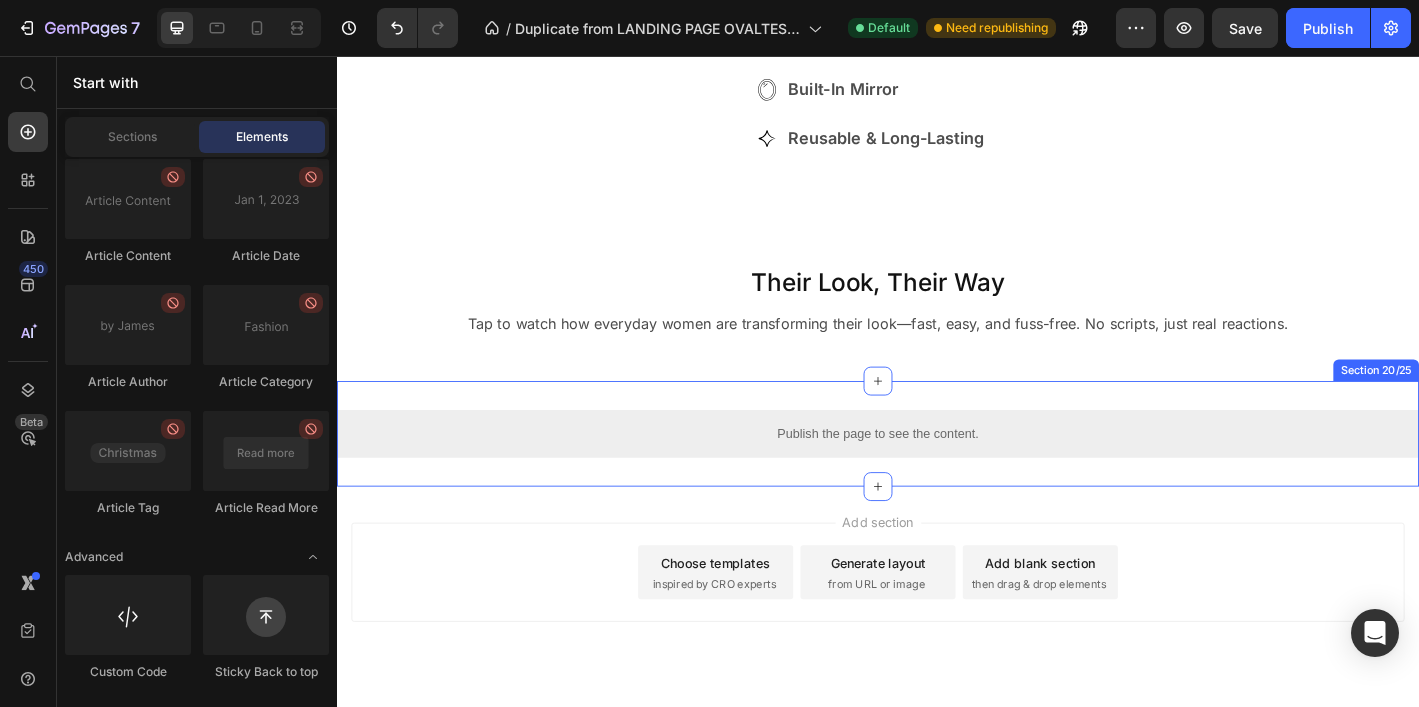 click on "Publish the page to see the content.
Custom Code Section 20/25" at bounding box center (937, 474) 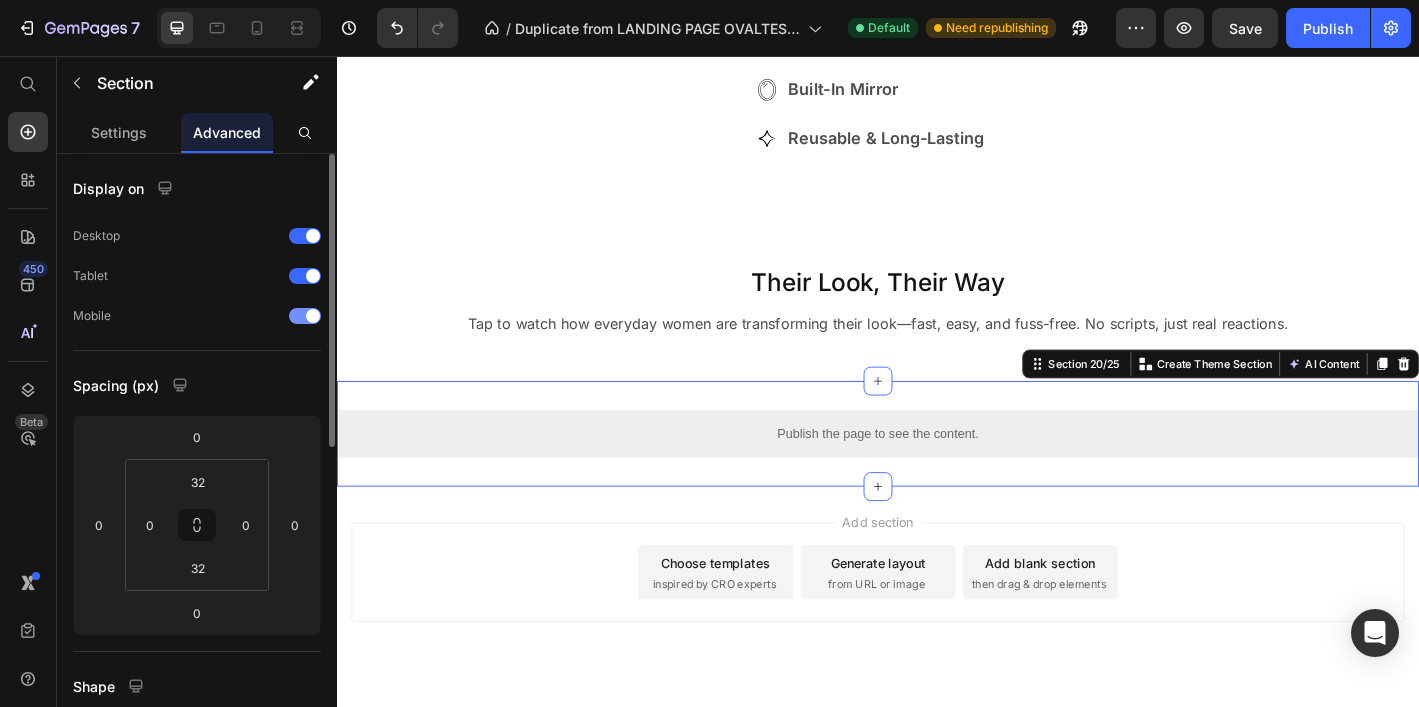 click at bounding box center [305, 316] 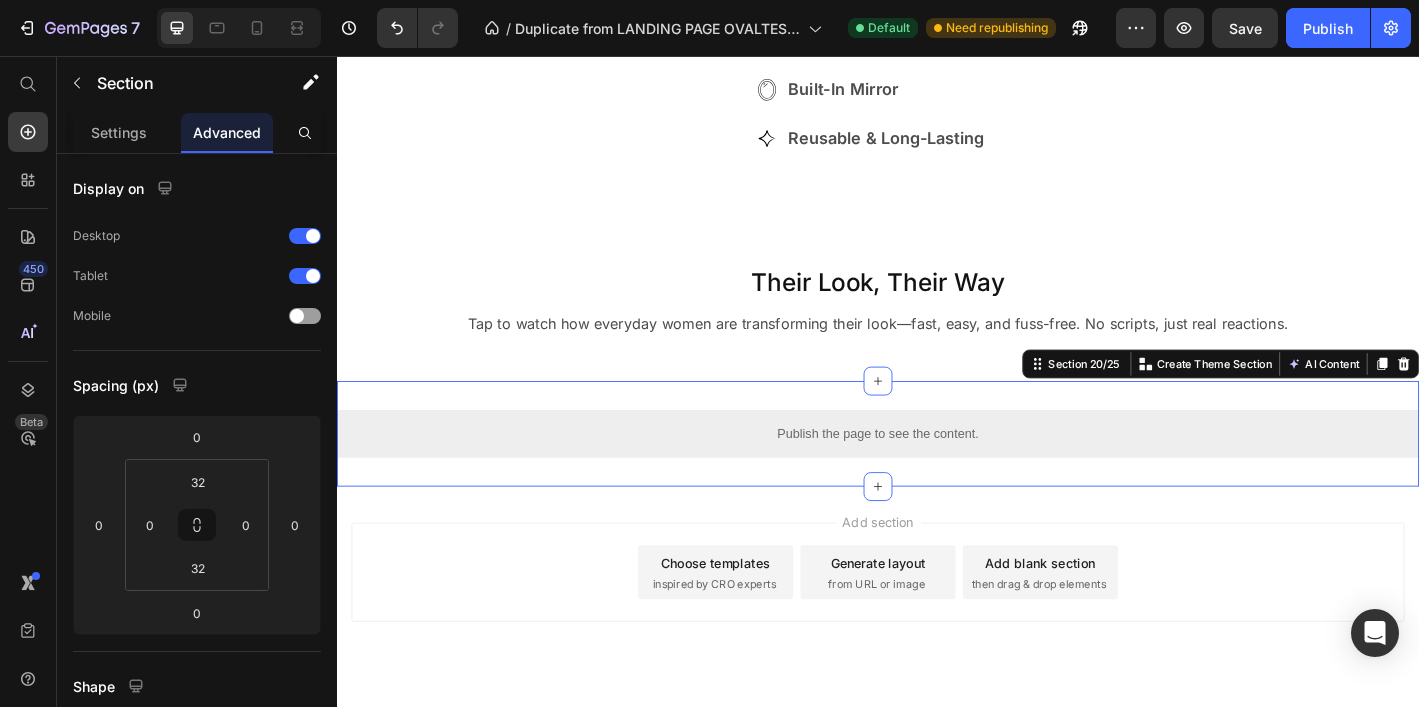 click on "Add section Choose templates inspired by CRO experts Generate layout from URL or image Add blank section then drag & drop elements" at bounding box center [937, 628] 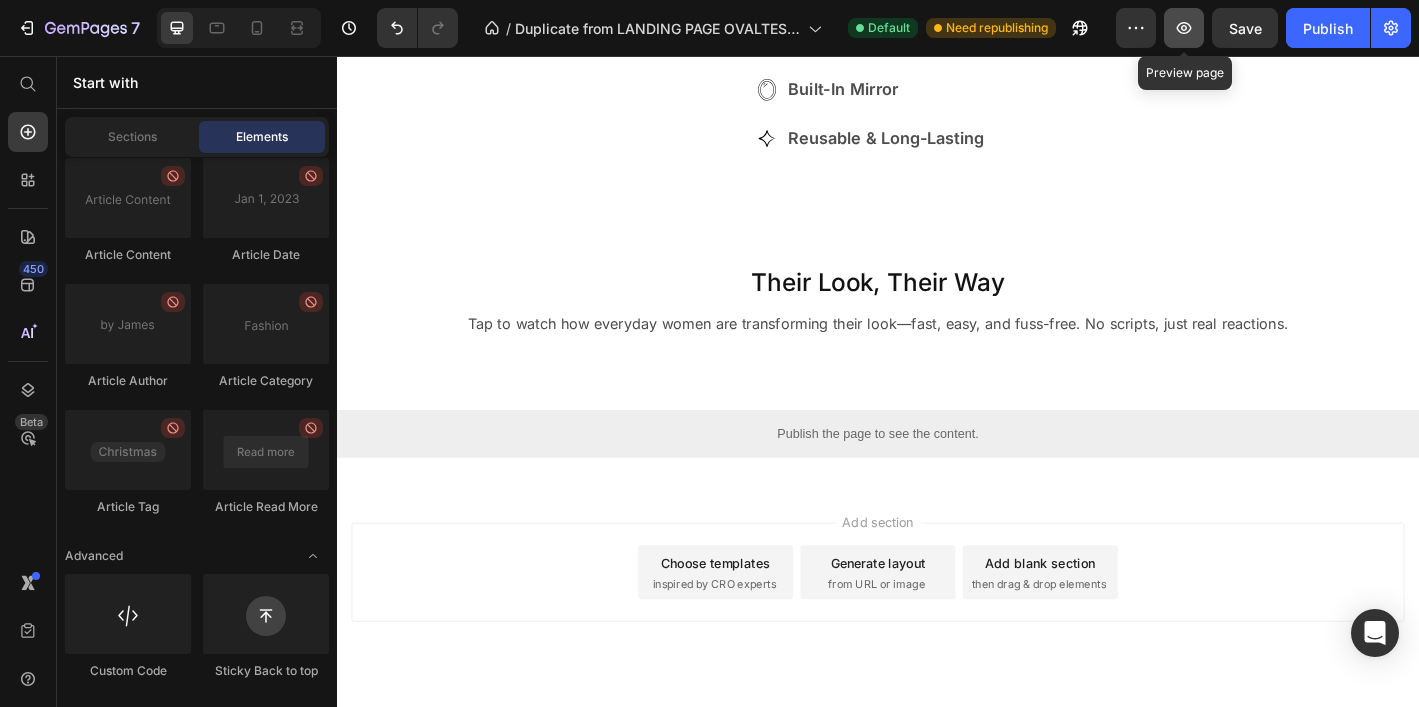 click 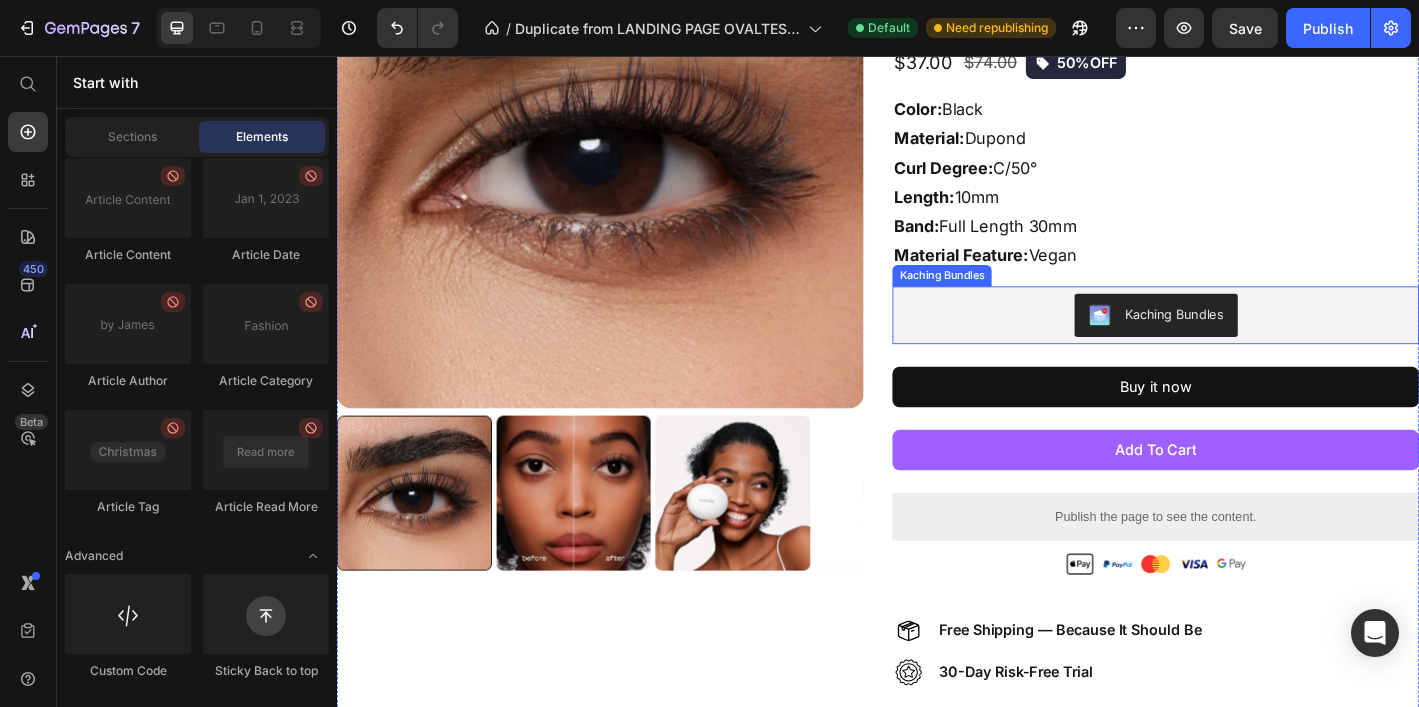 scroll, scrollTop: 274, scrollLeft: 0, axis: vertical 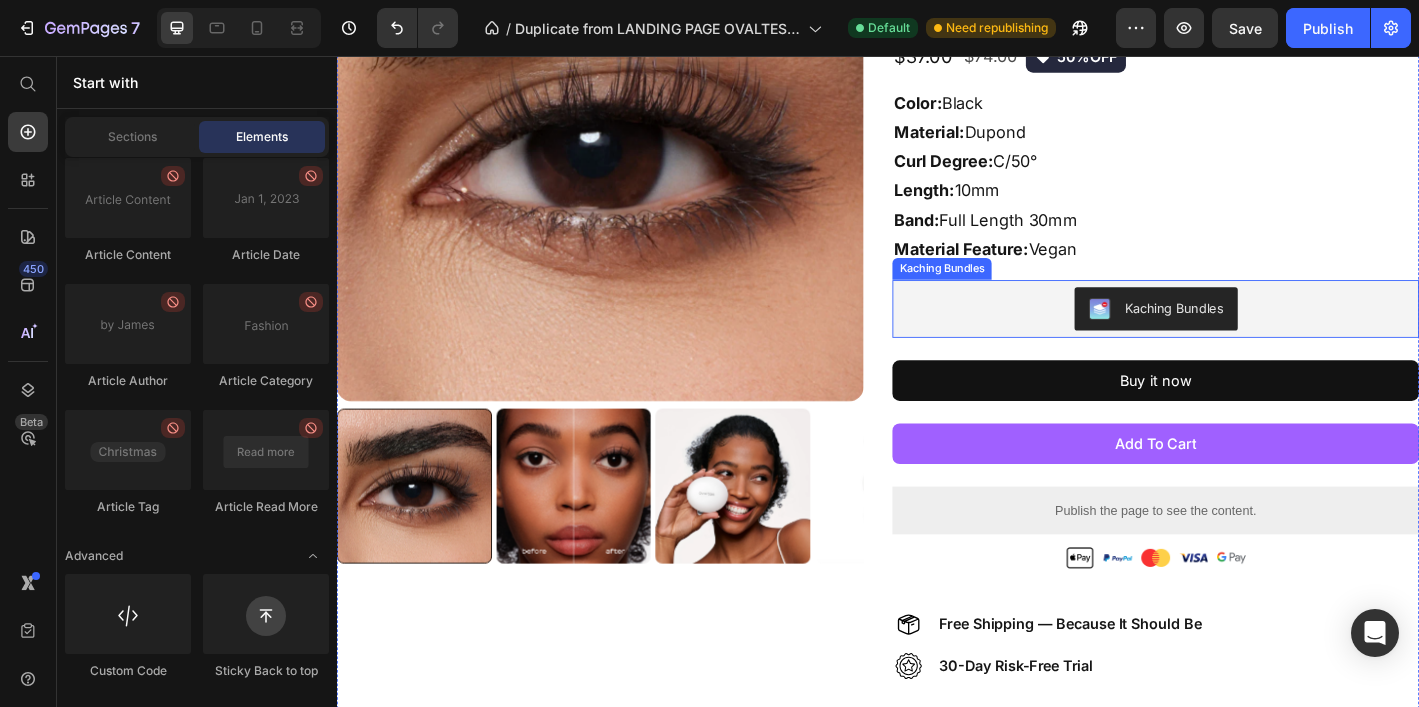 click on "Kaching Bundles" at bounding box center (1245, 336) 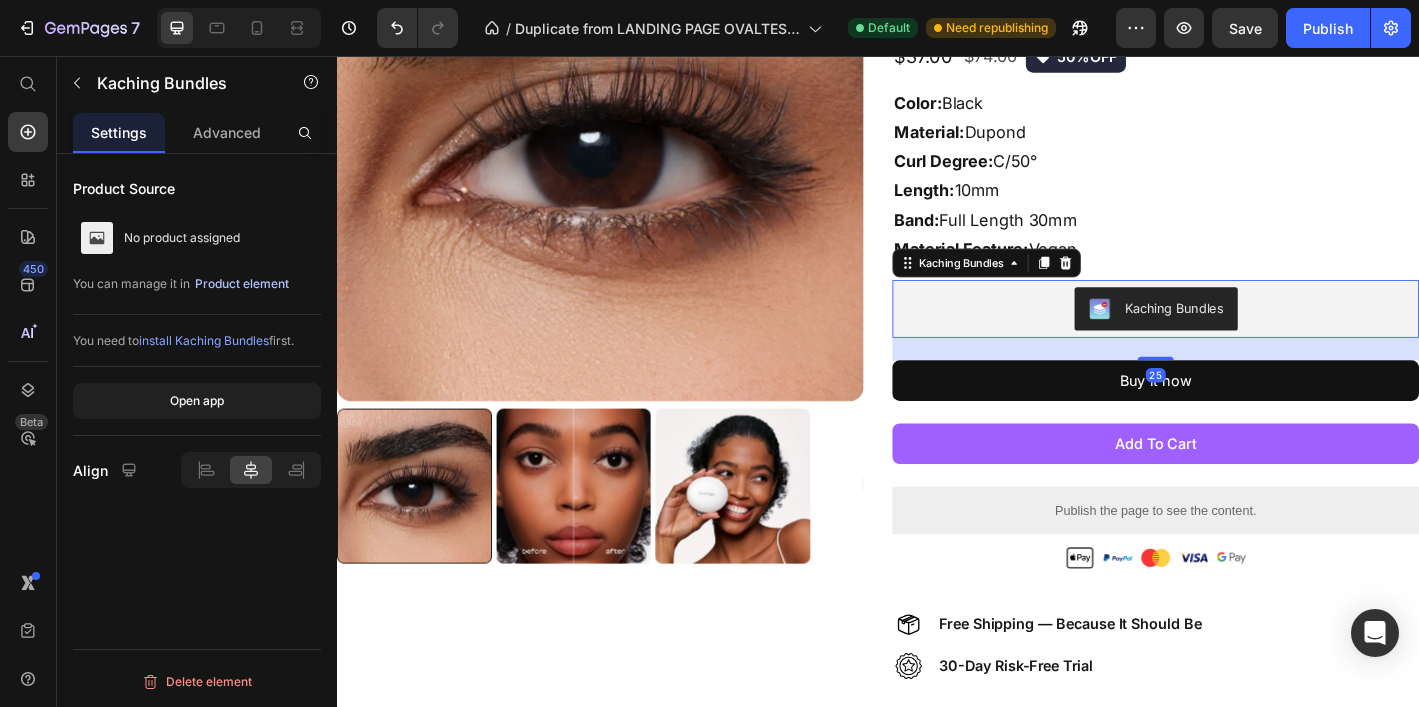 click on "Product element" at bounding box center (242, 284) 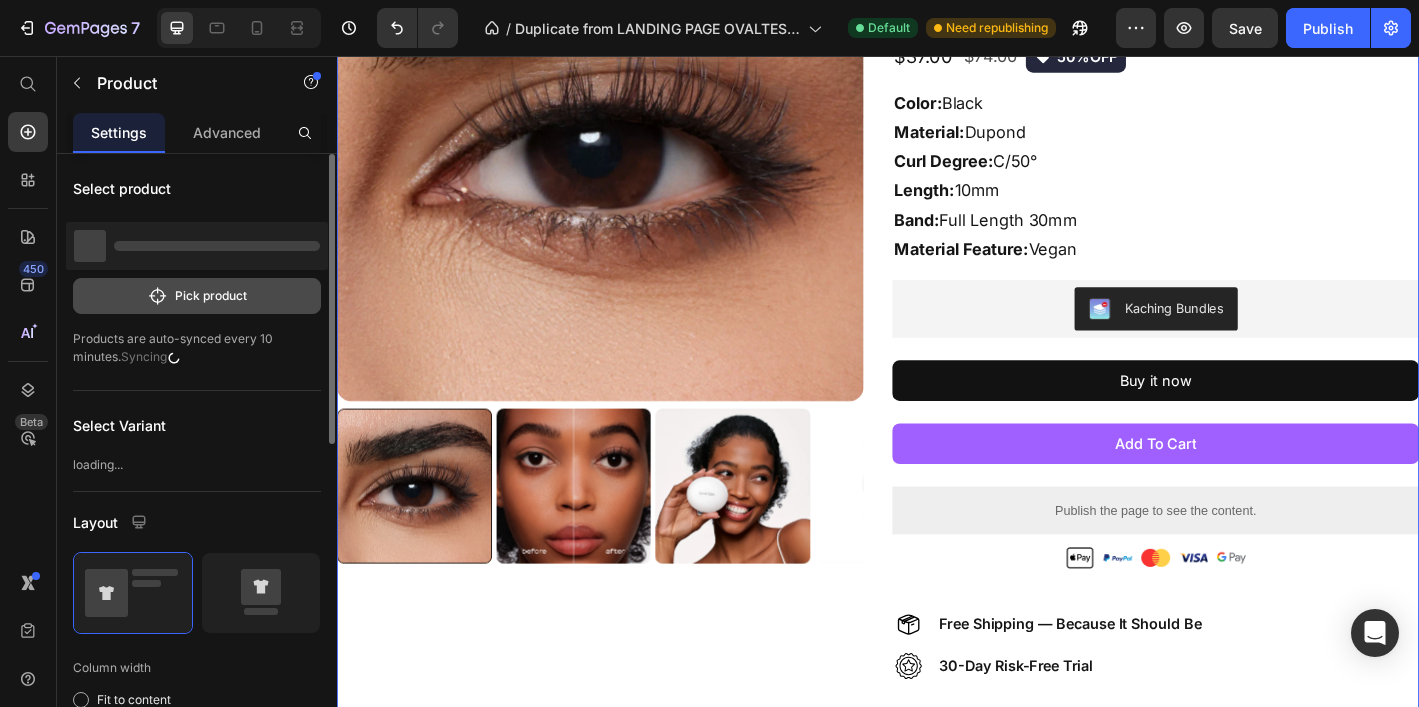 click on "Pick product" at bounding box center [197, 296] 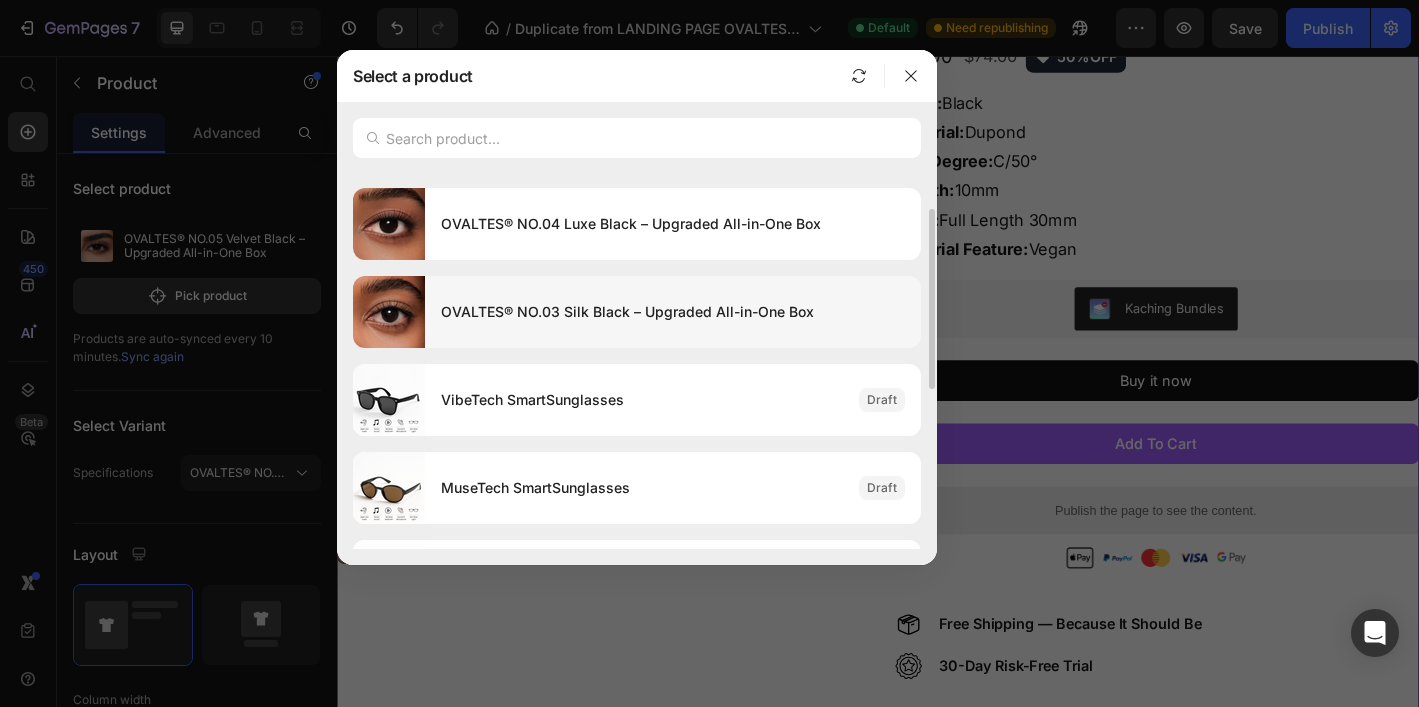 scroll, scrollTop: 98, scrollLeft: 0, axis: vertical 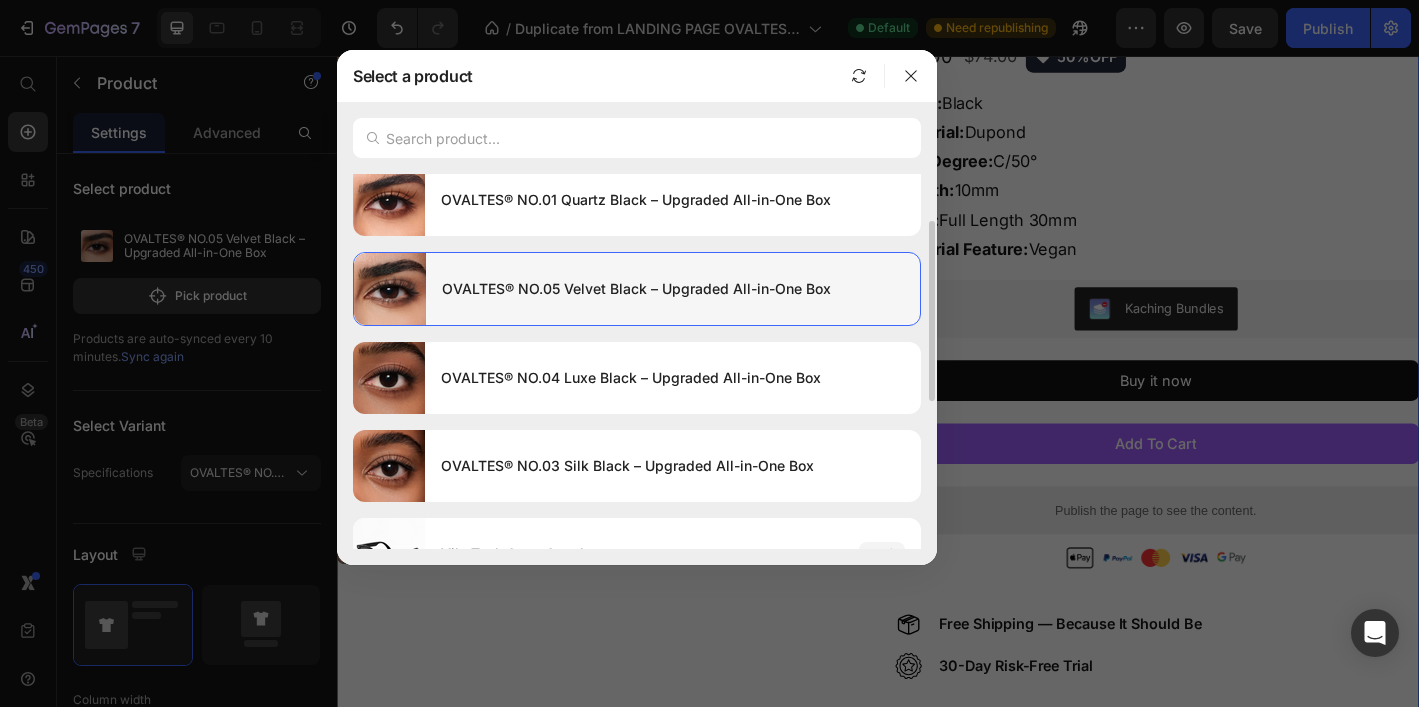 click on "OVALTES® NO.05 Velvet Black – Upgraded All-in-One Box" at bounding box center (673, 289) 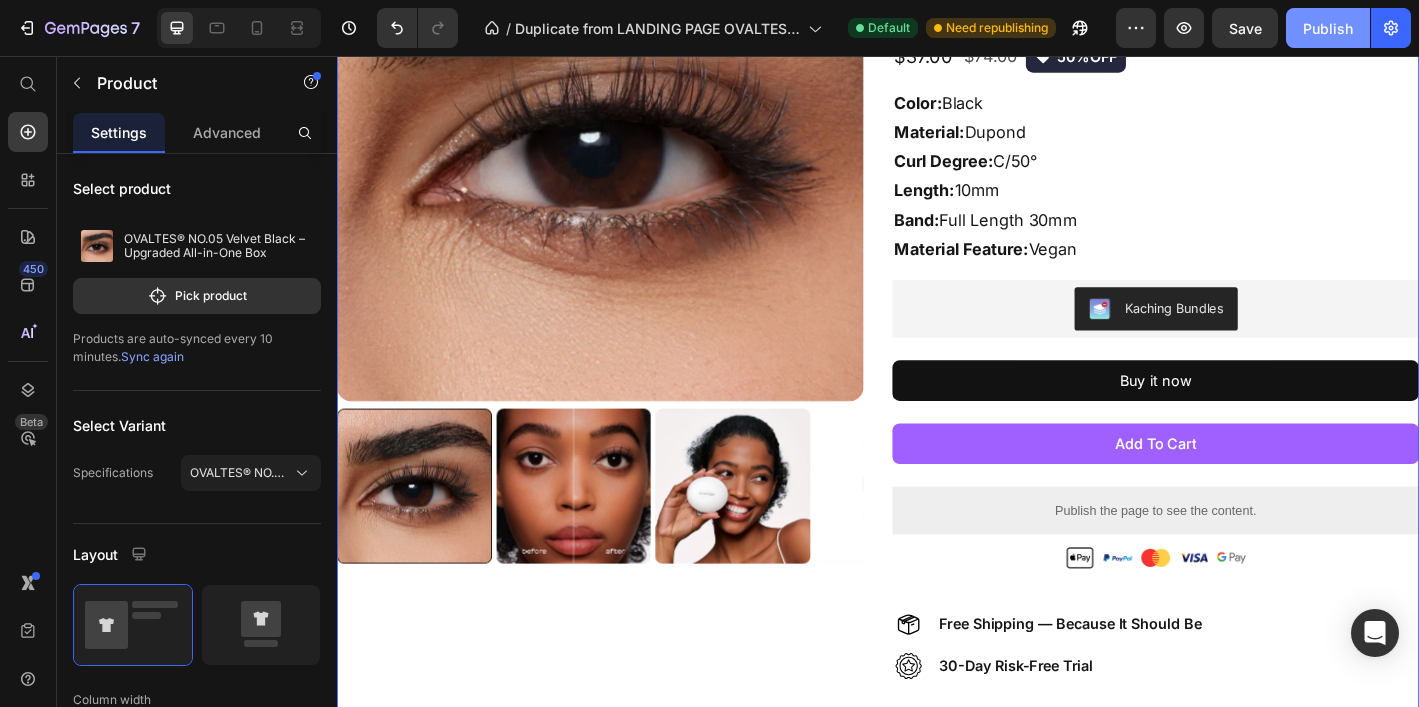 click on "Publish" 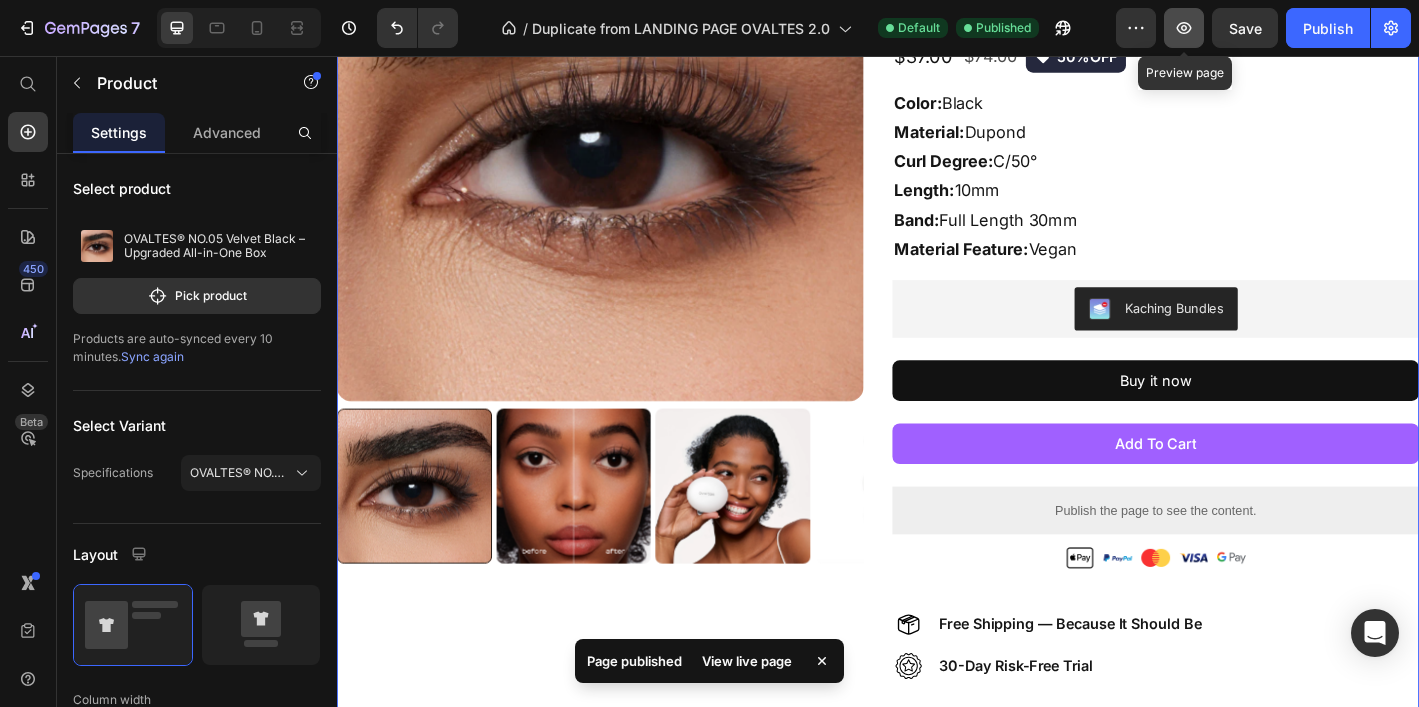 click 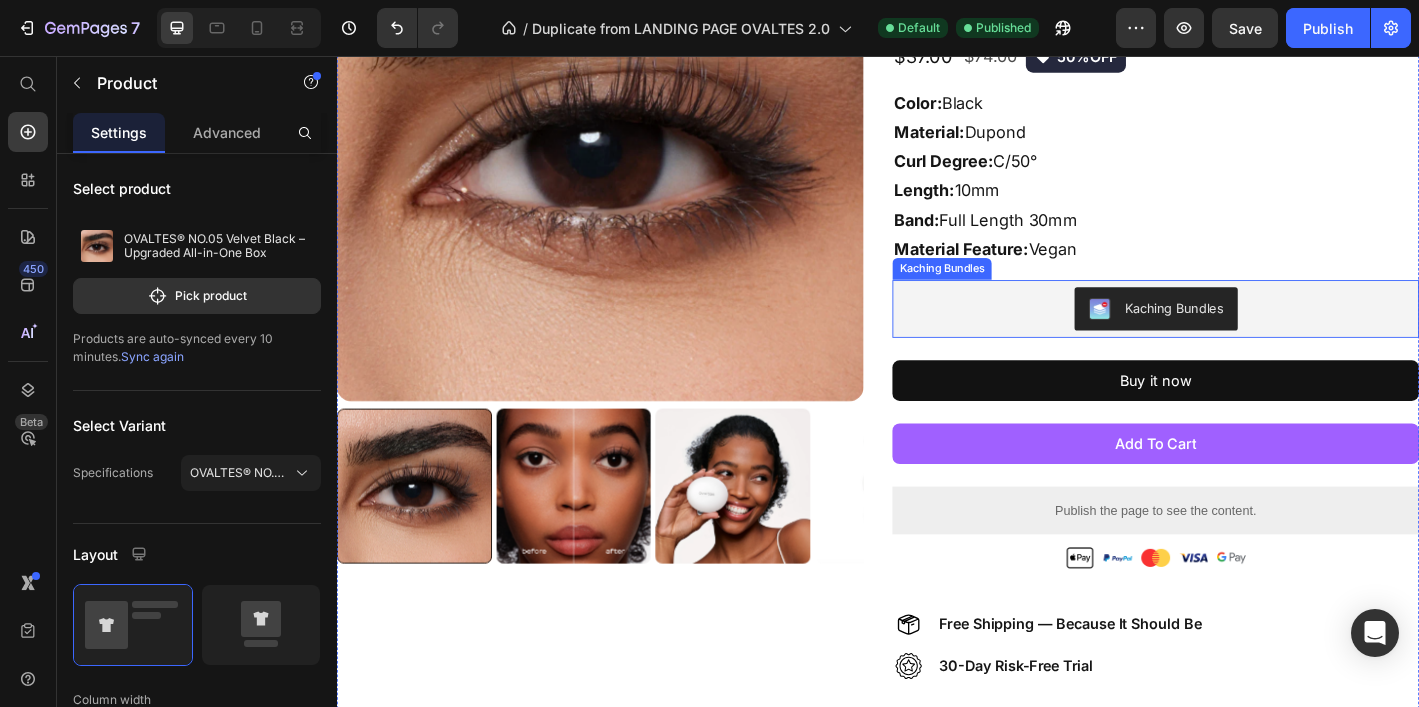 drag, startPoint x: 1037, startPoint y: 321, endPoint x: 777, endPoint y: 304, distance: 260.55518 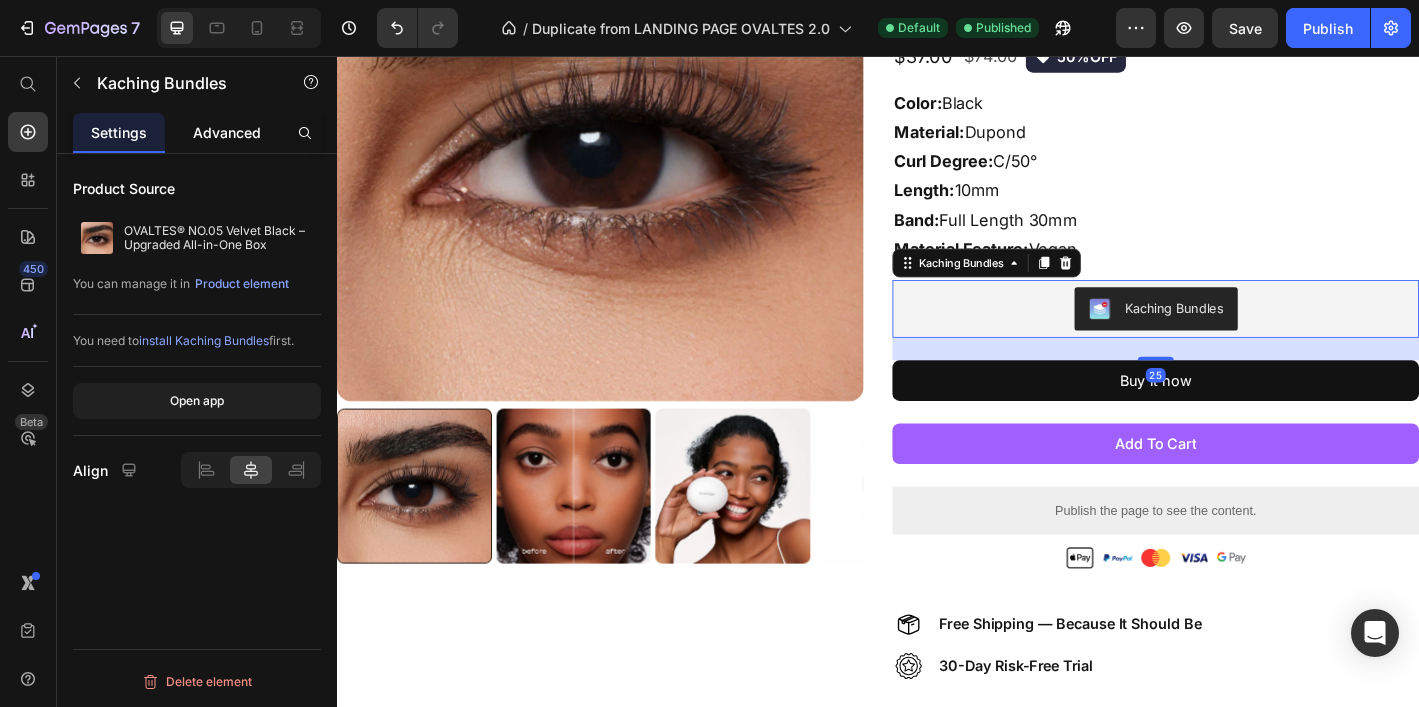 click on "Advanced" 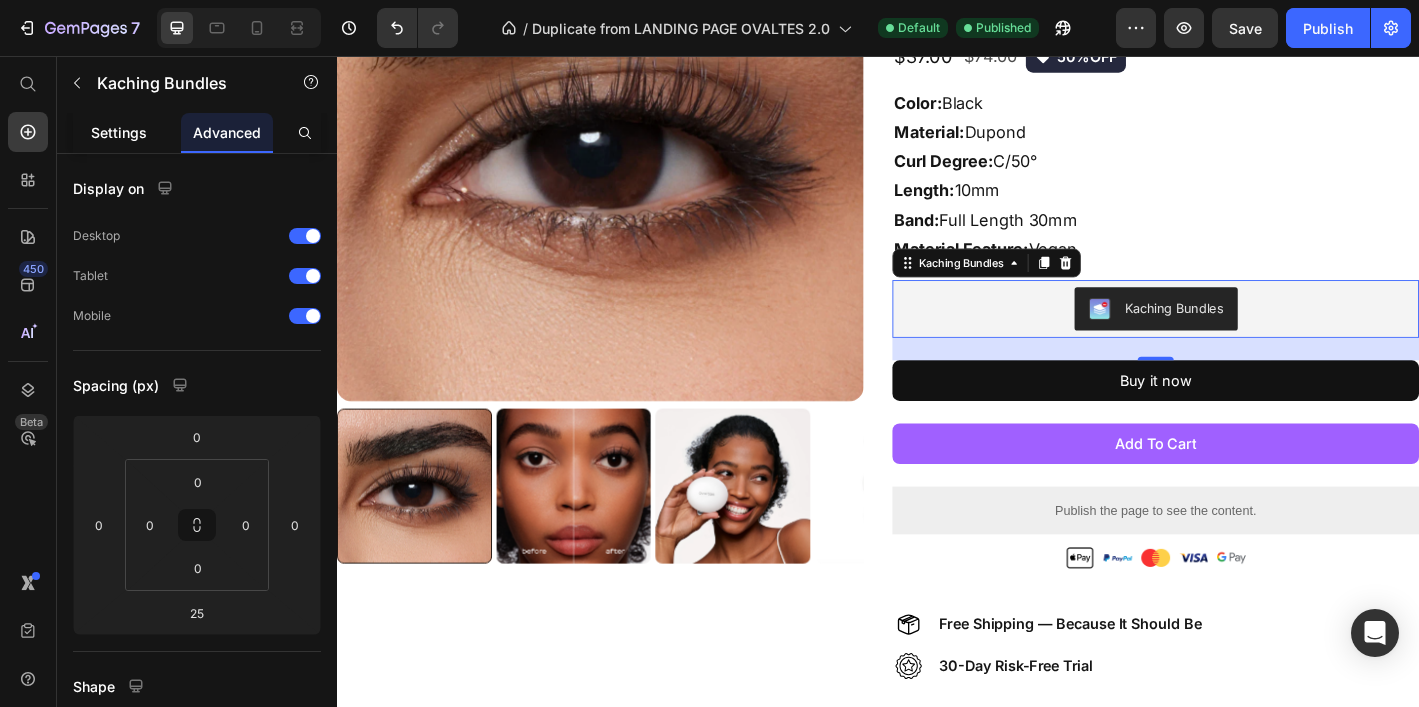 click on "Settings" at bounding box center (119, 132) 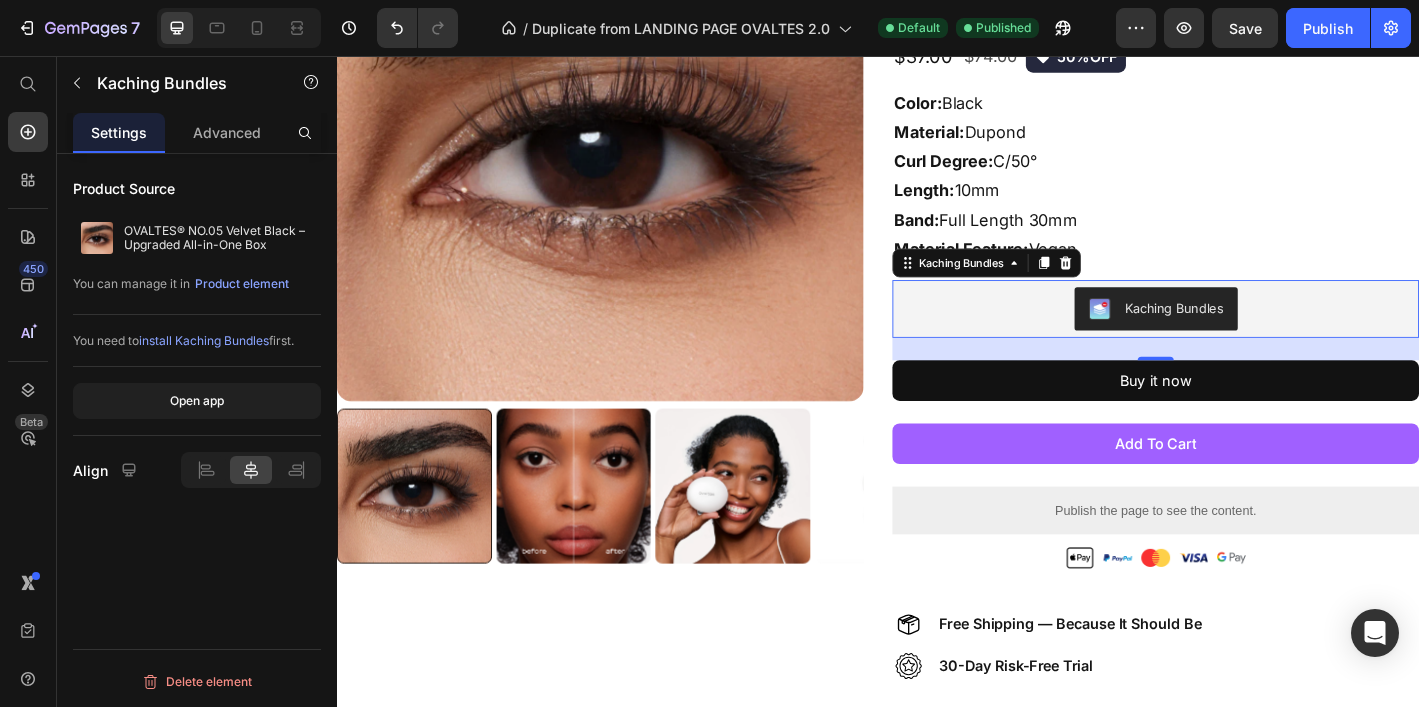 click on "install Kaching Bundles" at bounding box center (204, 340) 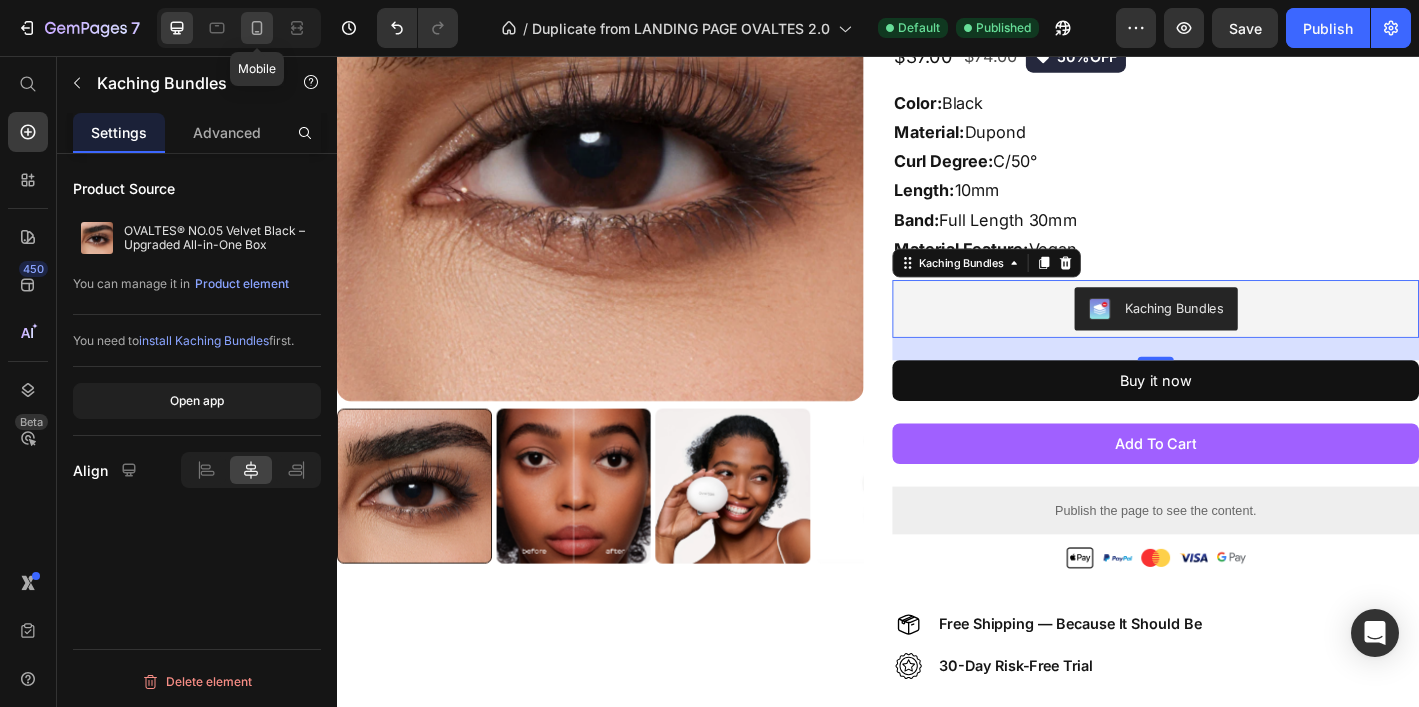 click 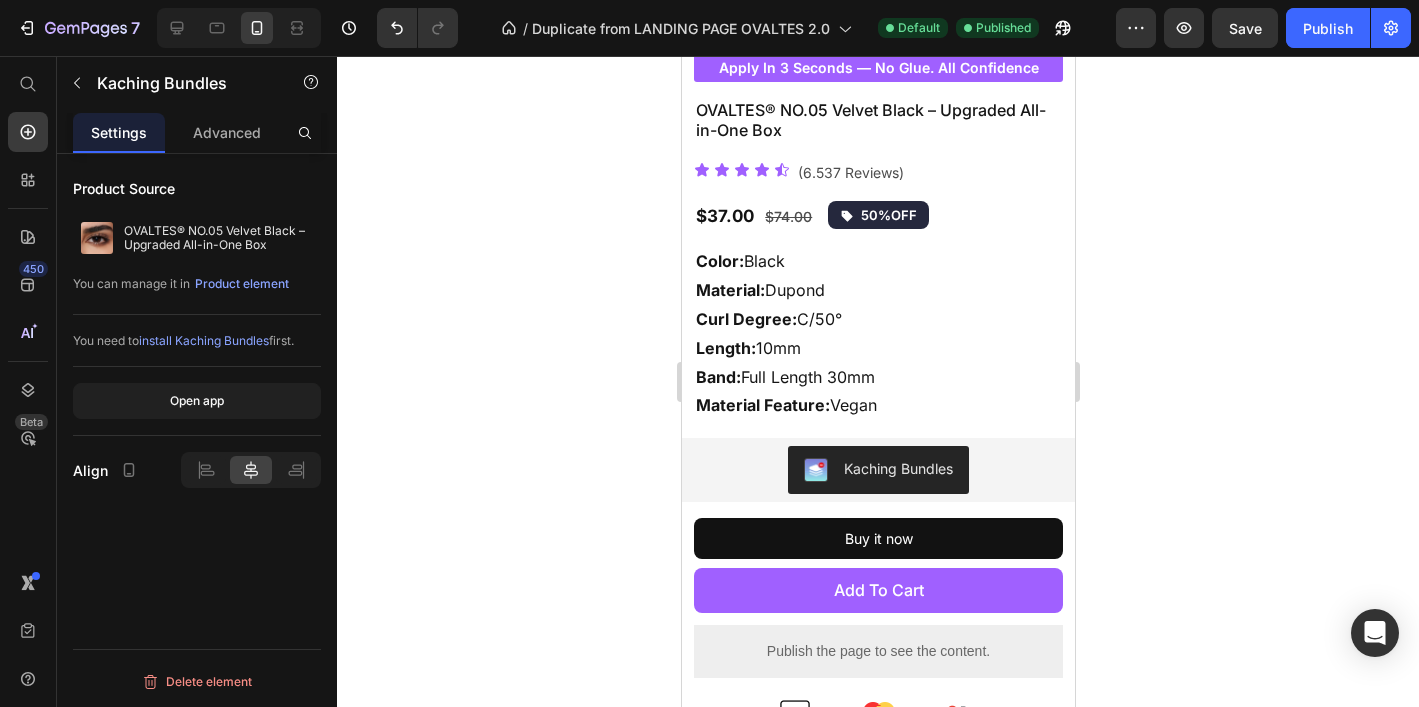 scroll, scrollTop: 585, scrollLeft: 0, axis: vertical 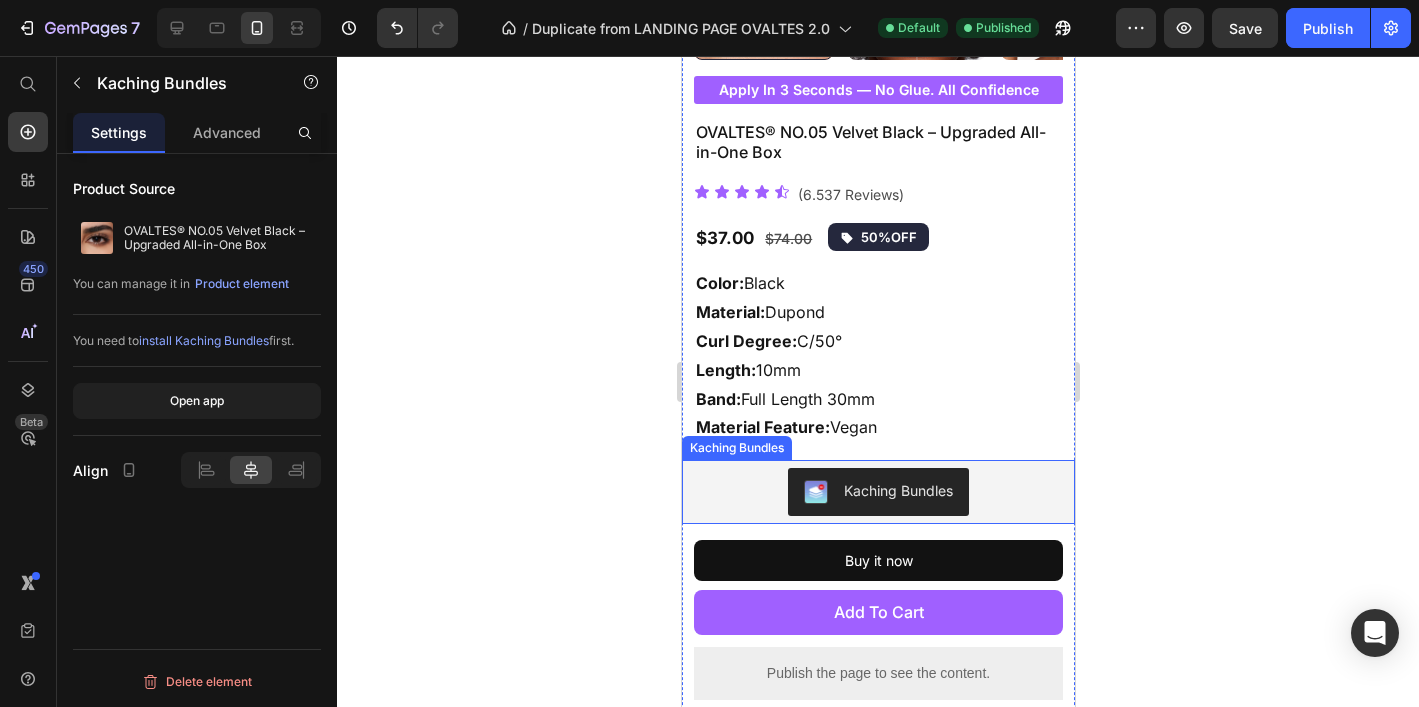click on "Kaching Bundles" at bounding box center (877, 492) 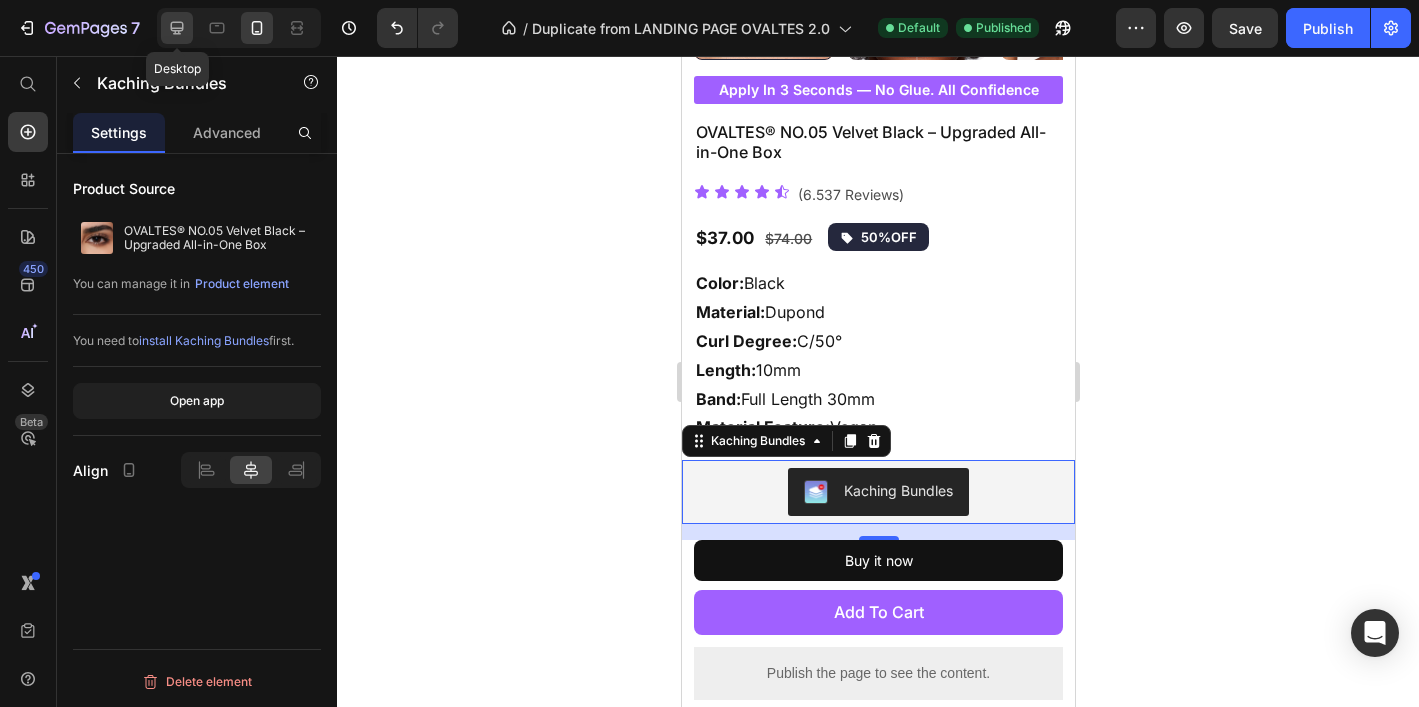 click 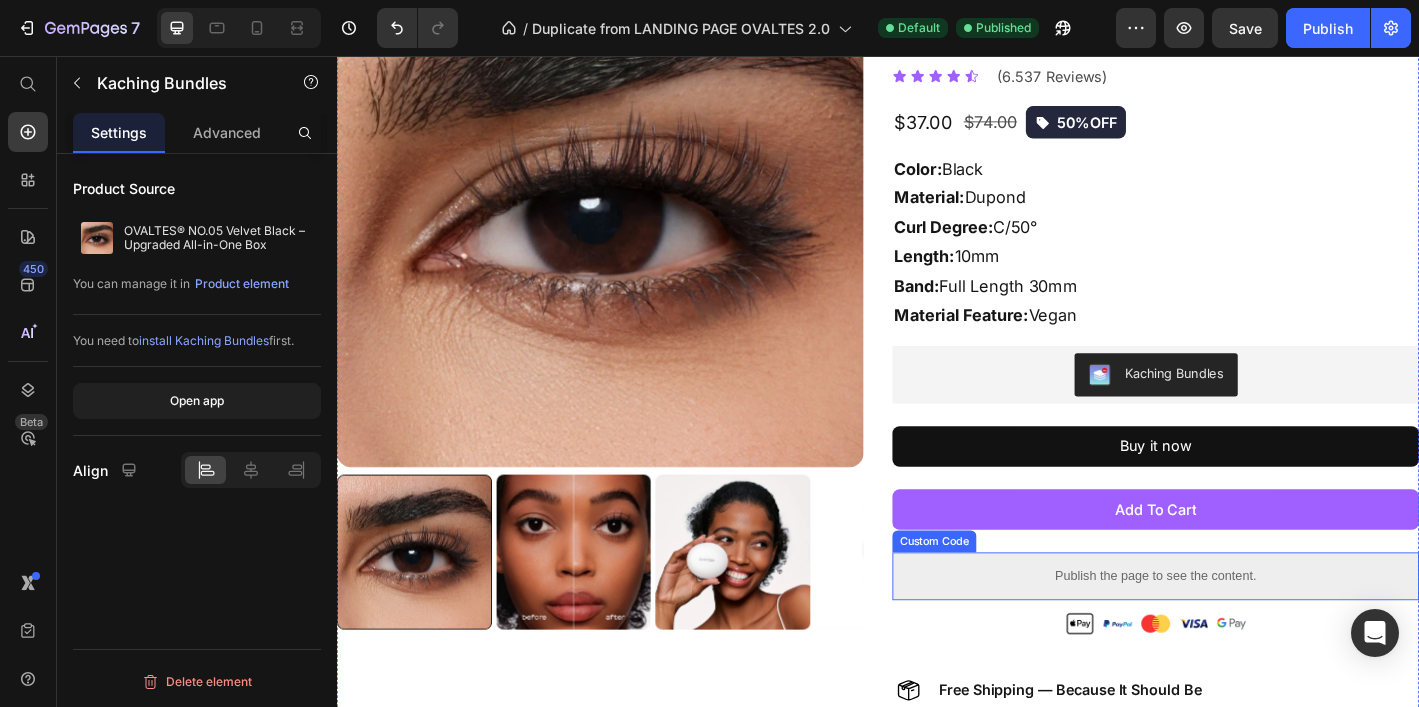 scroll, scrollTop: 183, scrollLeft: 0, axis: vertical 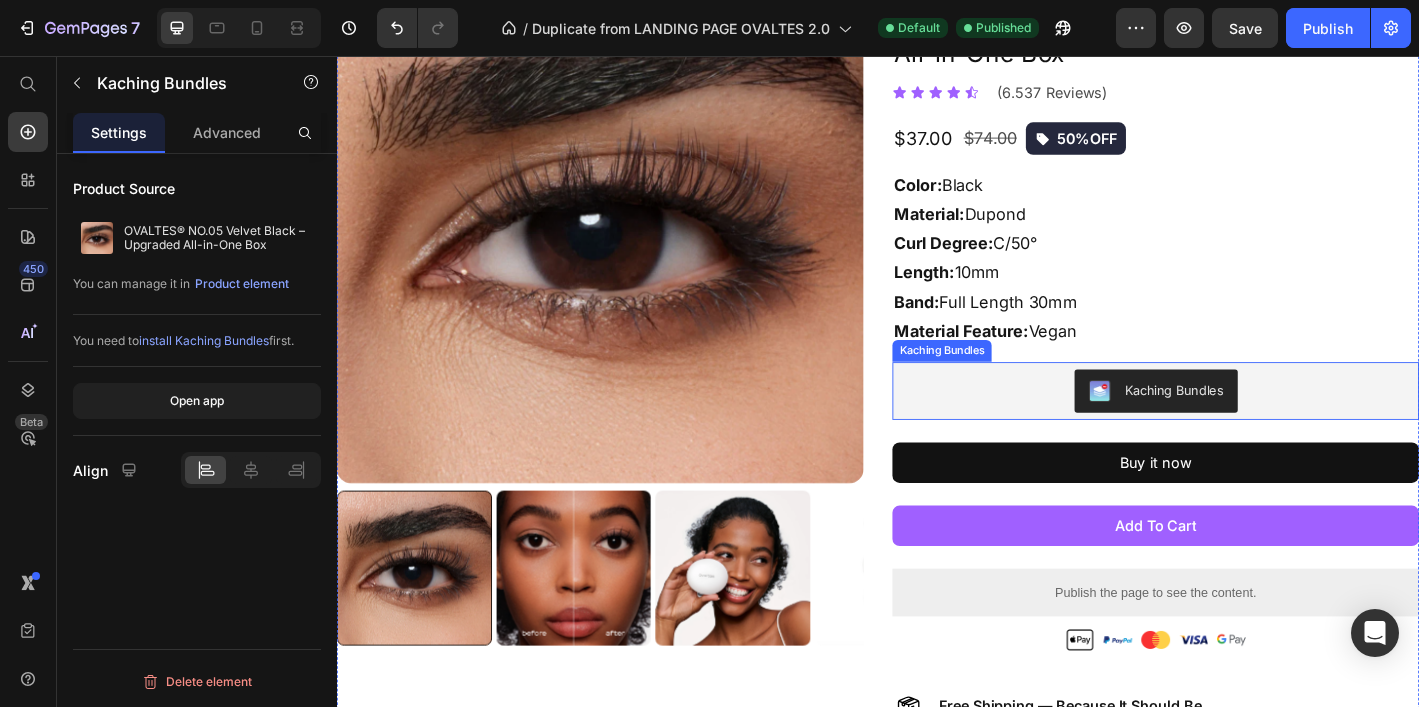 click on "Kaching Bundles" at bounding box center (1245, 427) 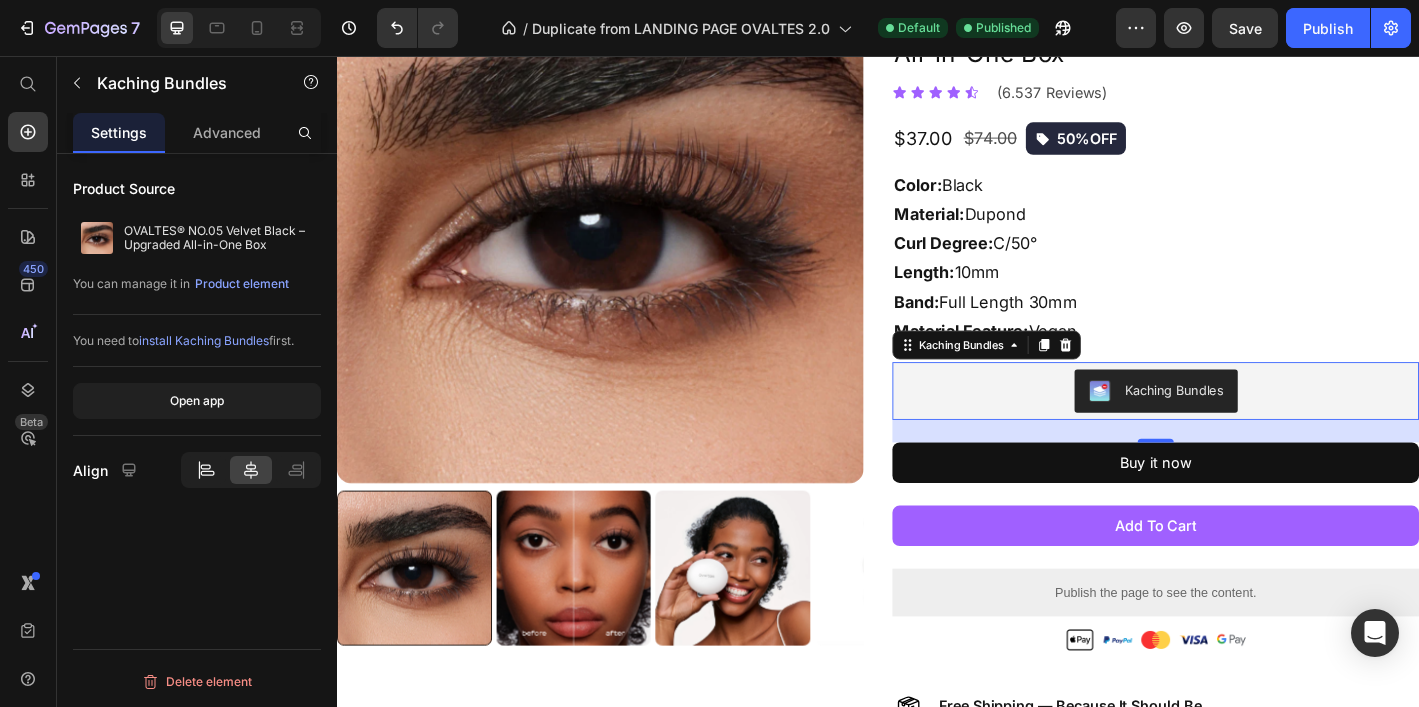 click 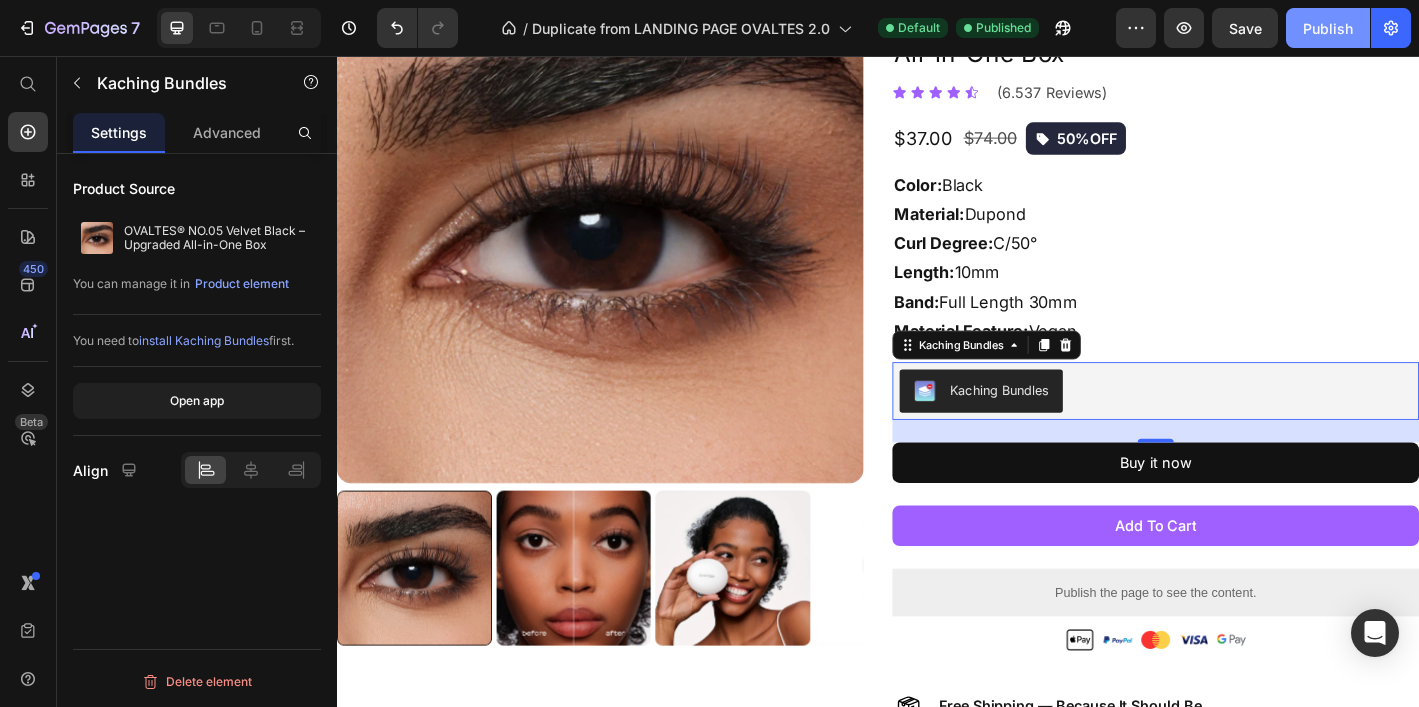 click on "Publish" 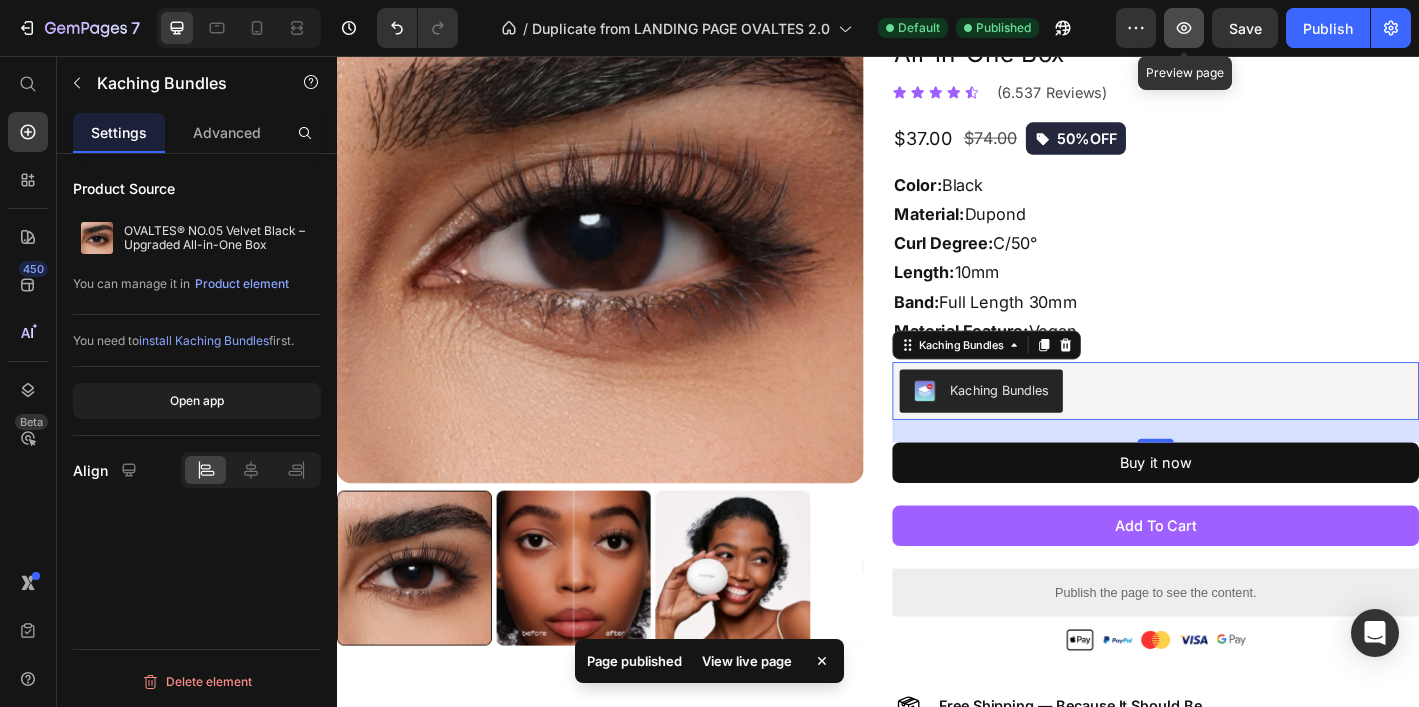 click 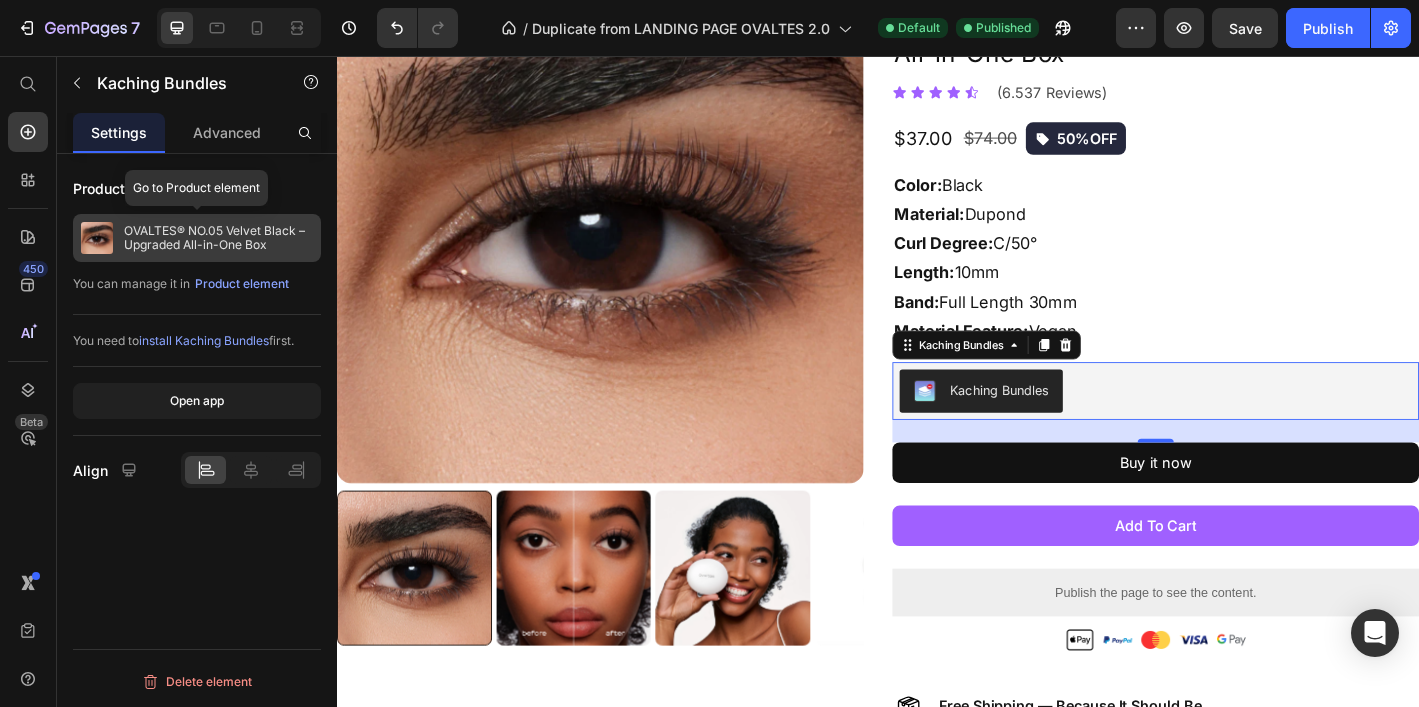 click on "OVALTES® NO.05 Velvet Black – Upgraded All-in-One Box" at bounding box center (218, 238) 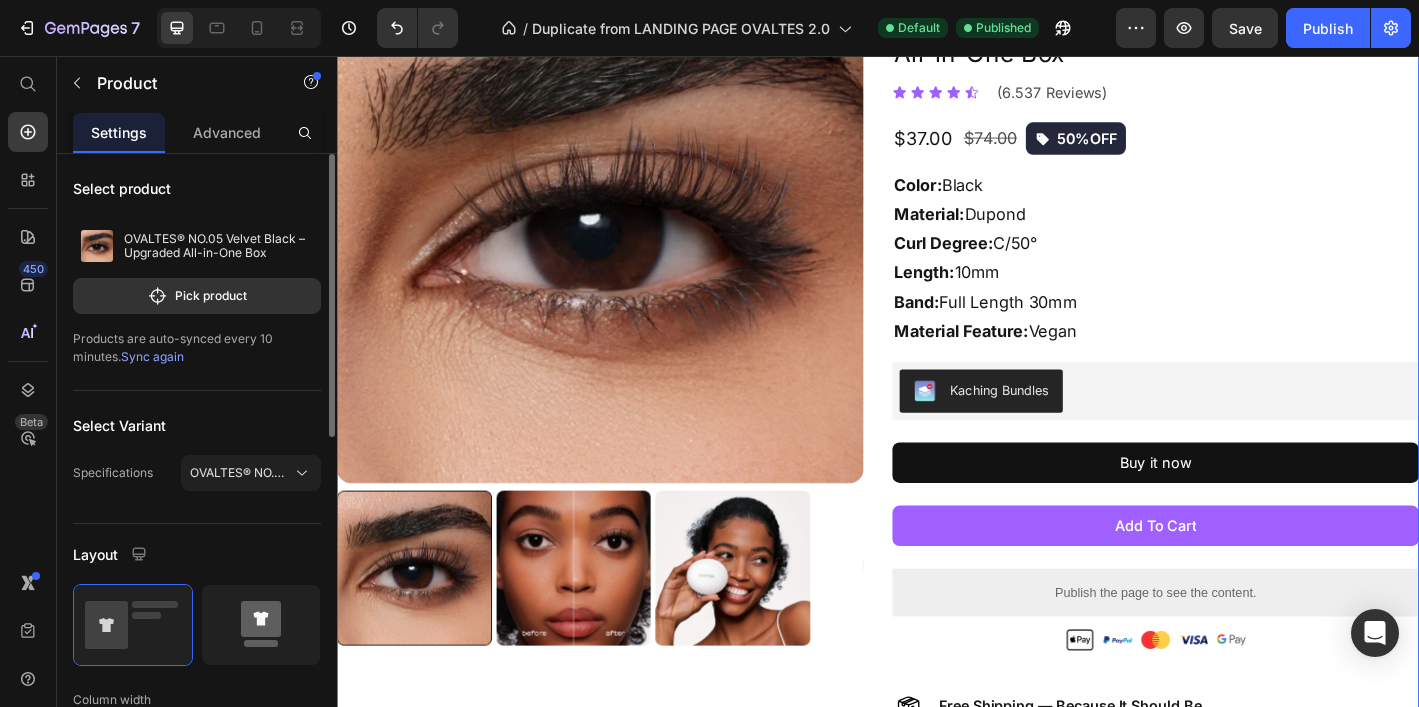 click 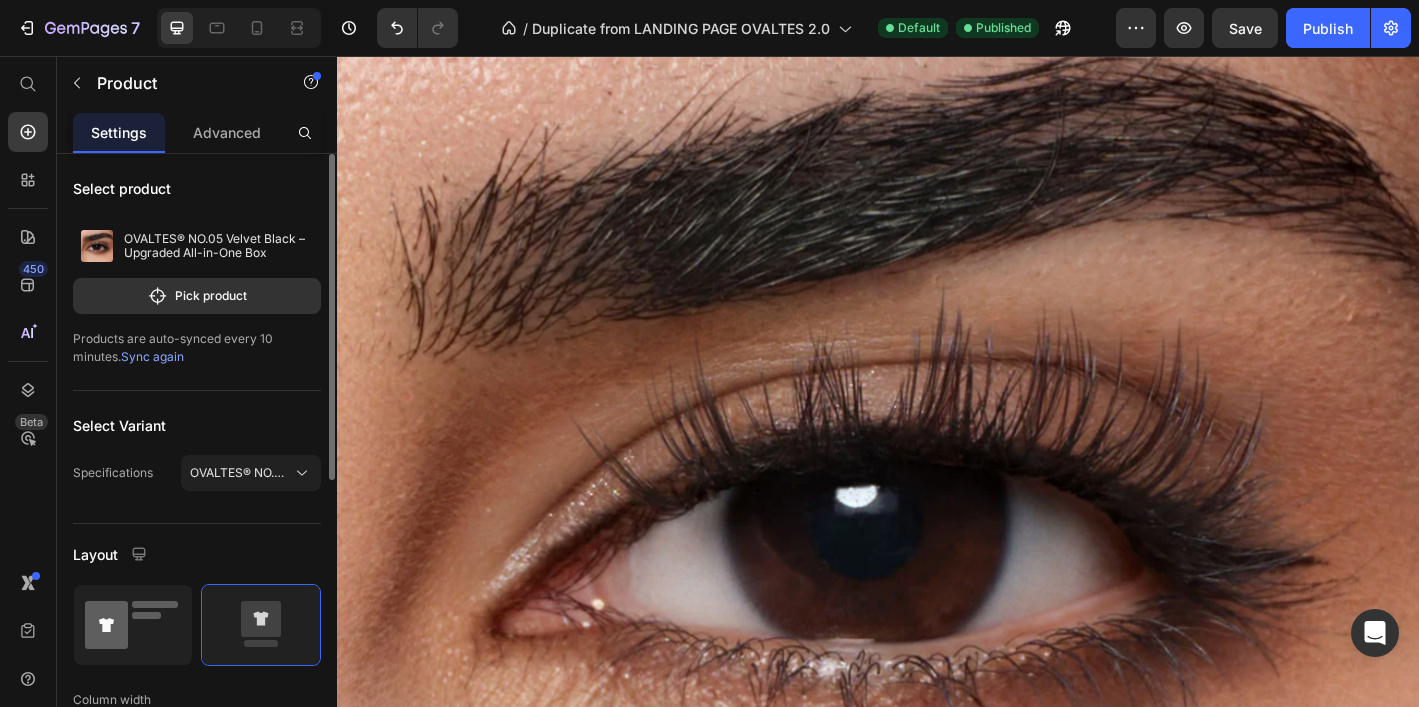 click 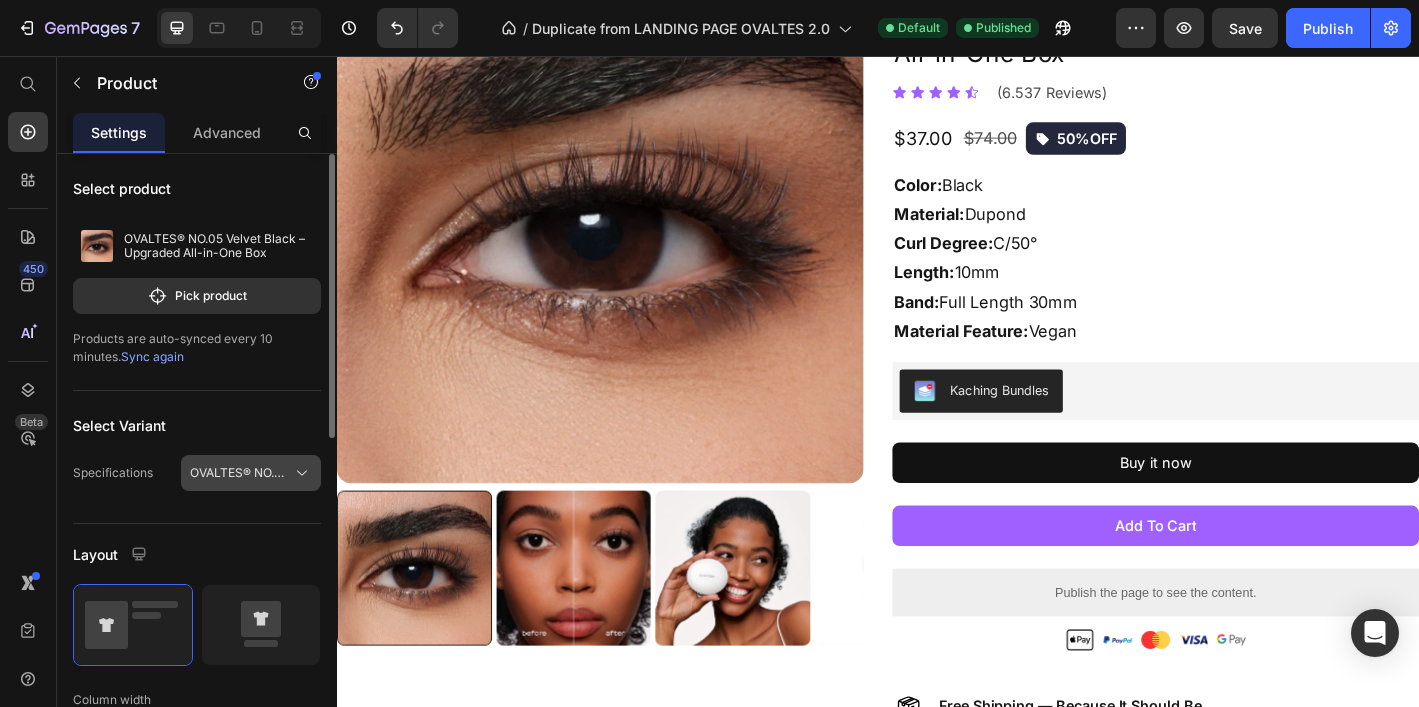 click on "OVALTES® NO.05 Velvet Black – Upgraded All-in-One Box" at bounding box center [251, 473] 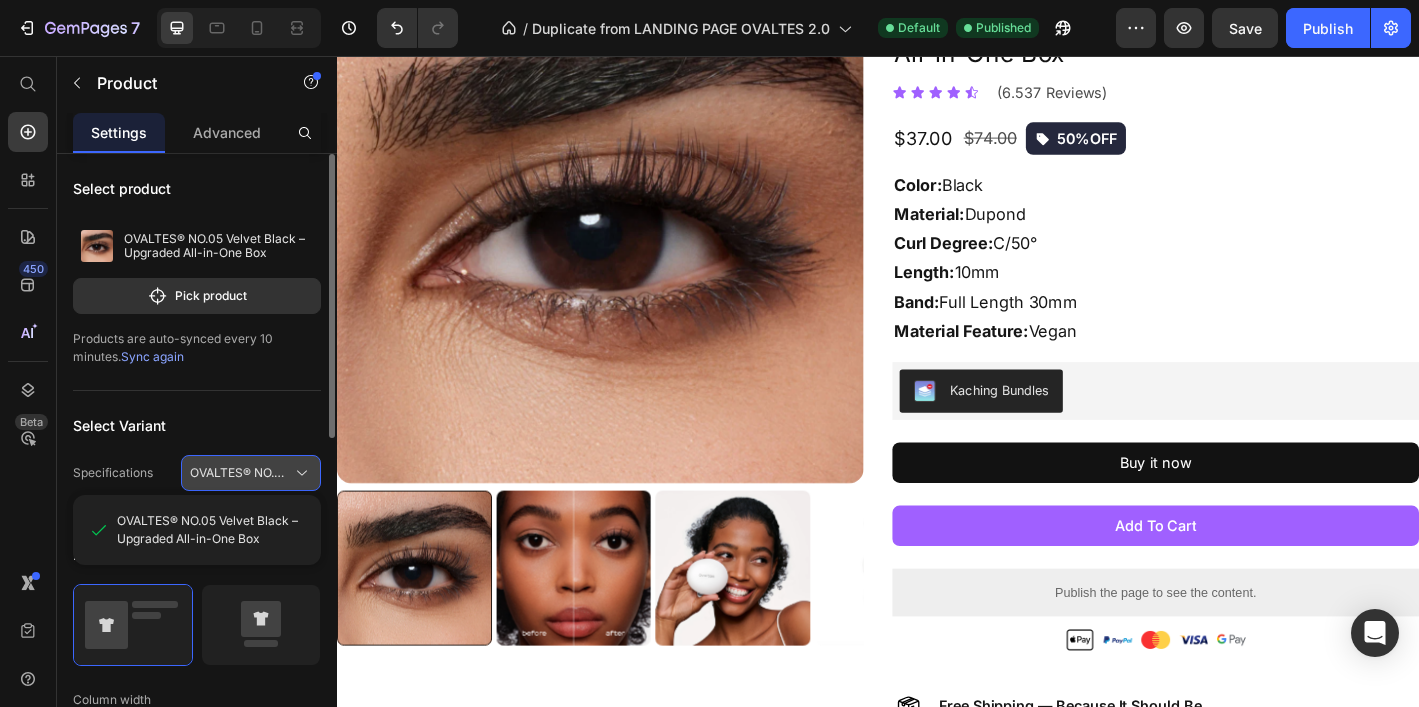 click on "OVALTES® NO.05 Velvet Black – Upgraded All-in-One Box" at bounding box center (251, 473) 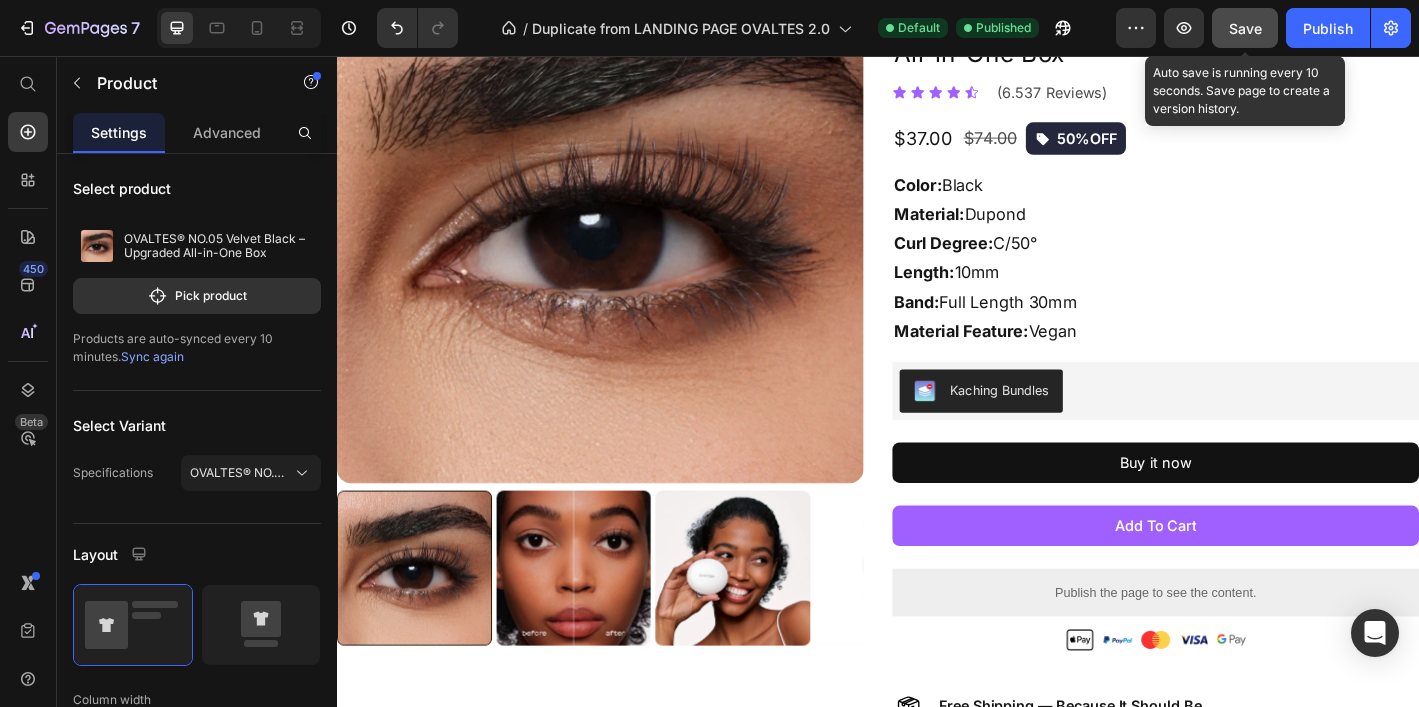click on "Save" 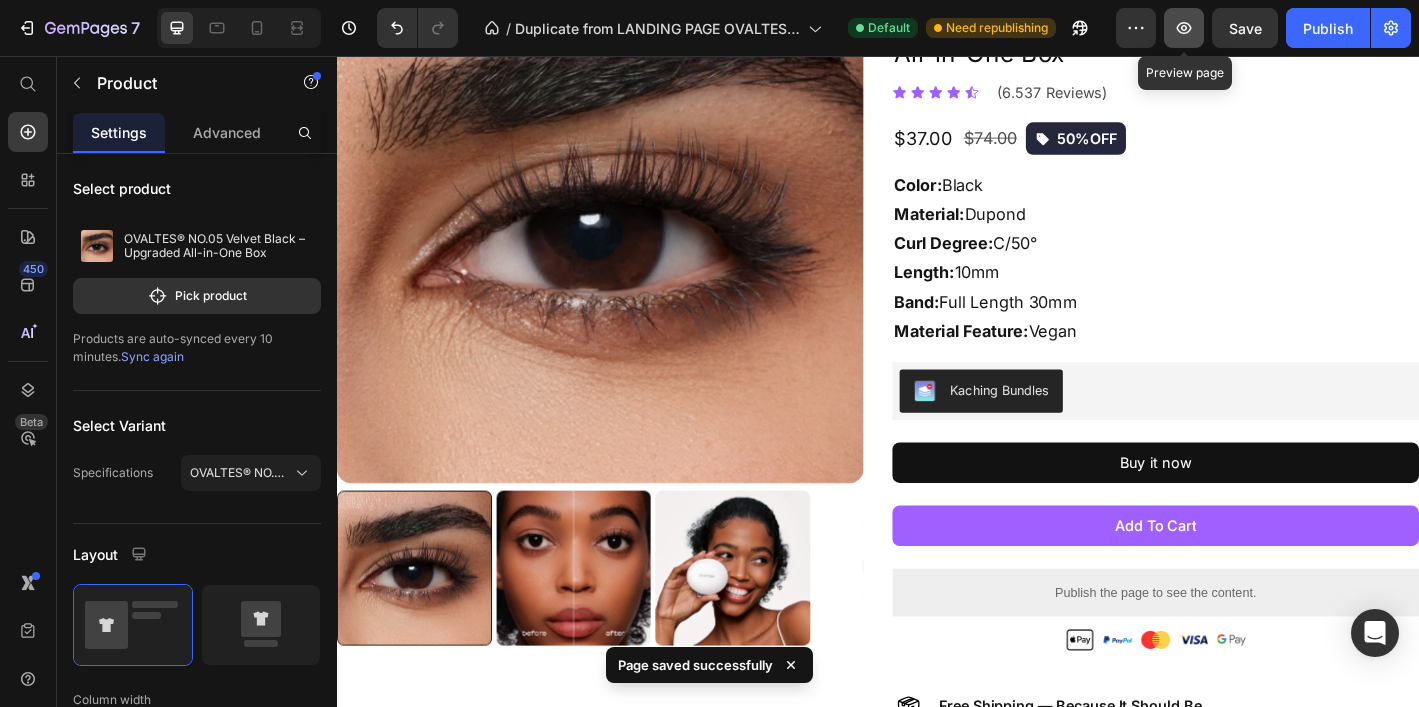 click 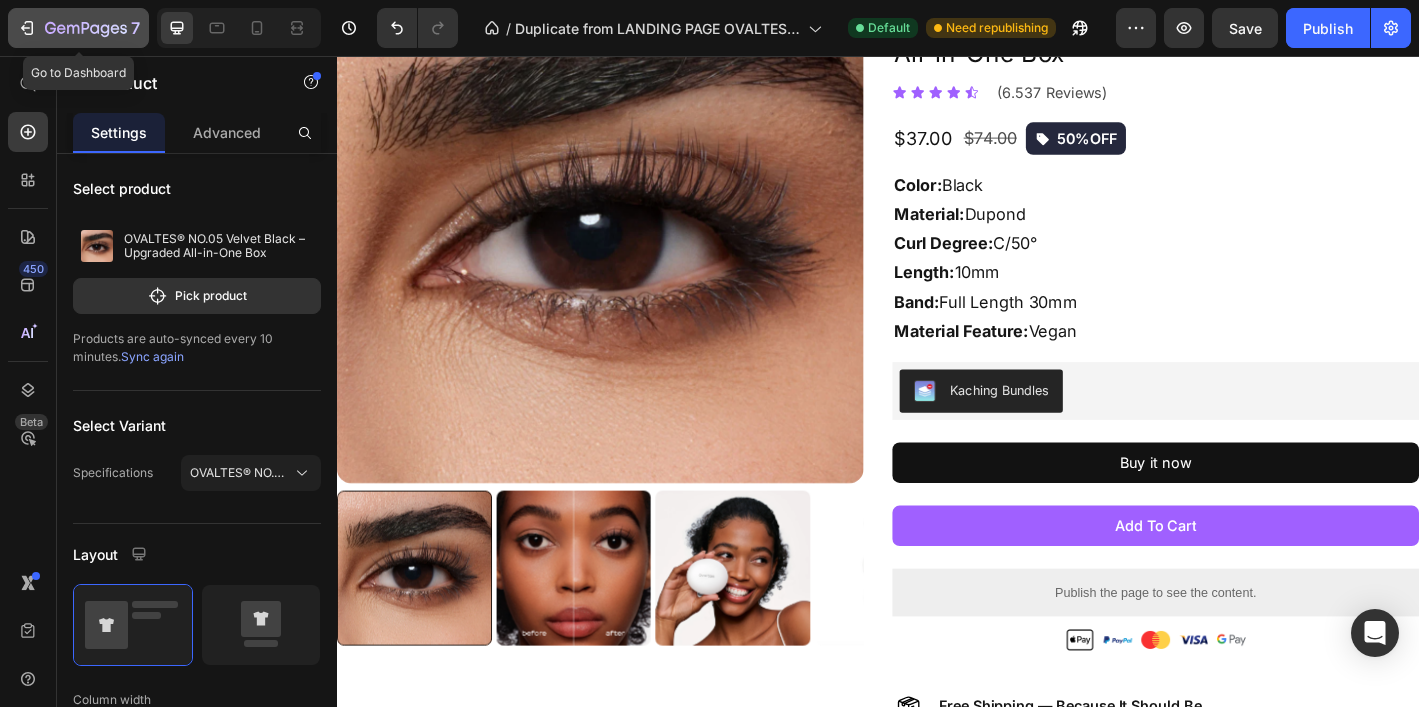 click 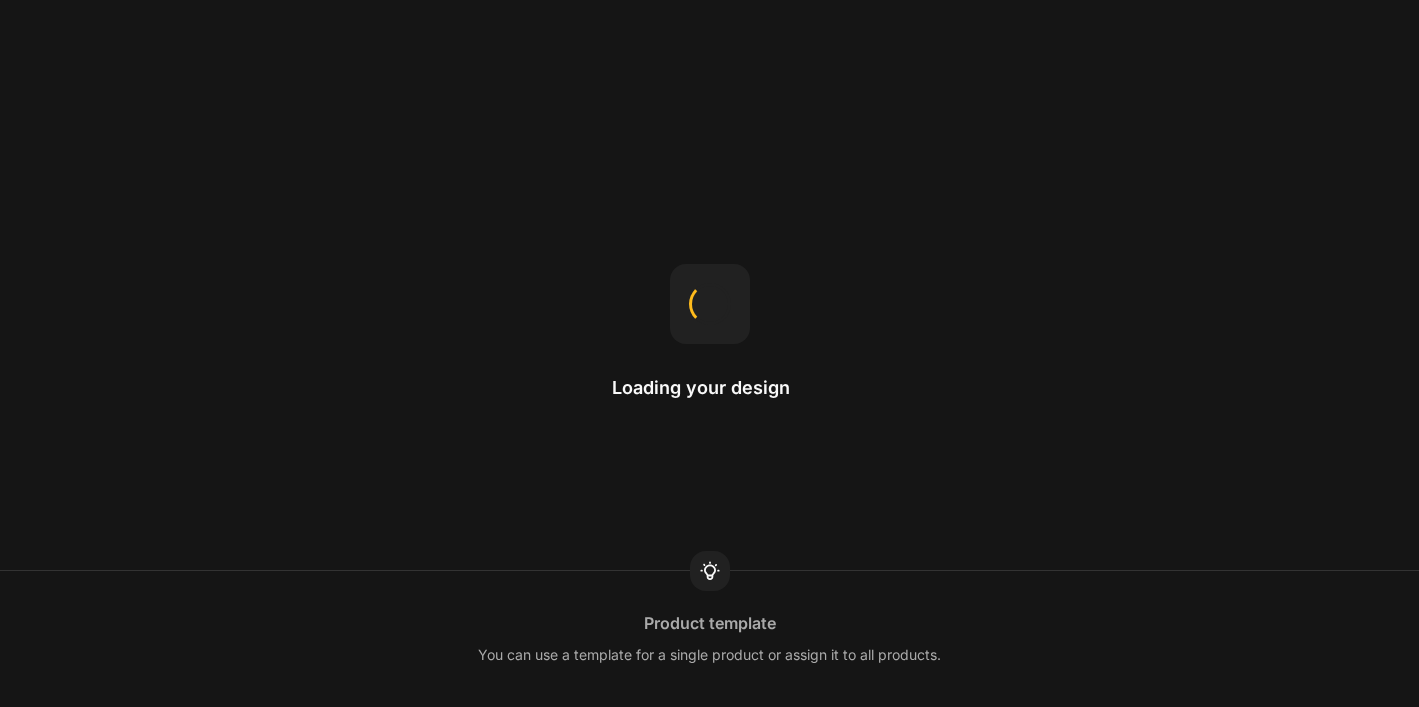 scroll, scrollTop: 0, scrollLeft: 0, axis: both 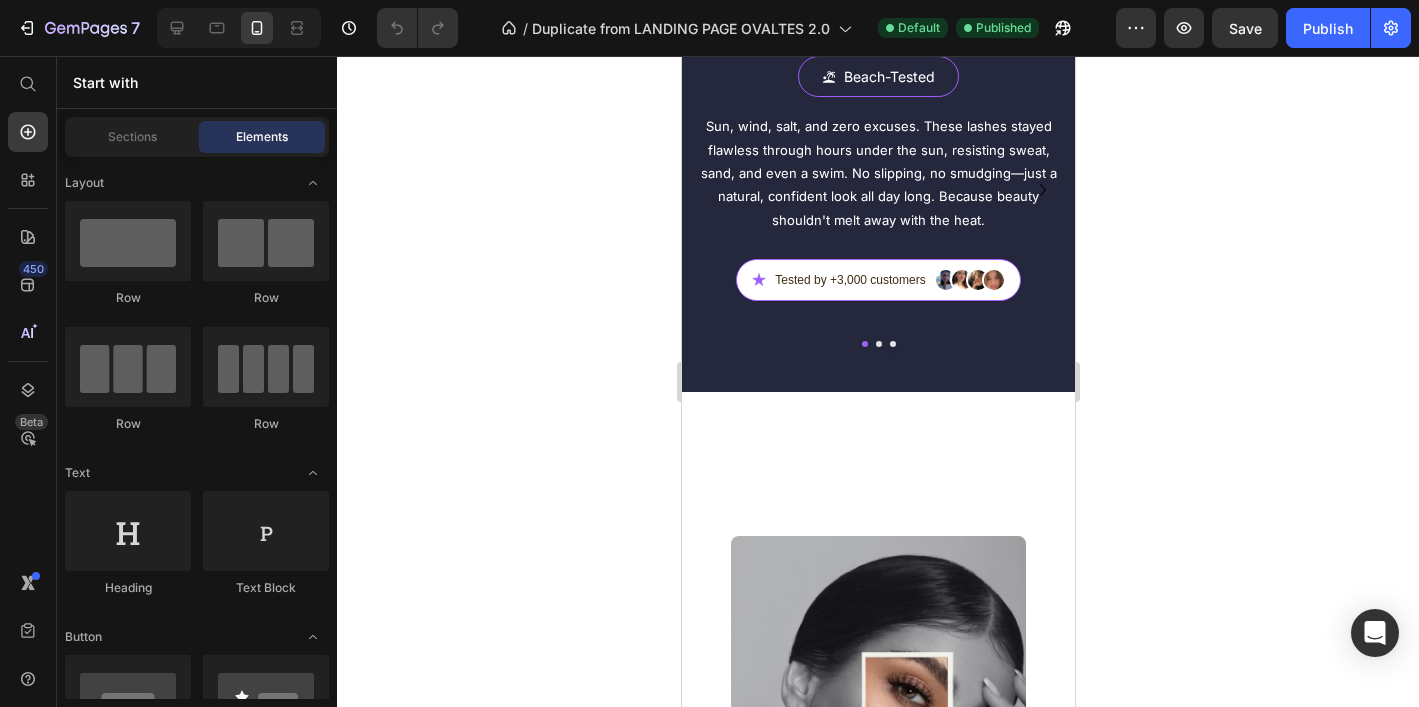 click on "Their Look, Their Way" at bounding box center [877, -410] 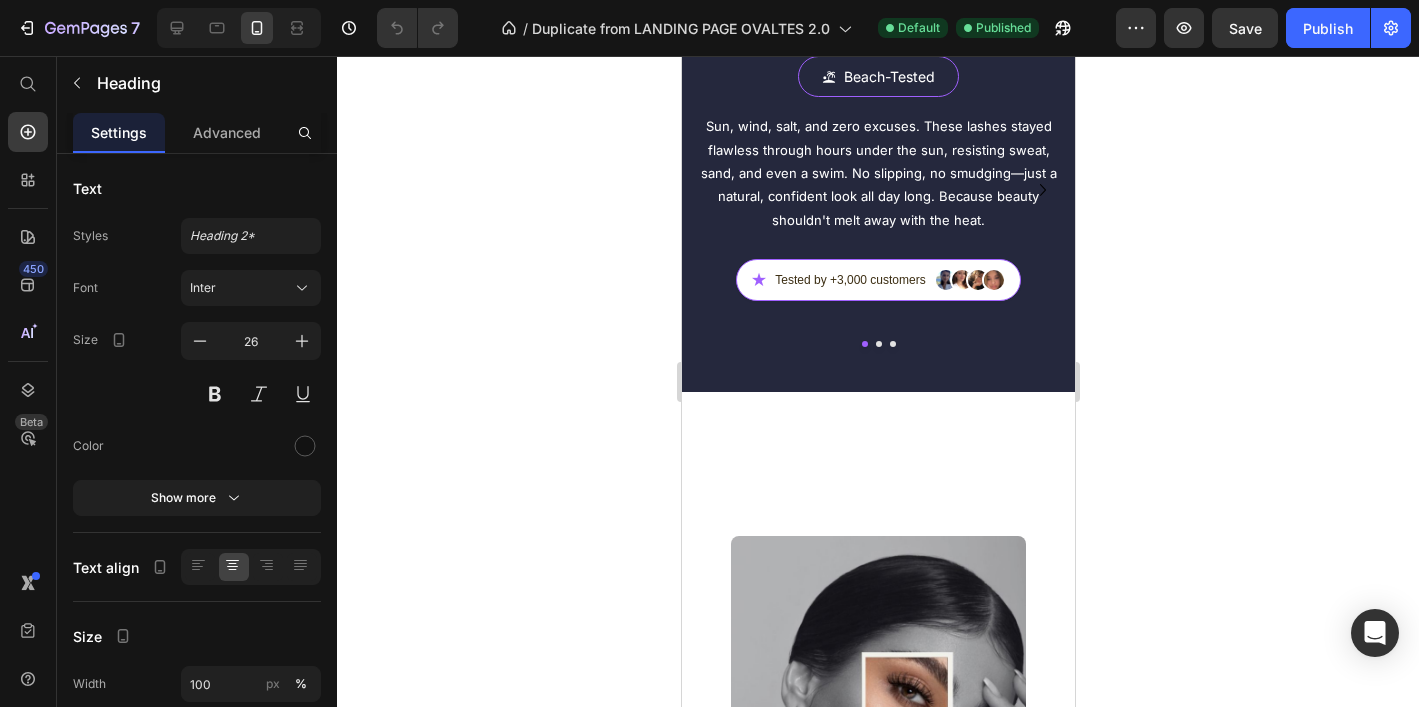 click on "Their Look, Their Way" at bounding box center (877, -410) 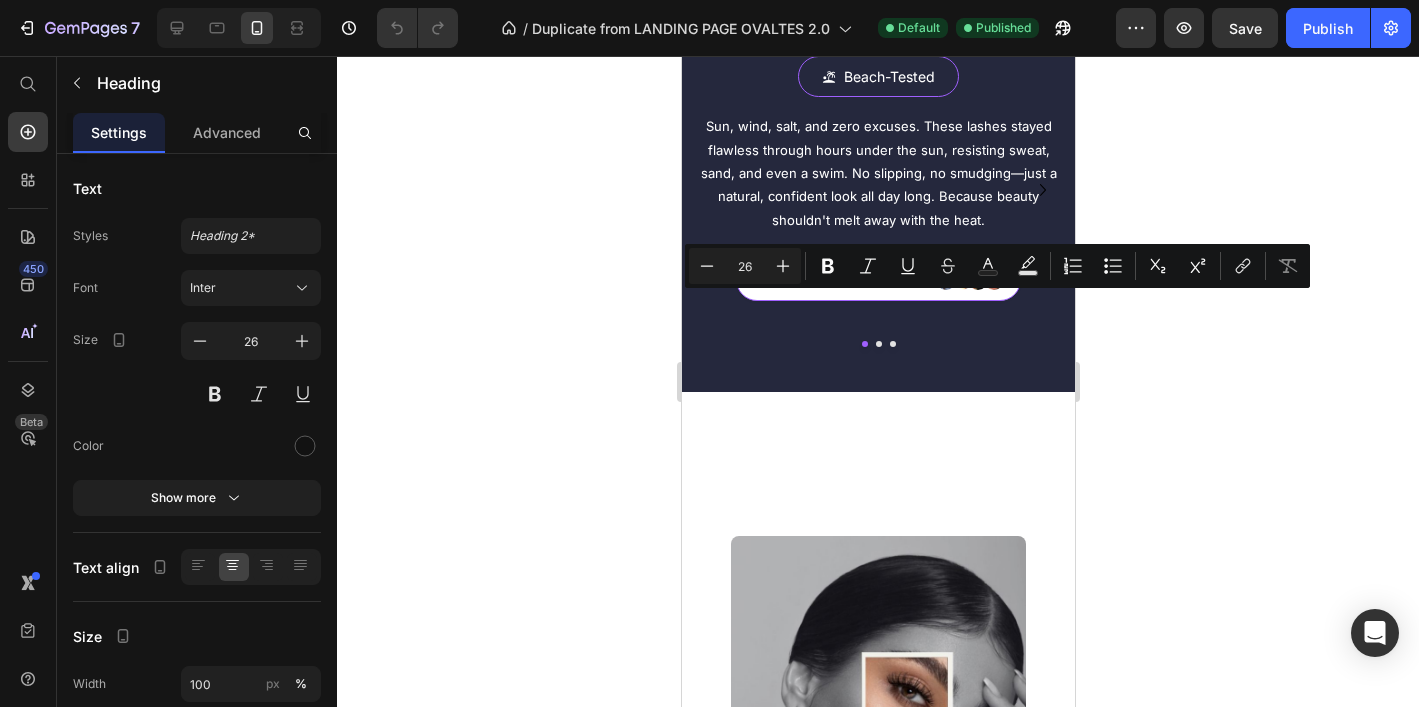 drag, startPoint x: 1004, startPoint y: 308, endPoint x: 717, endPoint y: 307, distance: 287.00174 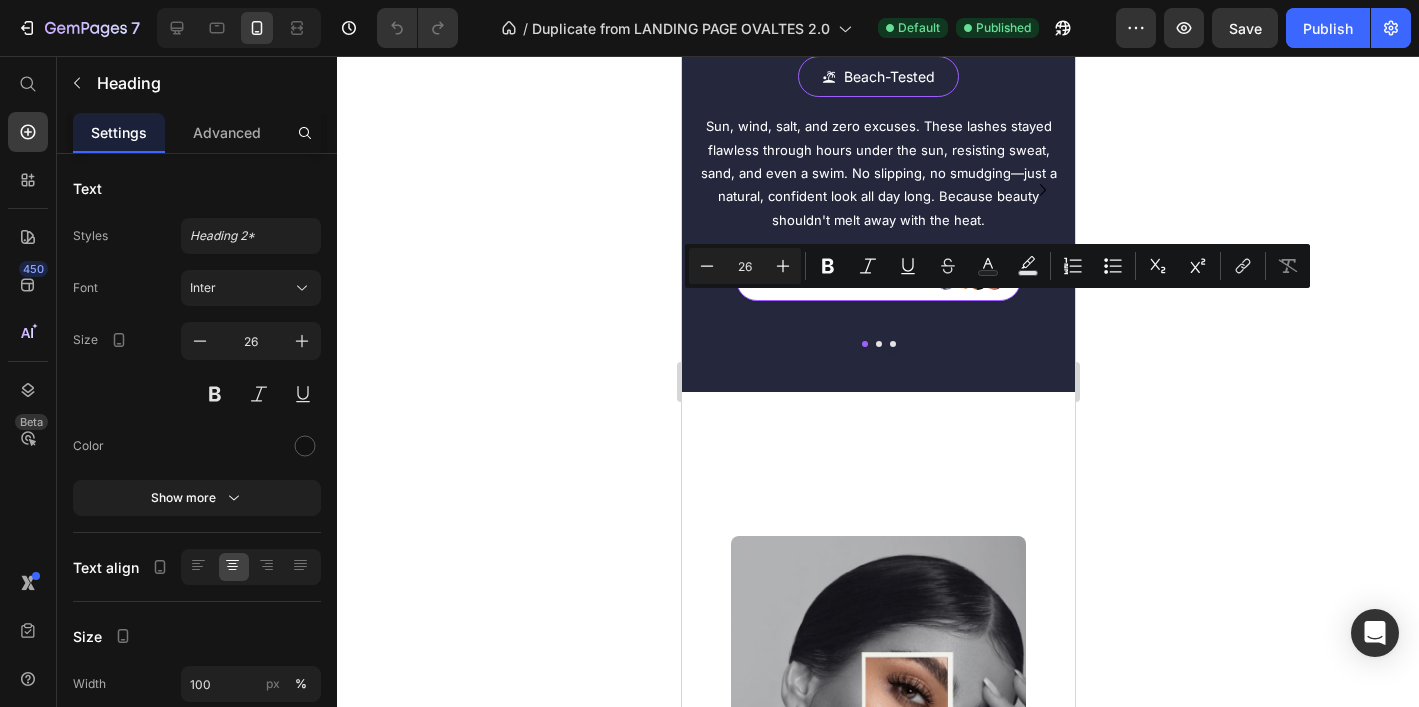 click on "Tap to watch how everyday women are transforming their look—fast, easy, and fuss-free. No scripts, just real reactions." at bounding box center [877, -334] 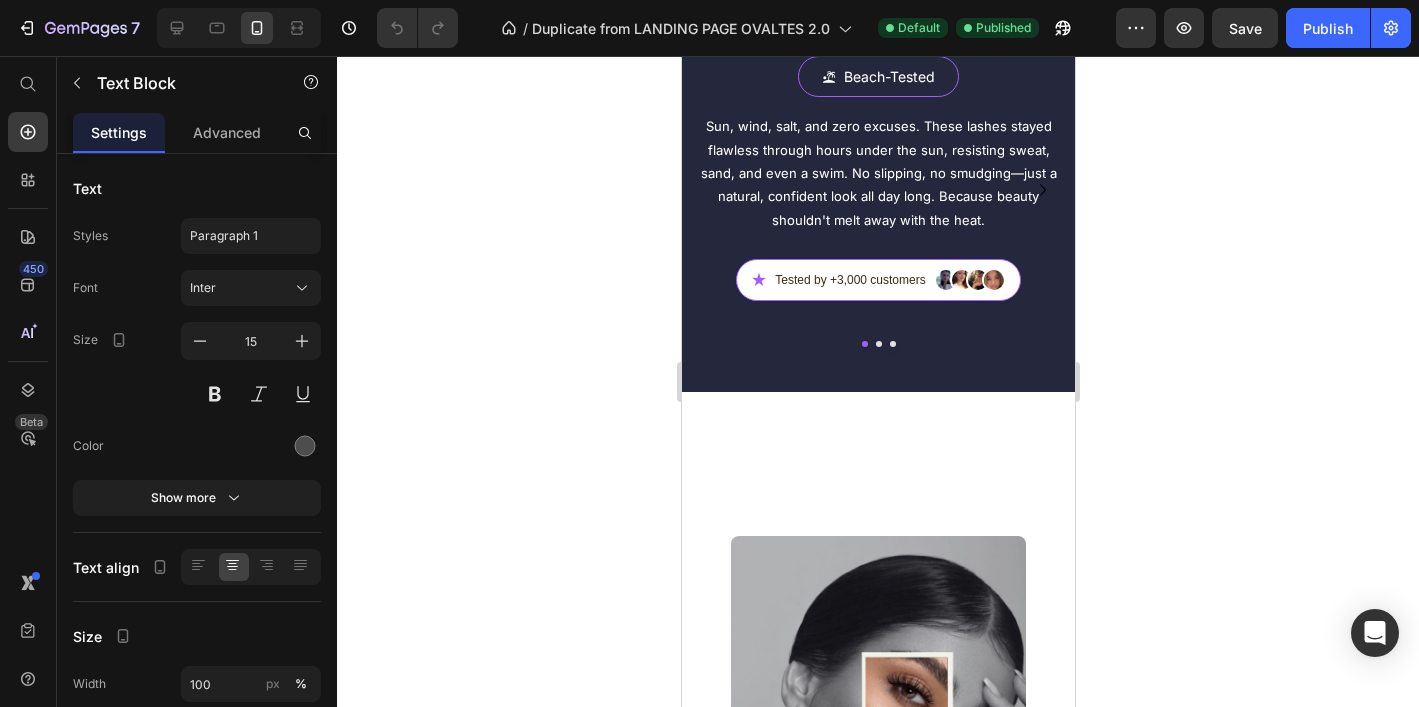 click on "Tap to watch how everyday women are transforming their look—fast, easy, and fuss-free. No scripts, just real reactions." at bounding box center [877, -334] 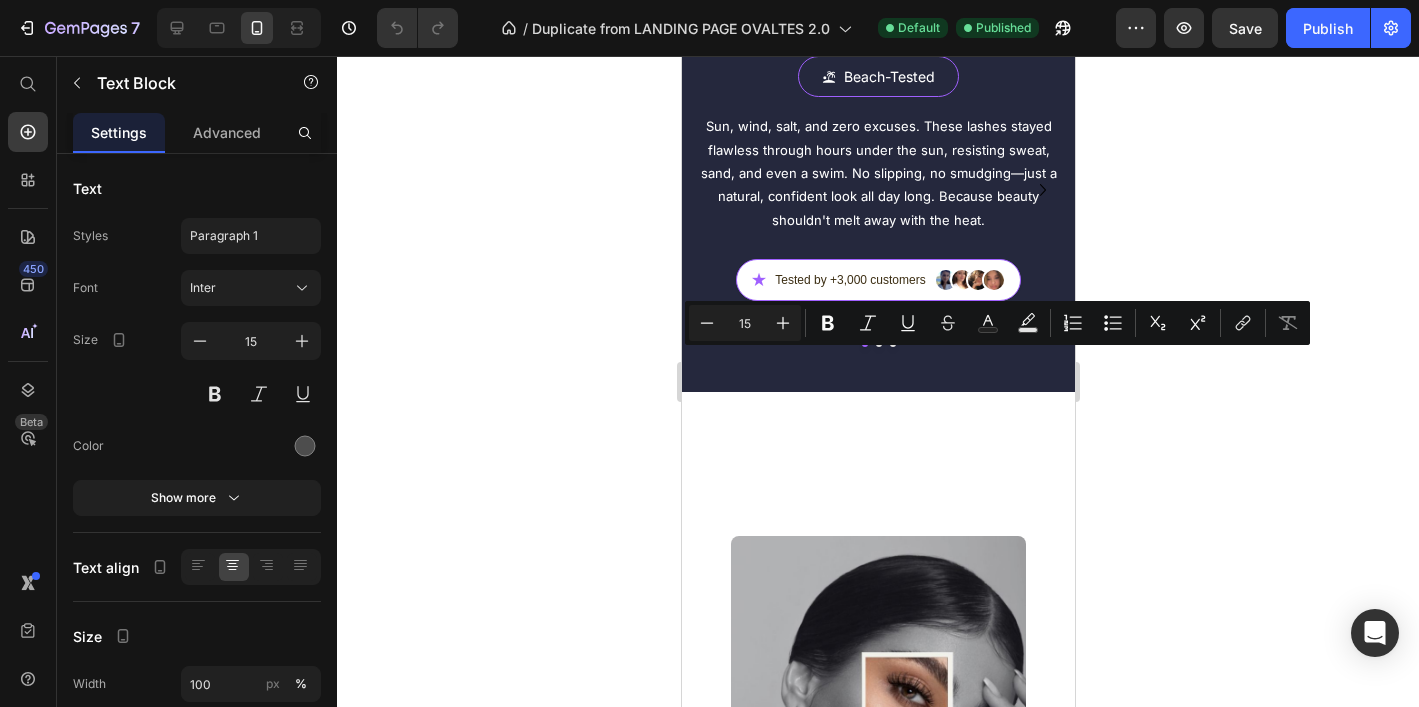 drag, startPoint x: 988, startPoint y: 413, endPoint x: 694, endPoint y: 373, distance: 296.70862 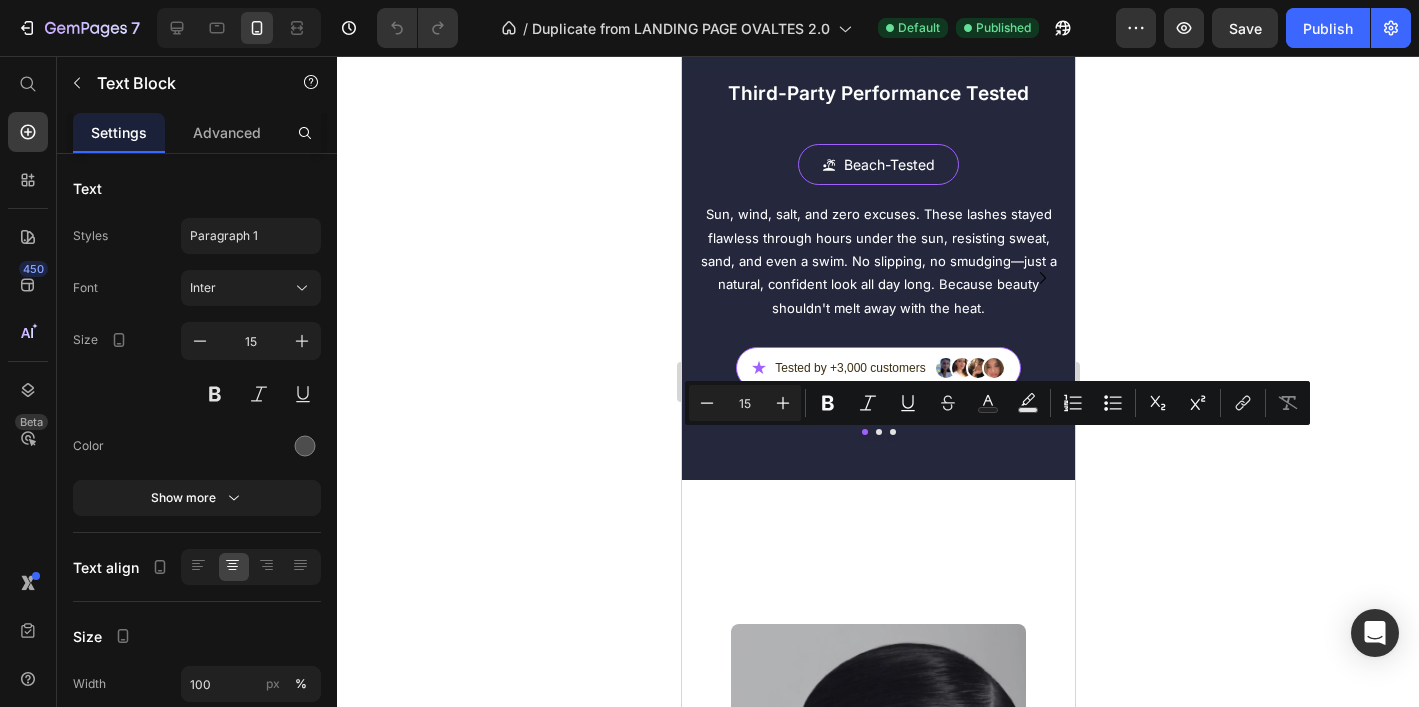 scroll, scrollTop: 4594, scrollLeft: 0, axis: vertical 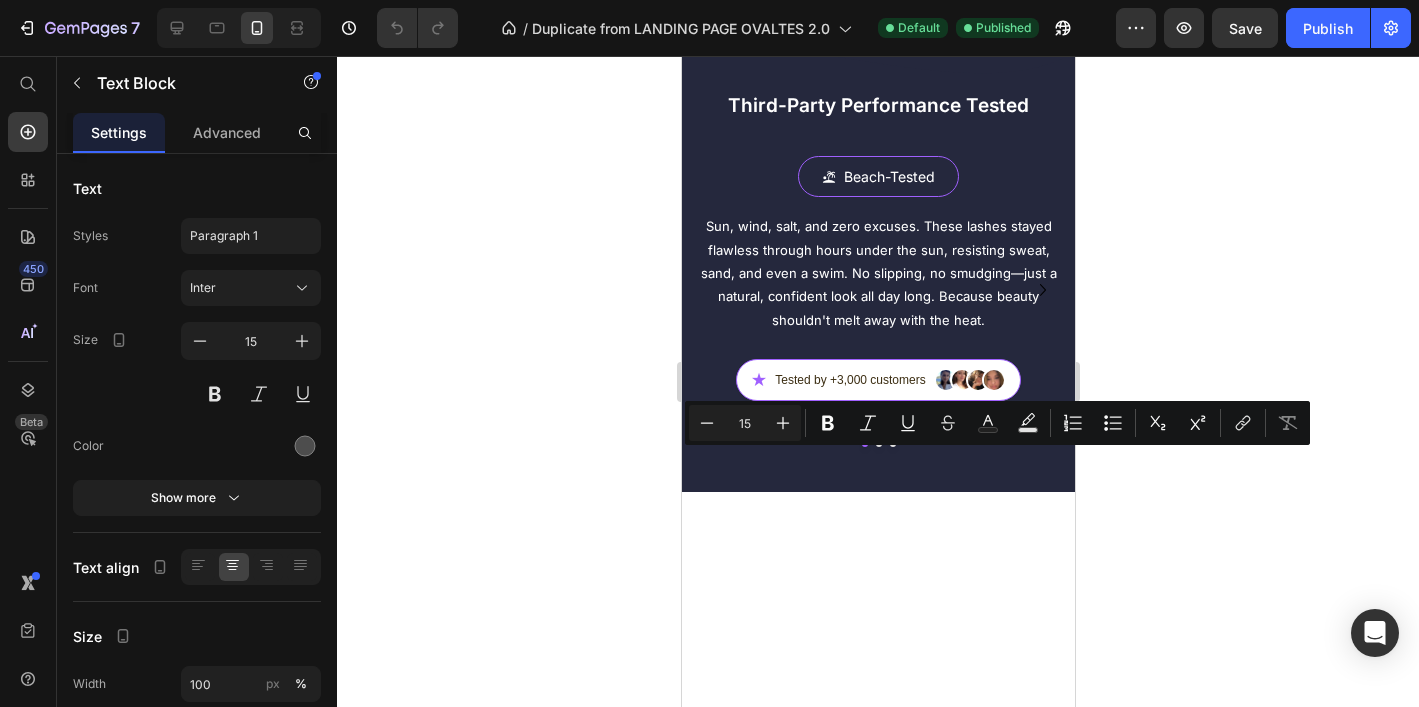 click 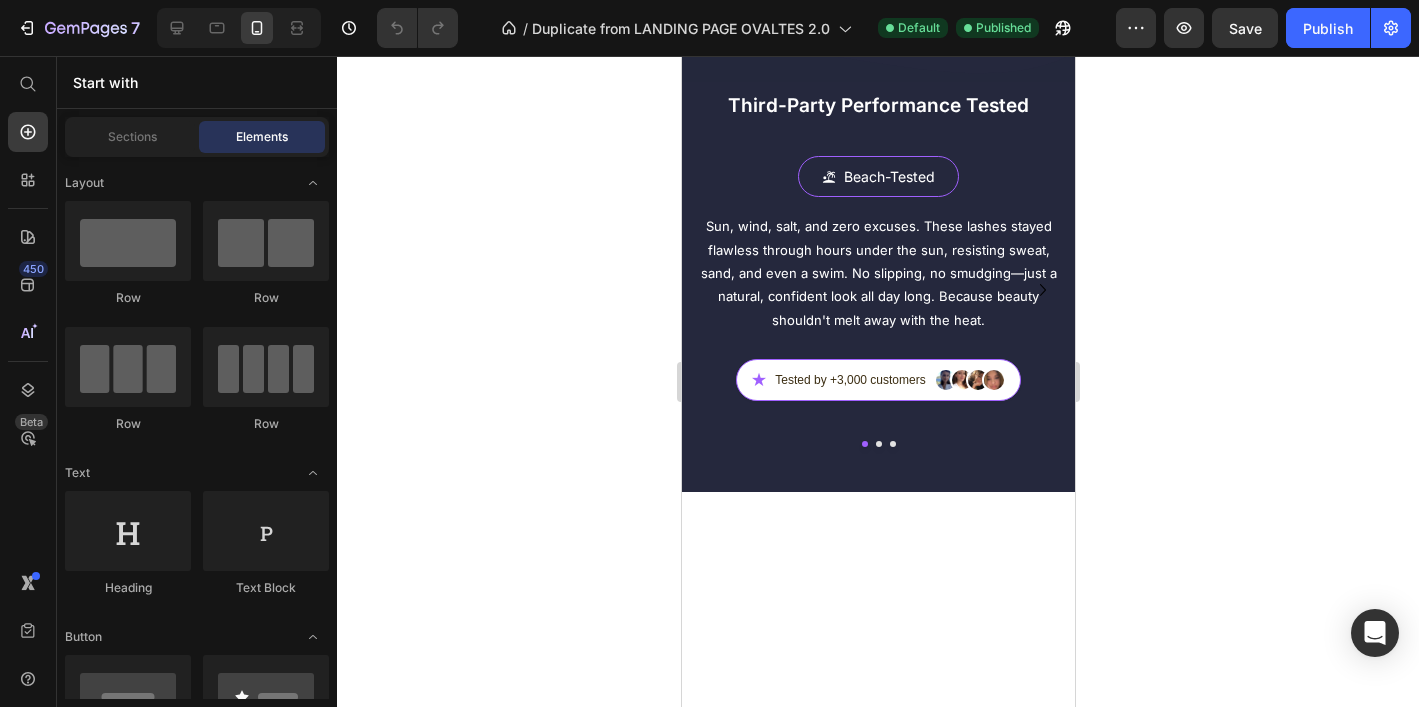click on "Publish the page to see the content." at bounding box center (877, -149) 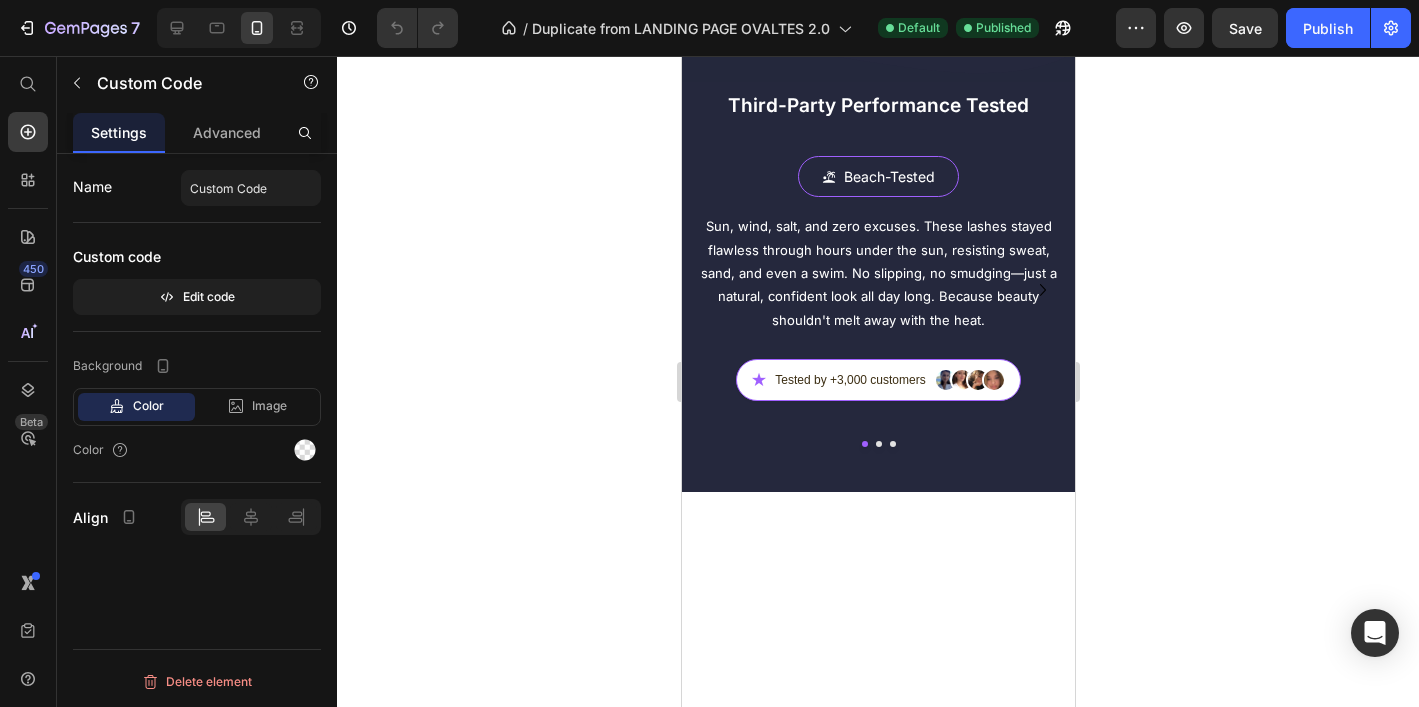 click 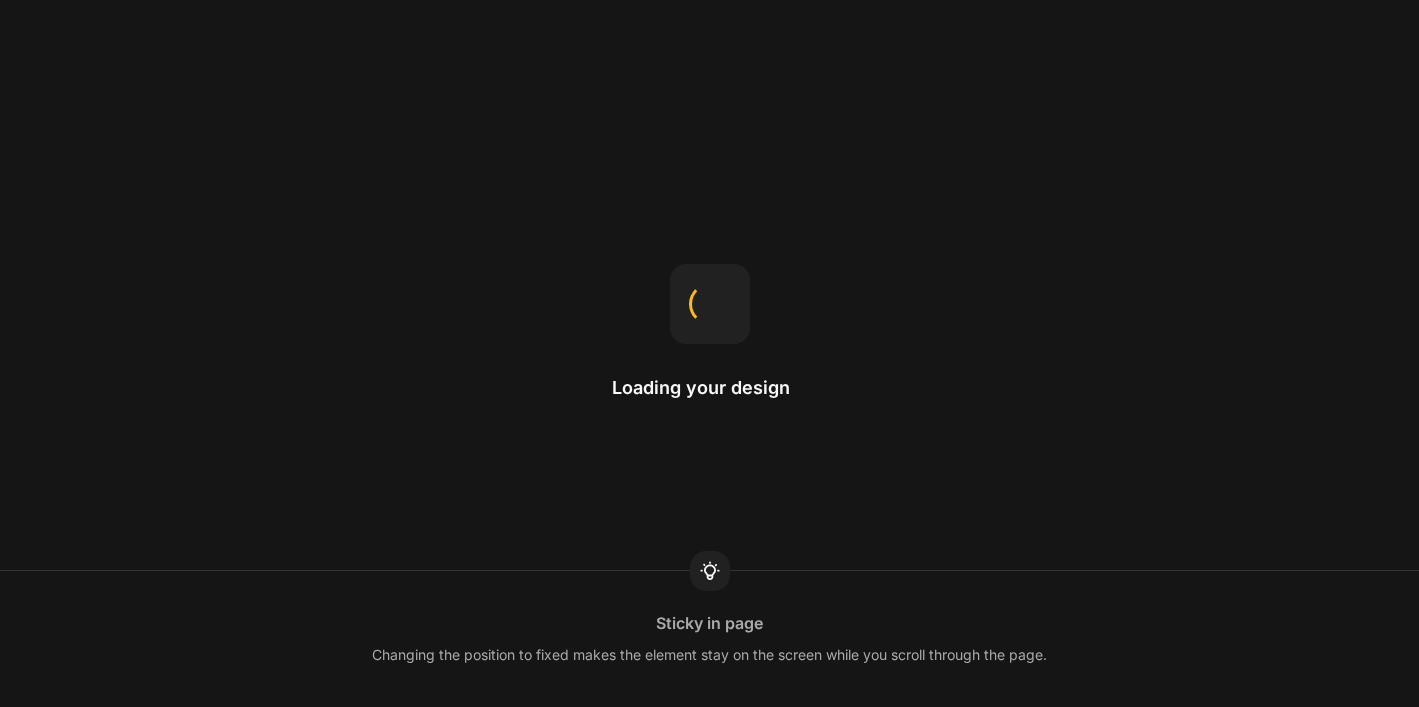 scroll, scrollTop: 0, scrollLeft: 0, axis: both 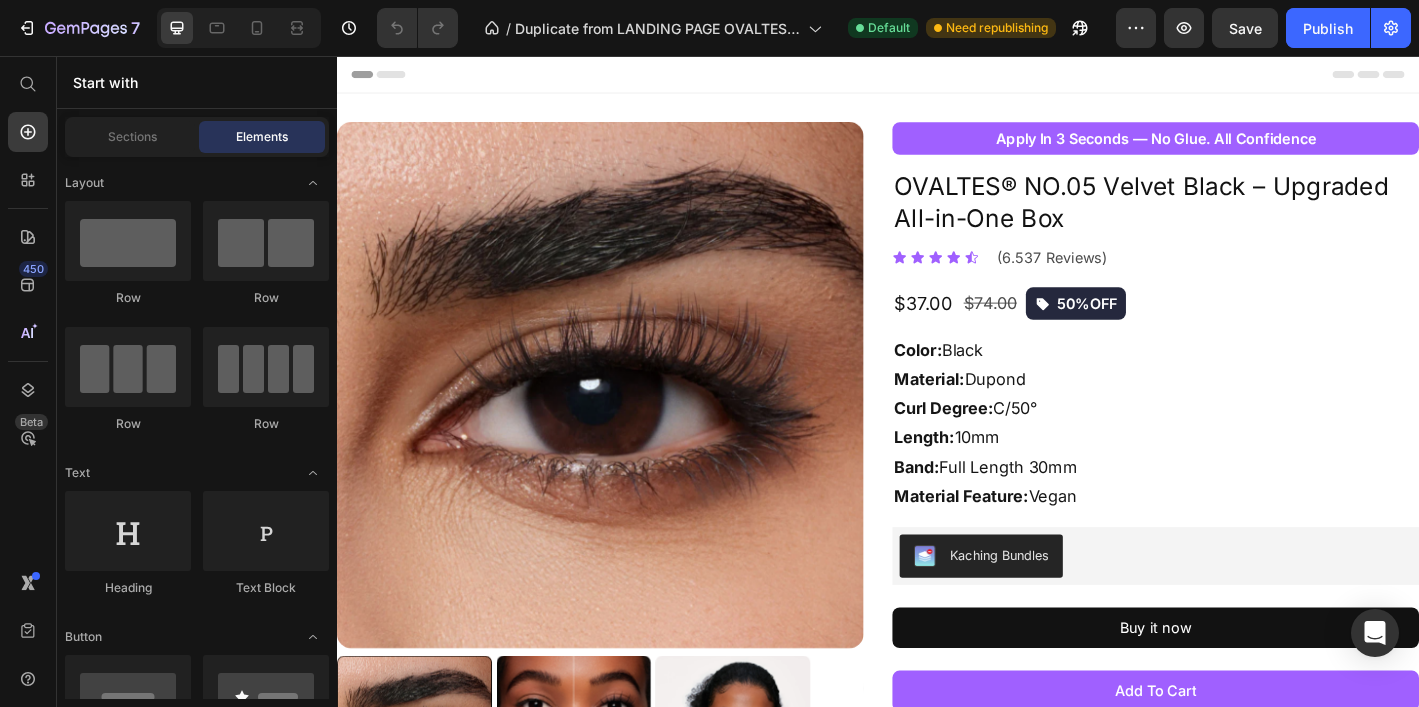 click at bounding box center [629, 421] 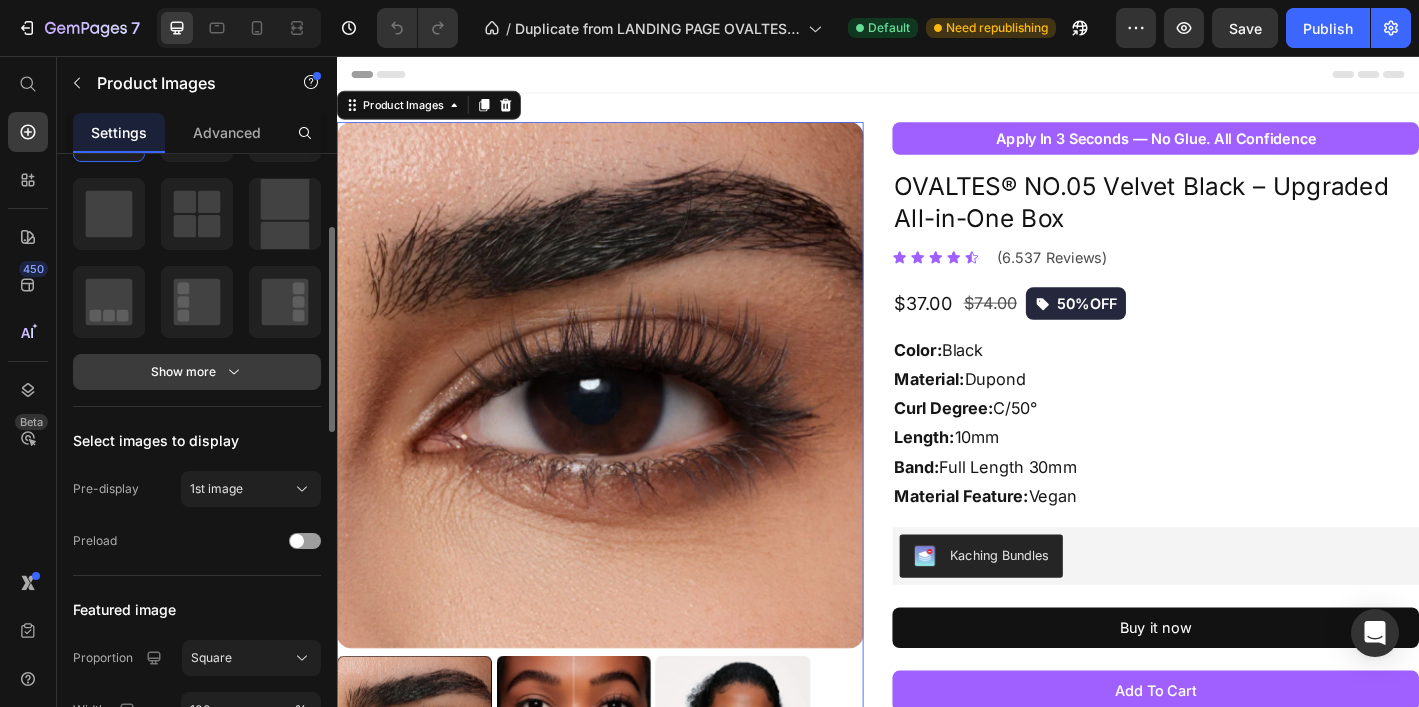 scroll, scrollTop: 0, scrollLeft: 0, axis: both 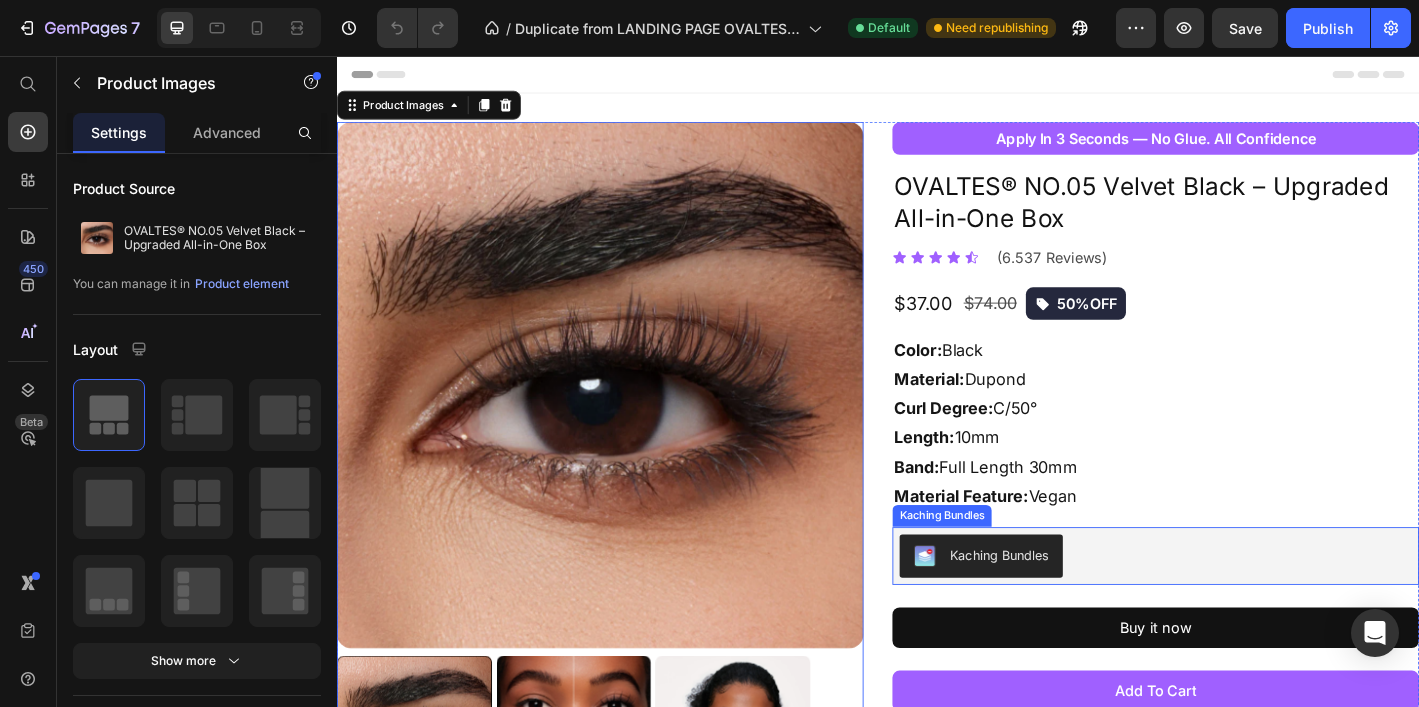 click on "Kaching Bundles" at bounding box center (1245, 610) 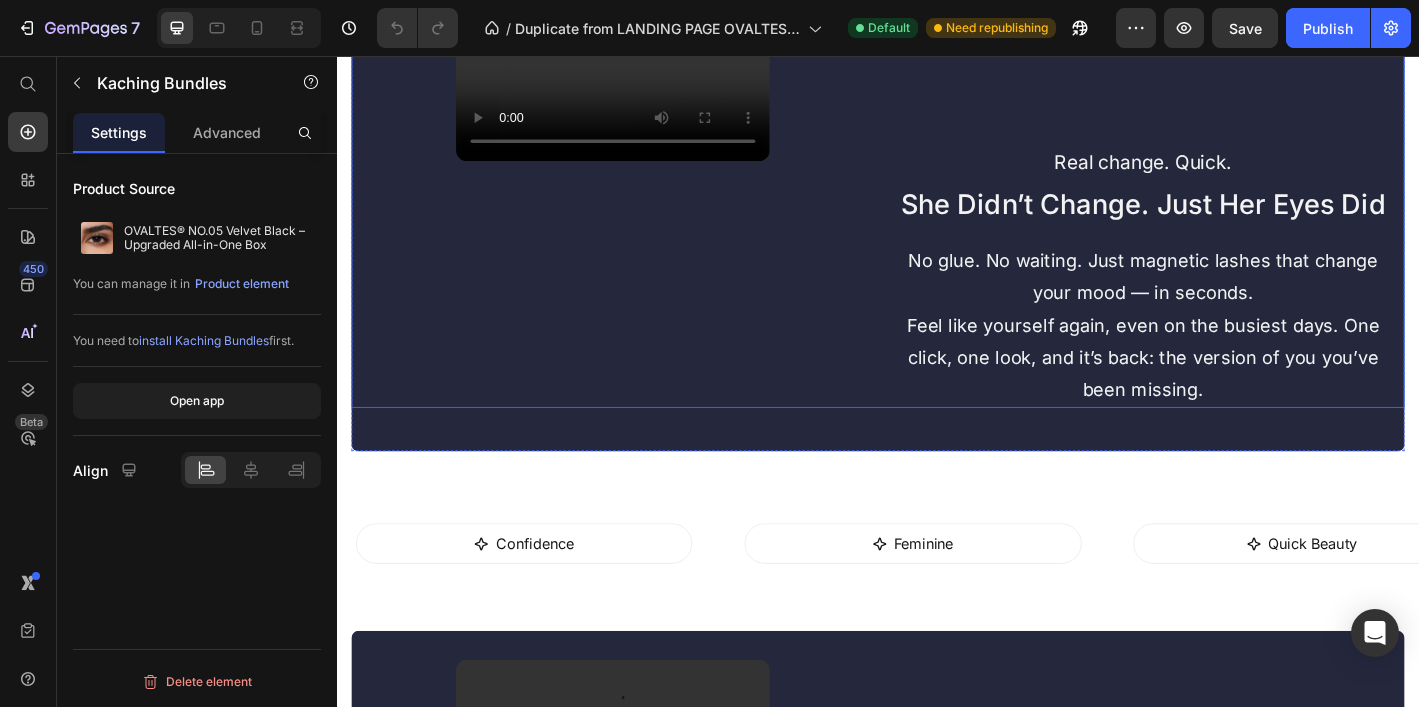 scroll, scrollTop: 2008, scrollLeft: 0, axis: vertical 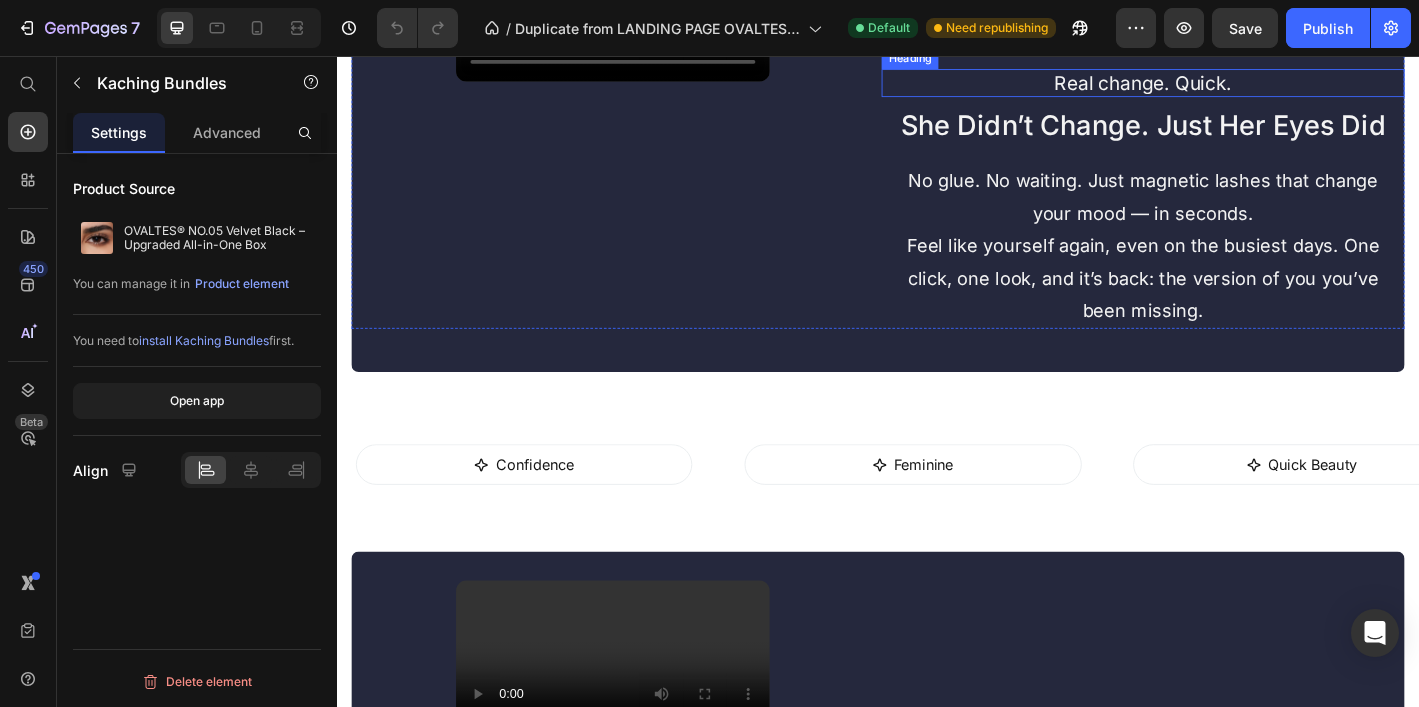 click on "Real change. Quick." at bounding box center [1231, 85] 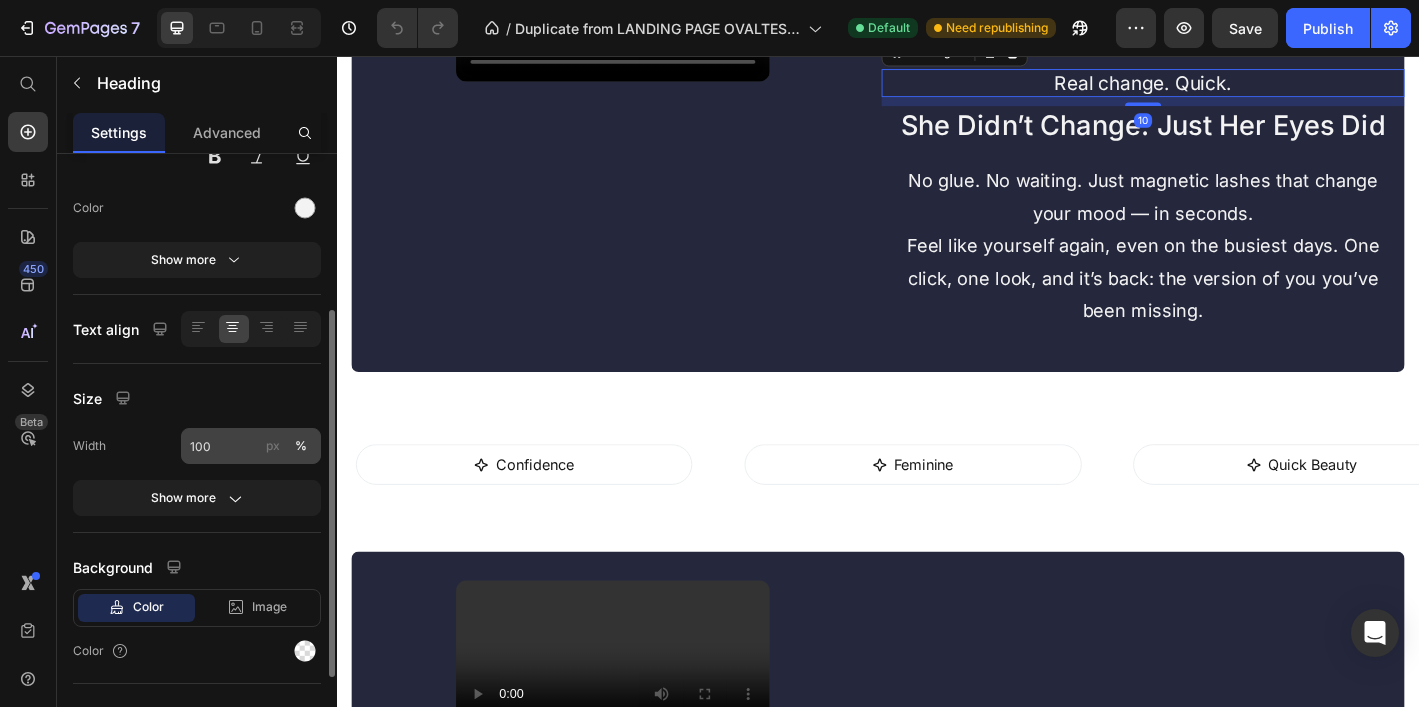 scroll, scrollTop: 247, scrollLeft: 0, axis: vertical 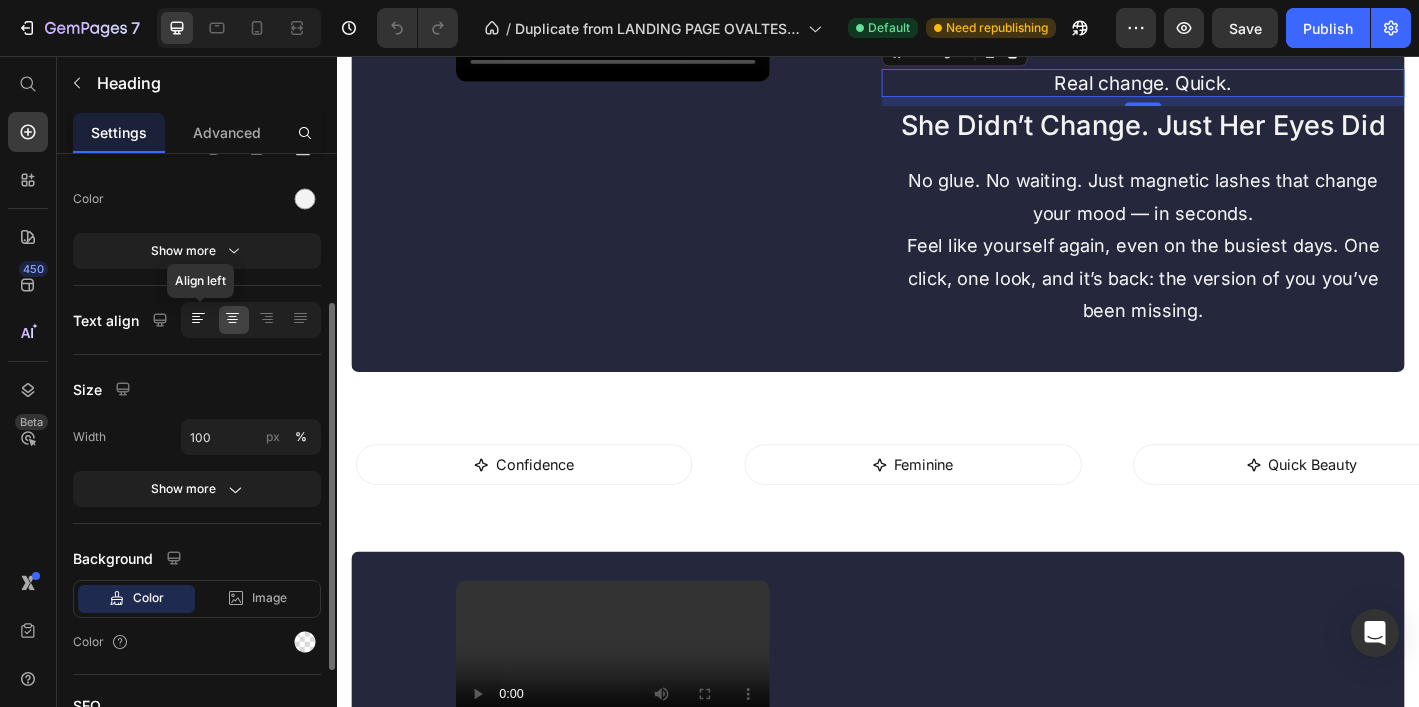 click 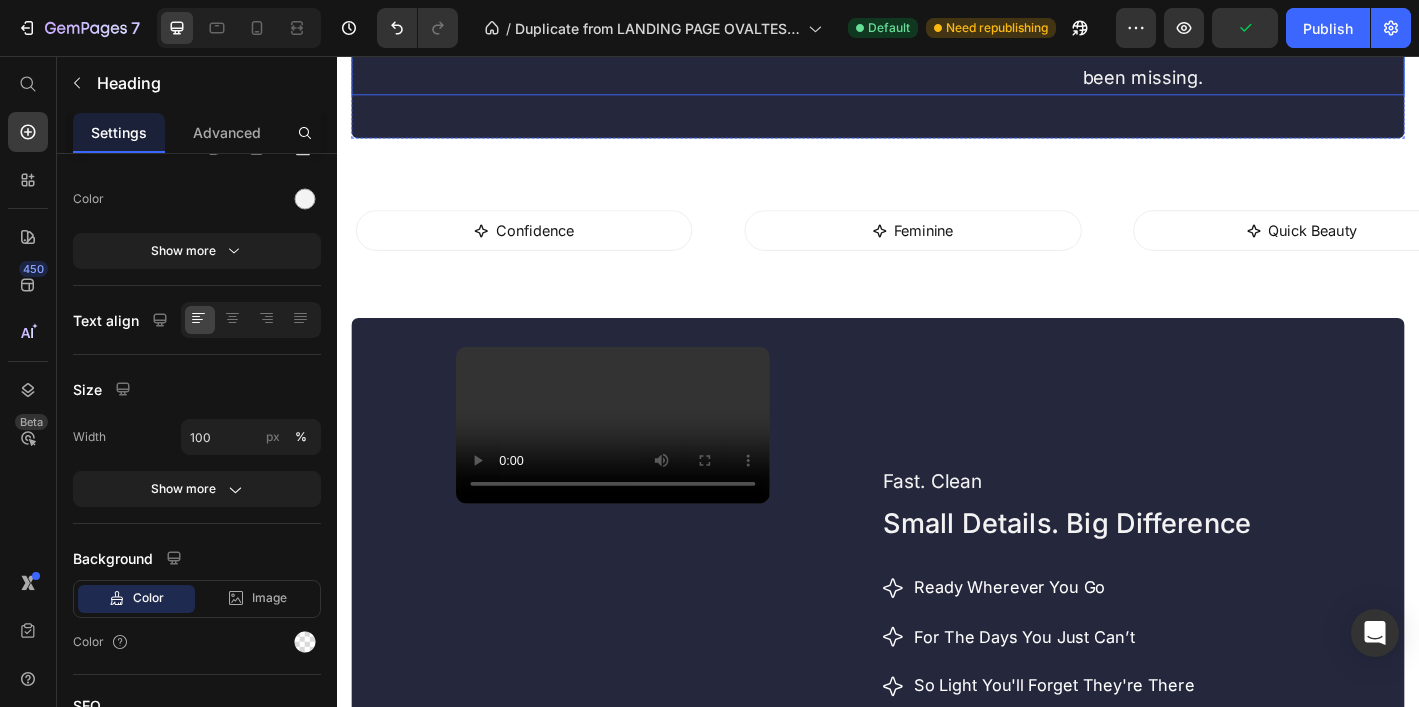 scroll, scrollTop: 2017, scrollLeft: 0, axis: vertical 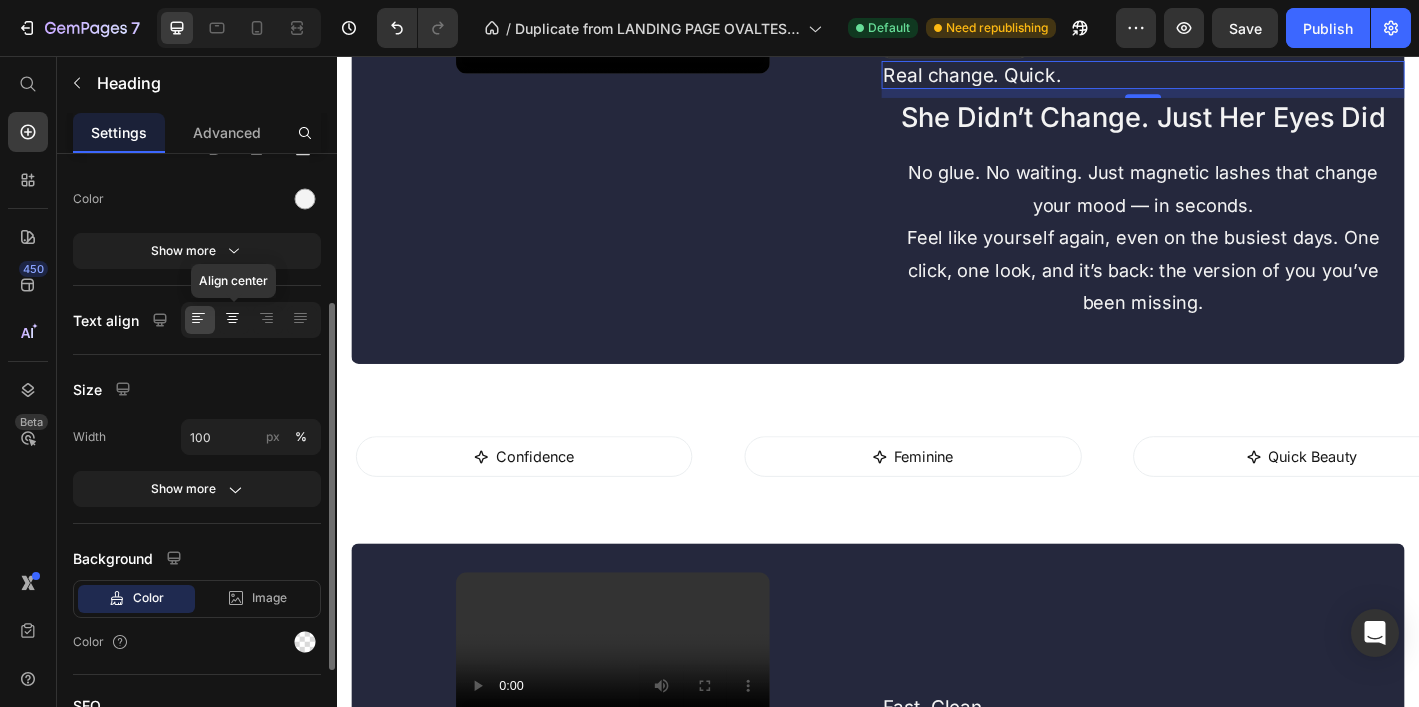 click 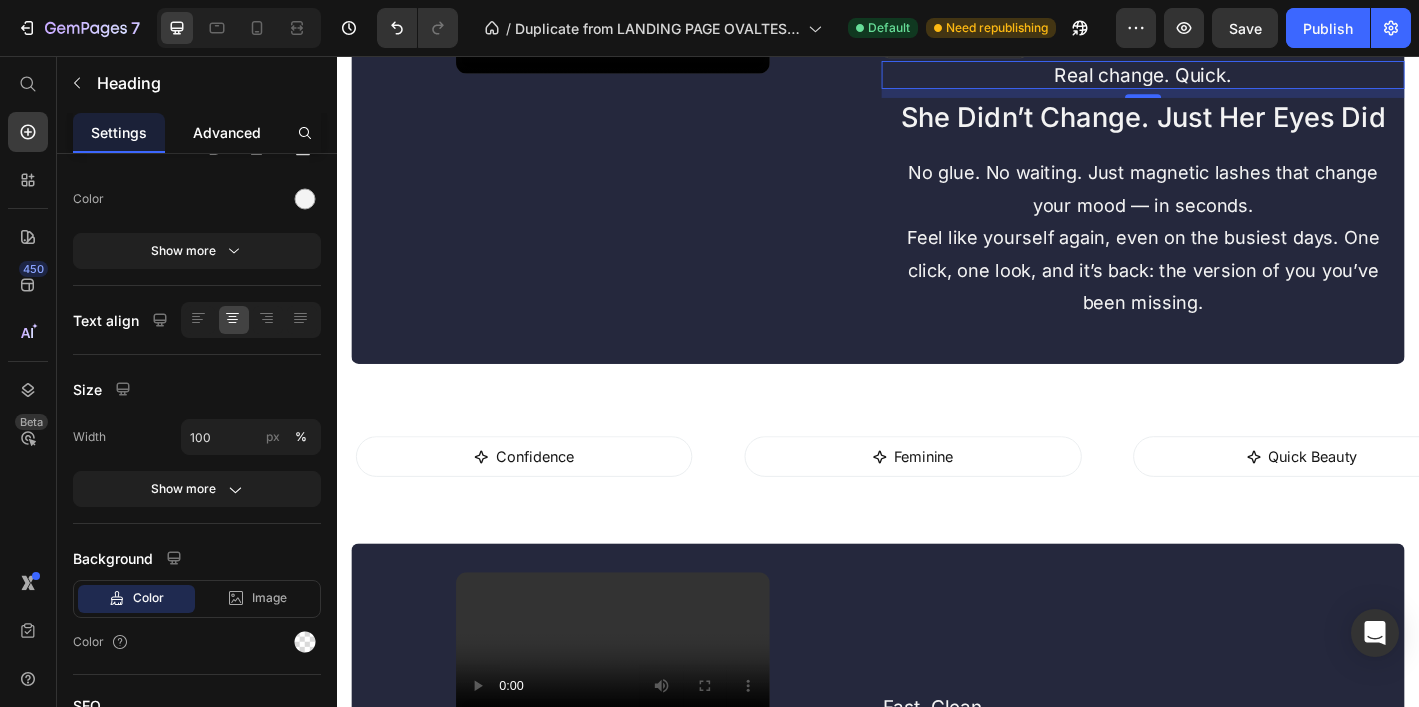 click on "Advanced" at bounding box center (227, 132) 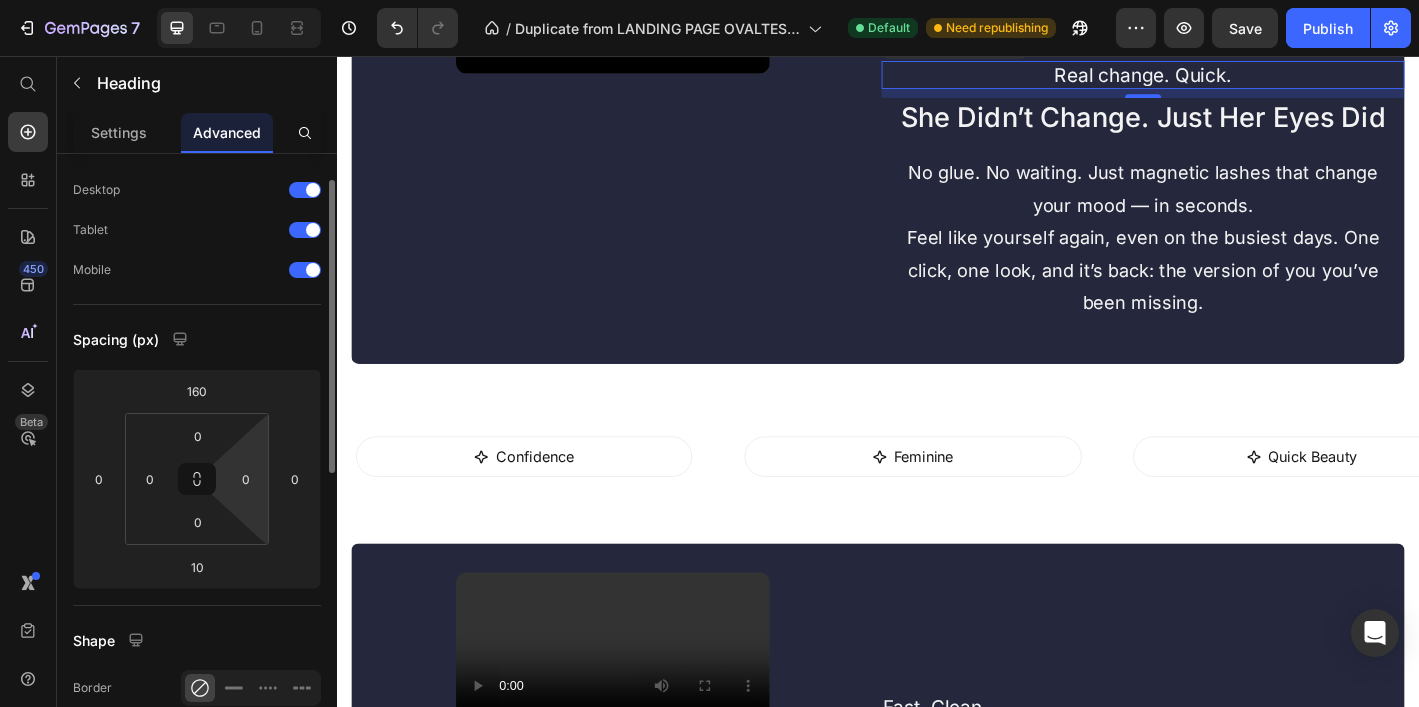 scroll, scrollTop: 49, scrollLeft: 0, axis: vertical 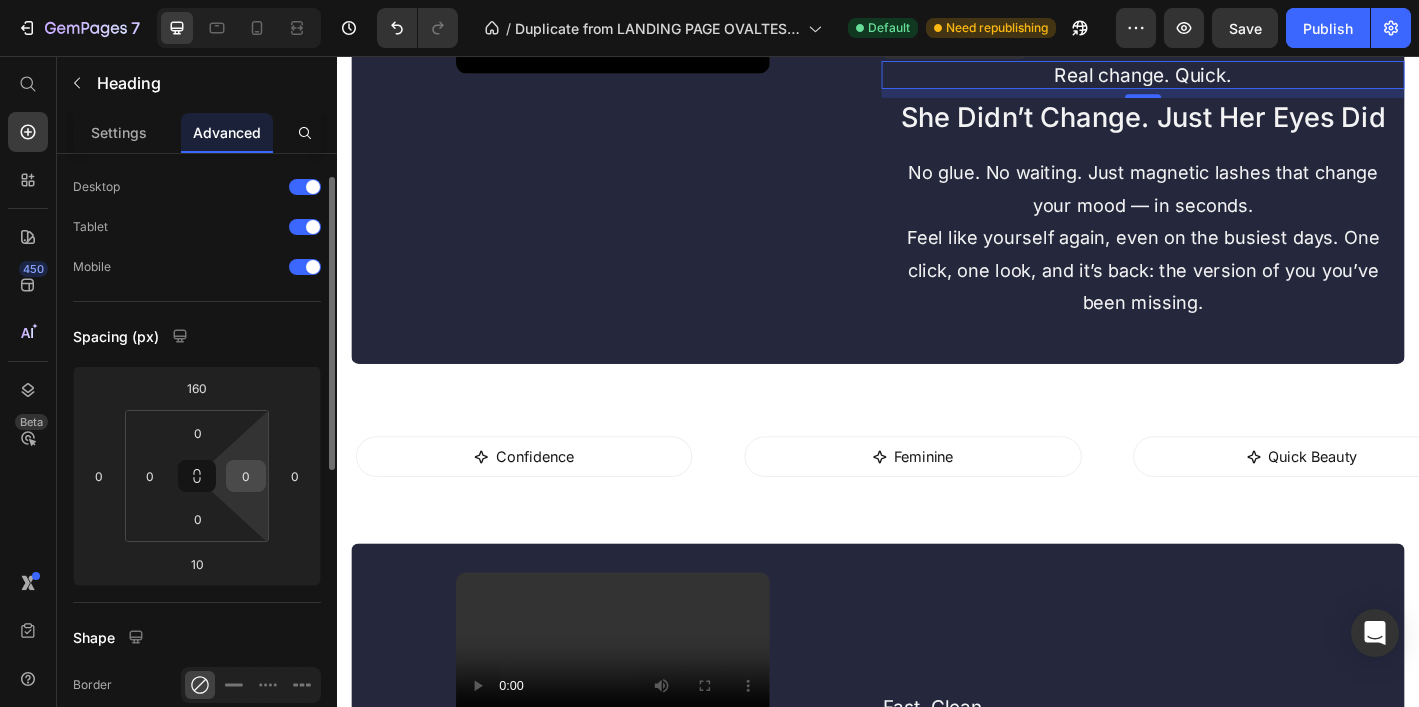 click on "0" at bounding box center [246, 476] 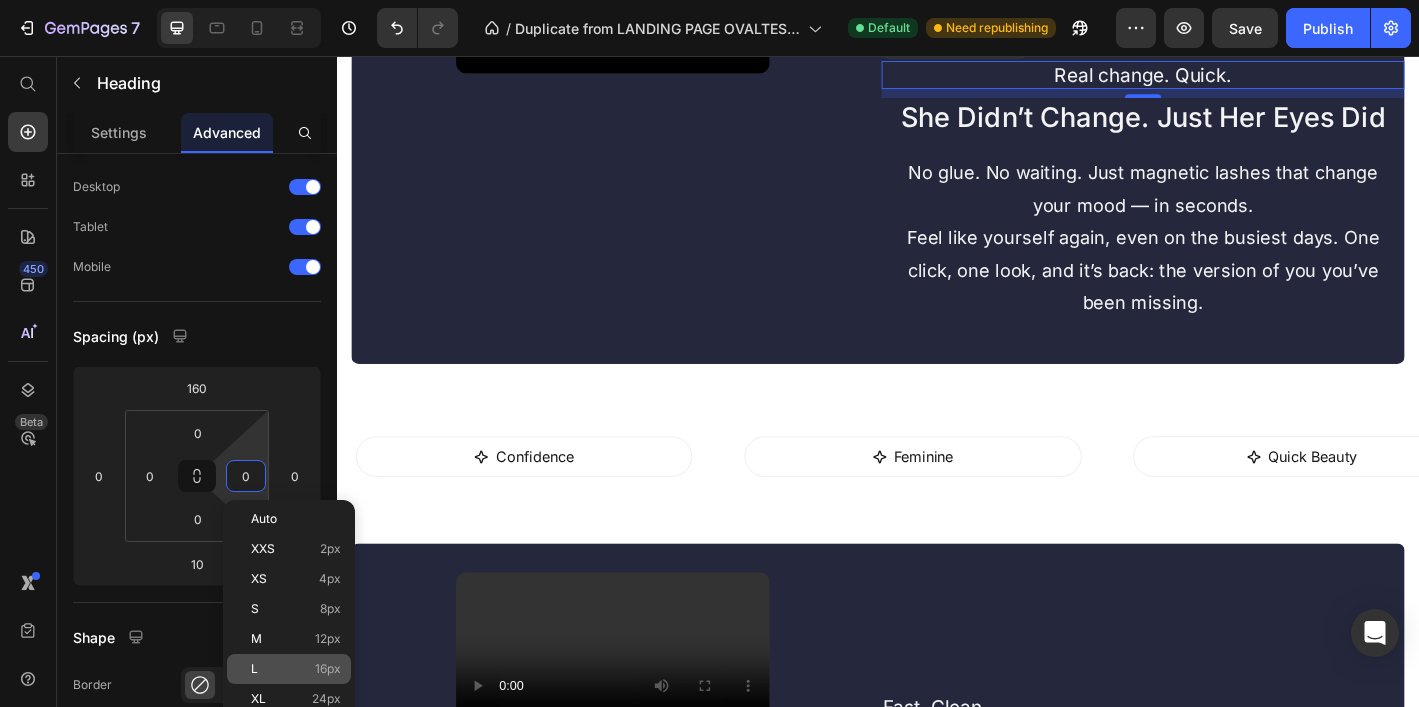 click on "L 16px" at bounding box center (296, 669) 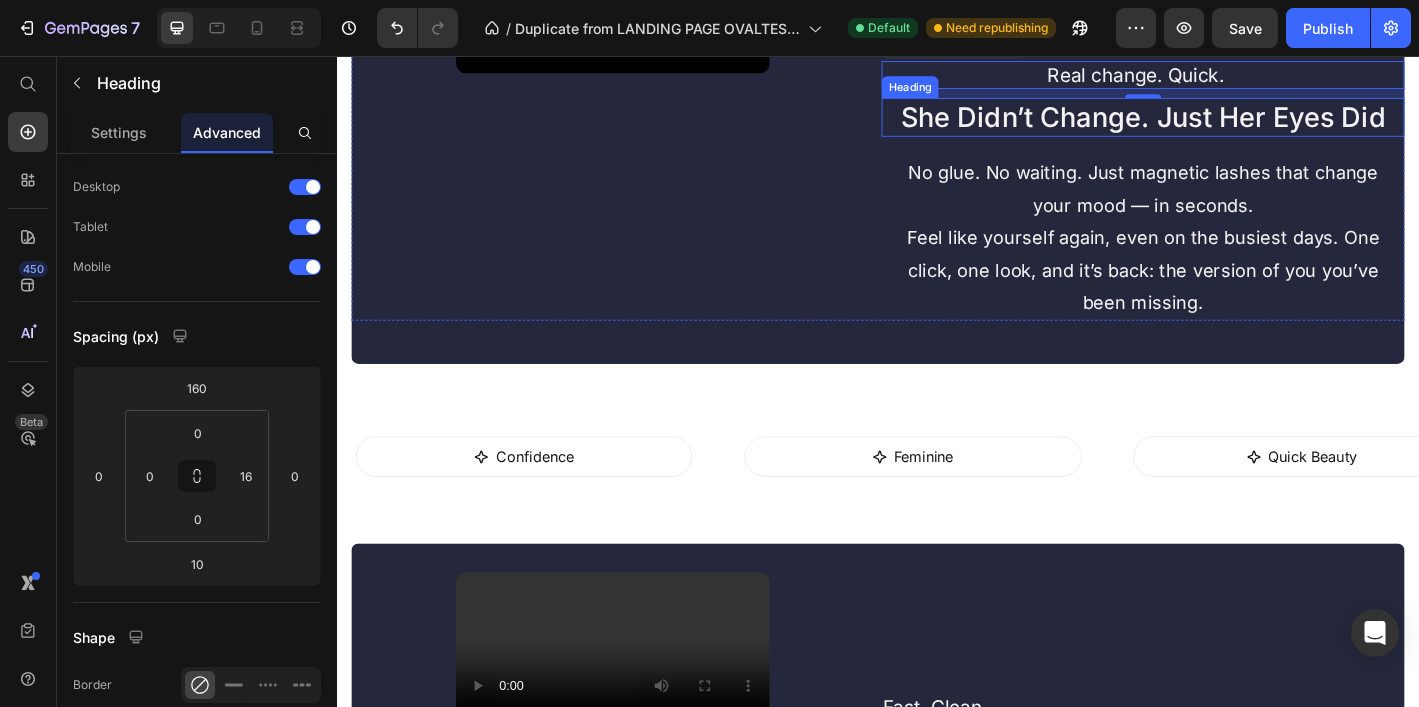 click on "She Didn’t Change. Just Her Eyes Did" at bounding box center (1231, 123) 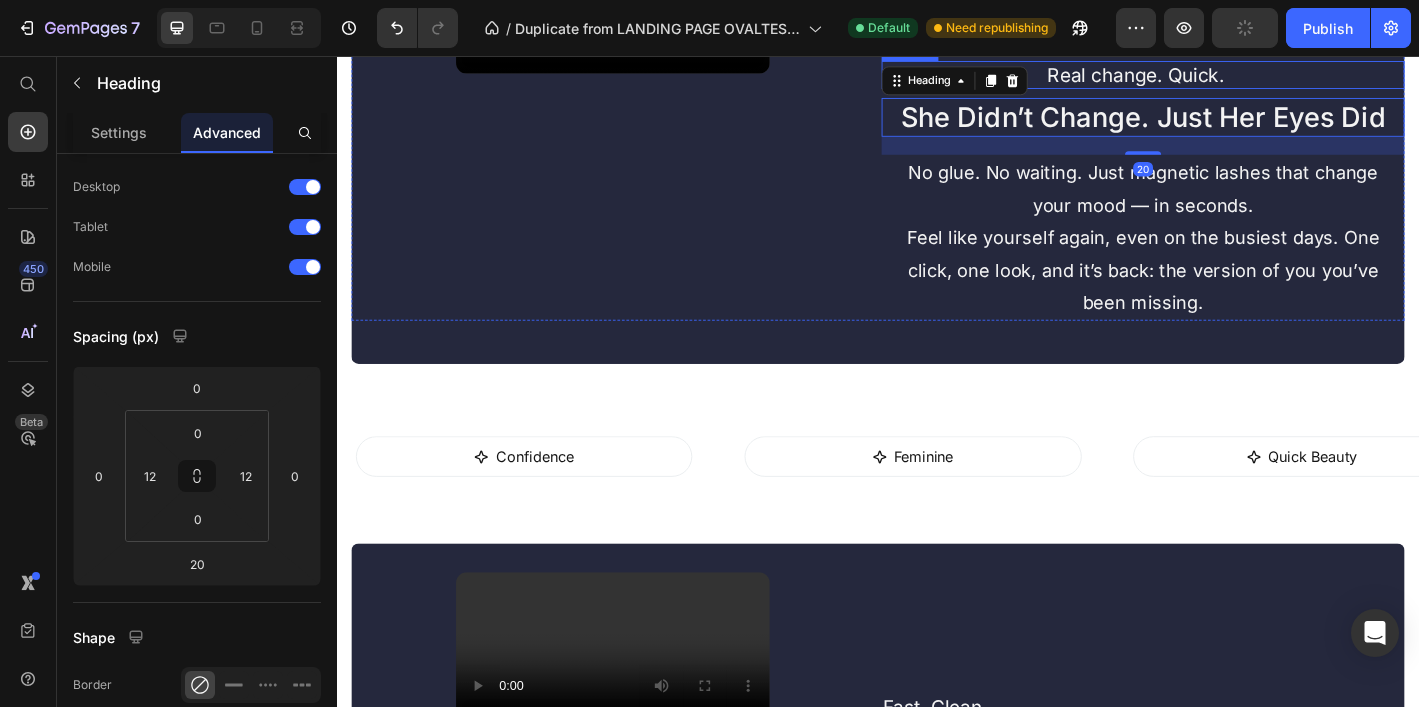 click on "Real change. Quick." at bounding box center [1223, 76] 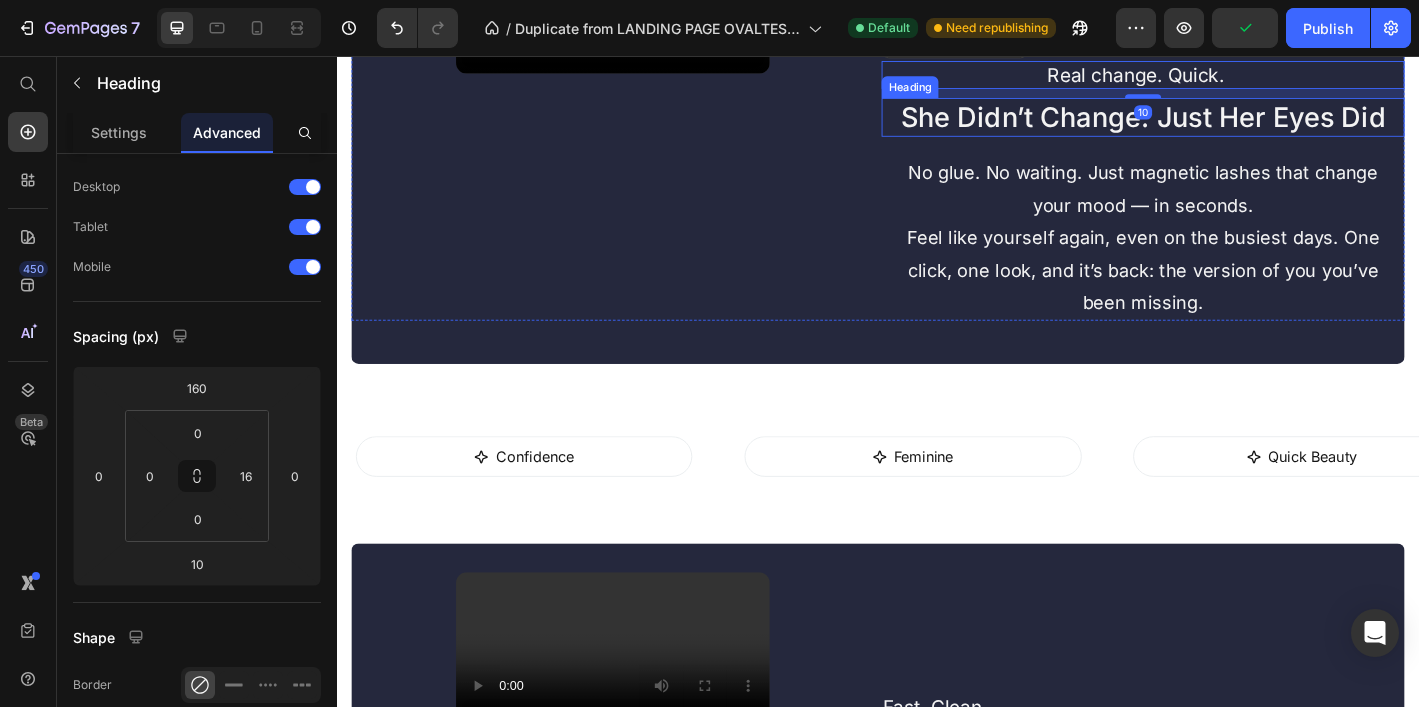 click on "She Didn’t Change. Just Her Eyes Did" at bounding box center [1231, 123] 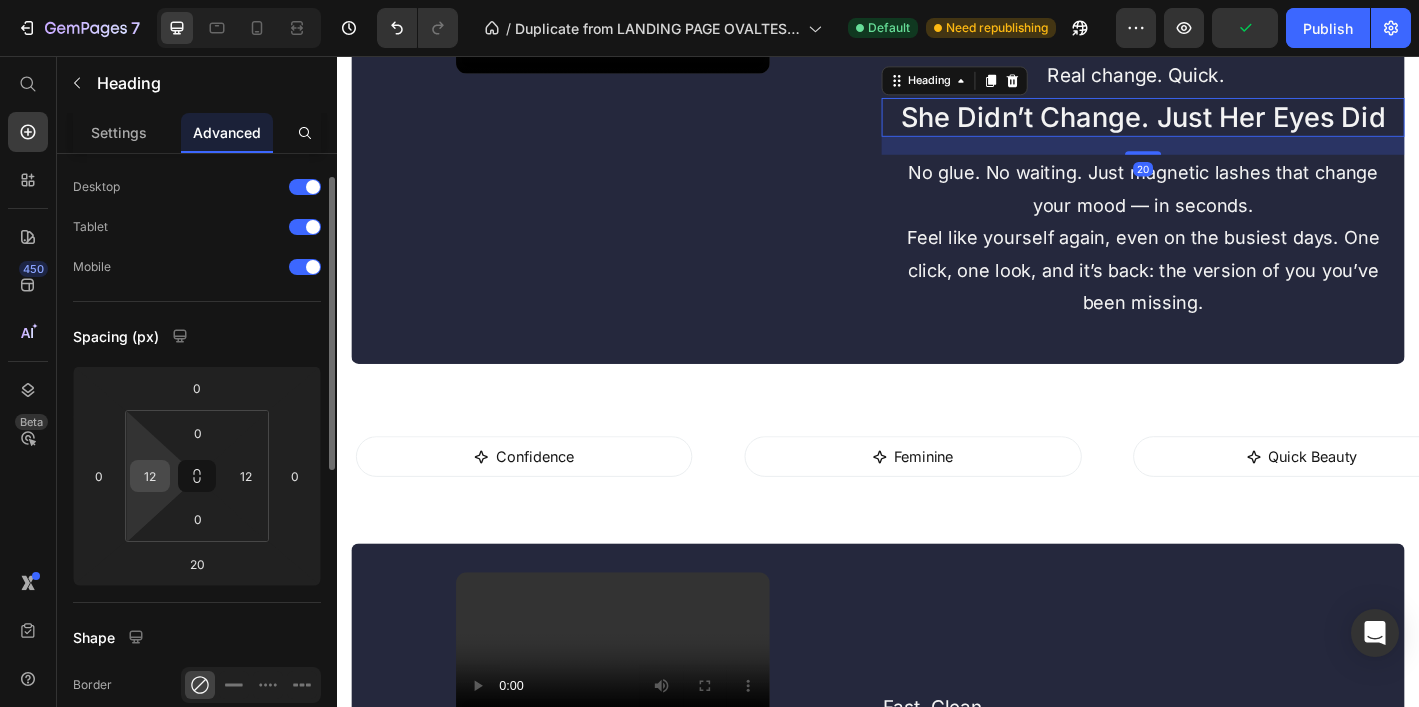 click on "12" at bounding box center (150, 476) 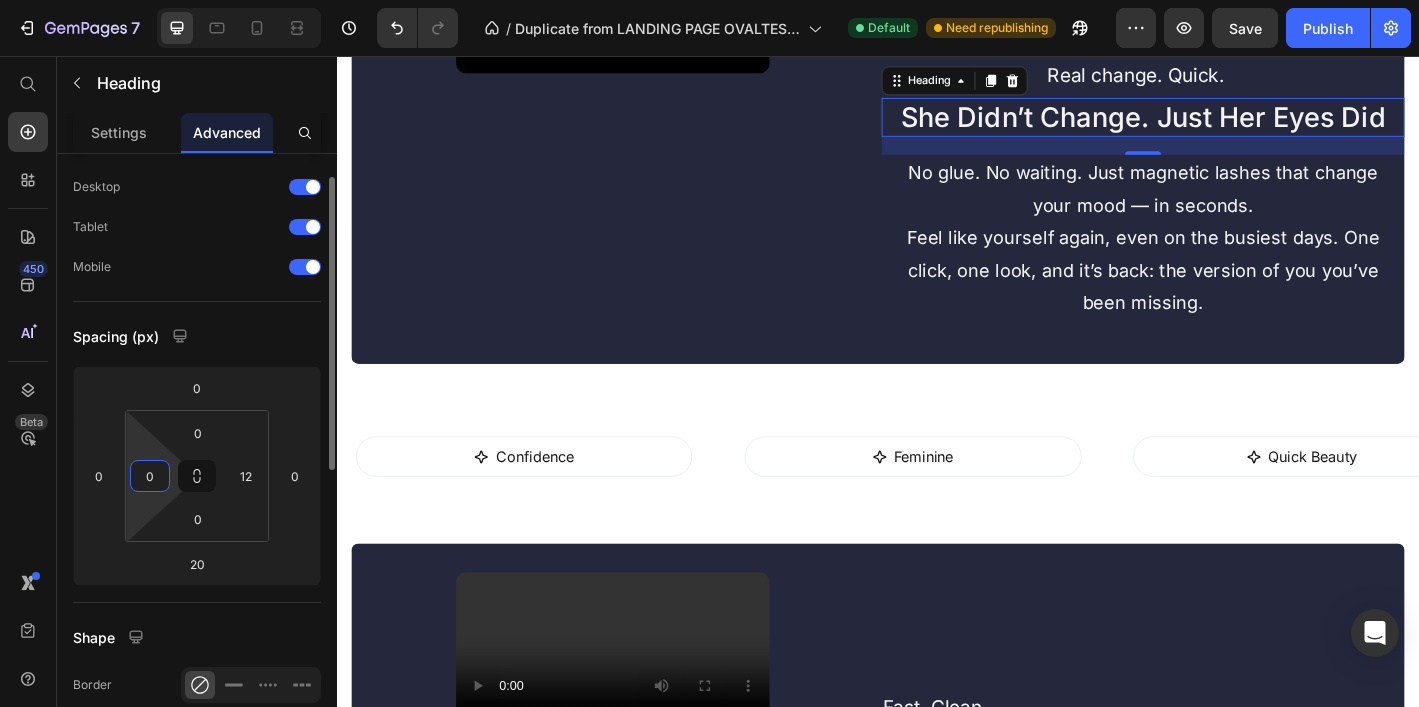 type on "0" 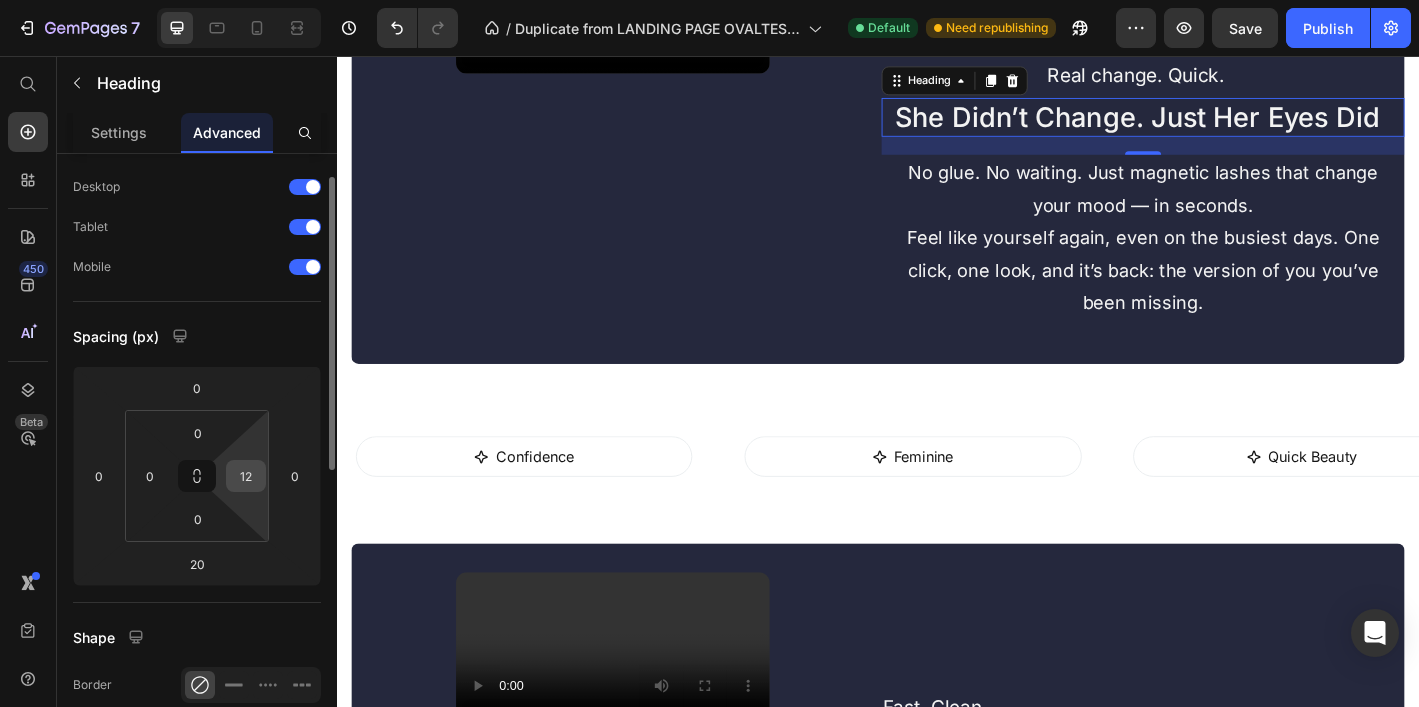 click on "12" at bounding box center (246, 476) 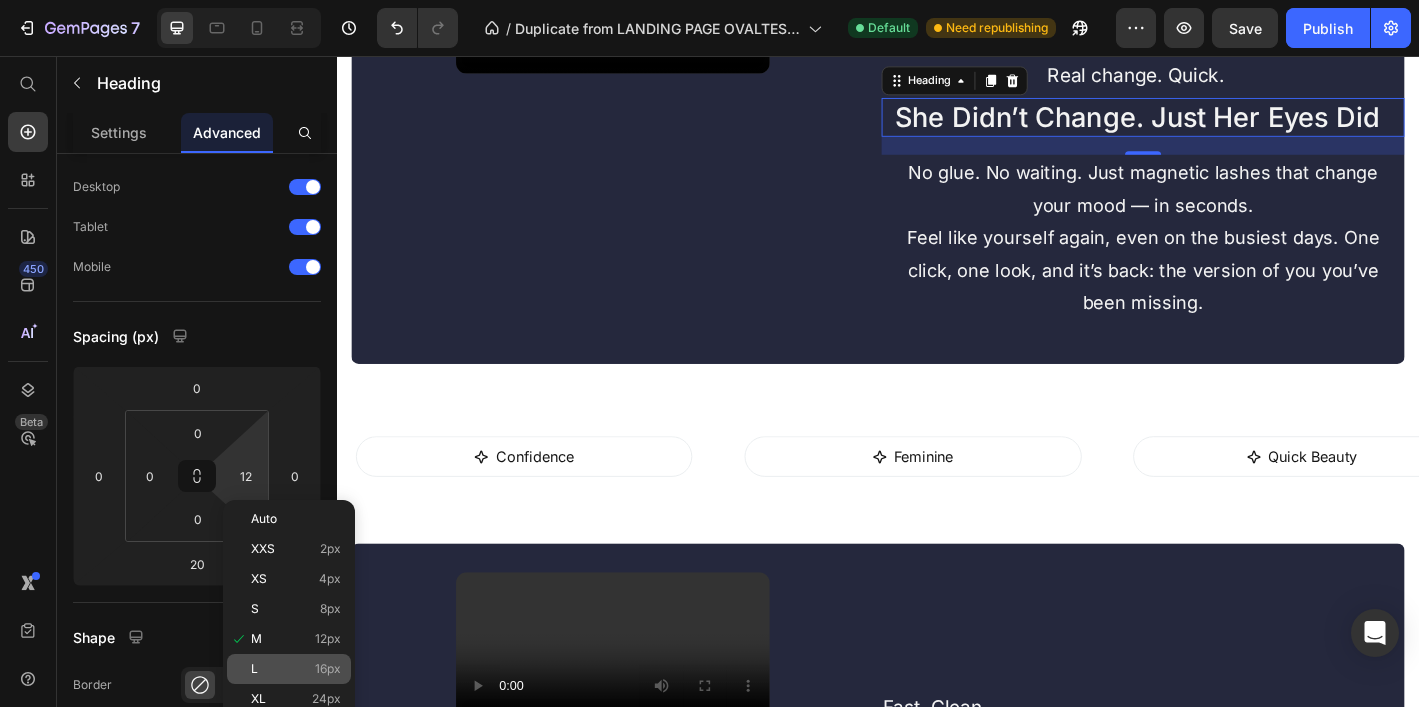click on "L 16px" at bounding box center (296, 669) 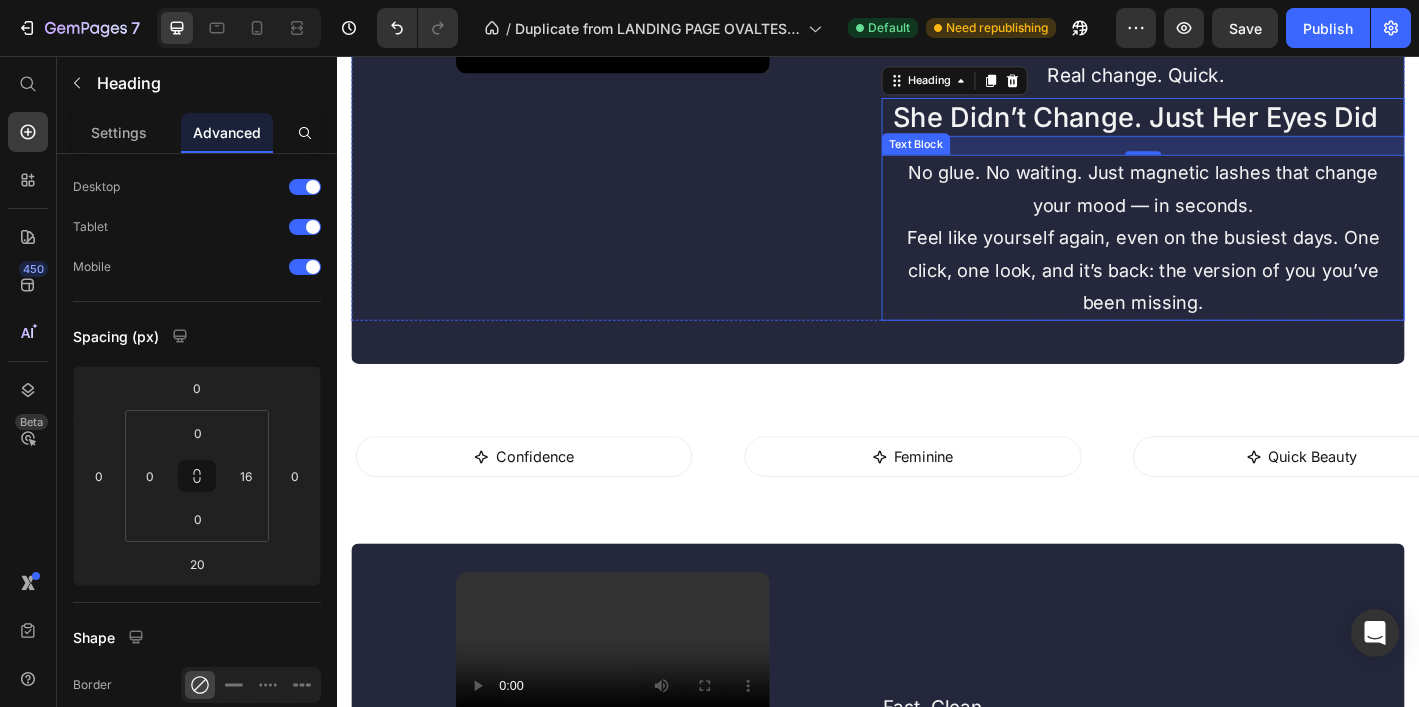 click on "No glue. No waiting. Just magnetic lashes that change your mood — in seconds. Feel like yourself again, even on the busiest days. One click, one look, and it’s back: the version of you you’ve been missing." at bounding box center (1231, 257) 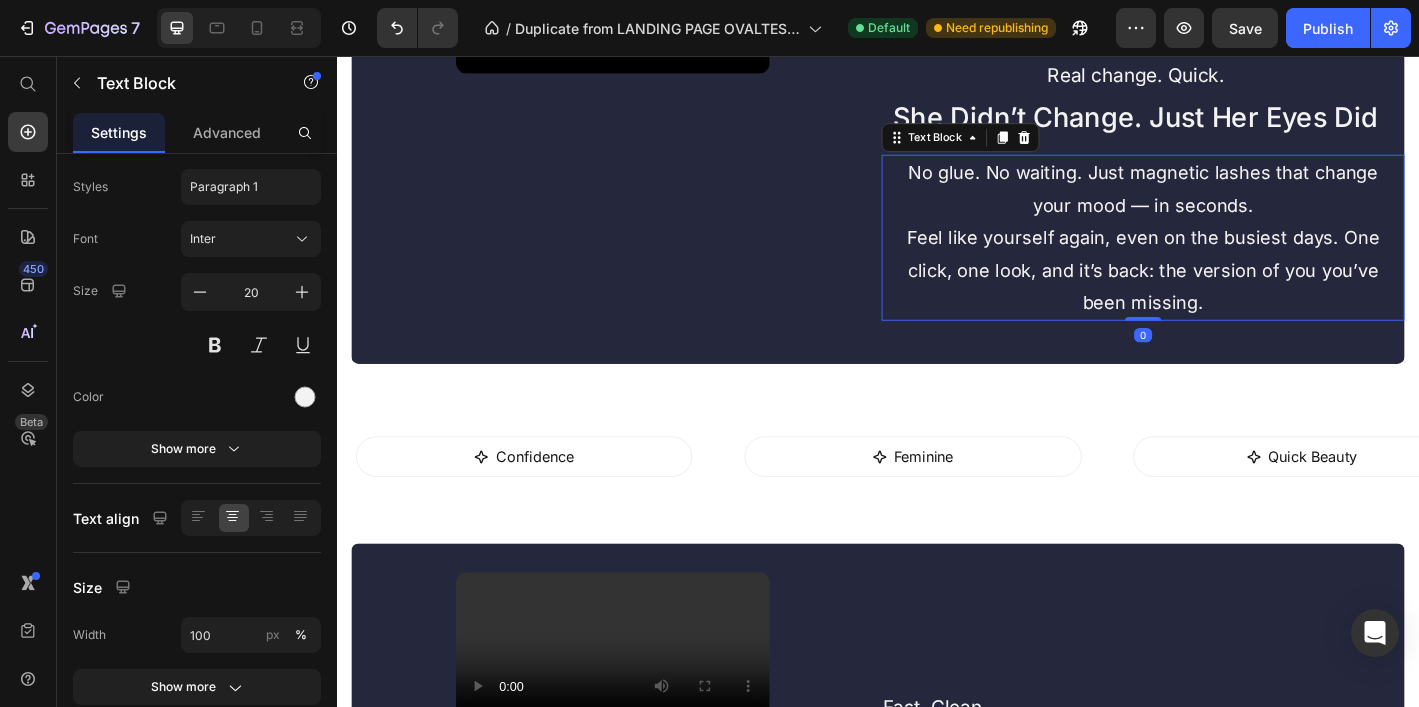 scroll, scrollTop: 0, scrollLeft: 0, axis: both 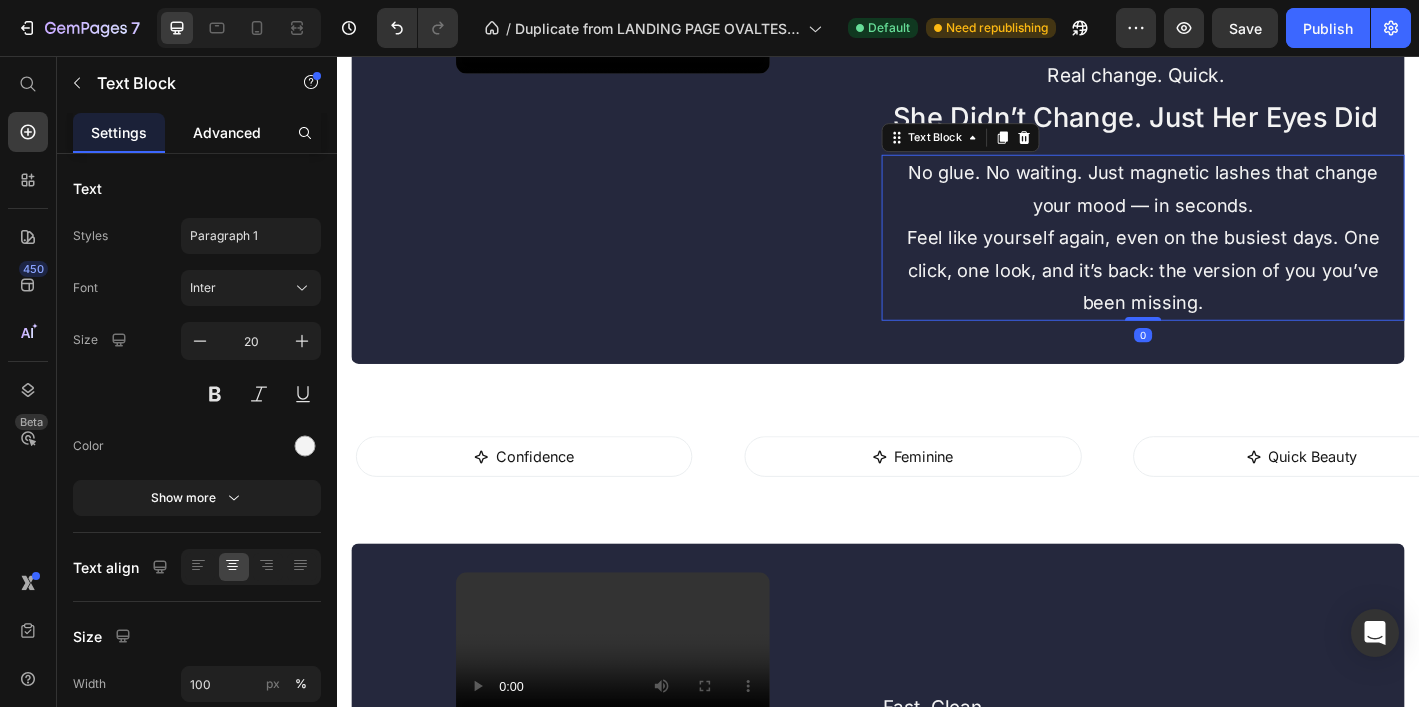 click on "Advanced" at bounding box center (227, 132) 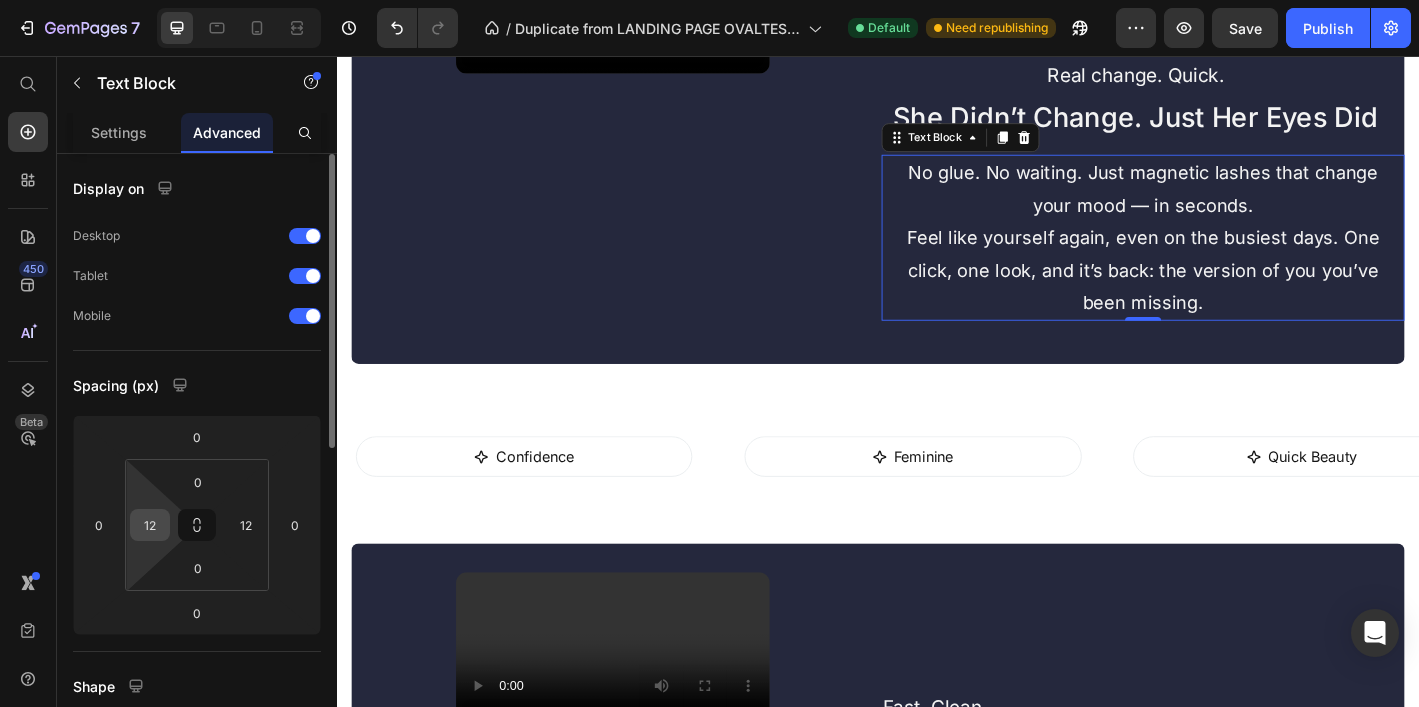 click on "12" at bounding box center [150, 525] 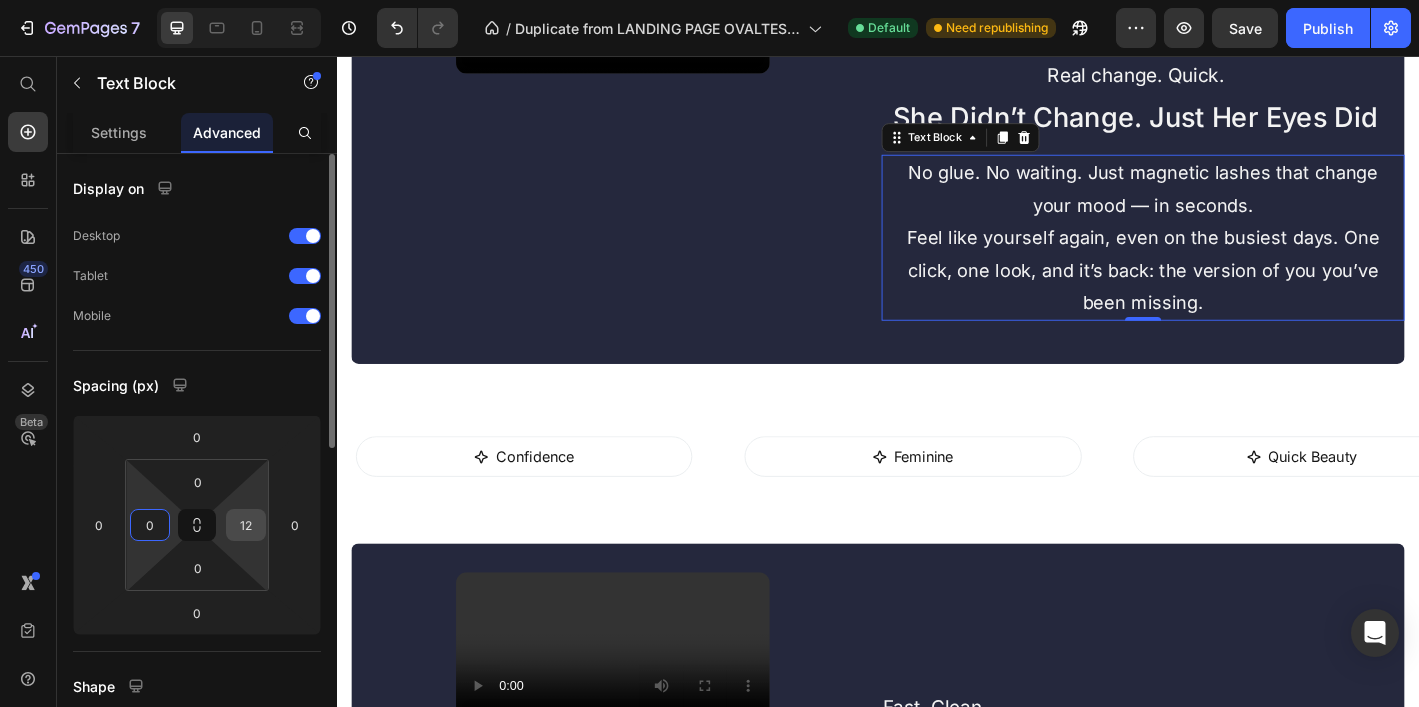 type on "0" 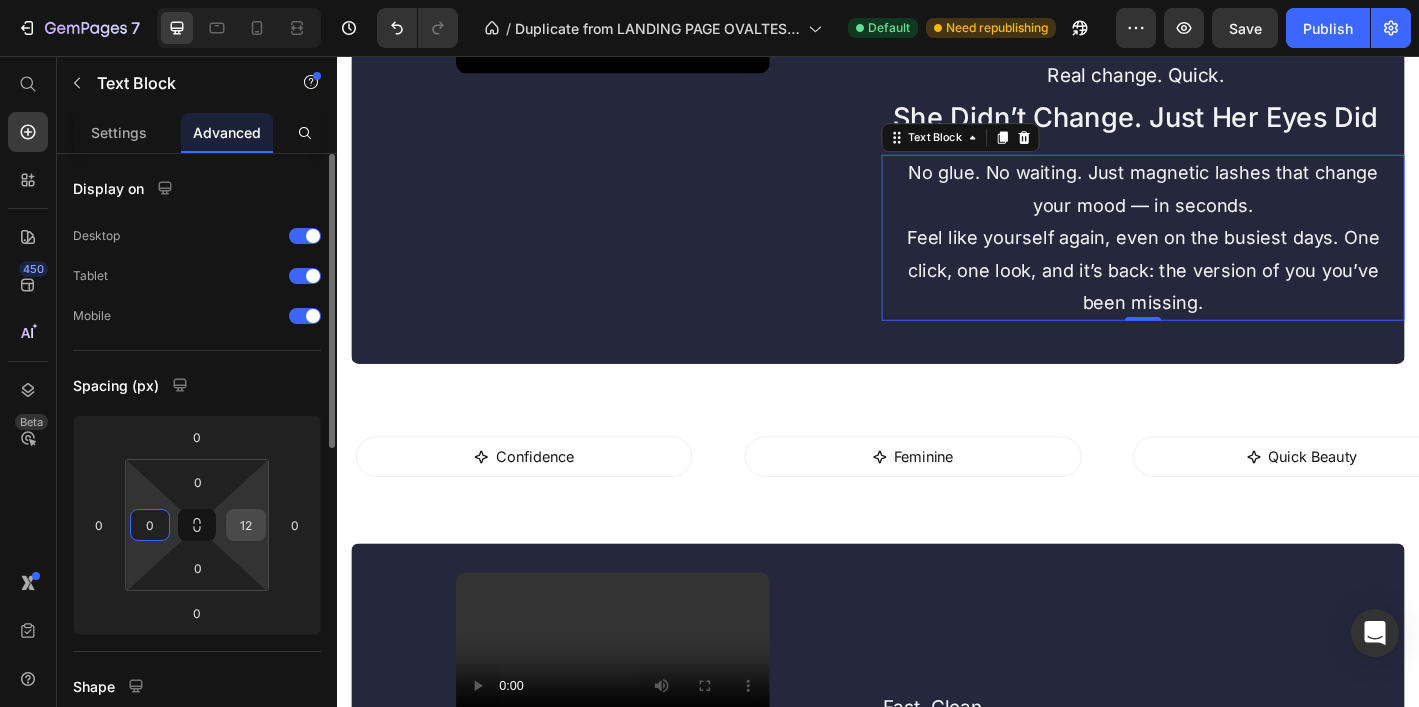 click on "12" at bounding box center [246, 525] 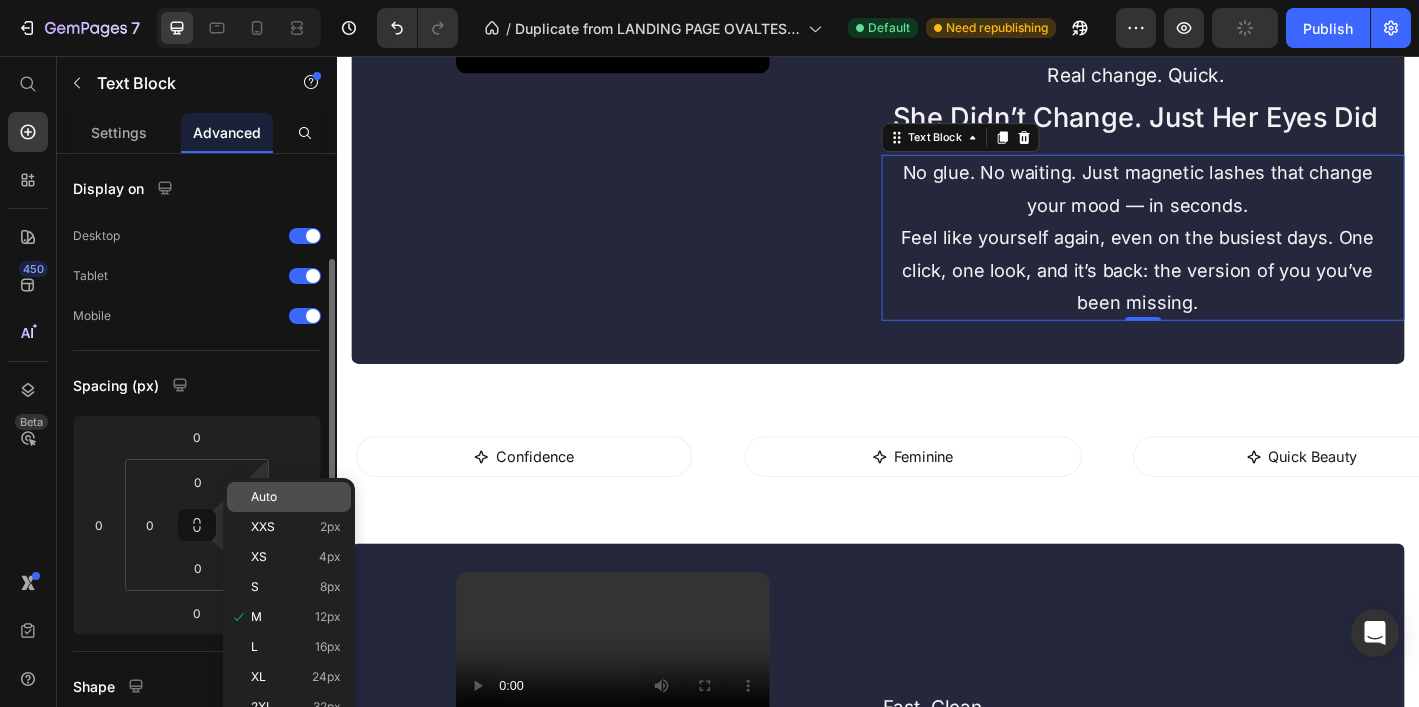 scroll, scrollTop: 71, scrollLeft: 0, axis: vertical 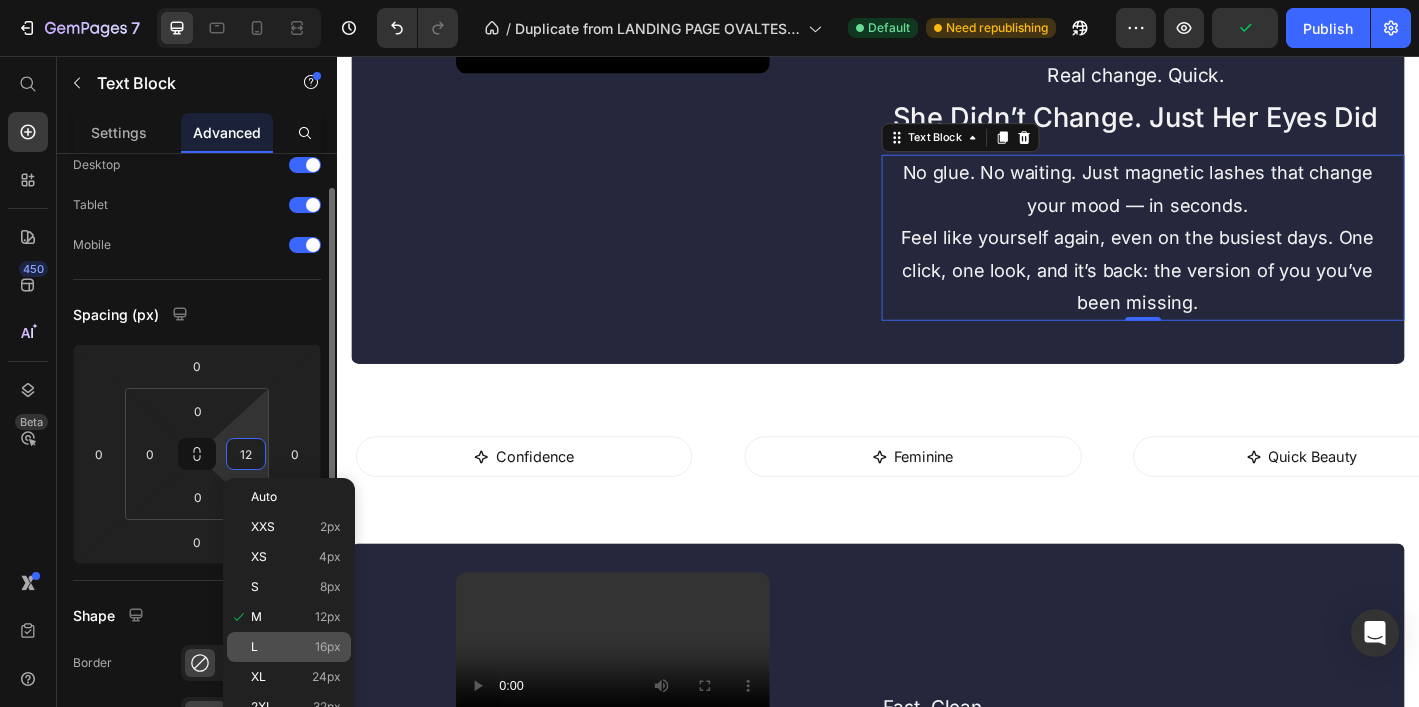 click on "L 16px" at bounding box center (296, 647) 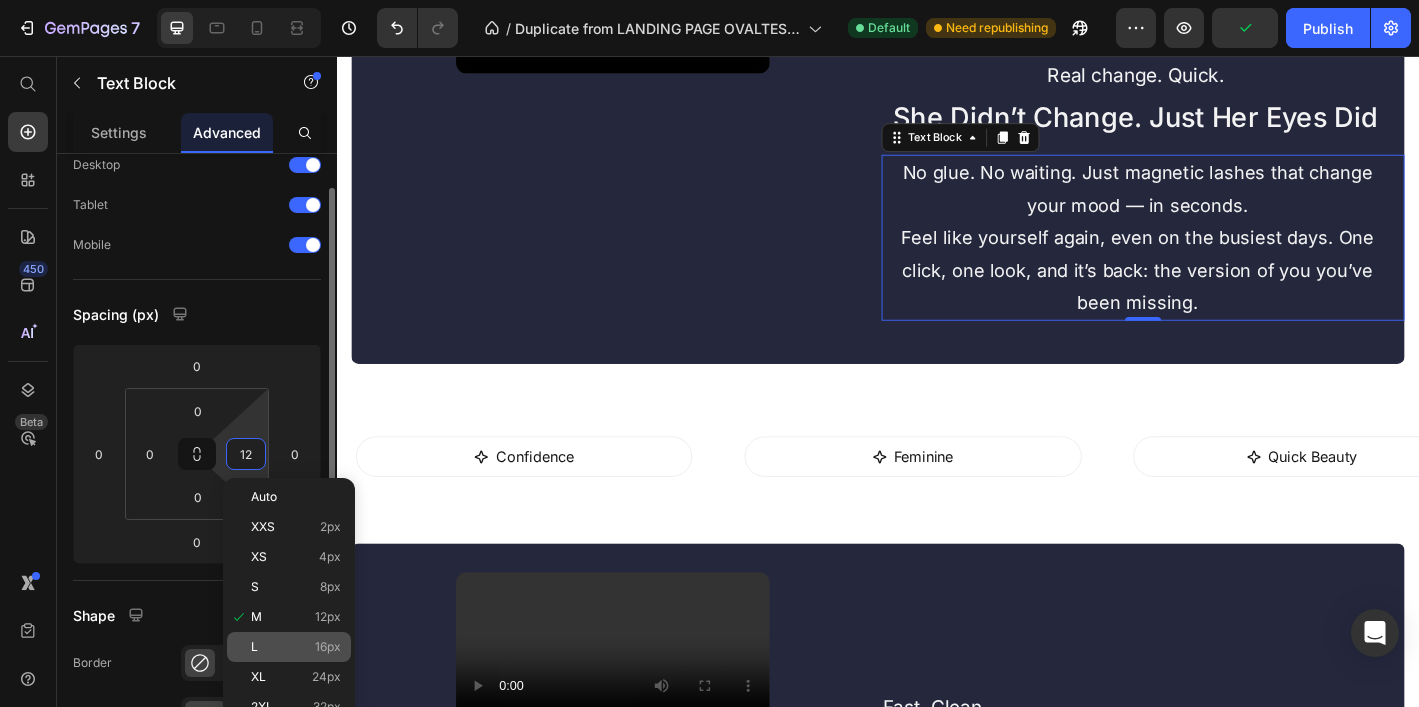 type on "16" 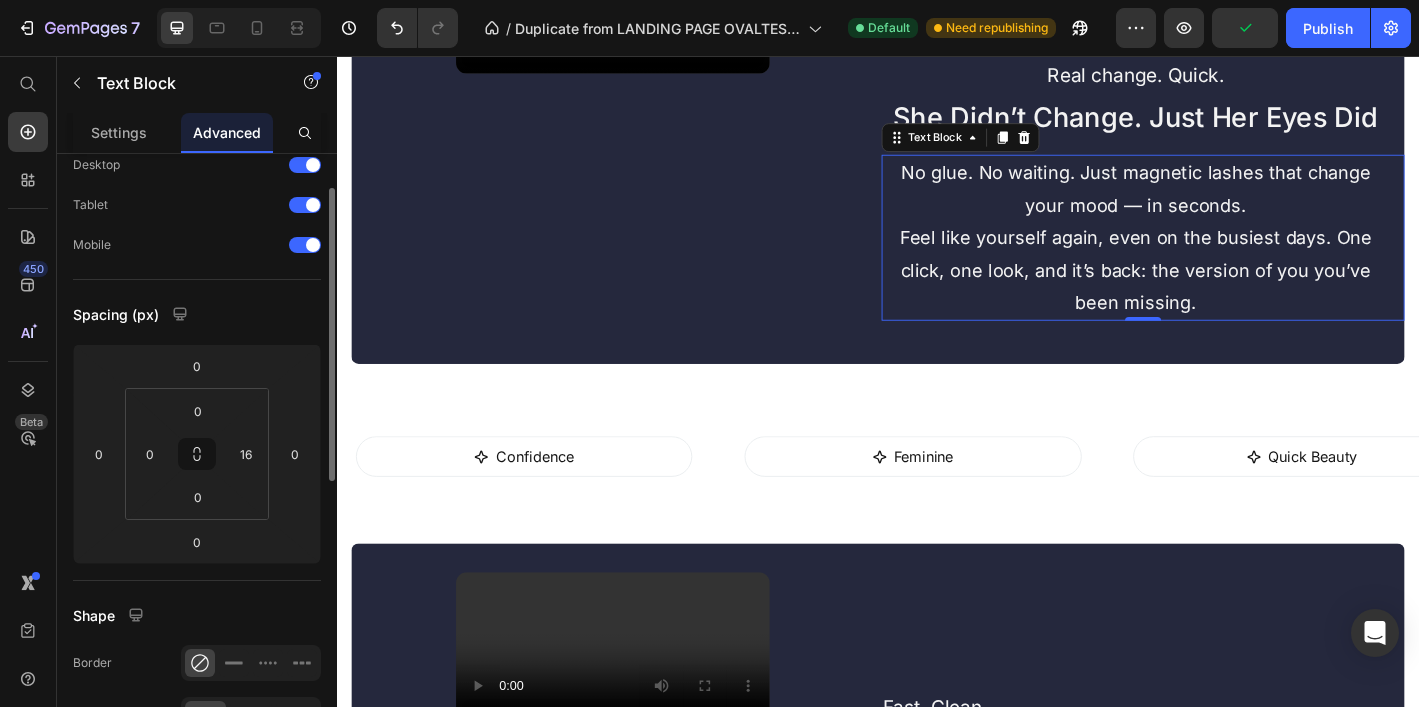 click on "Spacing (px)" at bounding box center (197, 314) 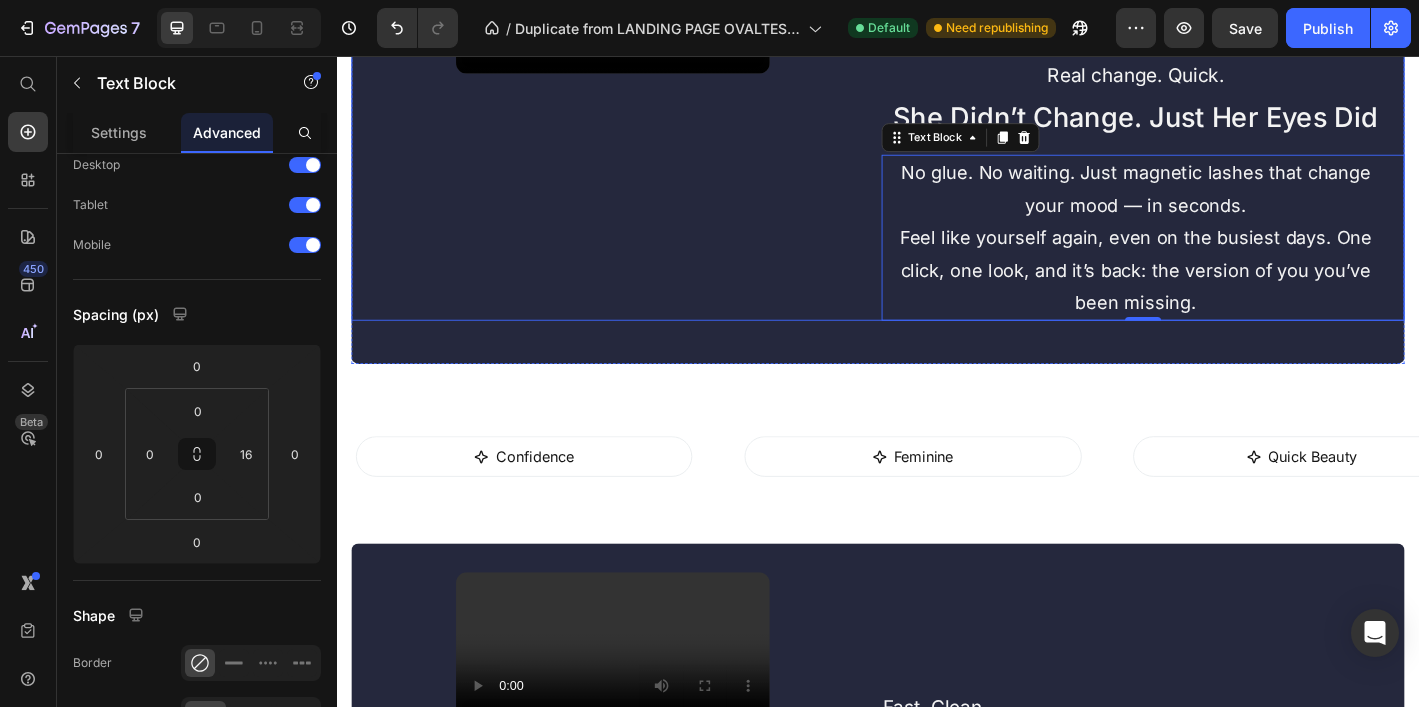 click on "Real change. Quick. Heading She Didn’t Change. Just Her Eyes Did Heading No glue. No waiting. Just magnetic lashes that change your mood — in seconds. Feel like yourself again, even on the busiest days. One click, one look, and it’s back: the version of you you’ve been missing. Text Block   0" at bounding box center (1231, 125) 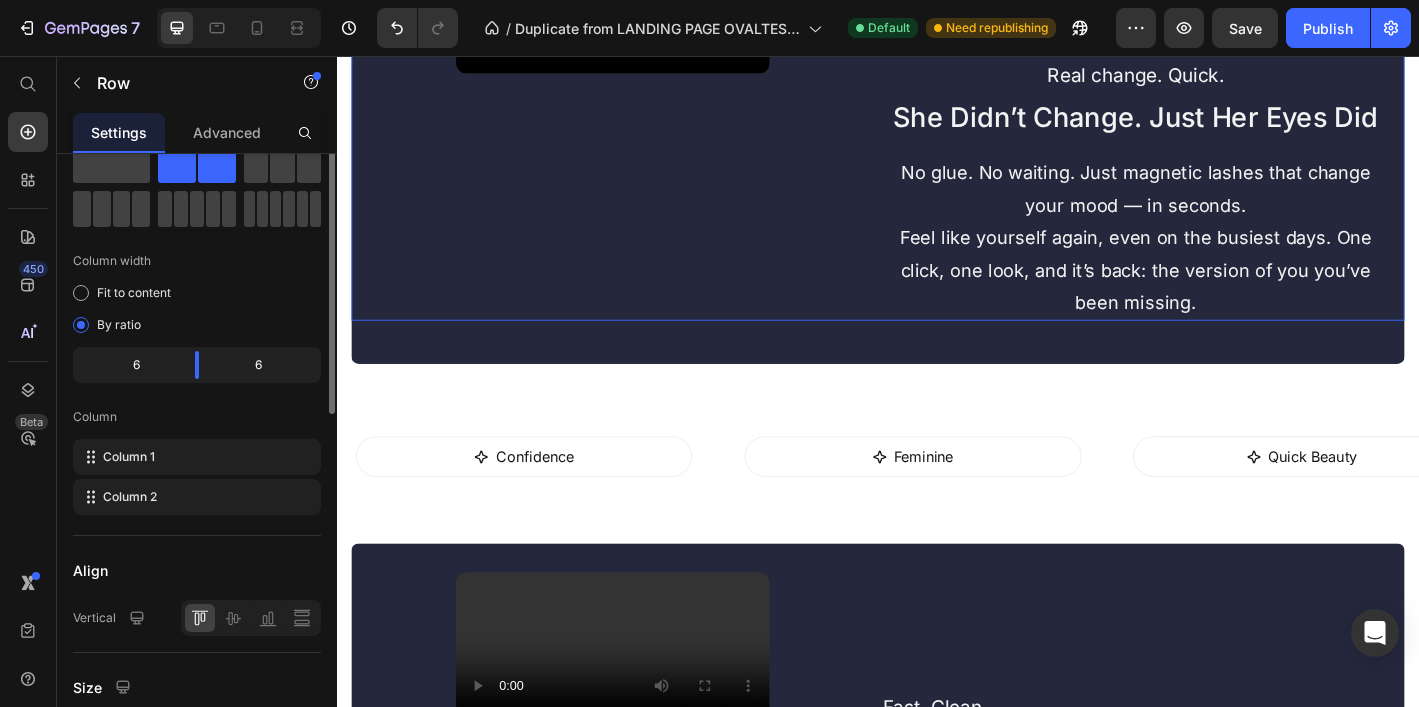 scroll, scrollTop: 0, scrollLeft: 0, axis: both 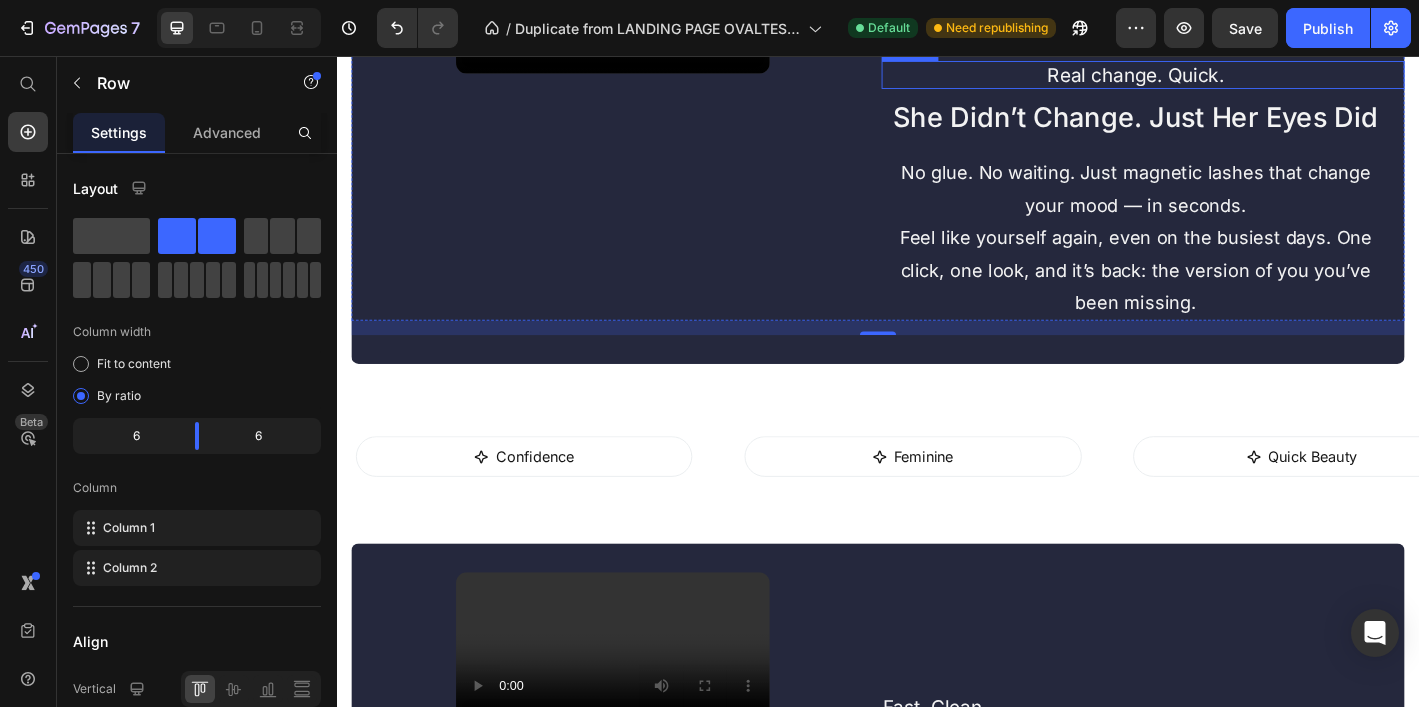 click on "Real change. Quick." at bounding box center (1223, 76) 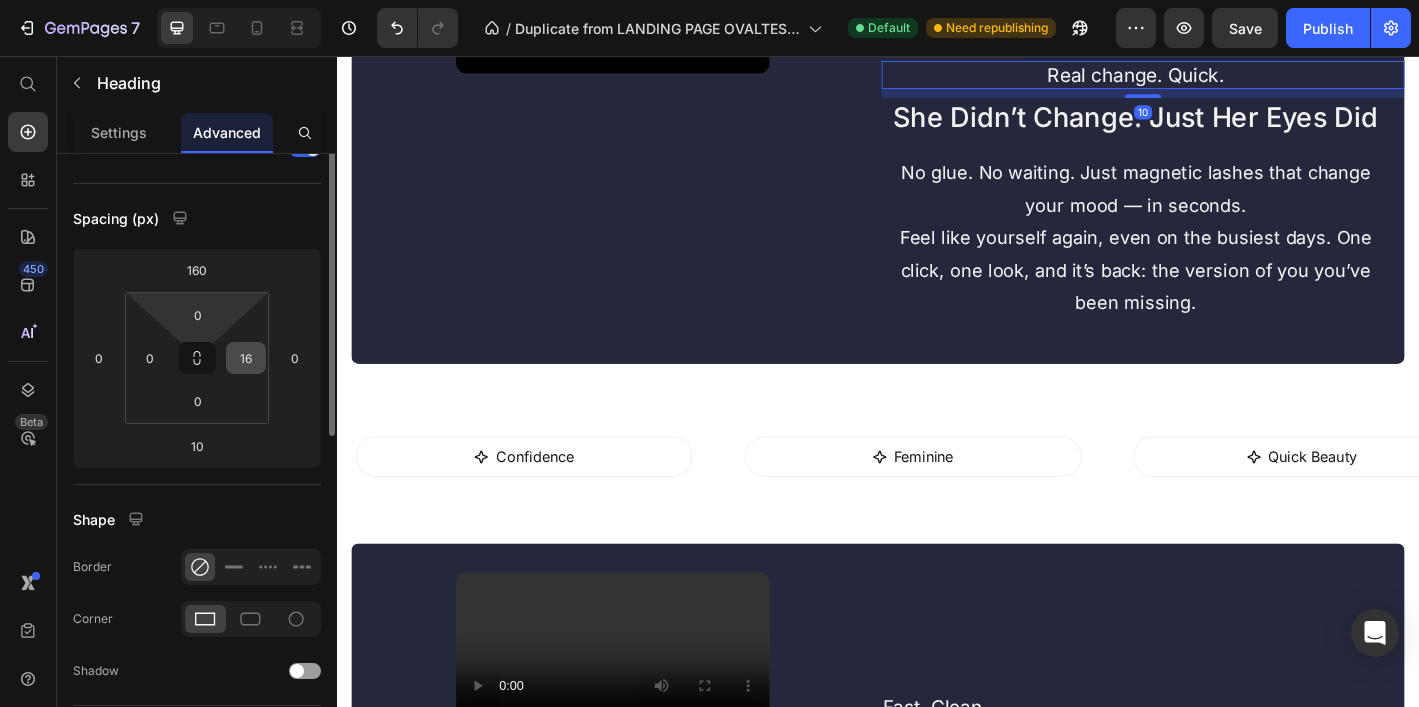 scroll, scrollTop: 172, scrollLeft: 0, axis: vertical 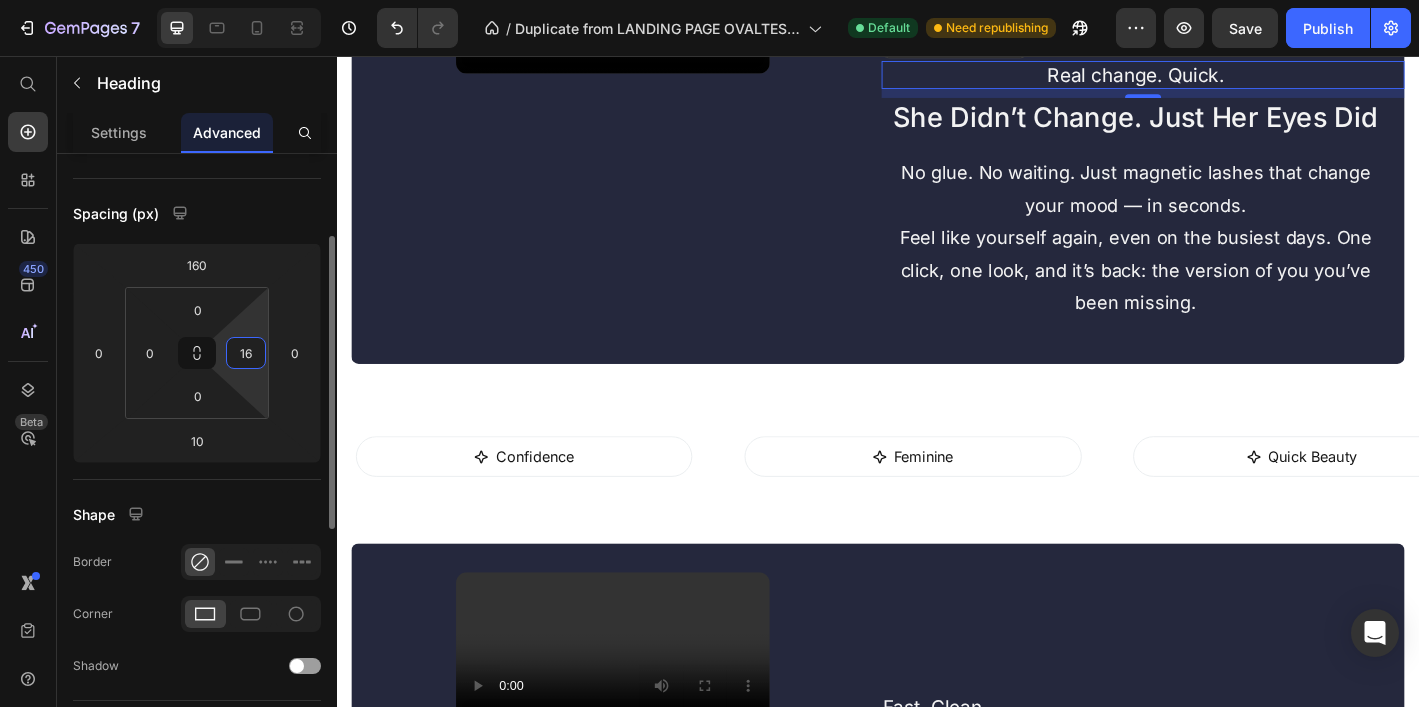 click on "16" at bounding box center [246, 353] 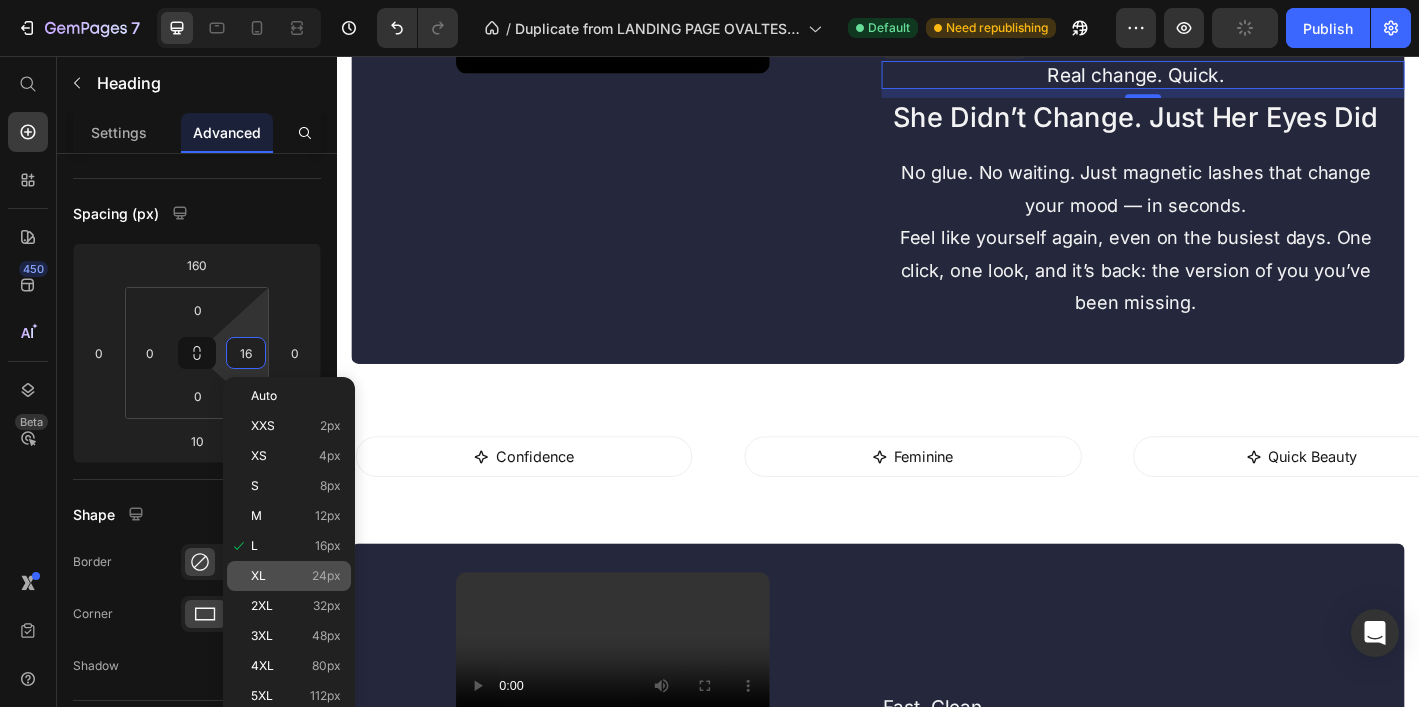 drag, startPoint x: 269, startPoint y: 575, endPoint x: 281, endPoint y: 573, distance: 12.165525 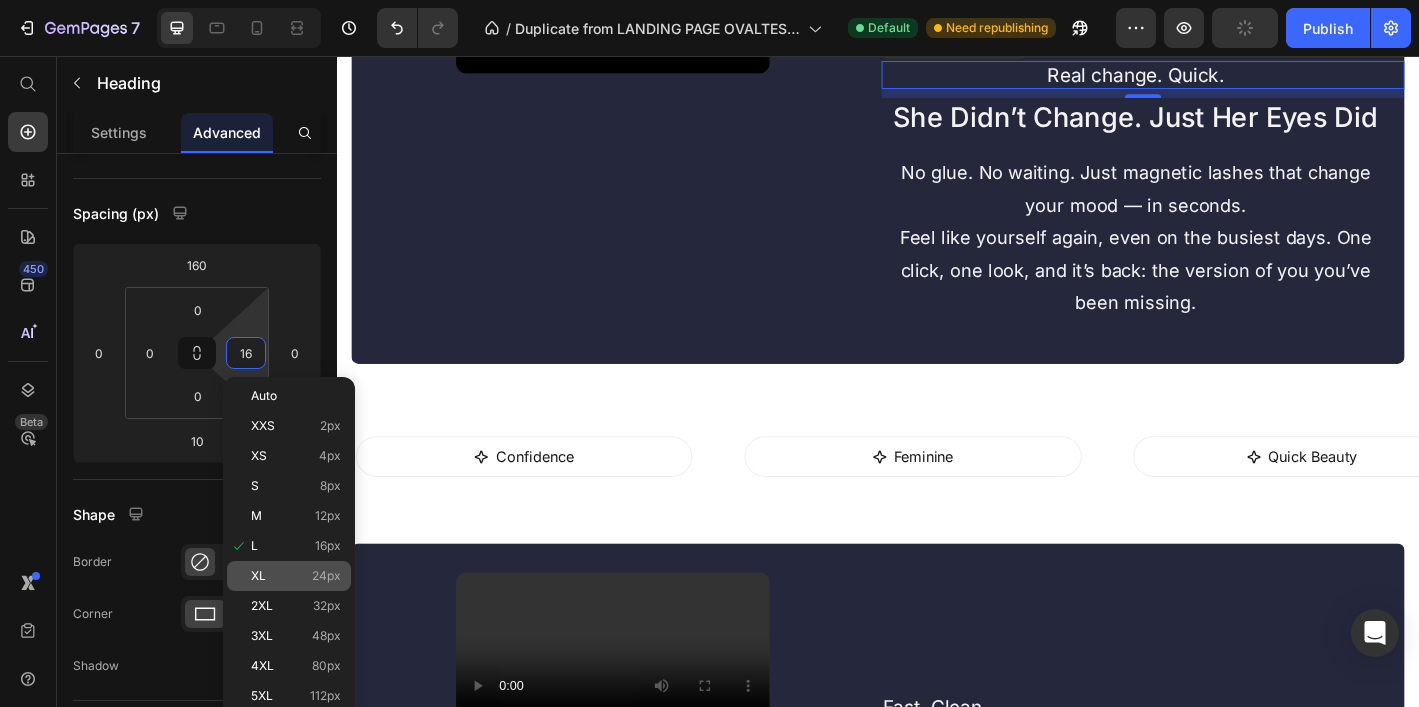 click on "XL 24px" at bounding box center [296, 576] 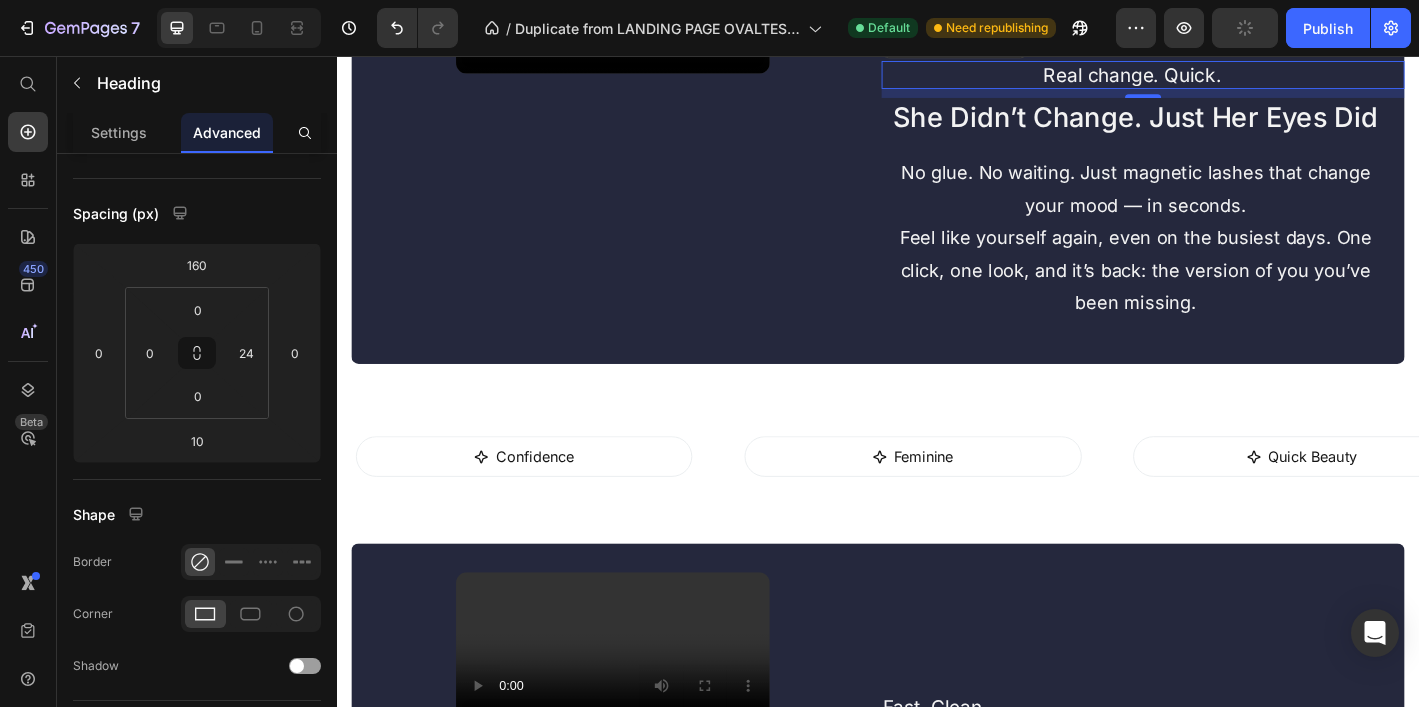 click on "10" at bounding box center [1231, 97] 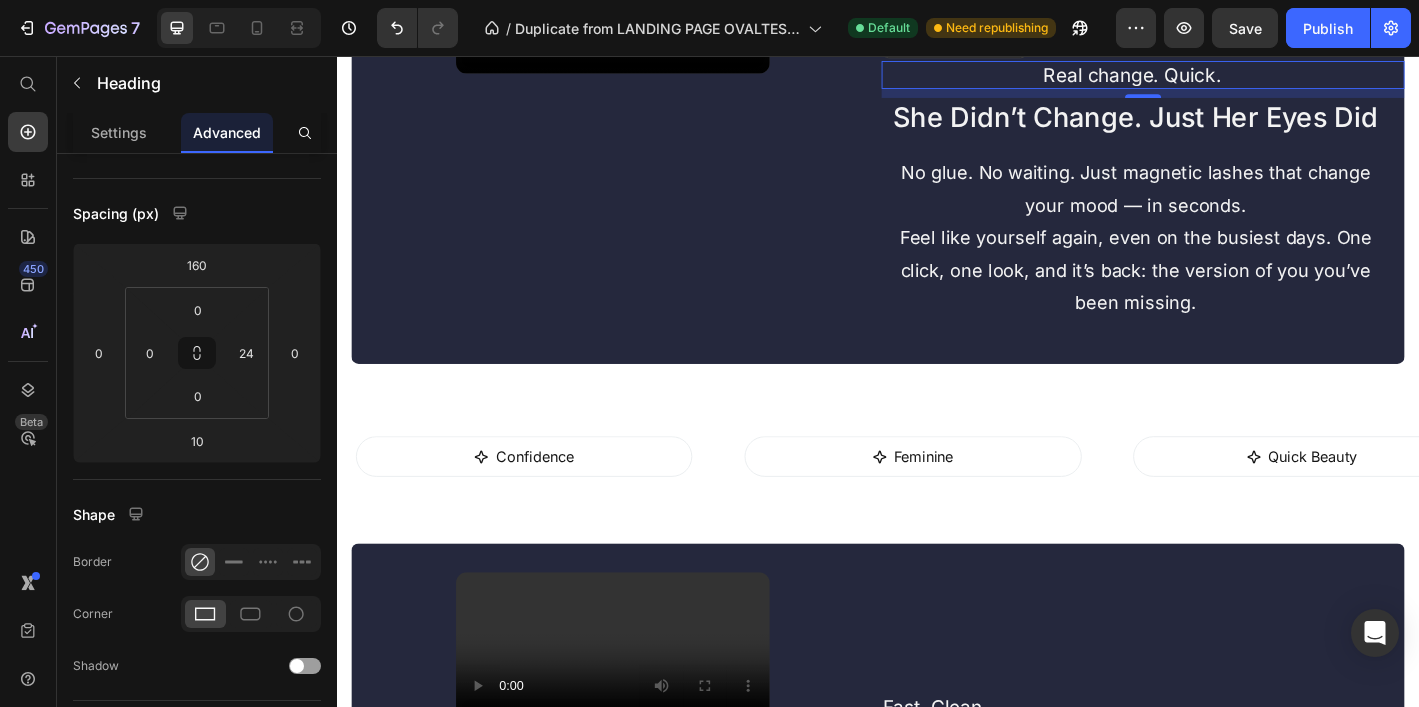 click on "She Didn’t Change. Just Her Eyes Did" at bounding box center (1223, 123) 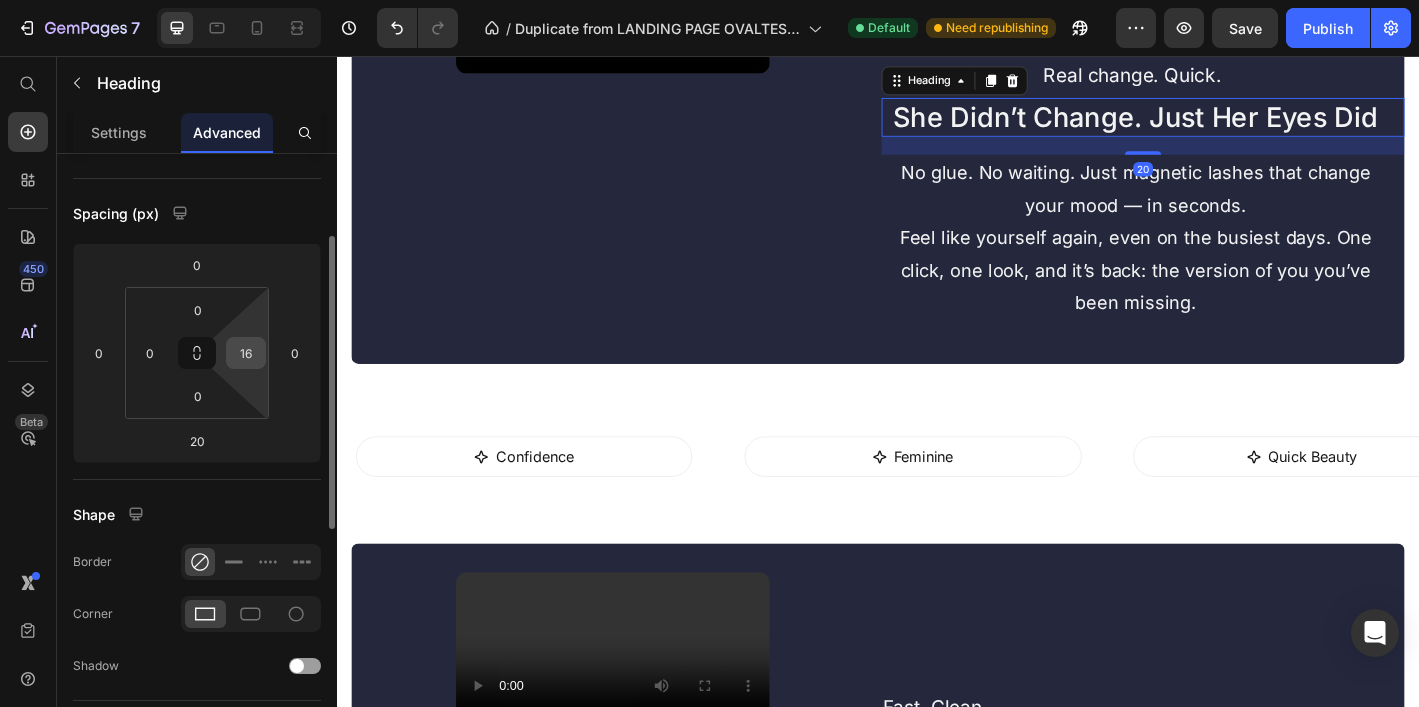 click on "16" at bounding box center [246, 353] 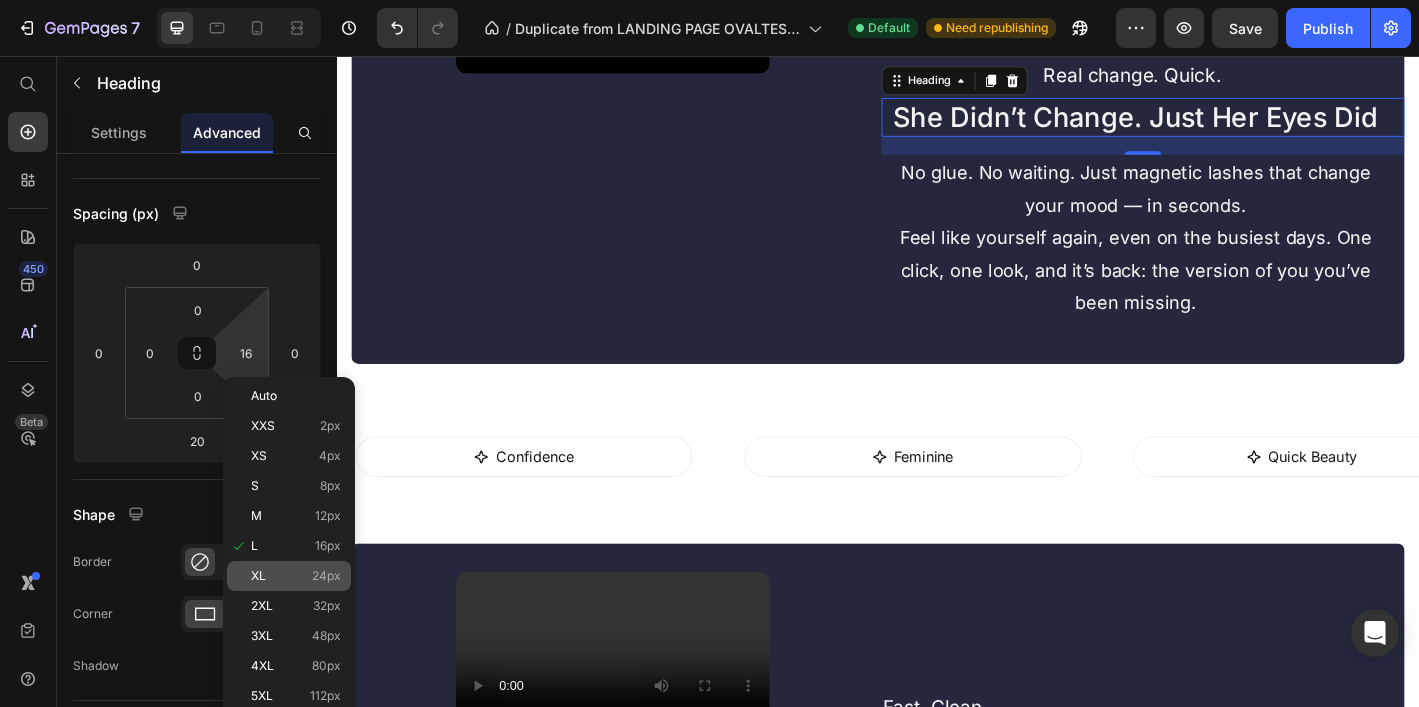 click on "XL 24px" 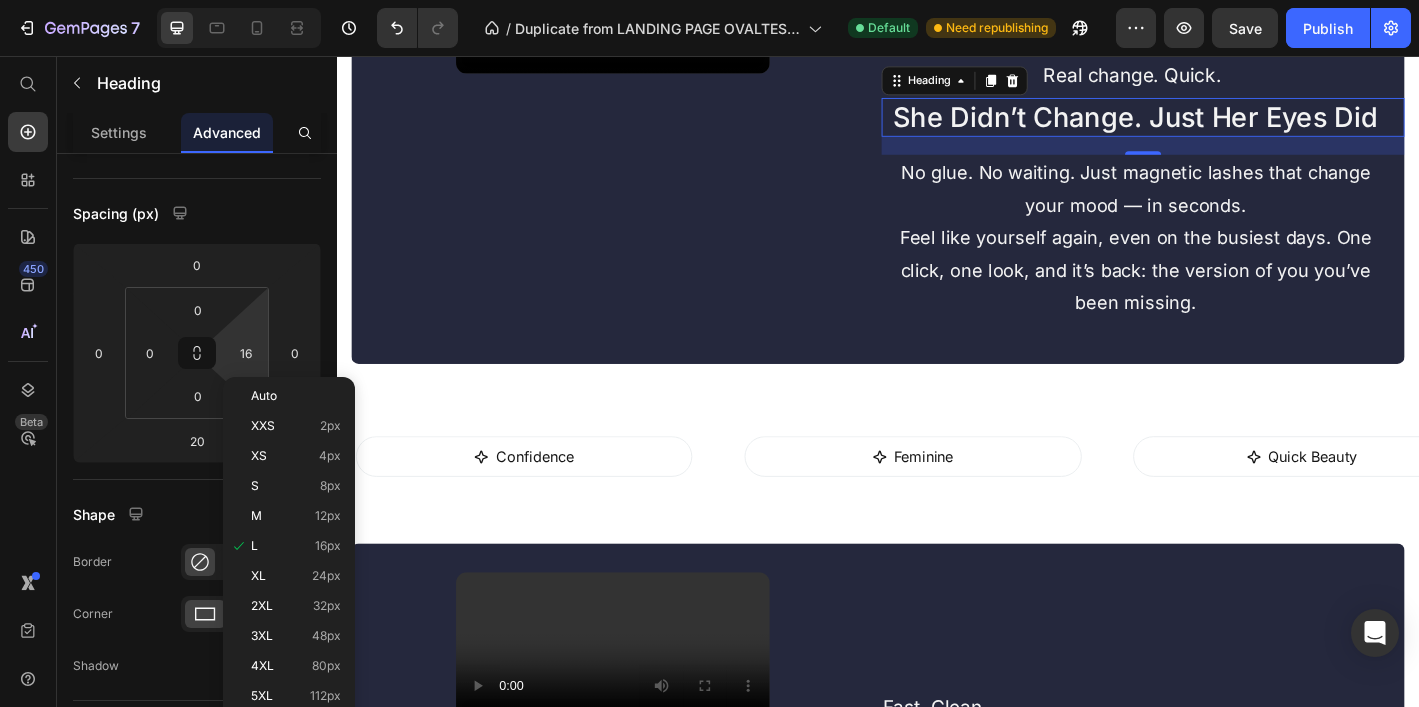 type on "24" 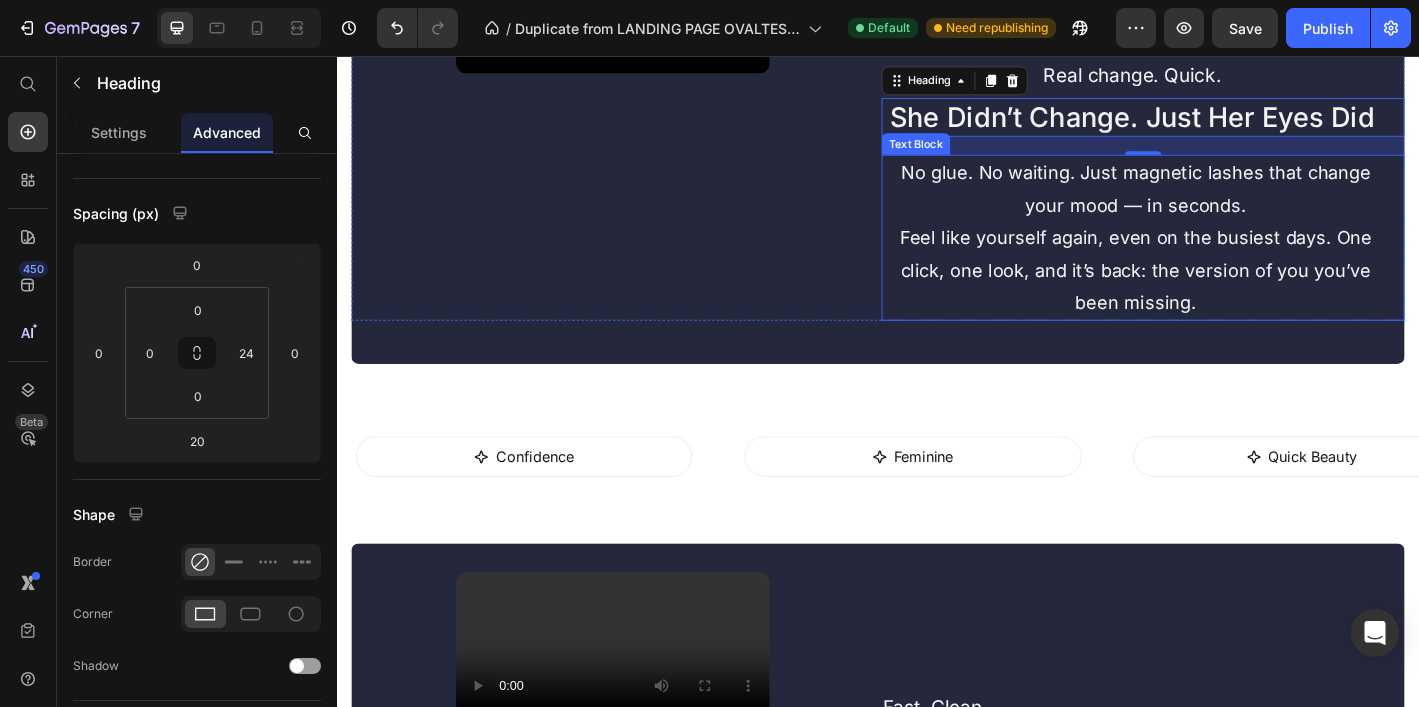click on "No glue. No waiting. Just magnetic lashes that change your mood — in seconds. Feel like yourself again, even on the busiest days. One click, one look, and it’s back: the version of you you’ve been missing." at bounding box center (1223, 257) 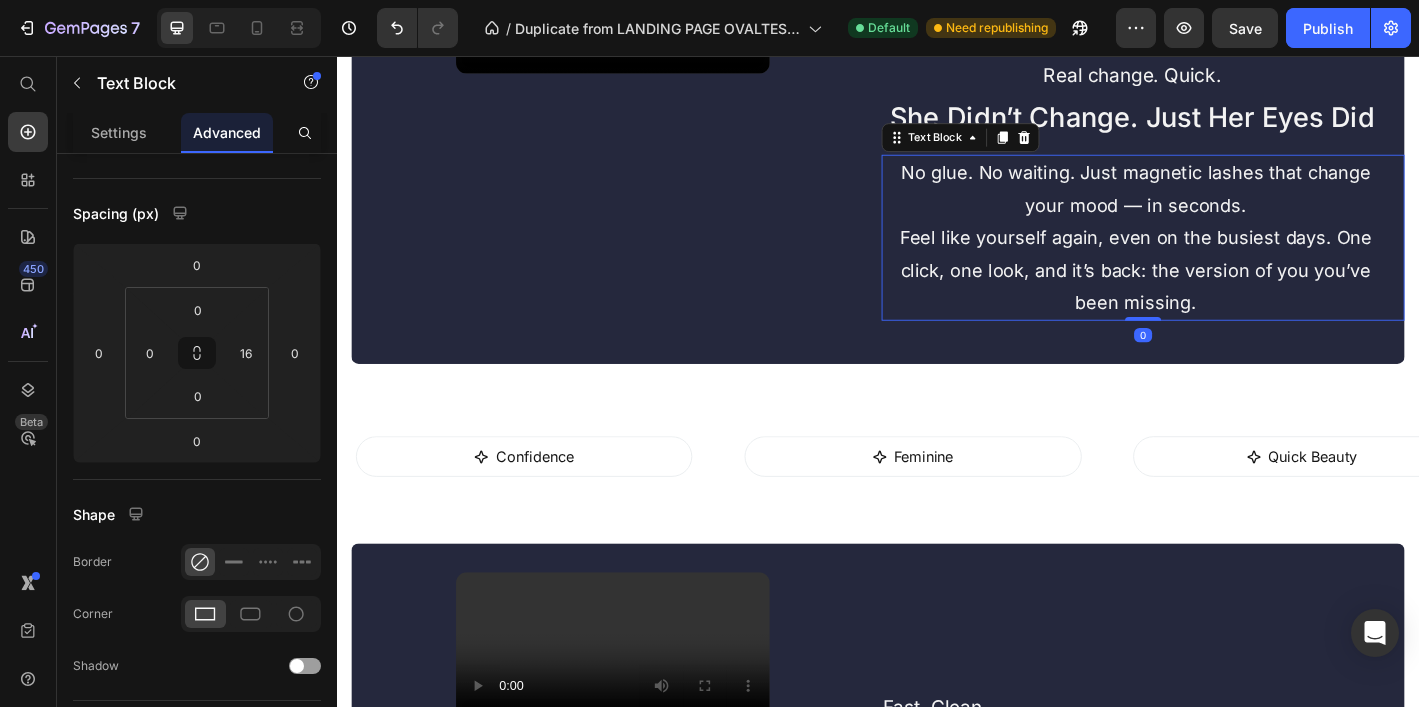 scroll, scrollTop: 0, scrollLeft: 0, axis: both 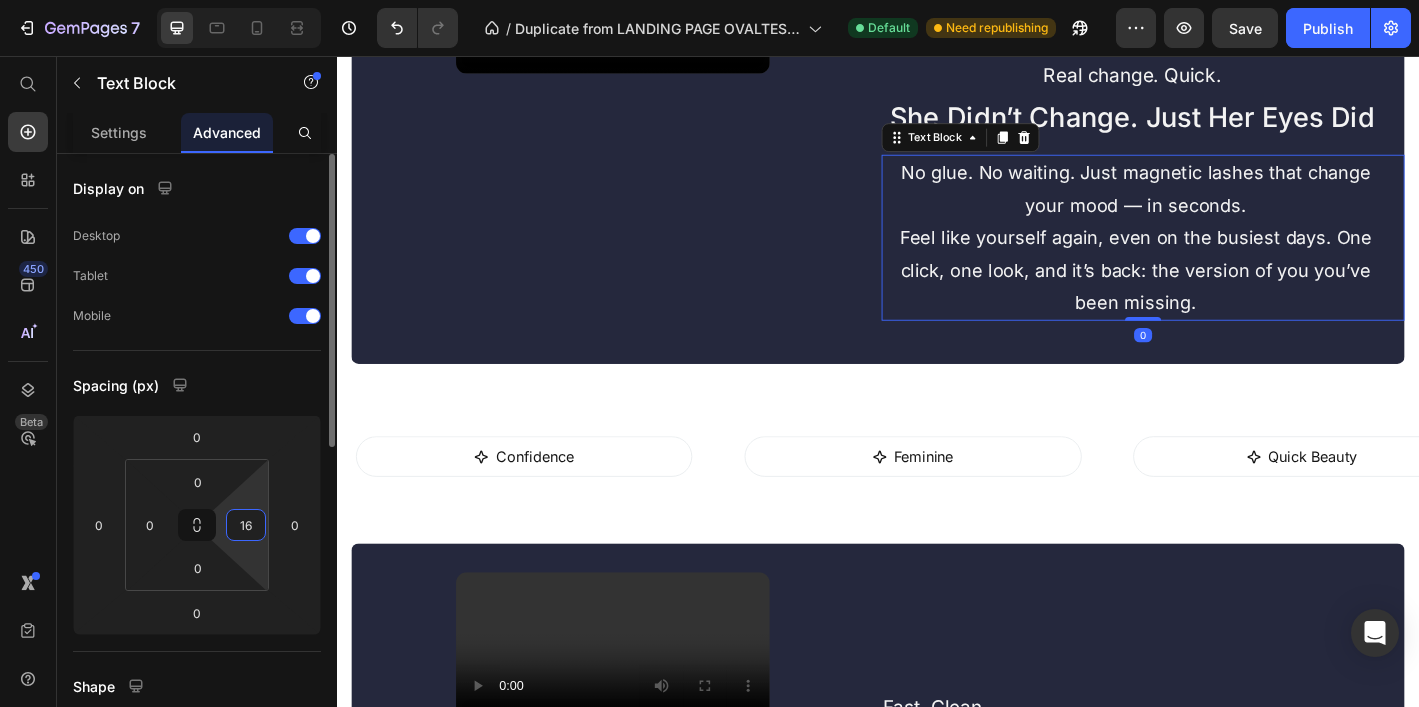 click on "16" at bounding box center (246, 525) 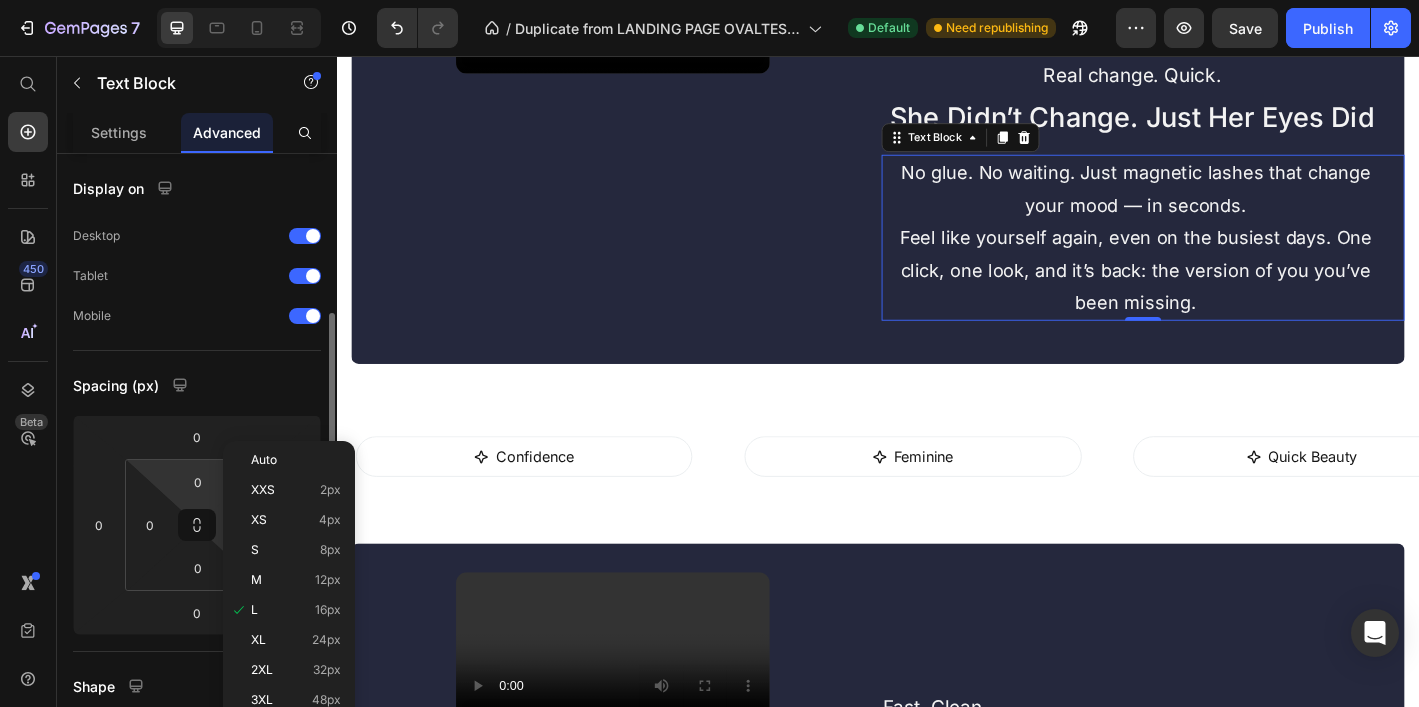 scroll, scrollTop: 108, scrollLeft: 0, axis: vertical 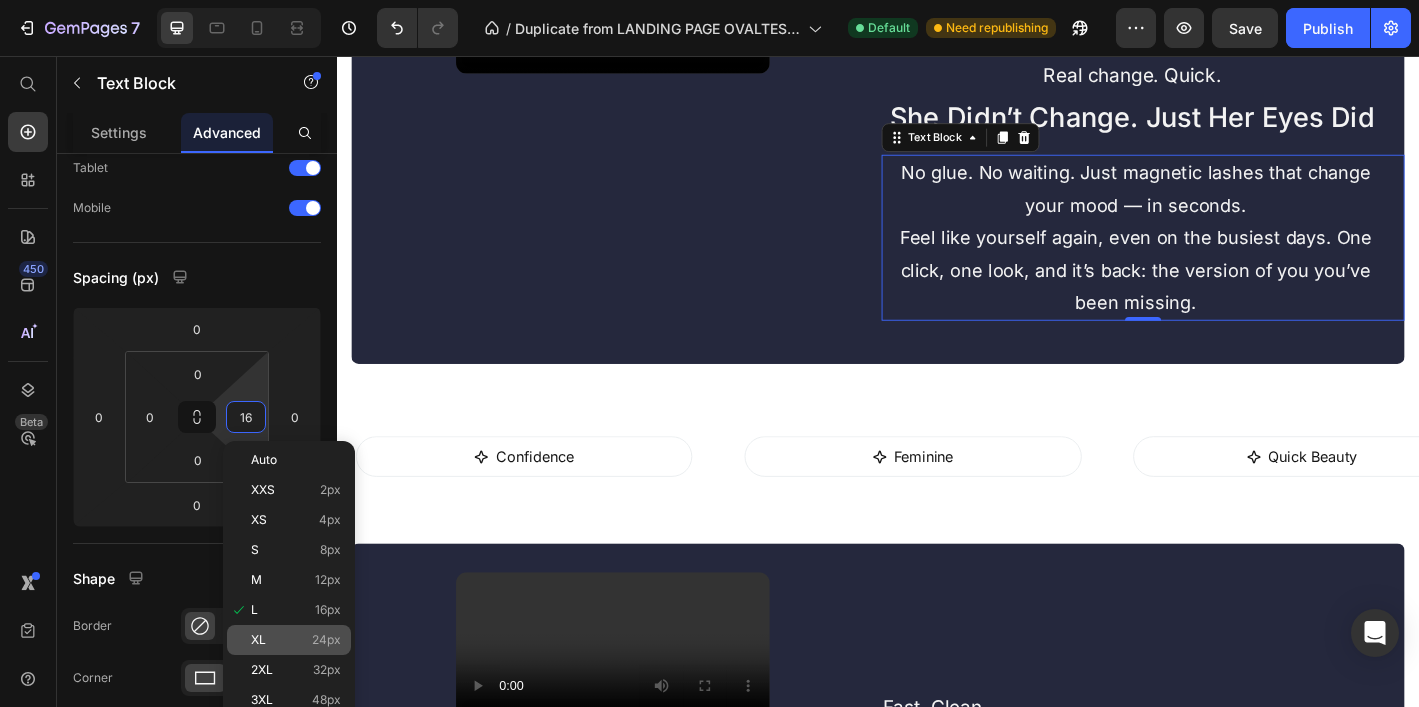 click on "XL 24px" at bounding box center [296, 640] 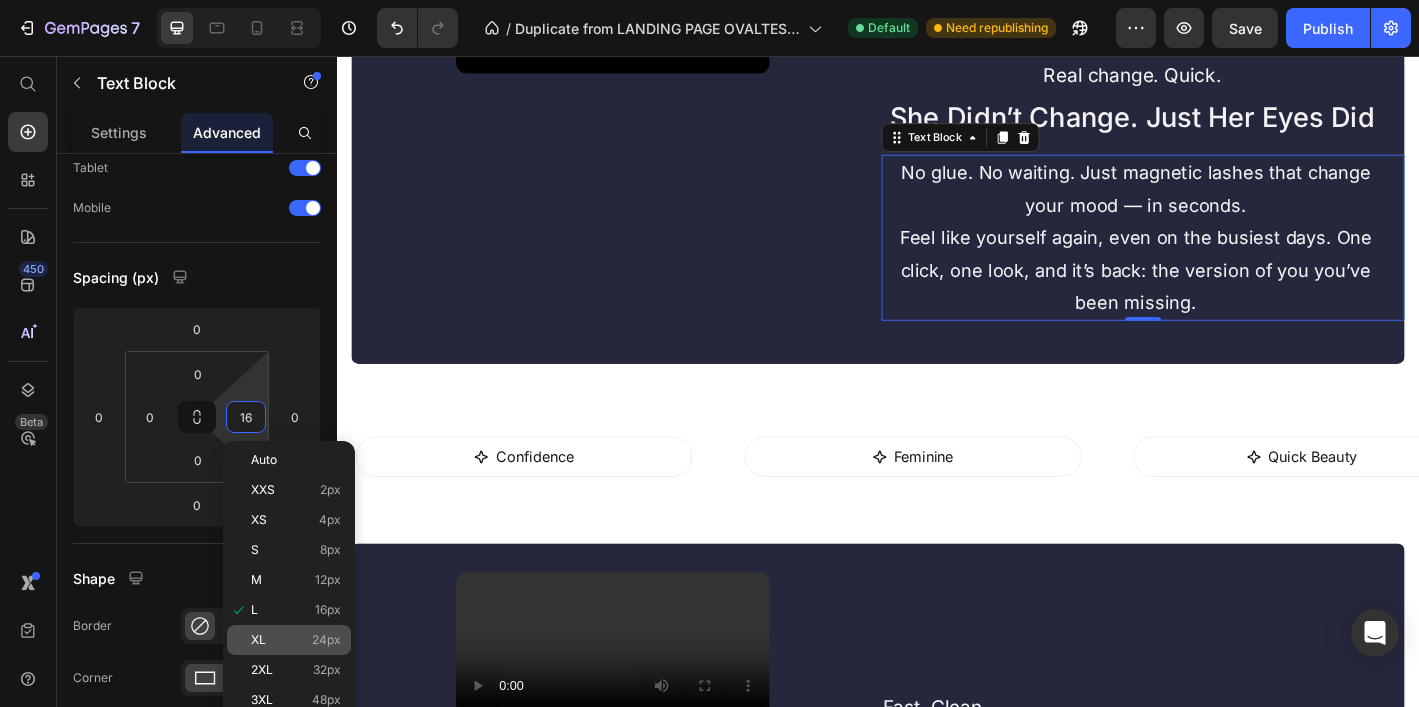type on "24" 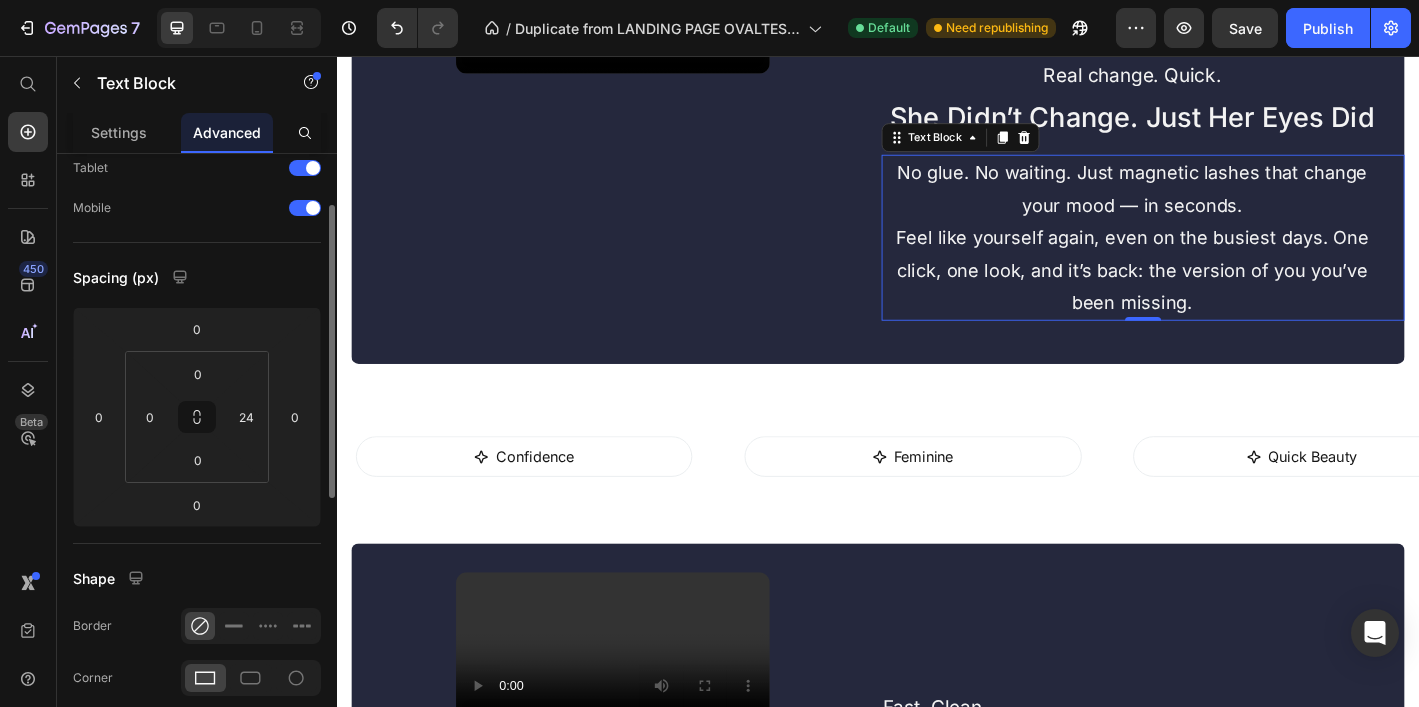 click on "Spacing (px)" at bounding box center [197, 277] 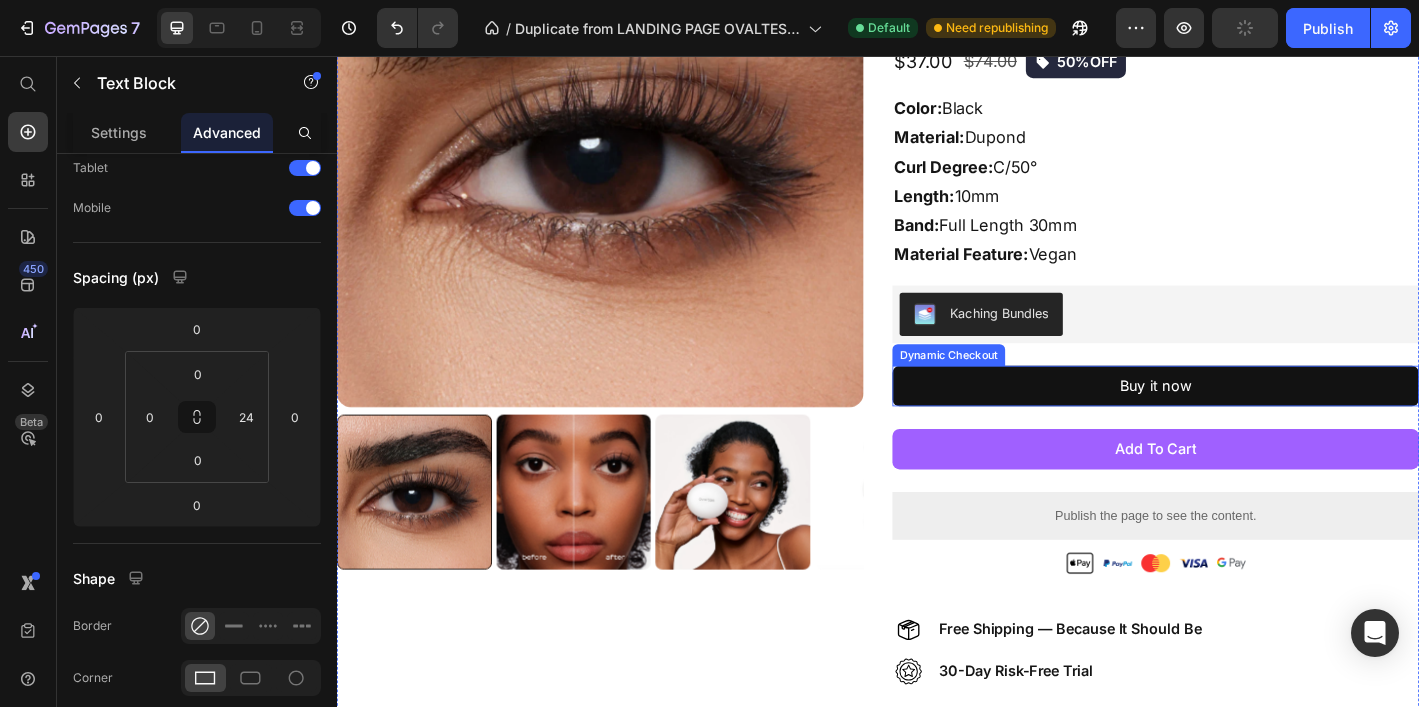 scroll, scrollTop: 0, scrollLeft: 0, axis: both 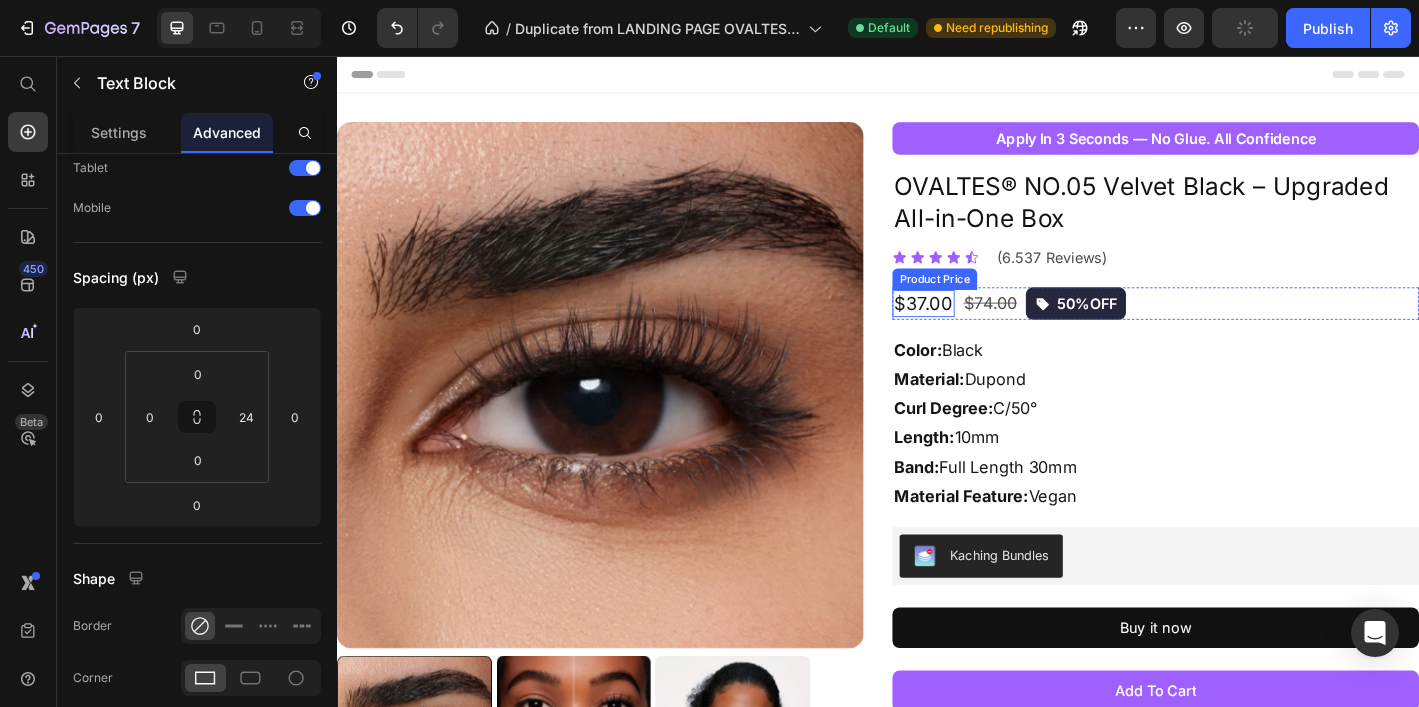 click on "$37.00" at bounding box center [987, 330] 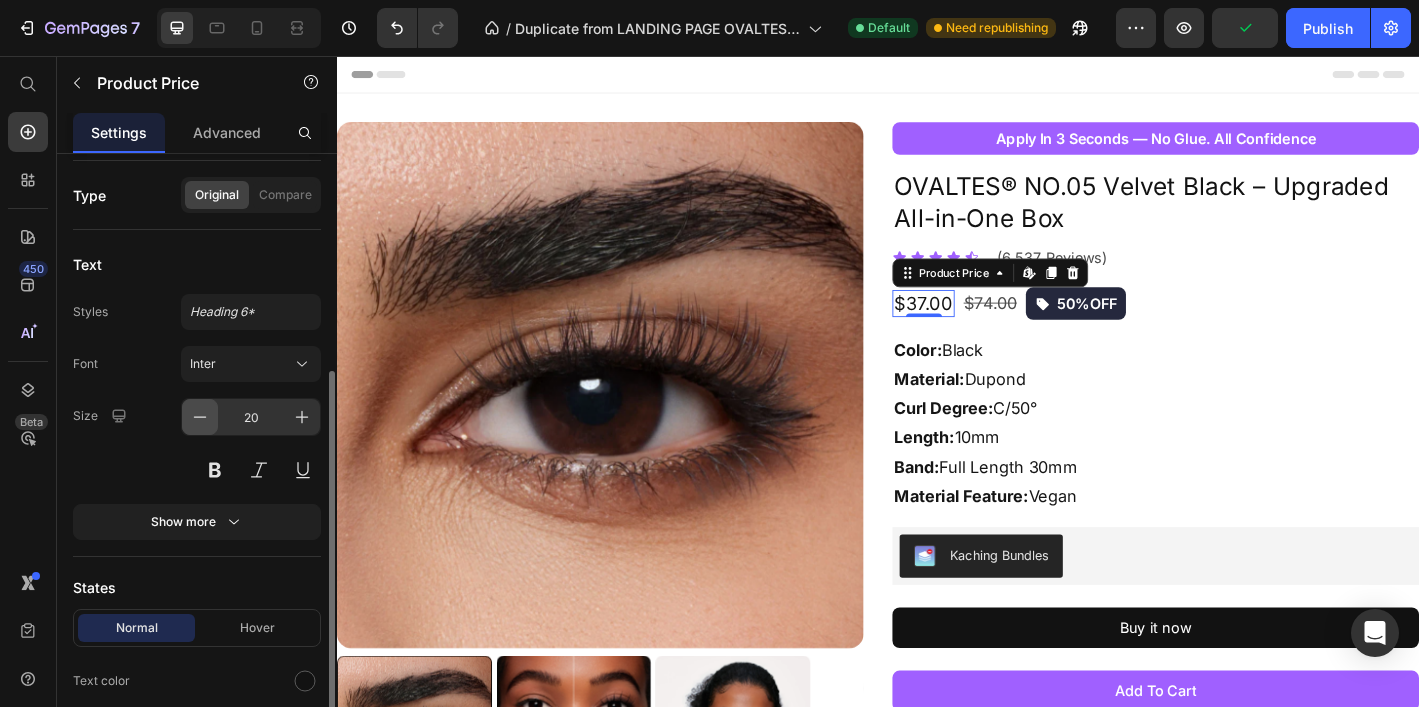 scroll, scrollTop: 251, scrollLeft: 0, axis: vertical 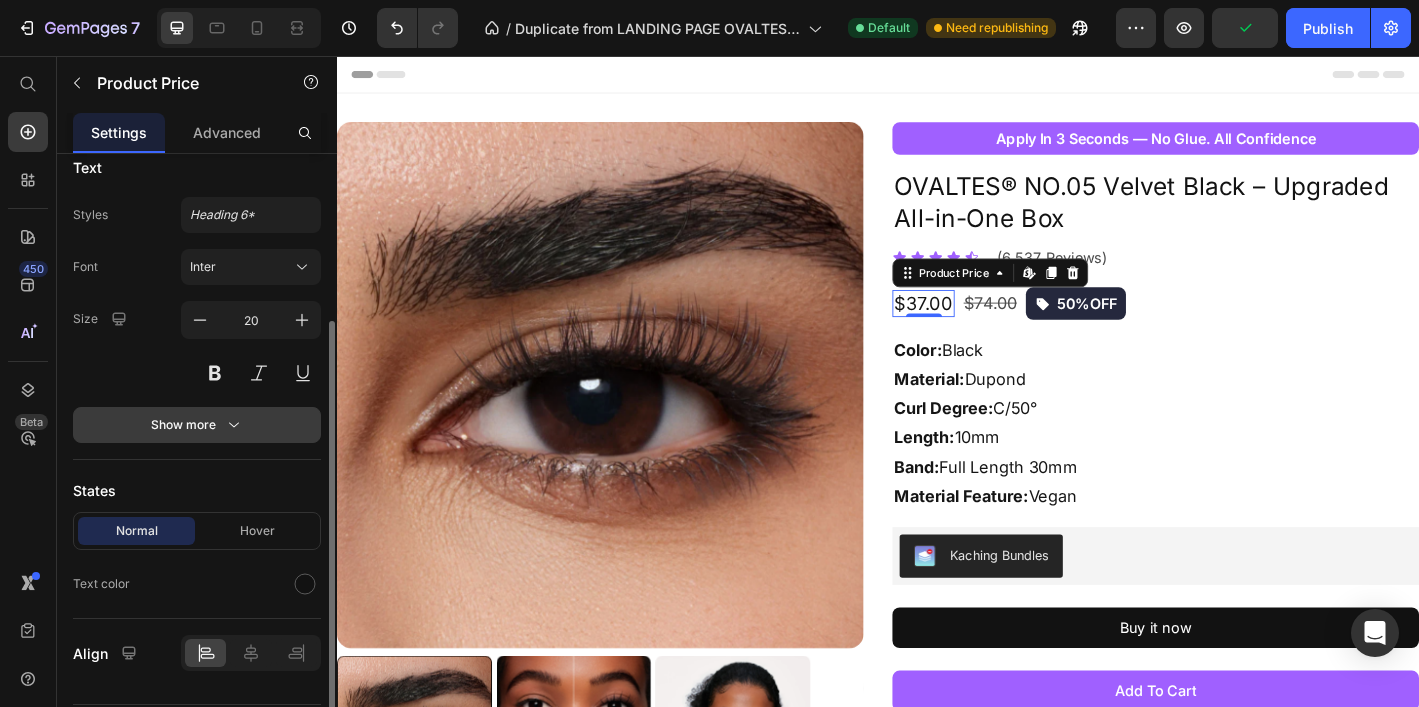 click on "Show more" at bounding box center (197, 425) 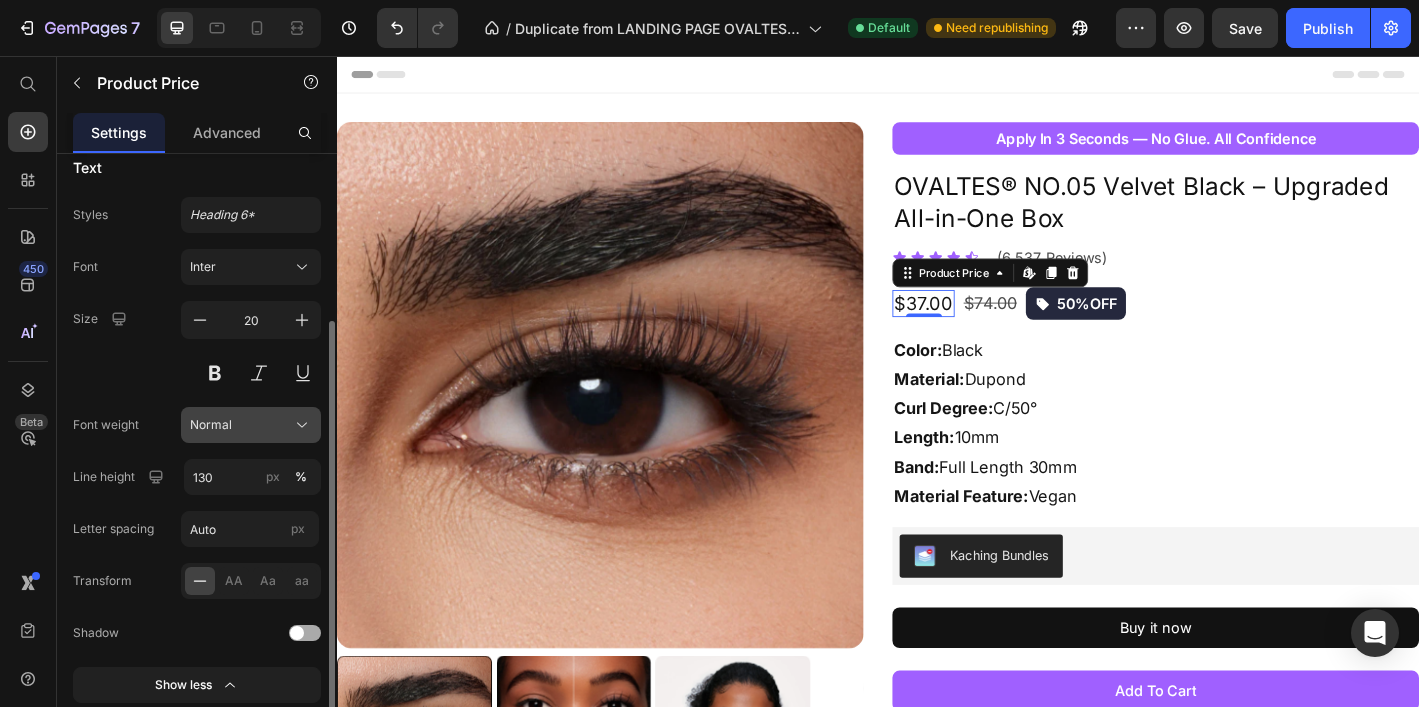 click on "Normal" at bounding box center (211, 425) 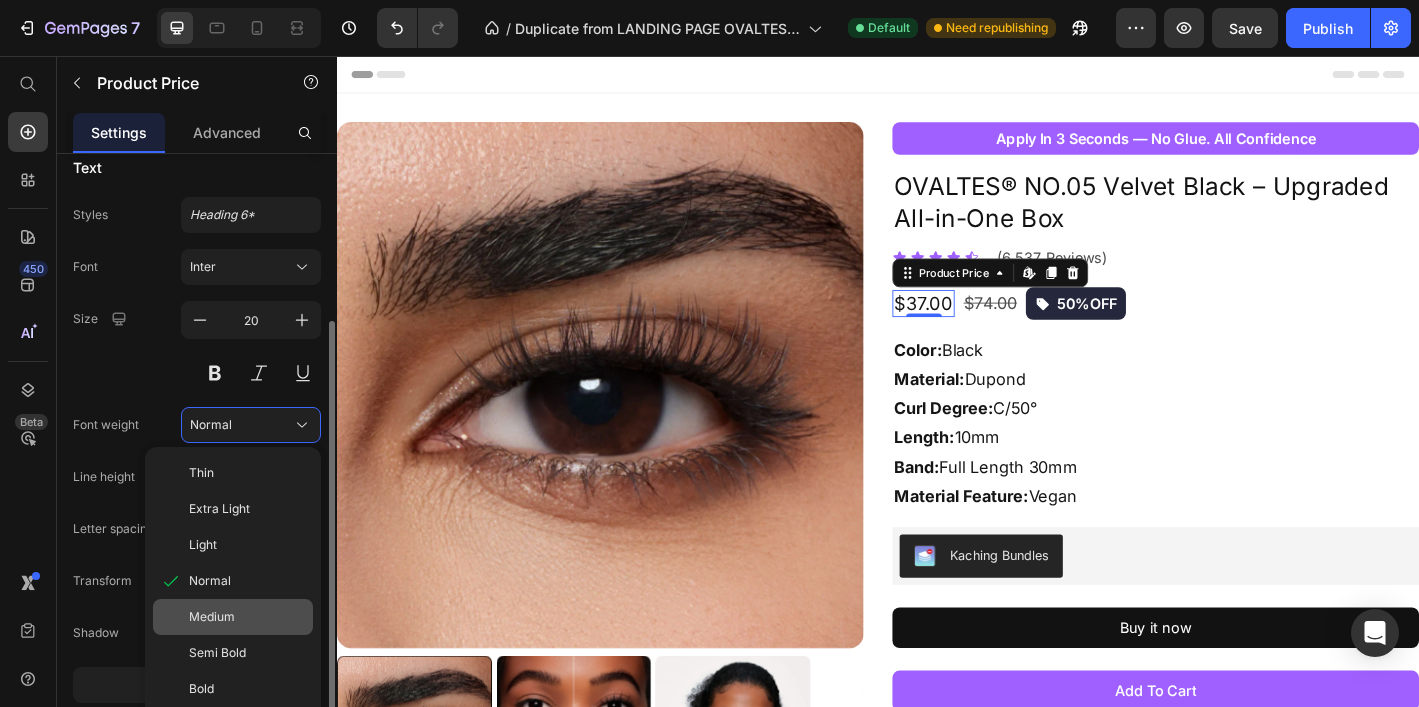 click on "Medium" at bounding box center [212, 617] 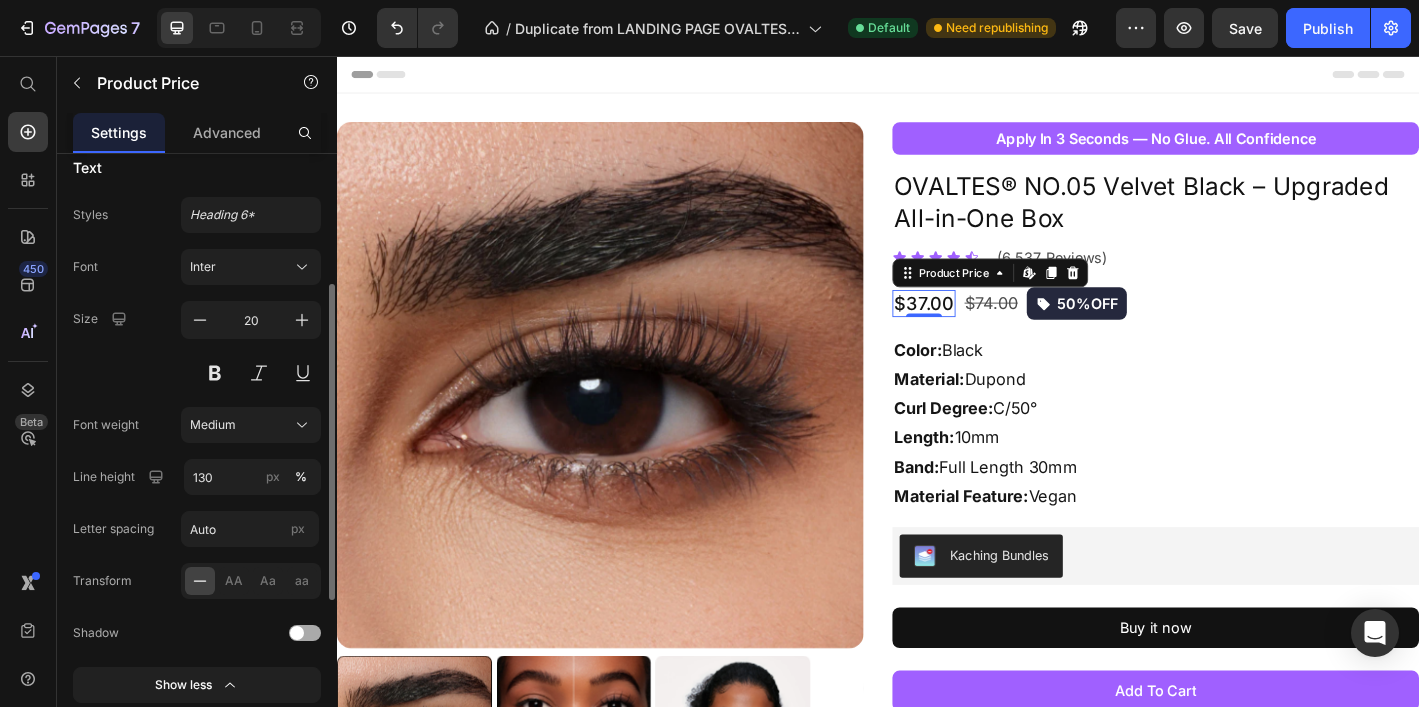 click on "Size 20" at bounding box center [197, 346] 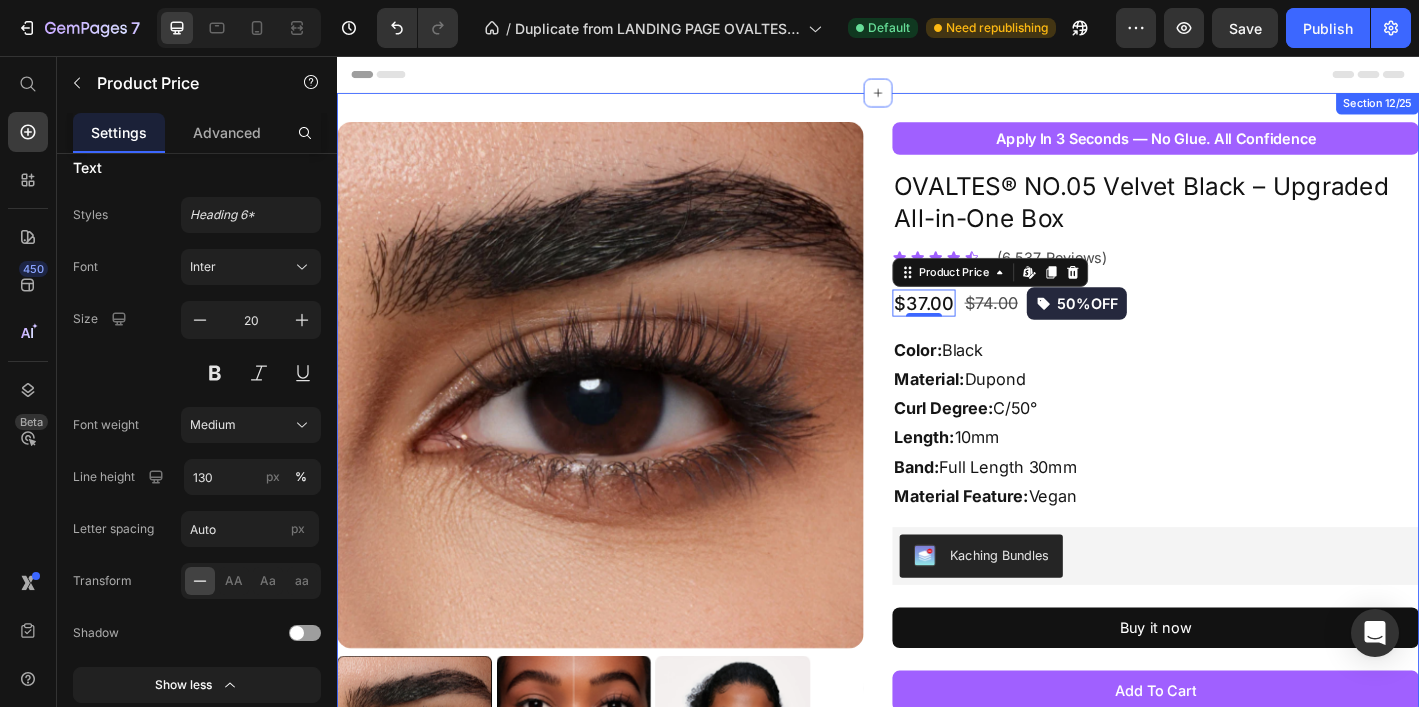 click on "Product Images apply in 3 seconds — no glue. all confidence Button OVALTES® NO.05 Velvet Black – Upgraded All-in-One Box Product Title Icon Icon Icon Icon Icon Icon List (6.537 Reviews) Text Block Row $37.00 Product Price   Edit content in Shopify 0 $74.00 Product Price
50%OFF Button Row Color:  Black Material:  Dupond Curl Degree:  C/50° Length:  10mm Band:  Full Length 30mm Material Feature:  Vegan Text Block Kaching Bundles Kaching Bundles Buy it now Dynamic Checkout add to cart Add to Cart
Publish the page to see the content.
Custom Code
Custom Code Image Free Shipping — Because It Should Be Text Block Row Image 30-Day Risk-Free Trial  Text Block Row                Title Line Product Row Section 12/25" at bounding box center [937, 632] 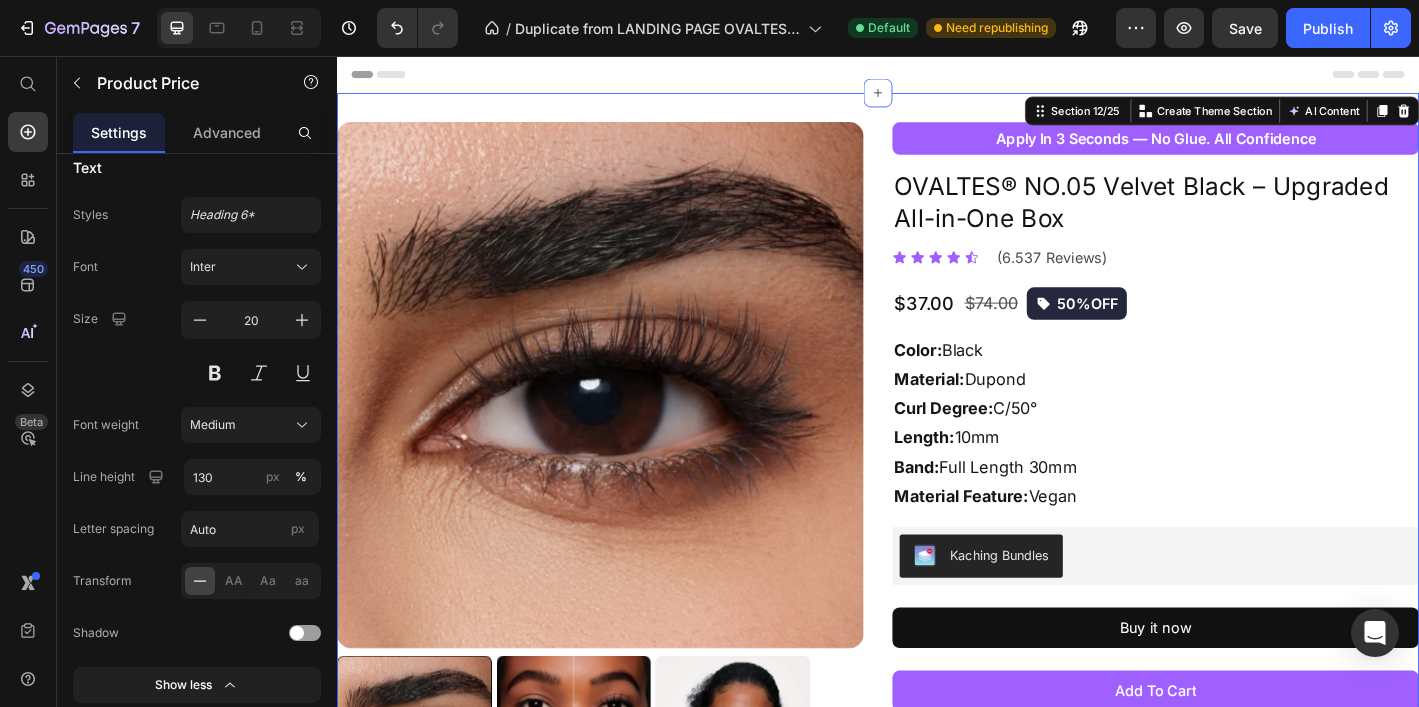 scroll, scrollTop: 0, scrollLeft: 0, axis: both 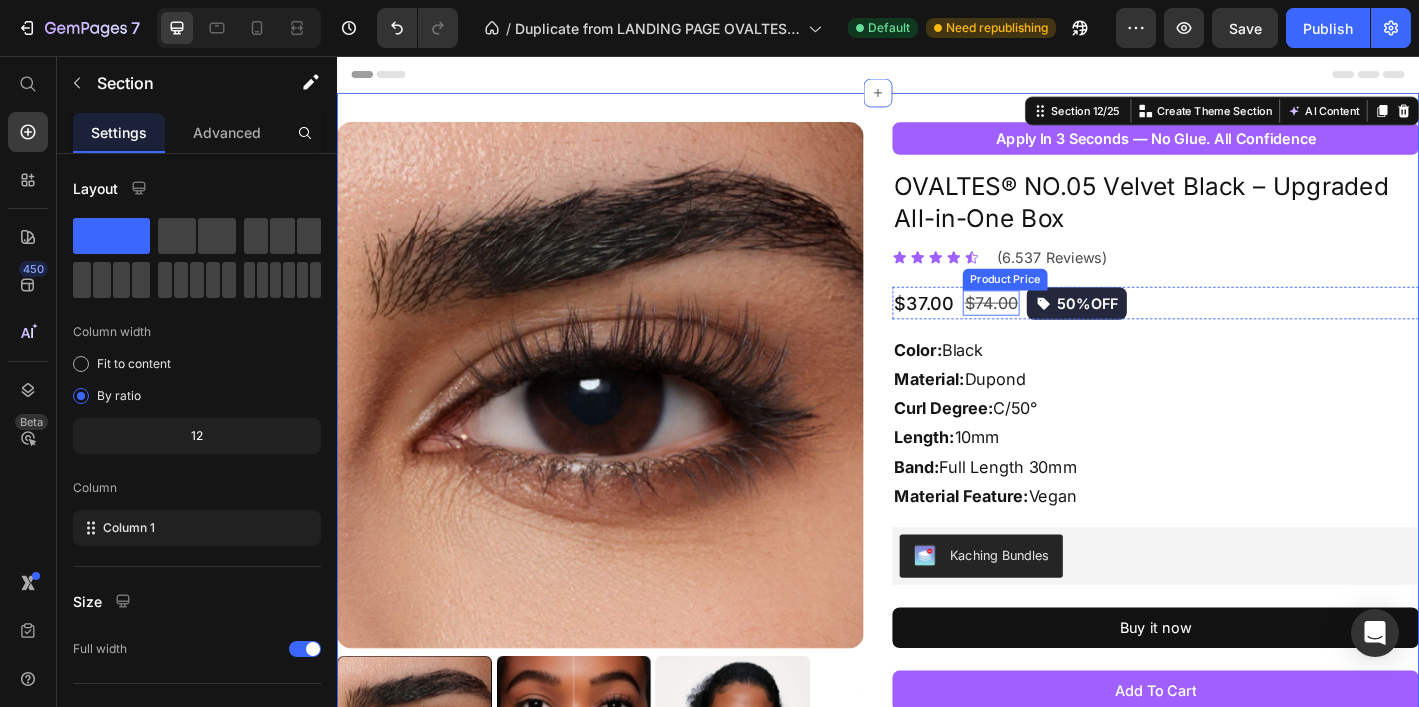 click on "$74.00" at bounding box center [1062, 329] 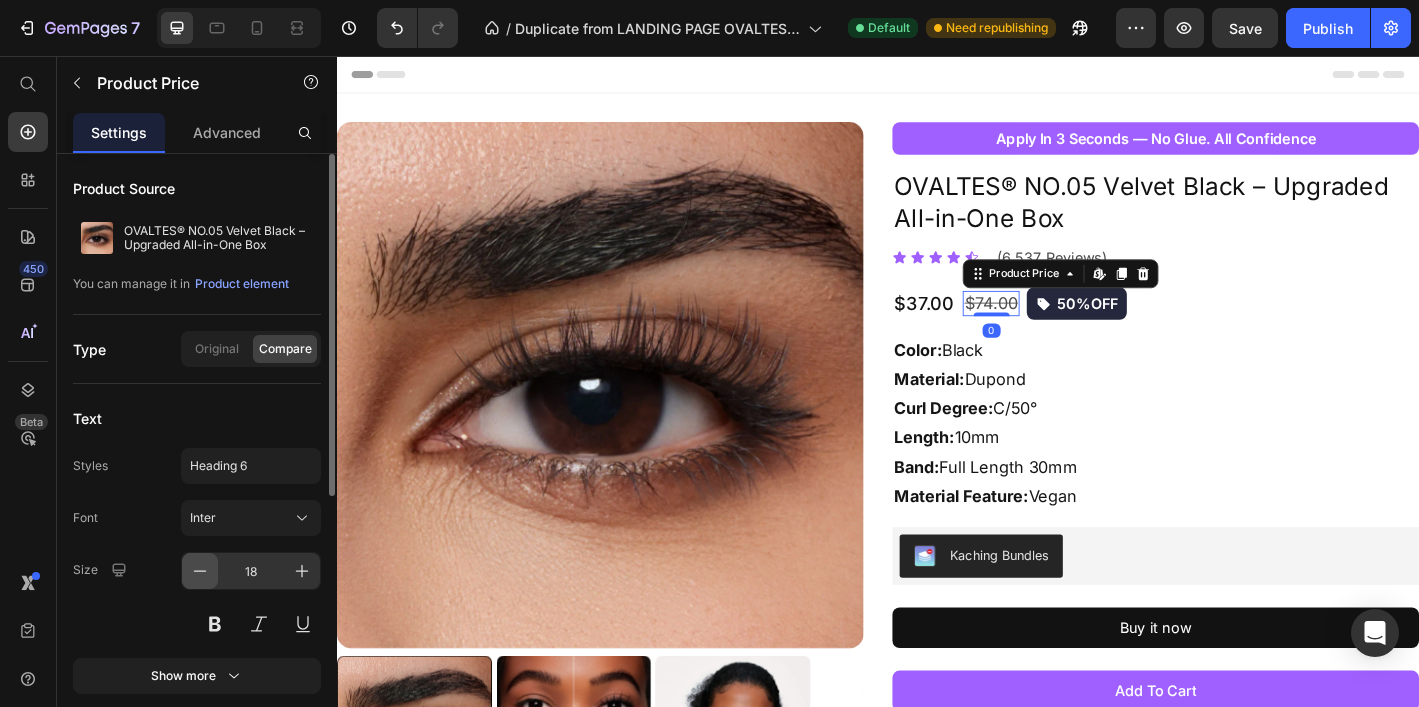 scroll, scrollTop: 7, scrollLeft: 0, axis: vertical 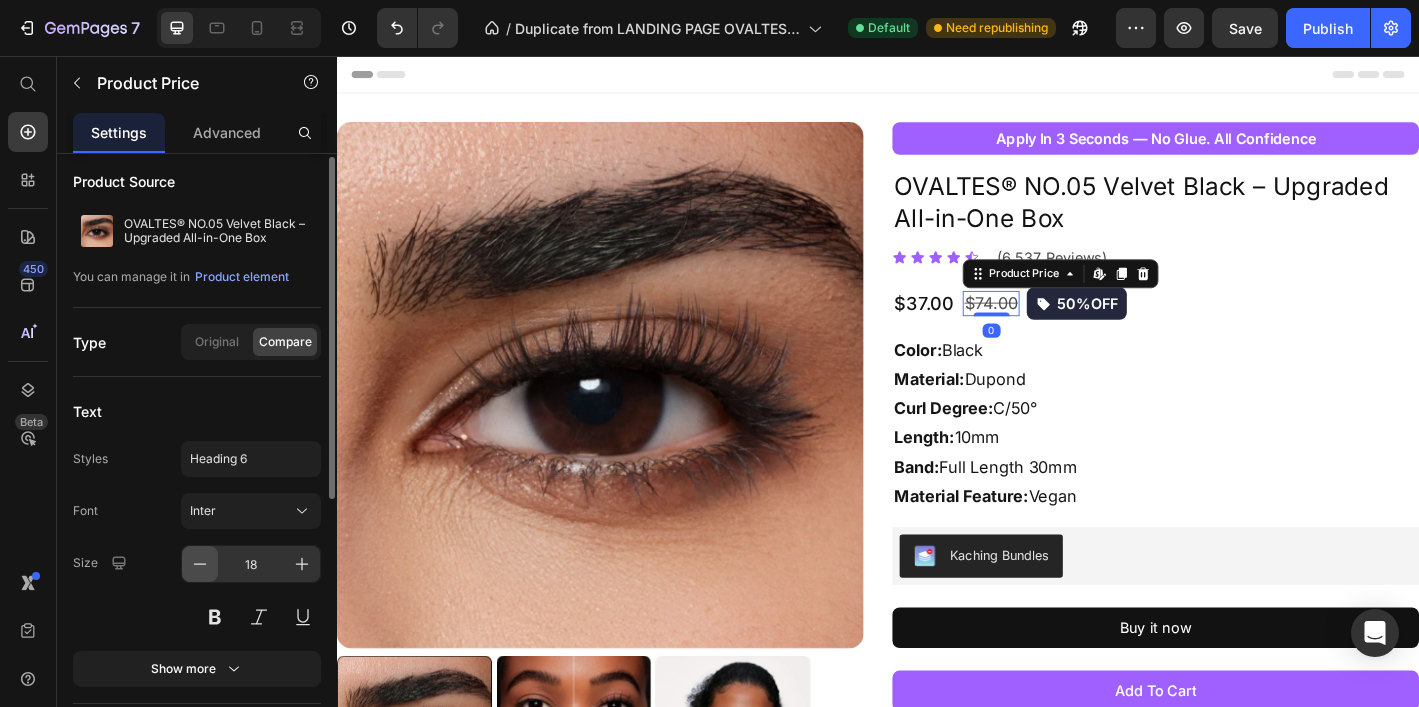 click 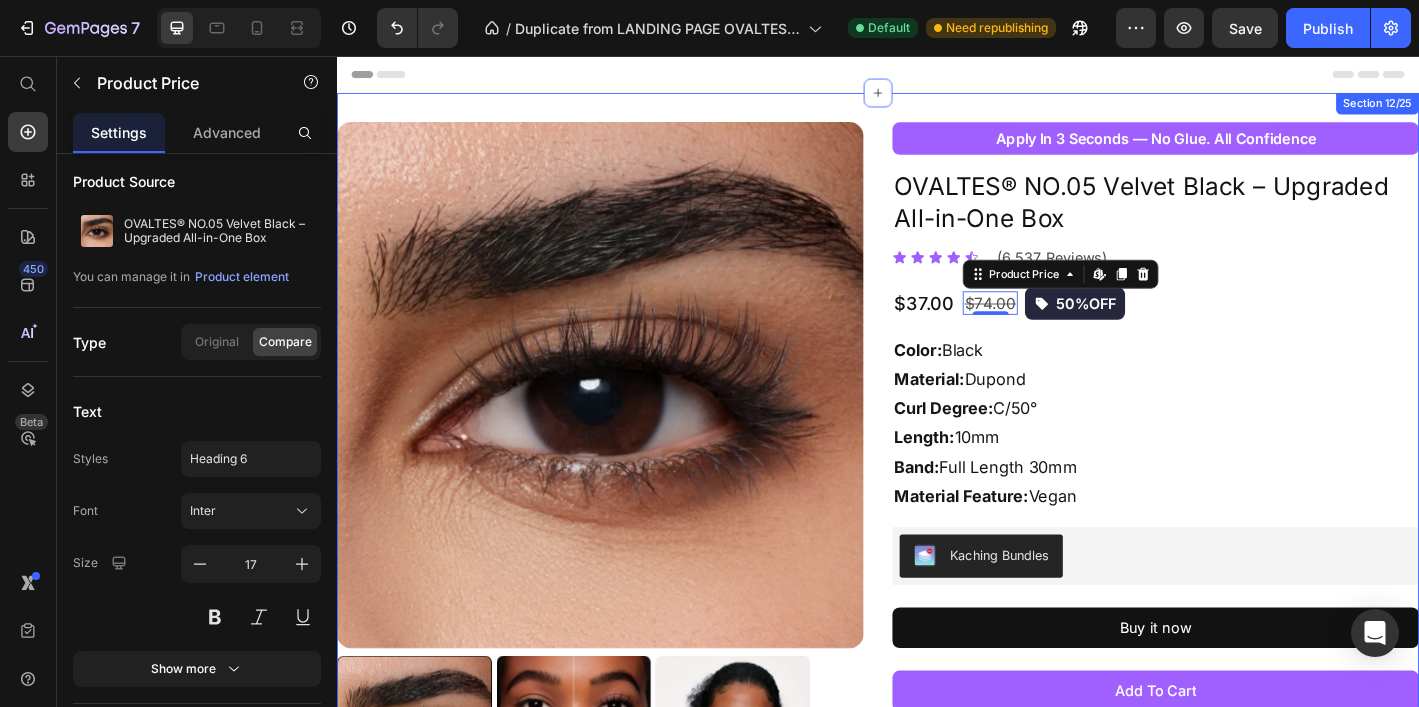 click on "Product Images apply in 3 seconds — no glue. all confidence Button OVALTES® NO.05 Velvet Black – Upgraded All-in-One Box Product Title Icon Icon Icon Icon Icon Icon List (6.537 Reviews) Text Block Row $37.00 Product Price $74.00 Product Price   Edit content in Shopify 0
50%OFF Button Row Color:  Black Material:  Dupond Curl Degree:  C/50° Length:  10mm Band:  Full Length 30mm Material Feature:  Vegan Text Block Kaching Bundles Kaching Bundles Buy it now Dynamic Checkout add to cart Add to Cart
Publish the page to see the content.
Custom Code
Custom Code Image Free Shipping — Because It Should Be Text Block Row Image 30-Day Risk-Free Trial  Text Block Row                Title Line Product Row Section 12/25" at bounding box center (937, 632) 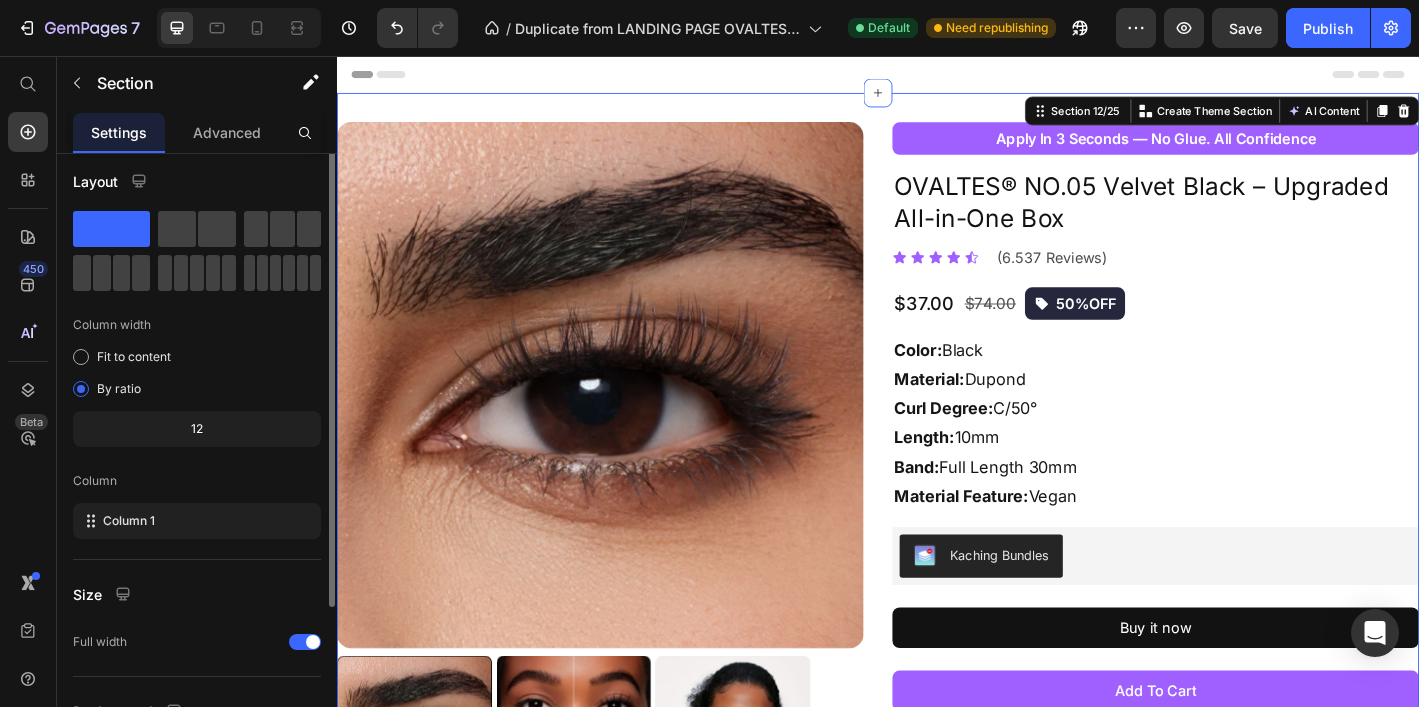 scroll, scrollTop: 0, scrollLeft: 0, axis: both 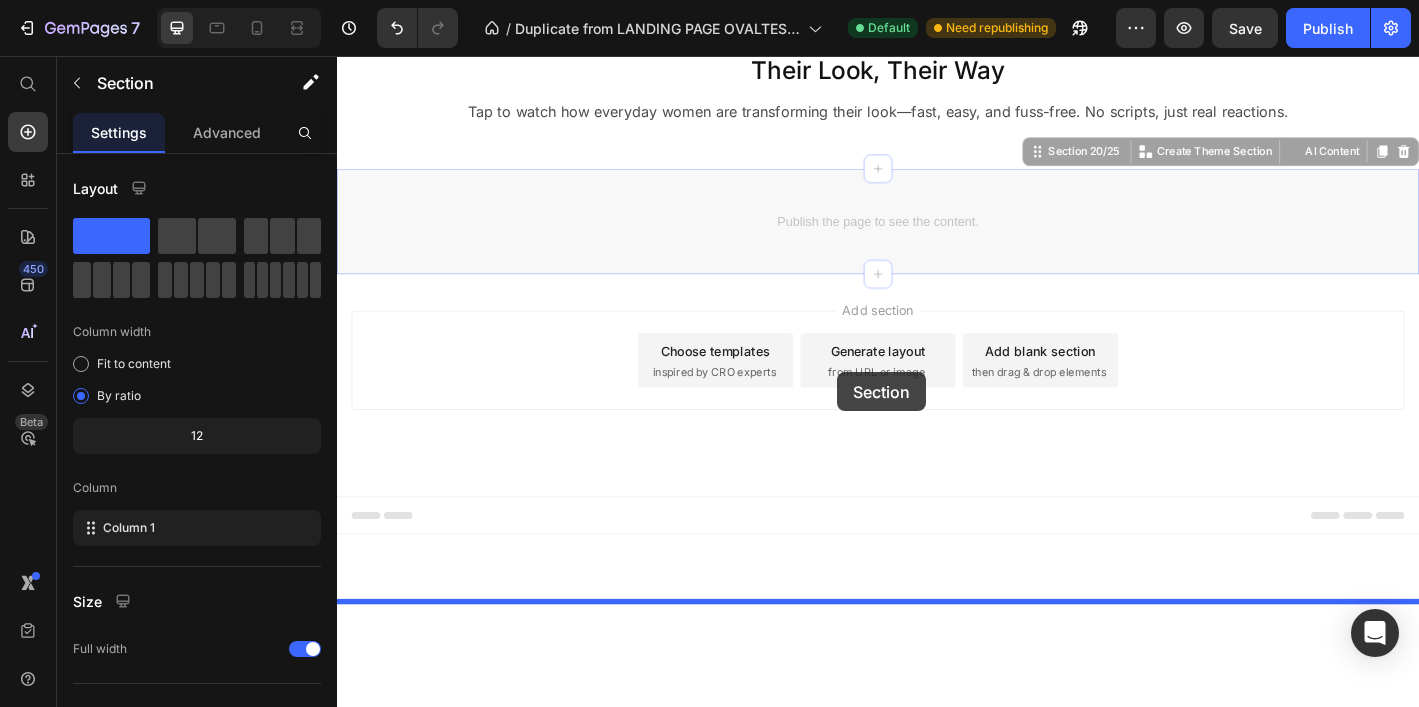 drag, startPoint x: 853, startPoint y: 458, endPoint x: 892, endPoint y: 407, distance: 64.202805 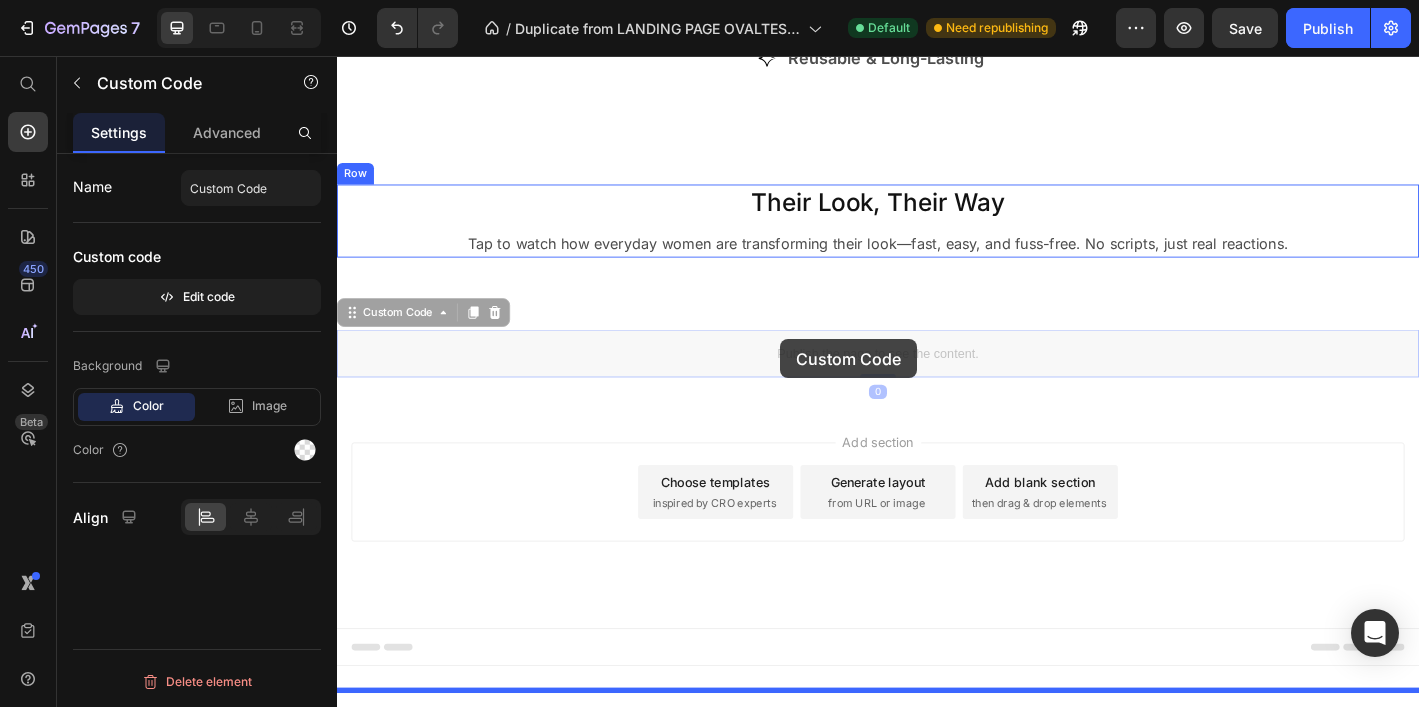 drag, startPoint x: 747, startPoint y: 492, endPoint x: 828, endPoint y: 370, distance: 146.44112 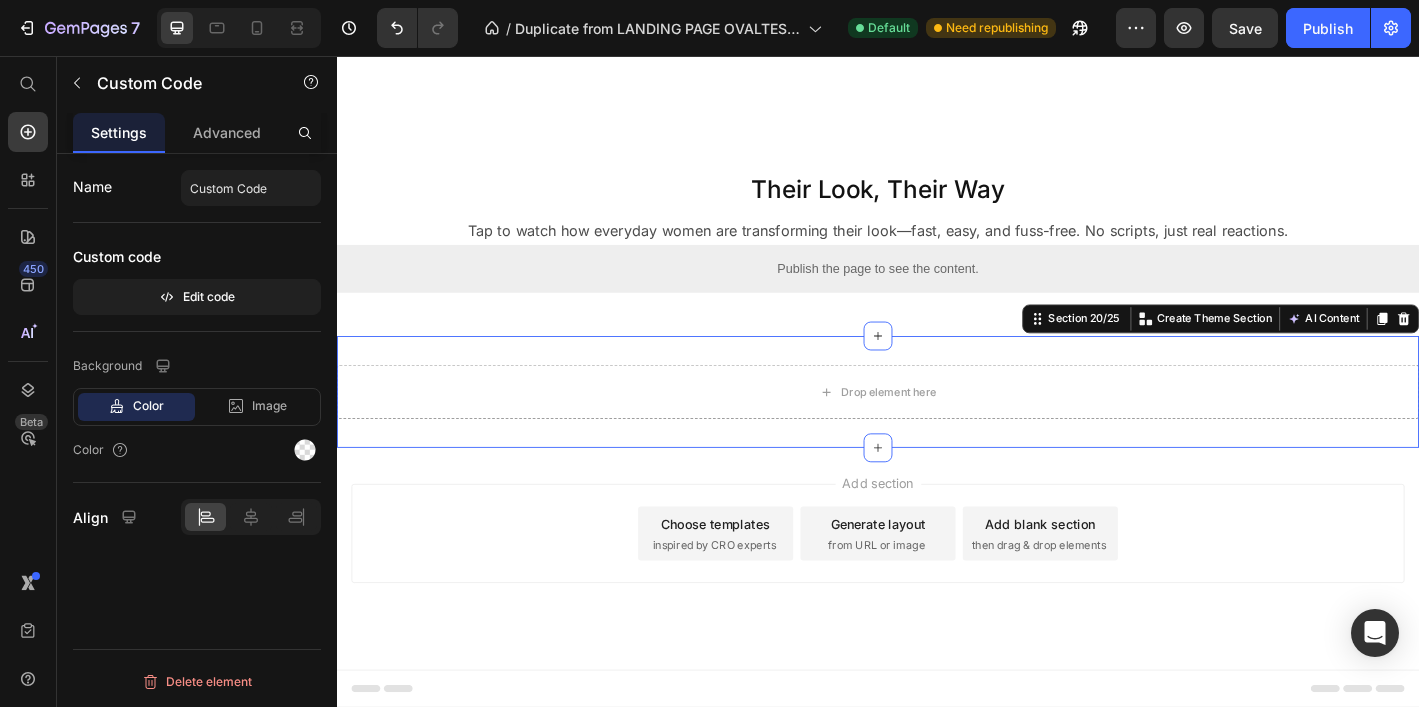click on "Drop element here Section 20/25   You can create reusable sections Create Theme Section AI Content Write with GemAI What would you like to describe here? Tone and Voice Persuasive Product Show more Generate" at bounding box center [937, 428] 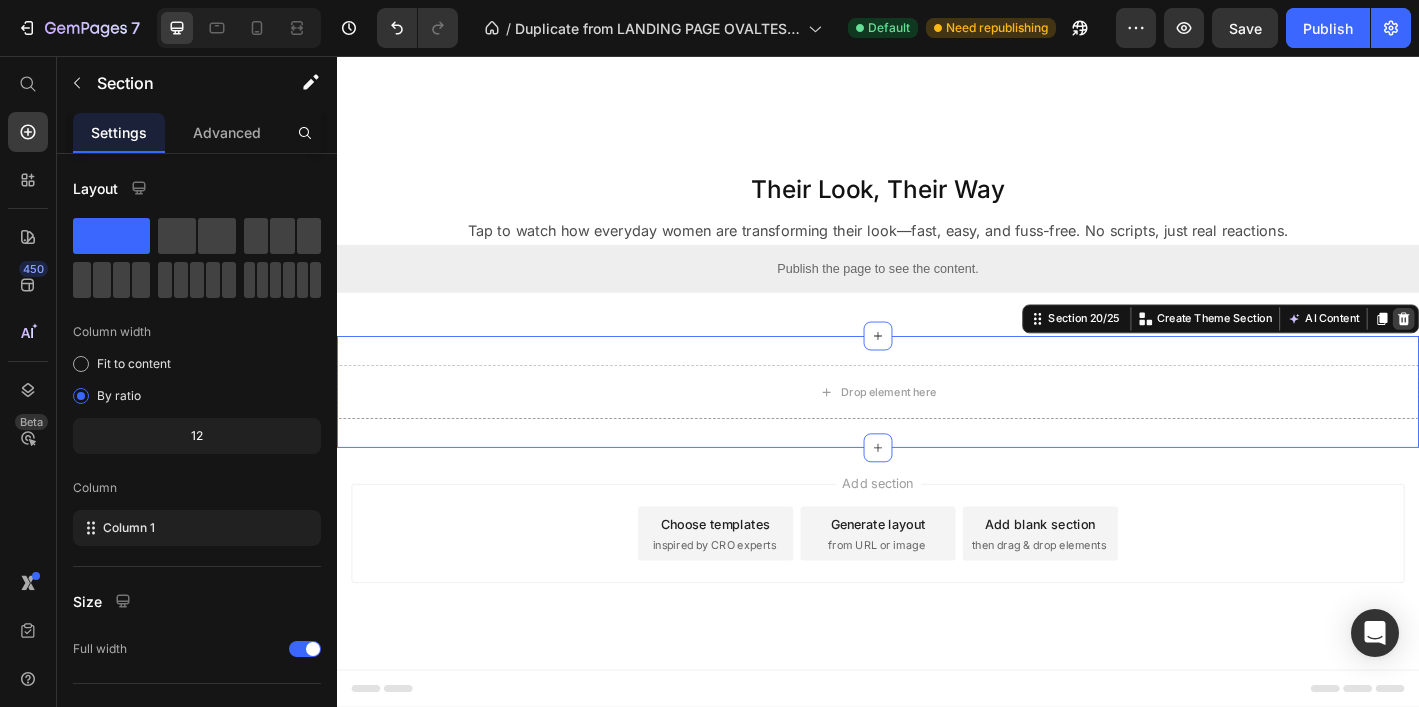 click 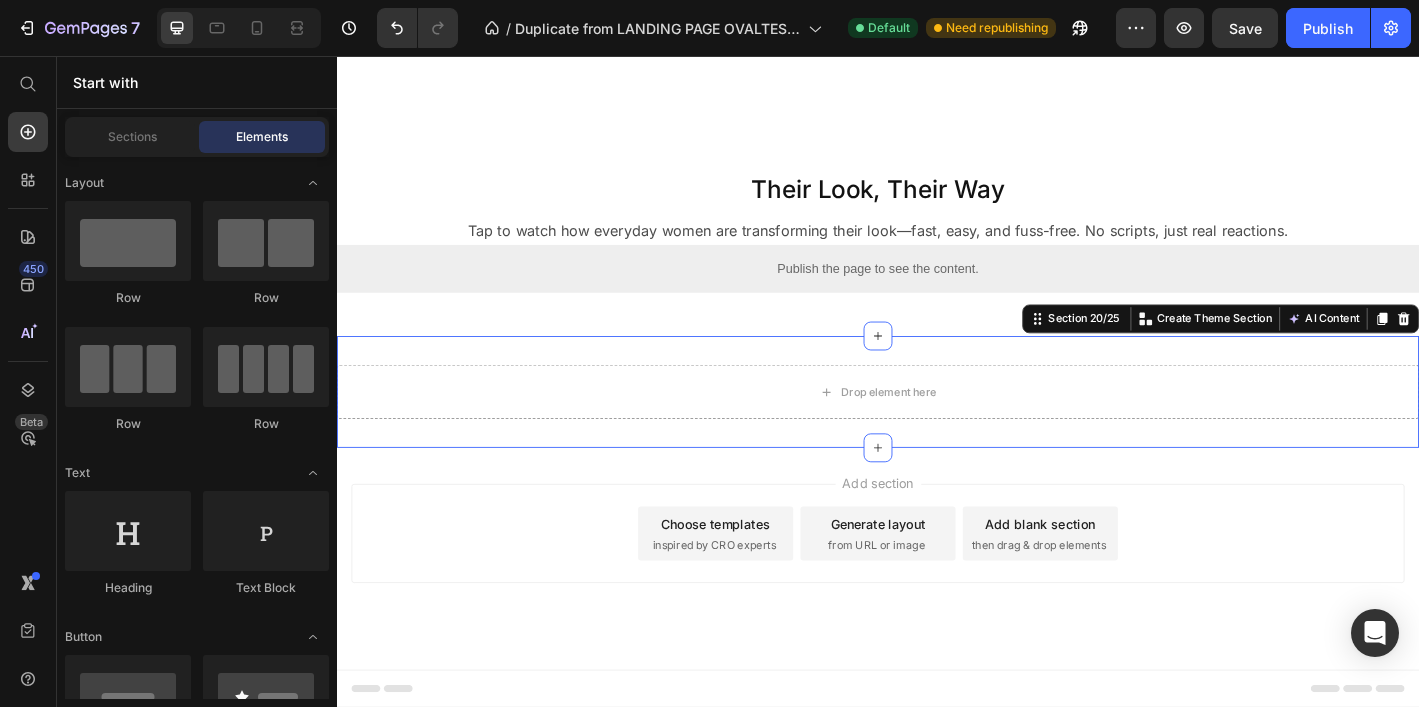 scroll, scrollTop: 4291, scrollLeft: 0, axis: vertical 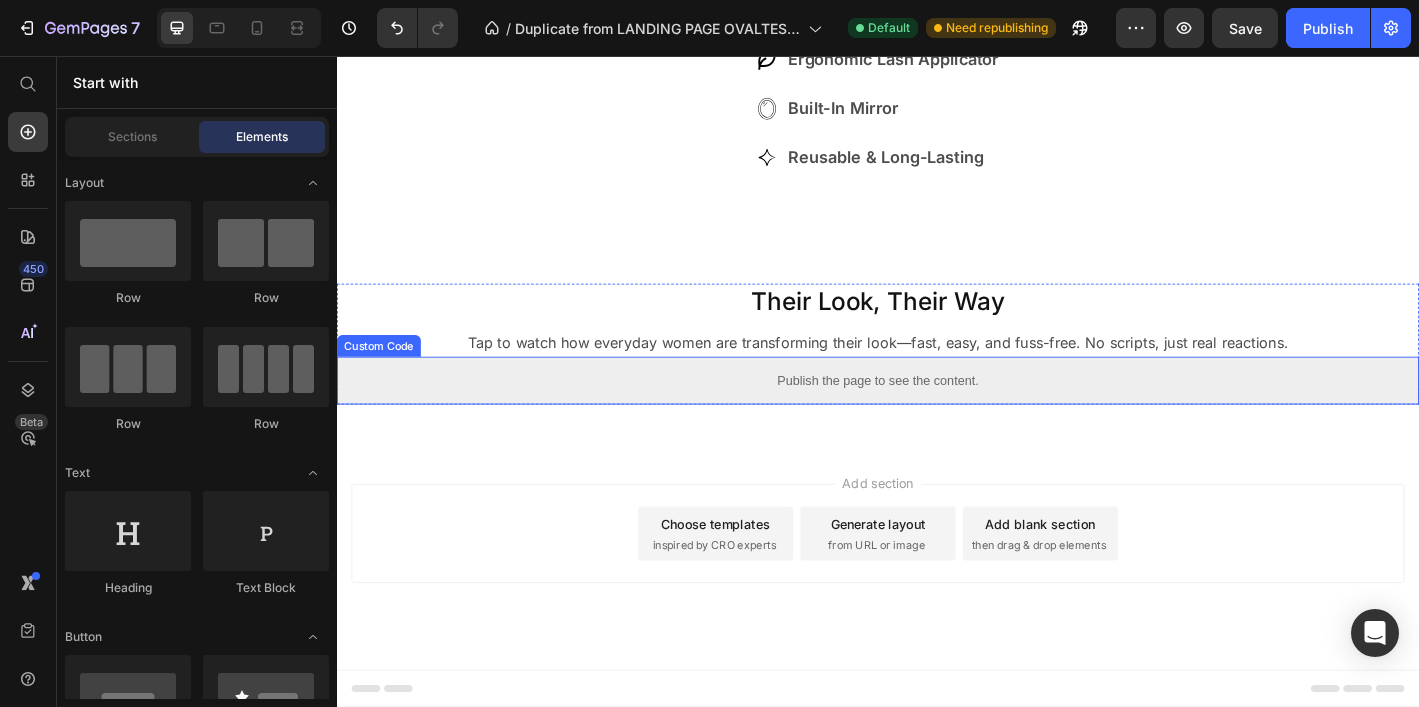 drag, startPoint x: 845, startPoint y: 421, endPoint x: 750, endPoint y: 425, distance: 95.084175 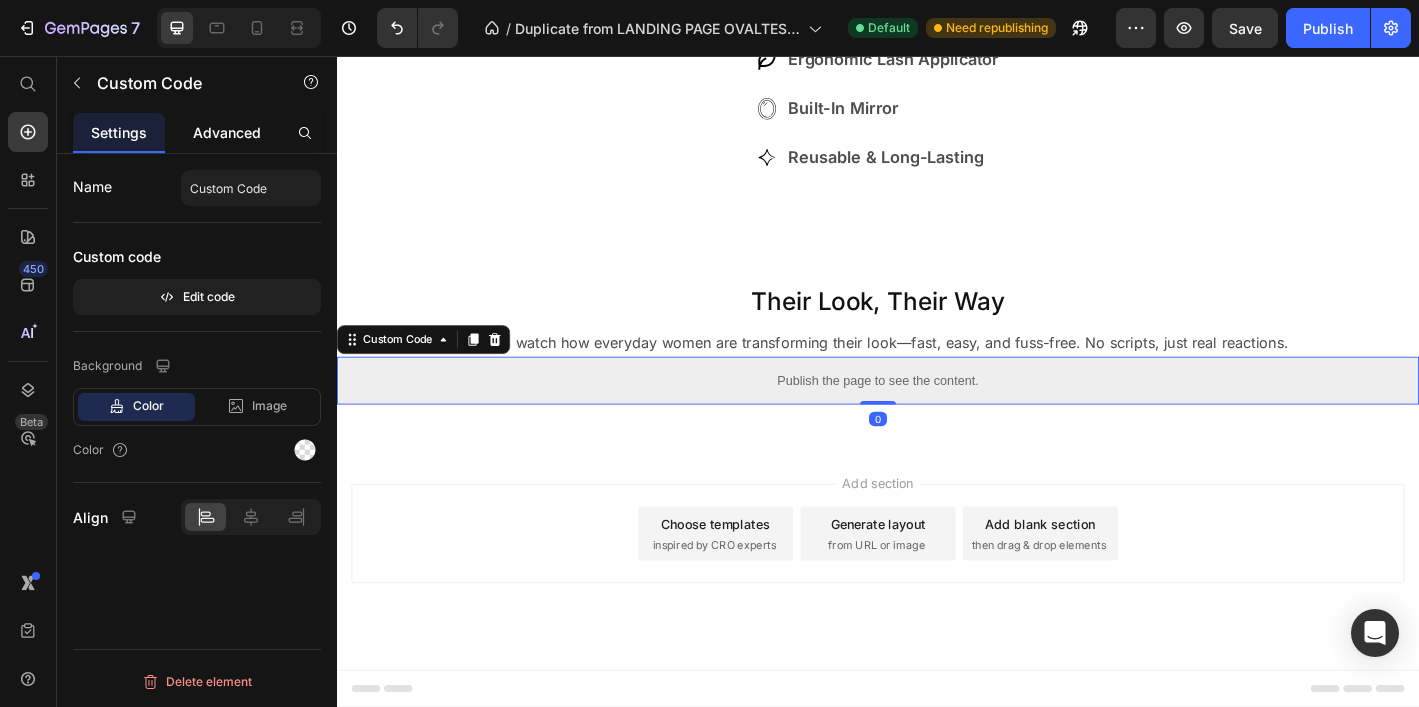 click on "Advanced" at bounding box center [227, 132] 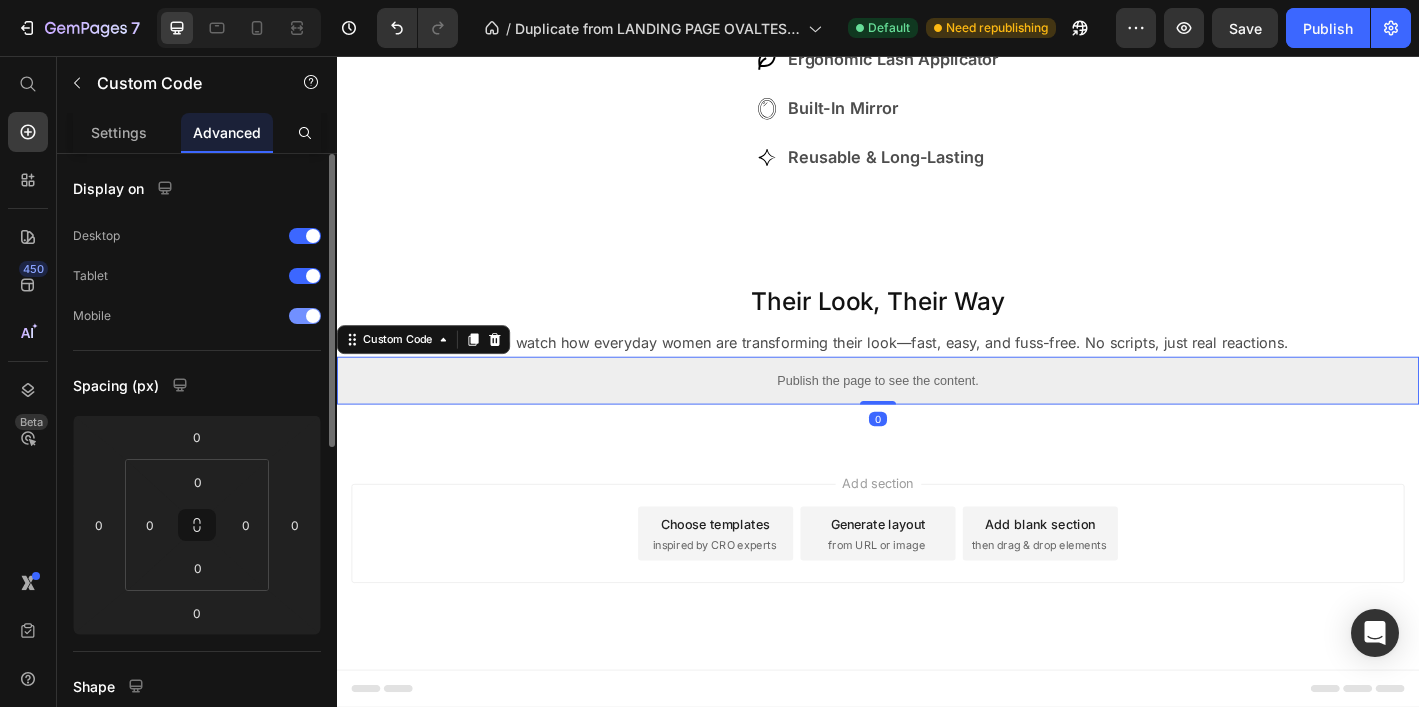 click at bounding box center (313, 316) 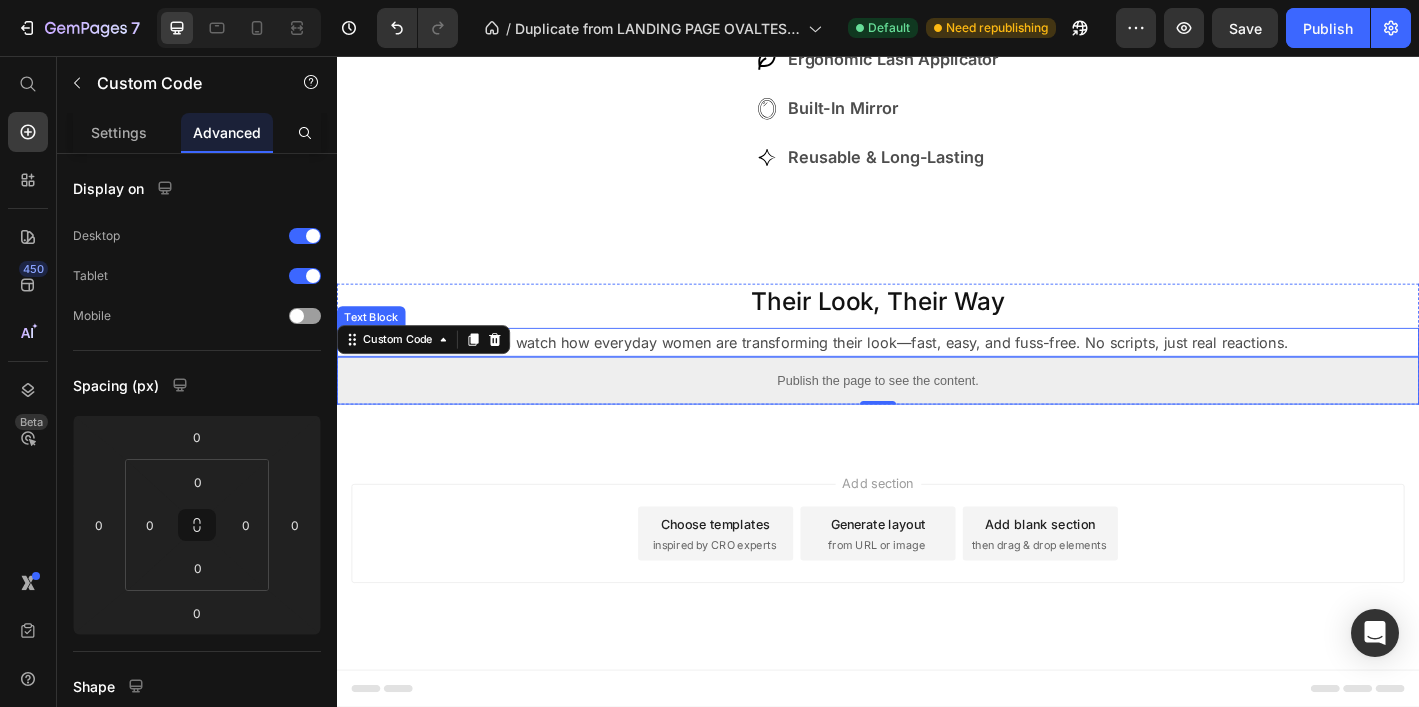 click on "Tap to watch how everyday women are transforming their look—fast, easy, and fuss-free. No scripts, just real reactions." at bounding box center (937, 373) 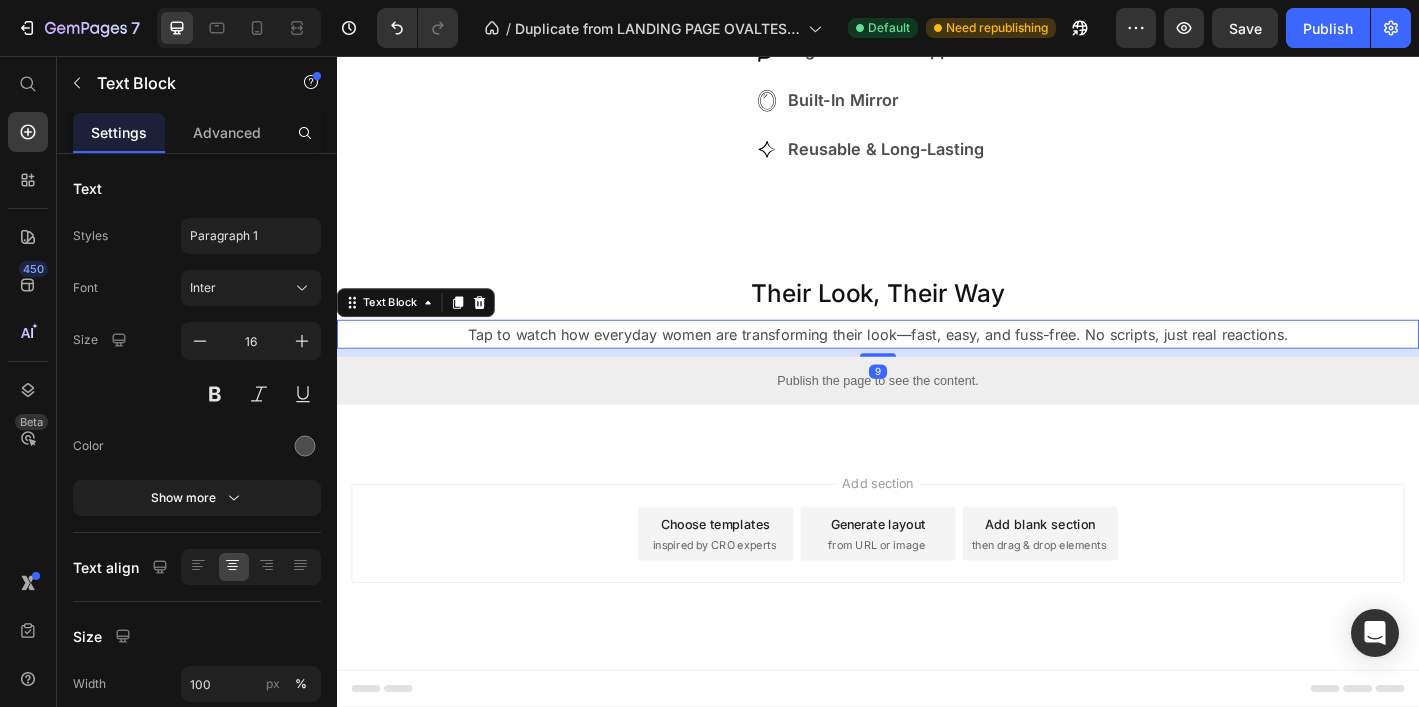 scroll, scrollTop: 4299, scrollLeft: 0, axis: vertical 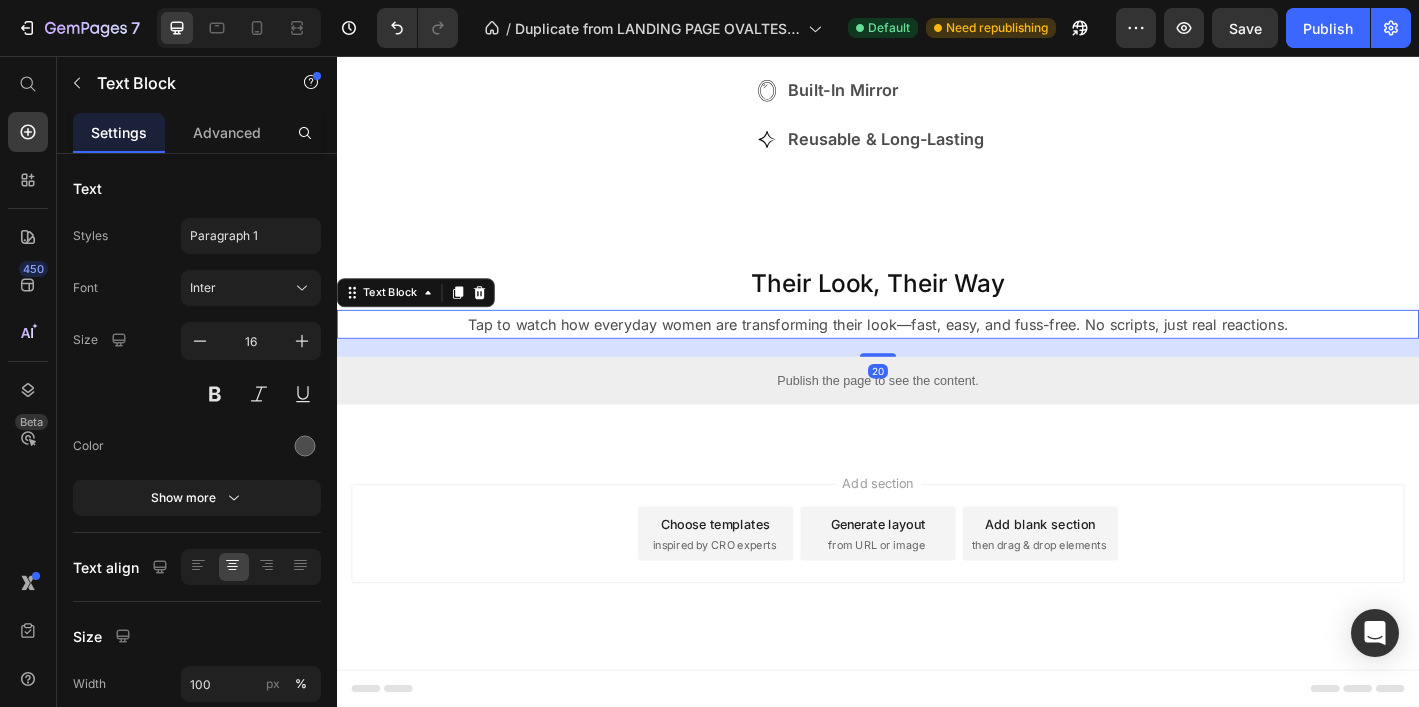 drag, startPoint x: 945, startPoint y: 388, endPoint x: 947, endPoint y: 408, distance: 20.09975 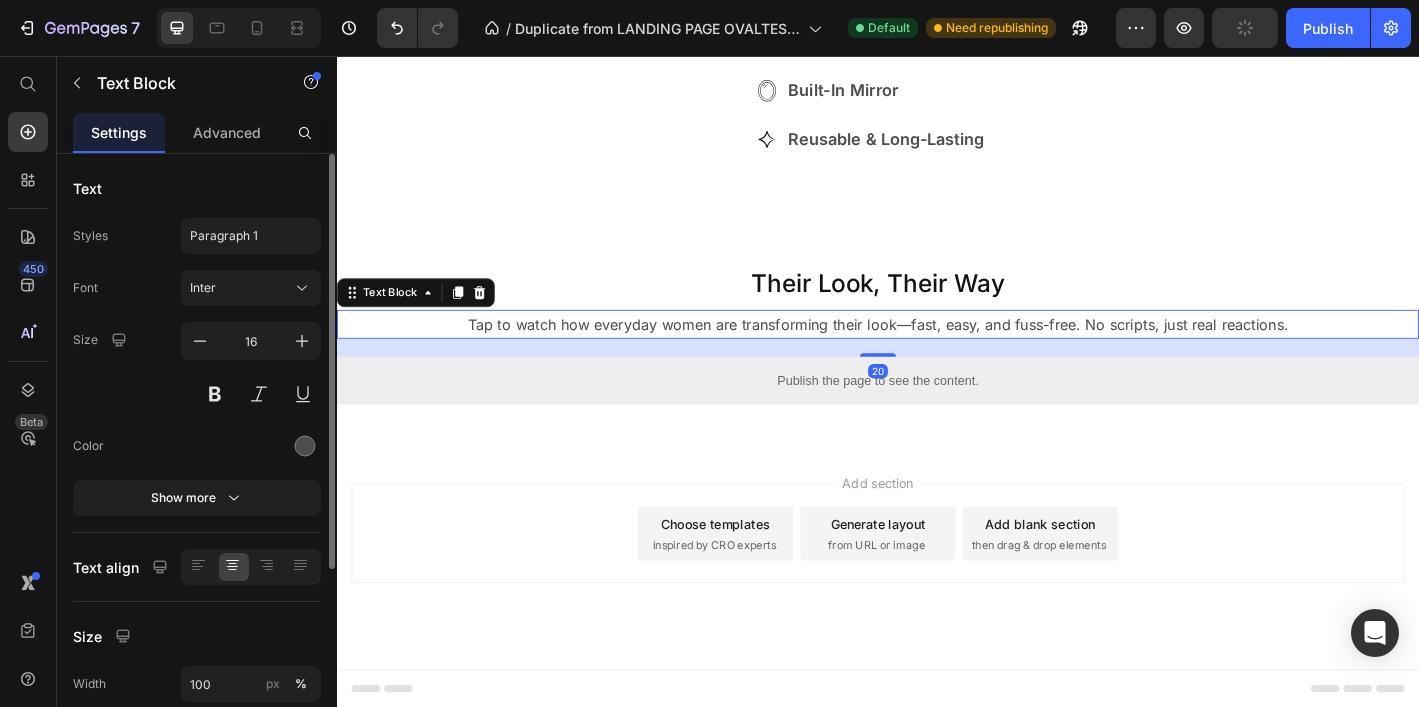 click on "Font Inter Size 16 Color Show more" at bounding box center [197, 393] 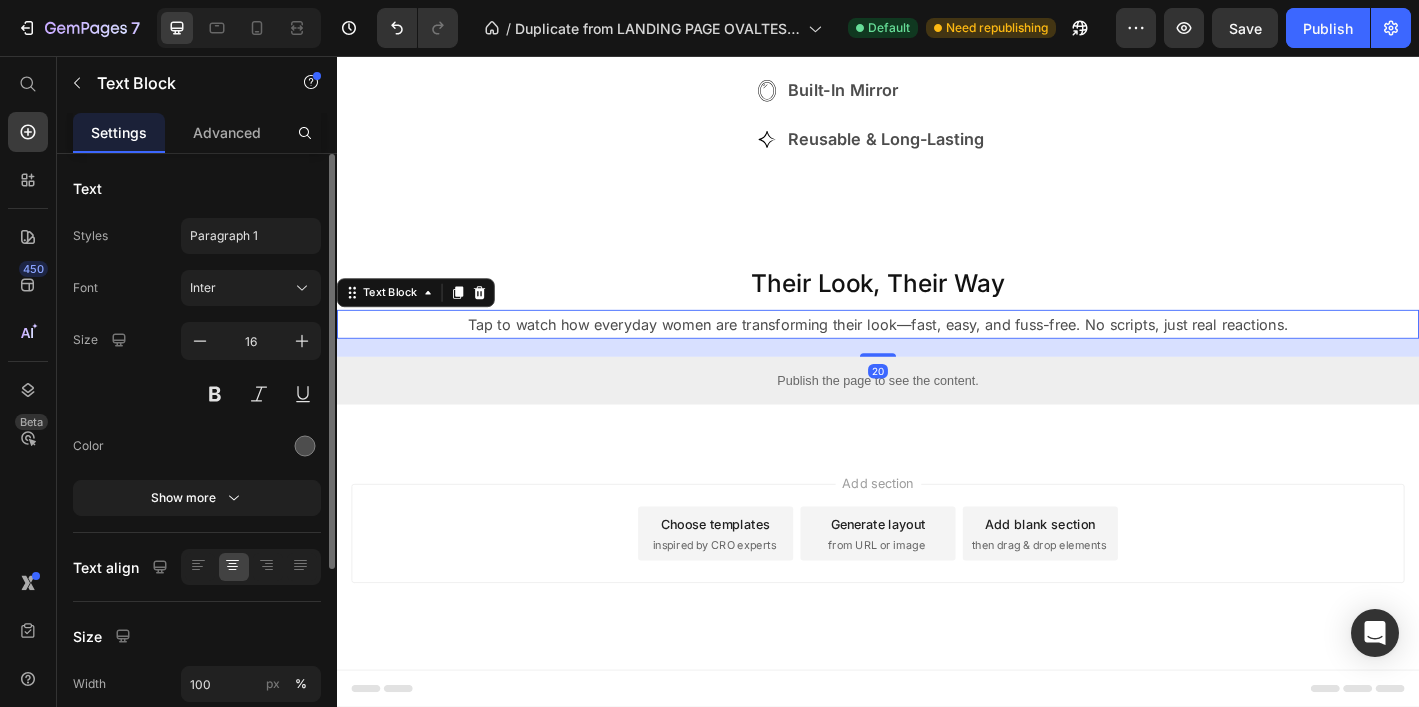 click on "Size 16" at bounding box center [197, 367] 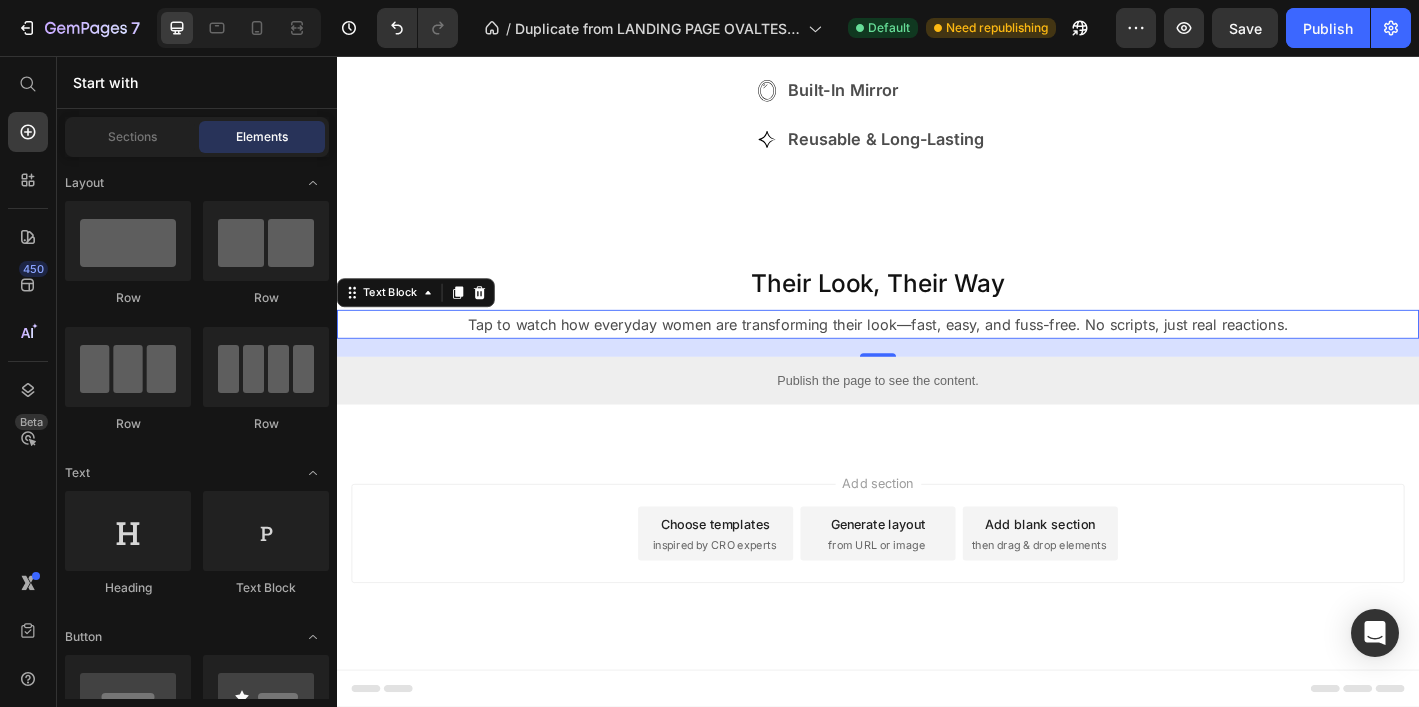 click on "Add section Choose templates inspired by CRO experts Generate layout from URL or image Add blank section then drag & drop elements" at bounding box center (937, 613) 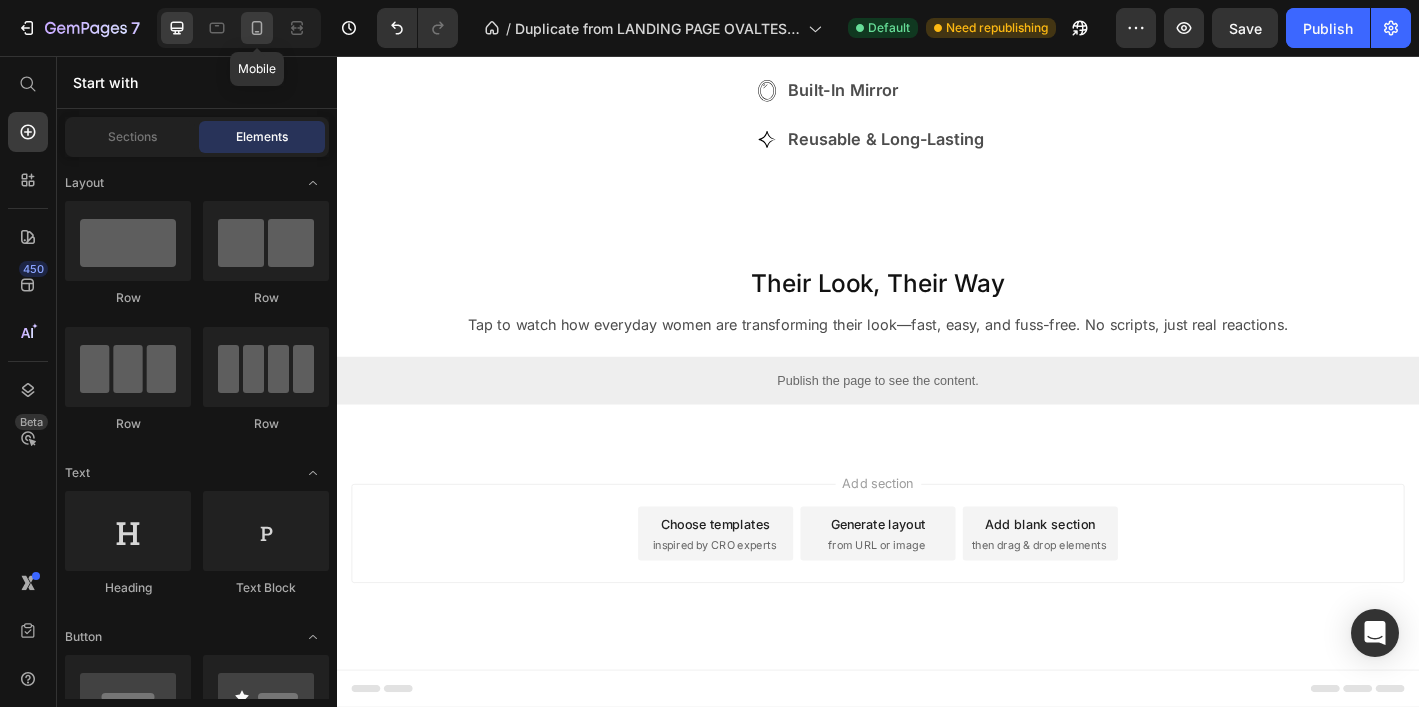 click 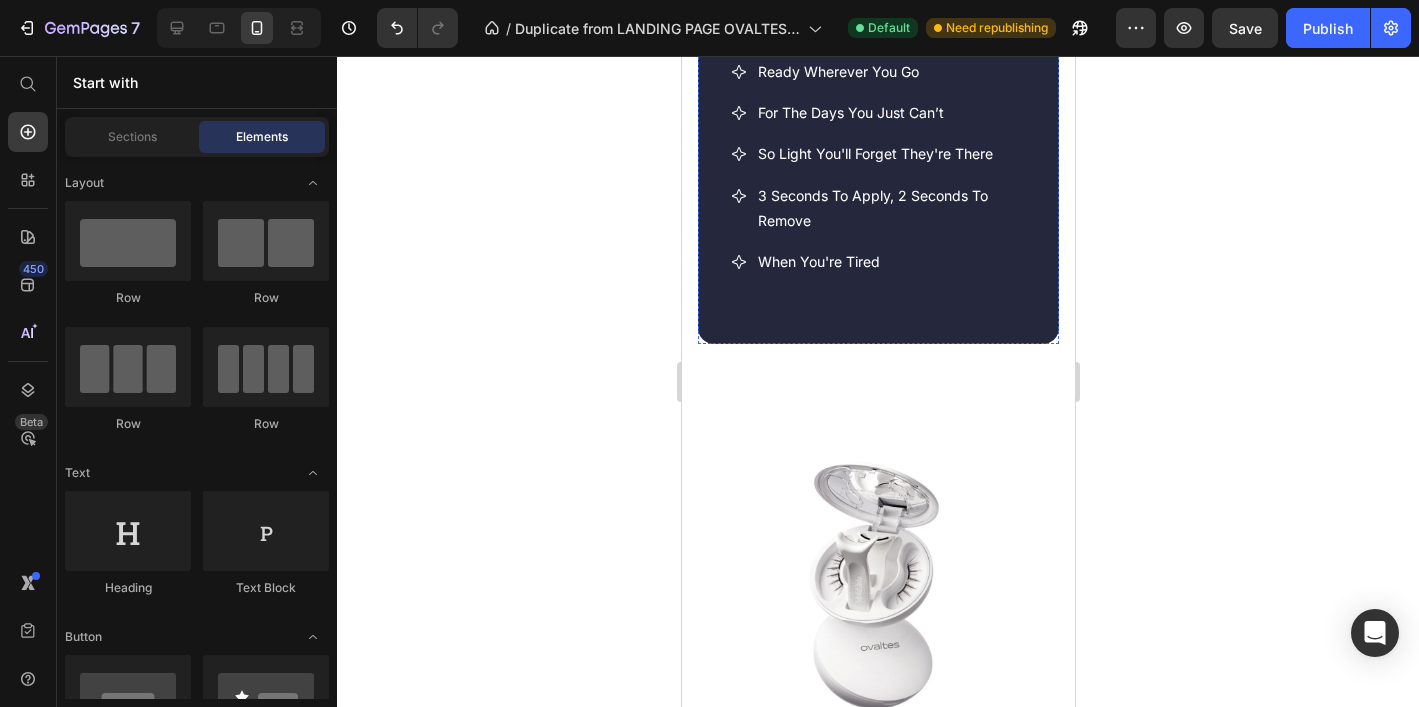scroll, scrollTop: 3879, scrollLeft: 0, axis: vertical 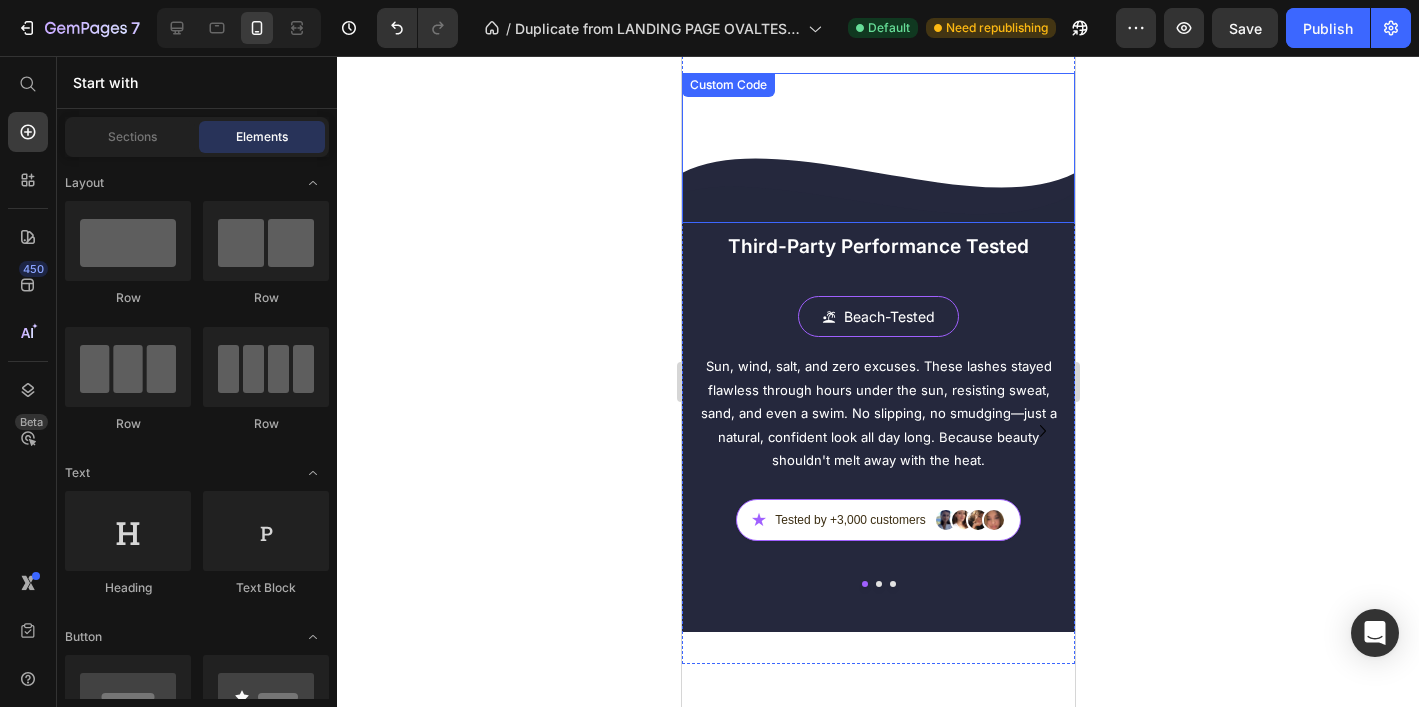click 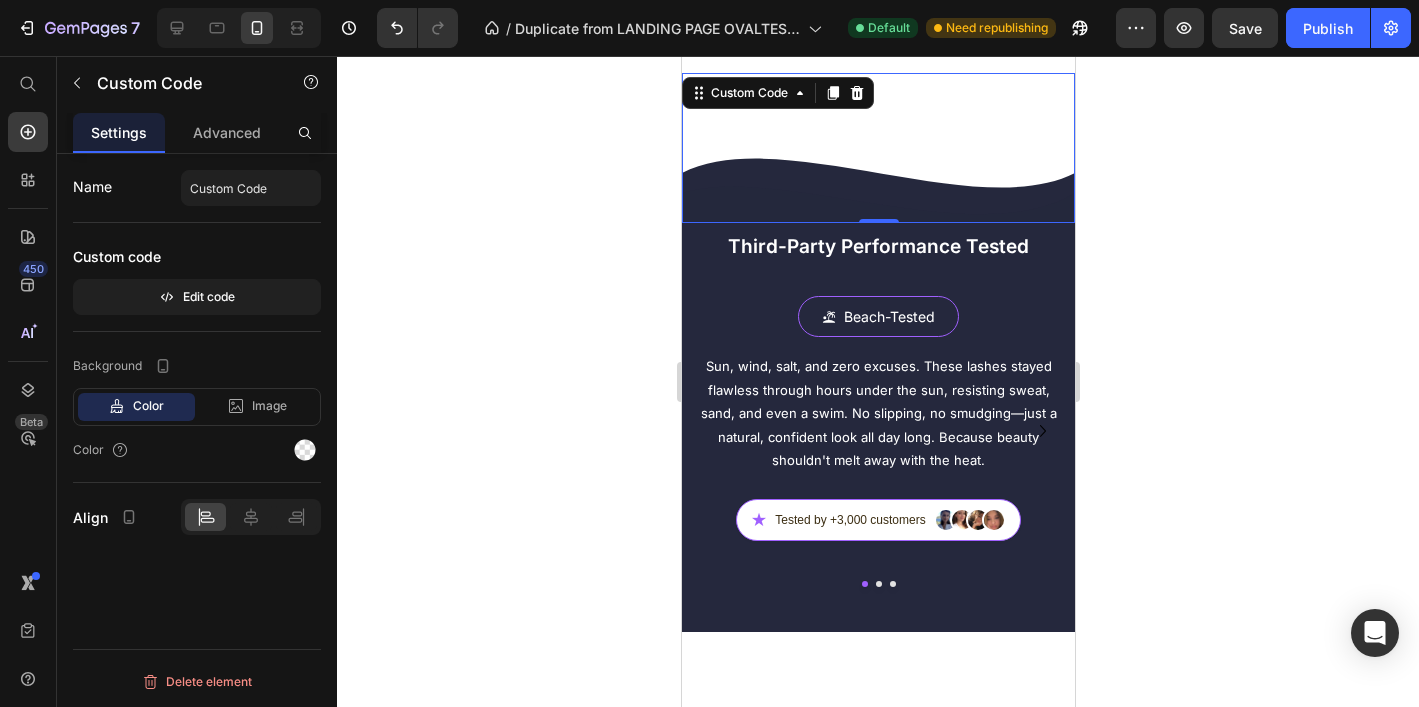click 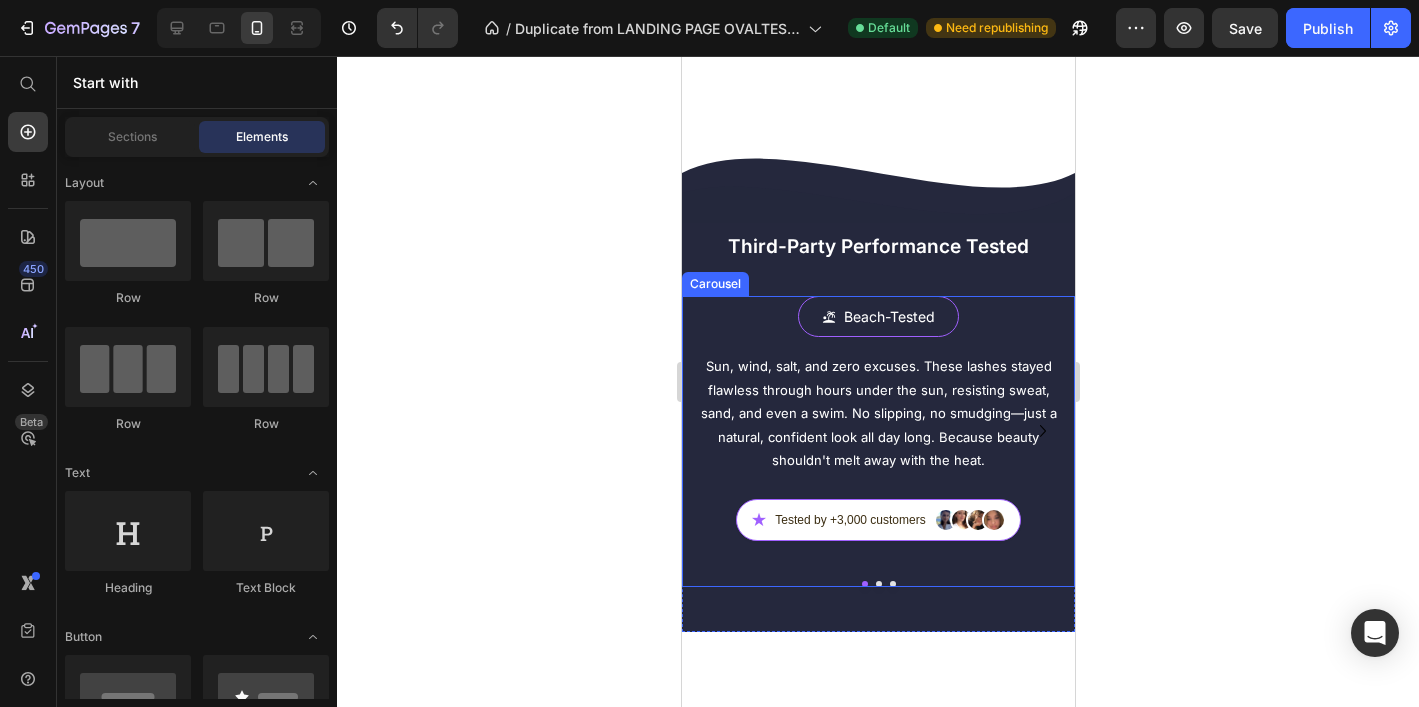click at bounding box center [877, 584] 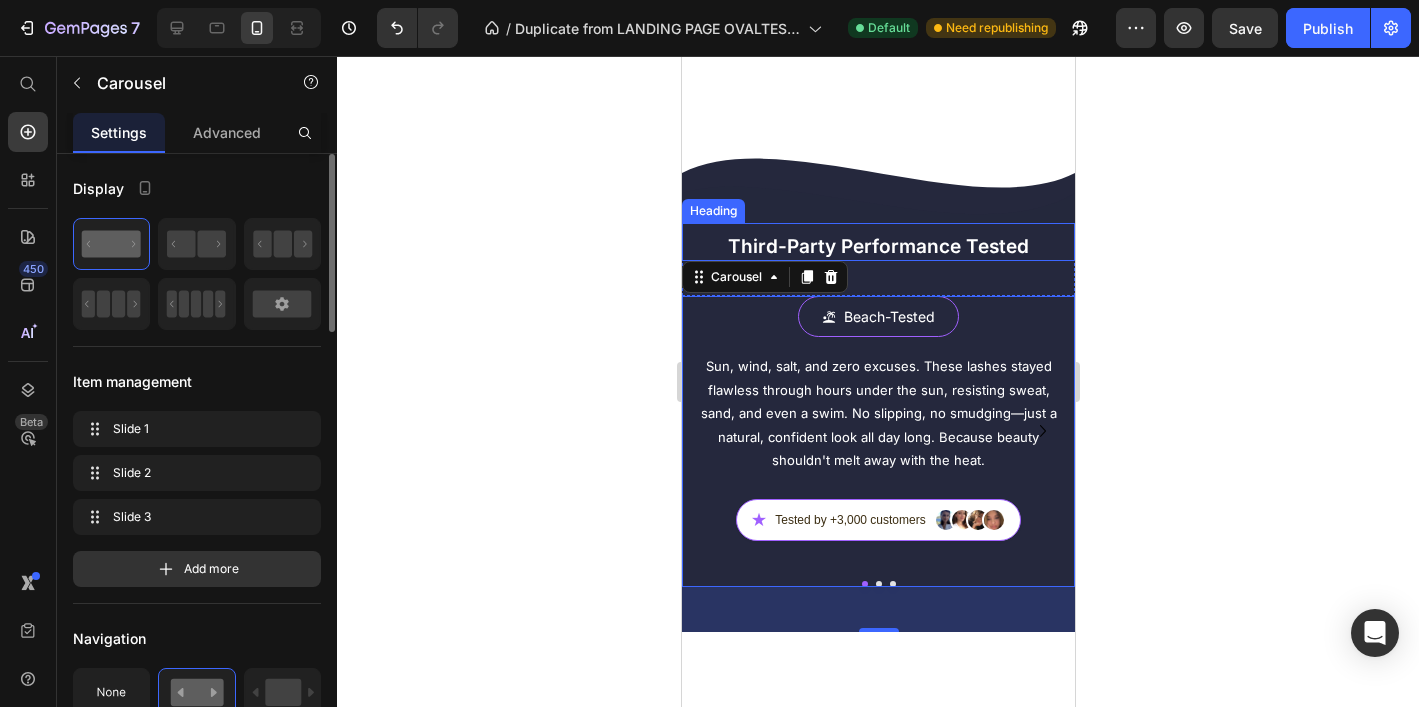 click on "Third-Party Performance Tested" at bounding box center (877, 247) 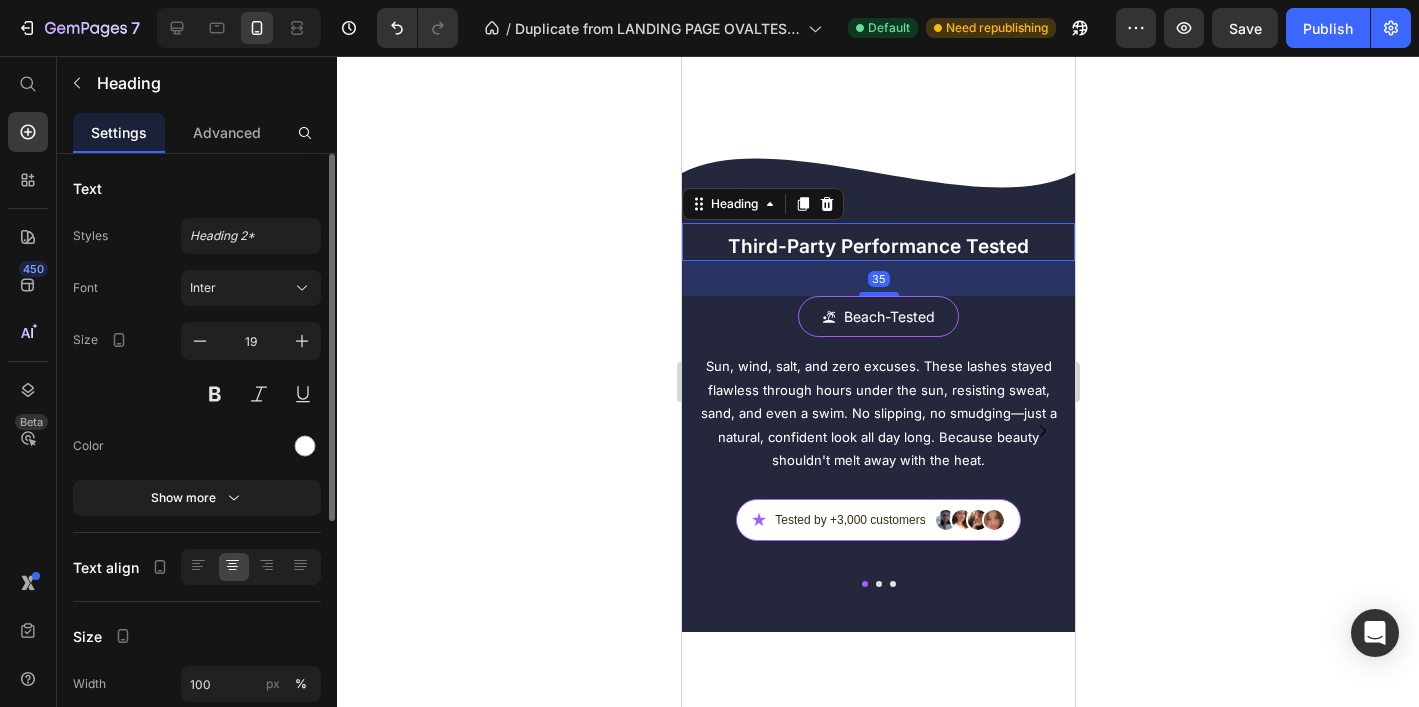 click on "Third-Party Performance Tested" at bounding box center (877, 247) 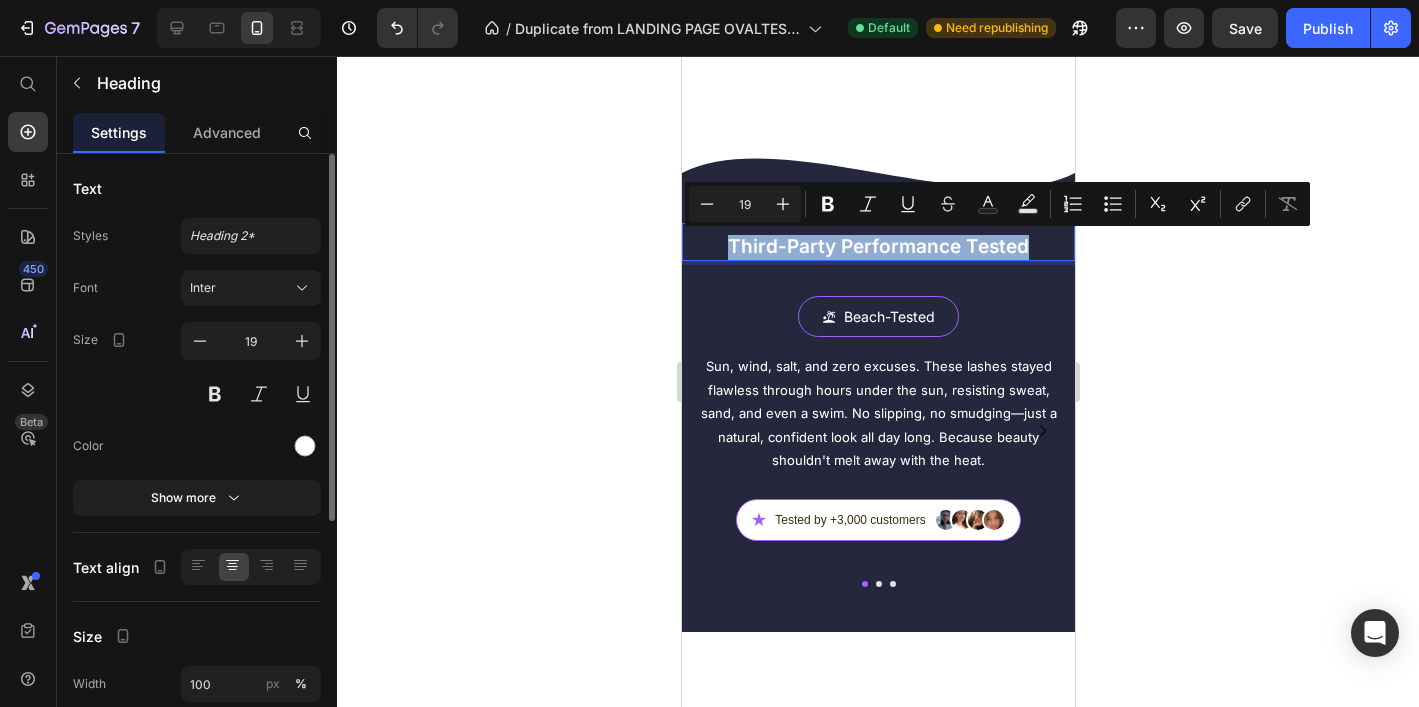 drag, startPoint x: 1035, startPoint y: 237, endPoint x: 739, endPoint y: 231, distance: 296.0608 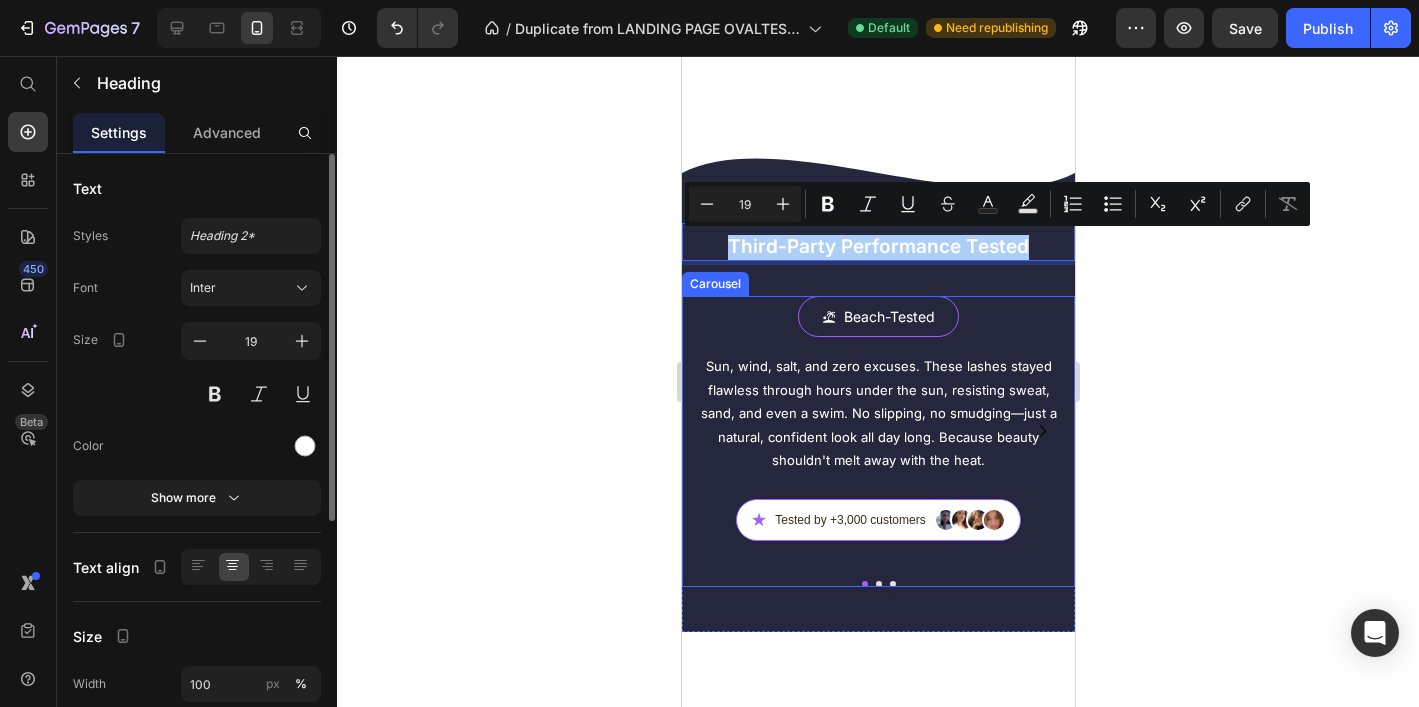 click 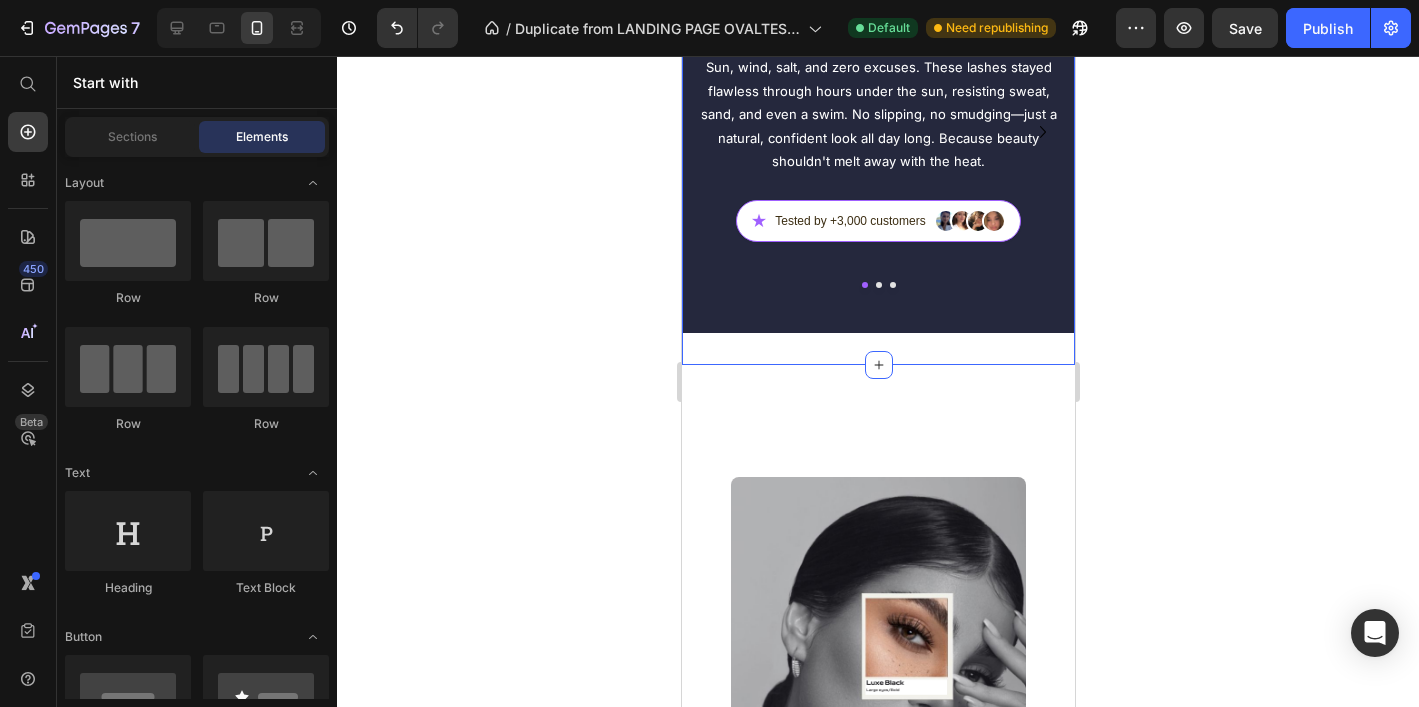 scroll, scrollTop: 6775, scrollLeft: 0, axis: vertical 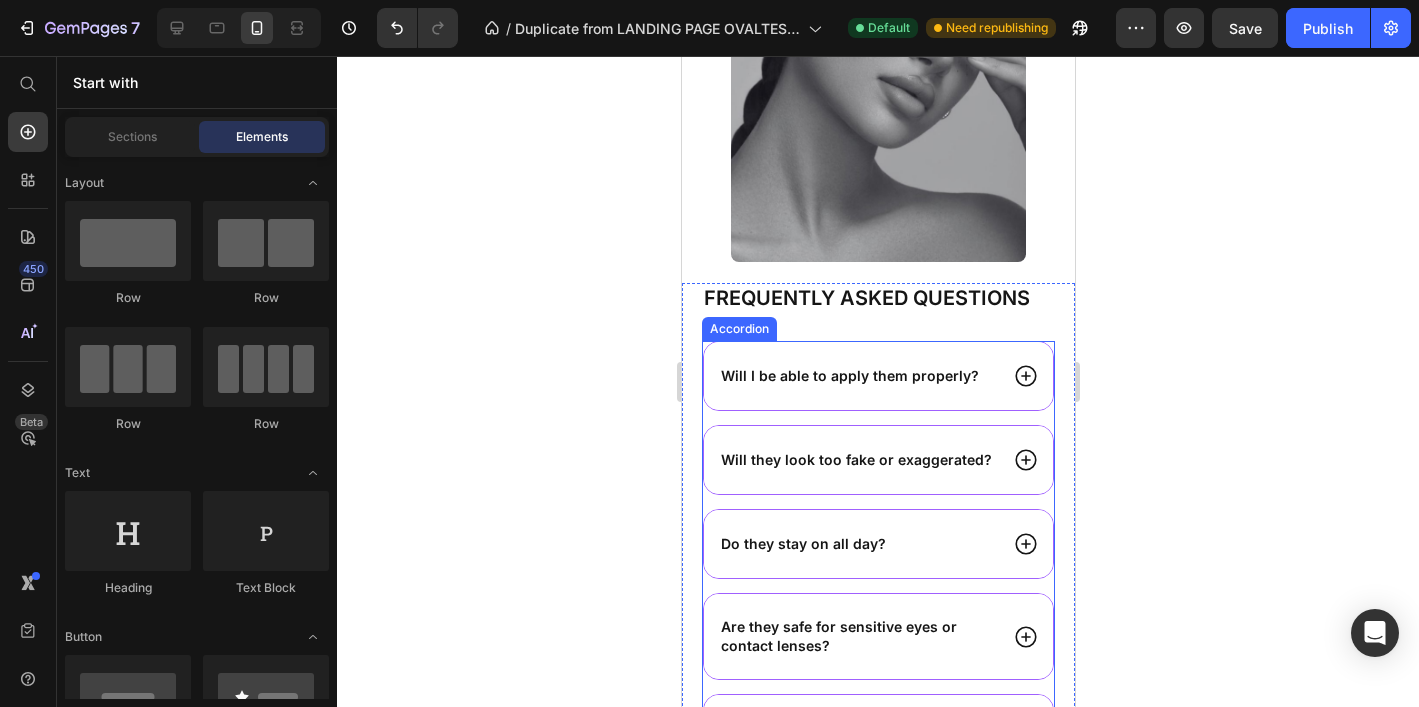 click on "Will I be able to apply them properly?" at bounding box center (849, 376) 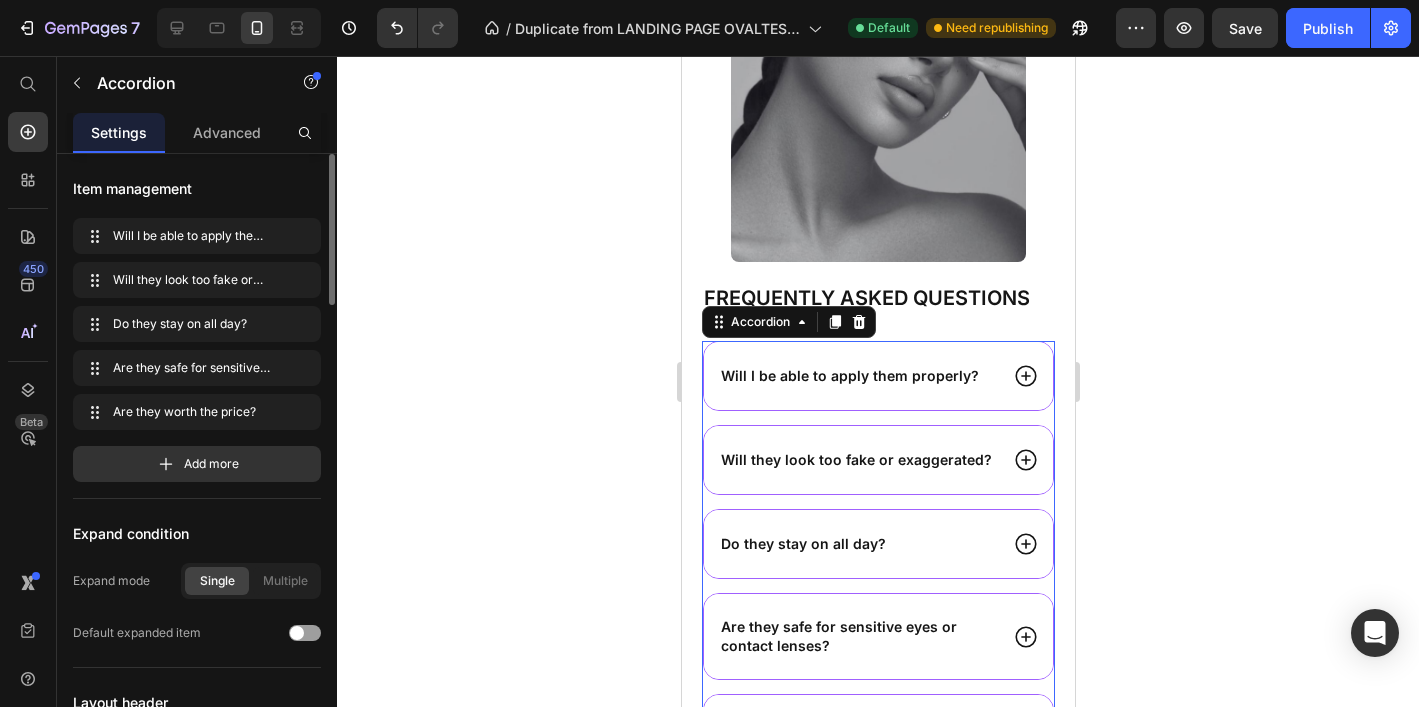 click on "Will I be able to apply them properly?" at bounding box center (849, 376) 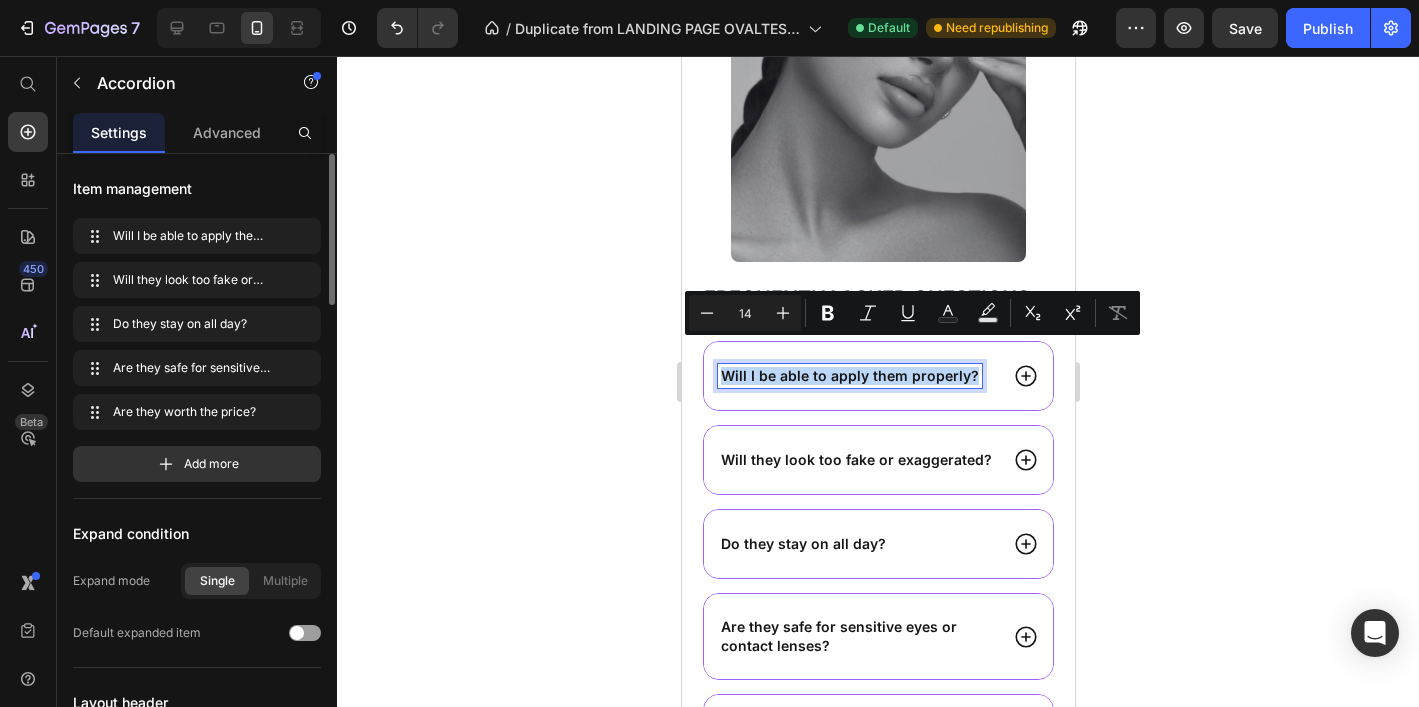drag, startPoint x: 969, startPoint y: 353, endPoint x: 725, endPoint y: 352, distance: 244.00204 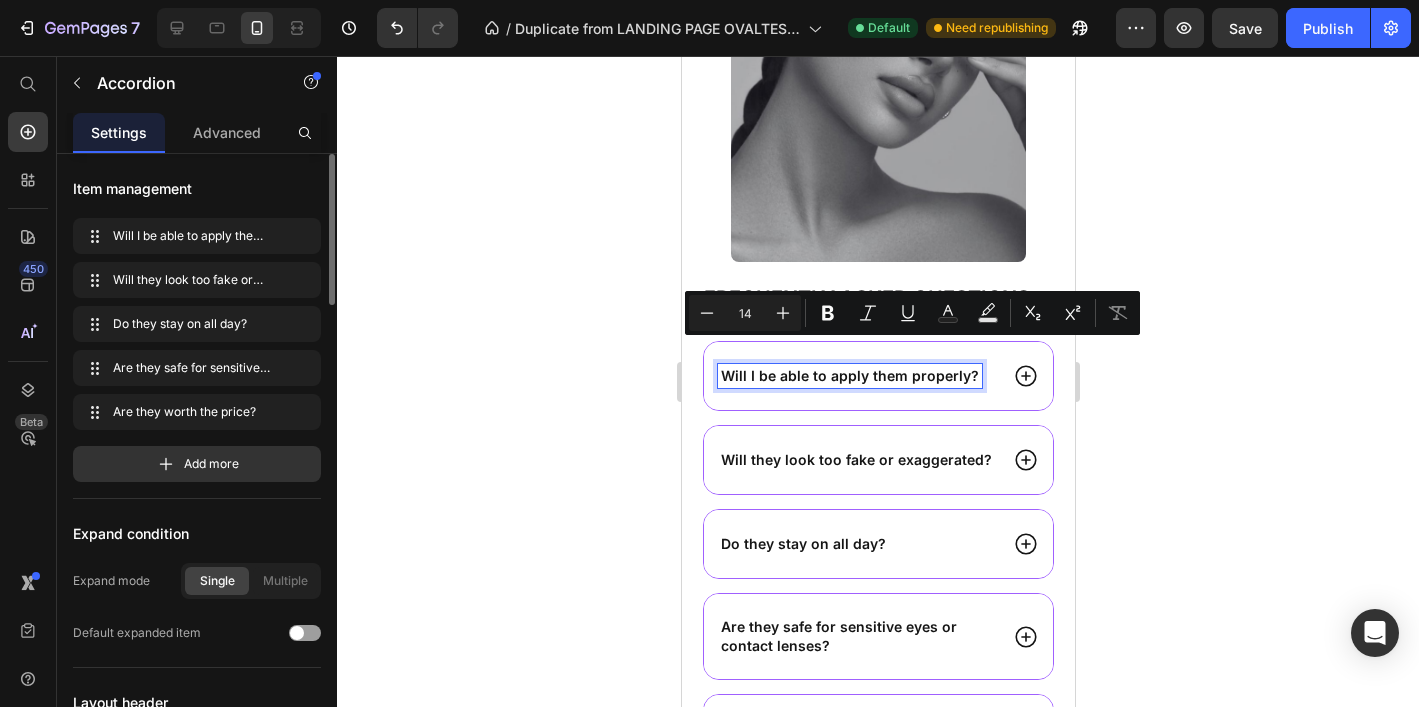 click on "Will they look too fake or exaggerated?" at bounding box center (855, 460) 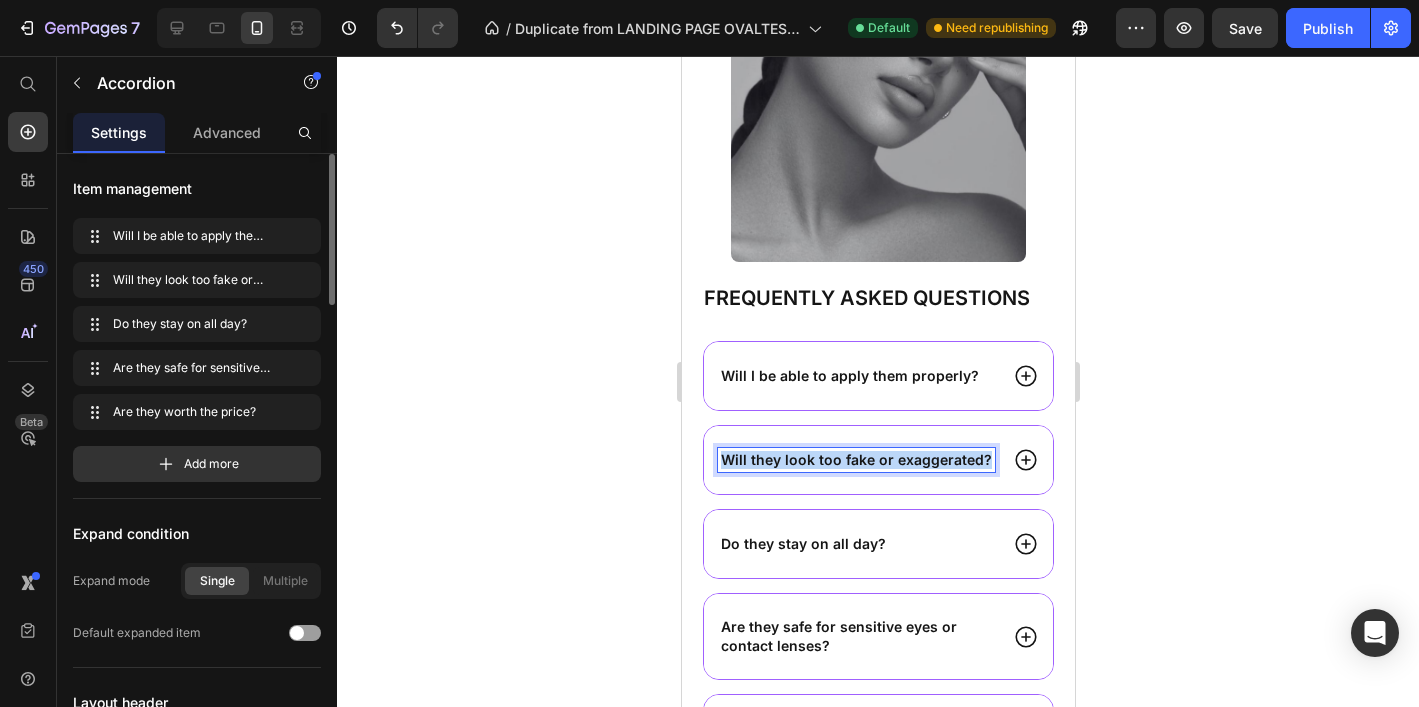 drag, startPoint x: 979, startPoint y: 432, endPoint x: 711, endPoint y: 432, distance: 268 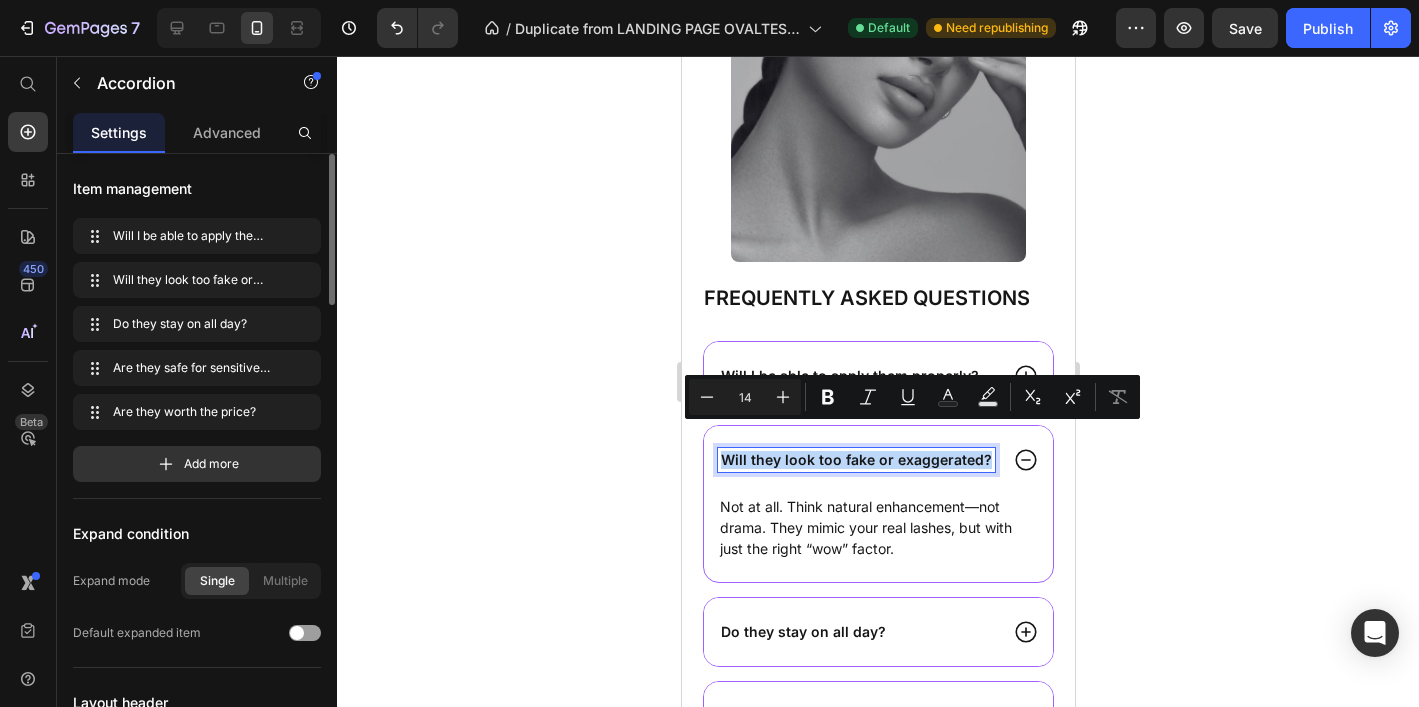 copy on "Will they look too fake or exaggerated?" 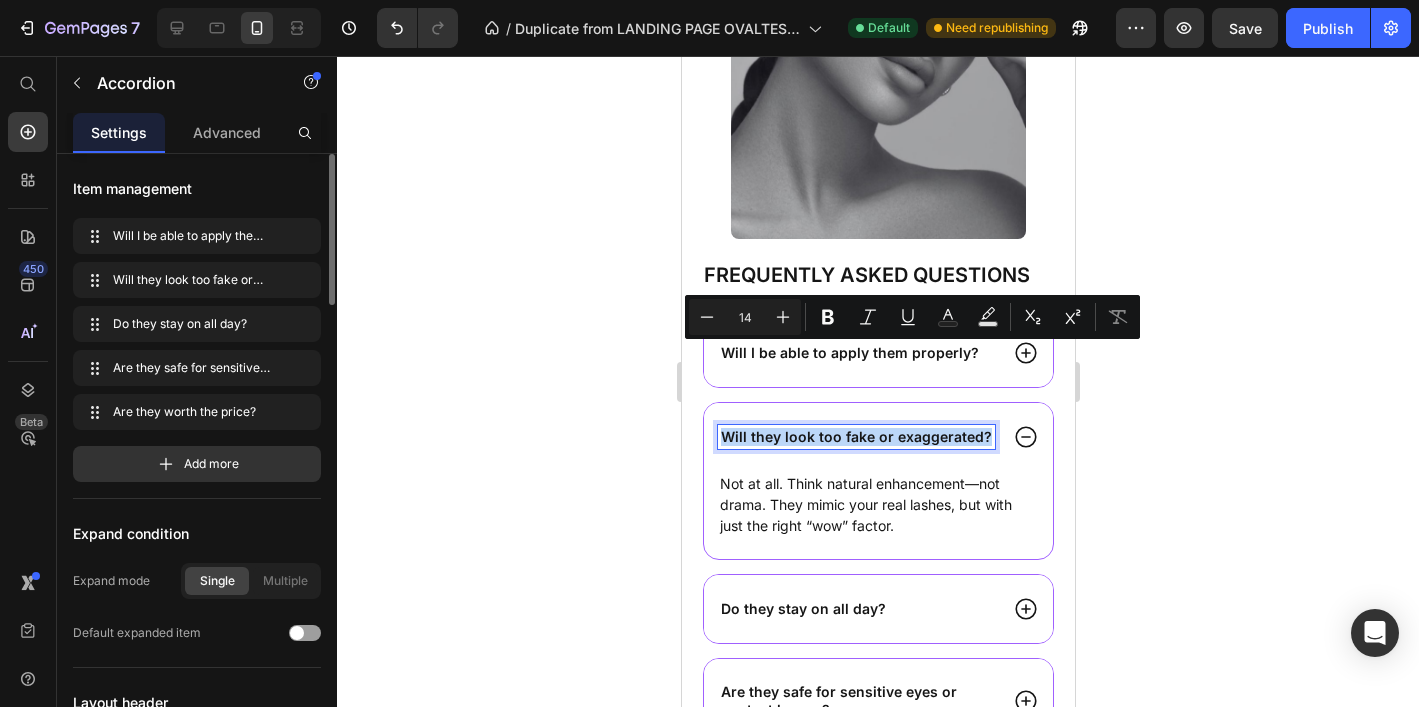 scroll, scrollTop: 6954, scrollLeft: 0, axis: vertical 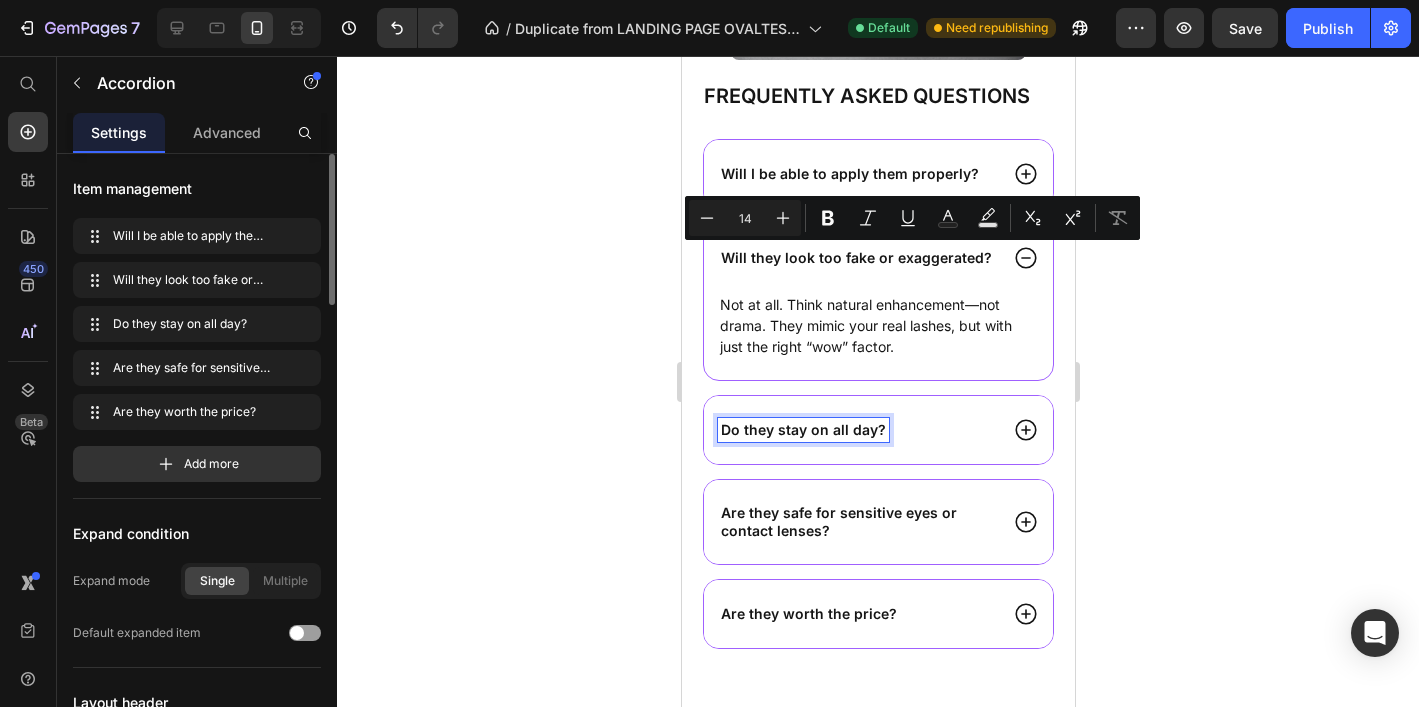 click on "Do they stay on all day?" at bounding box center [802, 430] 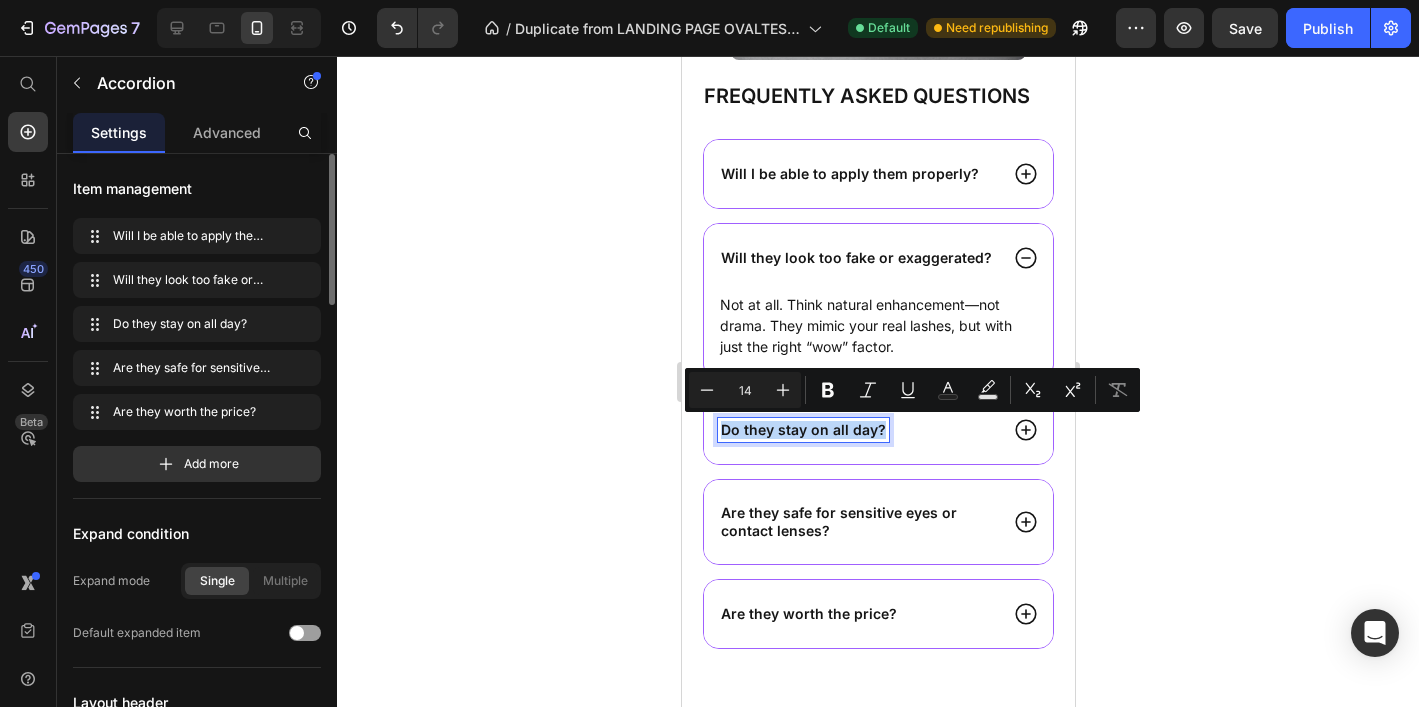 drag, startPoint x: 879, startPoint y: 425, endPoint x: 1344, endPoint y: 481, distance: 468.3599 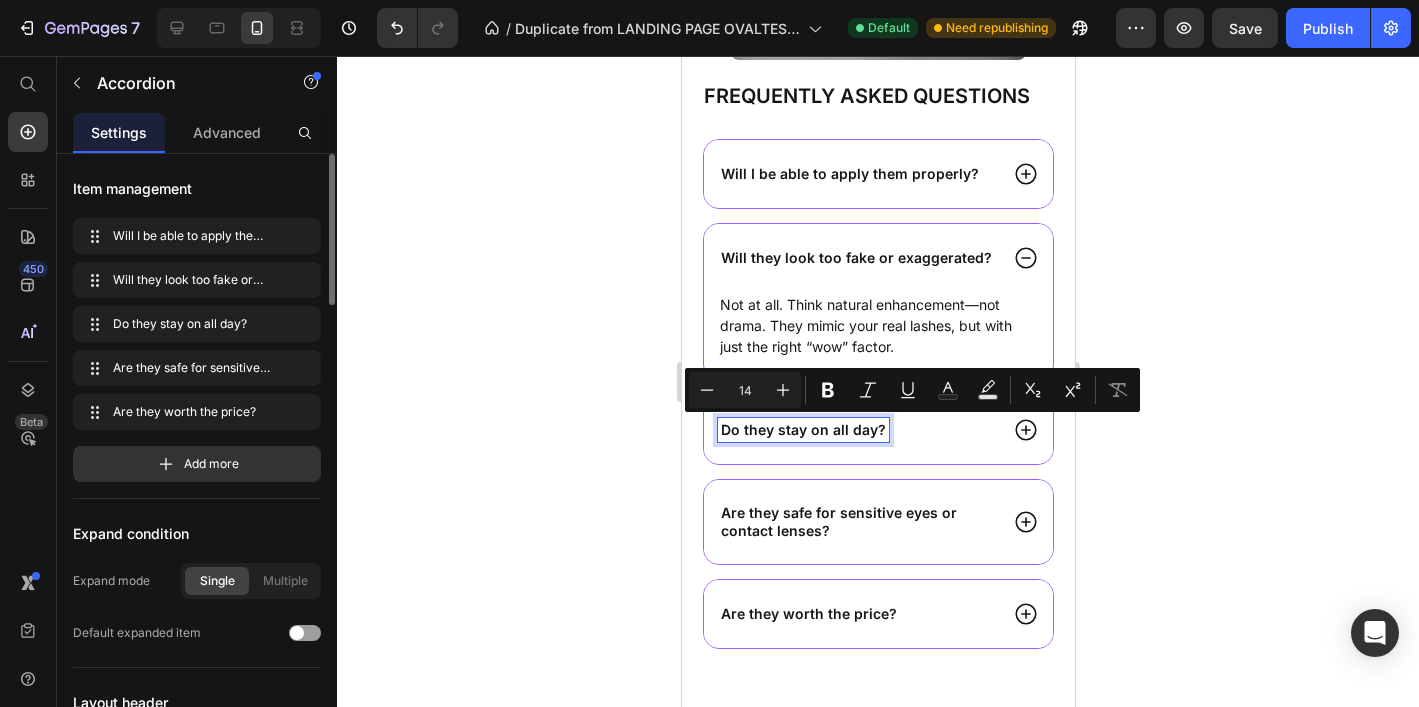 click on "Are they safe for sensitive eyes or contact lenses?" at bounding box center (856, 522) 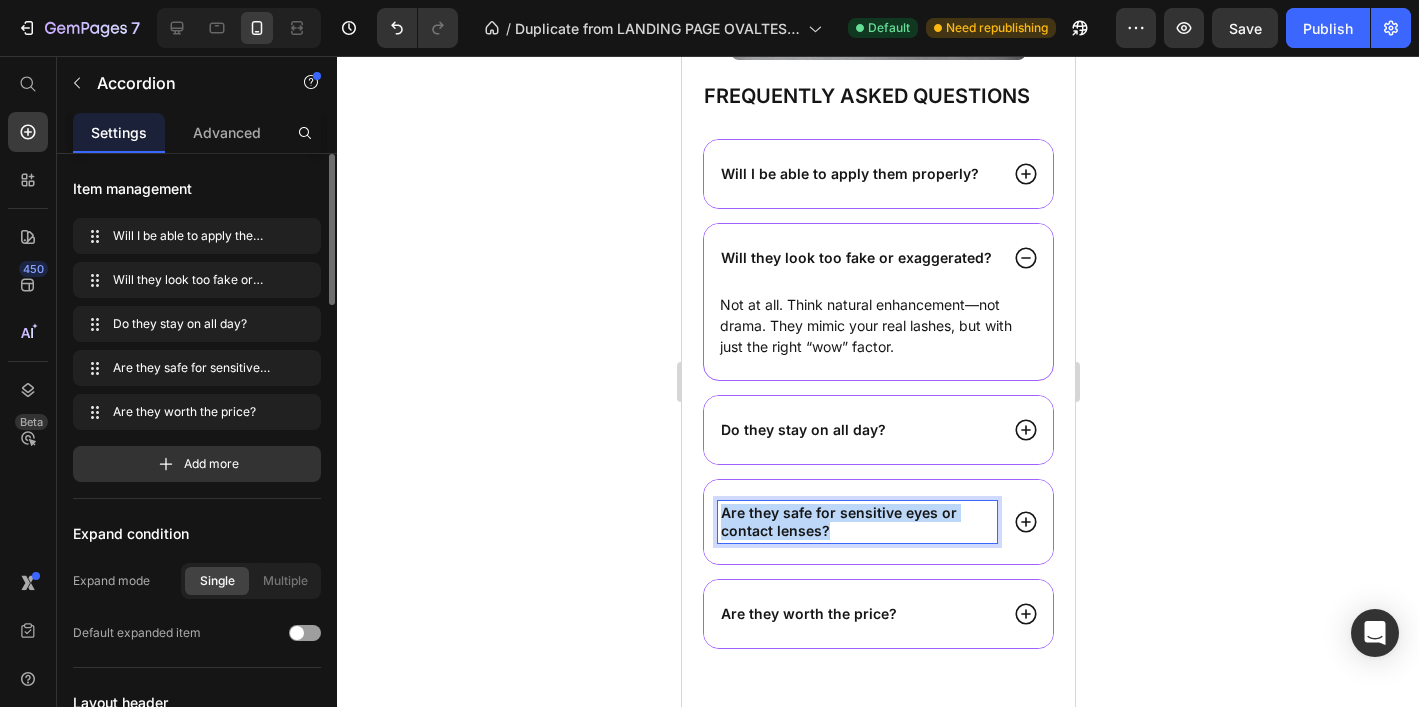 drag, startPoint x: 746, startPoint y: 519, endPoint x: 723, endPoint y: 515, distance: 23.345236 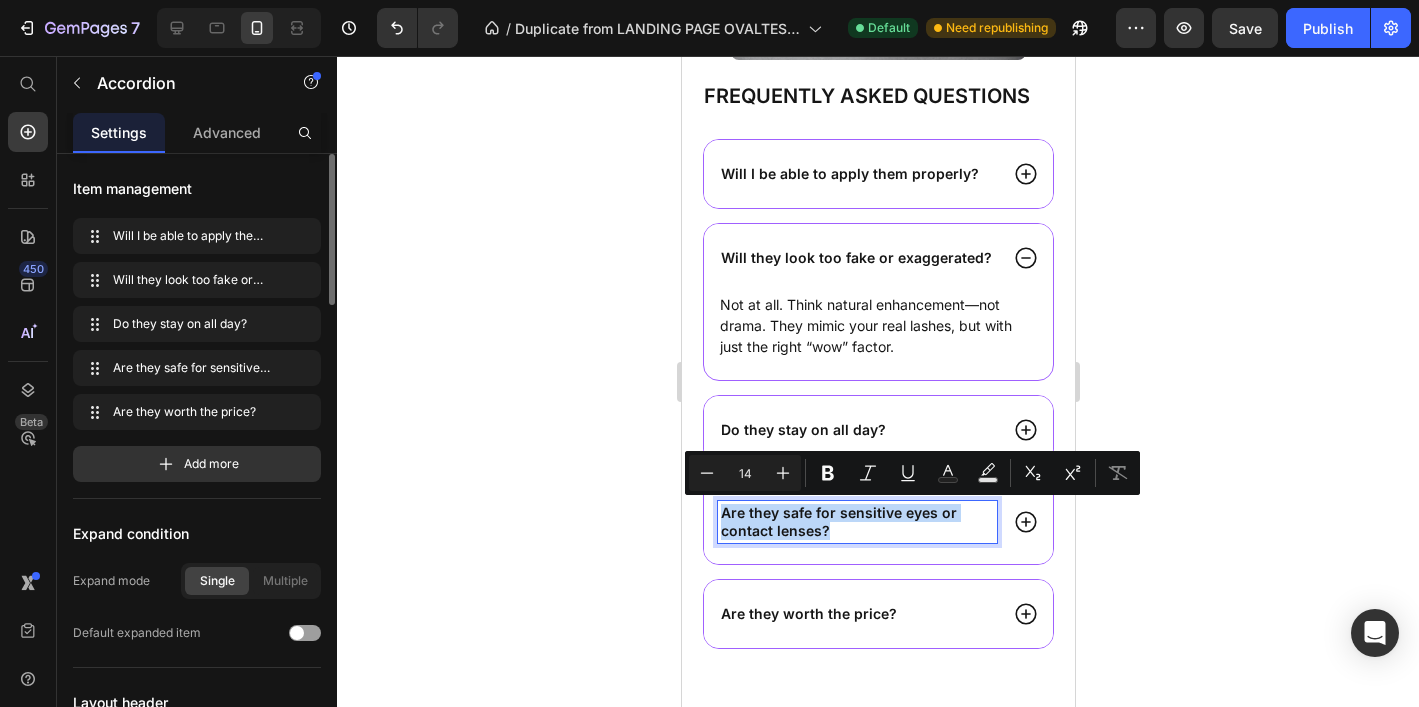 copy on "Are they safe for sensitive eyes or contact lenses?" 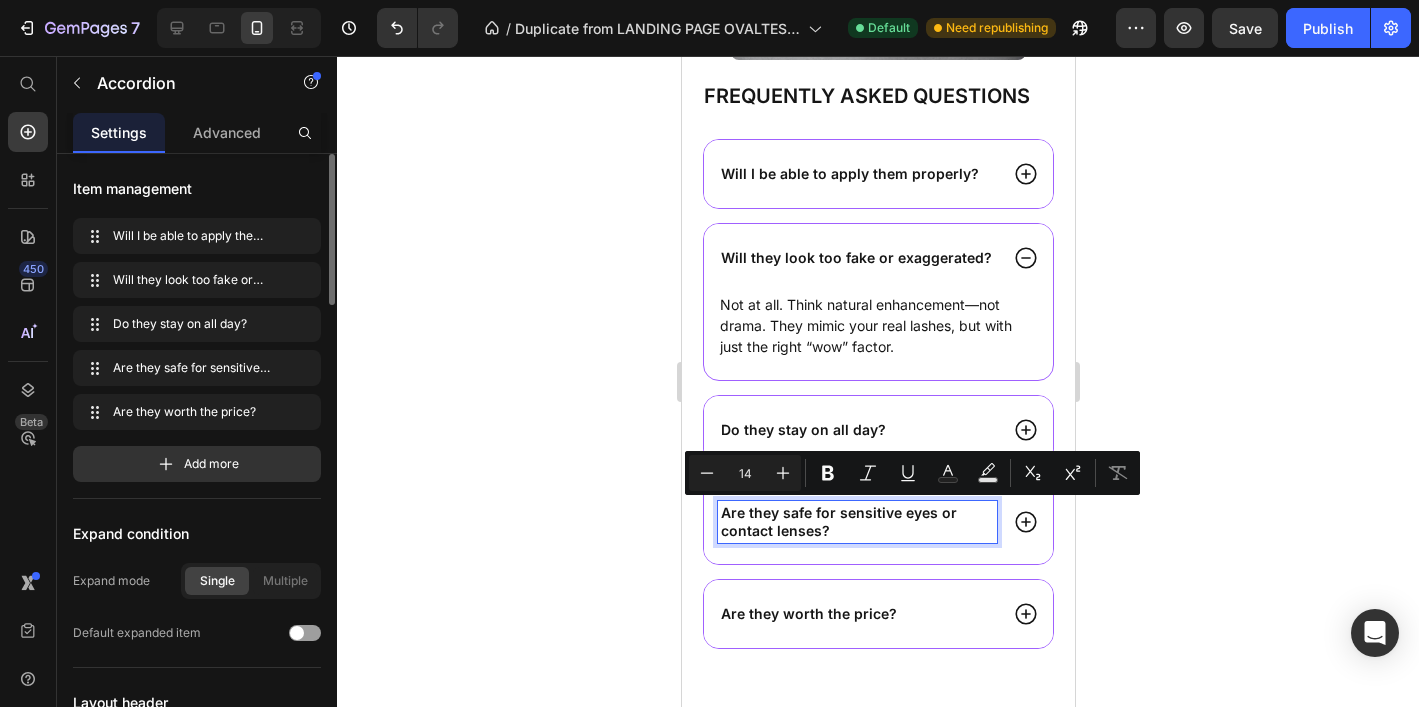 click on "Are they worth the price?" at bounding box center [808, 614] 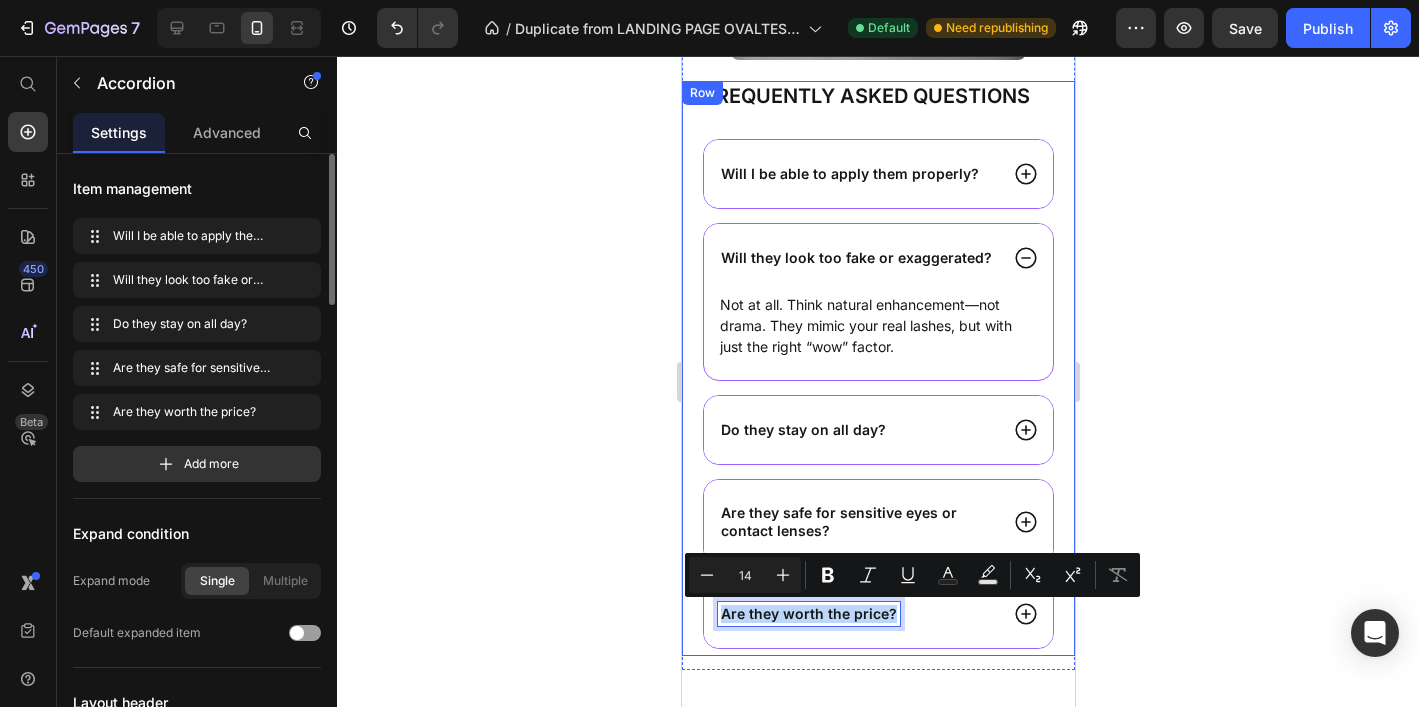 drag, startPoint x: 889, startPoint y: 610, endPoint x: 695, endPoint y: 621, distance: 194.3116 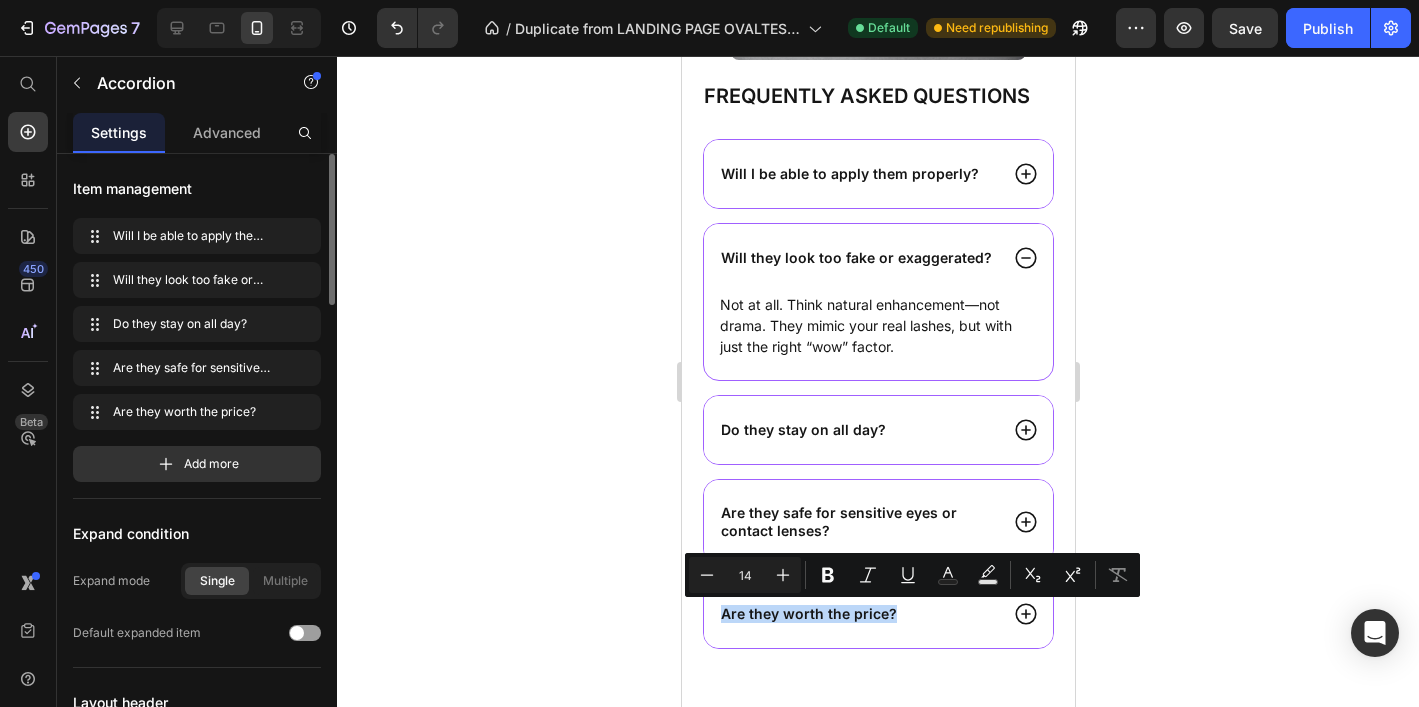 click on "Will I be able to apply them properly?" at bounding box center [877, 174] 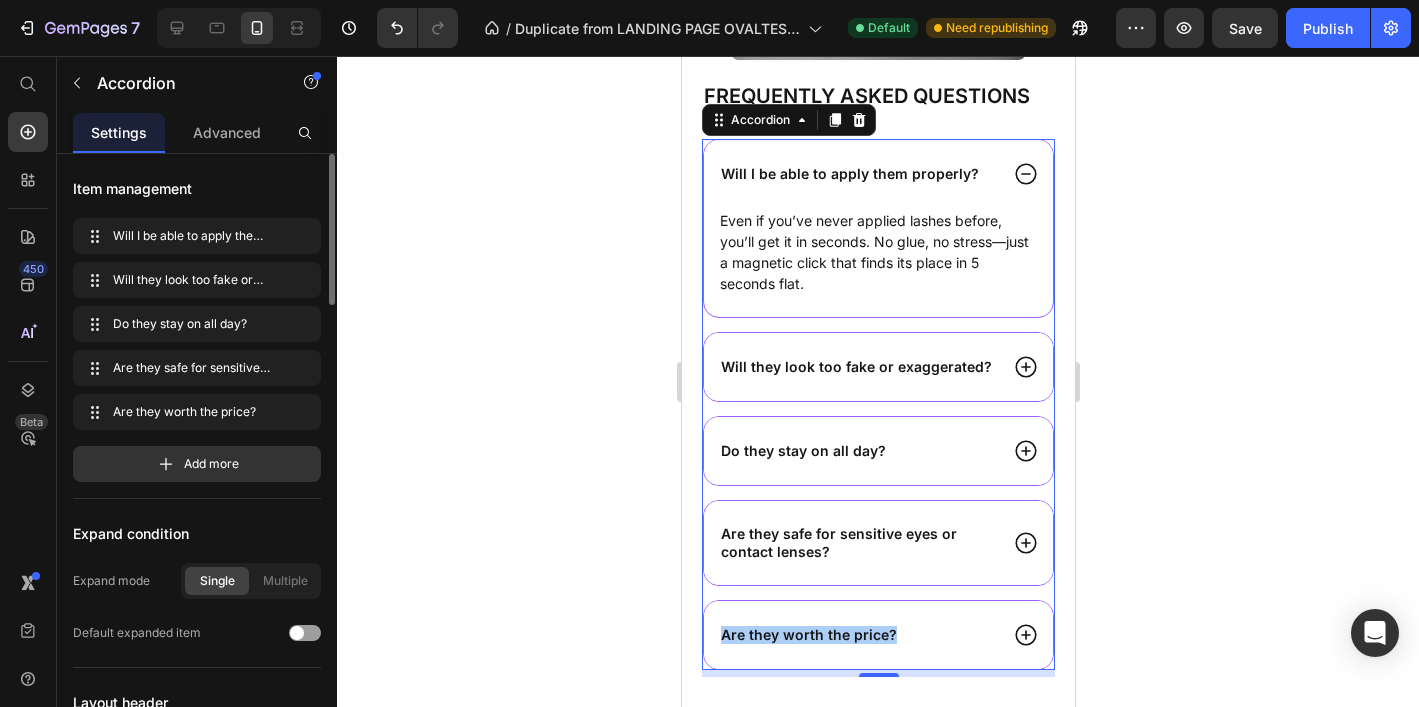 click 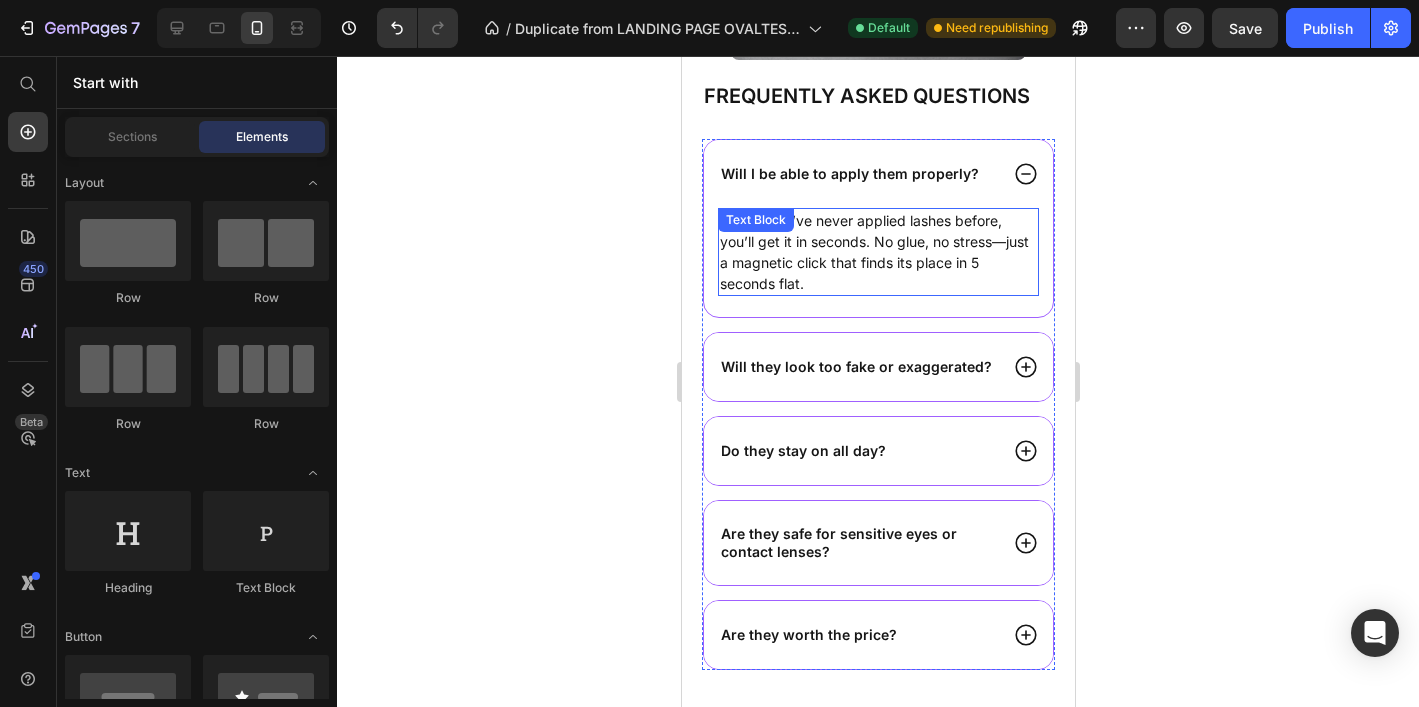 click on "Even if you’ve never applied lashes before, you’ll get it in seconds. No glue, no stress—just a magnetic click that finds its place in 5 seconds flat." at bounding box center (877, 252) 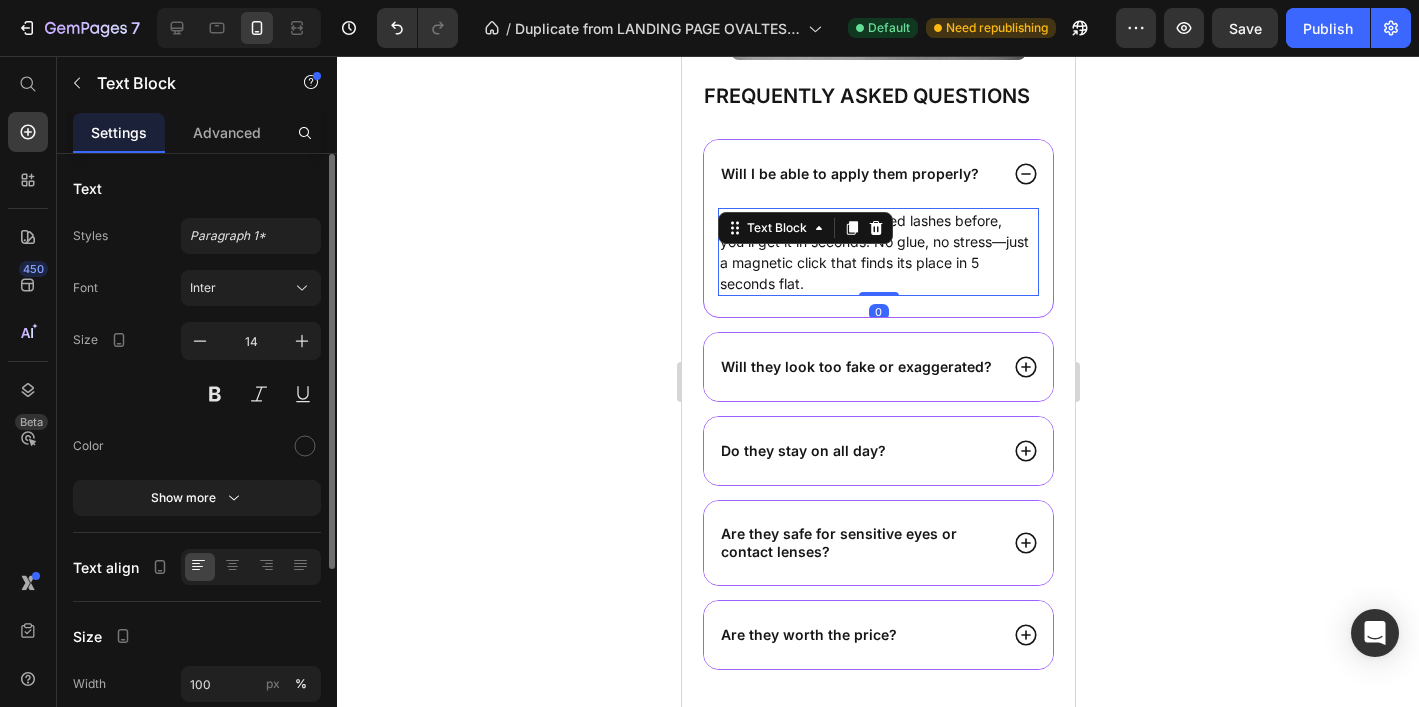 click on "Even if you’ve never applied lashes before, you’ll get it in seconds. No glue, no stress—just a magnetic click that finds its place in 5 seconds flat." at bounding box center (877, 252) 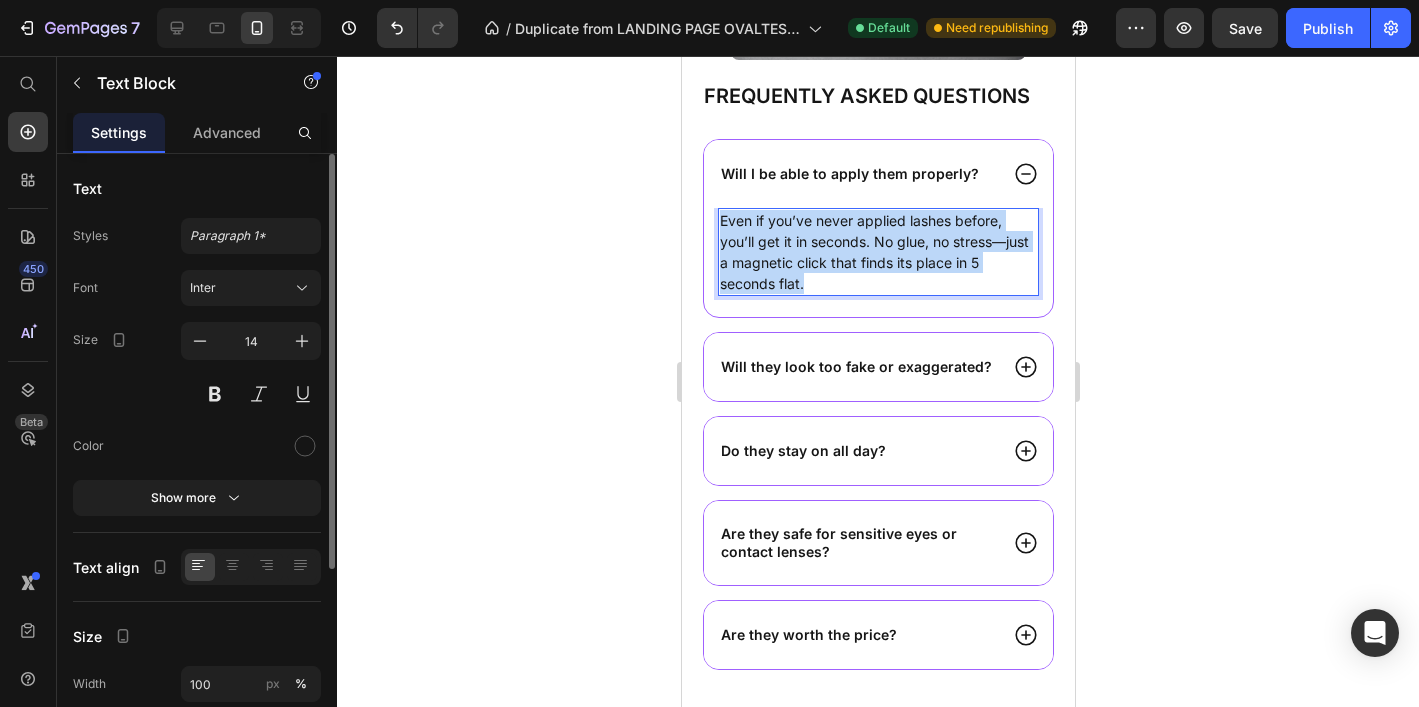 drag, startPoint x: 809, startPoint y: 277, endPoint x: 717, endPoint y: 225, distance: 105.67876 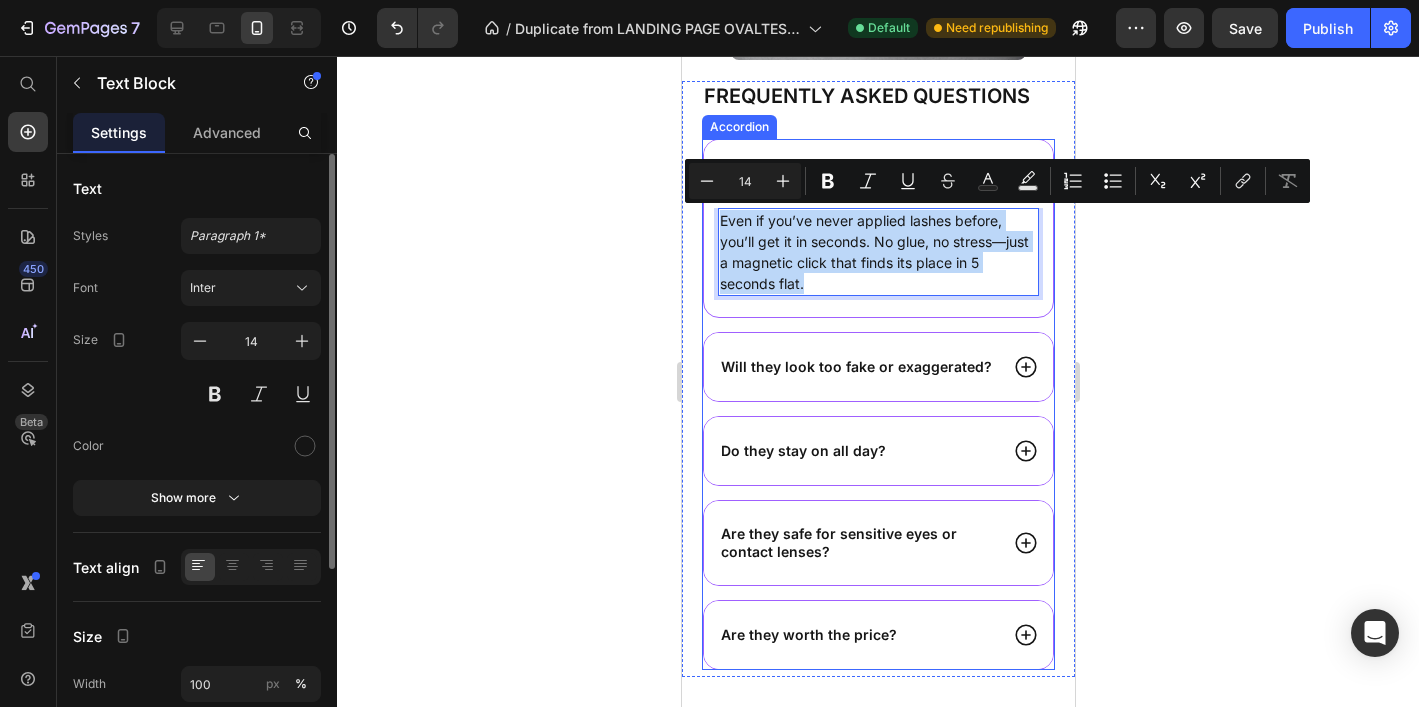 copy on "Even if you’ve never applied lashes before, you’ll get it in seconds. No glue, no stress—just a magnetic click that finds its place in 5 seconds flat." 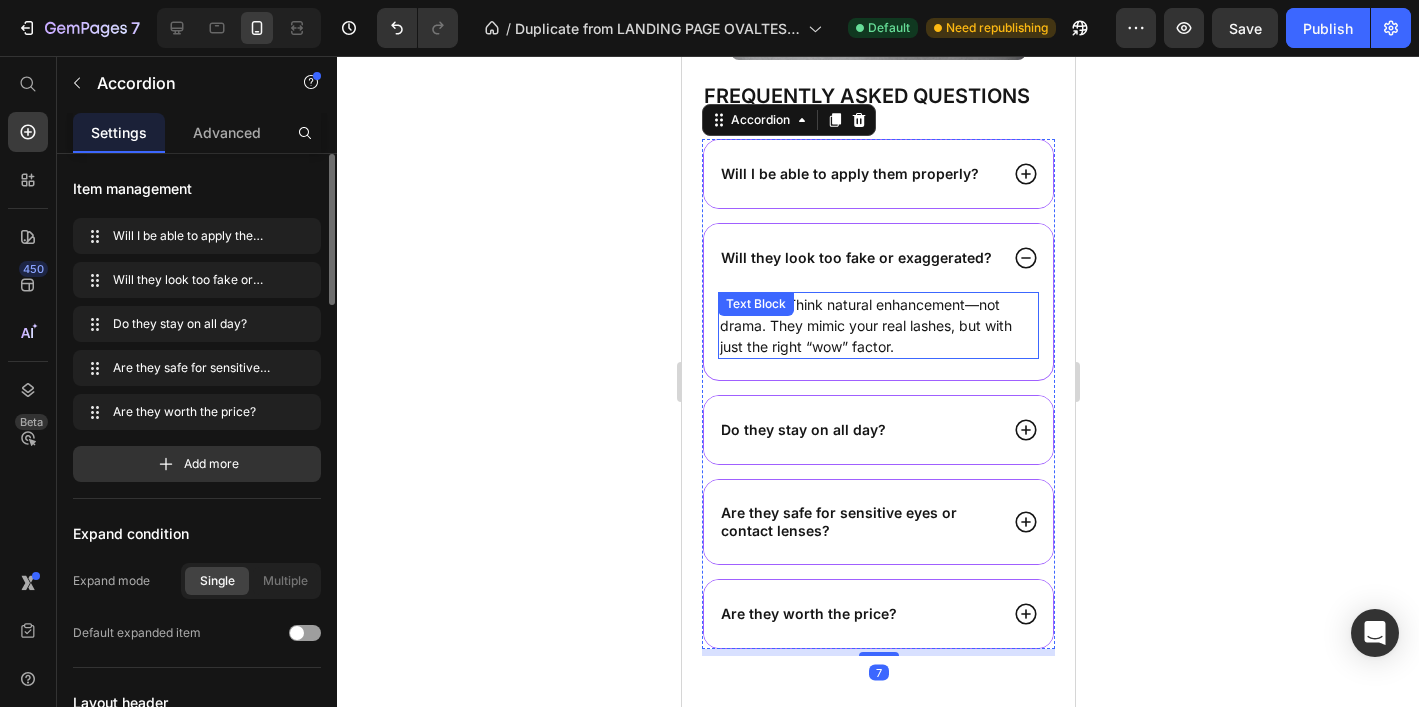 click on "Not at all. Think natural enhancement—not drama. They mimic your real lashes, but with just the right “wow” factor." at bounding box center [877, 325] 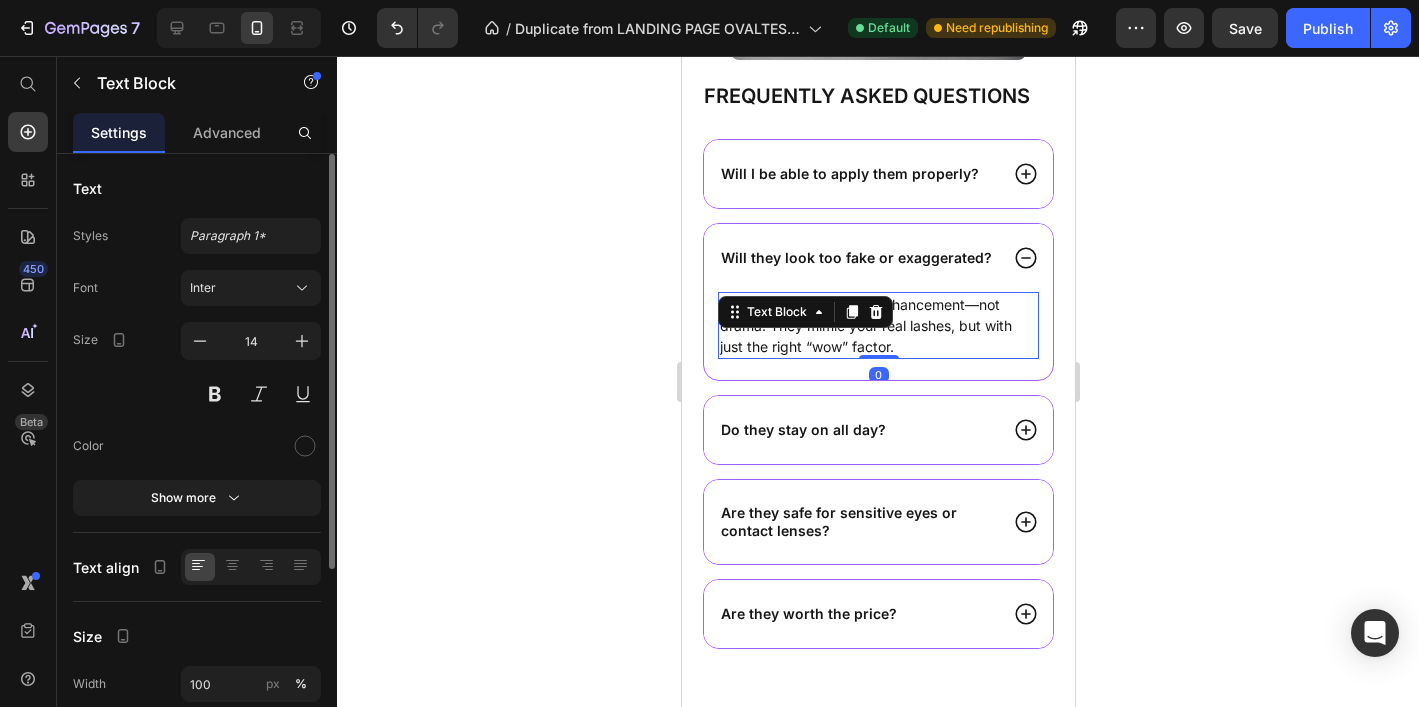click on "Not at all. Think natural enhancement—not drama. They mimic your real lashes, but with just the right “wow” factor." at bounding box center (877, 325) 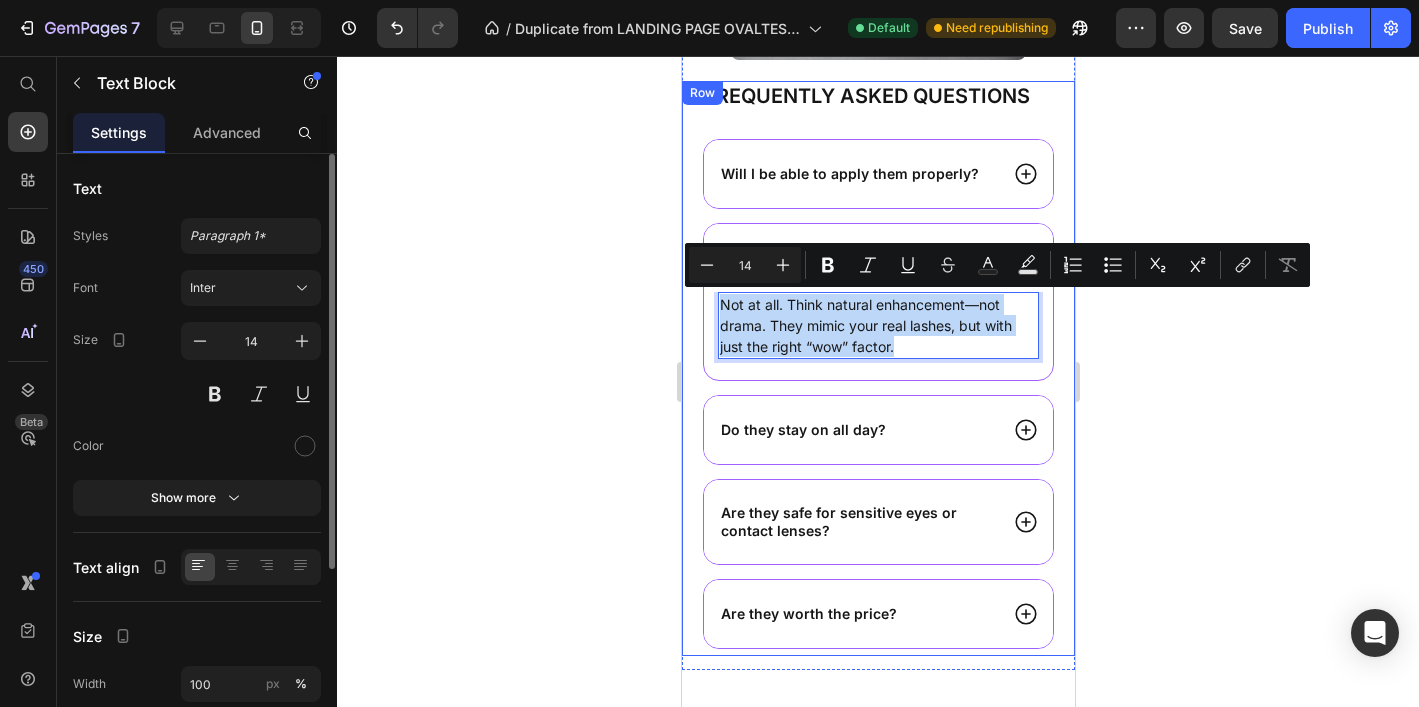 drag, startPoint x: 905, startPoint y: 343, endPoint x: 681, endPoint y: 298, distance: 228.47539 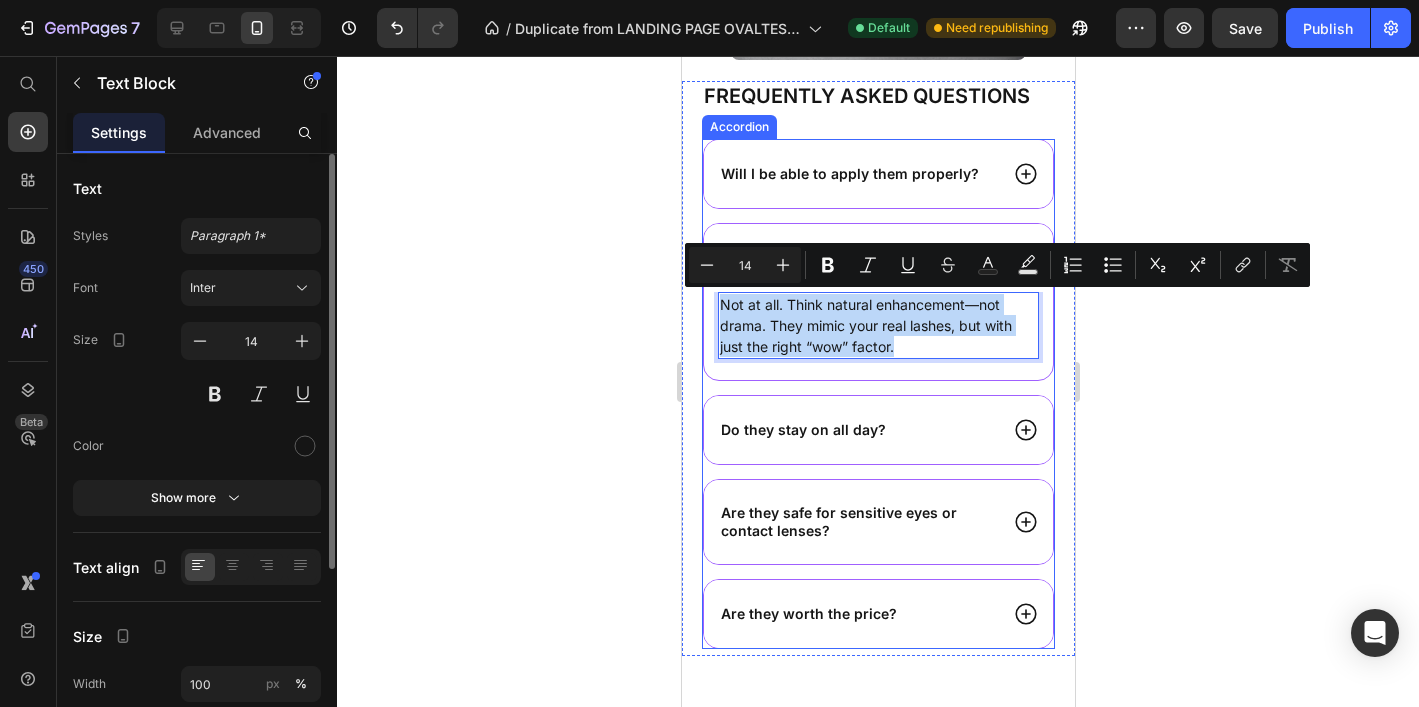 click on "Do they stay on all day?" at bounding box center (877, 430) 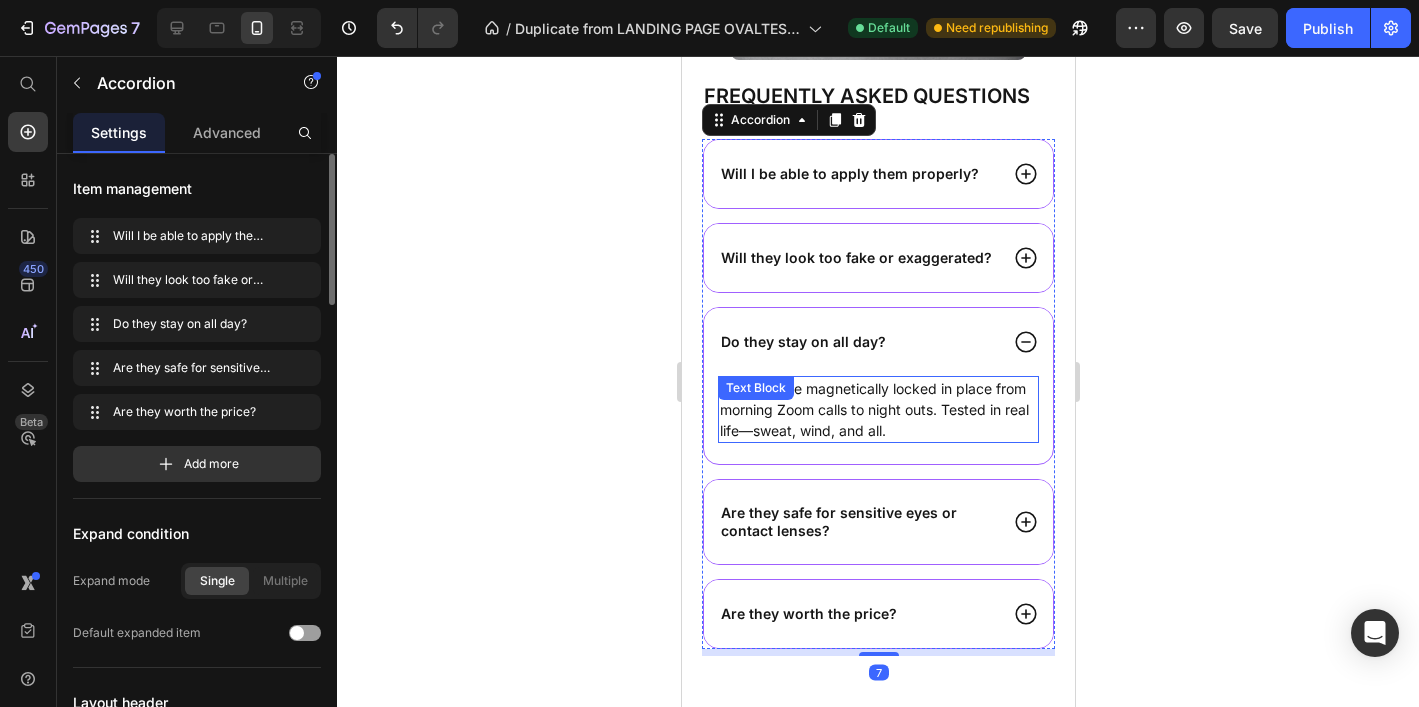 click on "Yes. They’re magnetically locked in place from morning Zoom calls to night outs. Tested in real life—sweat, wind, and all." at bounding box center (877, 409) 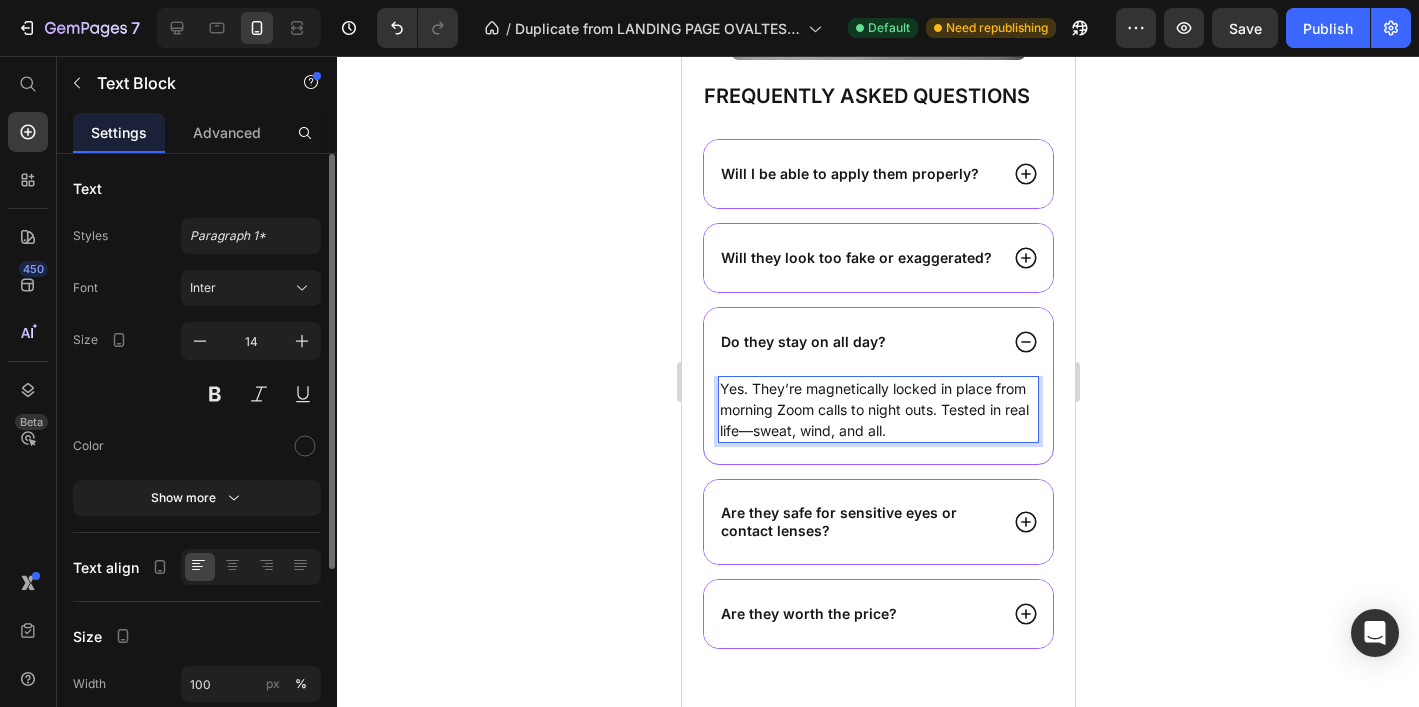 click on "Yes. They’re magnetically locked in place from morning Zoom calls to night outs. Tested in real life—sweat, wind, and all." at bounding box center (877, 409) 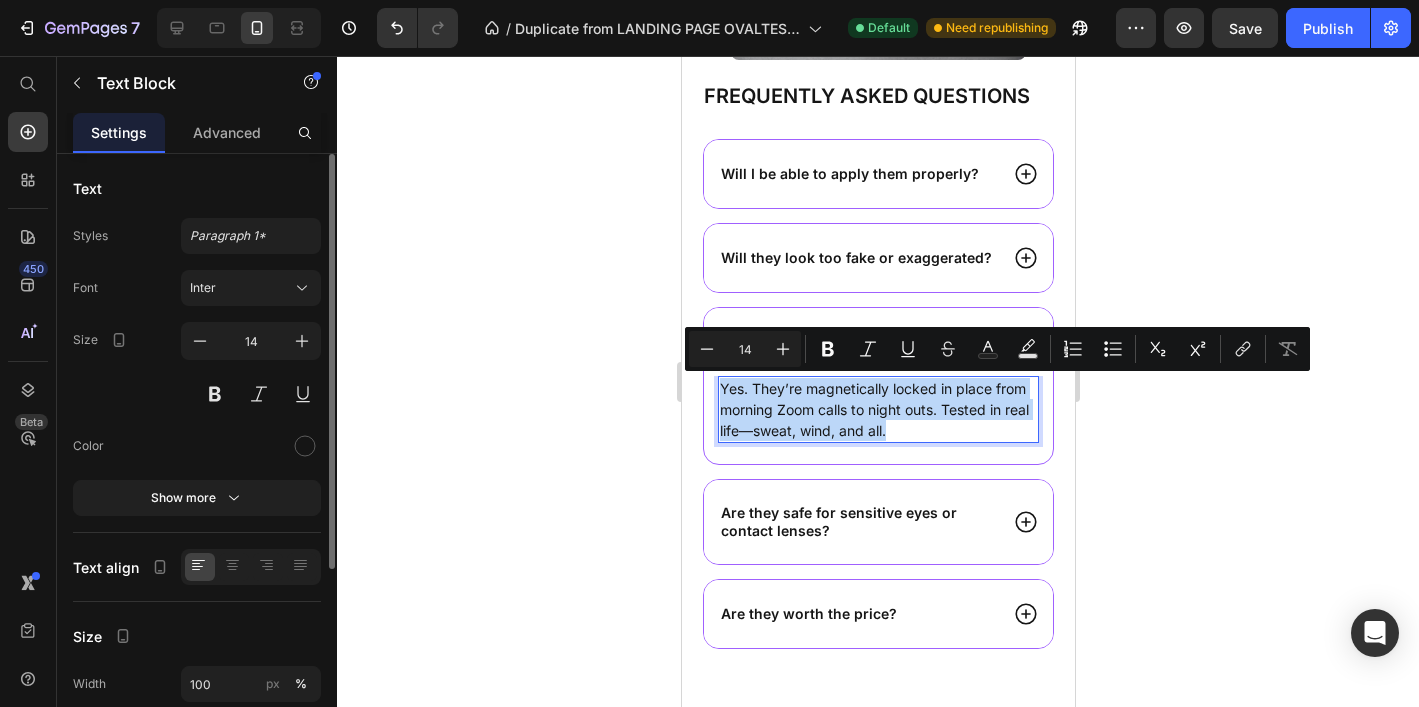 drag, startPoint x: 889, startPoint y: 426, endPoint x: 719, endPoint y: 389, distance: 173.97989 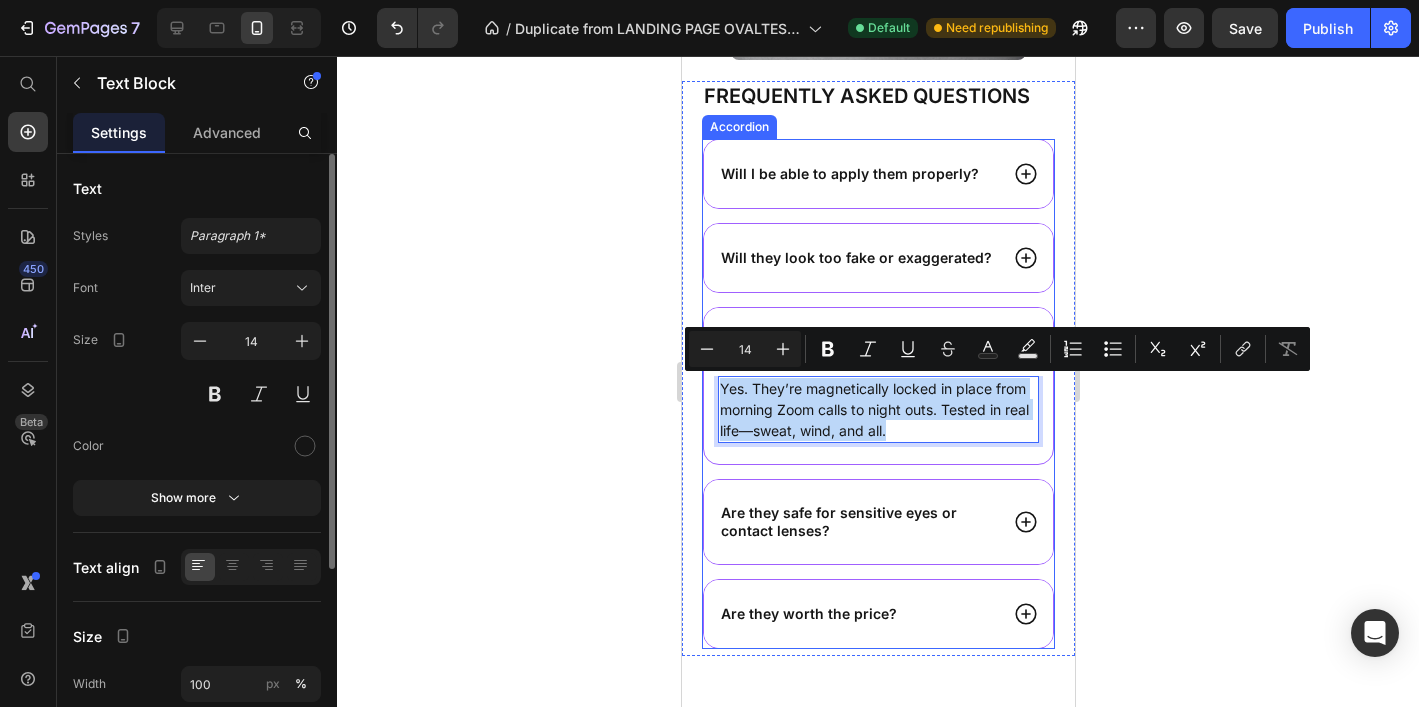 click on "Are they safe for sensitive eyes or contact lenses?" at bounding box center [877, 522] 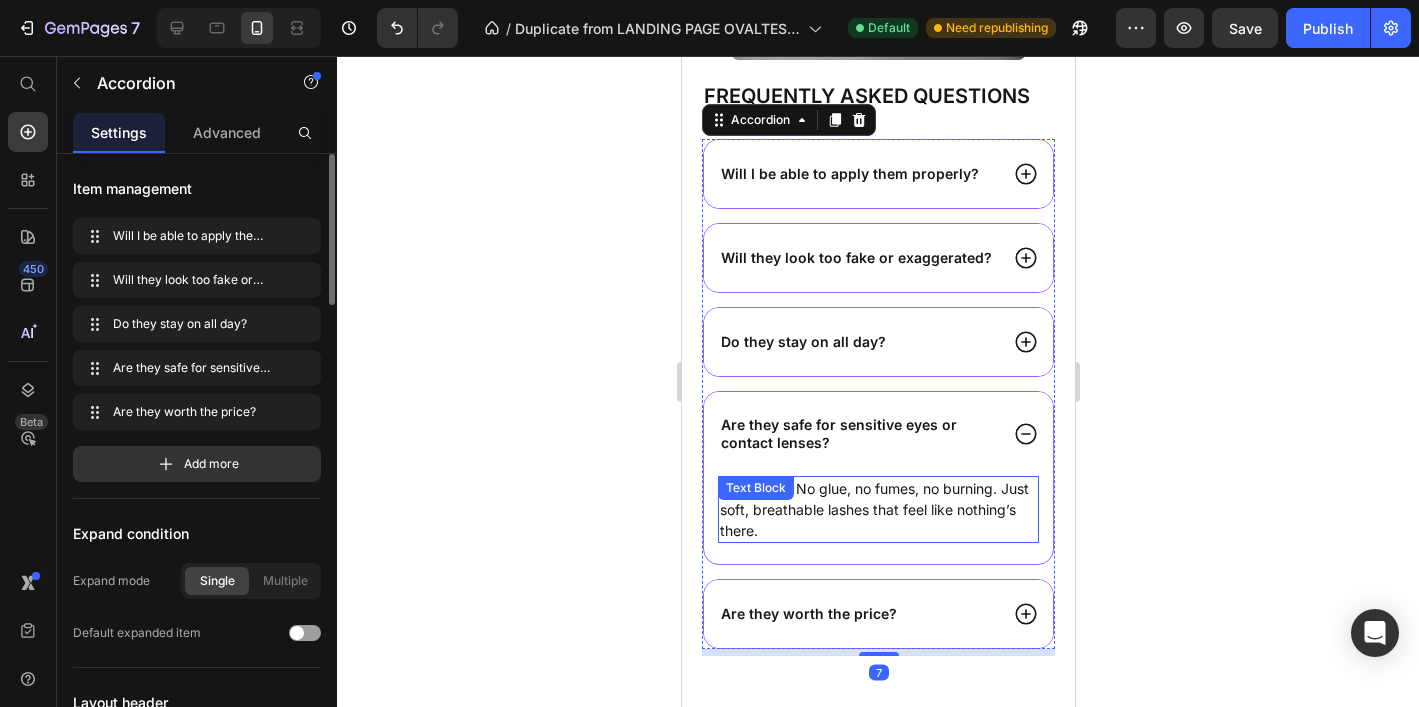 scroll, scrollTop: 7006, scrollLeft: 0, axis: vertical 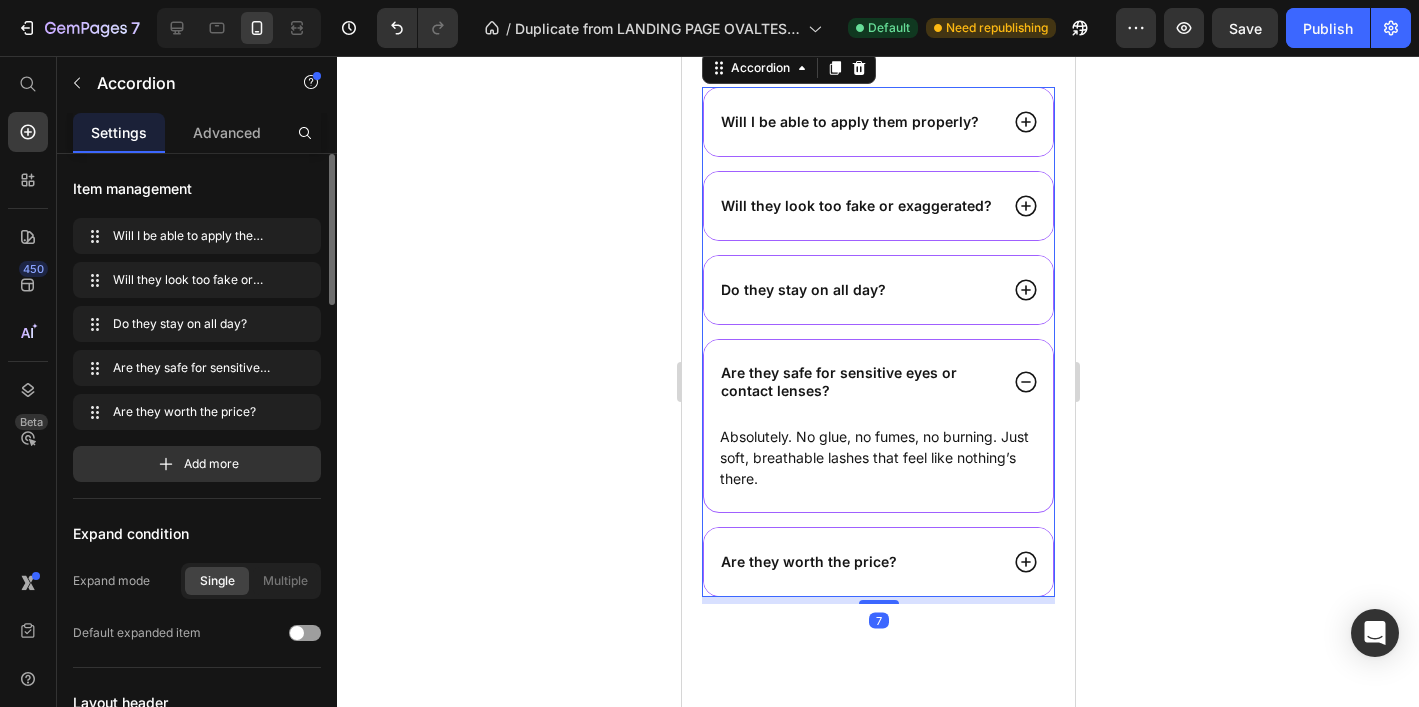 click on "Absolutely. No glue, no fumes, no burning. Just soft, breathable lashes that feel like nothing’s there." at bounding box center (877, 457) 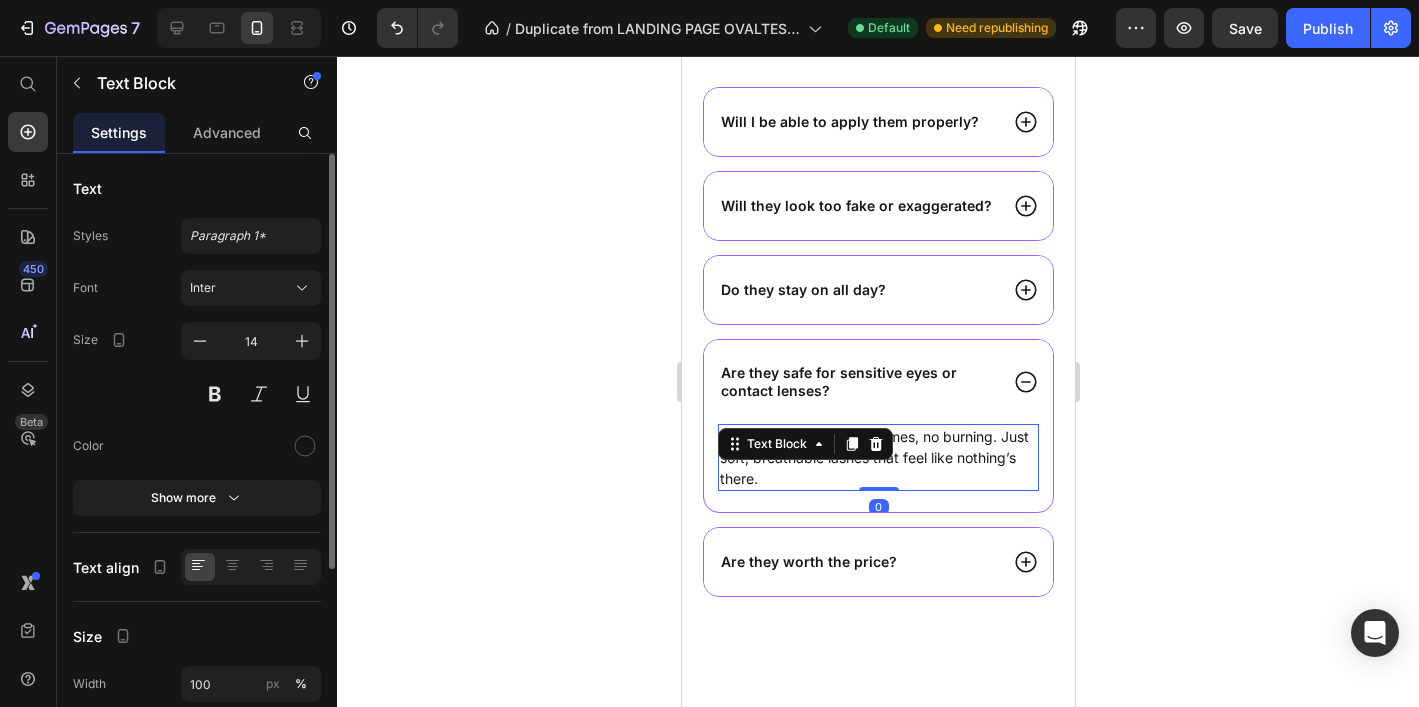 click on "Absolutely. No glue, no fumes, no burning. Just soft, breathable lashes that feel like nothing’s there." at bounding box center [877, 457] 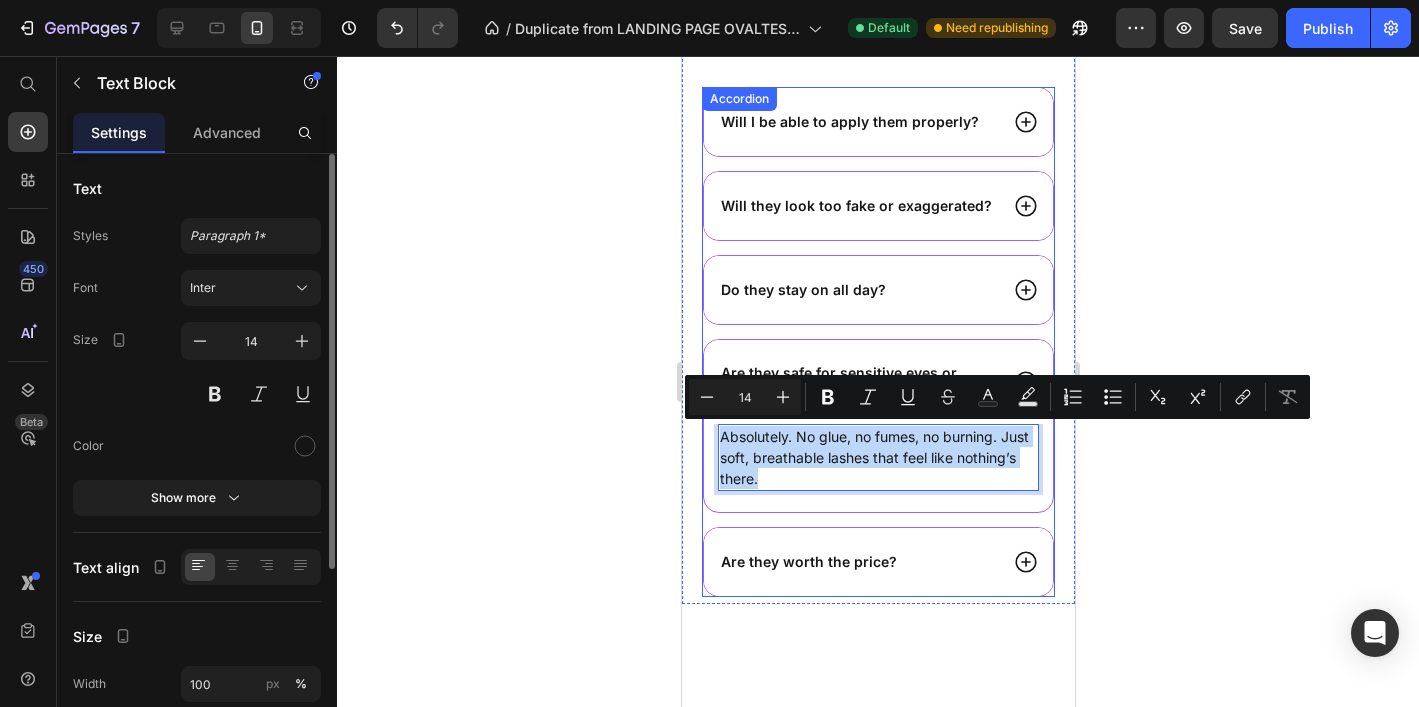 drag, startPoint x: 767, startPoint y: 478, endPoint x: 710, endPoint y: 447, distance: 64.884514 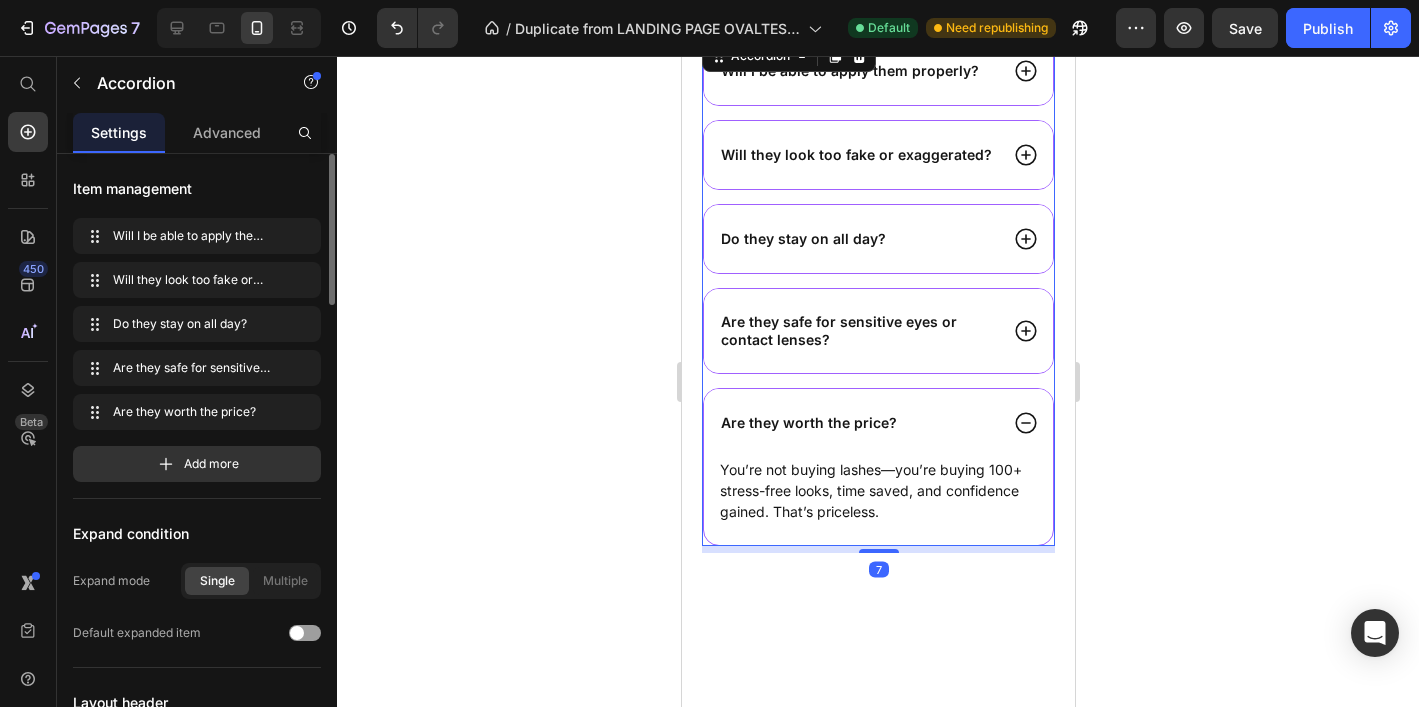 scroll, scrollTop: 7060, scrollLeft: 0, axis: vertical 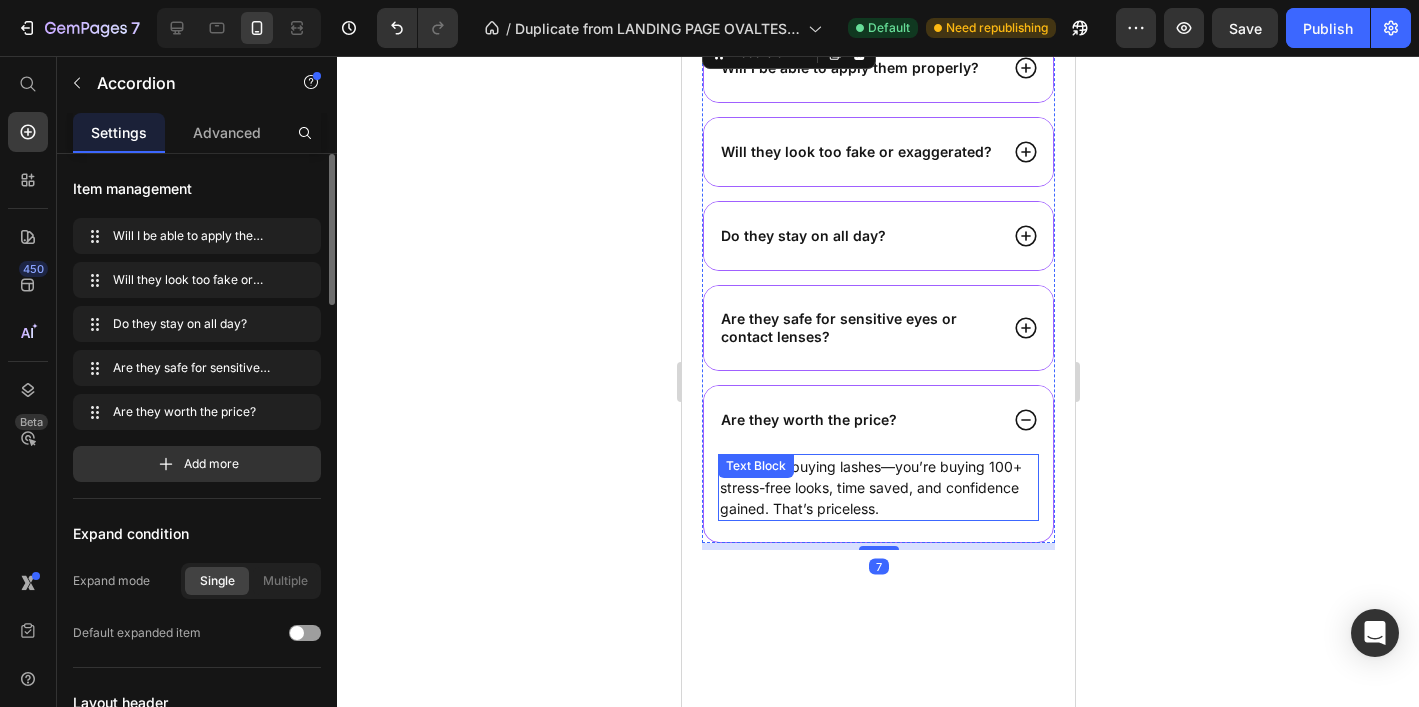 click on "You’re not buying lashes—you’re buying 100+ stress-free looks, time saved, and confidence gained. That’s priceless." at bounding box center [877, 487] 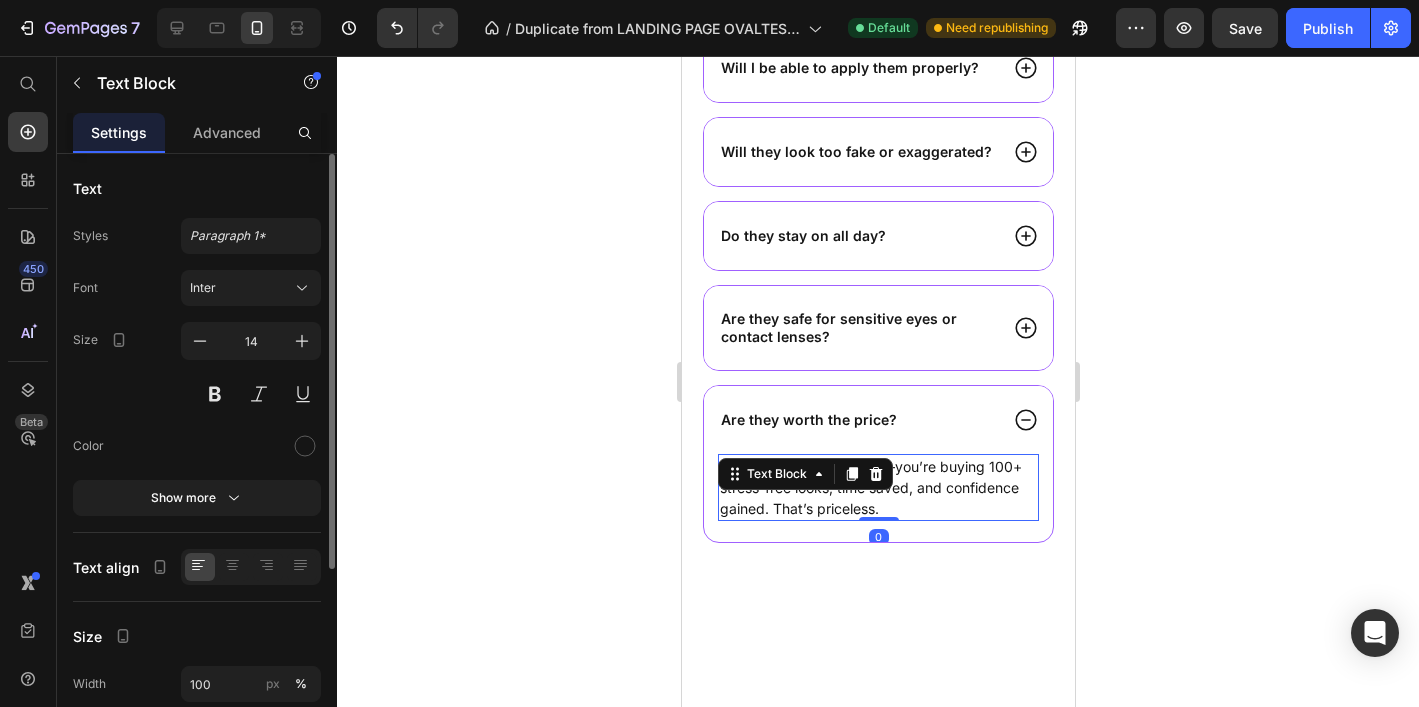 click on "You’re not buying lashes—you’re buying 100+ stress-free looks, time saved, and confidence gained. That’s priceless." at bounding box center (877, 487) 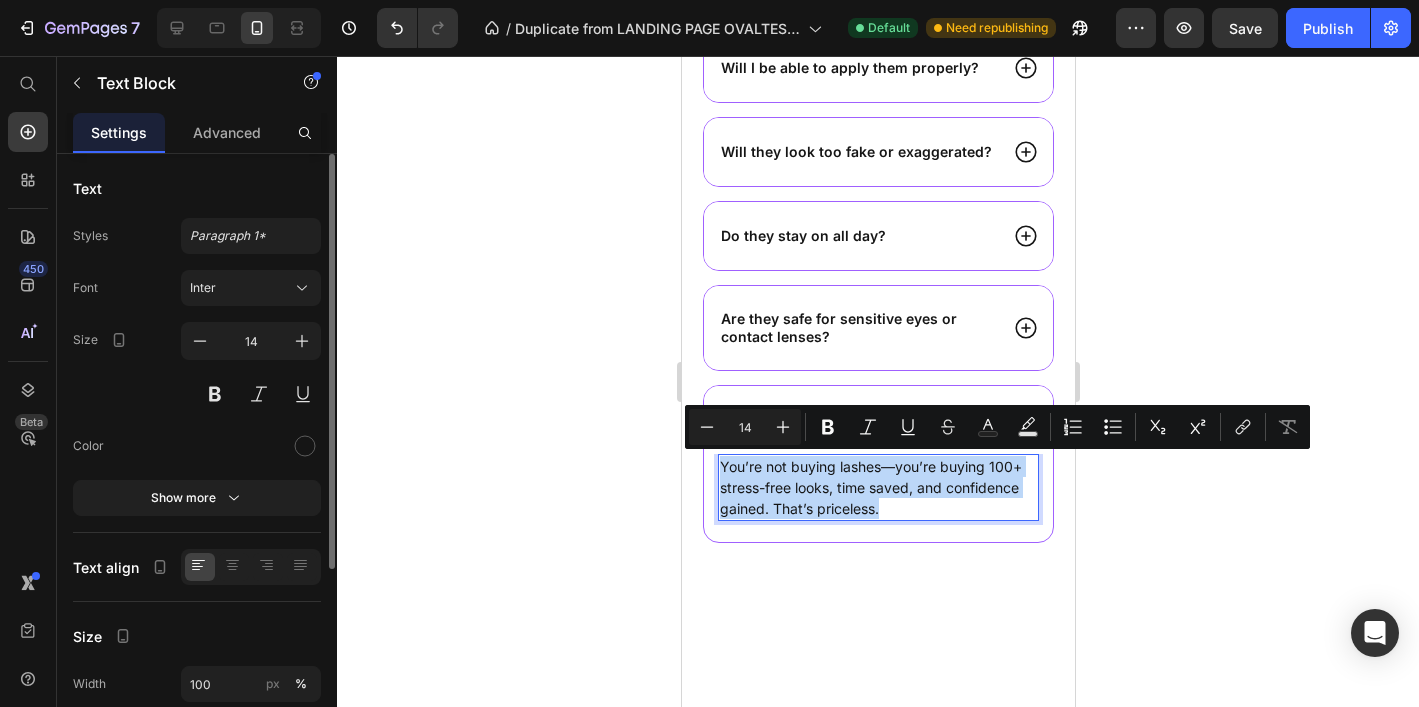 drag, startPoint x: 885, startPoint y: 505, endPoint x: 718, endPoint y: 472, distance: 170.22926 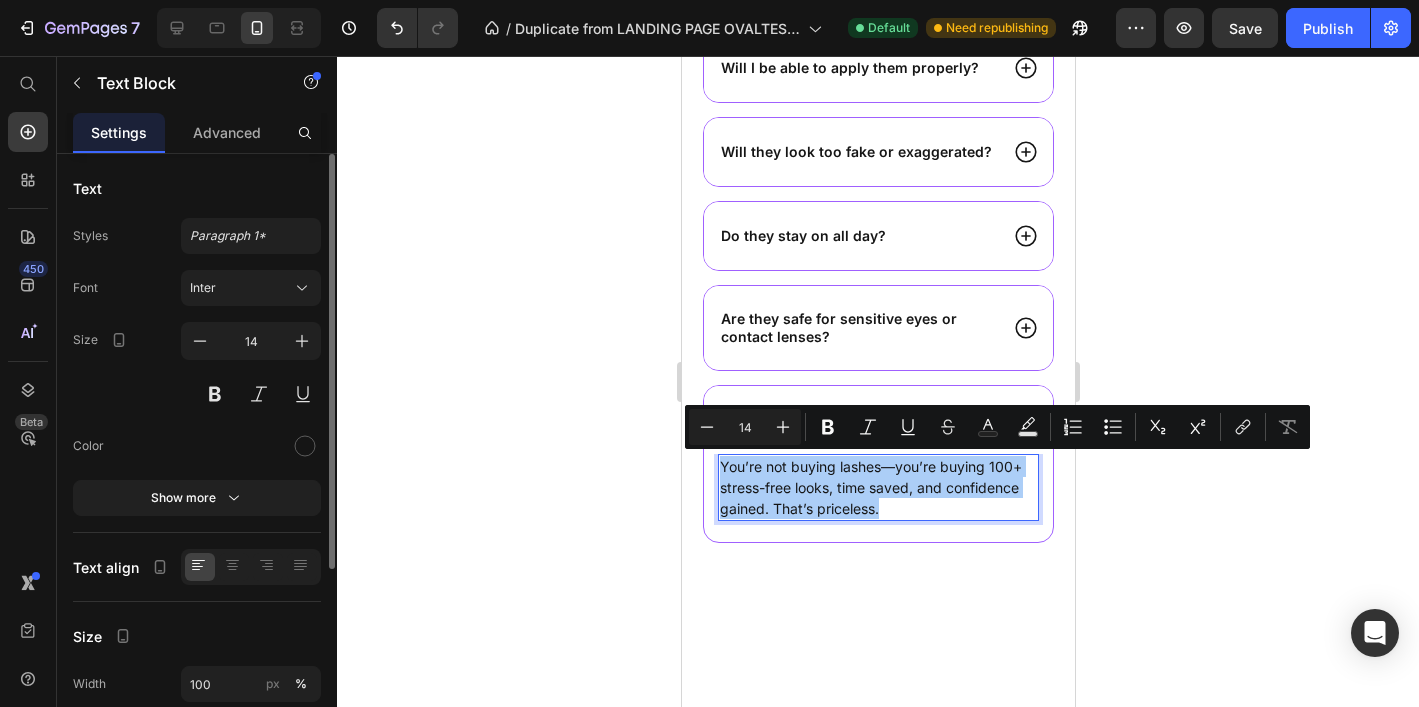 click 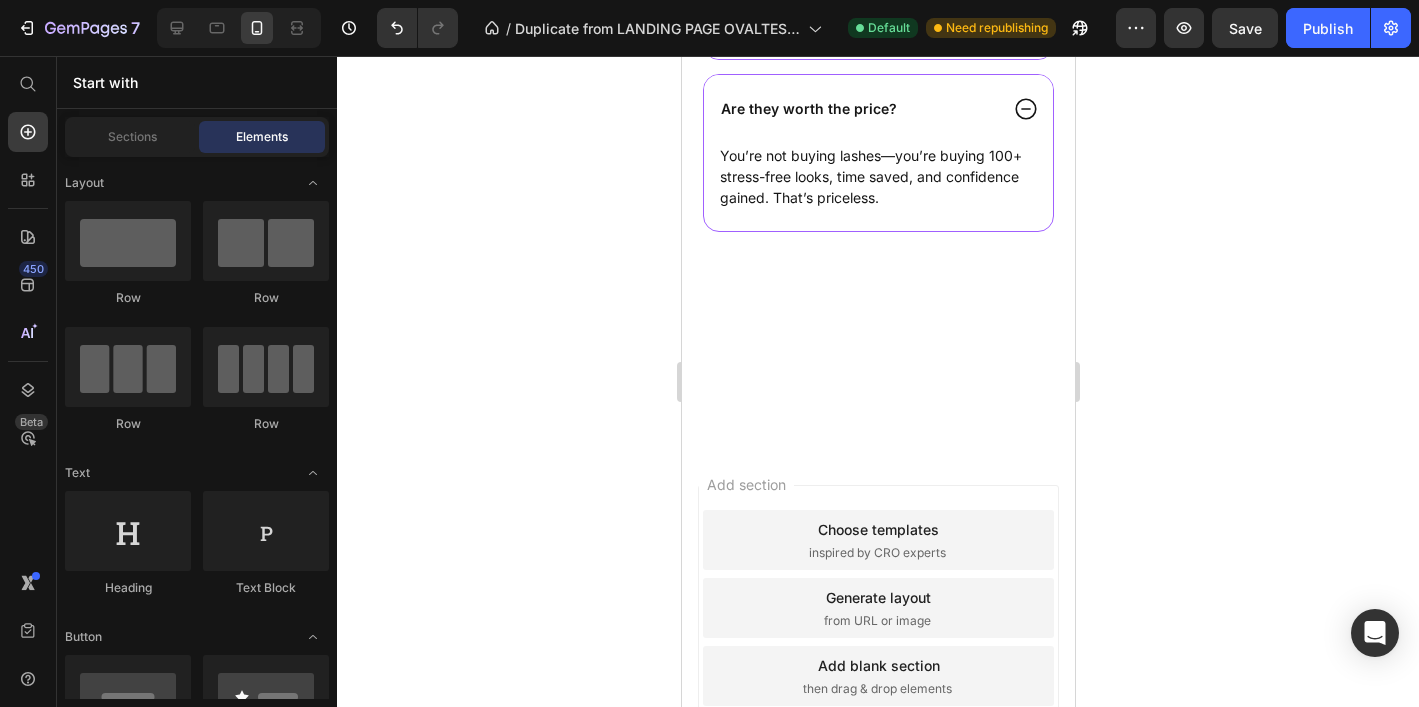 scroll, scrollTop: 7394, scrollLeft: 0, axis: vertical 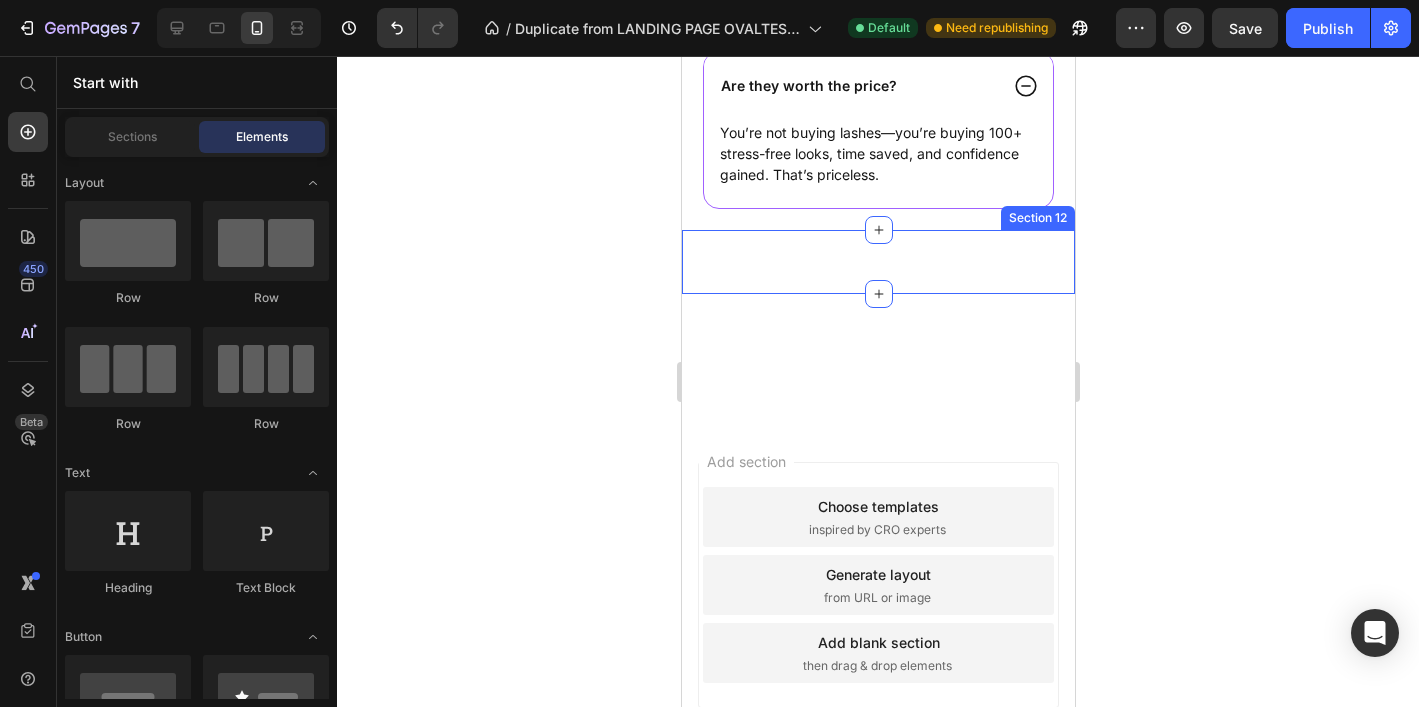 click on "Product Images apply in 3 seconds — no glue. all confidence Button OVALTES® NO.05 Velvet Black – Upgraded All-in-One Box Product Title Icon Icon Icon Icon Icon Icon List (6.537 Reviews) Text Block Row $37.00 Product Price $74.00 Product Price
50%OFF Button Row Color:  Black Material:  Dupond Curl Degree:  C/50° Length:  10mm Band:  Full Length 30mm Material Feature:  Vegan Text Block Kaching Bundles Kaching Bundles Buy it now Dynamic Checkout add to cart Add to Cart
Publish the page to see the content.
Custom Code
Custom Code Image Free Shipping — Because It Should Be Text Block Row Image 30-Day Risk-Free Trial  Text Block Row                Title Line Product Row Section 12" at bounding box center (877, 262) 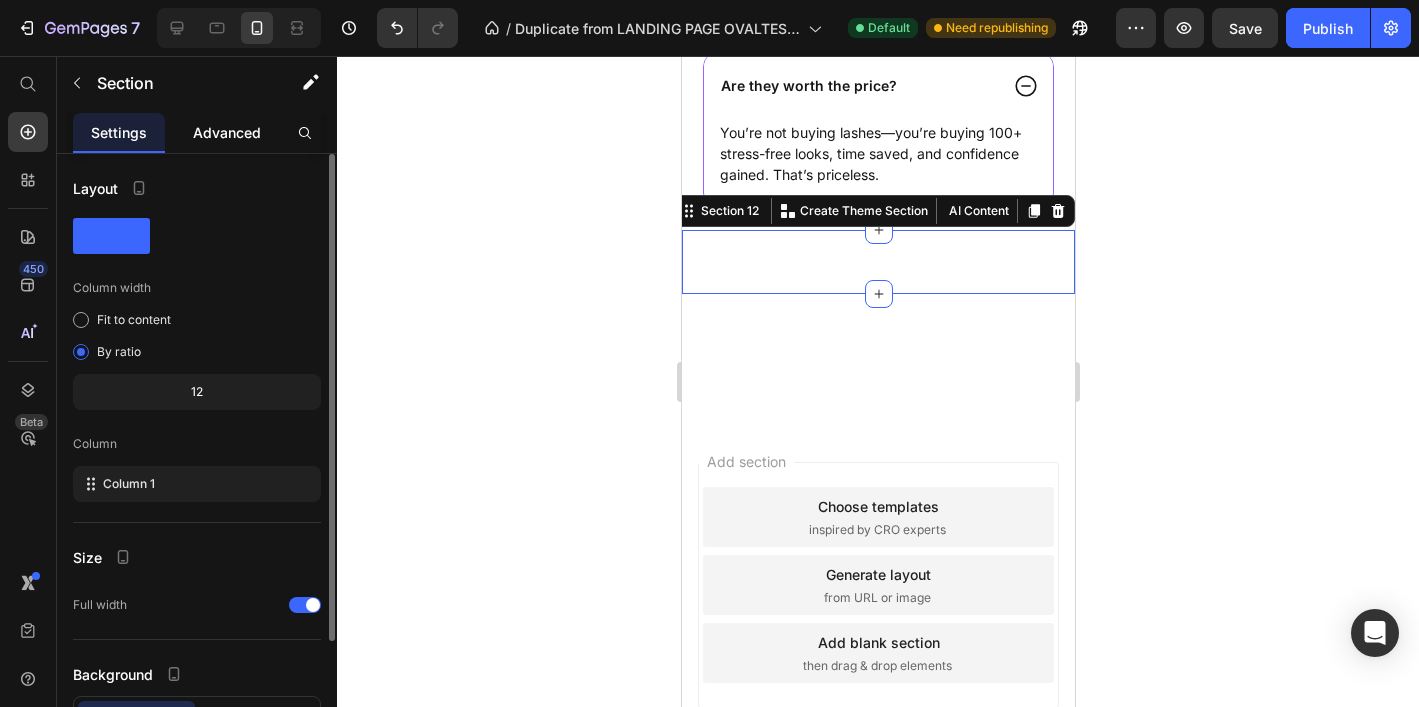 click on "Advanced" at bounding box center (227, 132) 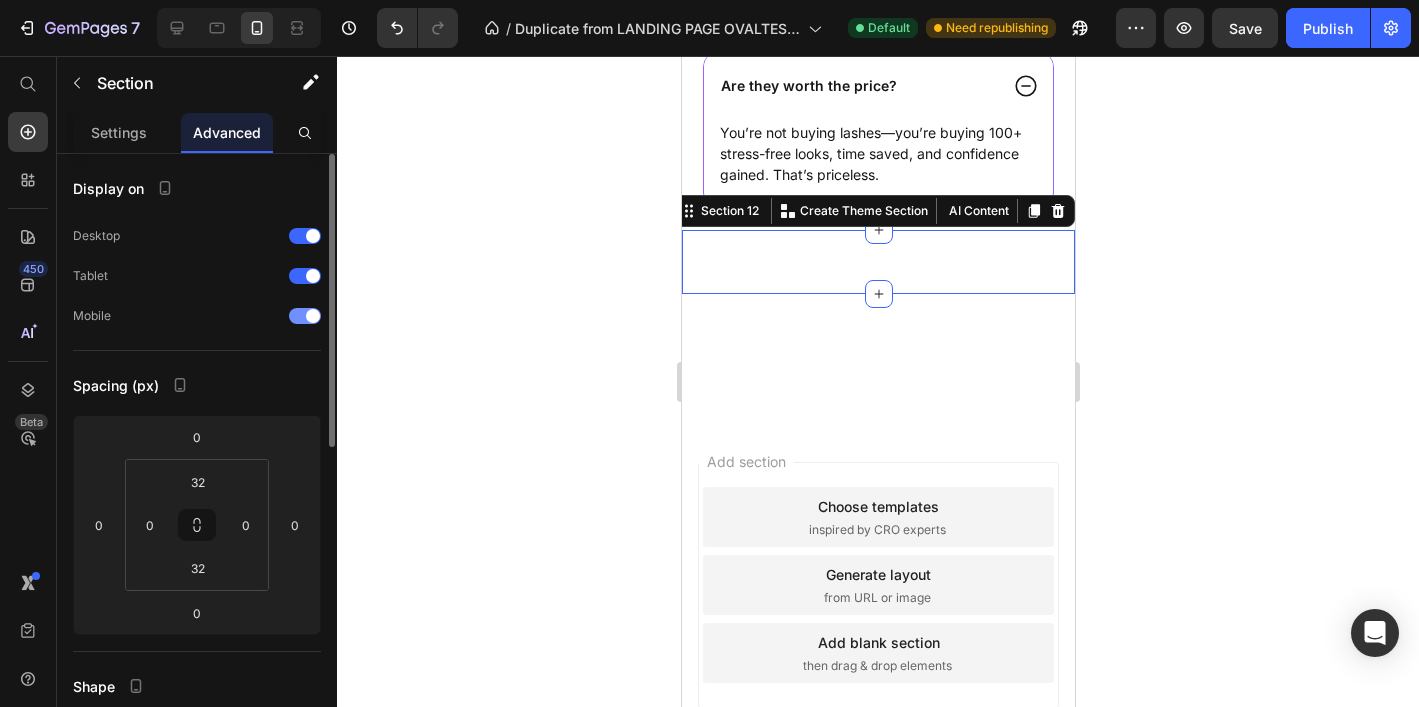 click at bounding box center (305, 316) 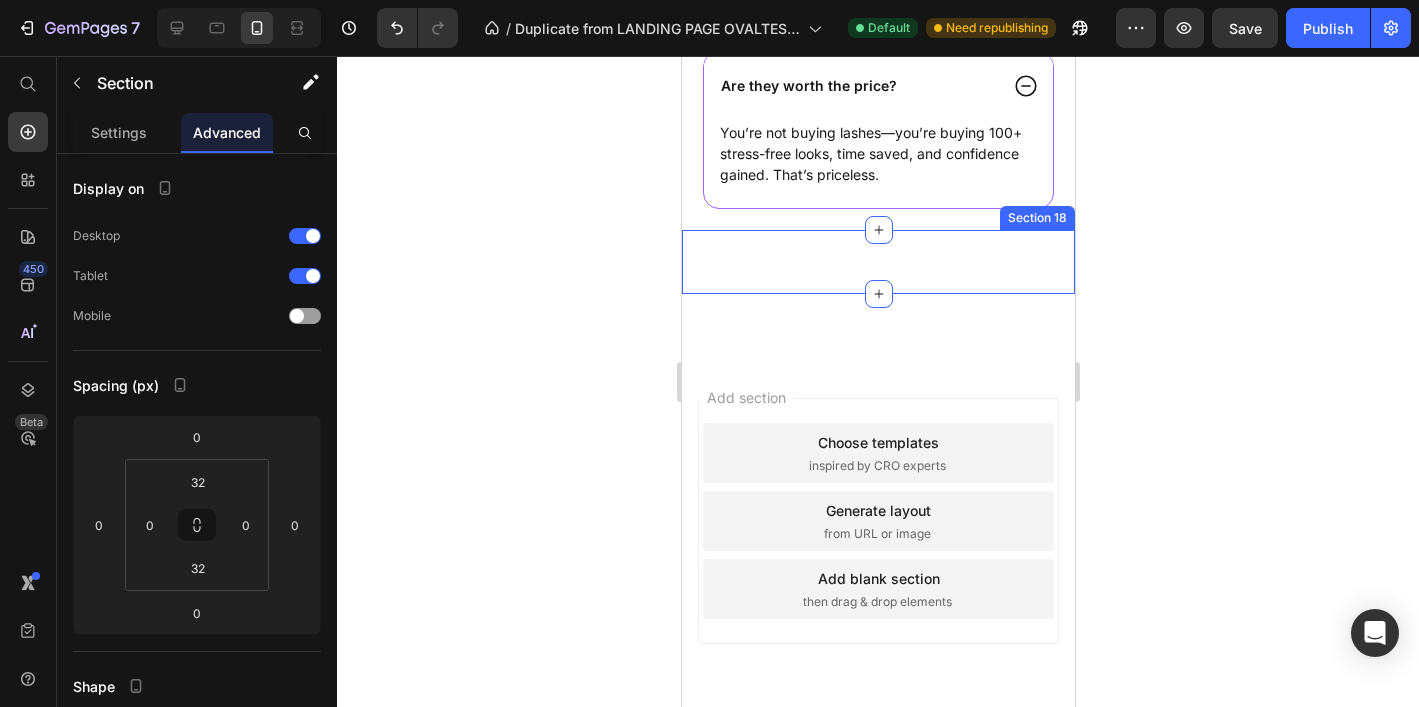 click on "Image Magnetic Lock System Ergonomic Lash Applicator Built-in Mirror Reusable & Long-Lasting Item List Row Section 18" at bounding box center [877, 262] 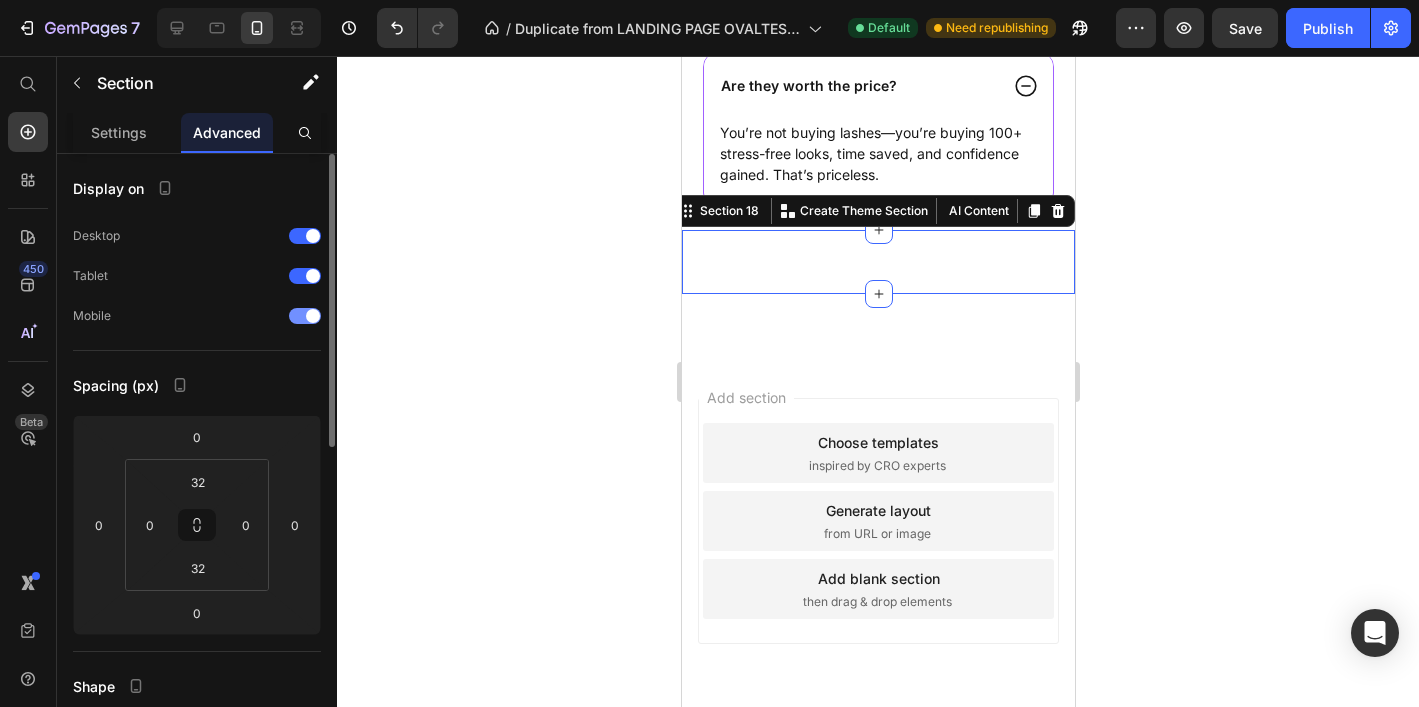 drag, startPoint x: 304, startPoint y: 314, endPoint x: 320, endPoint y: 314, distance: 16 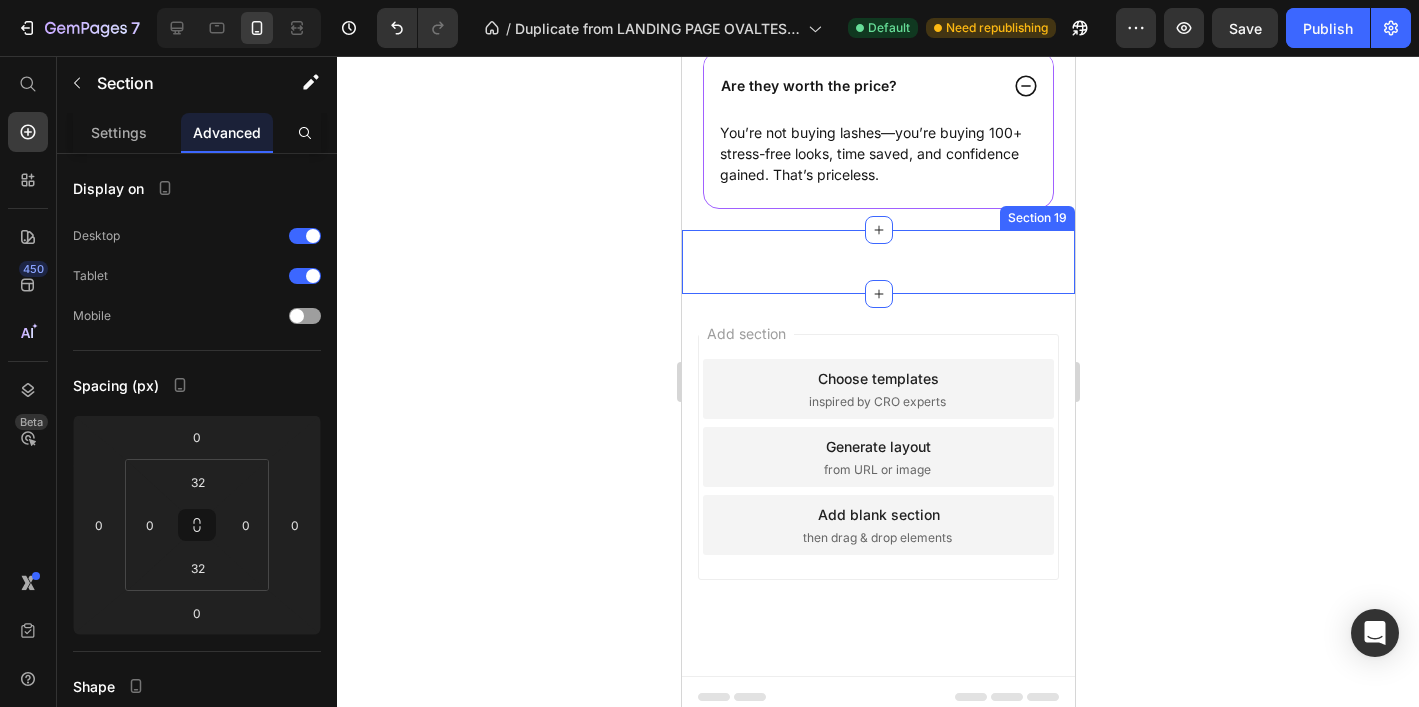 click on "Their Look, Their Way Heading Tap to watch how everyday women are transforming their look—fast, easy, and fuss-free. No scripts, just real reactions. Text Block
Publish the page to see the content.
Custom Code Row Section 19" at bounding box center (877, 262) 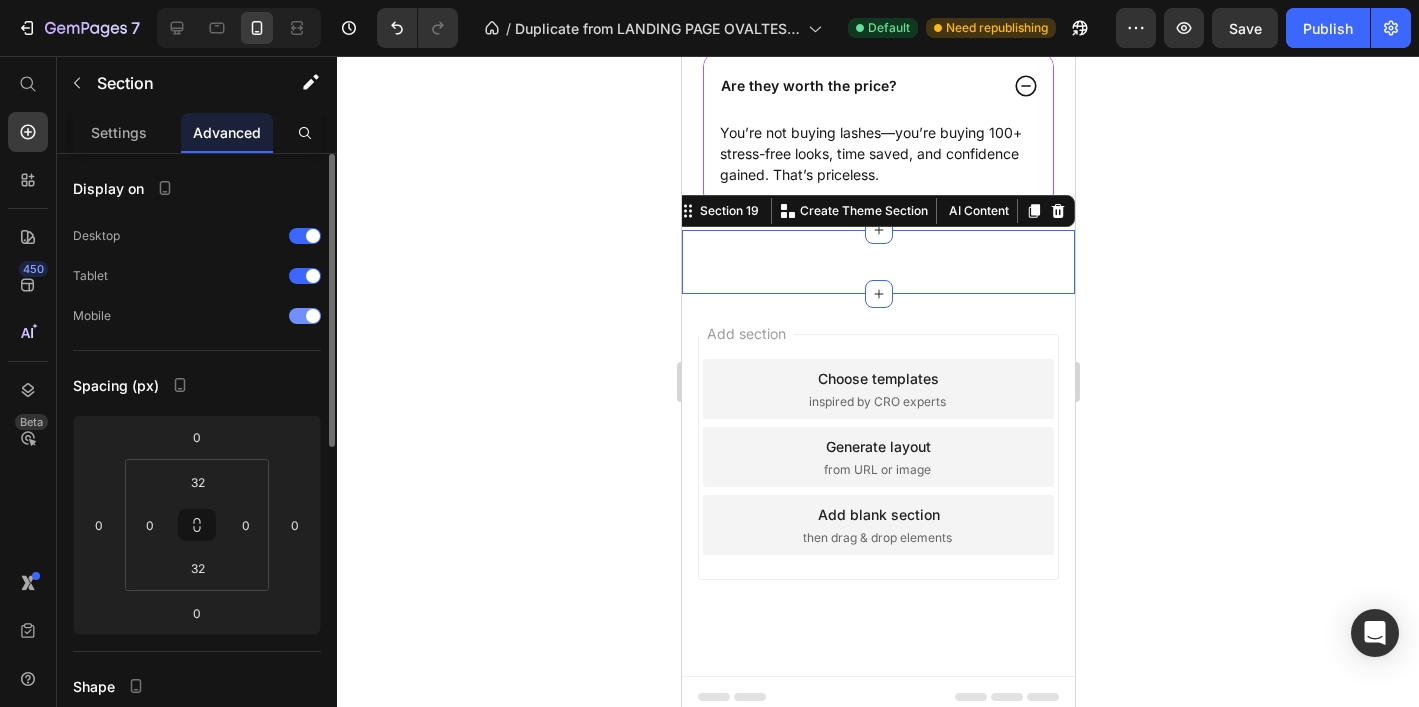 click at bounding box center (313, 316) 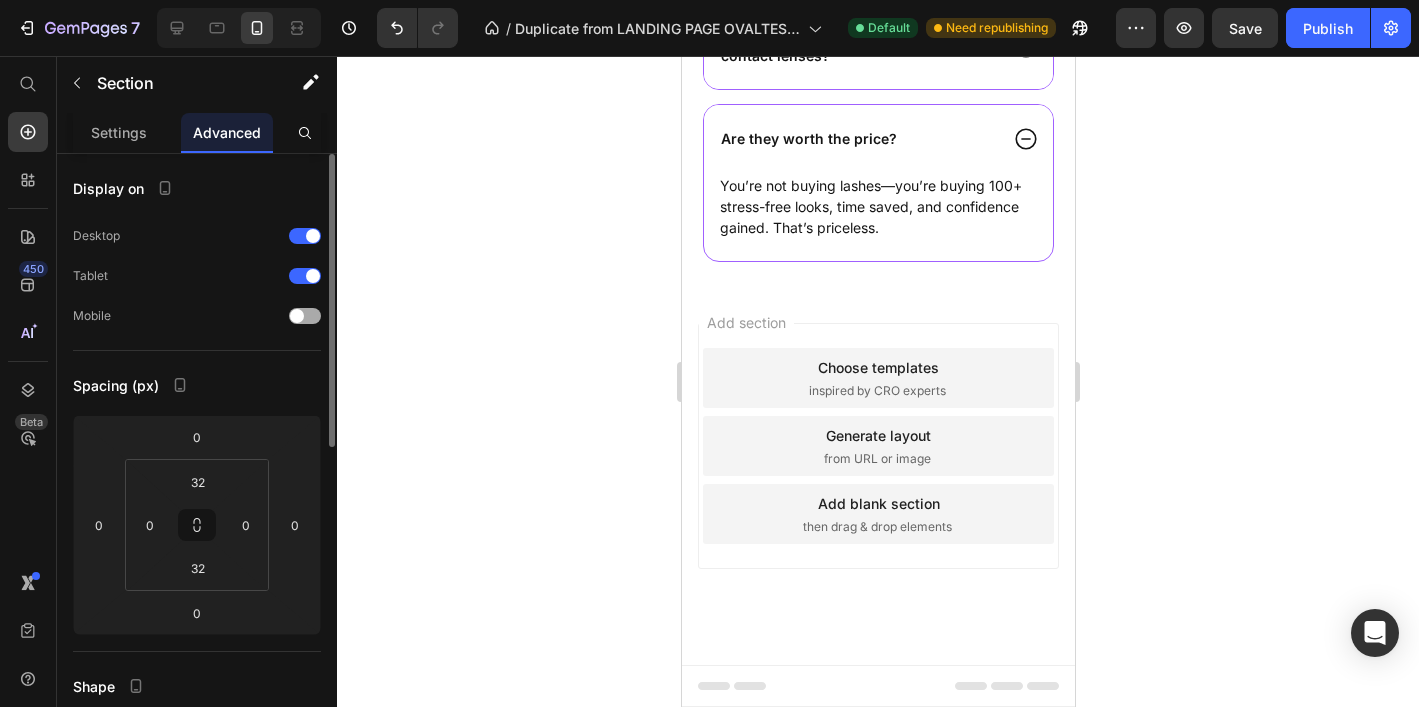scroll, scrollTop: 7341, scrollLeft: 0, axis: vertical 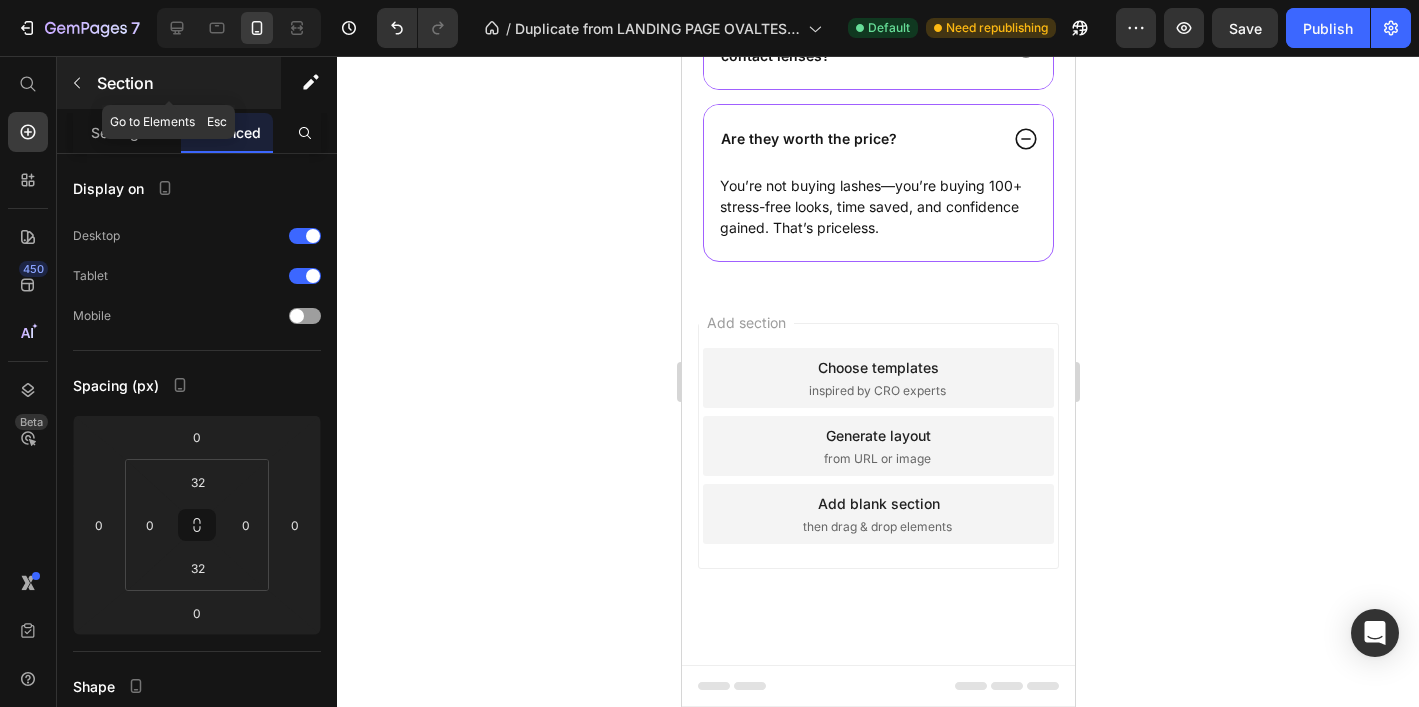 click 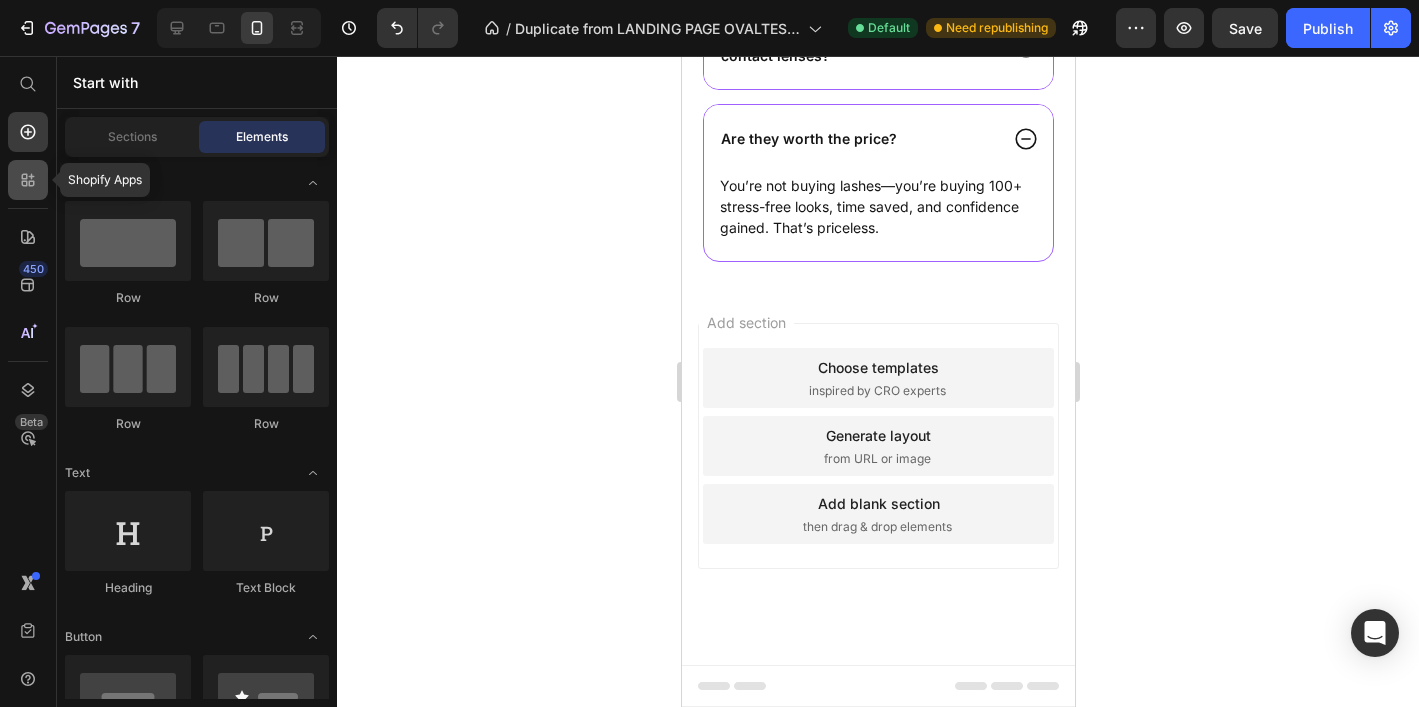 click 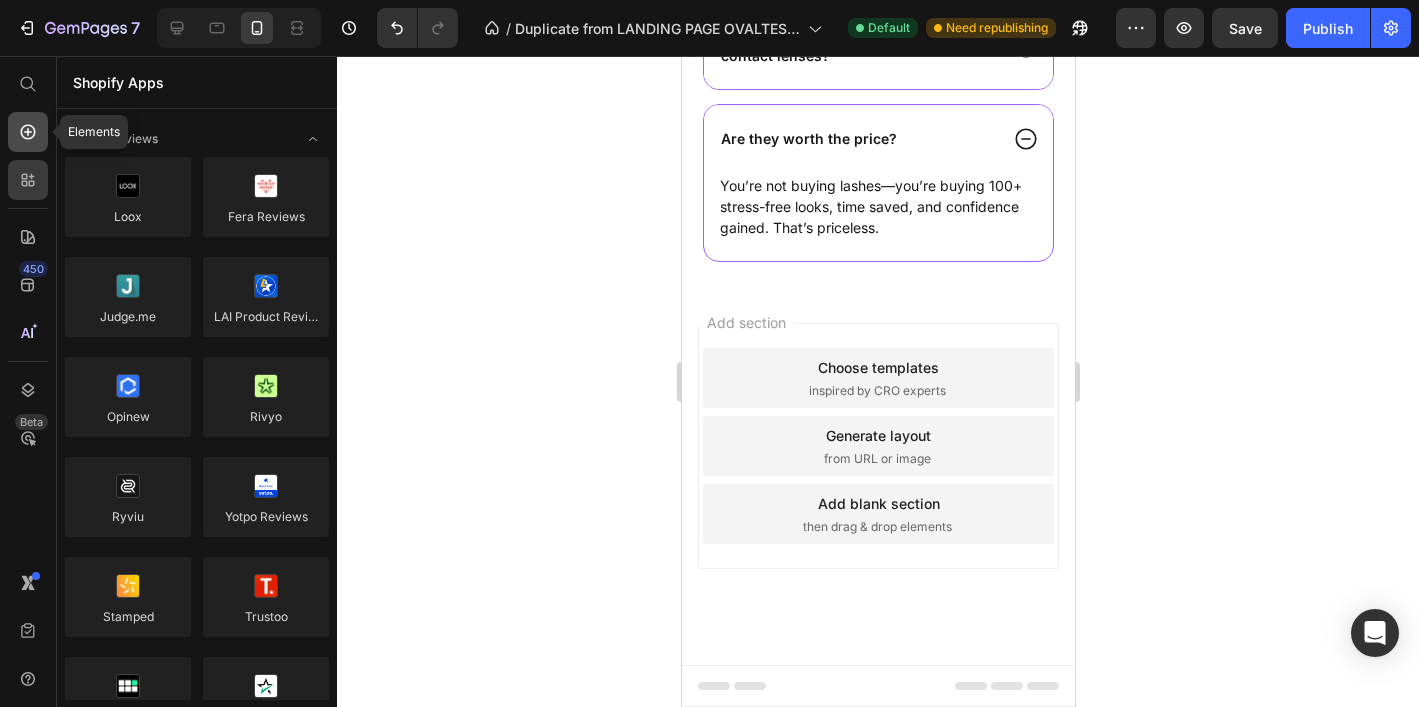 click 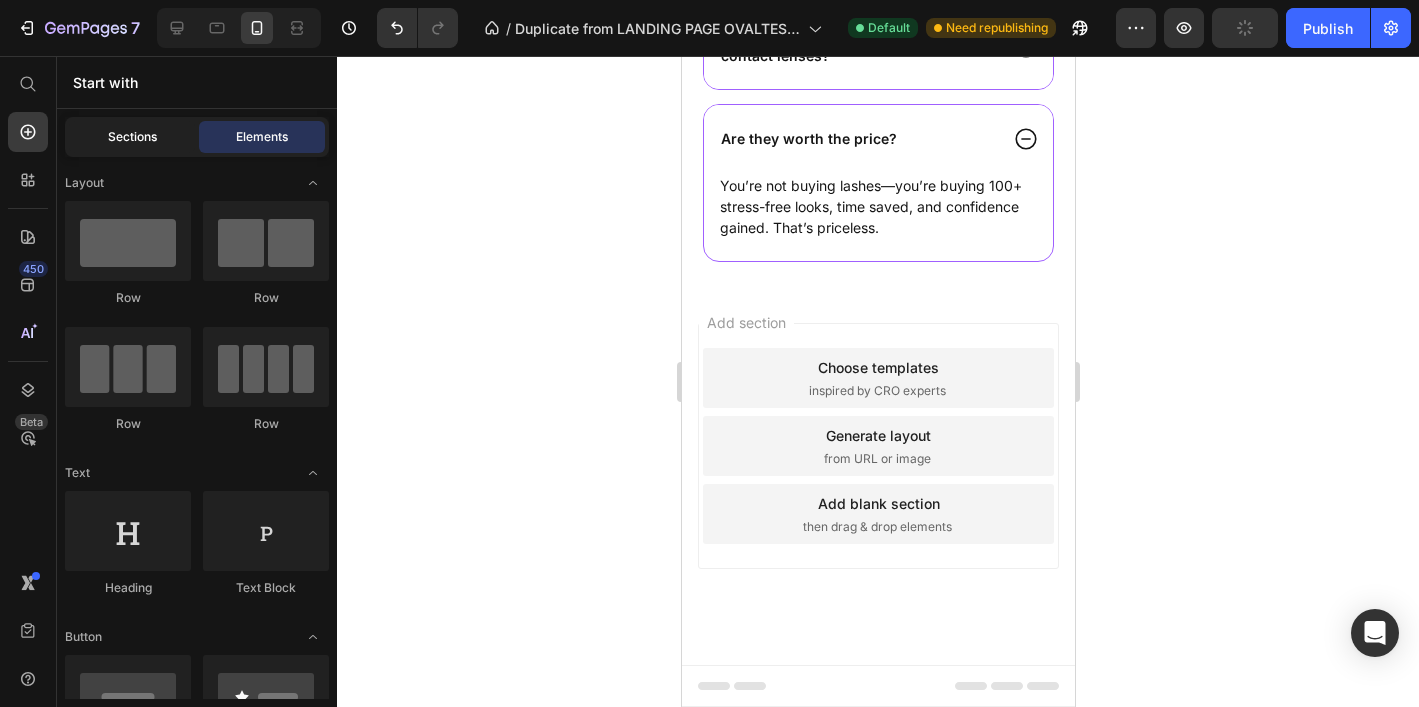 click on "Sections" at bounding box center (132, 137) 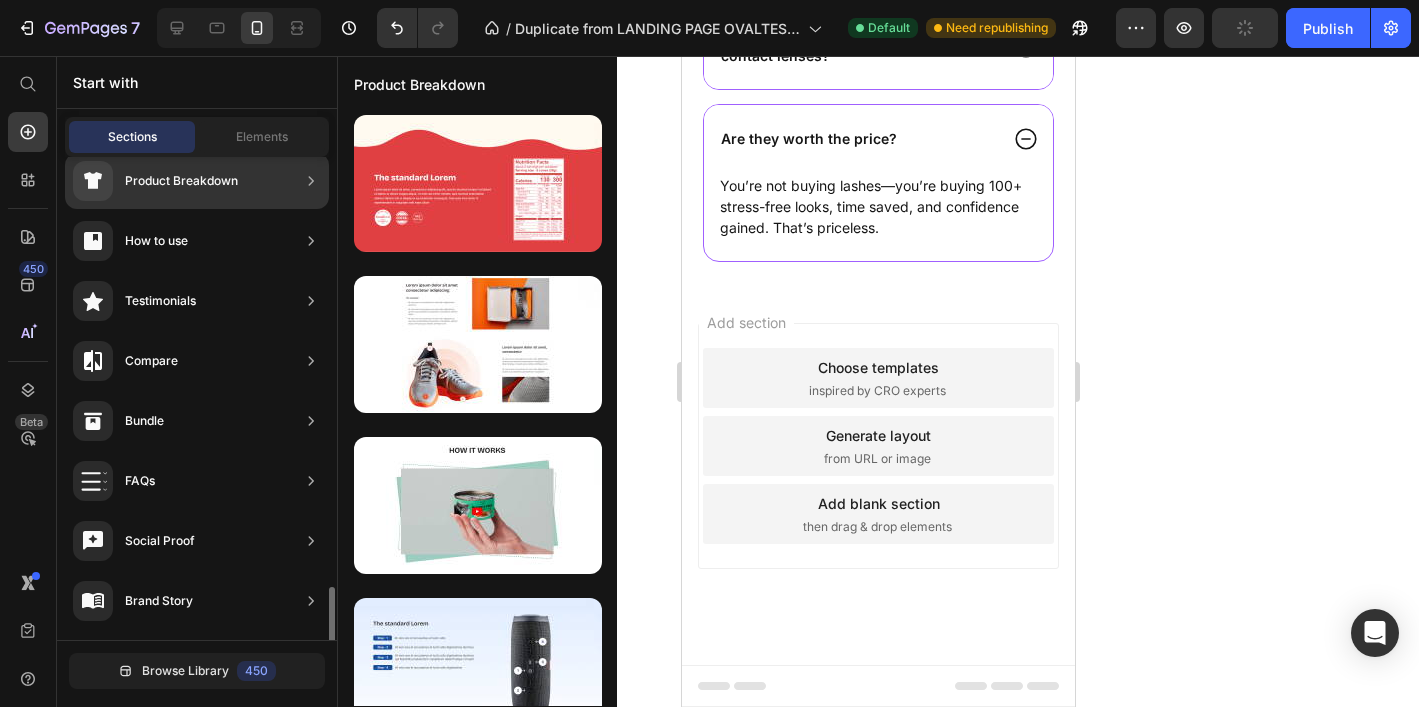 scroll, scrollTop: 677, scrollLeft: 0, axis: vertical 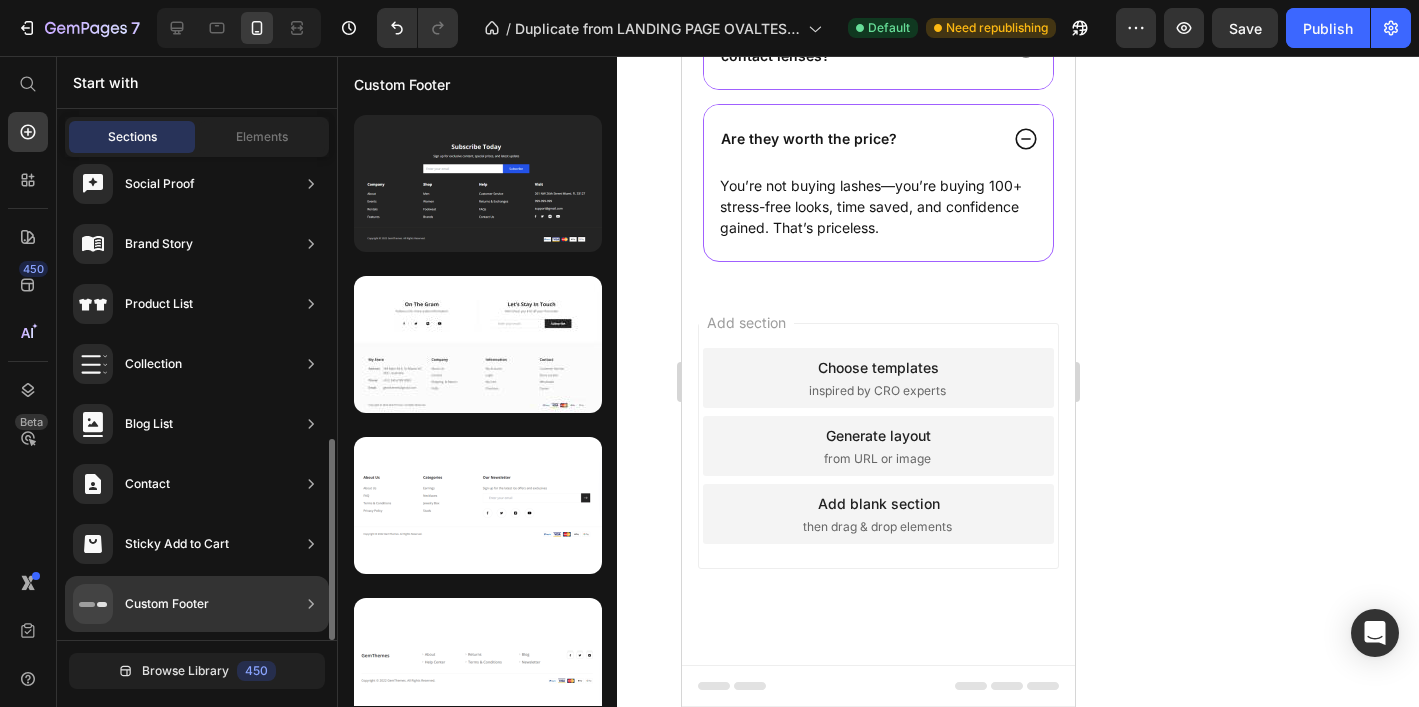 click on "Custom Footer" 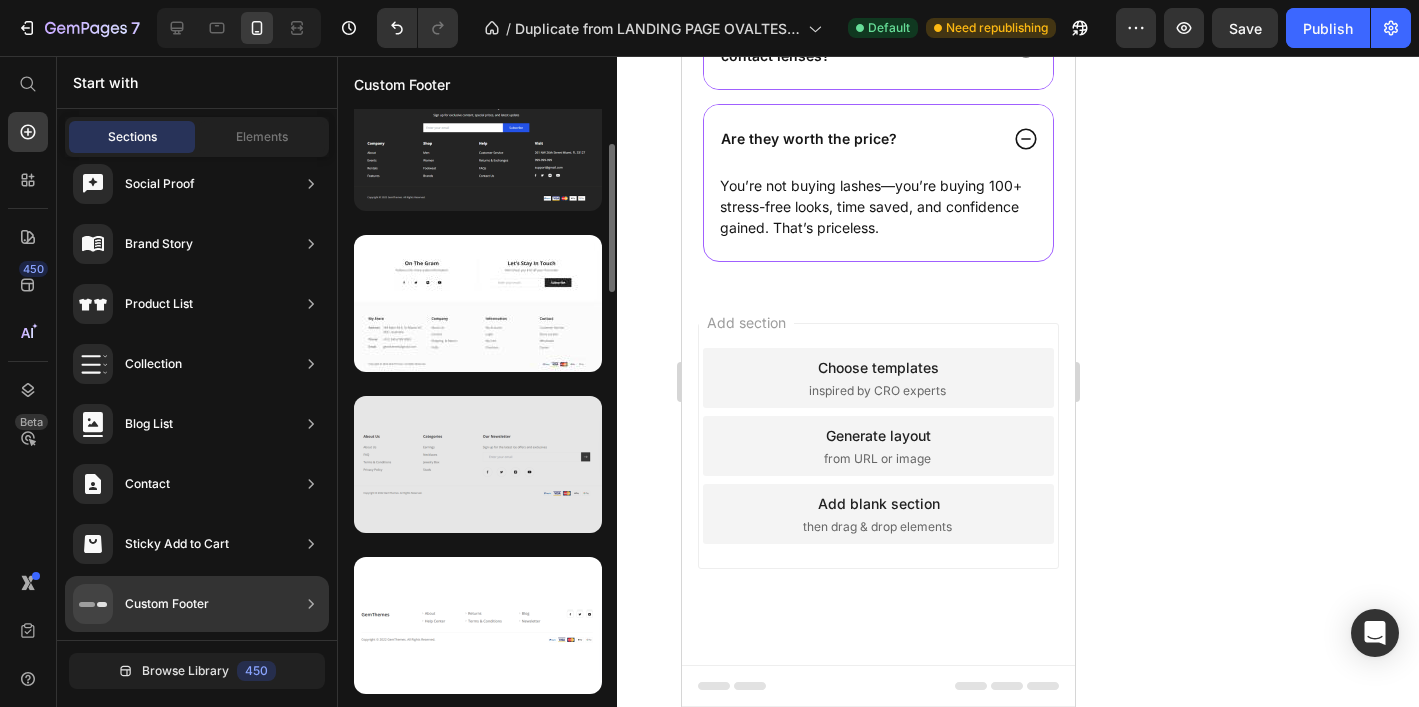 scroll, scrollTop: 61, scrollLeft: 0, axis: vertical 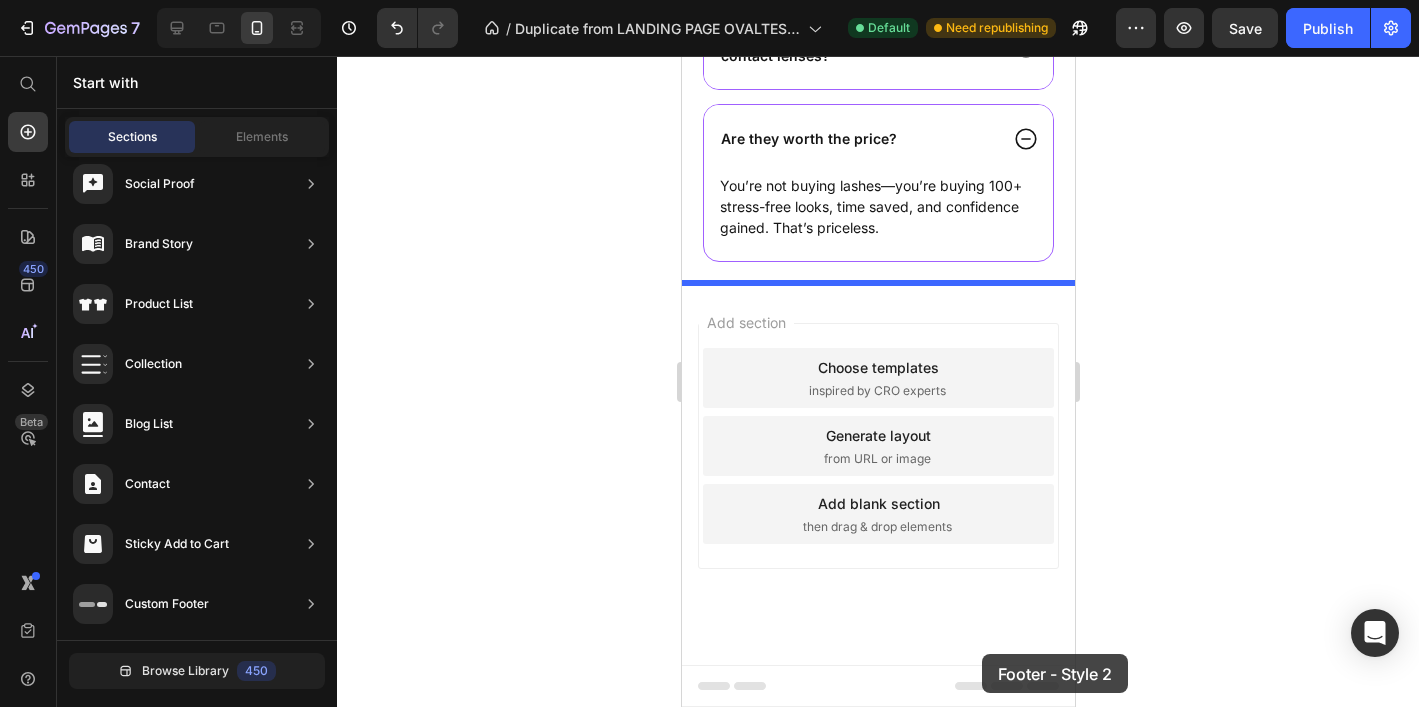 drag, startPoint x: 1126, startPoint y: 377, endPoint x: 981, endPoint y: 654, distance: 312.65637 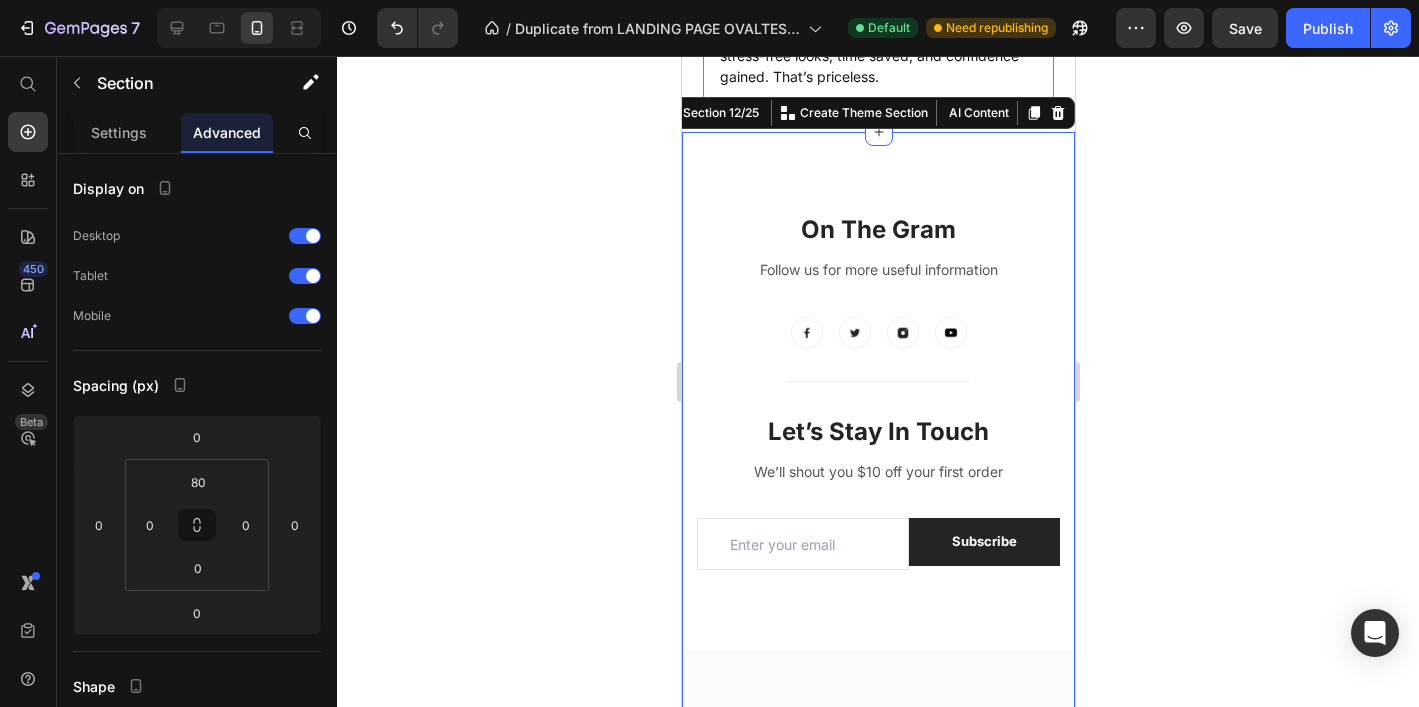 scroll, scrollTop: 7498, scrollLeft: 0, axis: vertical 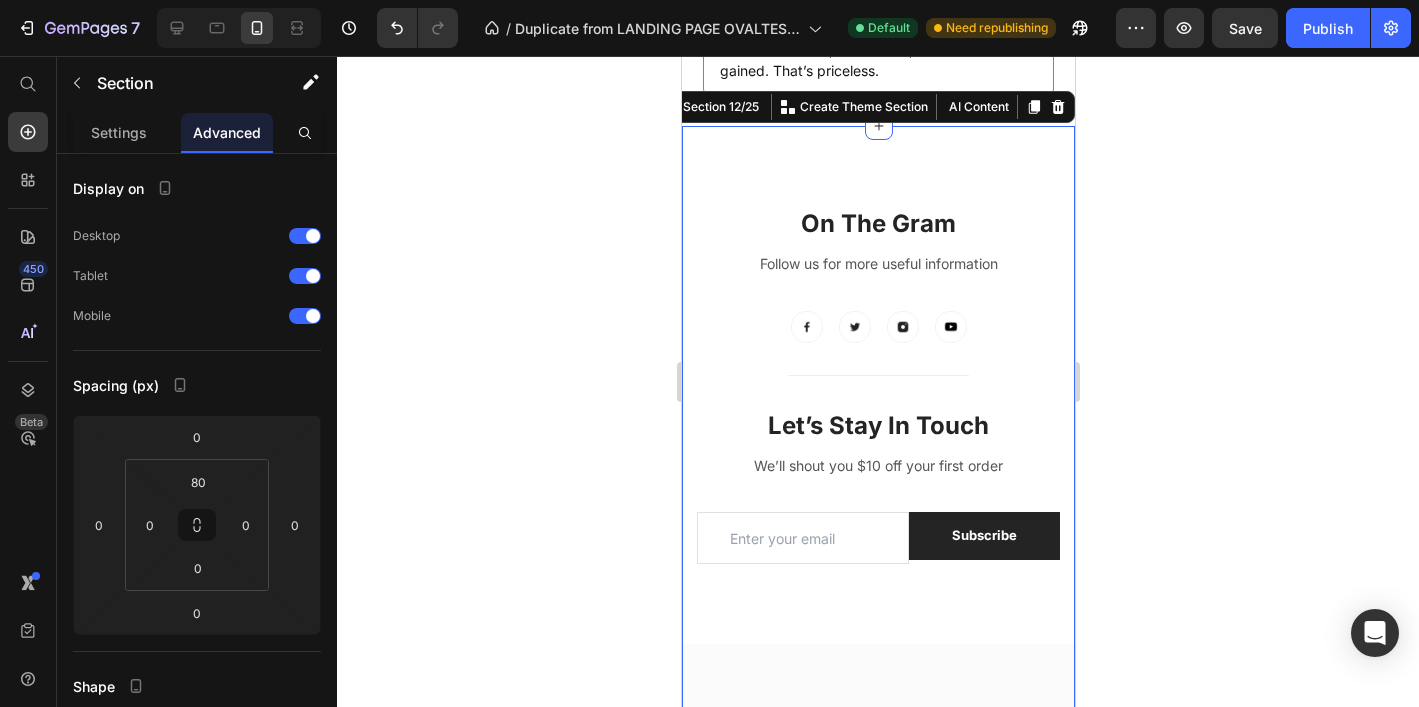 click 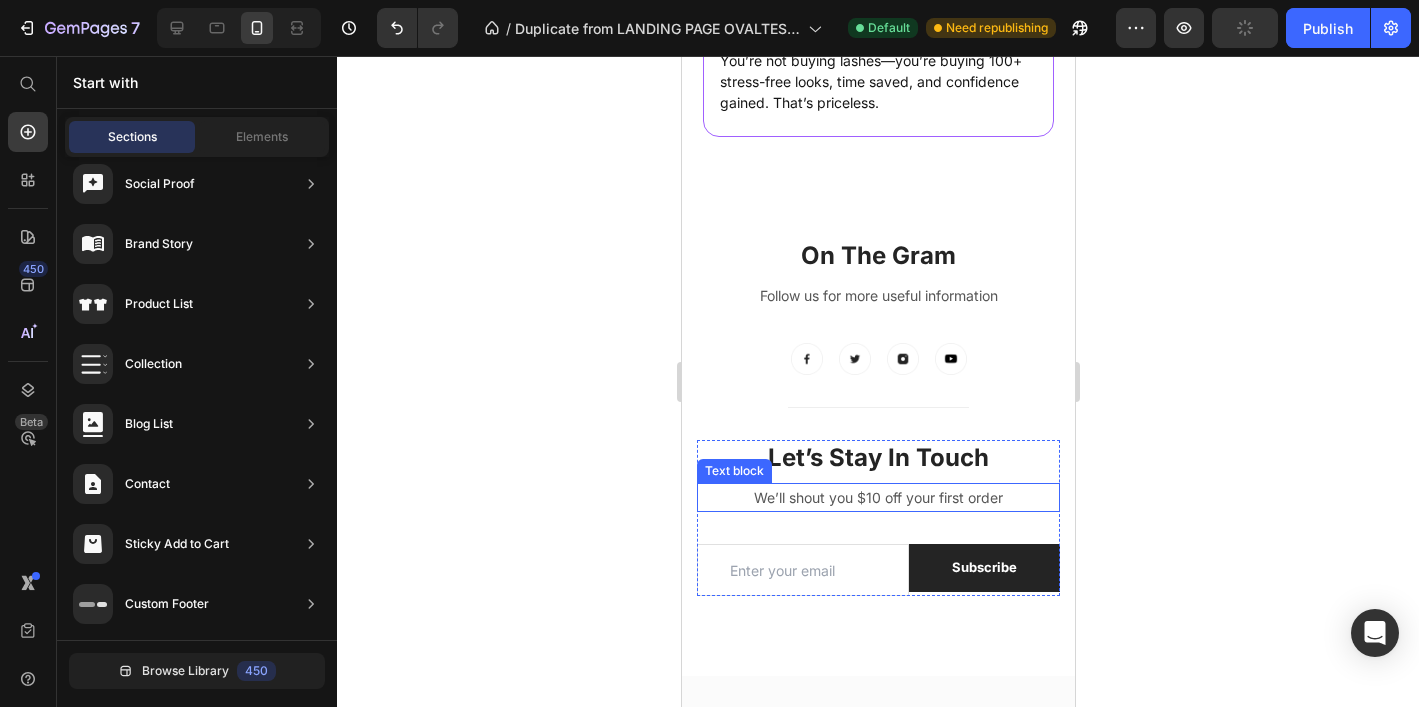 scroll, scrollTop: 7463, scrollLeft: 0, axis: vertical 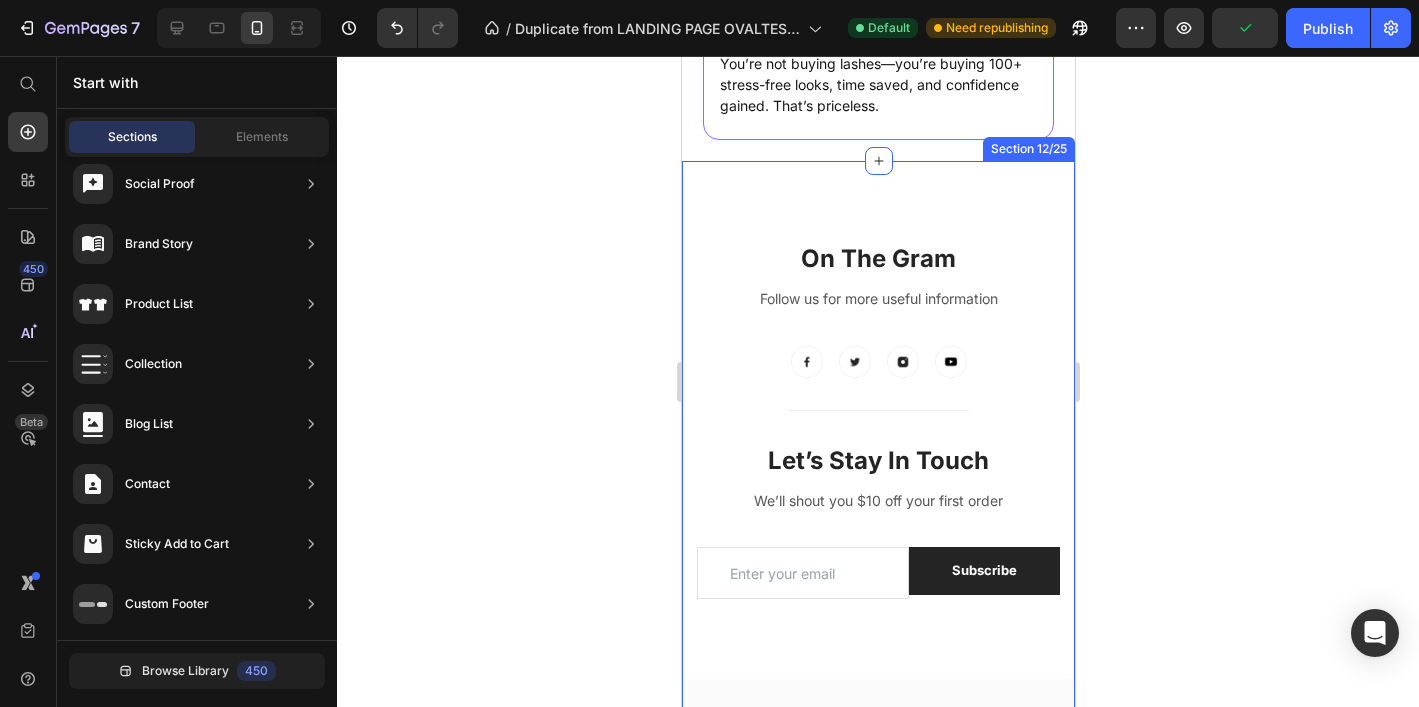 click on "On The Gram Heading Follow us for more useful information Text block Image Image Image Image Row                Title Line Let’s Stay In Touch Heading We’ll shout you $10 off your first order Text block Email Field Subscribe Submit Button Row Newsletter Row Let’s Stay In Touch Heading We’ll shout you $10 off your first order Text block Email Field Subscribe Submit Button Row Newsletter Row Row My Store Heading Address: Text block 184 Main Rd E, St Albans VIC 3021, Australia Text block Row Phone: Text block +012 345 6789 0000 Text block Row Email: Text block gemthemes@gmail.com Text block Row Company Heading About Us Text block Contact Text block Shipping  & Return Text block FAQs Text block Row Information Heading My Account Text block Login Text block My Cart Text block Checkout Text block Row Contact Heading Customer Service Text block Store Locator Text block Wholesale Text block Career Text block Row Row
My Store
Line" at bounding box center [877, 646] 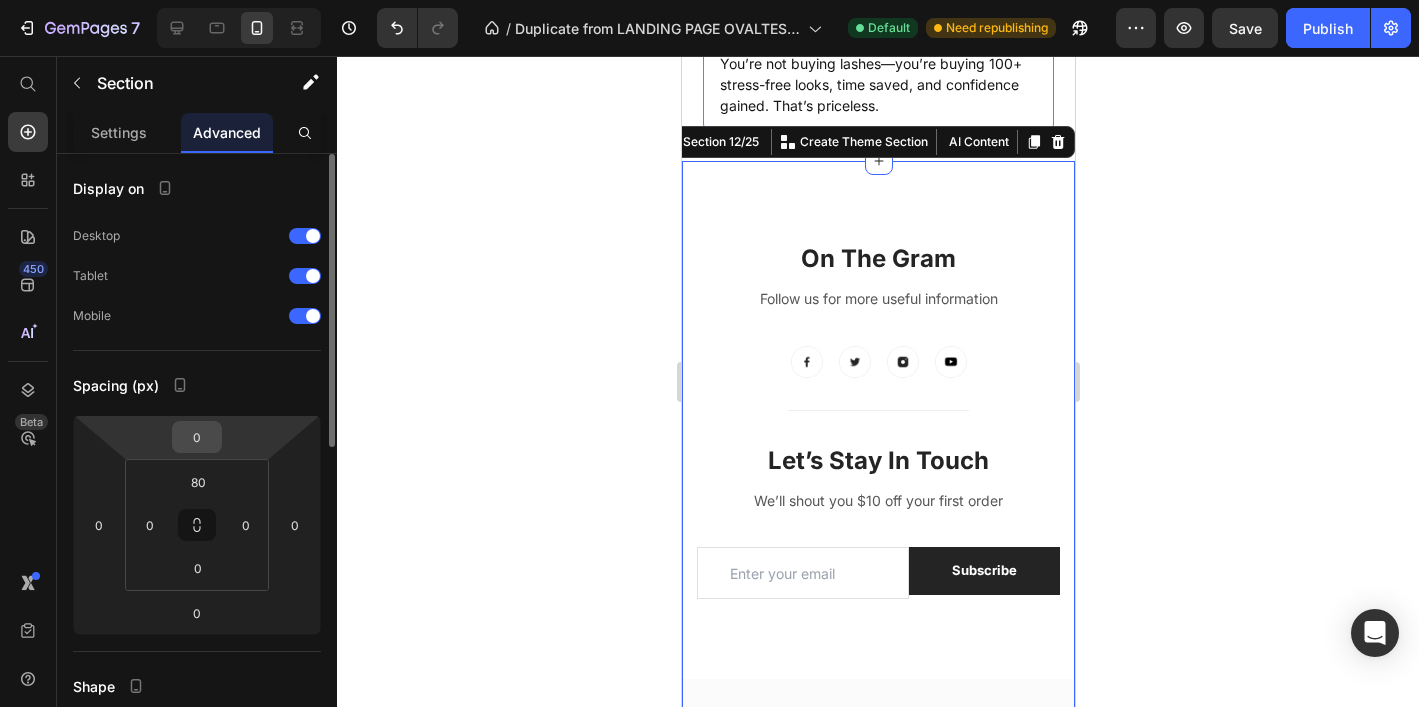 click on "0" at bounding box center [197, 437] 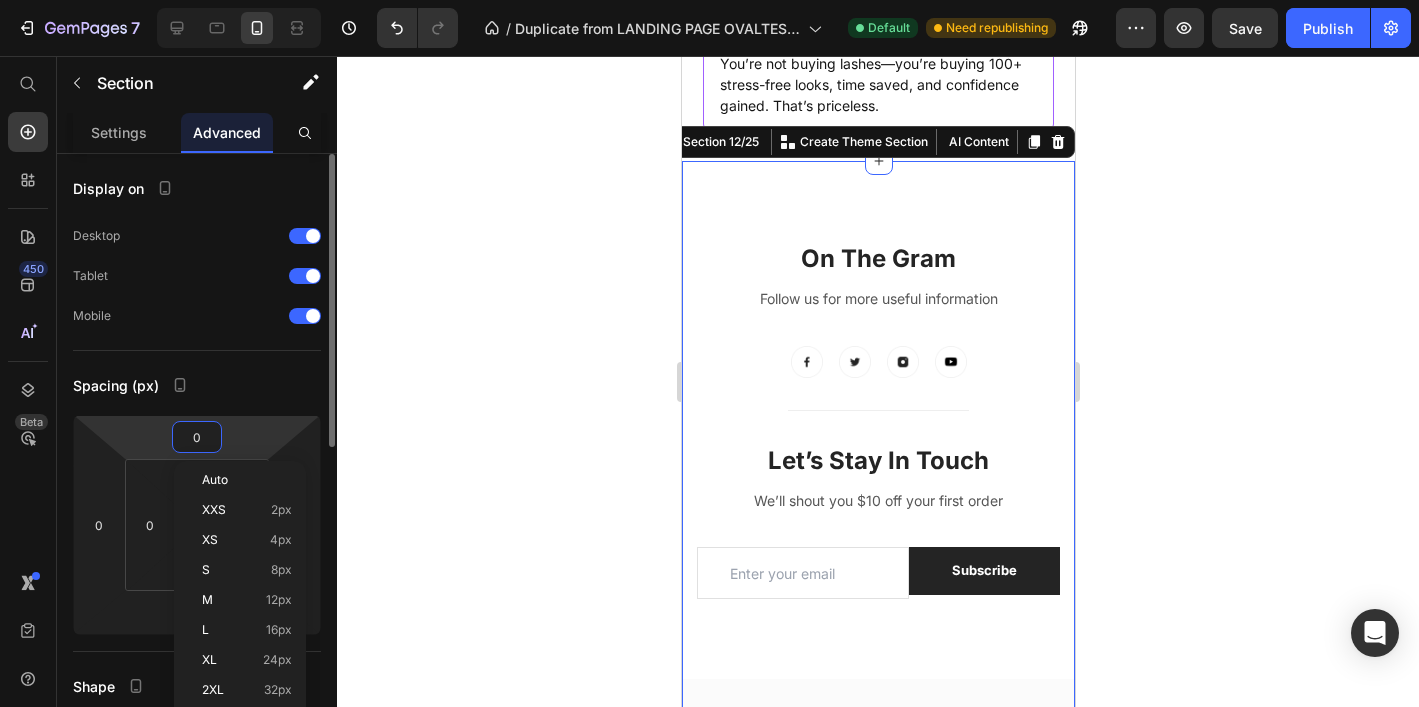 scroll, scrollTop: 159, scrollLeft: 0, axis: vertical 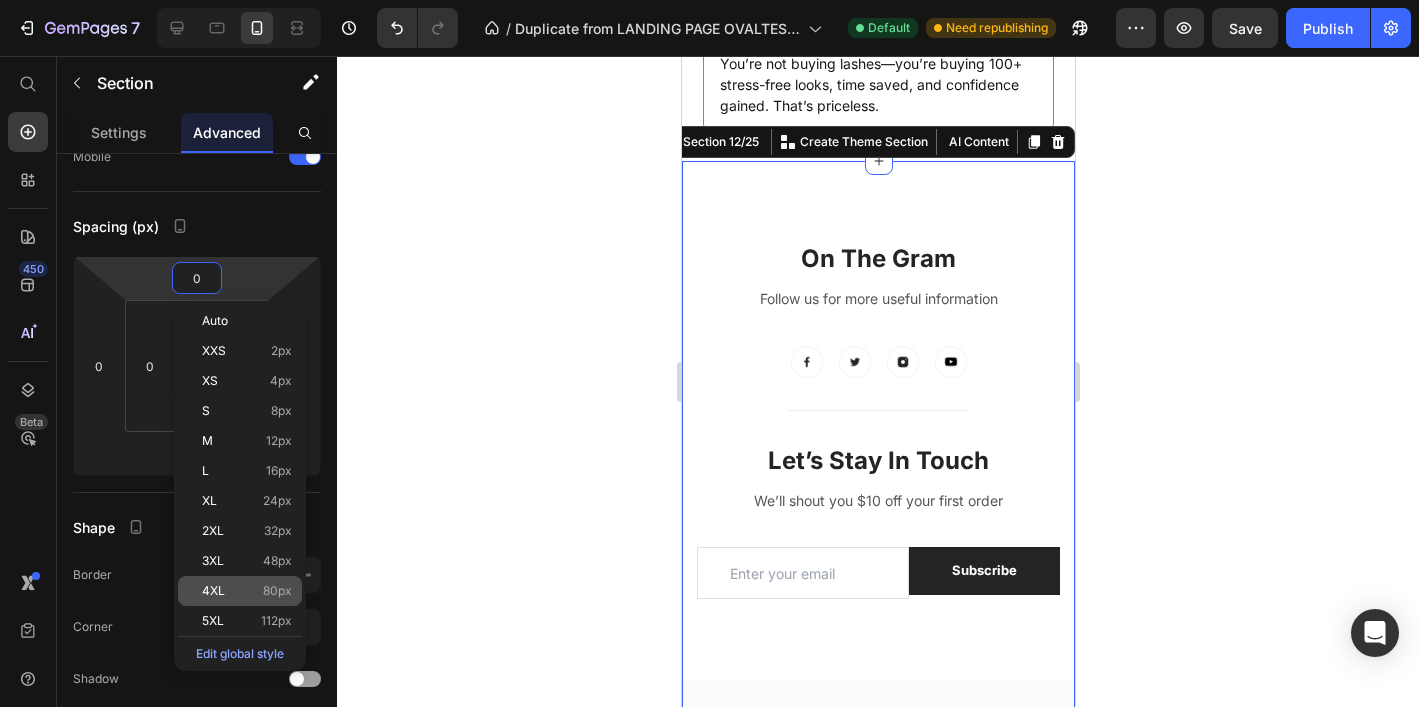 click on "4XL" at bounding box center (213, 591) 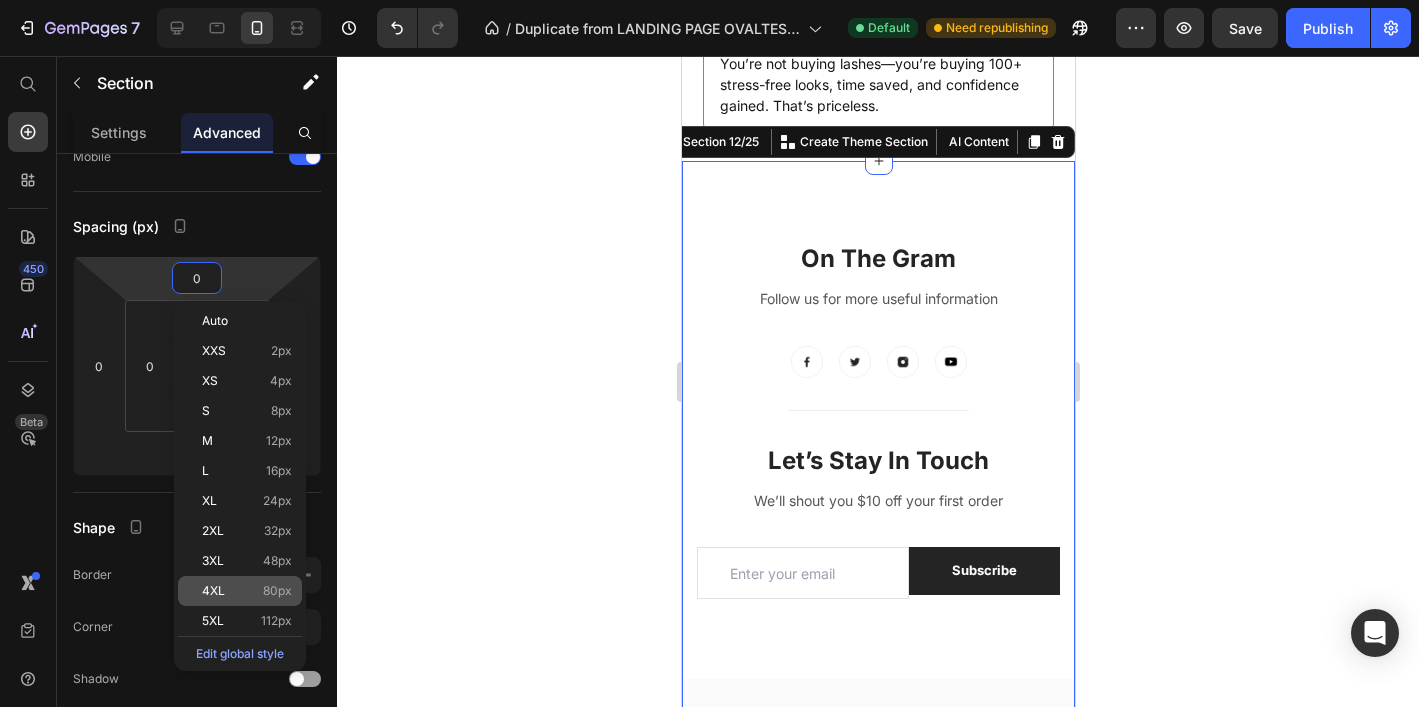 type on "80" 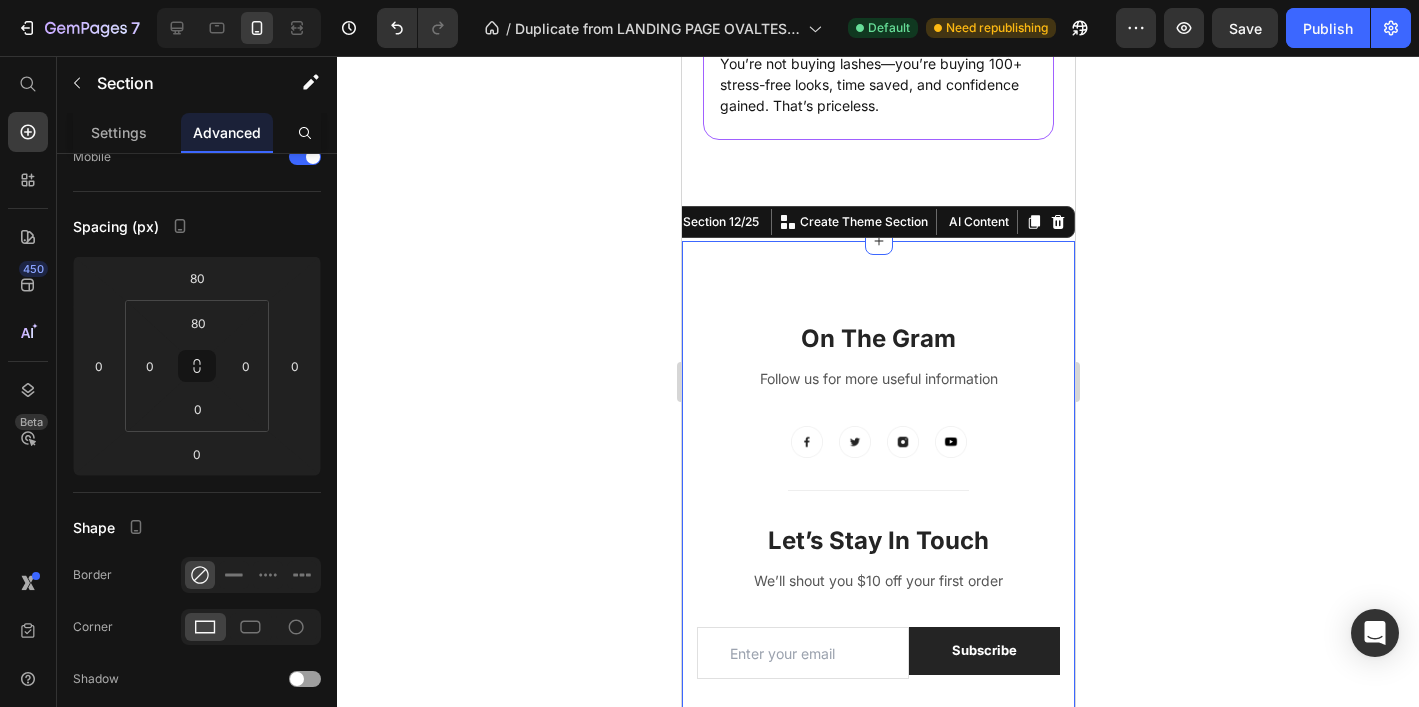 click 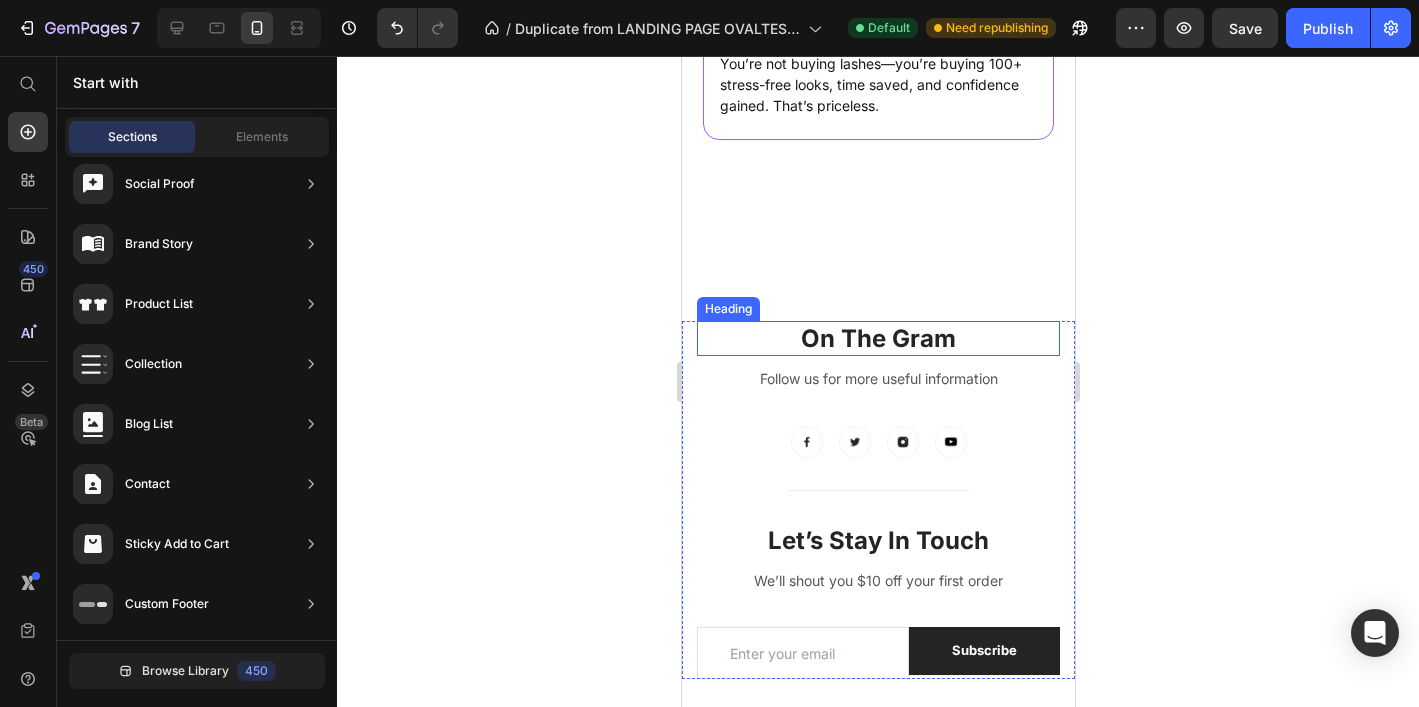 click on "On The Gram" at bounding box center (877, 338) 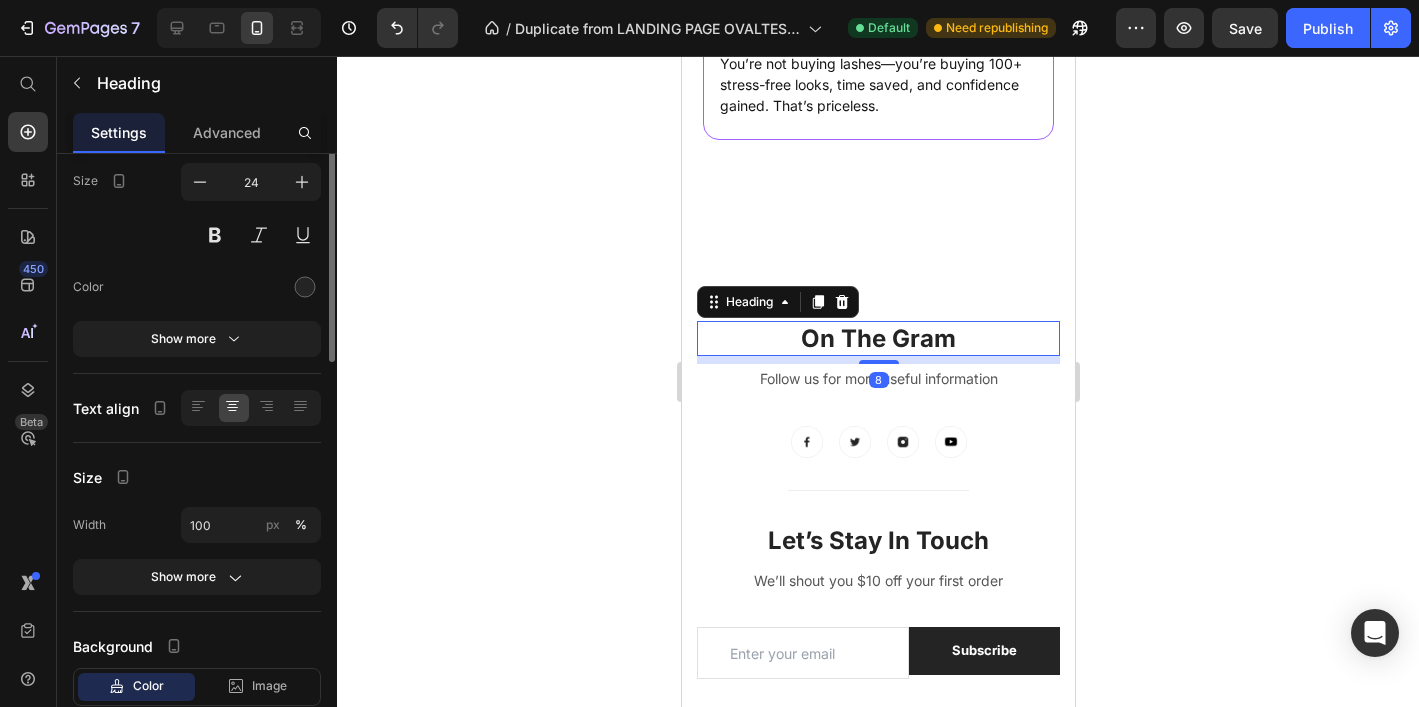 scroll, scrollTop: 0, scrollLeft: 0, axis: both 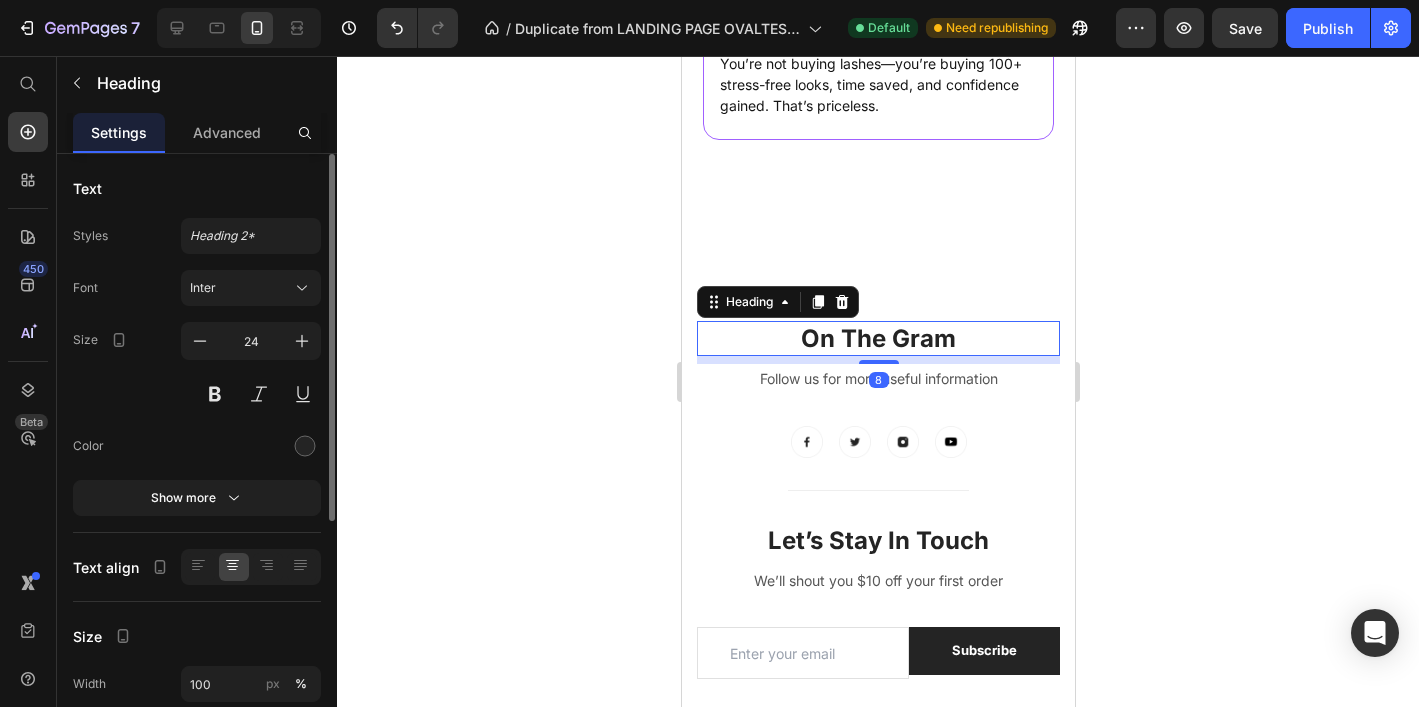 click on "On The Gram" at bounding box center (877, 338) 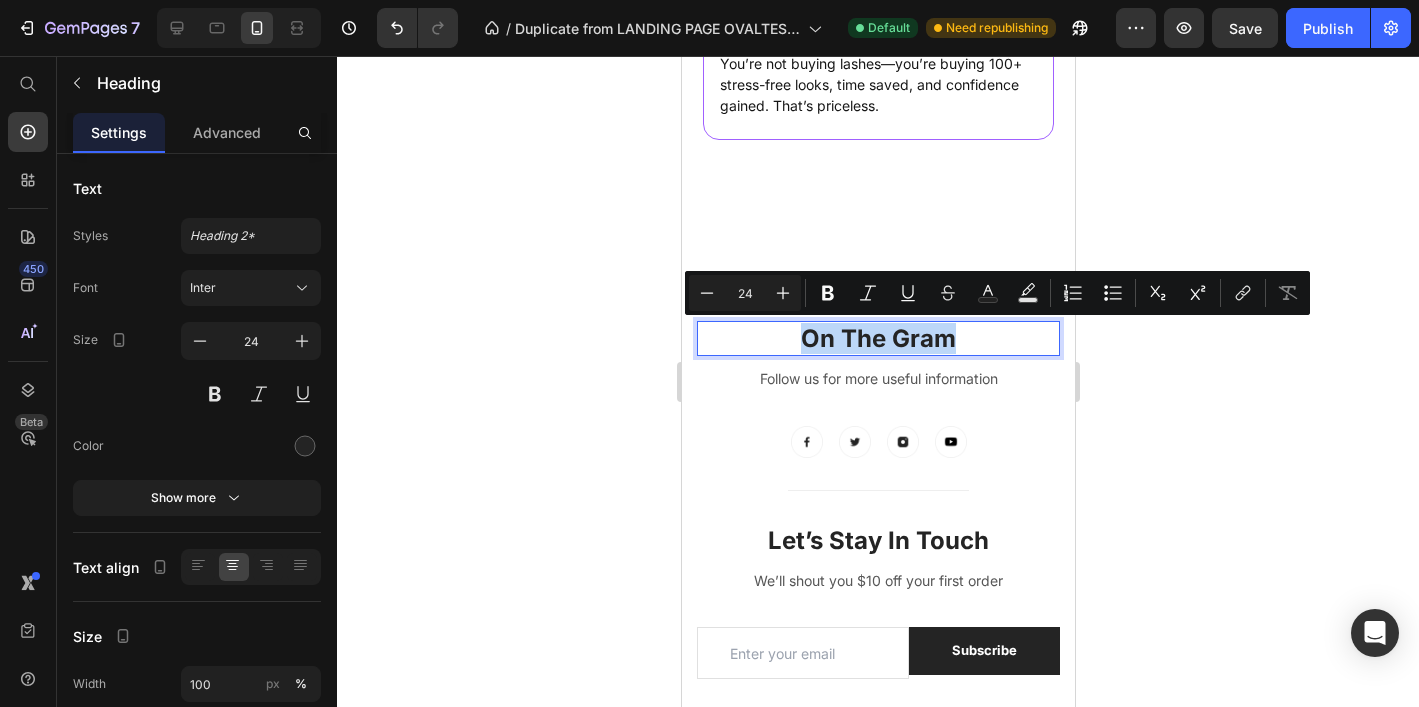 drag, startPoint x: 962, startPoint y: 335, endPoint x: 835, endPoint y: 336, distance: 127.00394 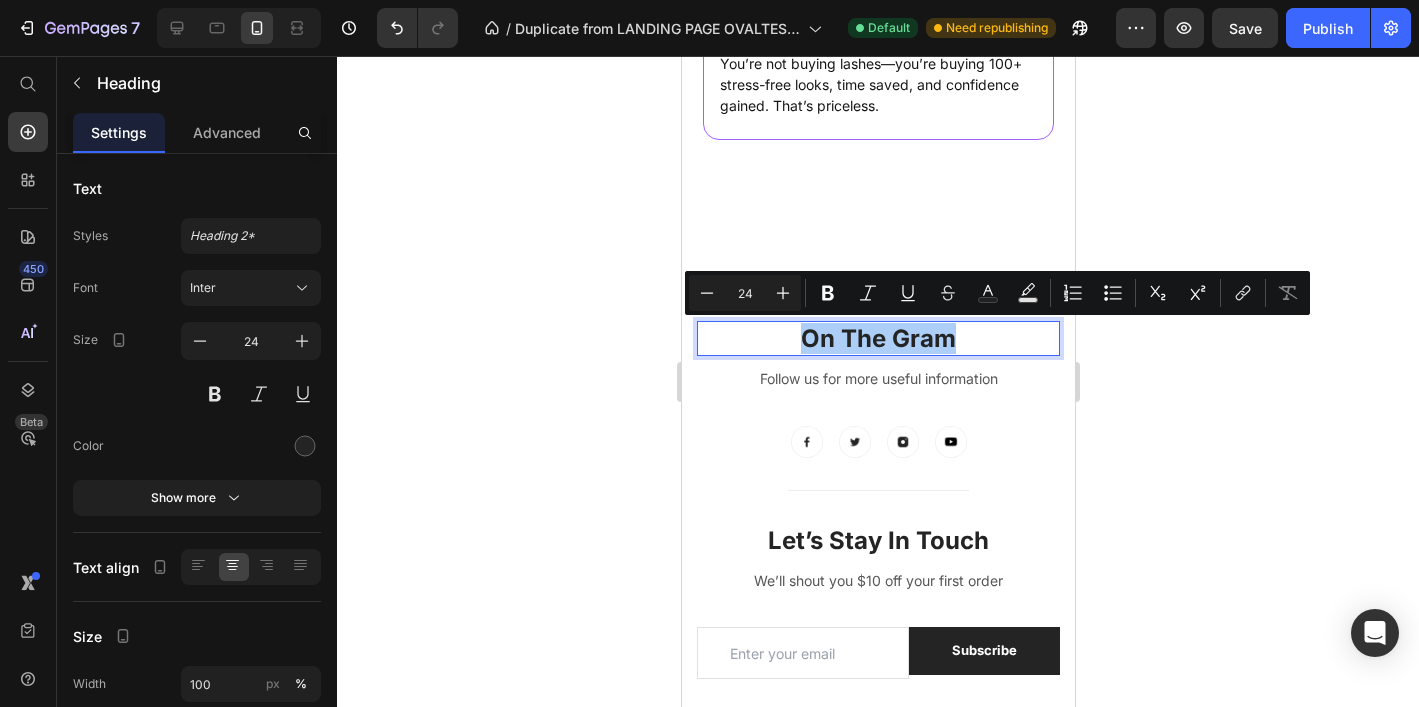 click 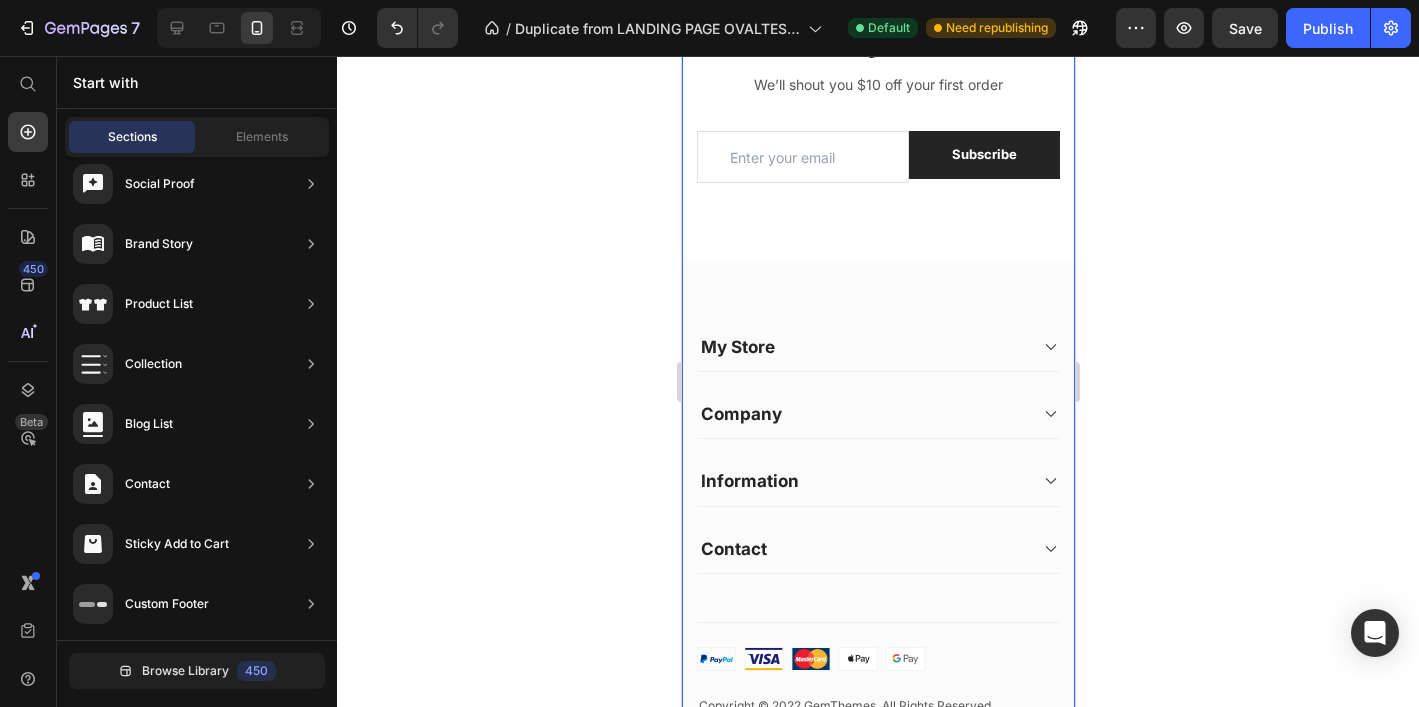 scroll, scrollTop: 8034, scrollLeft: 0, axis: vertical 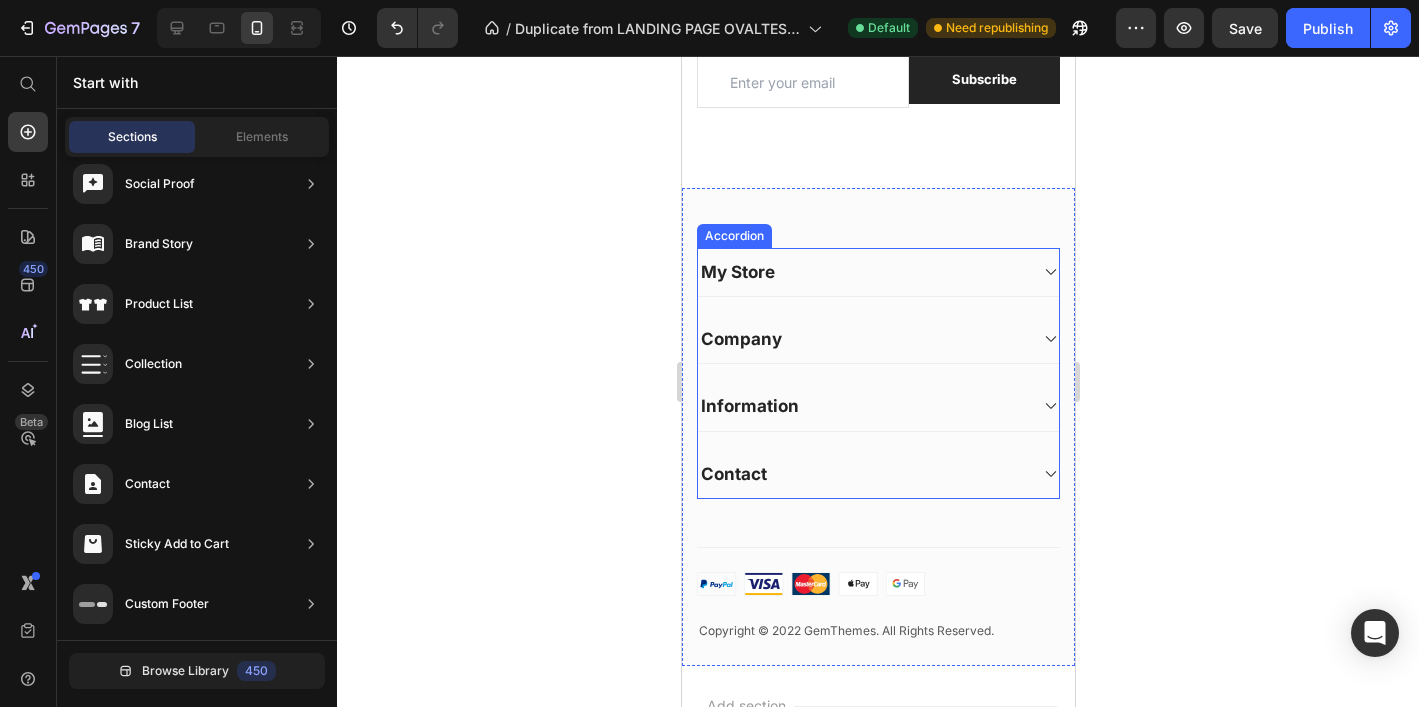 click on "Information" at bounding box center (877, 406) 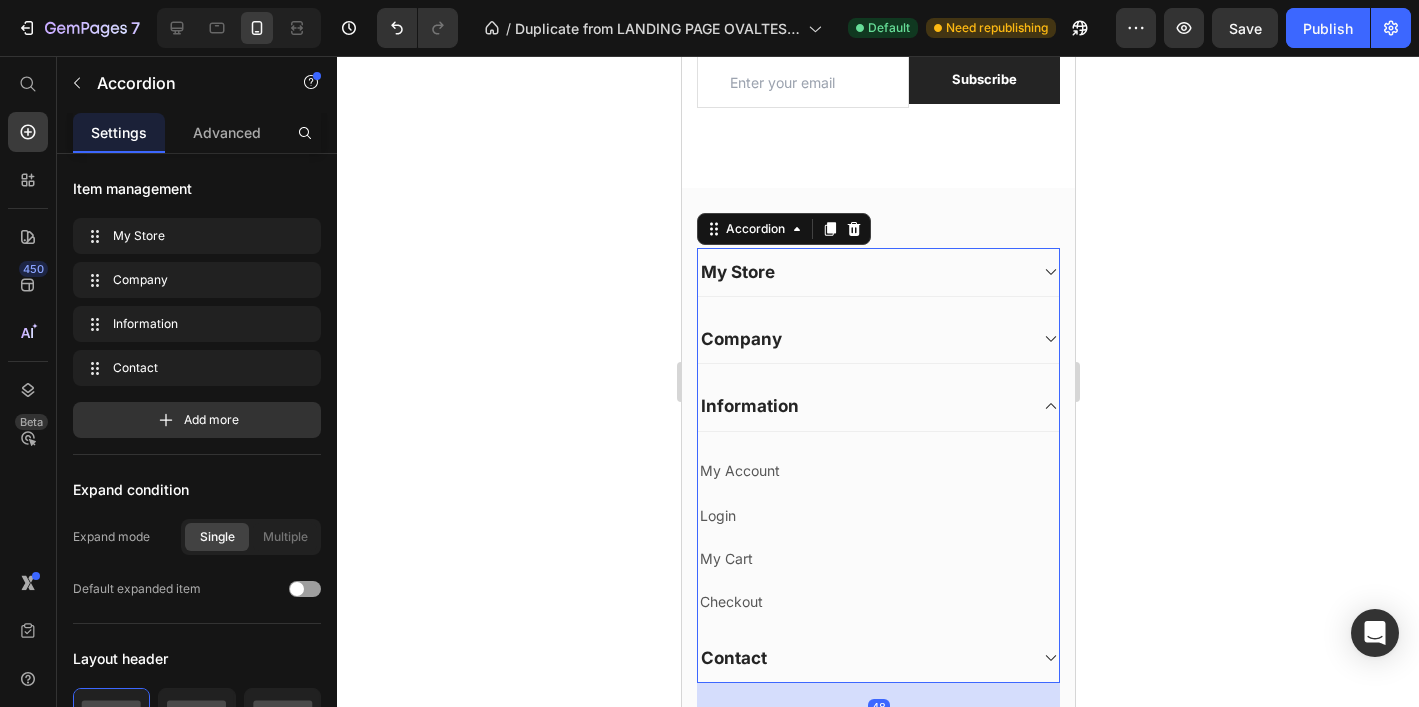 click on "Information" at bounding box center (861, 406) 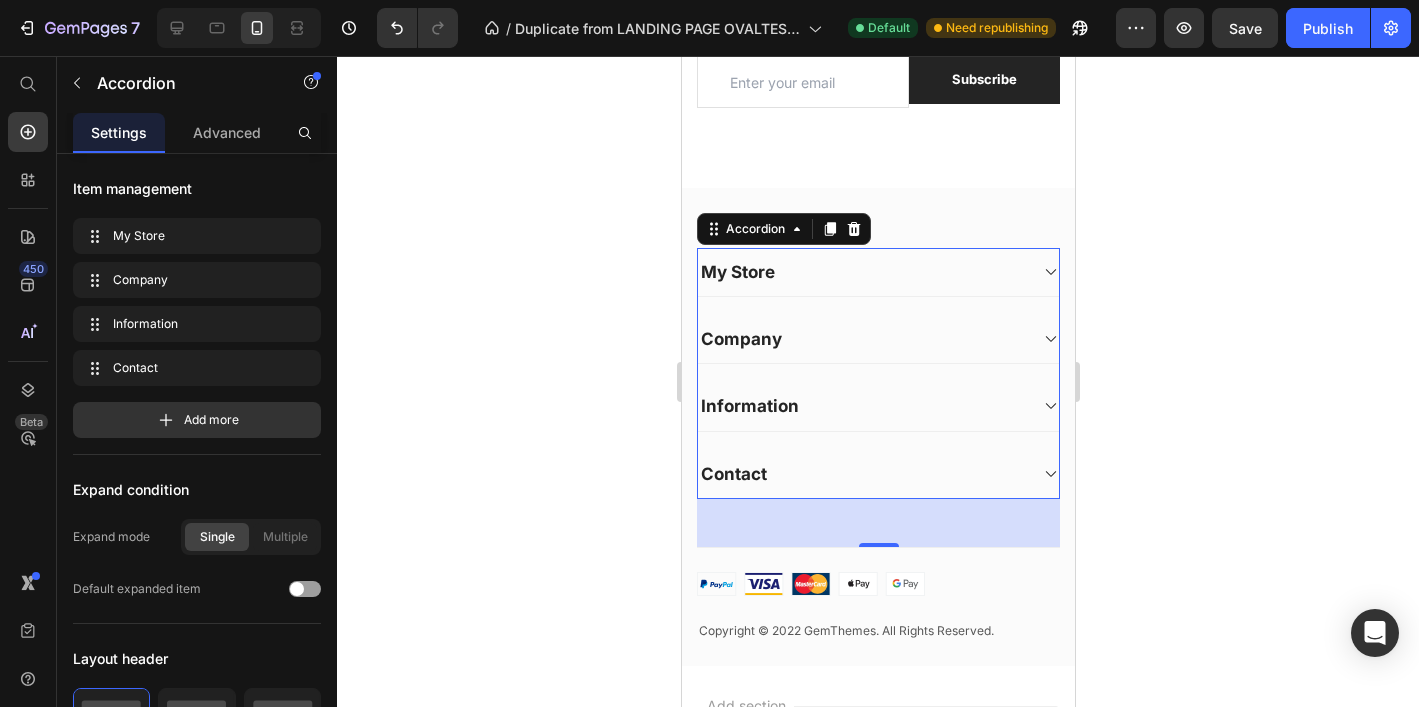 click on "Company" at bounding box center (861, 339) 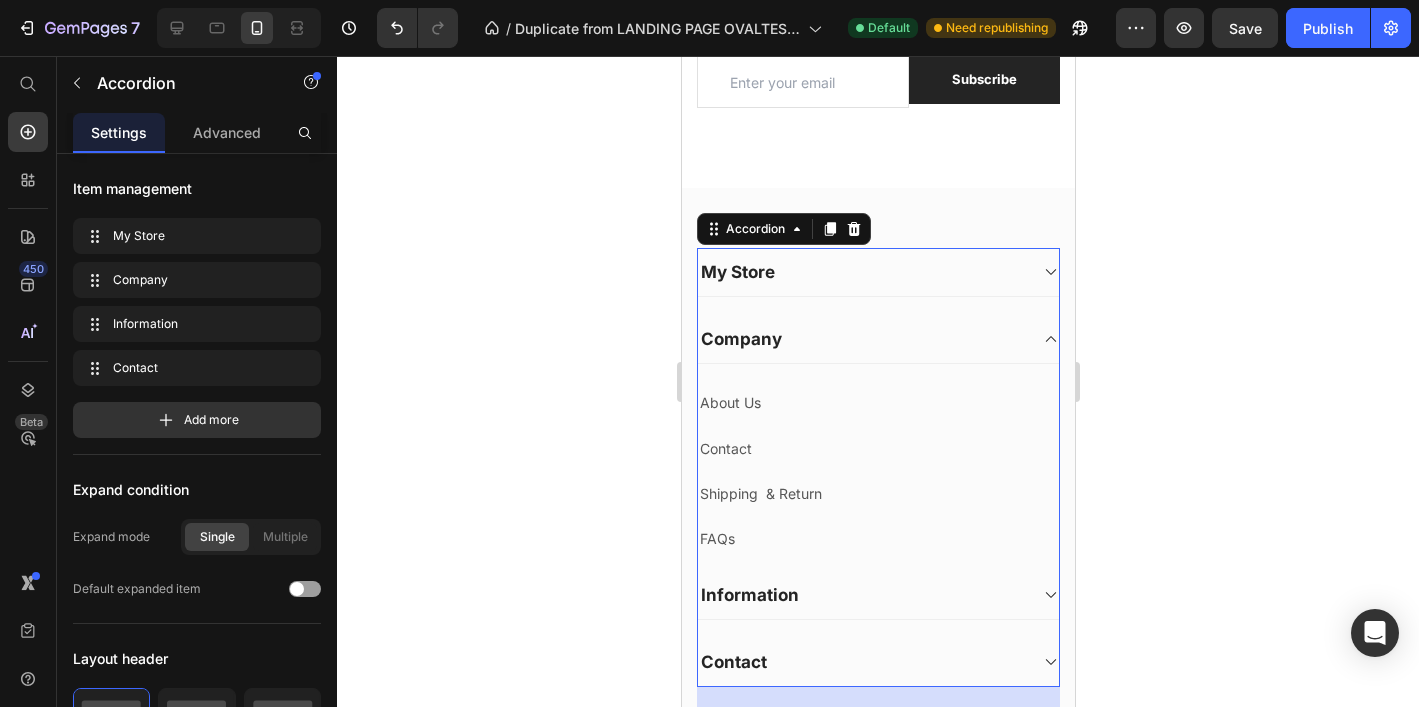 click on "Company" at bounding box center [861, 339] 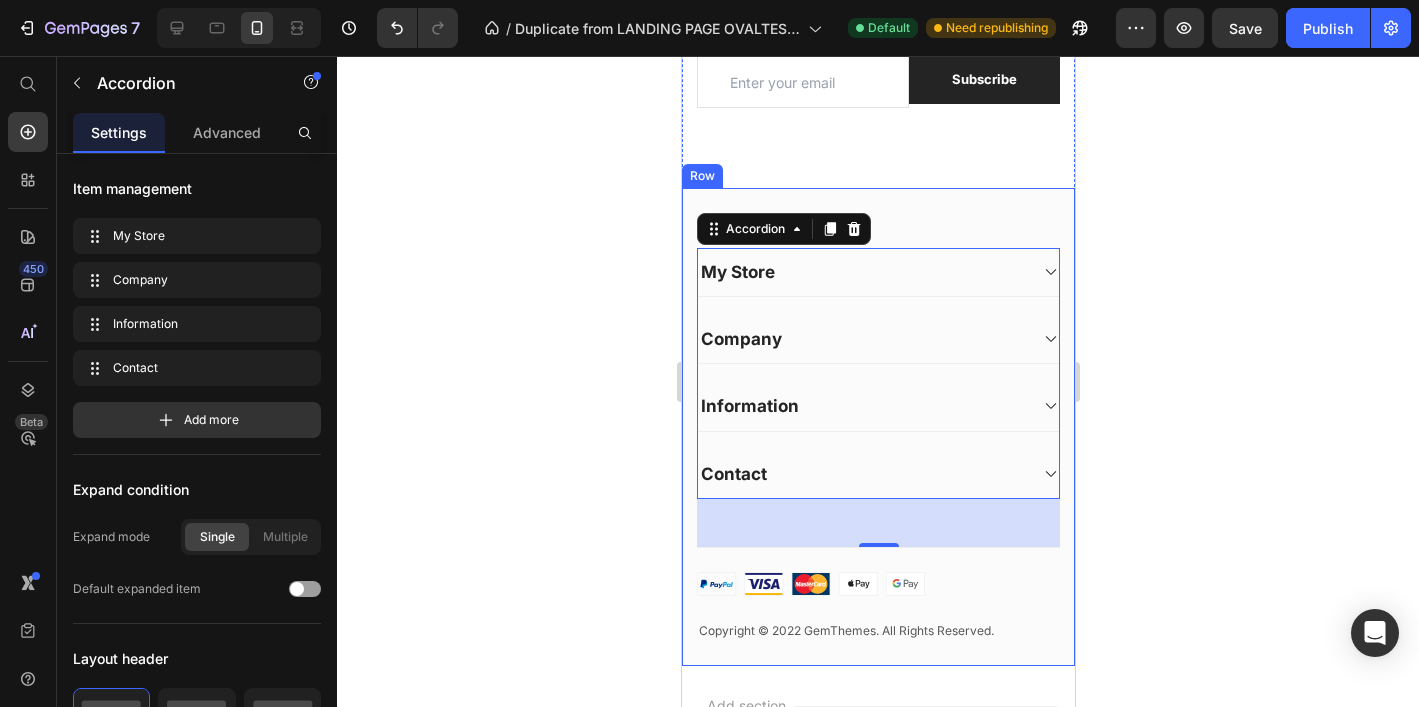 click 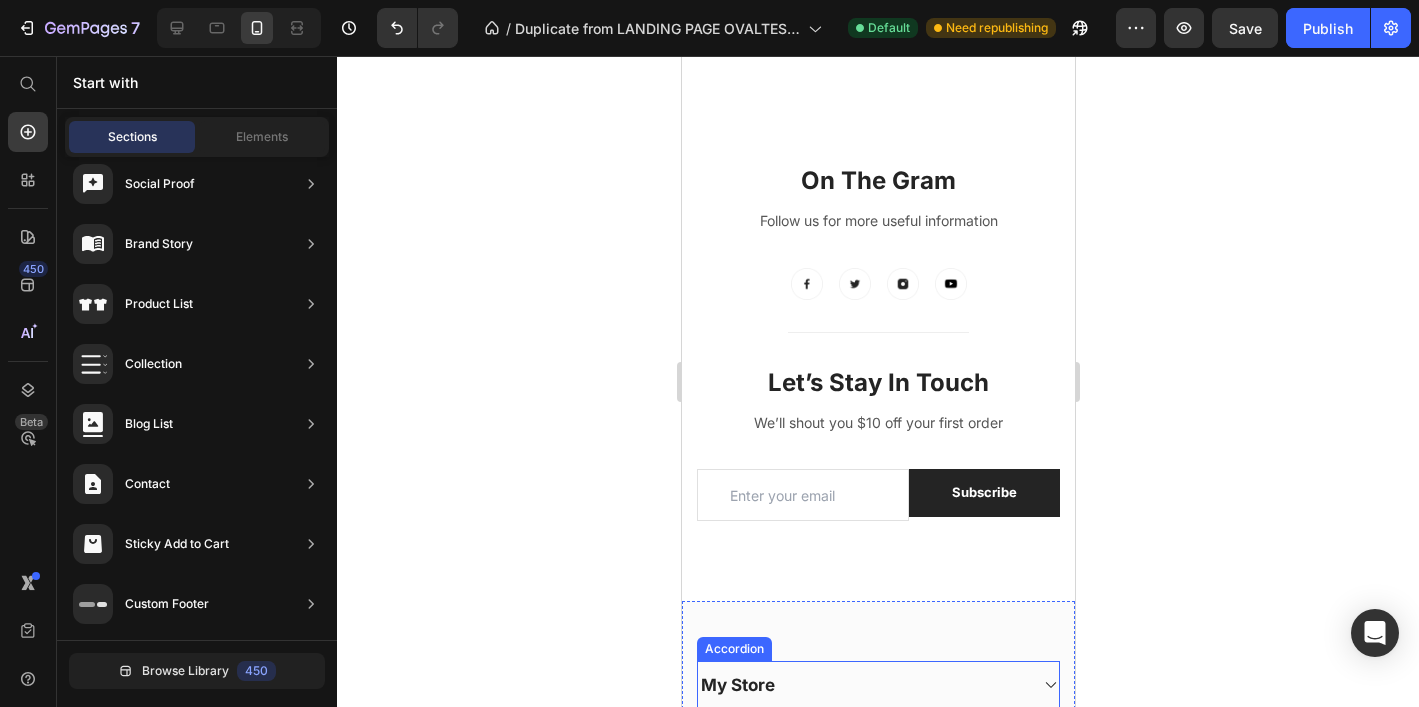 scroll, scrollTop: 7484, scrollLeft: 0, axis: vertical 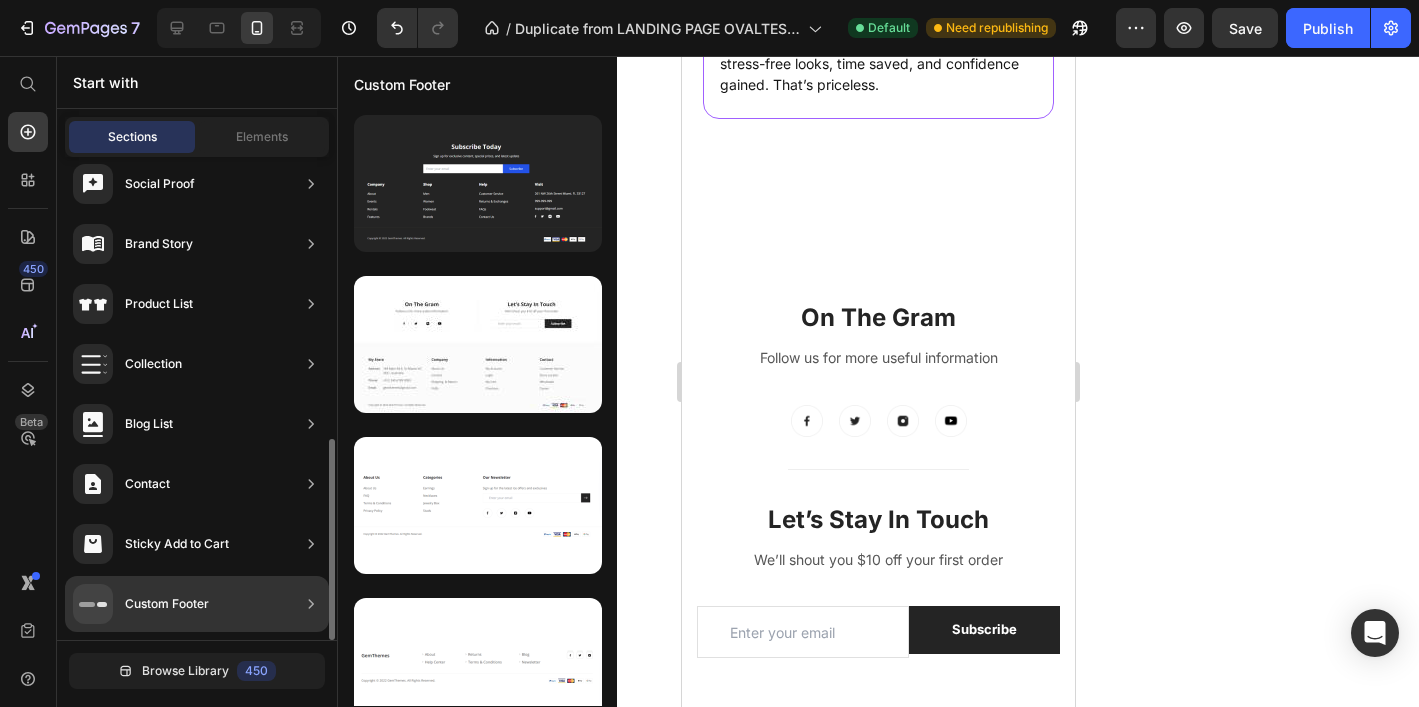 click on "Custom Footer" at bounding box center [141, 604] 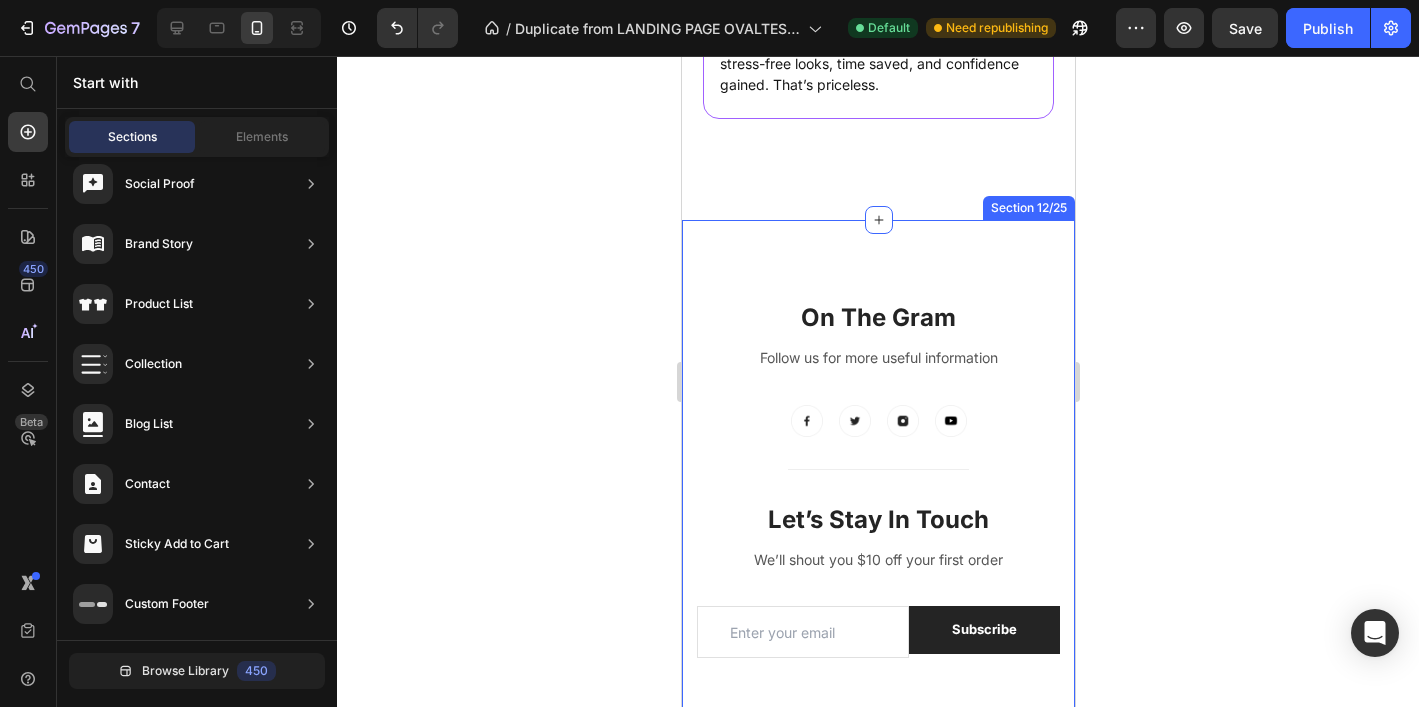 click on "On The Gram Heading Follow us for more useful information Text block Image Image Image Image Row                Title Line Let’s Stay In Touch Heading We’ll shout you $10 off your first order Text block Email Field Subscribe Submit Button Row Newsletter Row Let’s Stay In Touch Heading We’ll shout you $10 off your first order Text block Email Field Subscribe Submit Button Row Newsletter Row Row My Store Heading Address: Text block 184 Main Rd E, St Albans VIC 3021, Australia Text block Row Phone: Text block +012 345 6789 0000 Text block Row Email: Text block gemthemes@gmail.com Text block Row Company Heading About Us Text block Contact Text block Shipping  & Return Text block FAQs Text block Row Information Heading My Account Text block Login Text block My Cart Text block Checkout Text block Row Contact Heading Customer Service Text block Store Locator Text block Wholesale Text block Career Text block Row Row
My Store
Line" at bounding box center [877, 717] 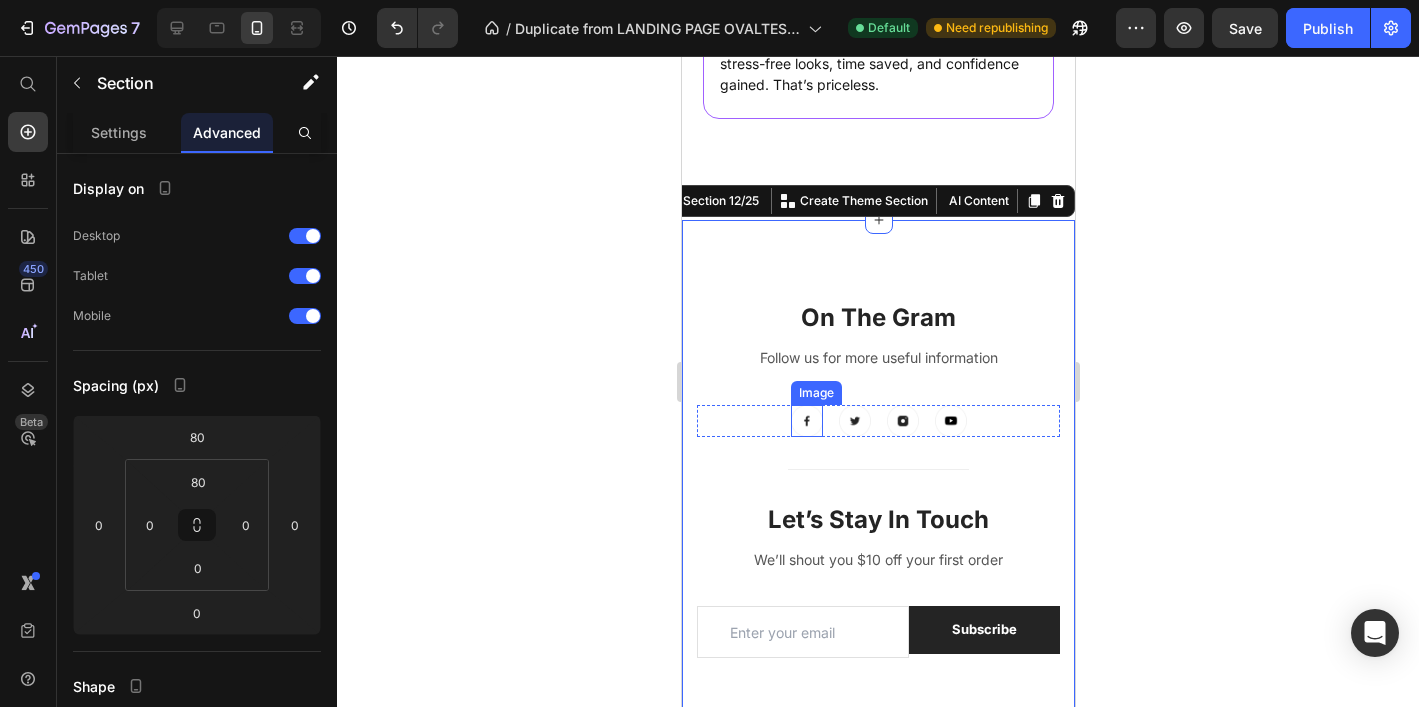 click at bounding box center [806, 421] 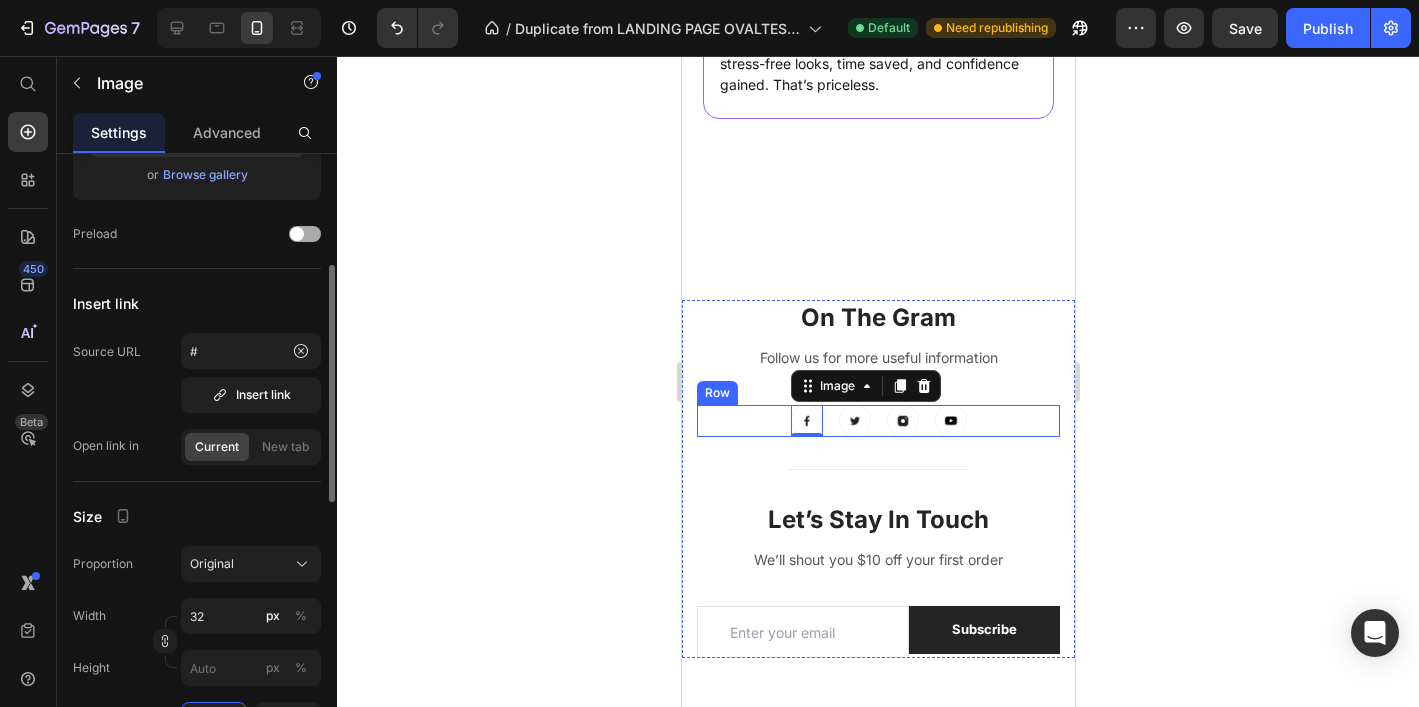 scroll, scrollTop: 283, scrollLeft: 0, axis: vertical 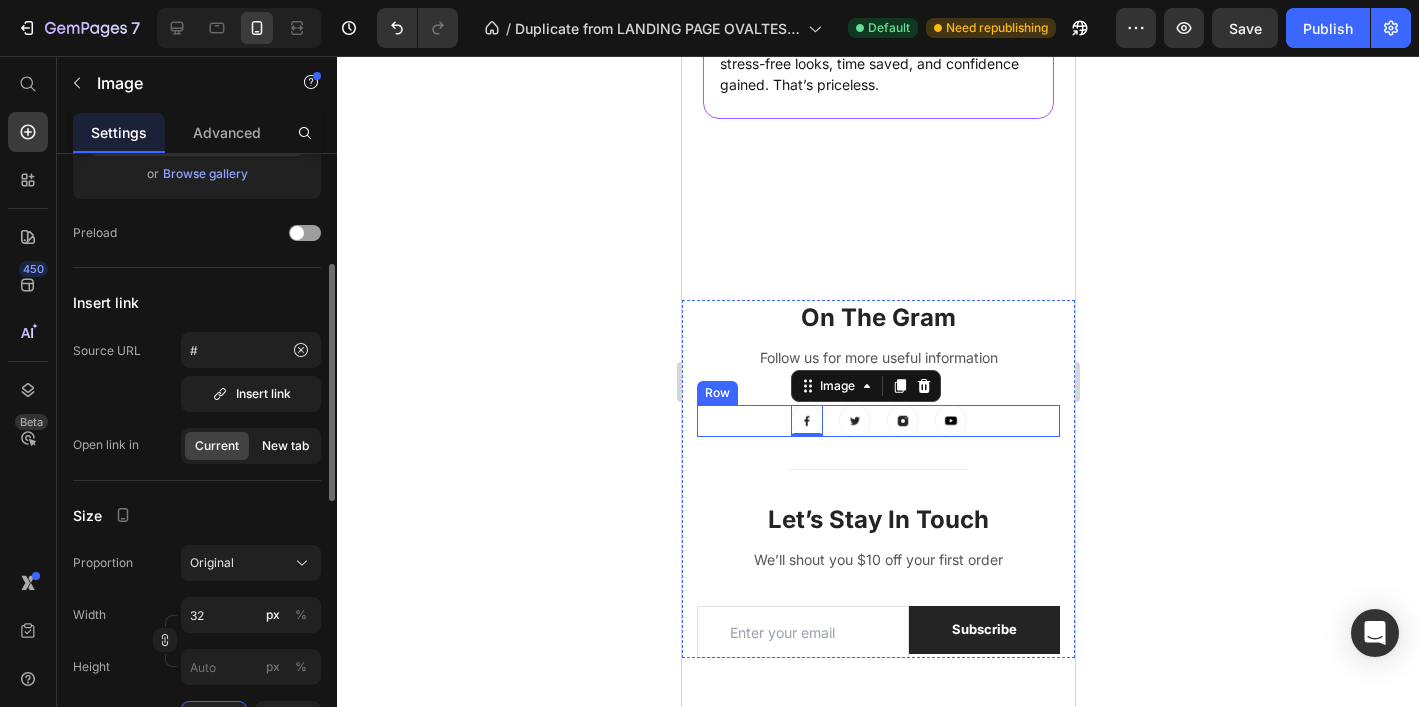 click on "New tab" 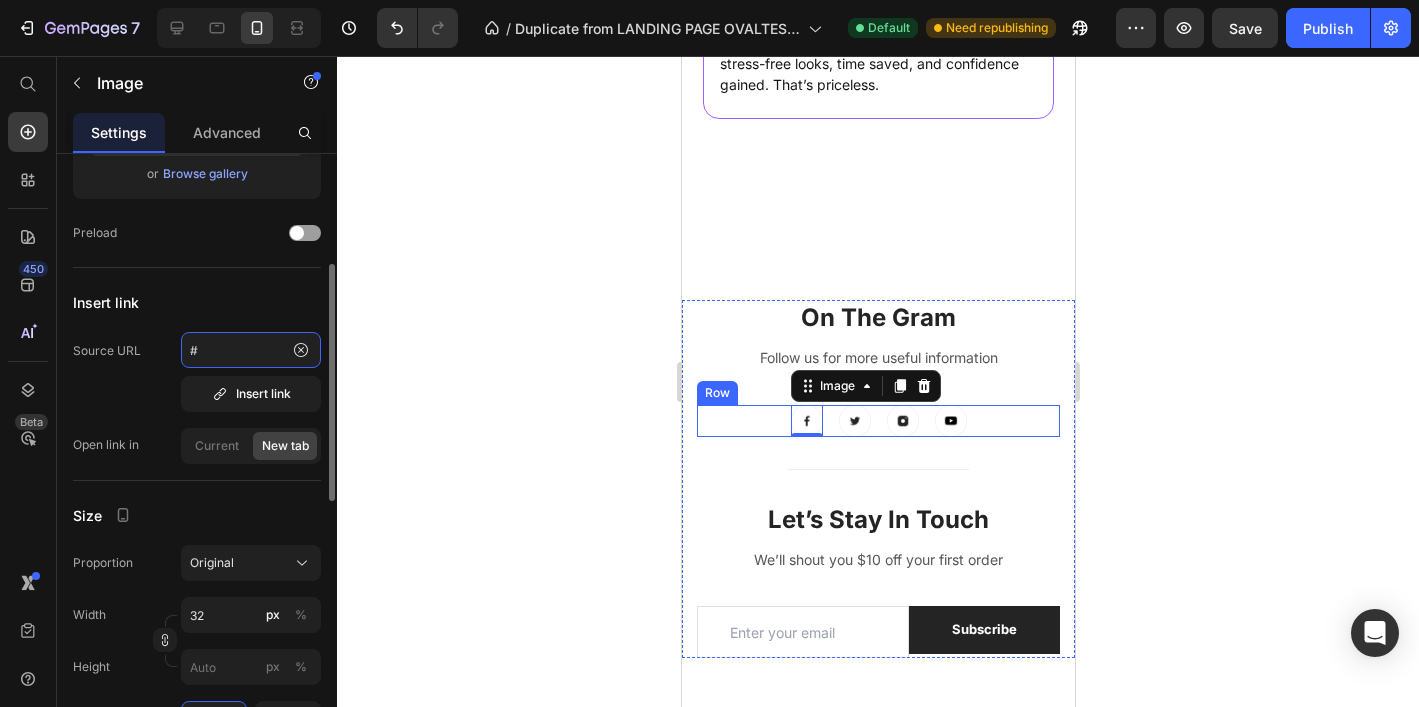 click on "#" 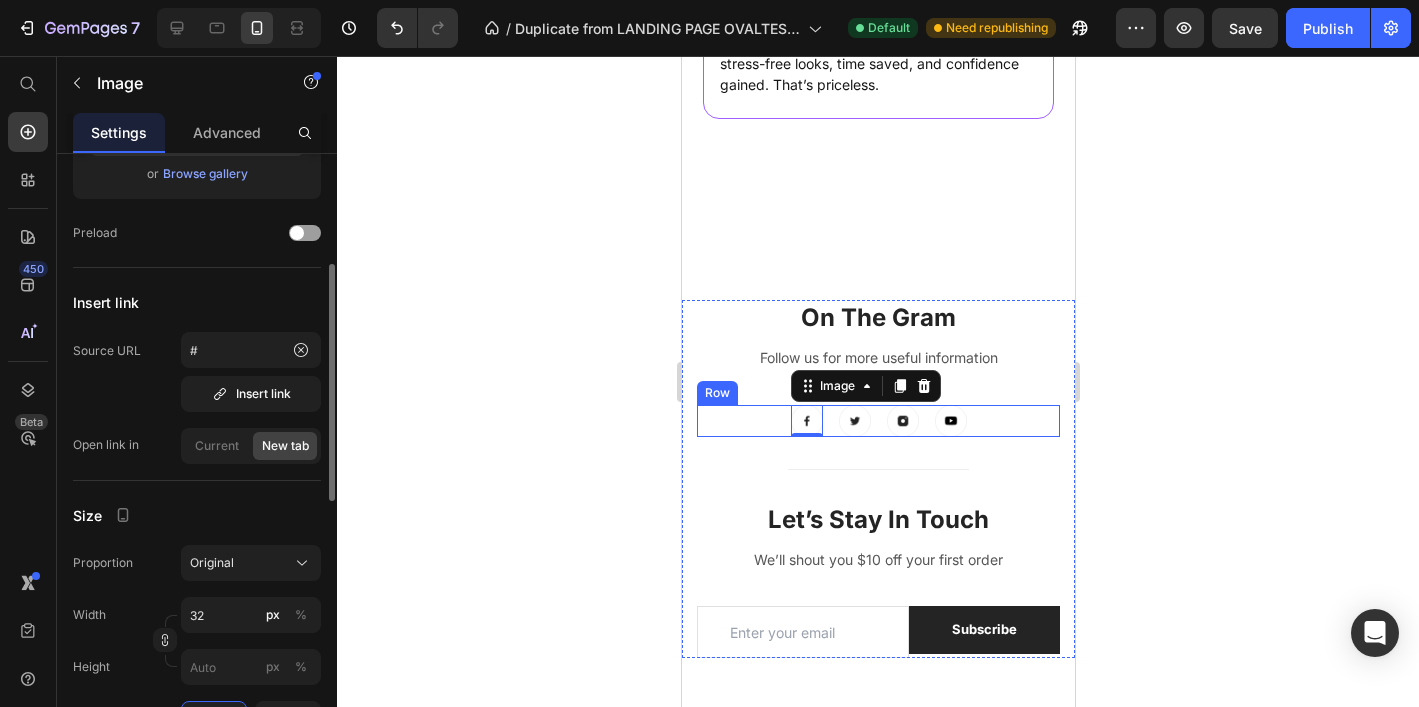 click on "Insert link" at bounding box center (197, 302) 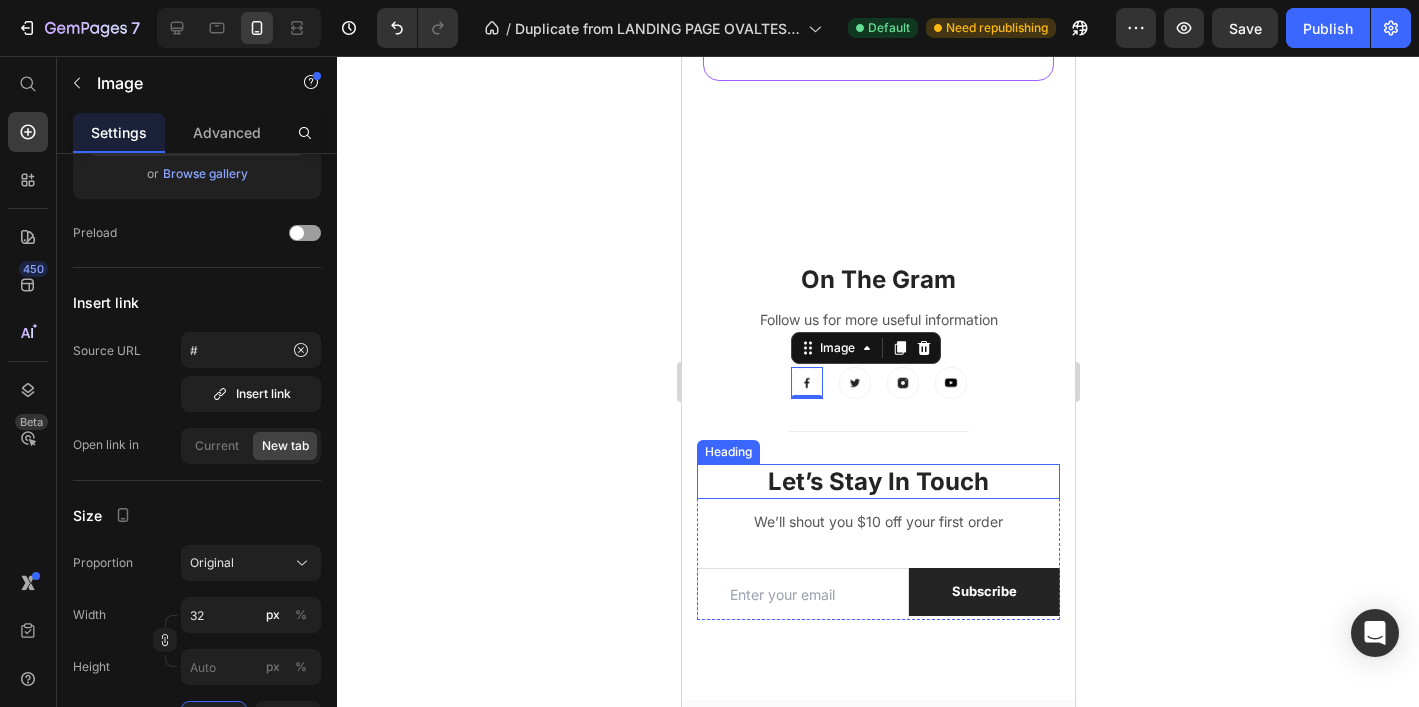 scroll, scrollTop: 7424, scrollLeft: 0, axis: vertical 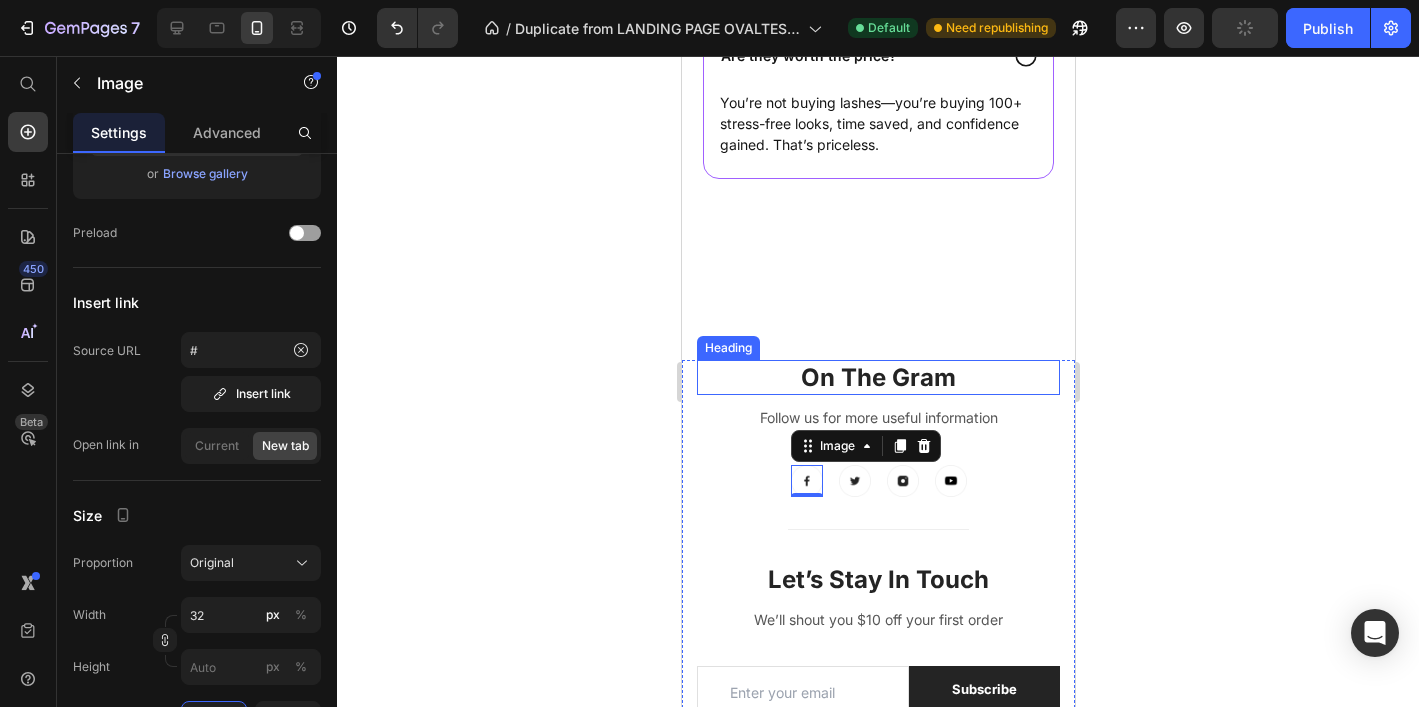 click on "On The Gram" at bounding box center (877, 377) 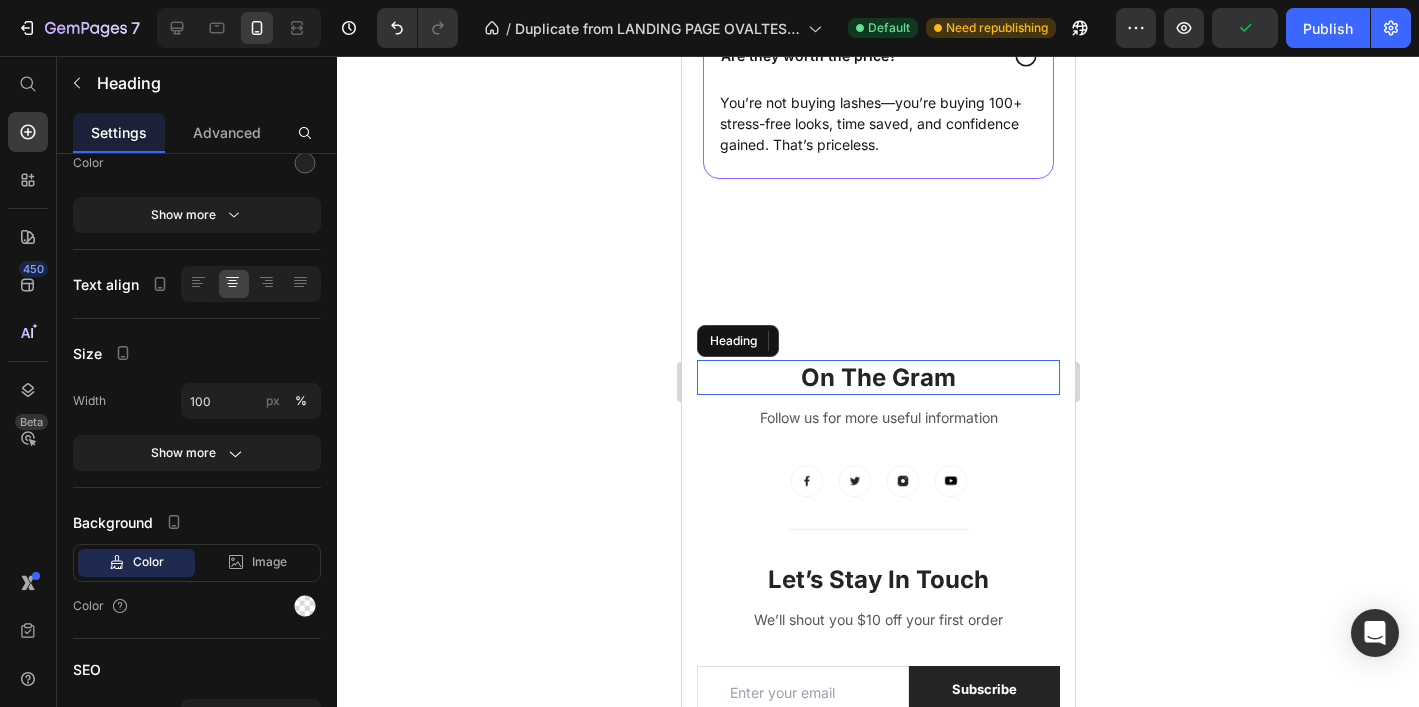 scroll, scrollTop: 0, scrollLeft: 0, axis: both 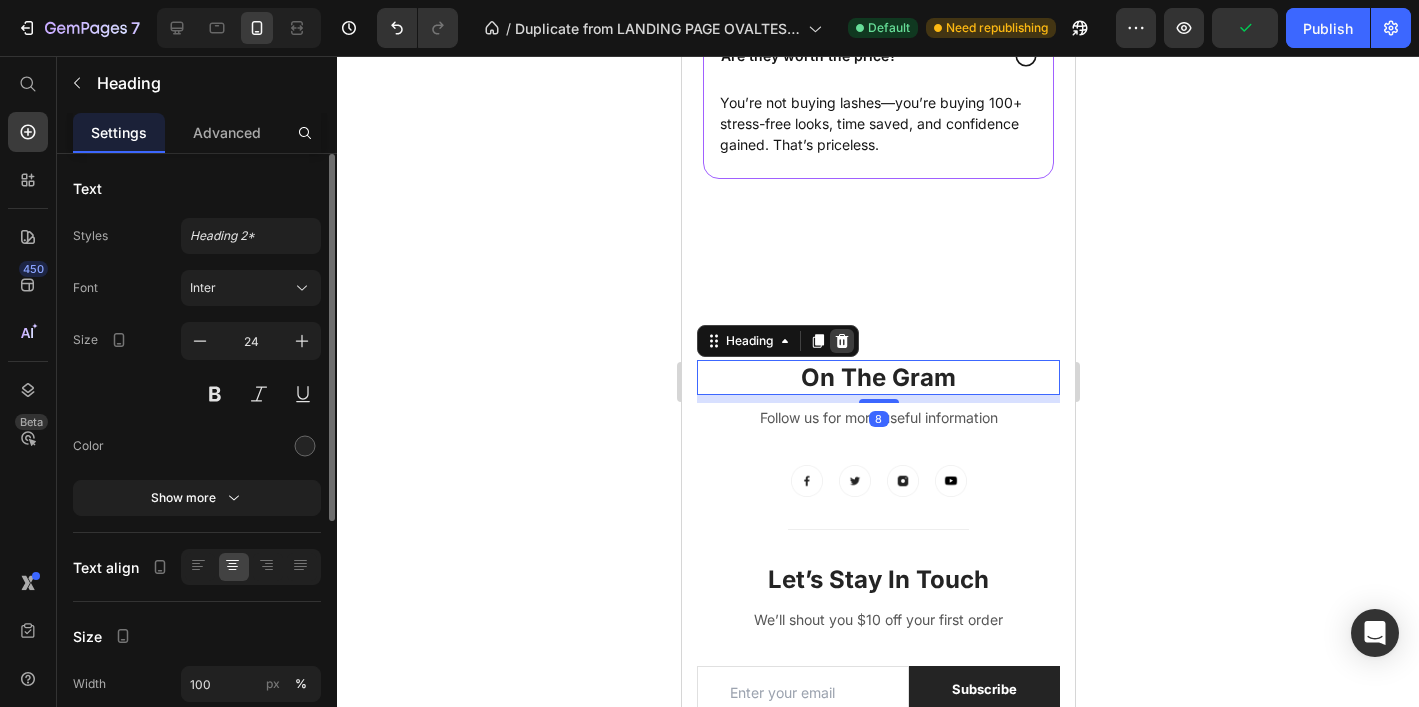 click 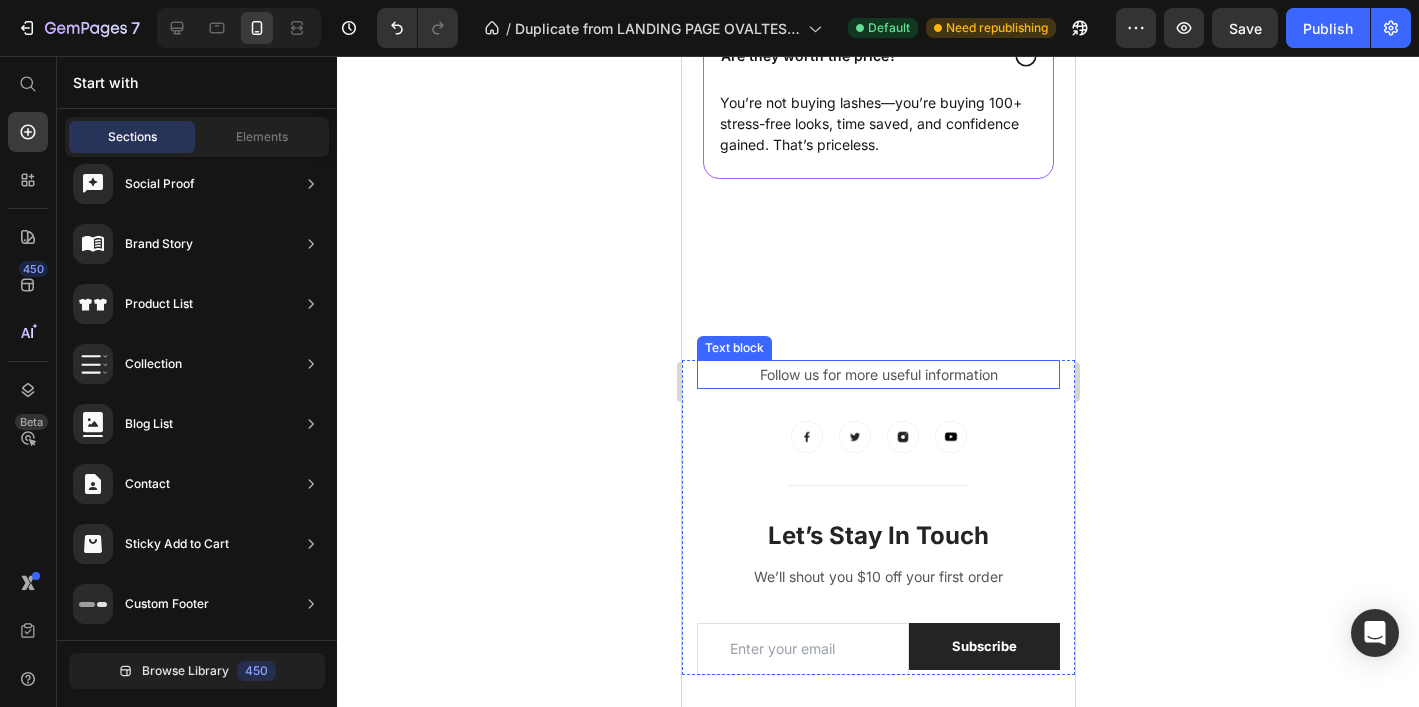 click on "Follow us for more useful information" at bounding box center (877, 374) 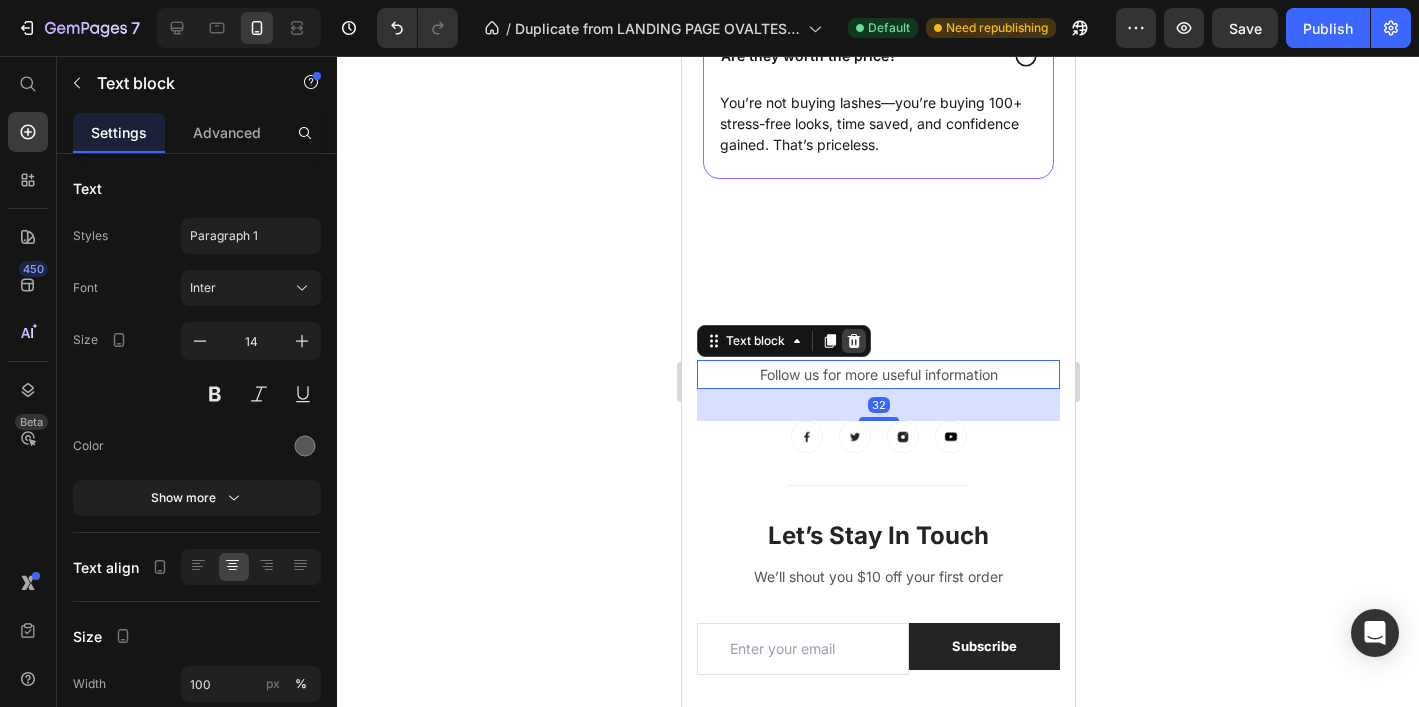 click at bounding box center [853, 341] 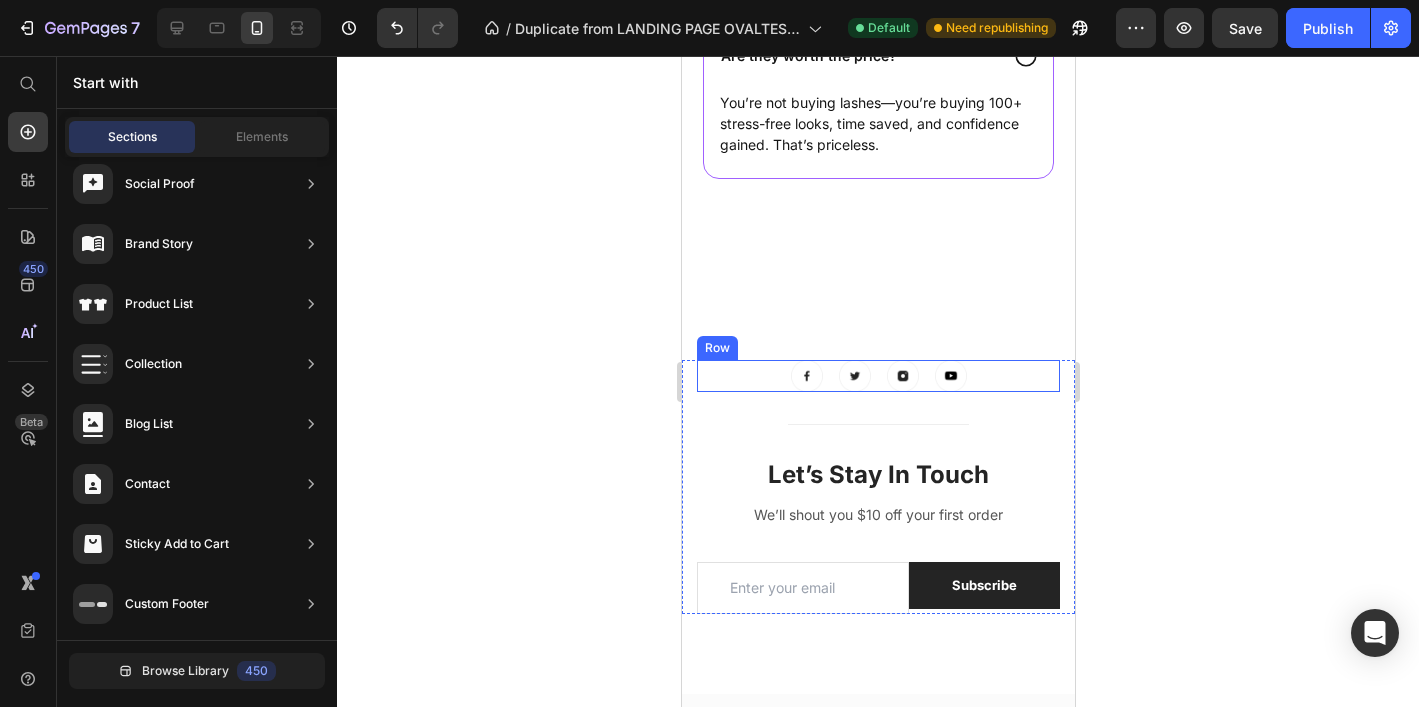 click on "Image Image Image Image Row" at bounding box center (877, 376) 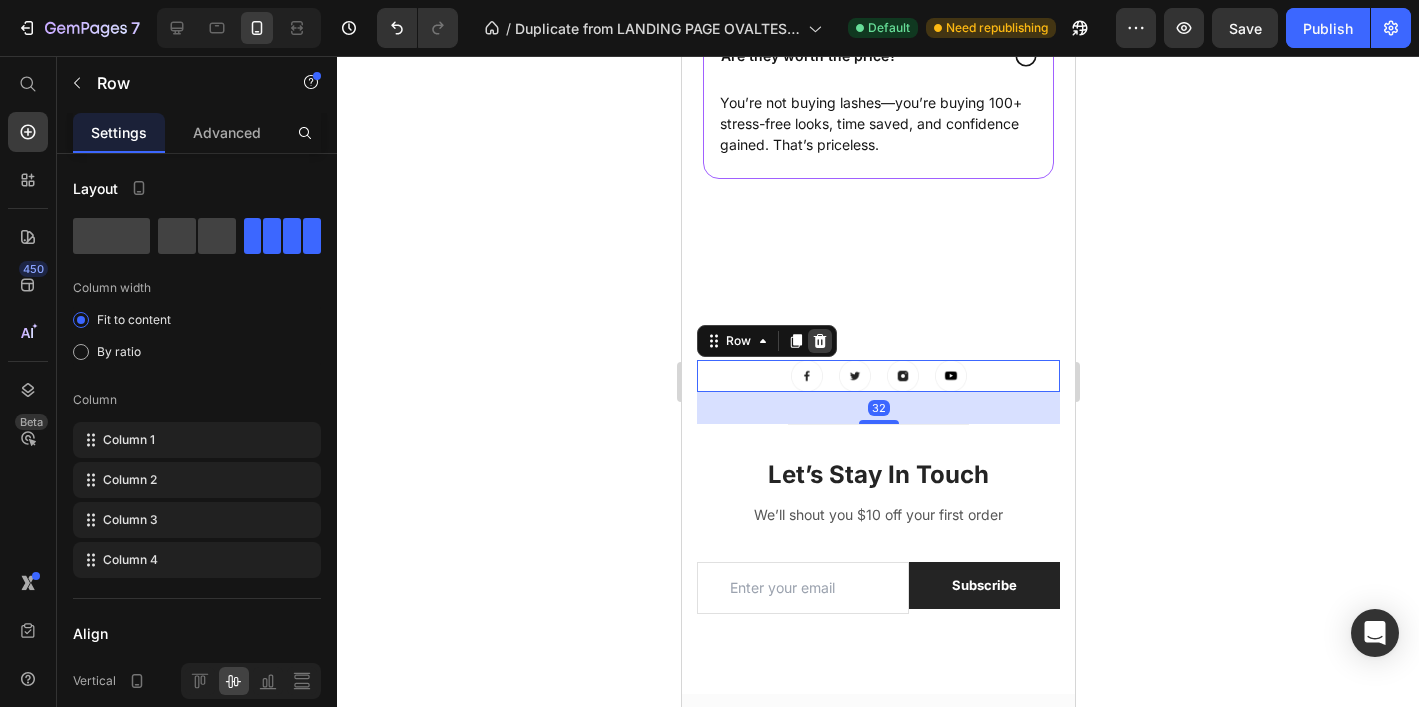 click 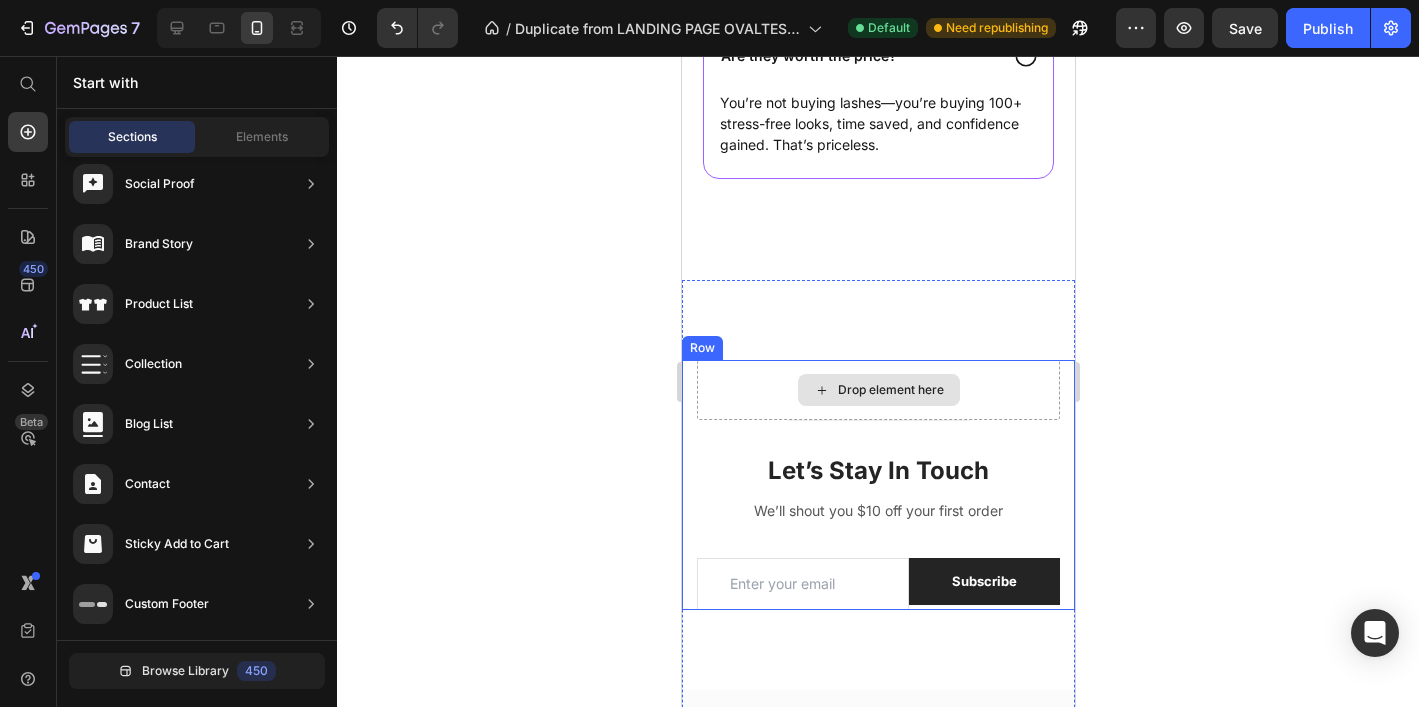 click on "Drop element here" at bounding box center [877, 390] 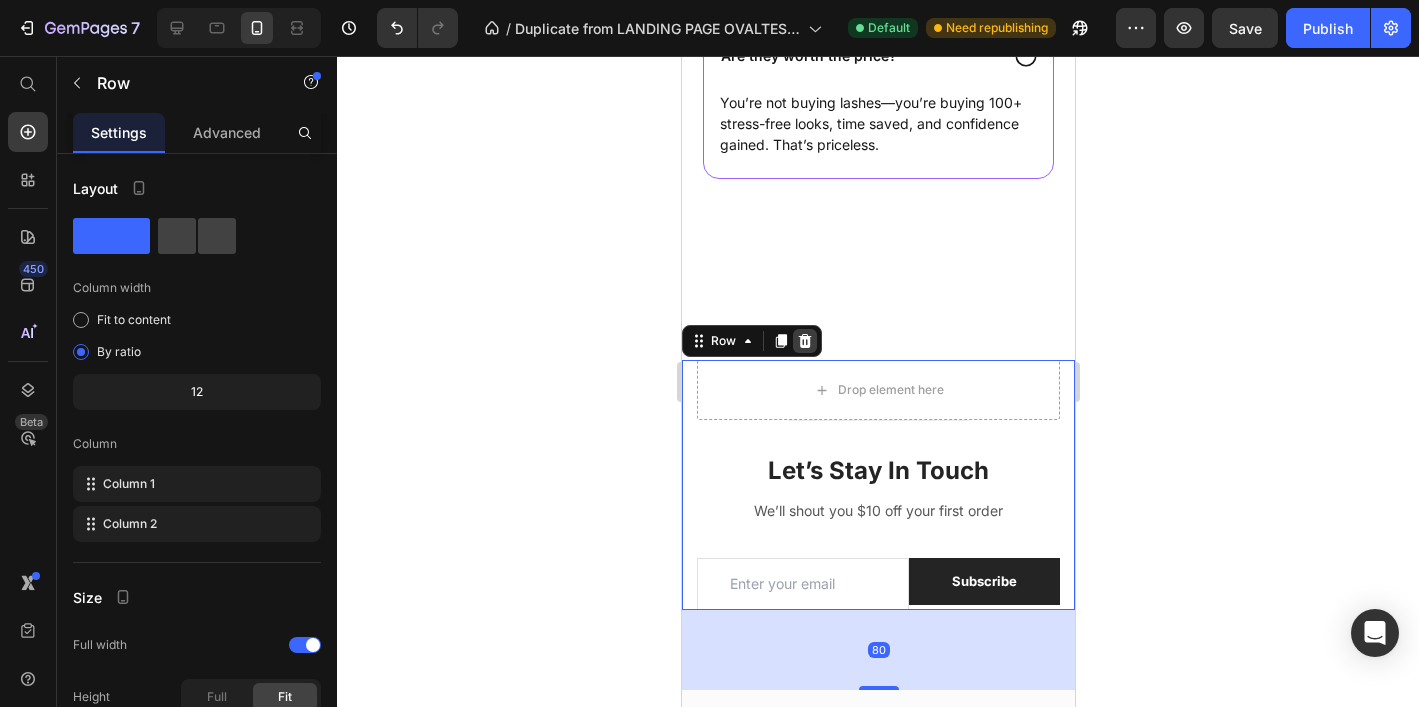 click 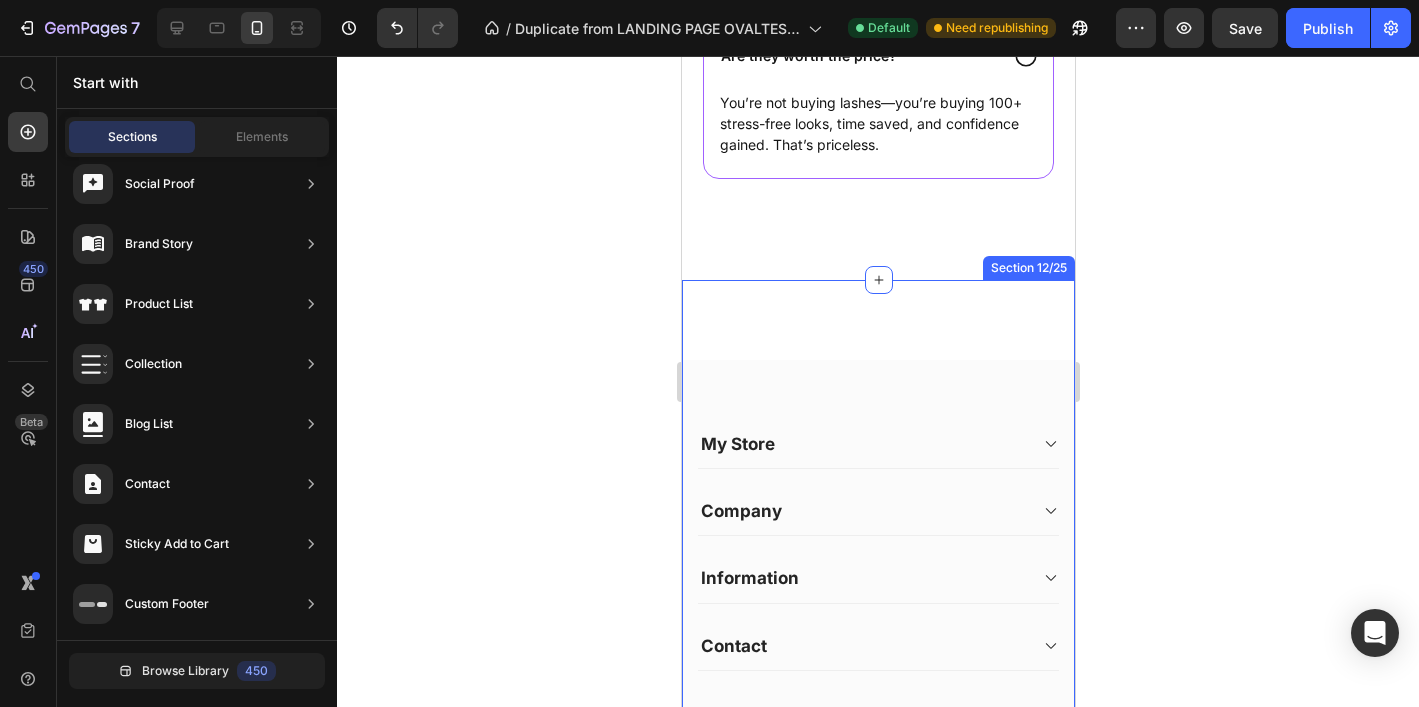 click on "My Store Heading Address: Text block 184 Main Rd E, St Albans VIC 3021, Australia Text block Row Phone: Text block +012 345 6789 0000 Text block Row Email: Text block gemthemes@gmail.com Text block Row Company Heading About Us Text block Contact Text block Shipping  & Return Text block FAQs Text block Row Information Heading My Account Text block Login Text block My Cart Text block Checkout Text block Row Contact Heading Customer Service Text block Store Locator Text block Wholesale Text block Career Text block Row Row
My Store
Company
Information
Contact Accordion                Title Line Row Copyright © 2022 GemThemes. All Rights Reserved. Text block Image Row Row Section 12/25" at bounding box center (877, 558) 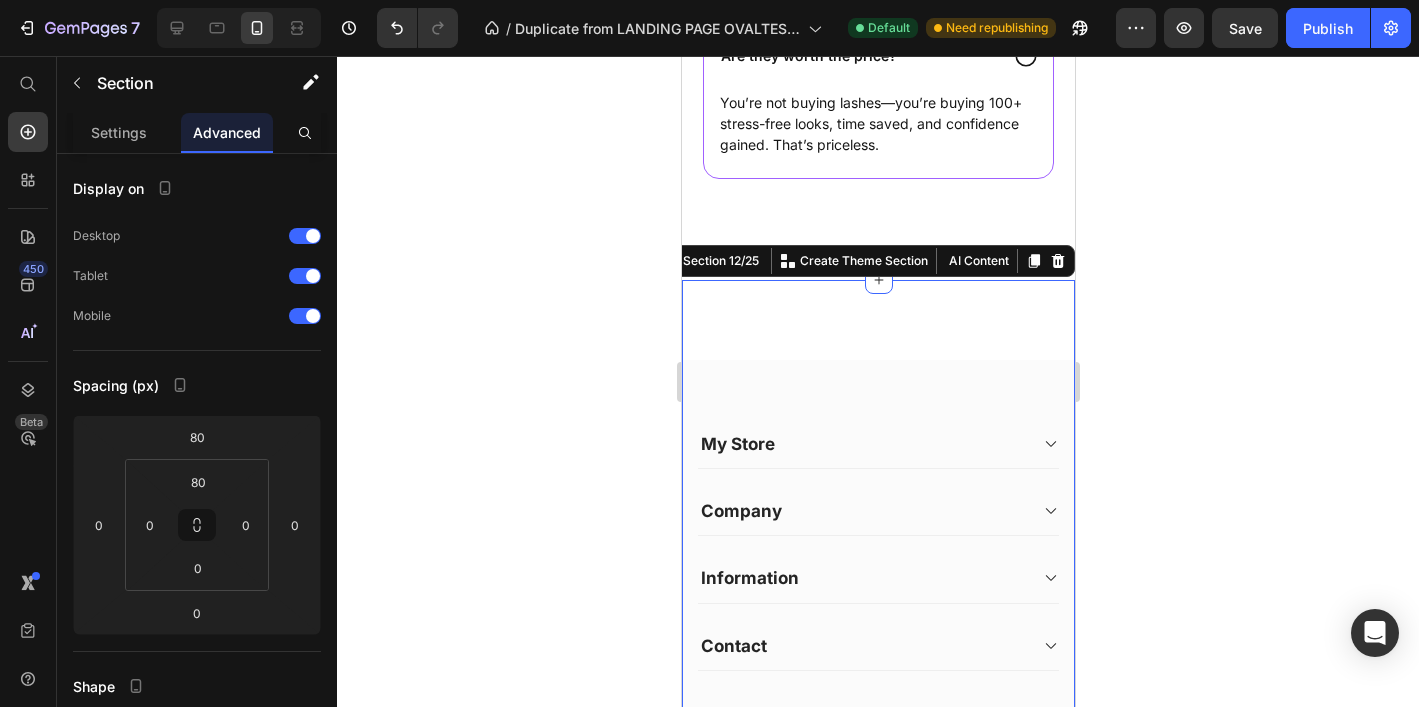 click 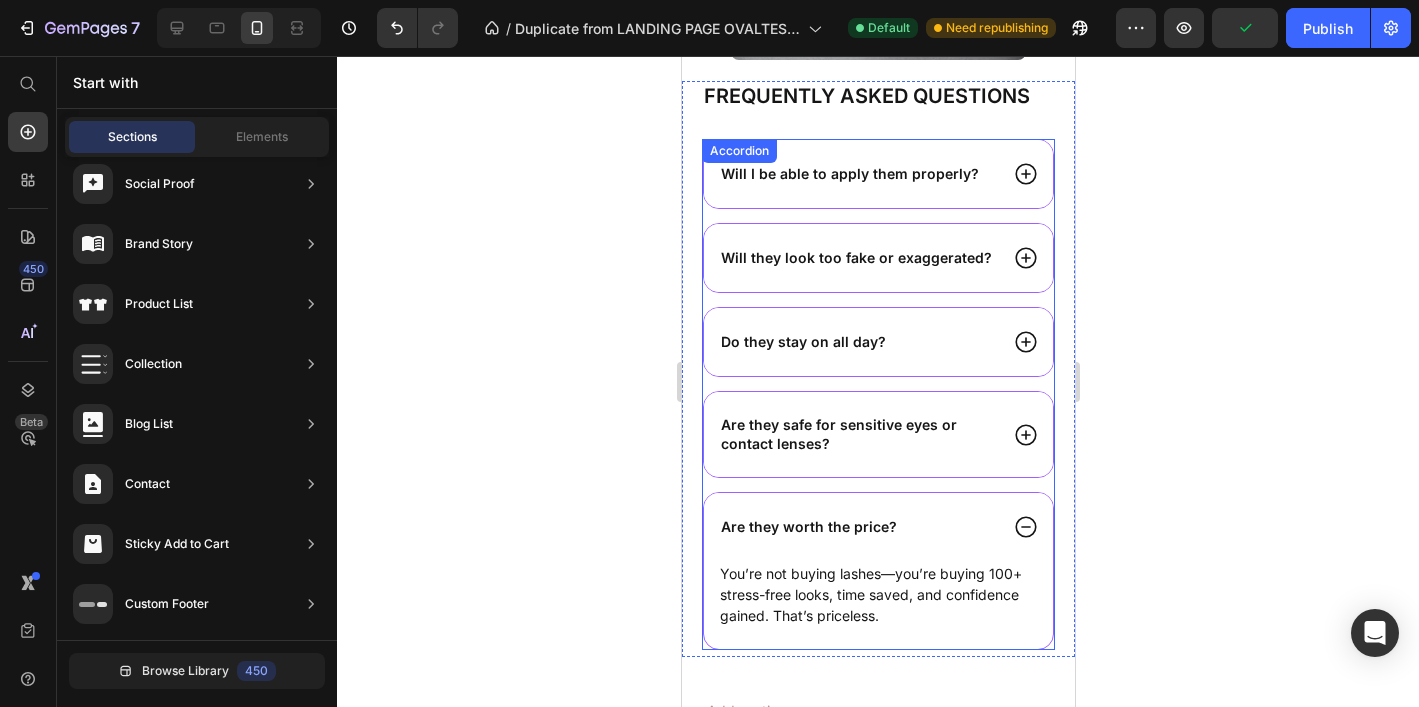 scroll, scrollTop: 6873, scrollLeft: 0, axis: vertical 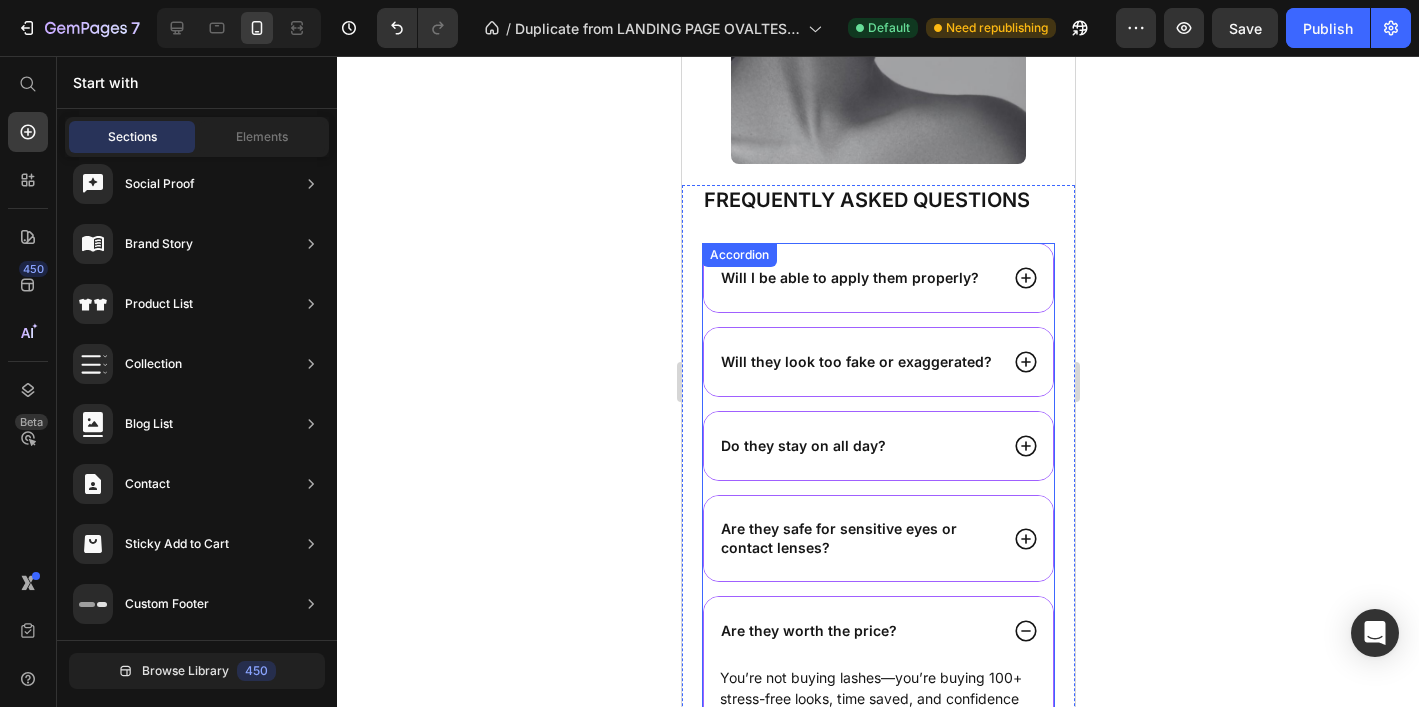 click on "Are they worth the price?" at bounding box center (856, 631) 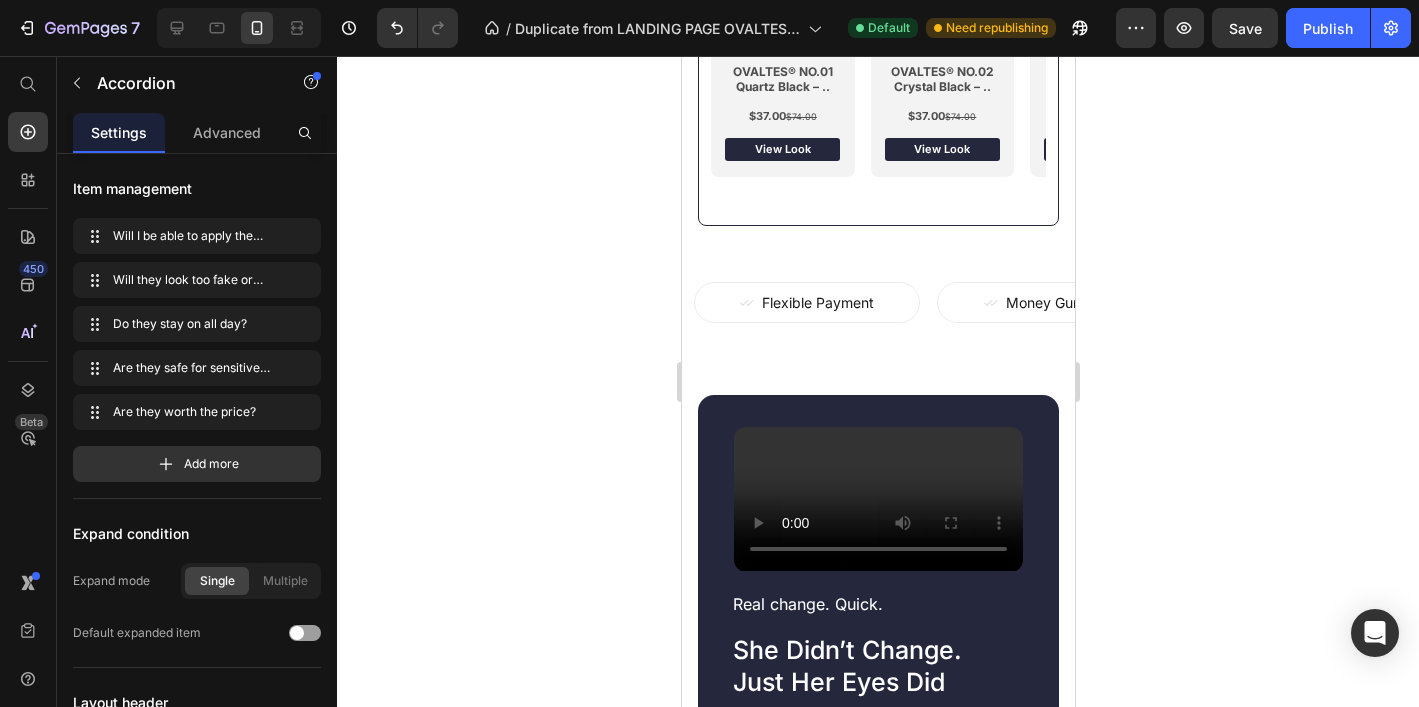 scroll, scrollTop: 2162, scrollLeft: 0, axis: vertical 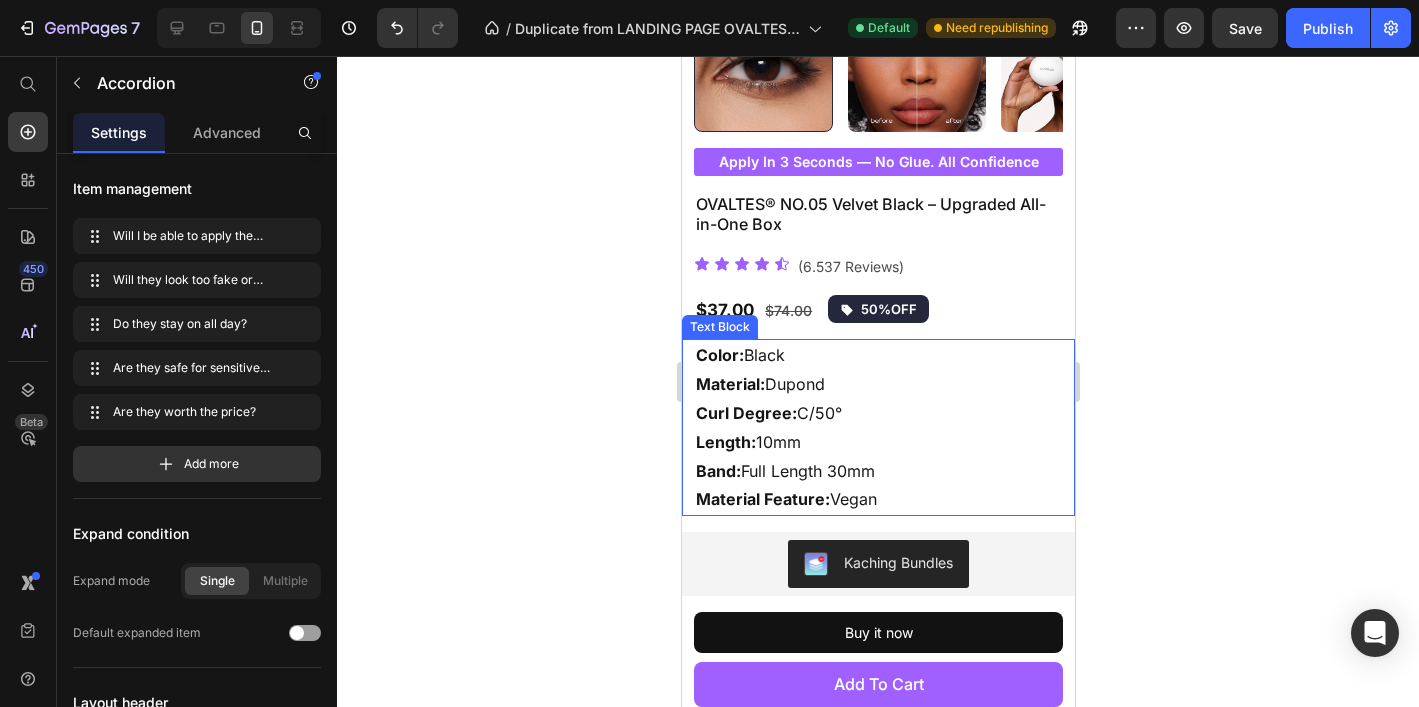 click on "Color:  Black Material:  Dupond Curl Degree:  C/50° Length:  10mm Band:  Full Length 30mm Material Feature:  Vegan" at bounding box center (883, 427) 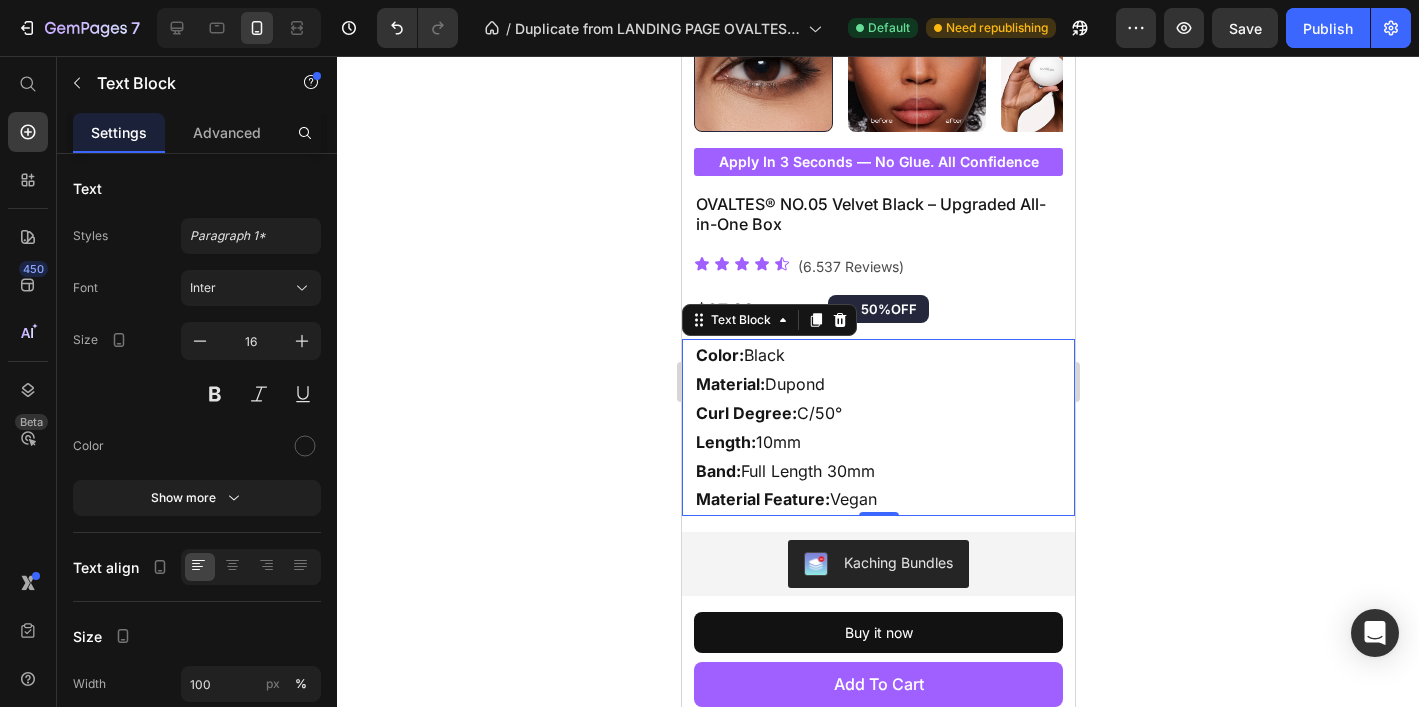 click 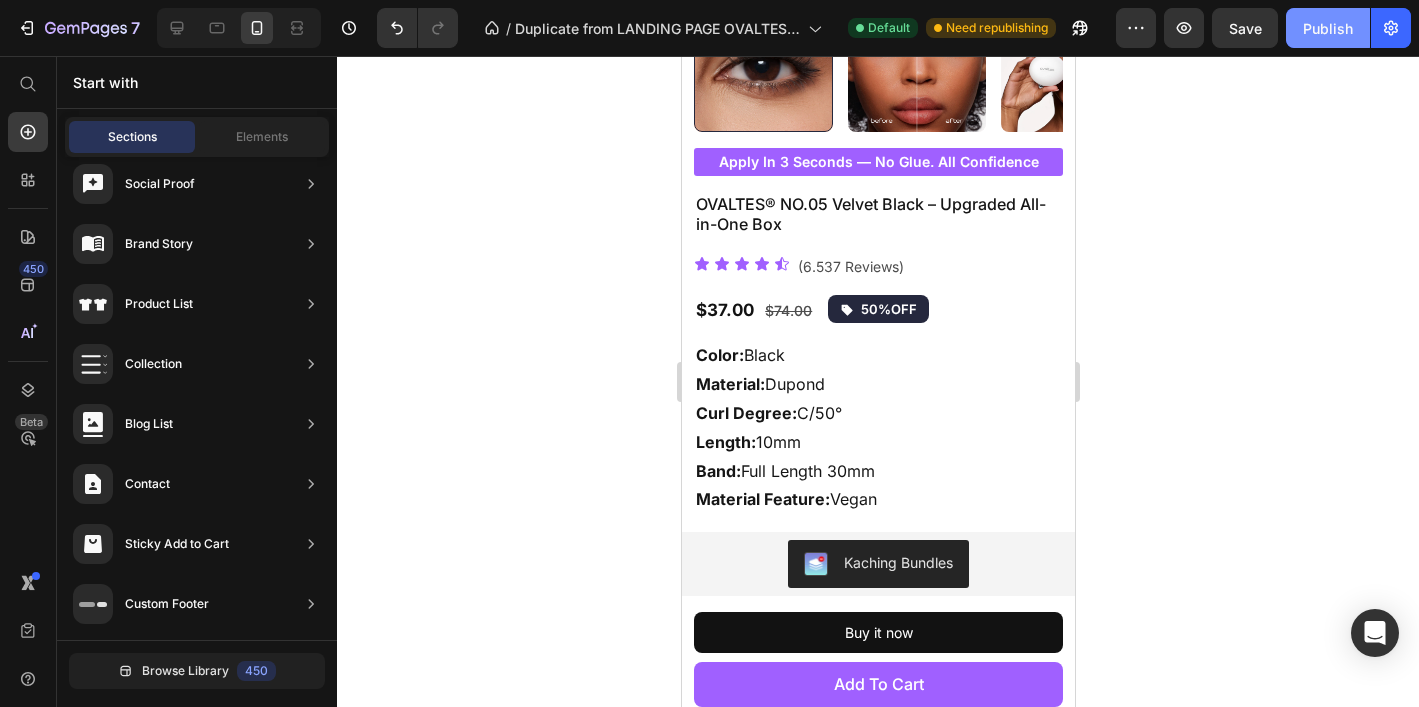 click on "Publish" at bounding box center [1328, 28] 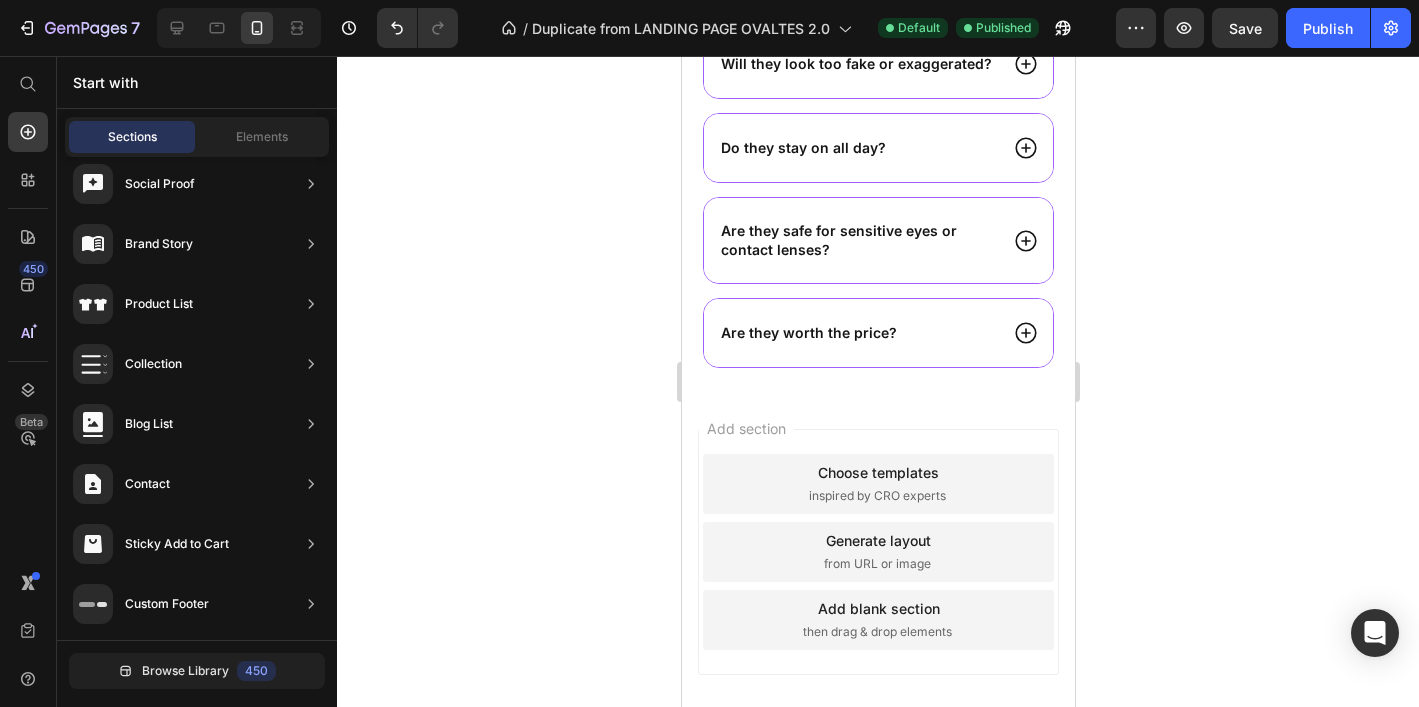 scroll, scrollTop: 6600, scrollLeft: 0, axis: vertical 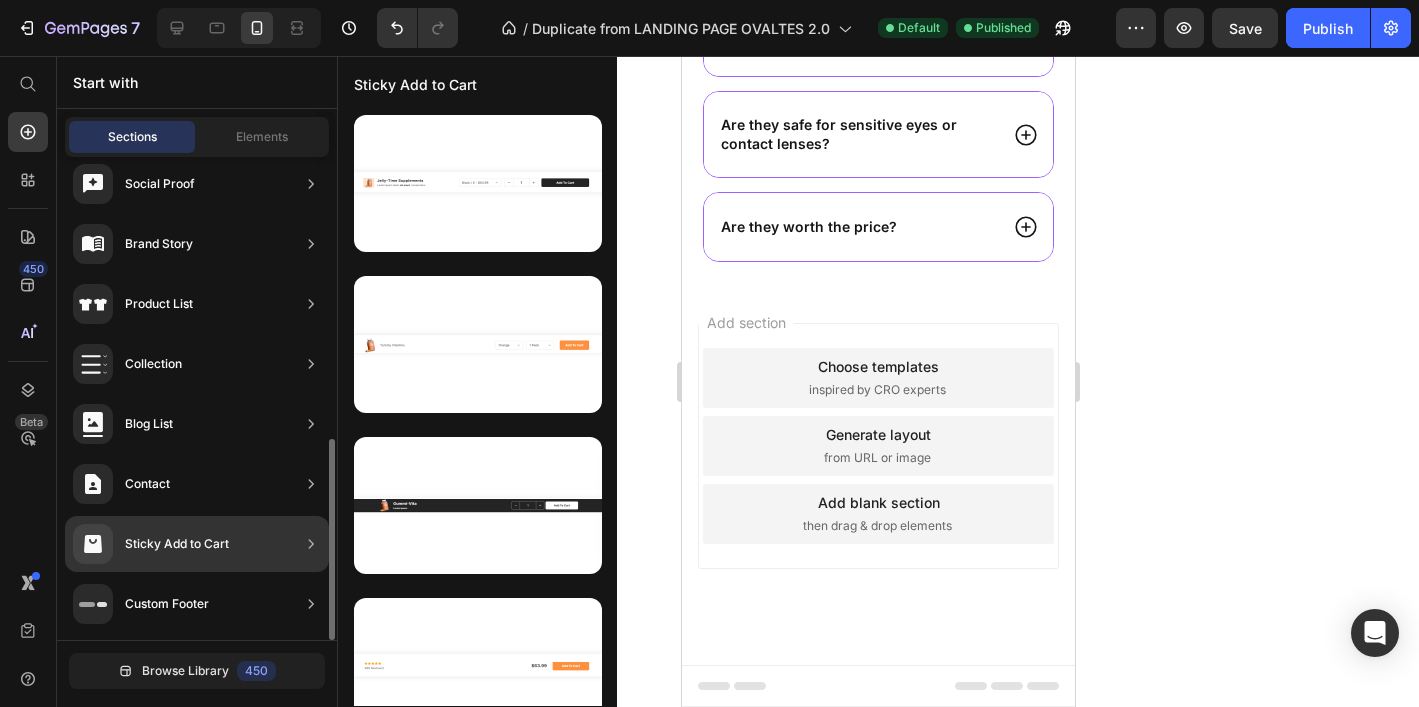 click on "Sticky Add to Cart" at bounding box center (151, 544) 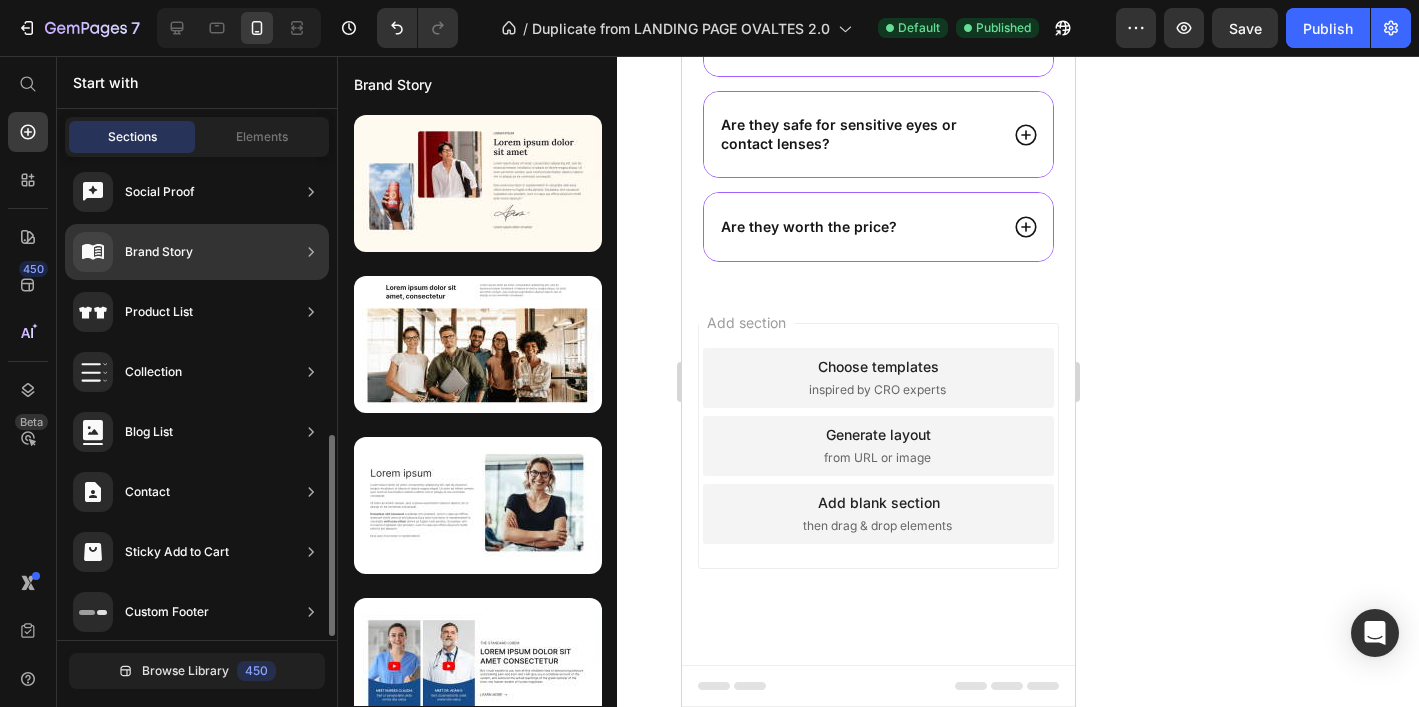 scroll, scrollTop: 677, scrollLeft: 0, axis: vertical 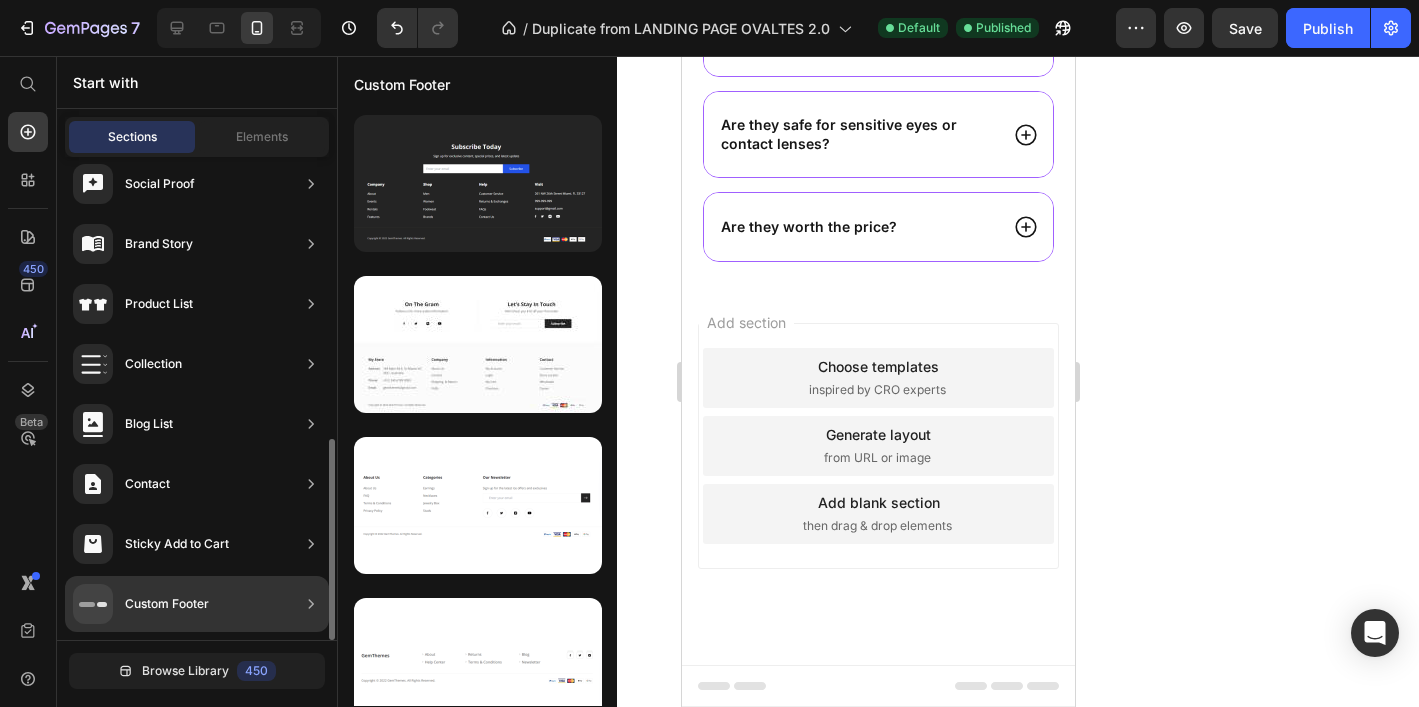 click on "Custom Footer" 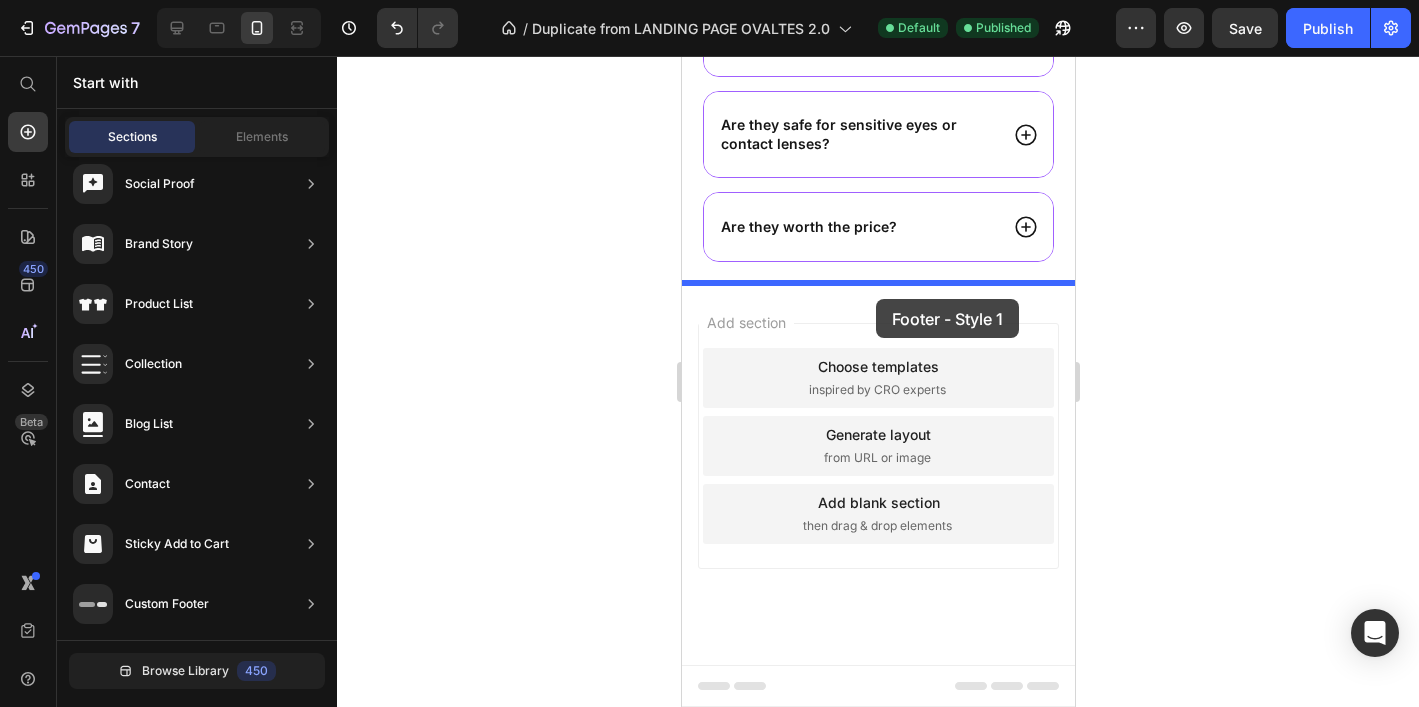 drag, startPoint x: 1097, startPoint y: 214, endPoint x: 875, endPoint y: 299, distance: 237.71622 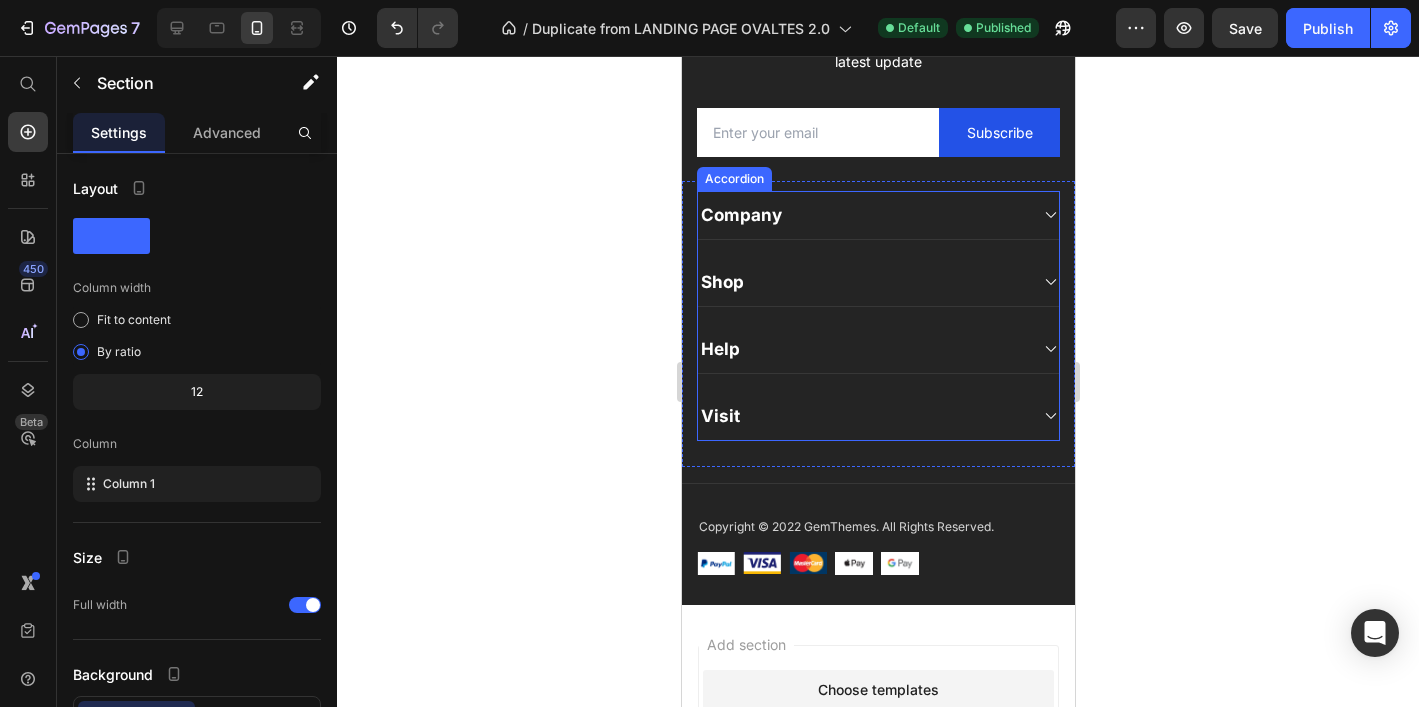 scroll, scrollTop: 6983, scrollLeft: 0, axis: vertical 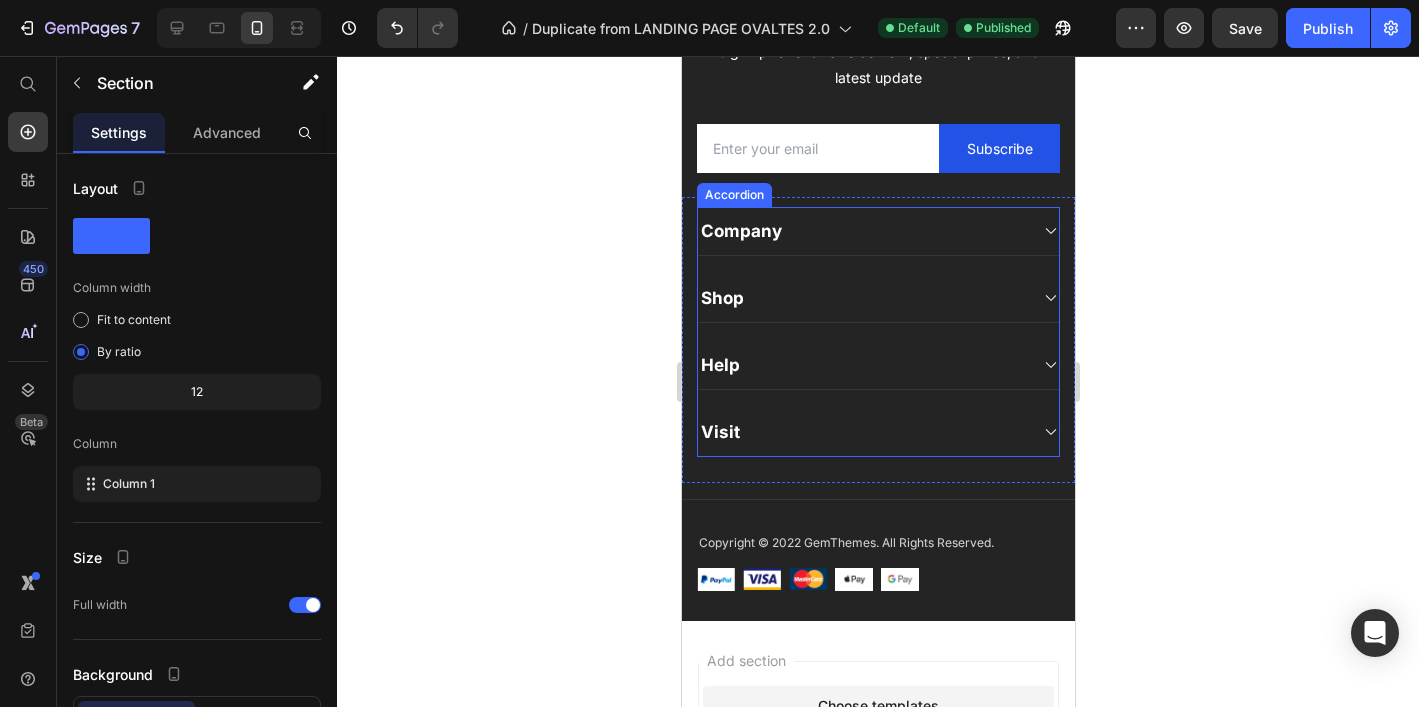 click on "Help" at bounding box center (861, 365) 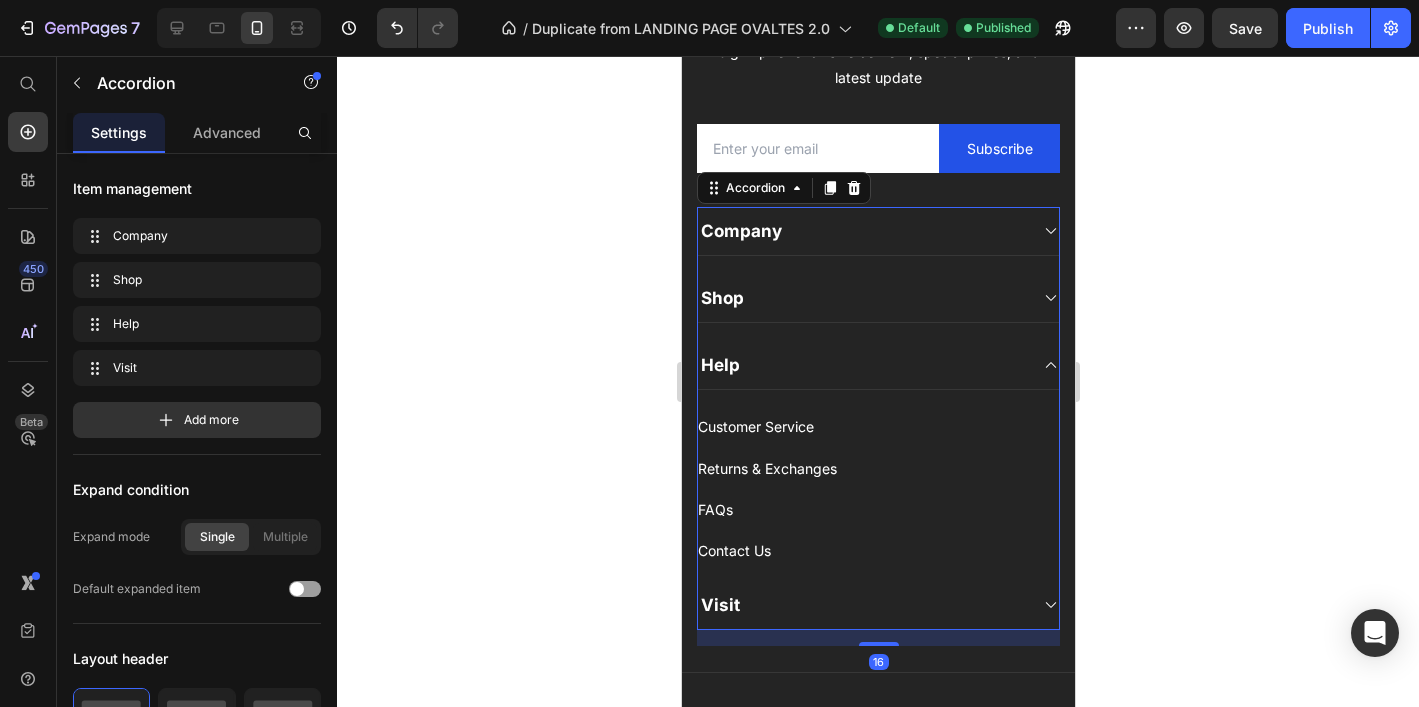click on "Help" at bounding box center [861, 365] 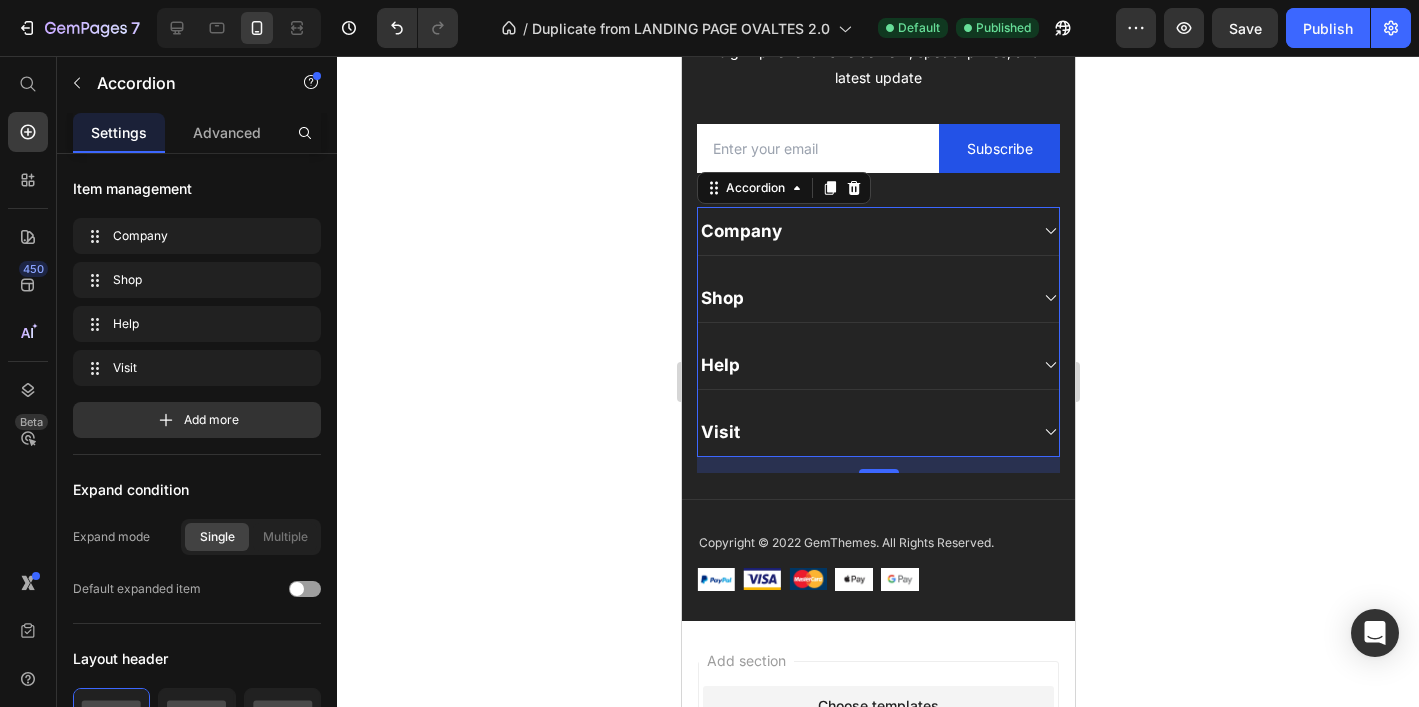 click 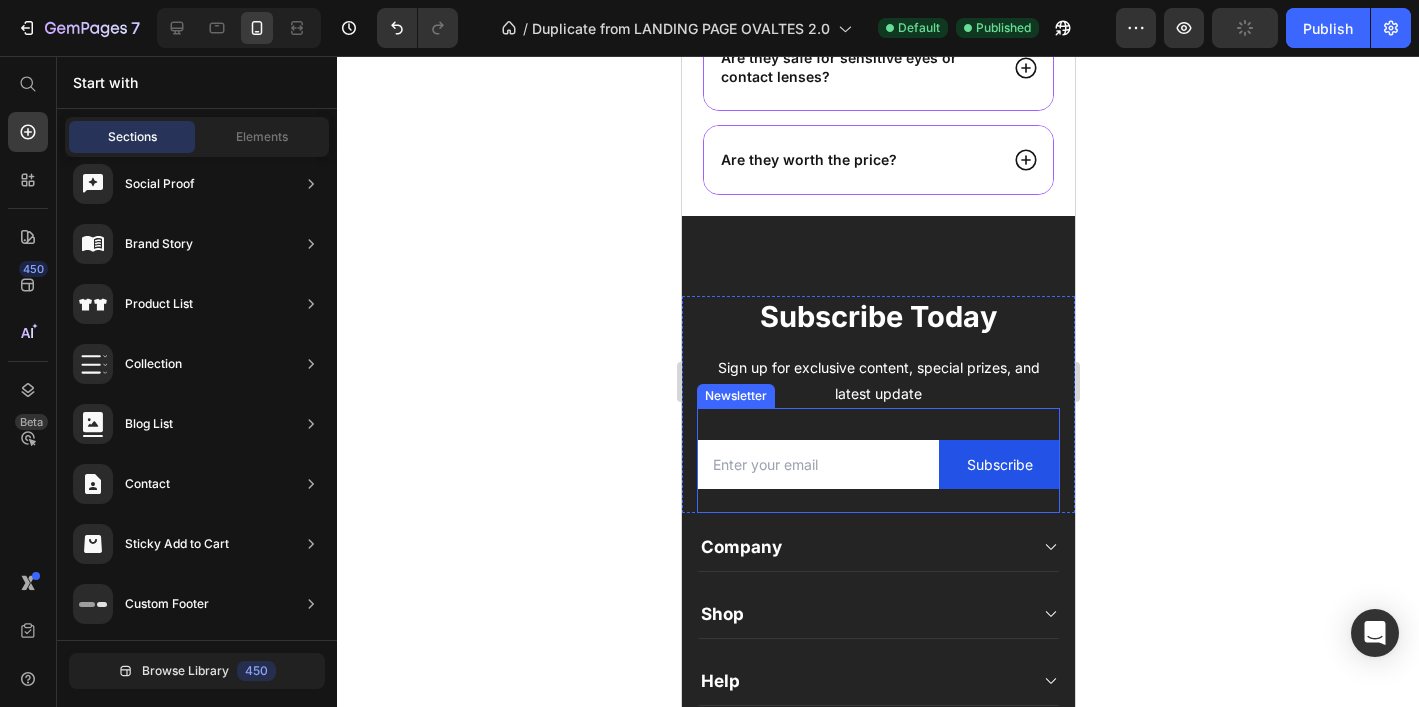 scroll, scrollTop: 6666, scrollLeft: 0, axis: vertical 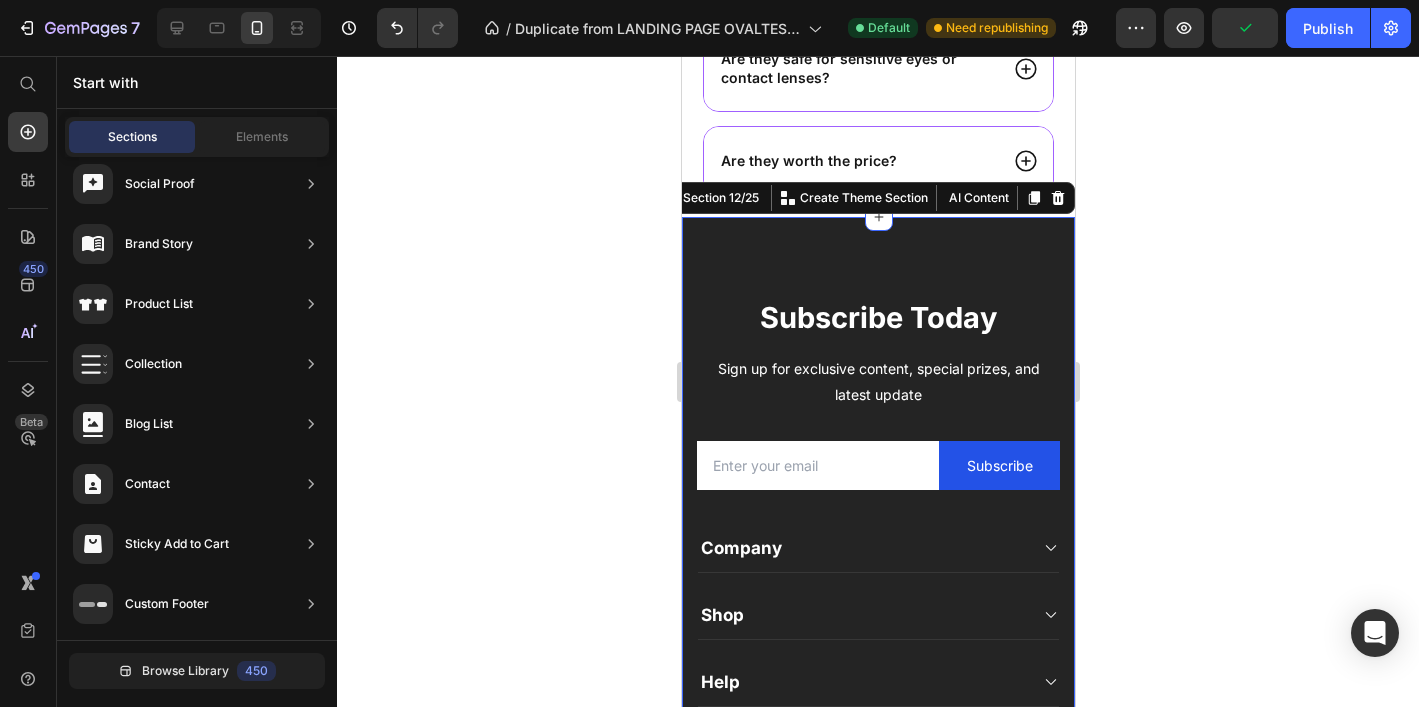 click on "Subscribe Today Heading Sign up for exclusive content, special prizes, and latest update Text block Email Field Subscribe Submit Button Row Newsletter Row Company Text block About Button Events Button Rentals Button Features Button Shop Text block Men Button Women Button Footweat Button Brands Button Help Text block Customer Service Button Returns & Exchanges Button FAQs Button Contact Us Button Visit Text block 261 NW 26th Street Miami. FL 33127 Text block 999-999-999 Text block support@gmail.com Text block Image Image Image Image Row Row
Company
Shop
Help
Visit Accordion Row                Title Line Copyright © 2022 GemThemes. All Rights Reserved. Text block Image Image Image Image Image Row Row Section 12/25   You can create reusable sections Create Theme Section AI Content Write with GemAI What would you like to describe here? Tone and Voice" at bounding box center (877, 577) 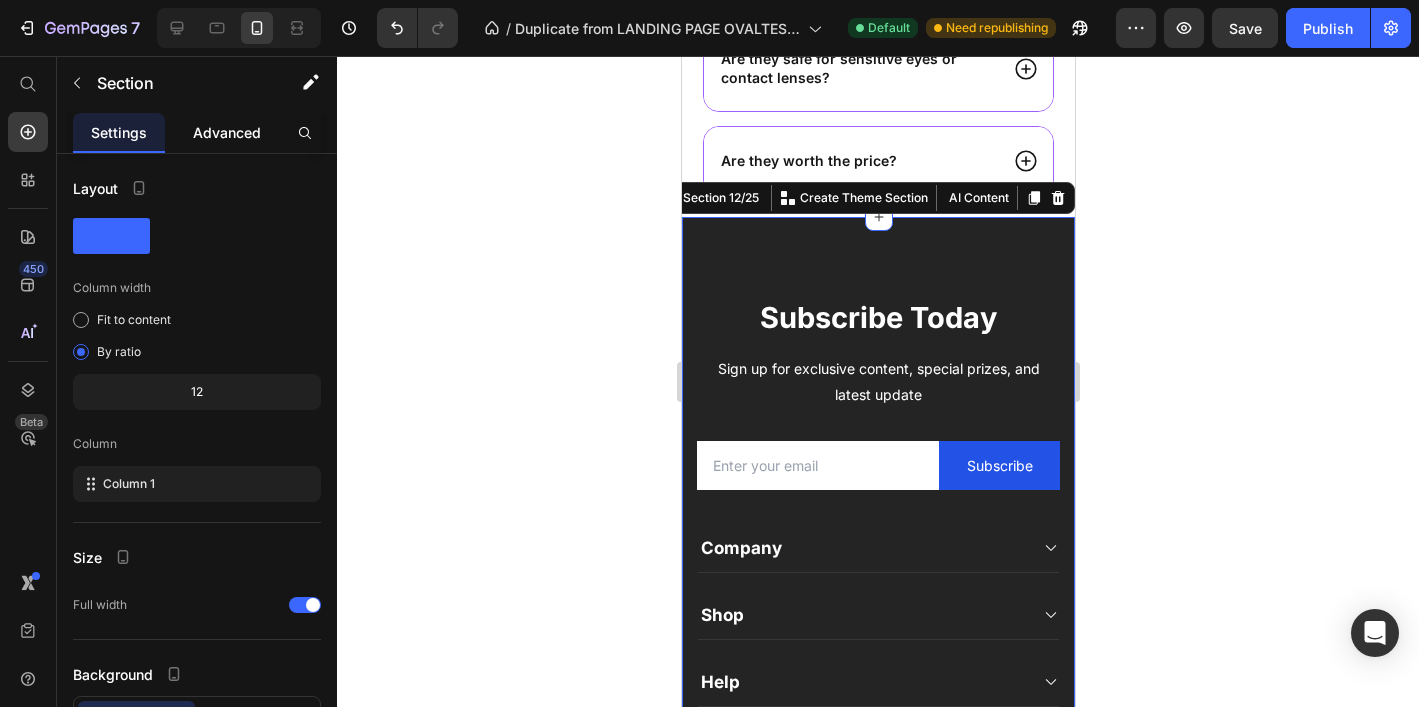 click on "Advanced" at bounding box center (227, 132) 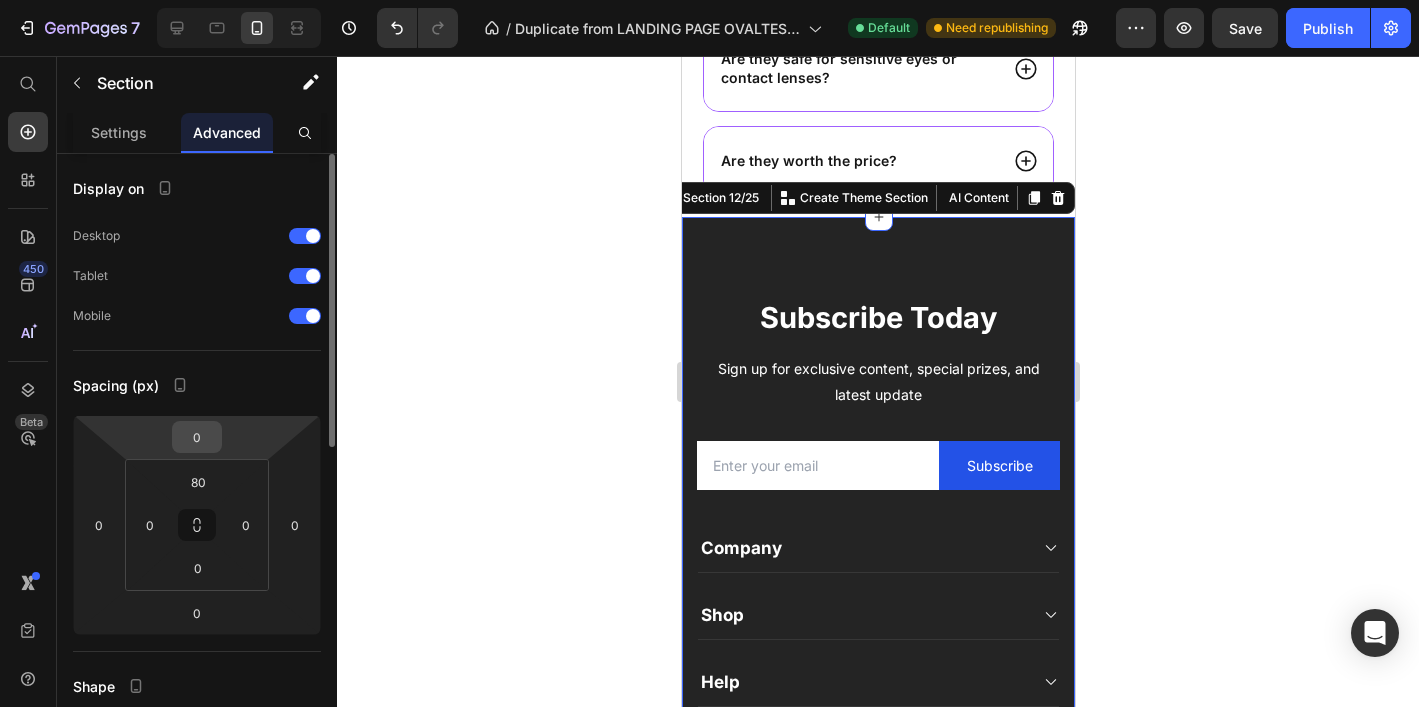 click on "0" at bounding box center (197, 437) 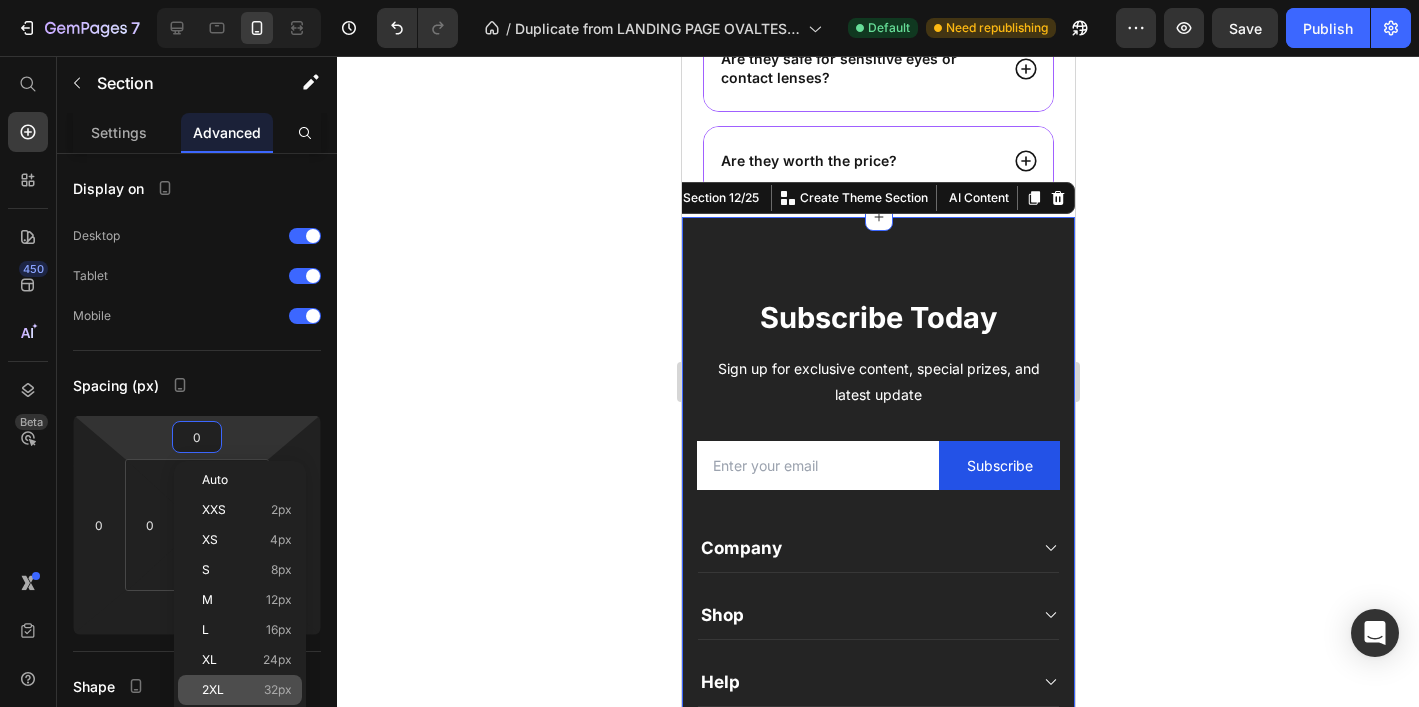 click on "2XL 32px" 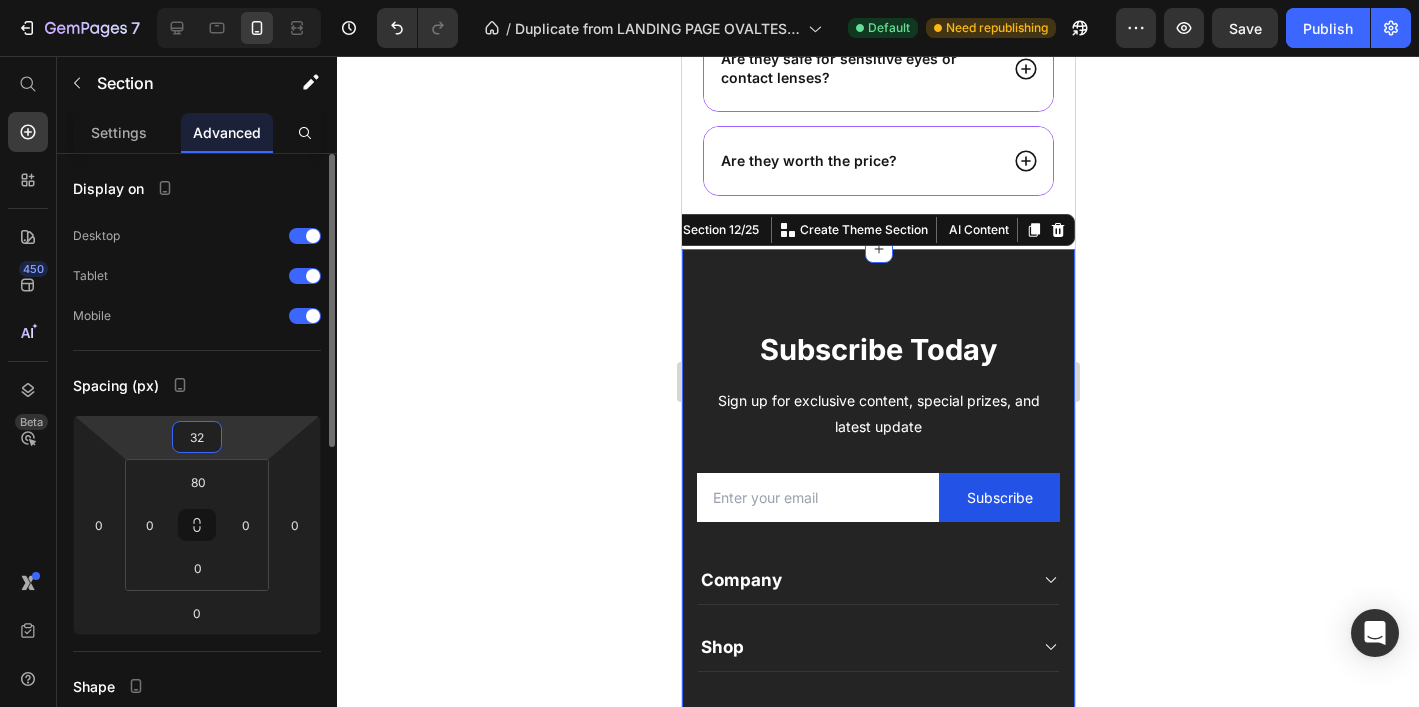 click on "32" at bounding box center [197, 437] 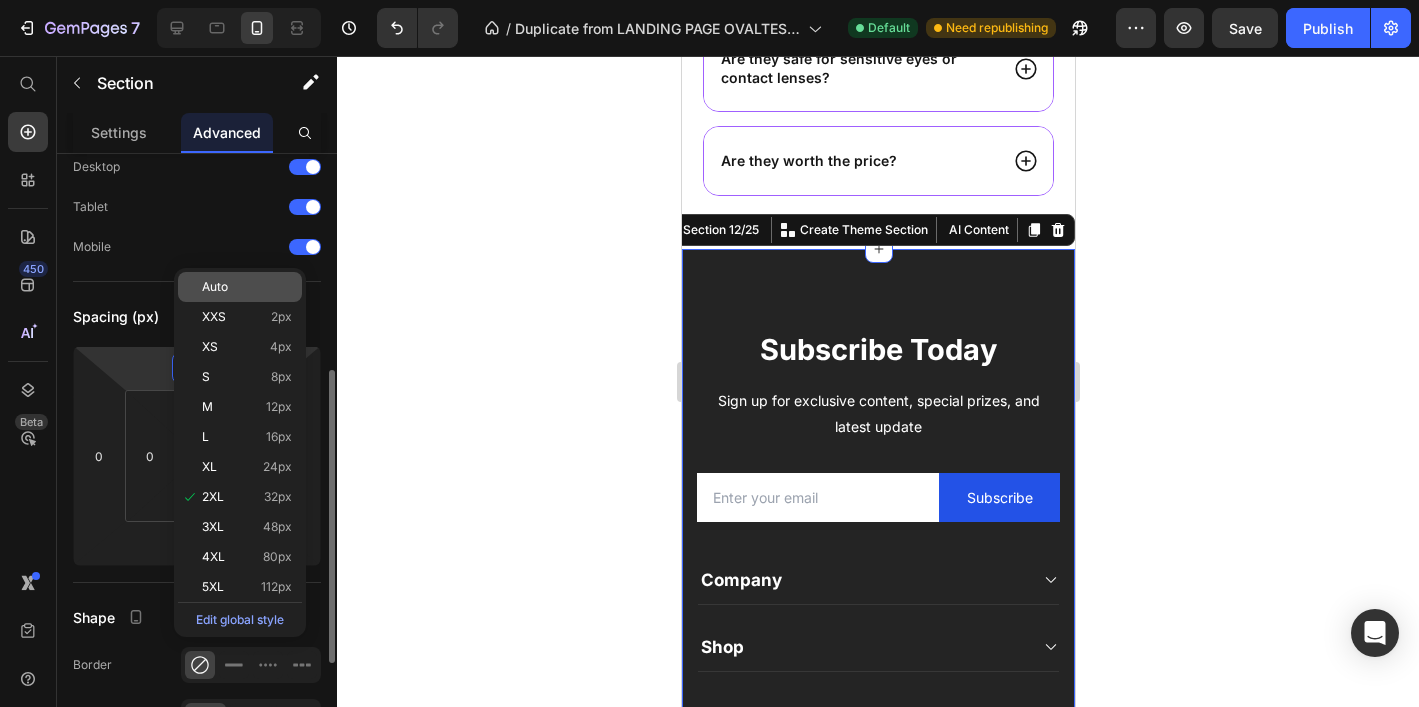 scroll, scrollTop: 193, scrollLeft: 0, axis: vertical 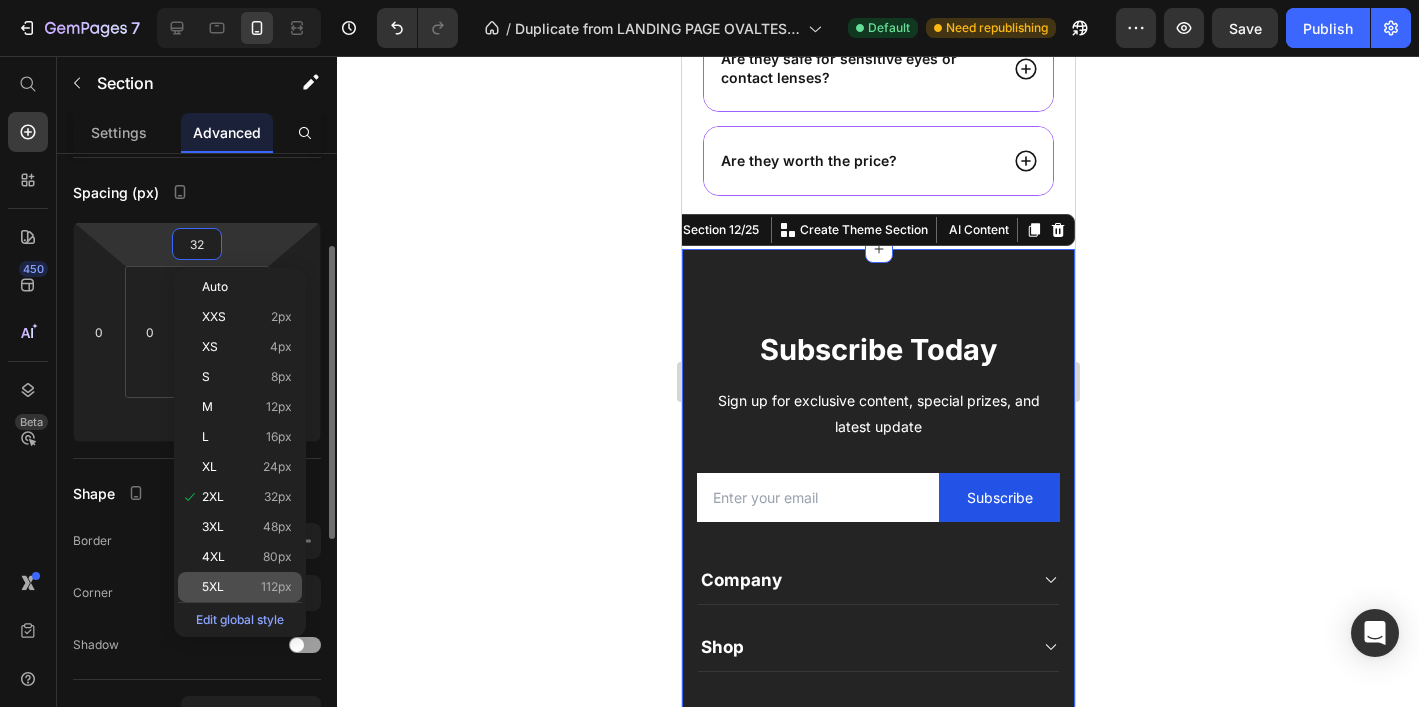click on "5XL 112px" 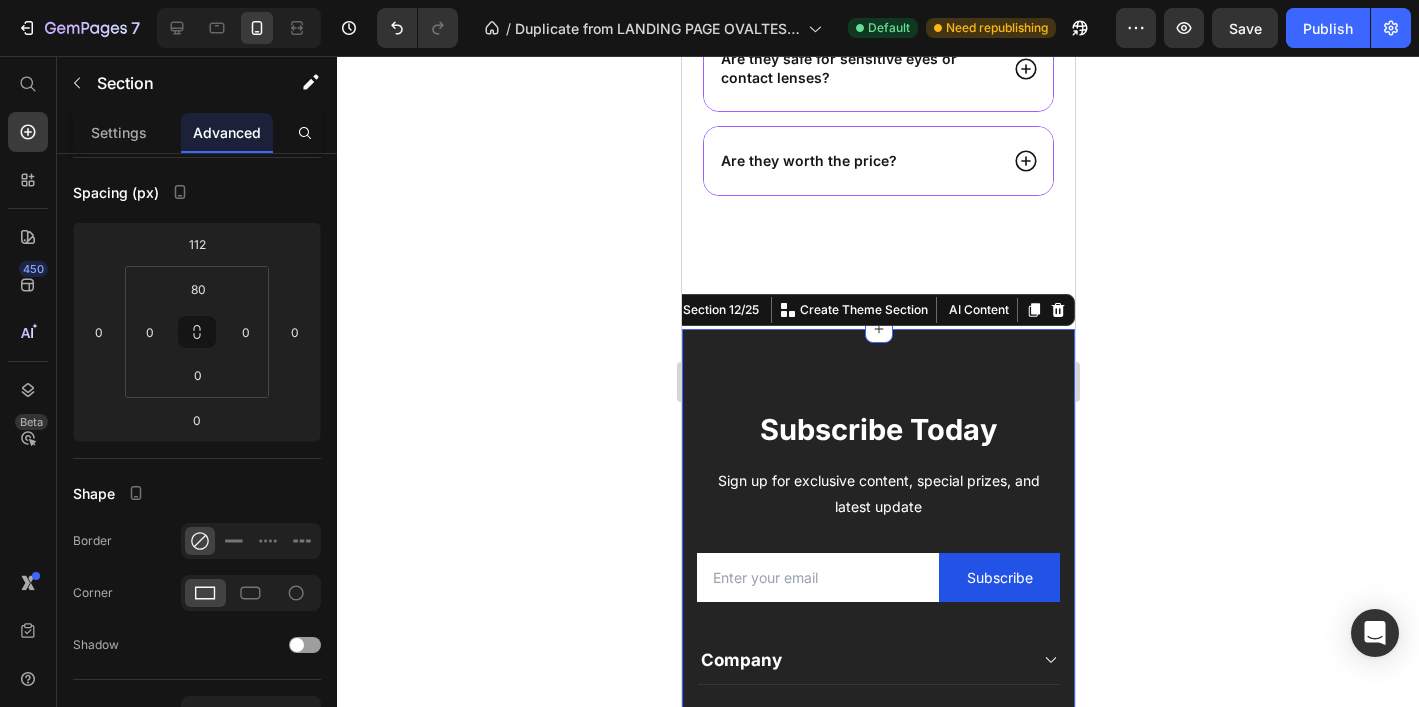 click 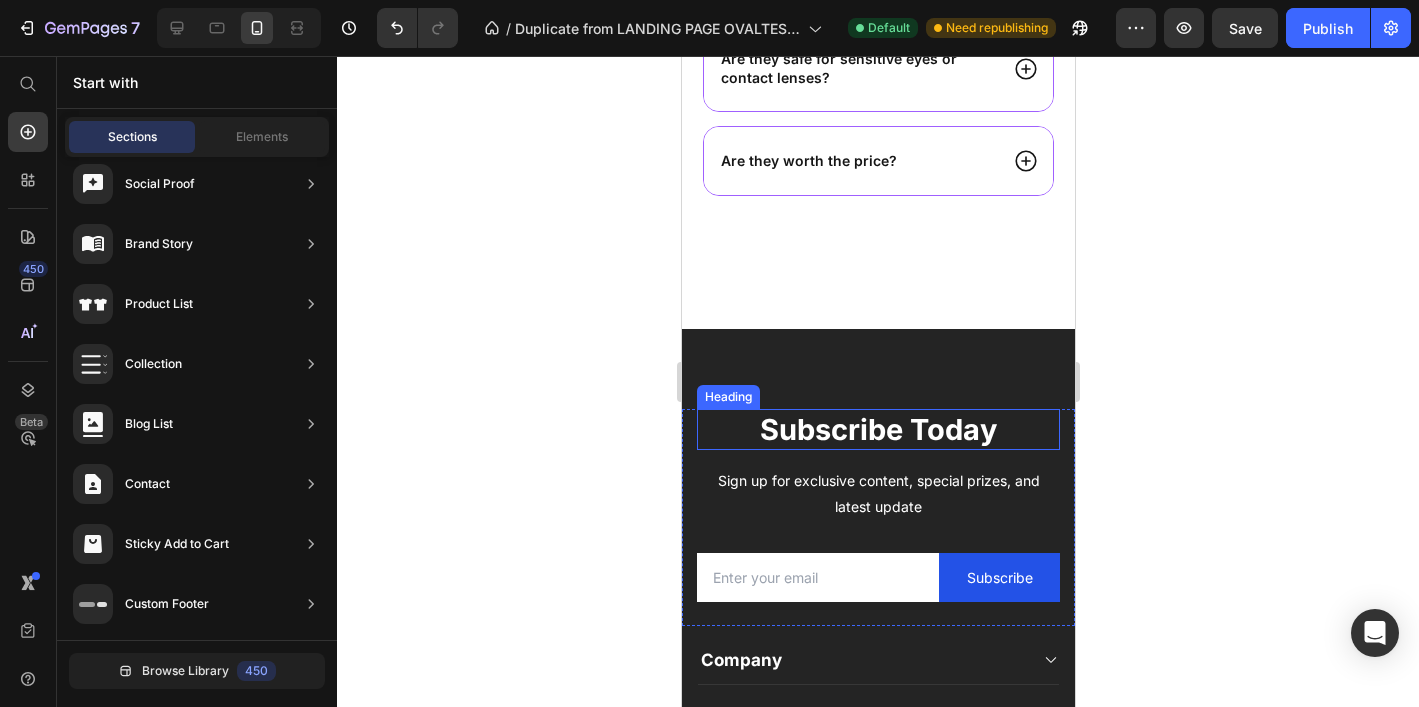scroll, scrollTop: 6879, scrollLeft: 0, axis: vertical 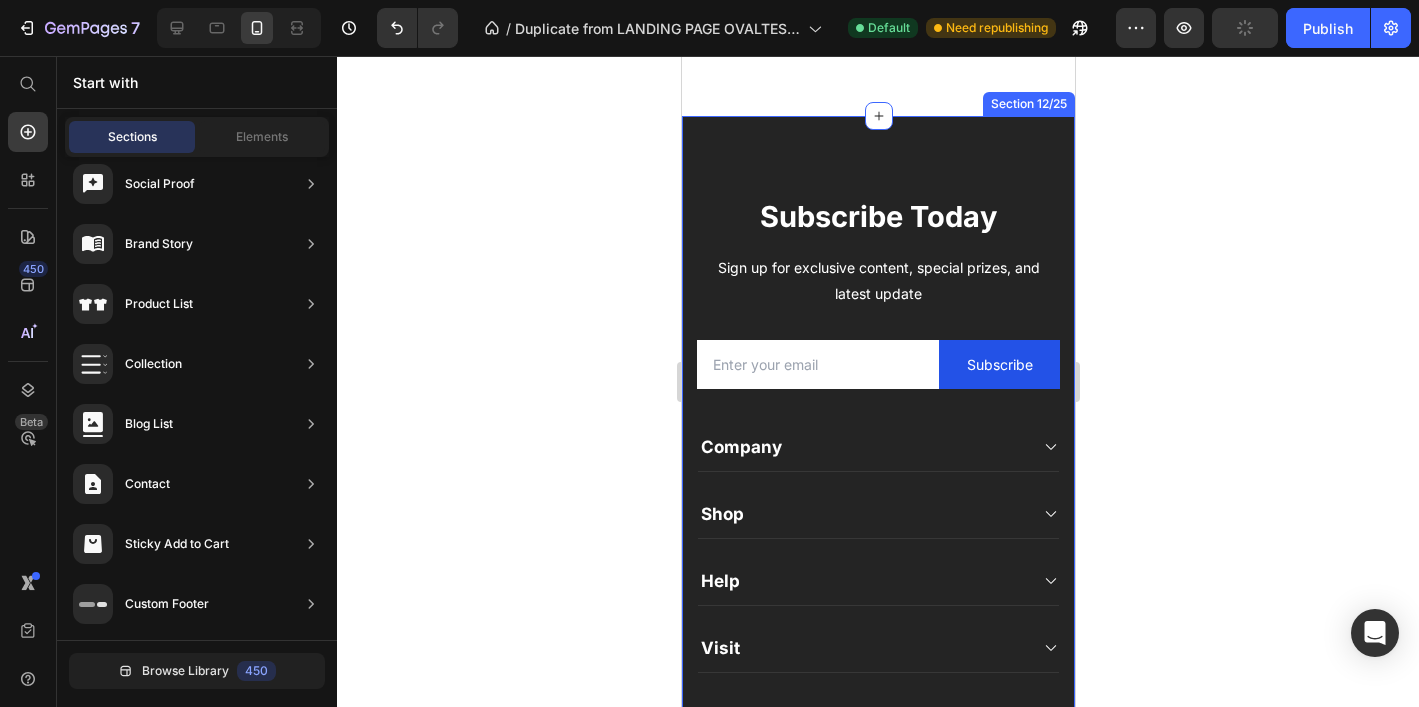 click on "Subscribe Today Heading Sign up for exclusive content, special prizes, and latest update Text block Email Field Subscribe Submit Button Row Newsletter Row Company Text block About Button Events Button Rentals Button Features Button Shop Text block Men Button Women Button Footweat Button Brands Button Help Text block Customer Service Button Returns & Exchanges Button FAQs Button Contact Us Button Visit Text block 261 NW 26th Street Miami. FL 33127 Text block 999-999-999 Text block support@gmail.com Text block Image Image Image Image Row Row
Company
Shop
Help
Visit Accordion Row                Title Line Copyright © 2022 GemThemes. All Rights Reserved. Text block Image Image Image Image Image Row Row Section 12/25" at bounding box center [877, 476] 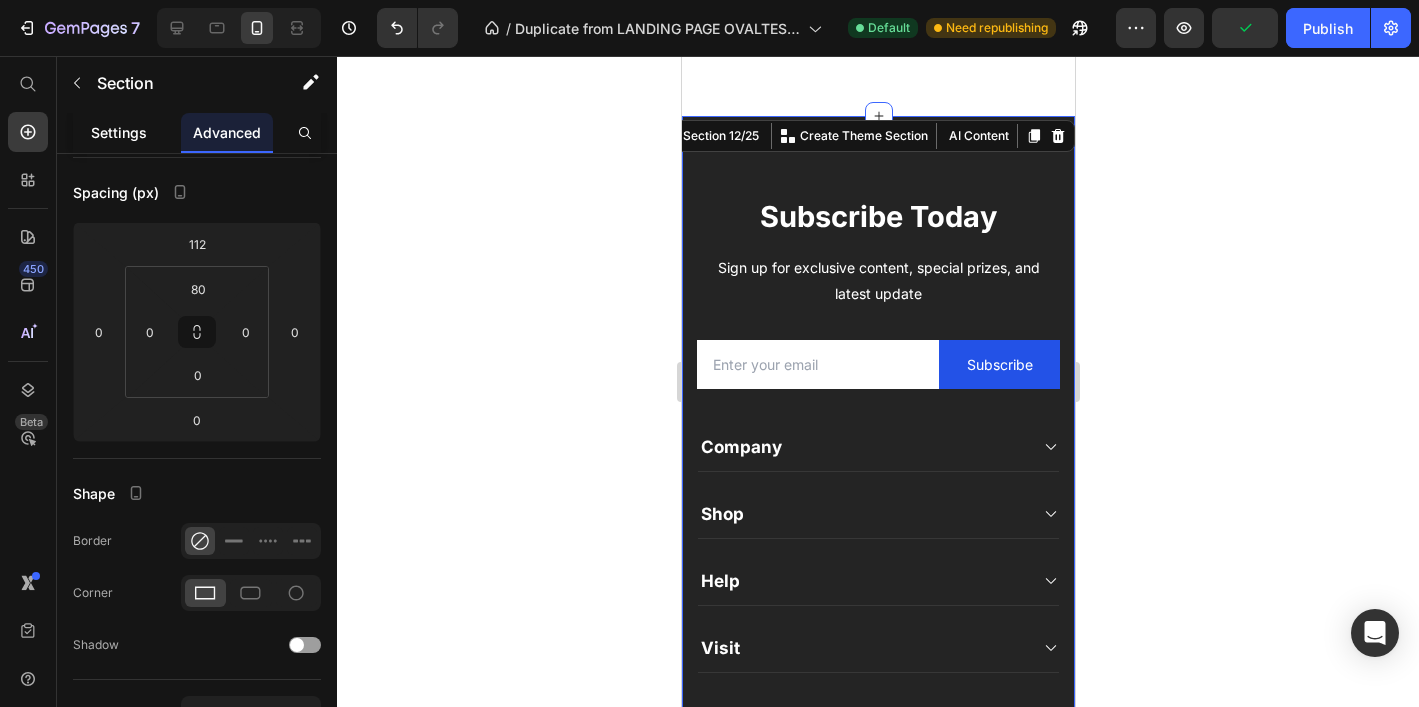 click on "Settings" at bounding box center (119, 132) 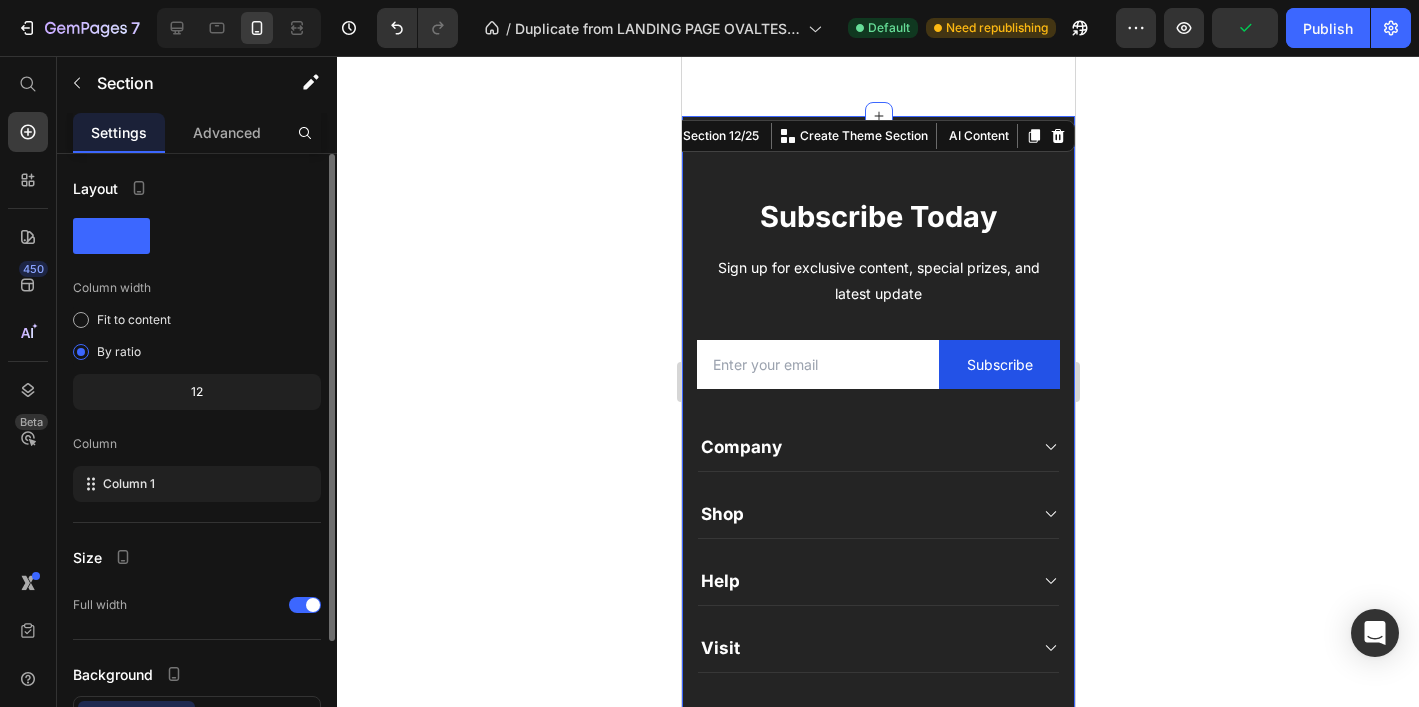 scroll, scrollTop: 154, scrollLeft: 0, axis: vertical 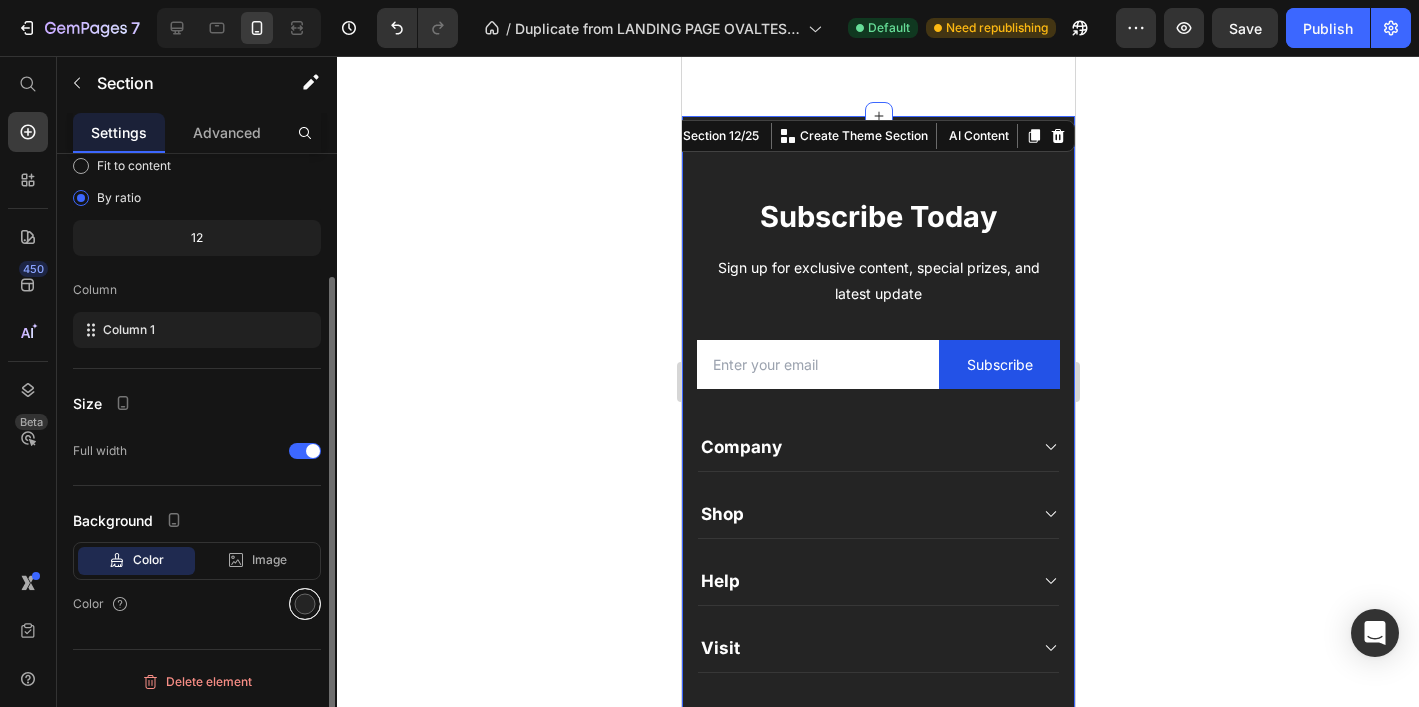 click at bounding box center [305, 604] 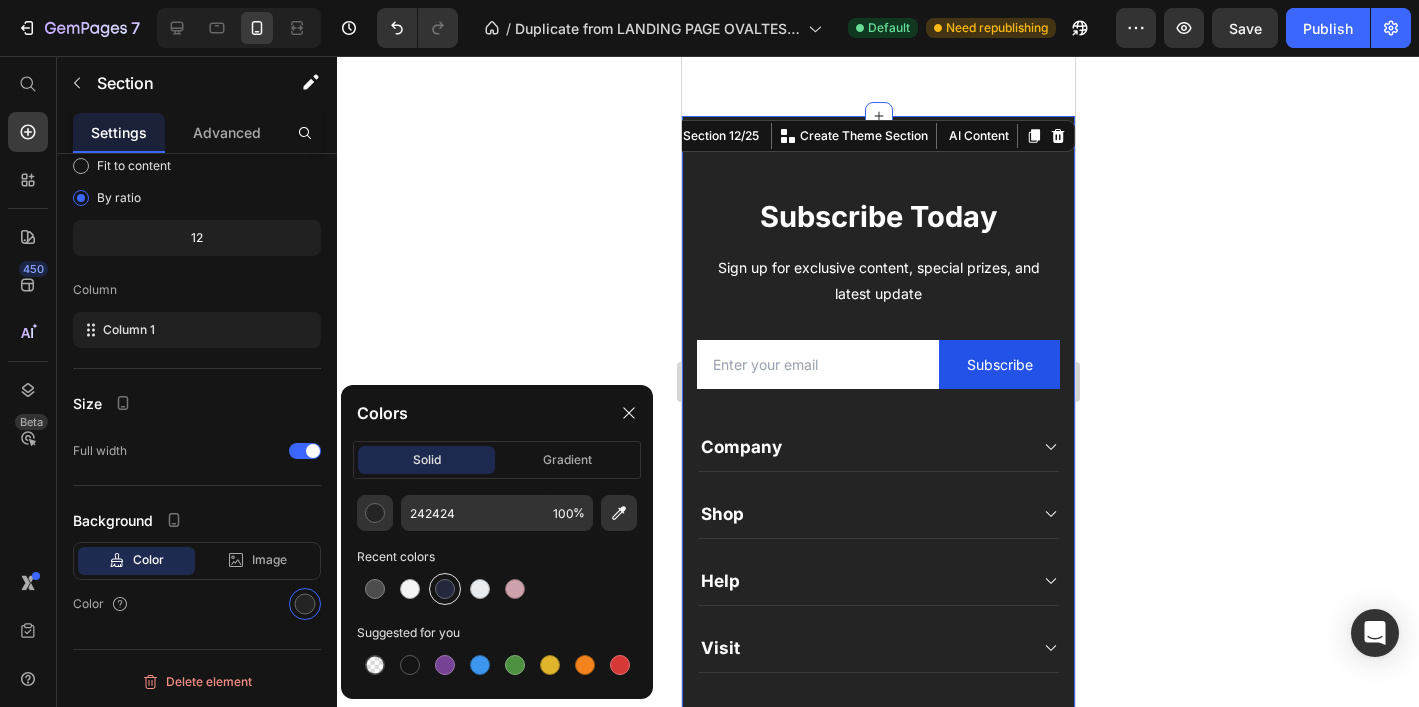 click at bounding box center [445, 589] 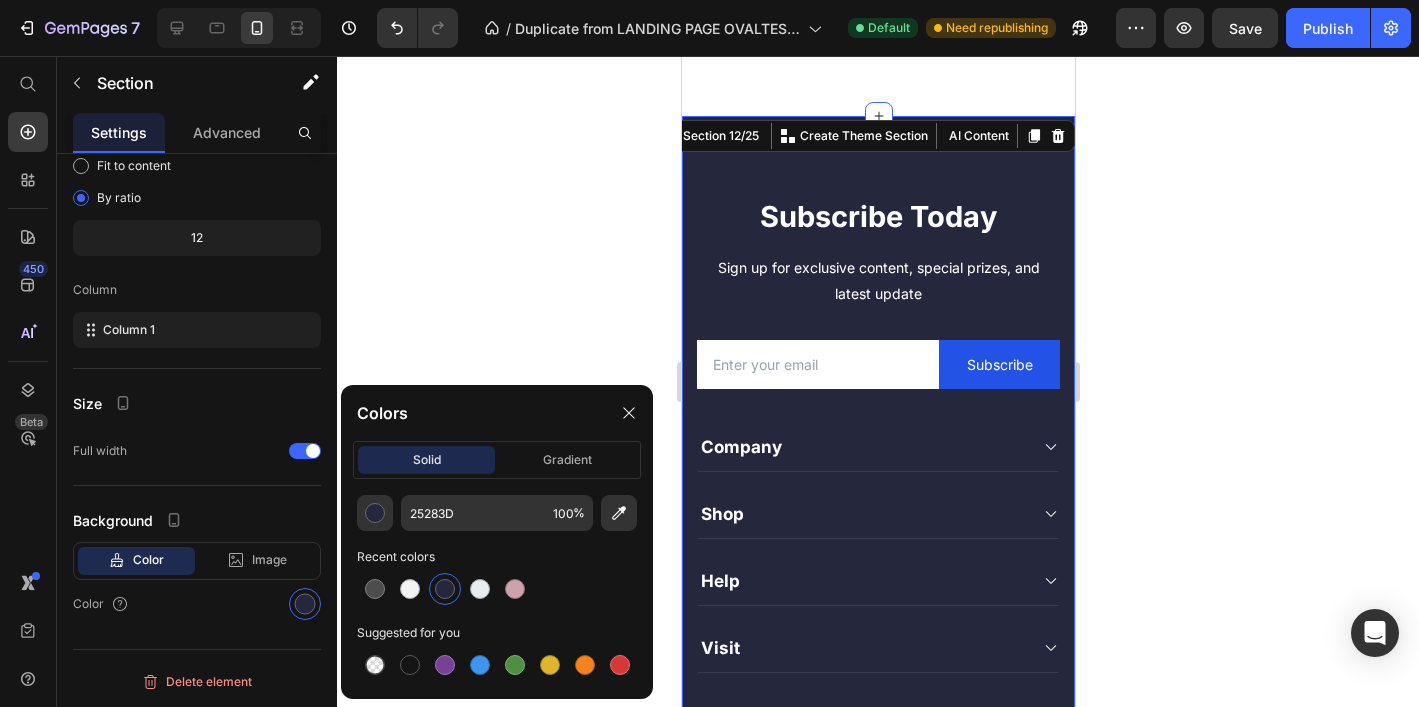click 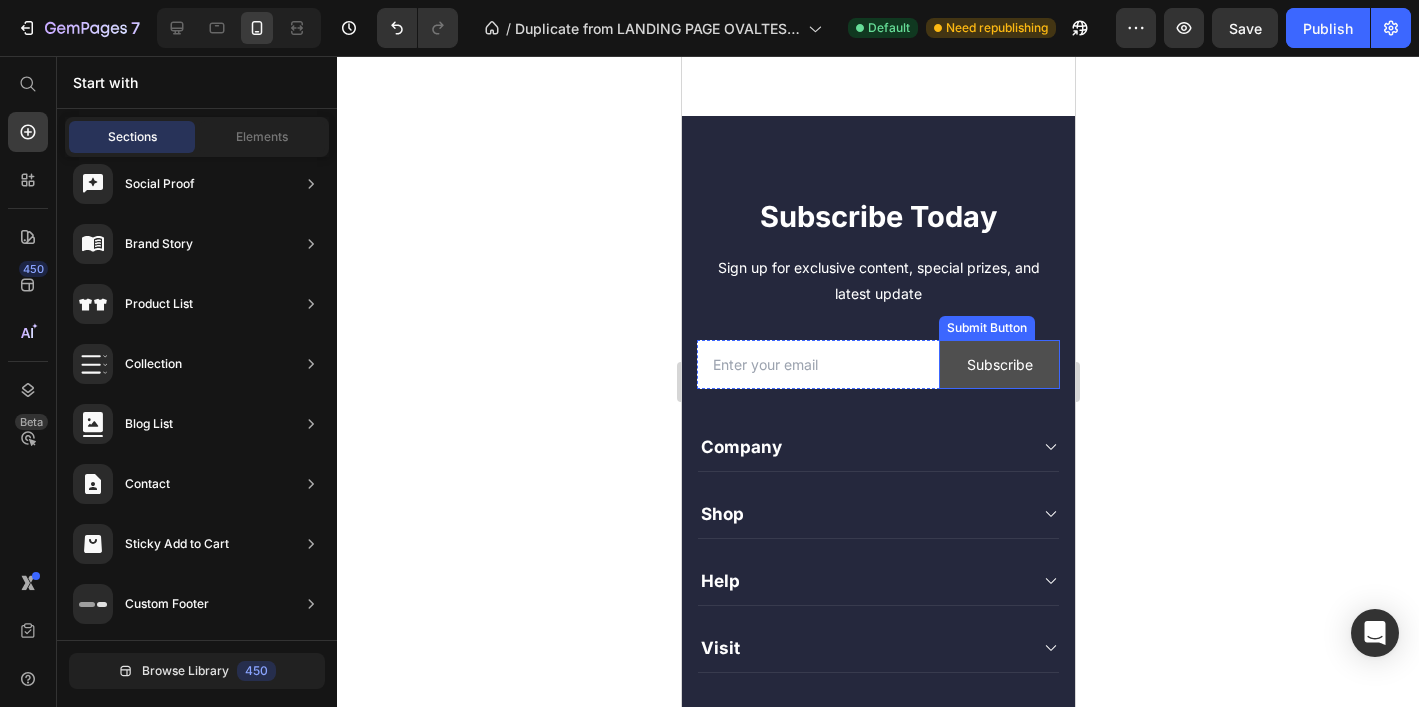 click on "Subscribe" at bounding box center (998, 364) 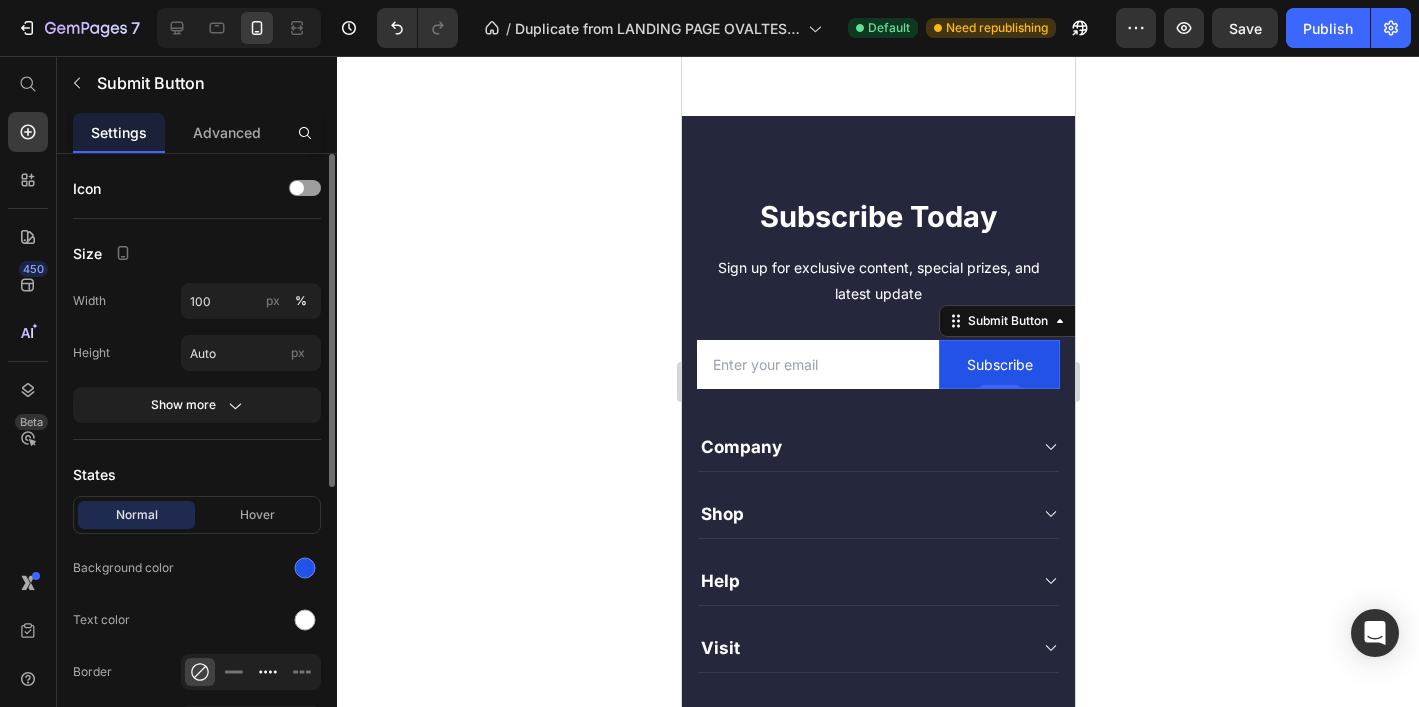 scroll, scrollTop: 284, scrollLeft: 0, axis: vertical 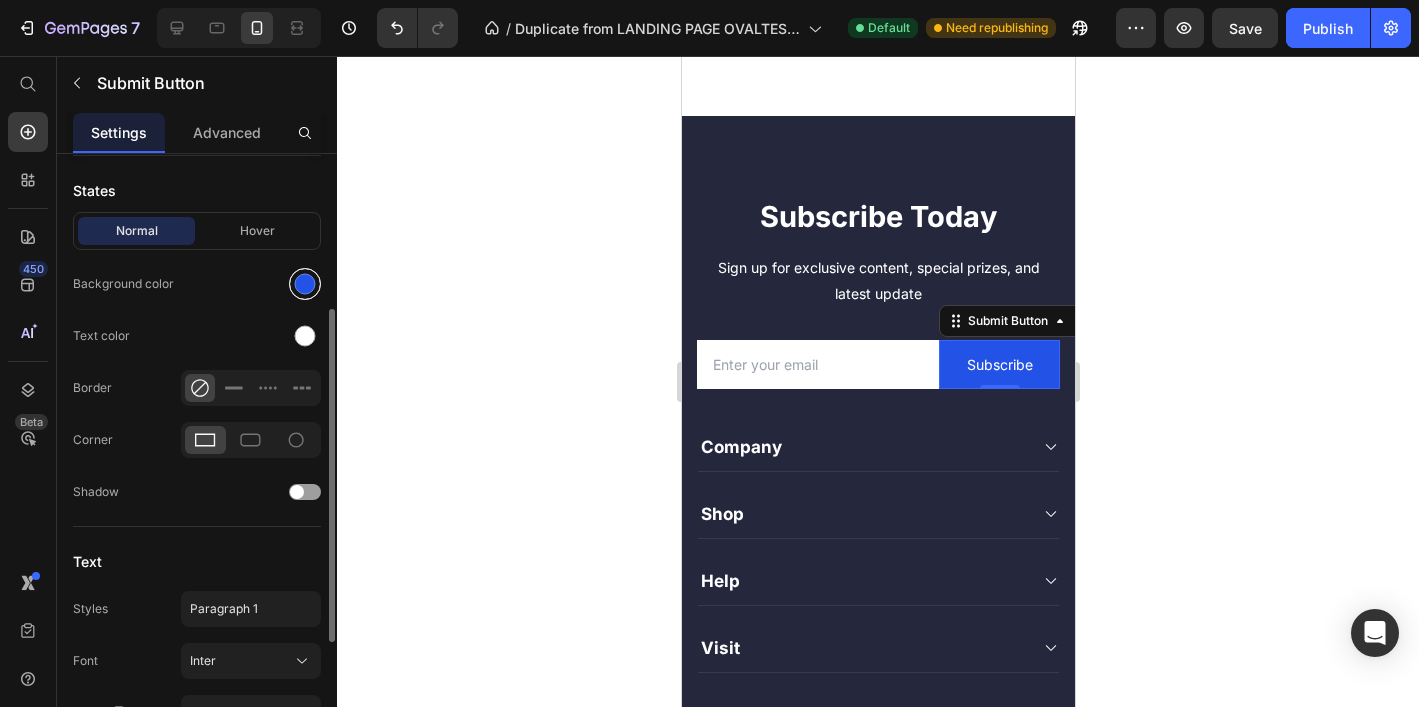click at bounding box center [305, 284] 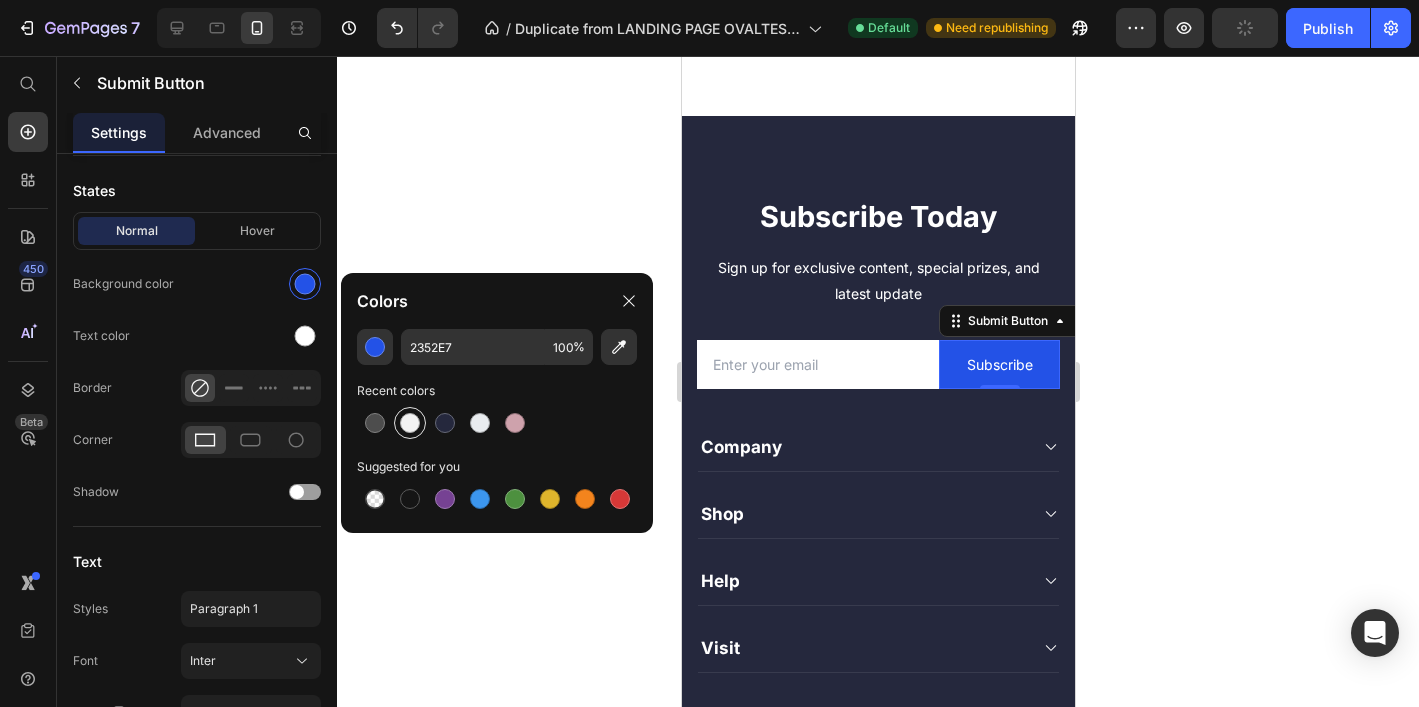 click at bounding box center (410, 423) 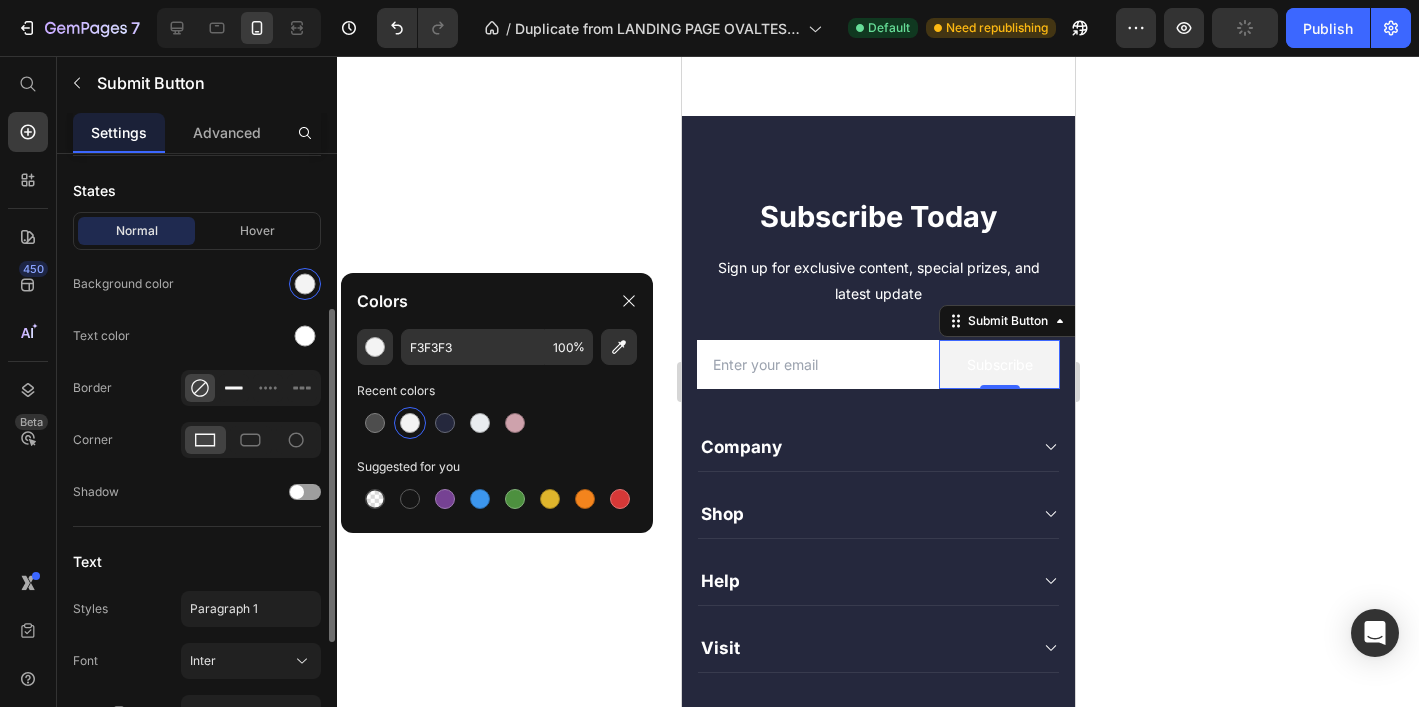 click 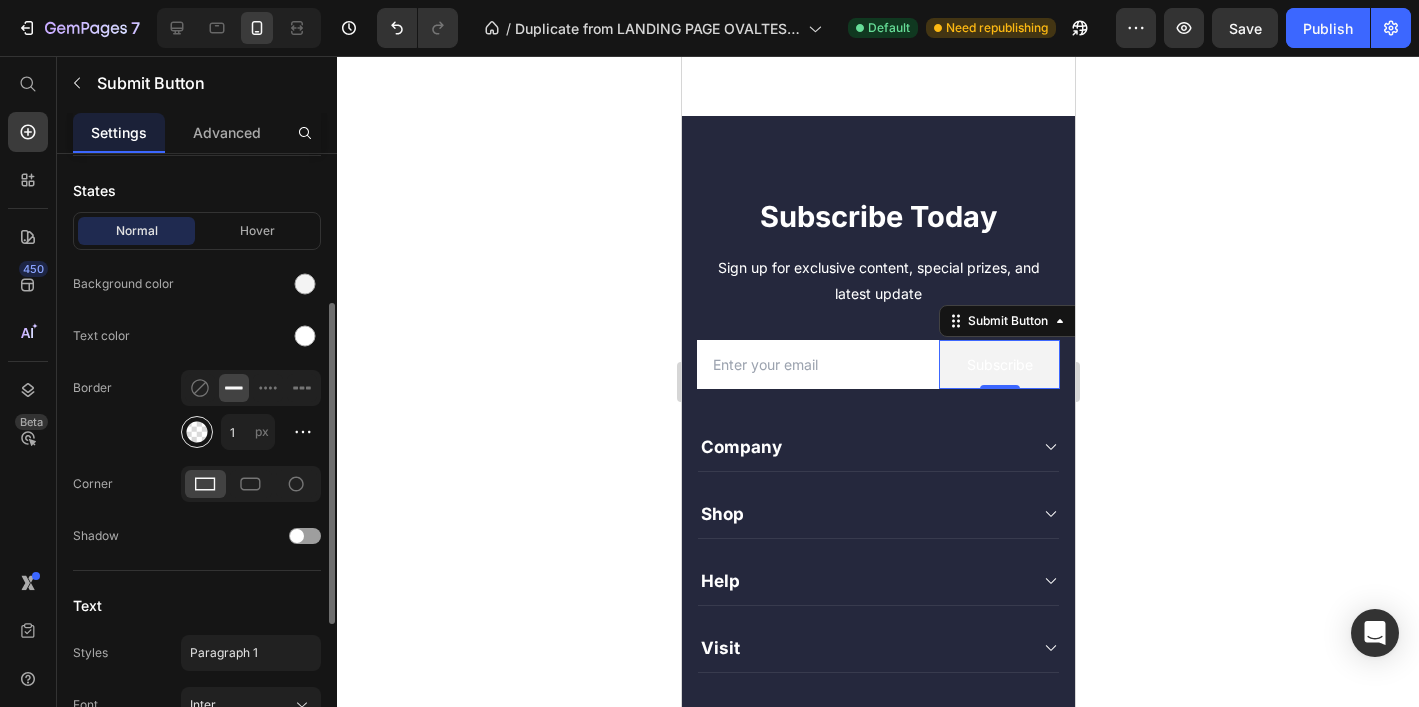 click at bounding box center [197, 432] 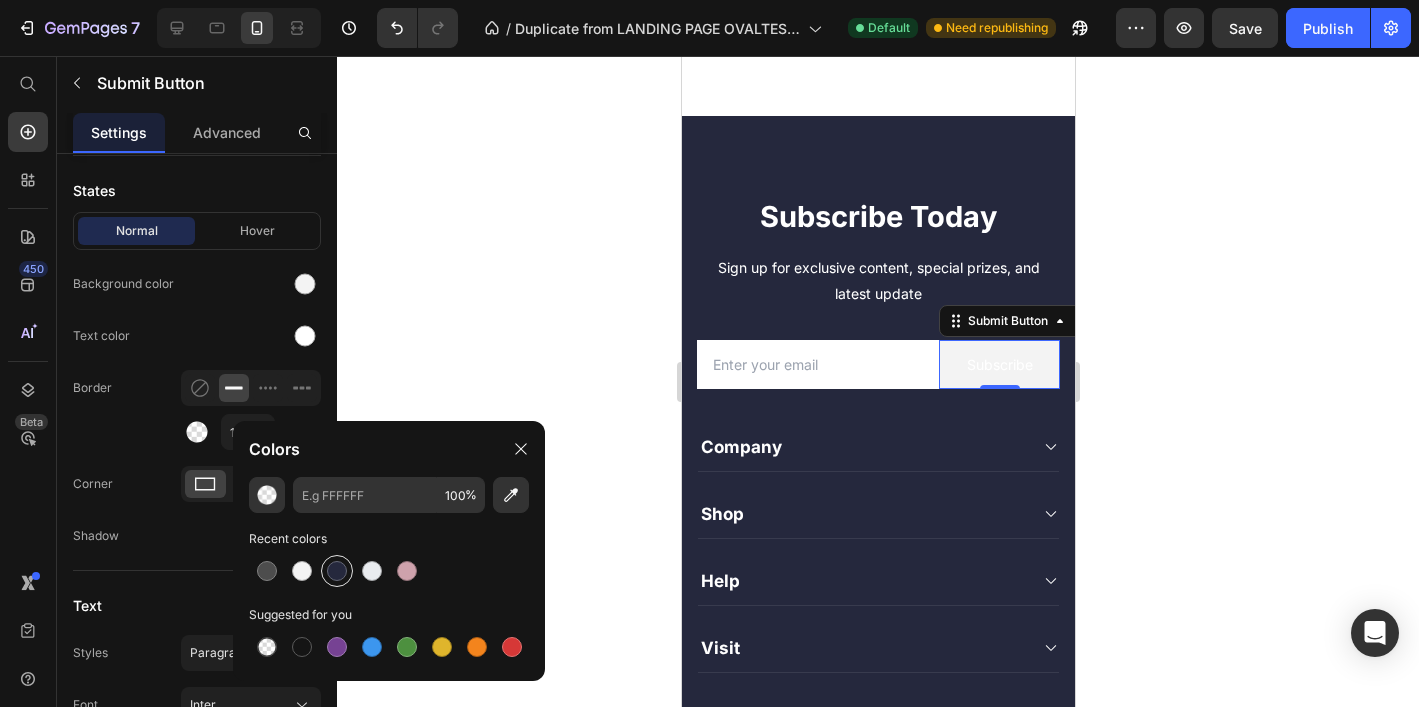 click at bounding box center (337, 571) 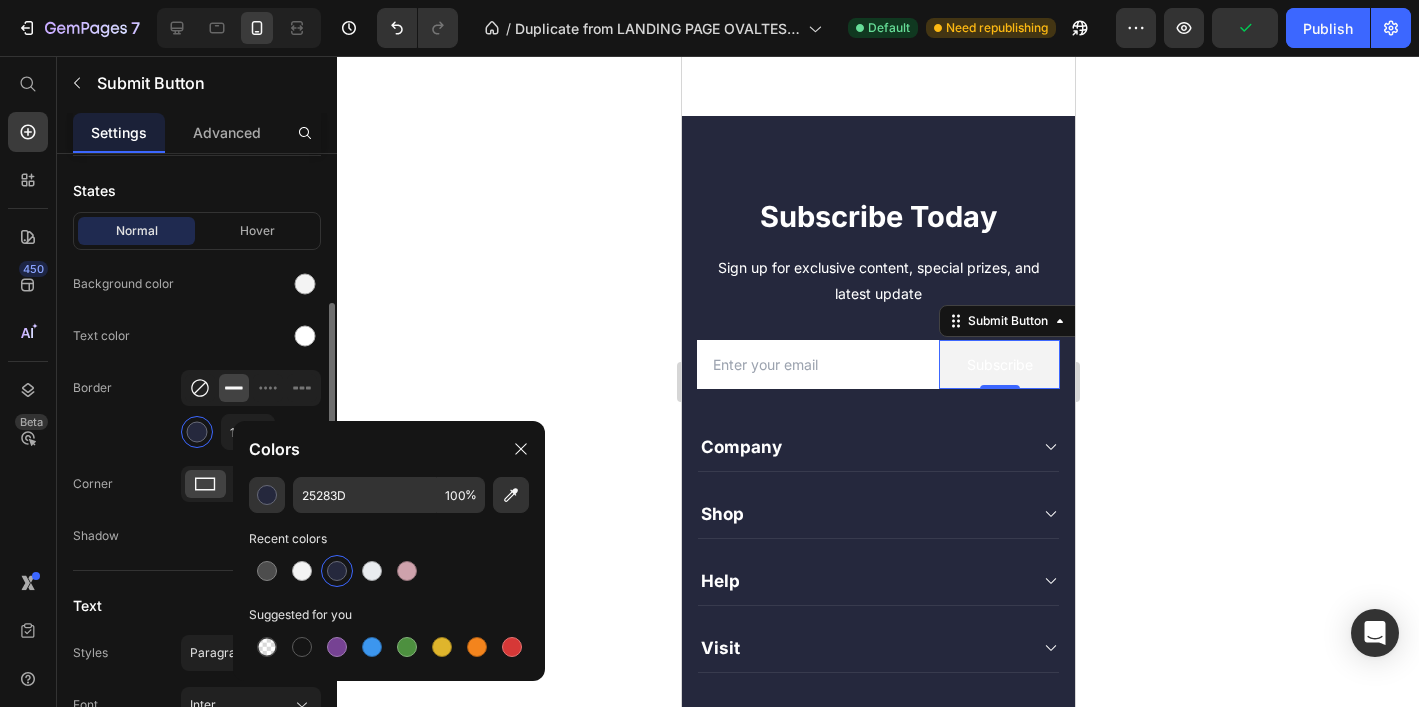 click 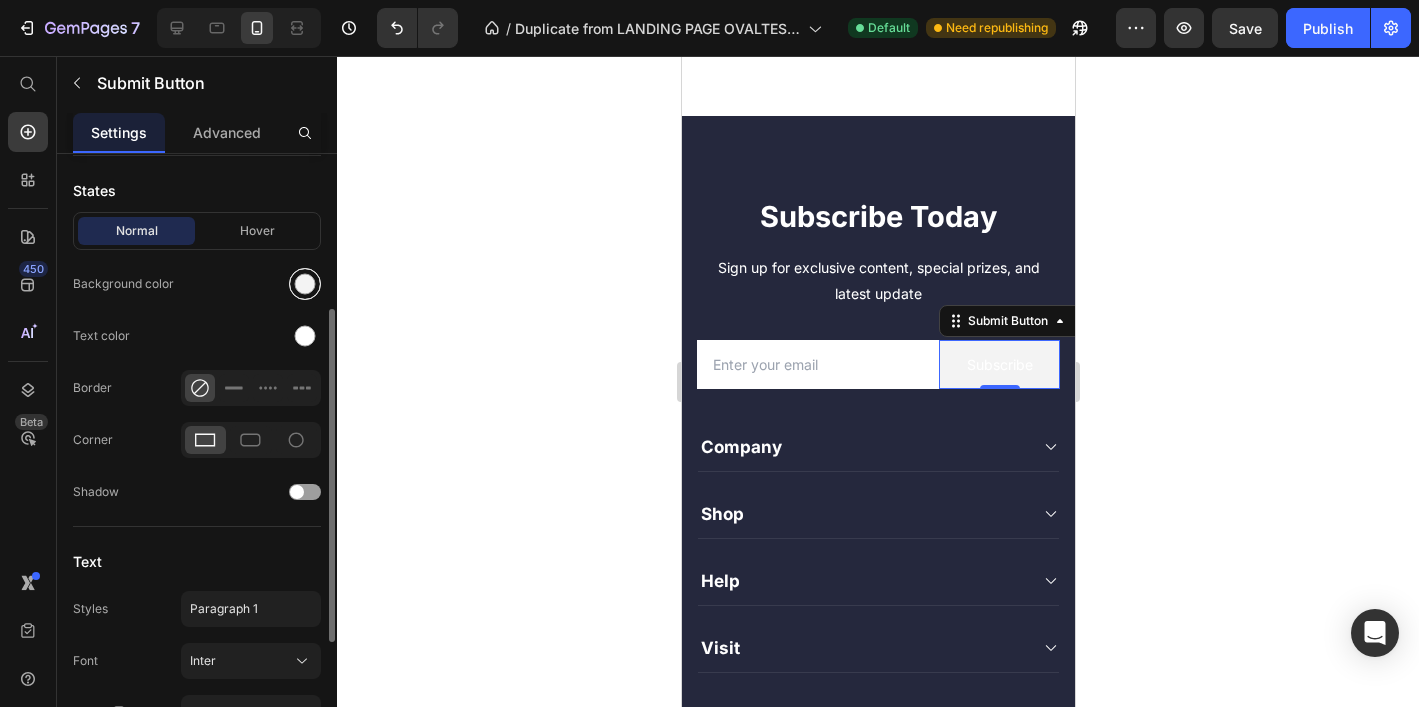 click at bounding box center [305, 284] 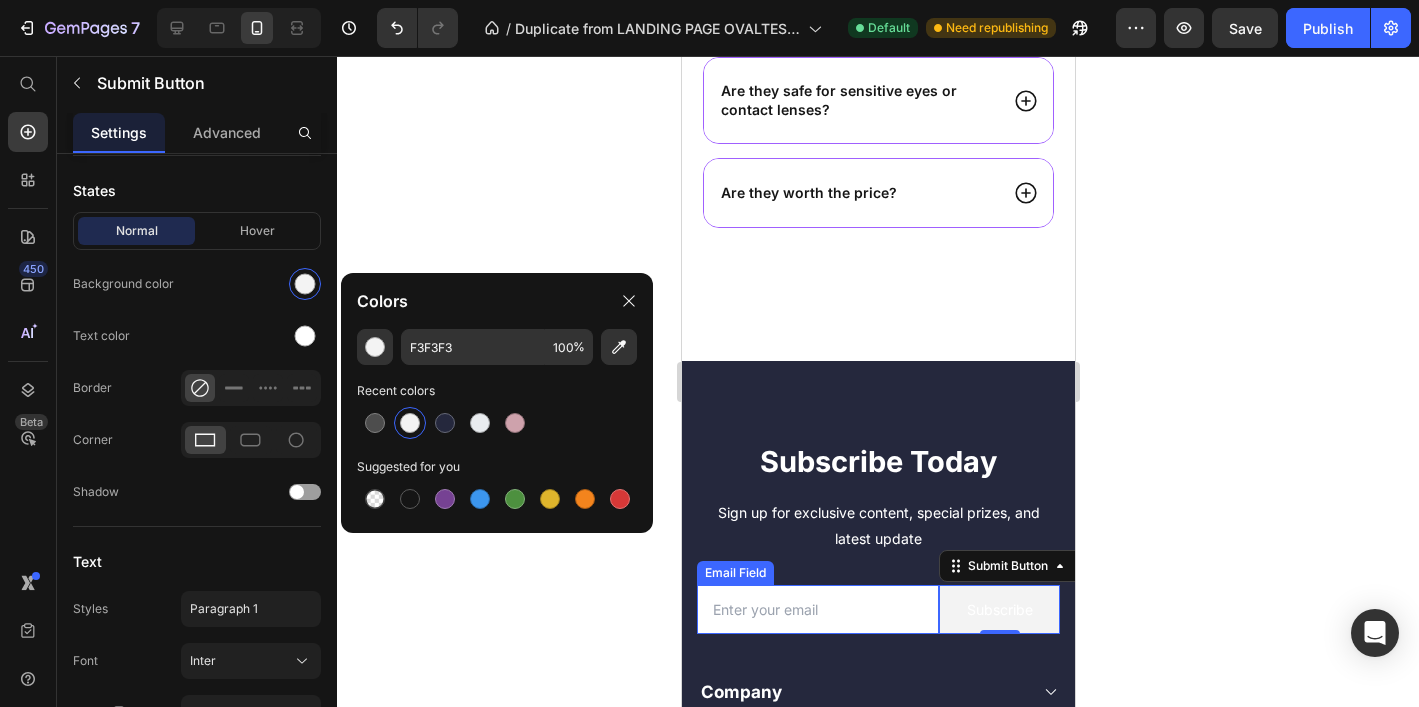 scroll, scrollTop: 6506, scrollLeft: 0, axis: vertical 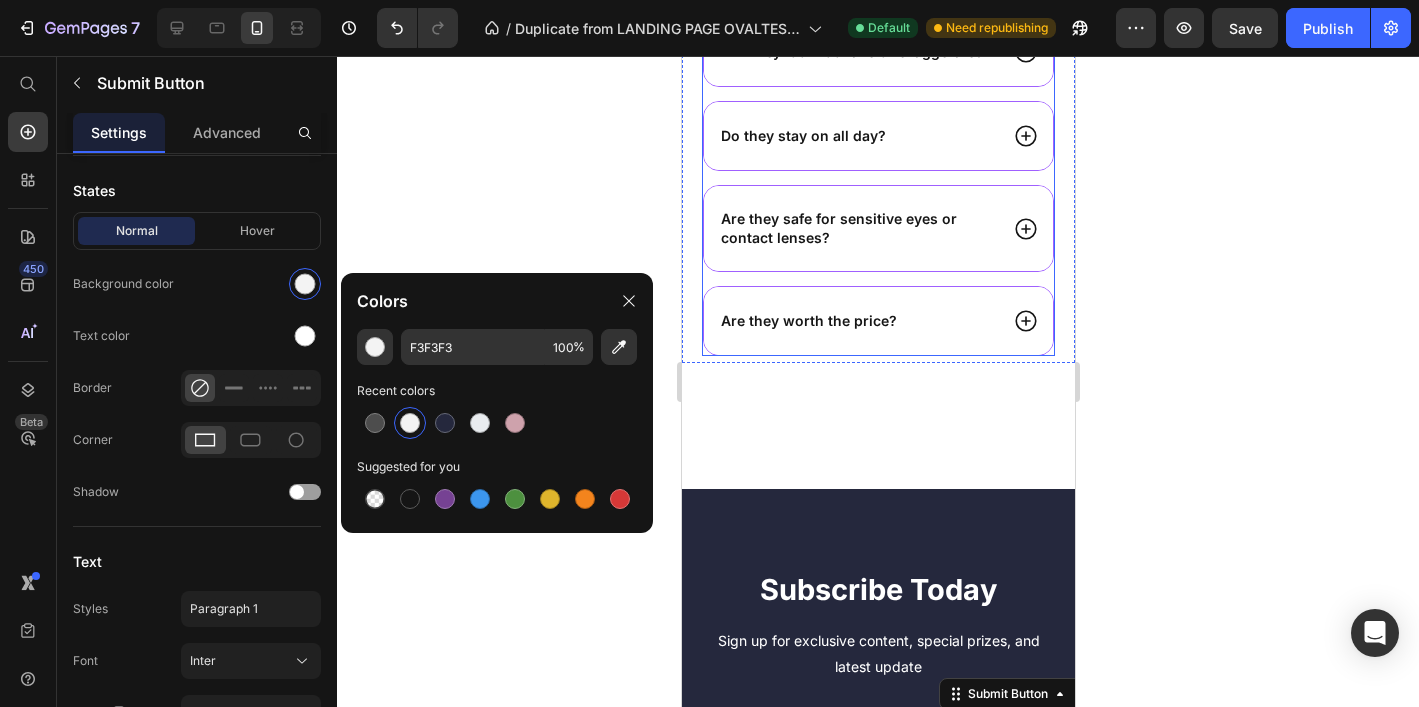 click on "Are they worth the price?" at bounding box center (856, 321) 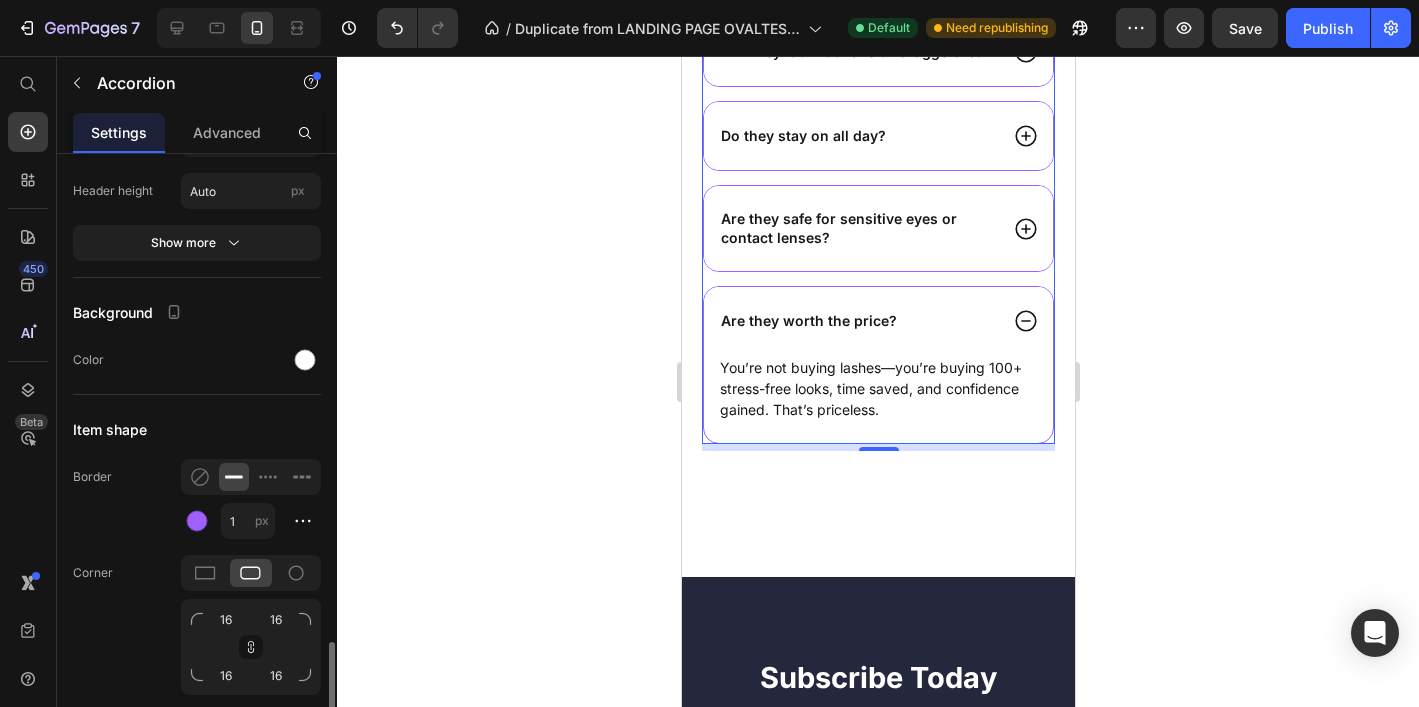 scroll, scrollTop: 1765, scrollLeft: 0, axis: vertical 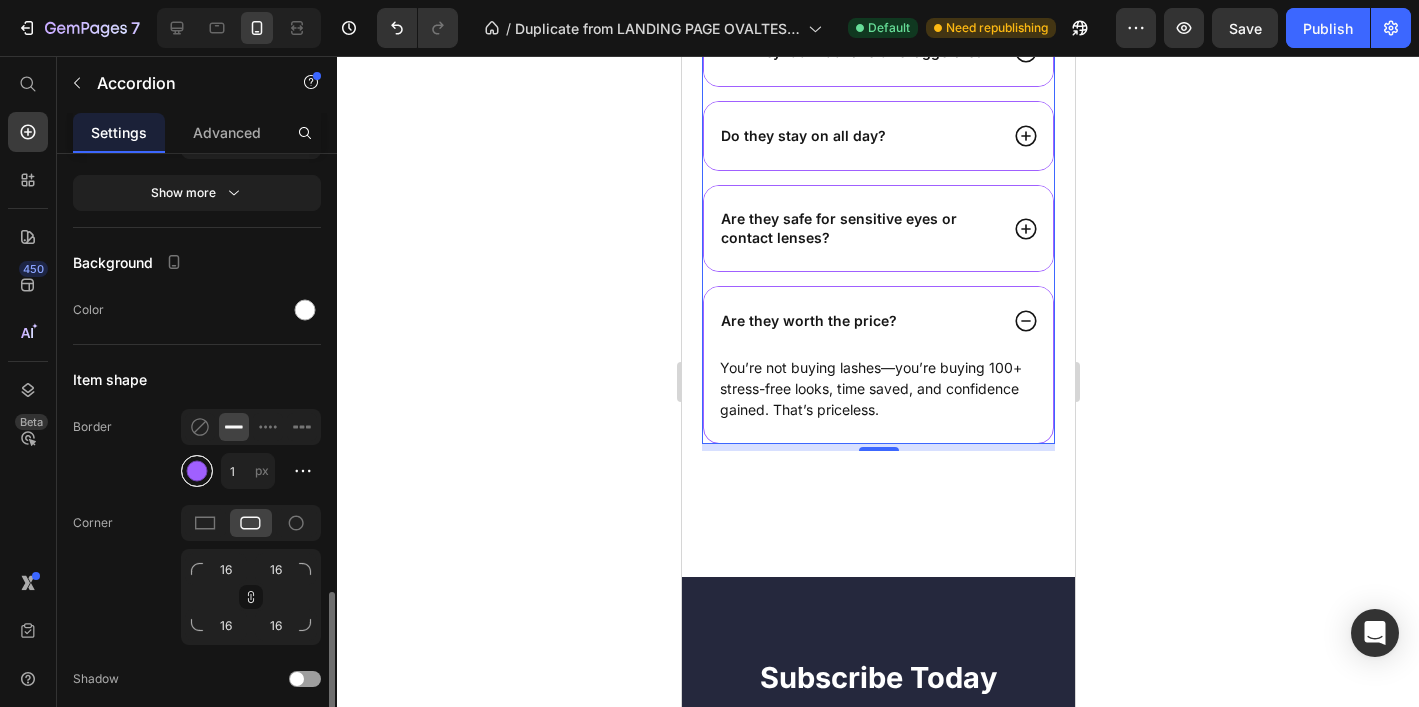 click at bounding box center [197, 471] 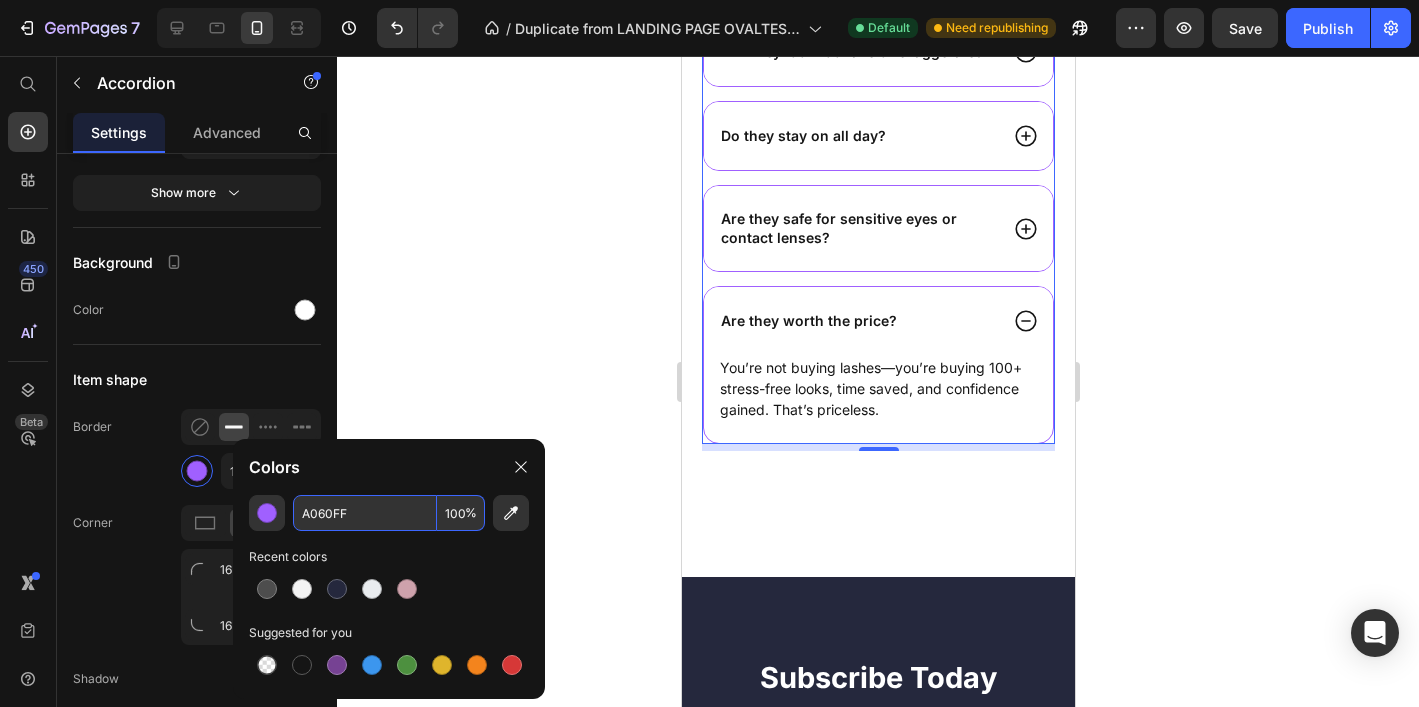 click on "A060FF" at bounding box center (365, 513) 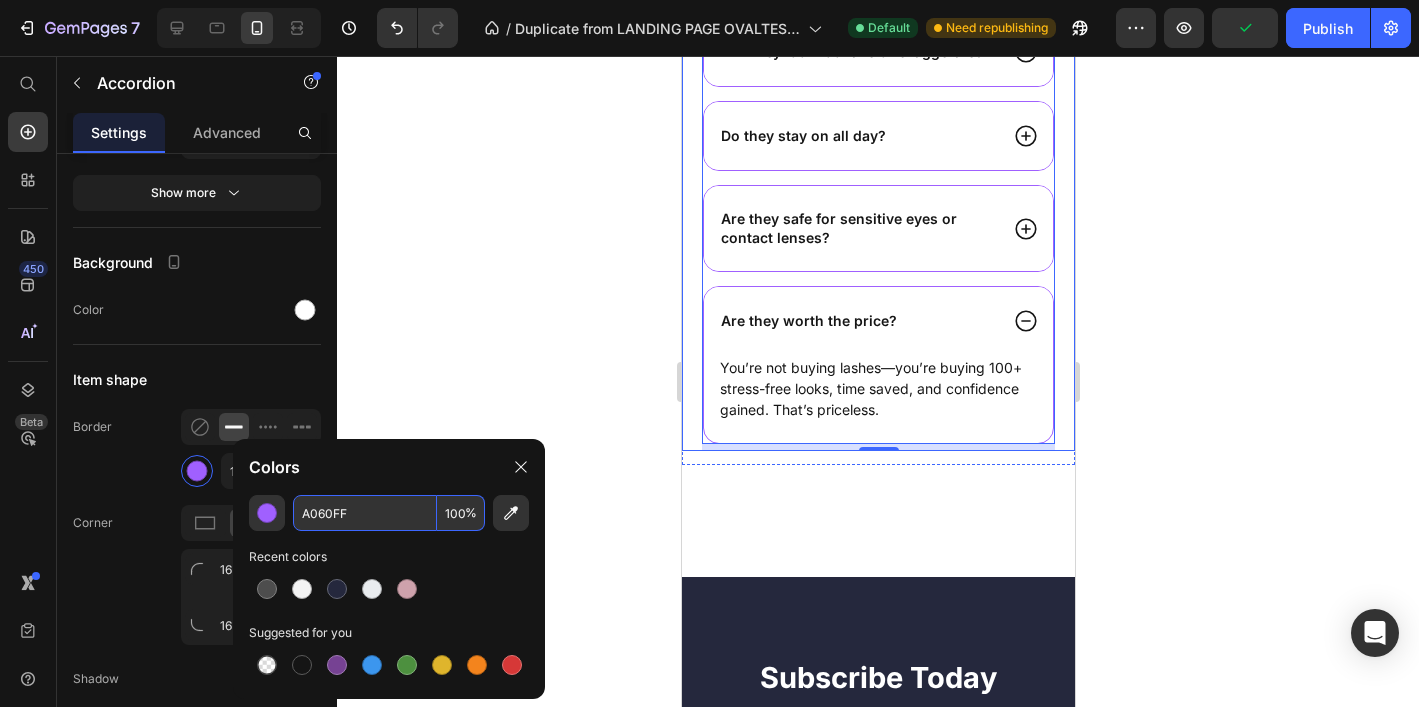 drag, startPoint x: 1140, startPoint y: 422, endPoint x: 1109, endPoint y: 429, distance: 31.780497 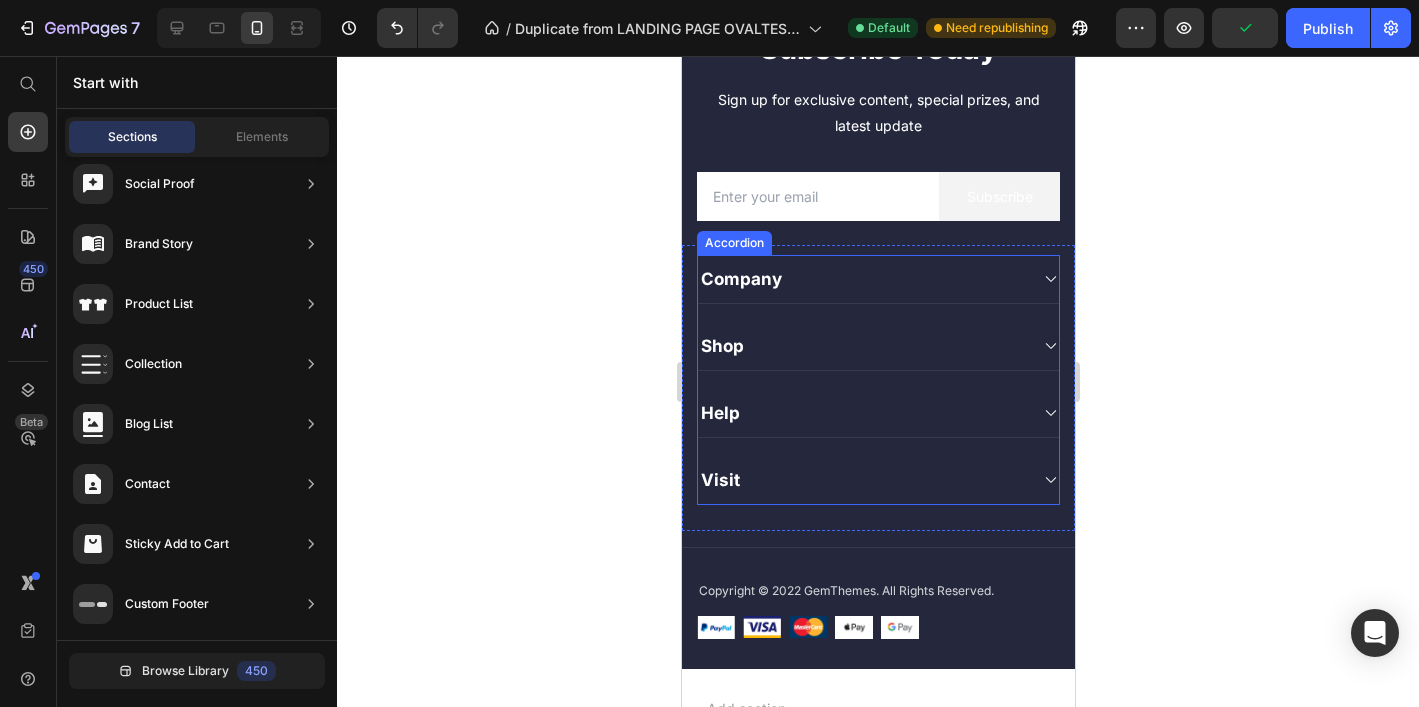 scroll, scrollTop: 7139, scrollLeft: 0, axis: vertical 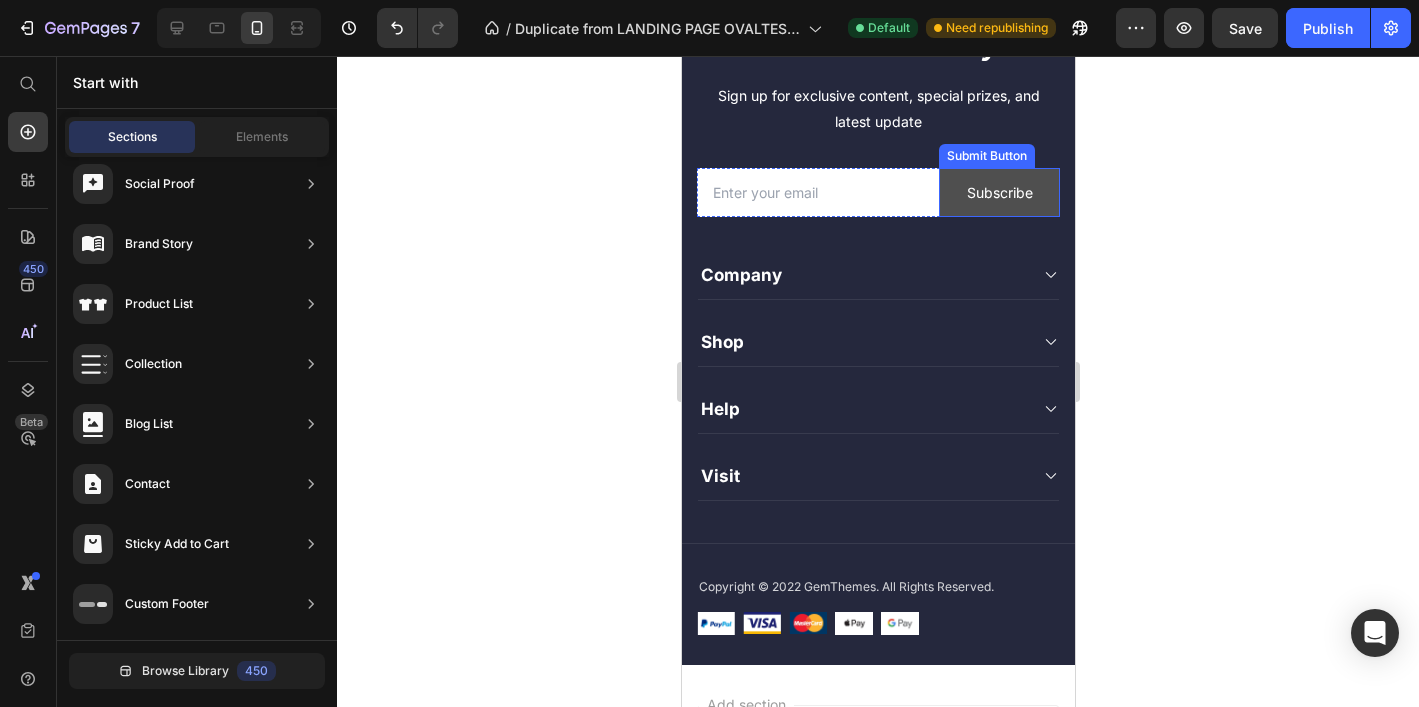 click on "Subscribe" at bounding box center (998, 192) 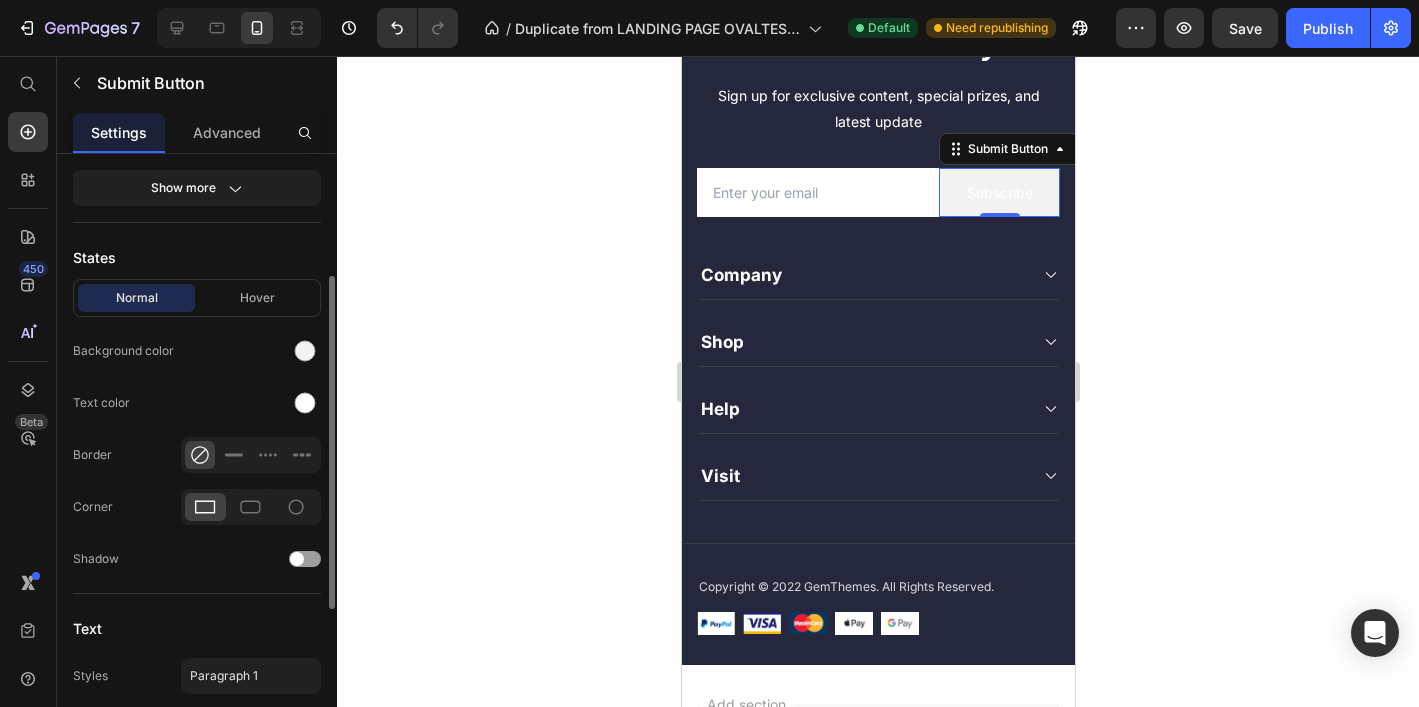 scroll, scrollTop: 219, scrollLeft: 0, axis: vertical 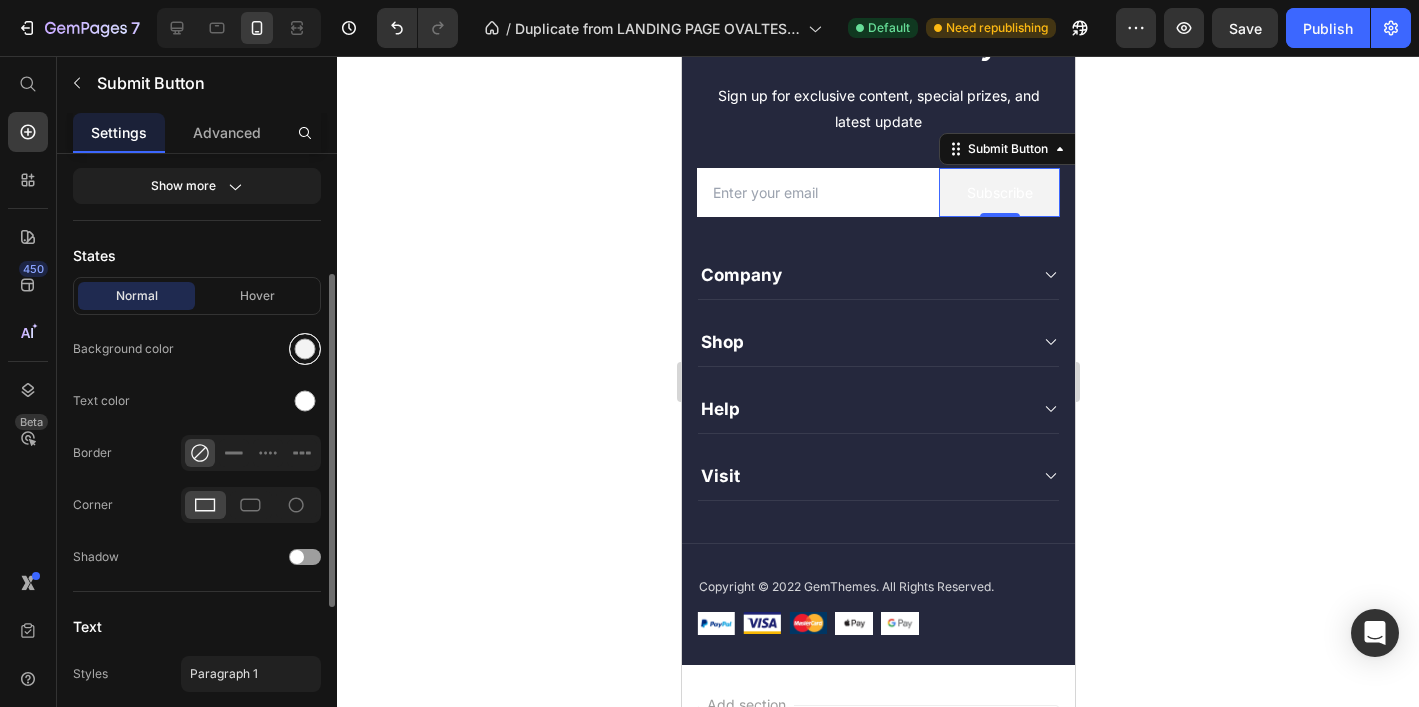 click at bounding box center [305, 349] 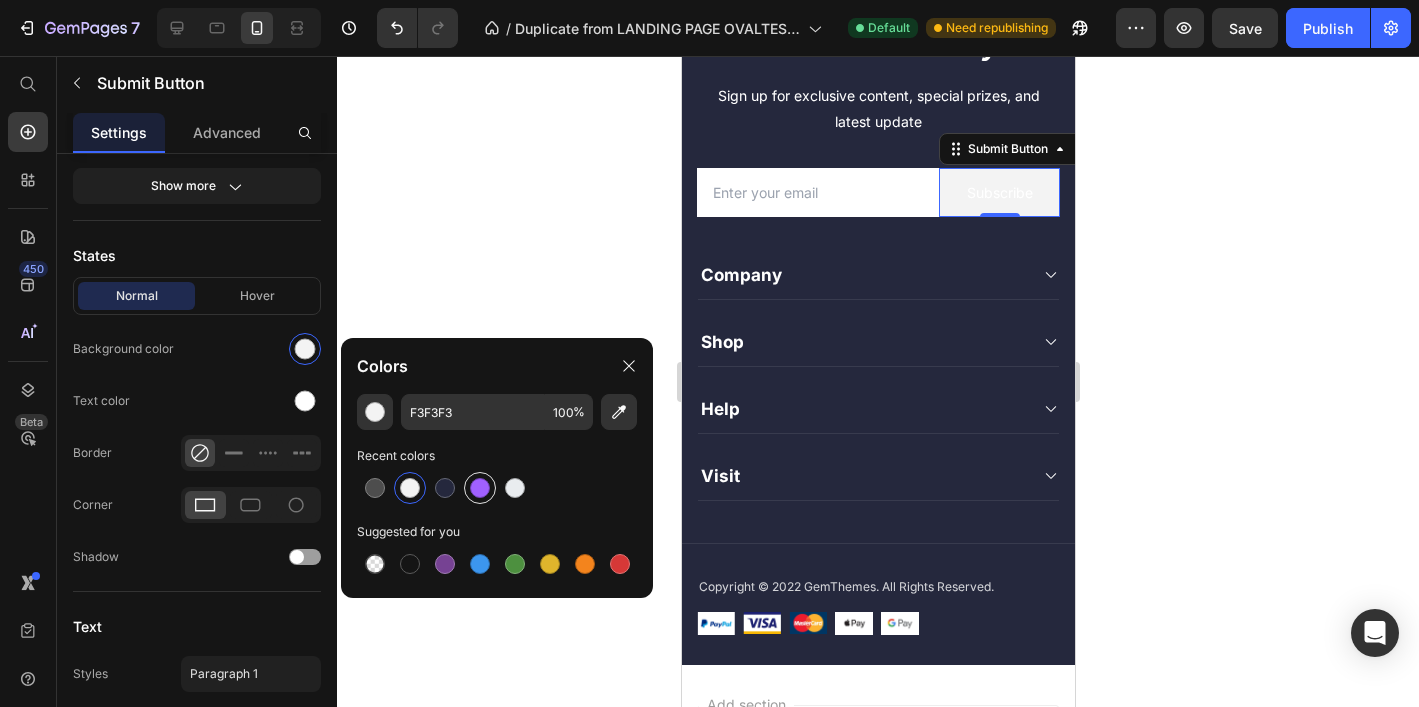 click at bounding box center (480, 488) 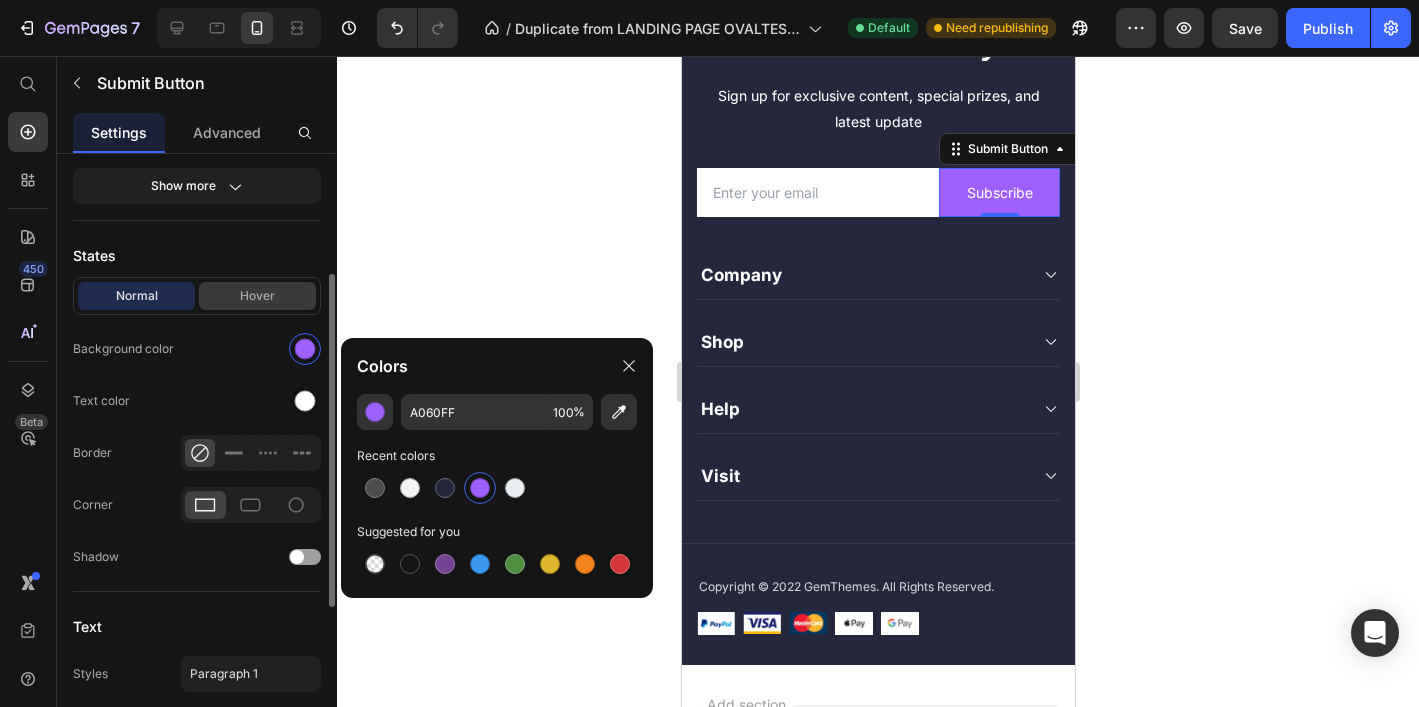 click on "Hover" at bounding box center (257, 296) 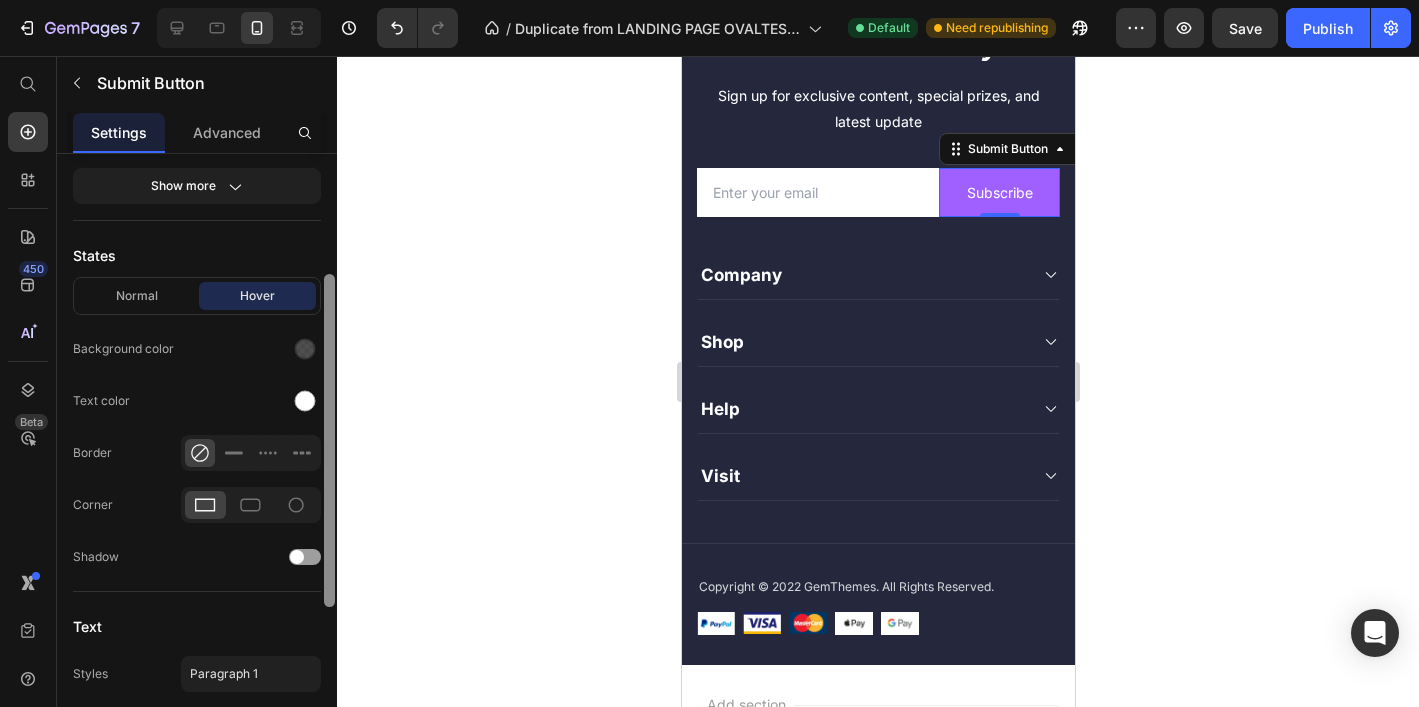 drag, startPoint x: 303, startPoint y: 339, endPoint x: 329, endPoint y: 358, distance: 32.202484 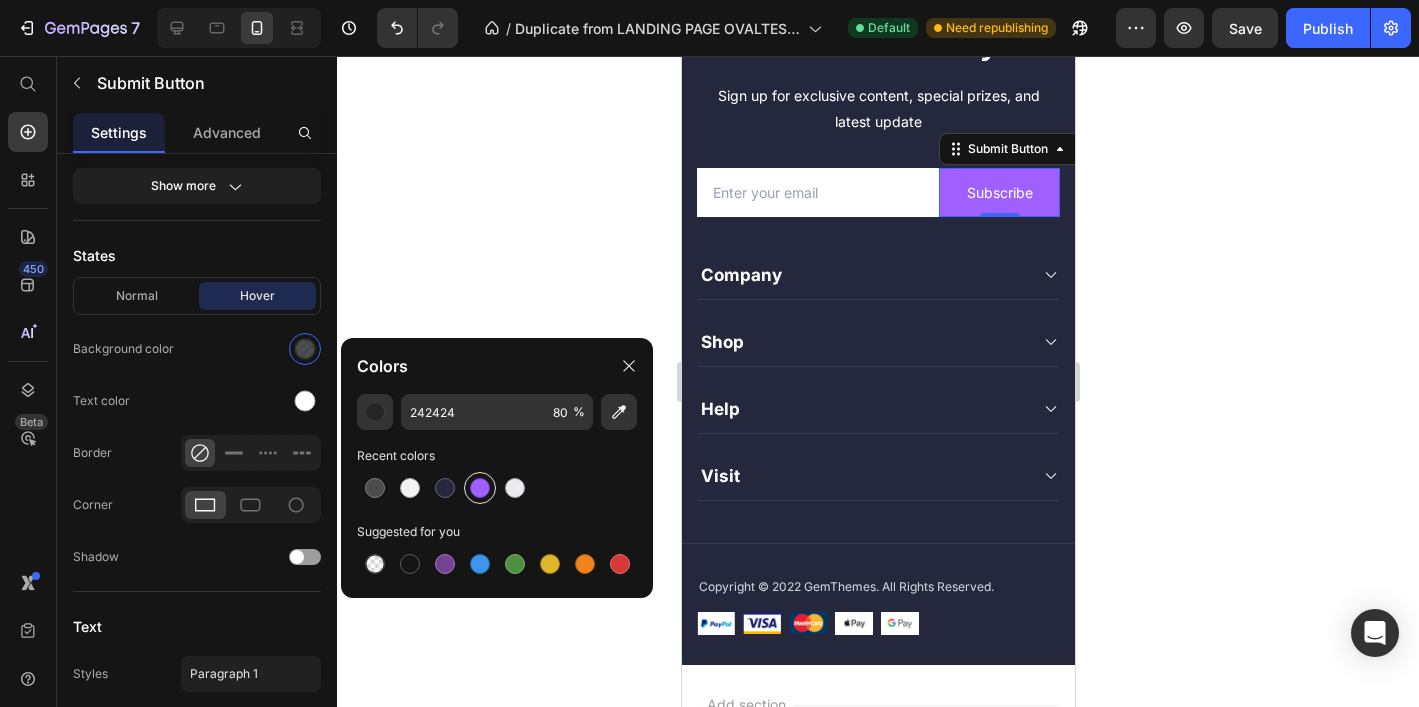 click at bounding box center (480, 488) 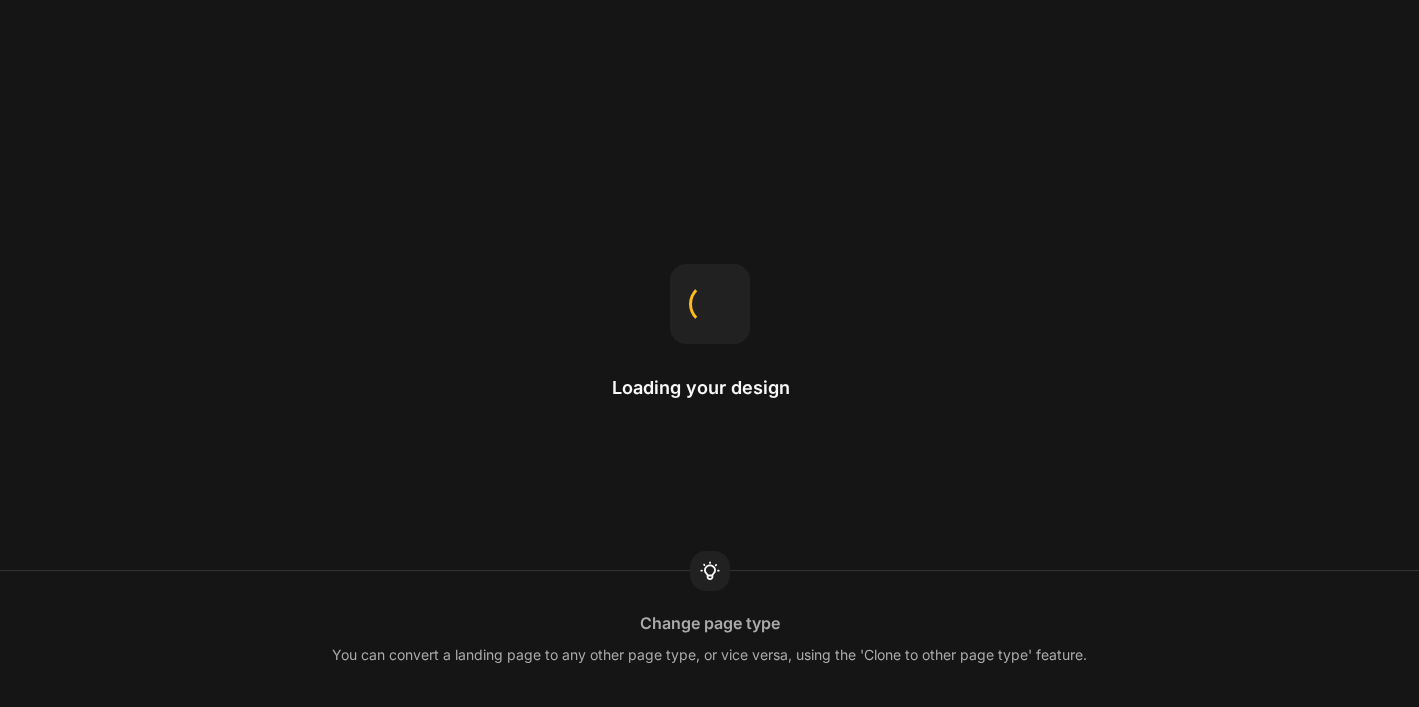 scroll, scrollTop: 0, scrollLeft: 0, axis: both 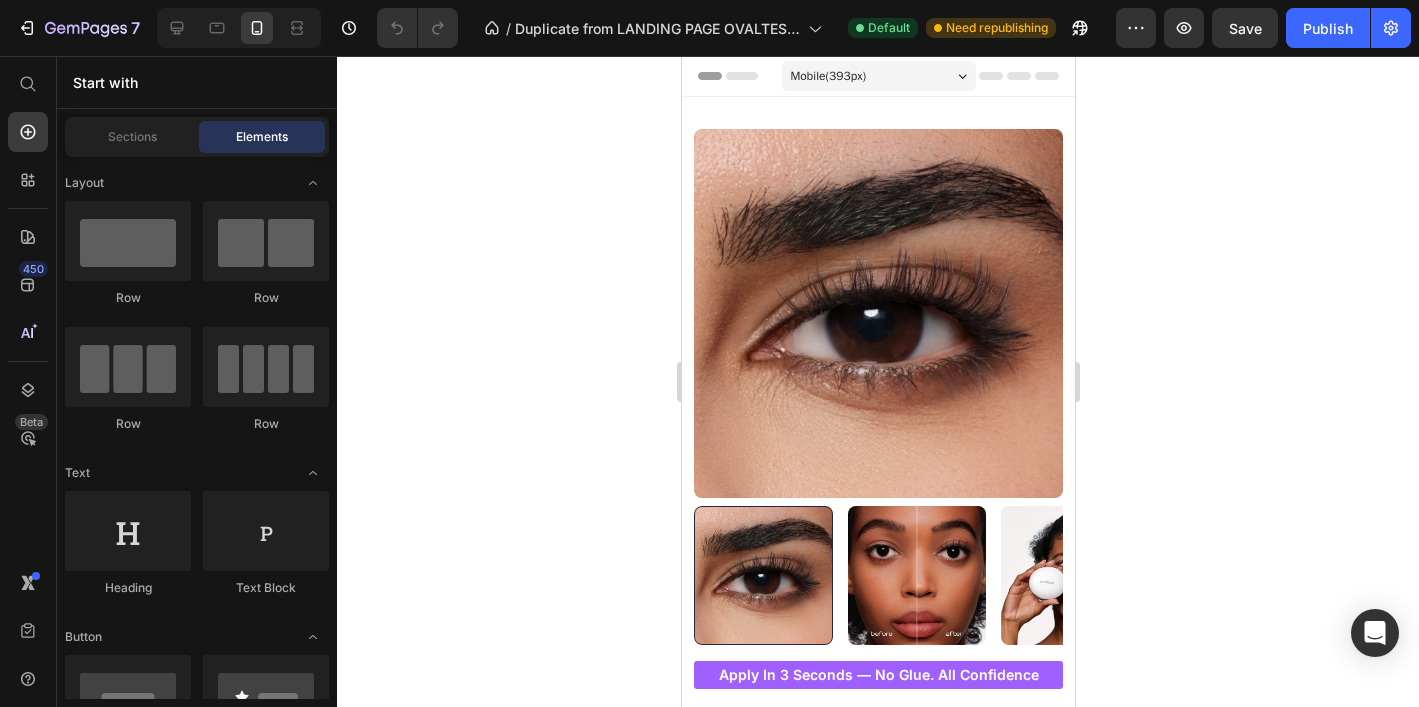 click on "Mobile  ( 393 px)" at bounding box center [878, 76] 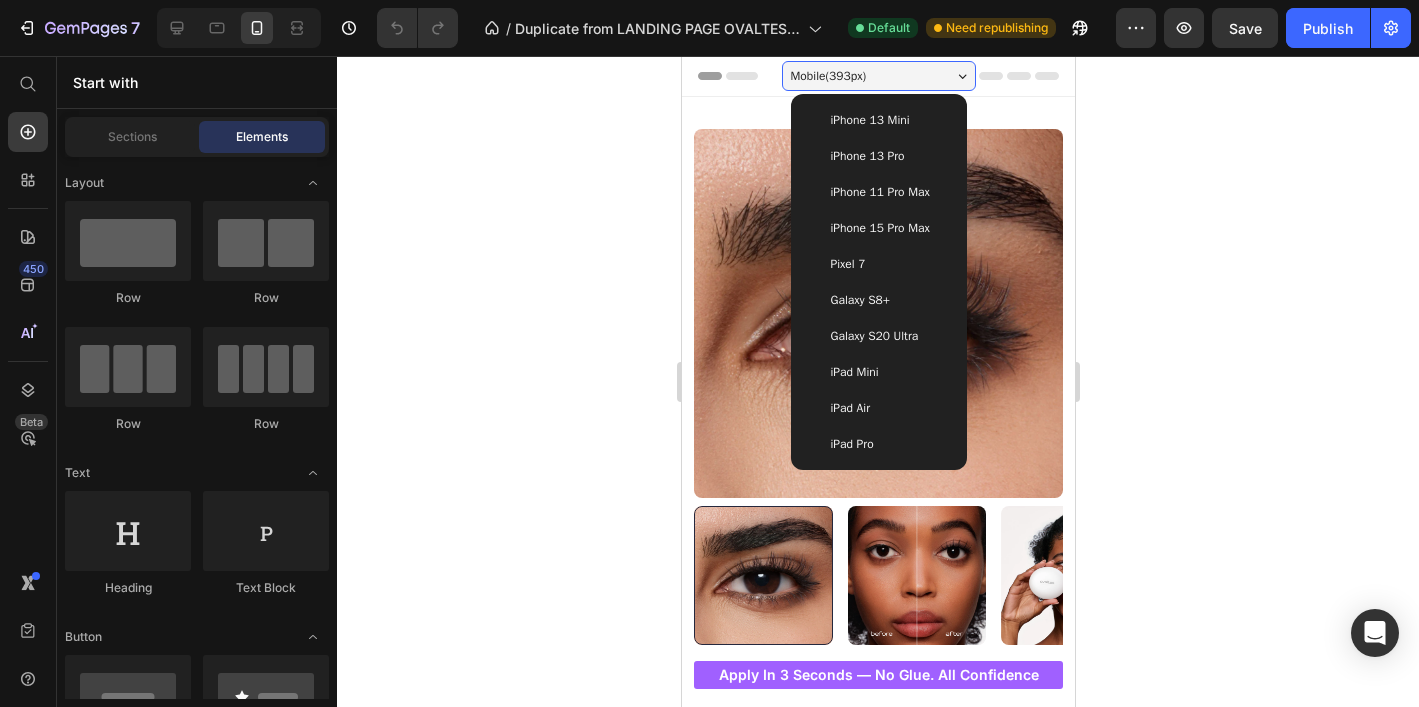 click on "iPhone 15 Pro Max" at bounding box center [879, 228] 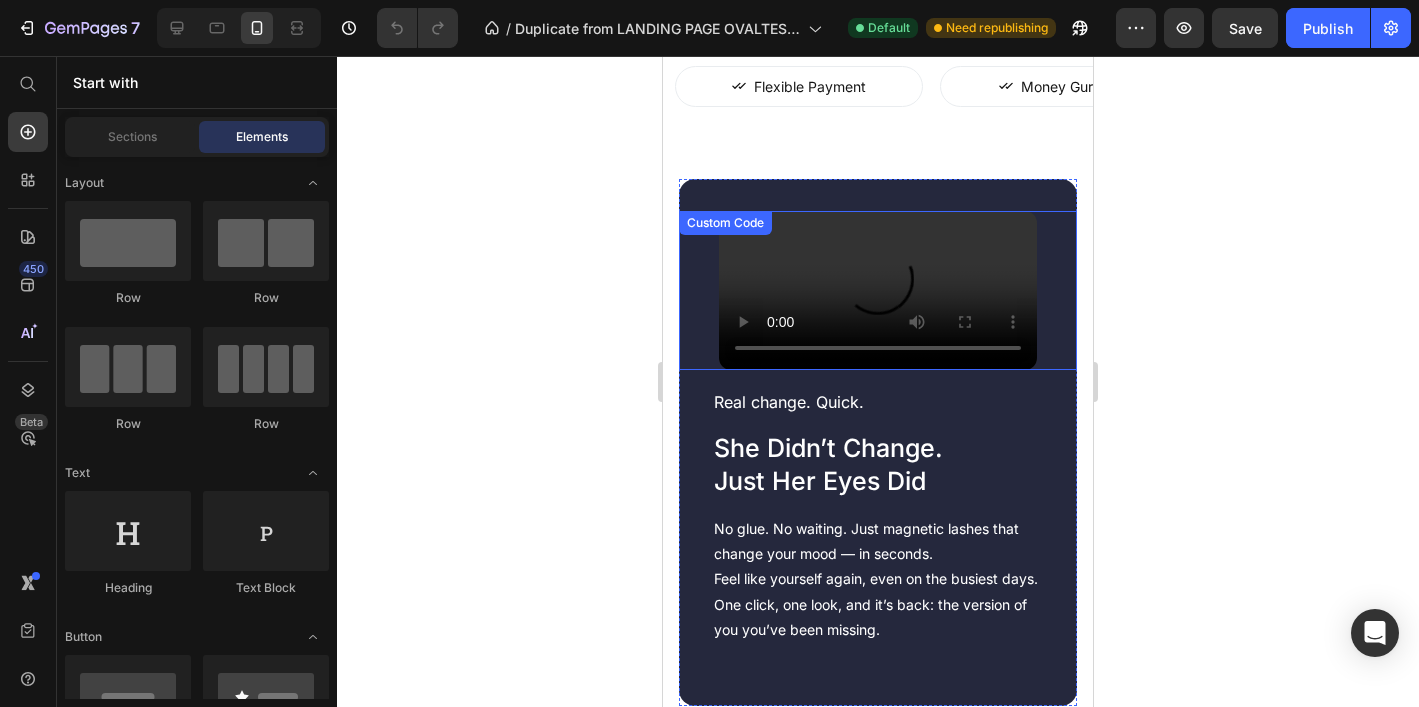 scroll, scrollTop: 2412, scrollLeft: 0, axis: vertical 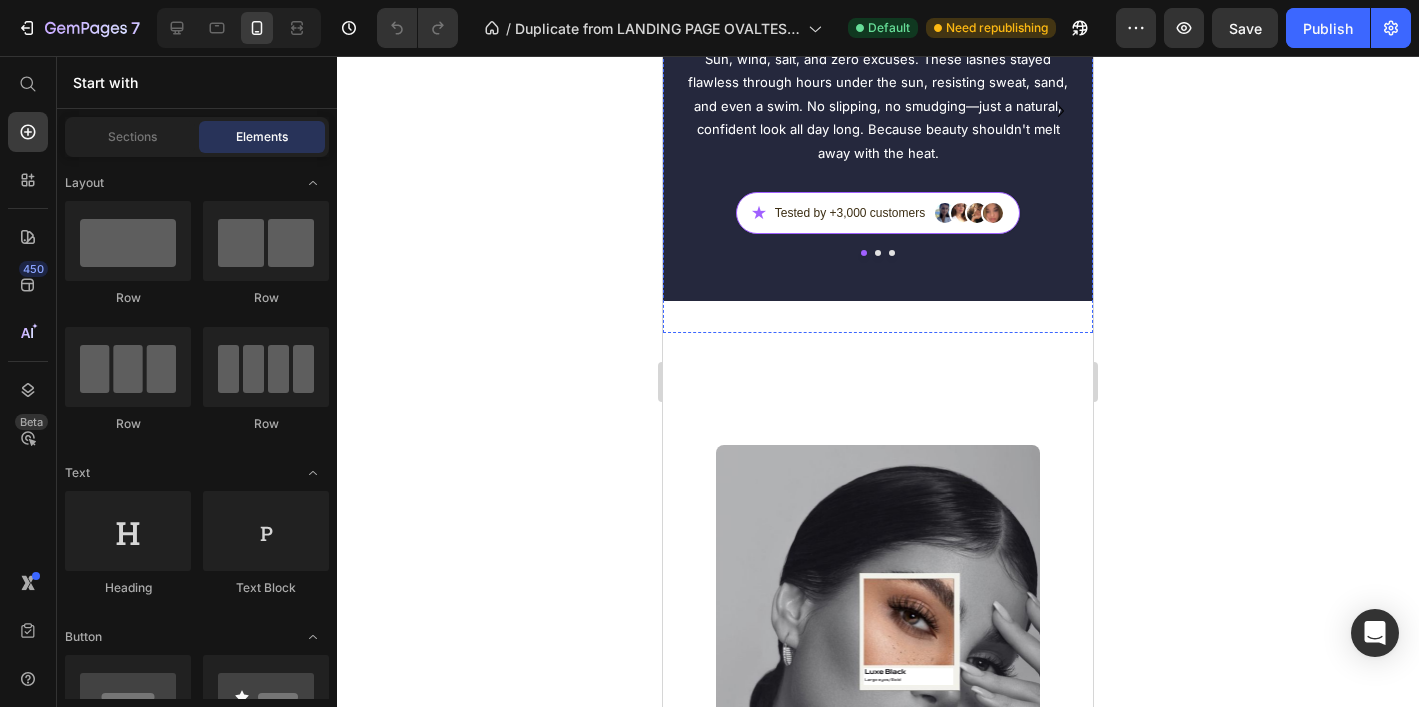 click 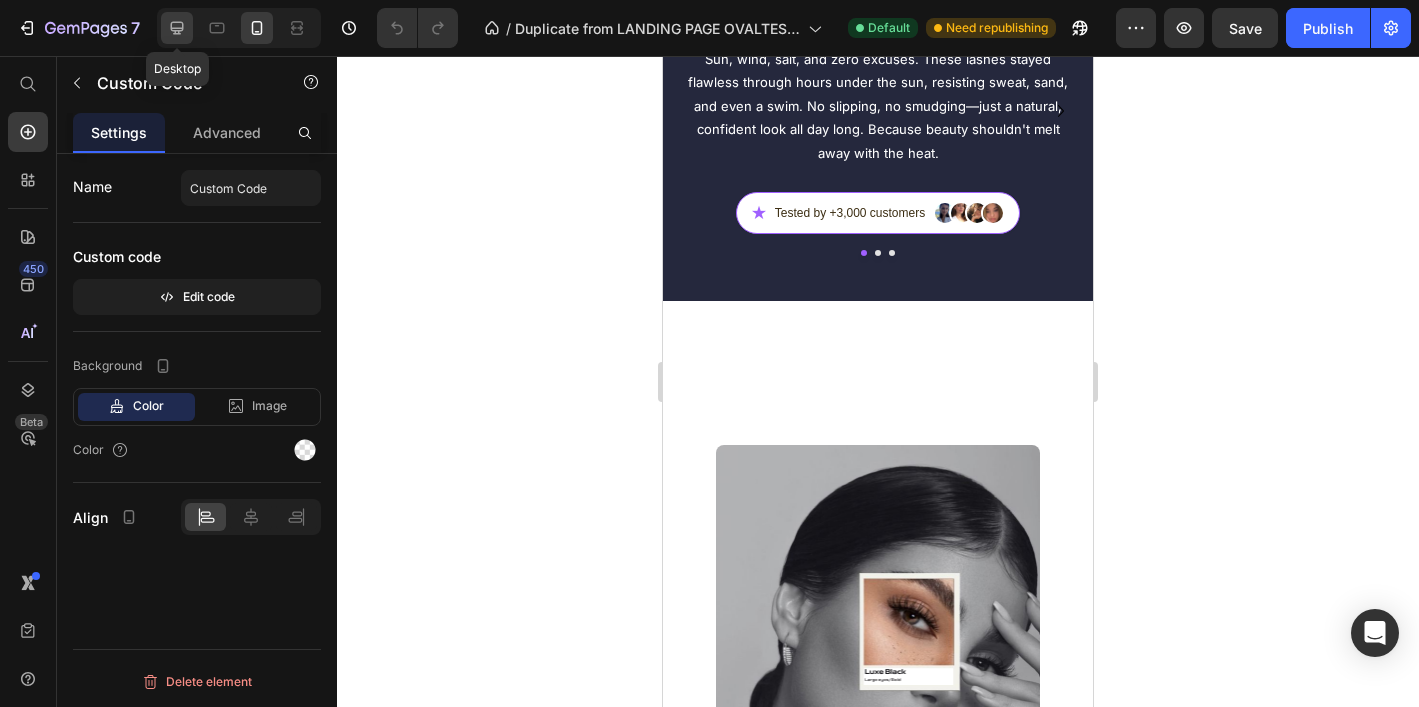 click 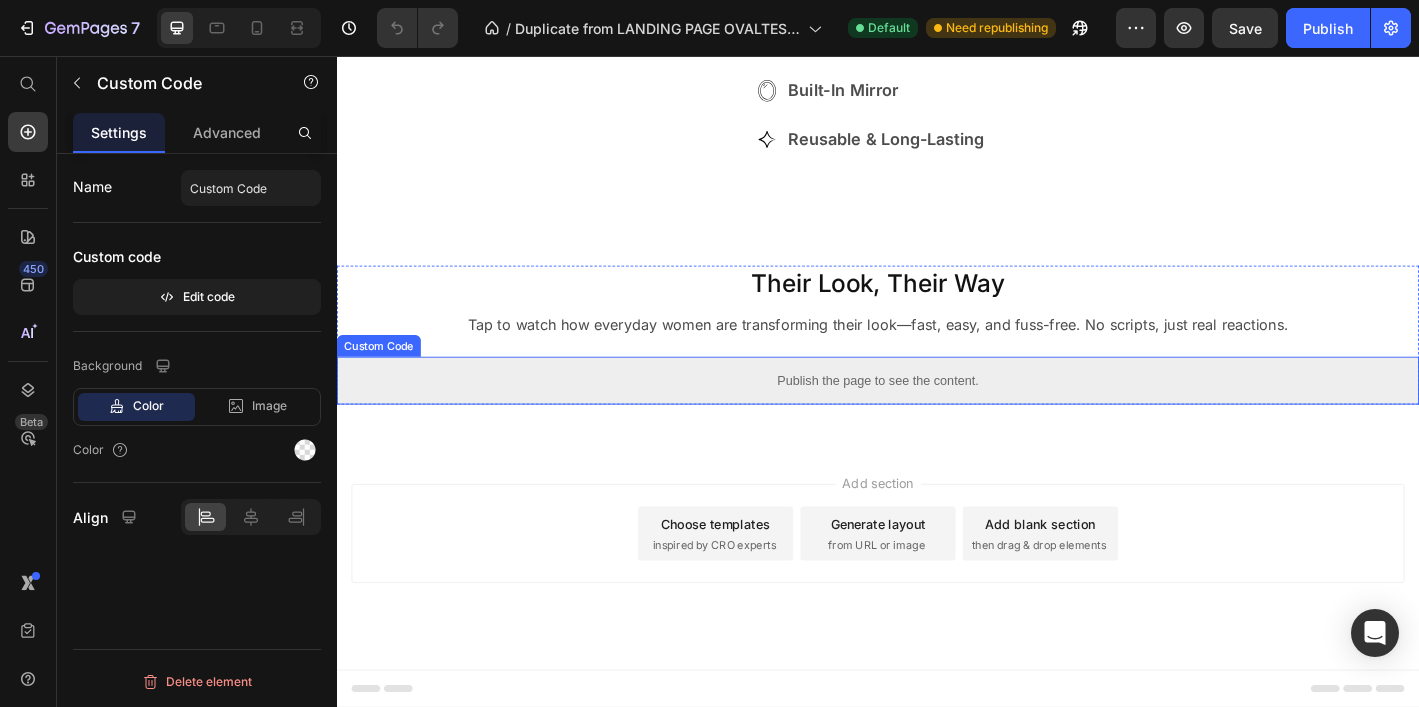 scroll, scrollTop: 4311, scrollLeft: 0, axis: vertical 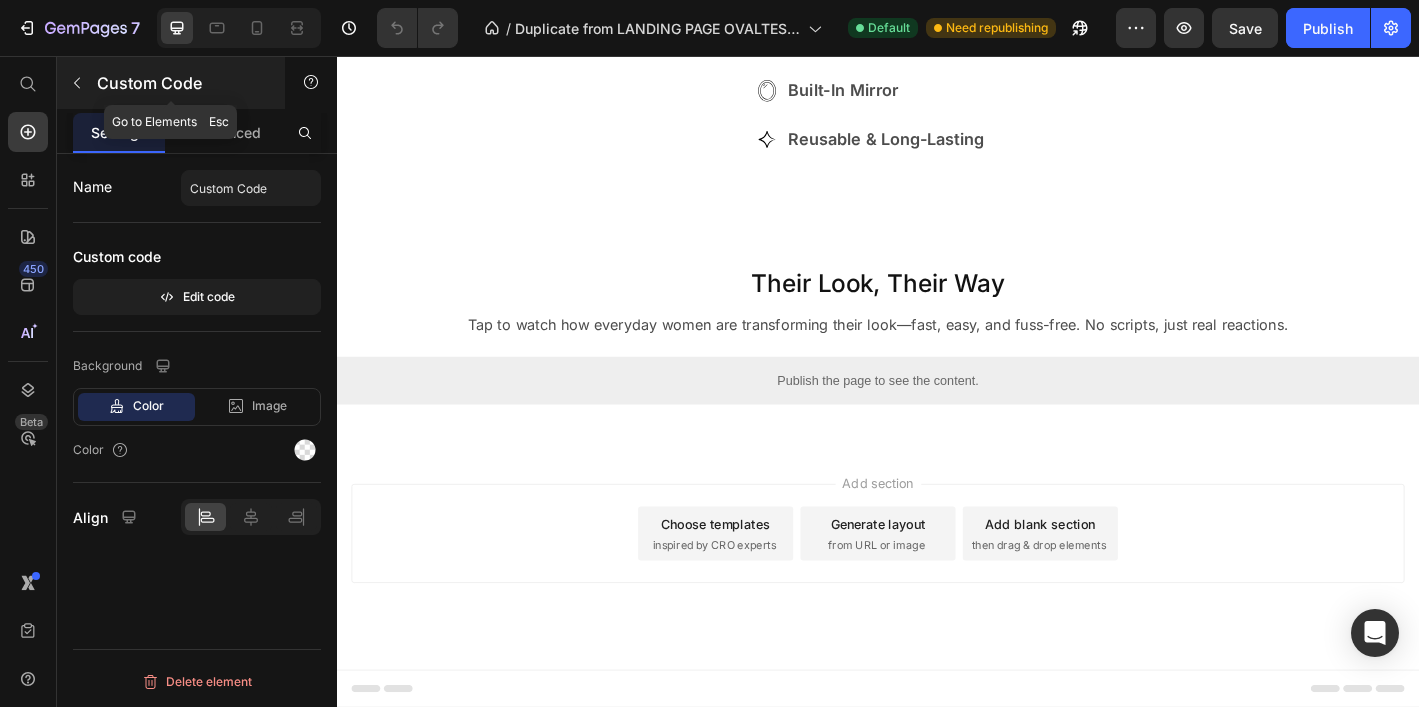 click 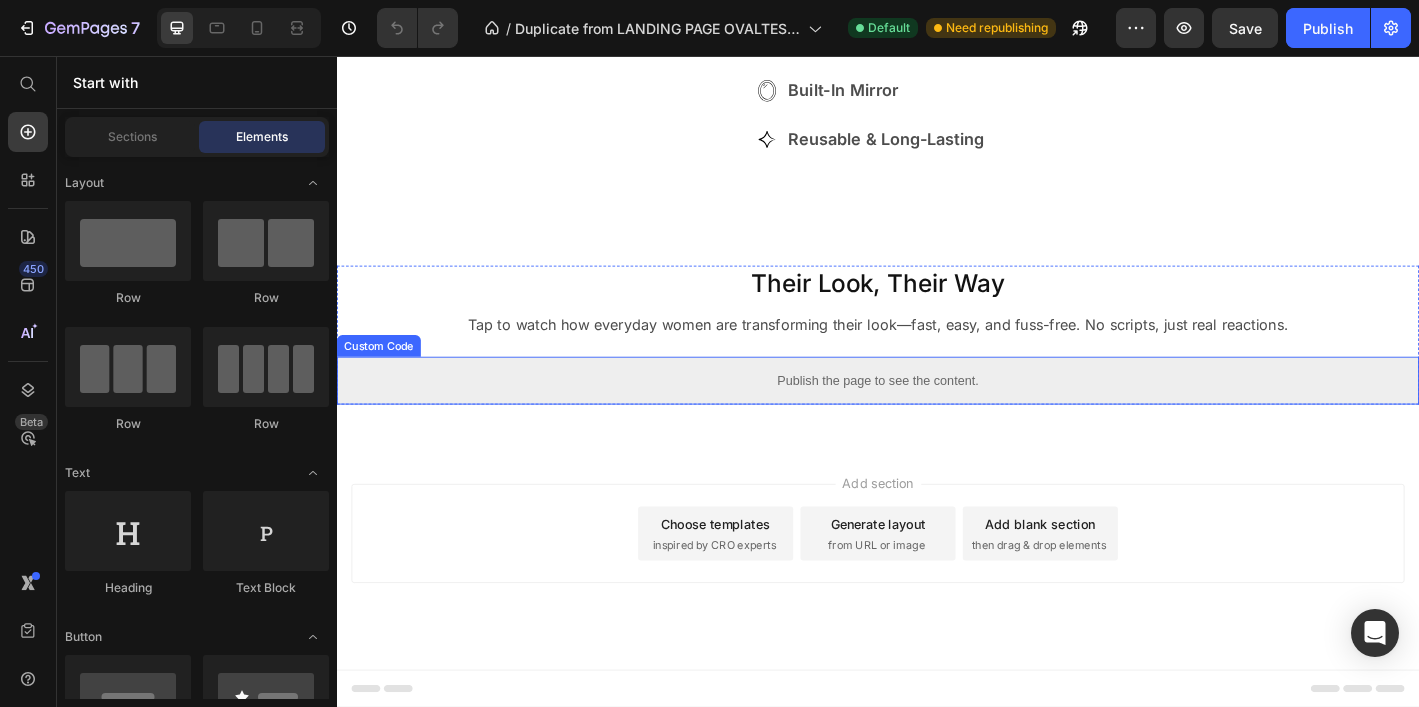 click on "Publish the page to see the content." at bounding box center (937, 415) 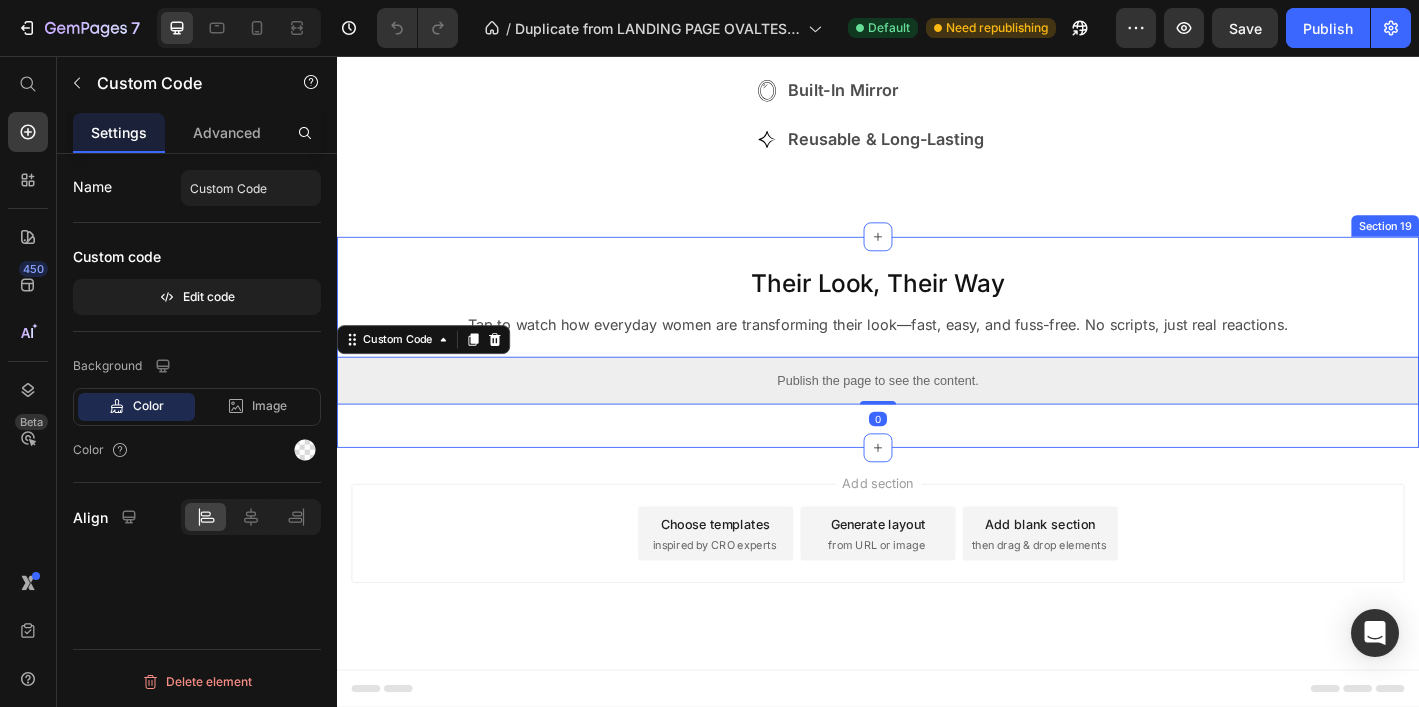 click on "Their Look, Their Way Heading Tap to watch how everyday women are transforming their look—fast, easy, and fuss-free. No scripts, just real reactions. Text Block
Publish the page to see the content.
Custom Code   0 Row" at bounding box center [937, 373] 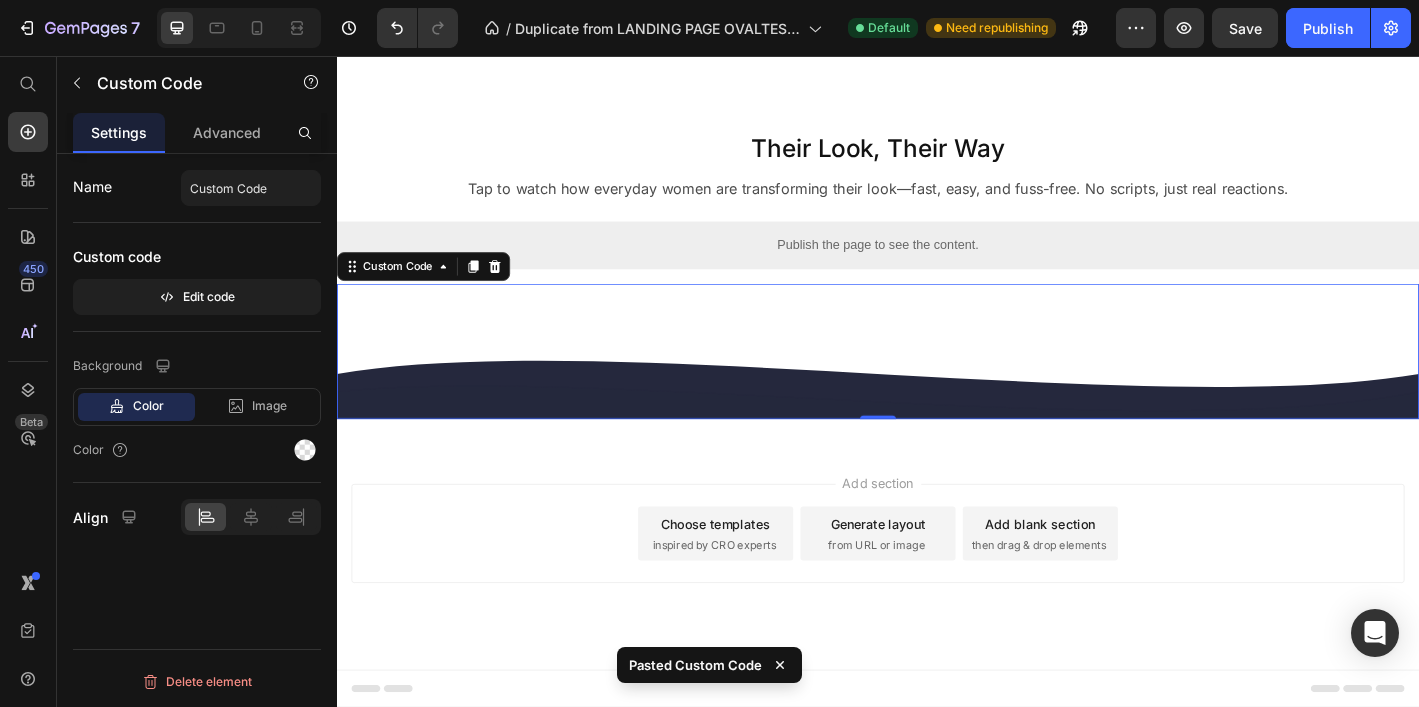click on "Name Custom Code Custom code  Edit code  Background Color Image Video  Color  Align  Delete element" at bounding box center (197, 459) 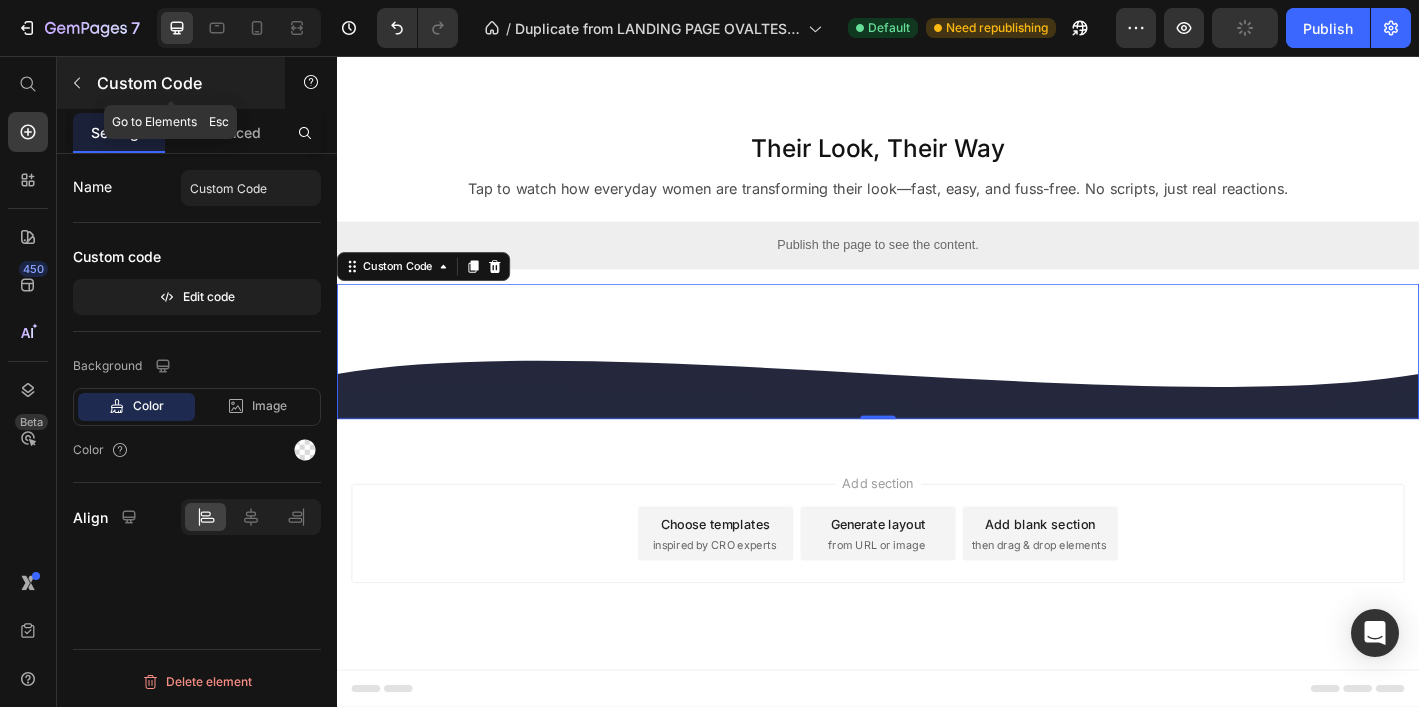click on "Custom Code" at bounding box center (182, 83) 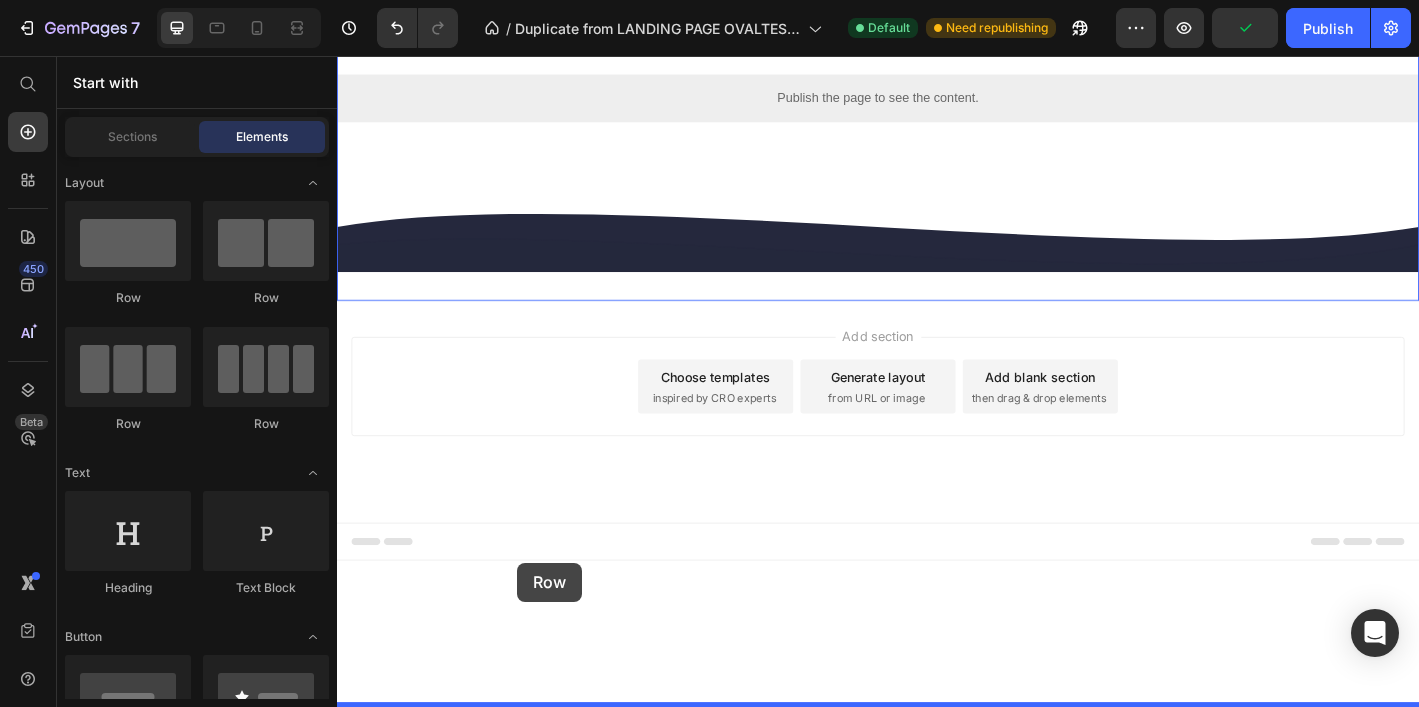 drag, startPoint x: 466, startPoint y: 330, endPoint x: 537, endPoint y: 618, distance: 296.62265 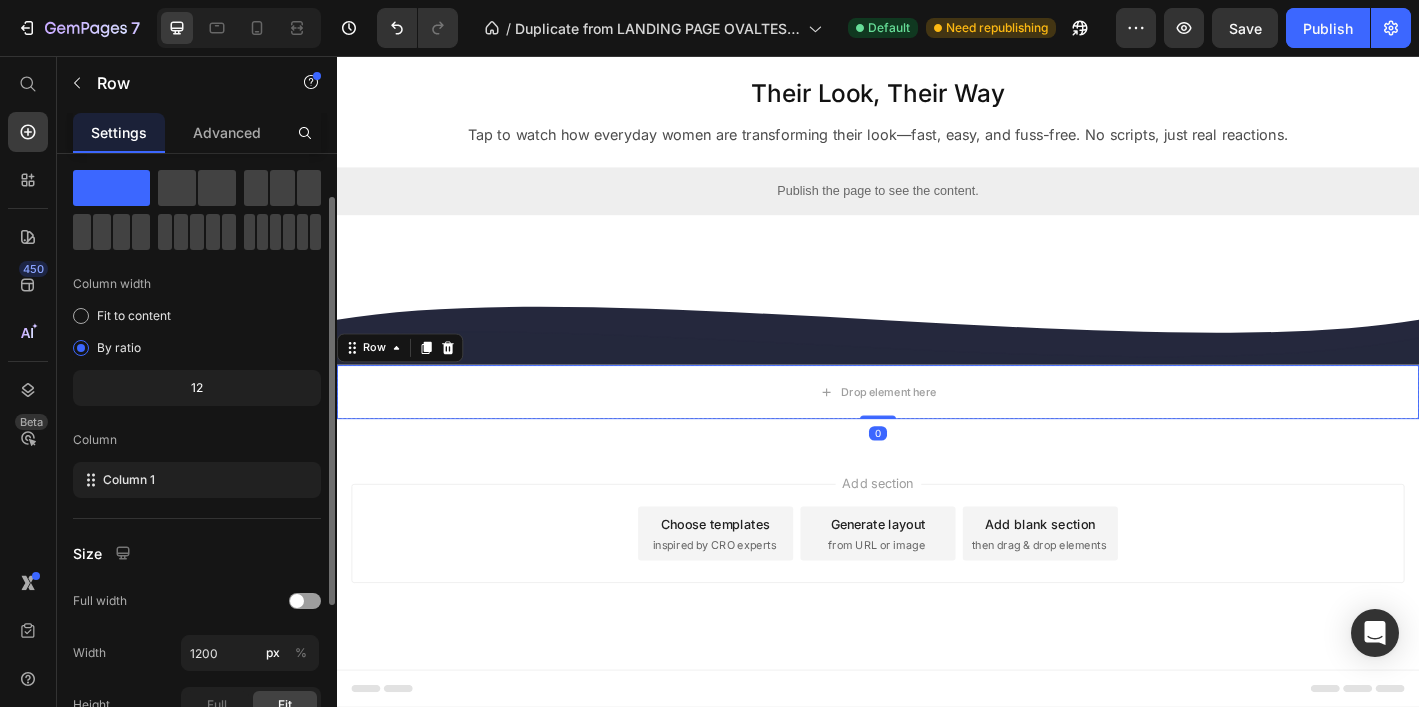 scroll, scrollTop: 56, scrollLeft: 0, axis: vertical 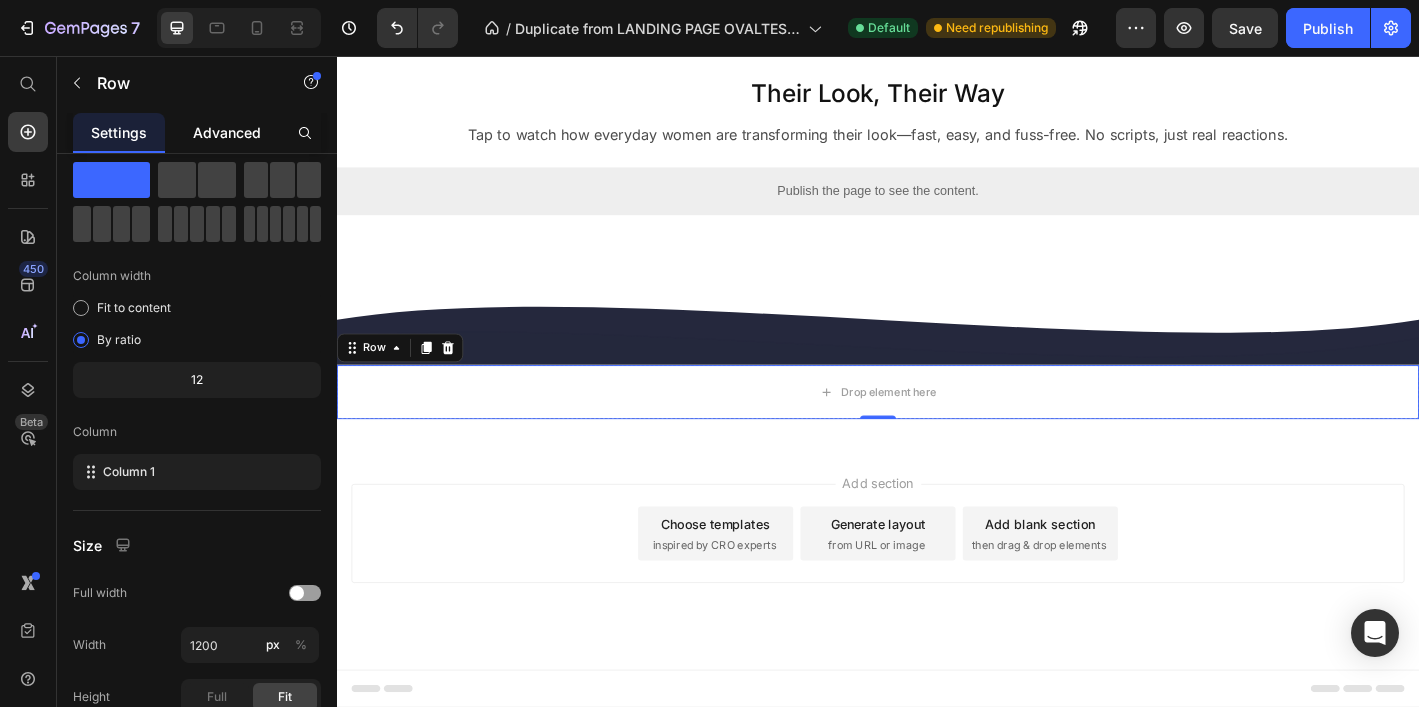 click on "Advanced" at bounding box center (227, 132) 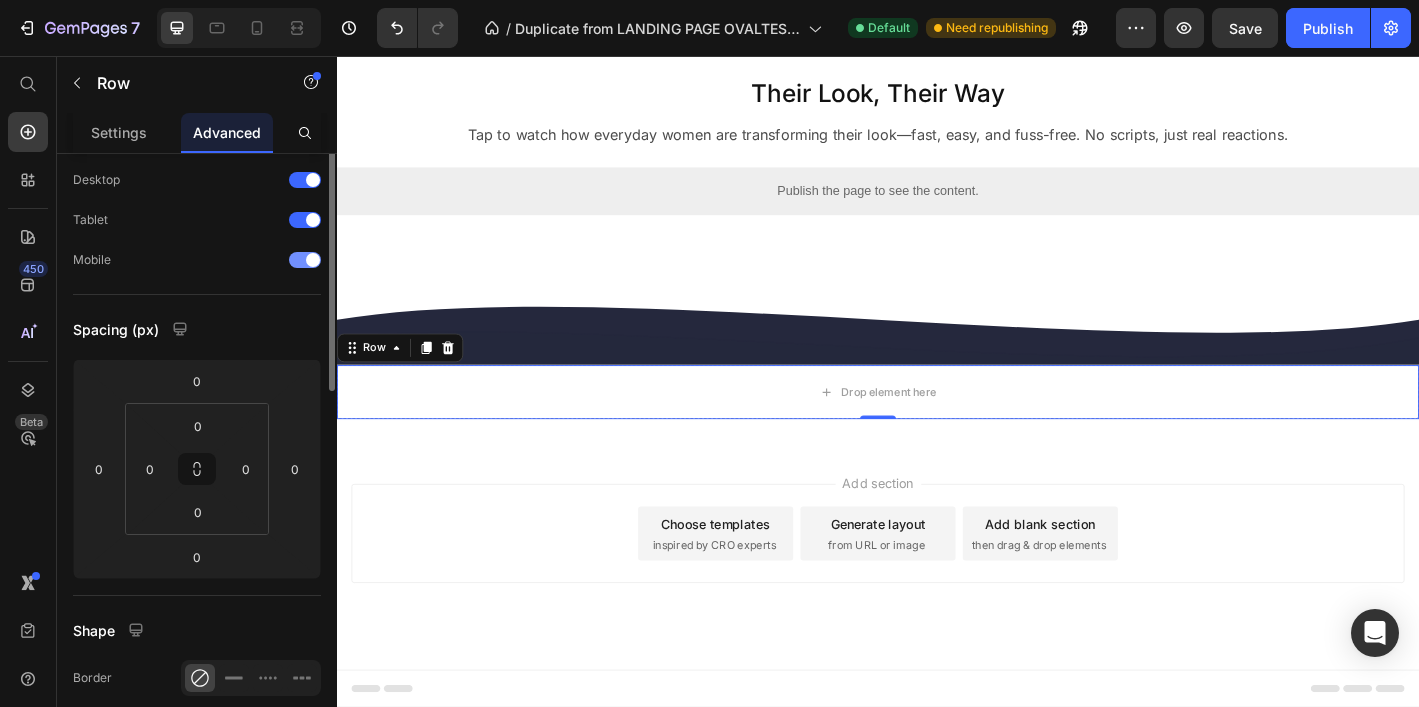 scroll, scrollTop: 0, scrollLeft: 0, axis: both 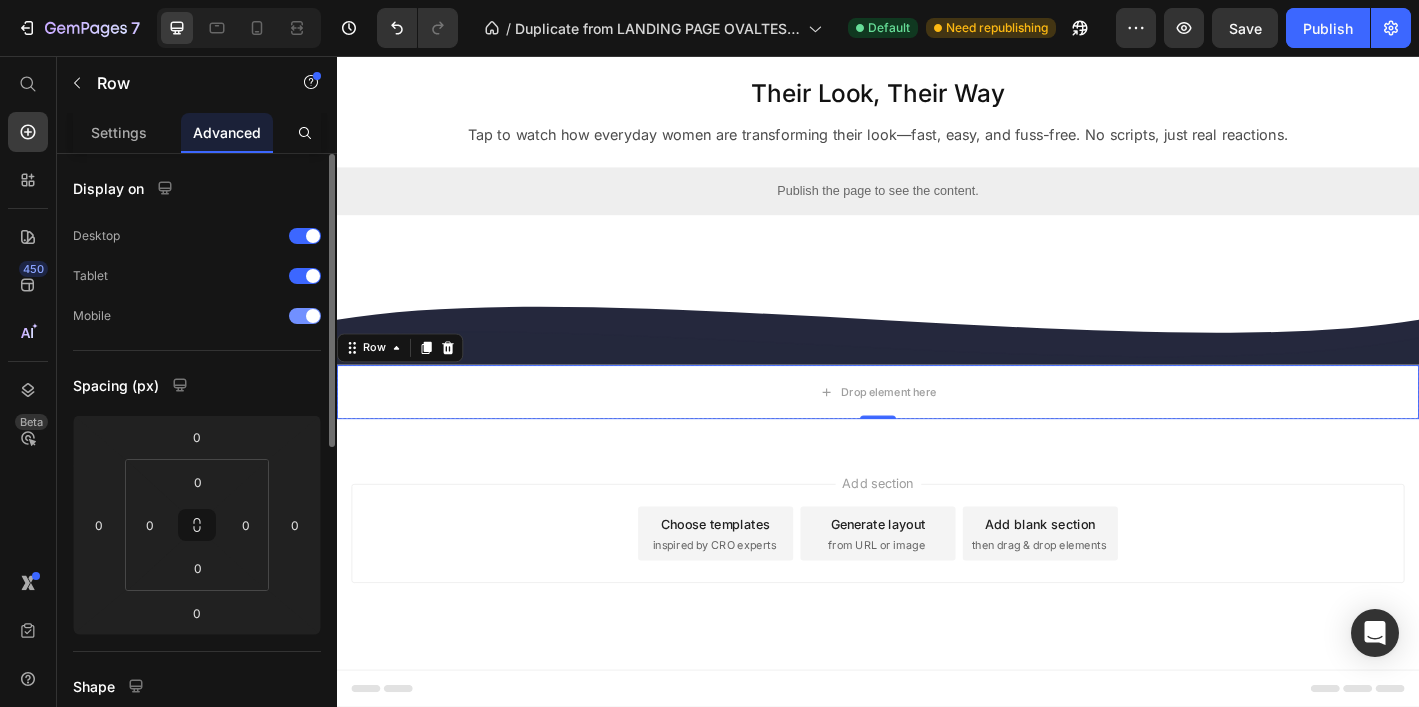 click at bounding box center (305, 316) 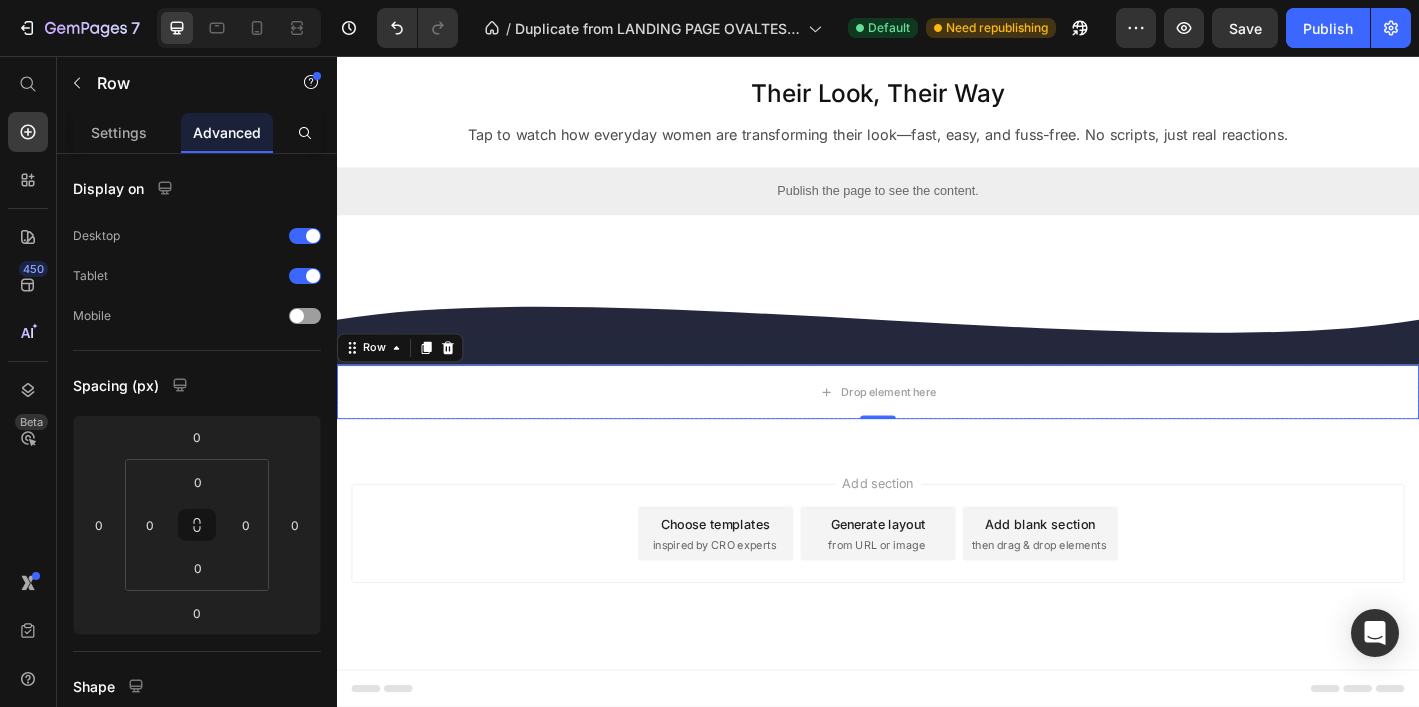 scroll, scrollTop: 659, scrollLeft: 0, axis: vertical 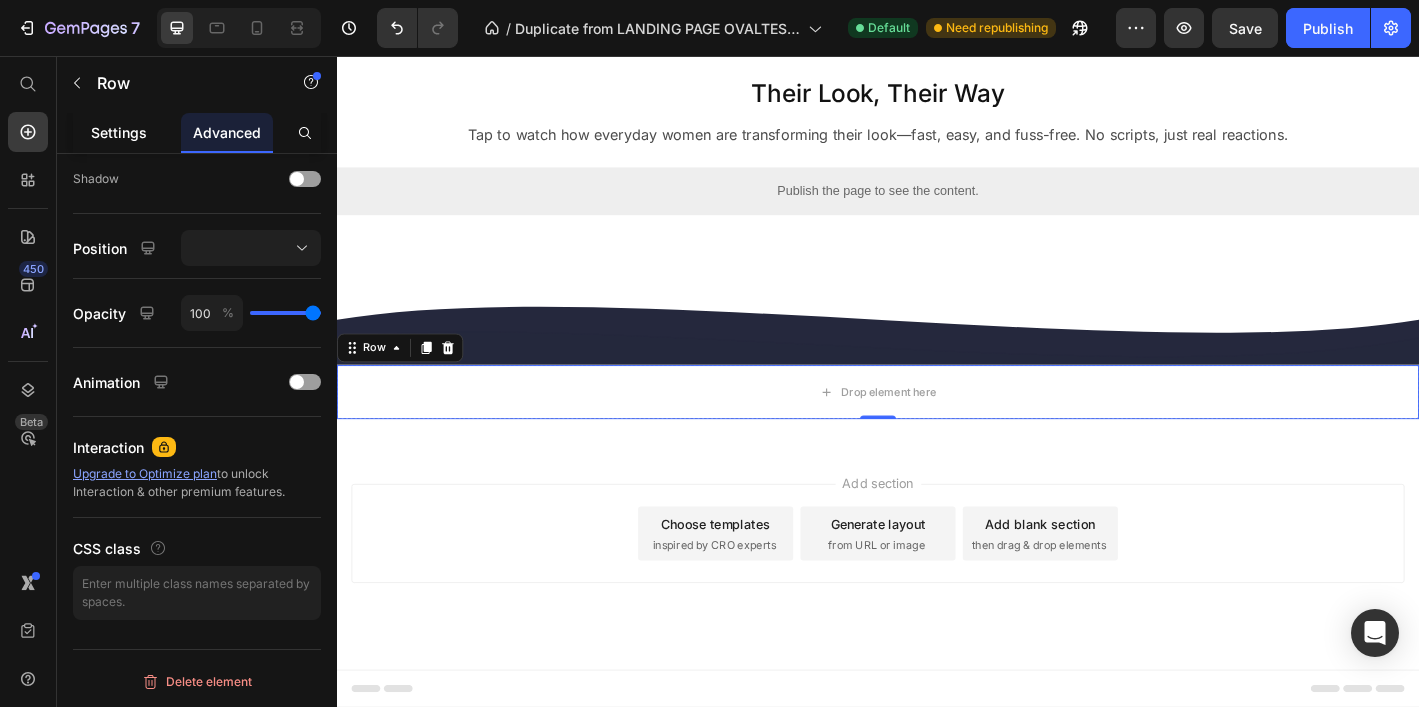 click on "Settings" at bounding box center (119, 132) 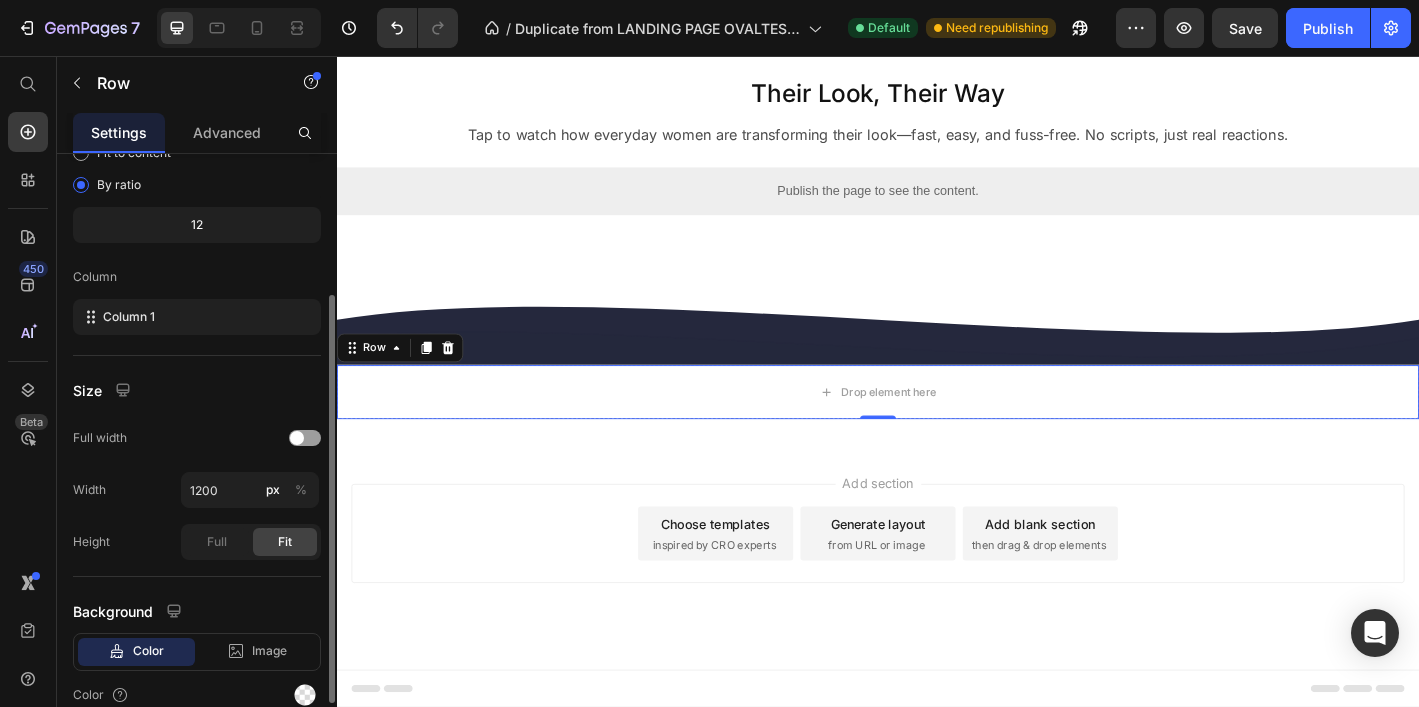 scroll, scrollTop: 302, scrollLeft: 0, axis: vertical 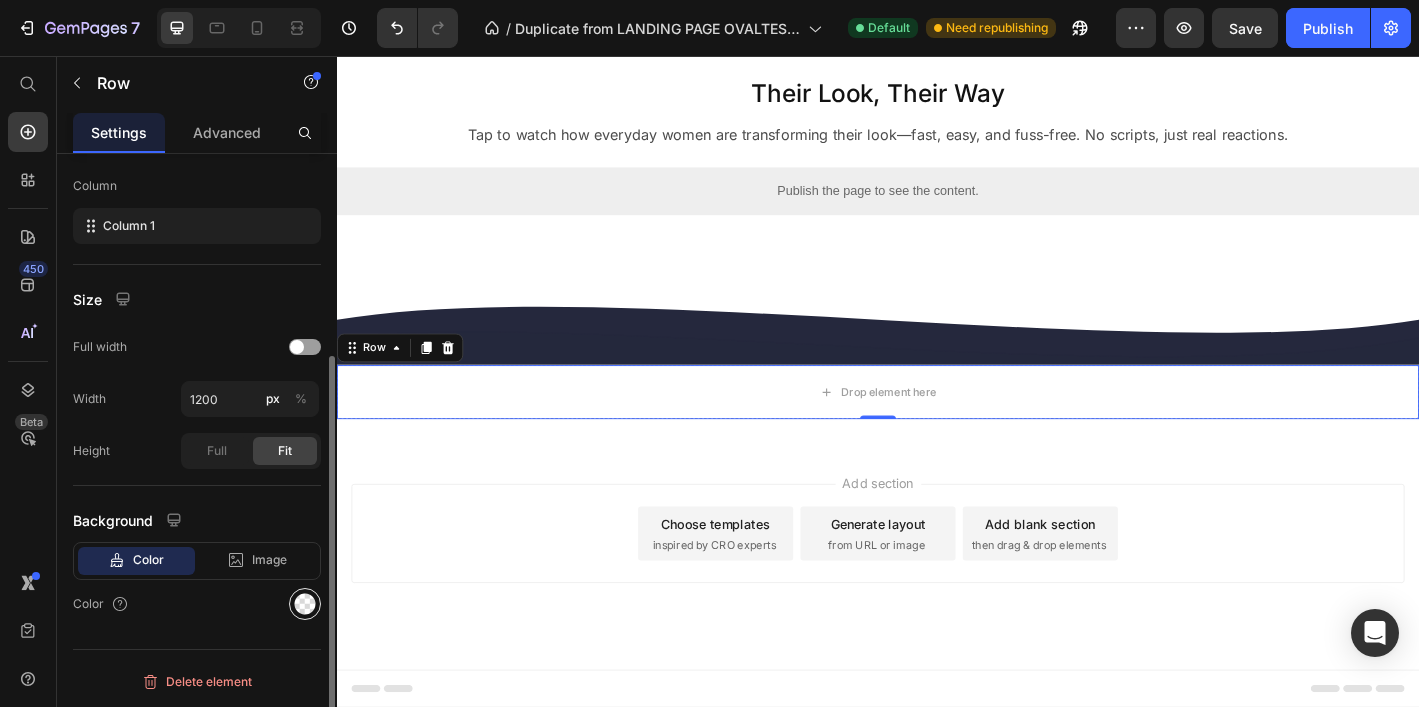 click at bounding box center (305, 604) 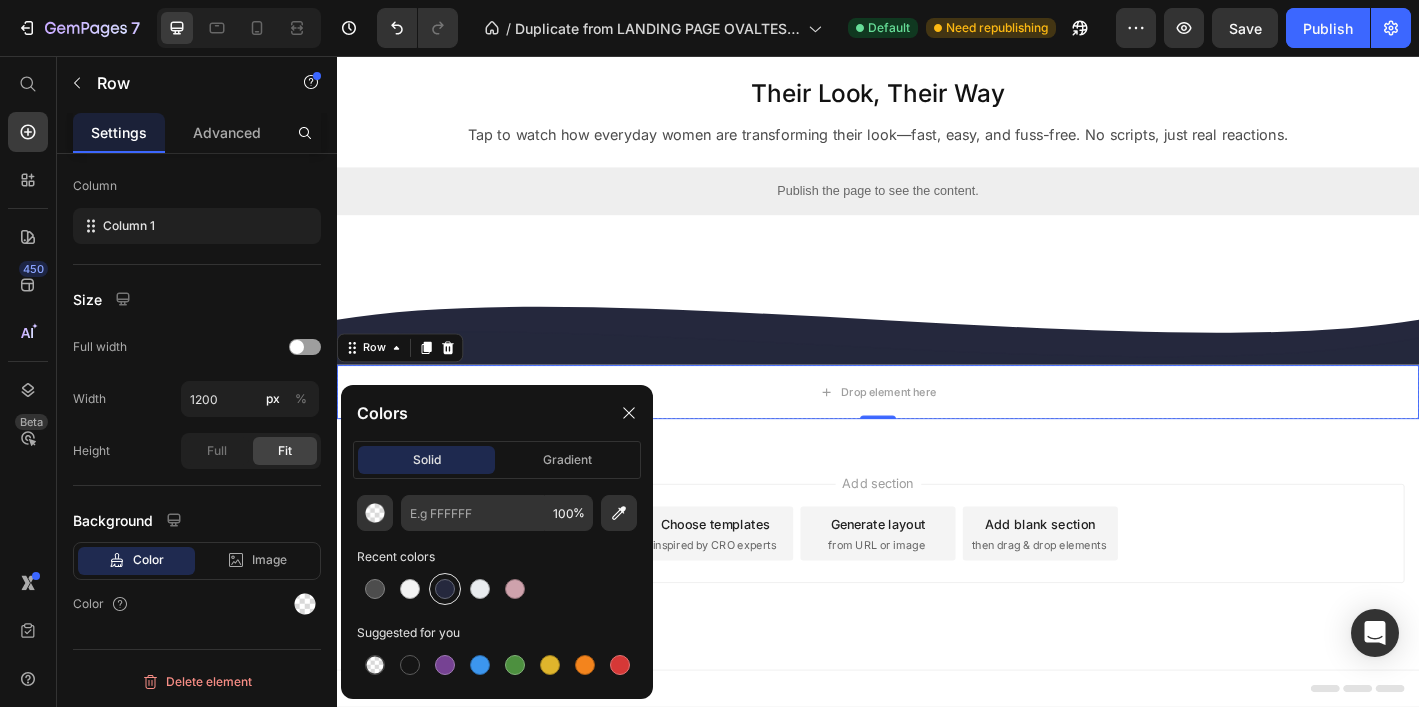 click at bounding box center (445, 589) 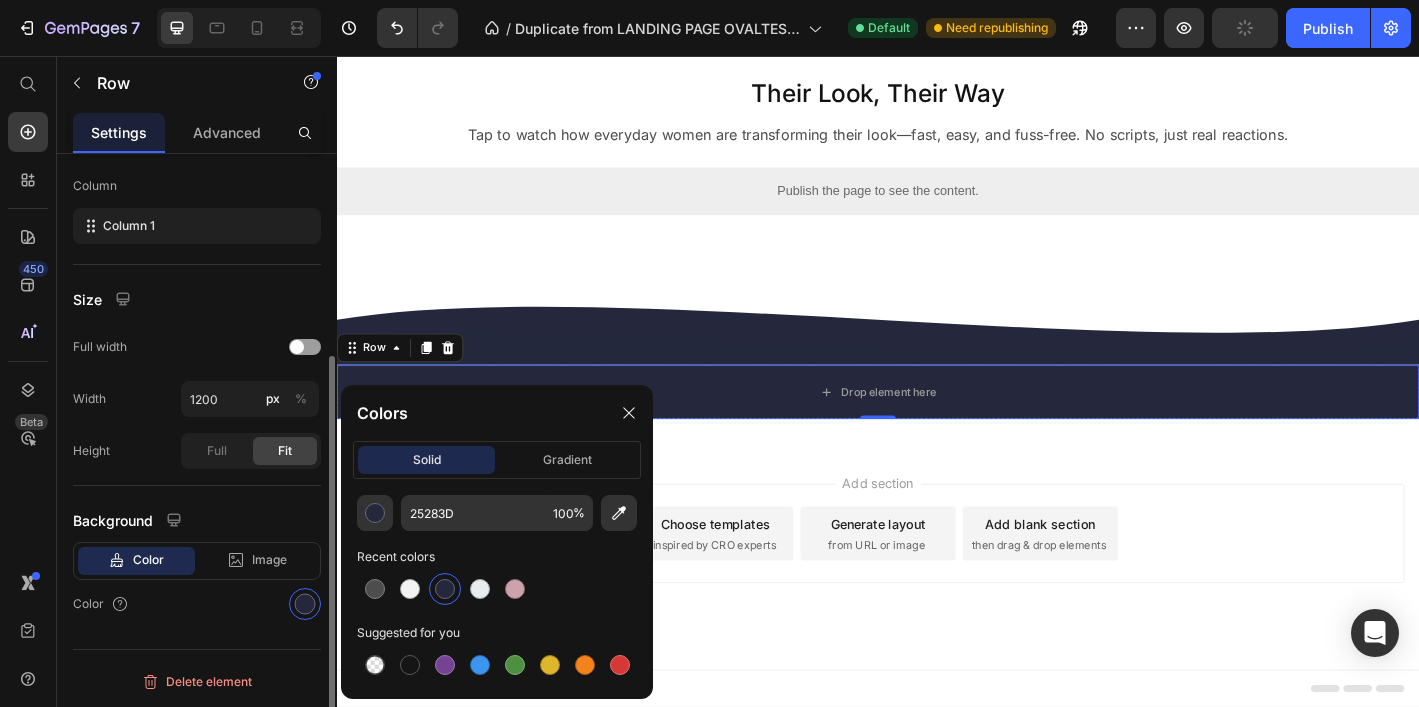 click on "Size" at bounding box center (197, 299) 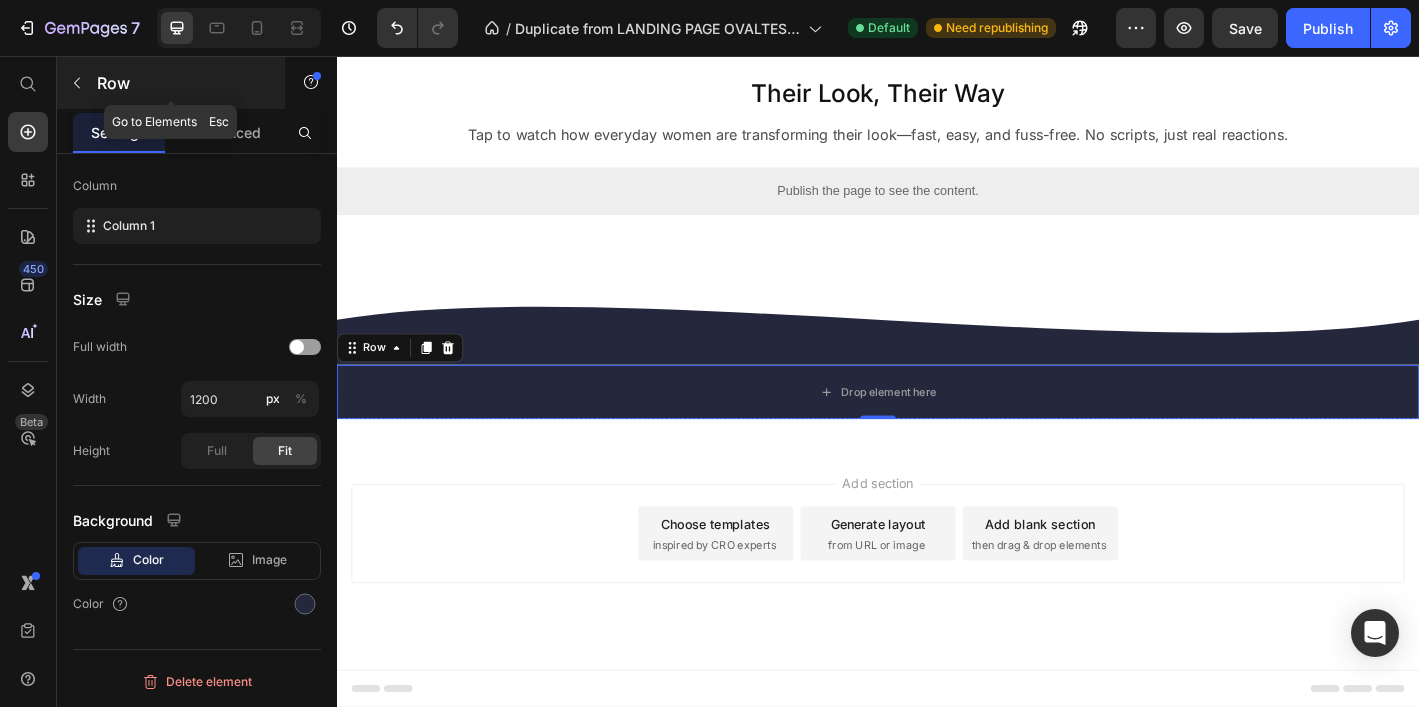 click on "Row" at bounding box center (182, 83) 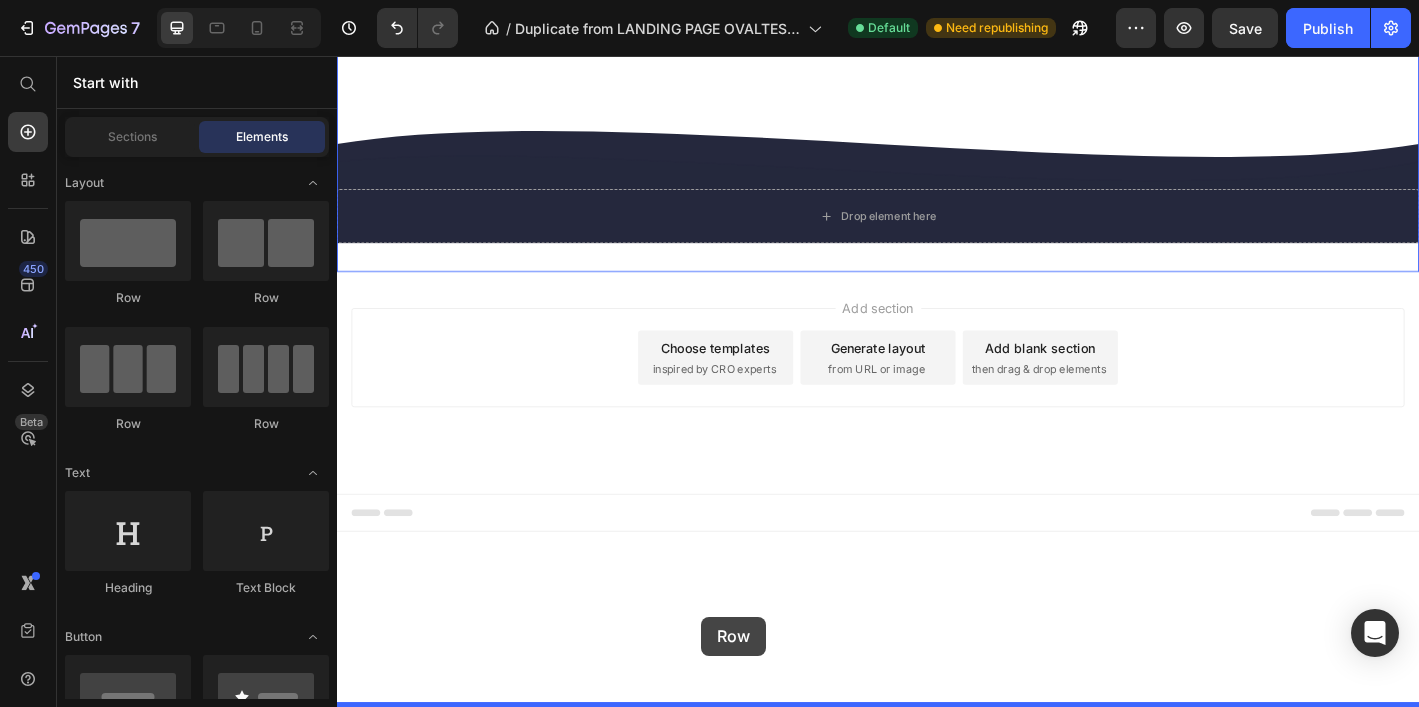 scroll, scrollTop: 4521, scrollLeft: 0, axis: vertical 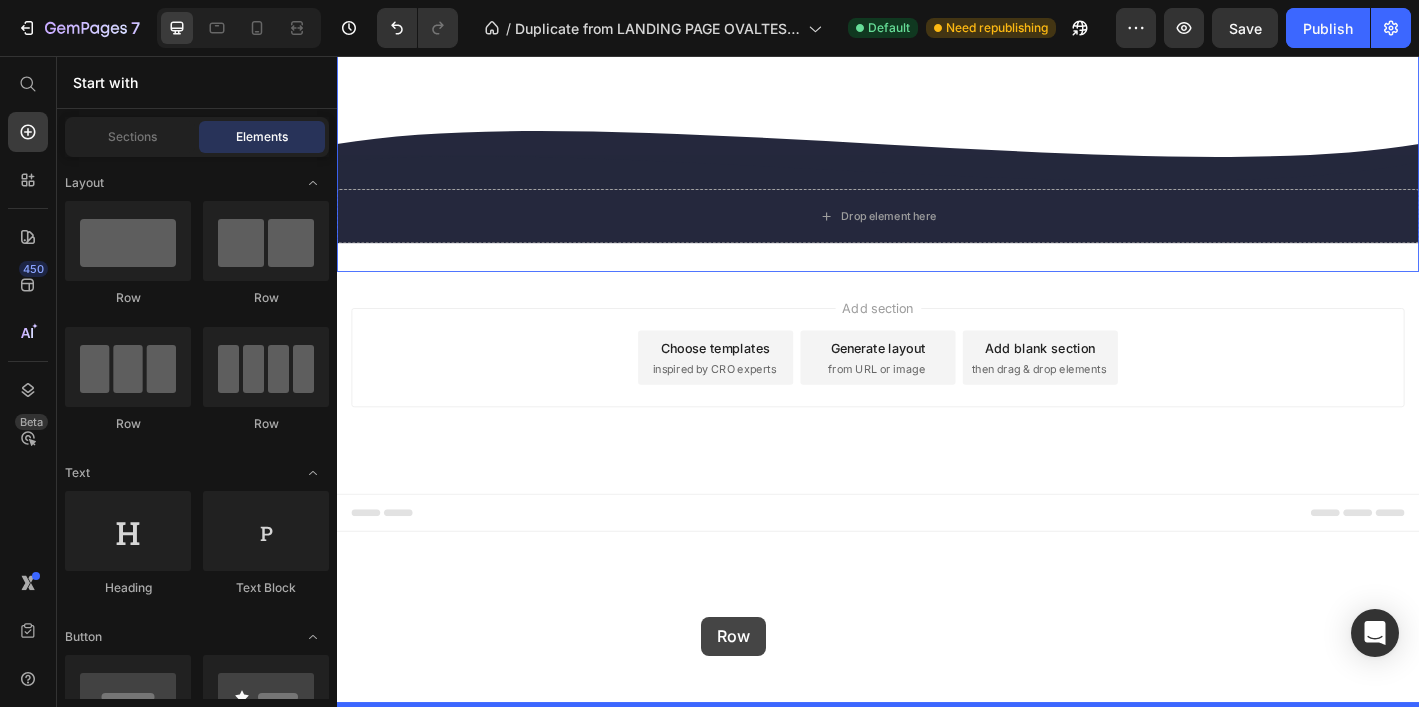 drag, startPoint x: 508, startPoint y: 342, endPoint x: 762, endPoint y: 633, distance: 386.26028 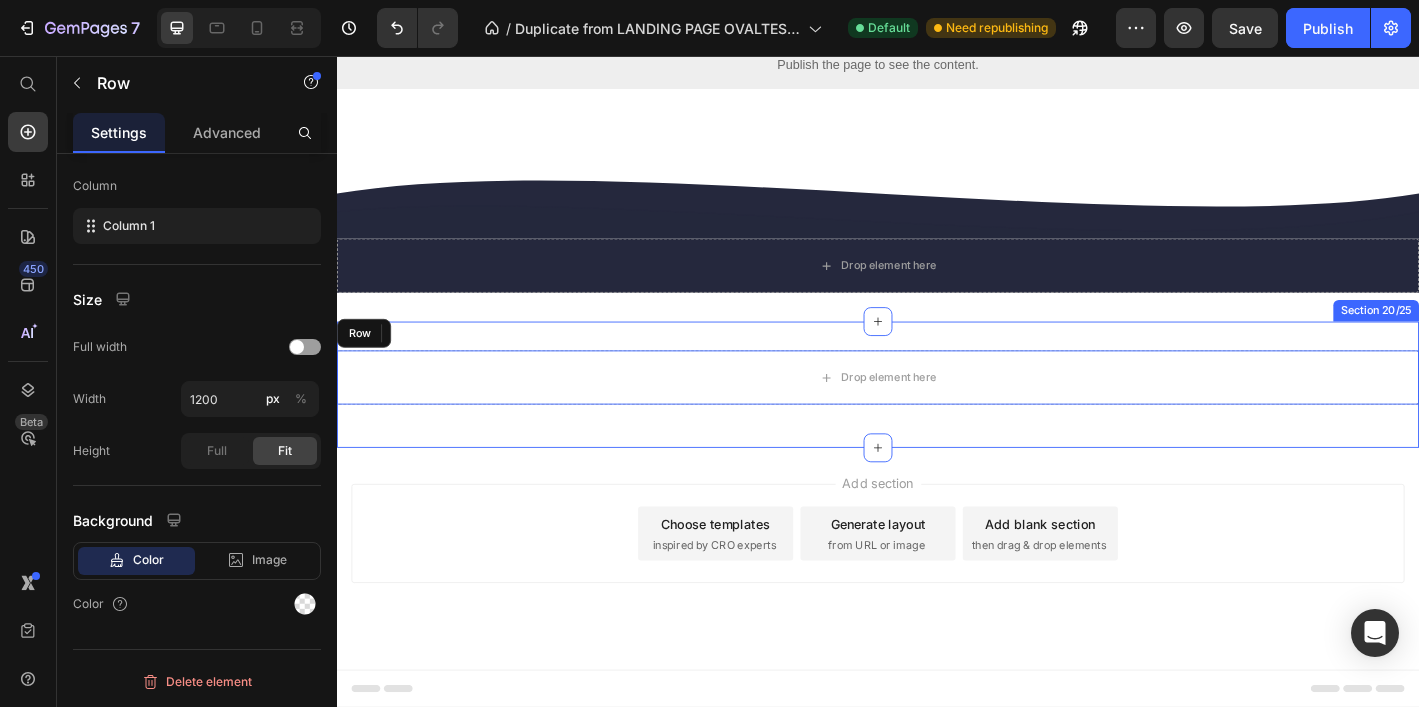 click on "Drop element here Row Section 20/25" at bounding box center (937, 420) 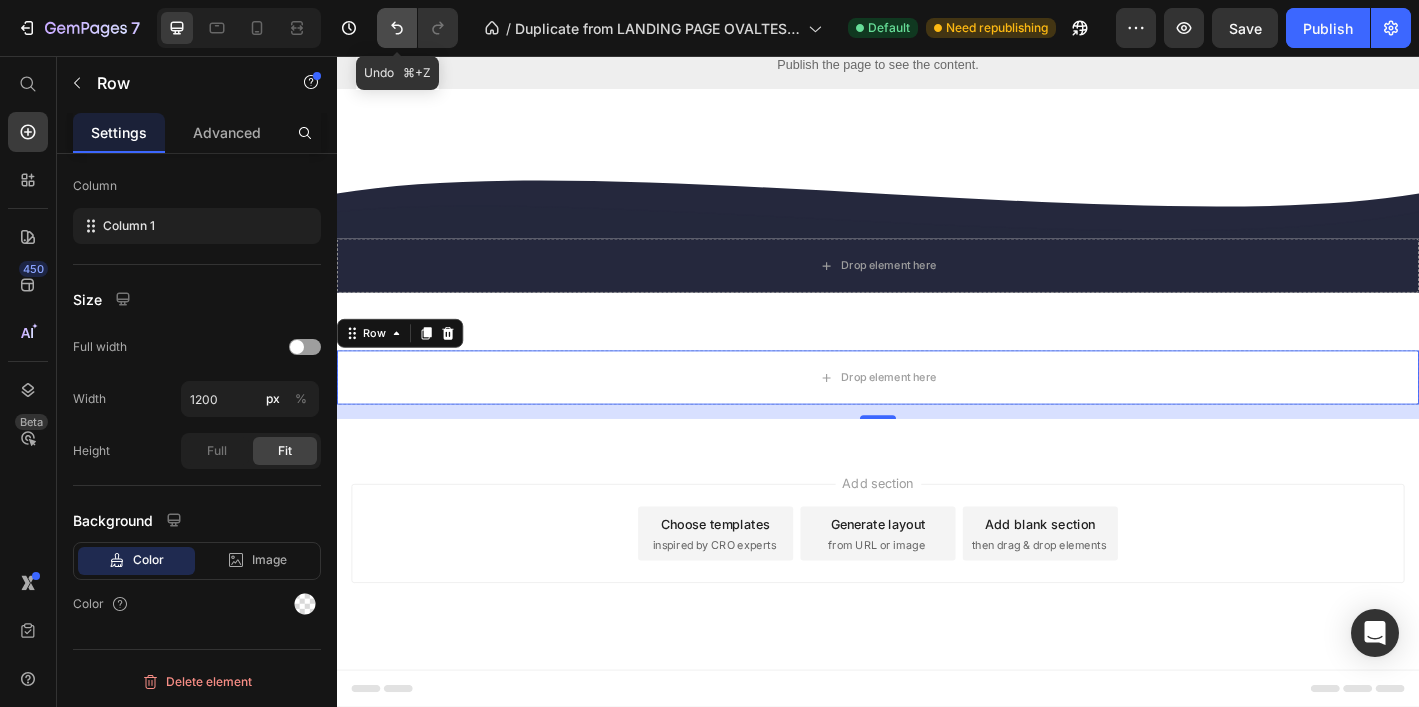 click 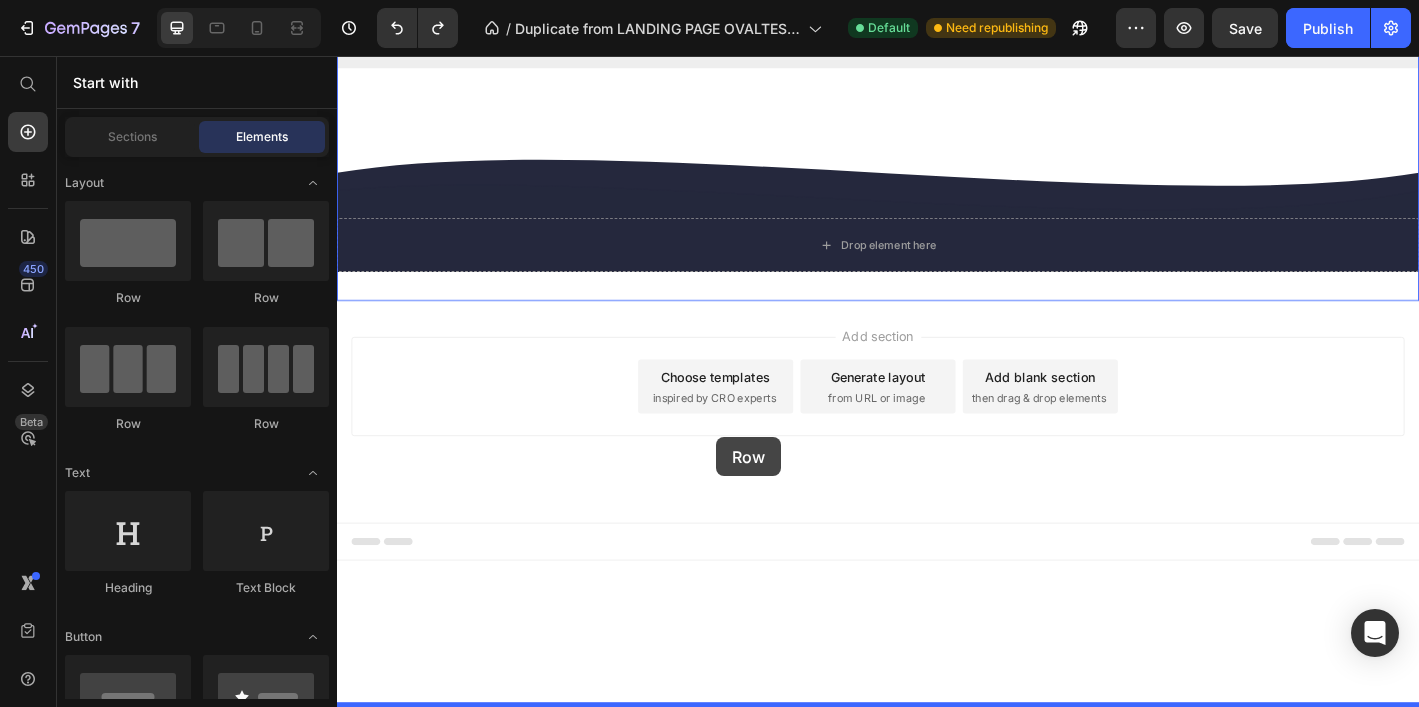 drag, startPoint x: 462, startPoint y: 282, endPoint x: 756, endPoint y: 479, distance: 353.8997 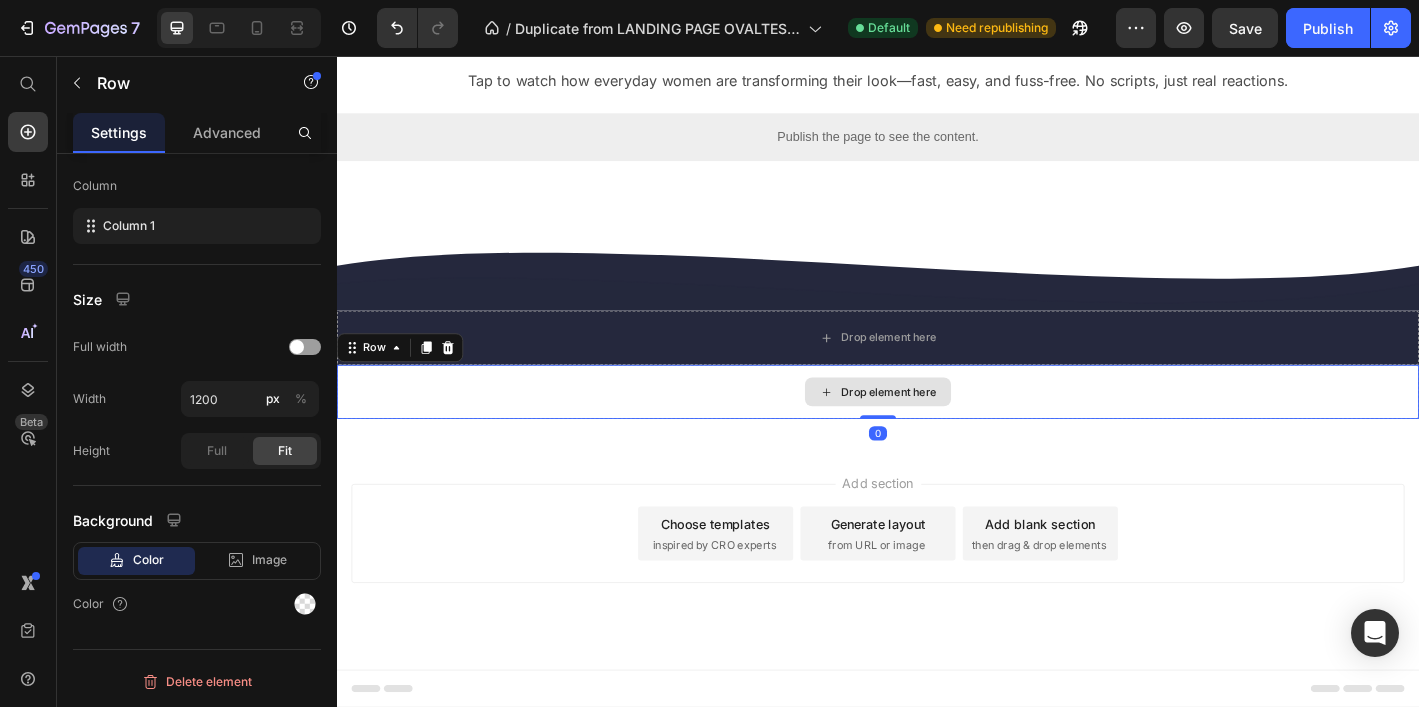 click on "Drop element here" at bounding box center [937, 428] 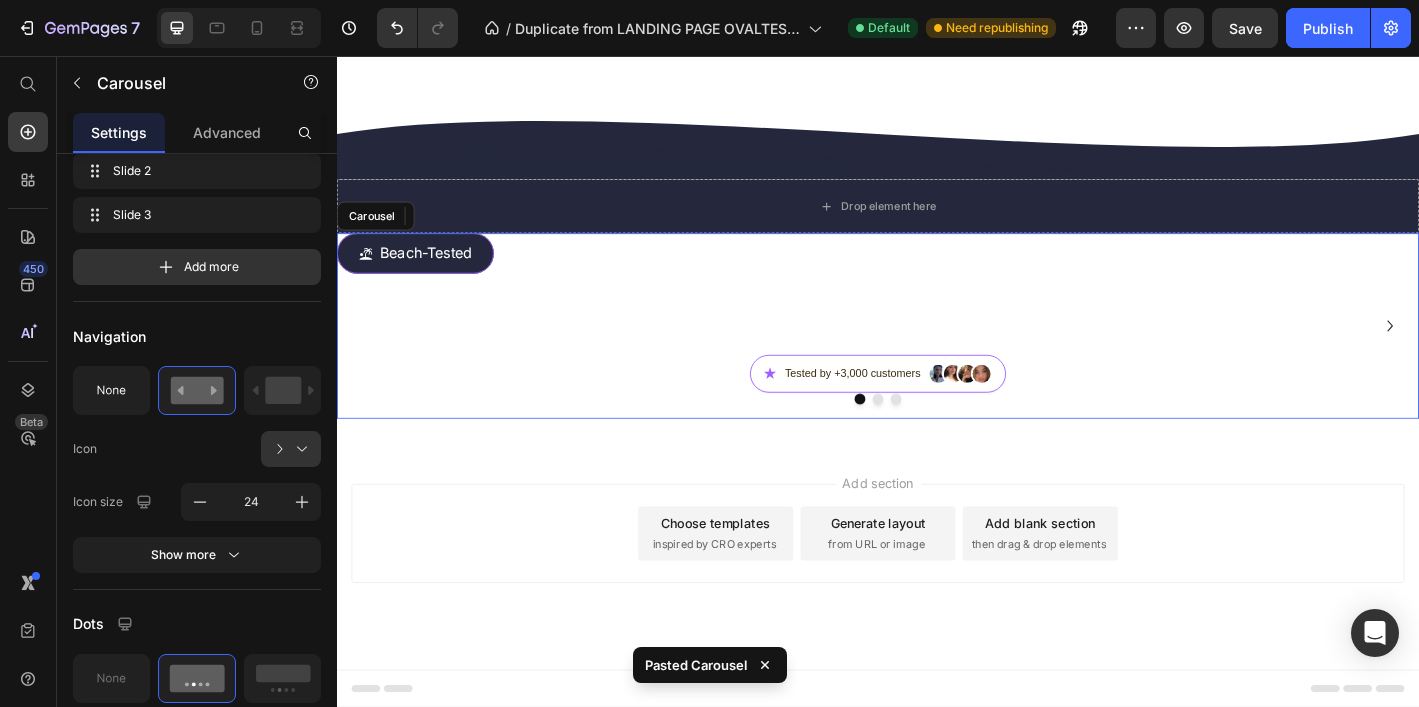 scroll, scrollTop: 0, scrollLeft: 0, axis: both 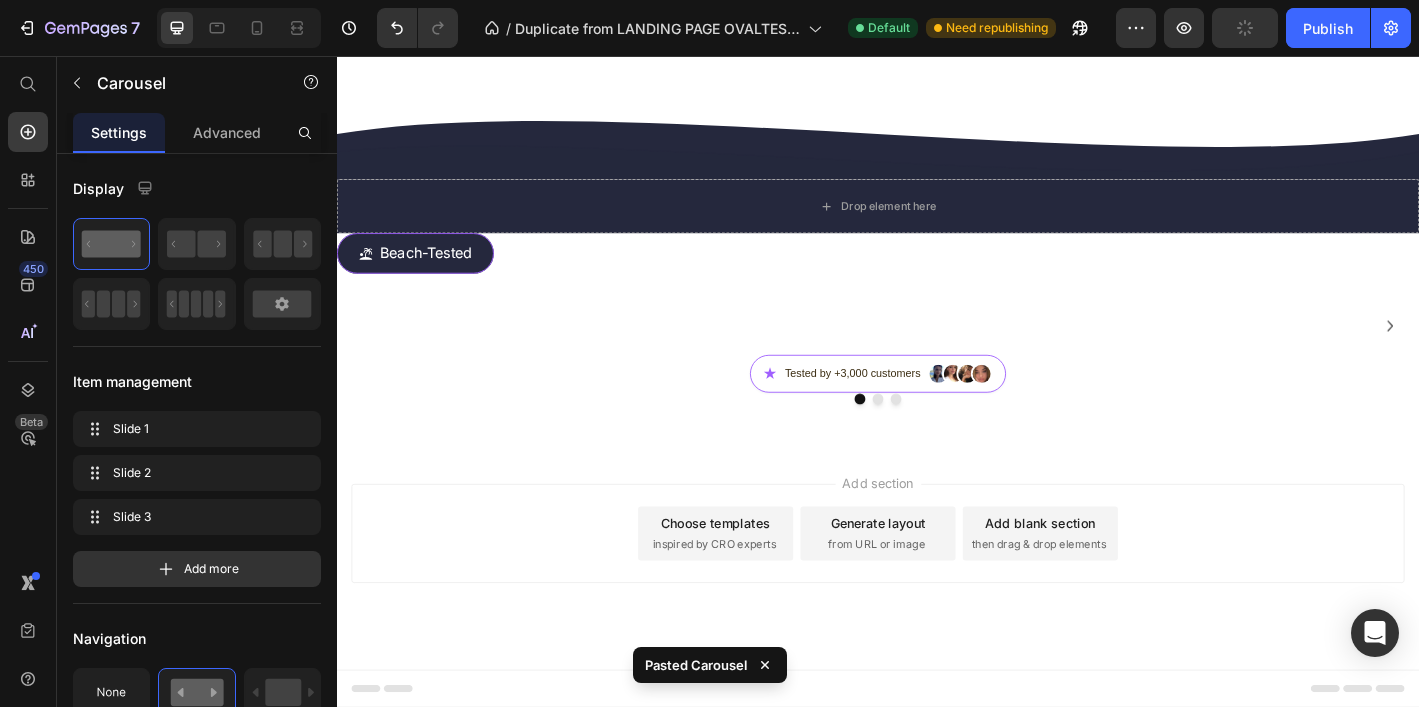click on "Add section Choose templates inspired by CRO experts Generate layout from URL or image Add blank section then drag & drop elements" at bounding box center [937, 613] 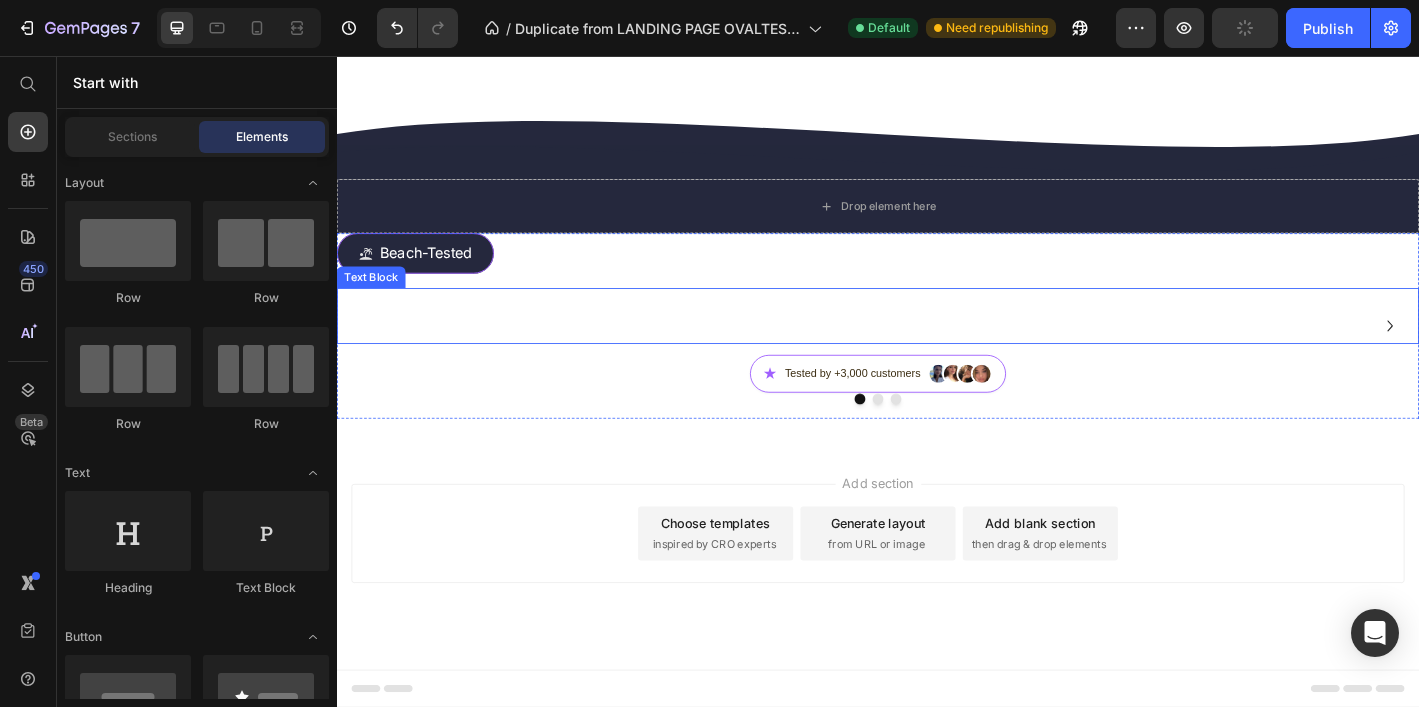 click on "Sun, wind, salt, and zero excuses. These lashes stayed flawless through hours under the sun, resisting sweat, sand, and even a swim. No slipping, no smudging—just a natural, confident look all day long. Because beauty shouldn't melt away with the heat." at bounding box center [937, 344] 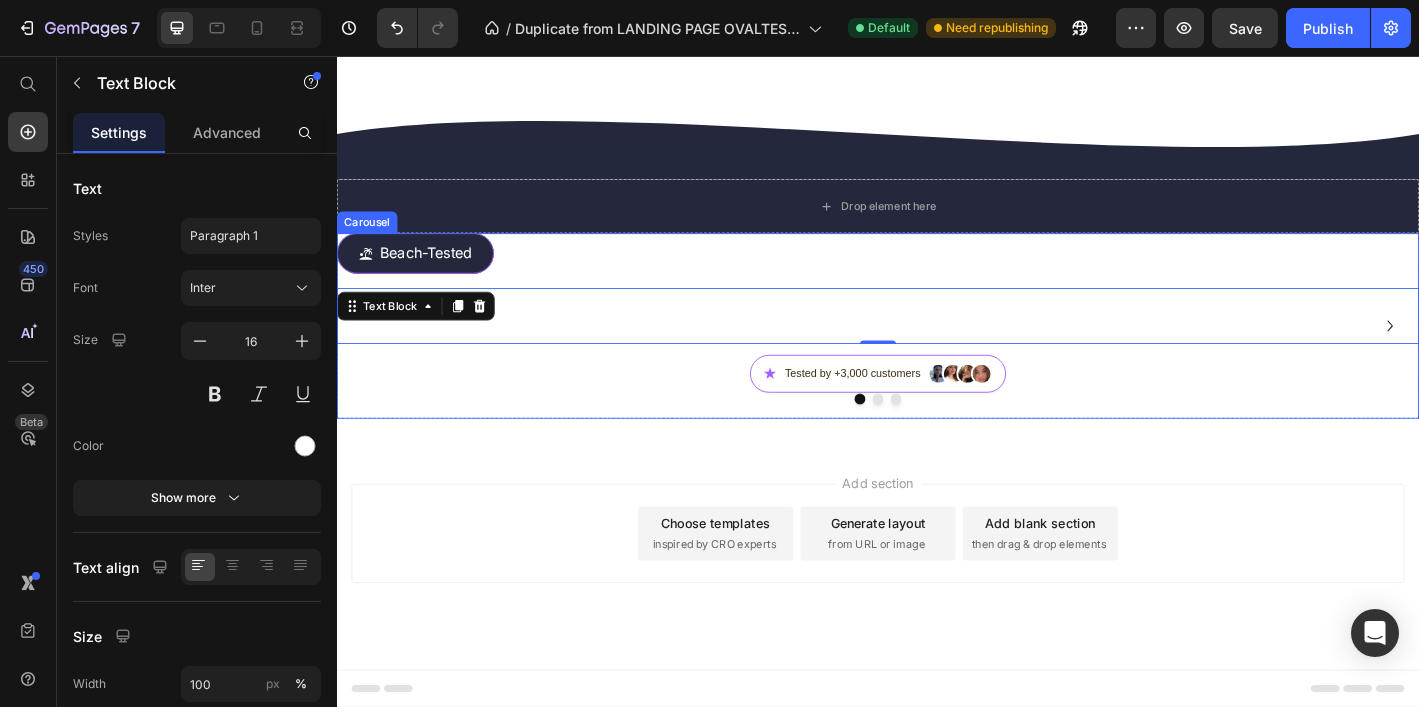 click at bounding box center (937, 436) 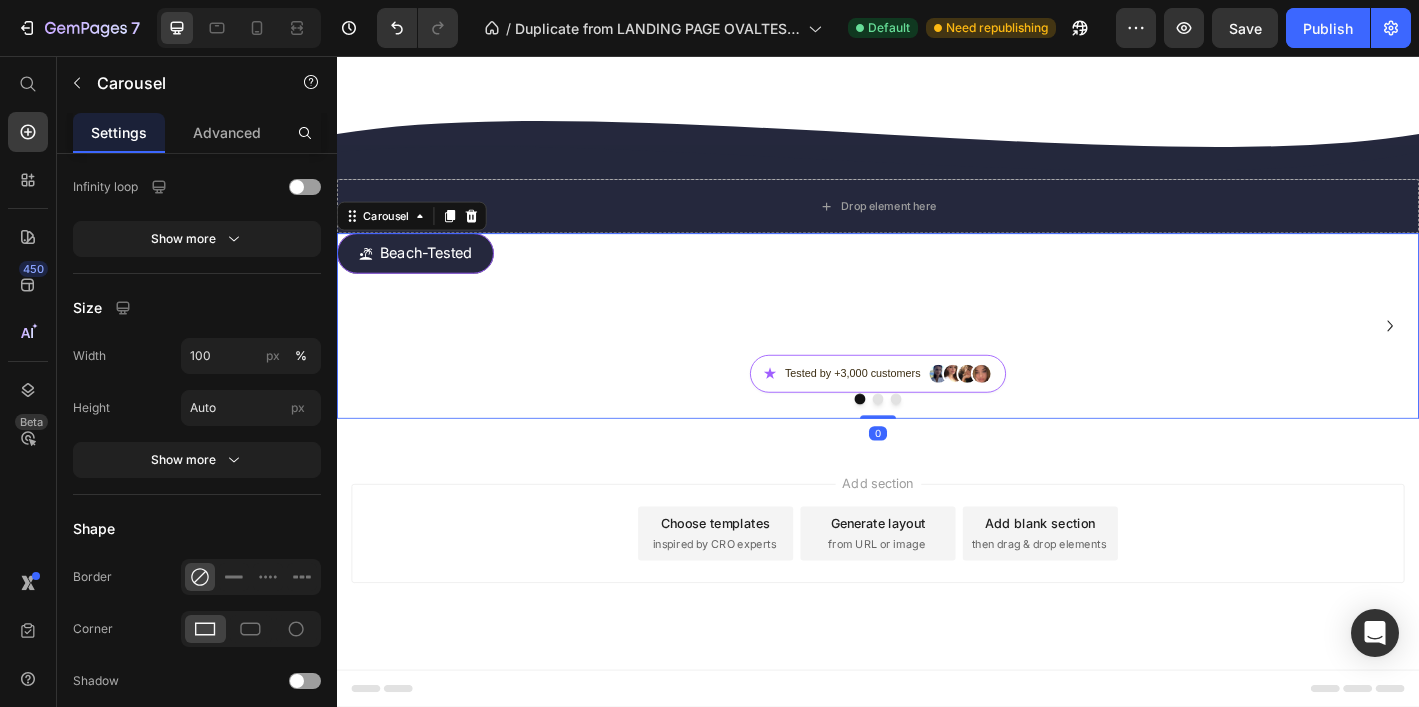 scroll, scrollTop: 1478, scrollLeft: 0, axis: vertical 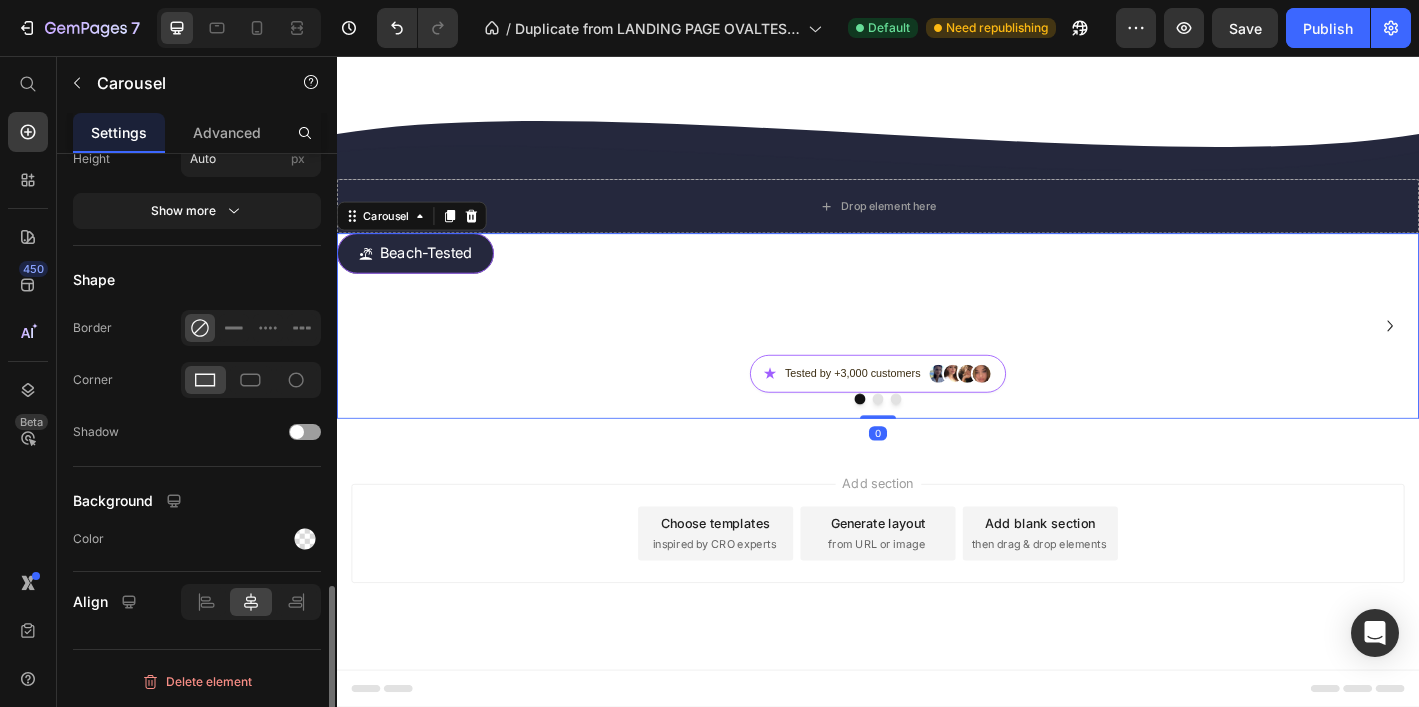 click on "Color" at bounding box center (197, 539) 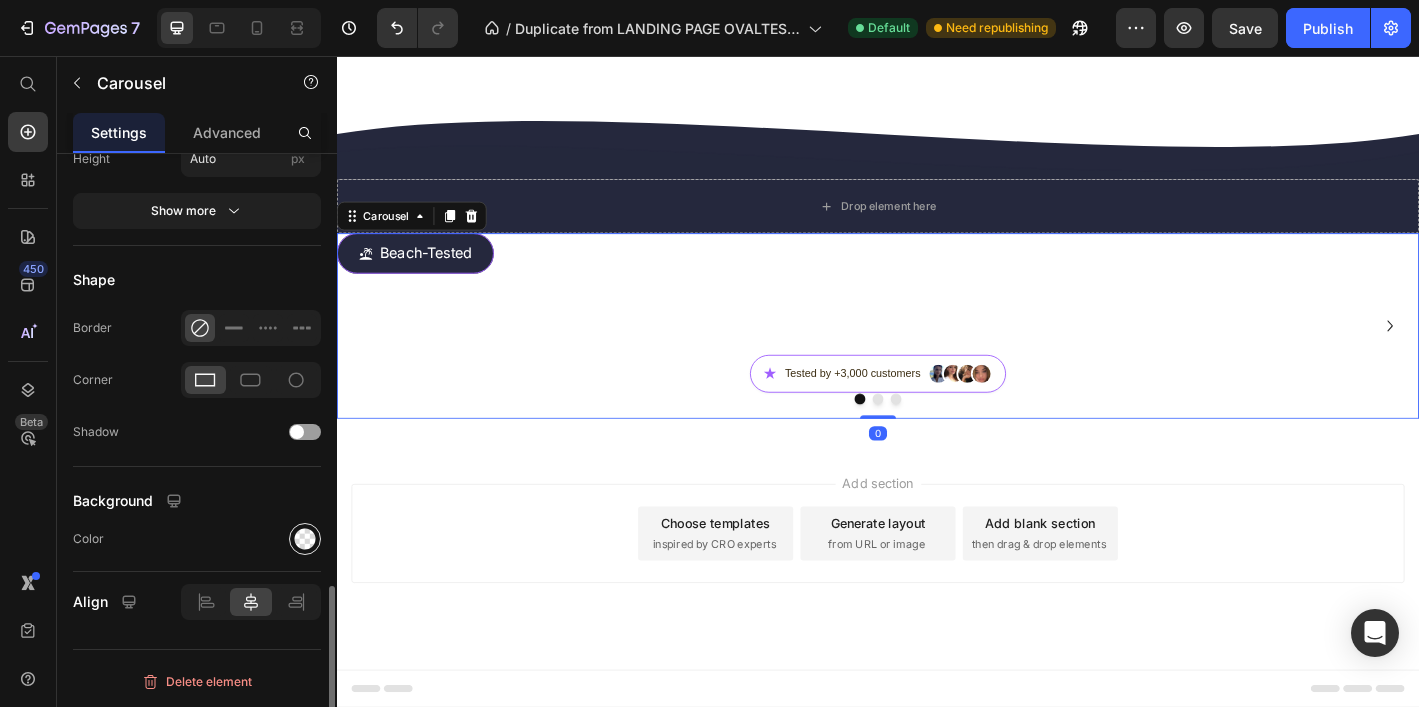 click at bounding box center [305, 539] 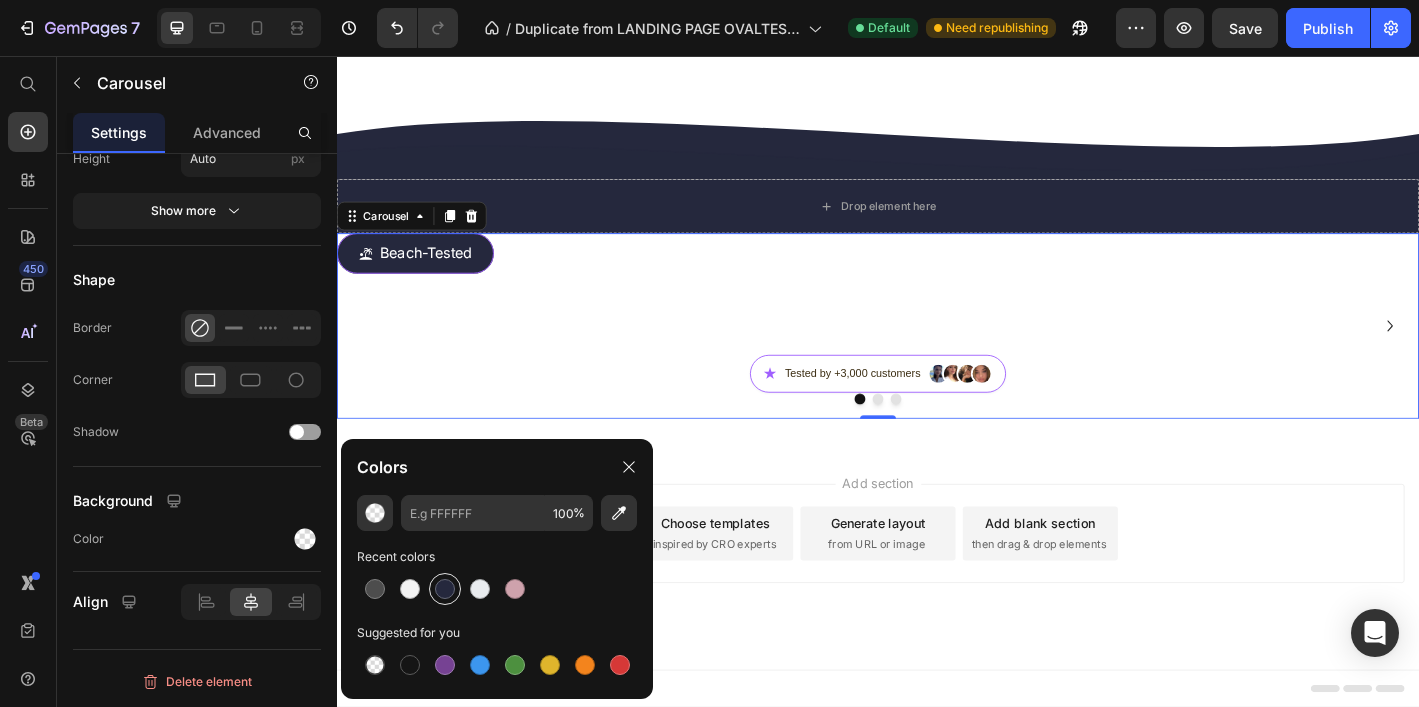 click at bounding box center [445, 589] 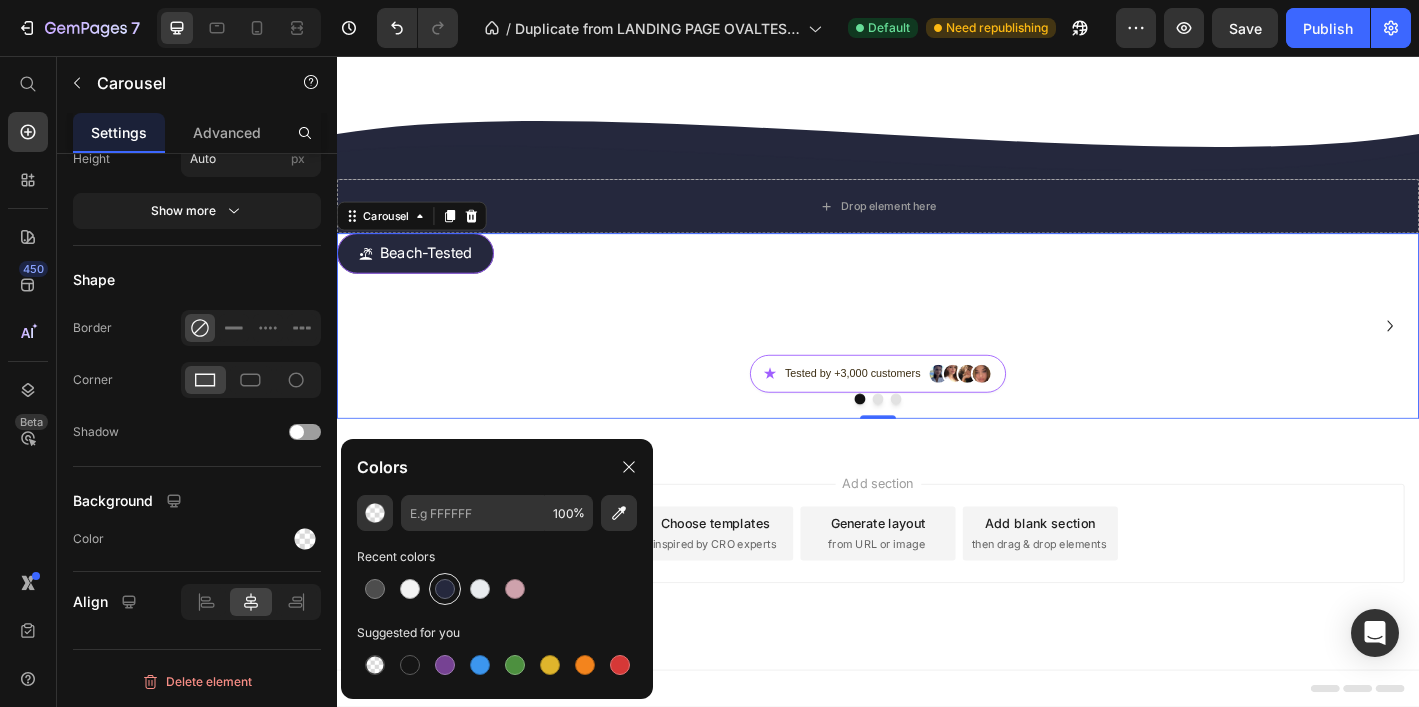 type on "25283D" 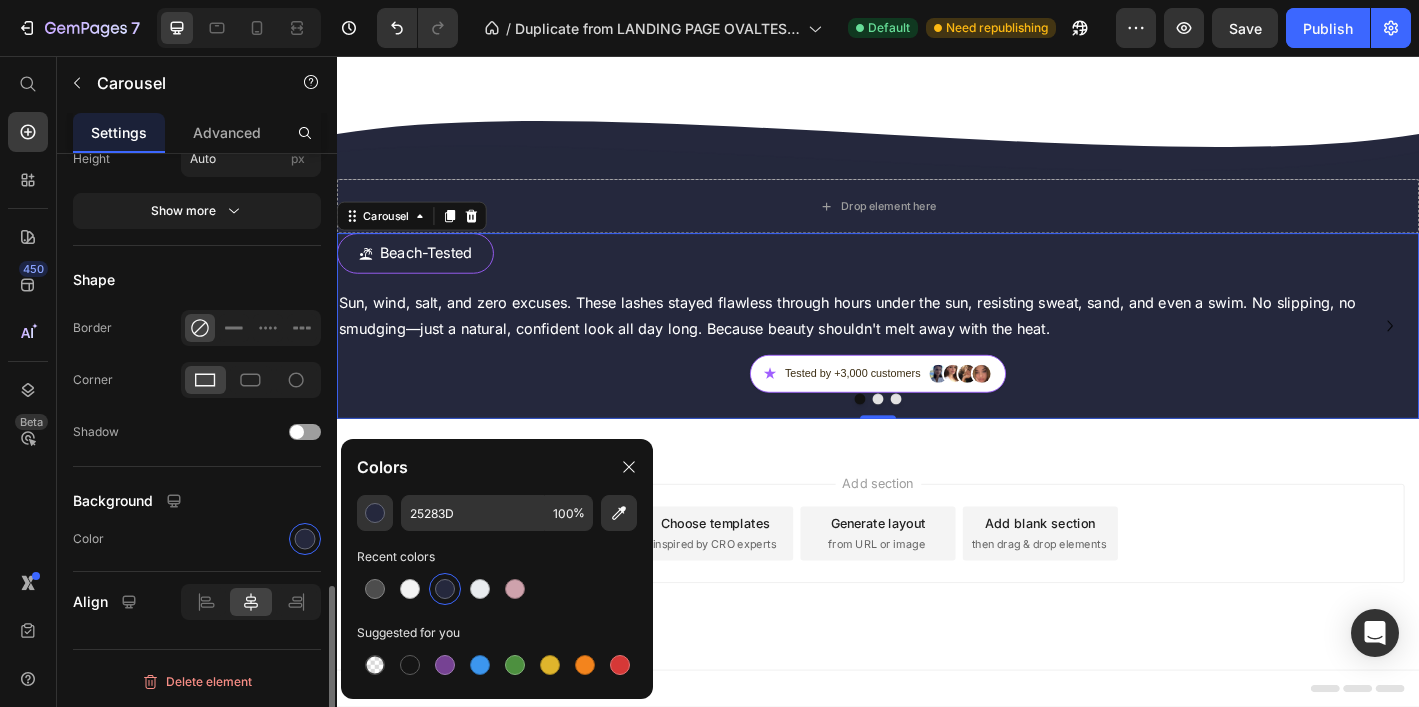 click on "Shape Border Corner Shadow" 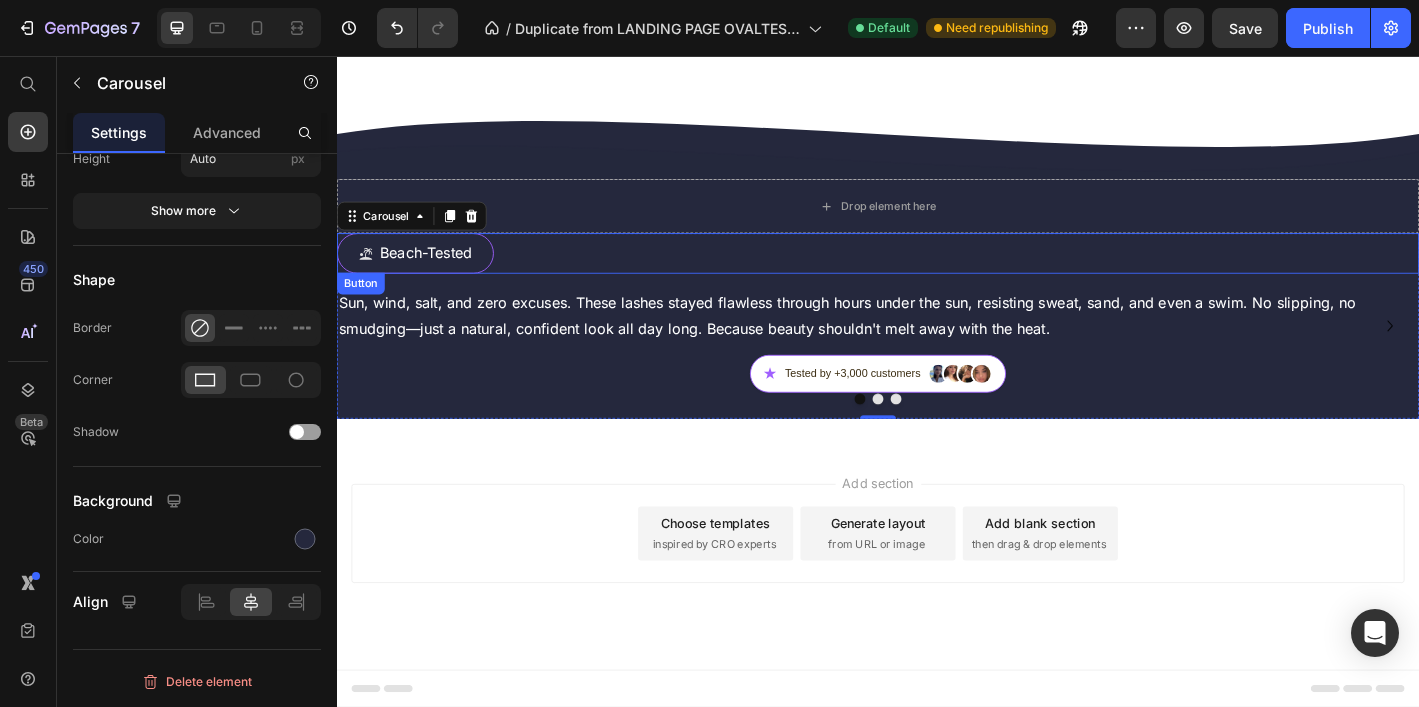 click on "Beach-Tested Button" at bounding box center (937, 274) 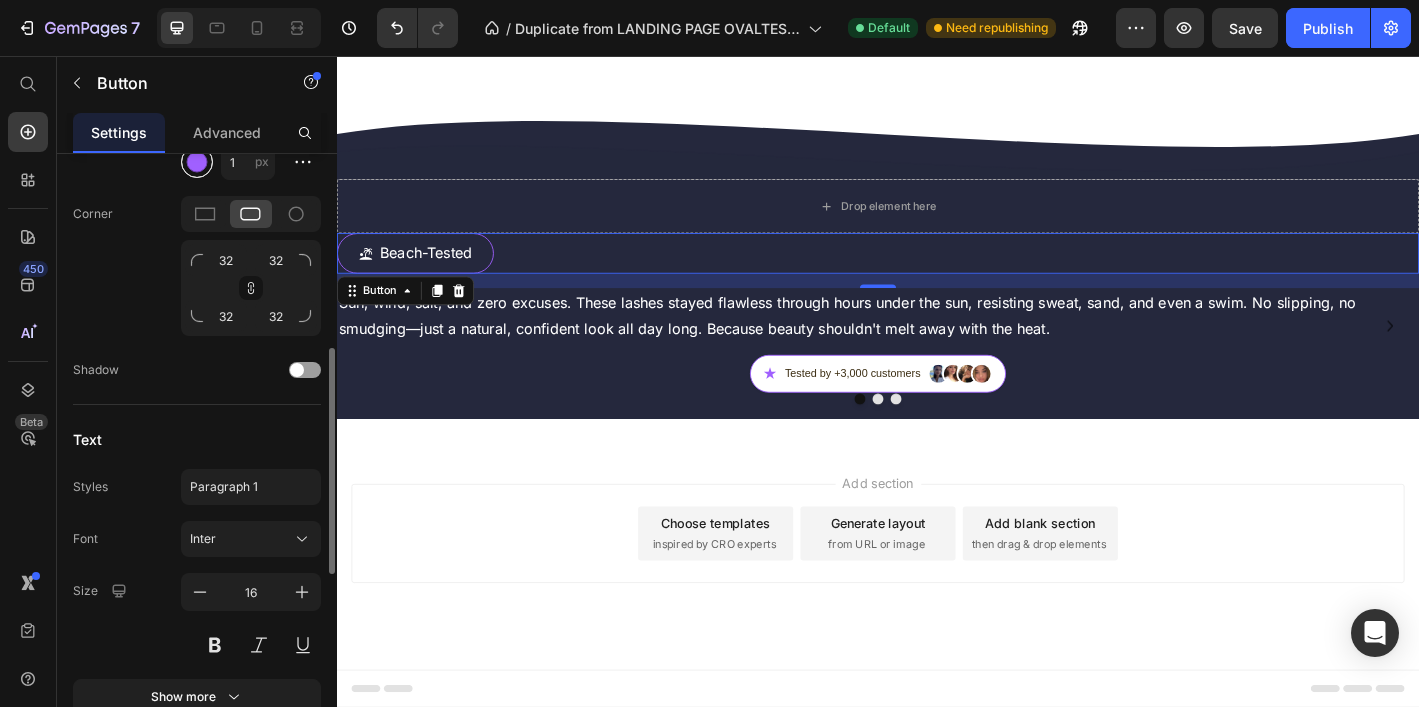 scroll, scrollTop: 1000, scrollLeft: 0, axis: vertical 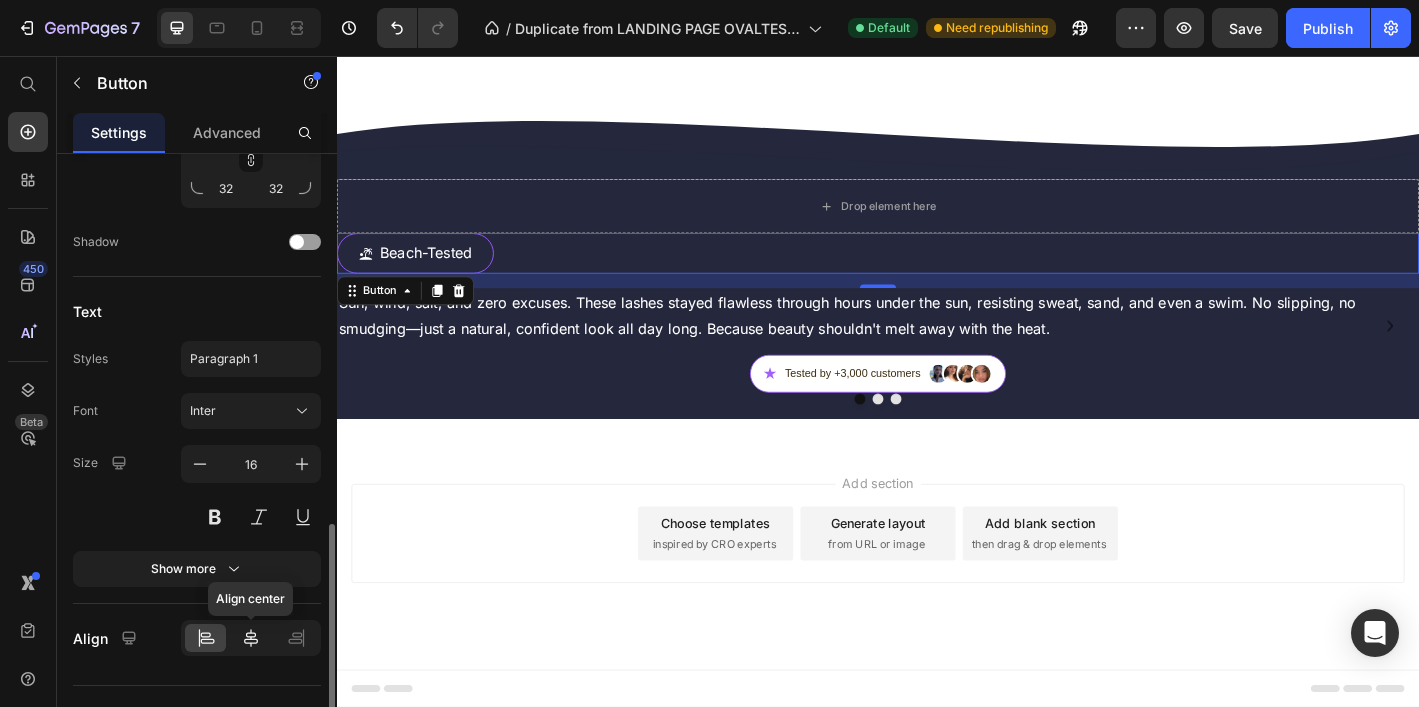 click 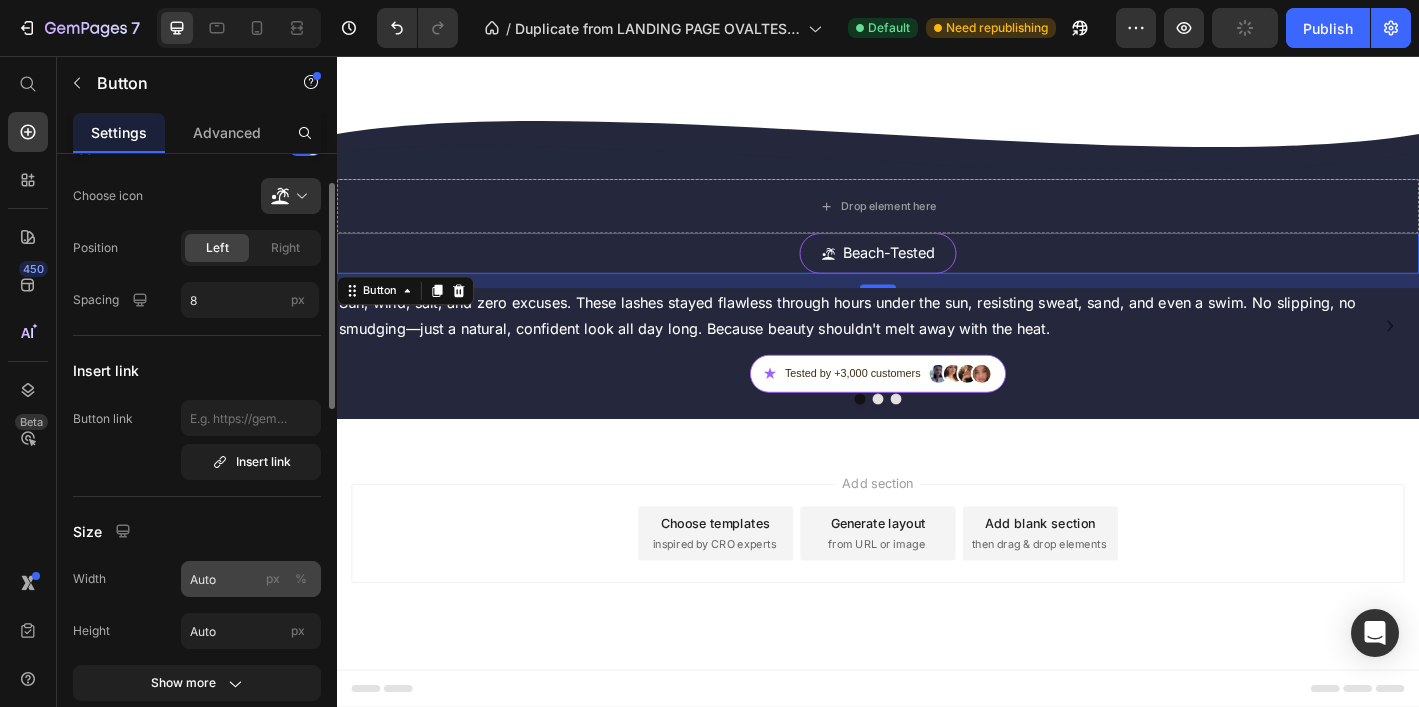 scroll, scrollTop: 51, scrollLeft: 0, axis: vertical 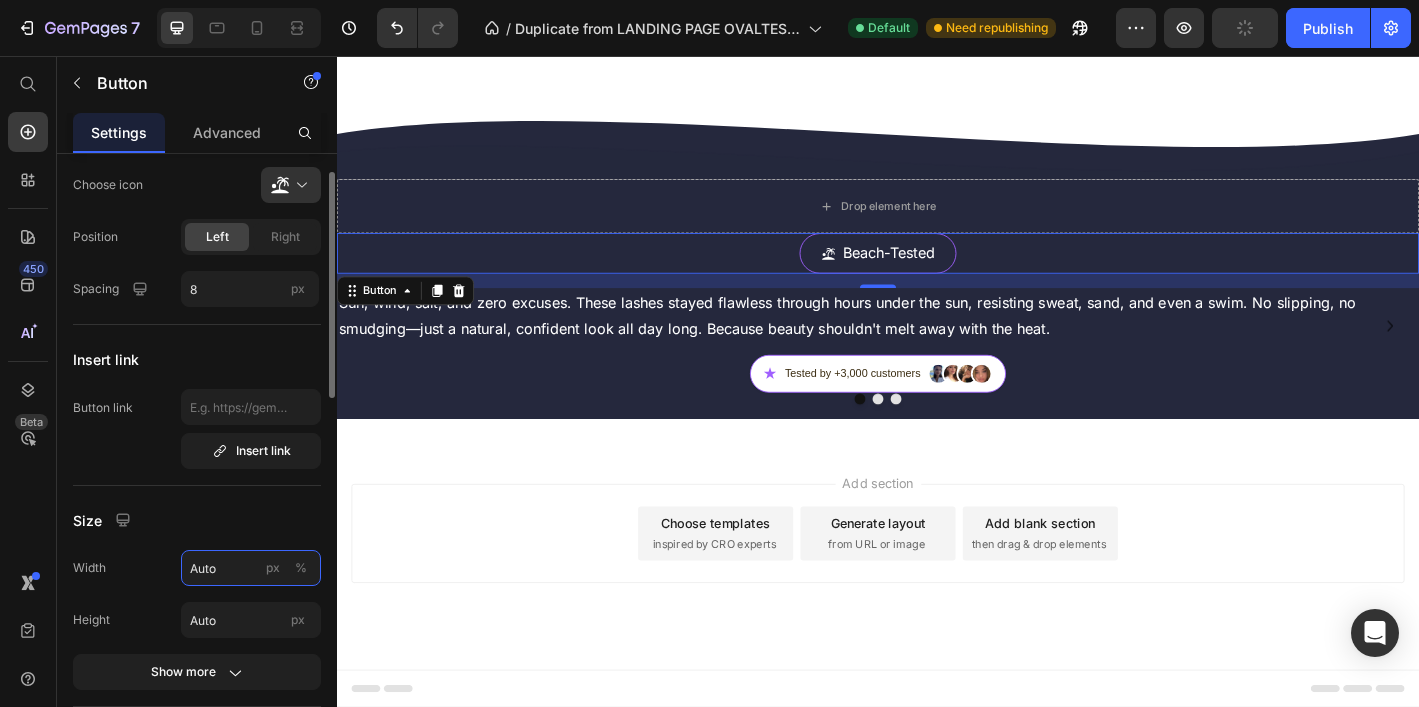 click on "Auto" at bounding box center (251, 568) 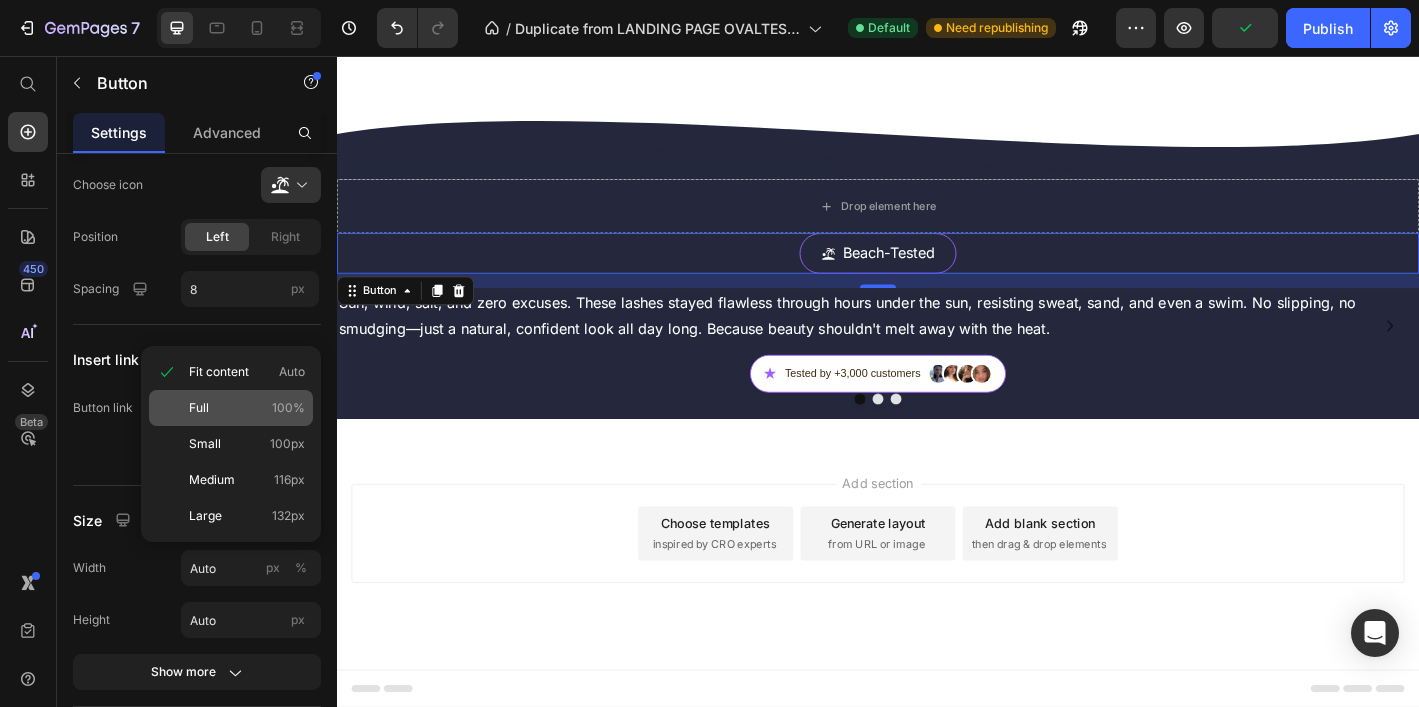 click on "Full 100%" at bounding box center (247, 408) 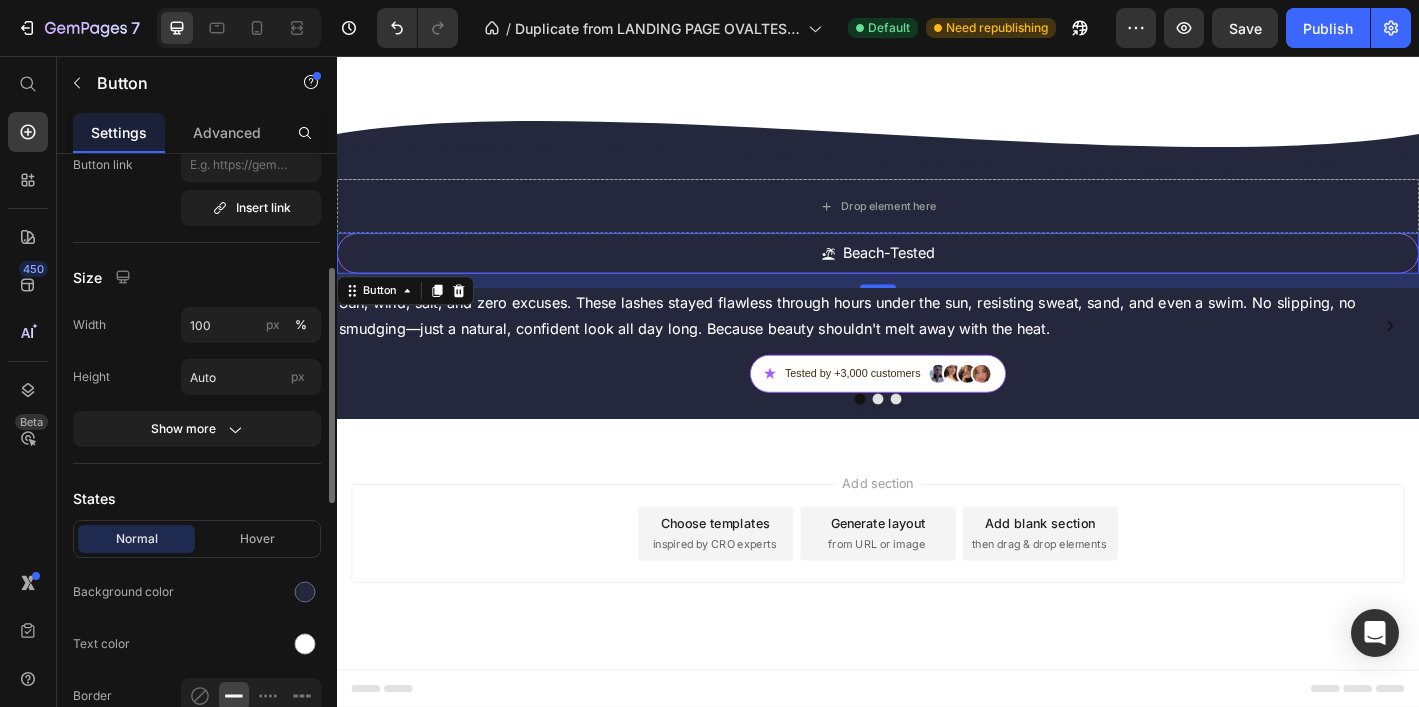scroll, scrollTop: 295, scrollLeft: 0, axis: vertical 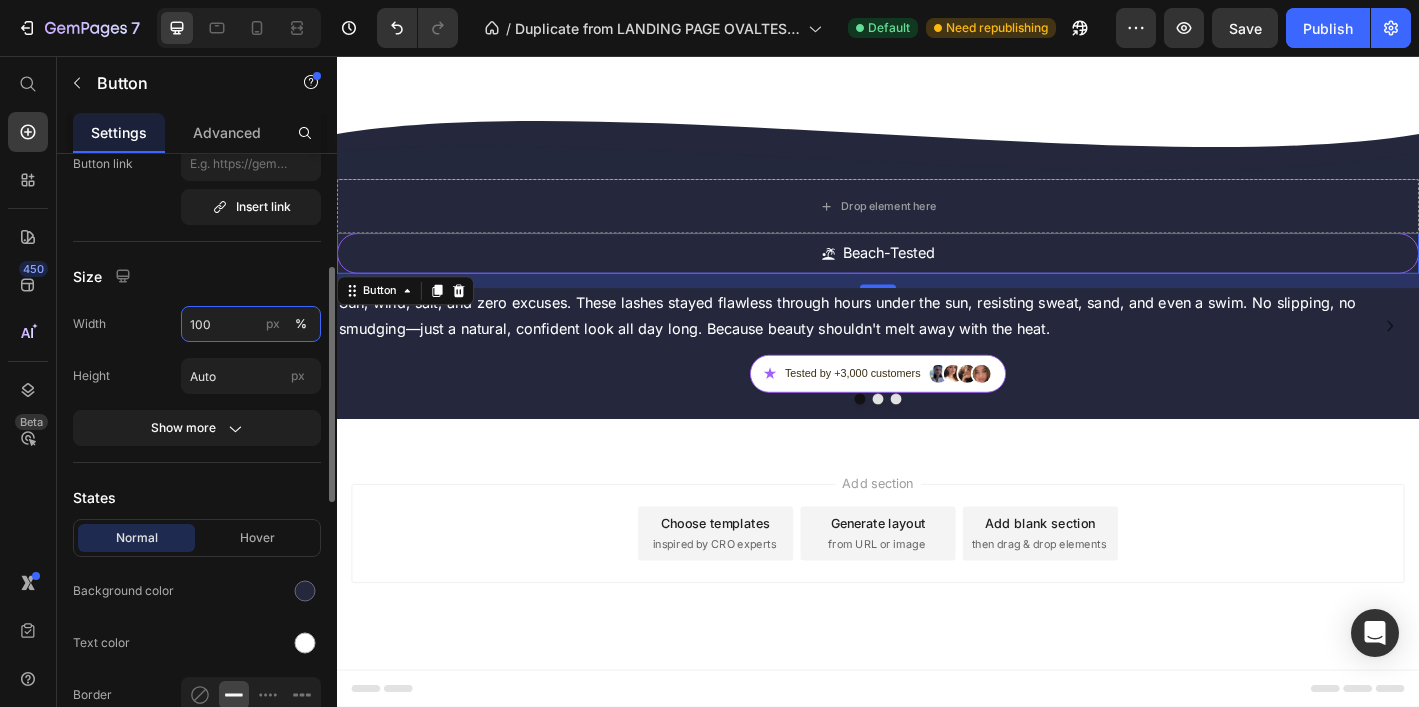 click on "100" at bounding box center (251, 324) 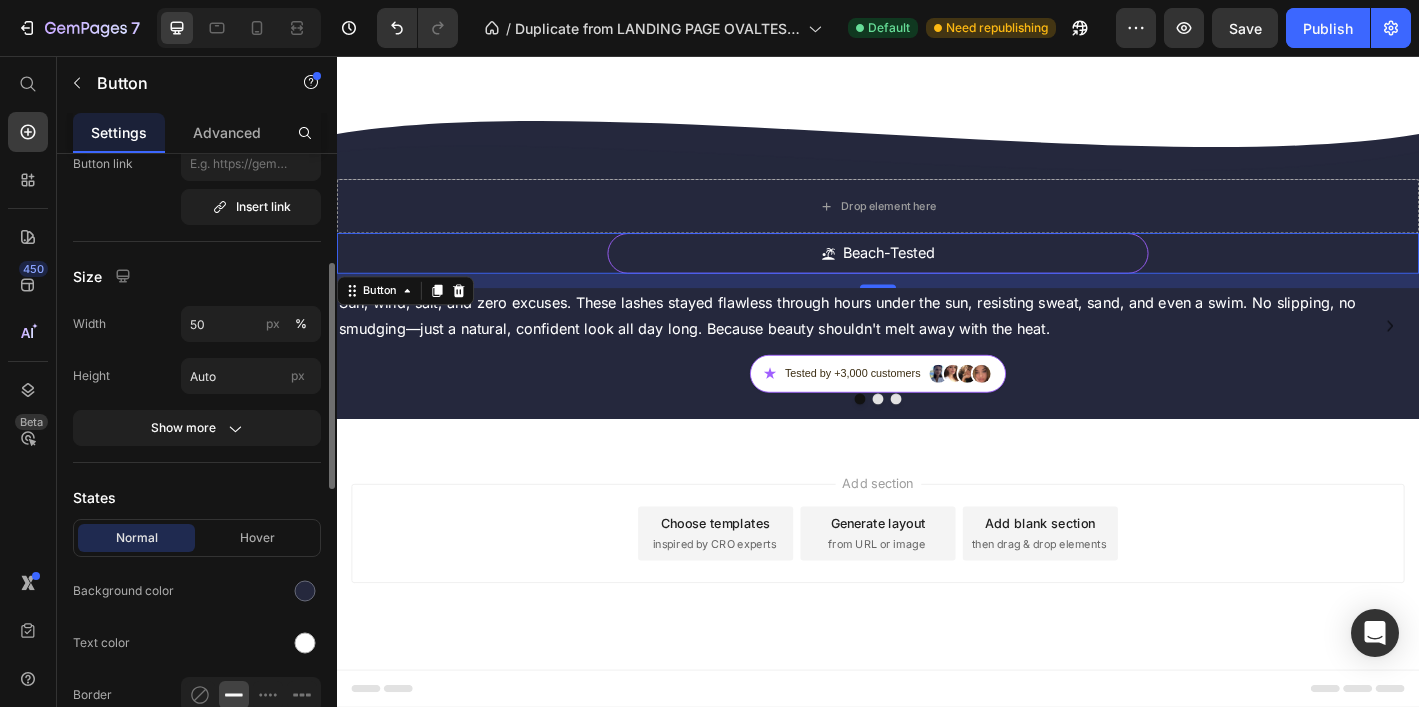 click on "Size" at bounding box center (197, 276) 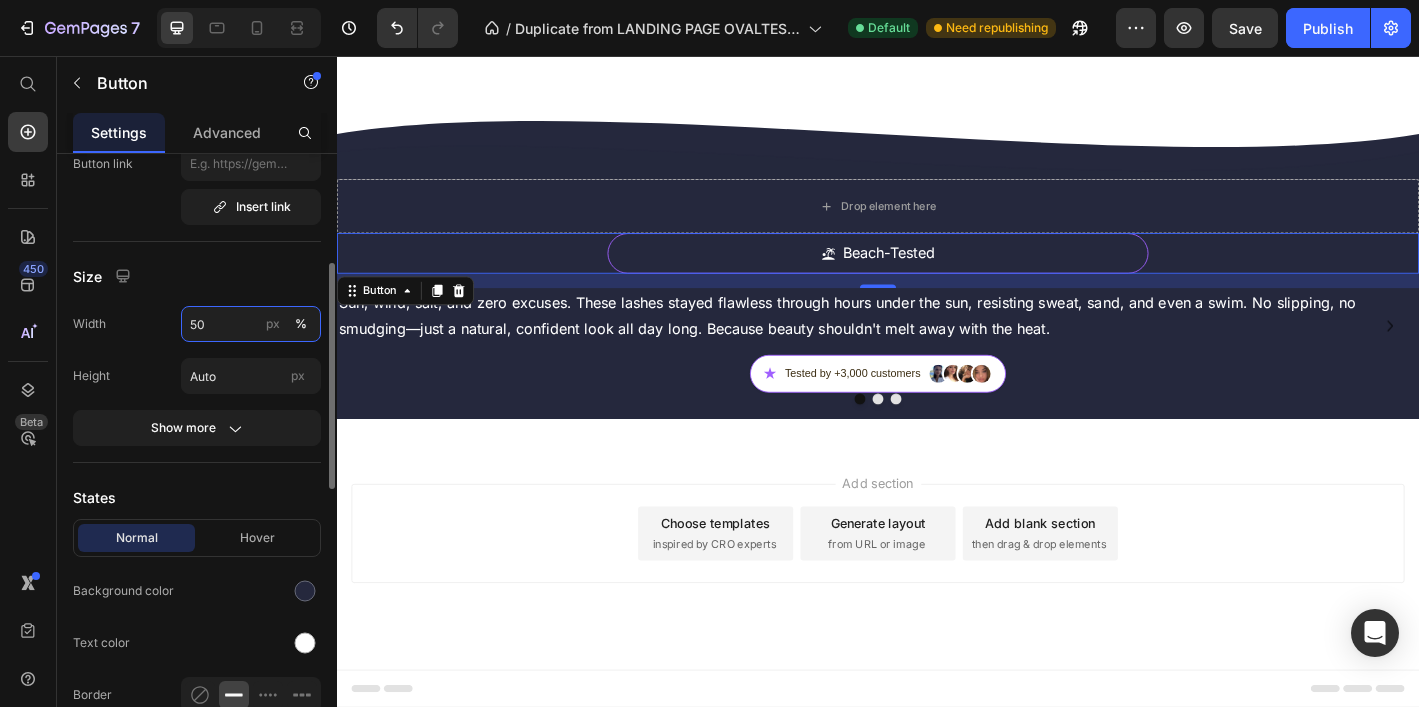 click on "50" at bounding box center (251, 324) 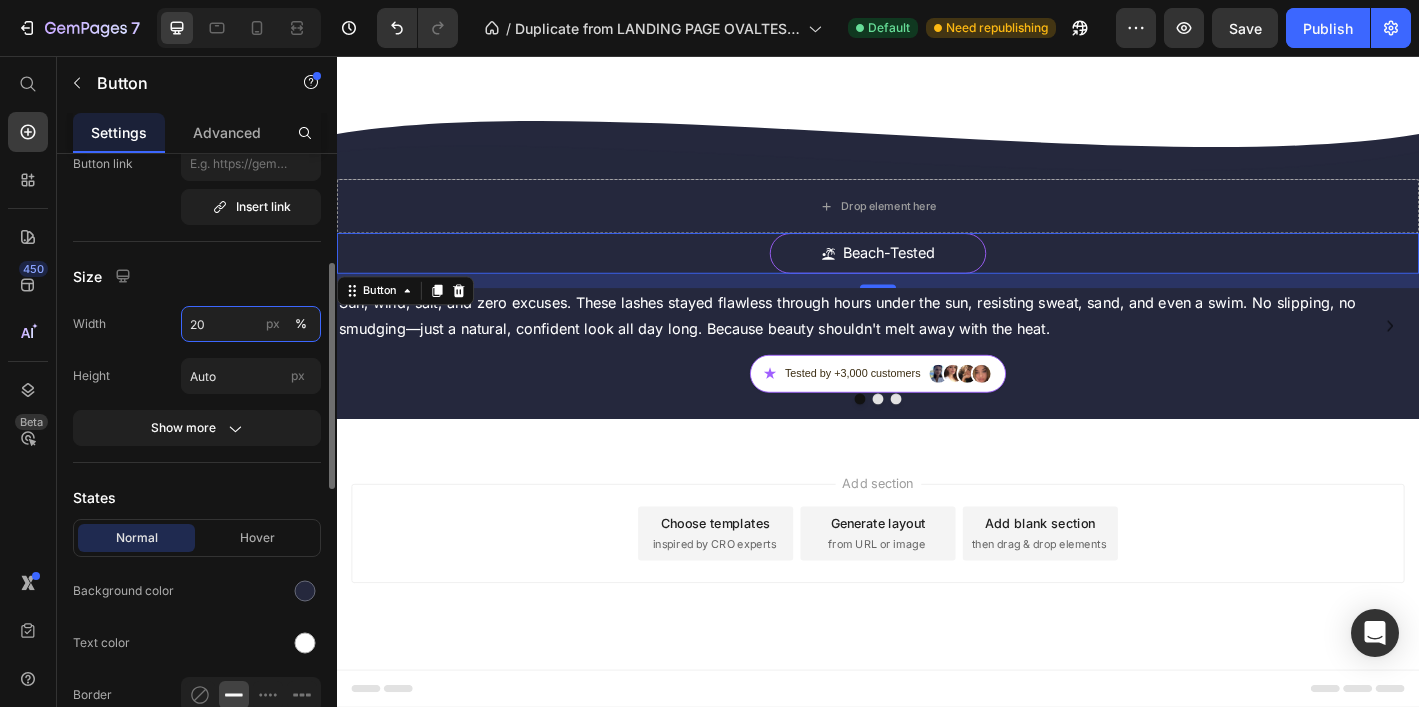 type on "20" 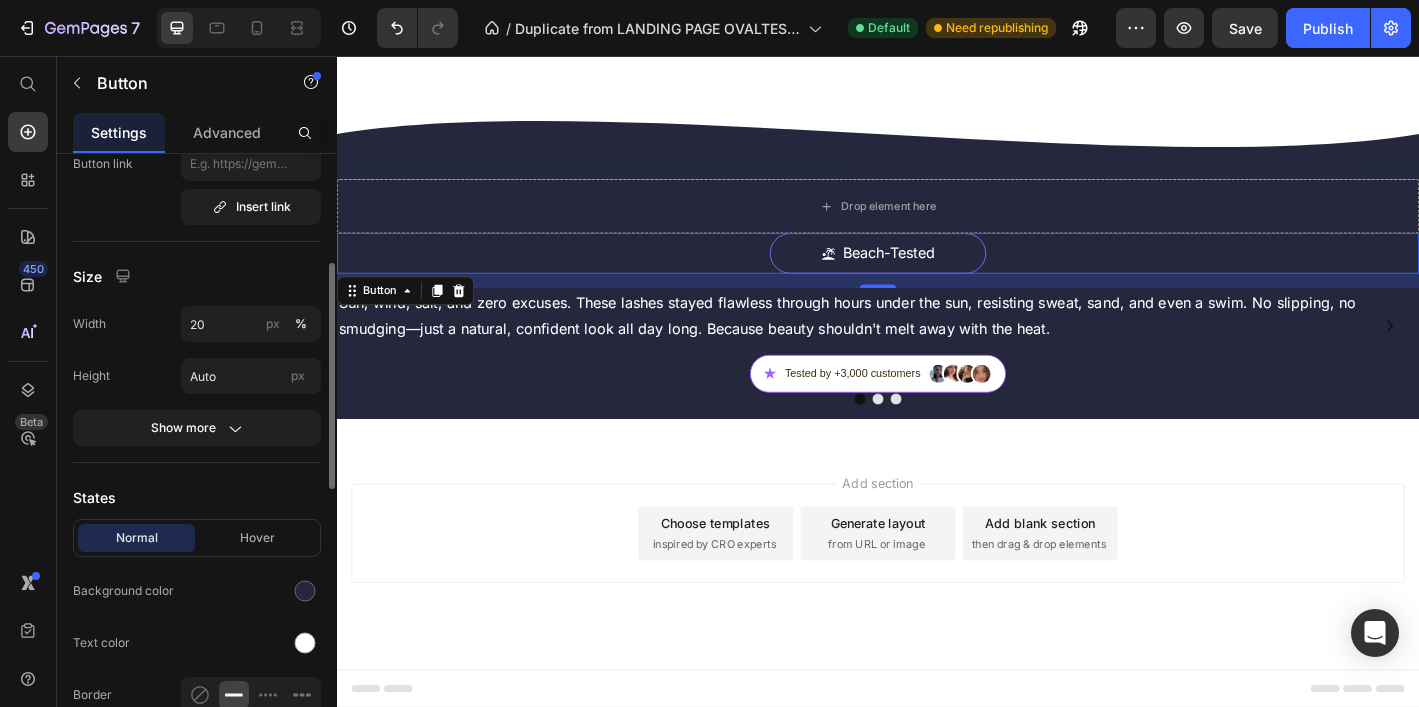 click on "Size" at bounding box center (197, 276) 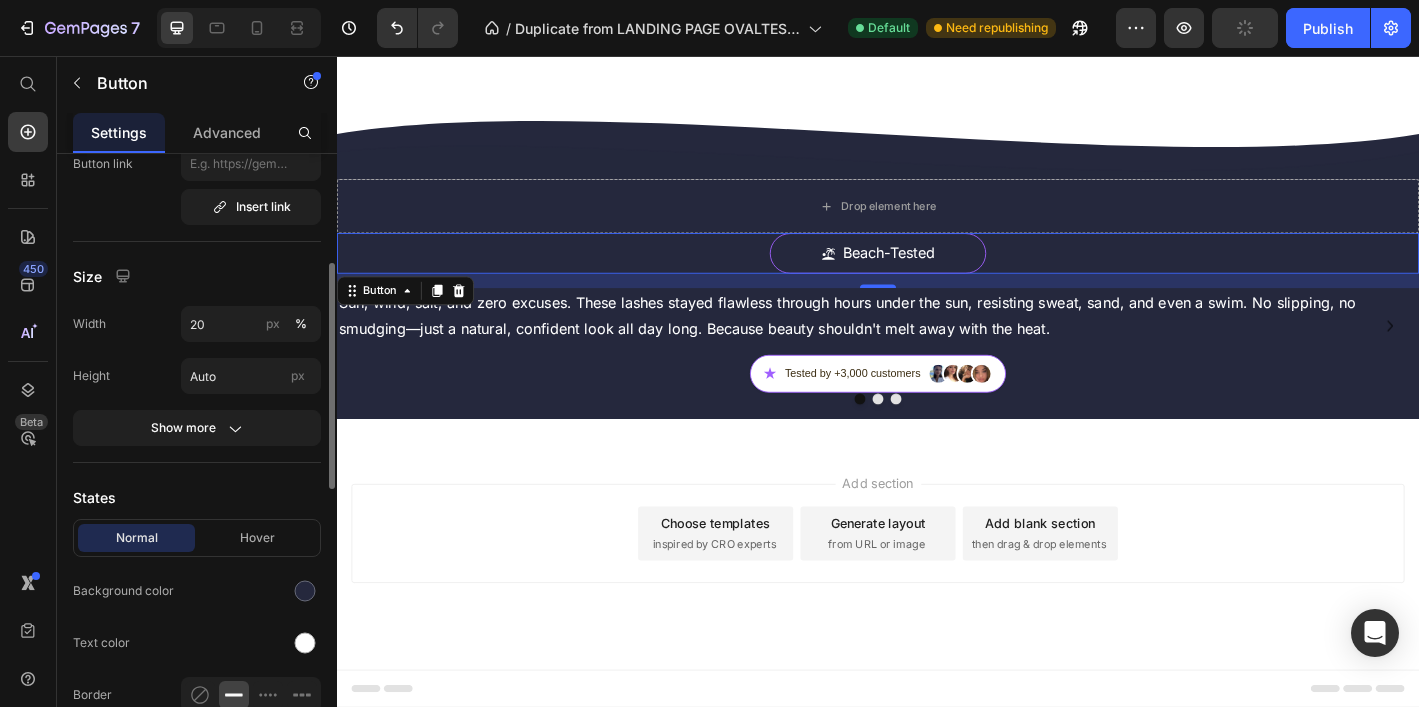 click on "States" at bounding box center [197, 497] 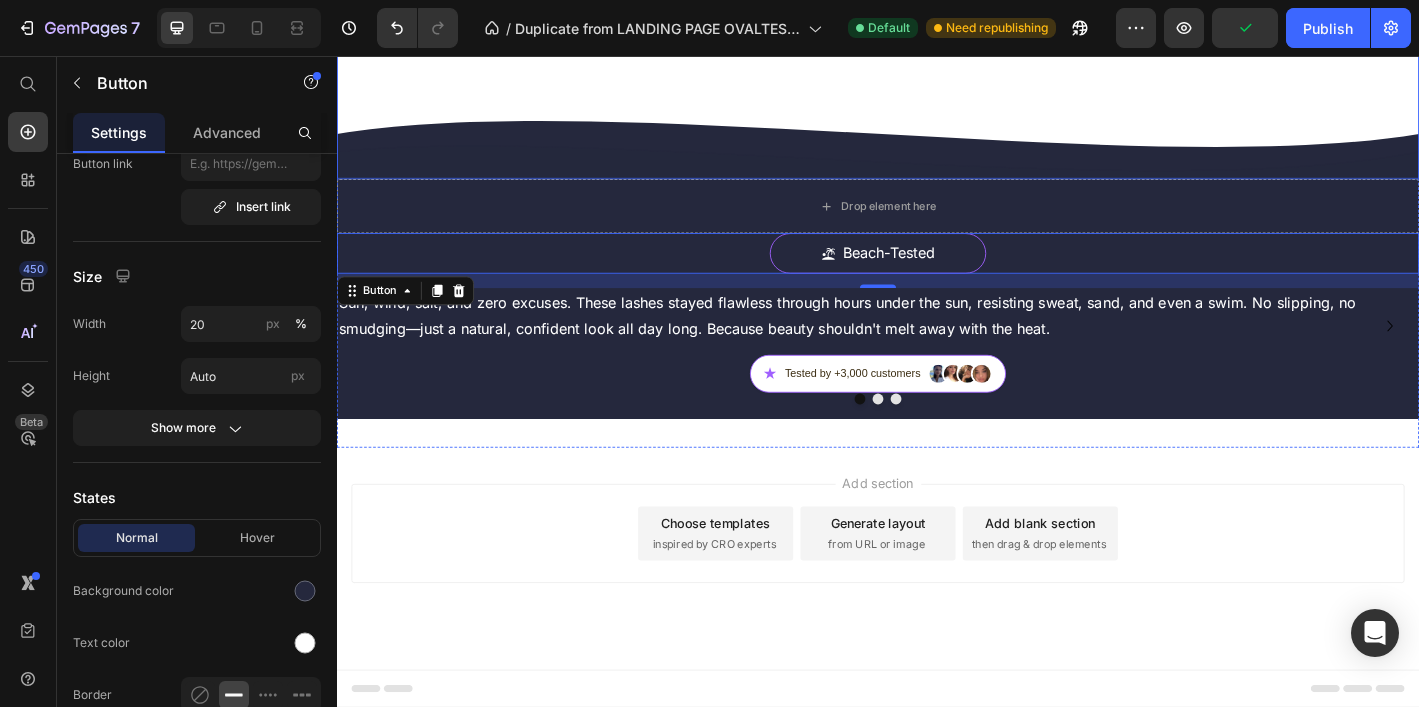 click 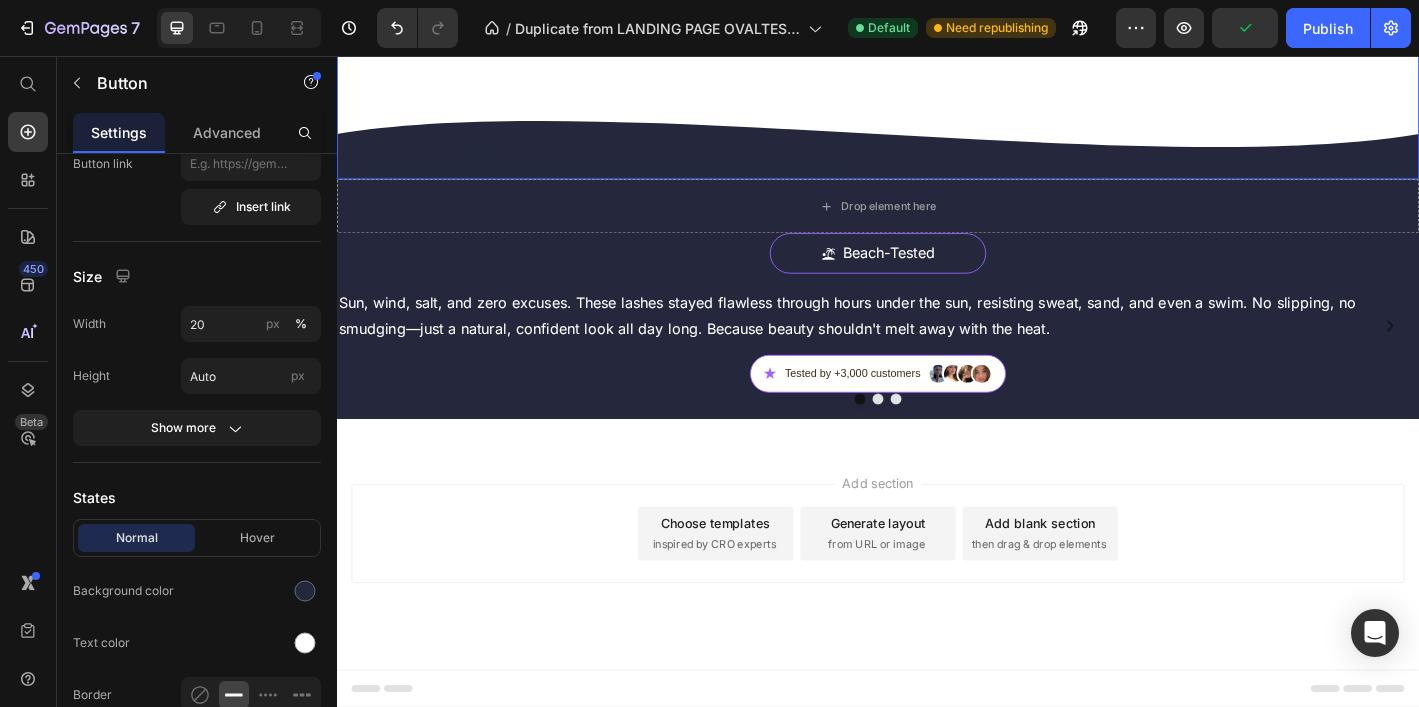 scroll, scrollTop: 0, scrollLeft: 0, axis: both 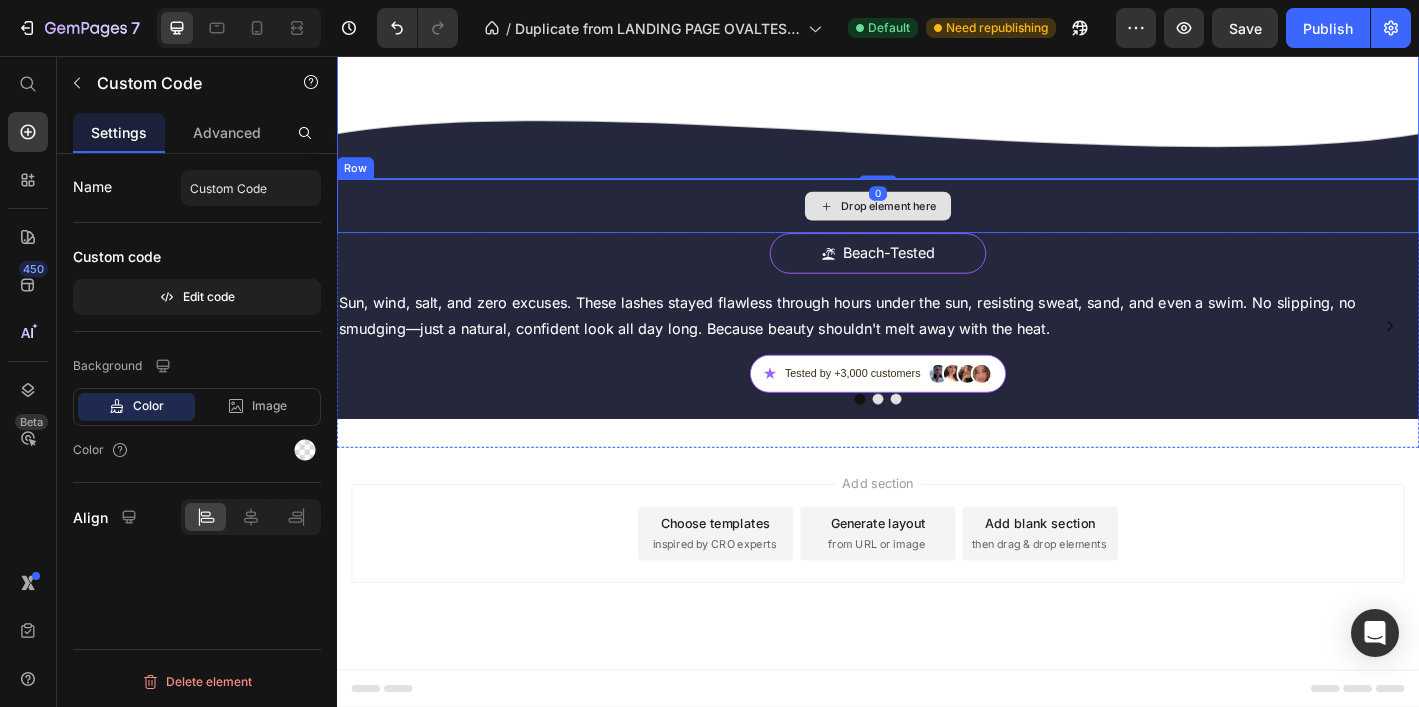 click on "Drop element here" at bounding box center [937, 222] 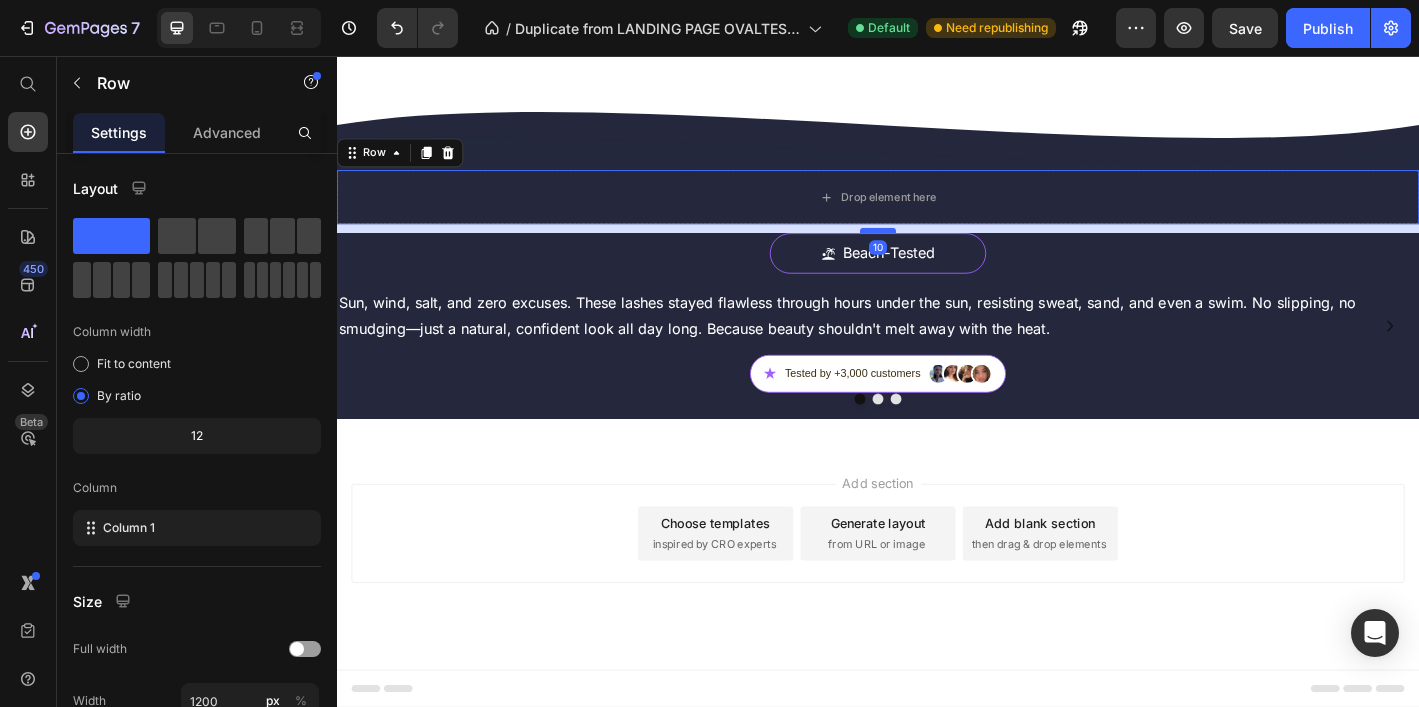 click at bounding box center [937, 249] 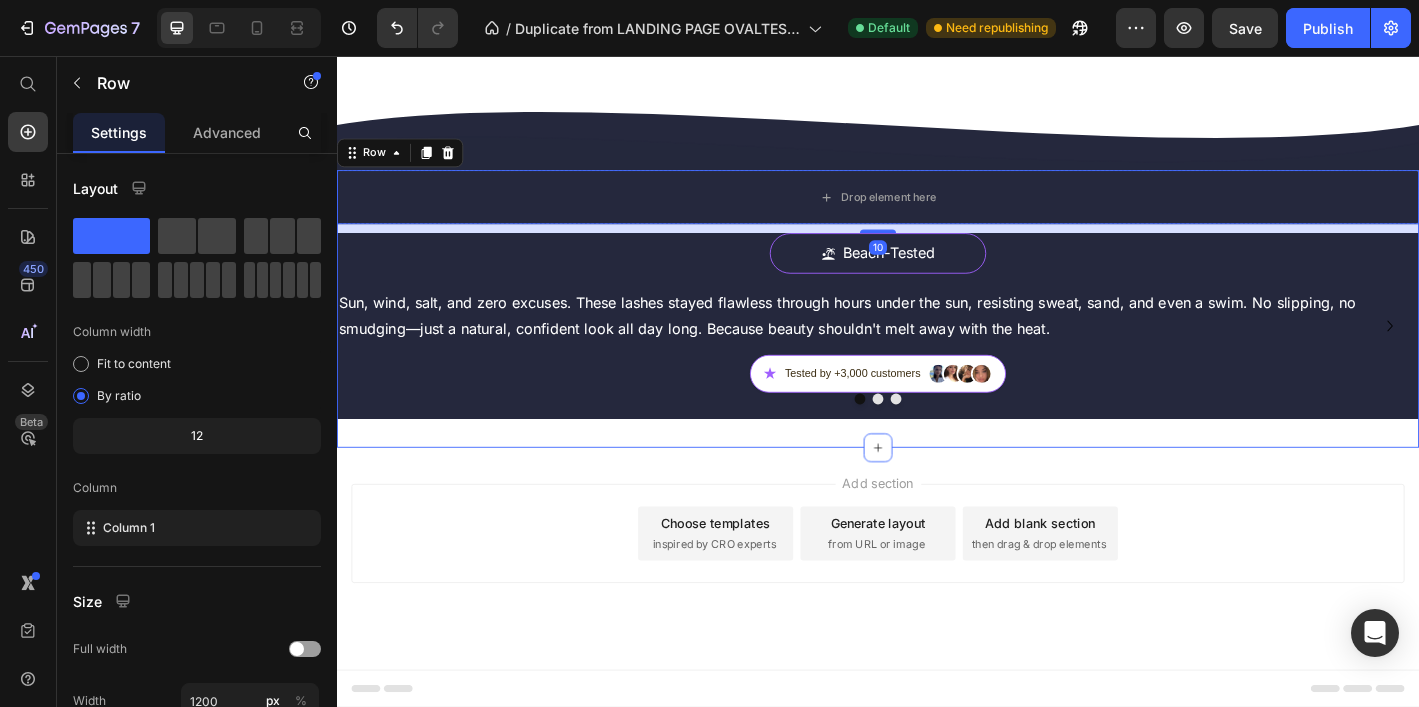 click on "Their Look, Their Way Heading Tap to watch how everyday women are transforming their look—fast, easy, and fuss-free. No scripts, just real reactions. Text Block
Publish the page to see the content.
Custom Code Row
Custom Code
Drop element here Row   10
Beach-Tested Button Sun, wind, salt, and zero excuses. These lashes stayed flawless through hours under the sun, resisting sweat, sand, and even a swim. No slipping, no smudging—just a natural, confident look all day long. Because beauty shouldn't melt away with the heat. Text Block
★
Tested by +3,000 customers
Custom Code
Gym-Proof Performance Button We tested them mid-squat, post-run, and through sweaty high-intensity sessions—and they stayed right in place. No glue, no mess, no touch-ups. Just a secure fit that moves with you.
★" at bounding box center [937, 160] 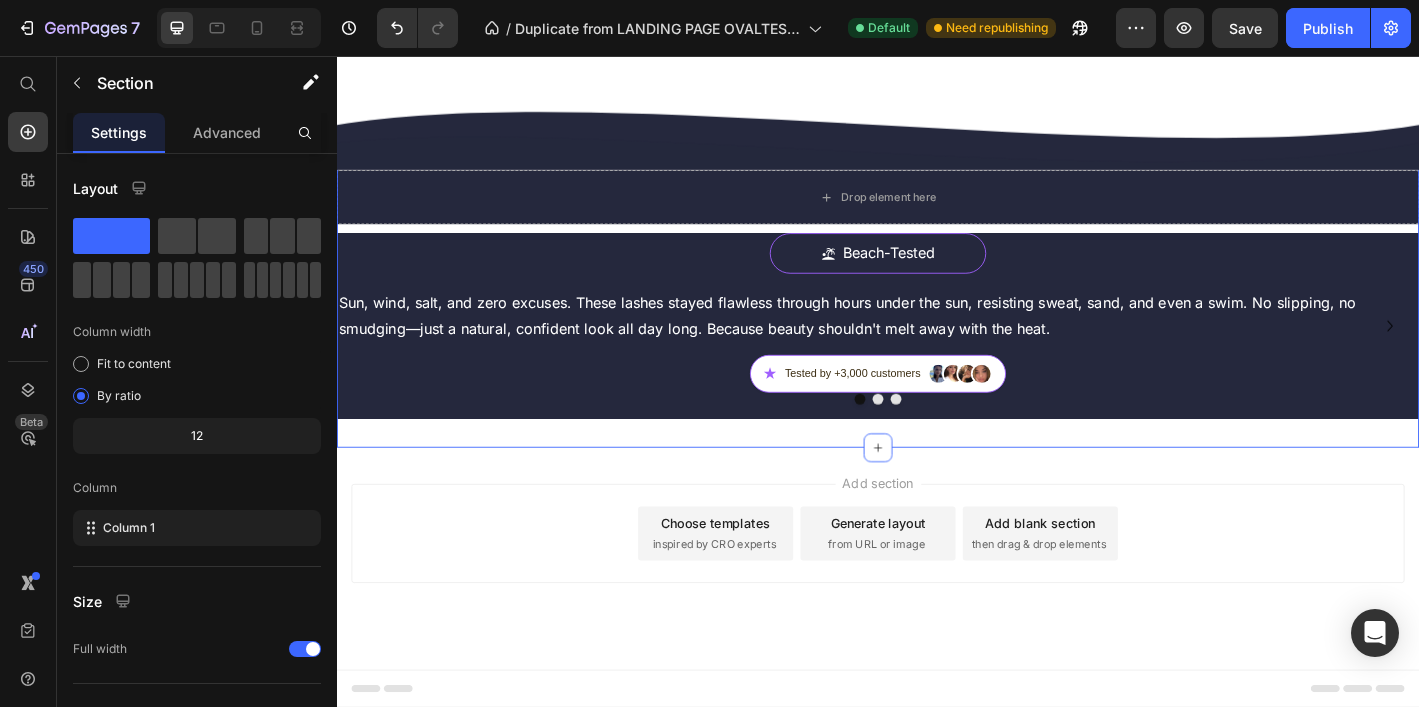 click on "Their Look, Their Way Heading Tap to watch how everyday women are transforming their look—fast, easy, and fuss-free. No scripts, just real reactions. Text Block
Publish the page to see the content.
Custom Code Row
Custom Code
Drop element here Row
Beach-Tested Button Sun, wind, salt, and zero excuses. These lashes stayed flawless through hours under the sun, resisting sweat, sand, and even a swim. No slipping, no smudging—just a natural, confident look all day long. Because beauty shouldn't melt away with the heat. Text Block
★
Tested by +3,000 customers
Custom Code
Gym-Proof Performance Button We tested them mid-squat, post-run, and through sweaty high-intensity sessions—and they stayed right in place. No glue, no mess, no touch-ups. Just a secure fit that moves with you.  Text Block" at bounding box center (937, 160) 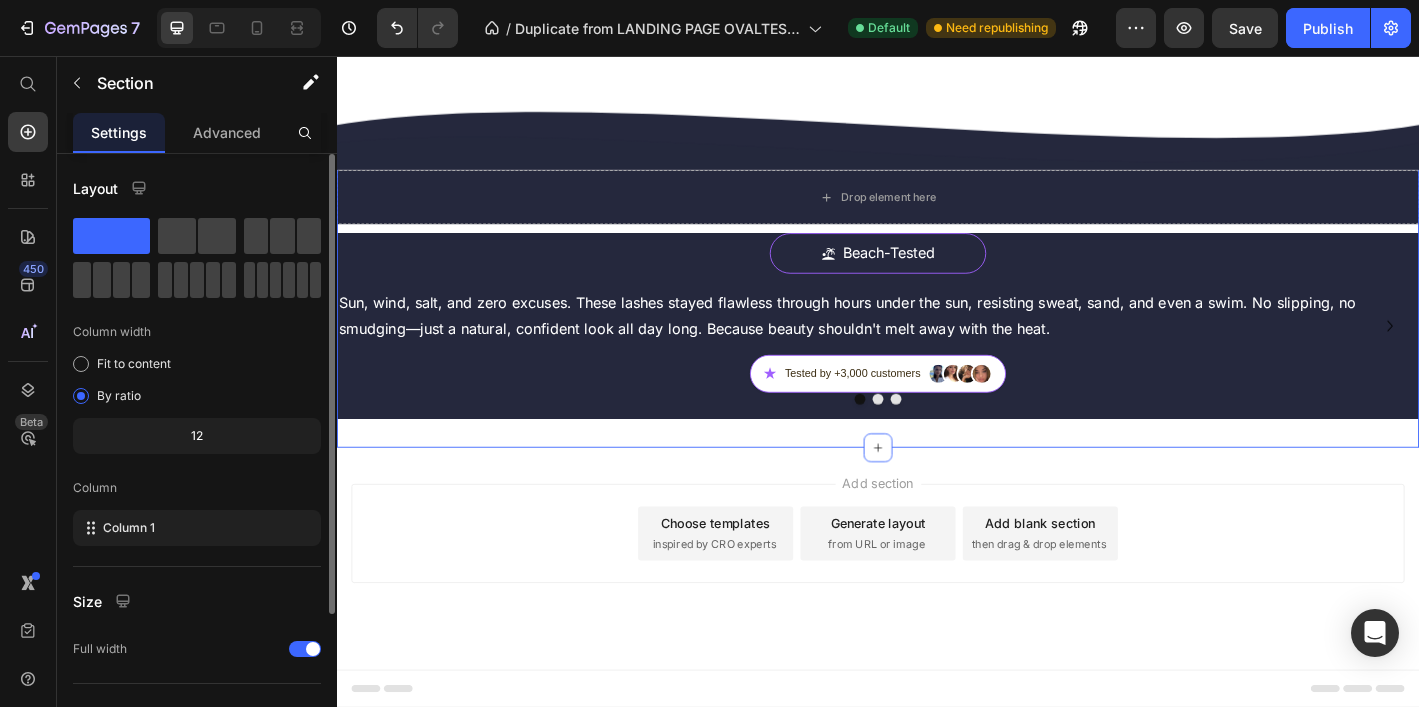 scroll, scrollTop: 198, scrollLeft: 0, axis: vertical 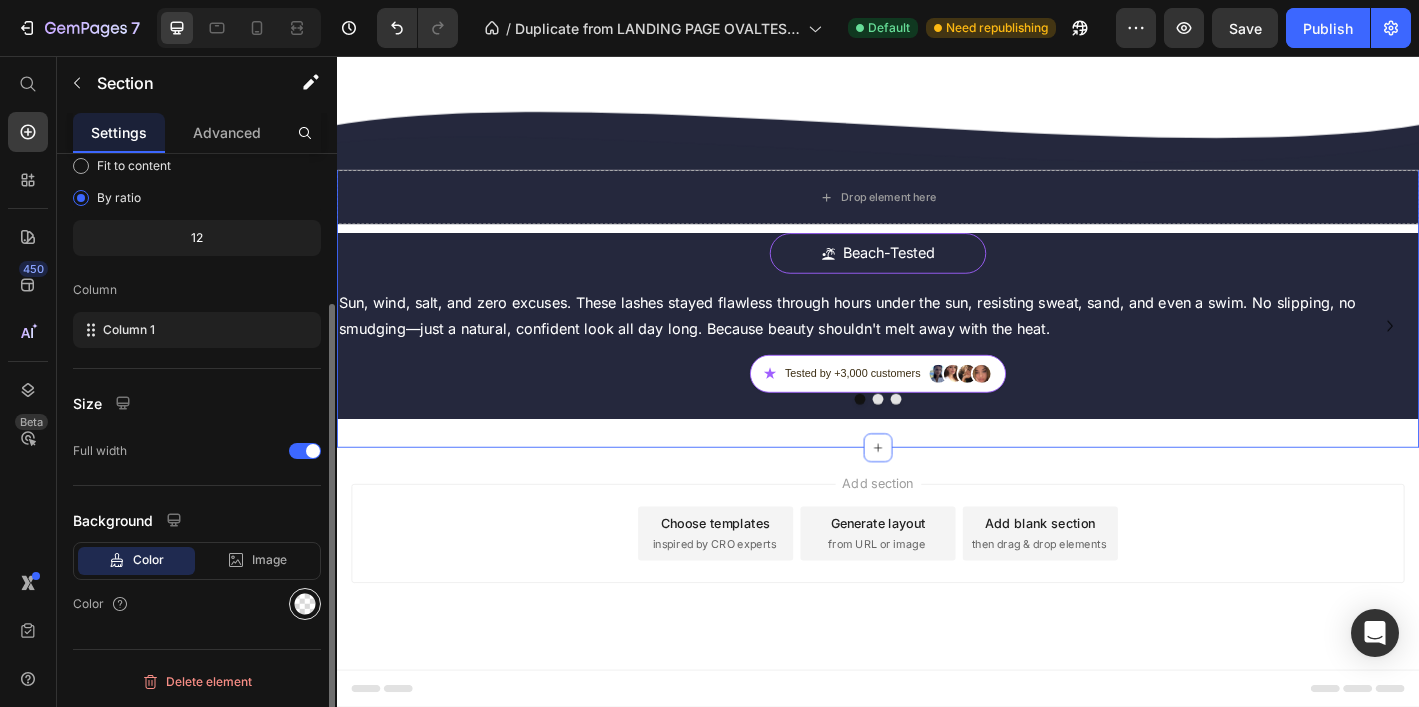 click at bounding box center (305, 604) 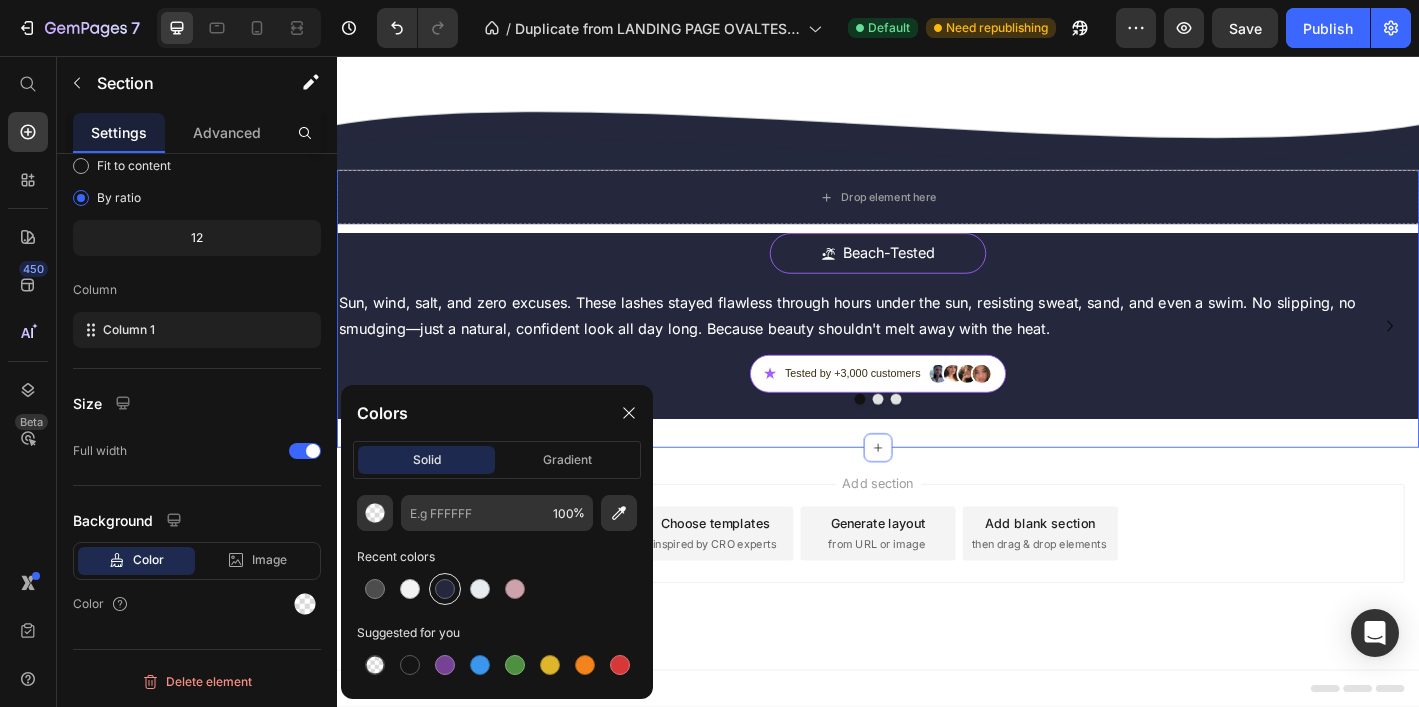 click at bounding box center [445, 589] 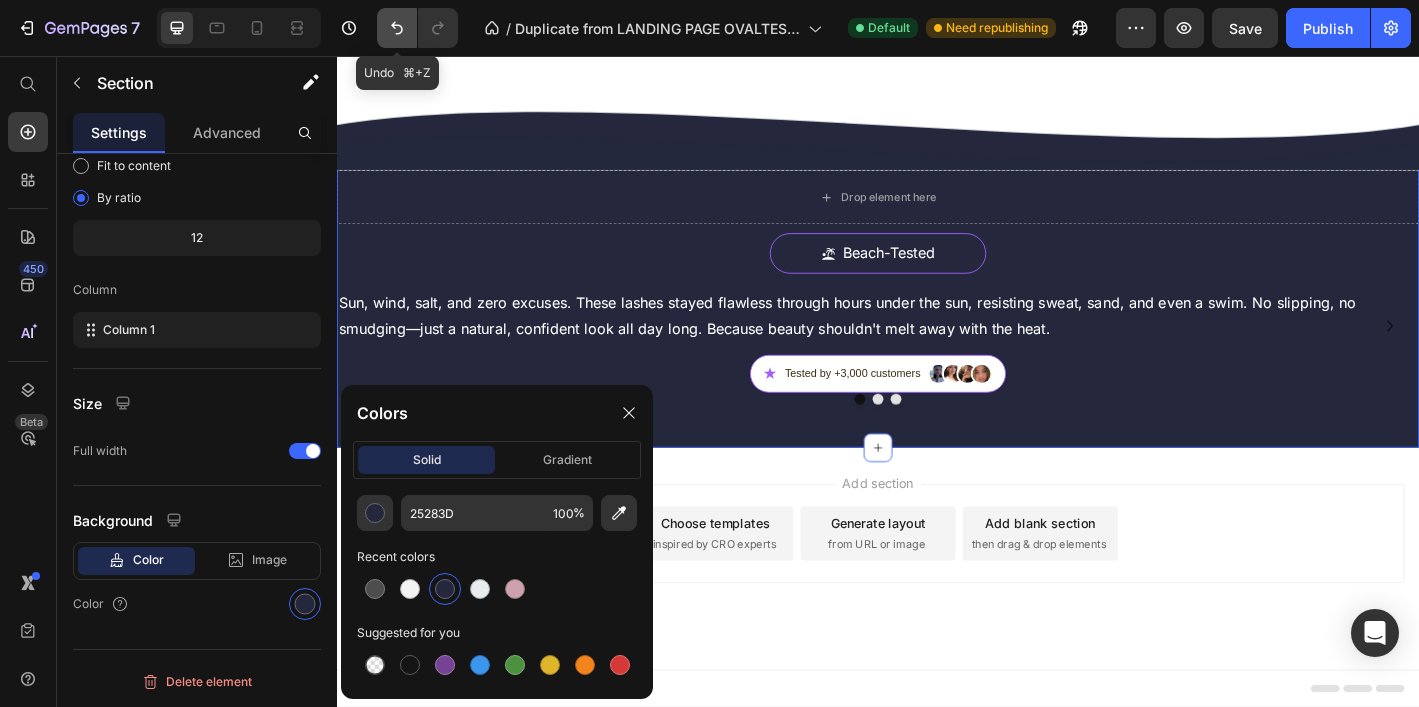 click 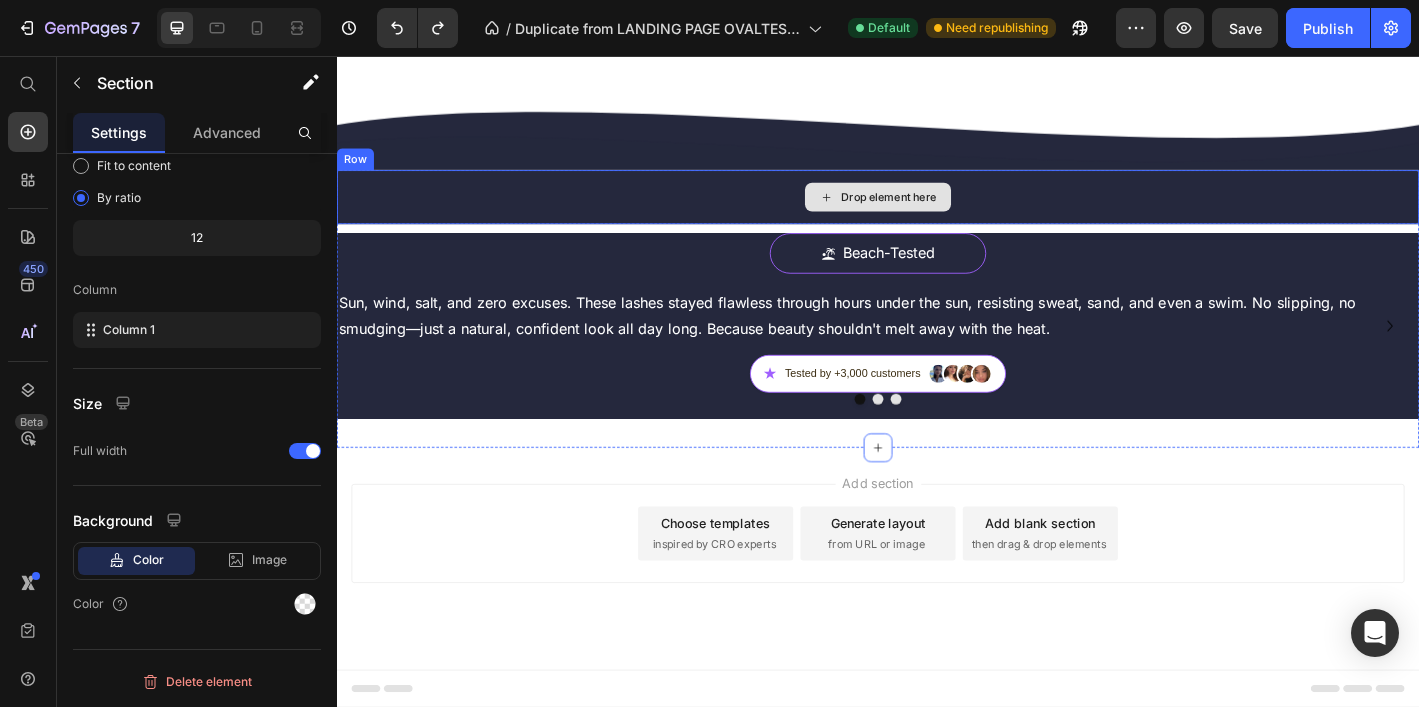 click on "Drop element here" at bounding box center [937, 212] 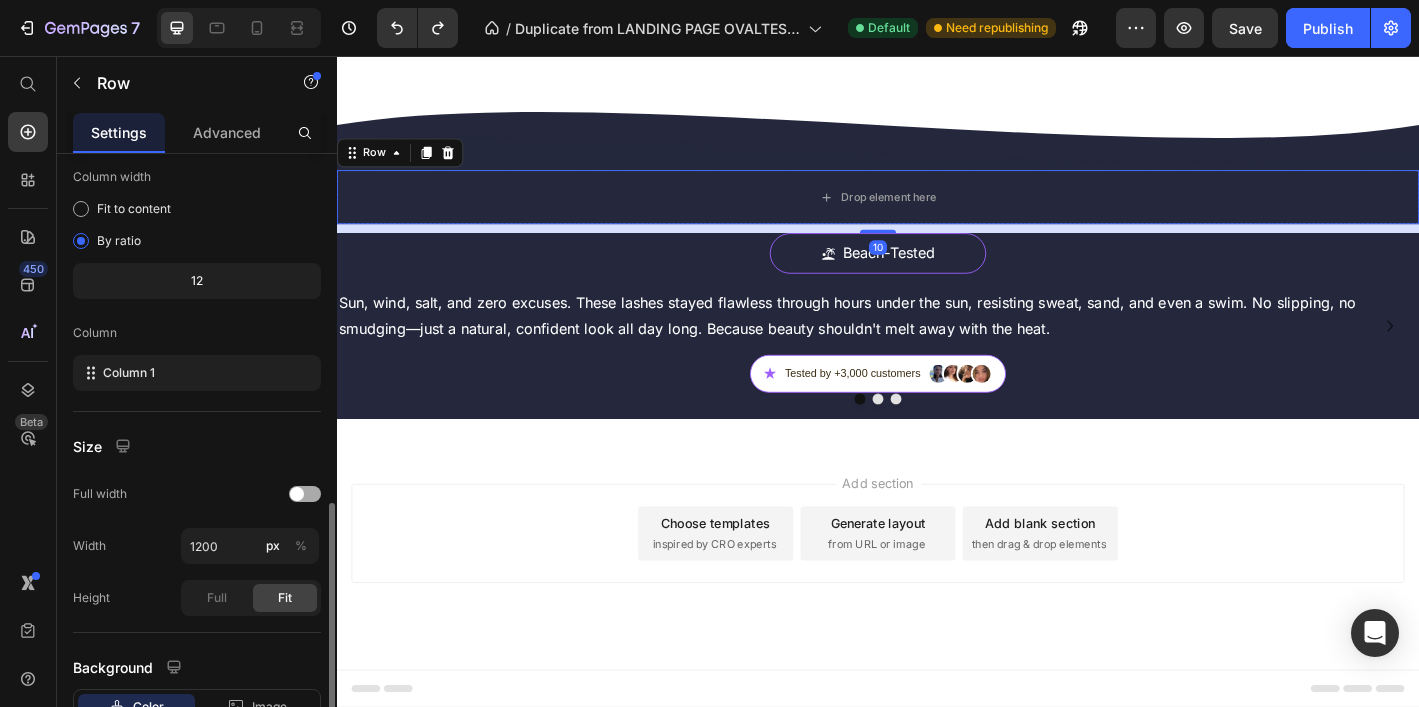 scroll, scrollTop: 302, scrollLeft: 0, axis: vertical 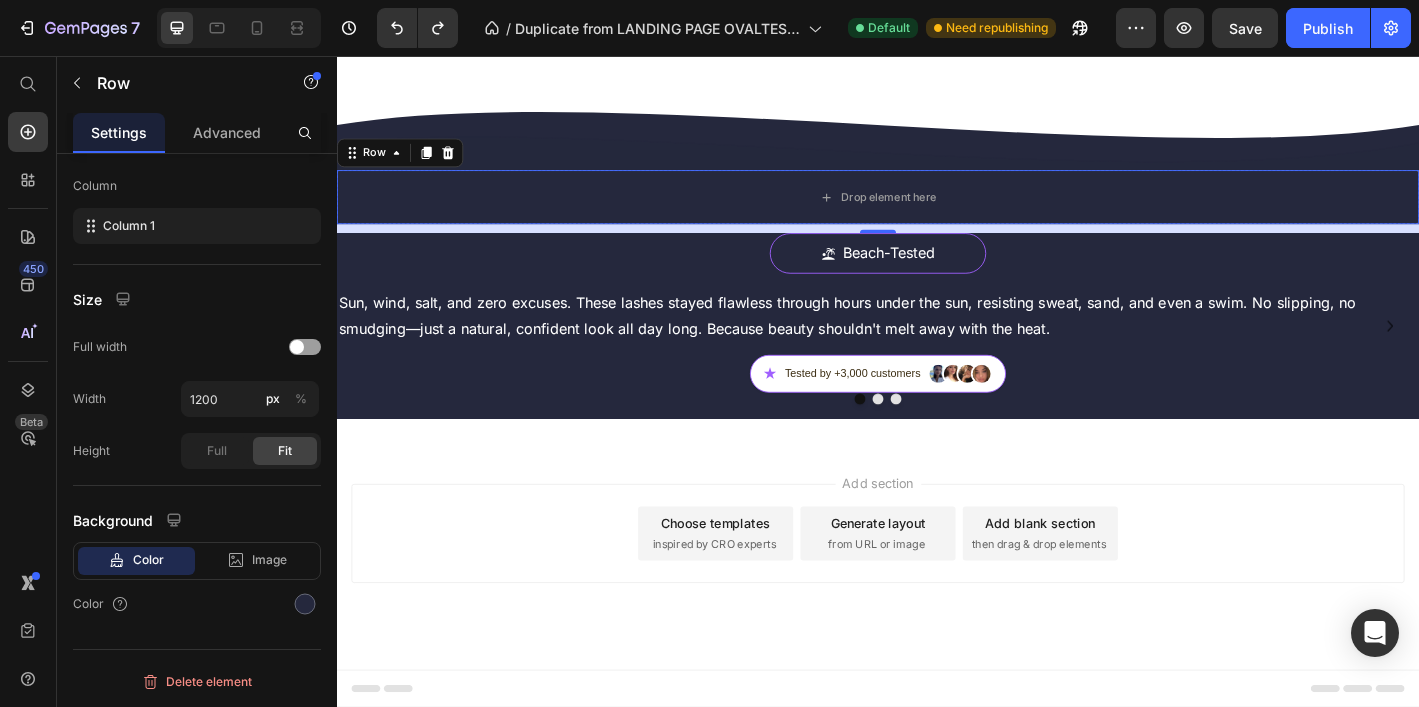 click on "10" at bounding box center [937, 247] 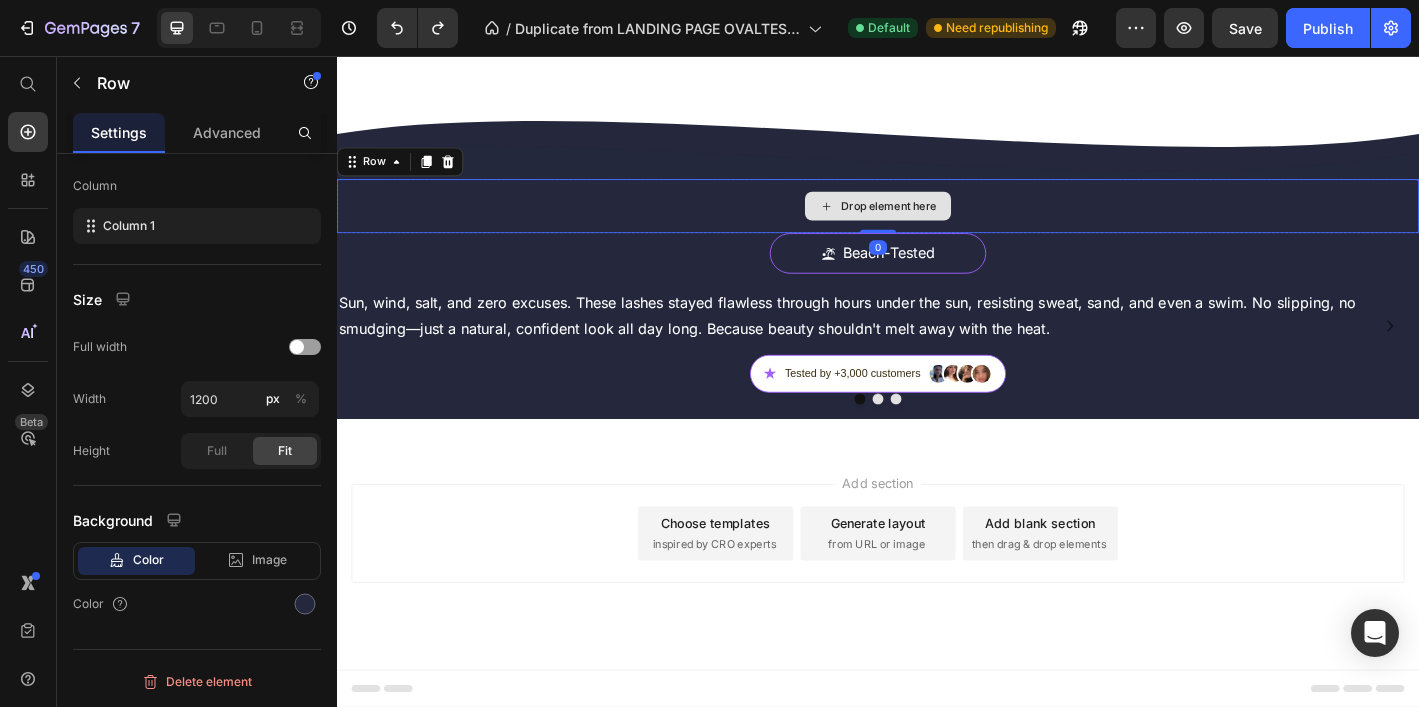 drag, startPoint x: 922, startPoint y: 463, endPoint x: 926, endPoint y: 449, distance: 14.56022 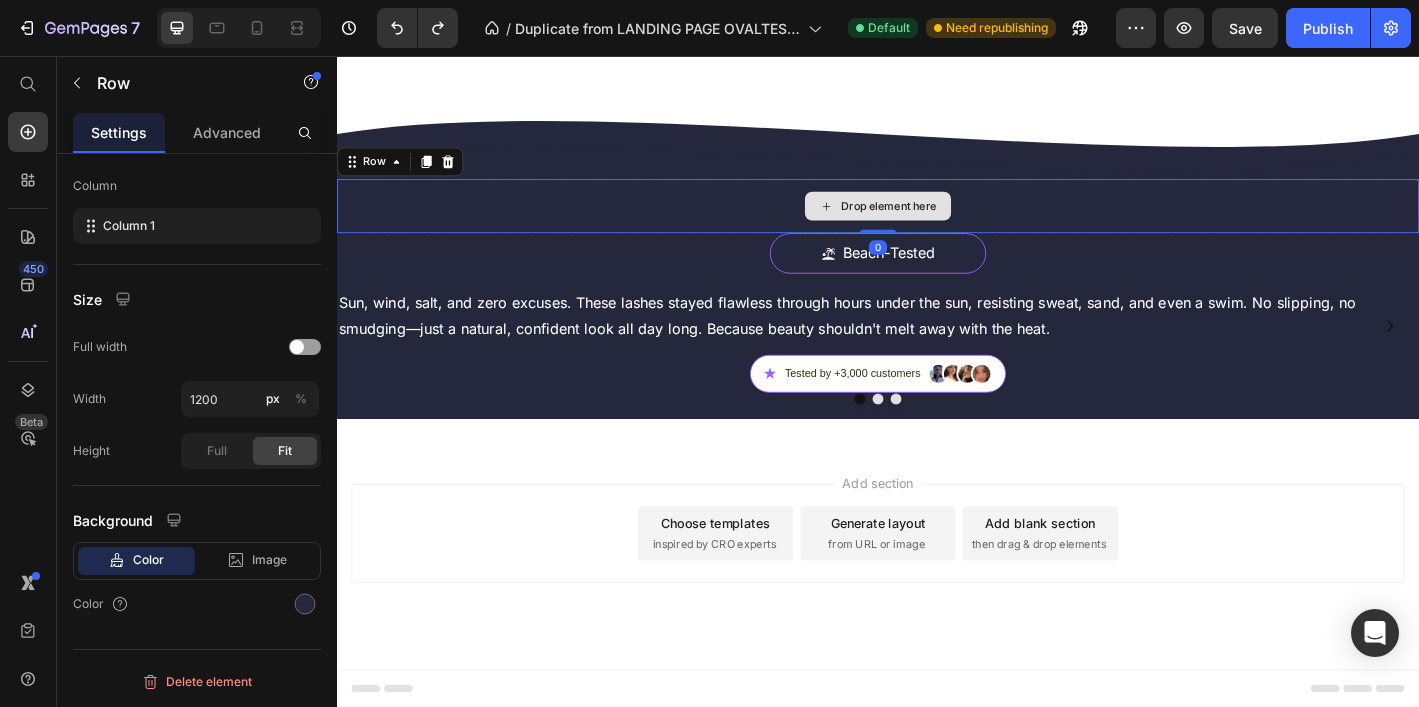 click on "Drop element here Row   0" at bounding box center (937, 222) 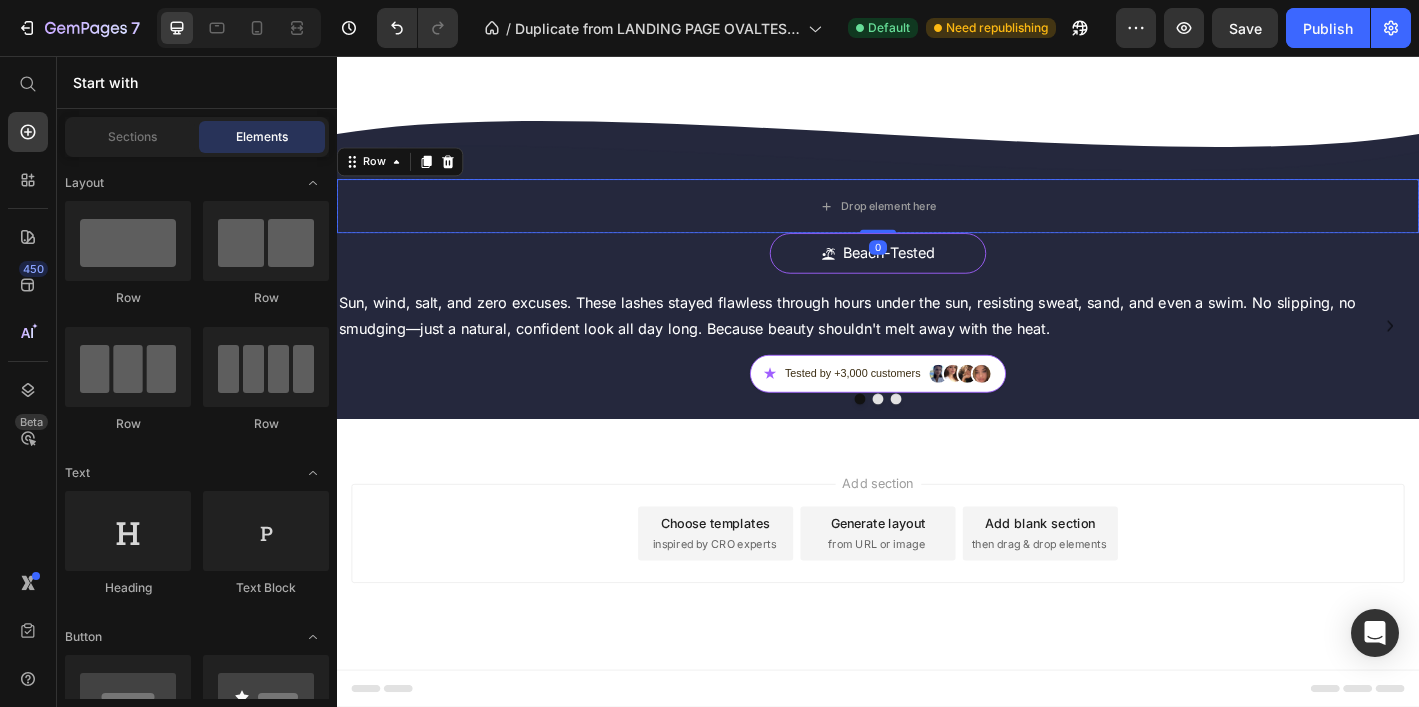 click on "Add section Choose templates inspired by CRO experts Generate layout from URL or image Add blank section then drag & drop elements" at bounding box center [937, 613] 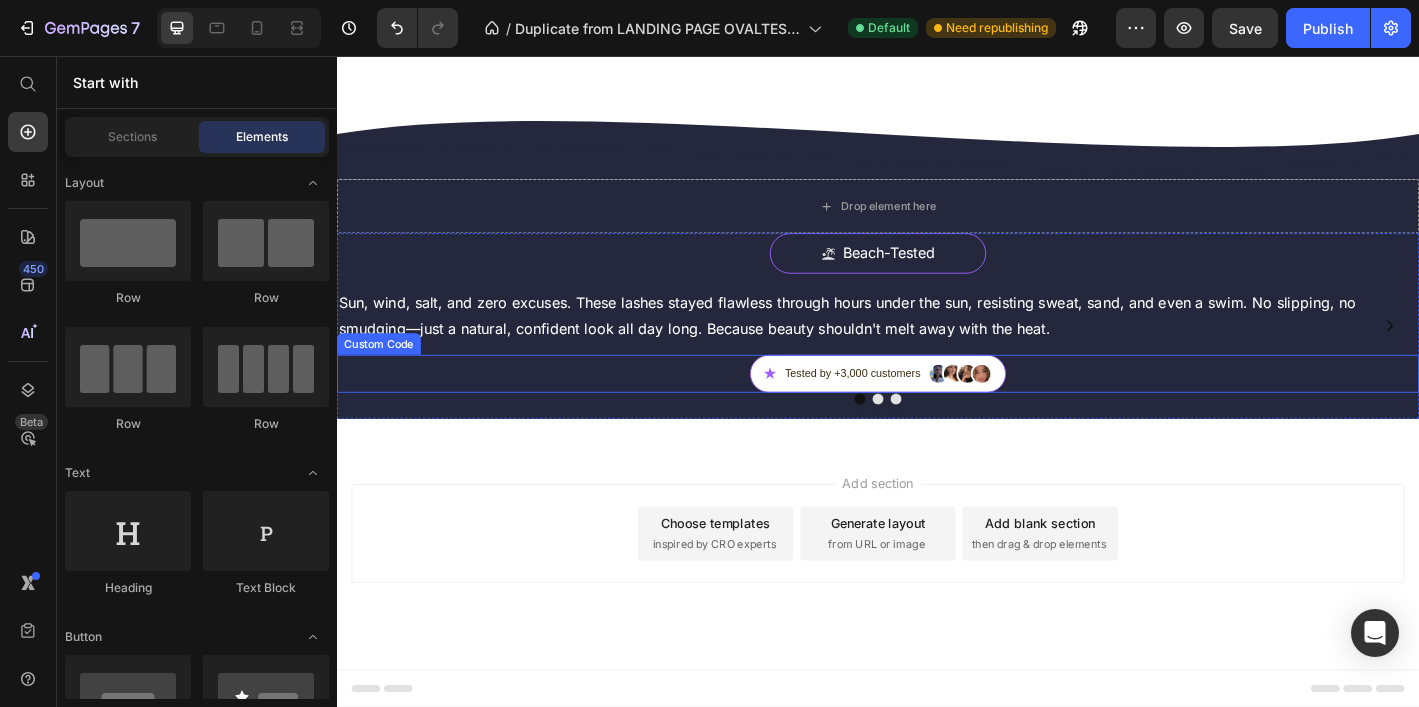 click on "★
Tested by +3,000 customers" at bounding box center [937, 408] 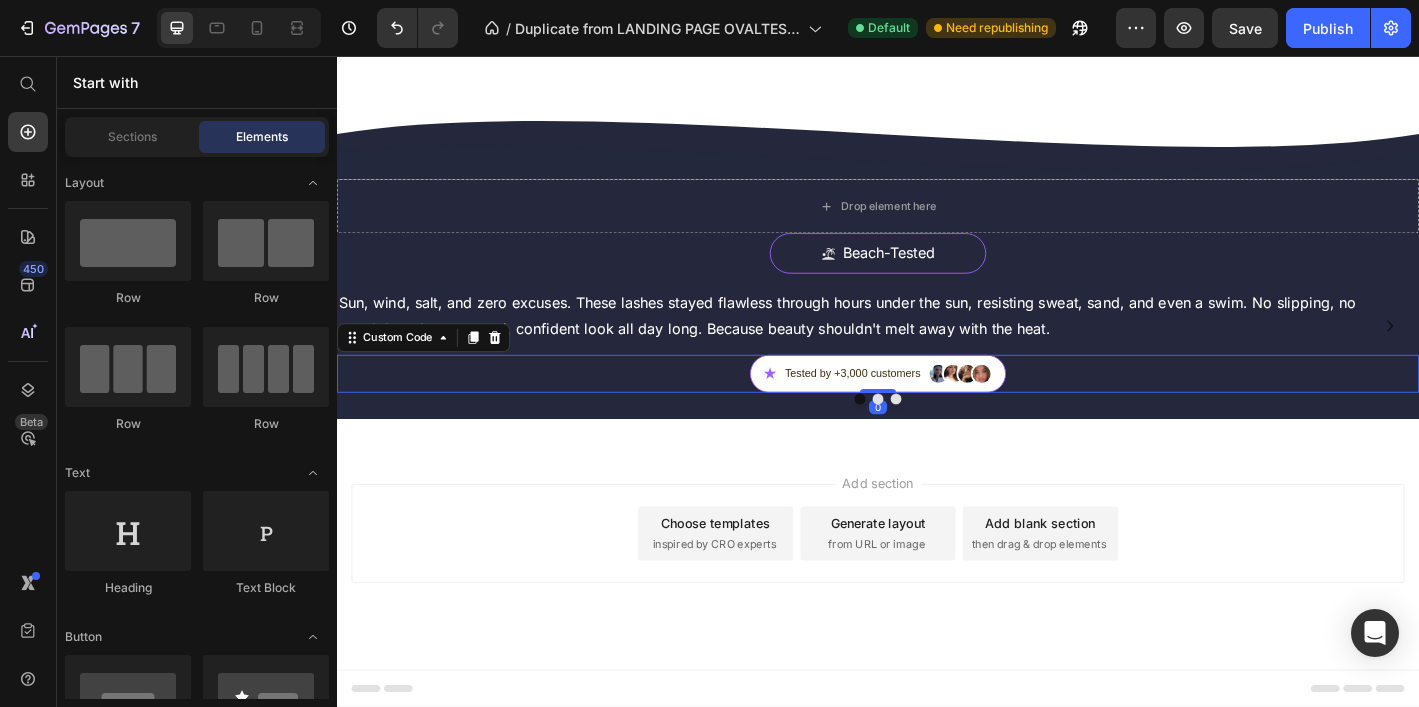 scroll, scrollTop: 0, scrollLeft: 0, axis: both 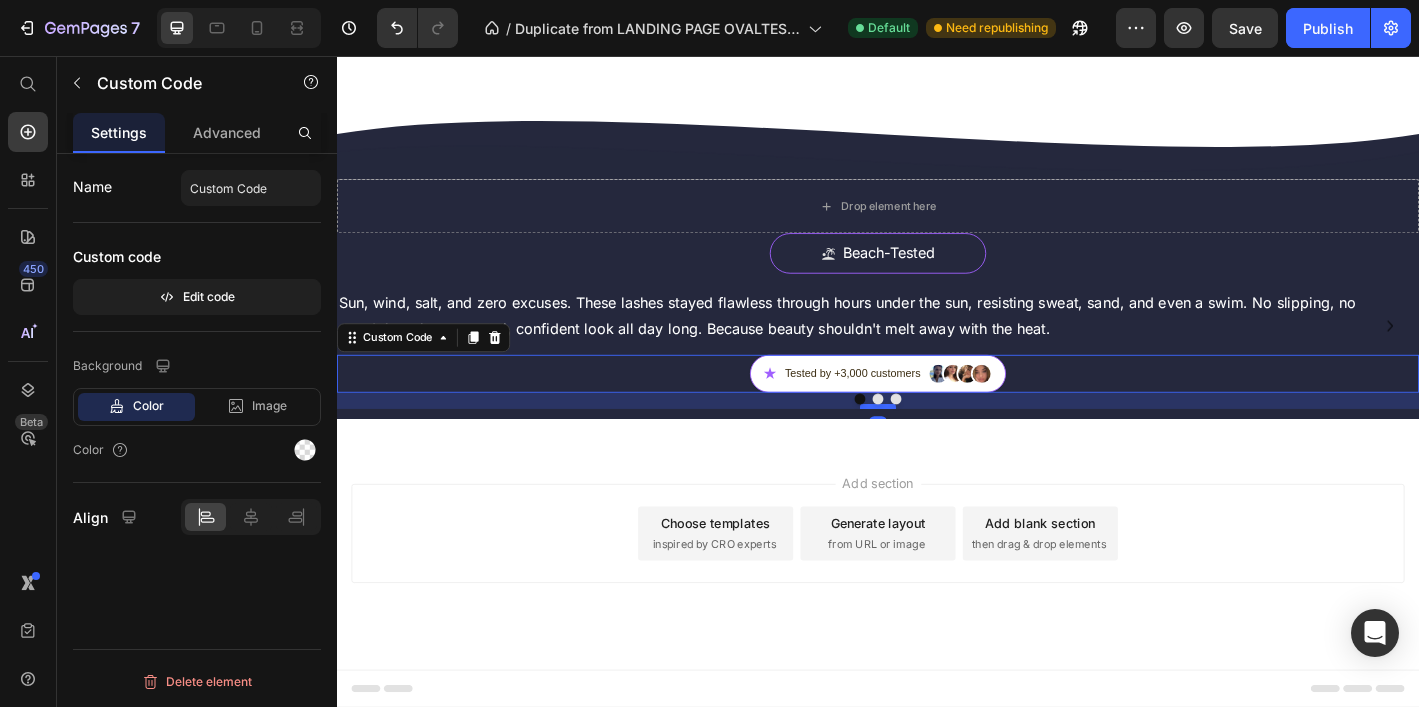 drag, startPoint x: 943, startPoint y: 632, endPoint x: 944, endPoint y: 650, distance: 18.027756 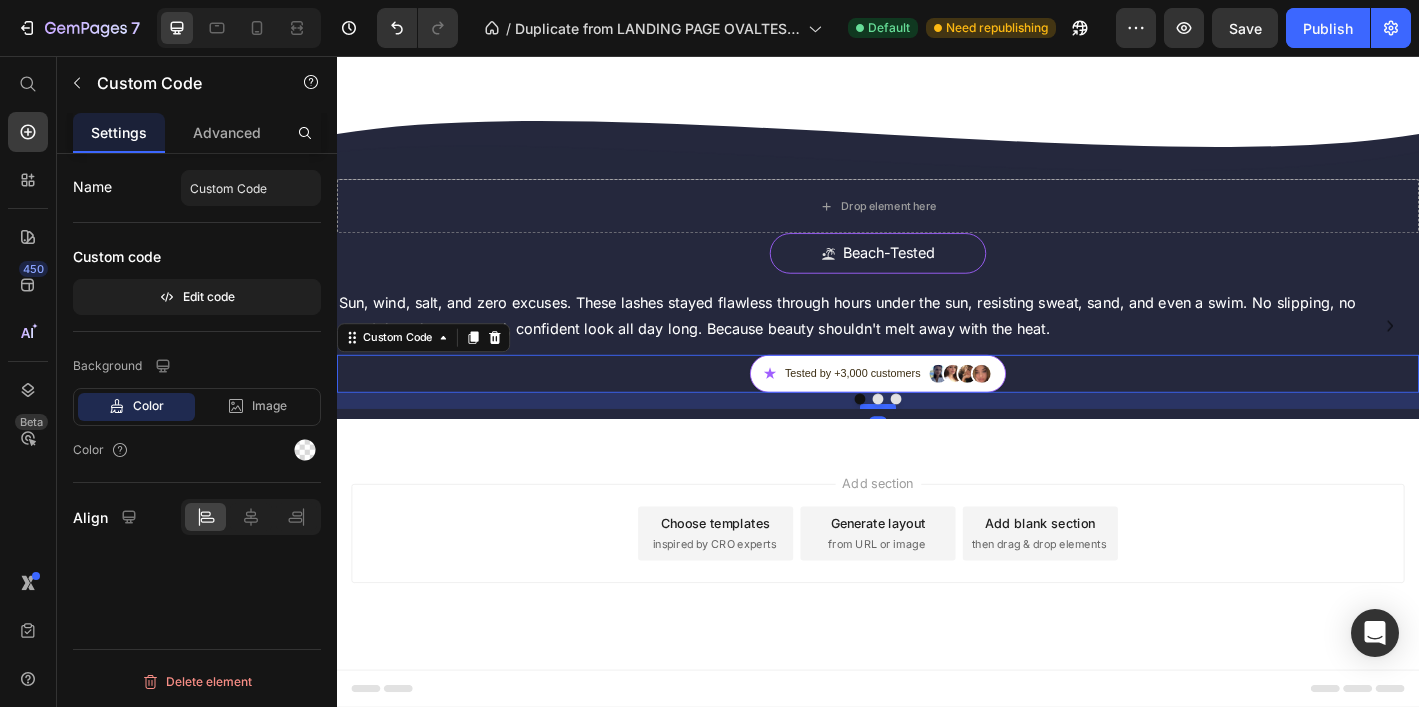 click at bounding box center [937, 444] 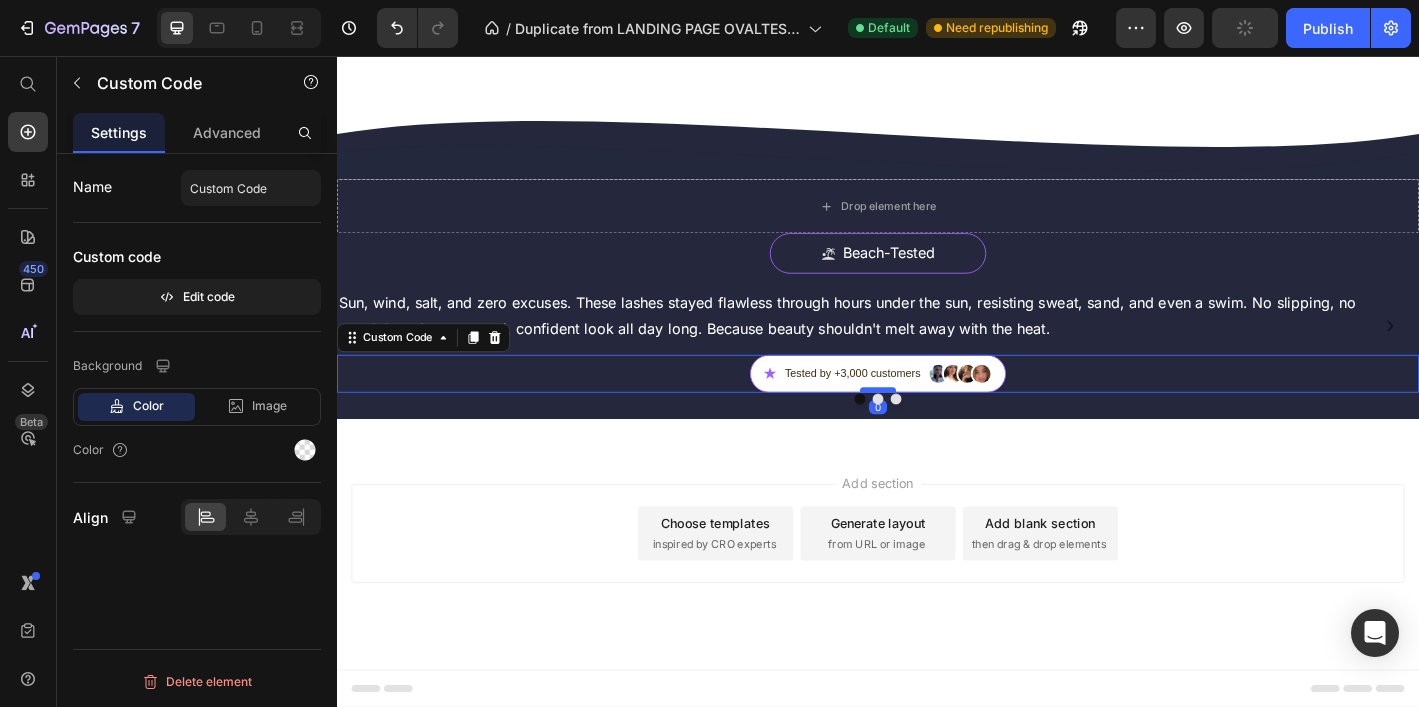 drag, startPoint x: 947, startPoint y: 650, endPoint x: 982, endPoint y: 644, distance: 35.510563 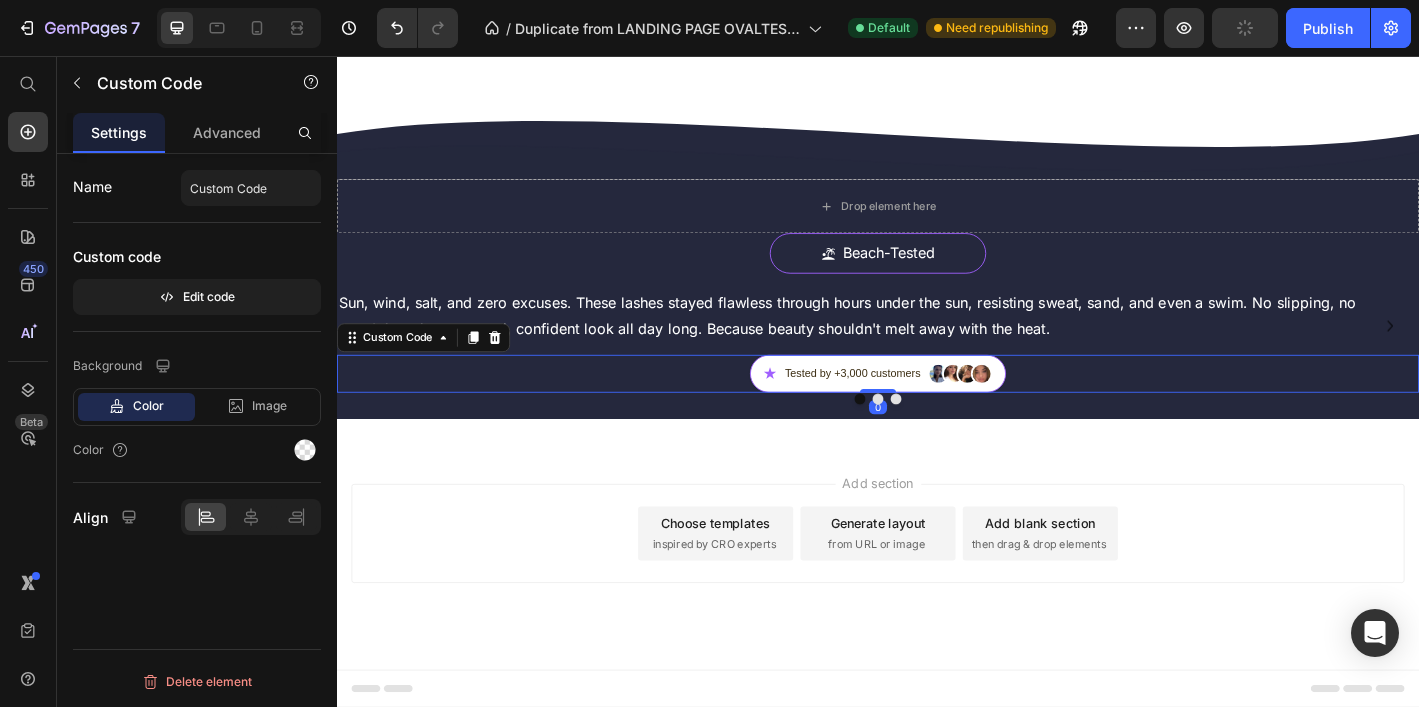 click at bounding box center (937, 427) 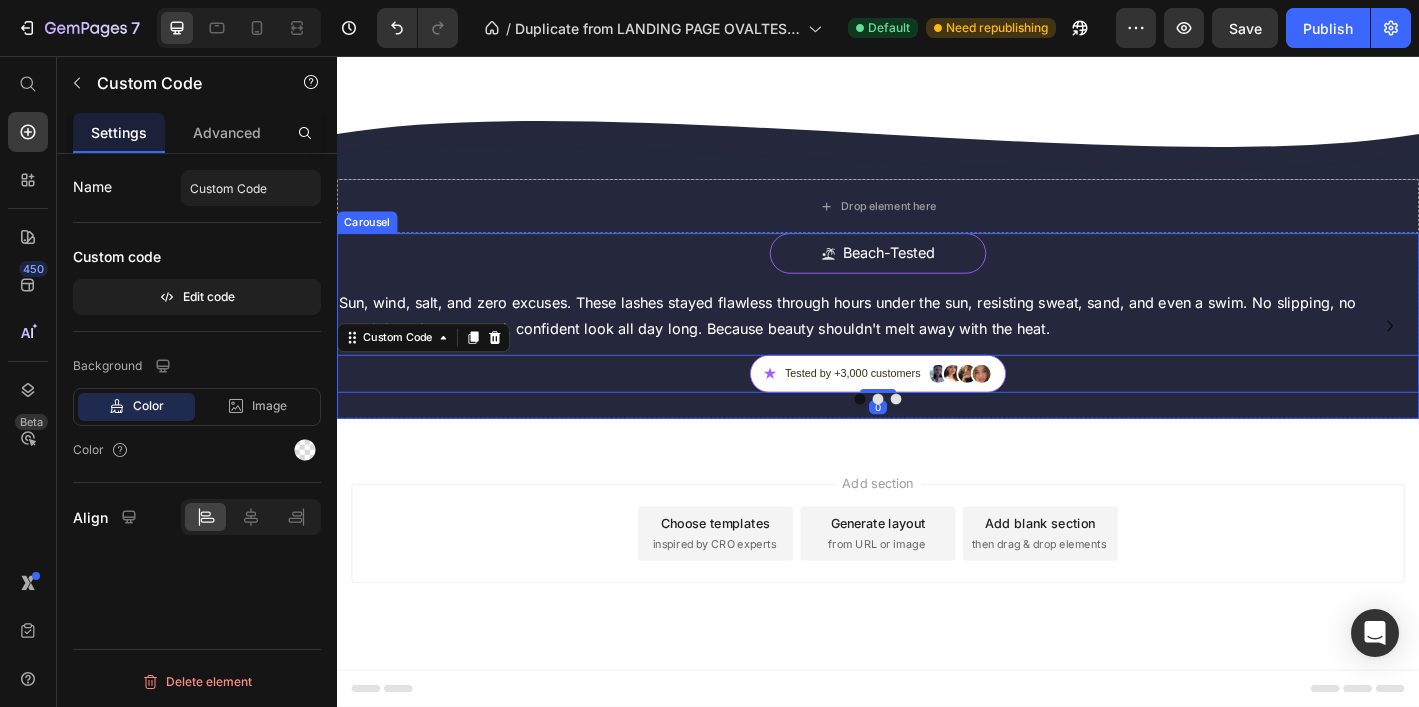 click on "Beach-Tested Button Sun, wind, salt, and zero excuses. These lashes stayed flawless through hours under the sun, resisting sweat, sand, and even a swim. No slipping, no smudging—just a natural, confident look all day long. Because beauty shouldn't melt away with the heat. Text Block
★
Tested by +3,000 customers
Custom Code   0" at bounding box center [937, 354] 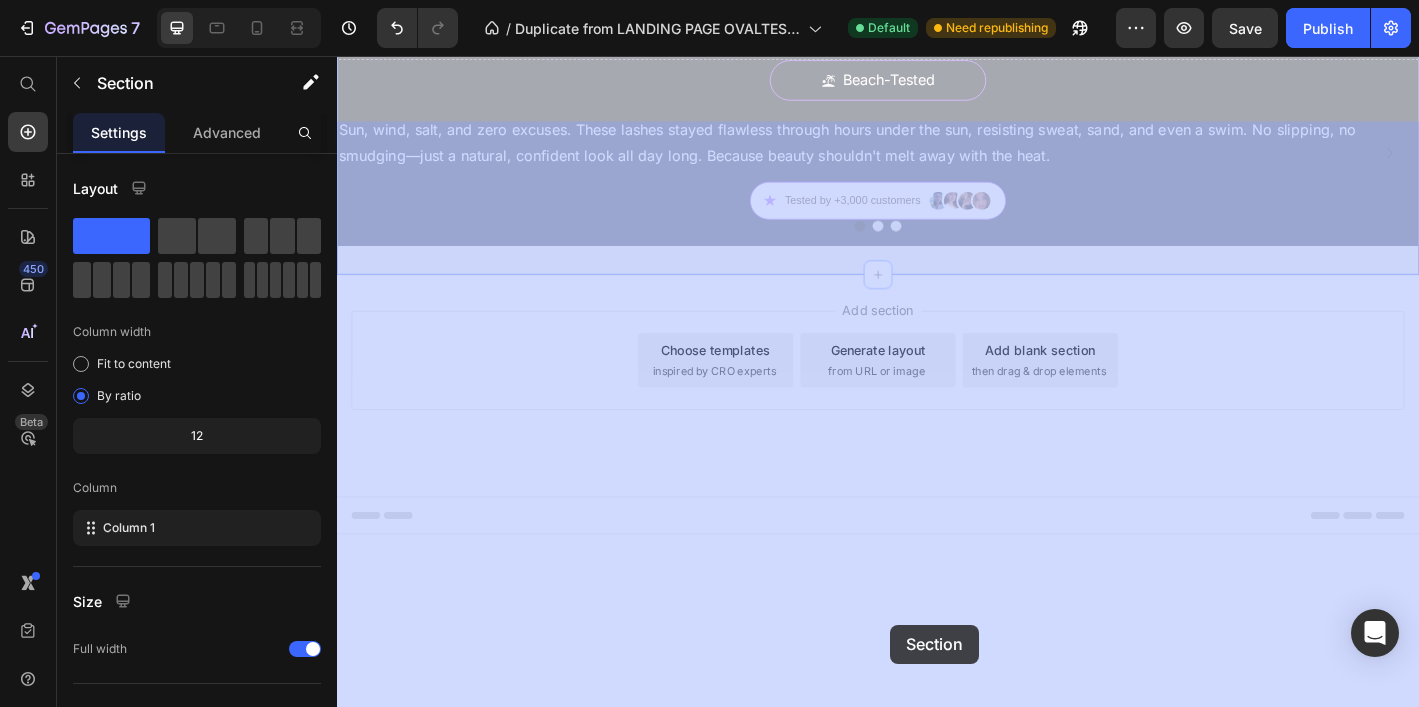drag, startPoint x: 954, startPoint y: 663, endPoint x: 951, endPoint y: 676, distance: 13.341664 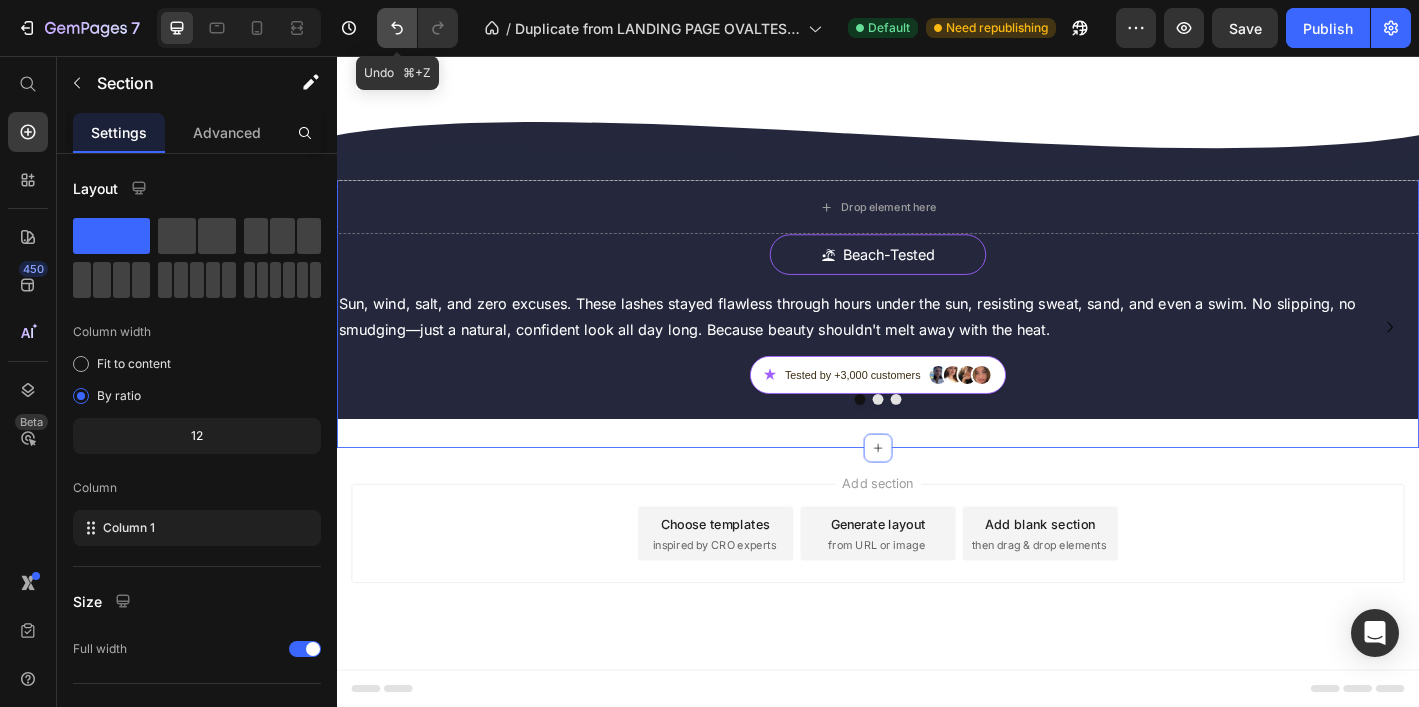 click 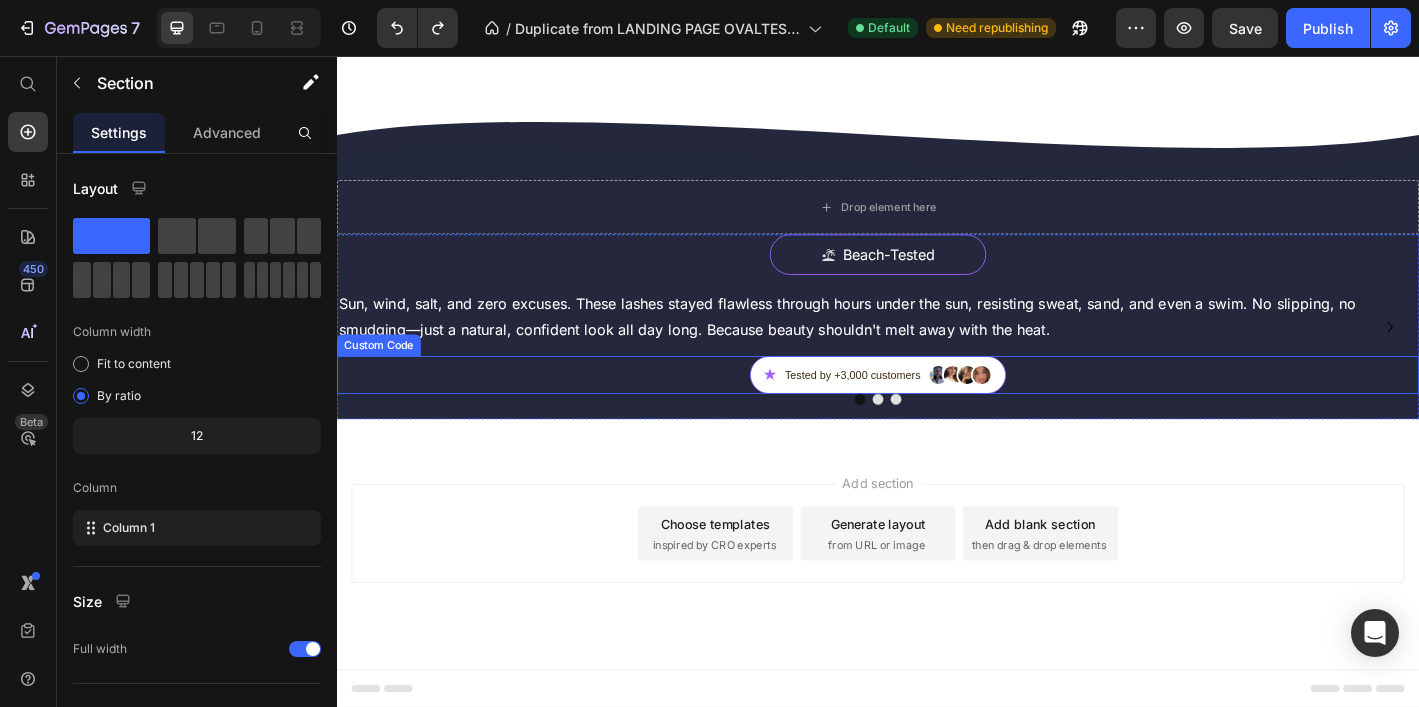 click on "★
Tested by +3,000 customers" at bounding box center [937, 409] 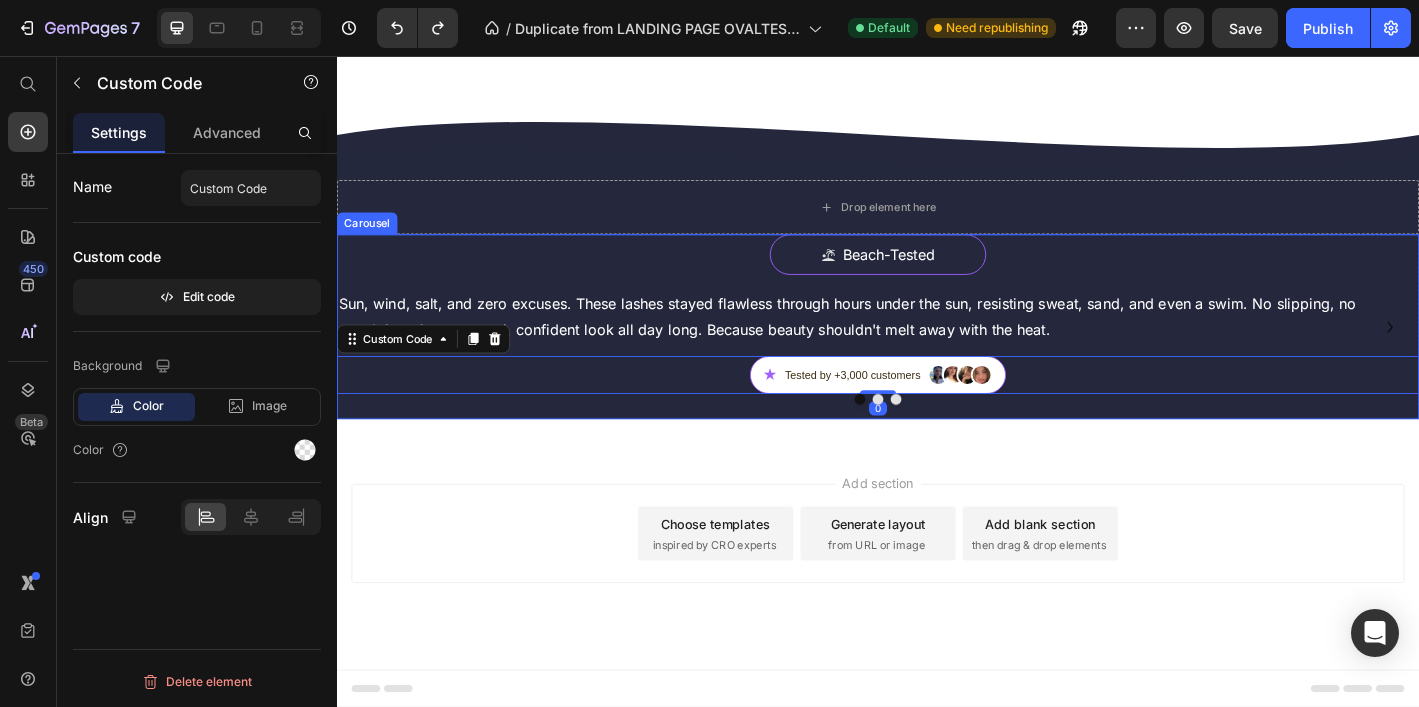 click on "Beach-Tested Button Sun, wind, salt, and zero excuses. These lashes stayed flawless through hours under the sun, resisting sweat, sand, and even a swim. No slipping, no smudging—just a natural, confident look all day long. Because beauty shouldn't melt away with the heat. Text Block
★
Tested by +3,000 customers
Custom Code   0" at bounding box center (937, 355) 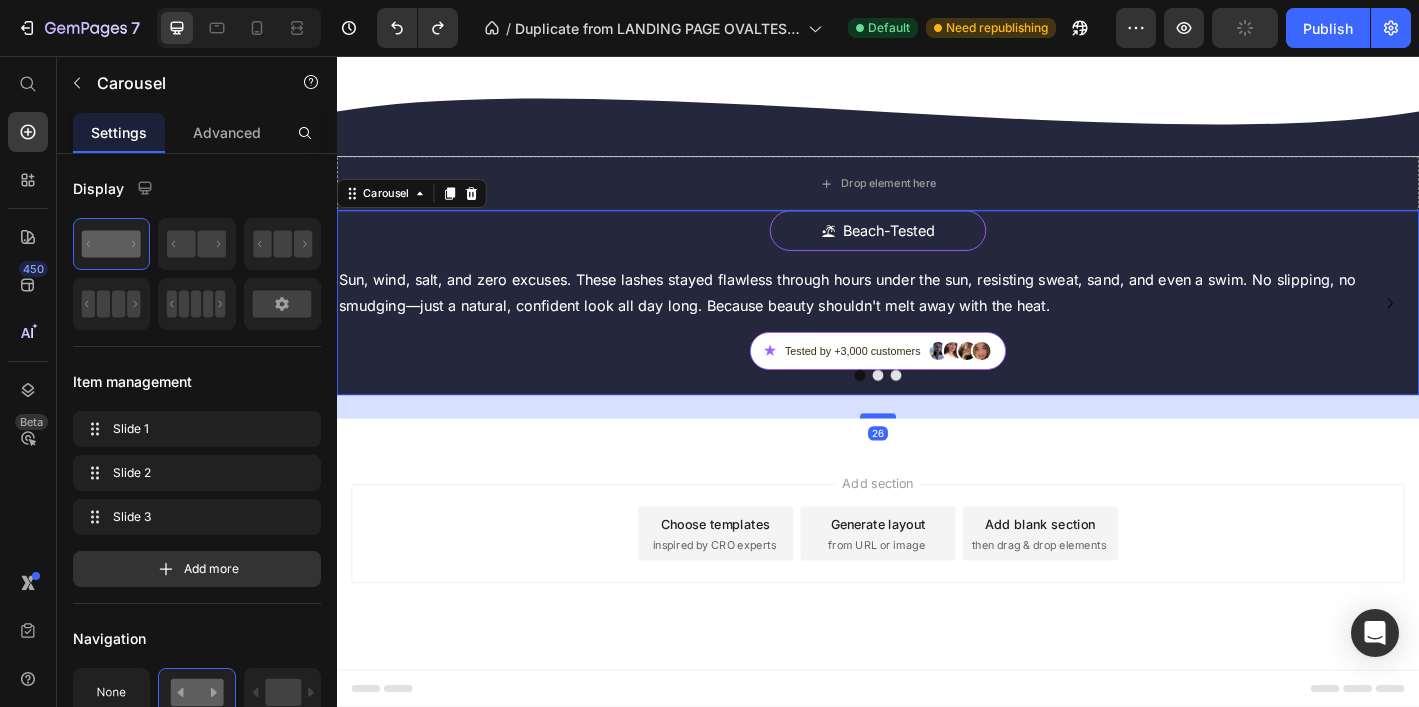 drag, startPoint x: 947, startPoint y: 661, endPoint x: 941, endPoint y: 688, distance: 27.658634 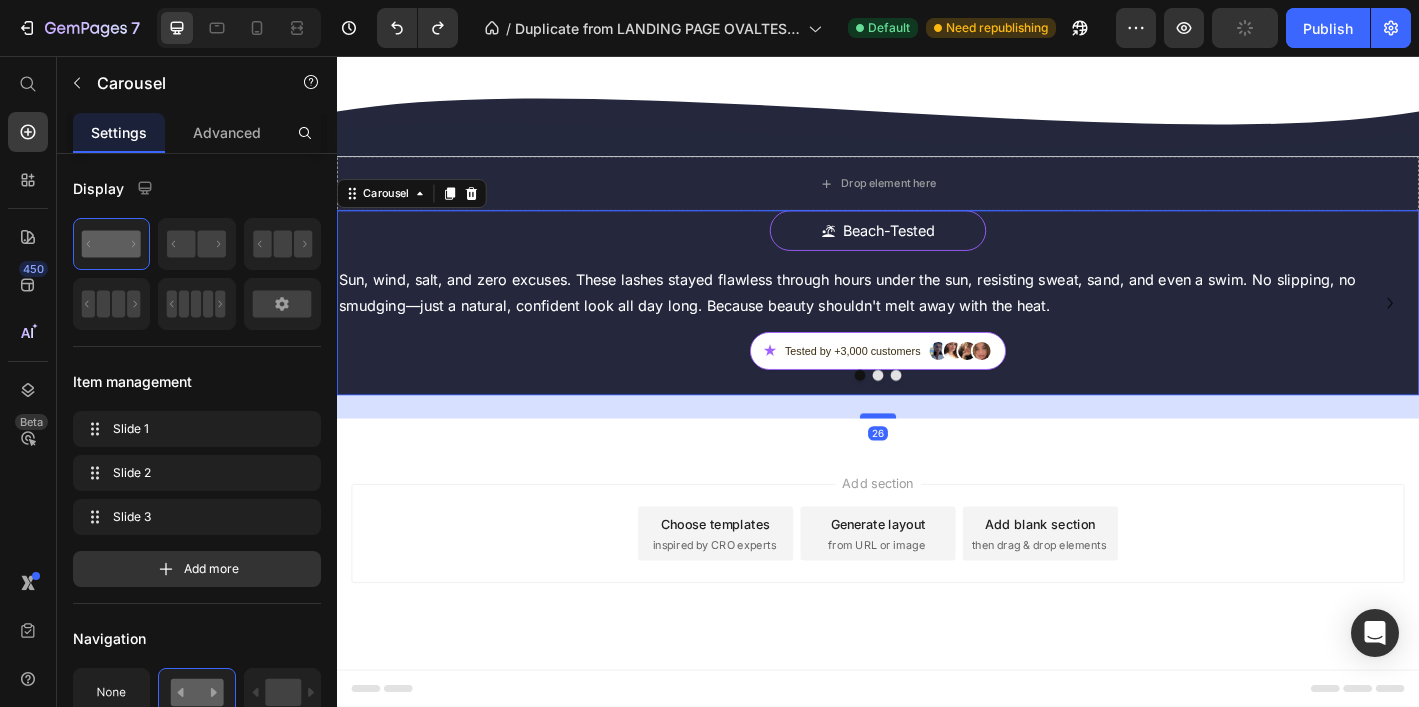 click at bounding box center [937, 455] 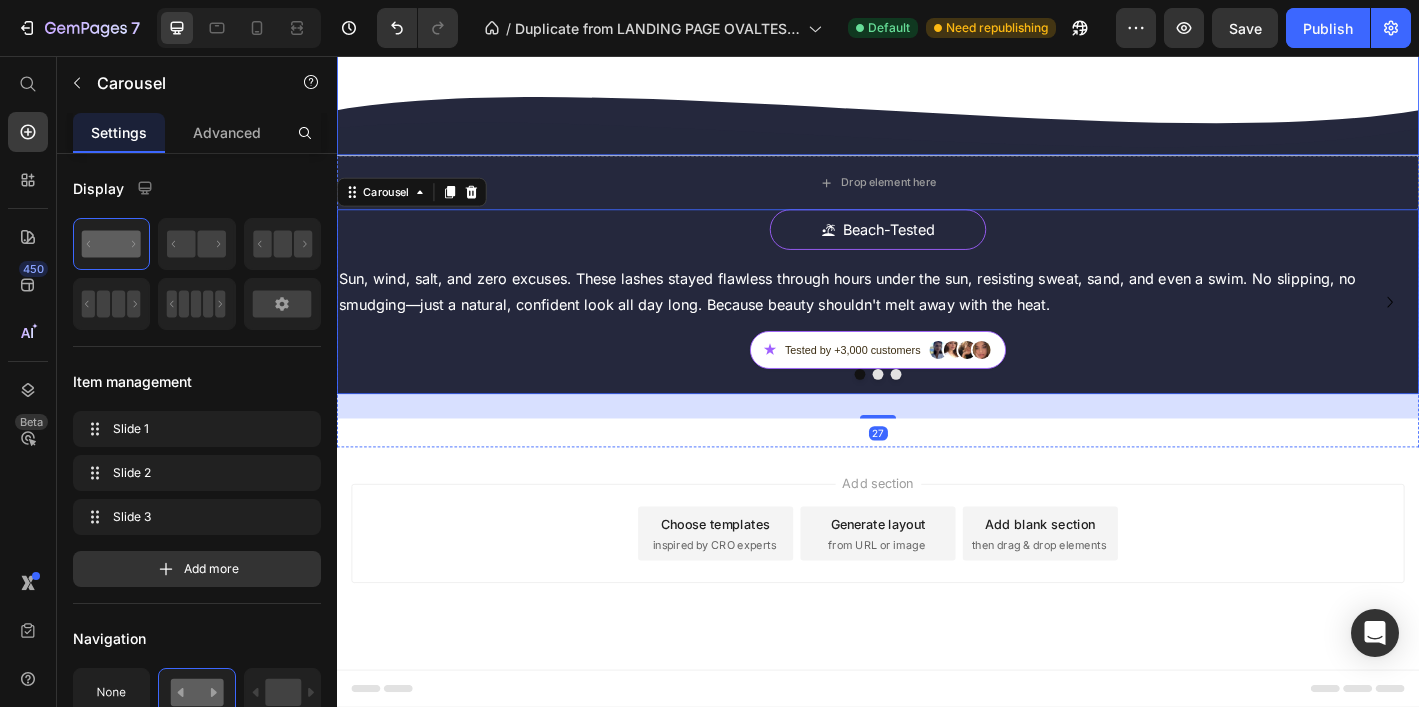 click 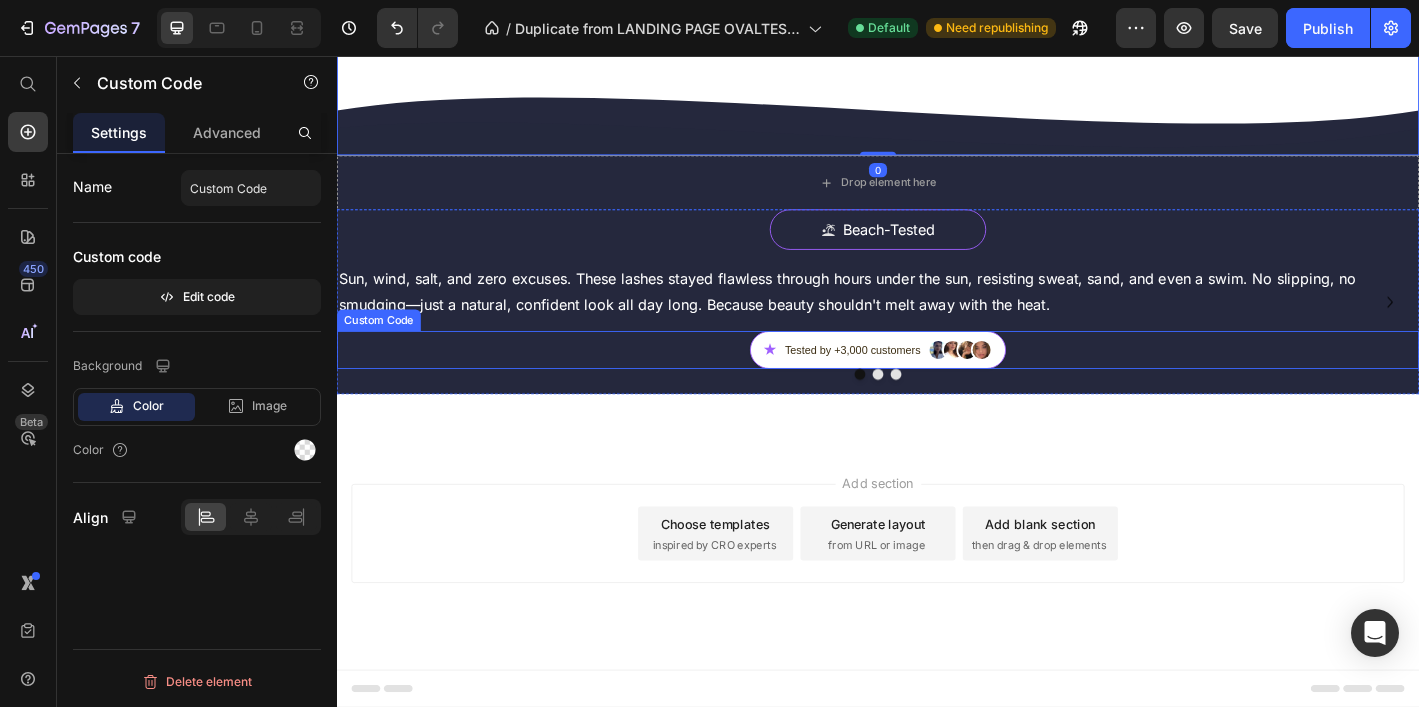 click on "★
Tested by +3,000 customers" at bounding box center [937, 382] 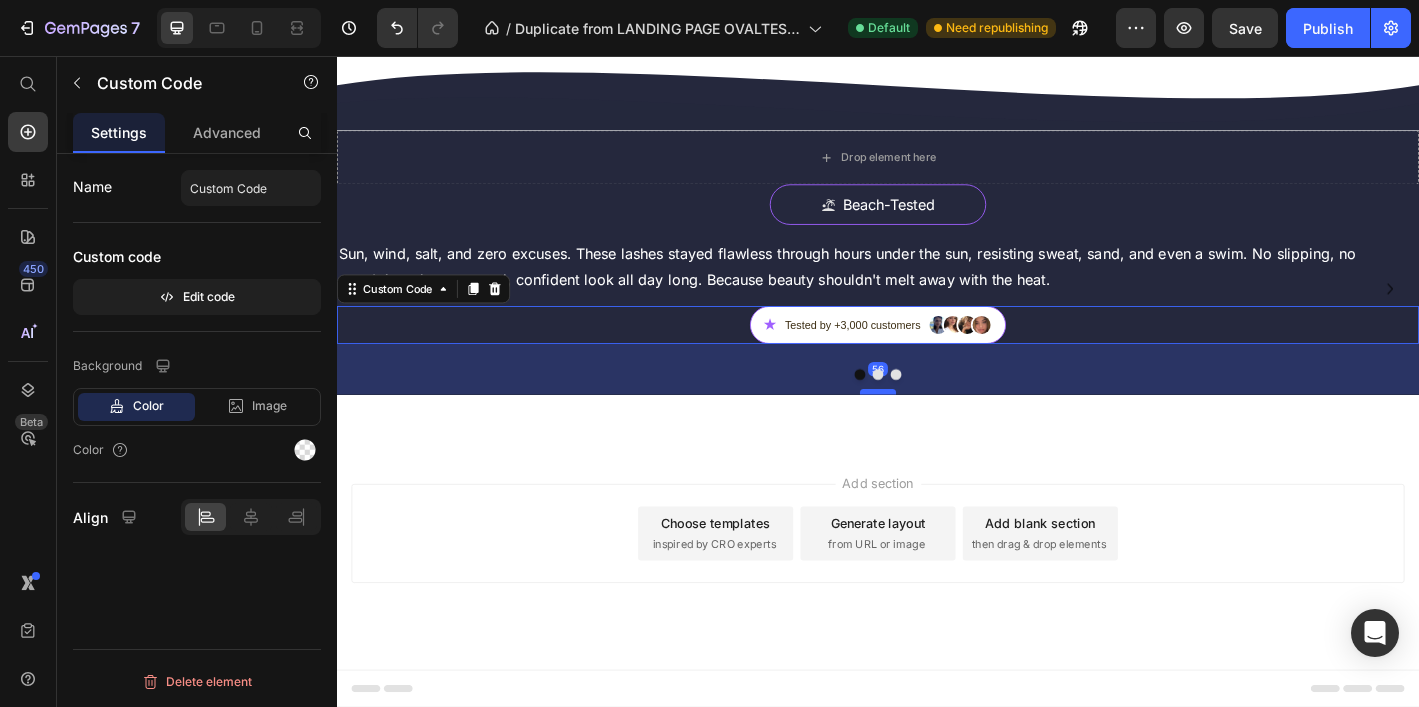 drag, startPoint x: 948, startPoint y: 630, endPoint x: 945, endPoint y: 686, distance: 56.0803 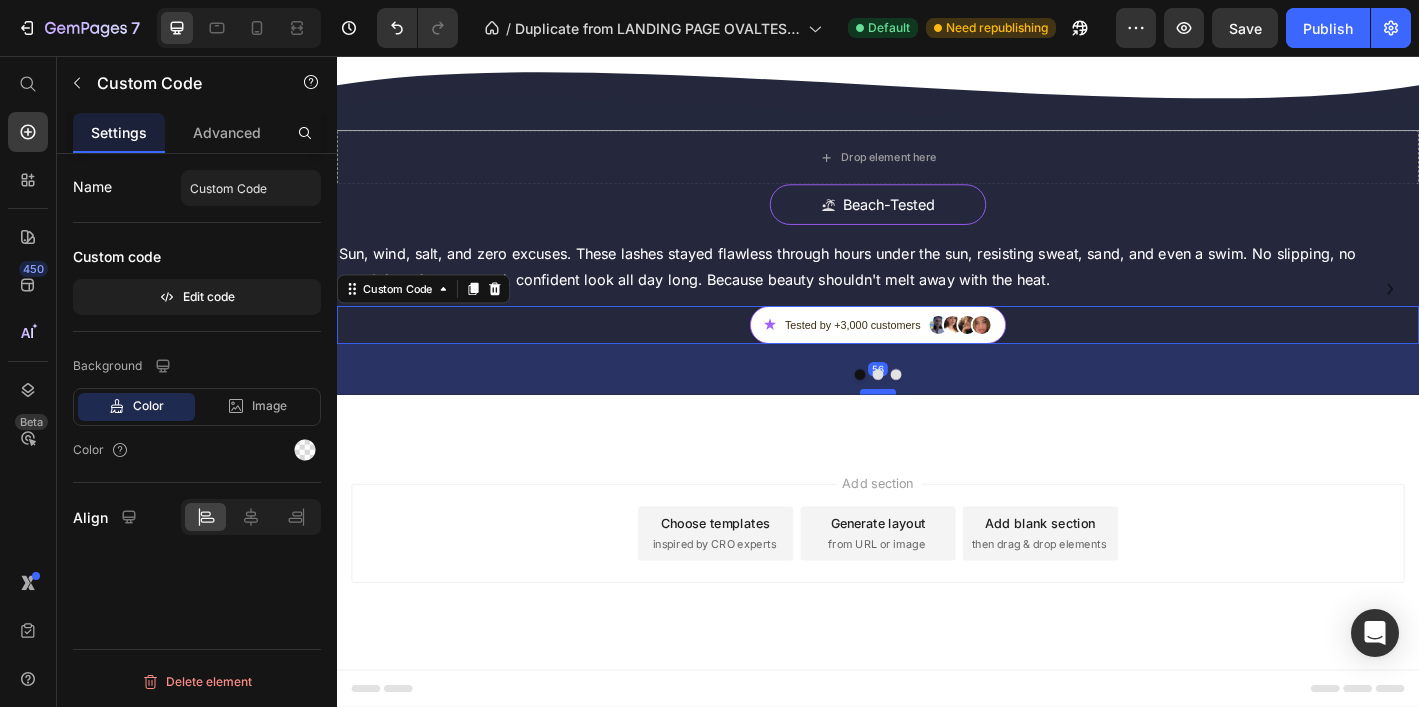 click at bounding box center [937, 428] 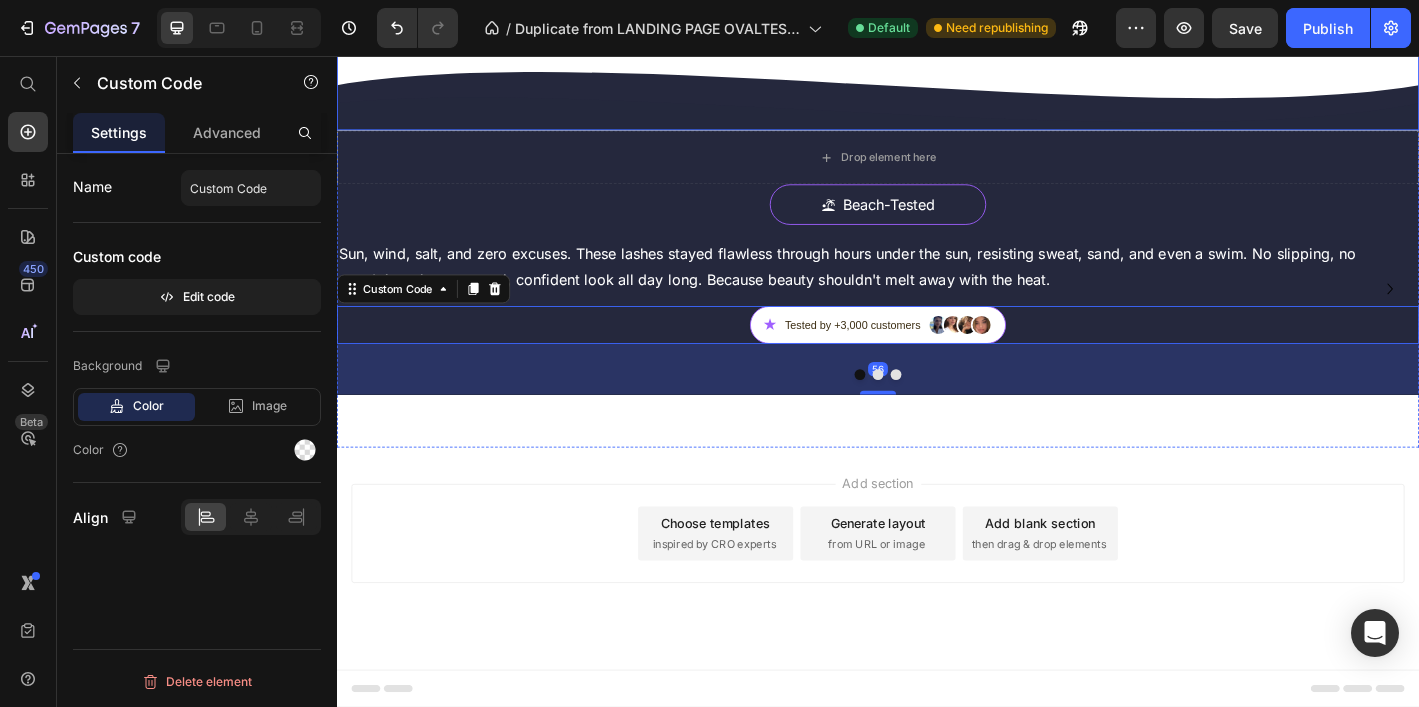 click 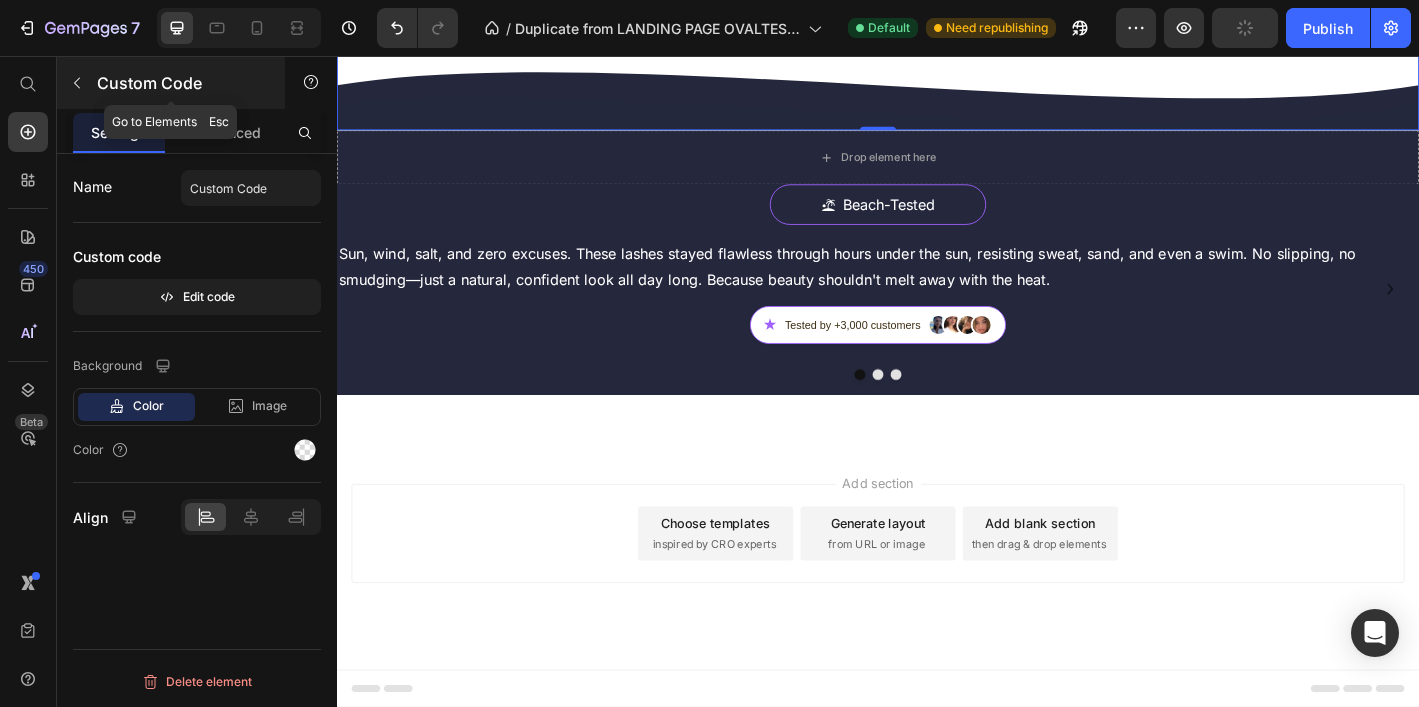 click on "Custom Code" at bounding box center (182, 83) 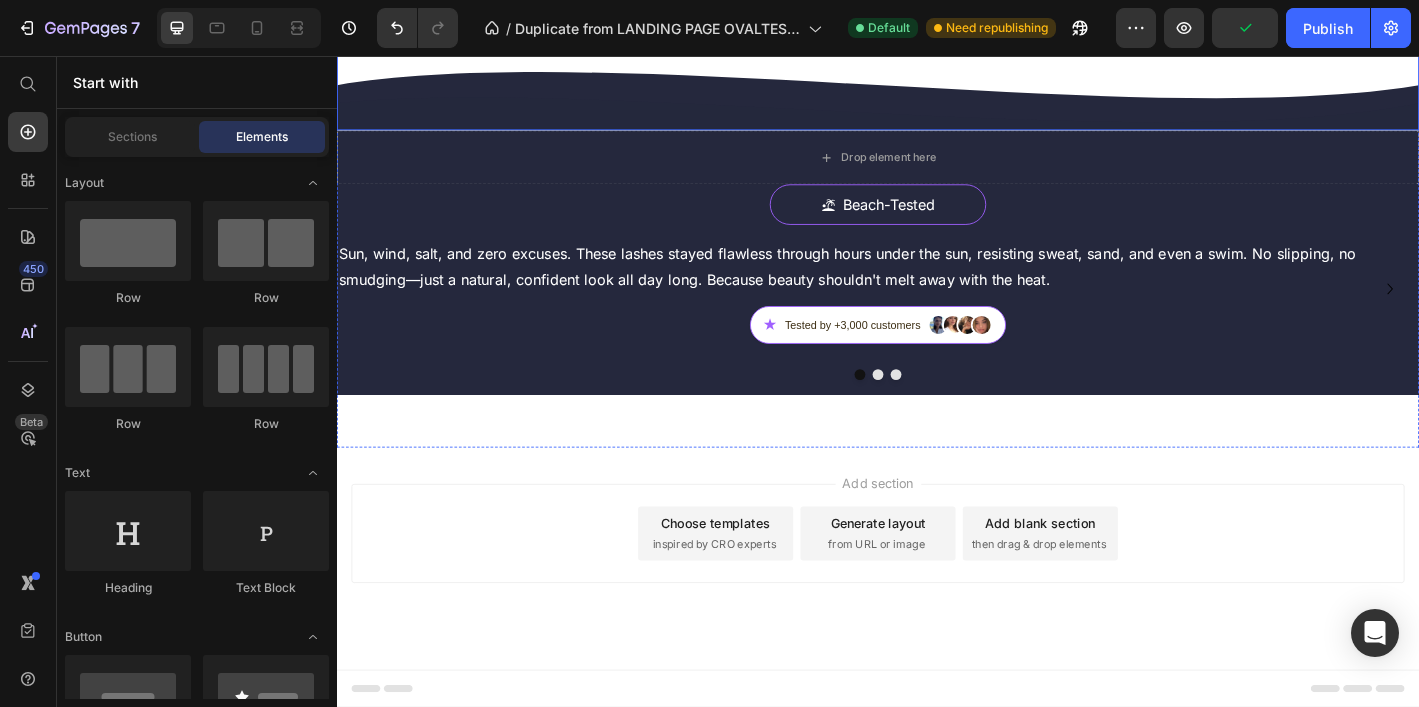 click 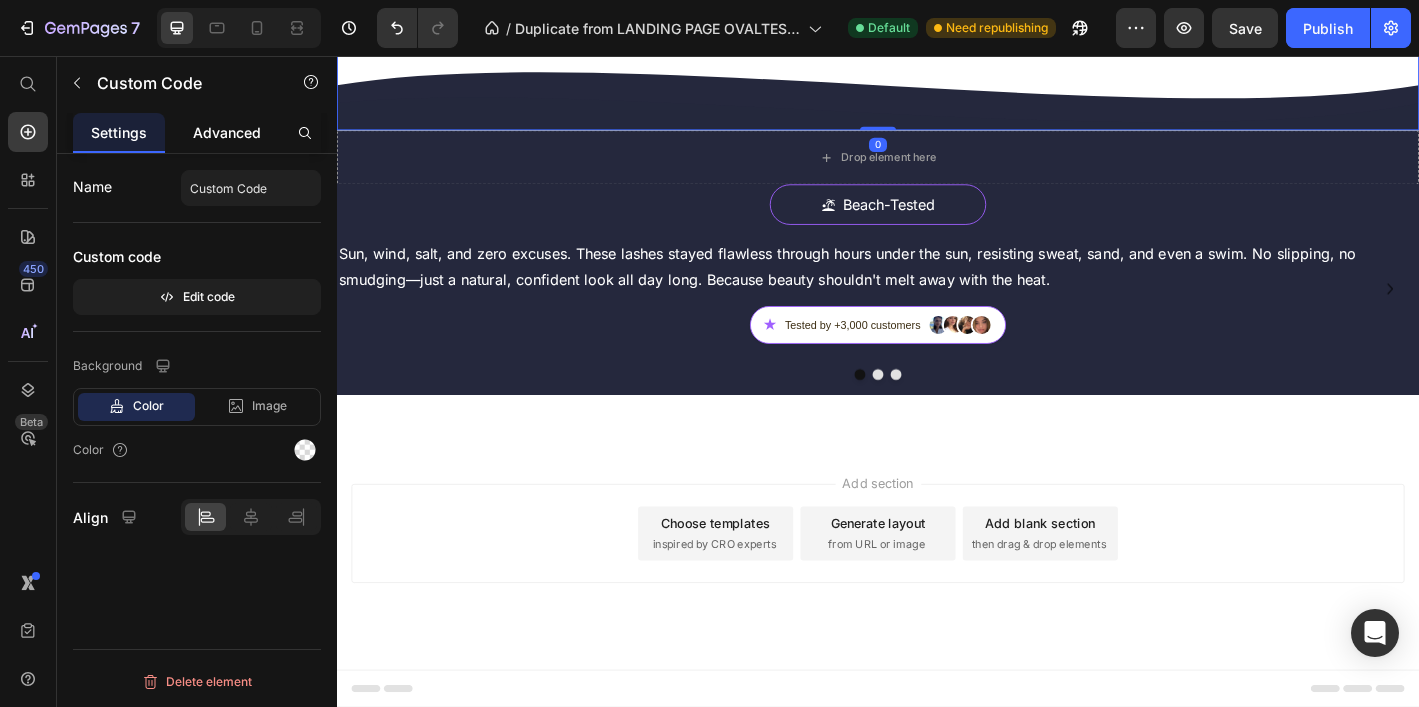 click on "Advanced" at bounding box center (227, 132) 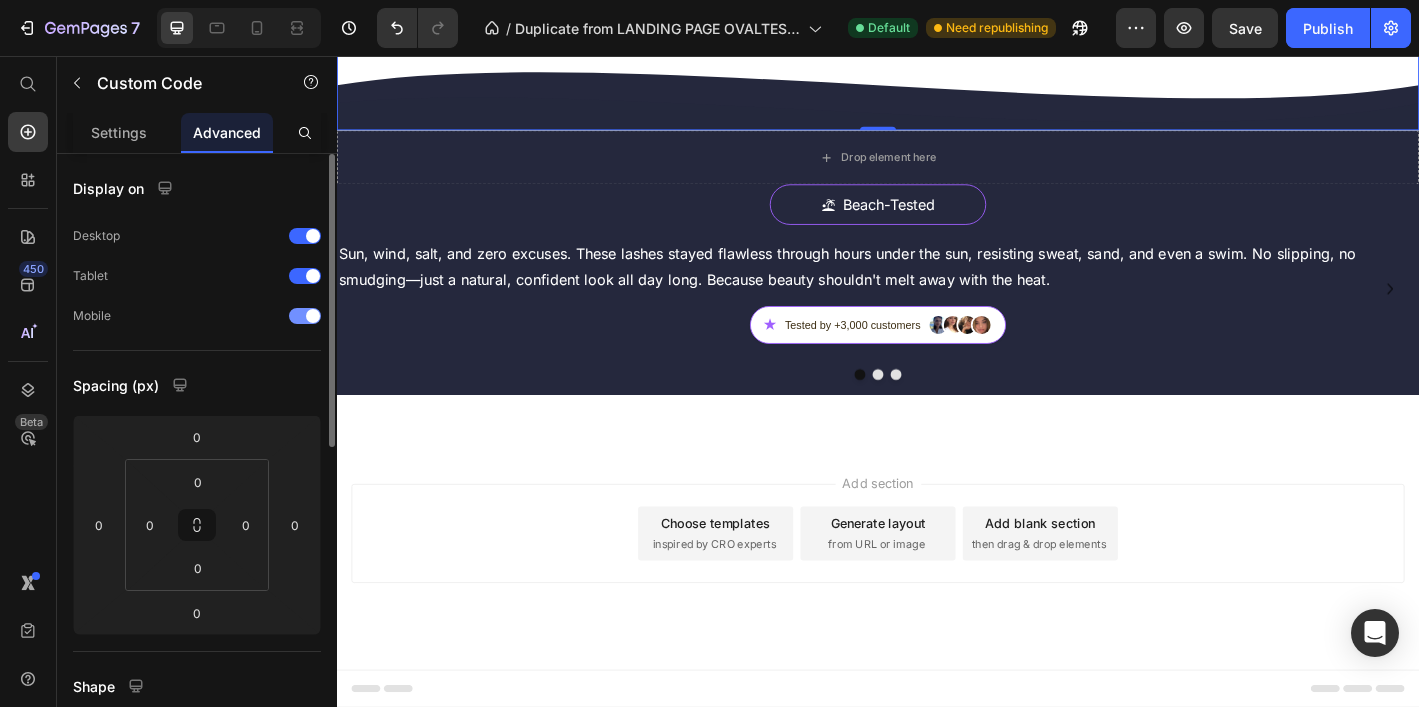 click at bounding box center (305, 316) 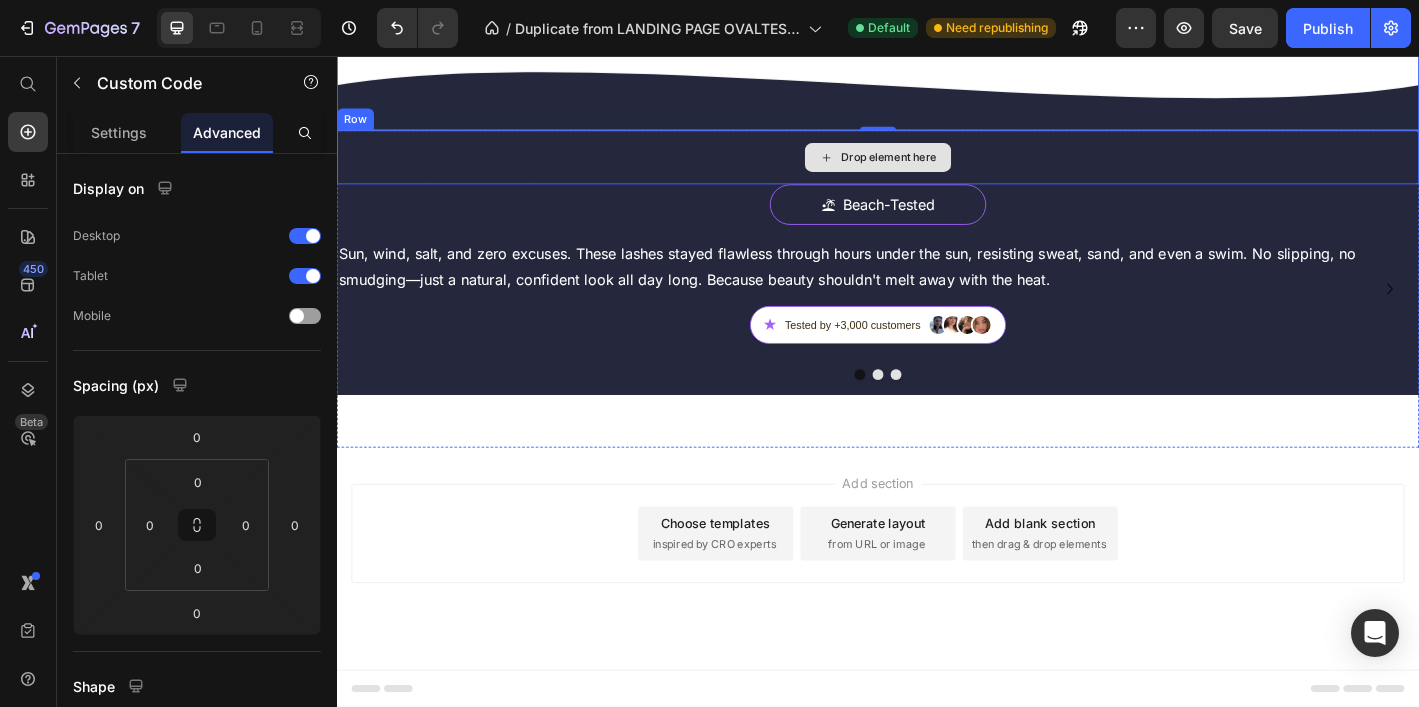 click on "Drop element here" at bounding box center [937, 168] 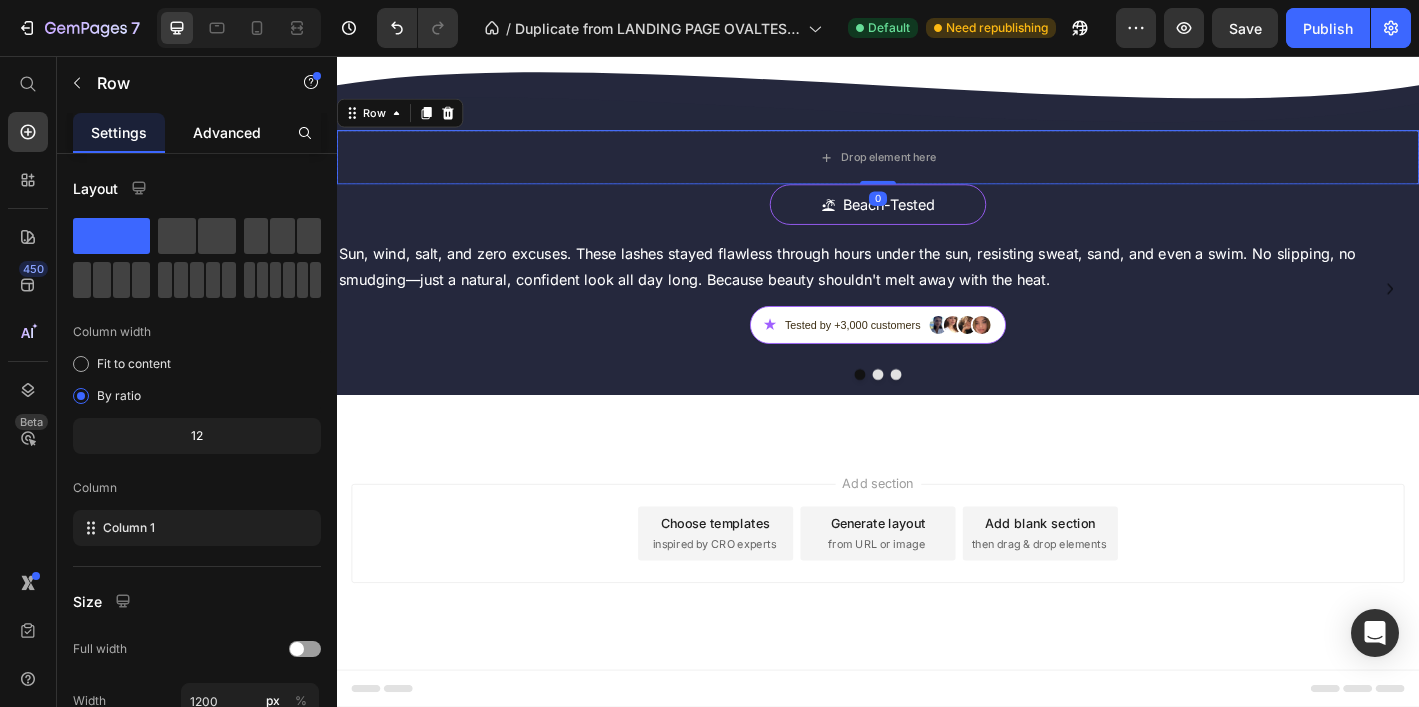 click on "Advanced" at bounding box center (227, 132) 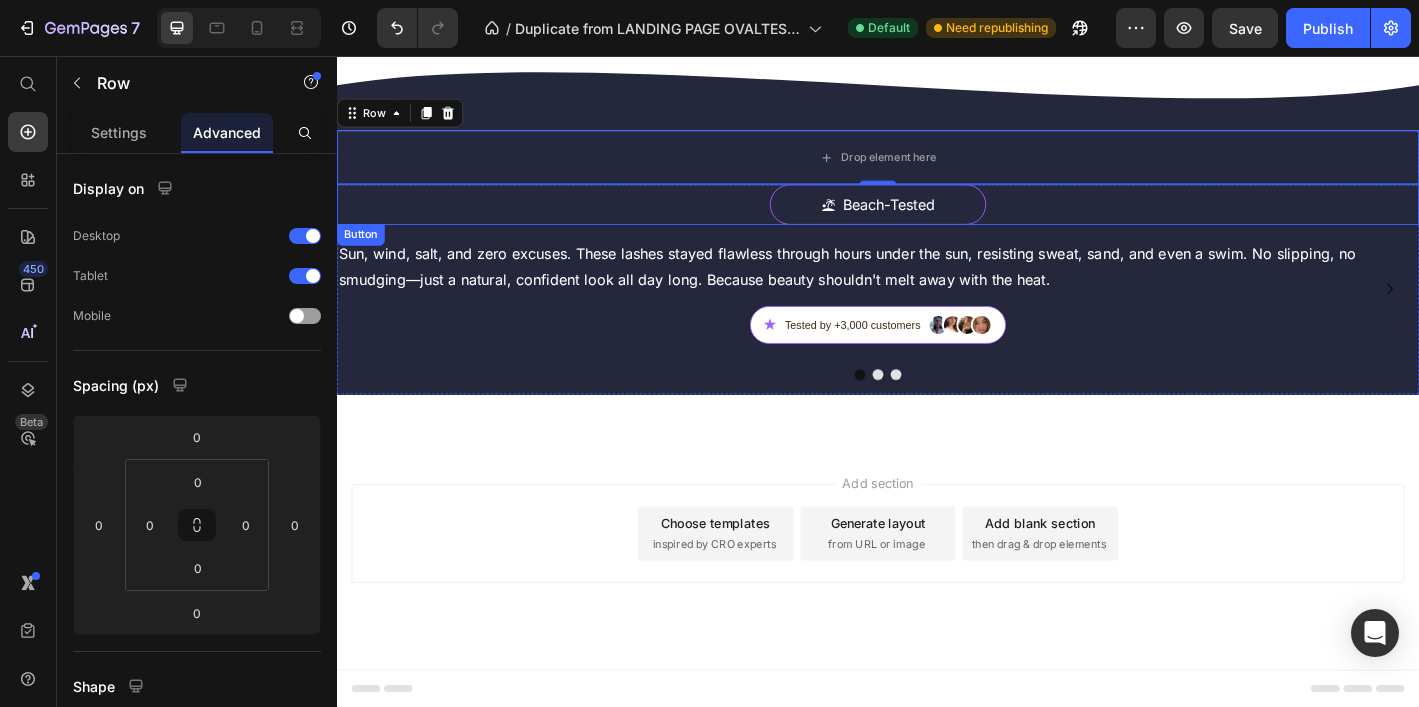 click on "Beach-Tested Button" at bounding box center [937, 220] 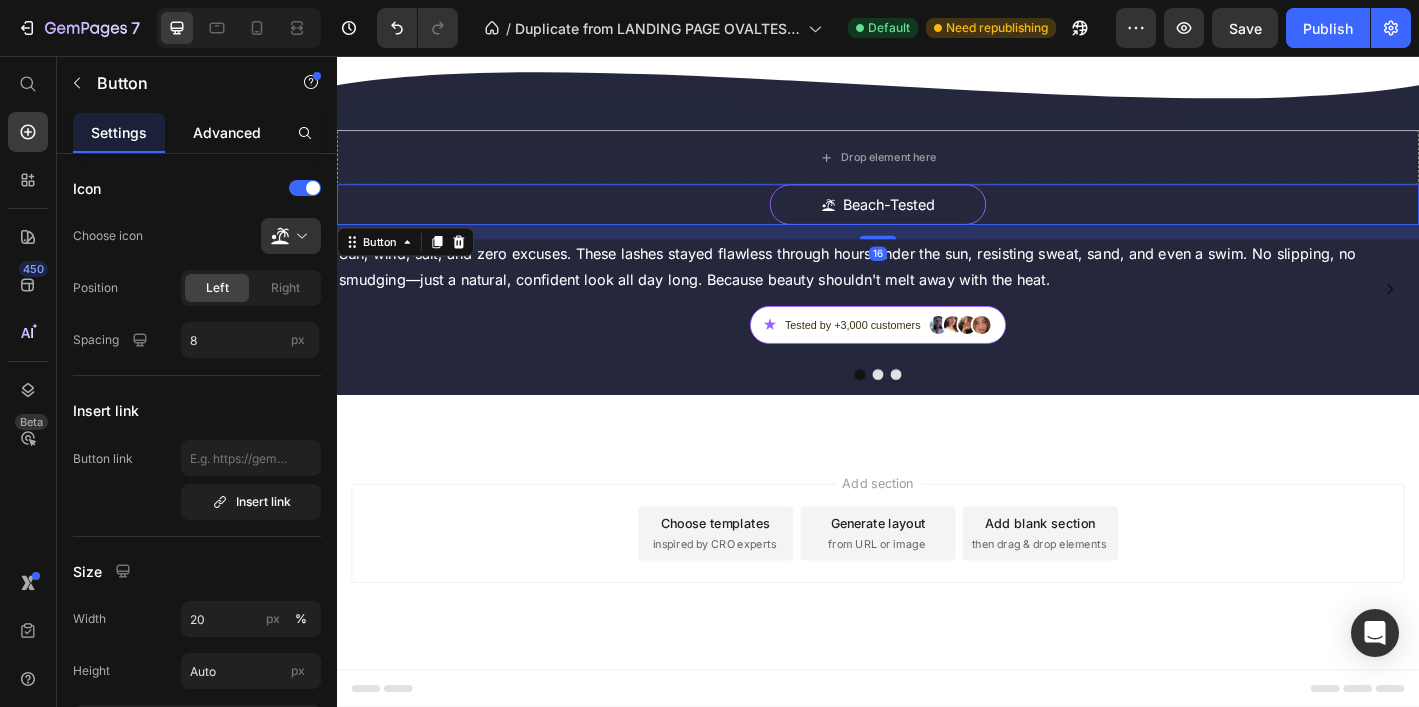 click on "Advanced" 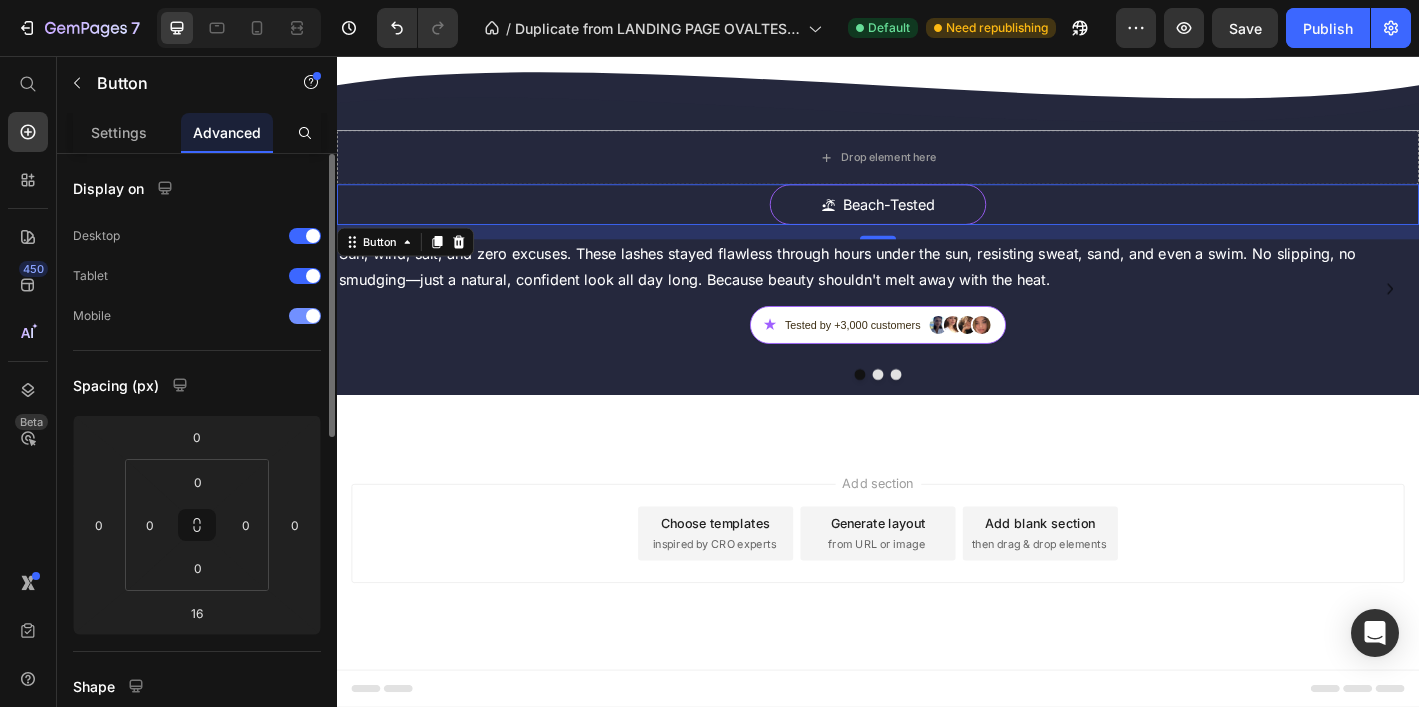 click at bounding box center [305, 316] 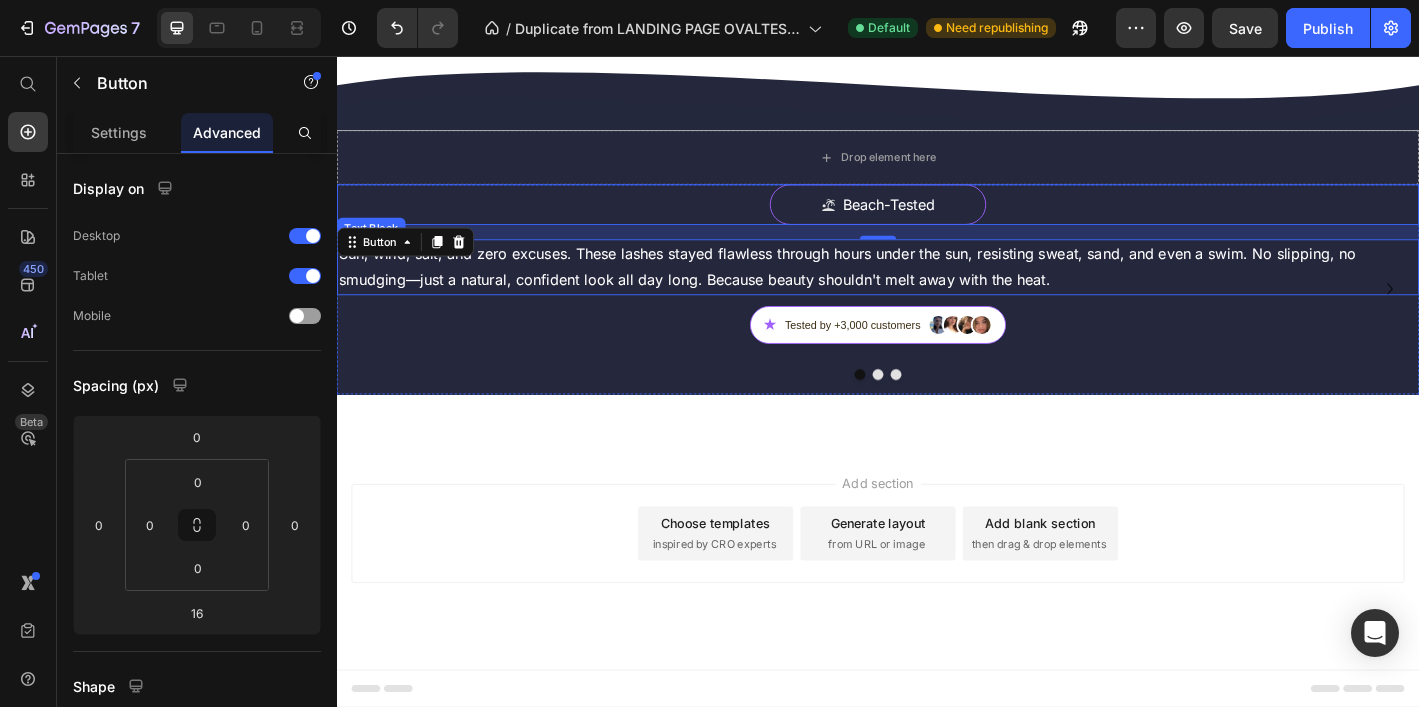click on "Sun, wind, salt, and zero excuses. These lashes stayed flawless through hours under the sun, resisting sweat, sand, and even a swim. No slipping, no smudging—just a natural, confident look all day long. Because beauty shouldn't melt away with the heat." at bounding box center [937, 290] 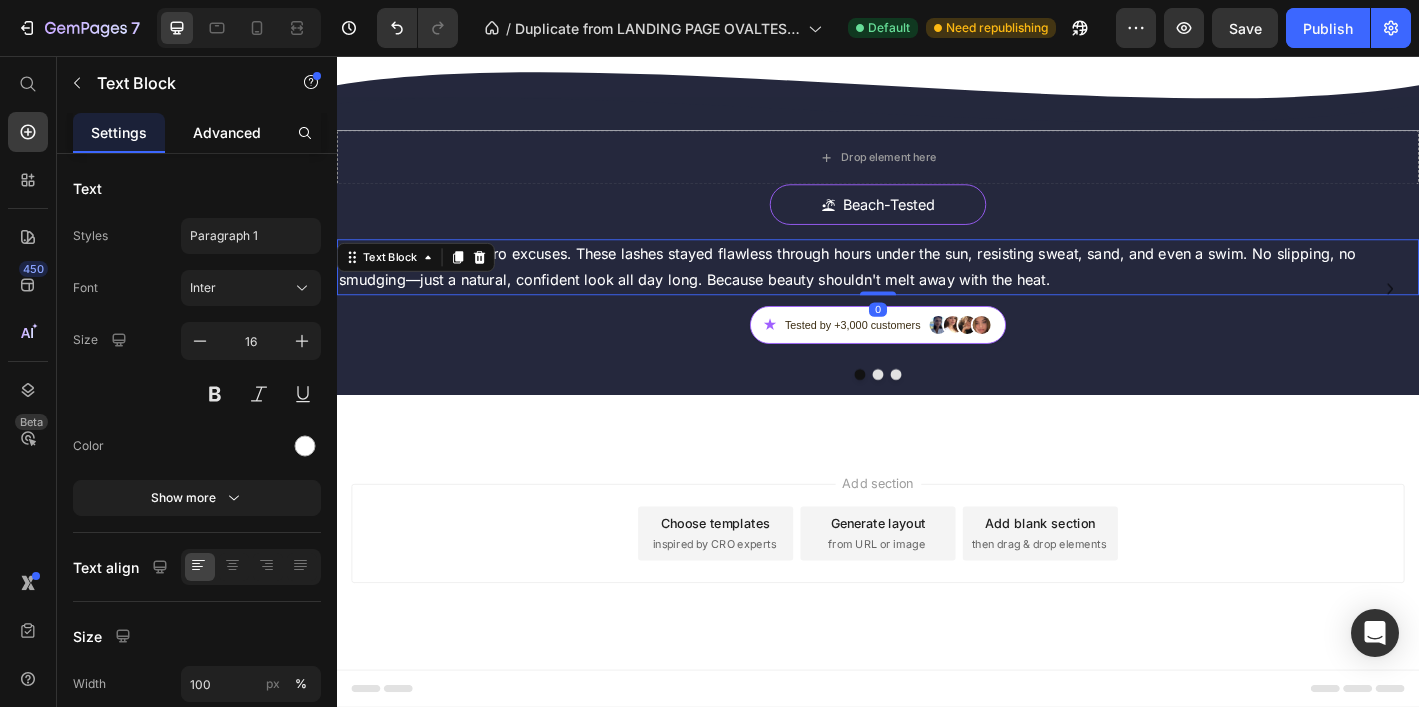 click on "Advanced" at bounding box center [227, 132] 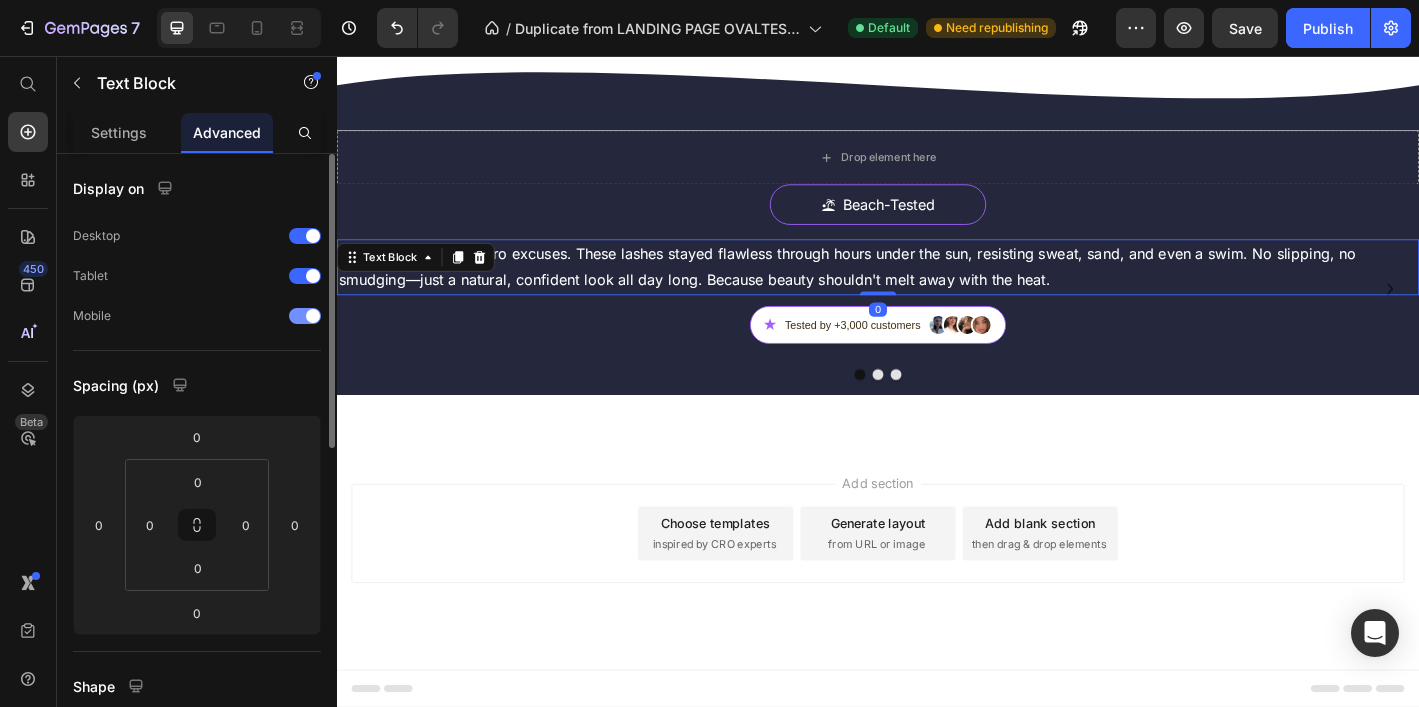 click at bounding box center [305, 316] 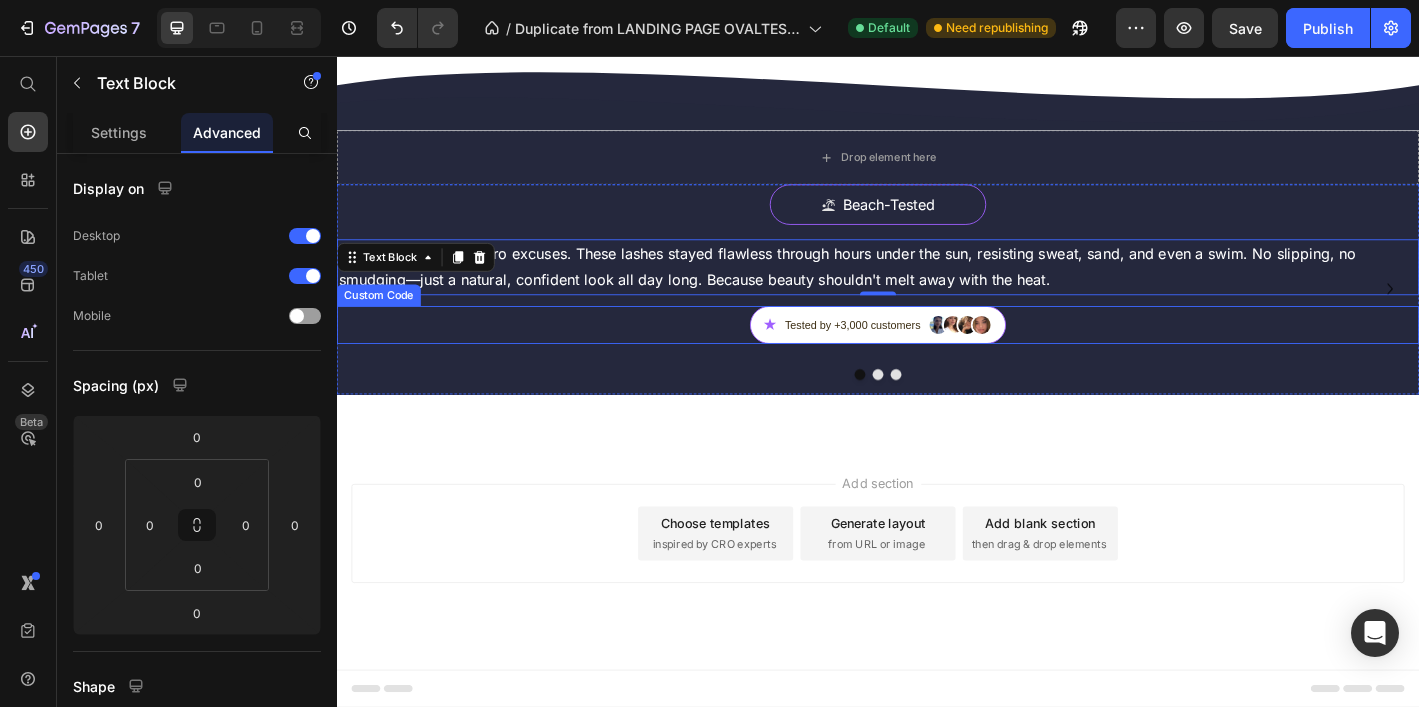 click on "★
Tested by +3,000 customers" at bounding box center [937, 354] 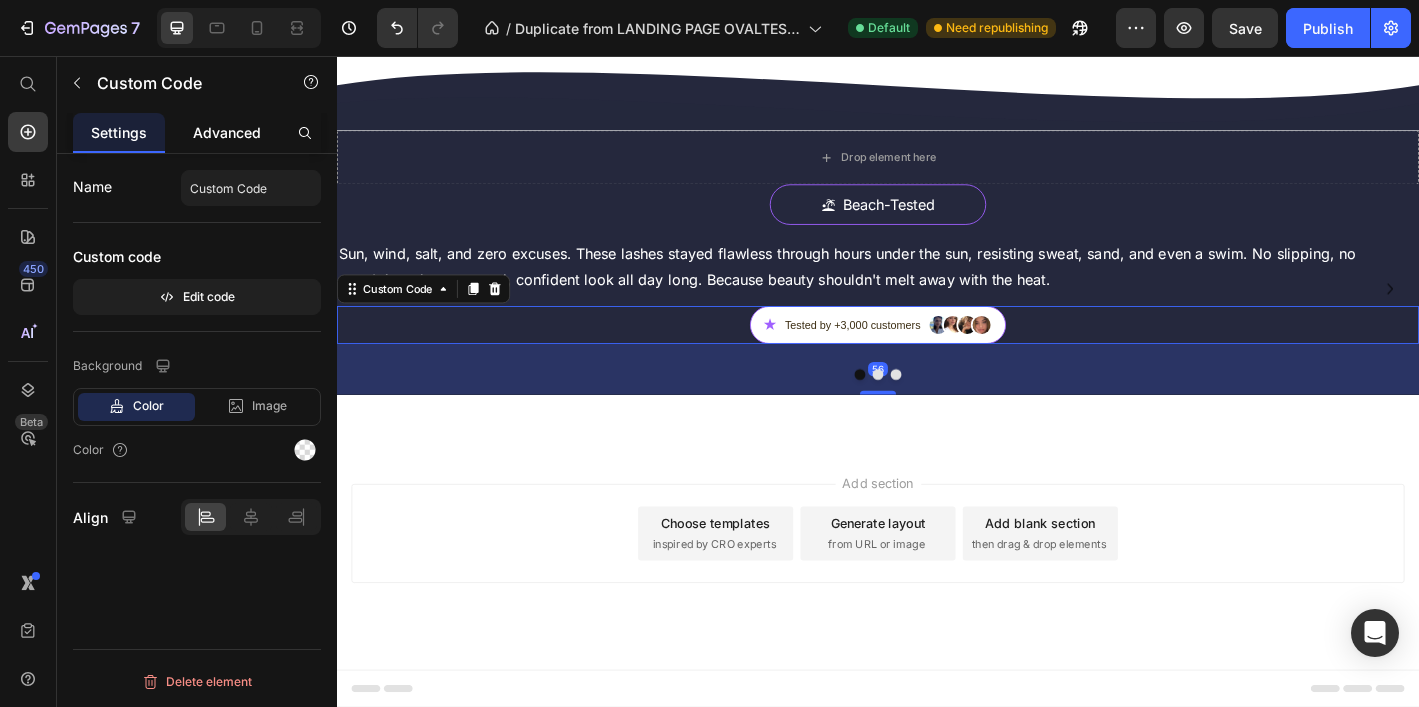 click on "Advanced" at bounding box center (227, 132) 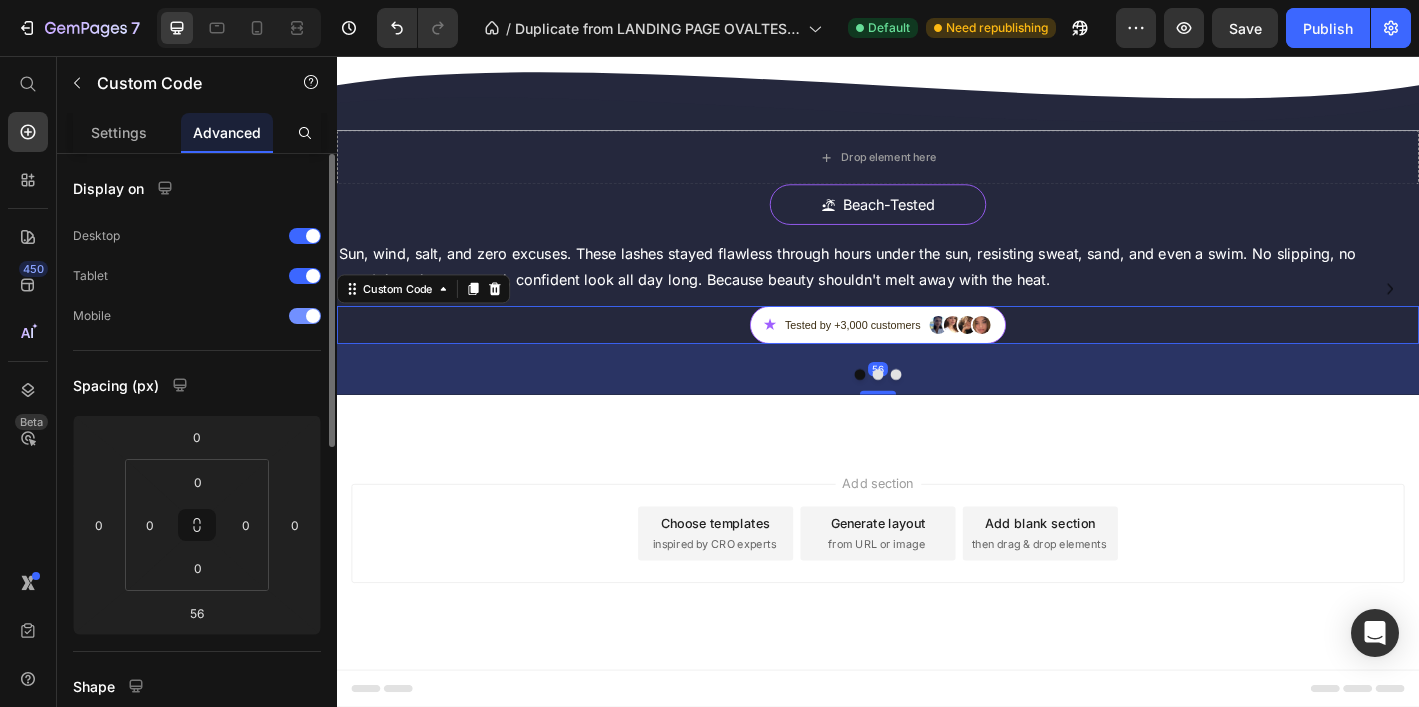 click at bounding box center [305, 316] 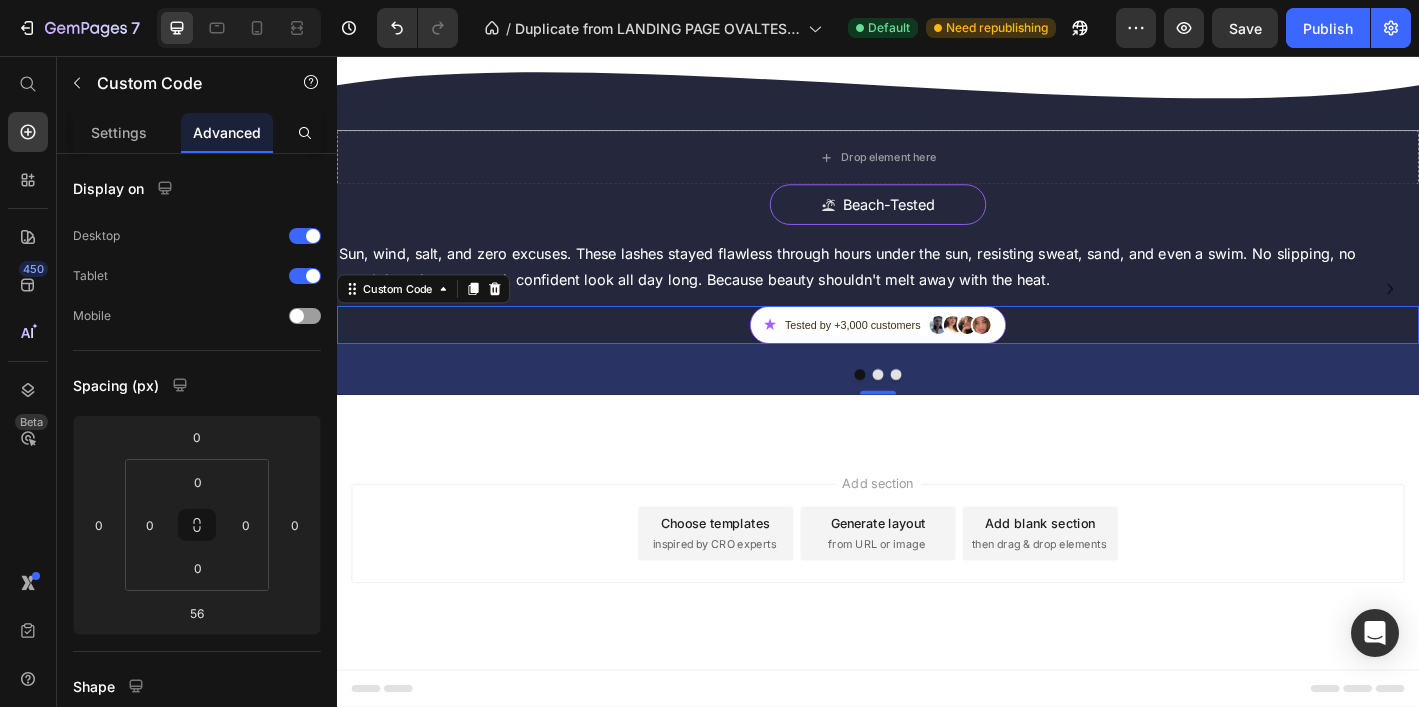 click on "56" at bounding box center [937, 403] 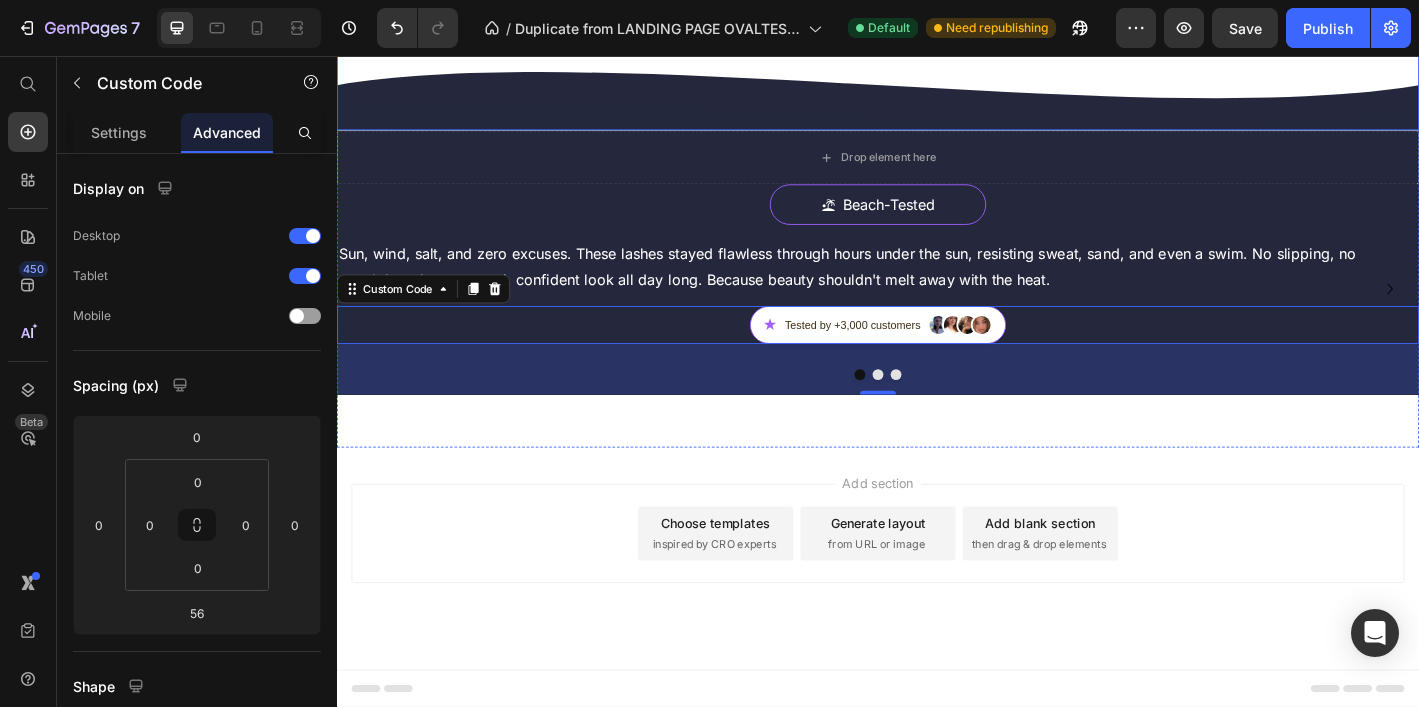 click 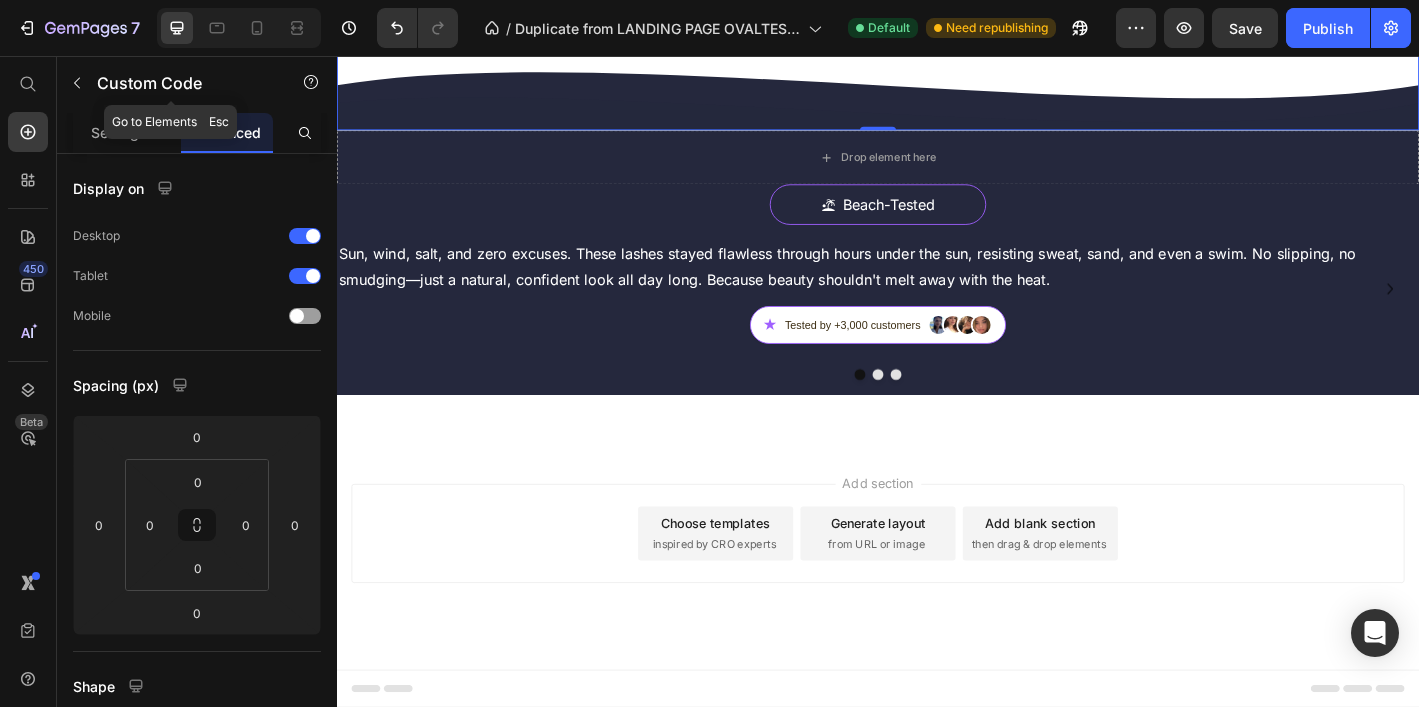 click on "Custom Code" at bounding box center (182, 83) 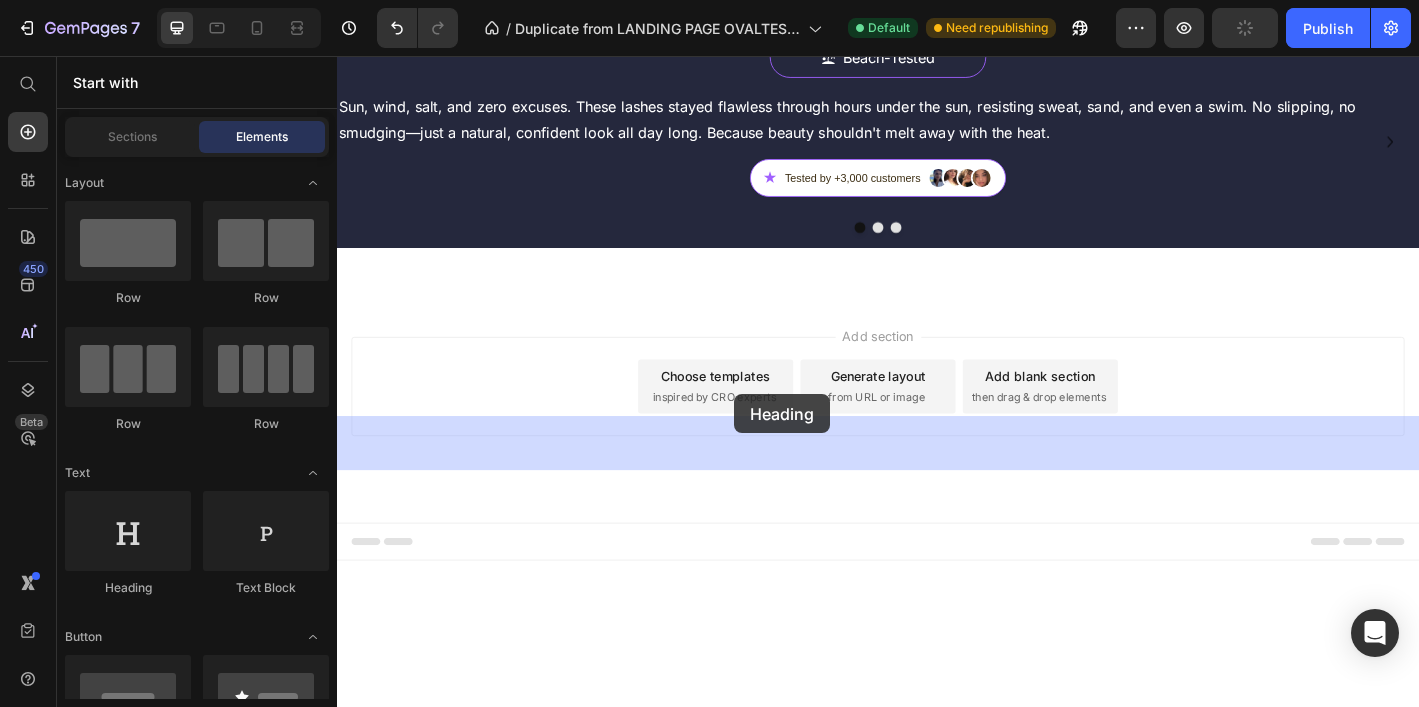 drag, startPoint x: 596, startPoint y: 562, endPoint x: 781, endPoint y: 429, distance: 227.84644 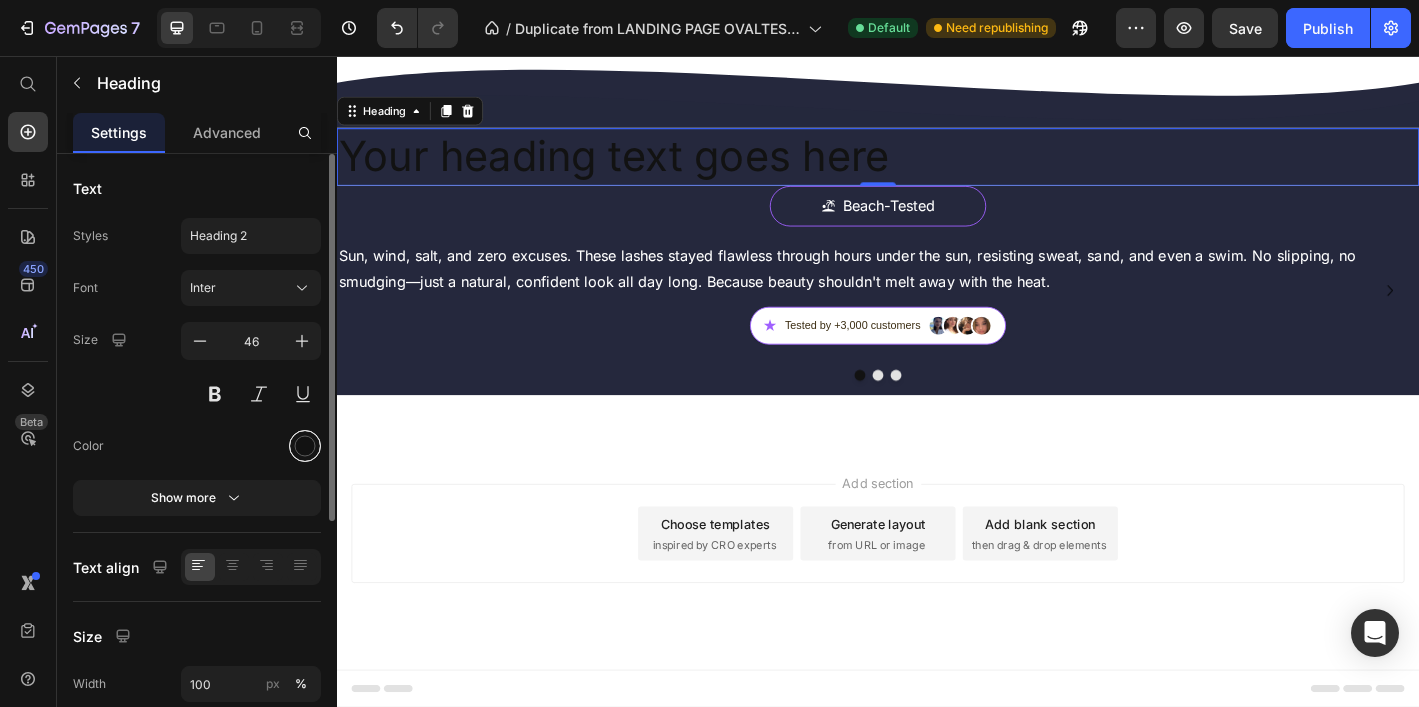 click at bounding box center [305, 446] 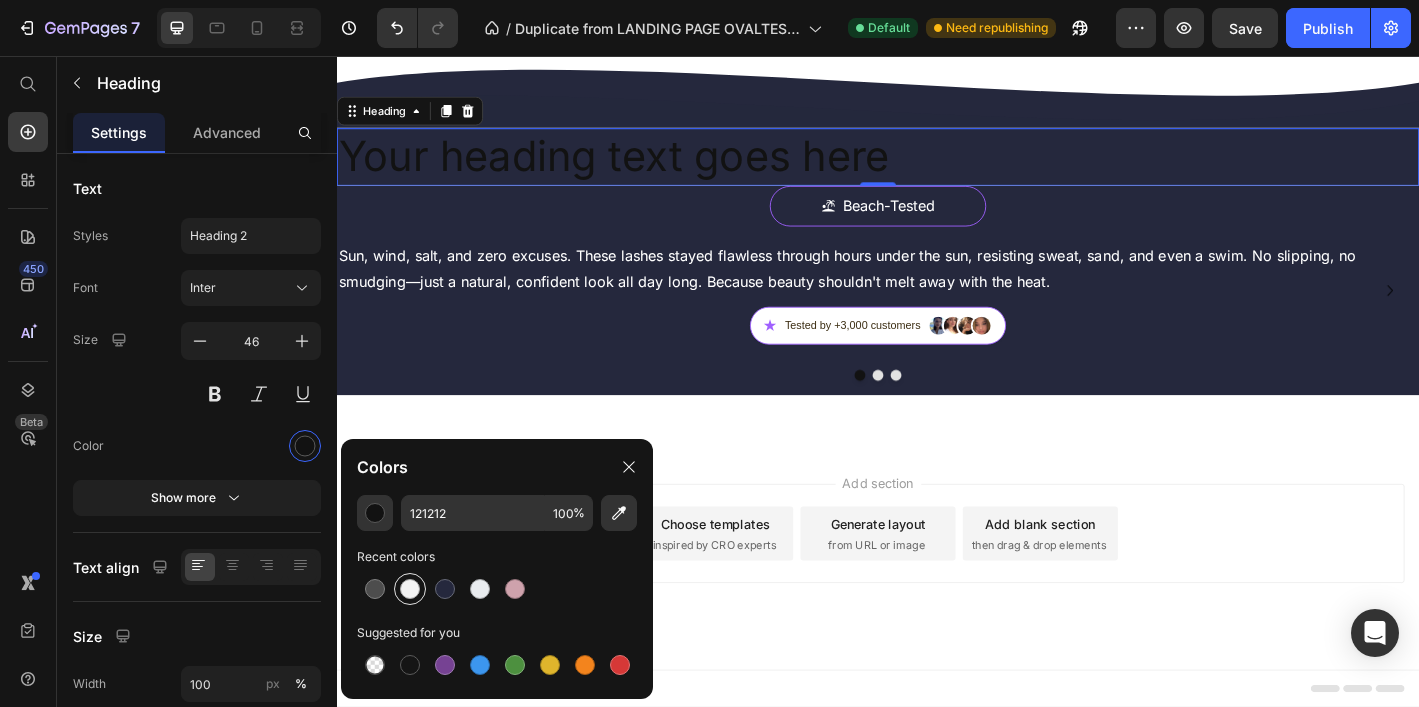 click at bounding box center [410, 589] 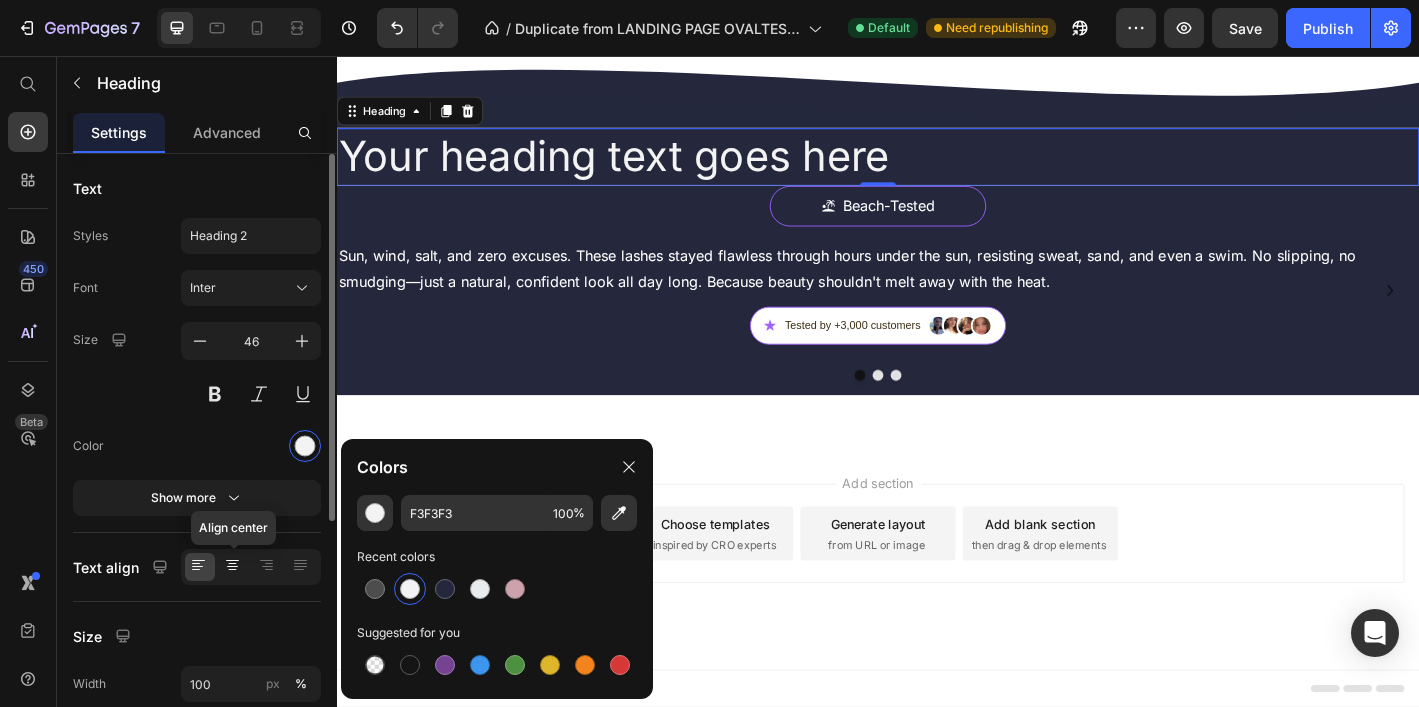 click 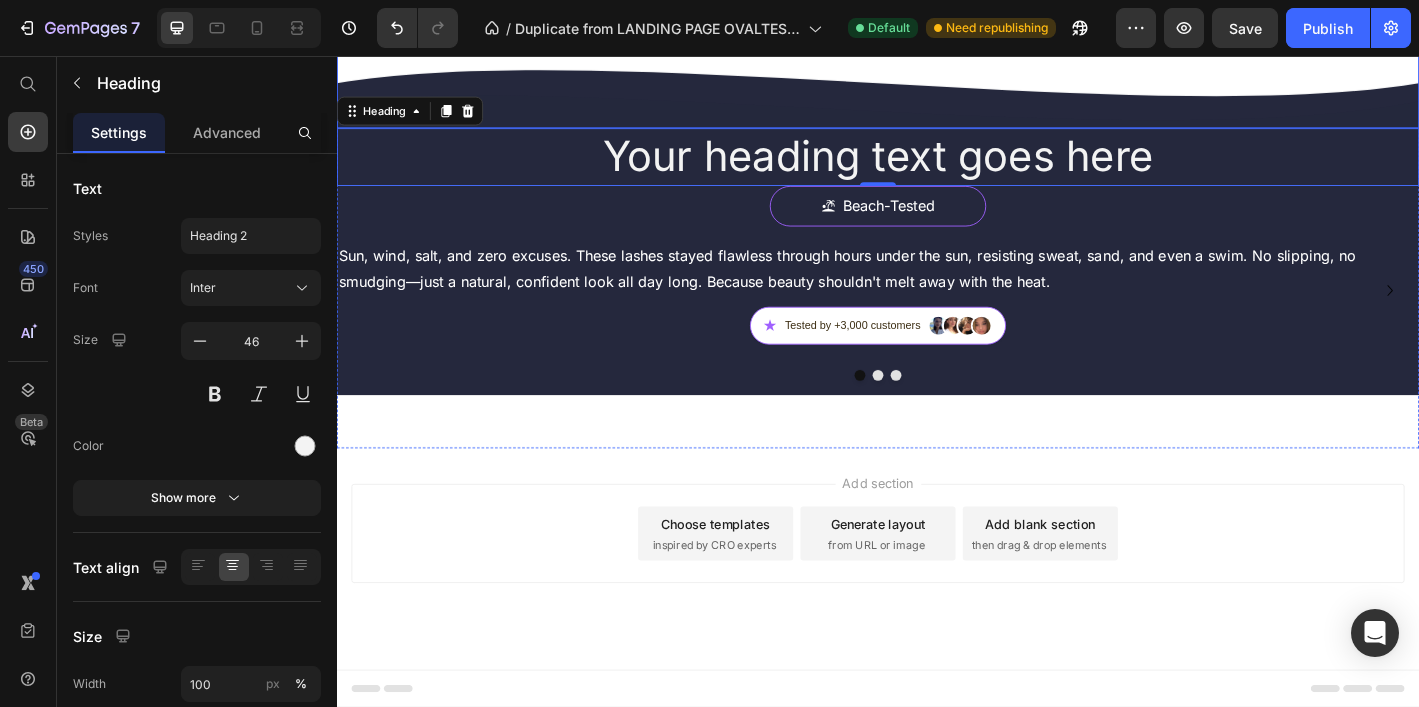 scroll, scrollTop: 4372, scrollLeft: 0, axis: vertical 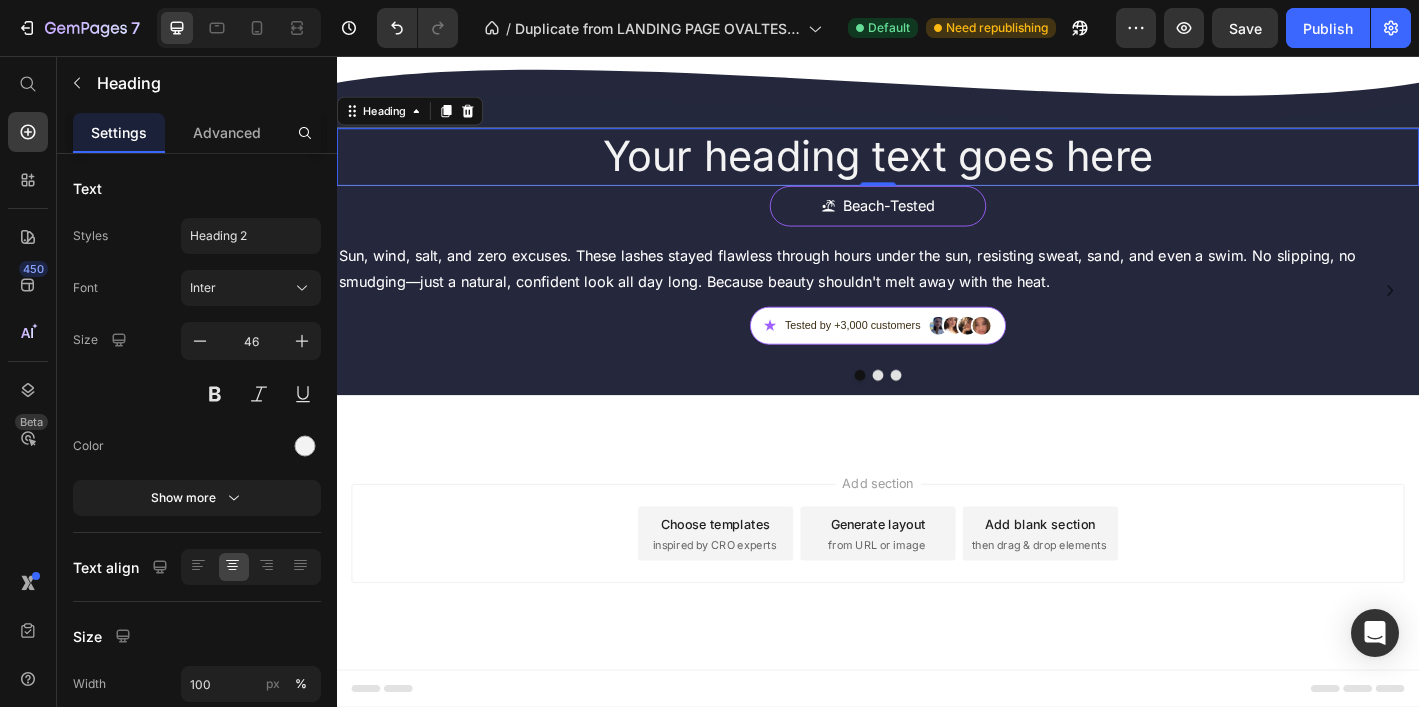 click on "Their Look, Their Way" at bounding box center (937, -167) 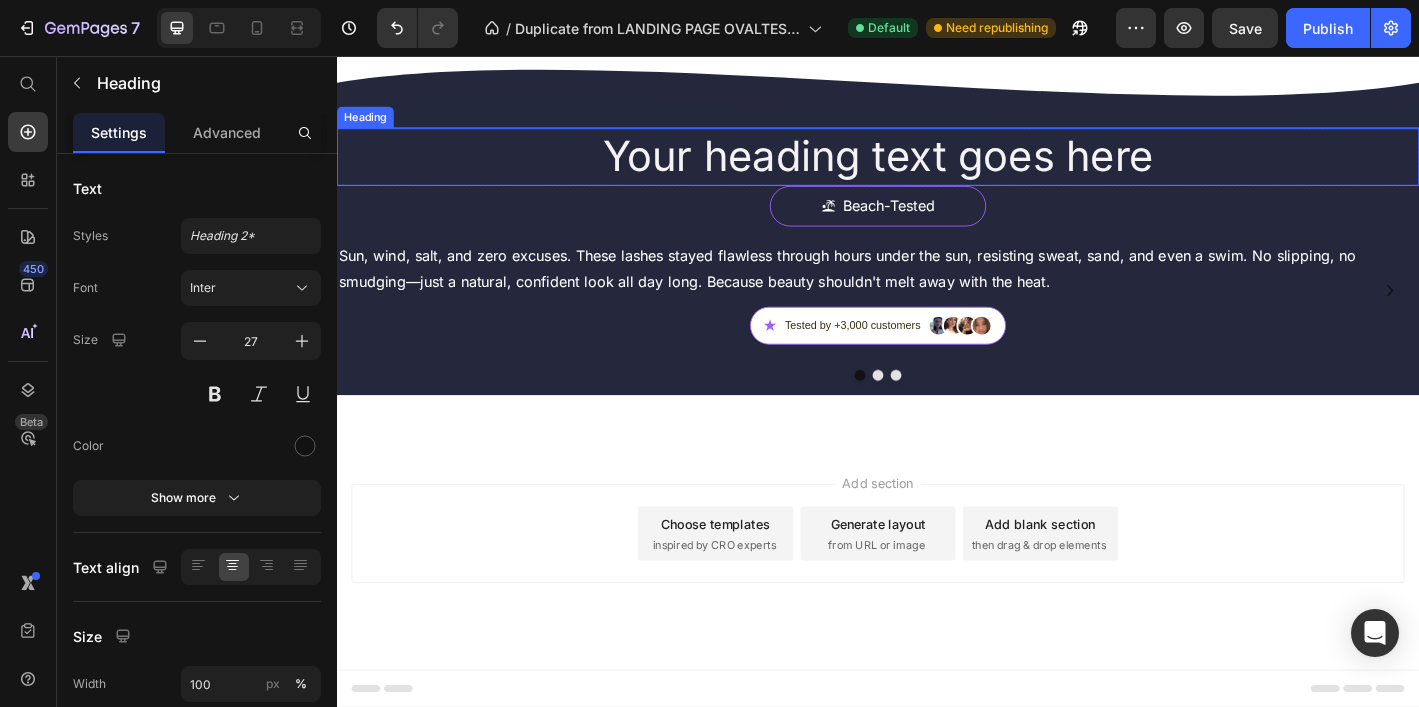 click on "Your heading text goes here" at bounding box center (937, 167) 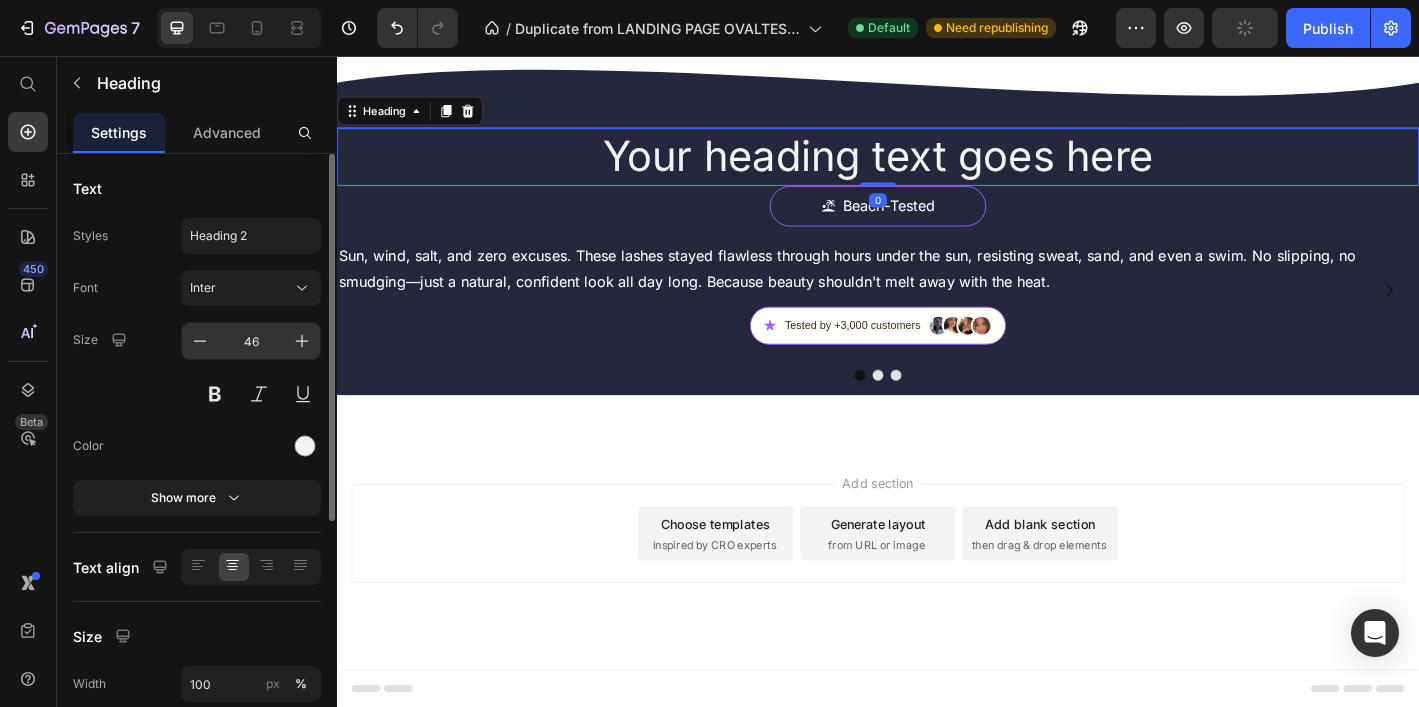 click on "46" at bounding box center [251, 341] 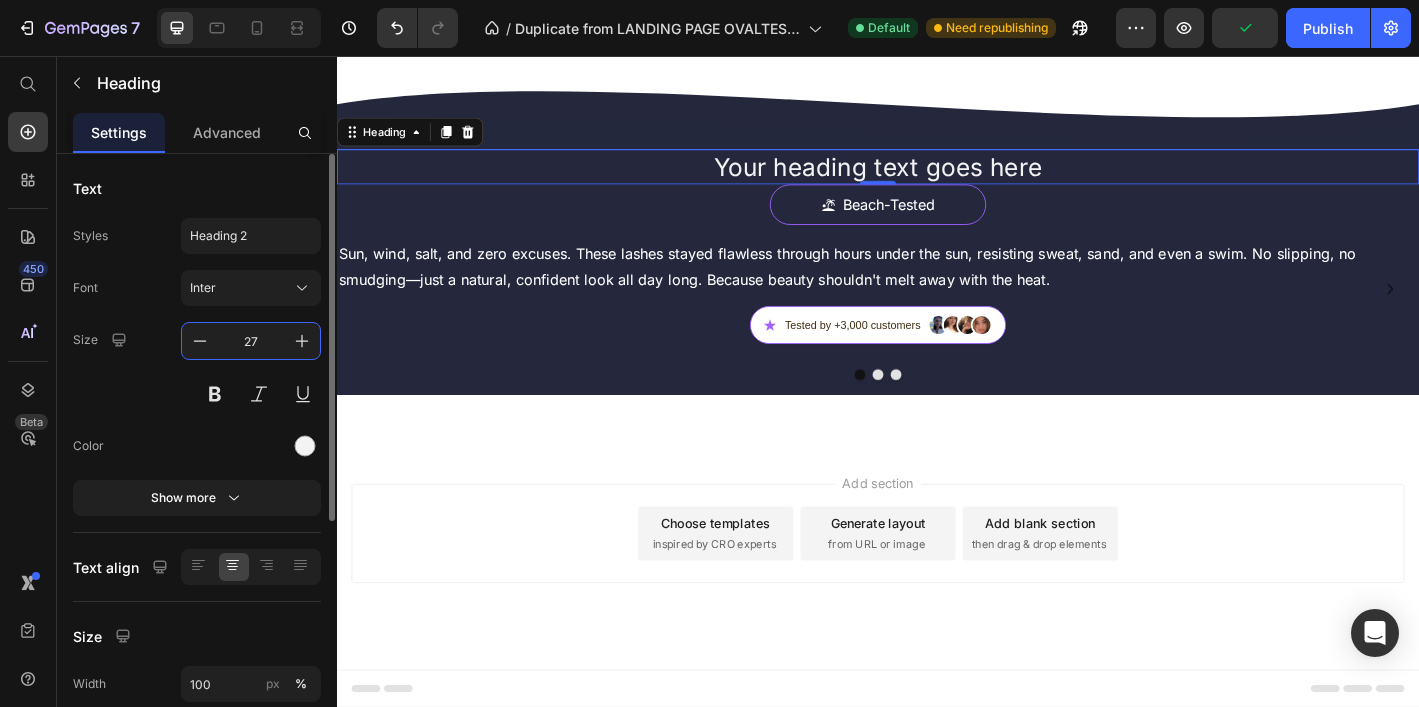 type on "27" 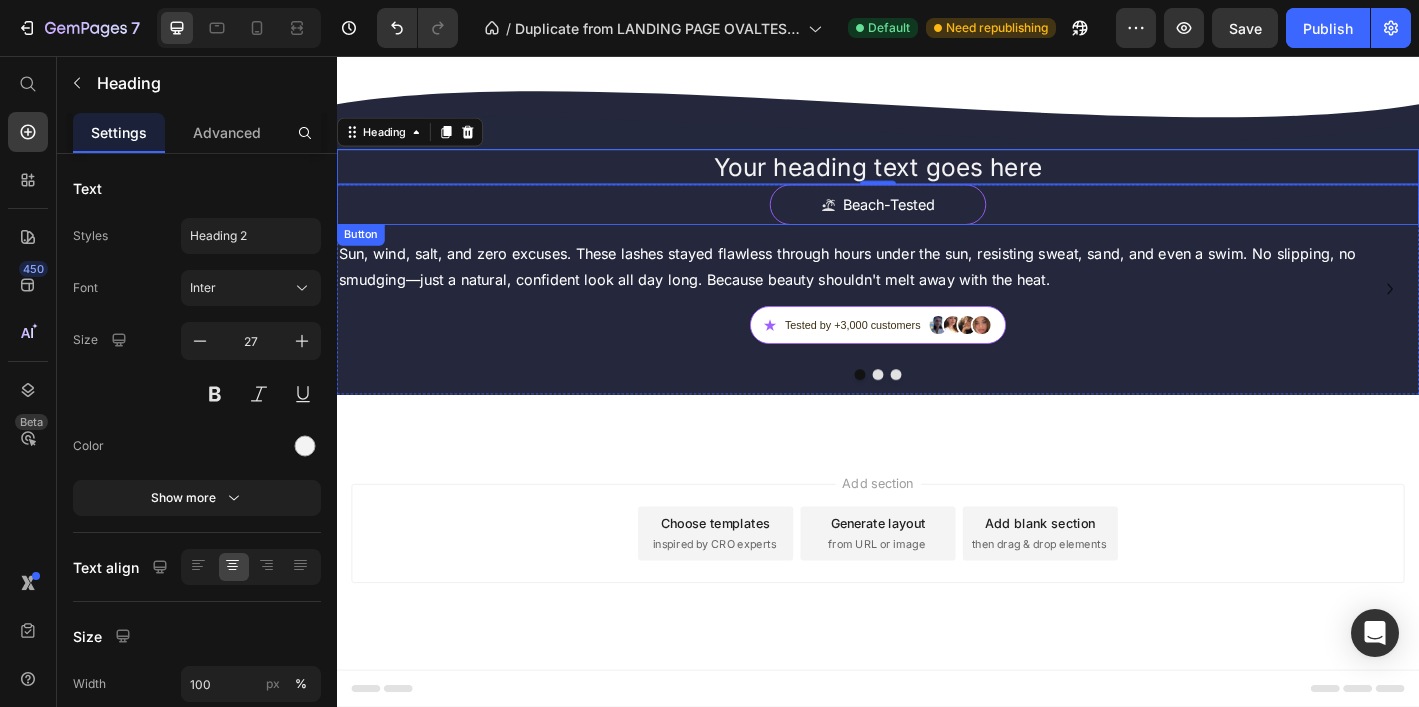 click on "Beach-Tested Button" at bounding box center [937, 220] 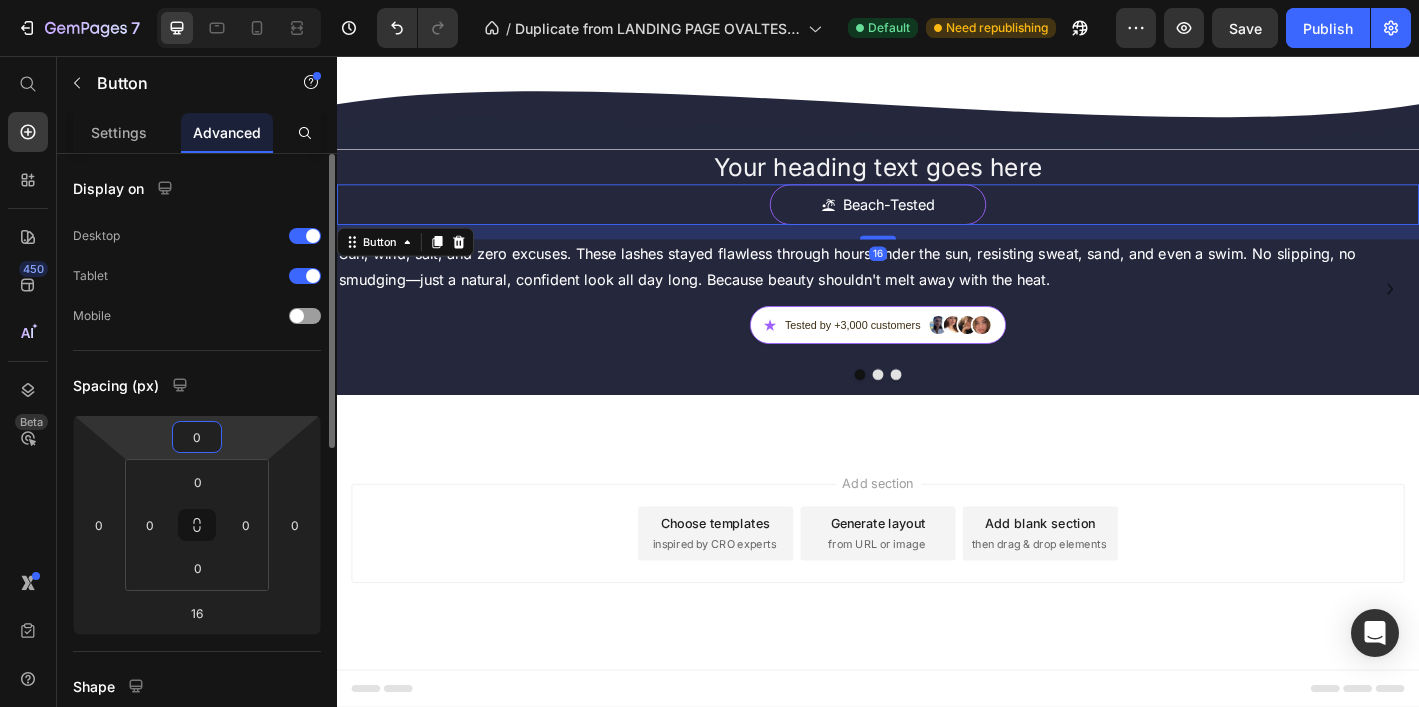 click on "0" at bounding box center (197, 437) 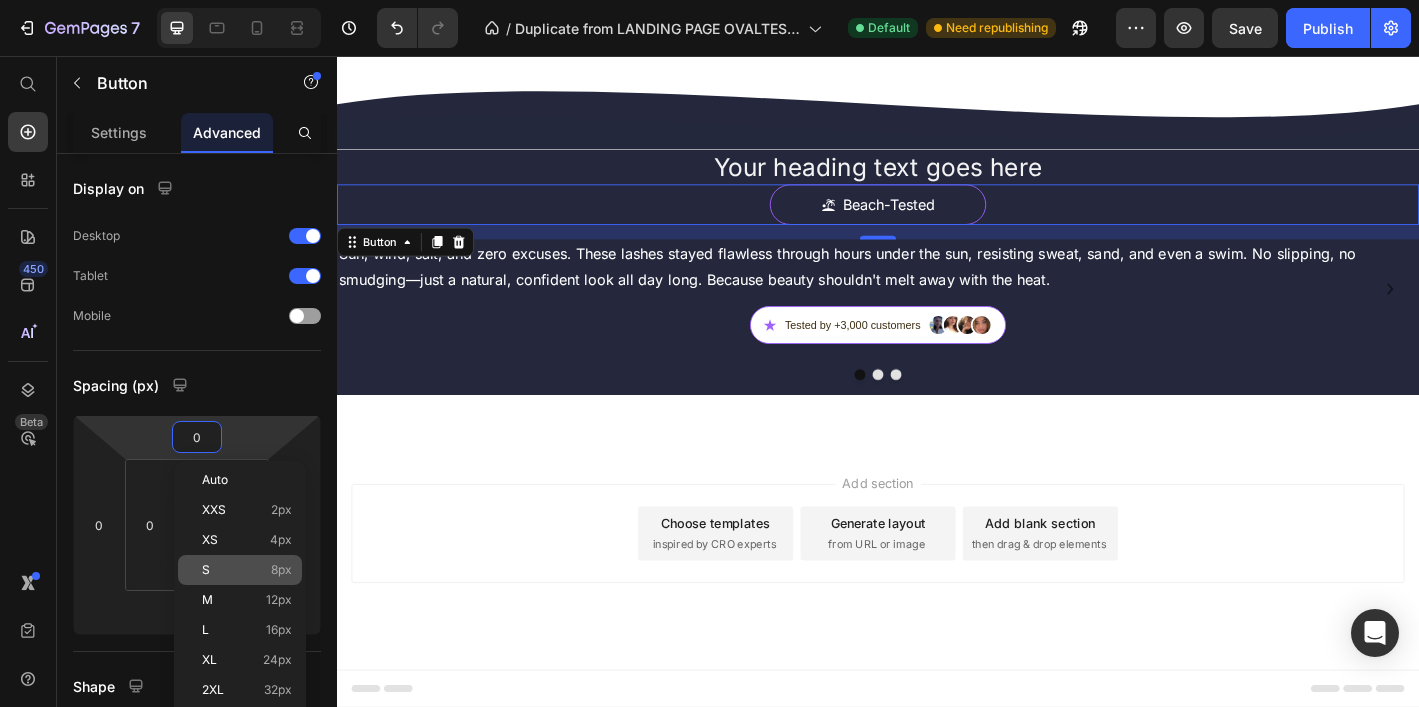 click on "S 8px" 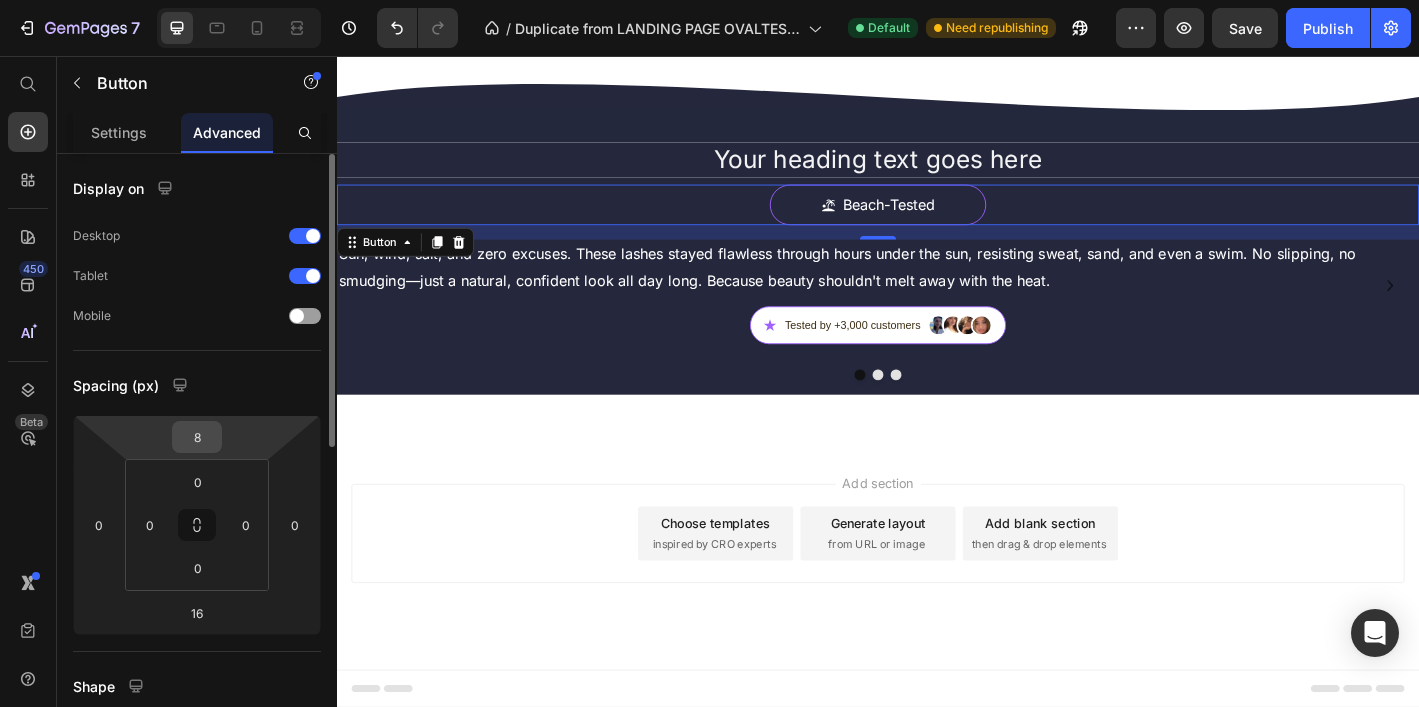 click on "8" at bounding box center (197, 437) 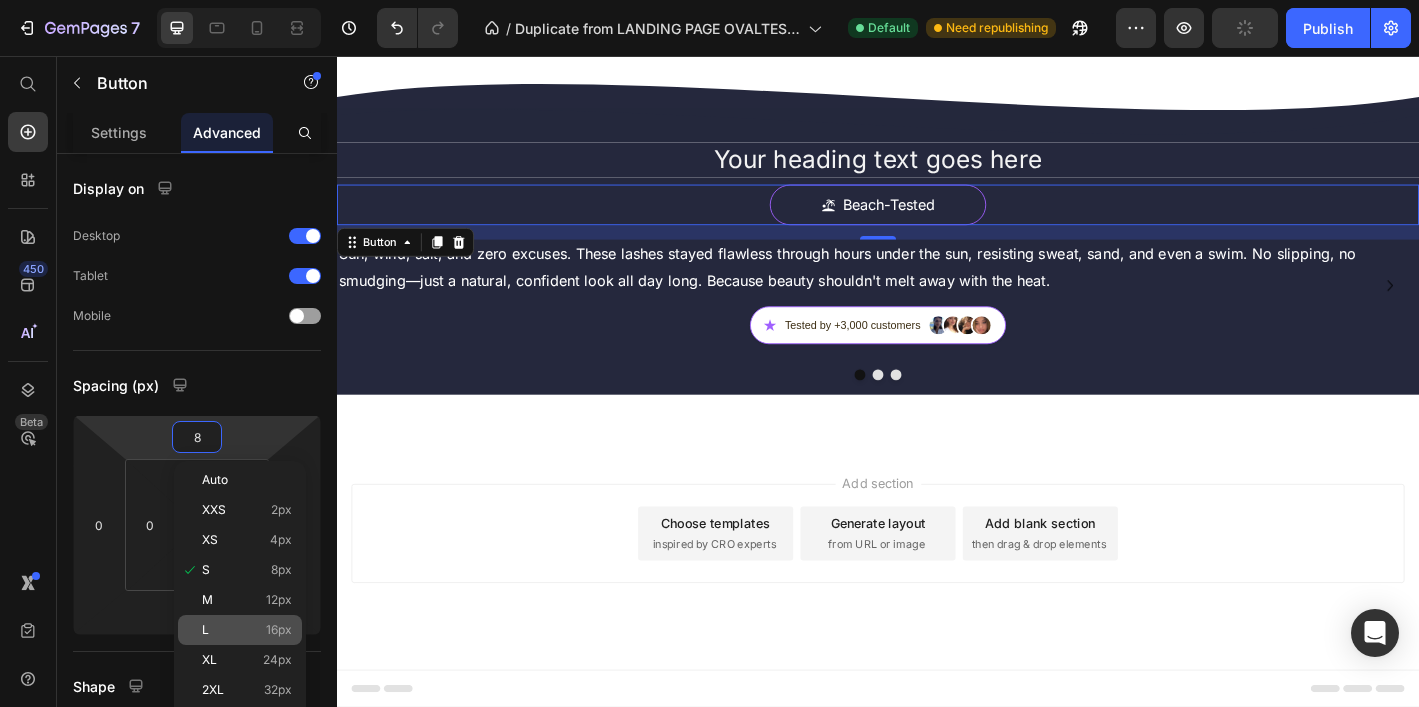 click on "L 16px" at bounding box center [247, 630] 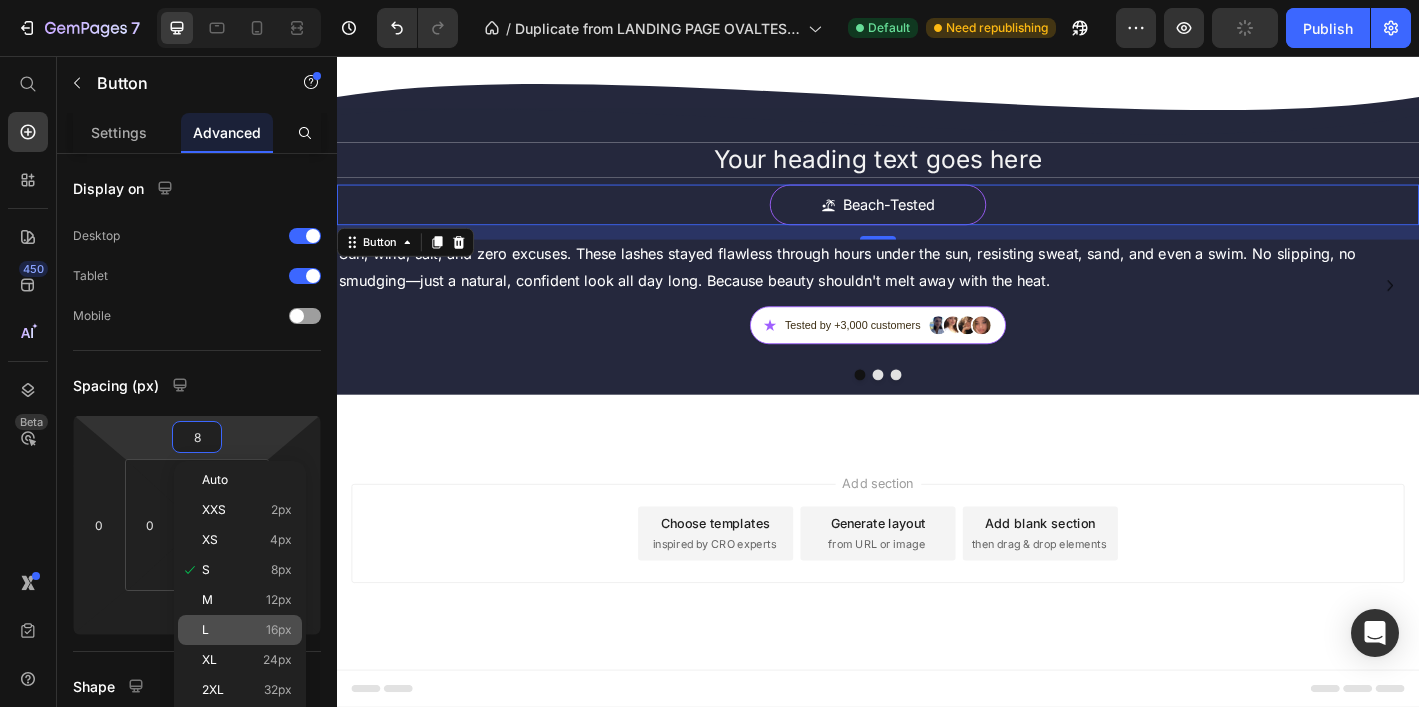 type on "16" 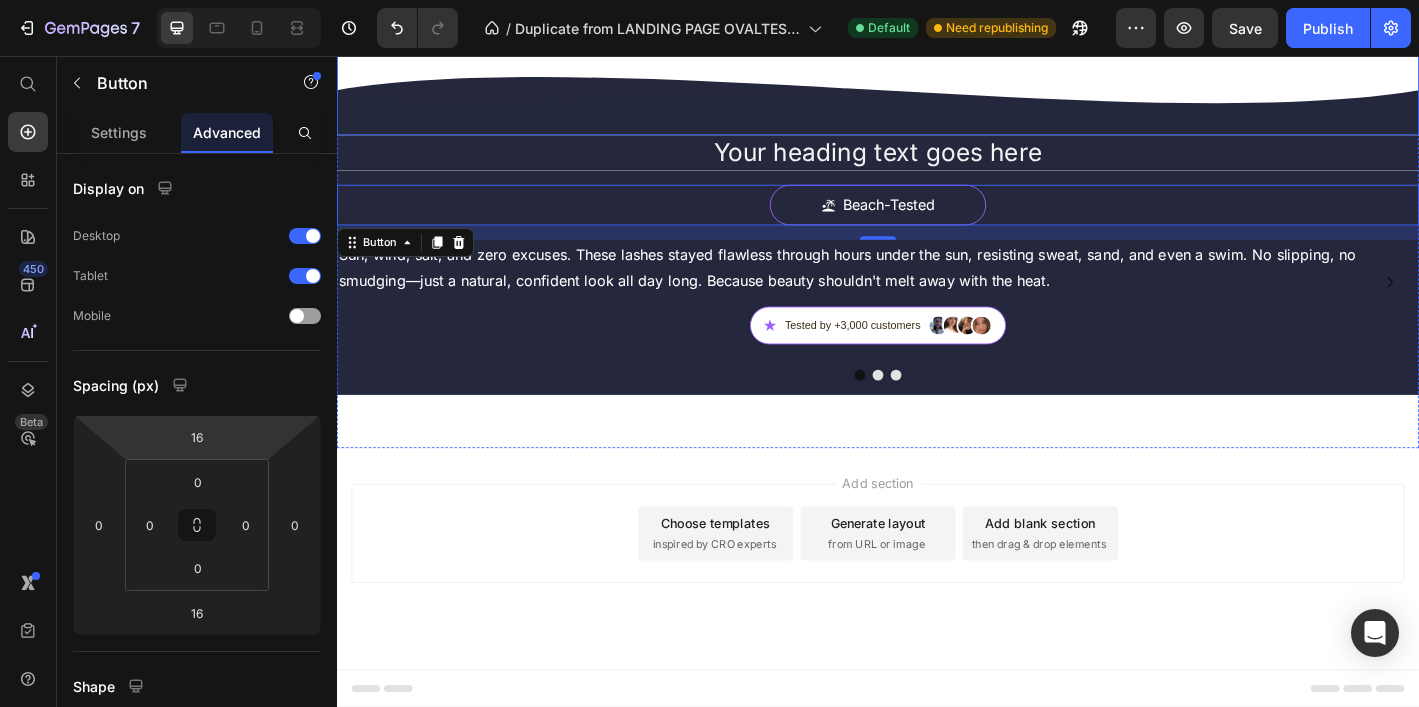 click 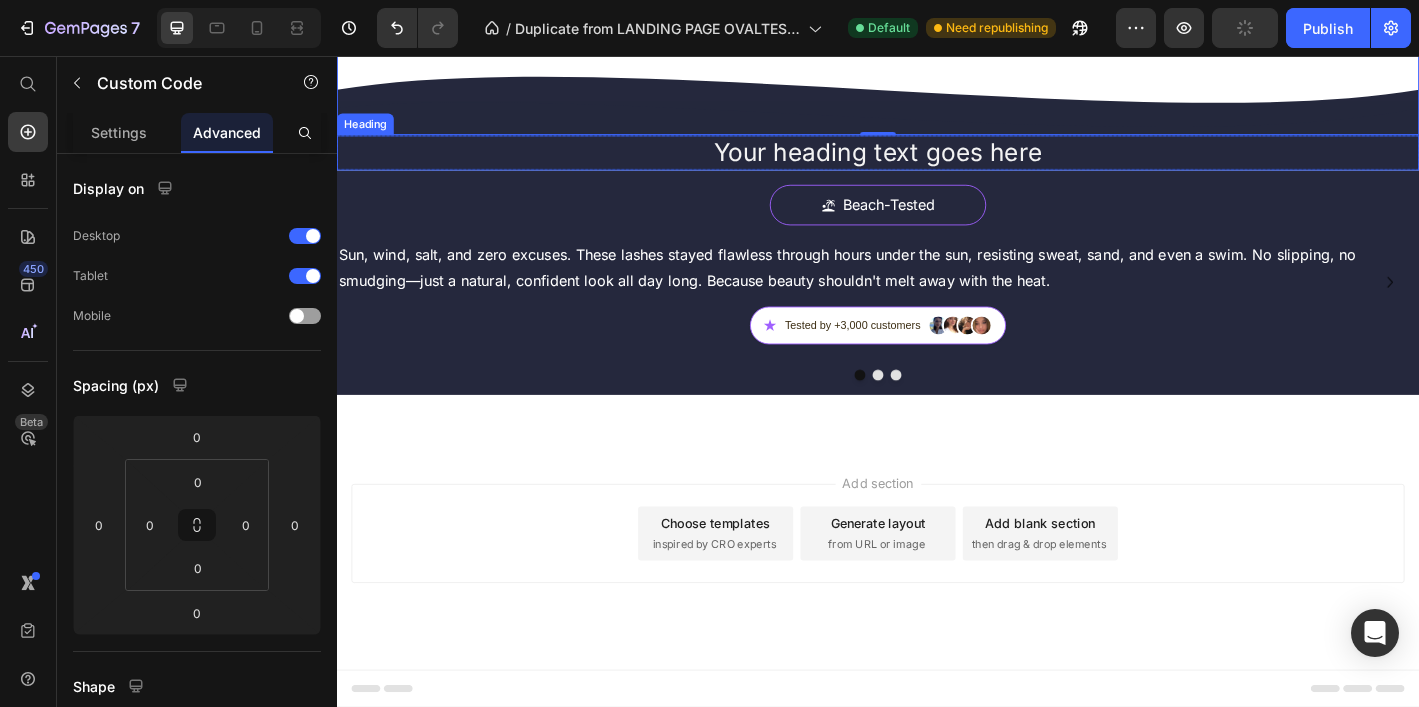 click on "Your heading text goes here" at bounding box center (937, 162) 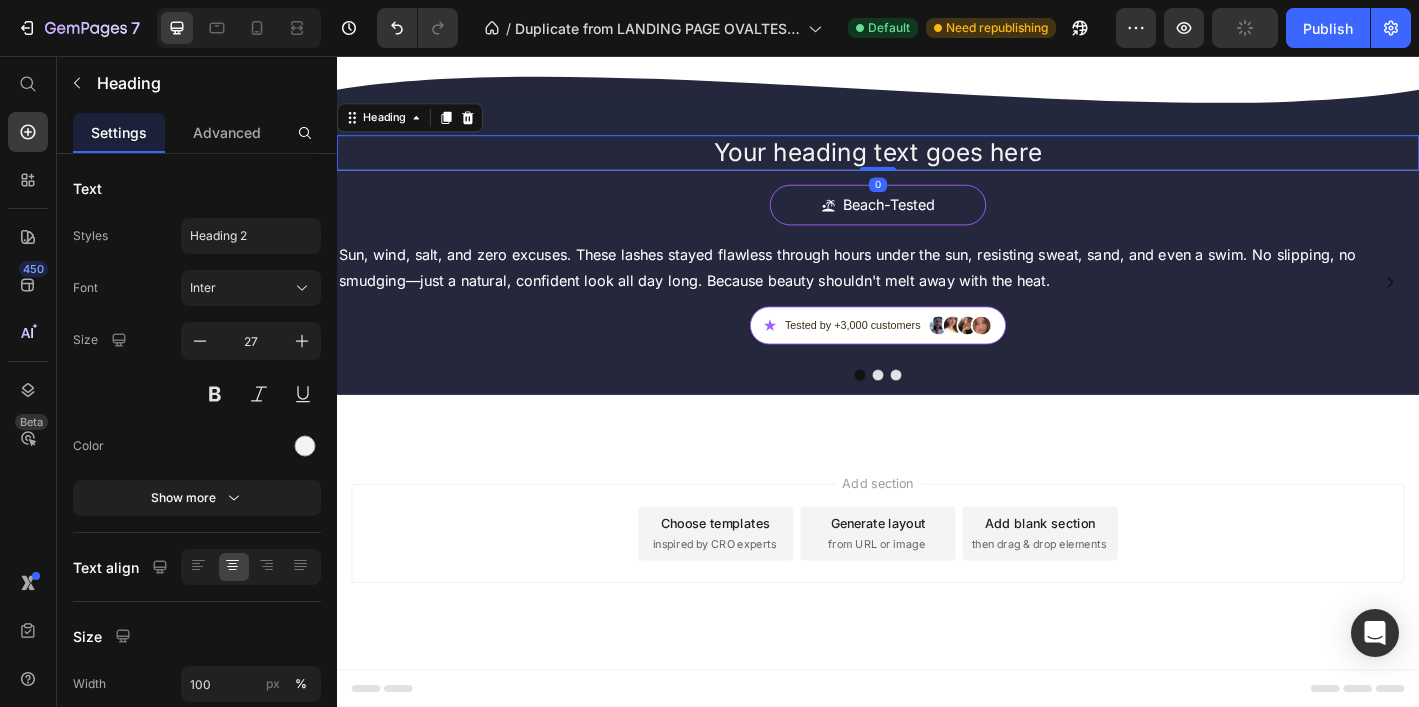 click on "Your heading text goes here" at bounding box center [937, 162] 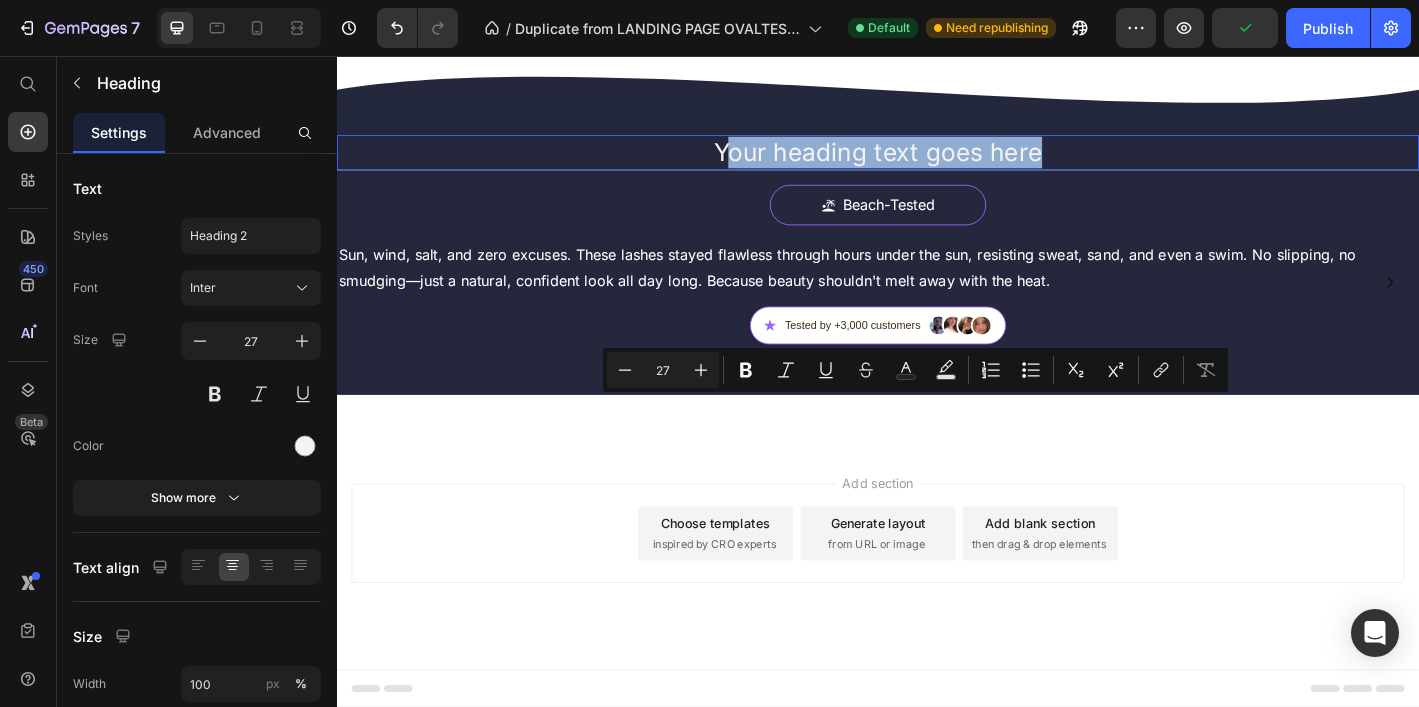drag, startPoint x: 1128, startPoint y: 450, endPoint x: 771, endPoint y: 468, distance: 357.4535 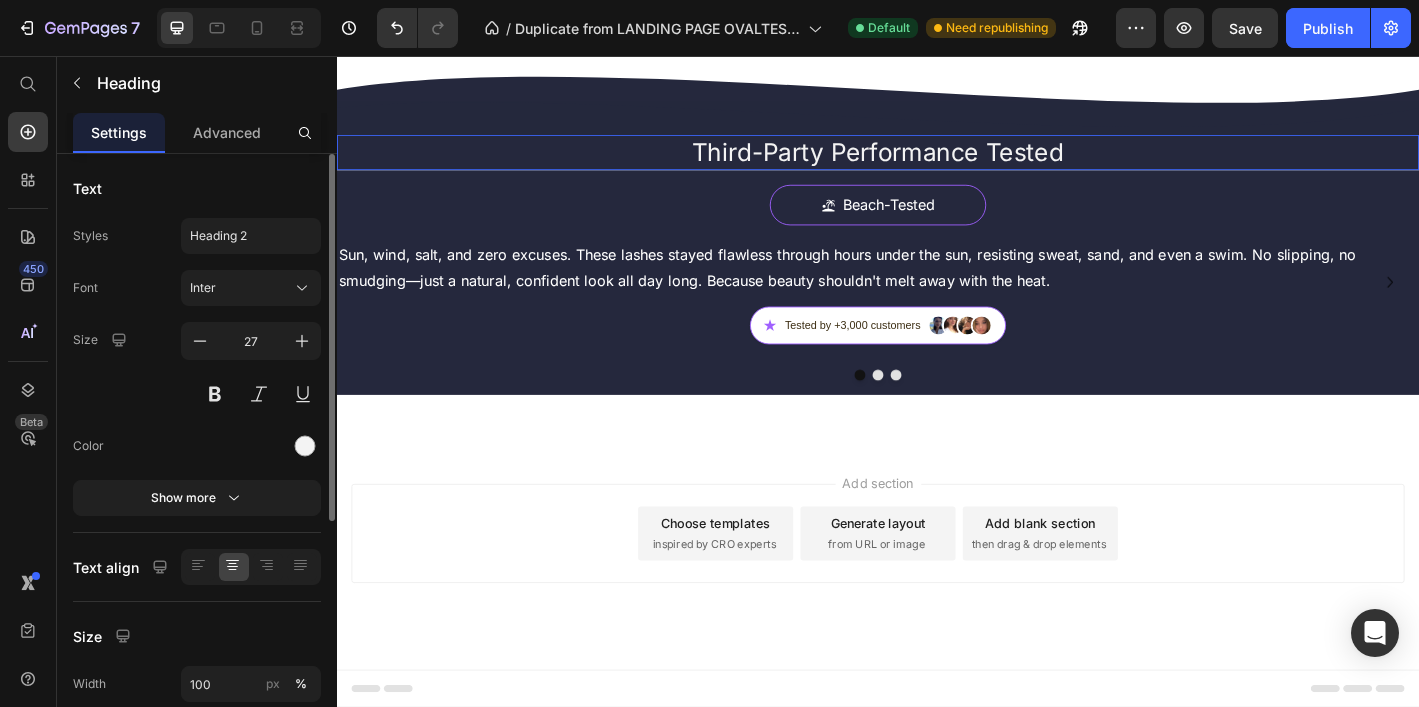 click at bounding box center (251, 446) 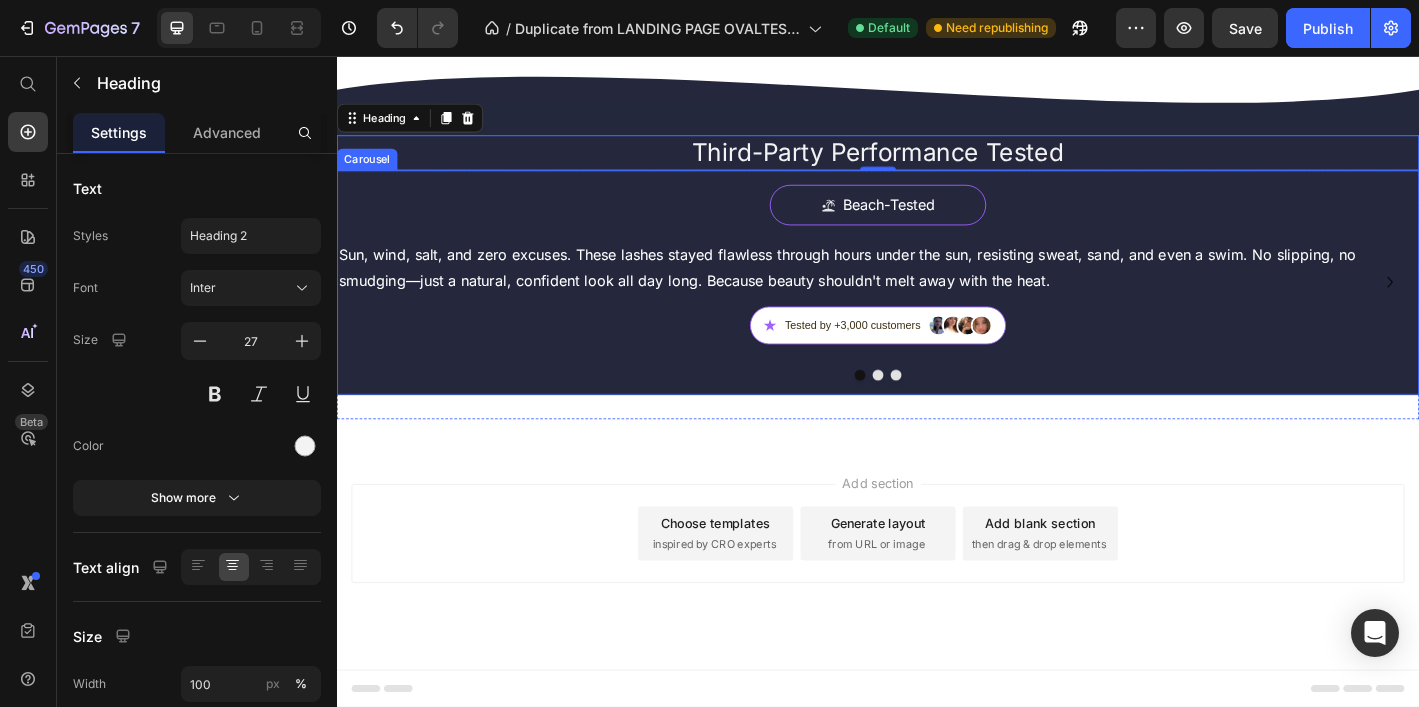 click on "Beach-Tested Button Sun, wind, salt, and zero excuses. These lashes stayed flawless through hours under the sun, resisting sweat, sand, and even a swim. No slipping, no smudging—just a natural, confident look all day long. Because beauty shouldn't melt away with the heat. Text Block
★
Tested by +3,000 customers
Custom Code" at bounding box center (937, 322) 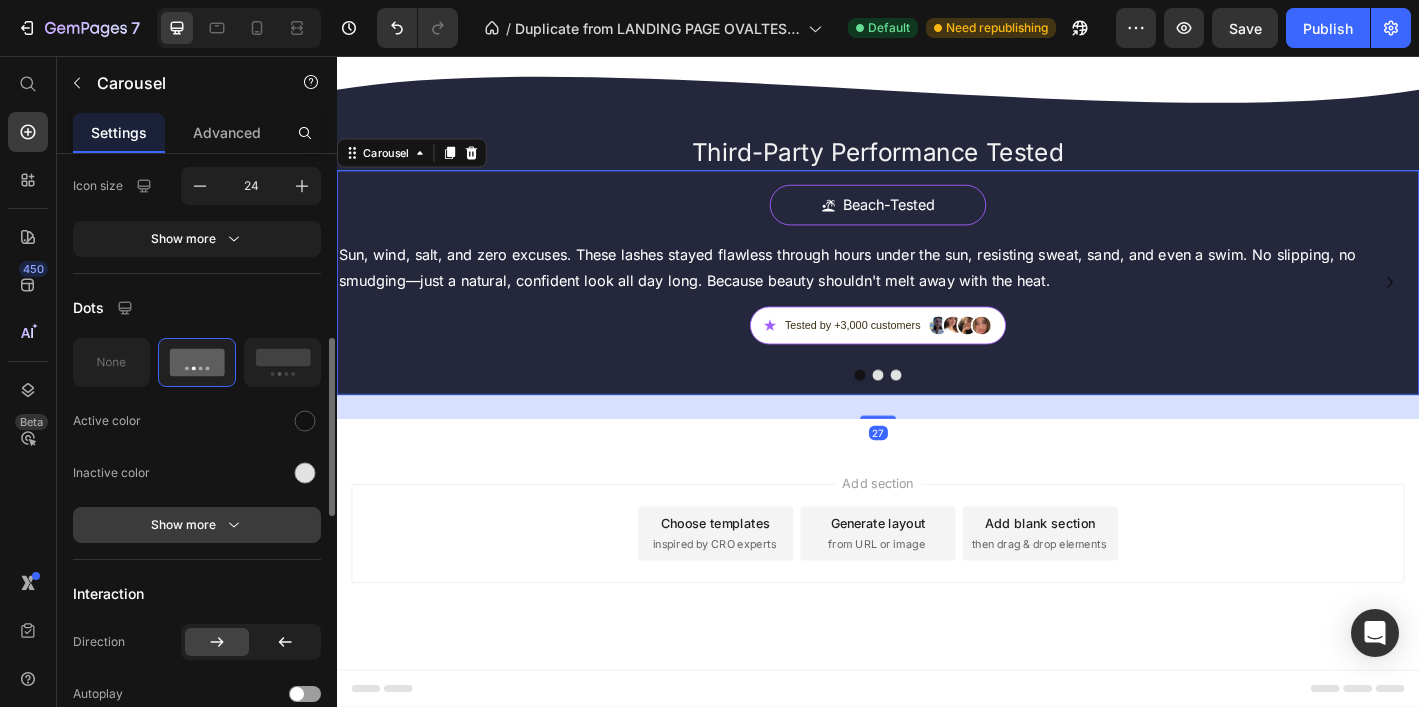 scroll, scrollTop: 621, scrollLeft: 0, axis: vertical 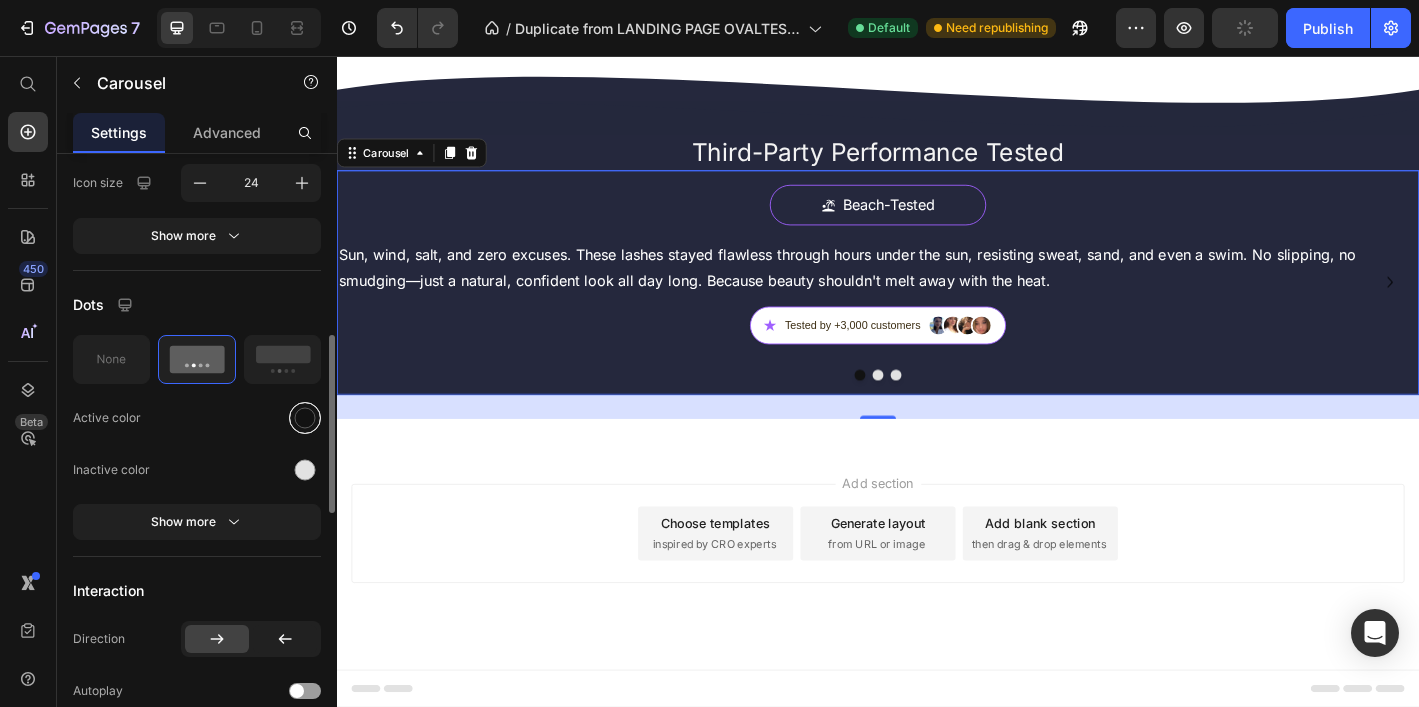 click at bounding box center (305, 417) 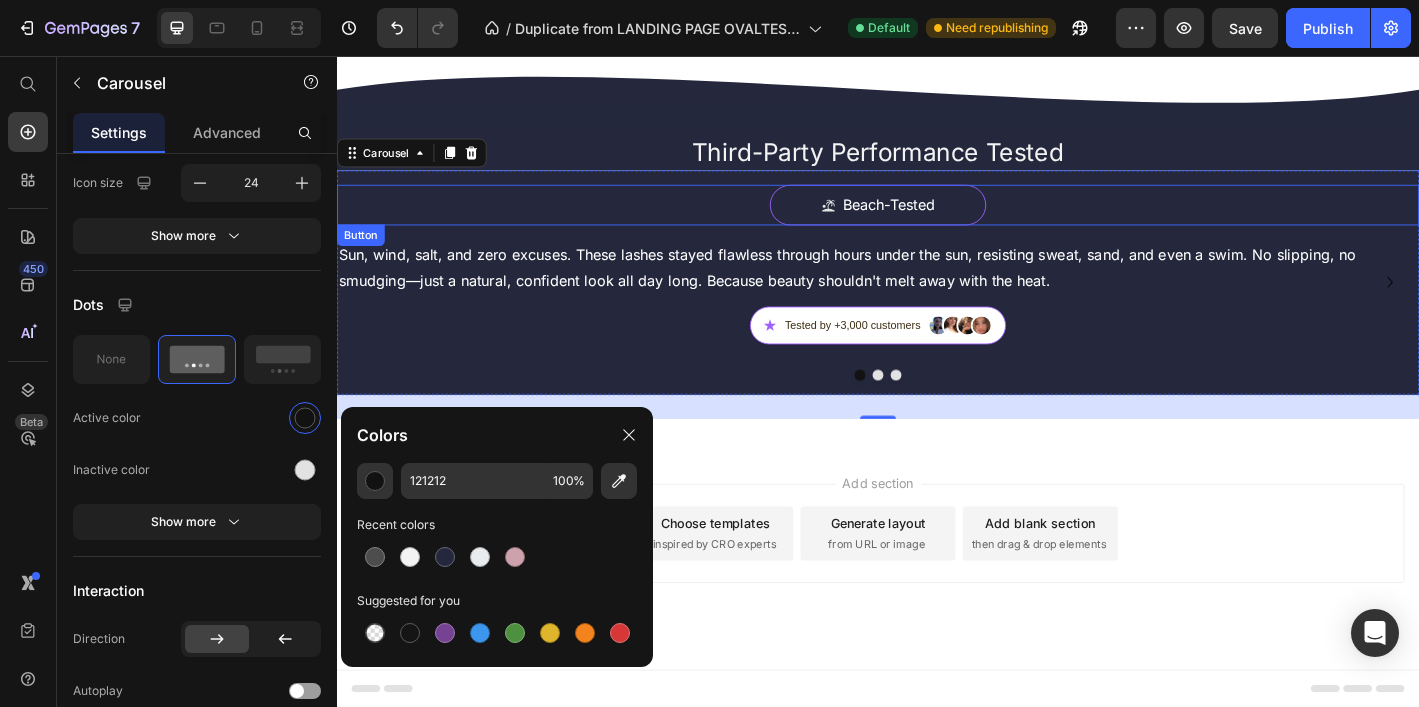 click on "Beach-Tested Button" at bounding box center [937, 220] 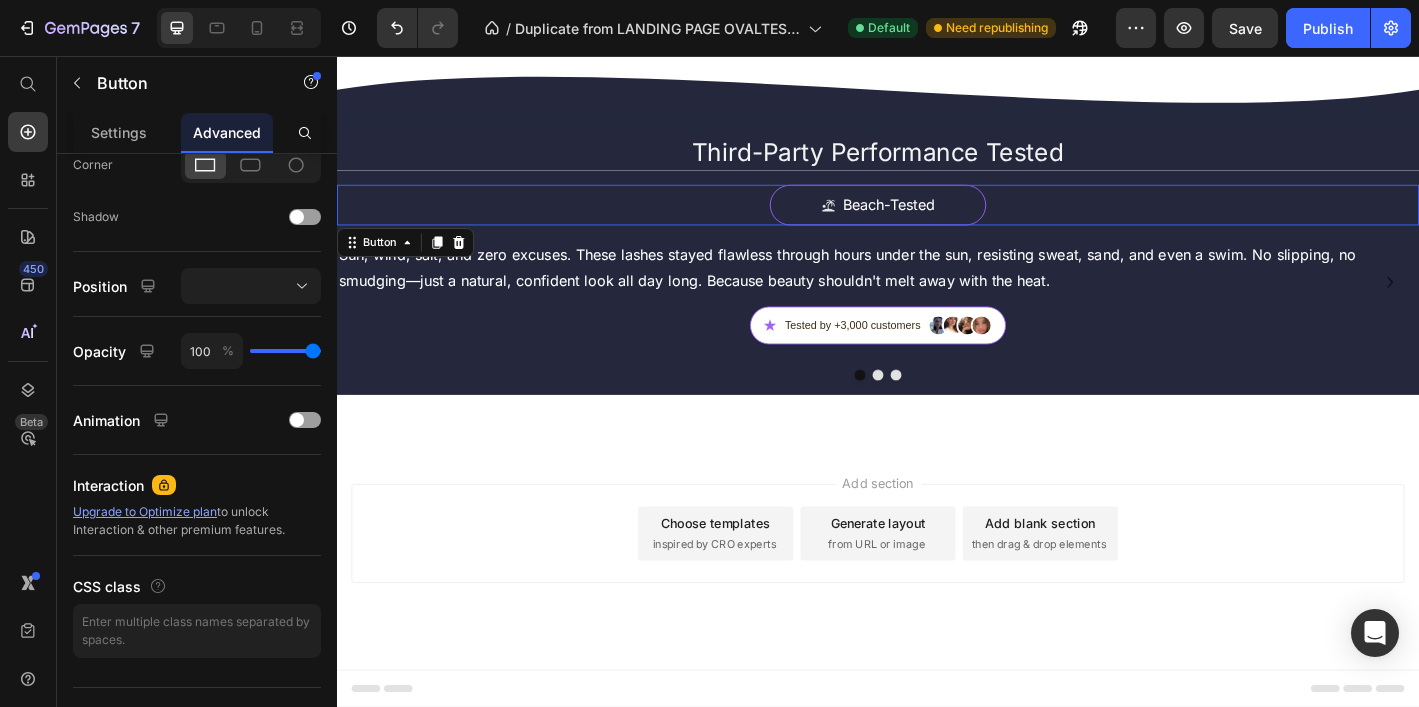 scroll, scrollTop: 0, scrollLeft: 0, axis: both 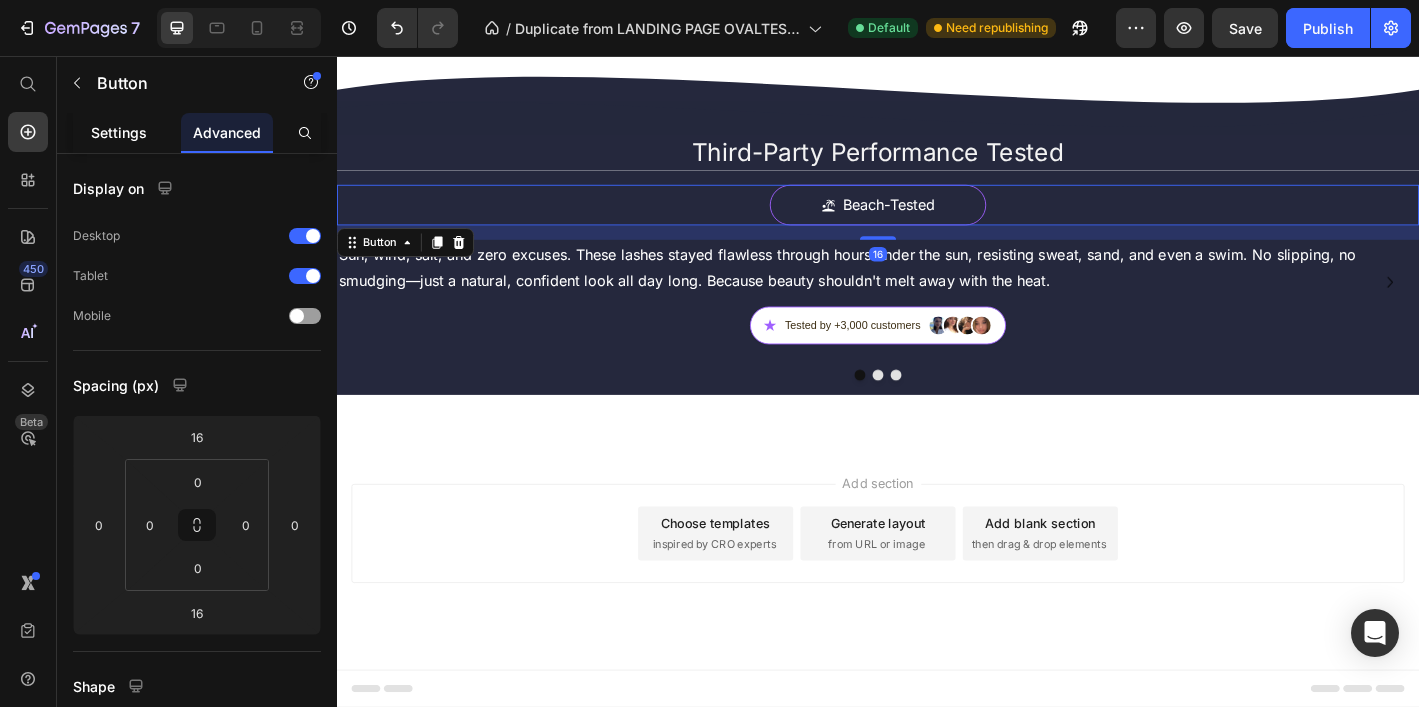click on "Settings" at bounding box center (119, 132) 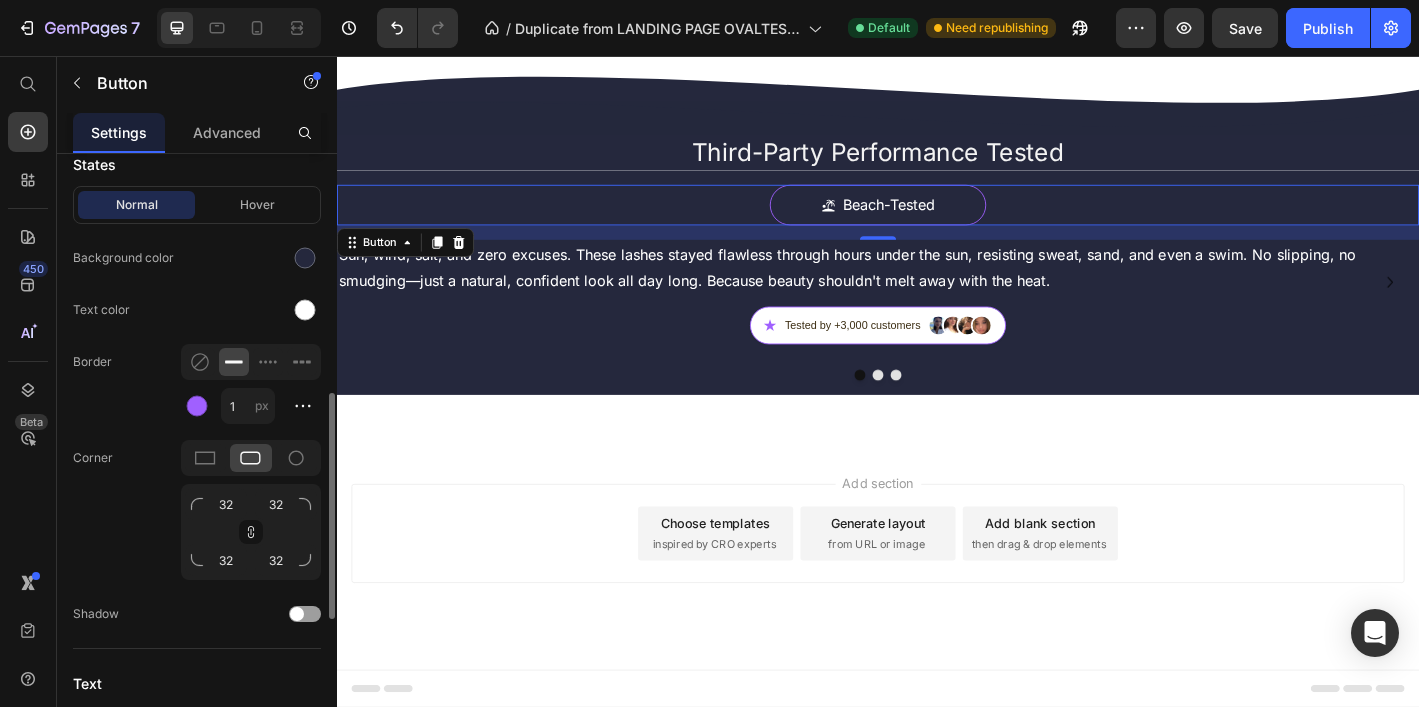 scroll, scrollTop: 638, scrollLeft: 0, axis: vertical 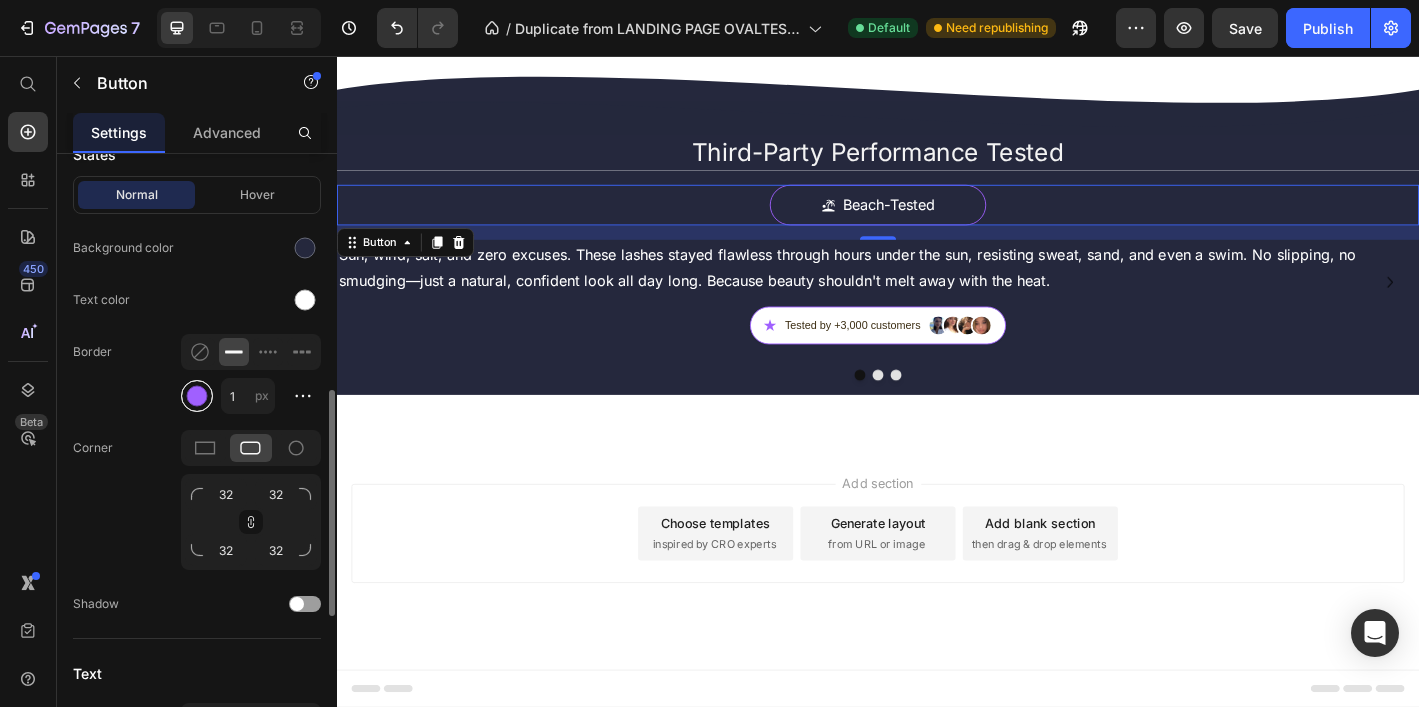 click at bounding box center [197, 396] 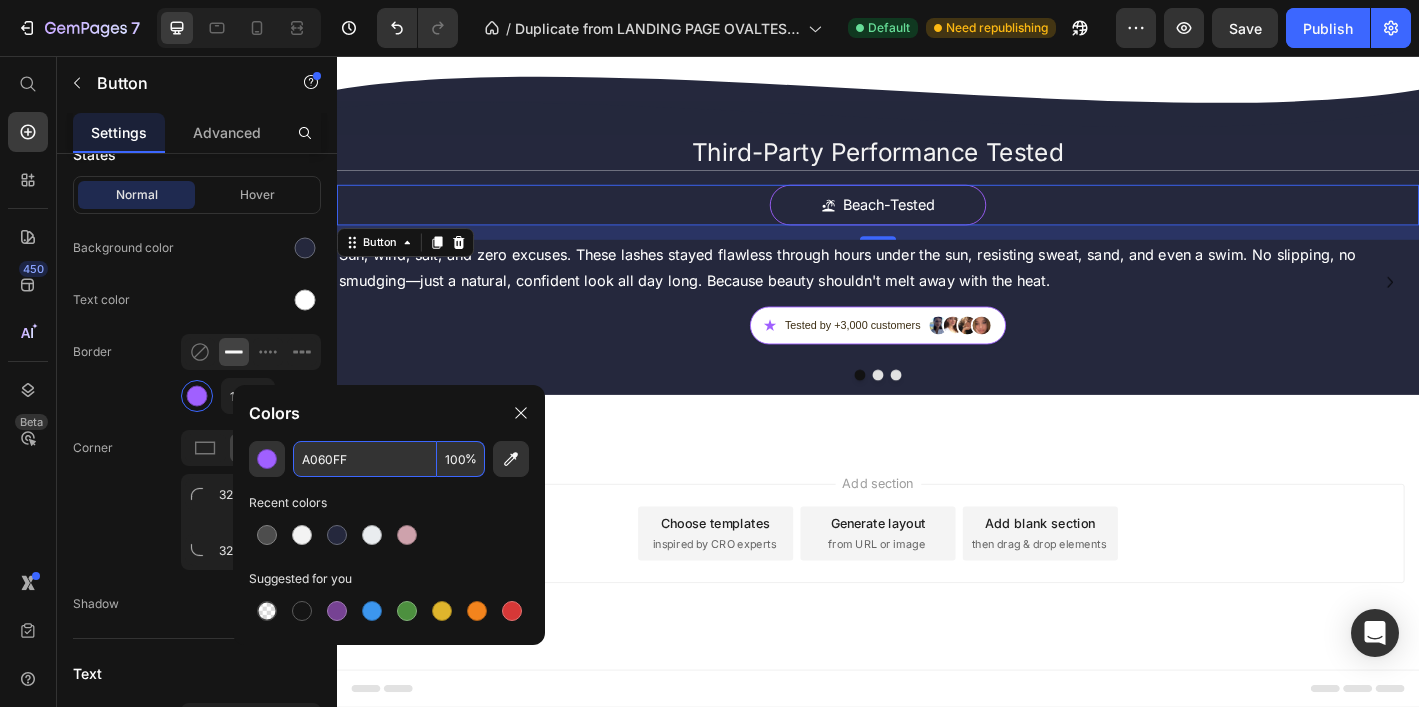 click on "A060FF" at bounding box center (365, 459) 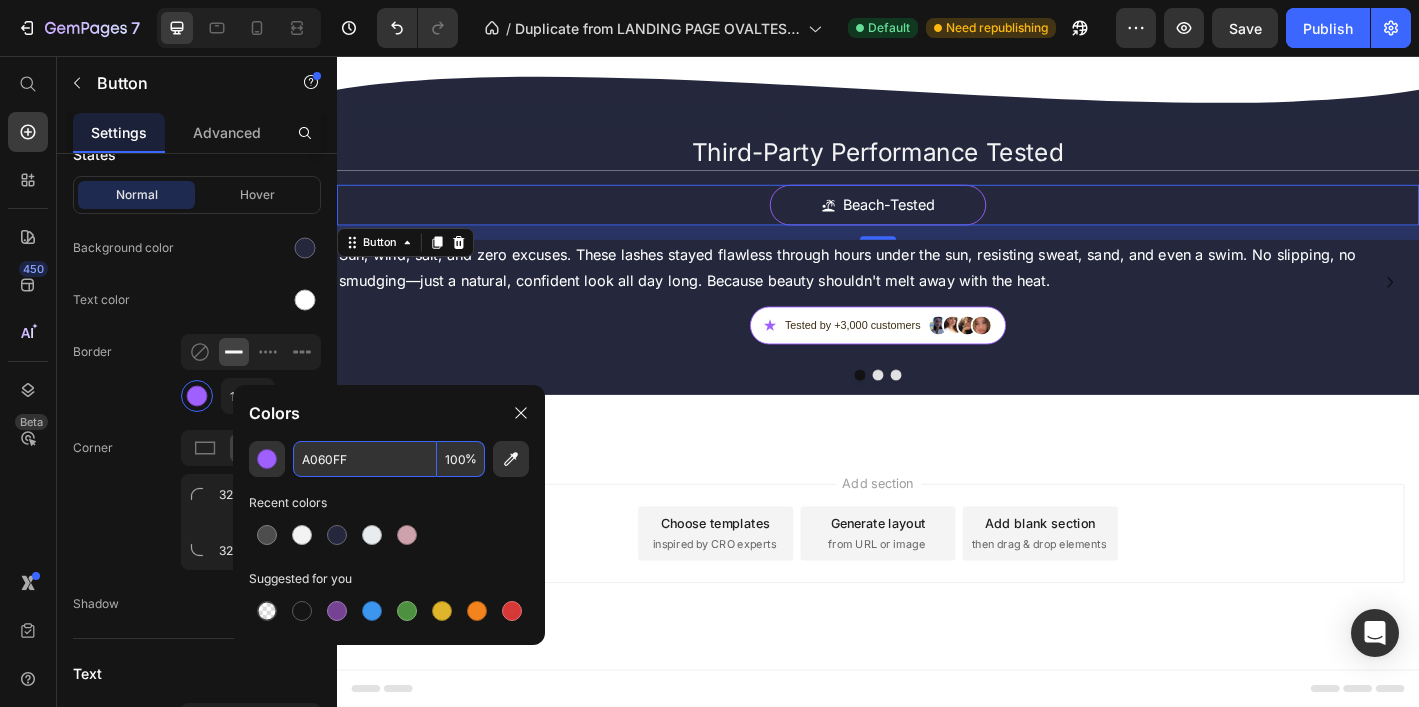 click on "Text color" 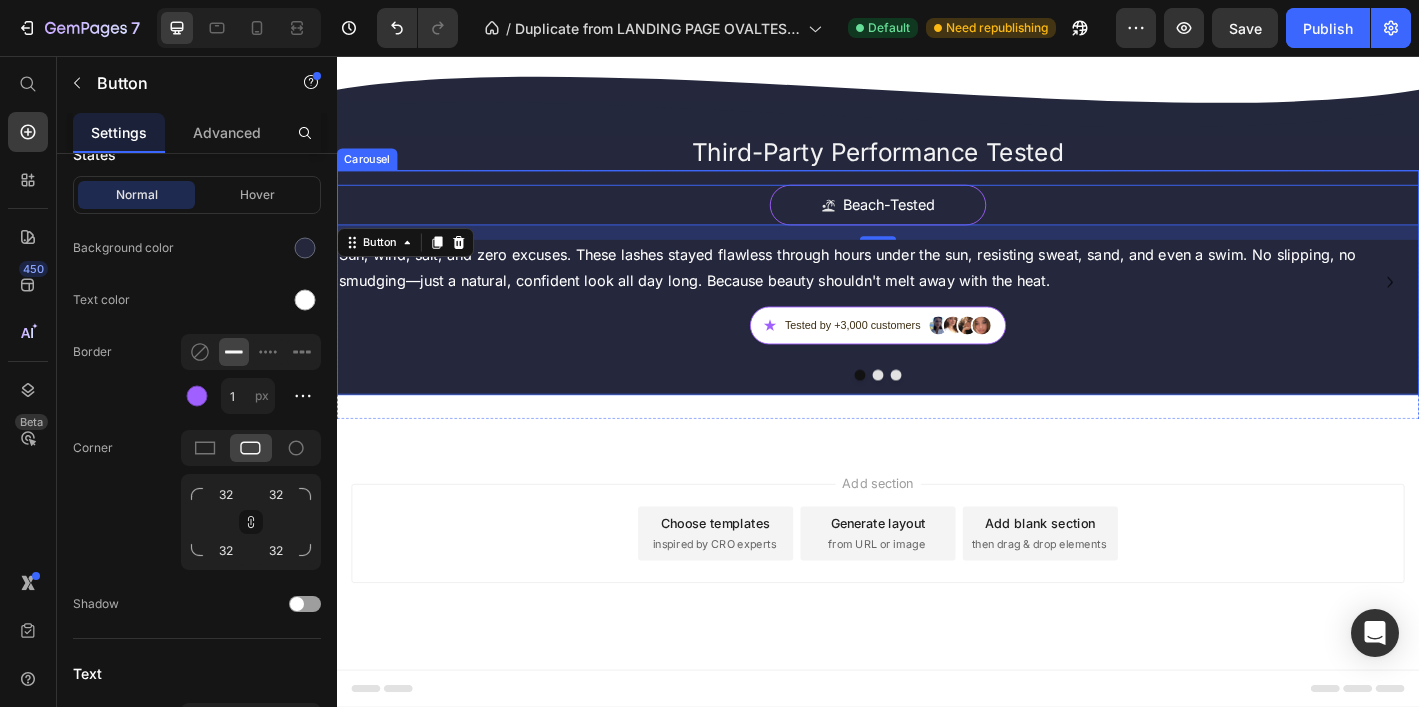 click on "Beach-Tested Button   16 Sun, wind, salt, and zero excuses. These lashes stayed flawless through hours under the sun, resisting sweat, sand, and even a swim. No slipping, no smudging—just a natural, confident look all day long. Because beauty shouldn't melt away with the heat. Text Block
★
Tested by +3,000 customers
Custom Code" at bounding box center [937, 322] 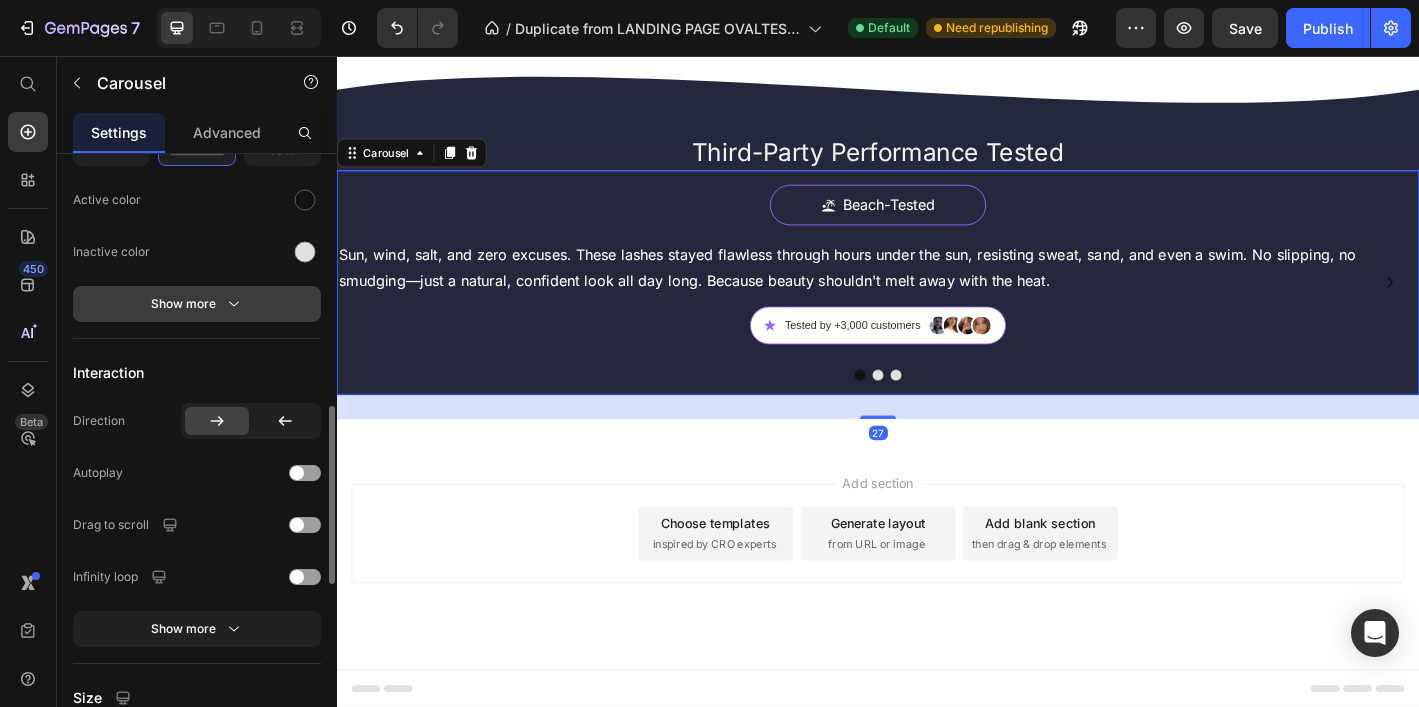 scroll, scrollTop: 845, scrollLeft: 0, axis: vertical 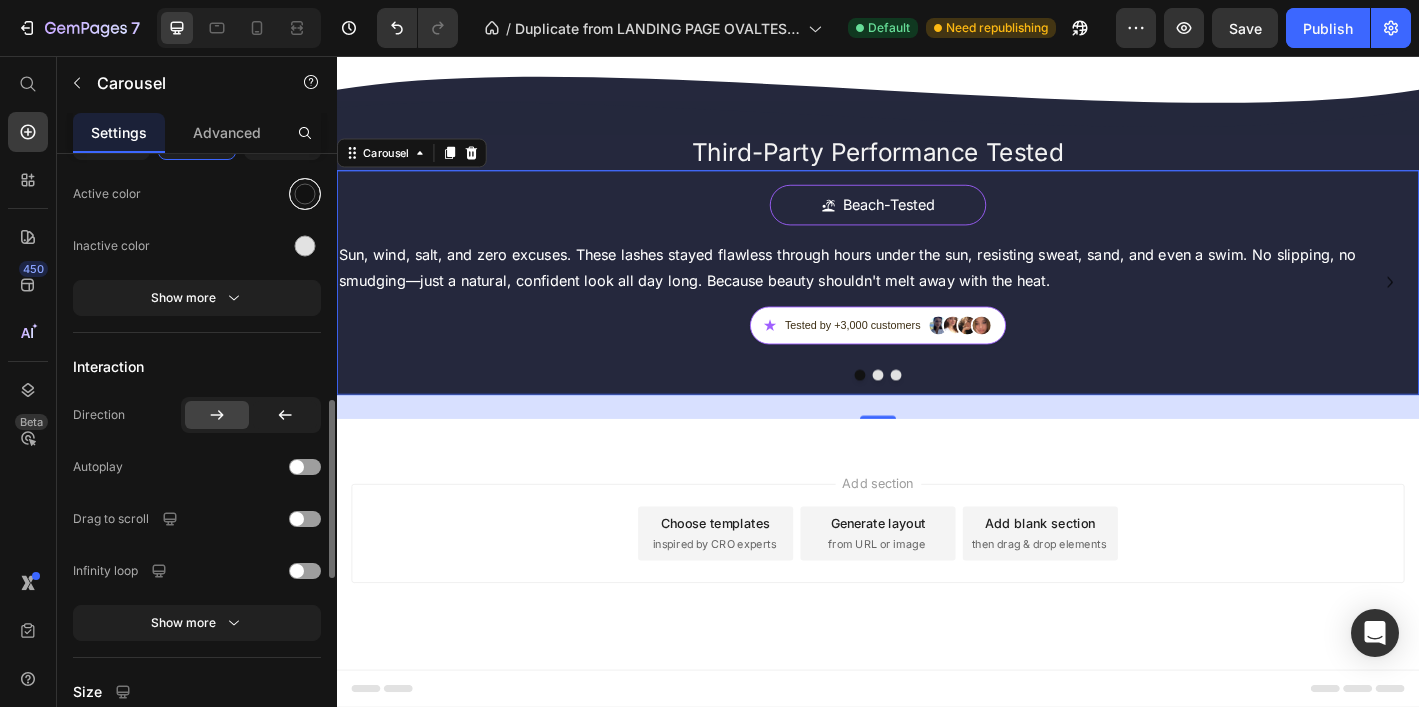 click at bounding box center (305, 193) 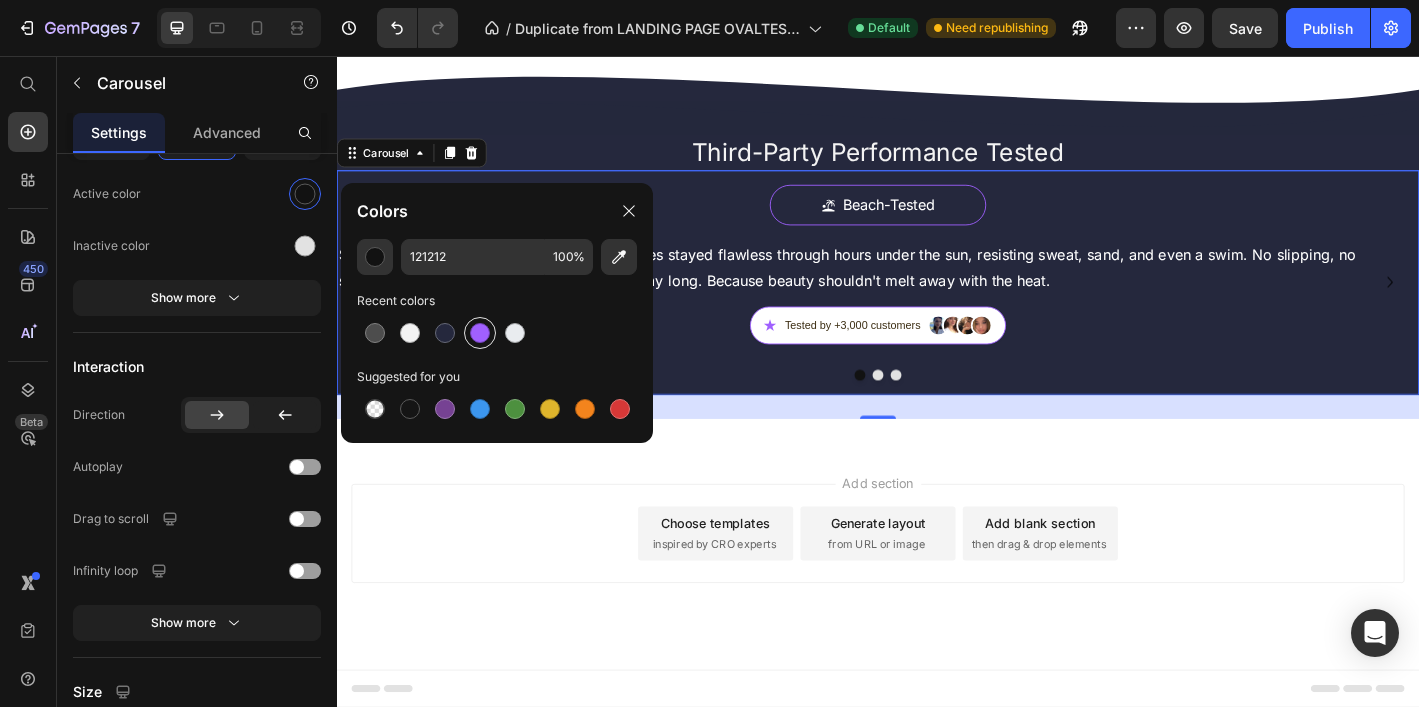click at bounding box center (480, 333) 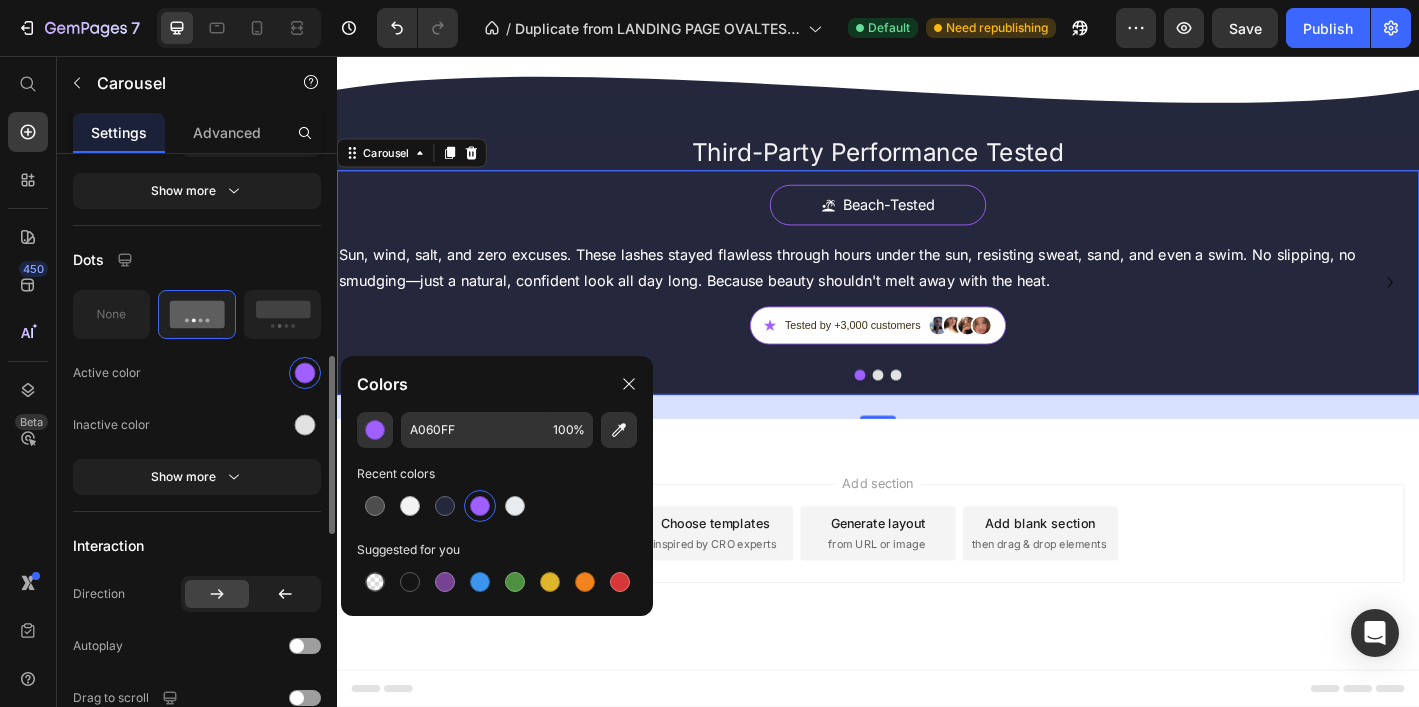 scroll, scrollTop: 672, scrollLeft: 0, axis: vertical 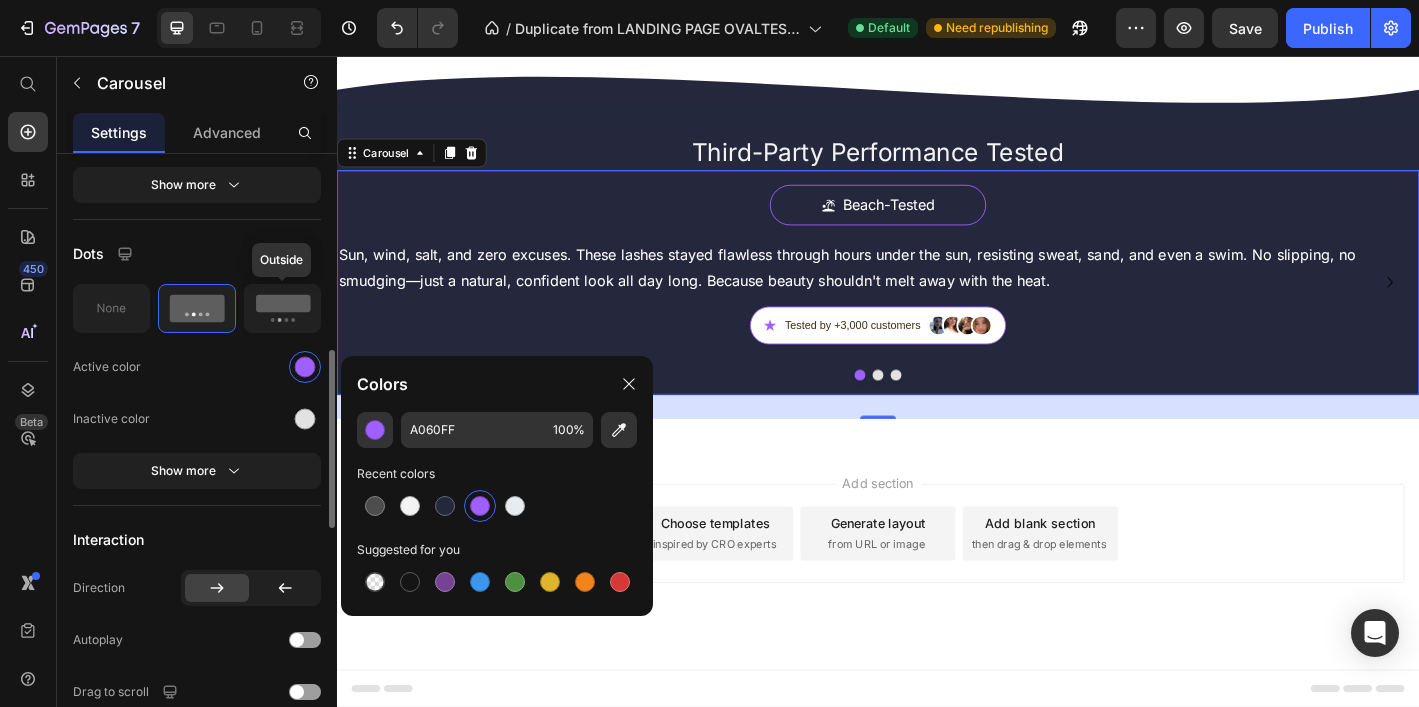 click 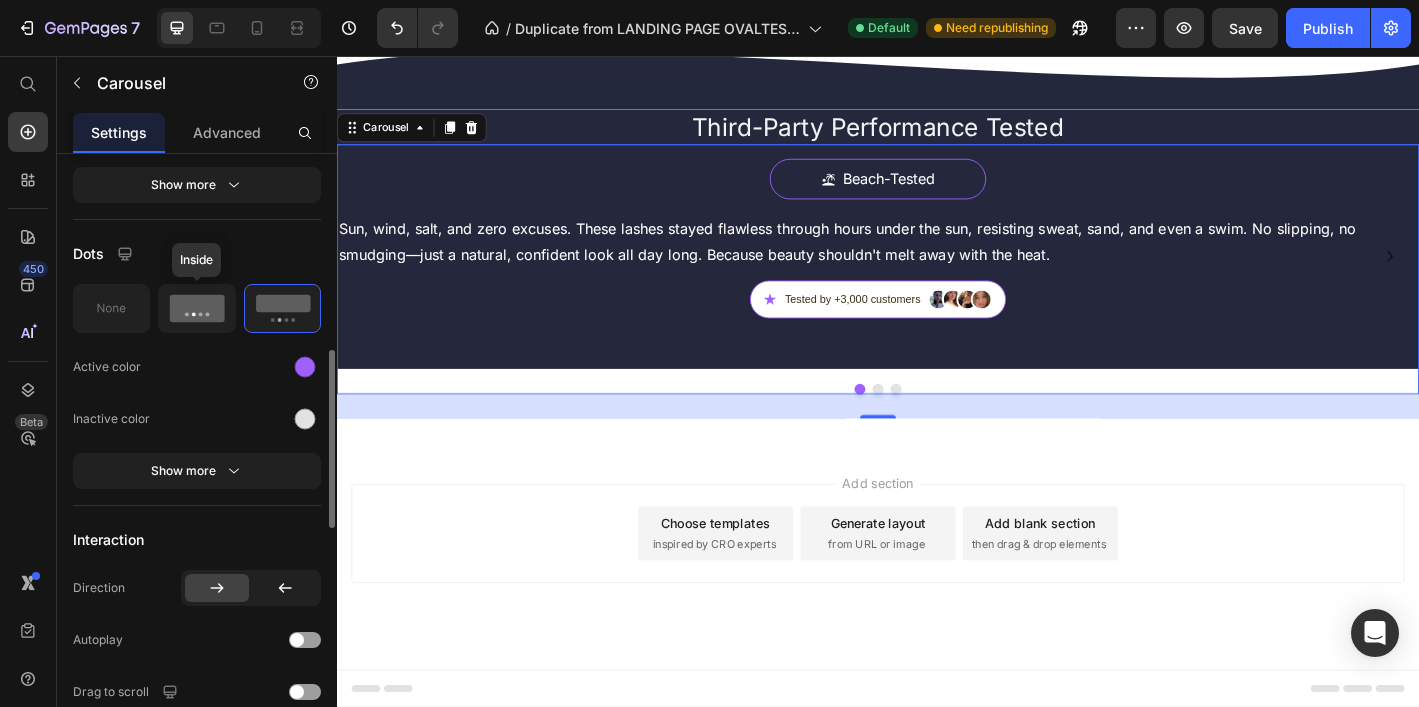 click 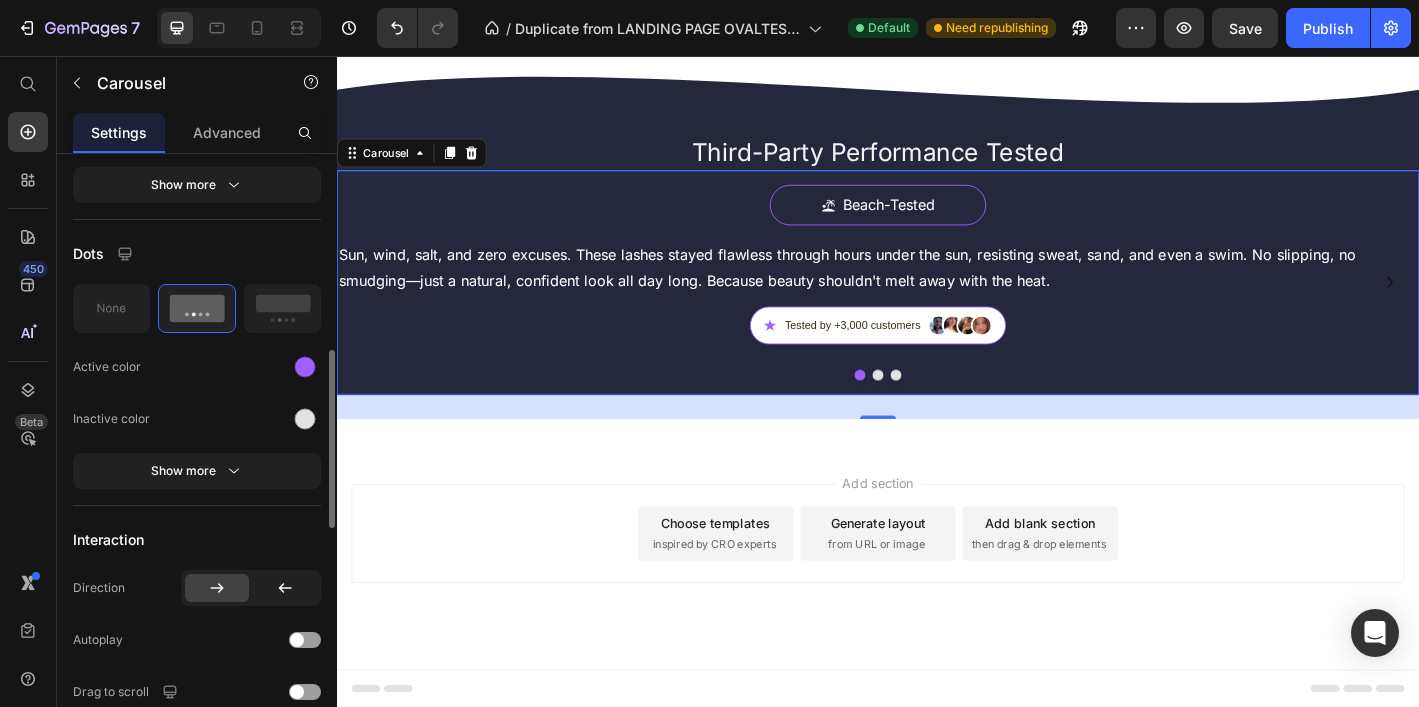 click on "Active color" 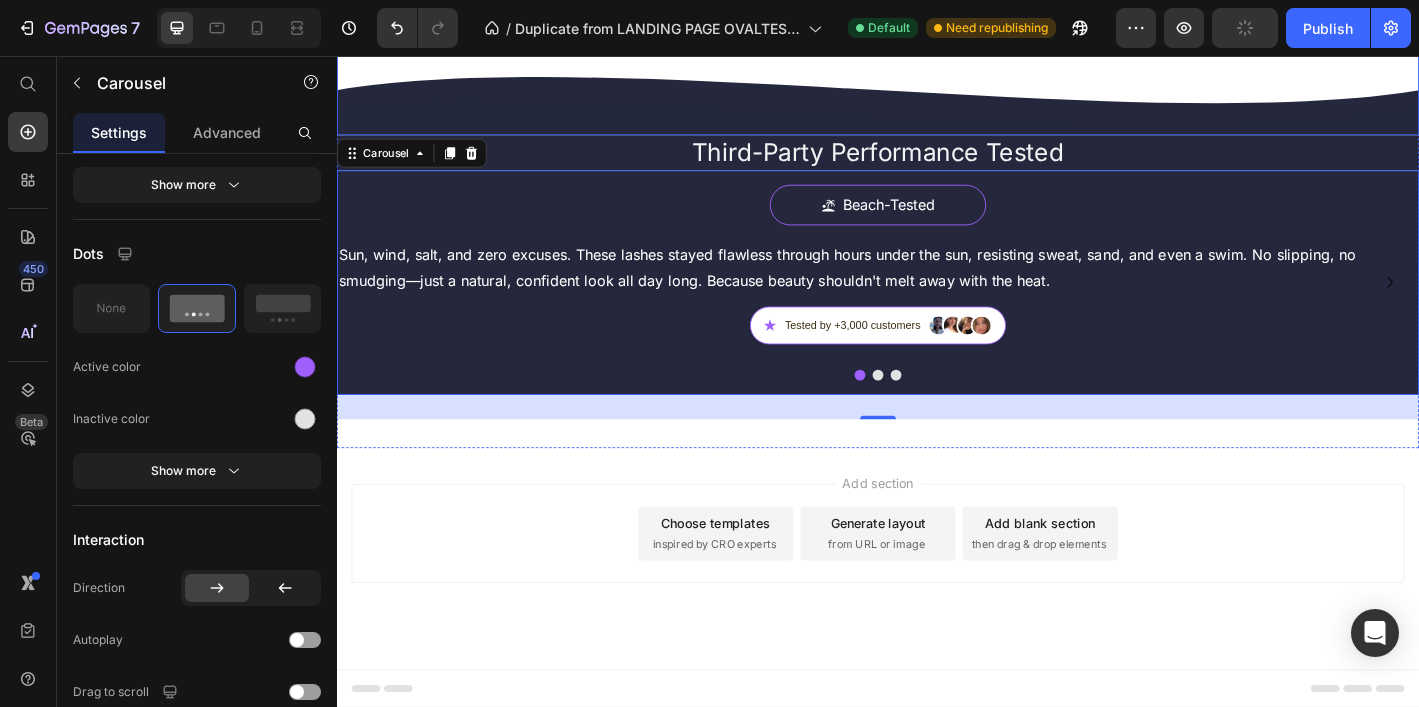 click 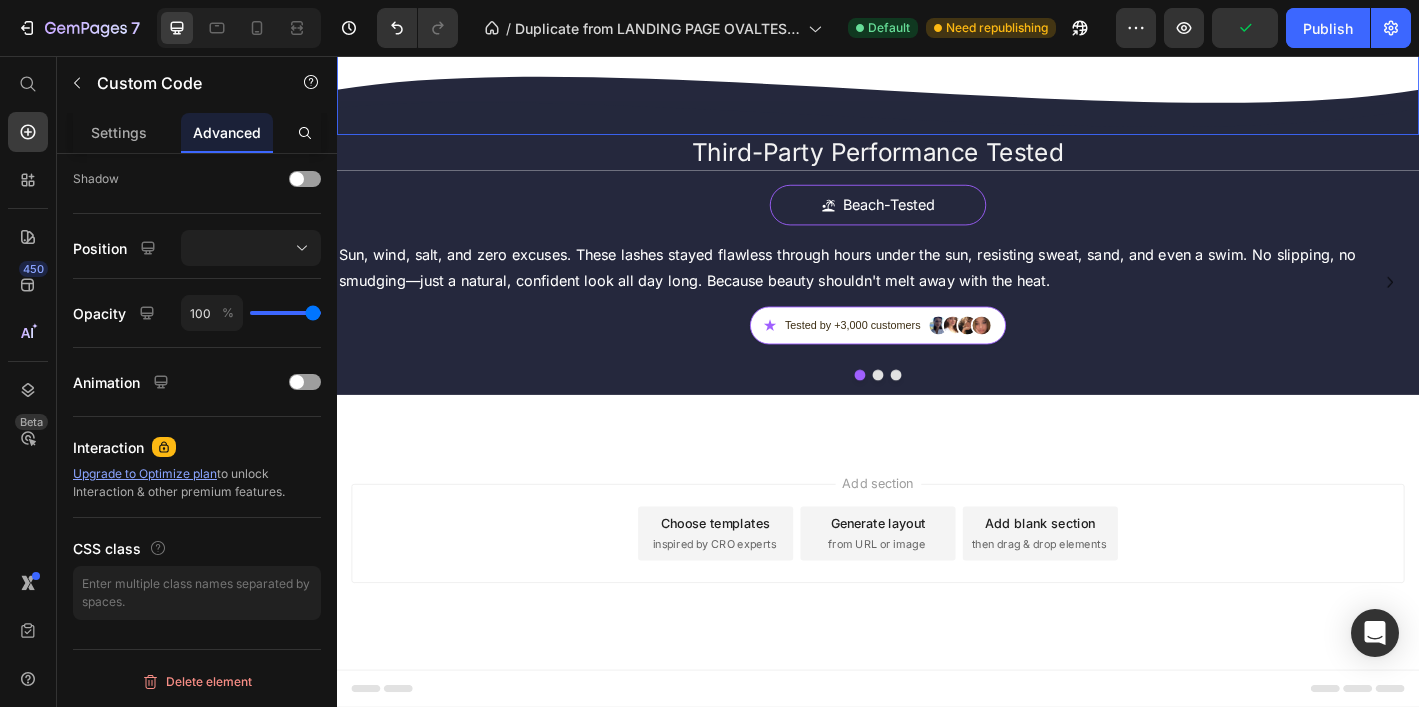 scroll, scrollTop: 0, scrollLeft: 0, axis: both 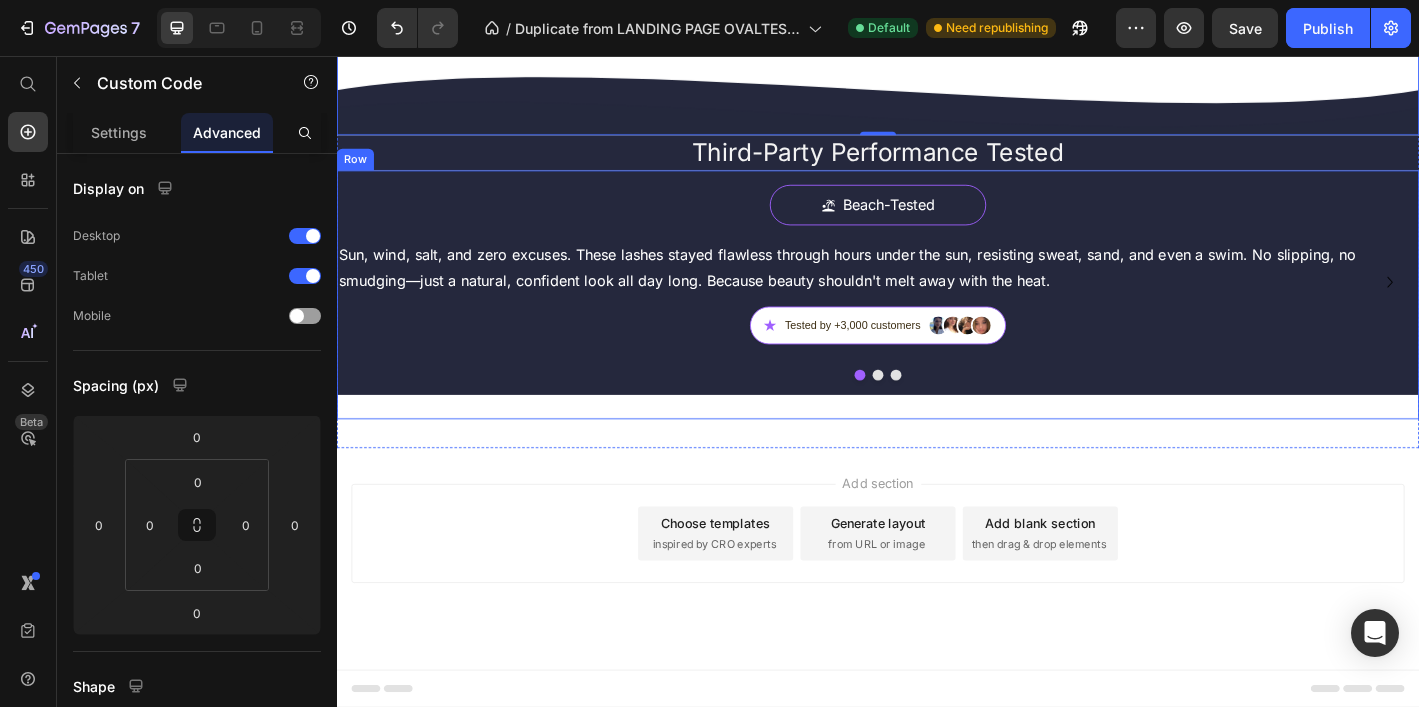click on "Beach-Tested Button Sun, wind, salt, and zero excuses. These lashes stayed flawless through hours under the sun, resisting sweat, sand, and even a swim. No slipping, no smudging—just a natural, confident look all day long. Because beauty shouldn't melt away with the heat. Text Block
★
Tested by +3,000 customers
Custom Code
Gym-Proof Performance Button We tested them mid-squat, post-run, and through sweaty high-intensity sessions—and they stayed right in place. No glue, no mess, no touch-ups. Just a secure fit that moves with you.  These lashes keep up when your day doesn't slow down. Text Block
★
Tested by +3,000 customers
Custom Code
Night-Party Tested Button Text Block
★
Tested by +3,000 customers" at bounding box center [937, 319] 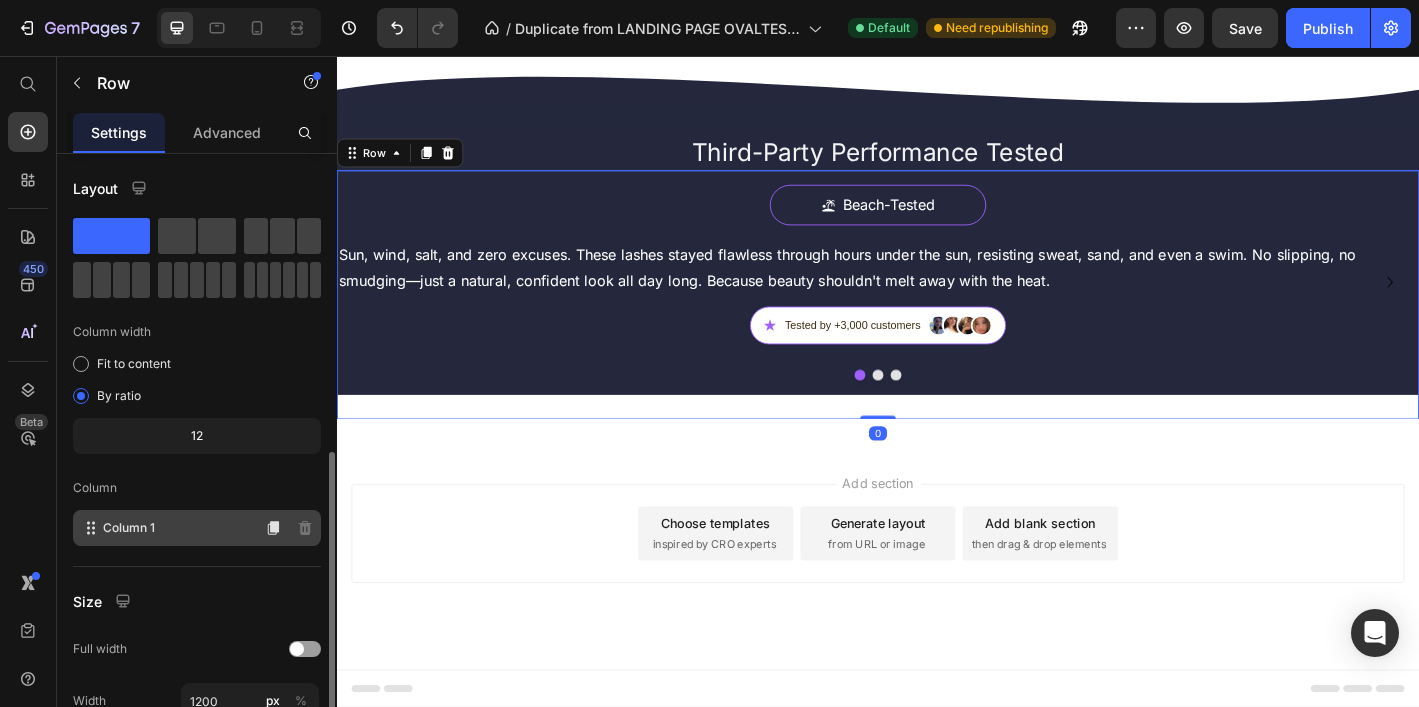scroll, scrollTop: 302, scrollLeft: 0, axis: vertical 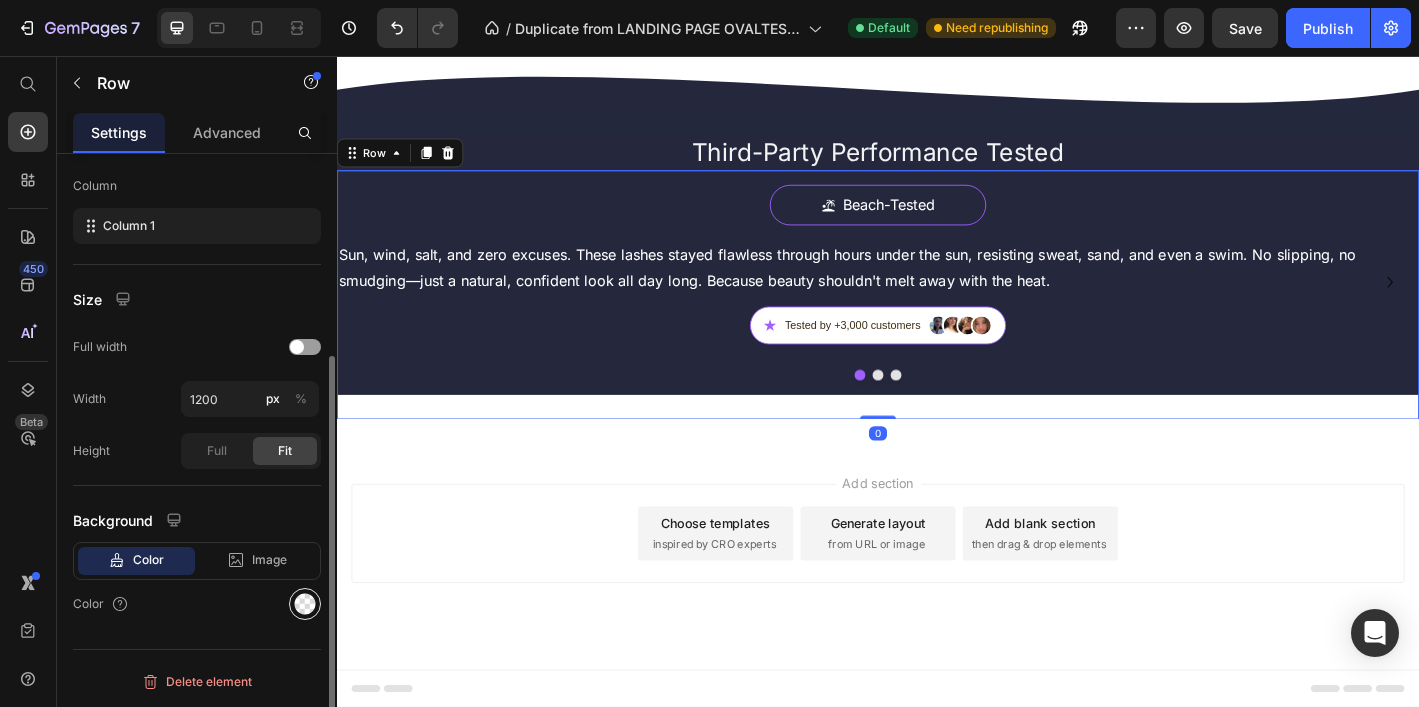 click 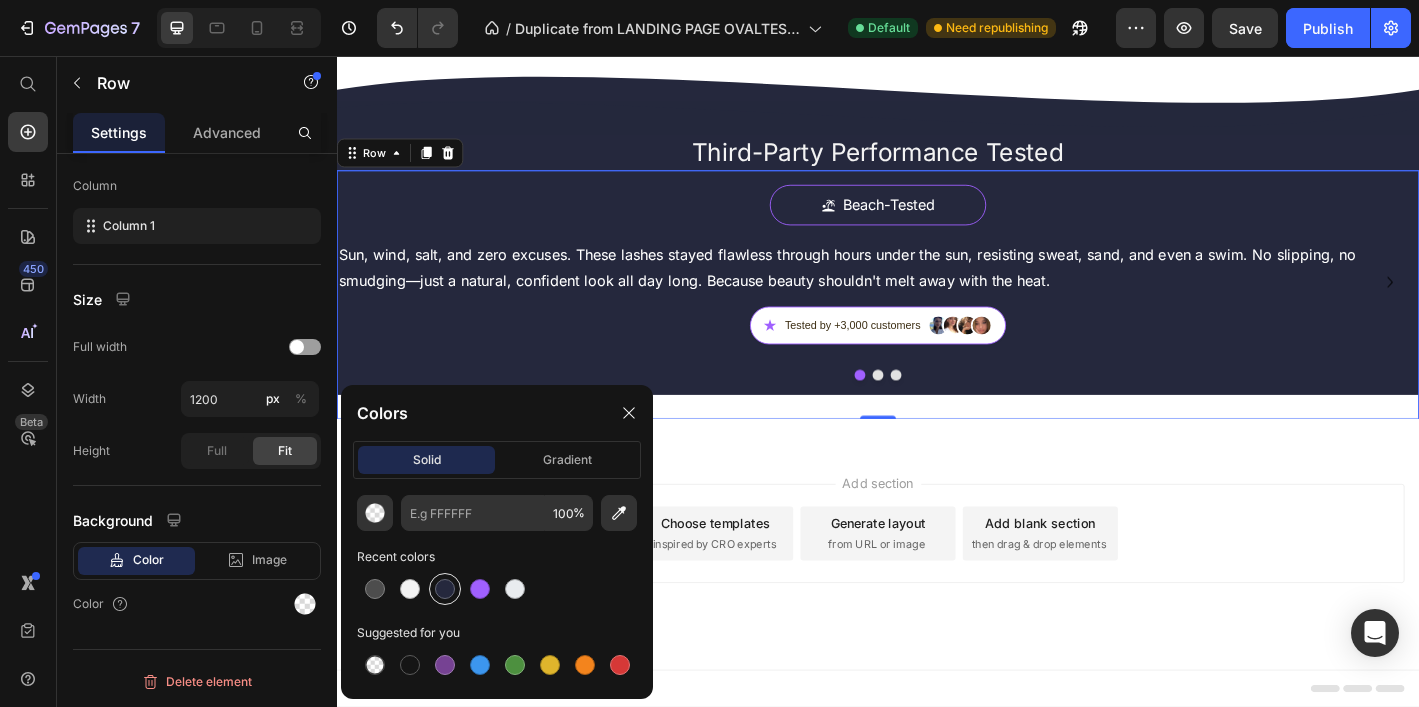 click at bounding box center (445, 589) 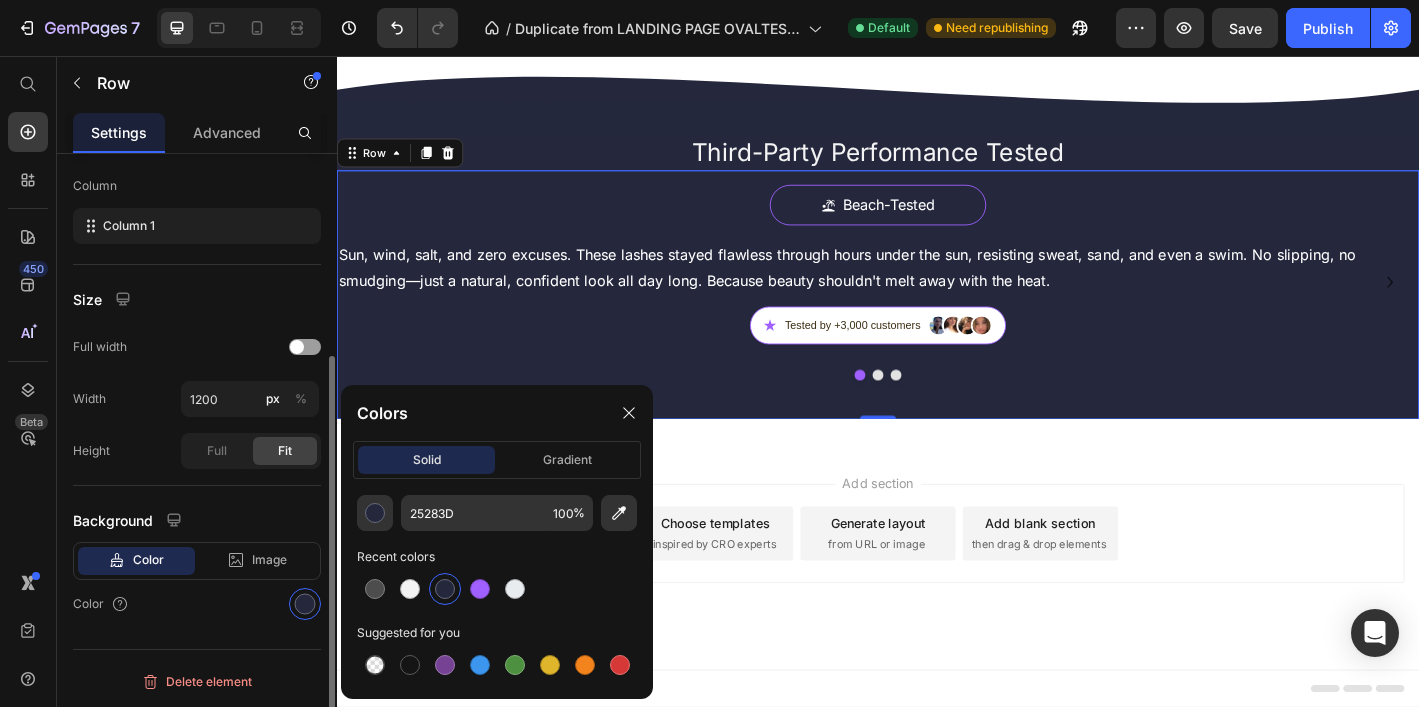 click on "Size" at bounding box center [197, 299] 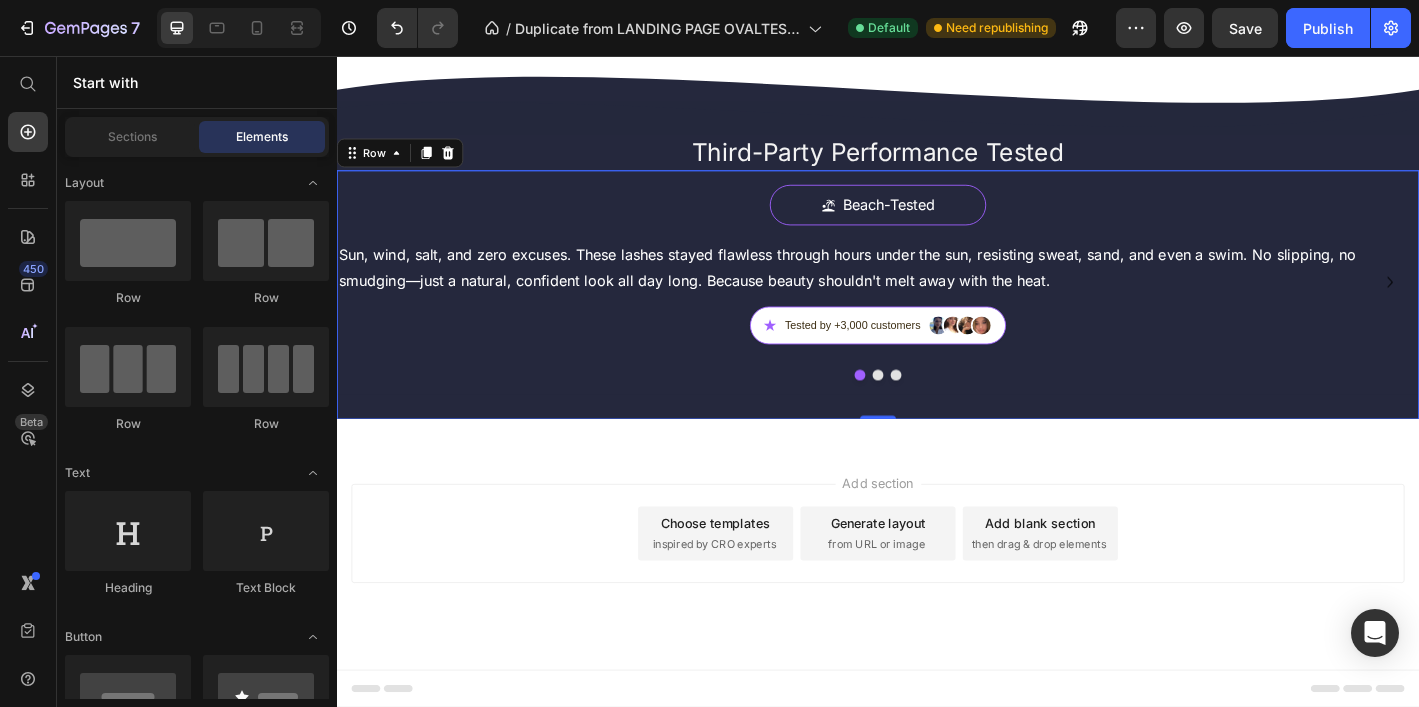 click on "Add section Choose templates inspired by CRO experts Generate layout from URL or image Add blank section then drag & drop elements" at bounding box center (937, 613) 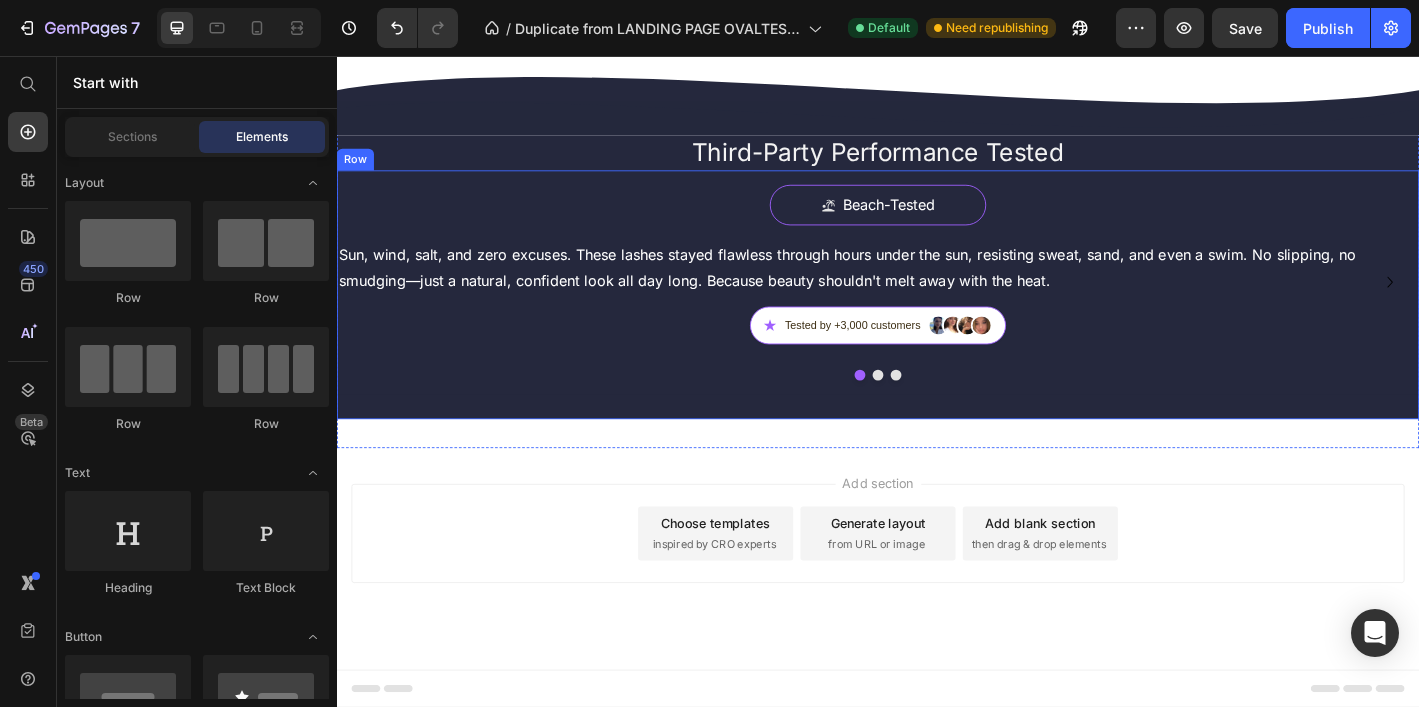 scroll, scrollTop: 4491, scrollLeft: 0, axis: vertical 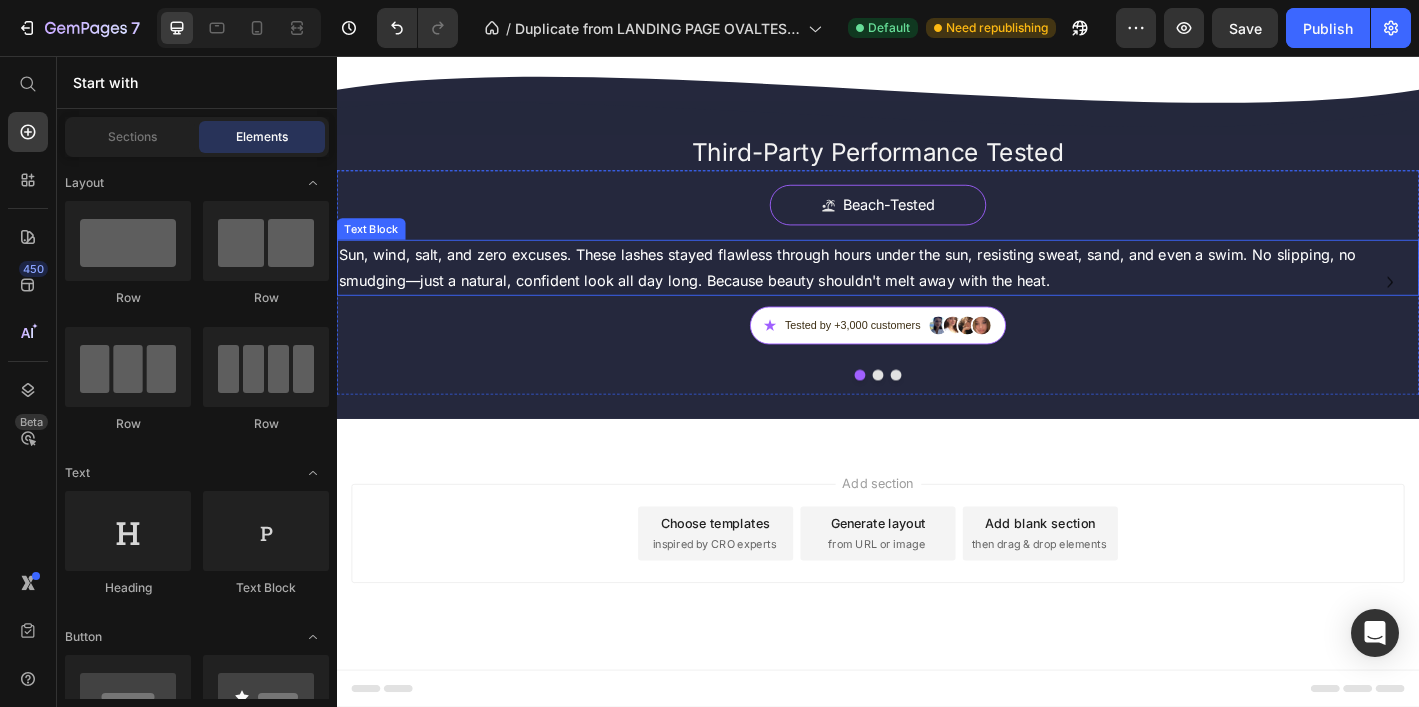click on "Sun, wind, salt, and zero excuses. These lashes stayed flawless through hours under the sun, resisting sweat, sand, and even a swim. No slipping, no smudging—just a natural, confident look all day long. Because beauty shouldn't melt away with the heat." at bounding box center (937, 290) 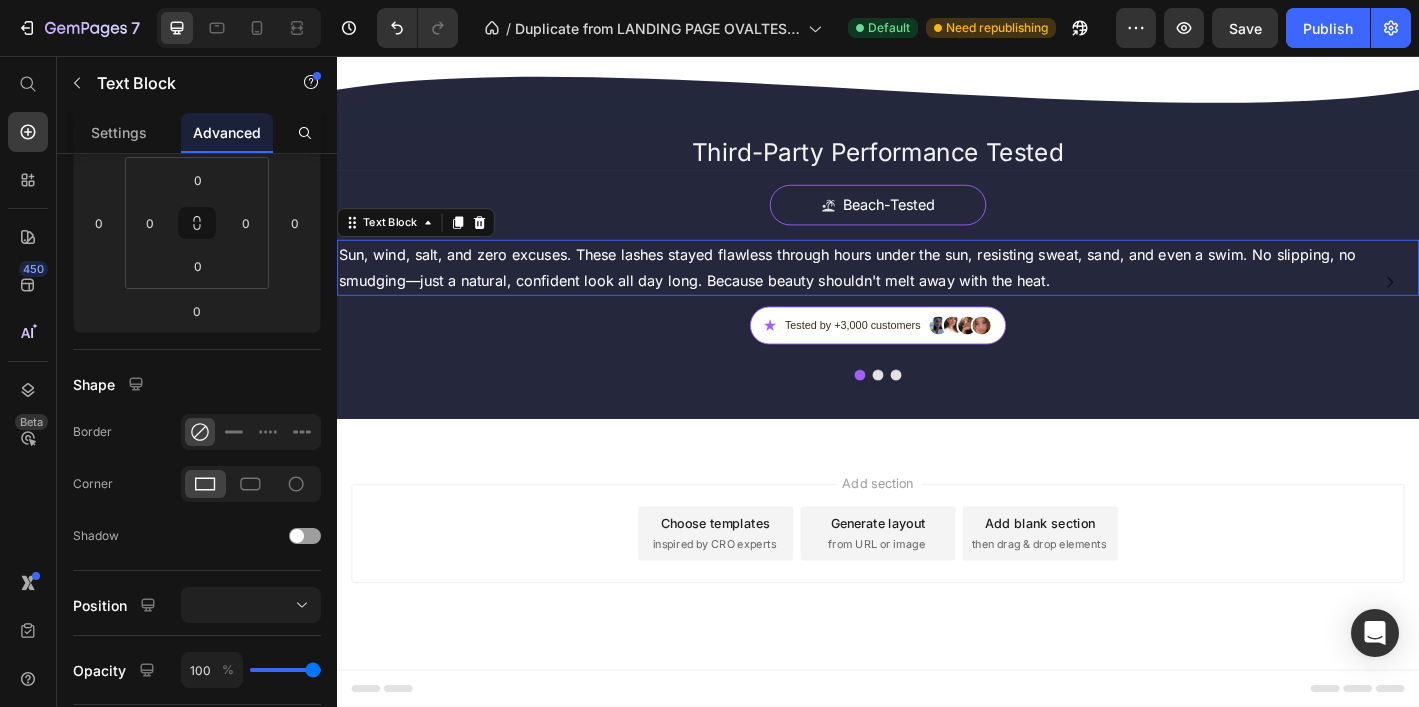 scroll, scrollTop: 0, scrollLeft: 0, axis: both 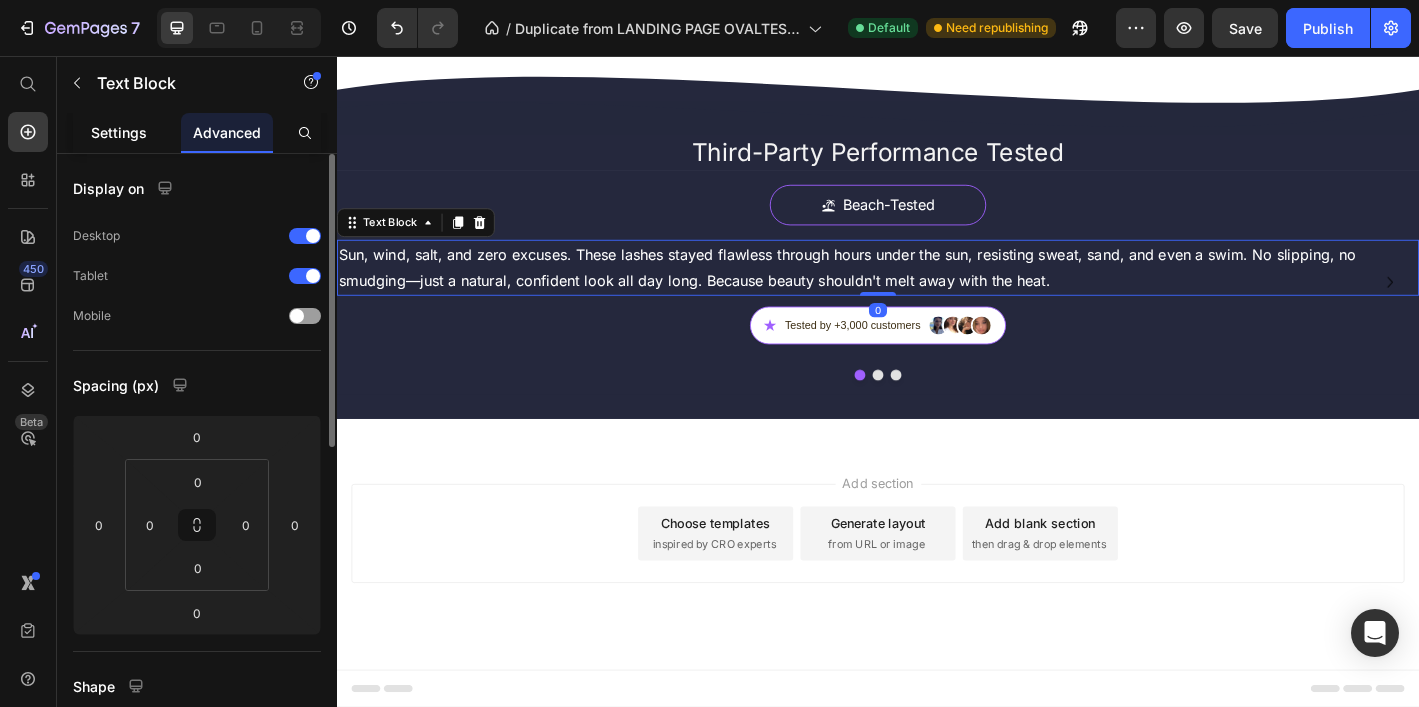 click on "Settings" at bounding box center [119, 132] 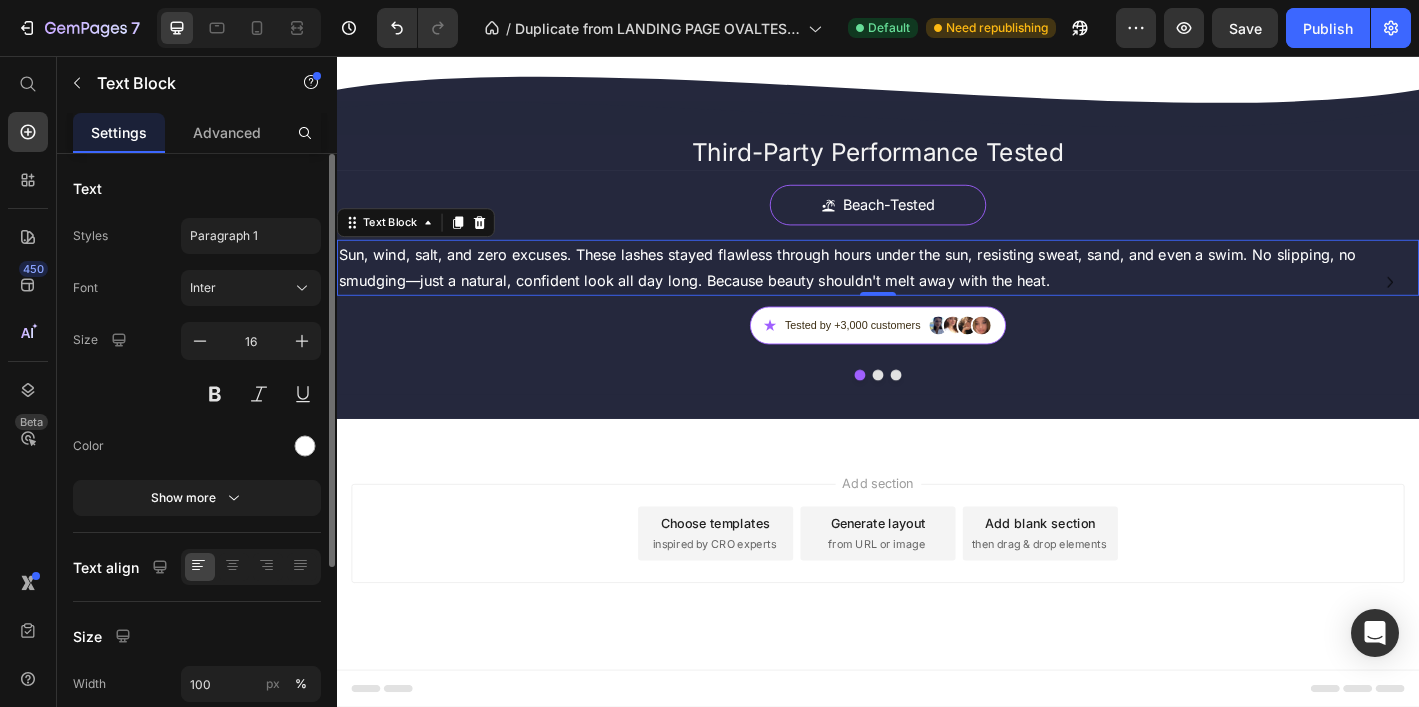 scroll, scrollTop: 285, scrollLeft: 0, axis: vertical 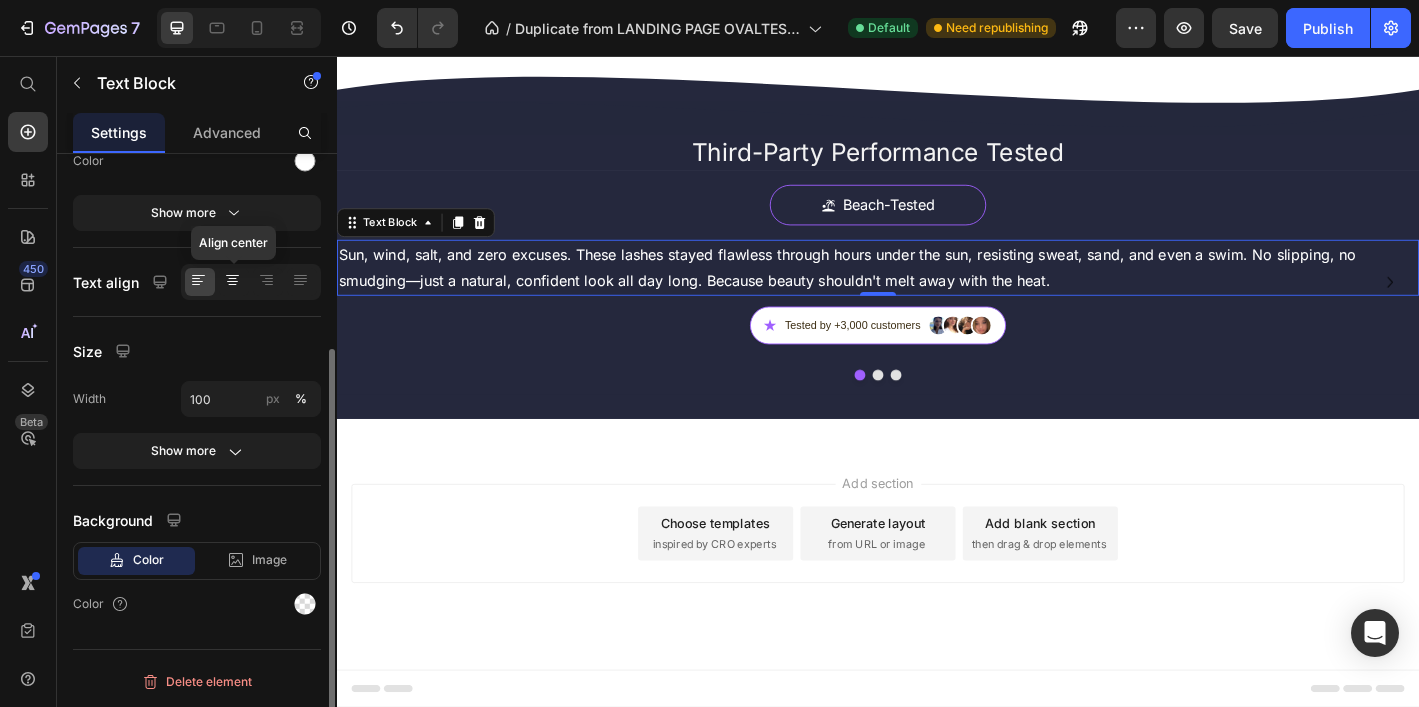 click 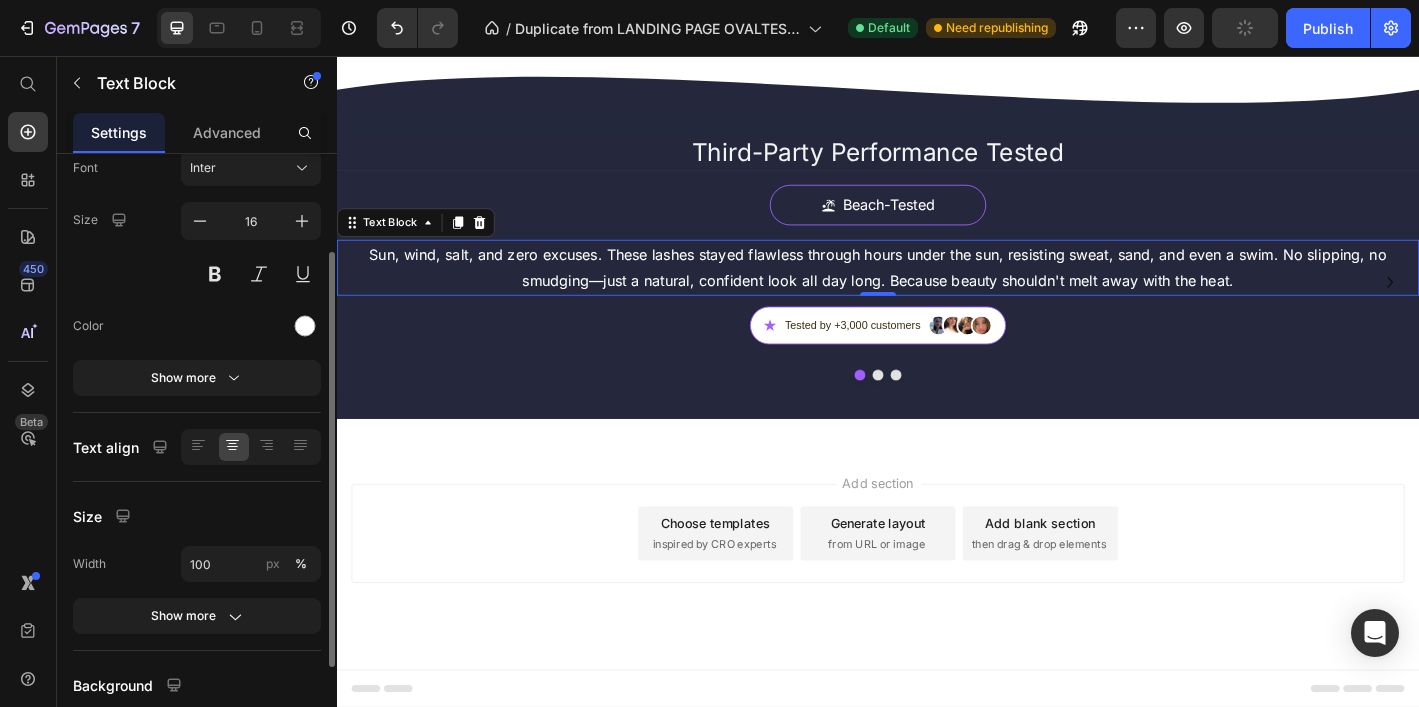 scroll, scrollTop: 118, scrollLeft: 0, axis: vertical 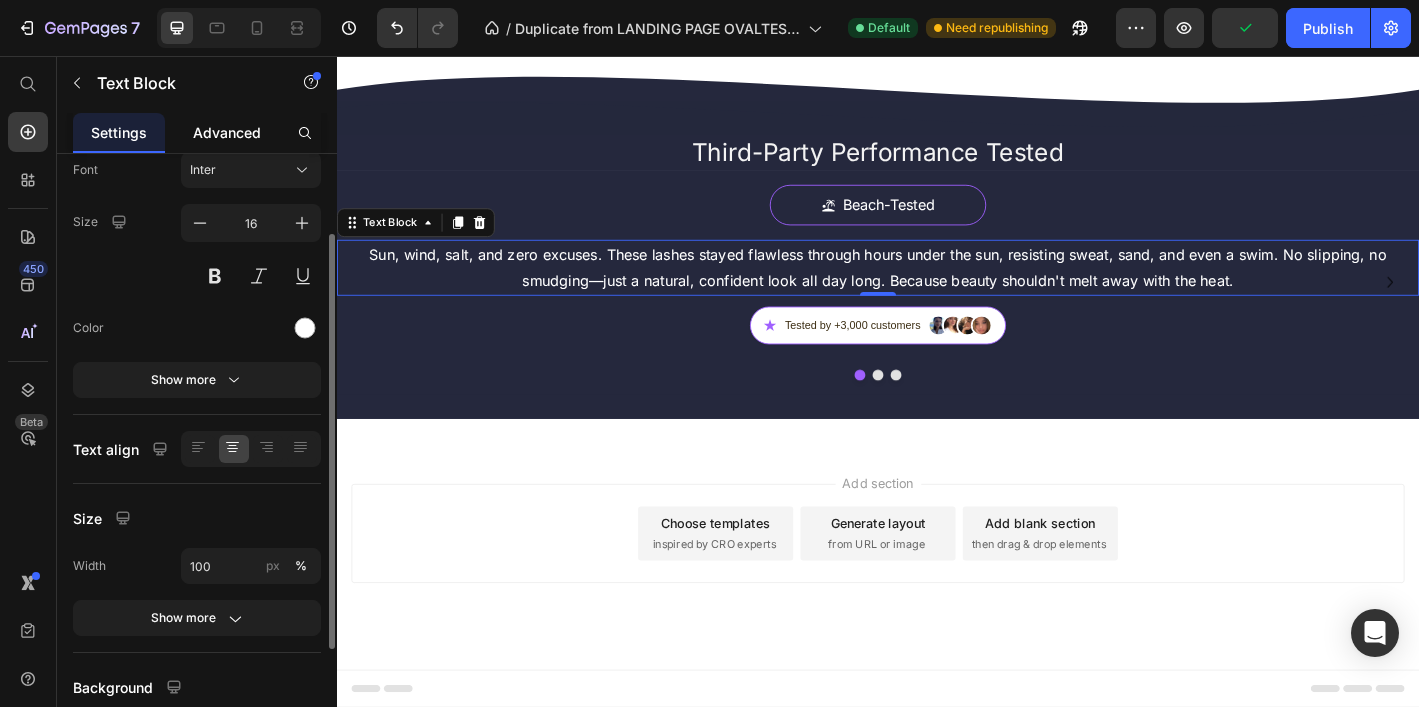 click on "Advanced" at bounding box center [227, 132] 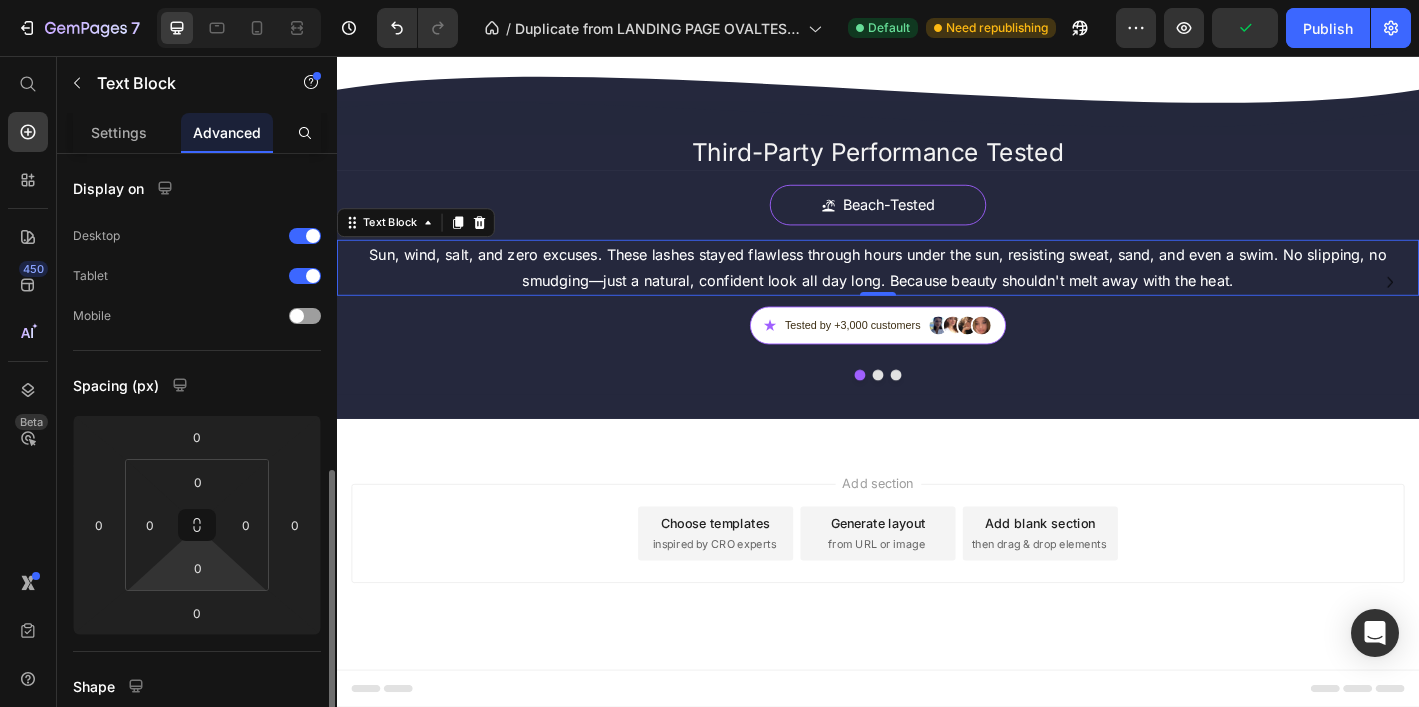 scroll, scrollTop: 222, scrollLeft: 0, axis: vertical 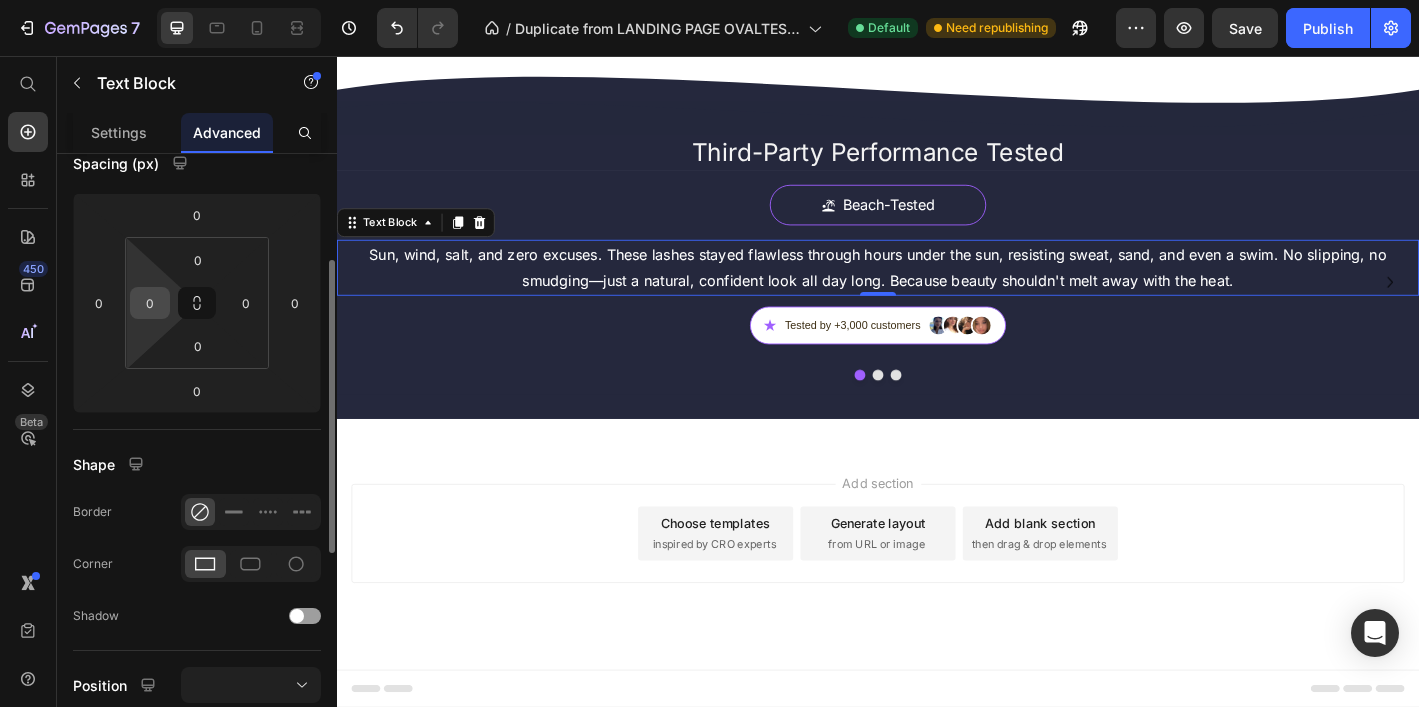 click on "0" at bounding box center (150, 303) 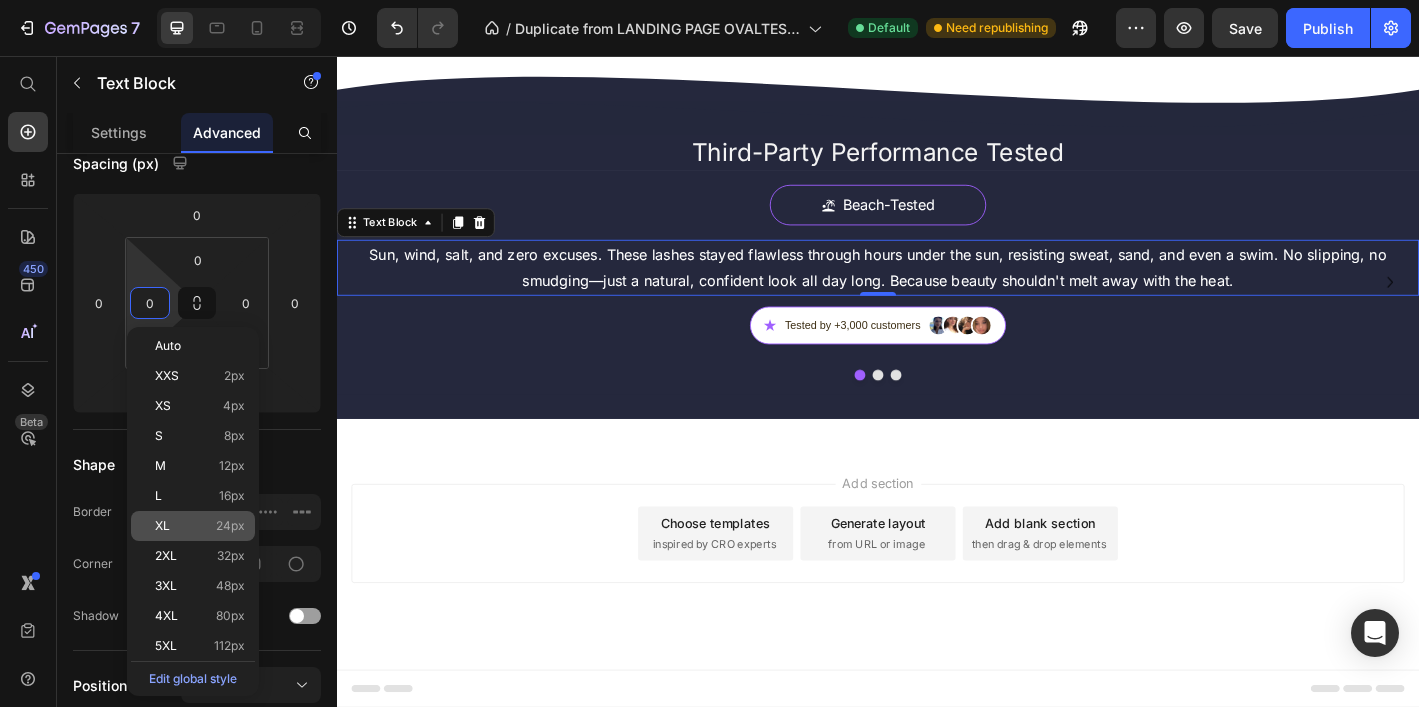 click on "XL 24px" 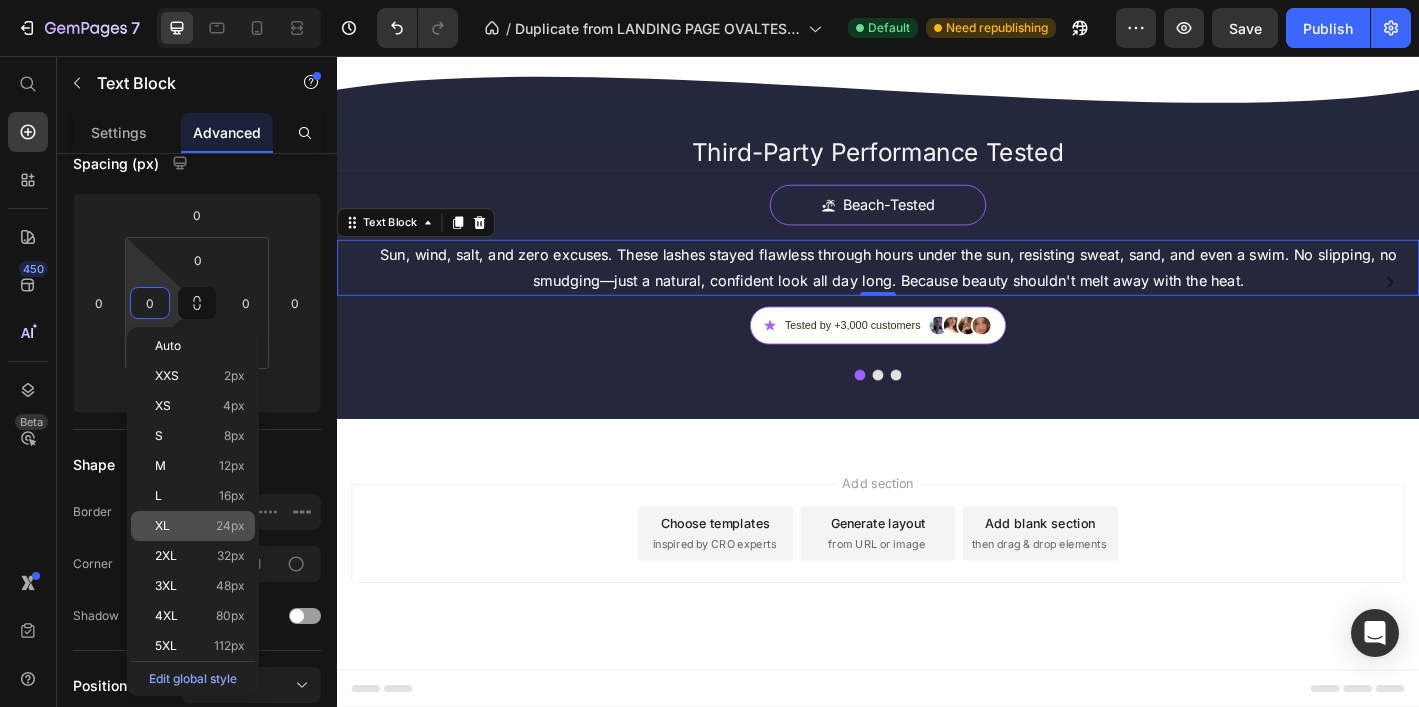 type on "24" 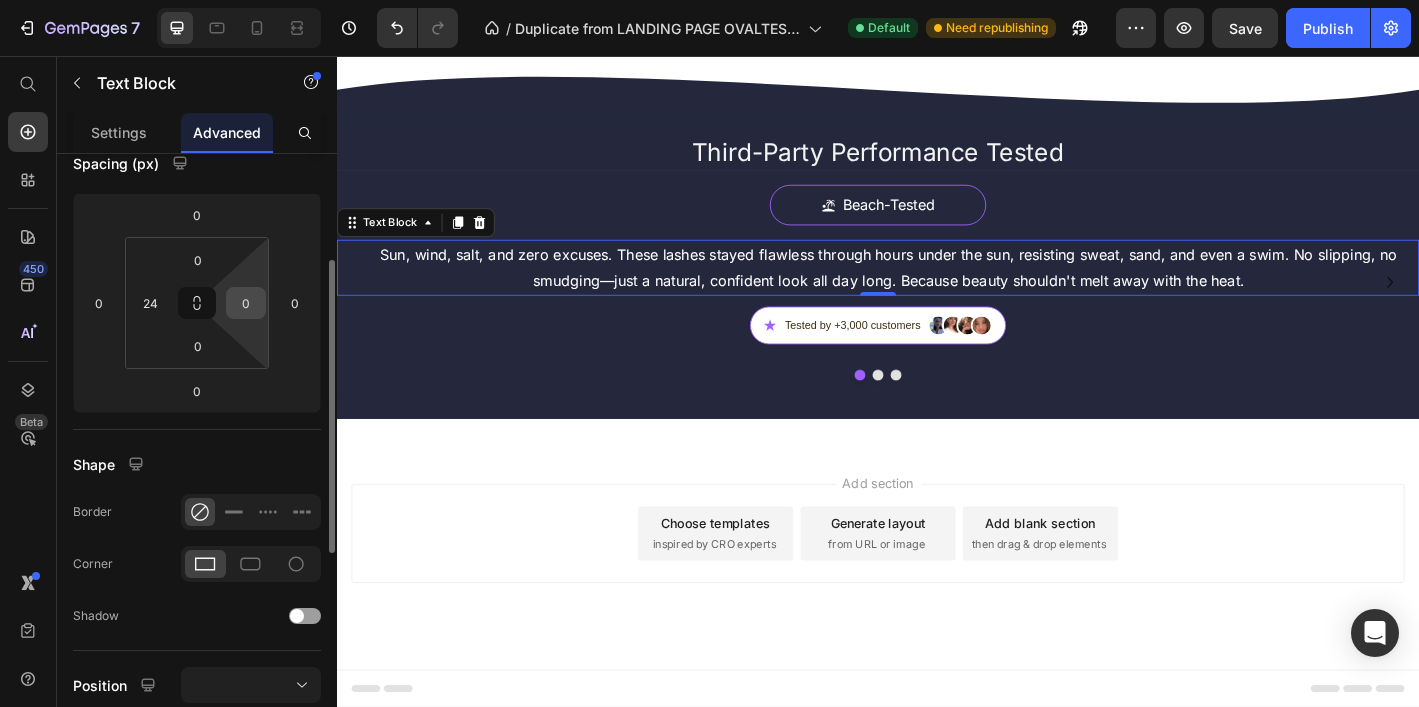 click on "0" at bounding box center [246, 303] 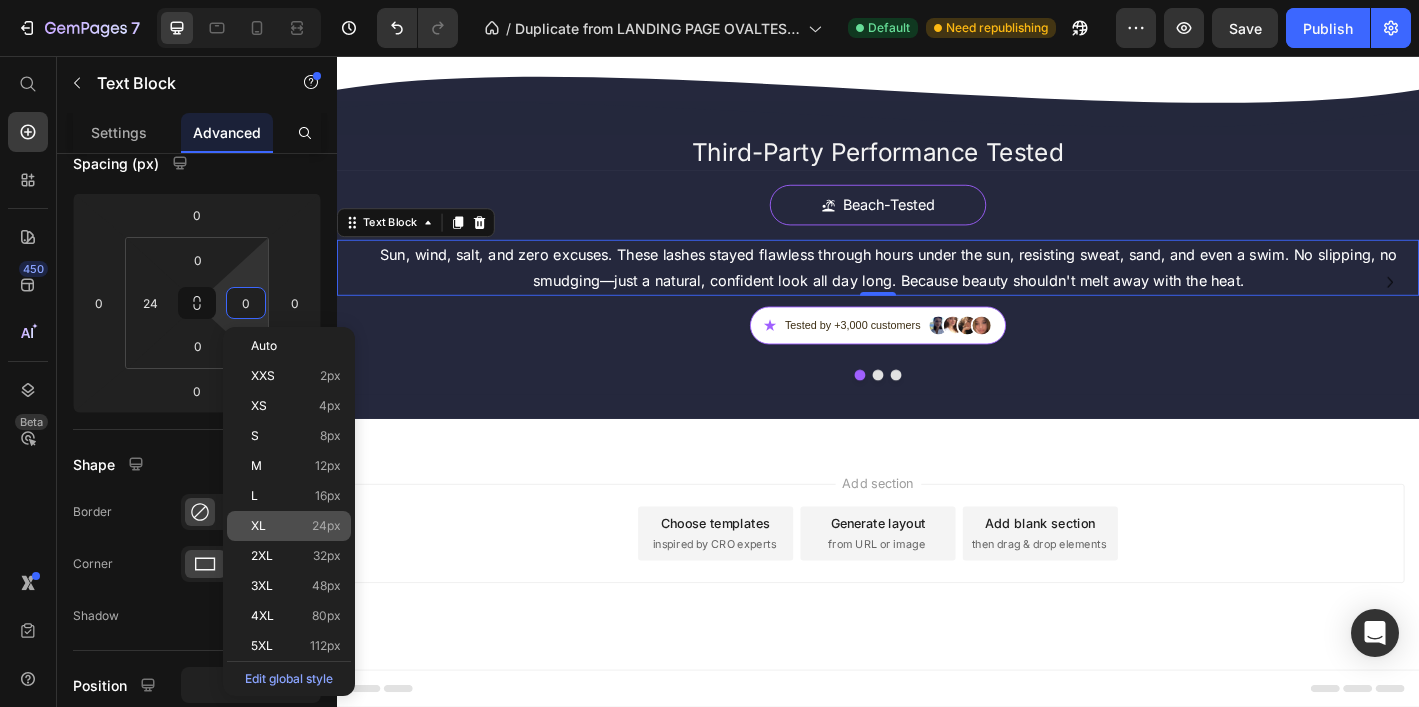 click on "XL" at bounding box center [258, 526] 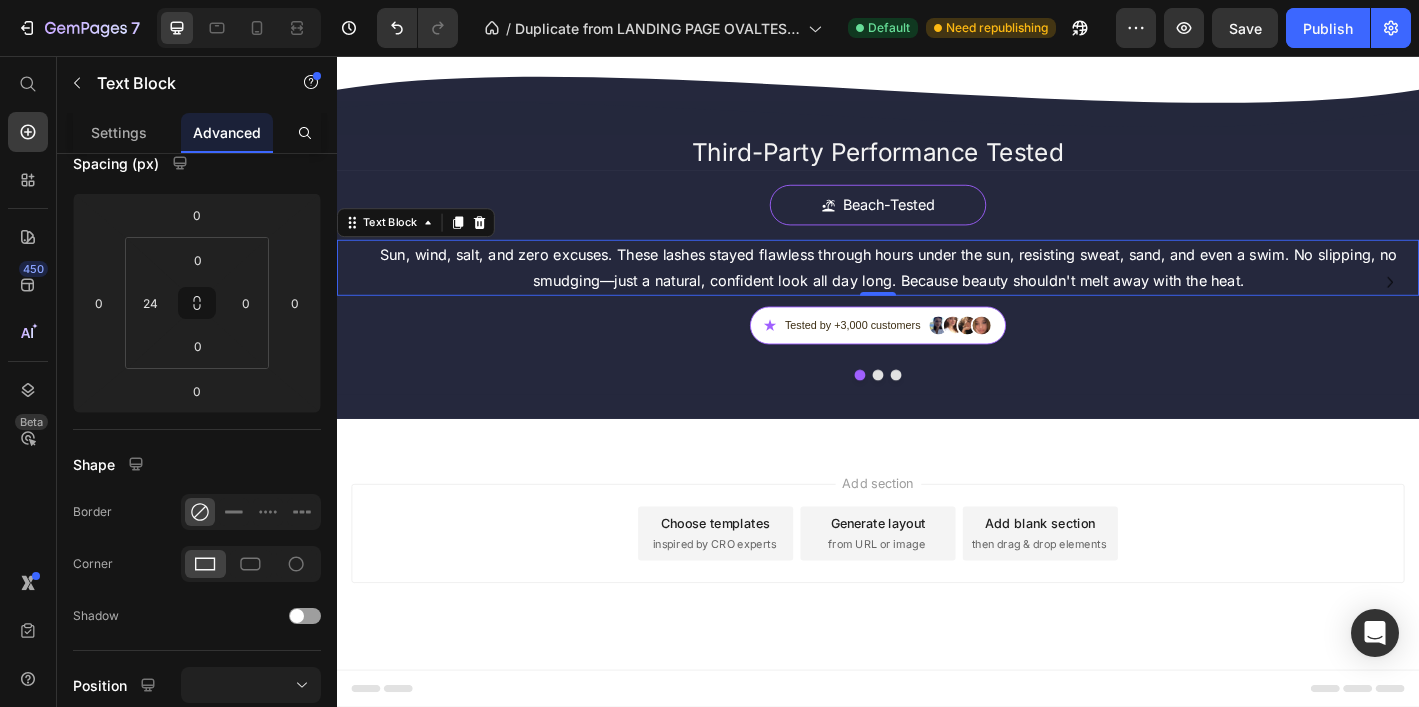 type on "24" 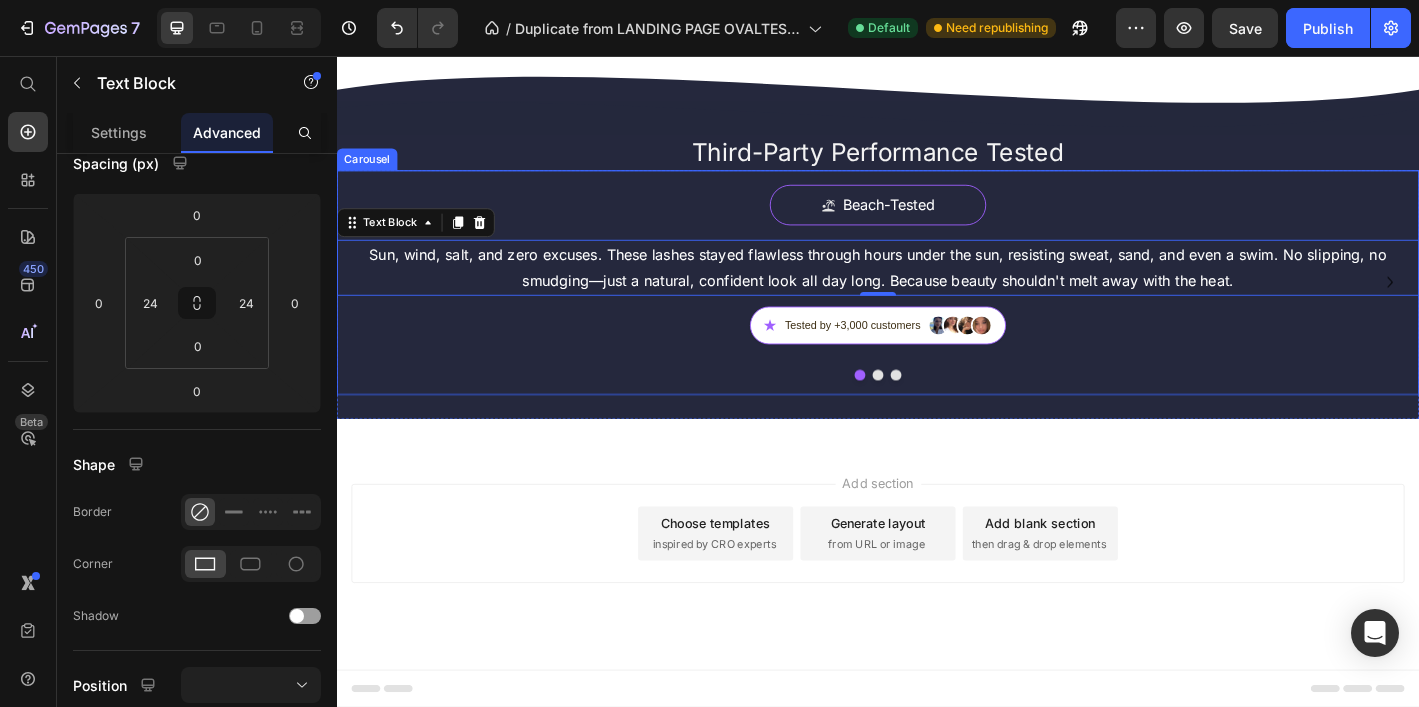 click on "Beach-Tested Button Sun, wind, salt, and zero excuses. These lashes stayed flawless through hours under the sun, resisting sweat, sand, and even a swim. No slipping, no smudging—just a natural, confident look all day long. Because beauty shouldn't melt away with the heat. Text Block   0
★
Tested by +3,000 customers
Custom Code" at bounding box center [937, 322] 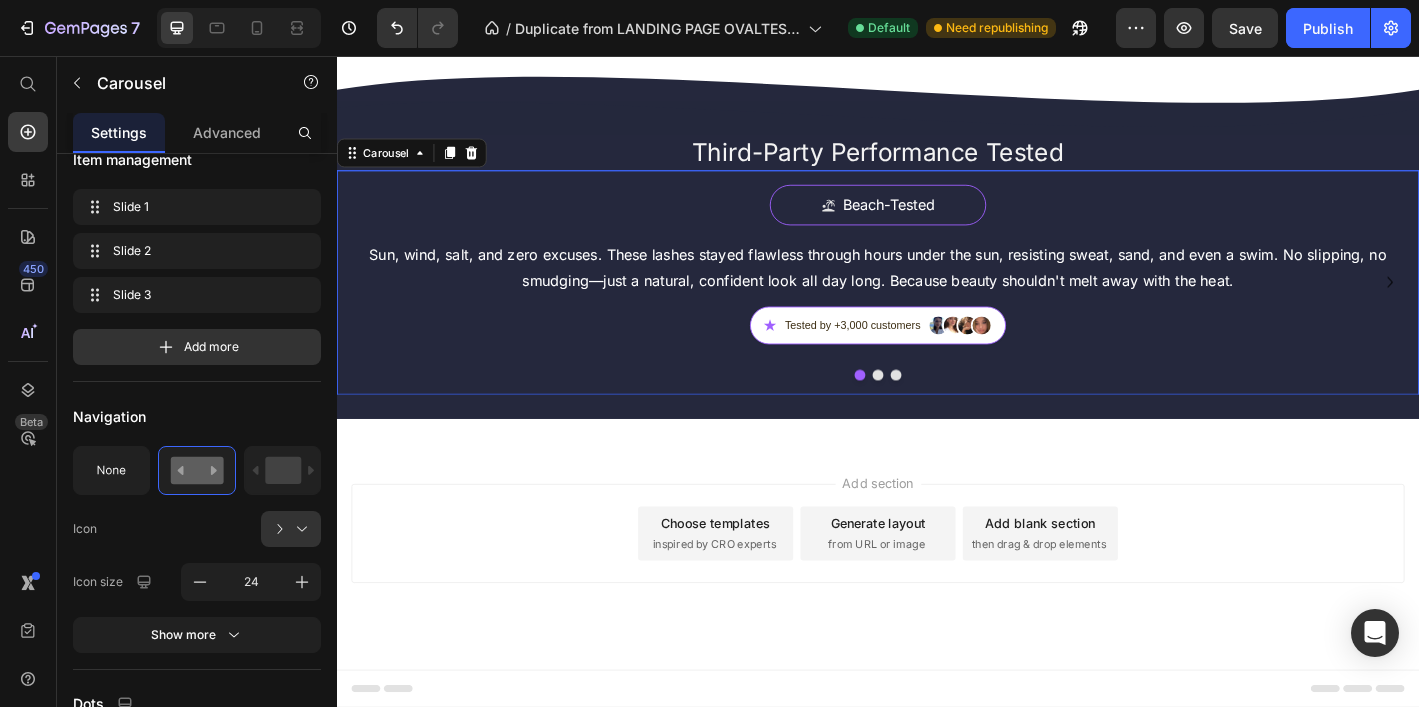 scroll, scrollTop: 0, scrollLeft: 0, axis: both 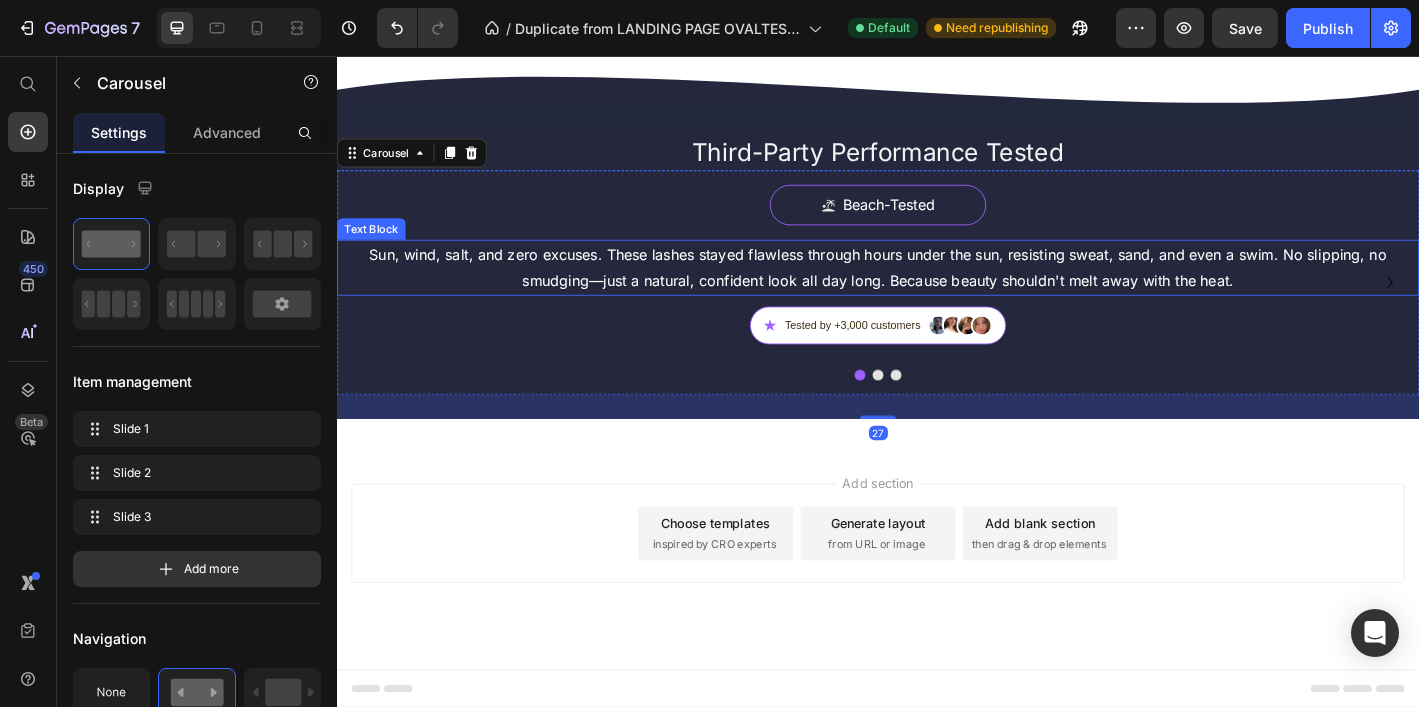 drag, startPoint x: 1152, startPoint y: 468, endPoint x: 1027, endPoint y: 468, distance: 125 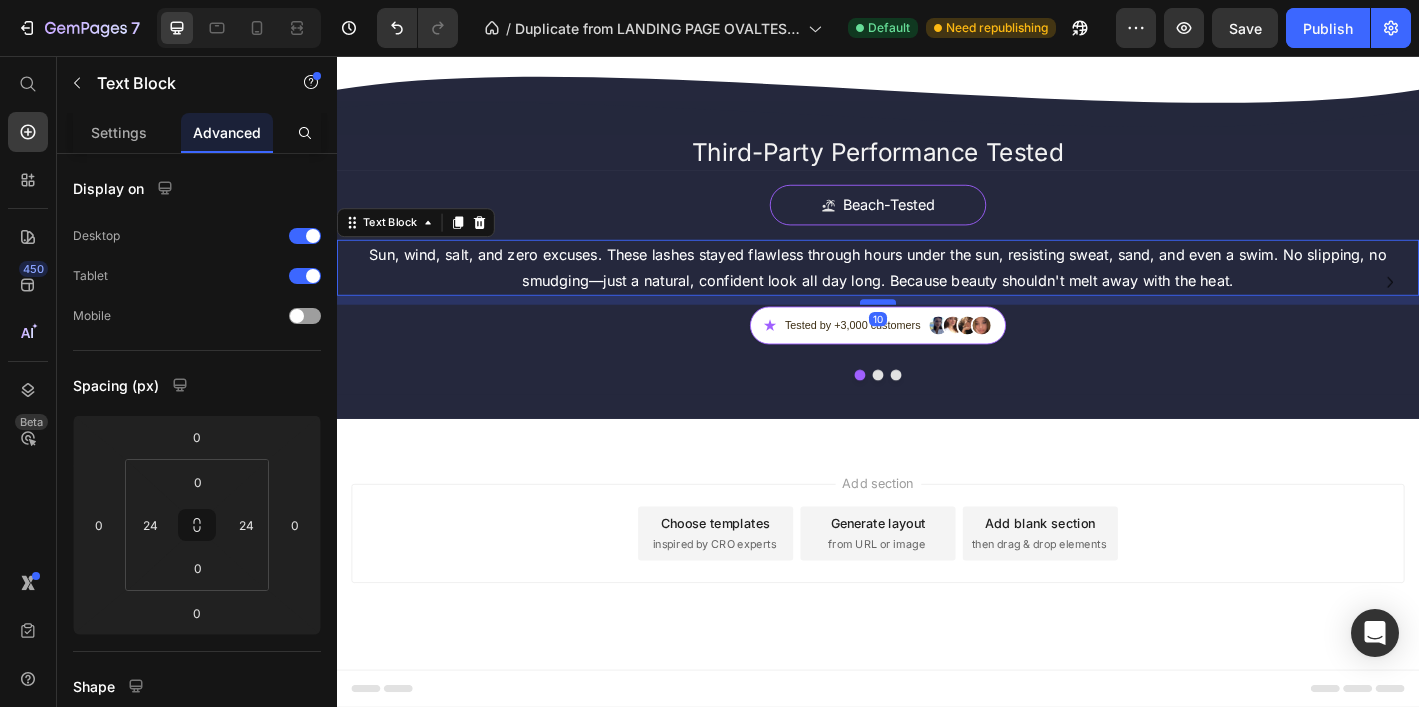 click at bounding box center (937, 328) 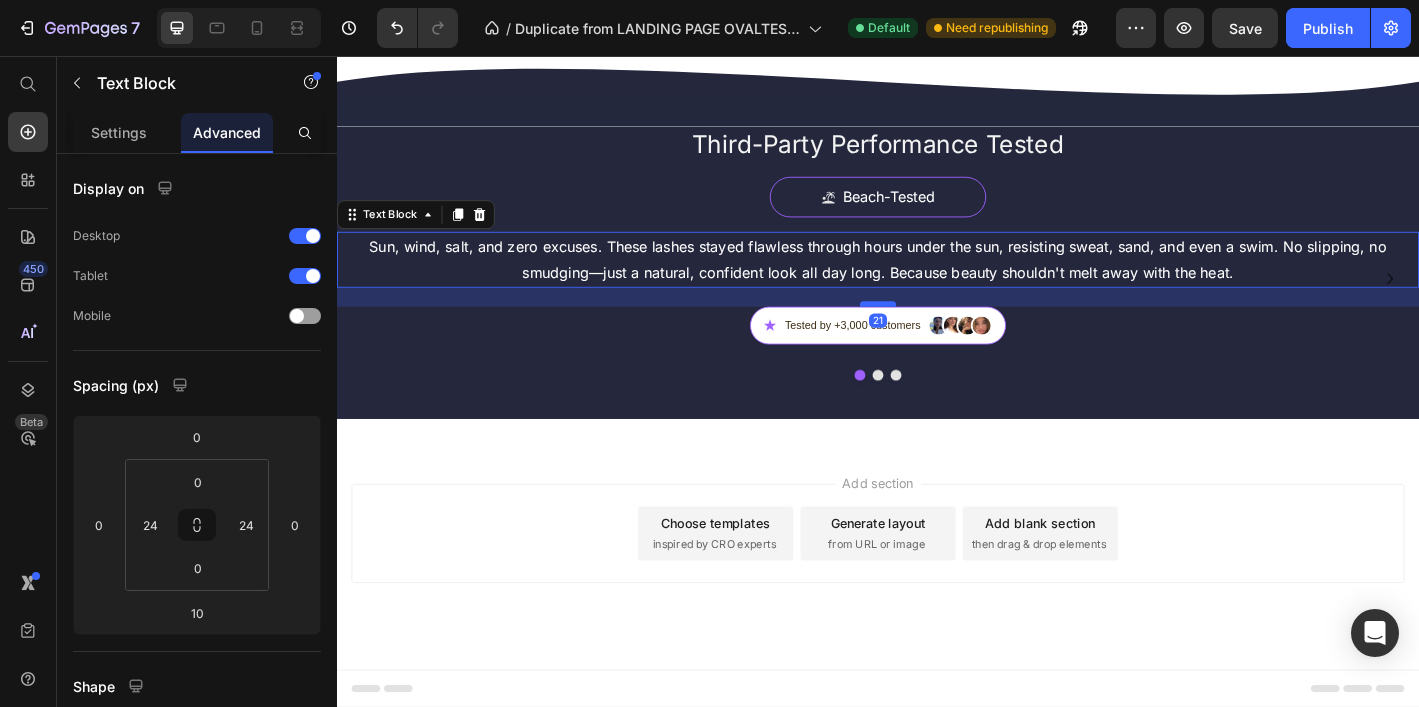 drag, startPoint x: 945, startPoint y: 499, endPoint x: 944, endPoint y: 510, distance: 11.045361 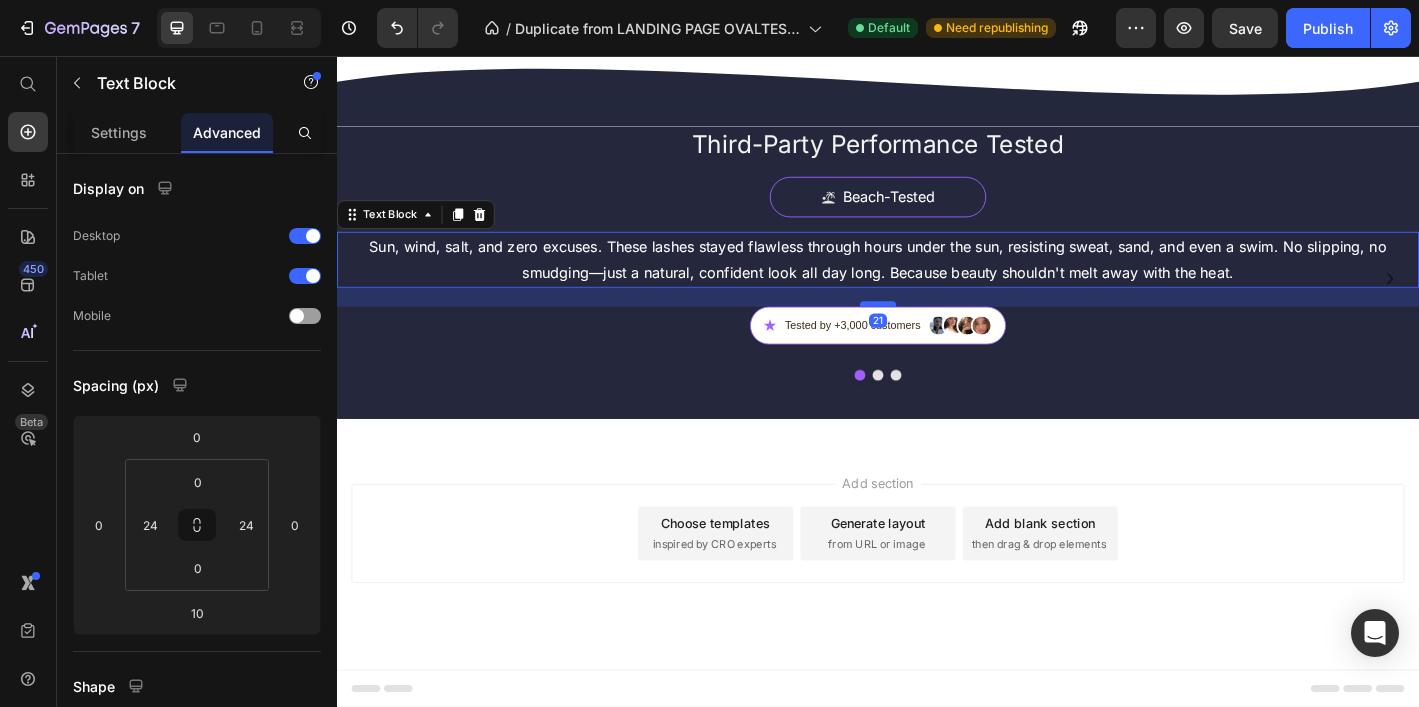 click at bounding box center (937, 330) 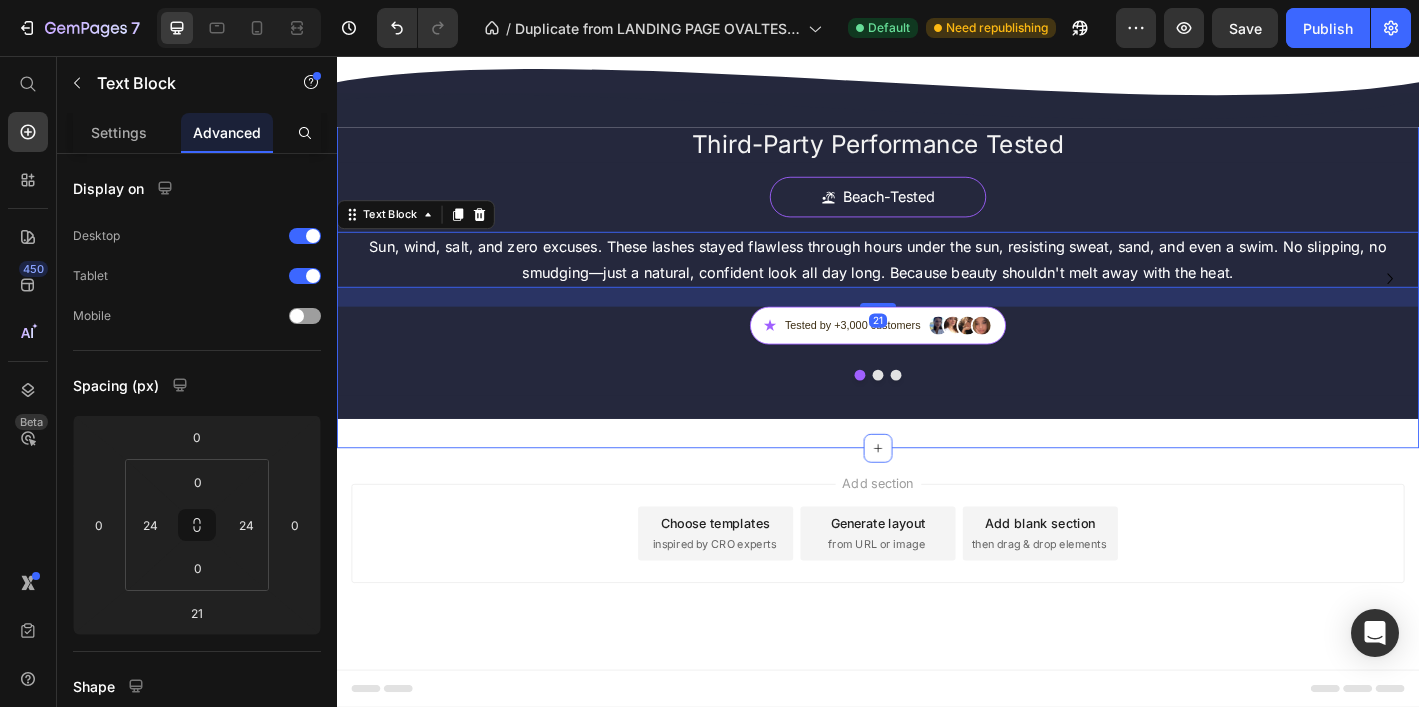 click on "Their Look, Their Way Heading Tap to watch how everyday women are transforming their look—fast, easy, and fuss-free. No scripts, just real reactions. Text Block
Publish the page to see the content.
Custom Code Row
Custom Code Third-Party Performance Tested Heading Row
Beach-Tested Button Sun, wind, salt, and zero excuses. These lashes stayed flawless through hours under the sun, resisting sweat, sand, and even a swim. No slipping, no smudging—just a natural, confident look all day long. Because beauty shouldn't melt away with the heat. Text Block   21
★
Tested by +3,000 customers
Custom Code
Gym-Proof Performance Button We tested them mid-squat, post-run, and through sweaty high-intensity sessions—and they stayed right in place. No glue, no mess, no touch-ups. Just a secure fit that moves with you." at bounding box center (937, 135) 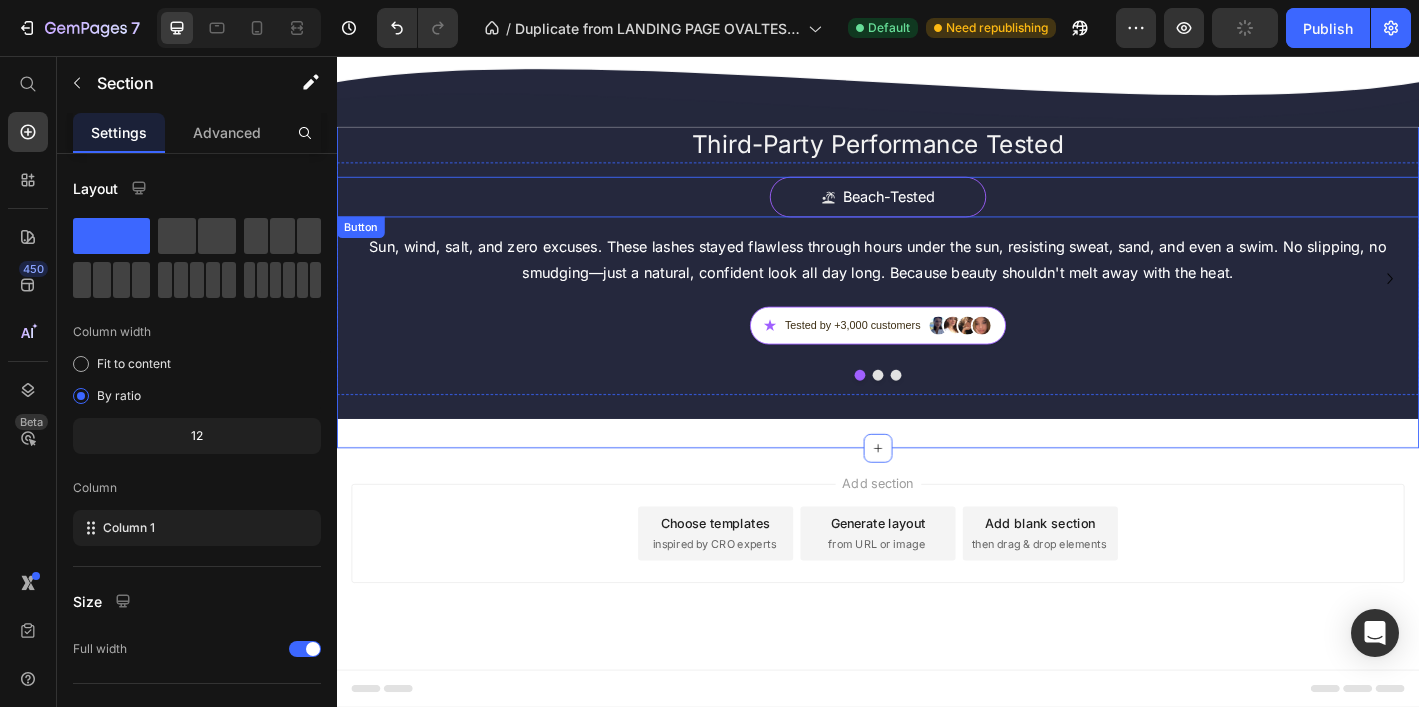 click on "Beach-Tested Button" at bounding box center [937, 211] 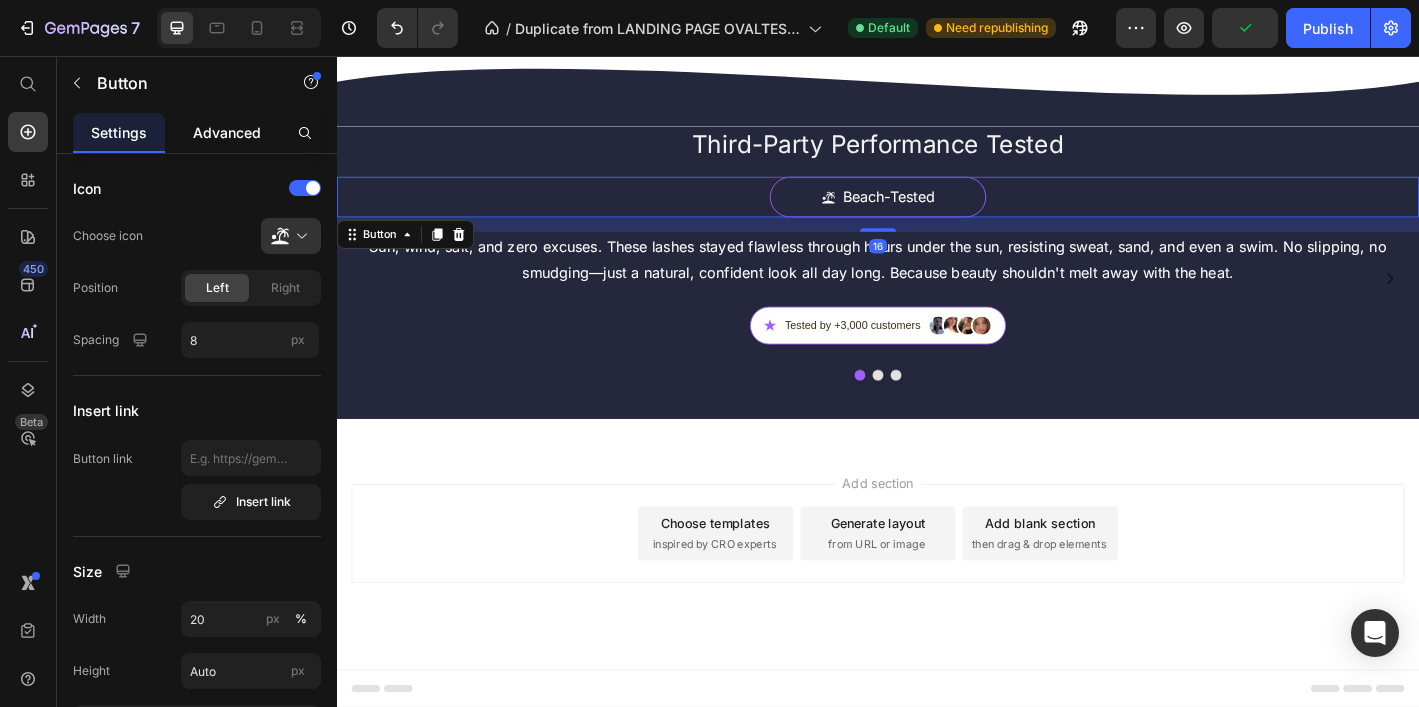 click on "Advanced" 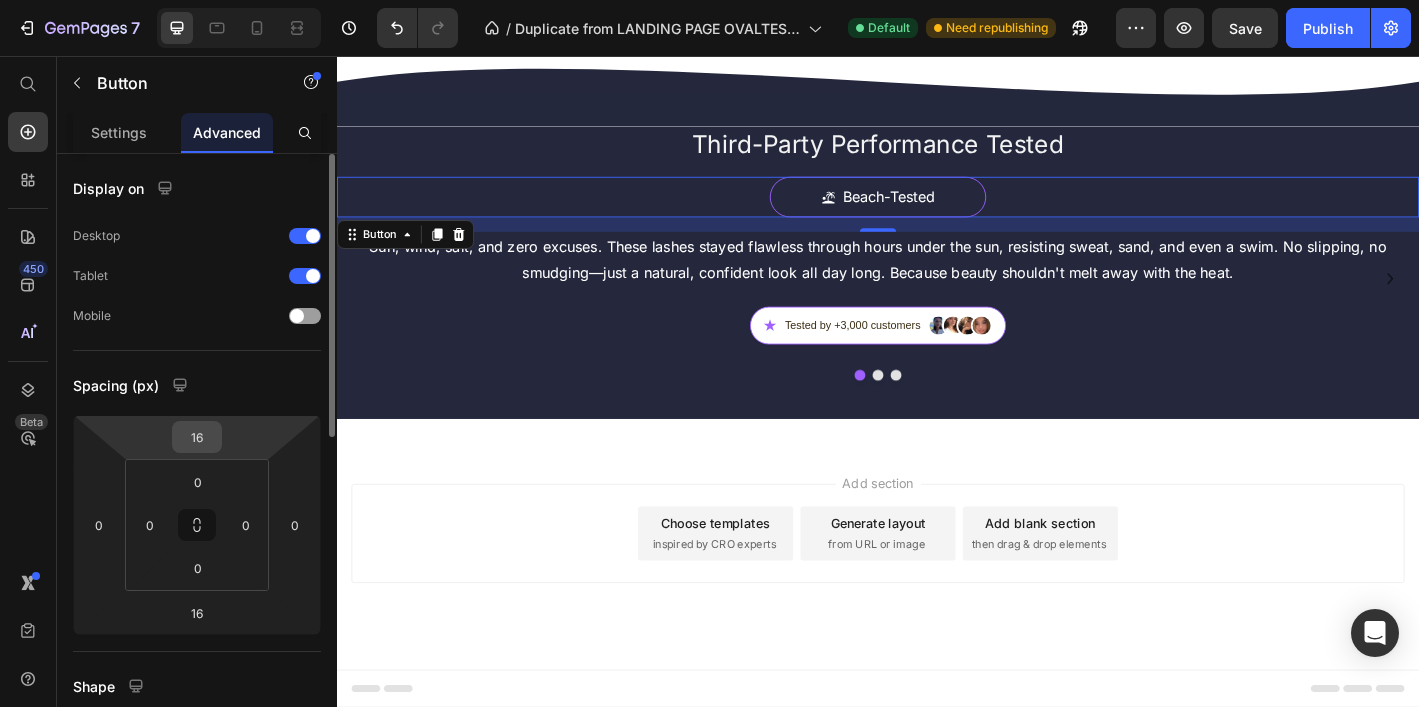 click on "16" at bounding box center (197, 437) 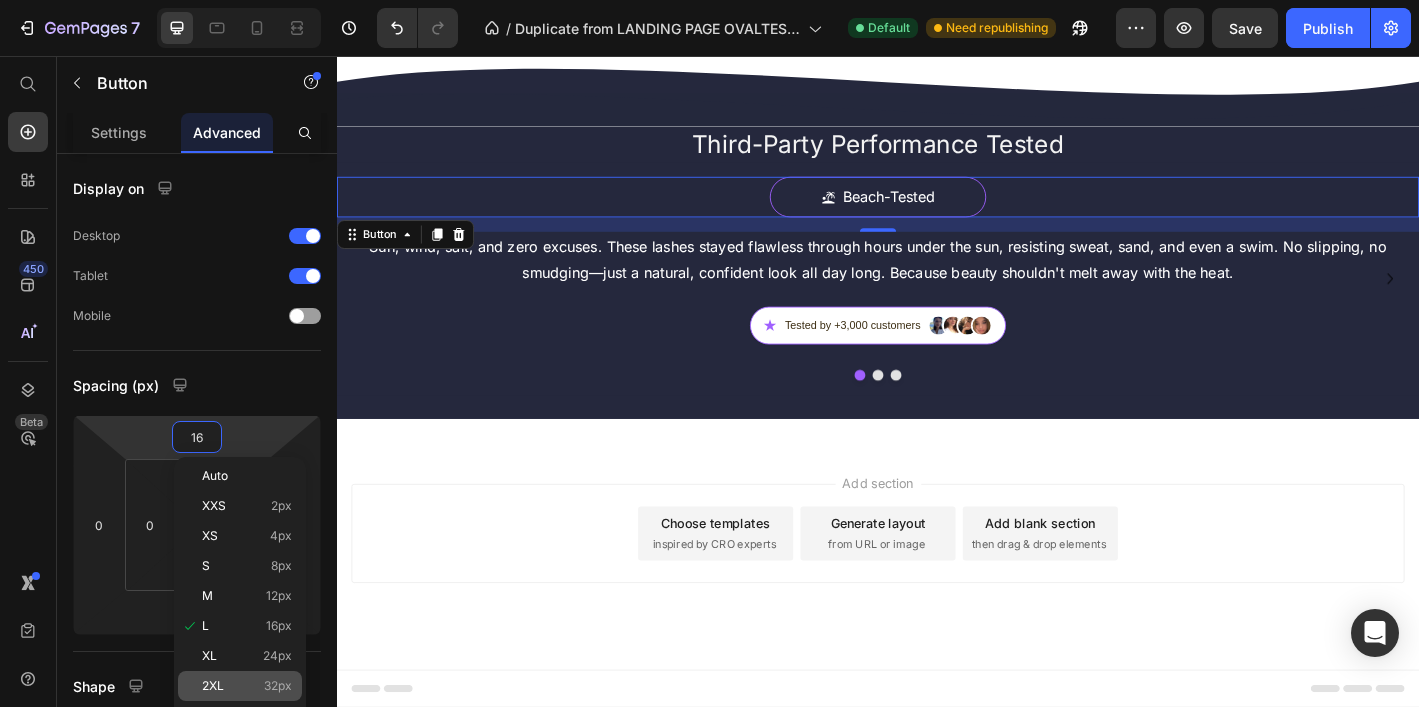 click on "2XL 32px" 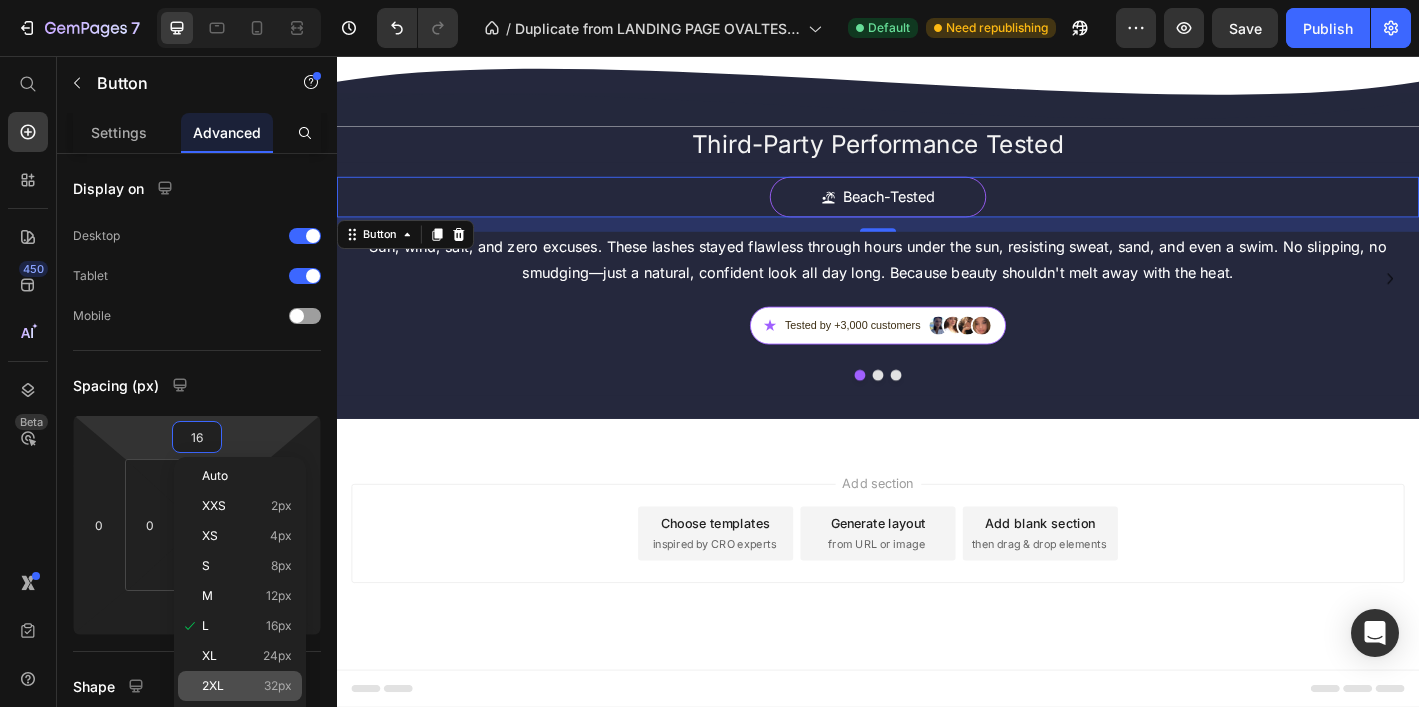 type on "32" 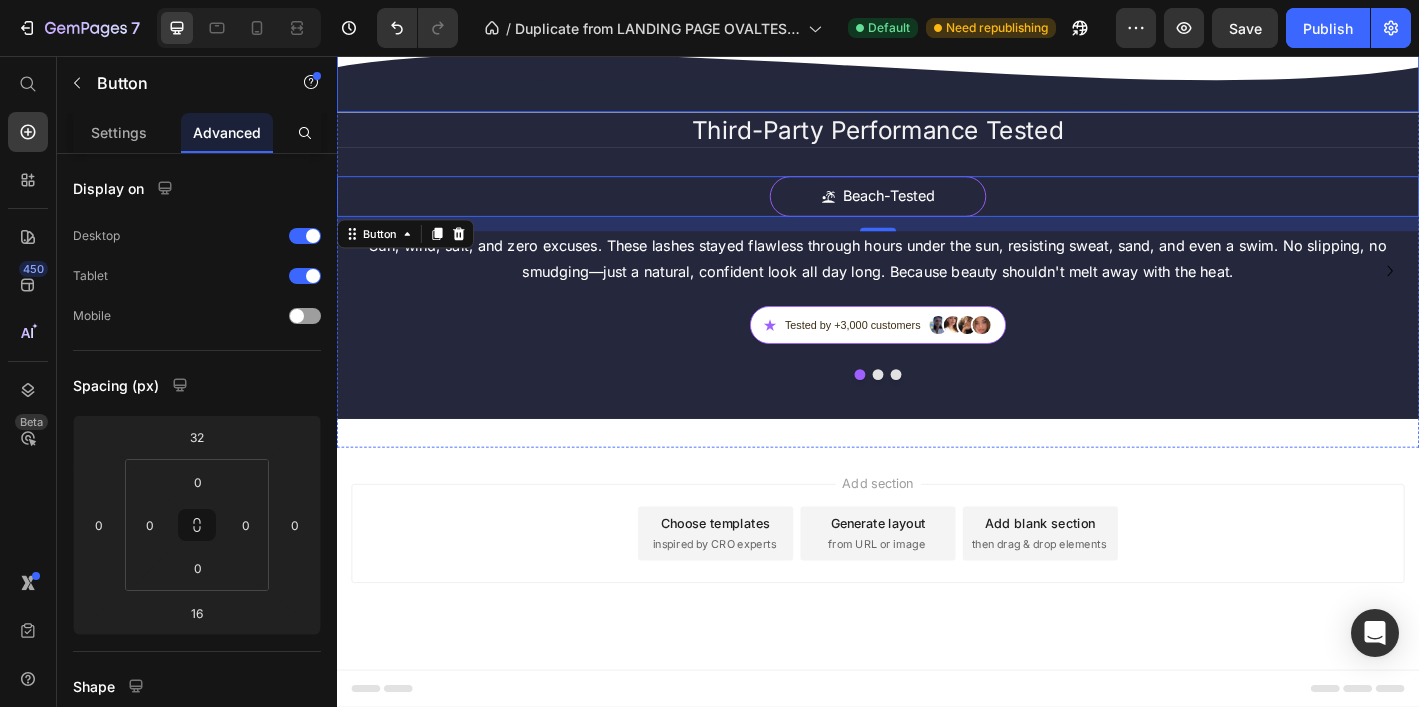 click 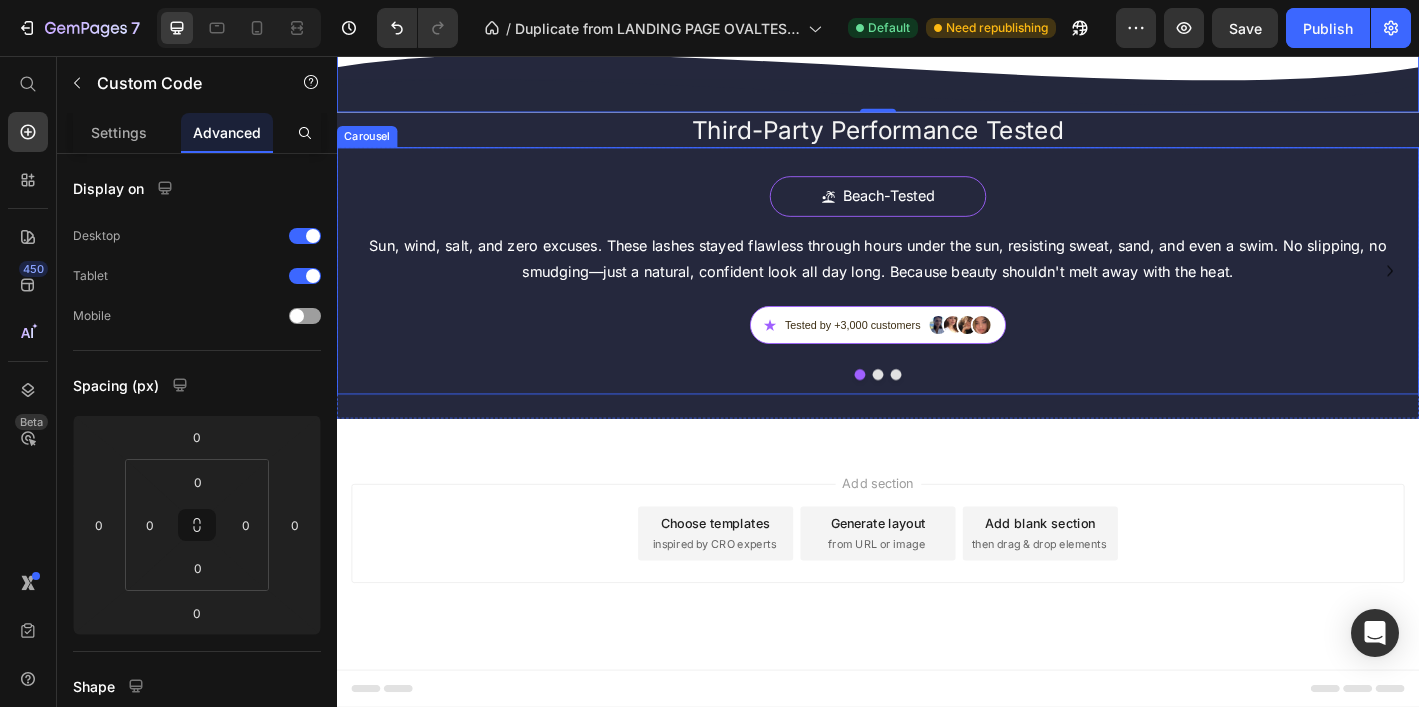 click at bounding box center (937, 409) 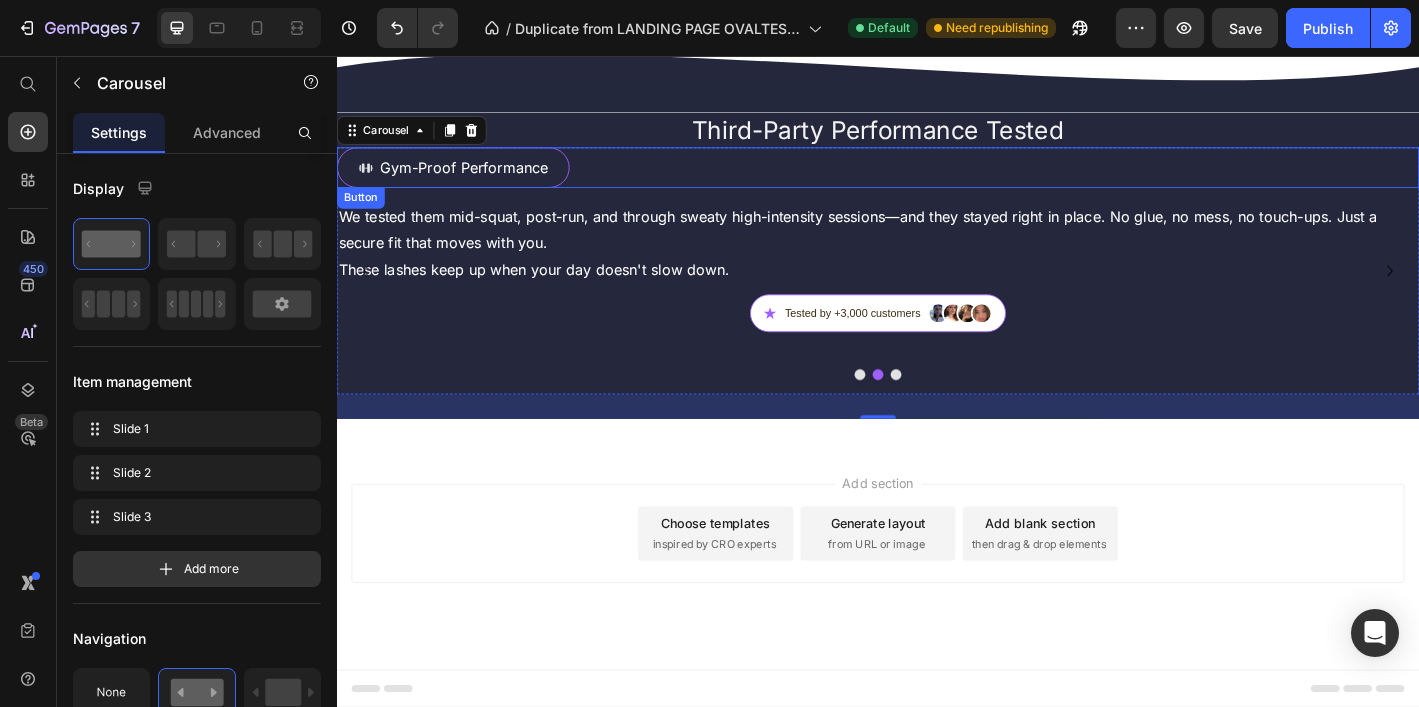 drag, startPoint x: 773, startPoint y: 389, endPoint x: 560, endPoint y: 398, distance: 213.19006 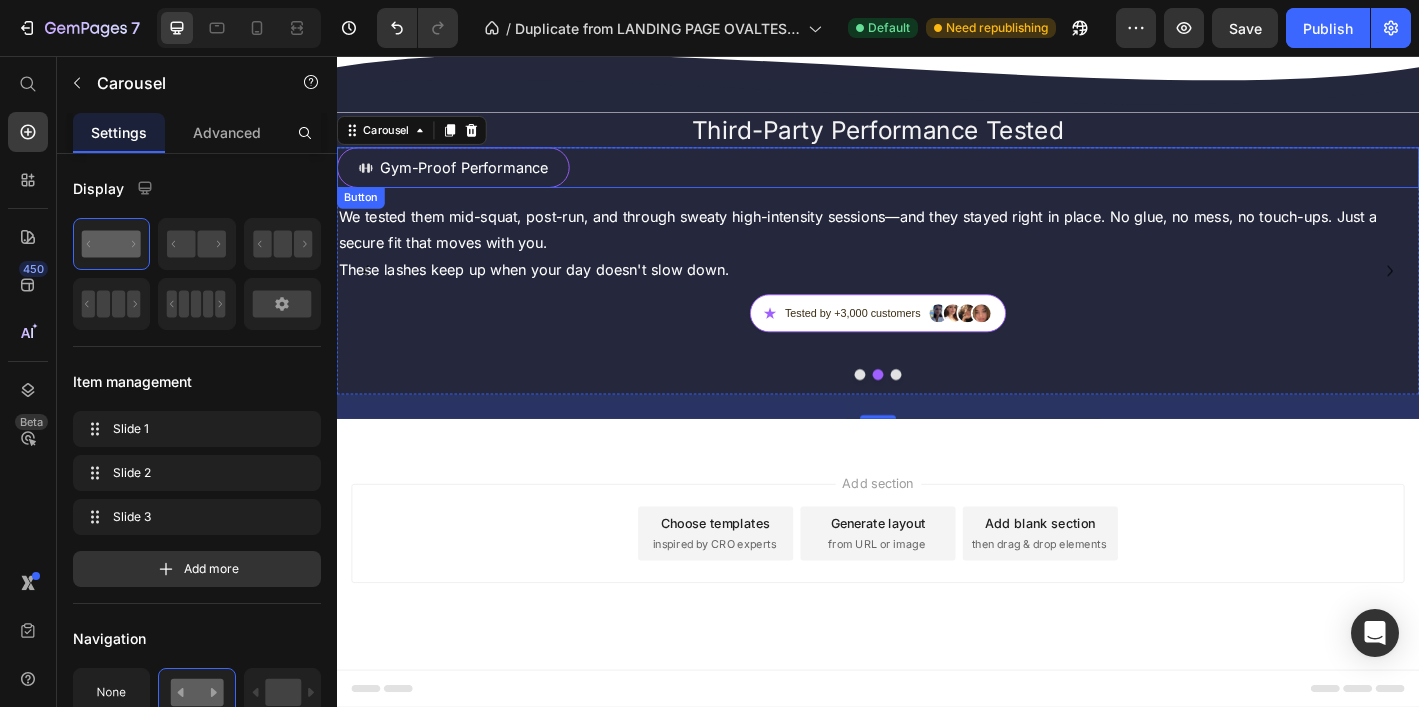 click on "Gym-Proof Performance Button" at bounding box center (937, 179) 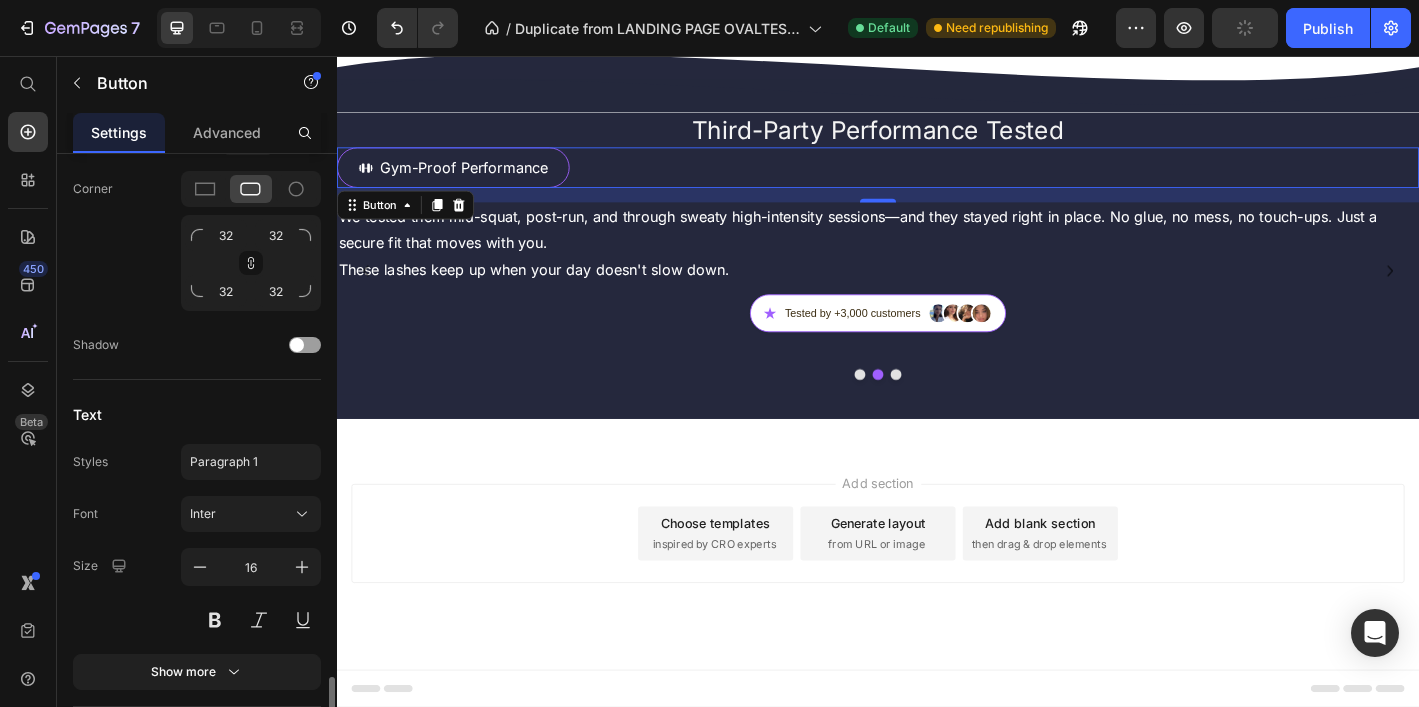 scroll, scrollTop: 1036, scrollLeft: 0, axis: vertical 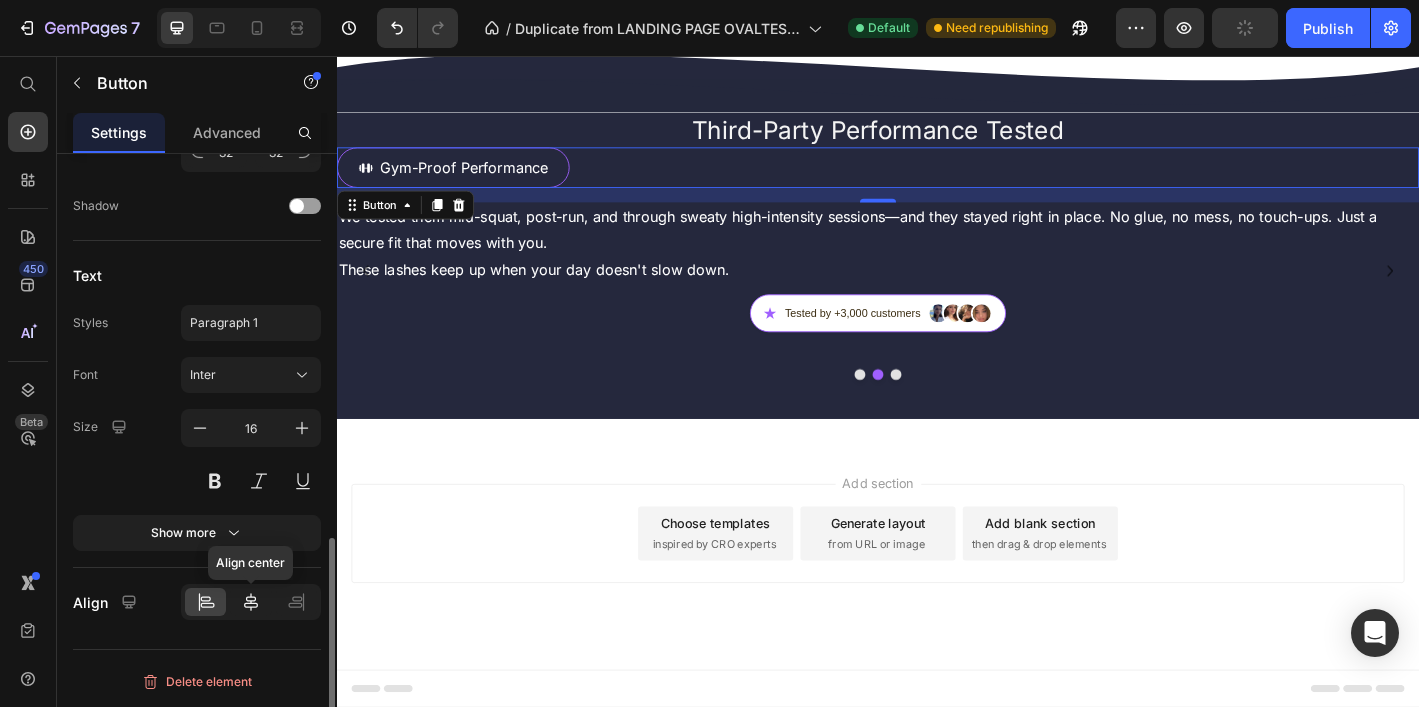 click 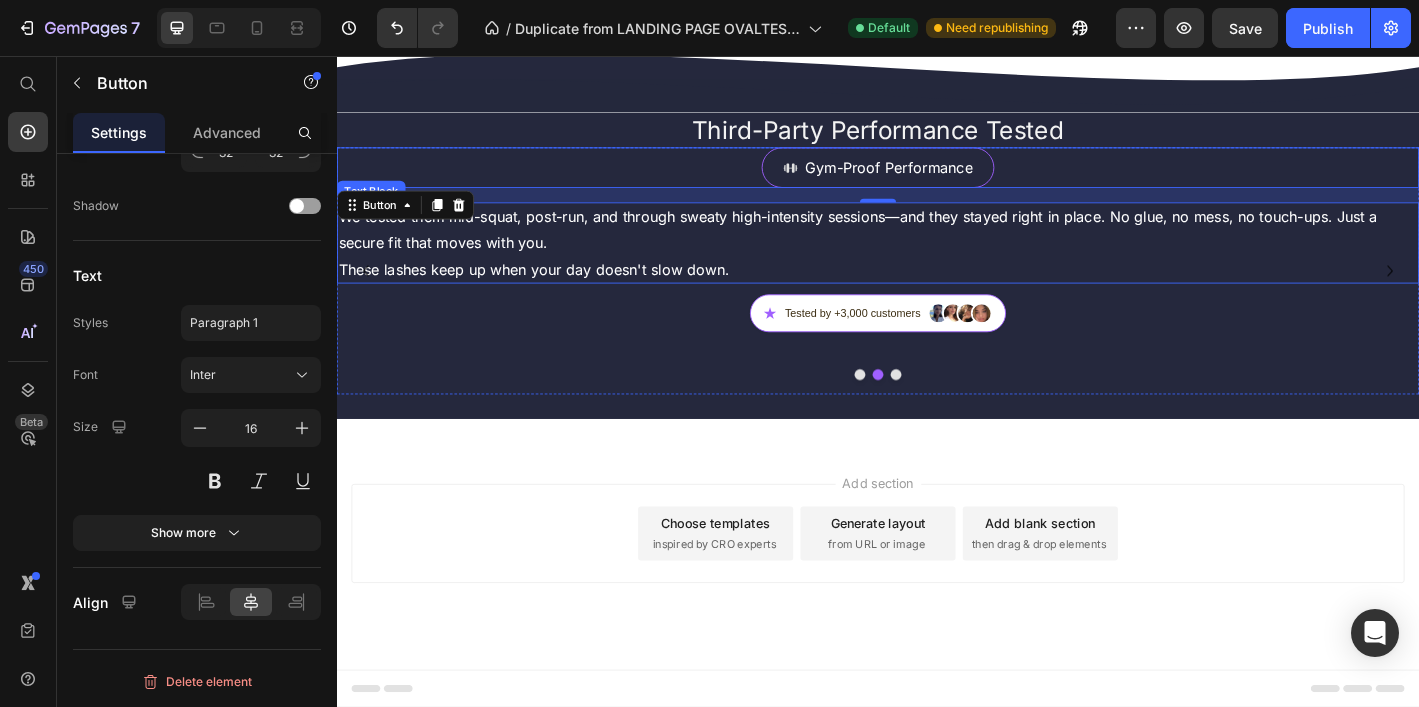 click on "We tested them mid-squat, post-run, and through sweaty high-intensity sessions—and they stayed right in place. No glue, no mess, no touch-ups. Just a secure fit that moves with you.  These lashes keep up when your day doesn't slow down." at bounding box center (937, 263) 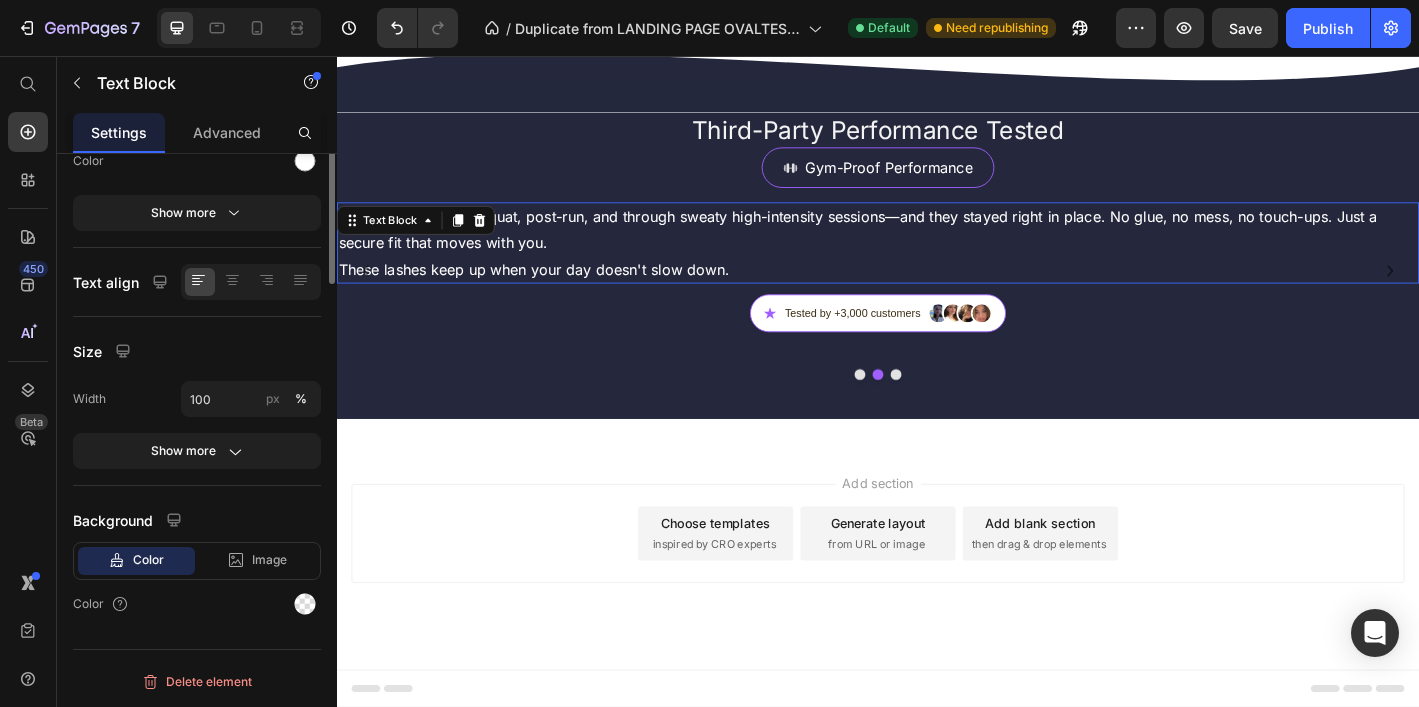 scroll, scrollTop: 0, scrollLeft: 0, axis: both 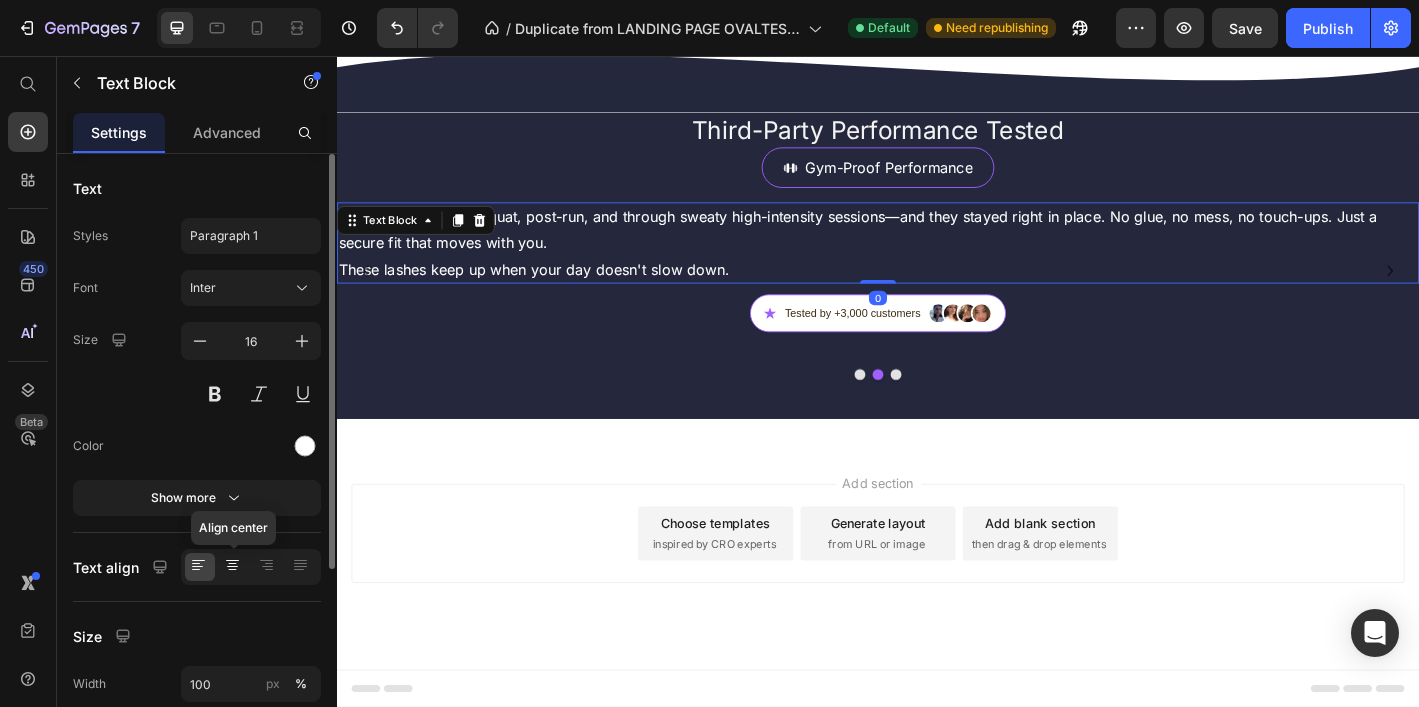 click 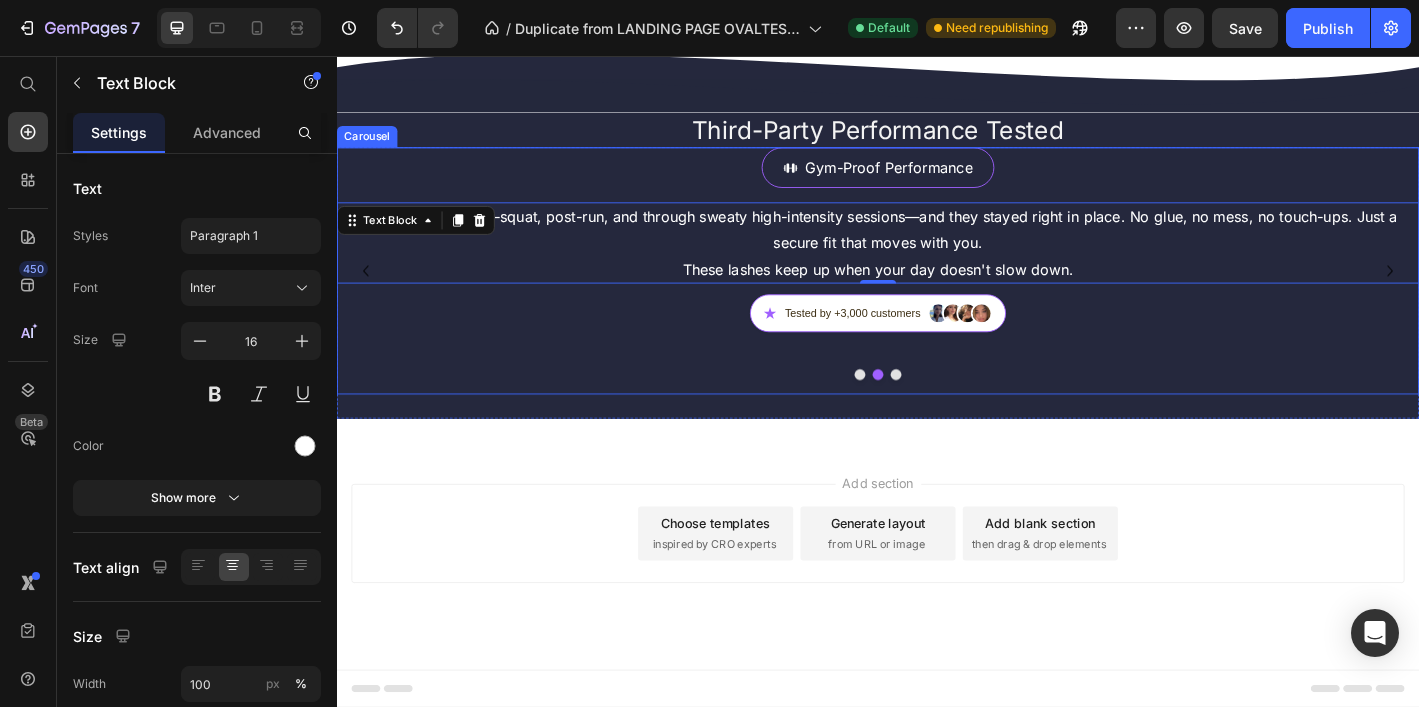 click at bounding box center [917, 409] 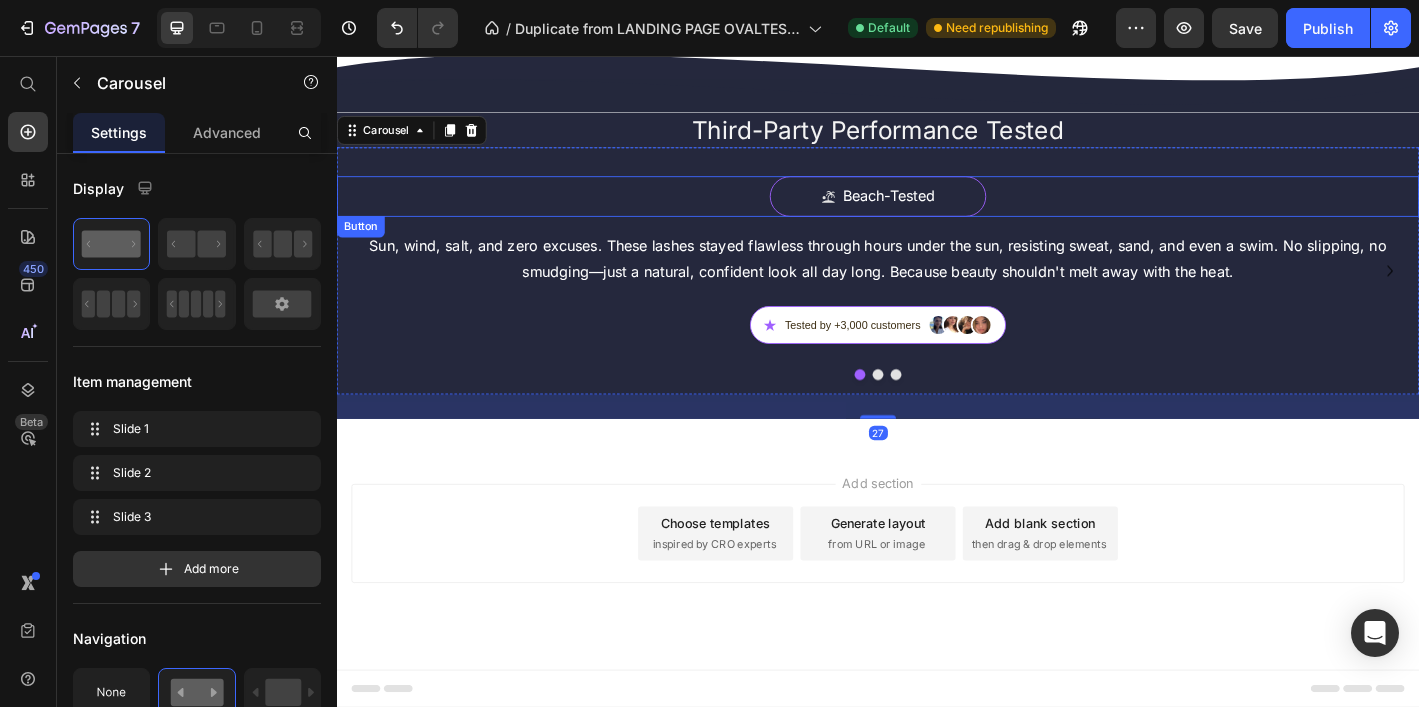click on "Beach-Tested Button" at bounding box center (937, 211) 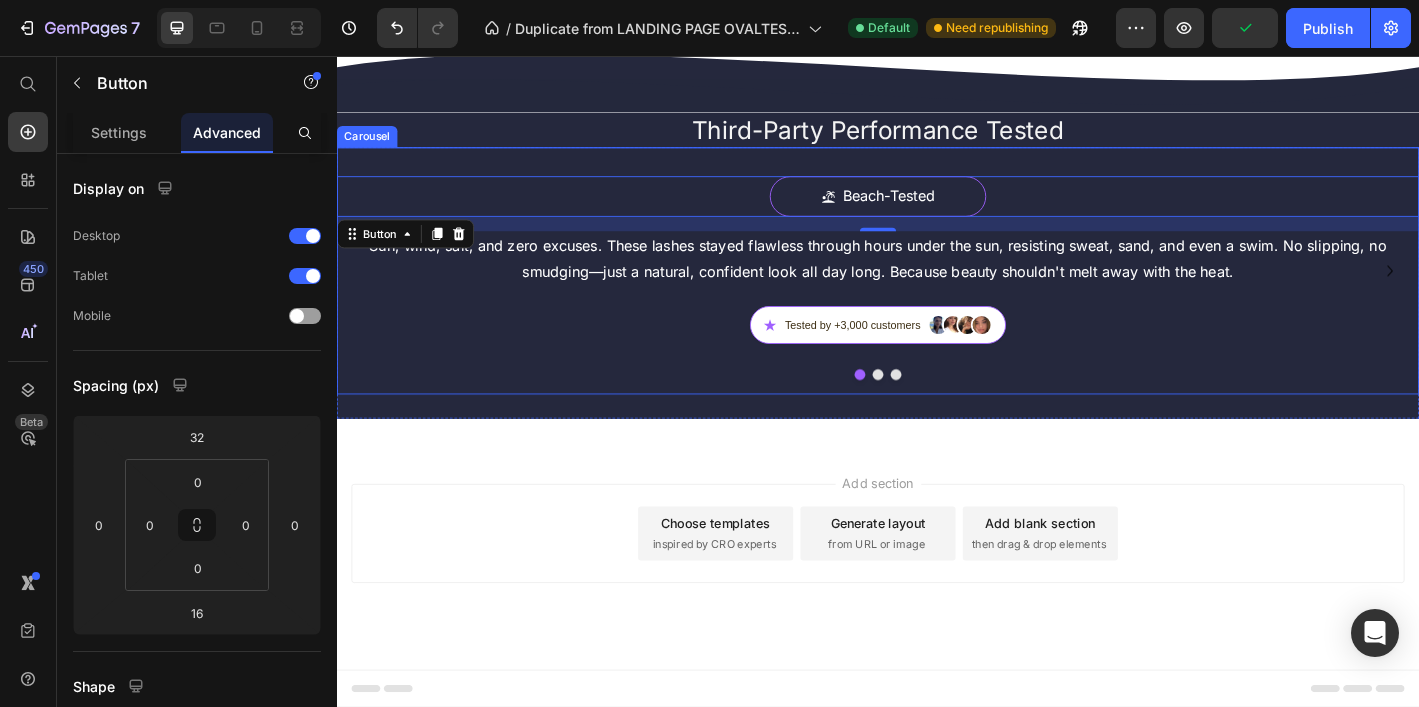 click at bounding box center [937, 409] 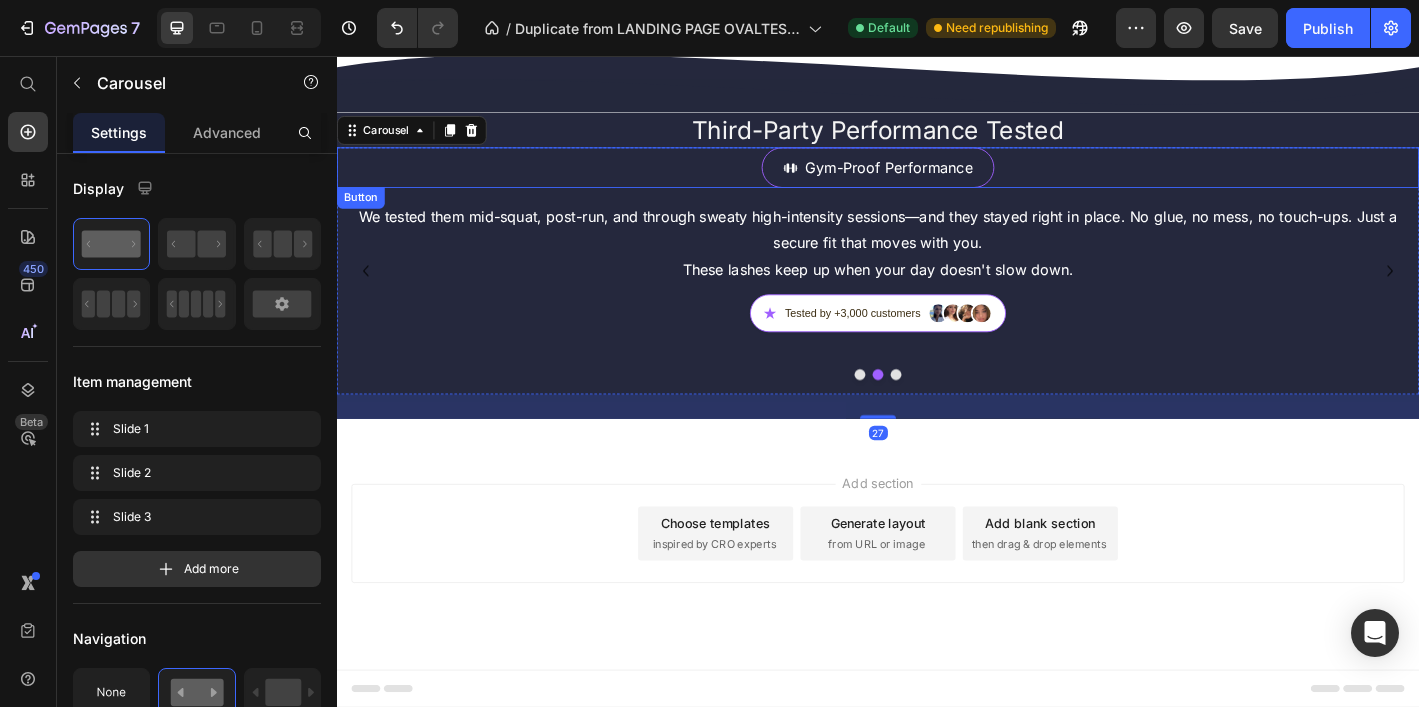 drag, startPoint x: 1094, startPoint y: 385, endPoint x: 386, endPoint y: 252, distance: 720.3839 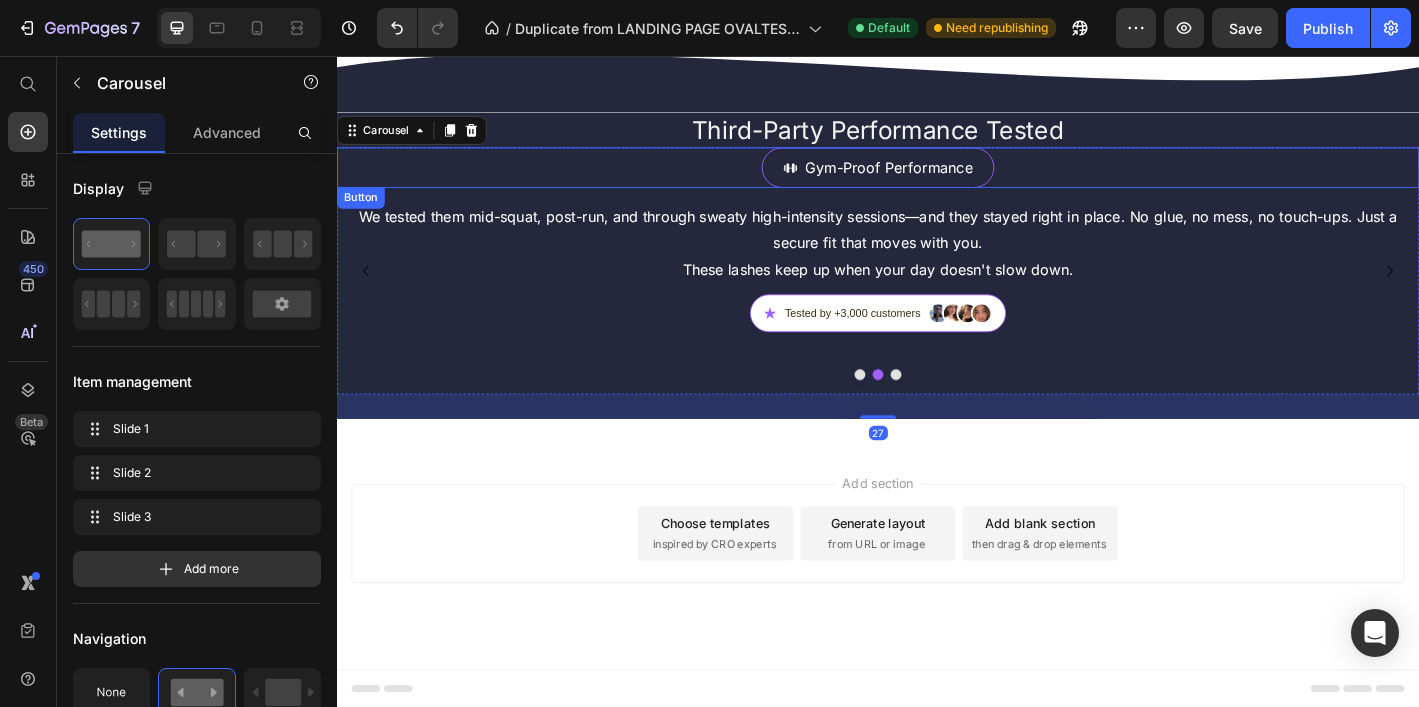 click on "Gym-Proof Performance Button" at bounding box center (937, 179) 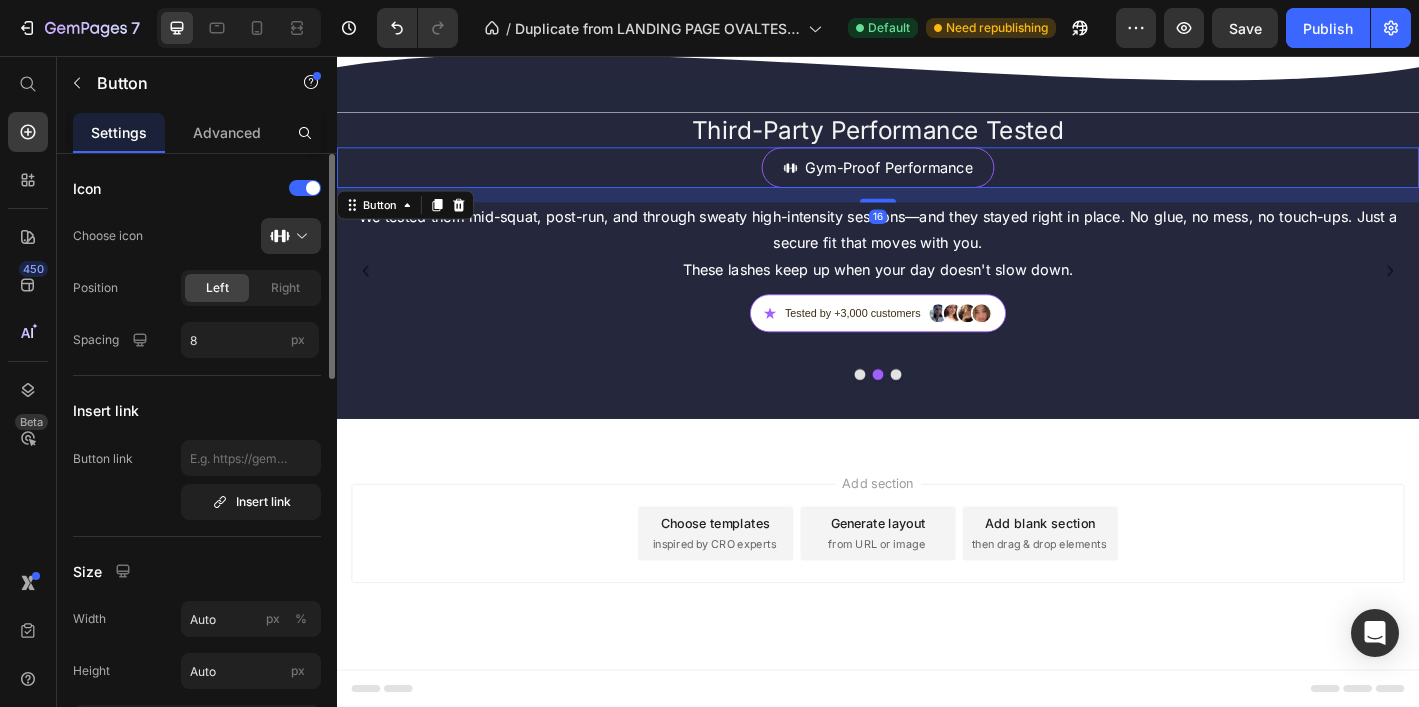 drag, startPoint x: 241, startPoint y: 138, endPoint x: 223, endPoint y: 212, distance: 76.15773 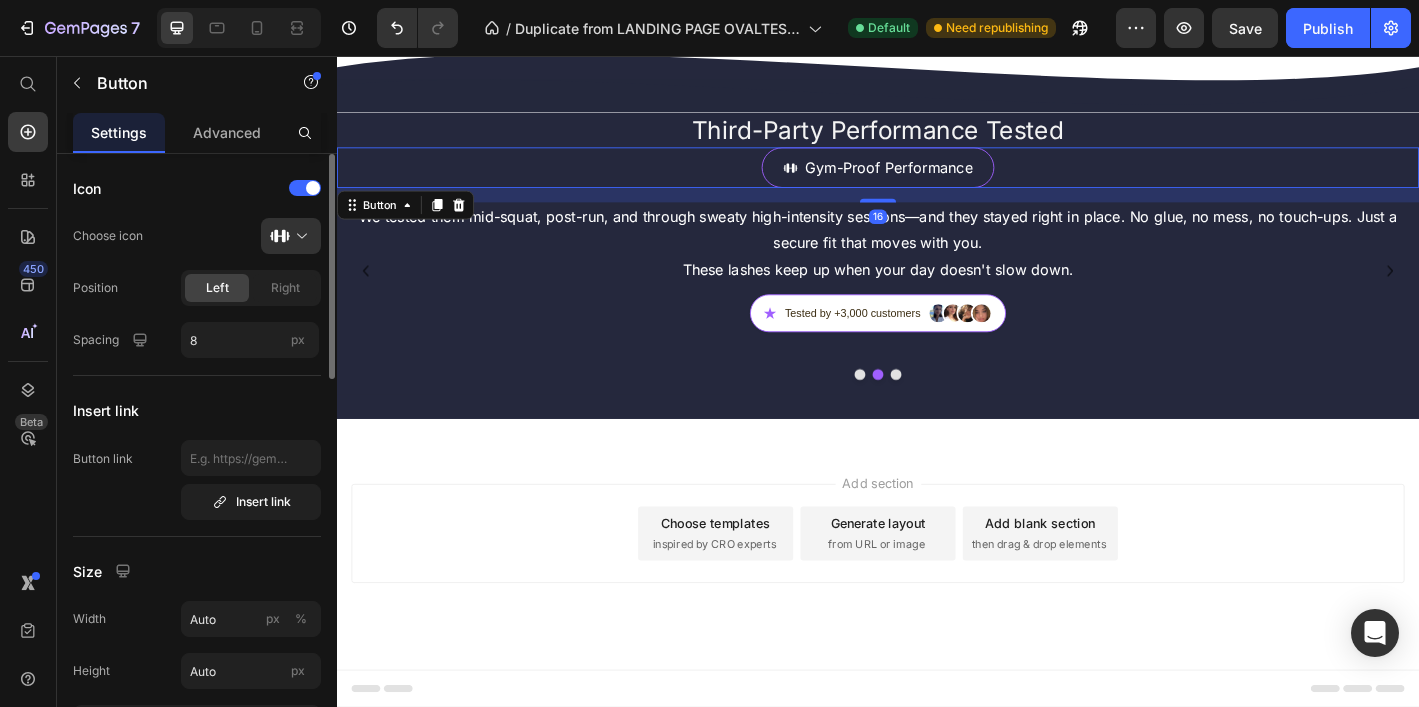 click on "Advanced" at bounding box center (227, 132) 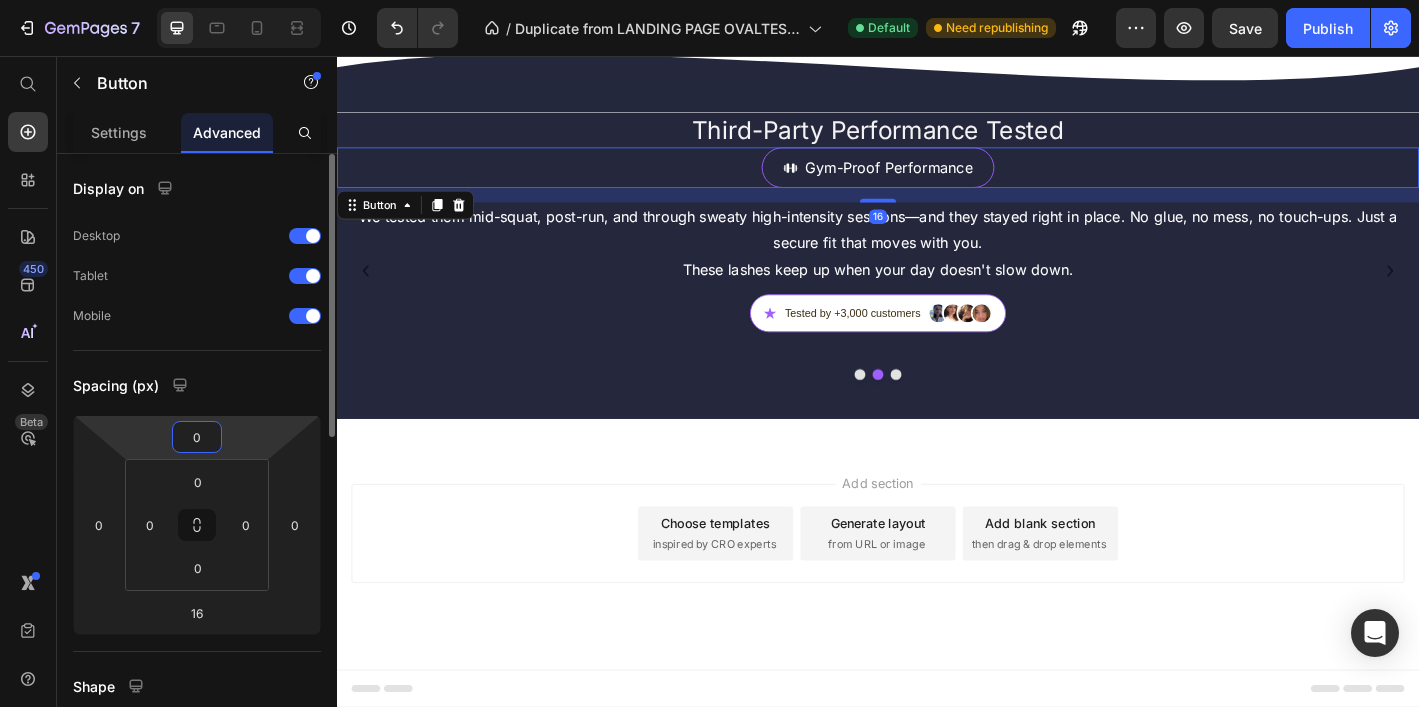 drag, startPoint x: 207, startPoint y: 434, endPoint x: 226, endPoint y: 448, distance: 23.600847 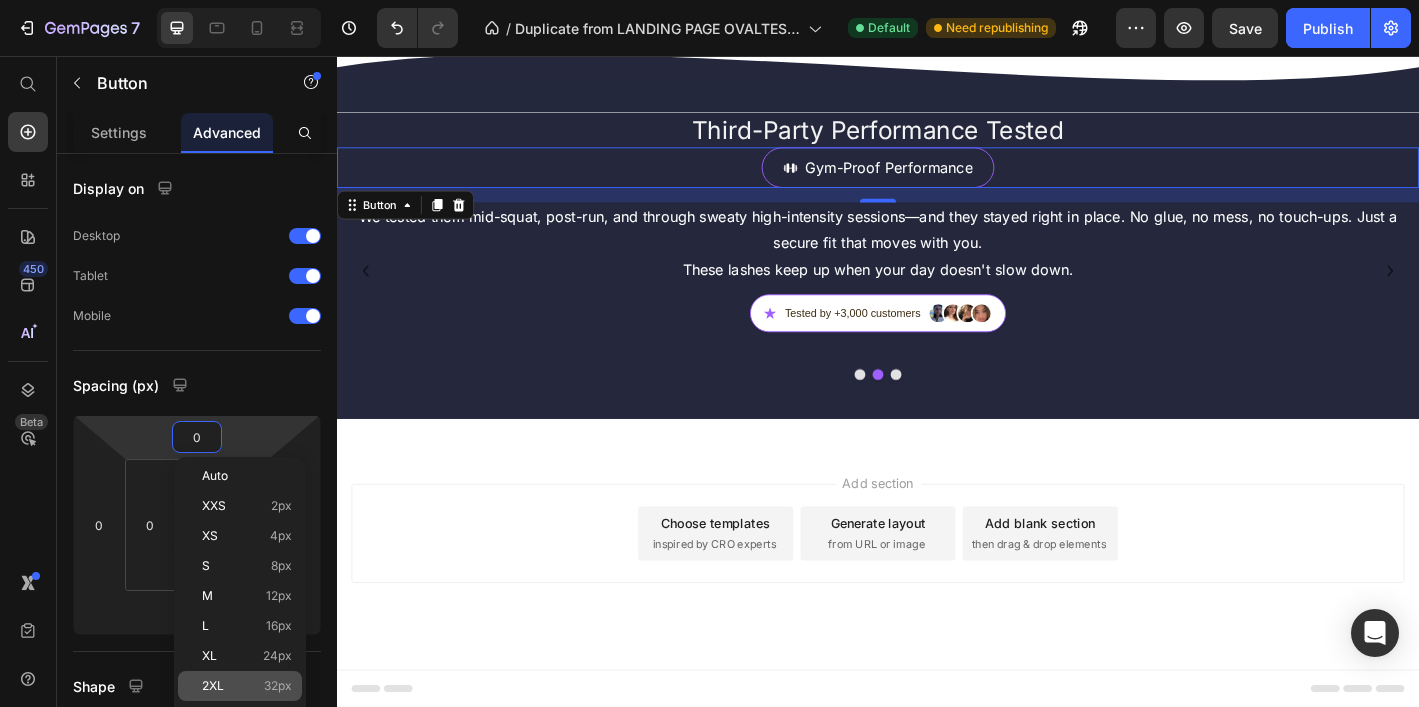 click on "2XL 32px" at bounding box center (247, 686) 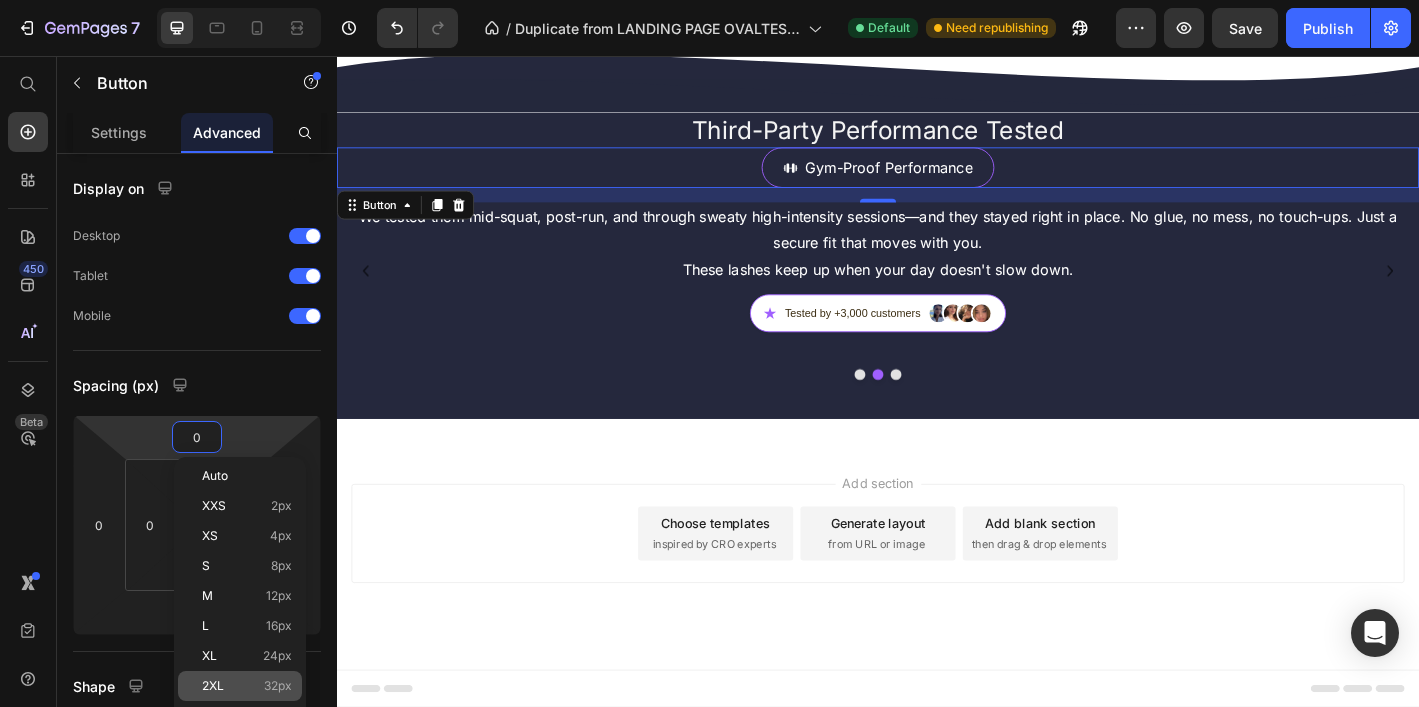 type on "32" 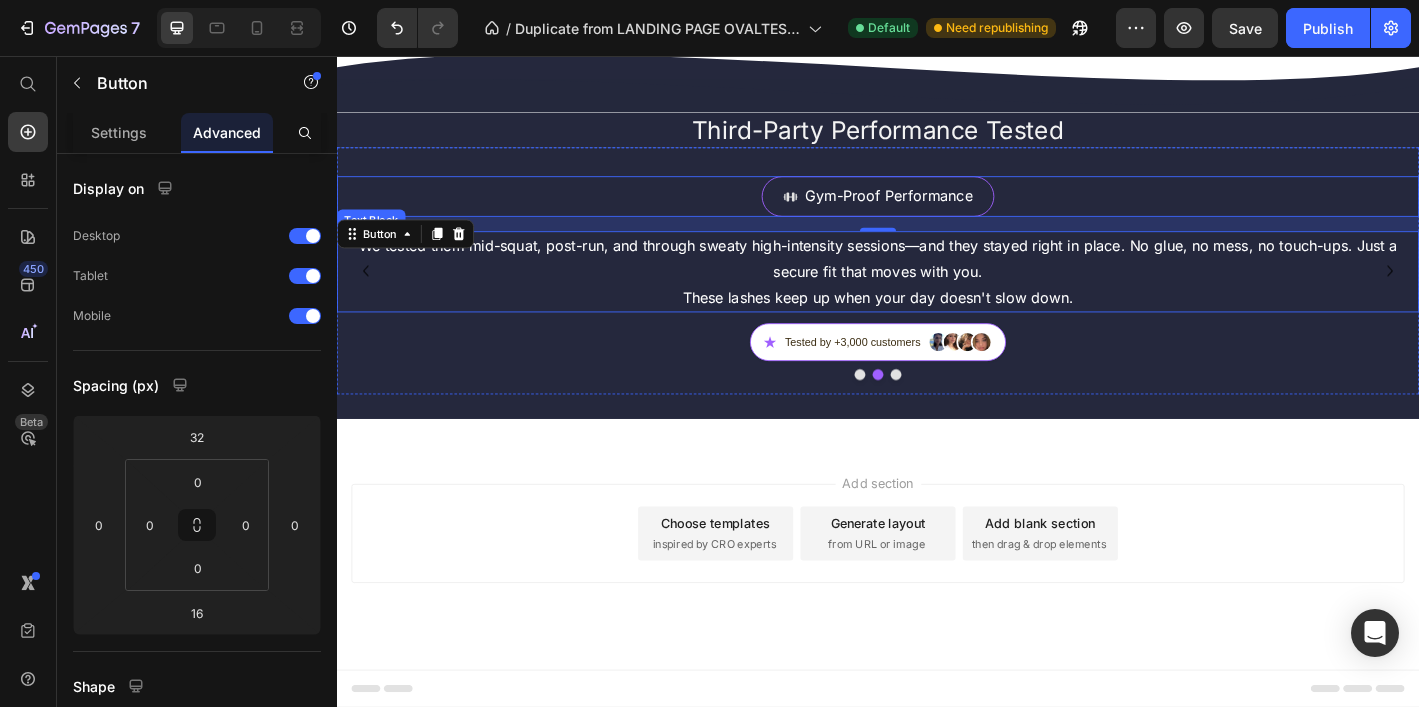 click on "We tested them mid-squat, post-run, and through sweaty high-intensity sessions—and they stayed right in place. No glue, no mess, no touch-ups. Just a secure fit that moves with you.  These lashes keep up when your day doesn't slow down." at bounding box center [937, 295] 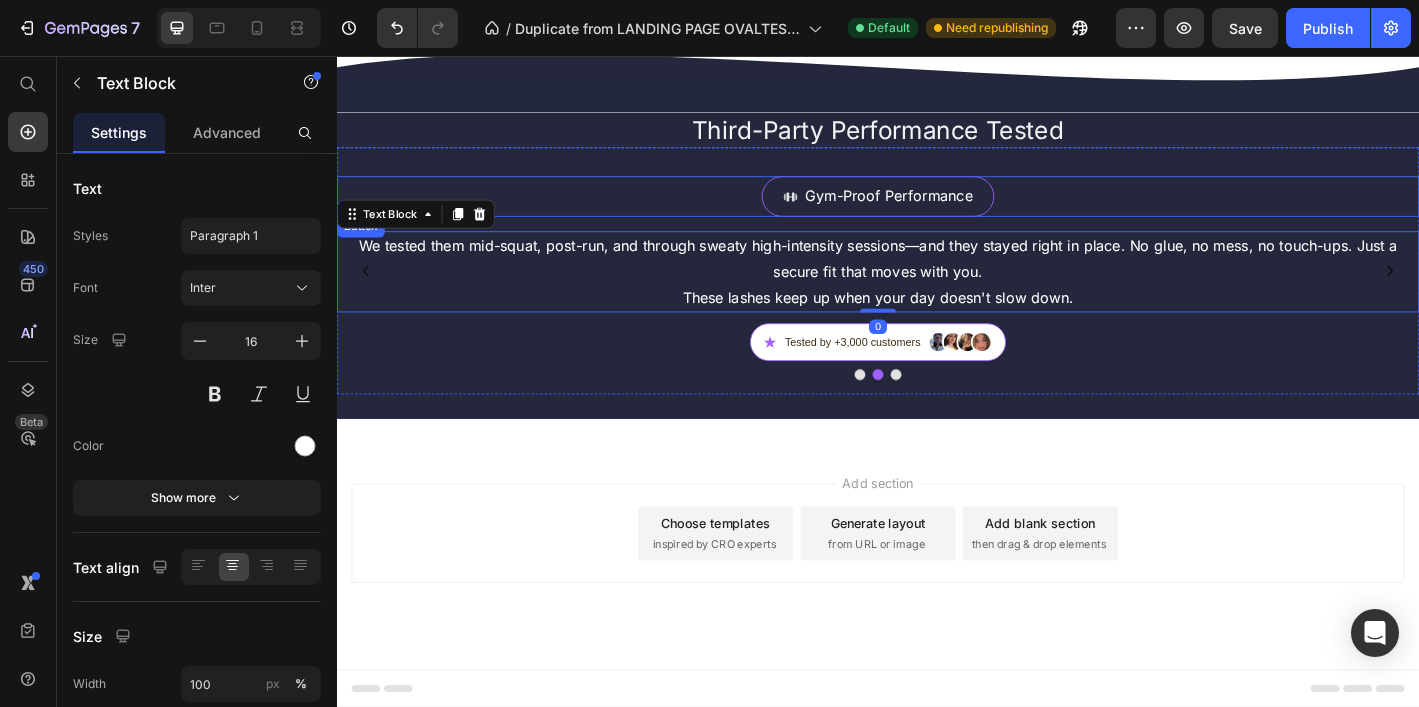click on "Gym-Proof Performance Button" at bounding box center [937, 211] 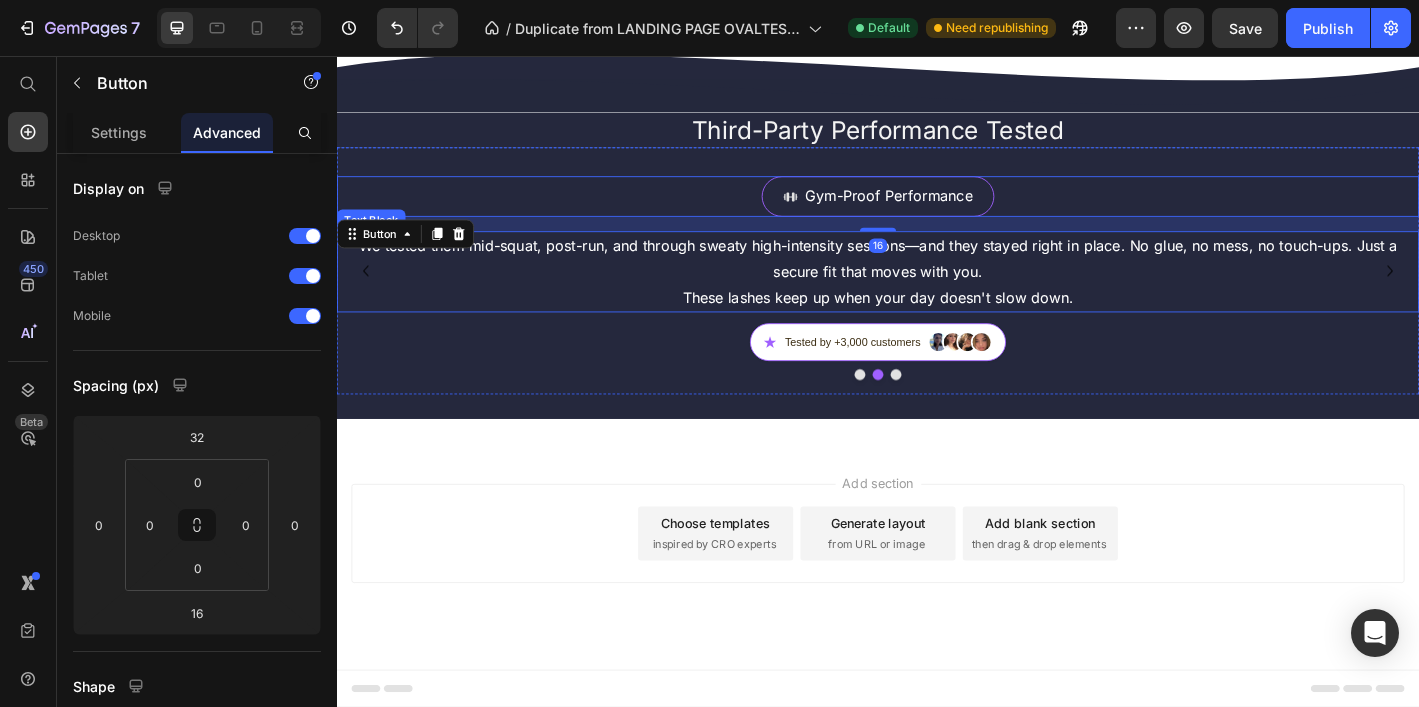 click on "We tested them mid-squat, post-run, and through sweaty high-intensity sessions—and they stayed right in place. No glue, no mess, no touch-ups. Just a secure fit that moves with you.  These lashes keep up when your day doesn't slow down." at bounding box center [937, 295] 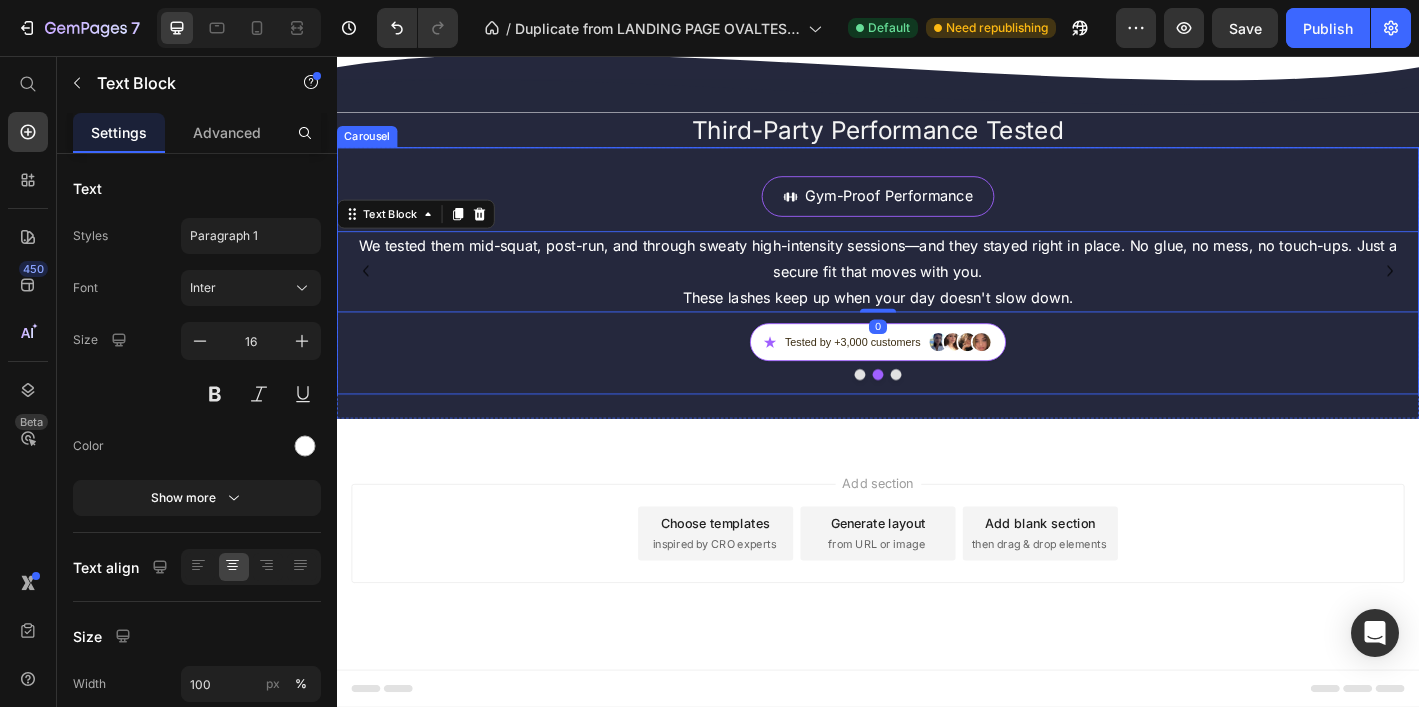 click at bounding box center (917, 409) 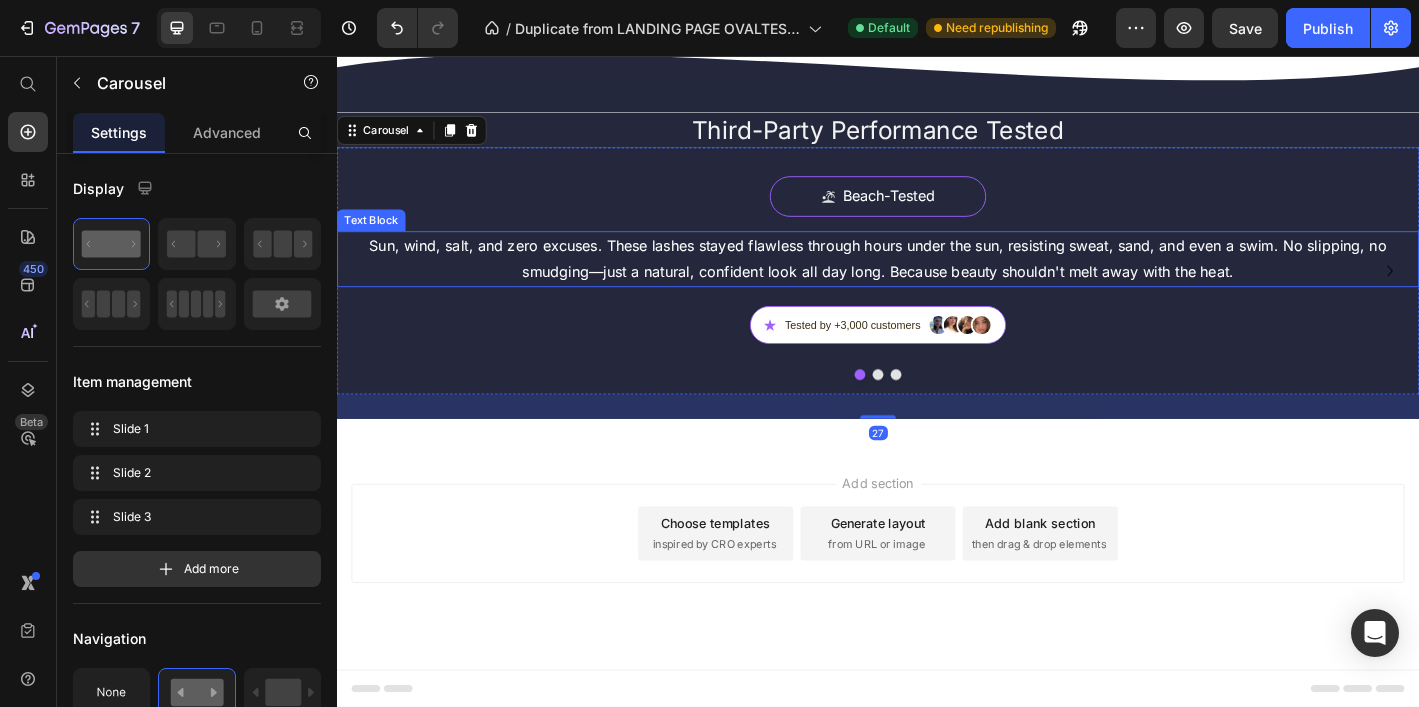 click on "Sun, wind, salt, and zero excuses. These lashes stayed flawless through hours under the sun, resisting sweat, sand, and even a swim. No slipping, no smudging—just a natural, confident look all day long. Because beauty shouldn't melt away with the heat." at bounding box center (937, 281) 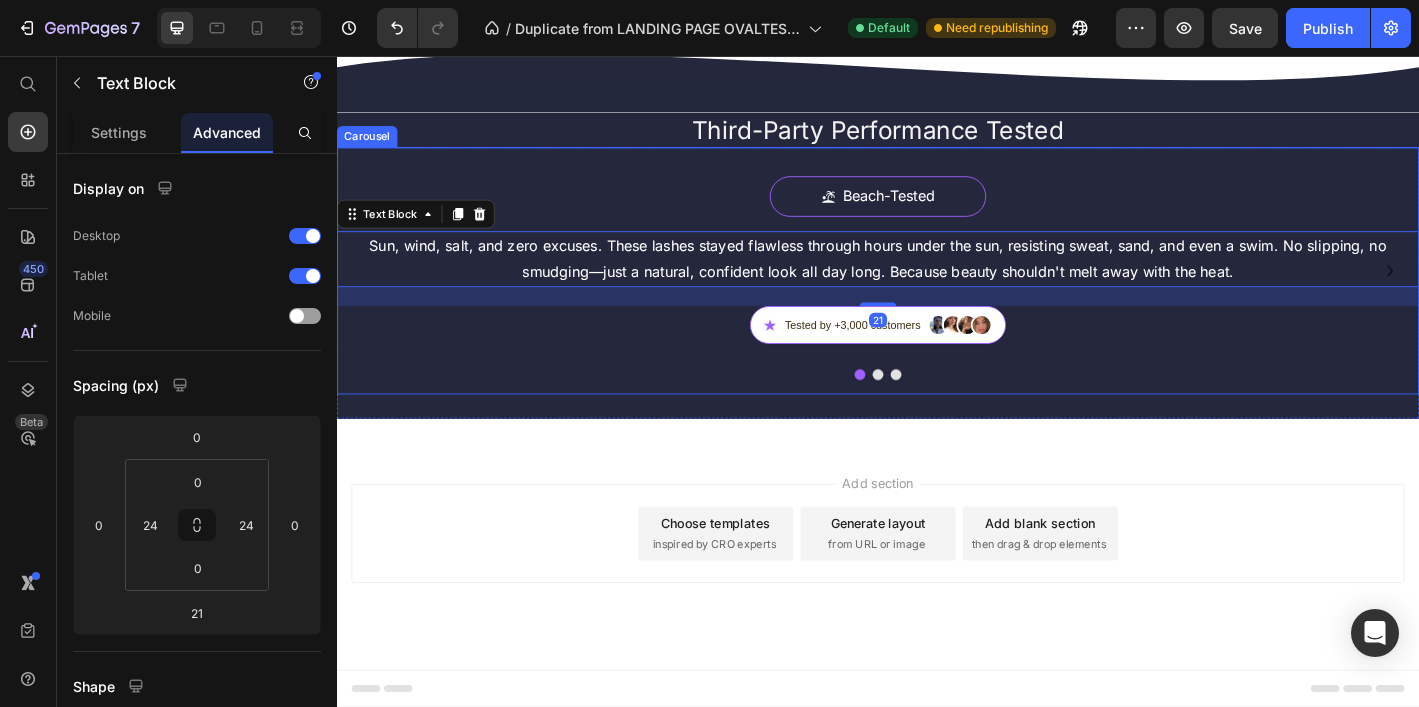 click at bounding box center [937, 409] 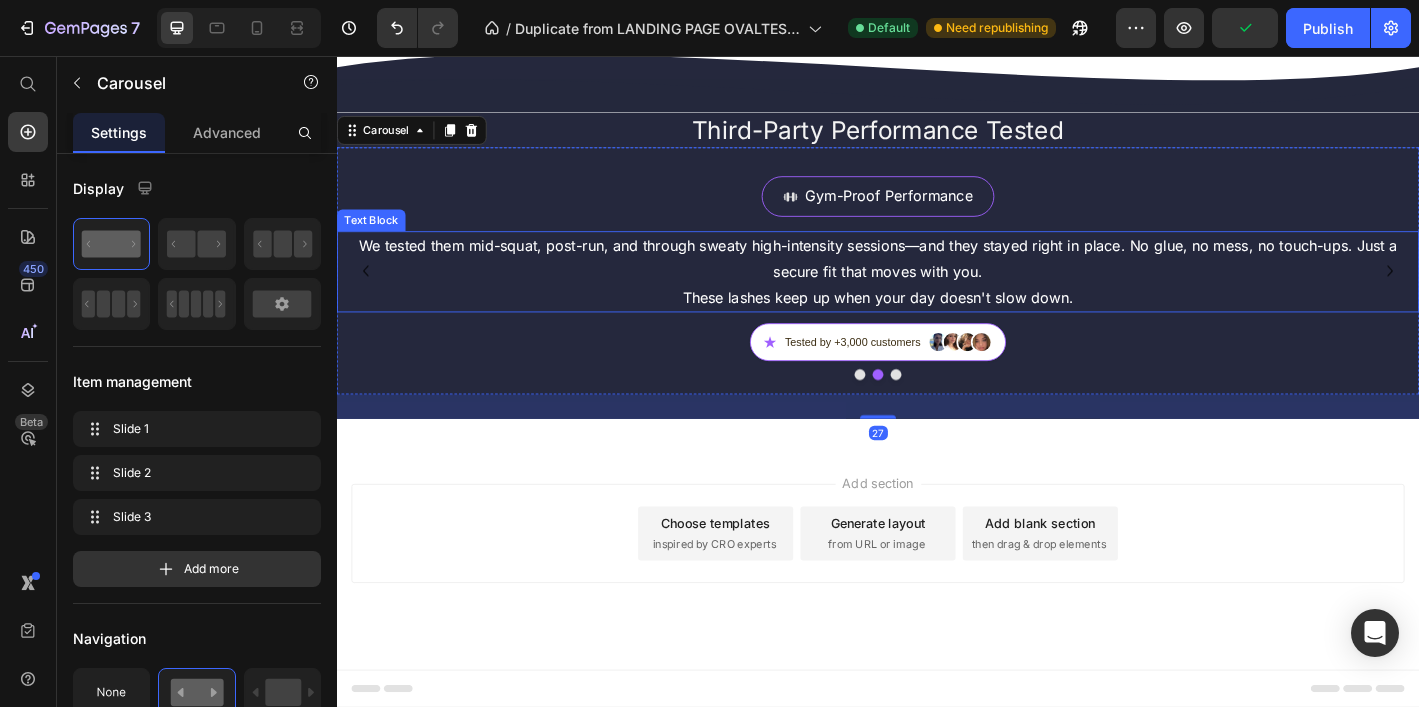 click on "We tested them mid-squat, post-run, and through sweaty high-intensity sessions—and they stayed right in place. No glue, no mess, no touch-ups. Just a secure fit that moves with you.  These lashes keep up when your day doesn't slow down." at bounding box center [937, 295] 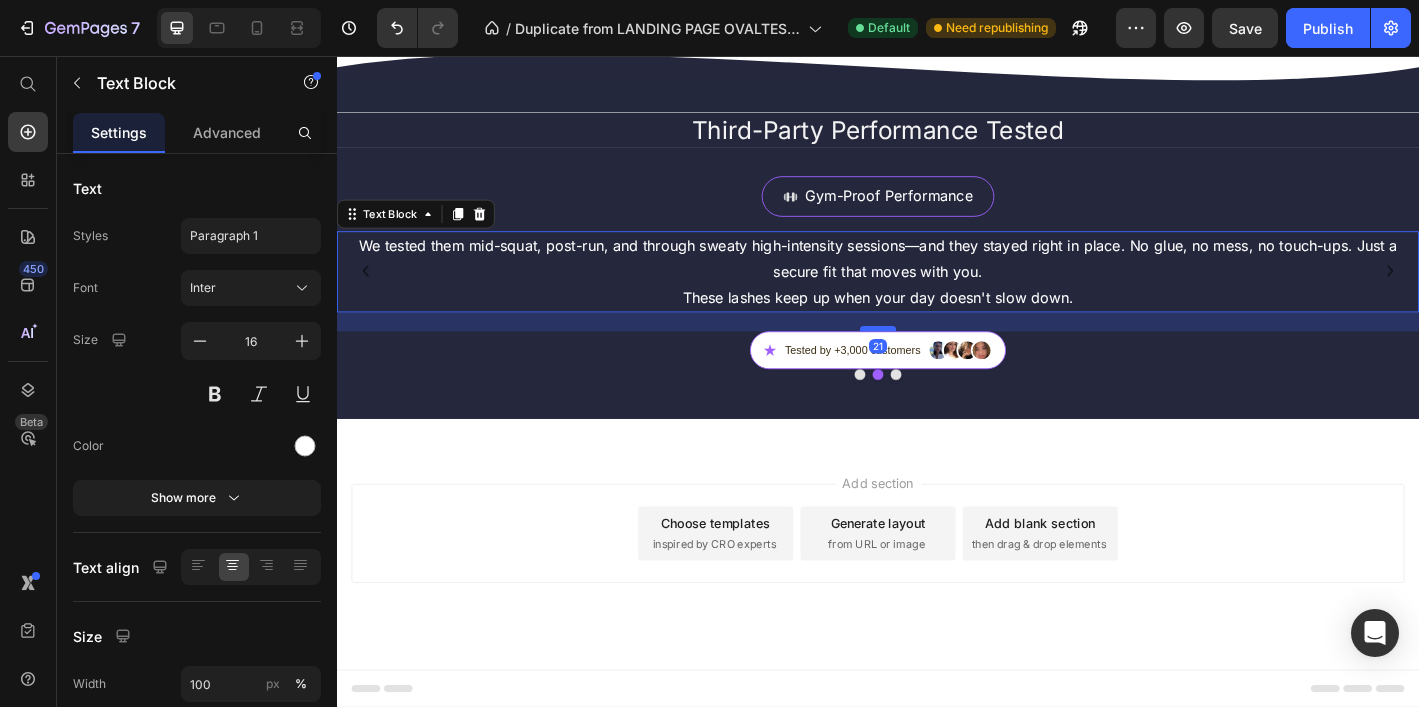 drag, startPoint x: 948, startPoint y: 534, endPoint x: 952, endPoint y: 555, distance: 21.377558 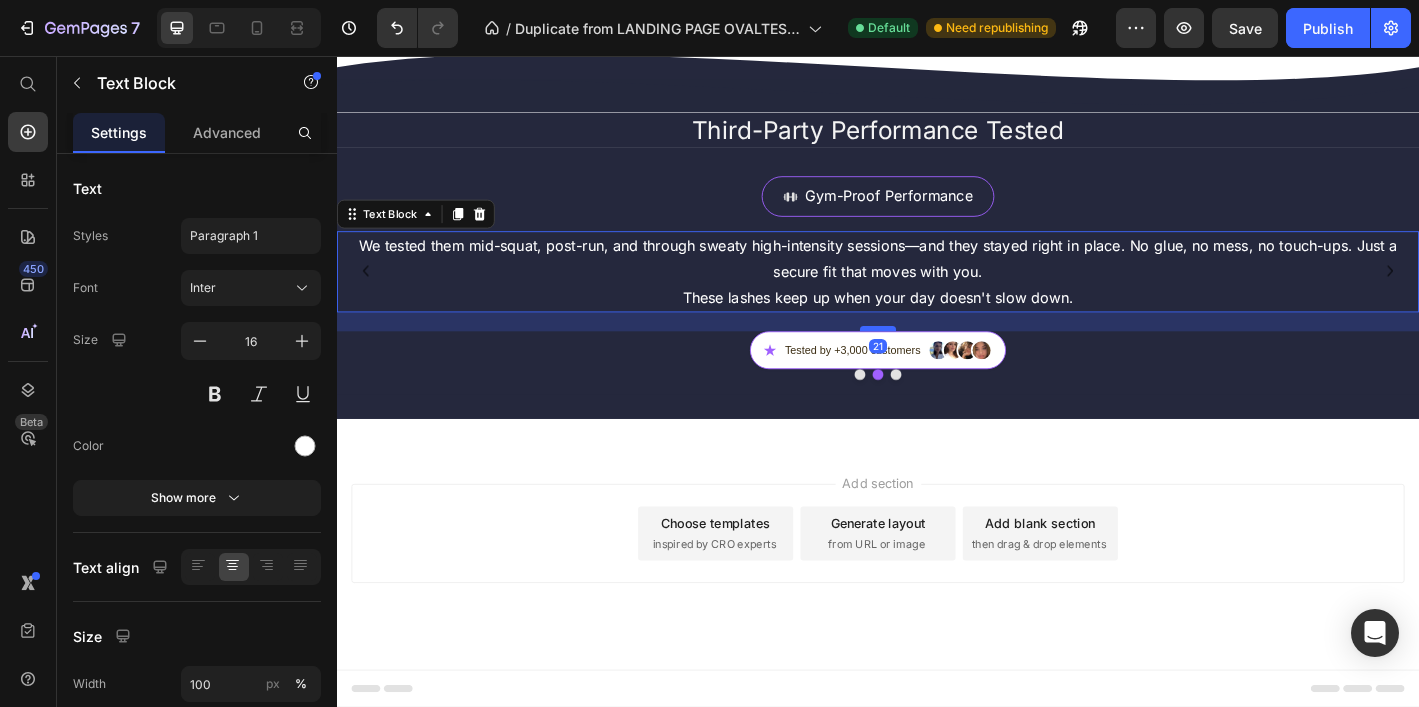 click at bounding box center [937, 358] 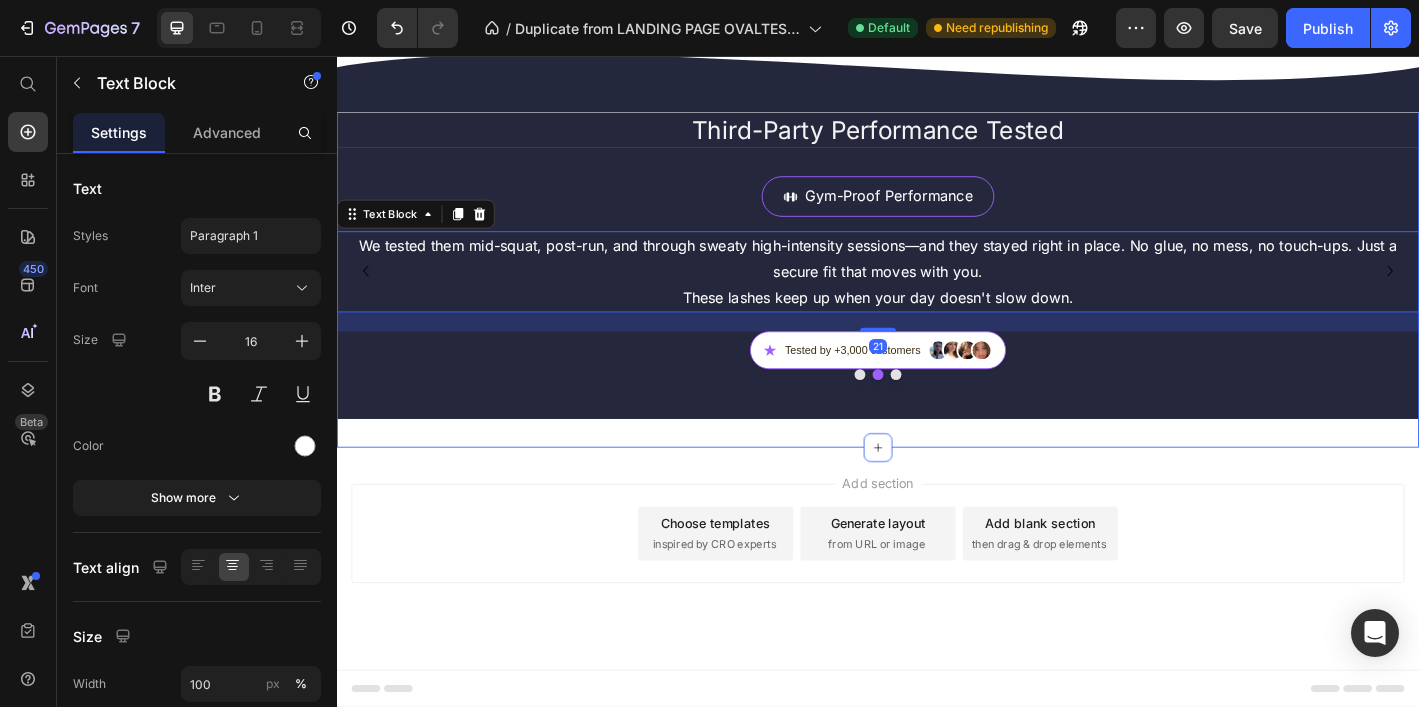 click on "Their Look, Their Way Heading Tap to watch how everyday women are transforming their look—fast, easy, and fuss-free. No scripts, just real reactions. Text Block
Publish the page to see the content.
Custom Code Row
Custom Code Third-Party Performance Tested Heading Row
Beach-Tested Button Sun, wind, salt, and zero excuses. These lashes stayed flawless through hours under the sun, resisting sweat, sand, and even a swim. No slipping, no smudging—just a natural, confident look all day long. Because beauty shouldn't melt away with the heat. Text Block
★
Tested by +3,000 customers
Custom Code
Gym-Proof Performance Button We tested them mid-squat, post-run, and through sweaty high-intensity sessions—and they stayed right in place. No glue, no mess, no touch-ups. Just a secure fit that moves with you.    21" at bounding box center [937, 127] 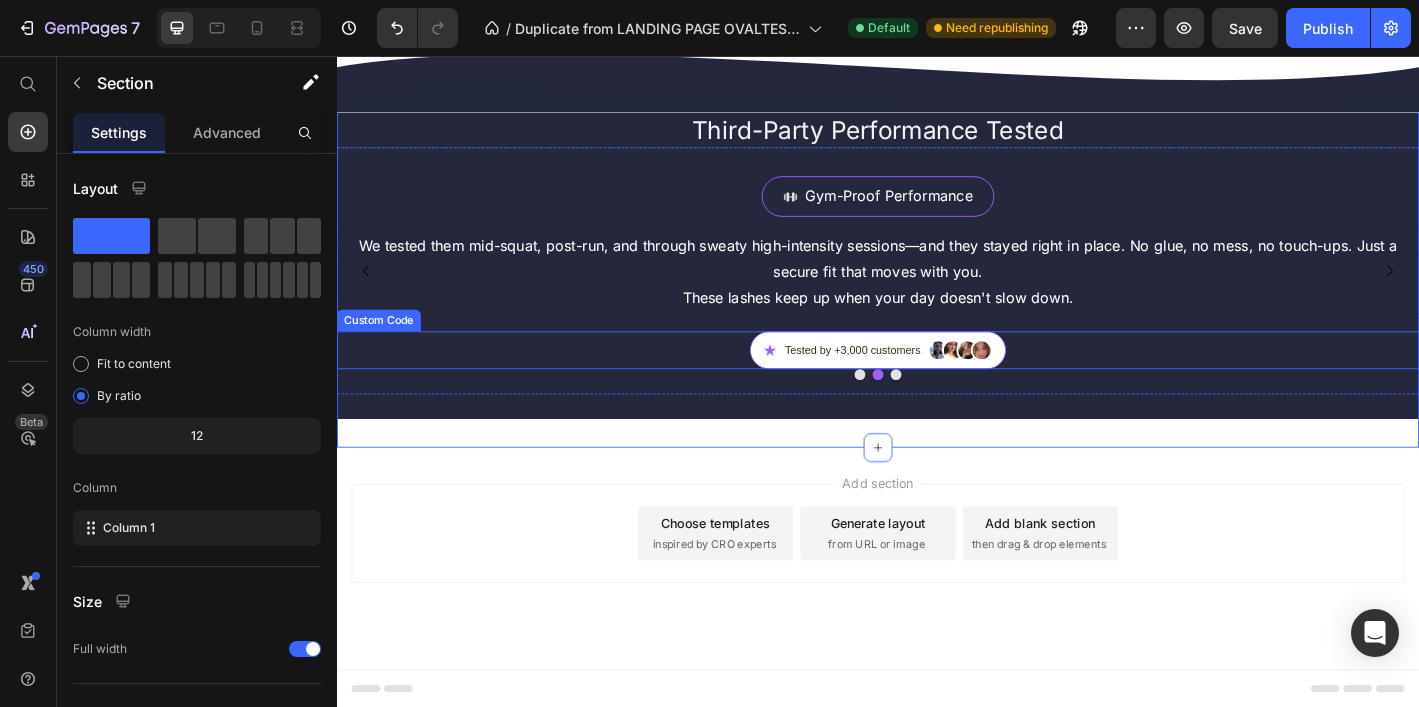 click on "★
Tested by +3,000 customers" at bounding box center (937, 382) 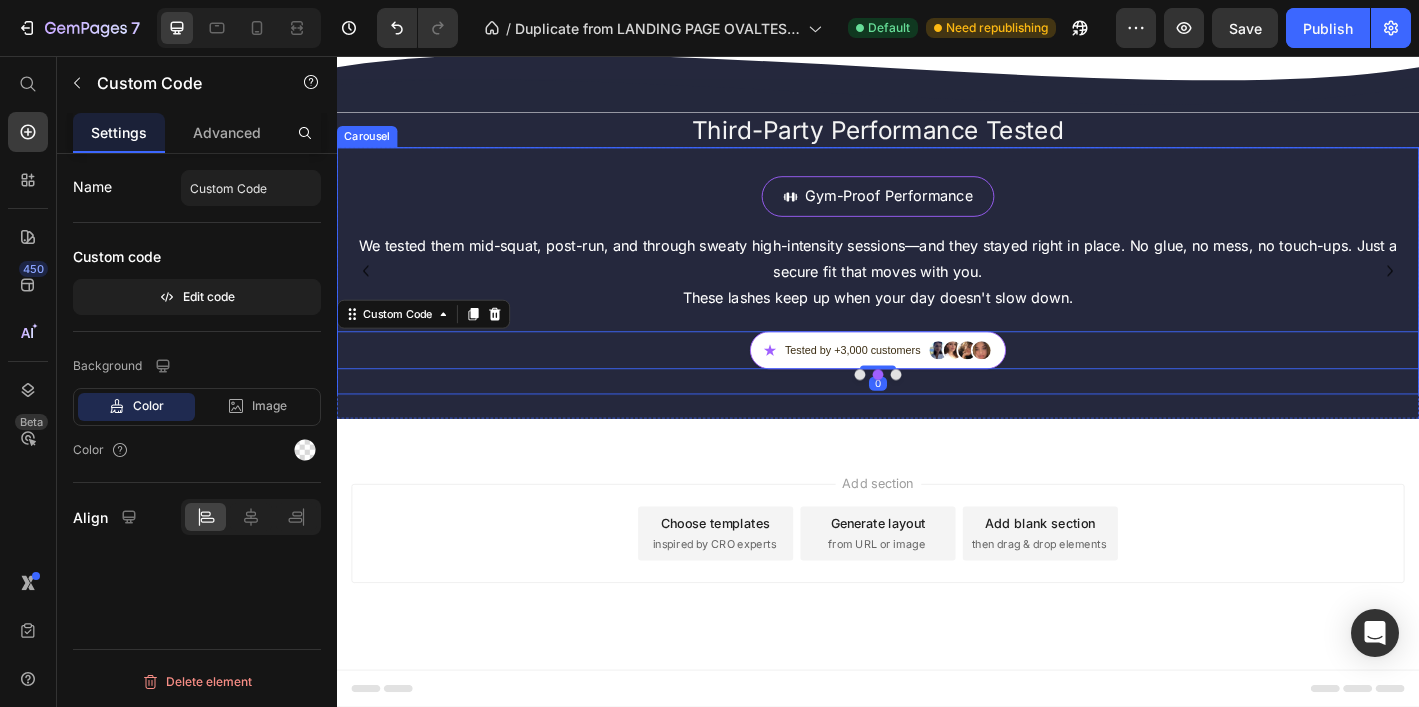 click at bounding box center (917, 409) 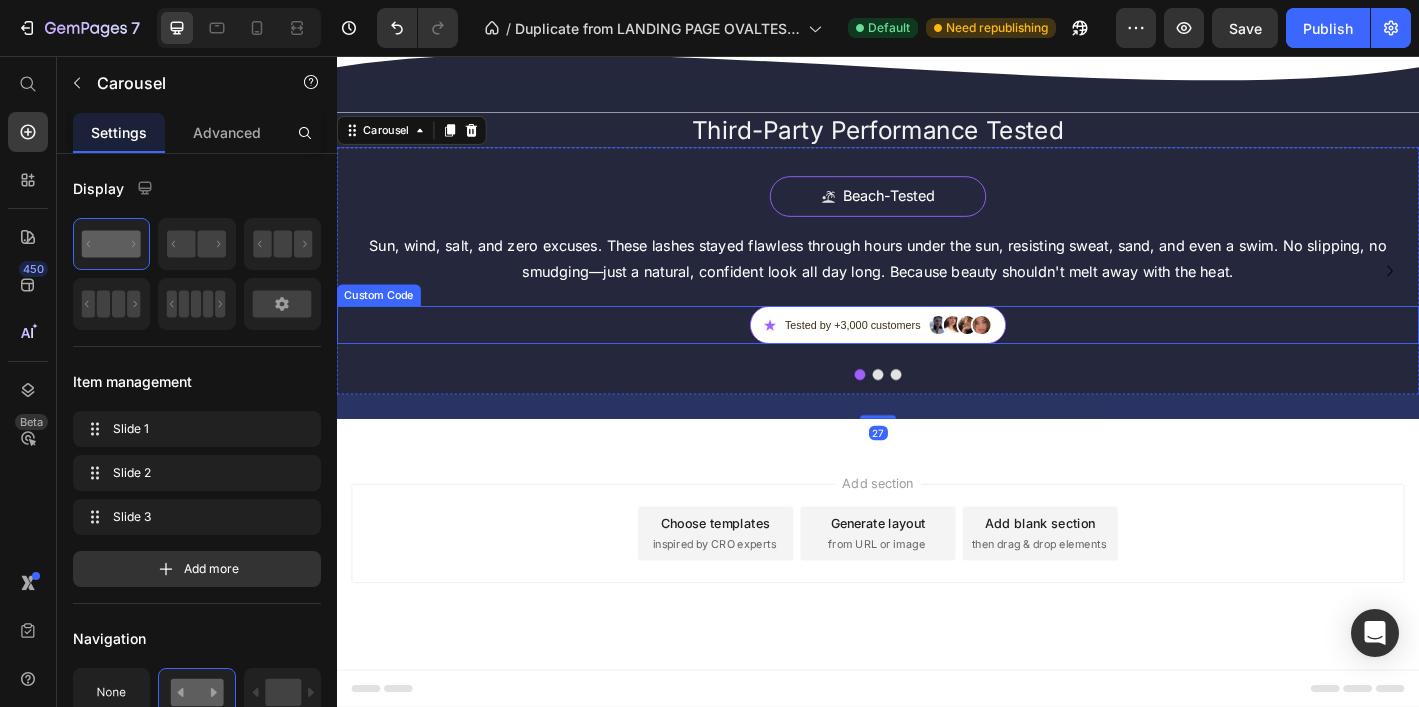 click on "★
Tested by +3,000 customers" at bounding box center [937, 354] 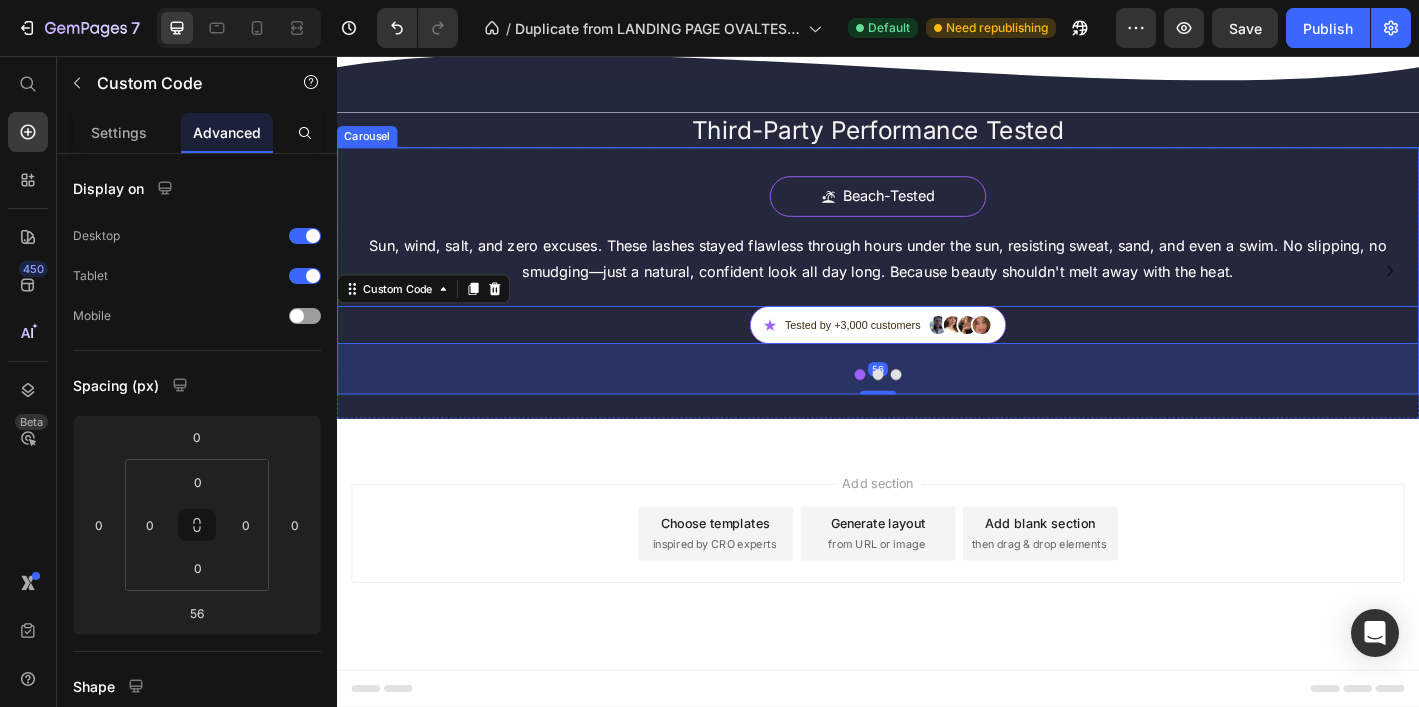 click at bounding box center (937, 409) 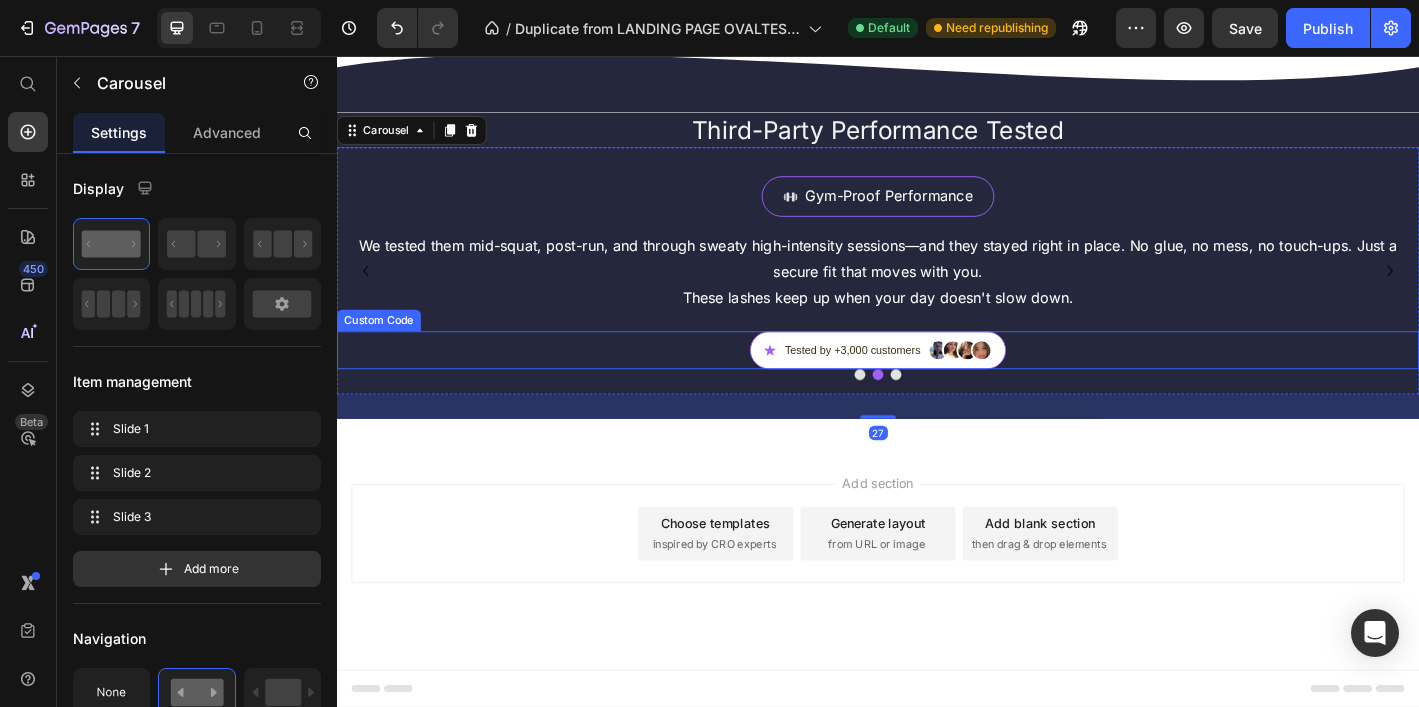 click on "★
Tested by +3,000 customers" at bounding box center (937, 382) 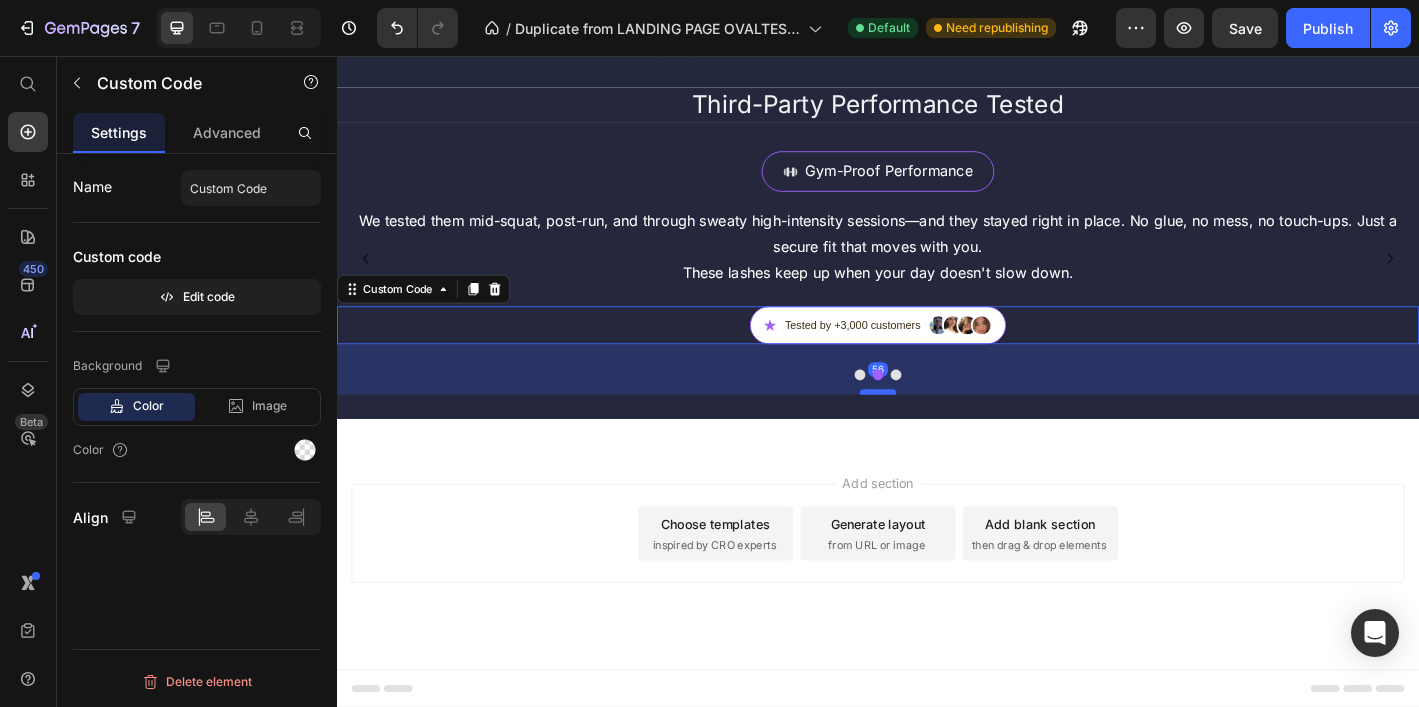 drag, startPoint x: 947, startPoint y: 595, endPoint x: 943, endPoint y: 651, distance: 56.142673 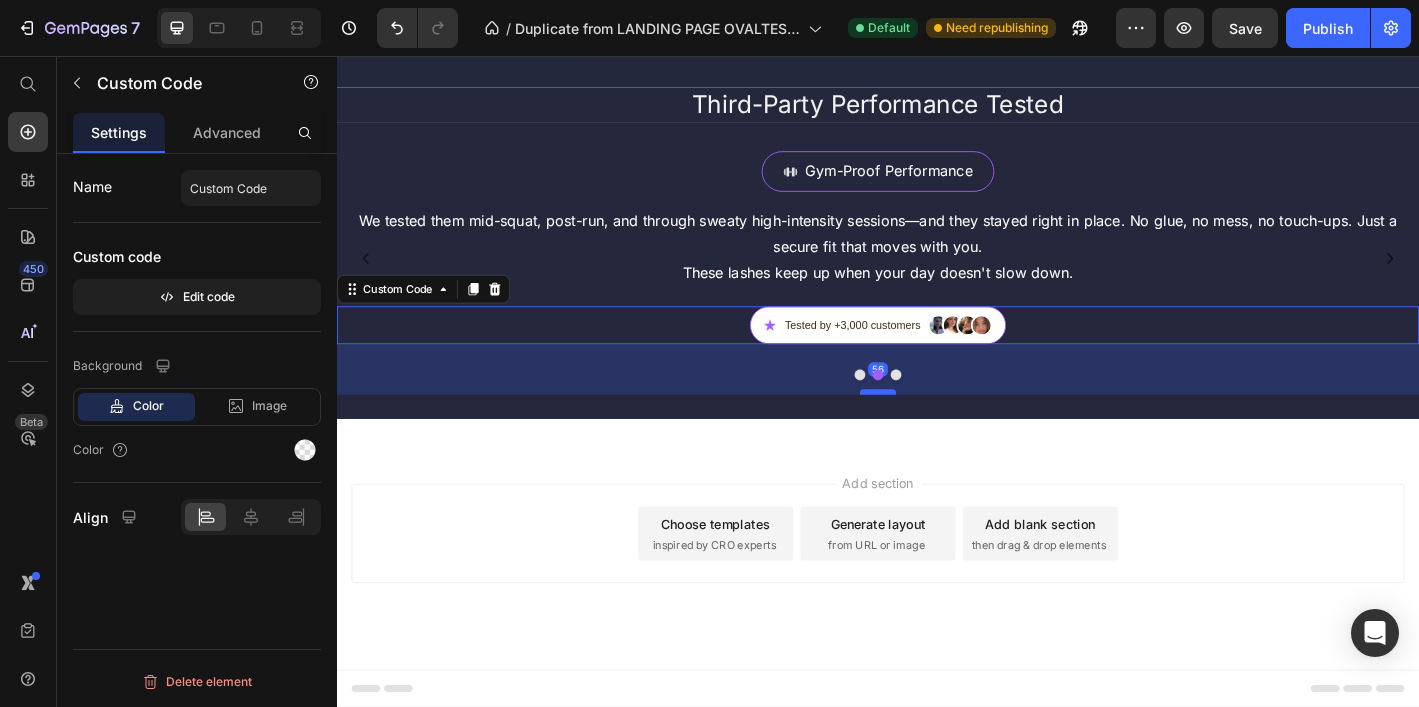 click at bounding box center [937, 428] 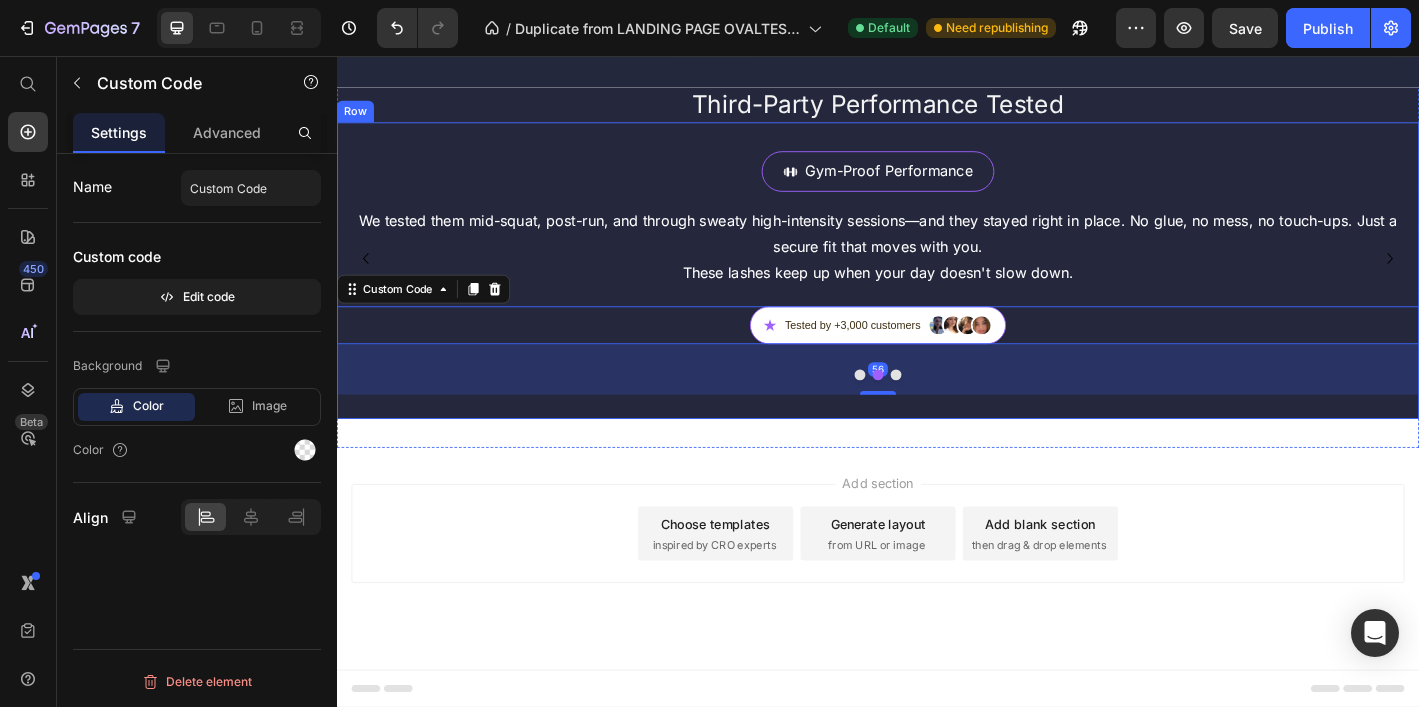 click on "Beach-Tested Button Sun, wind, salt, and zero excuses. These lashes stayed flawless through hours under the sun, resisting sweat, sand, and even a swim. No slipping, no smudging—just a natural, confident look all day long. Because beauty shouldn't melt away with the heat. Text Block
★
Tested by +3,000 customers
Custom Code
Gym-Proof Performance Button We tested them mid-squat, post-run, and through sweaty high-intensity sessions—and they stayed right in place. No glue, no mess, no touch-ups. Just a secure fit that moves with you.  These lashes keep up when your day doesn't slow down. Text Block
★
Tested by +3,000 customers
Custom Code   56
Night-Party Tested Button Text Block
★
Tested by +3,000 customers" at bounding box center (937, 293) 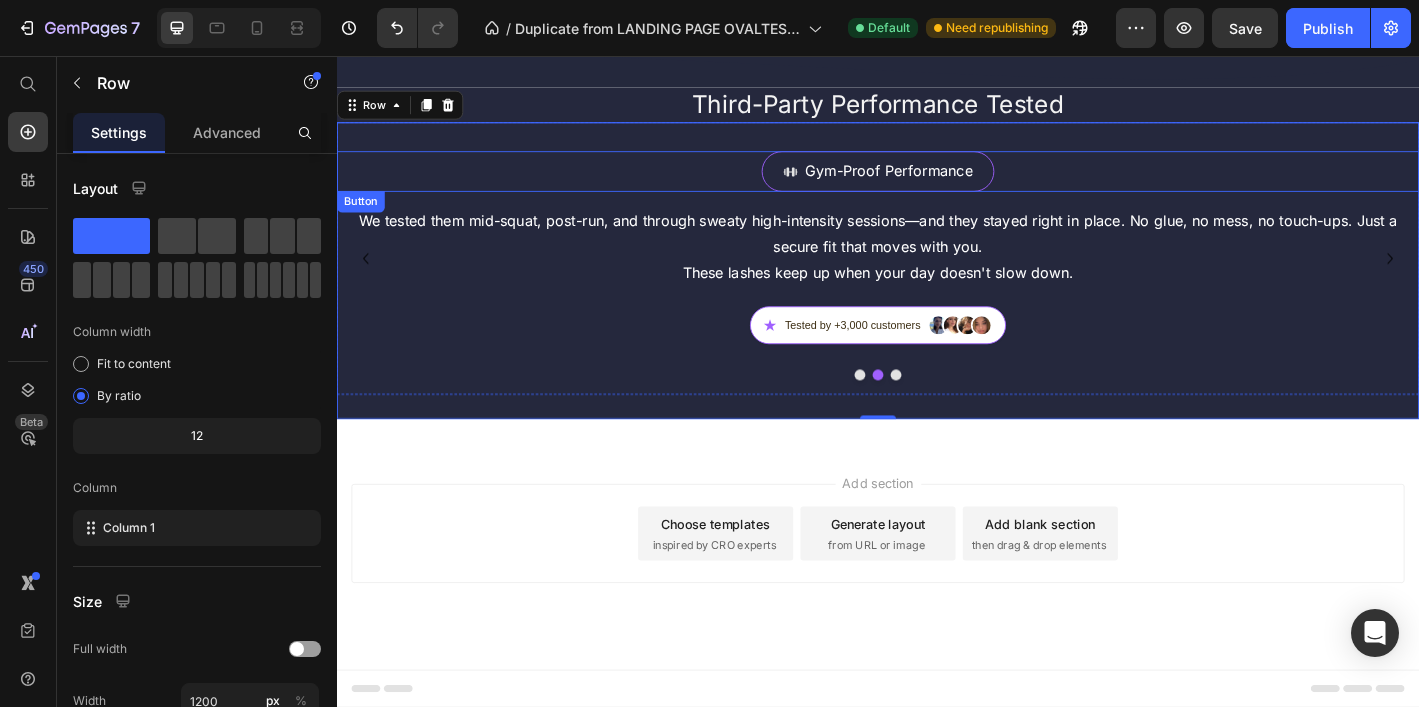 click on "Gym-Proof Performance Button" at bounding box center (937, 183) 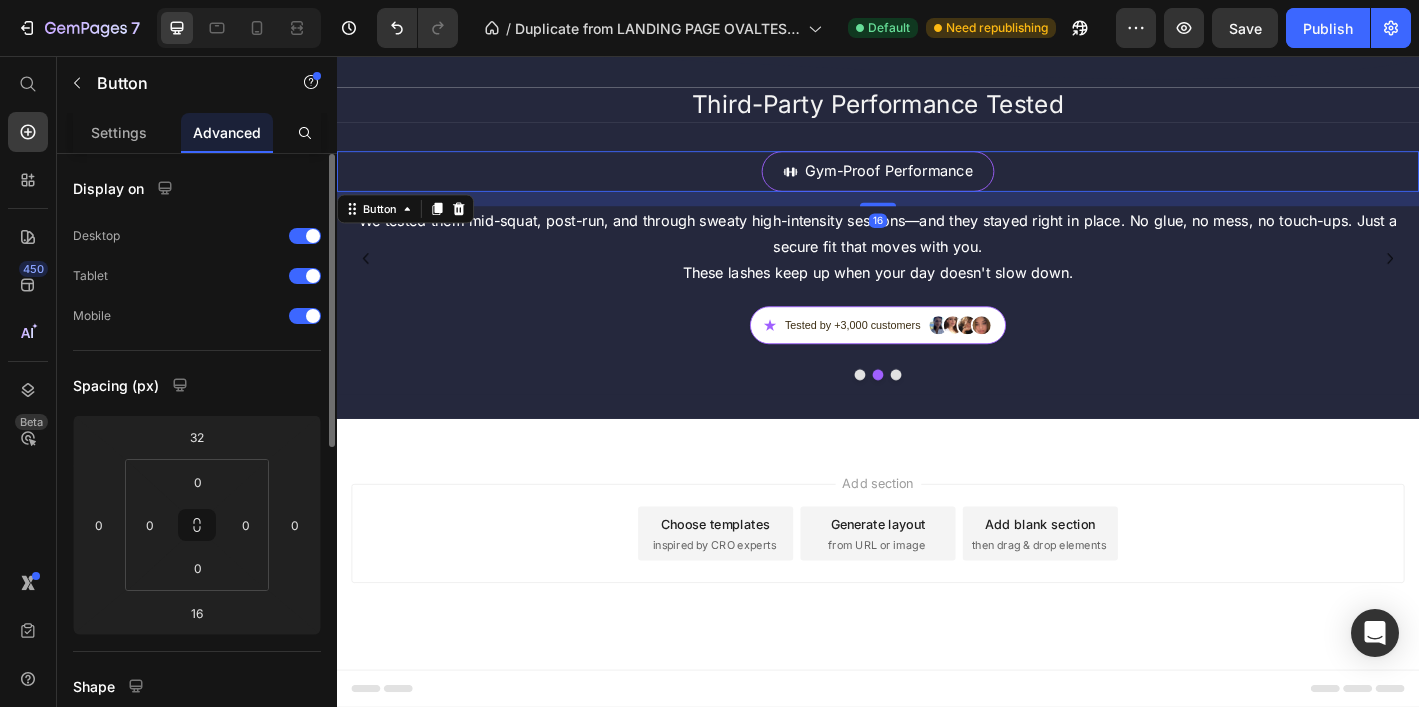 drag, startPoint x: 125, startPoint y: 129, endPoint x: 144, endPoint y: 428, distance: 299.60306 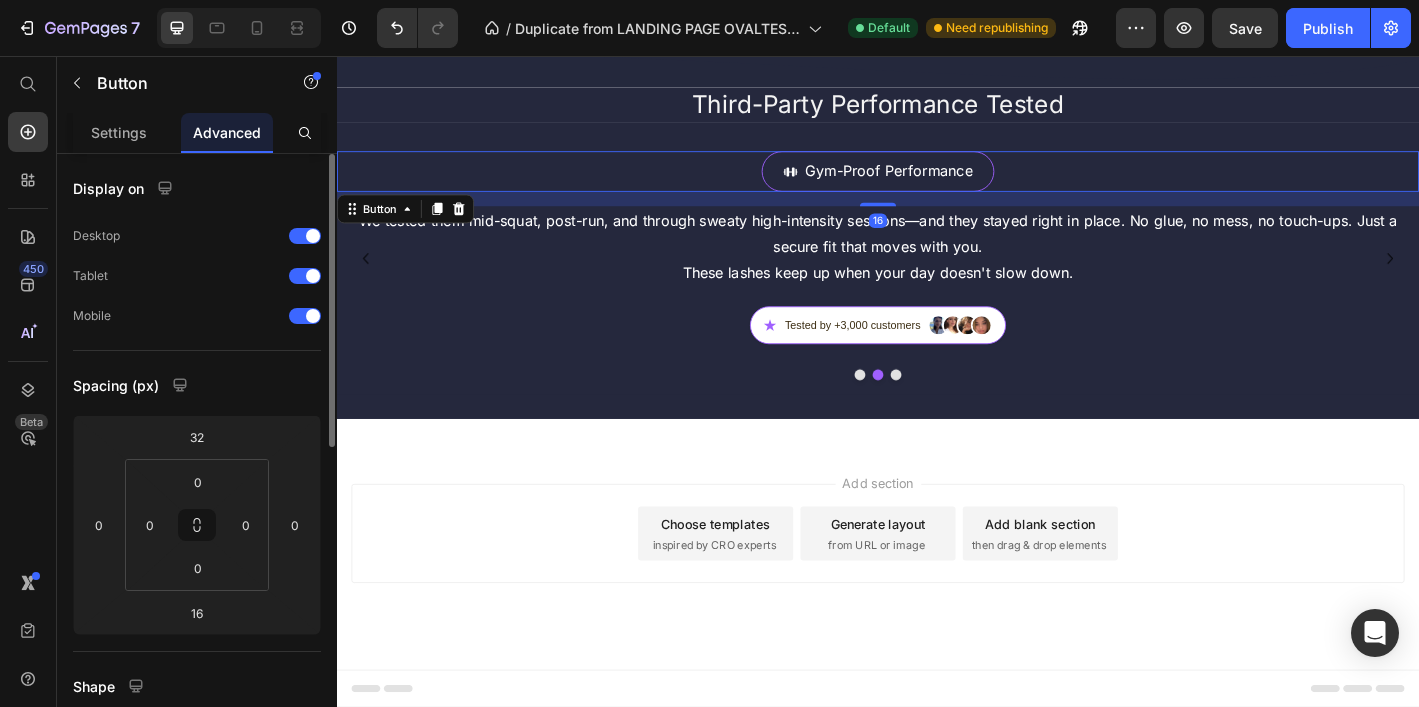 click on "Settings" at bounding box center [119, 132] 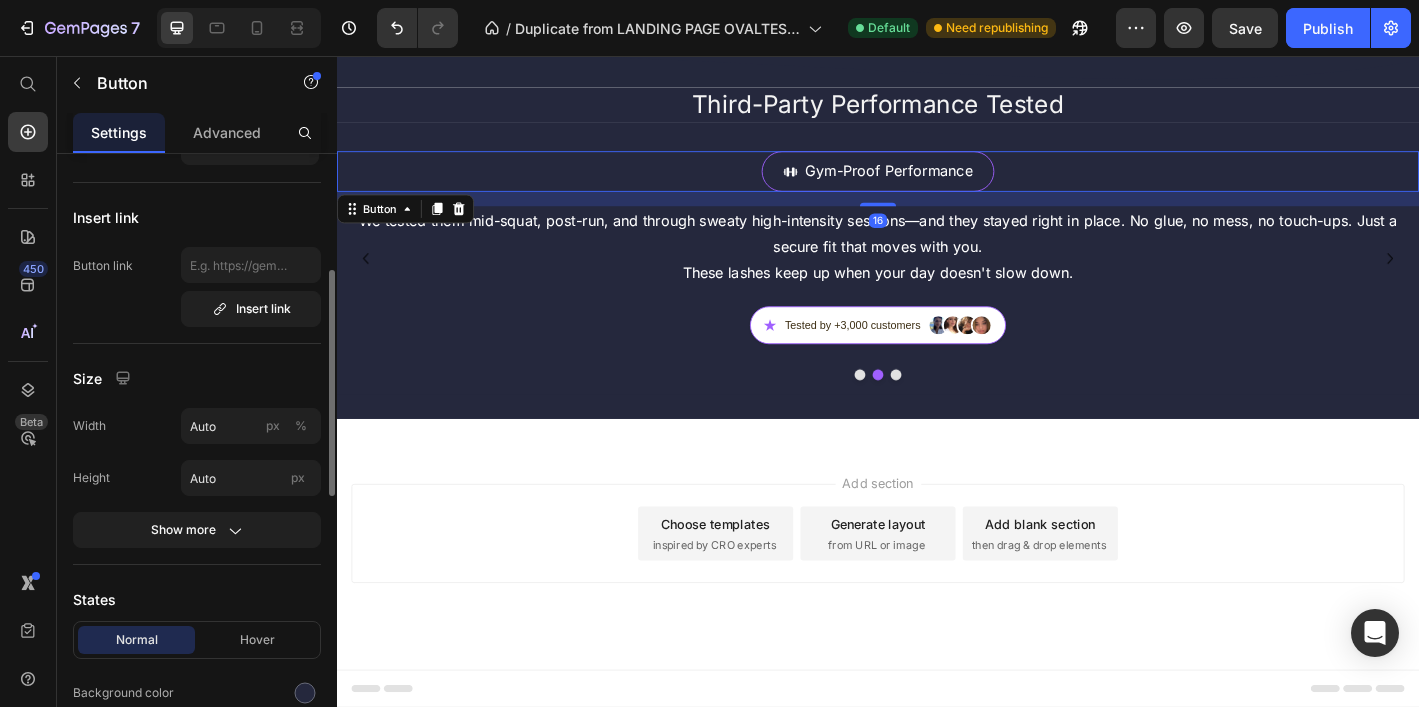 scroll, scrollTop: 229, scrollLeft: 0, axis: vertical 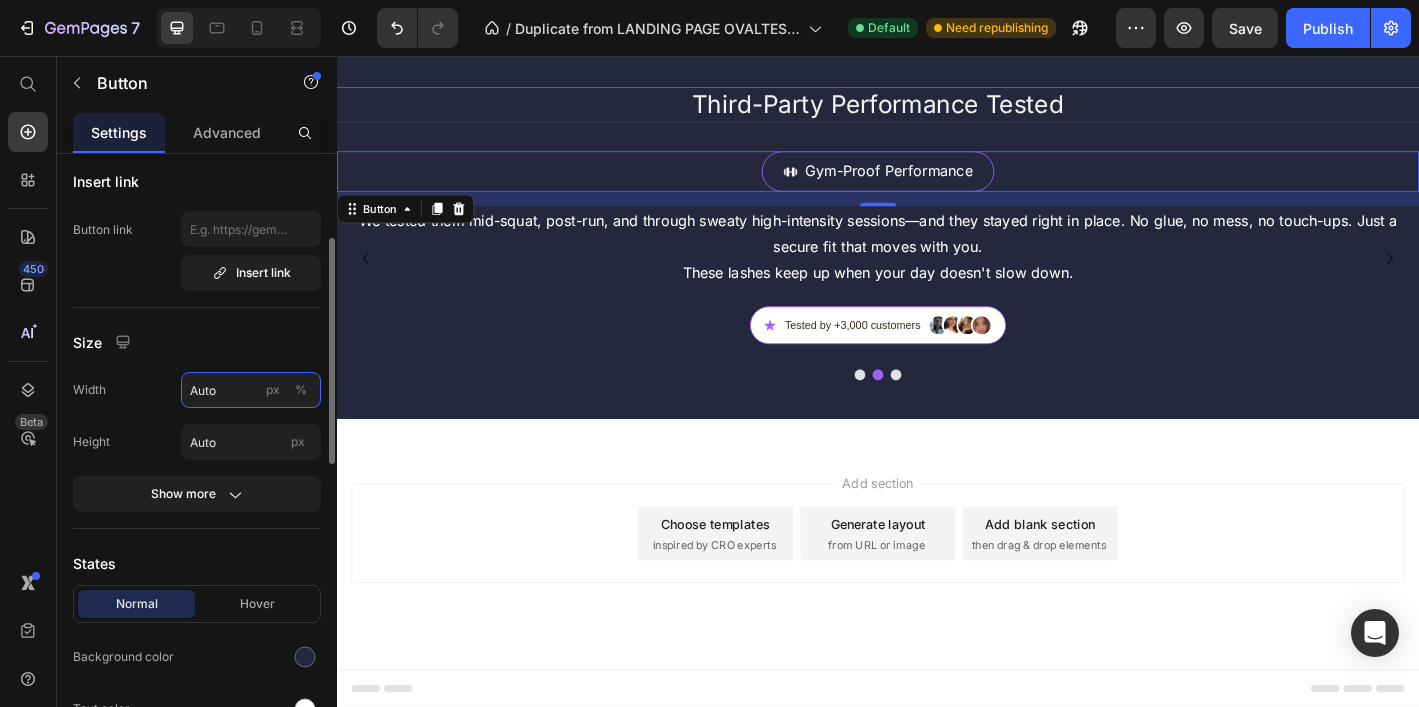 click on "Auto" at bounding box center [251, 390] 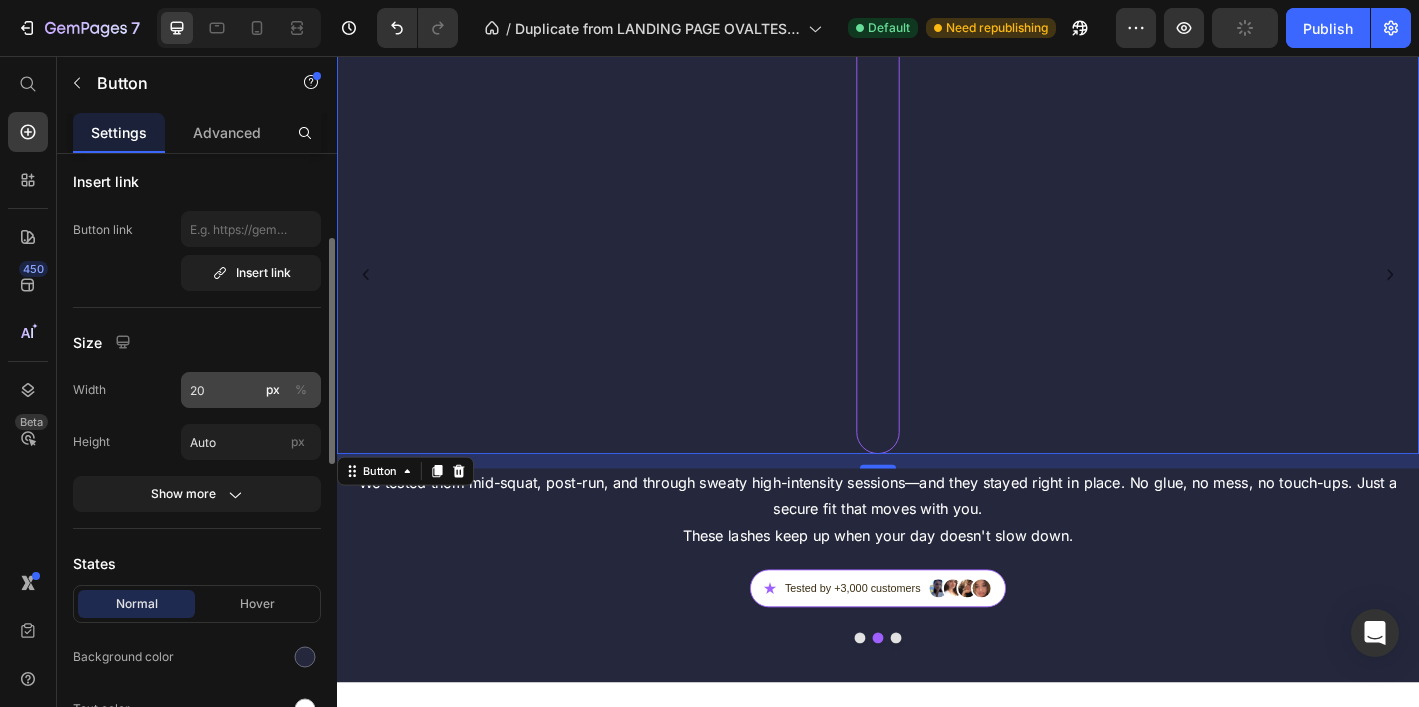 click on "%" at bounding box center (301, 390) 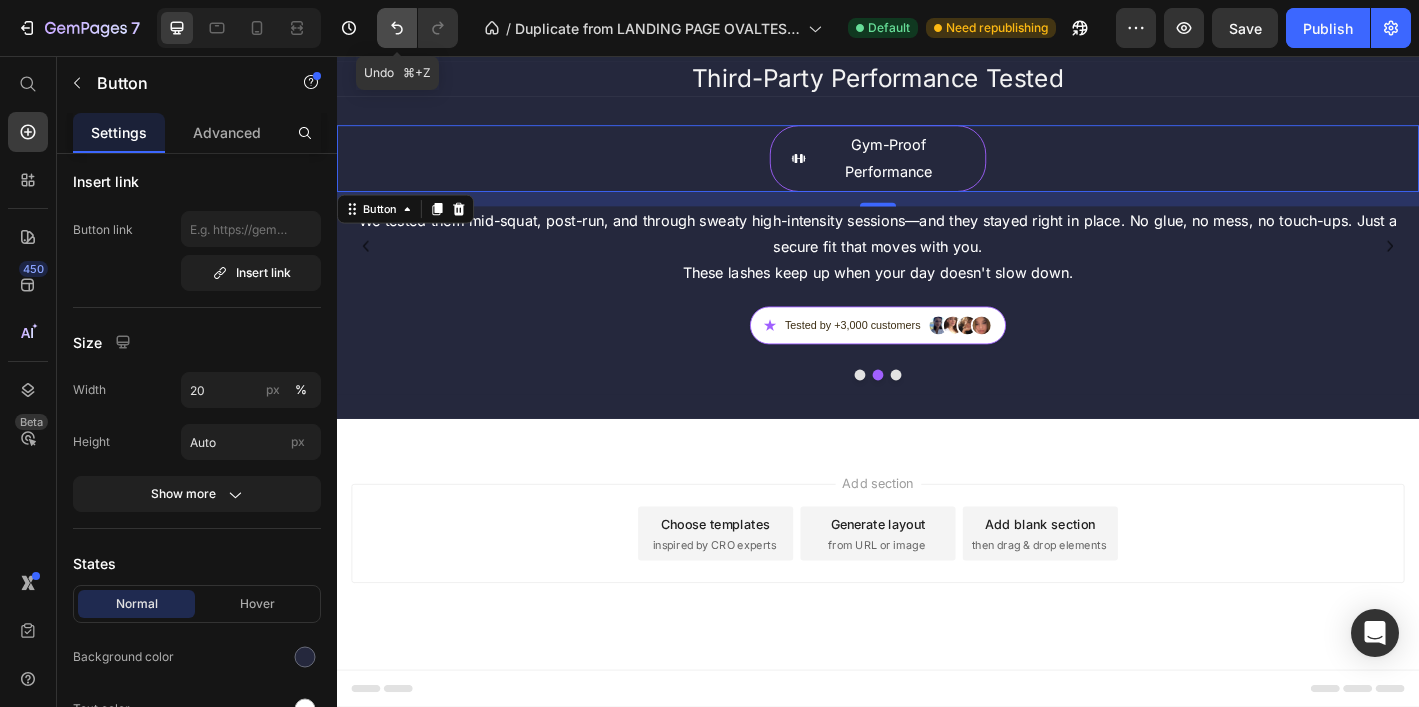click 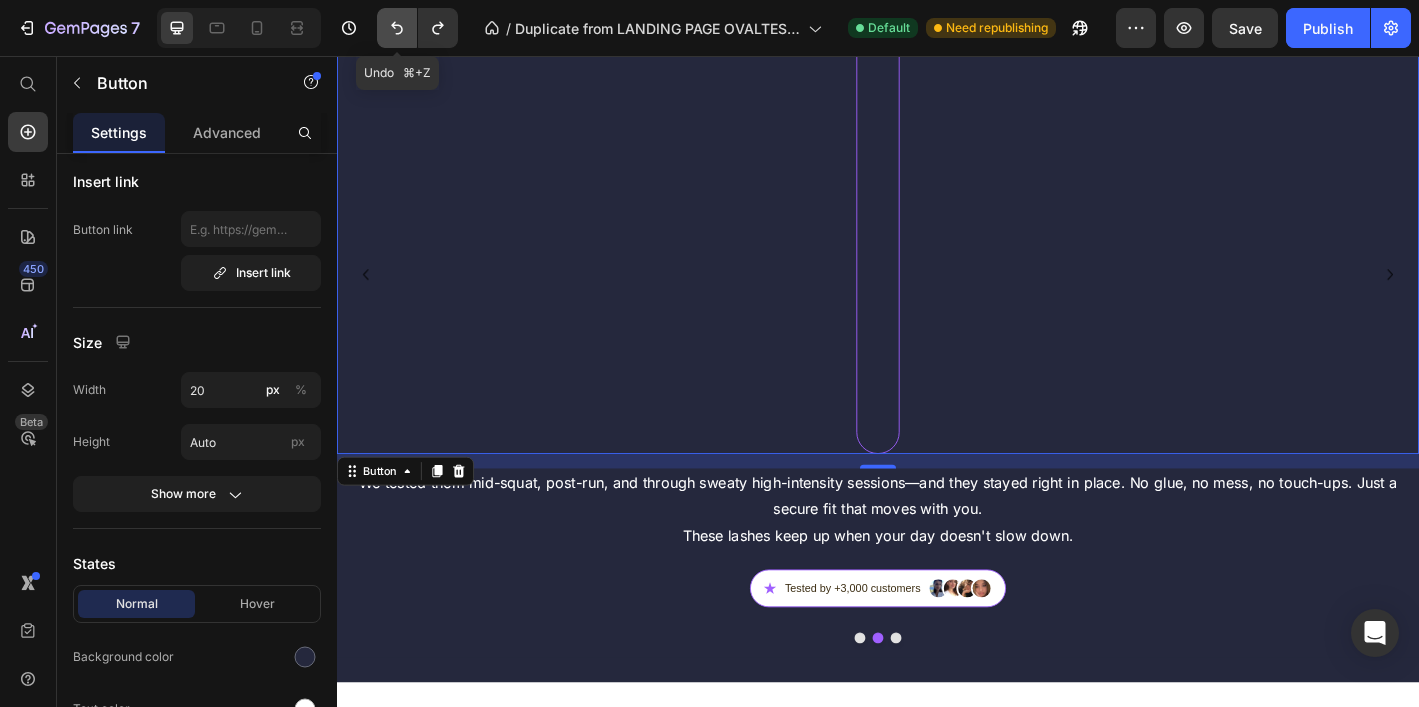click 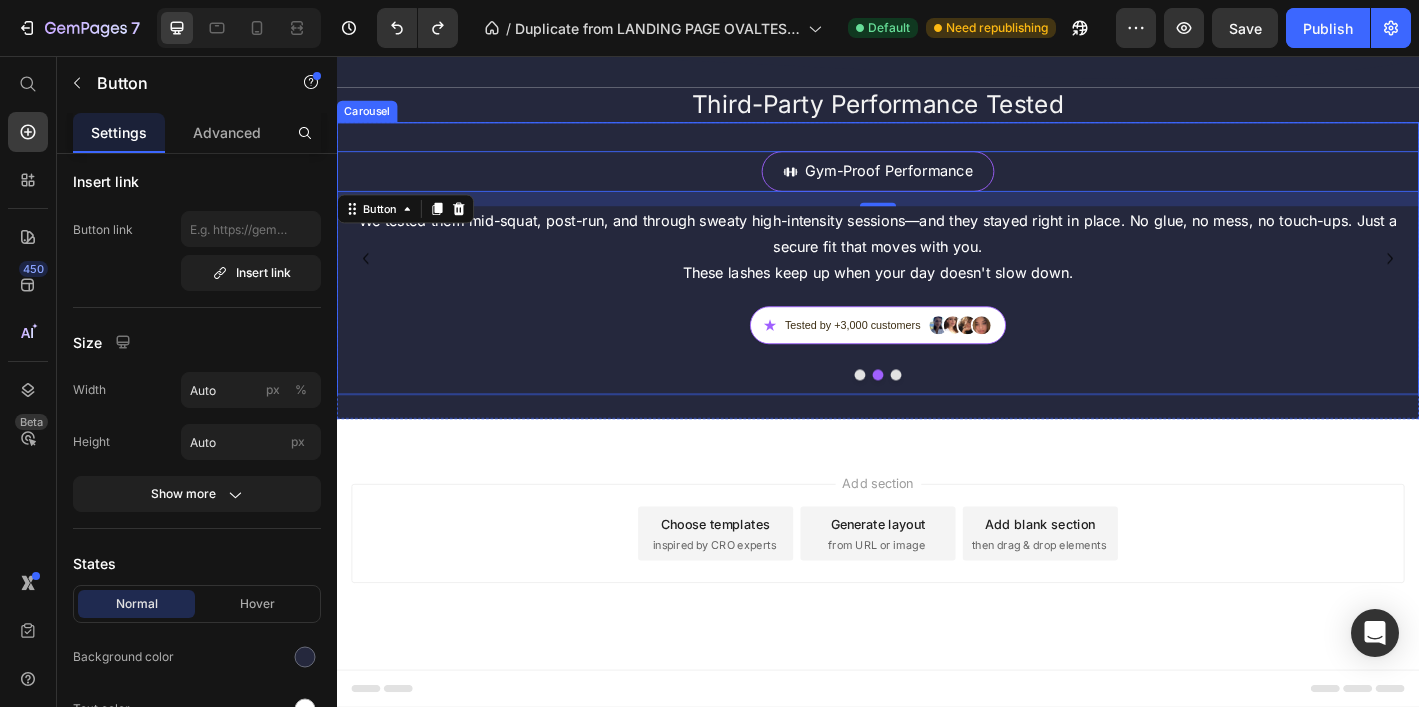 click at bounding box center (917, 409) 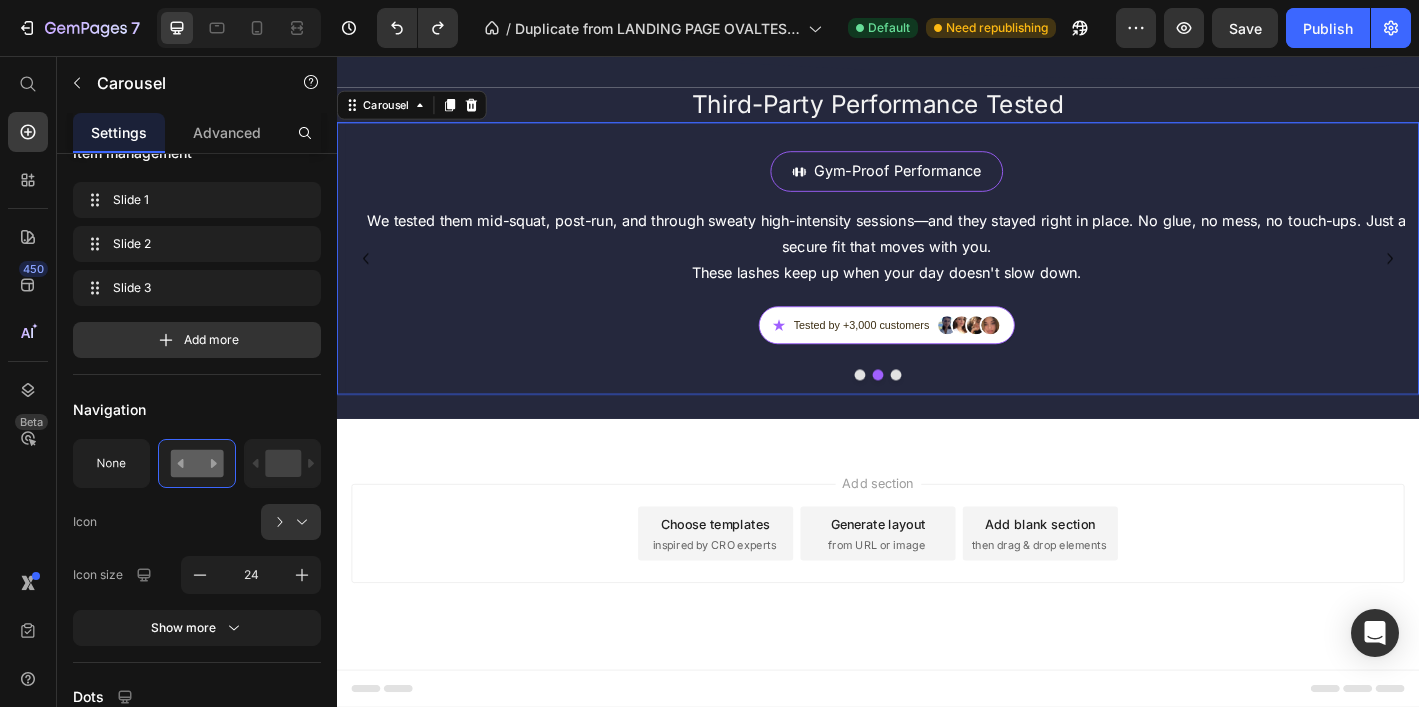 scroll, scrollTop: 0, scrollLeft: 0, axis: both 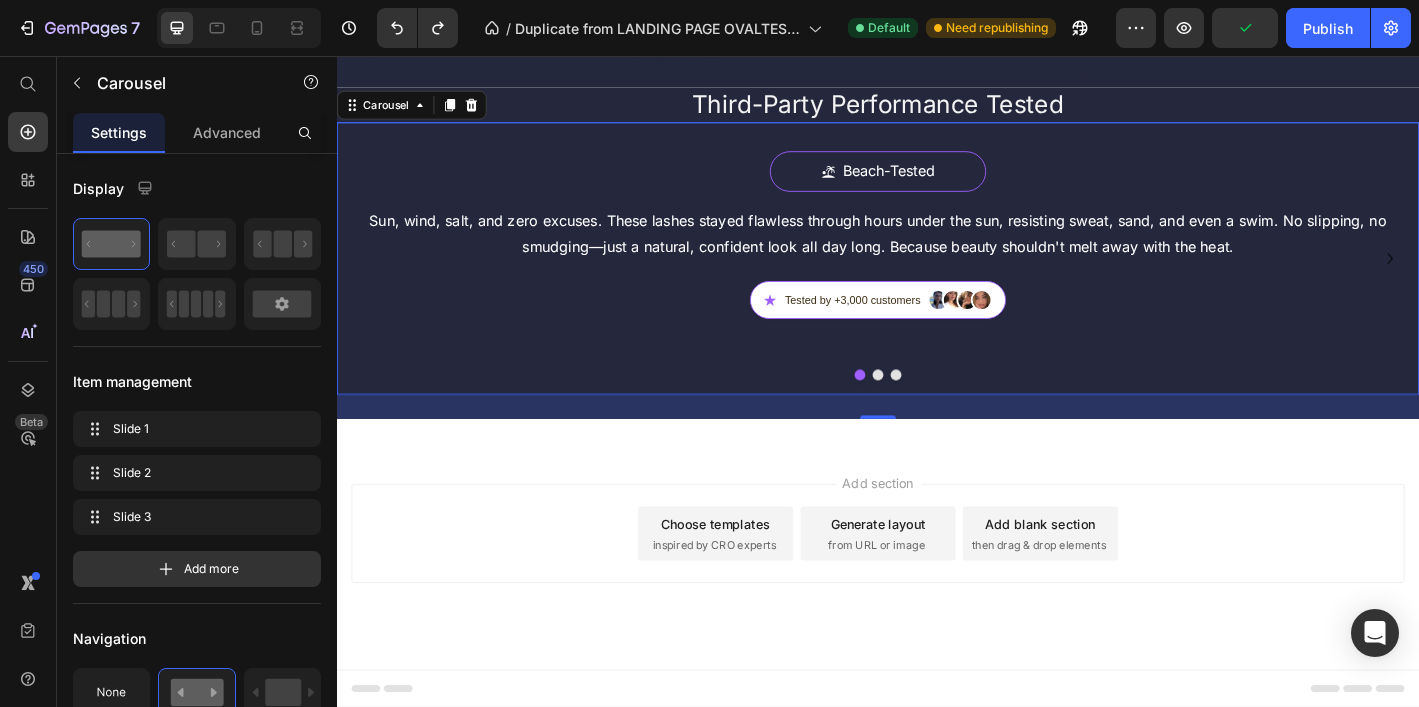 click at bounding box center [937, 409] 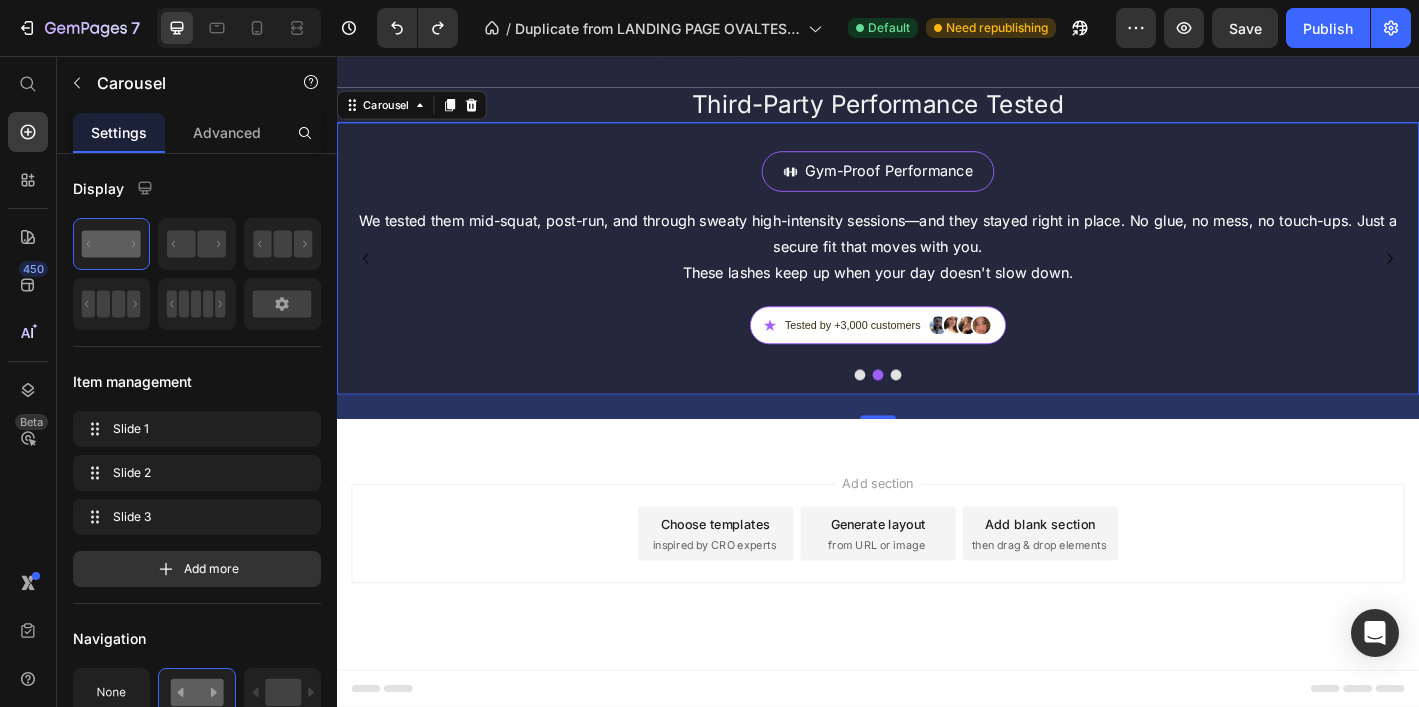click at bounding box center (957, 409) 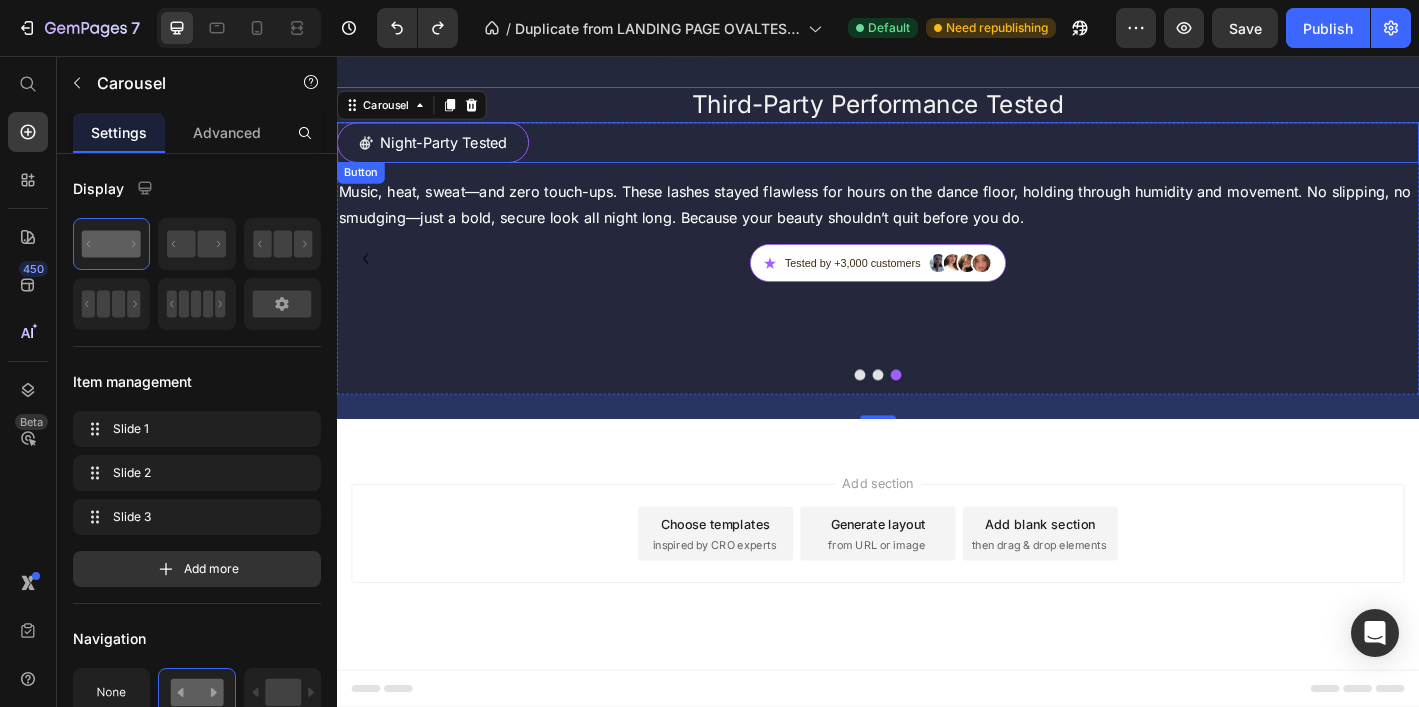 click on "Night-Party Tested Button" at bounding box center (937, 151) 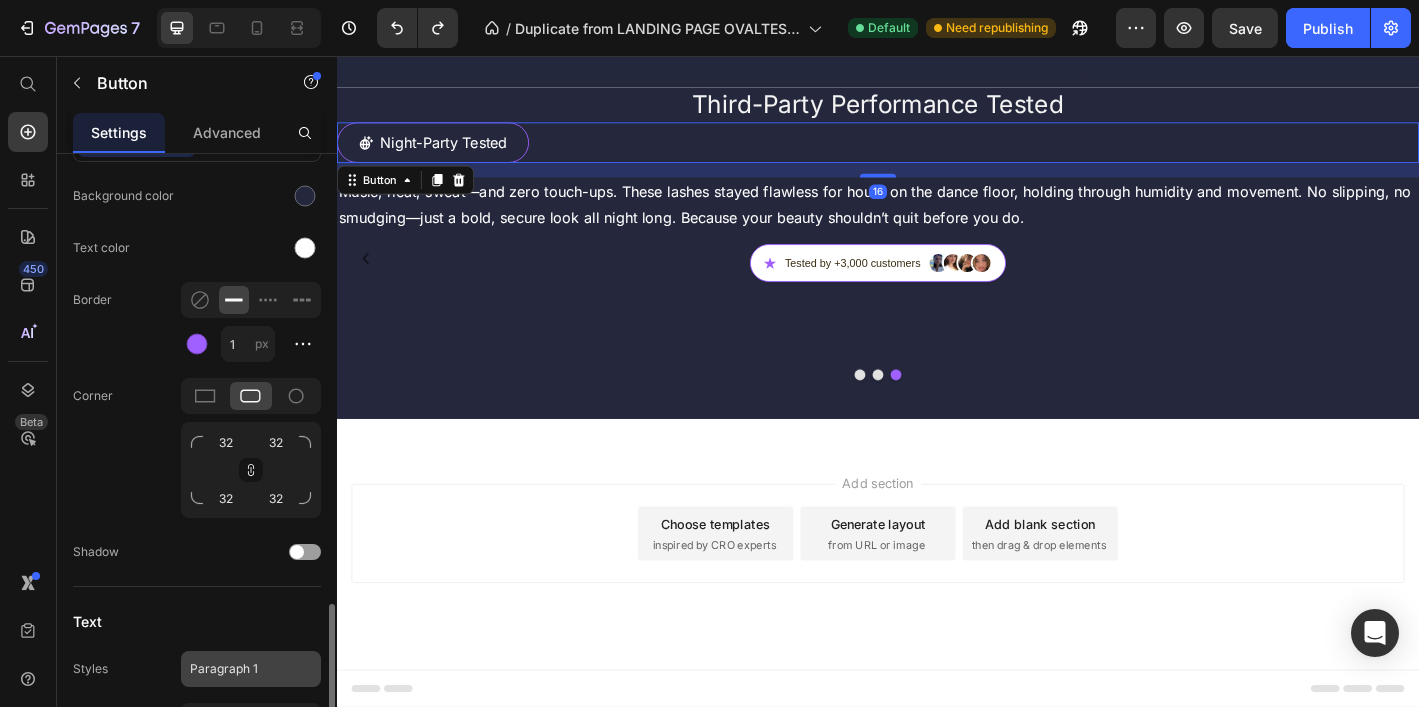 scroll, scrollTop: 1036, scrollLeft: 0, axis: vertical 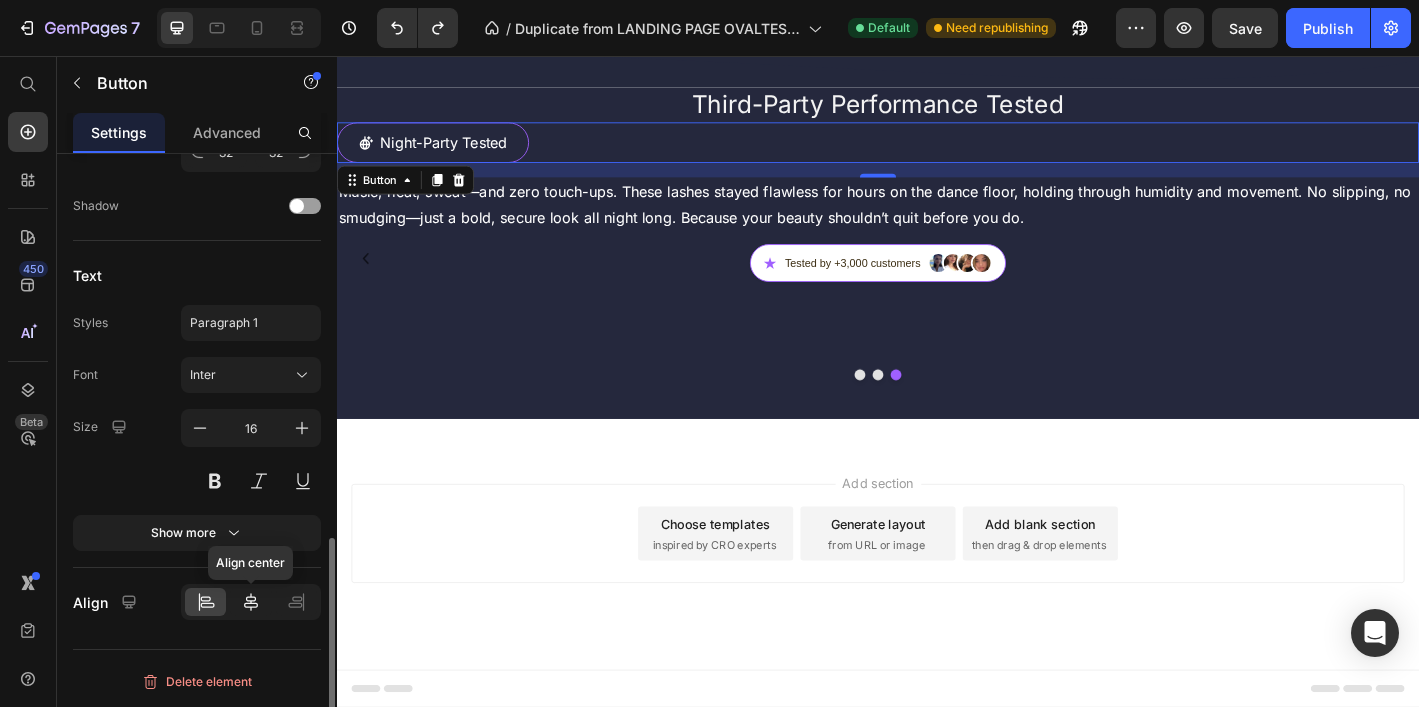 click 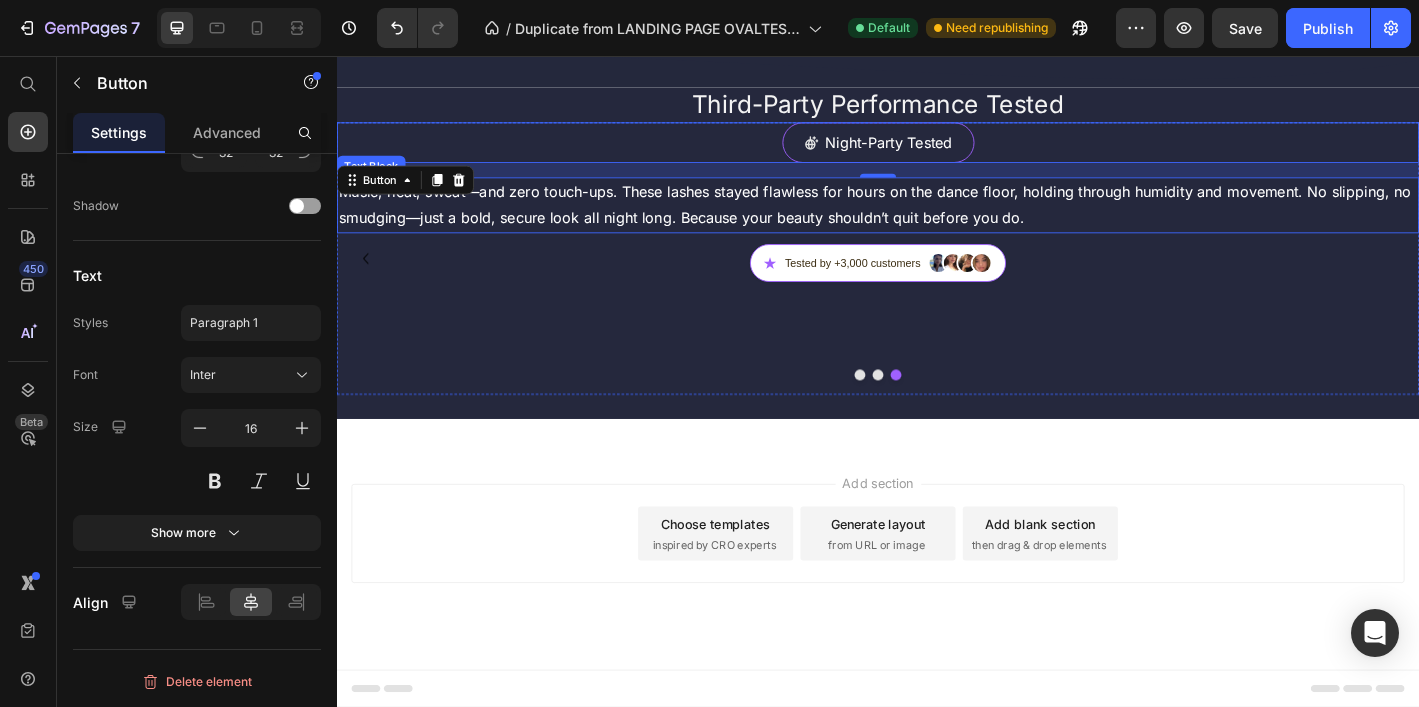 click on "Music, heat, sweat—and zero touch-ups. These lashes stayed flawless for hours on the dance floor, holding through humidity and movement. No slipping, no smudging—just a bold, secure look all night long. Because your beauty shouldn’t quit before you do." at bounding box center (937, 221) 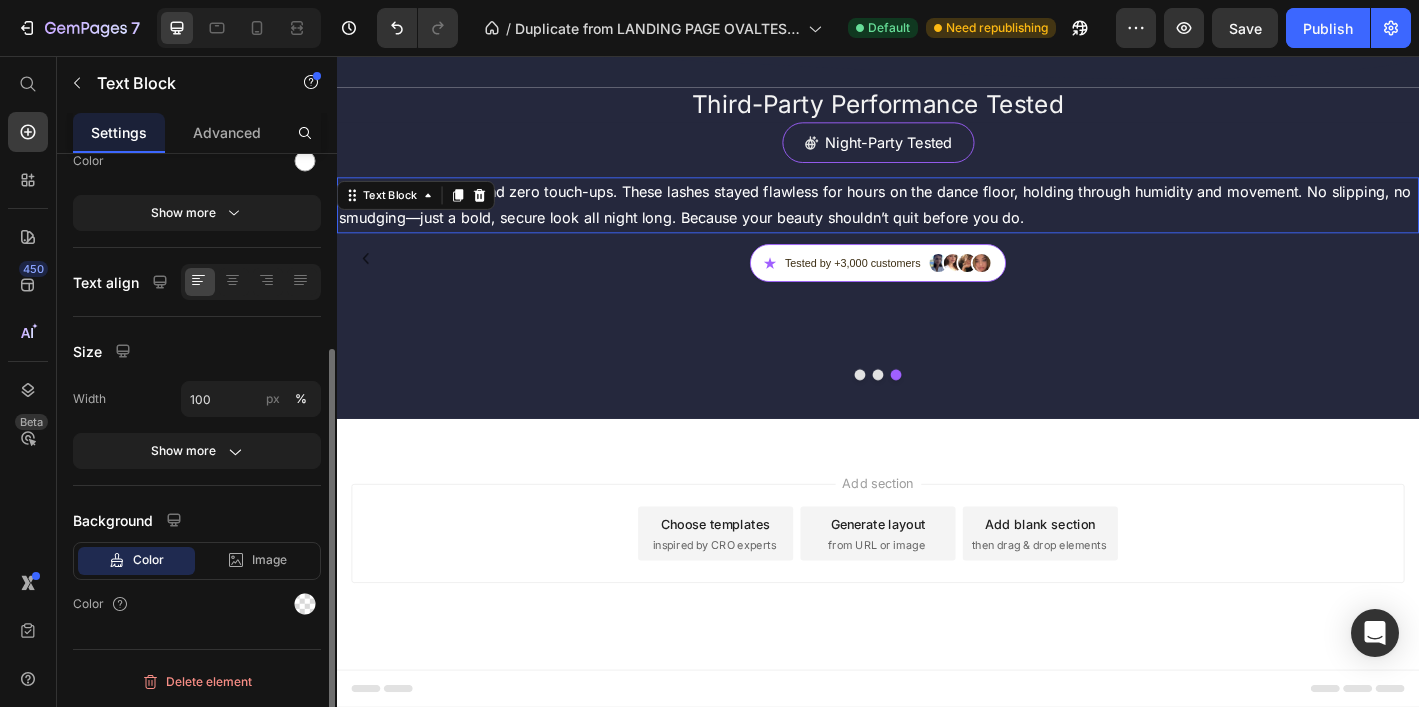 scroll, scrollTop: 0, scrollLeft: 0, axis: both 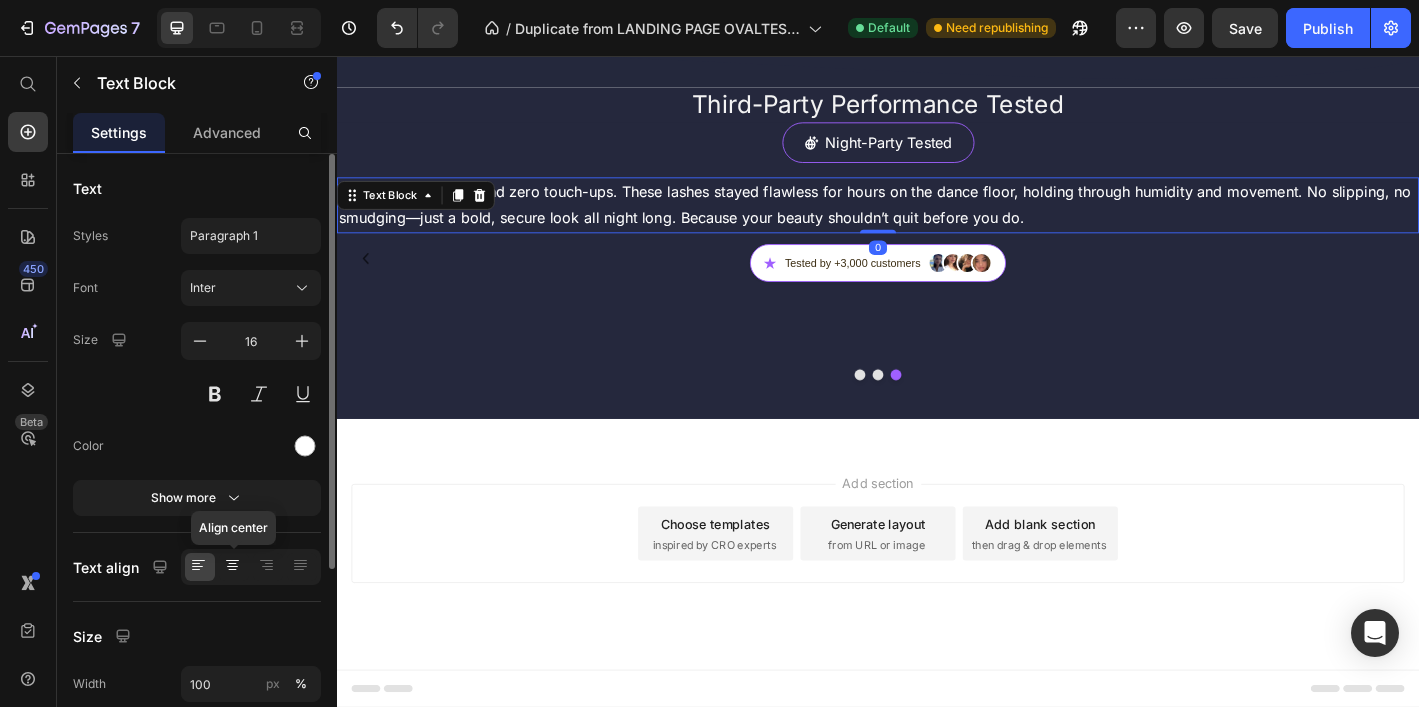 click 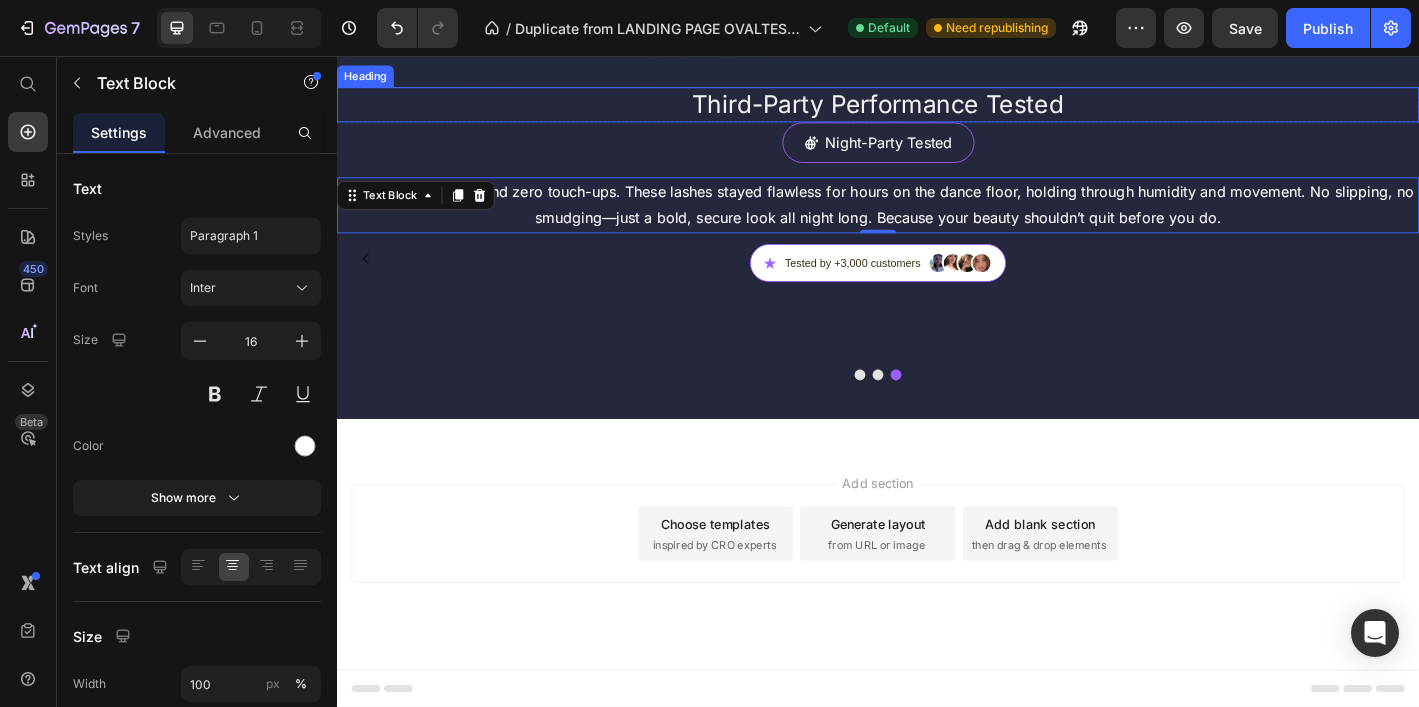 click on "Third-Party Performance Tested" at bounding box center [937, 109] 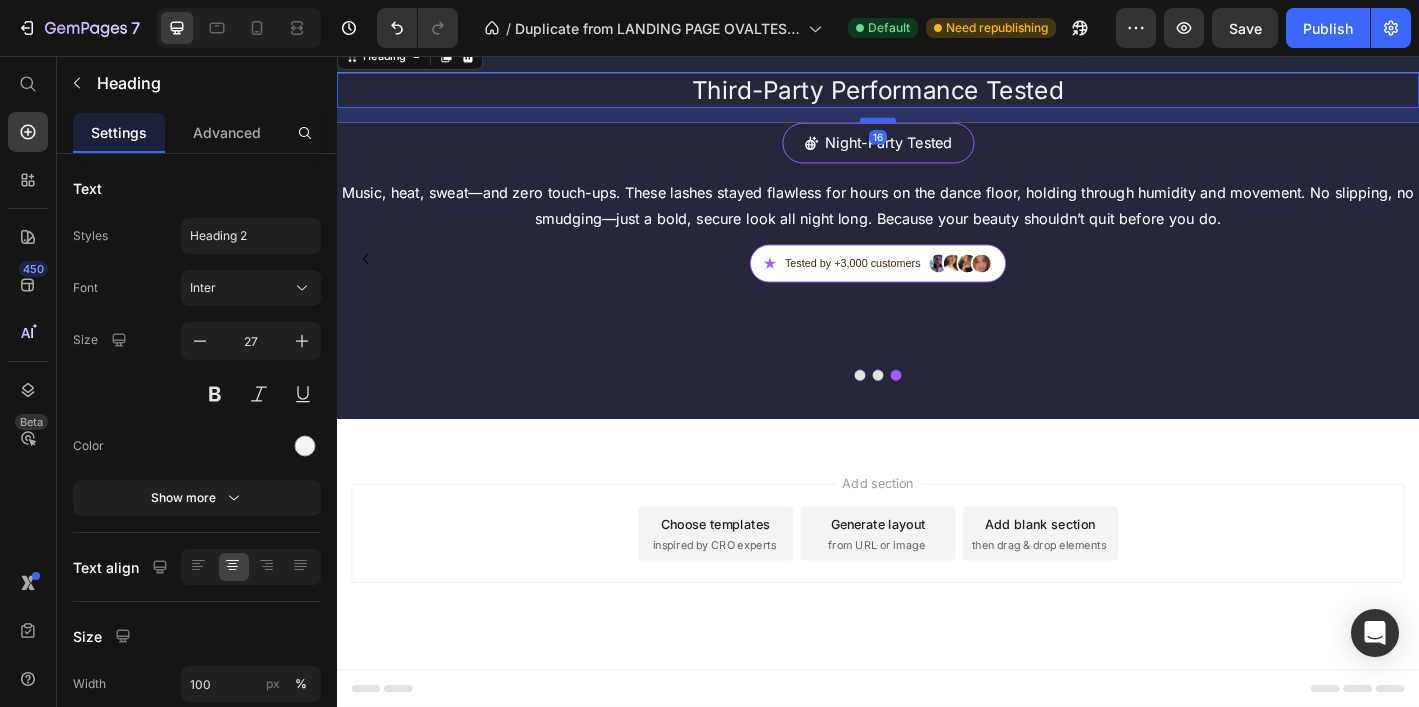 drag, startPoint x: 942, startPoint y: 349, endPoint x: 946, endPoint y: 365, distance: 16.492422 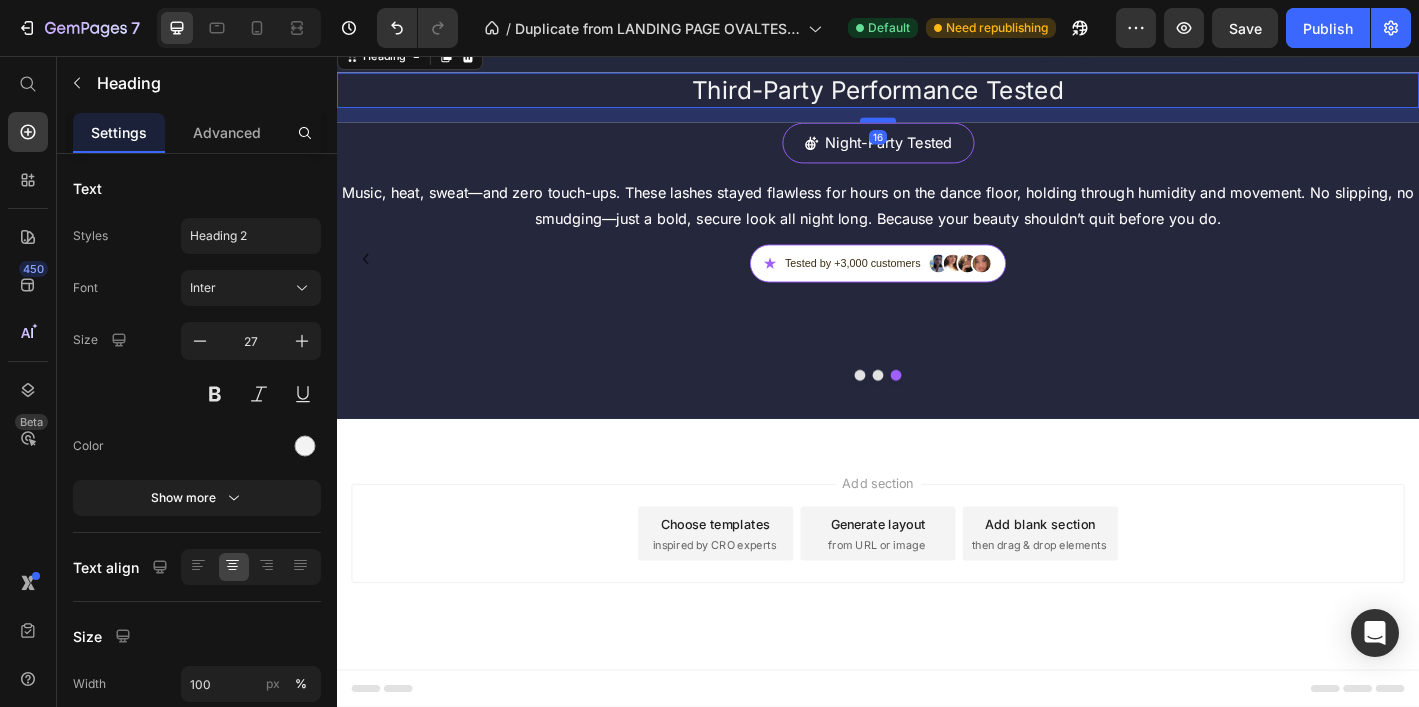 click at bounding box center [937, 126] 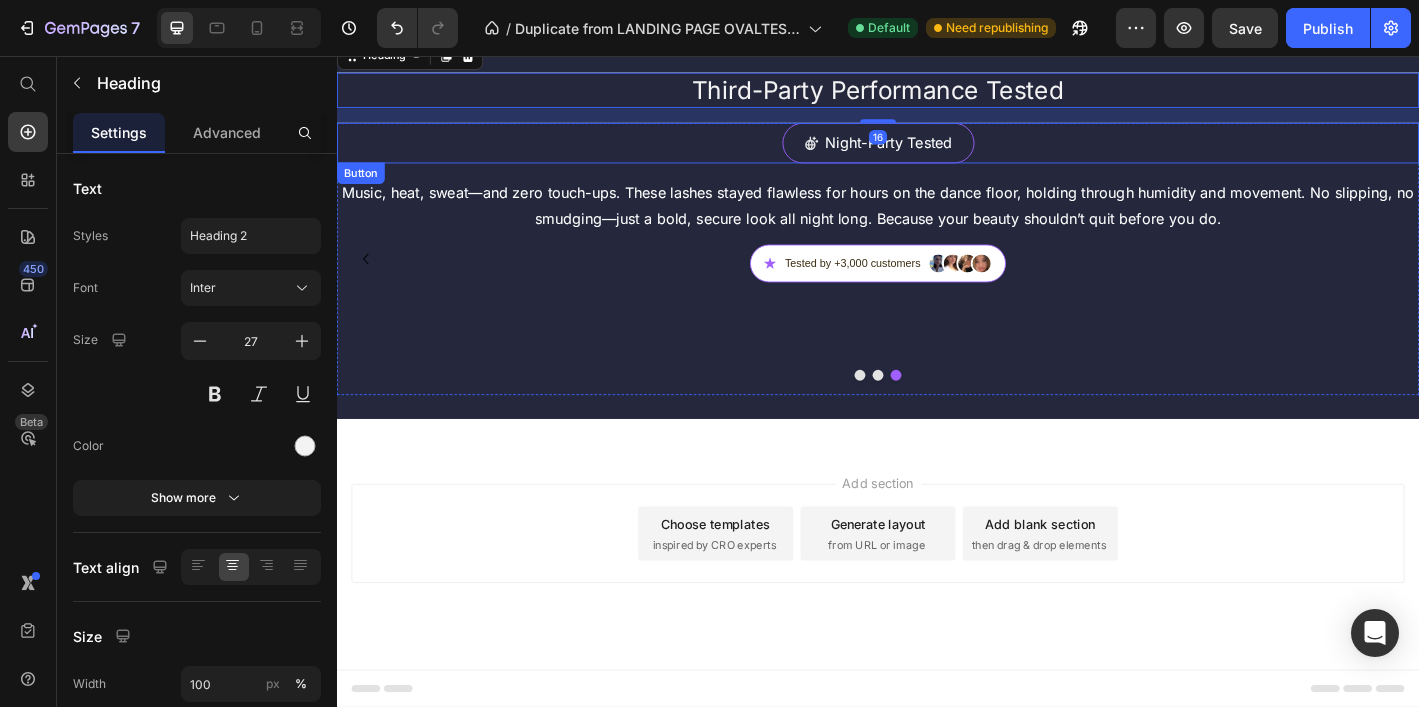 drag, startPoint x: 1126, startPoint y: 410, endPoint x: 1003, endPoint y: 374, distance: 128.16005 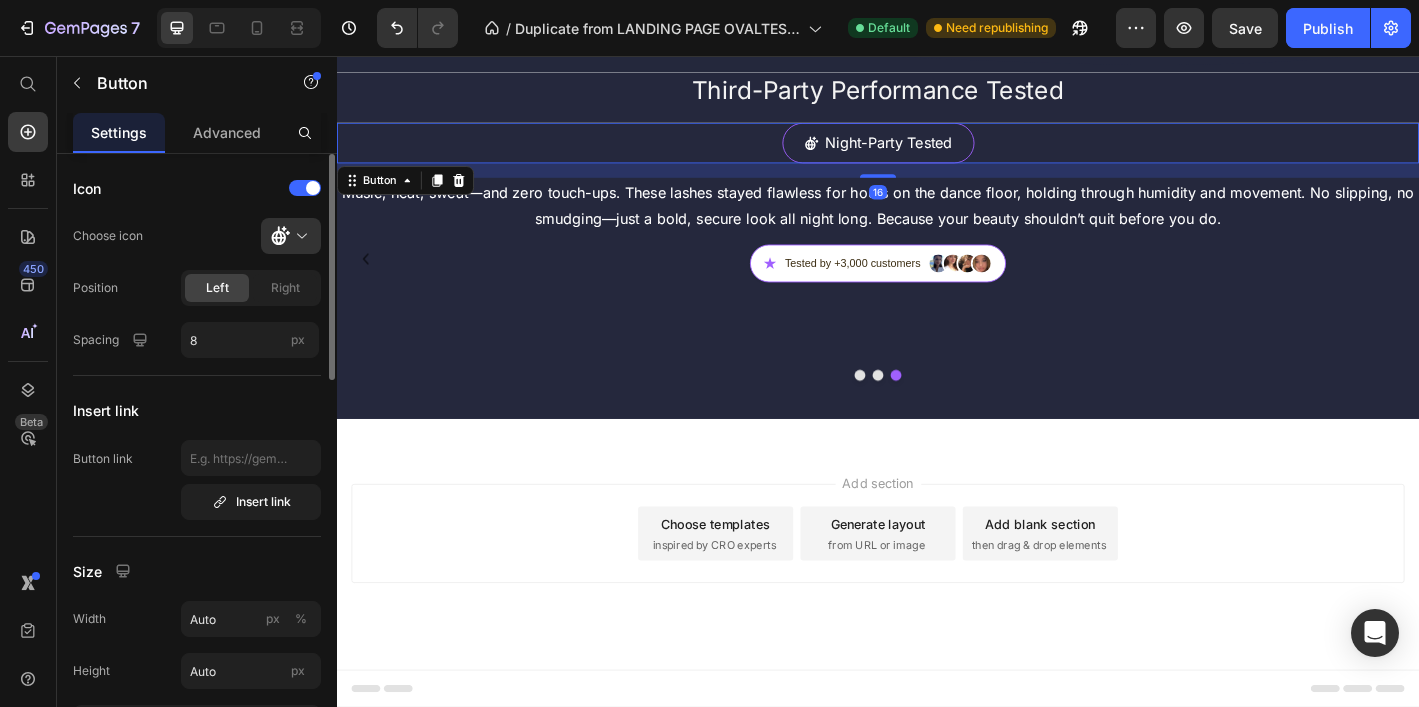 click on "Advanced" at bounding box center (227, 132) 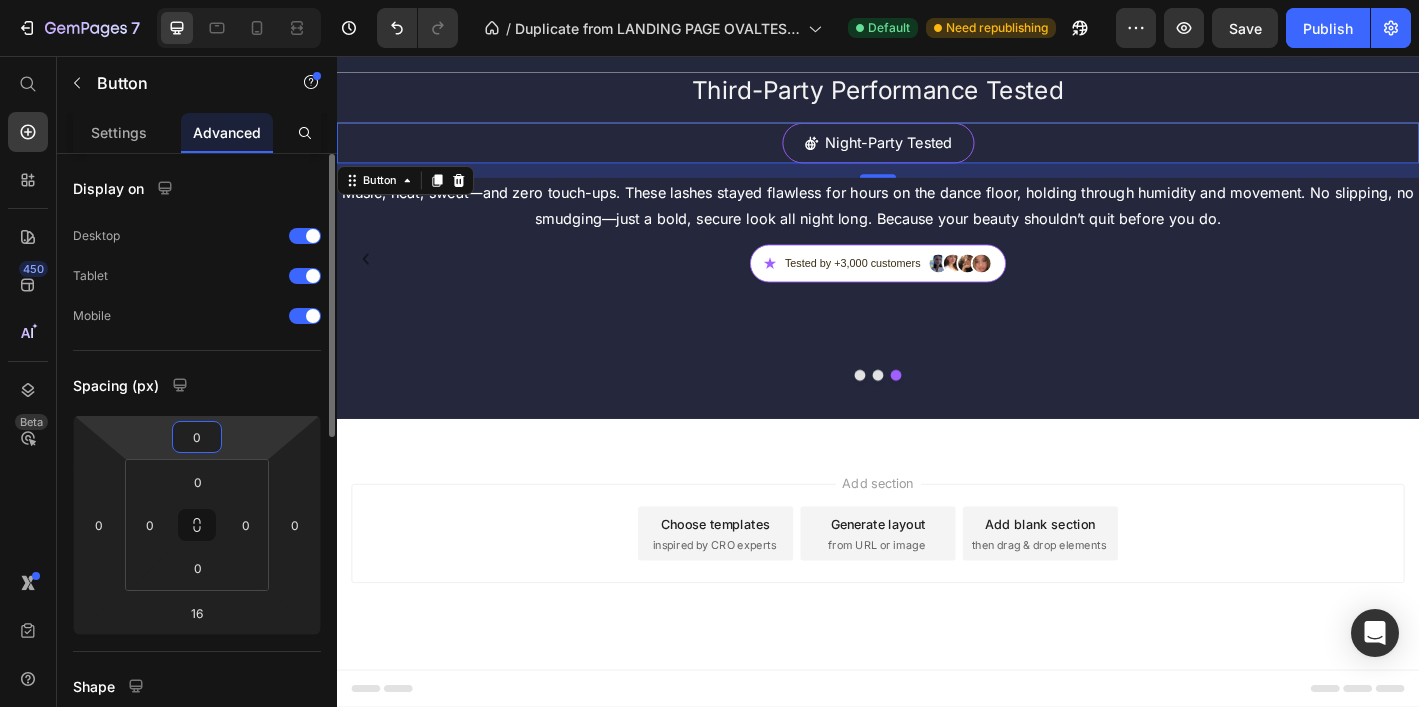 click on "0" at bounding box center [197, 437] 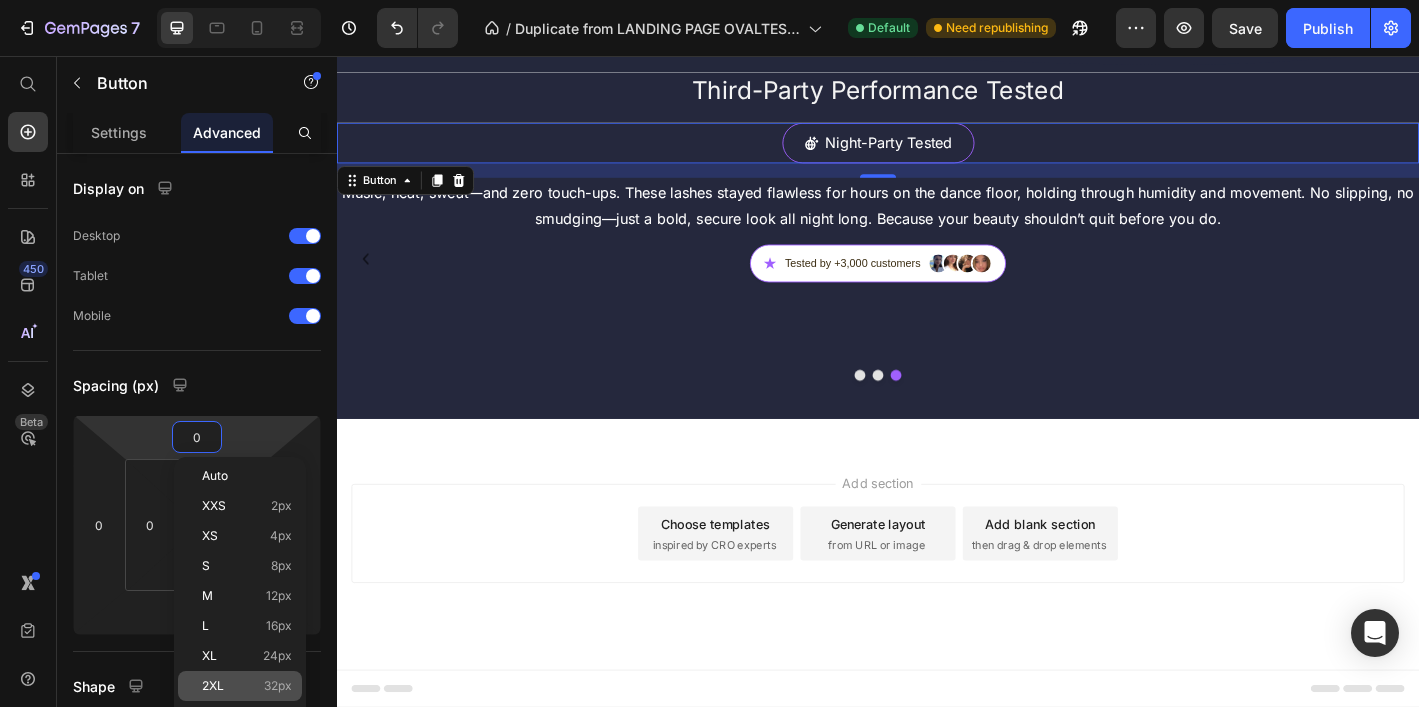 click on "2XL 32px" at bounding box center [247, 686] 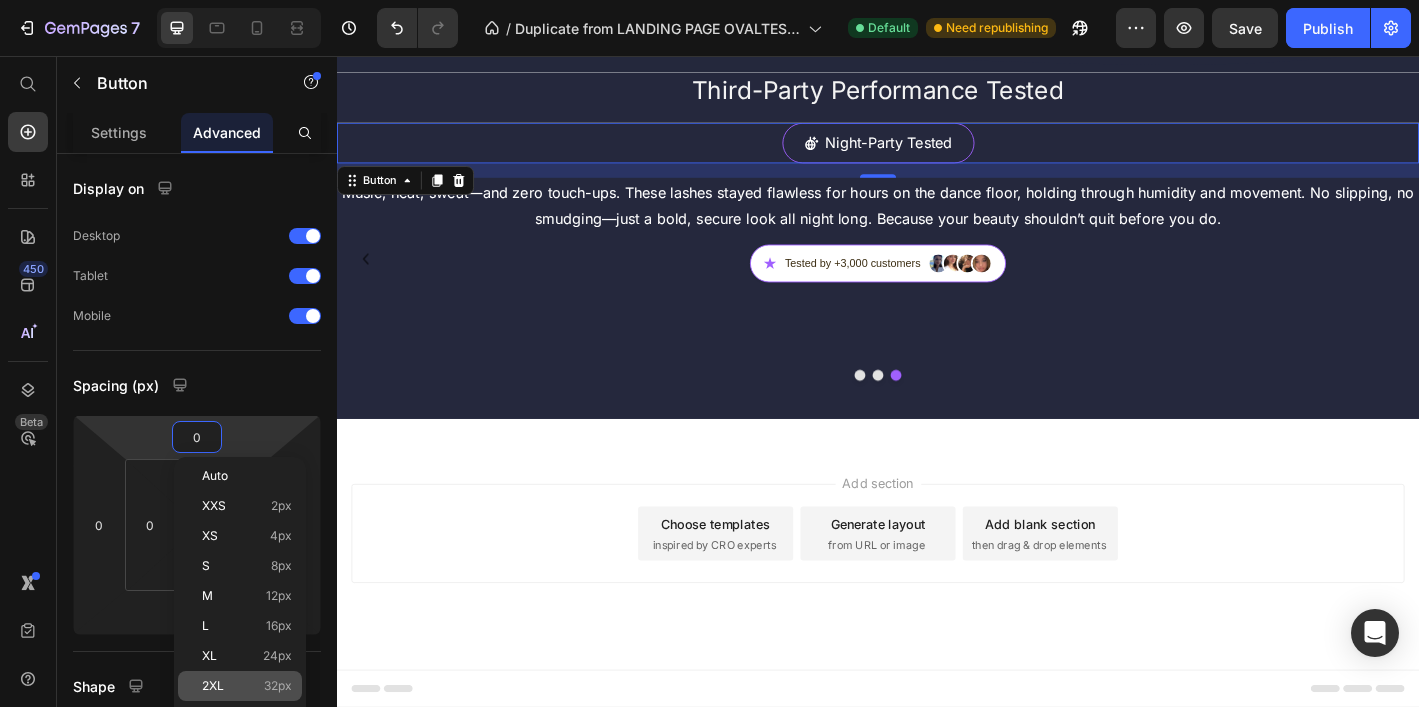 type on "32" 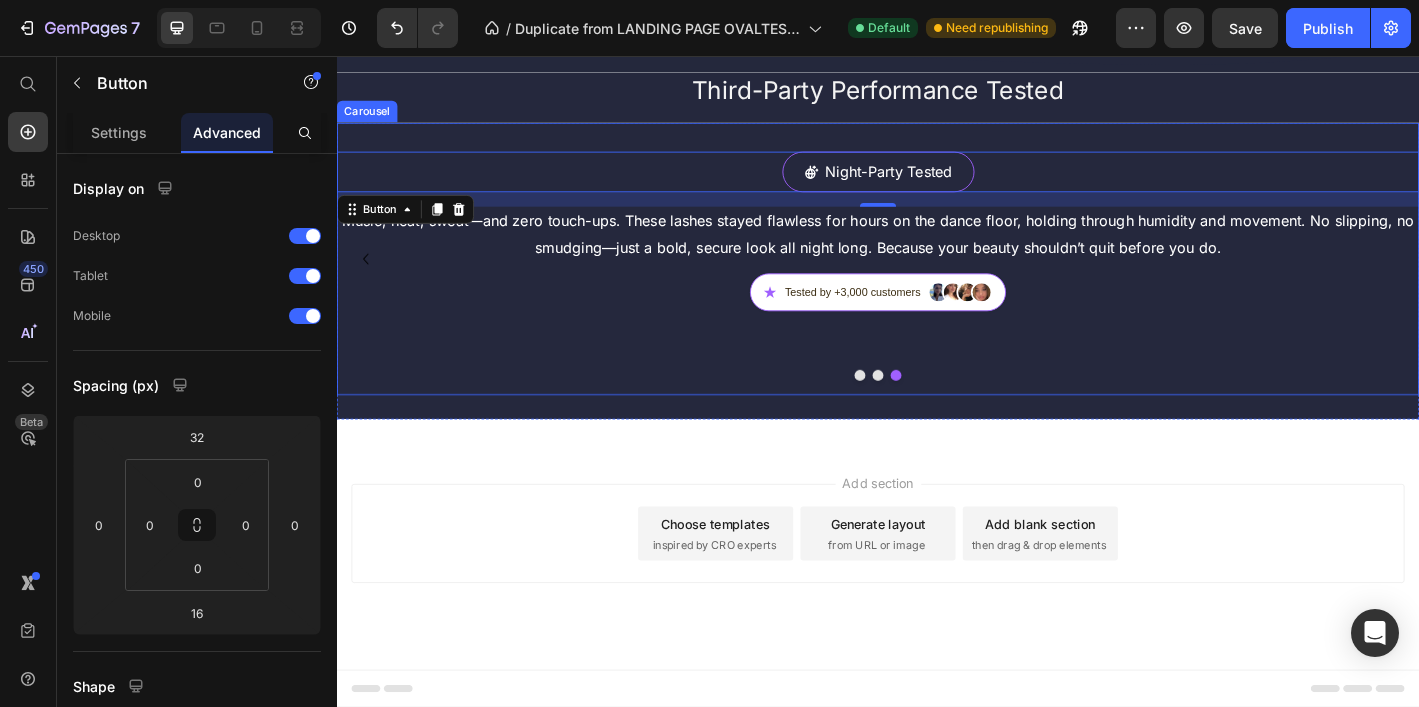 click at bounding box center (937, 409) 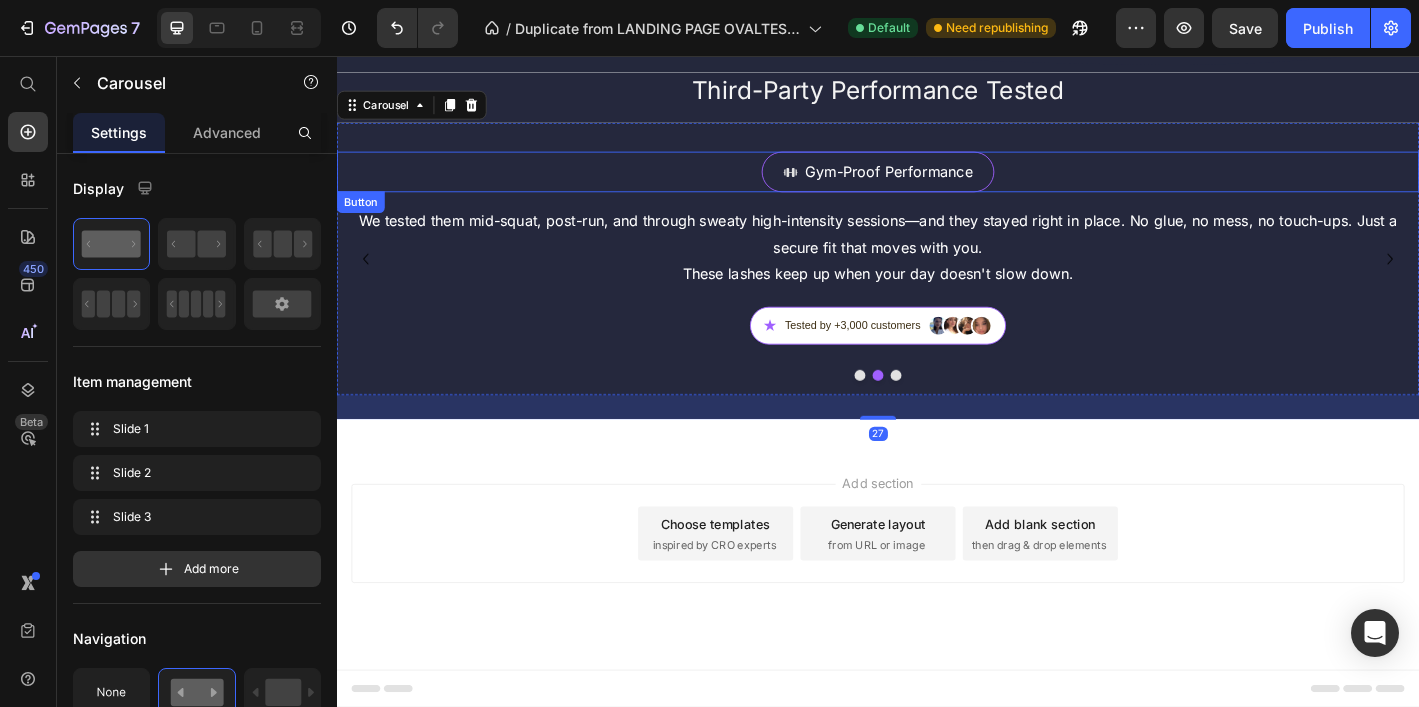 click on "Gym-Proof Performance Button" at bounding box center (937, 183) 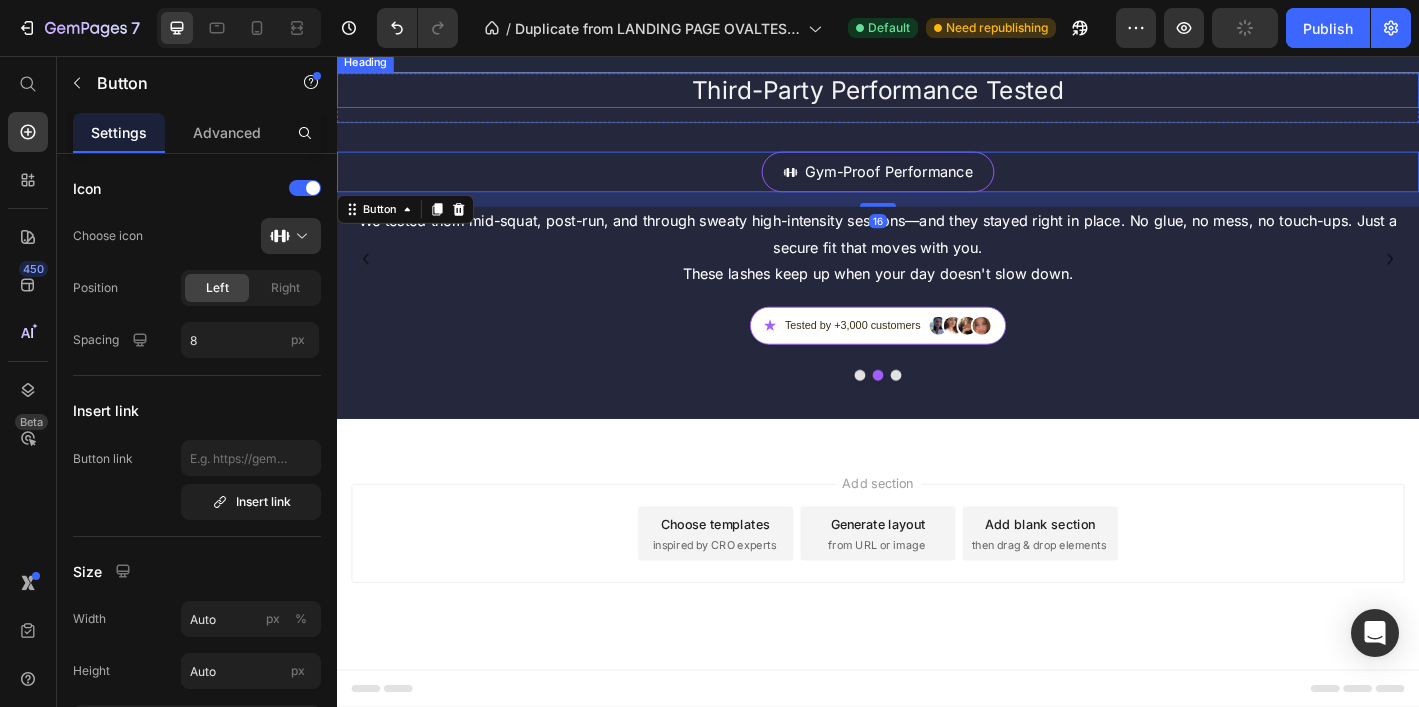 click on "Third-Party Performance Tested" at bounding box center (937, 93) 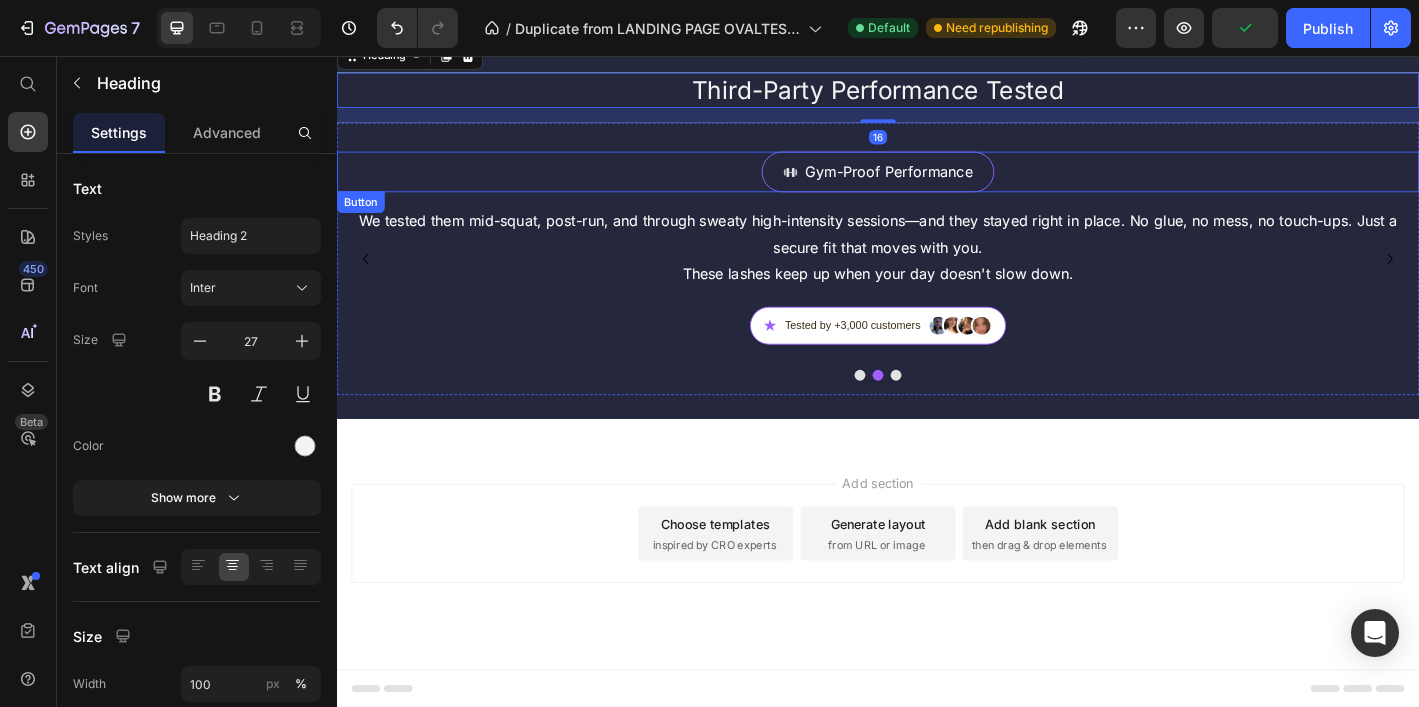 click on "Gym-Proof Performance Button" at bounding box center (937, 183) 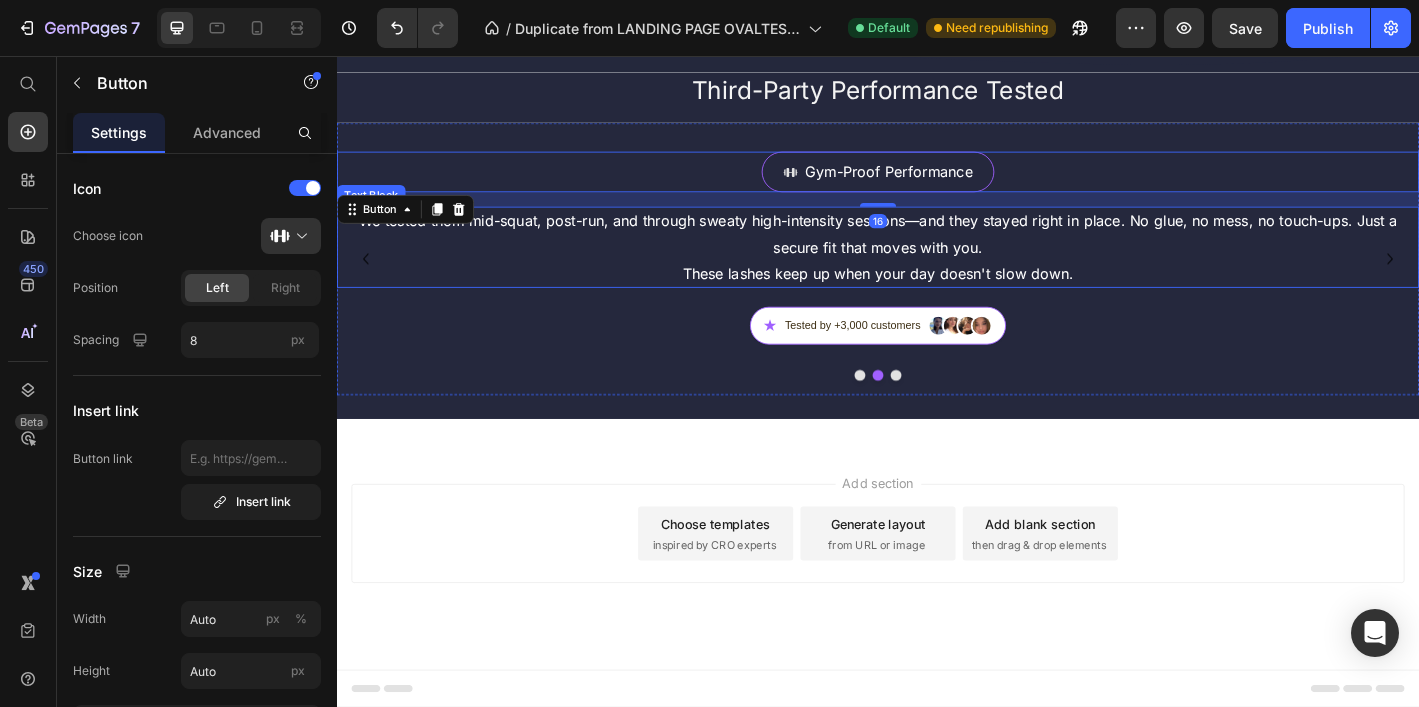 click on "We tested them mid-squat, post-run, and through sweaty high-intensity sessions—and they stayed right in place. No glue, no mess, no touch-ups. Just a secure fit that moves with you.  These lashes keep up when your day doesn't slow down." at bounding box center (937, 267) 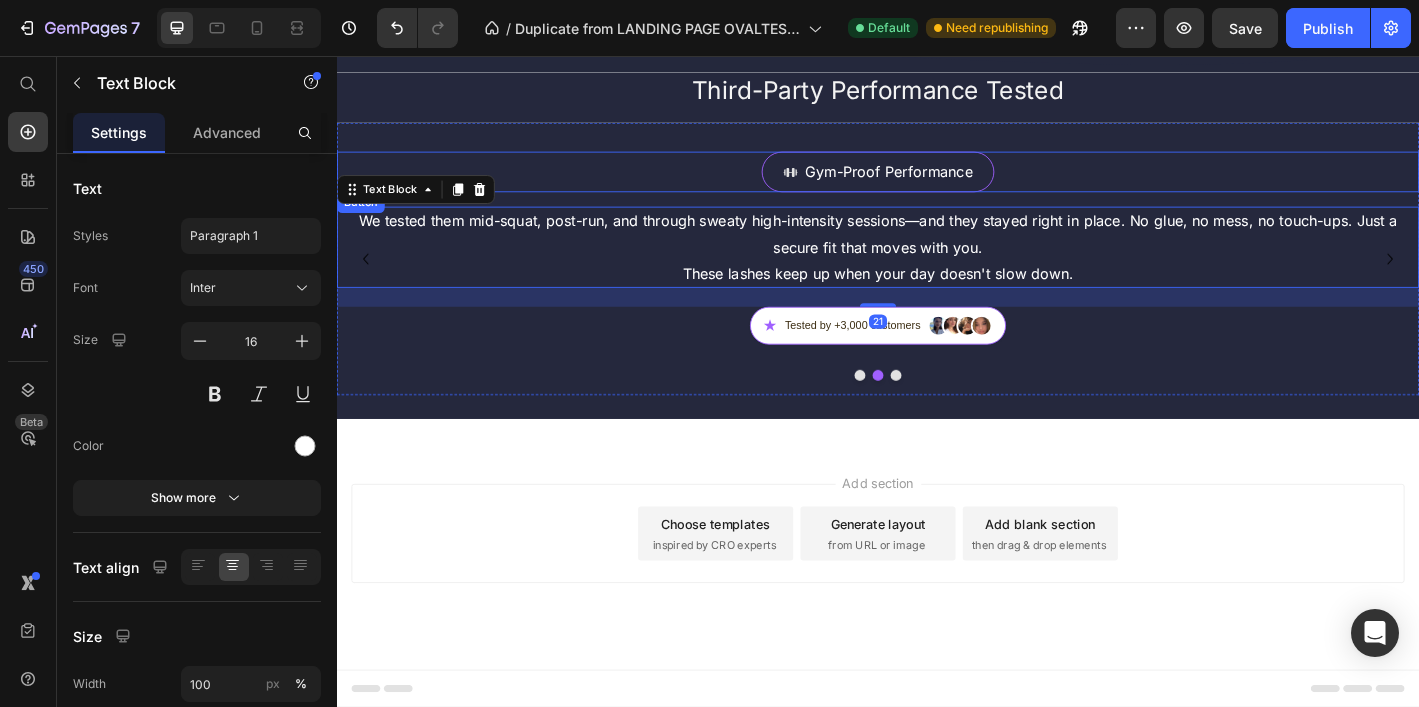 click on "Gym-Proof Performance Button" at bounding box center [937, 183] 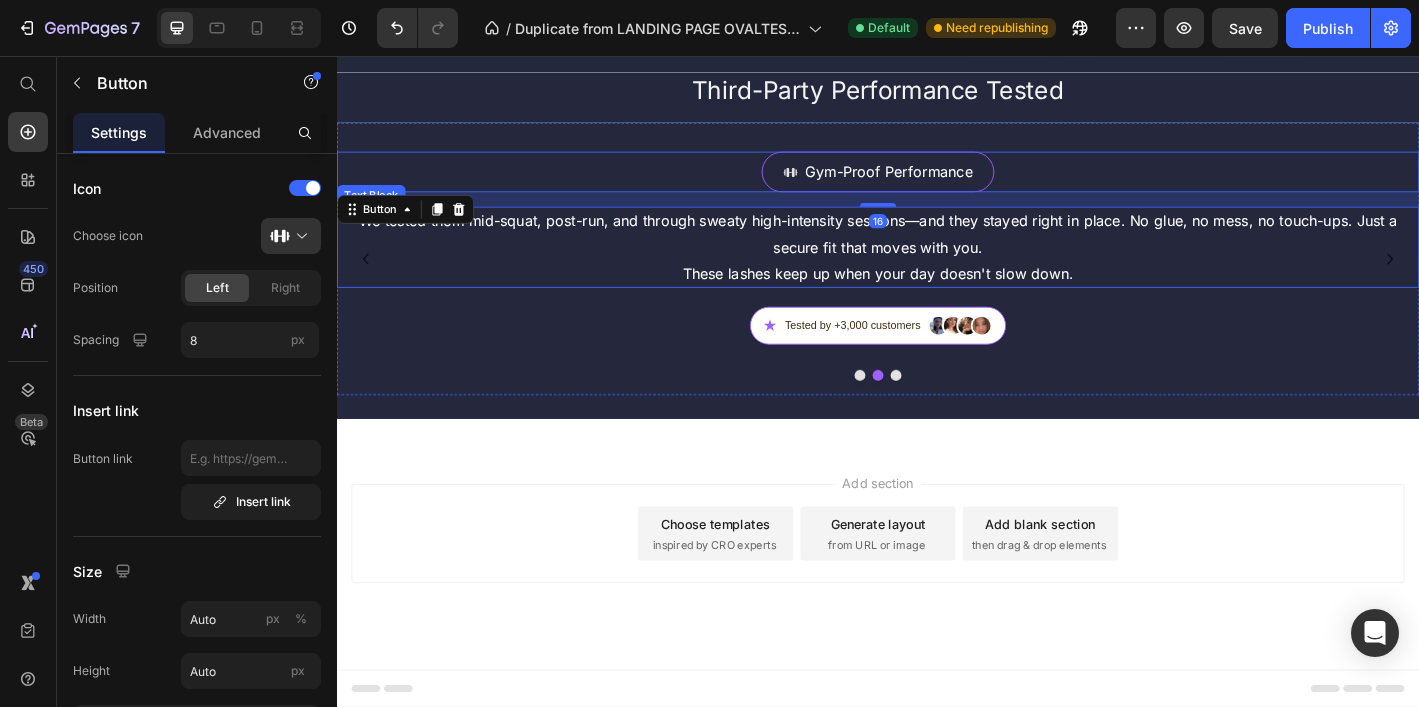 click on "We tested them mid-squat, post-run, and through sweaty high-intensity sessions—and they stayed right in place. No glue, no mess, no touch-ups. Just a secure fit that moves with you.  These lashes keep up when your day doesn't slow down." at bounding box center [937, 267] 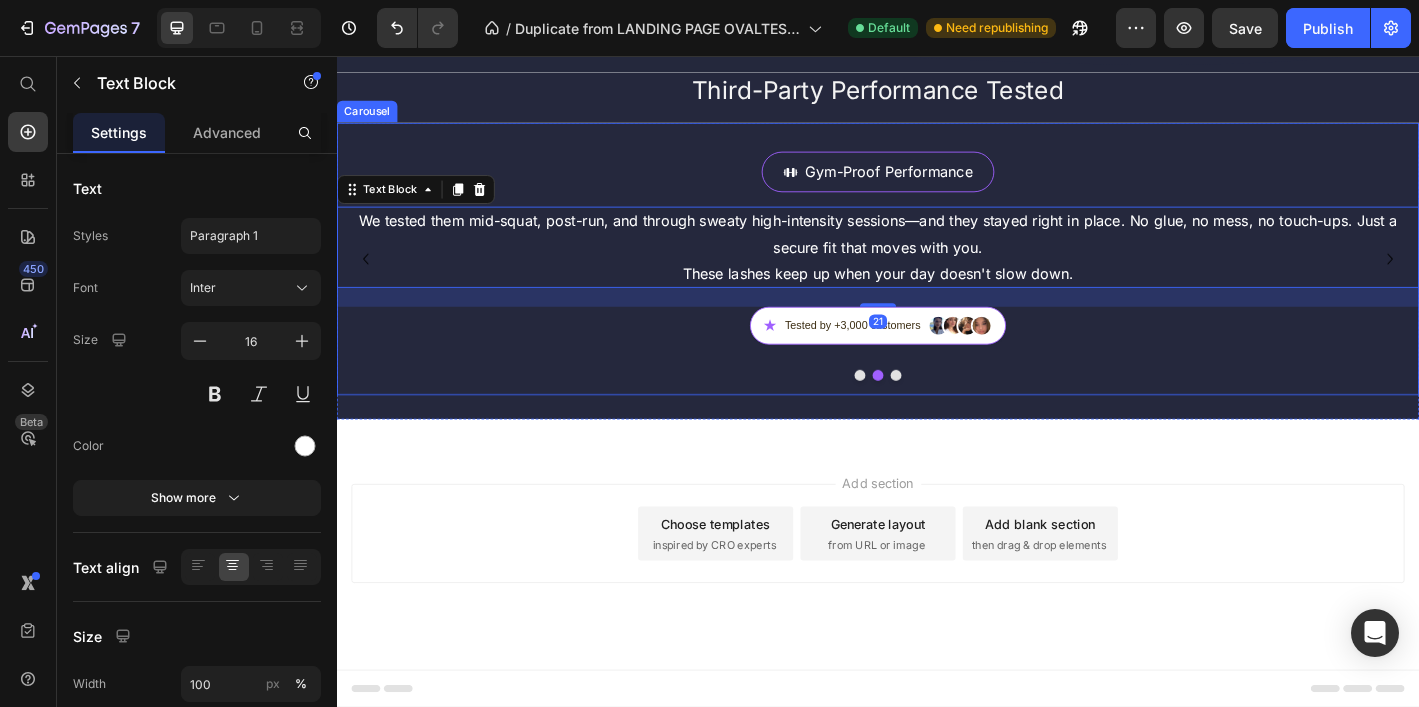 click at bounding box center [937, 409] 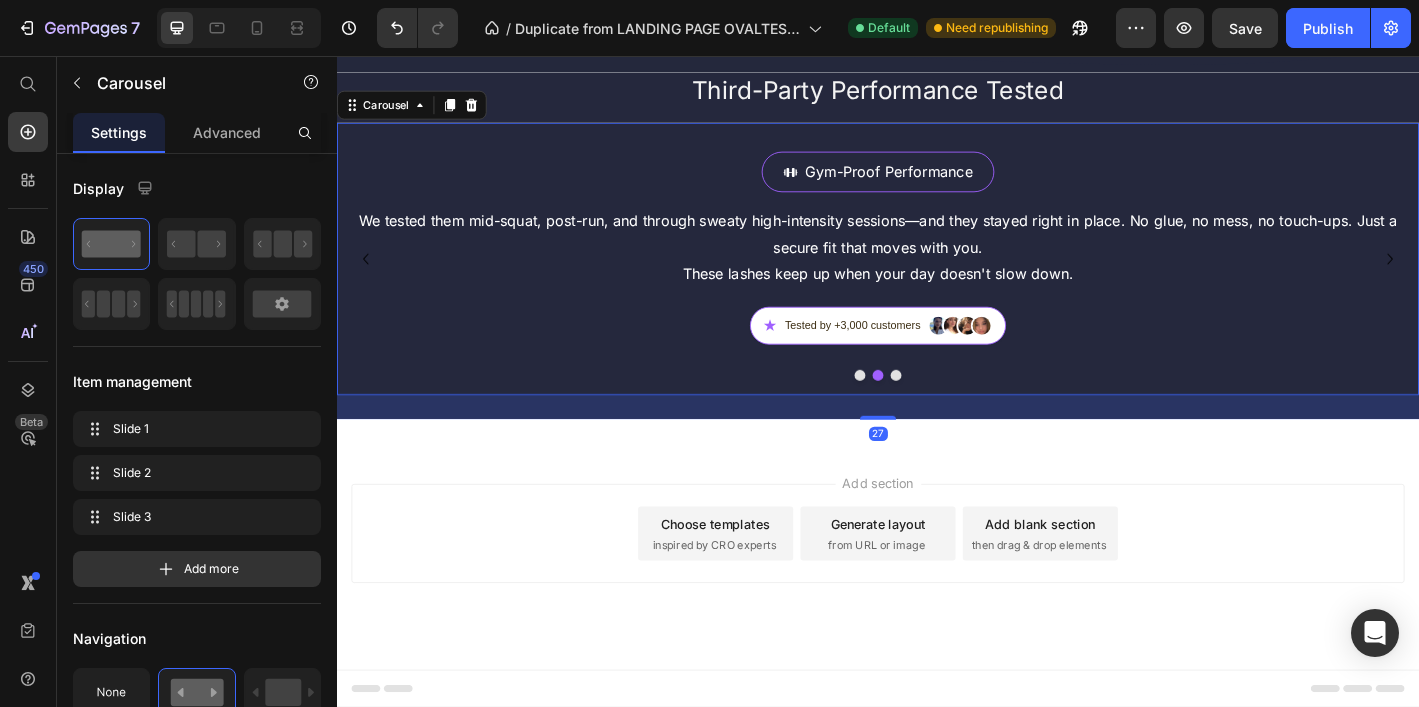 click at bounding box center [957, 409] 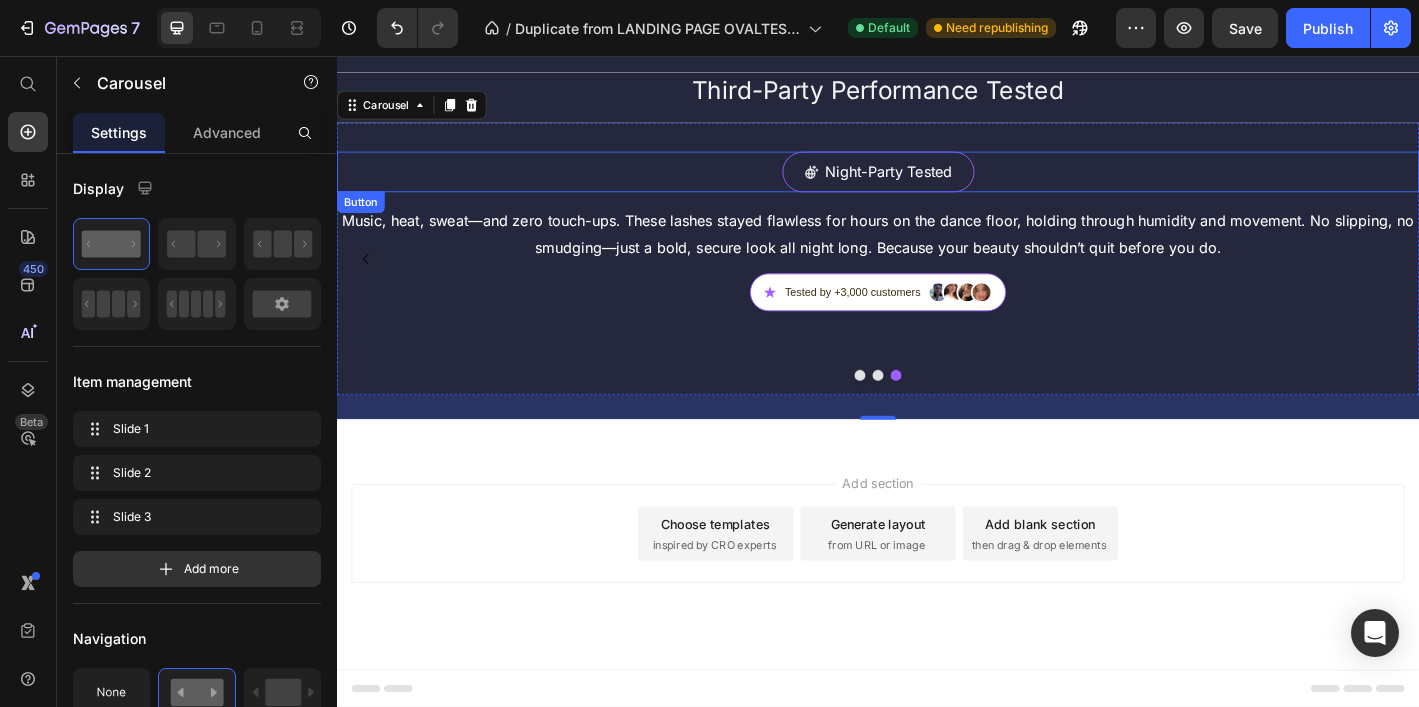 click on "Night-Party Tested Button" at bounding box center [937, 183] 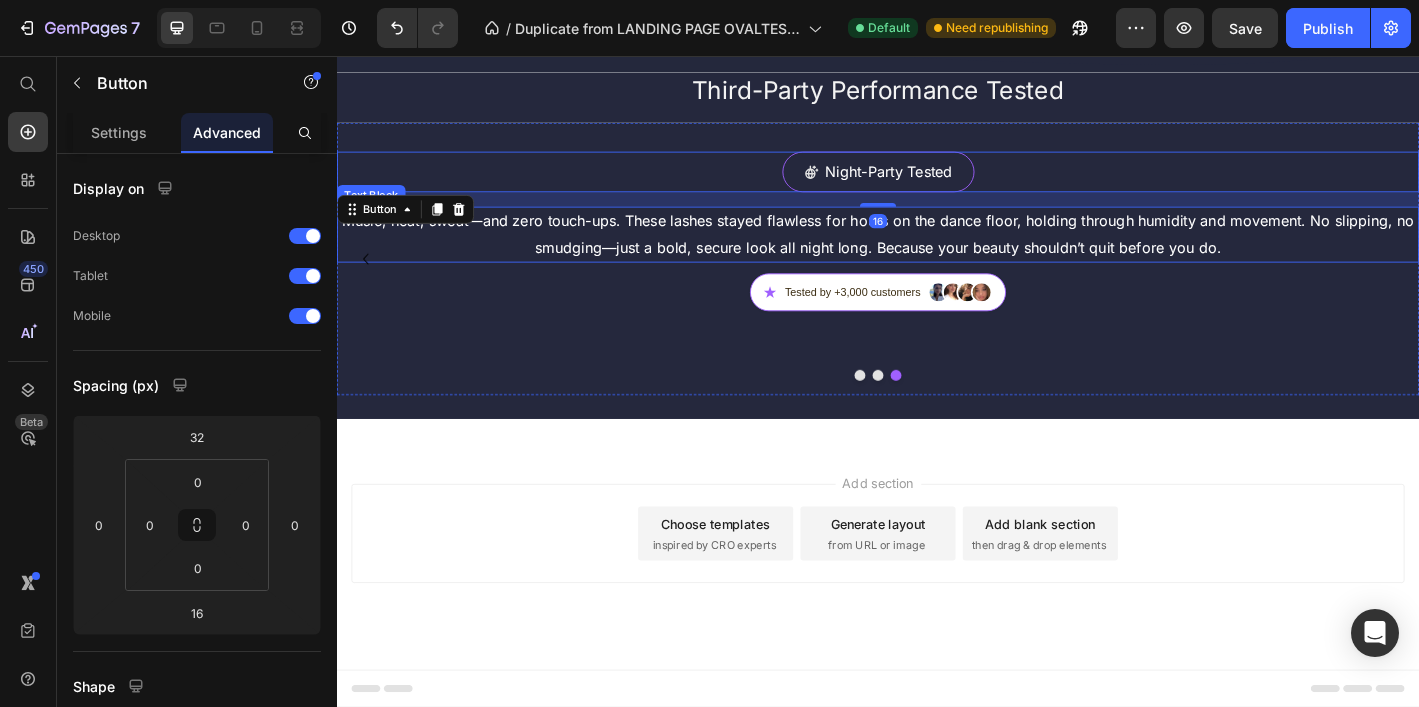 click on "Music, heat, sweat—and zero touch-ups. These lashes stayed flawless for hours on the dance floor, holding through humidity and movement. No slipping, no smudging—just a bold, secure look all night long. Because your beauty shouldn’t quit before you do." at bounding box center [937, 253] 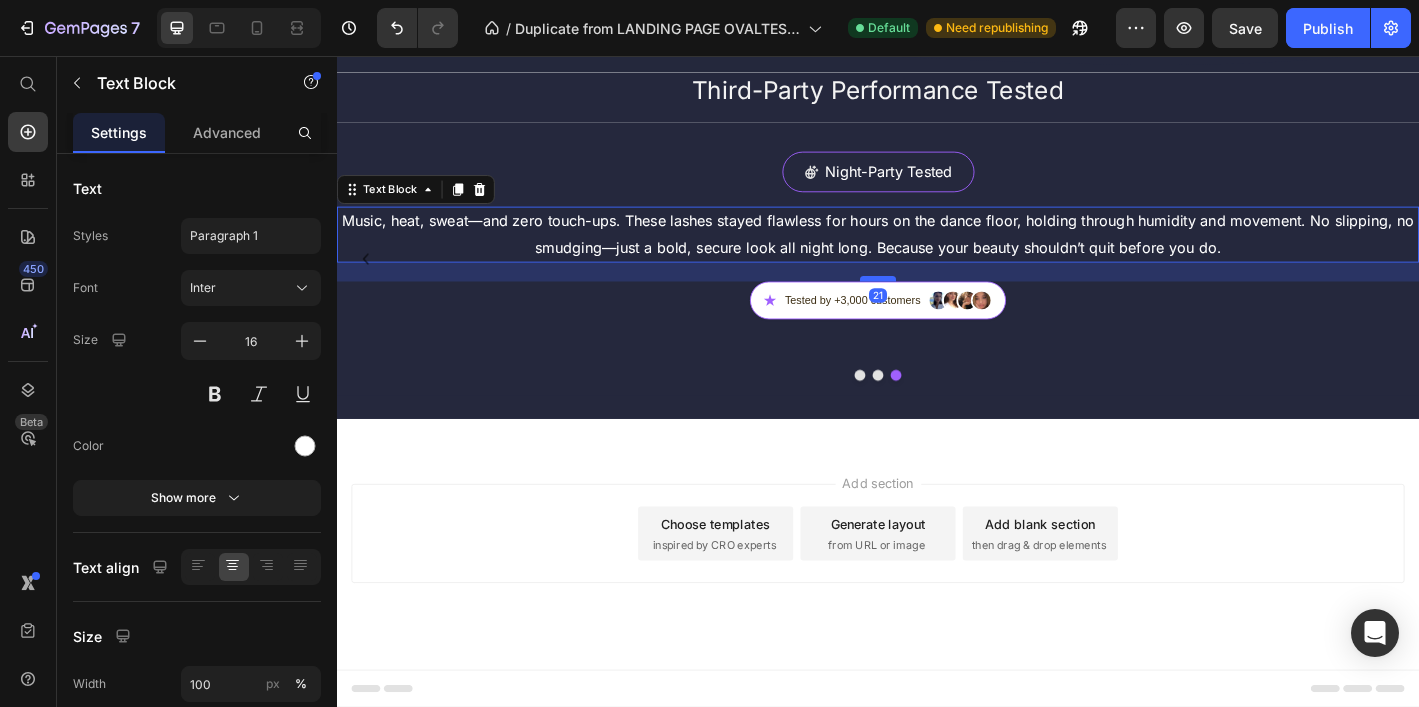 drag, startPoint x: 955, startPoint y: 521, endPoint x: 954, endPoint y: 542, distance: 21.023796 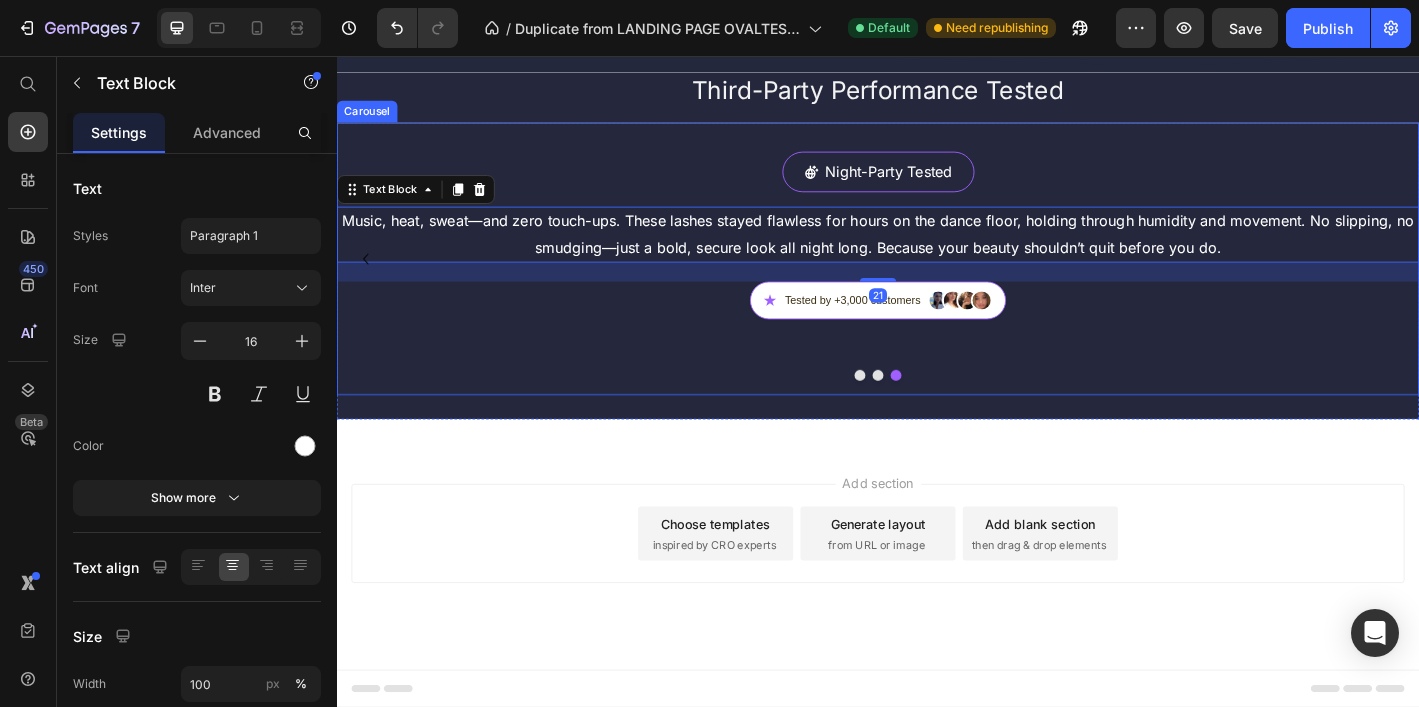 click at bounding box center [937, 409] 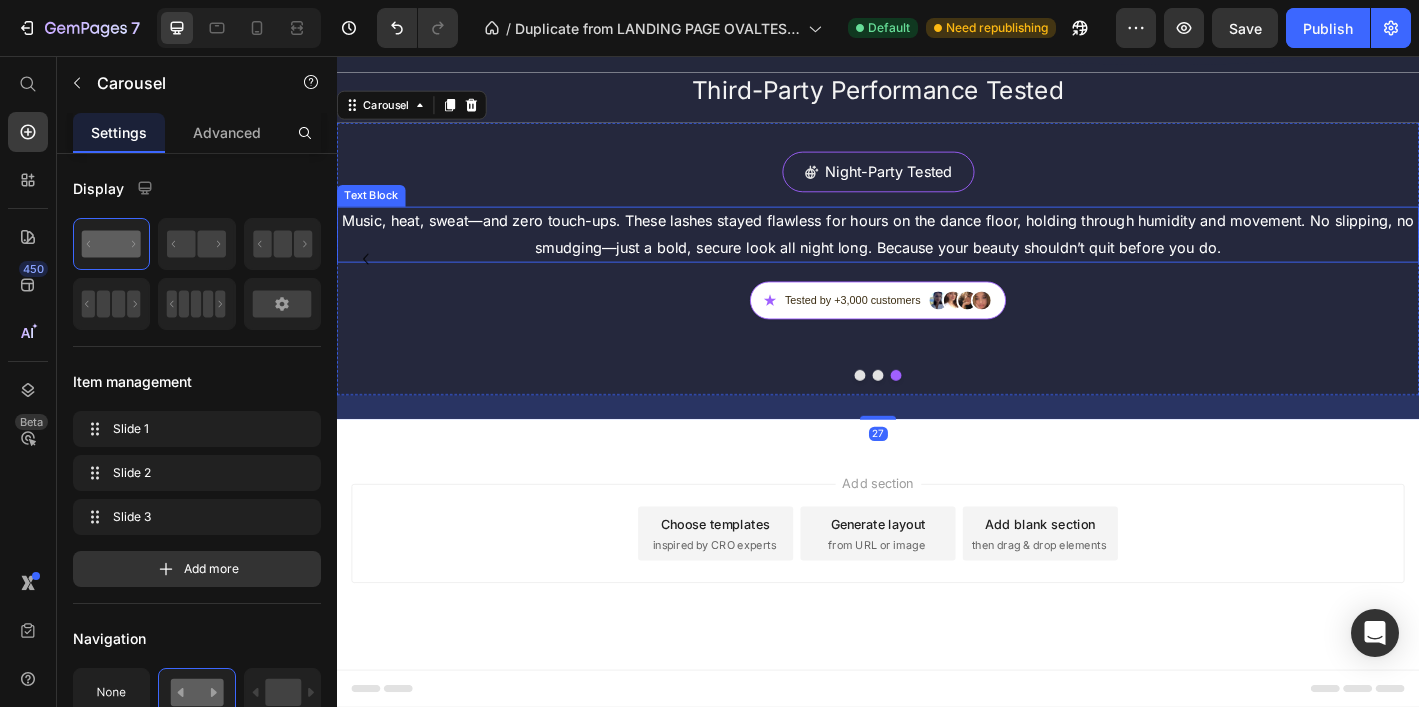 click on "Music, heat, sweat—and zero touch-ups. These lashes stayed flawless for hours on the dance floor, holding through humidity and movement. No slipping, no smudging—just a bold, secure look all night long. Because your beauty shouldn’t quit before you do." at bounding box center (937, 253) 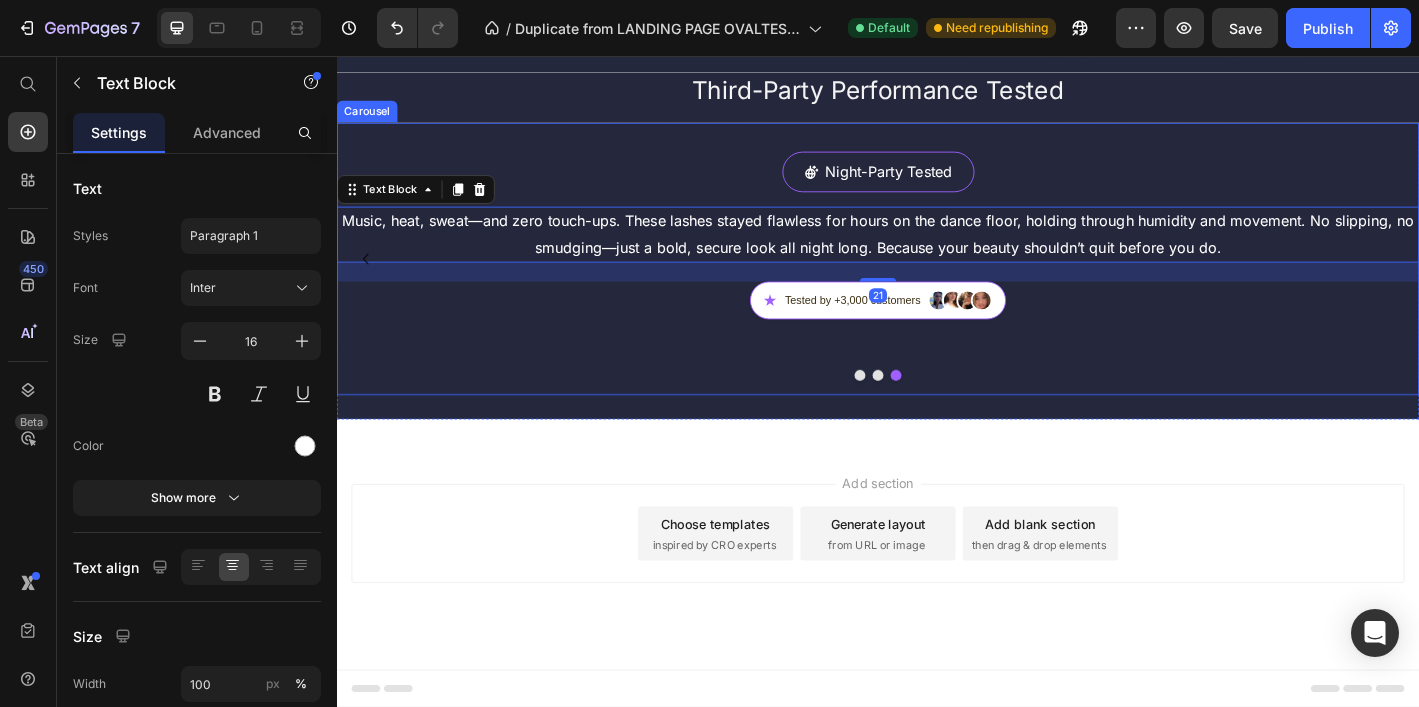 click at bounding box center [937, 409] 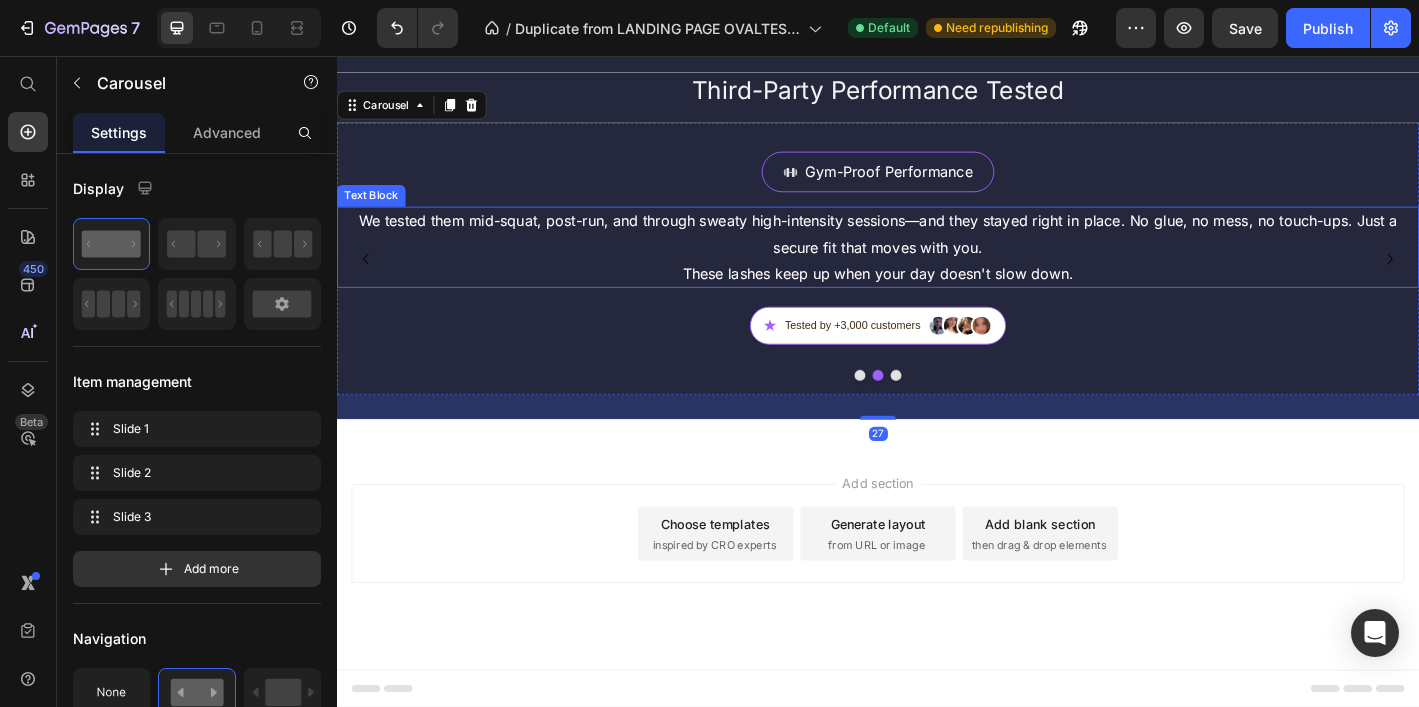 click on "We tested them mid-squat, post-run, and through sweaty high-intensity sessions—and they stayed right in place. No glue, no mess, no touch-ups. Just a secure fit that moves with you.  These lashes keep up when your day doesn't slow down." at bounding box center (937, 267) 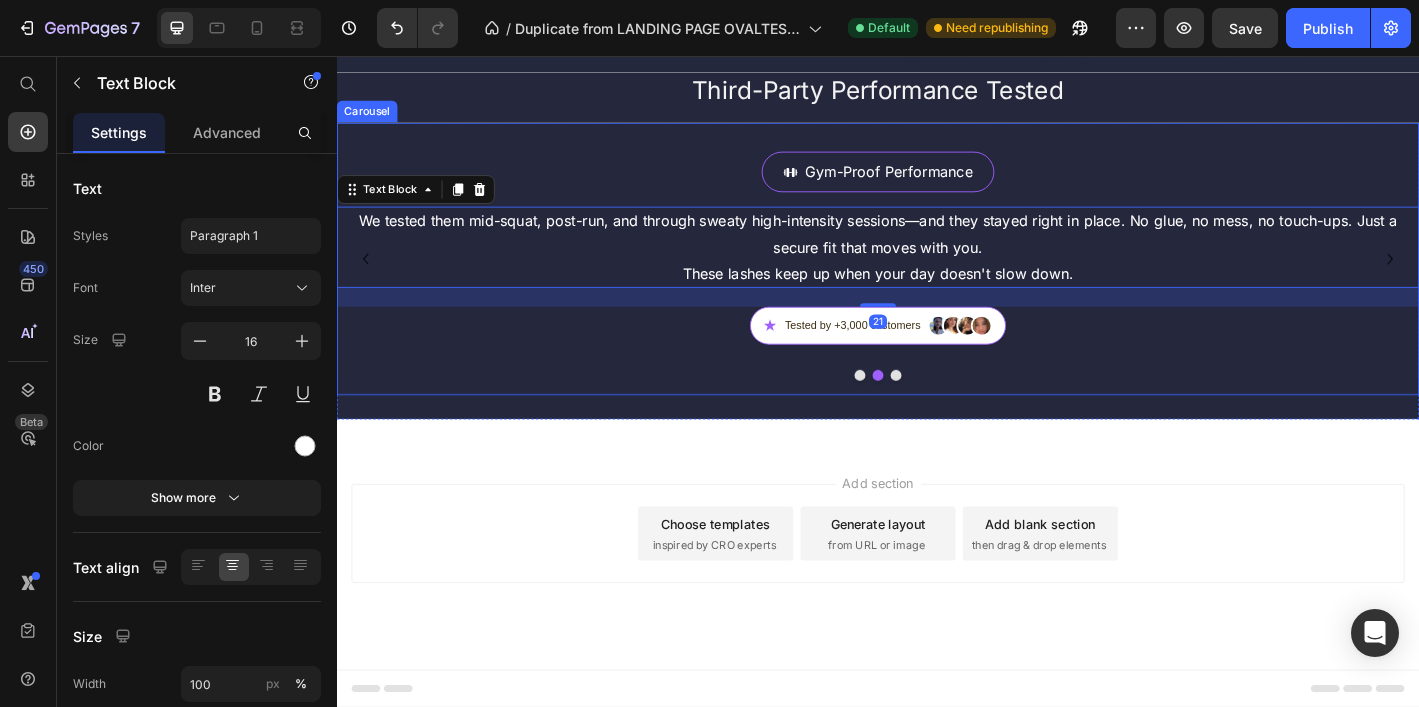 click at bounding box center [957, 409] 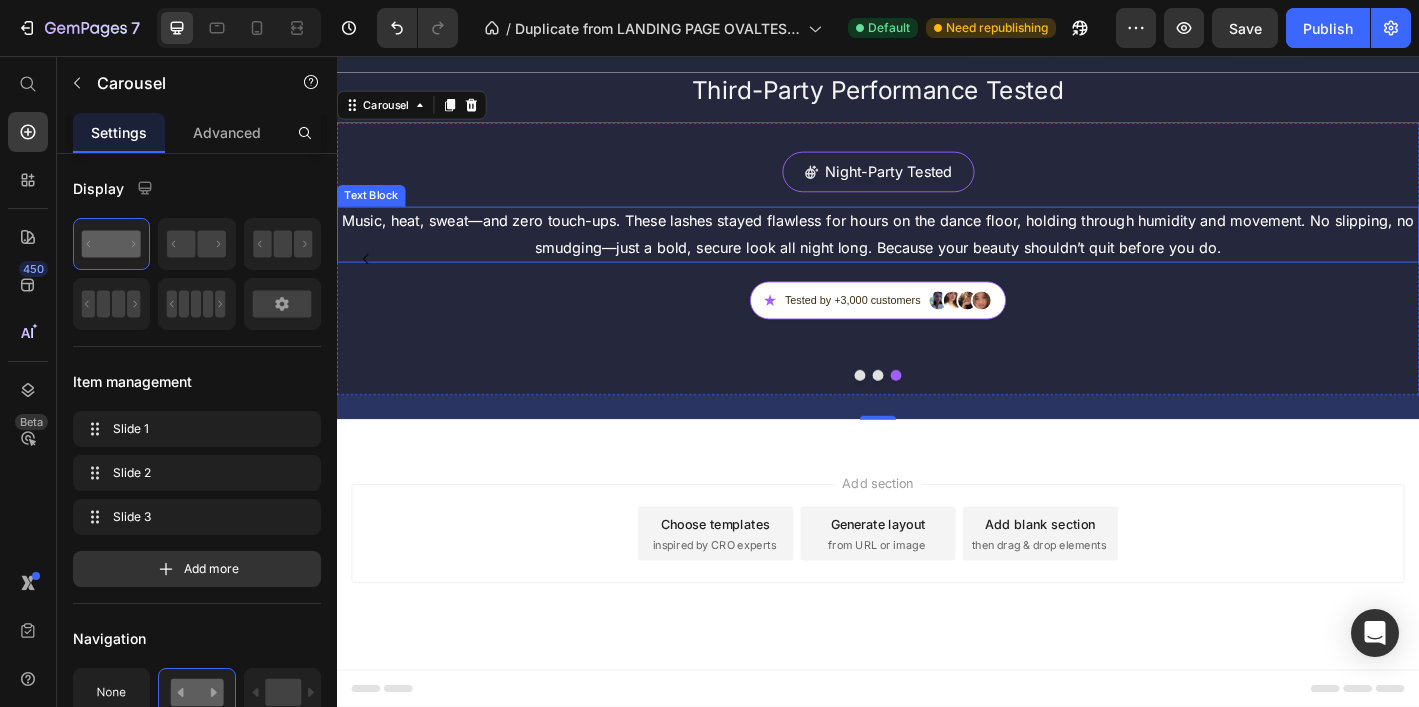 click on "Music, heat, sweat—and zero touch-ups. These lashes stayed flawless for hours on the dance floor, holding through humidity and movement. No slipping, no smudging—just a bold, secure look all night long. Because your beauty shouldn’t quit before you do." at bounding box center (937, 253) 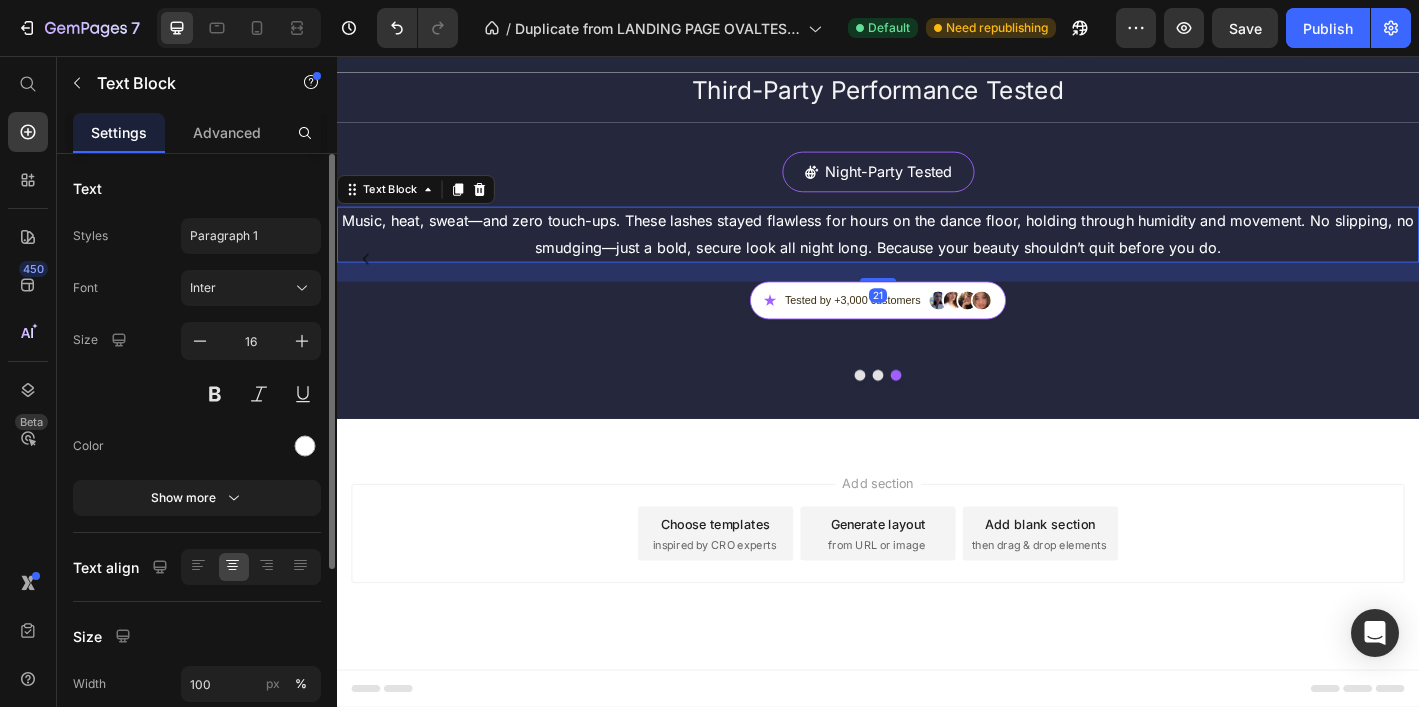 drag, startPoint x: 231, startPoint y: 134, endPoint x: 229, endPoint y: 158, distance: 24.083189 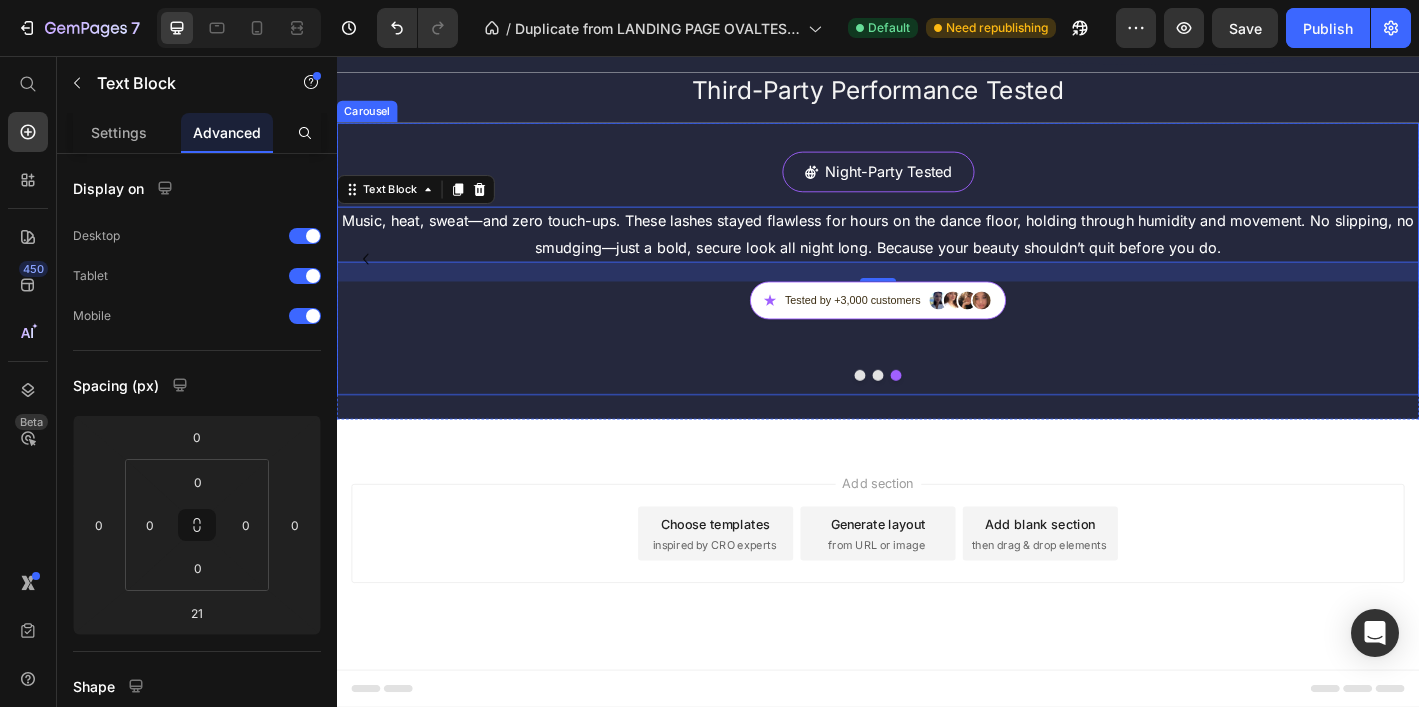 click at bounding box center (917, 409) 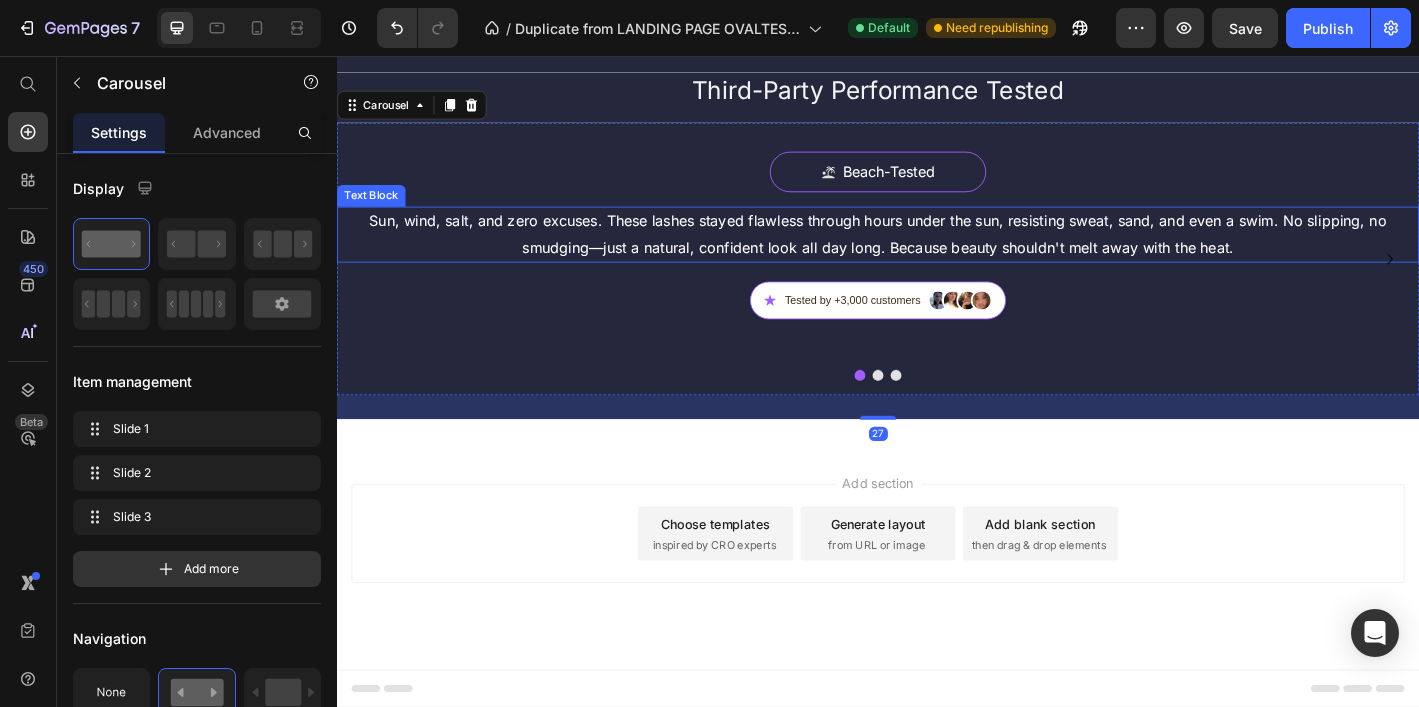 click on "Sun, wind, salt, and zero excuses. These lashes stayed flawless through hours under the sun, resisting sweat, sand, and even a swim. No slipping, no smudging—just a natural, confident look all day long. Because beauty shouldn't melt away with the heat." at bounding box center [937, 253] 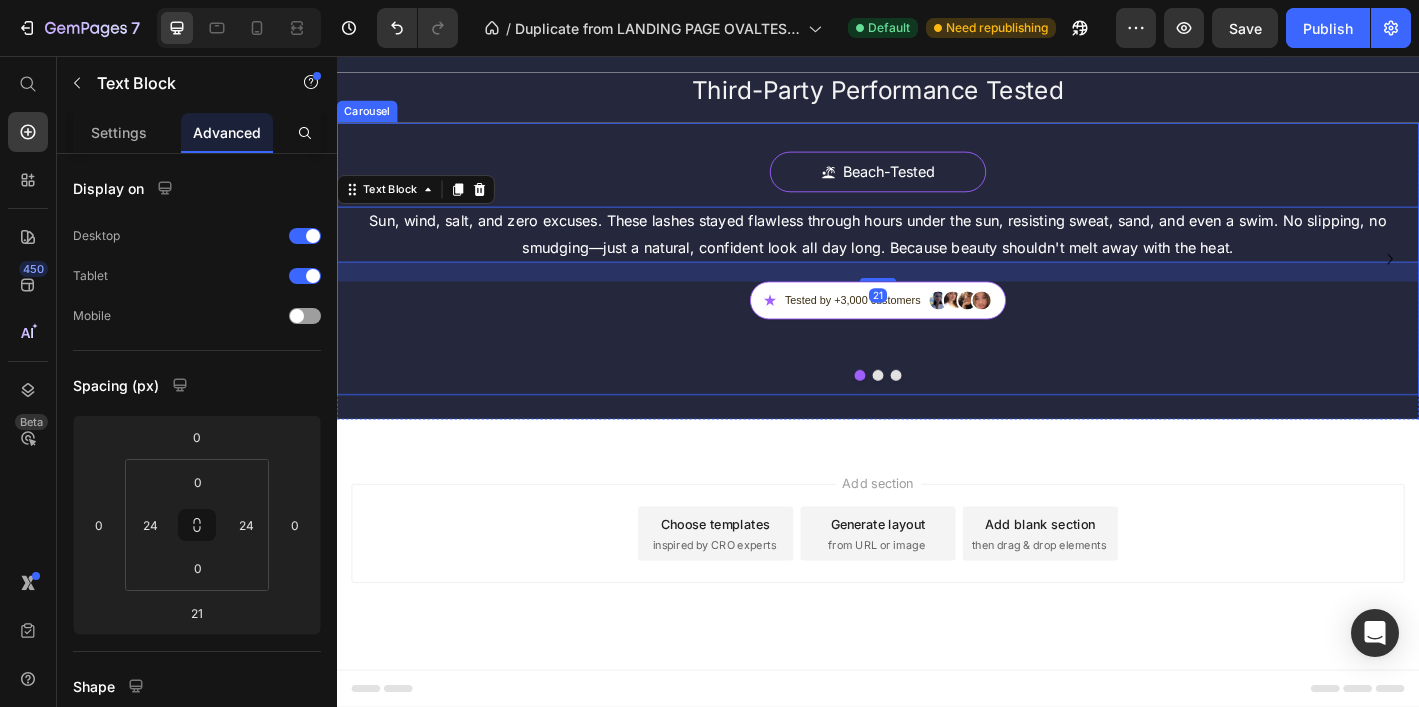 click at bounding box center [937, 409] 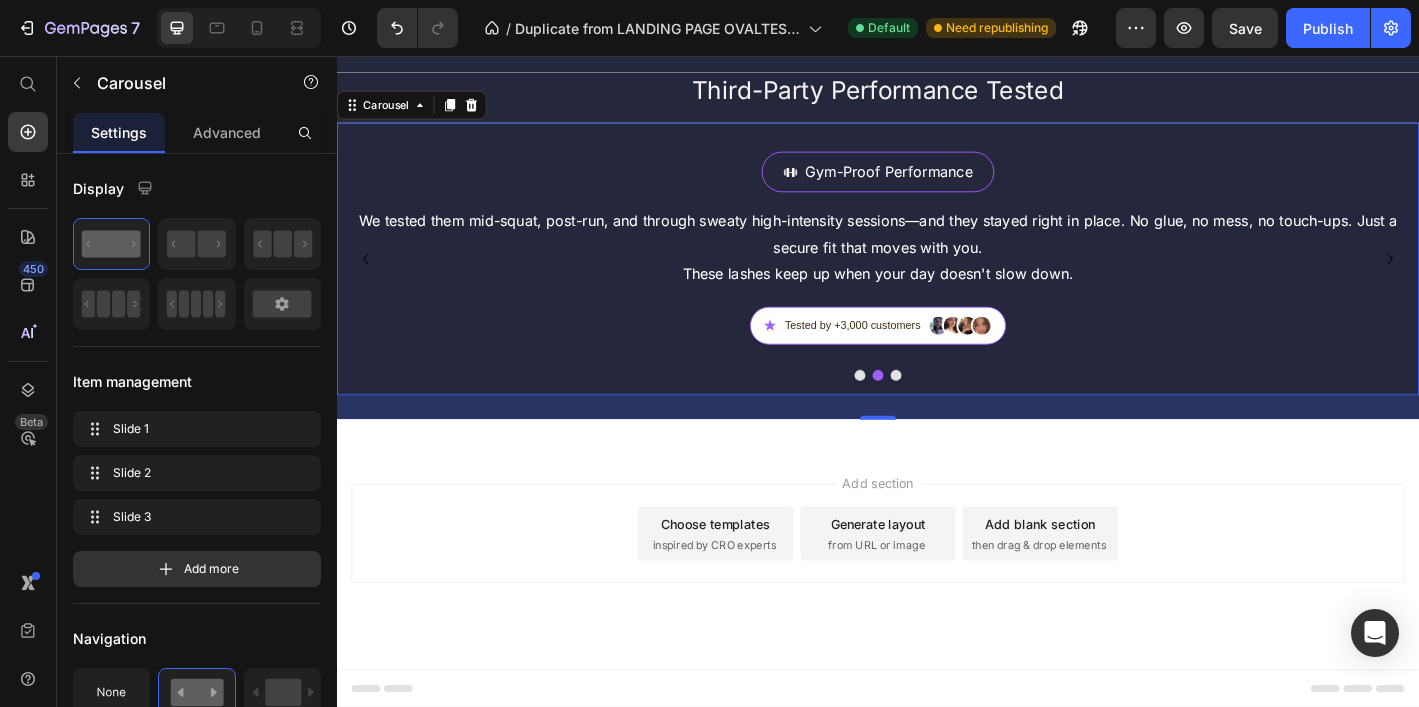 click at bounding box center [917, 409] 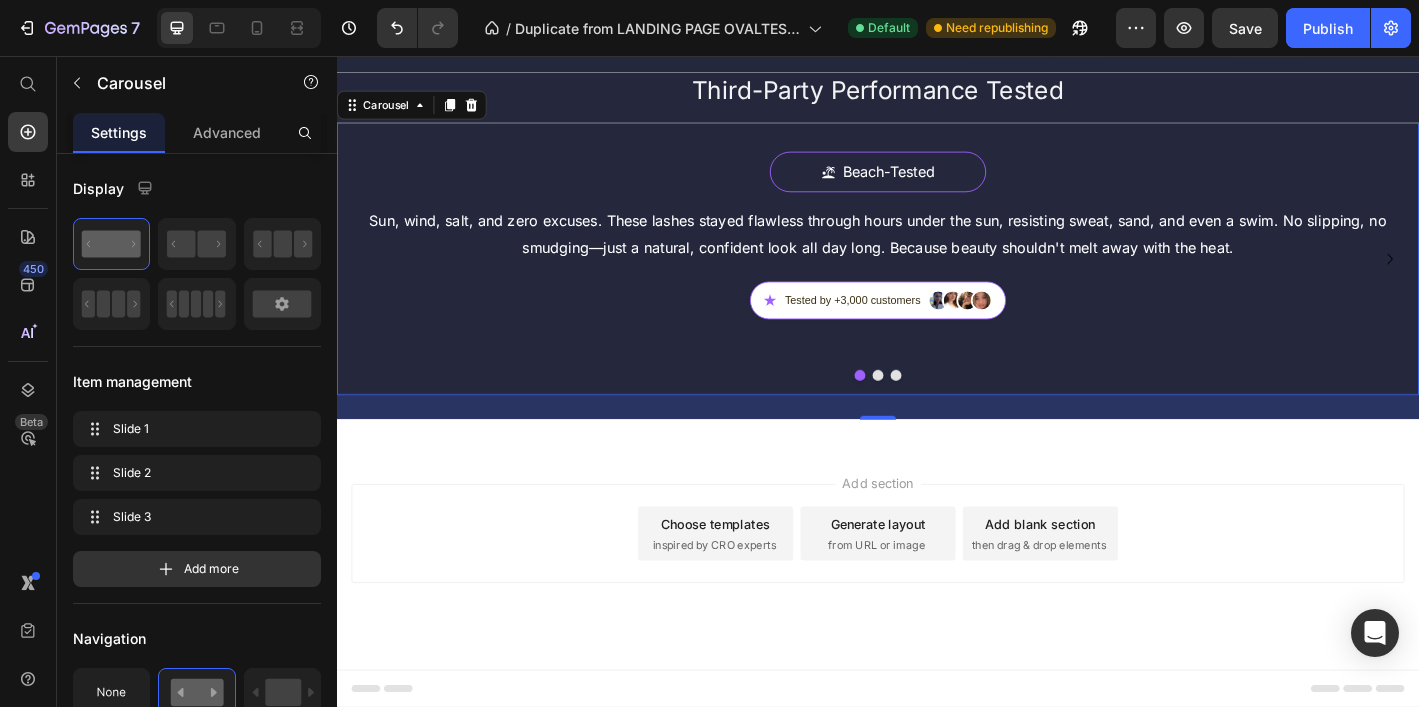 click at bounding box center [937, 409] 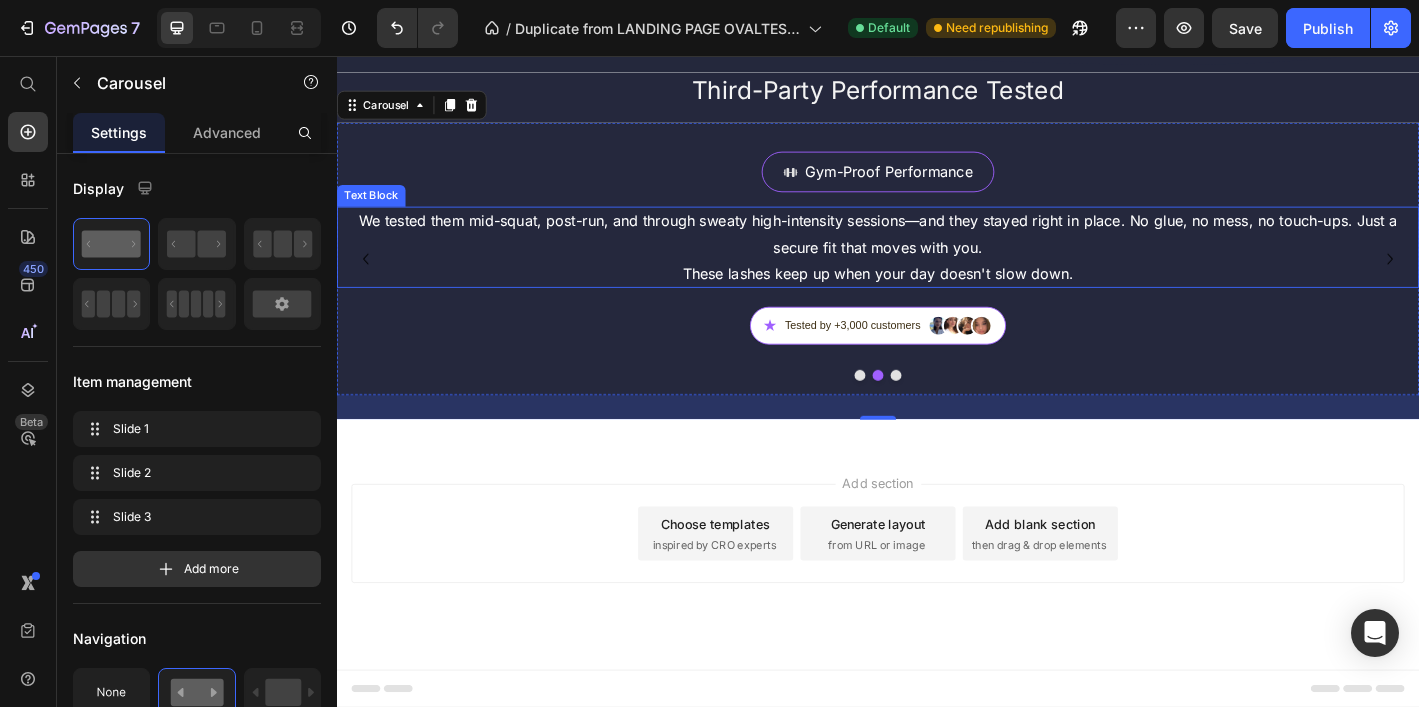 click on "We tested them mid-squat, post-run, and through sweaty high-intensity sessions—and they stayed right in place. No glue, no mess, no touch-ups. Just a secure fit that moves with you.  These lashes keep up when your day doesn't slow down." at bounding box center (937, 267) 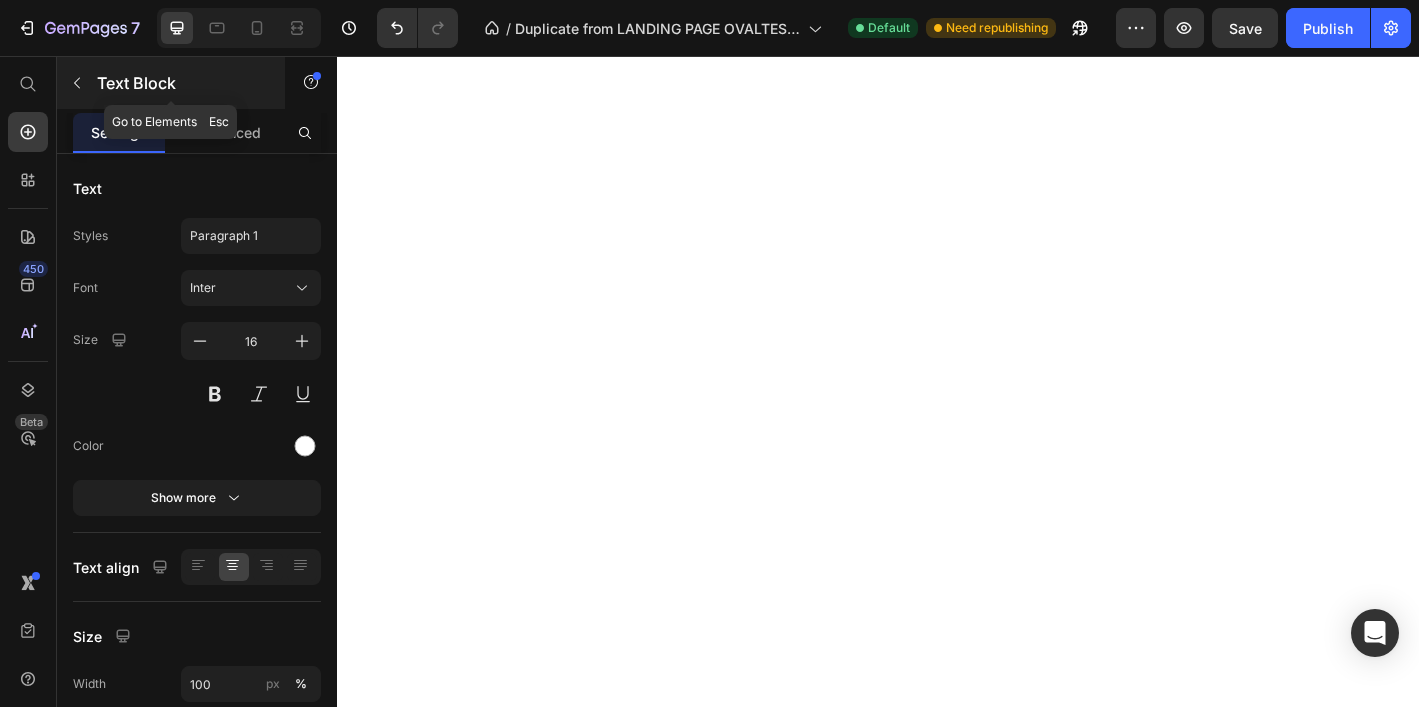 scroll, scrollTop: 0, scrollLeft: 0, axis: both 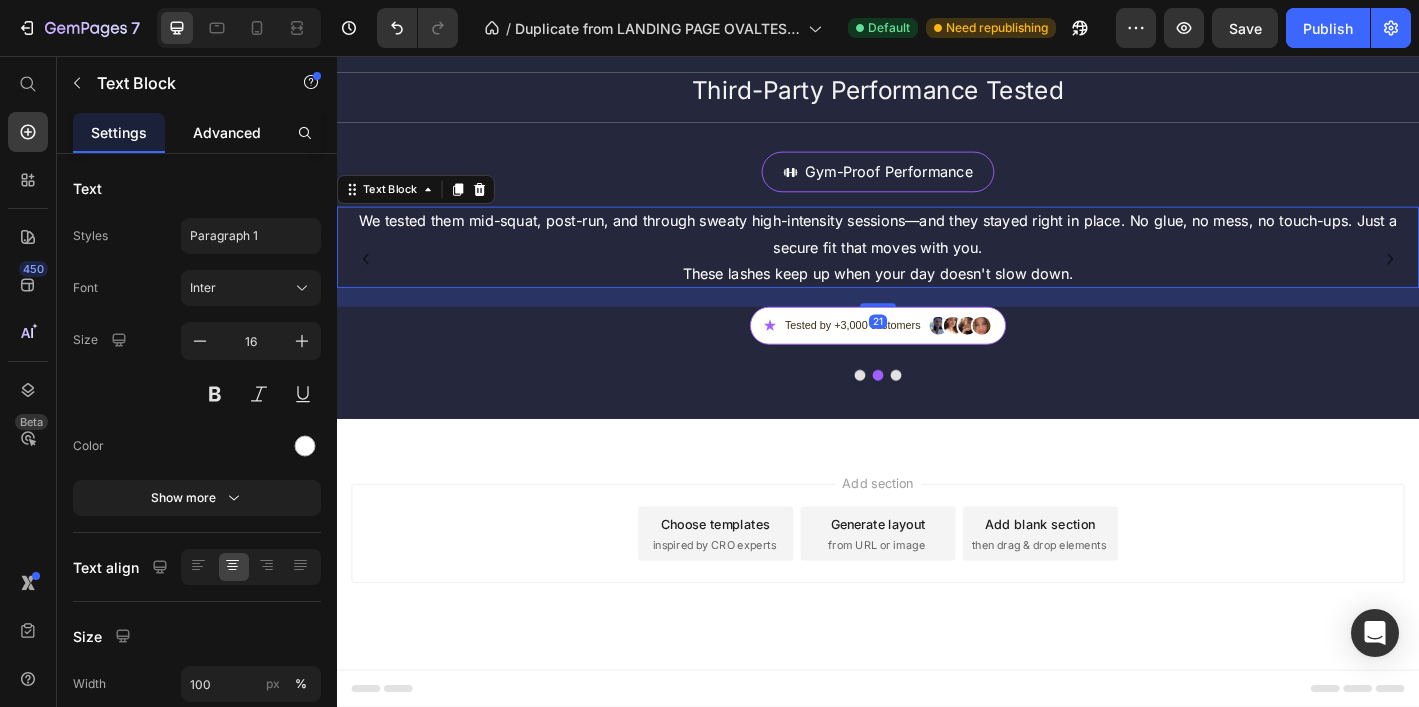 click on "Advanced" 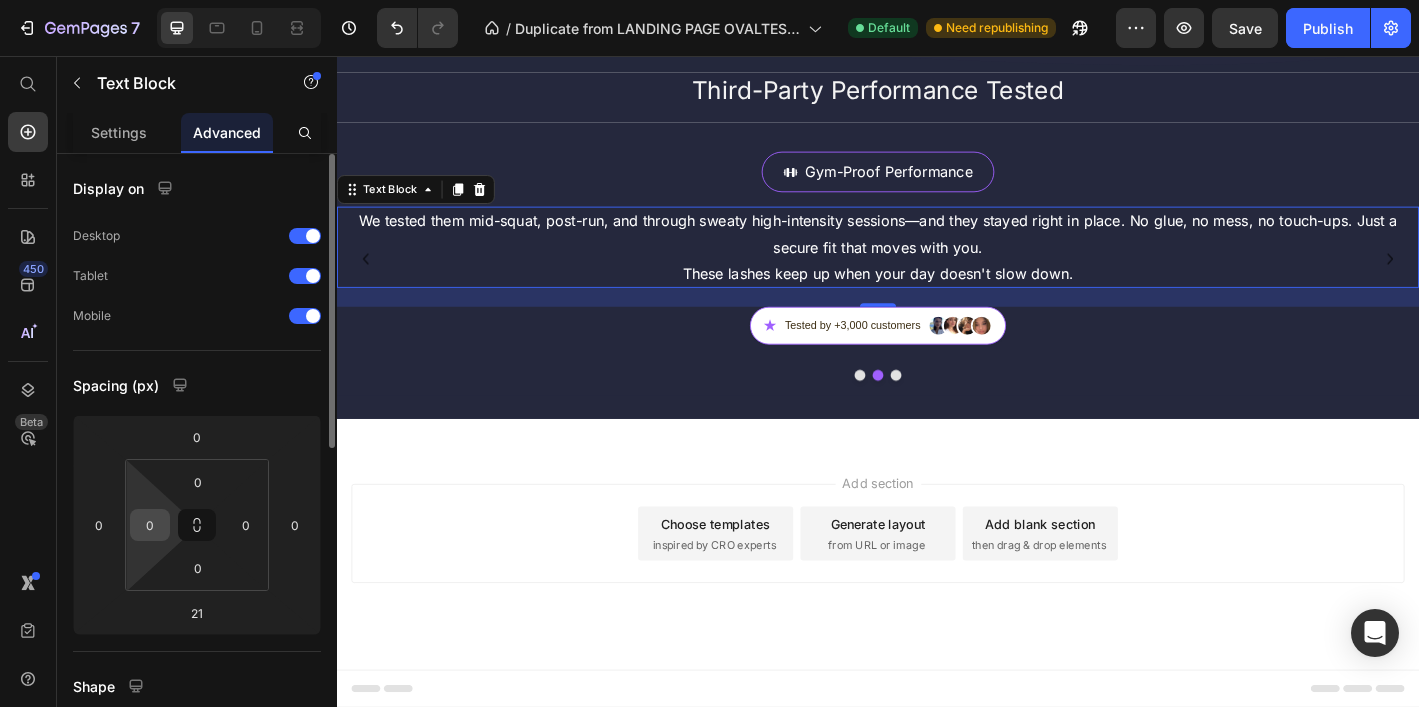 click on "0" at bounding box center [150, 525] 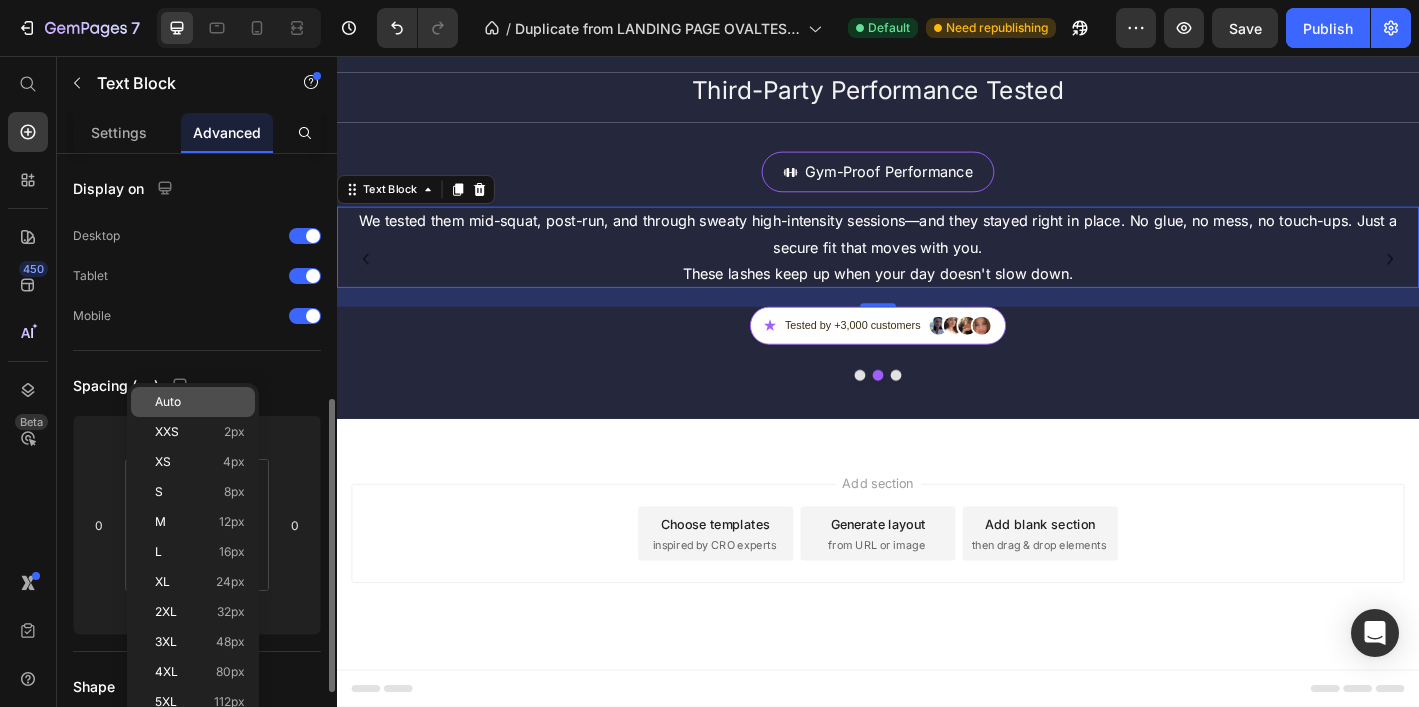 scroll, scrollTop: 166, scrollLeft: 0, axis: vertical 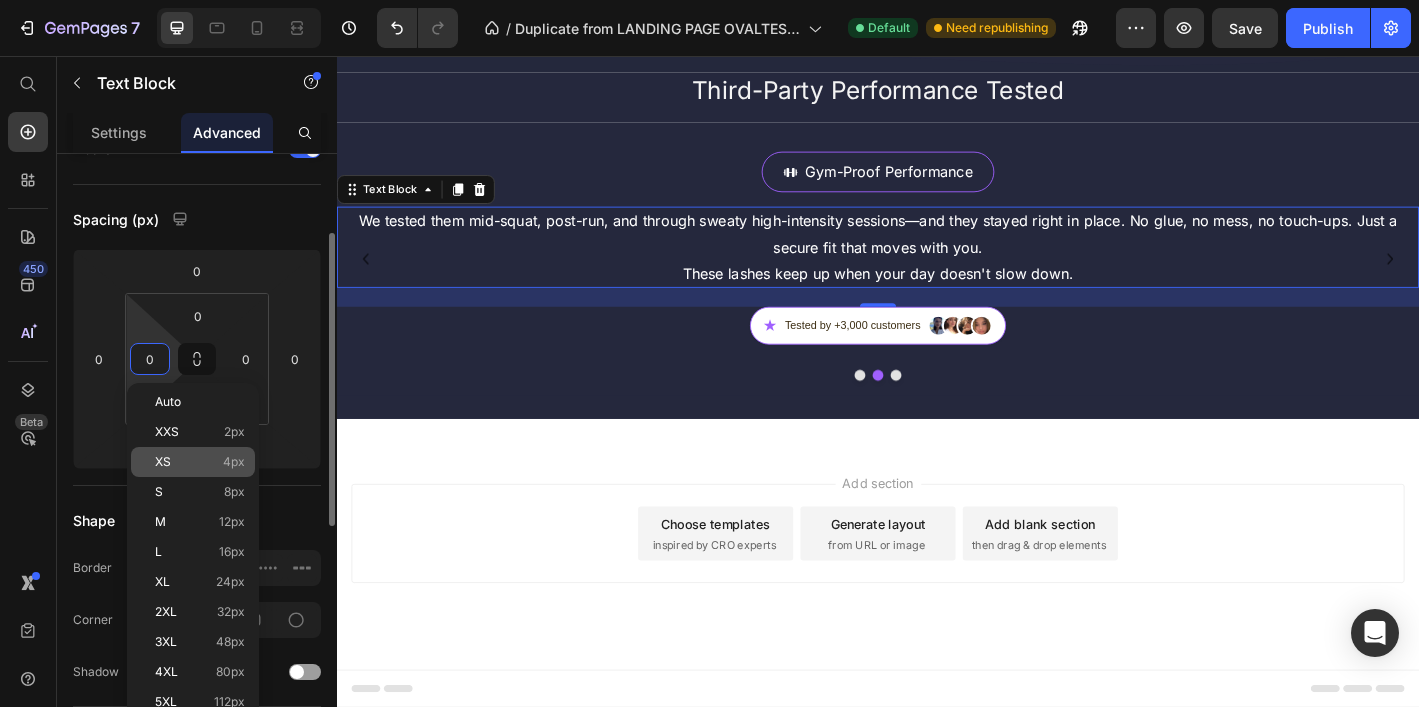 click on "XL 24px" at bounding box center (200, 582) 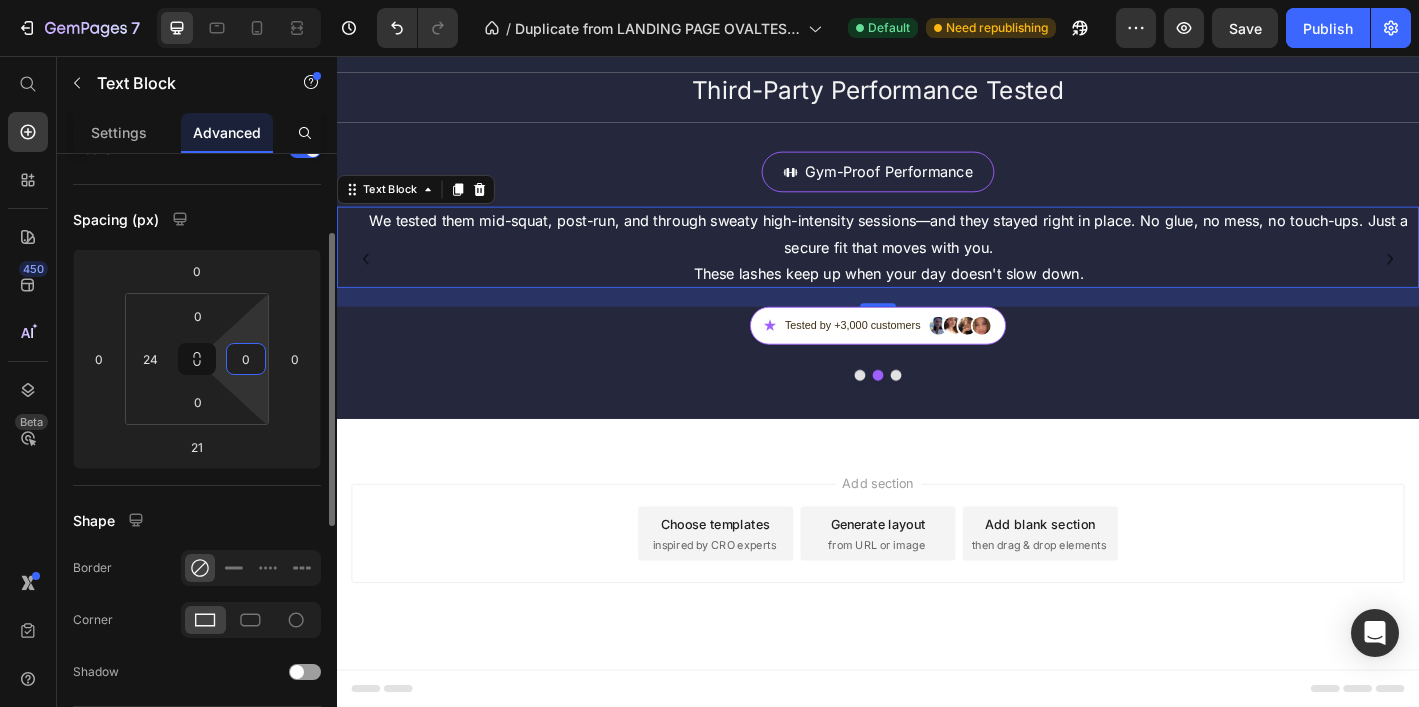 click on "0" at bounding box center (246, 359) 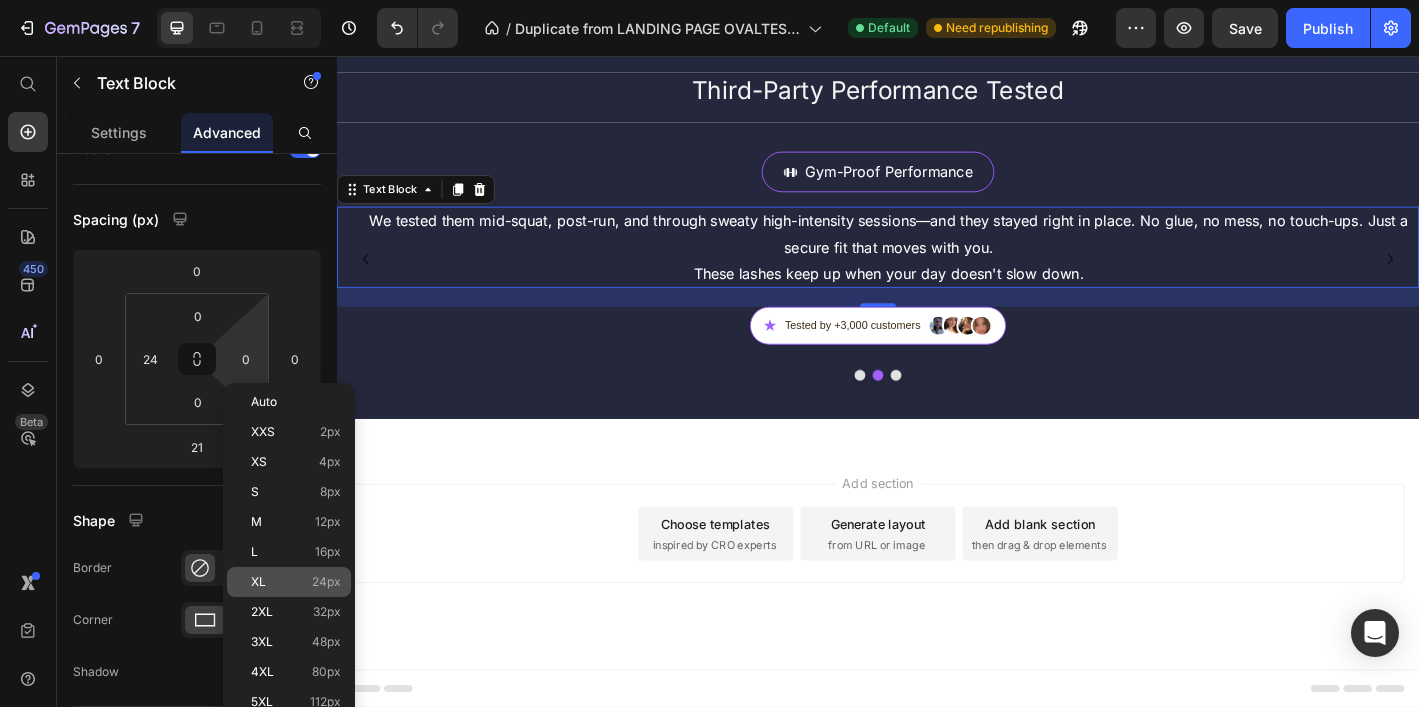 click on "XL" at bounding box center (258, 582) 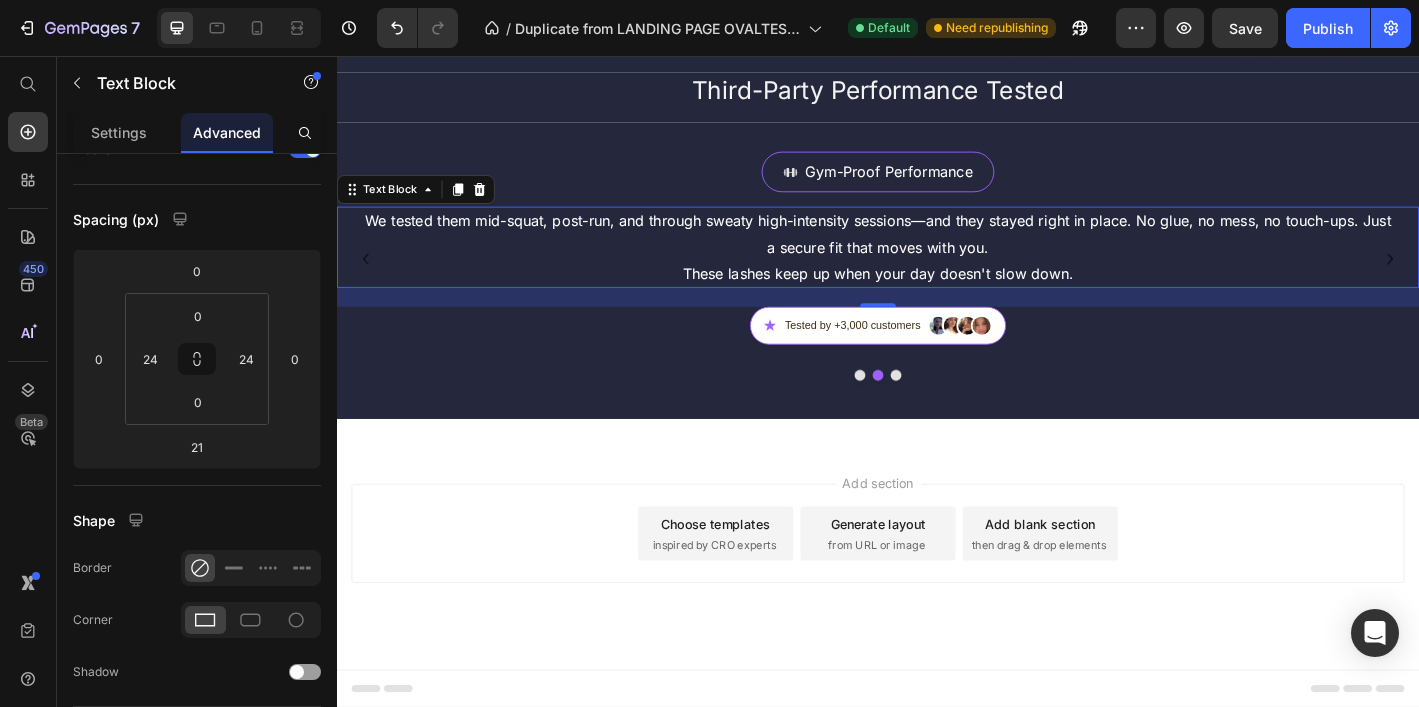 click on "We tested them mid-squat, post-run, and through sweaty high-intensity sessions—and they stayed right in place. No glue, no mess, no touch-ups. Just a secure fit that moves with you.  These lashes keep up when your day doesn't slow down." at bounding box center (937, 267) 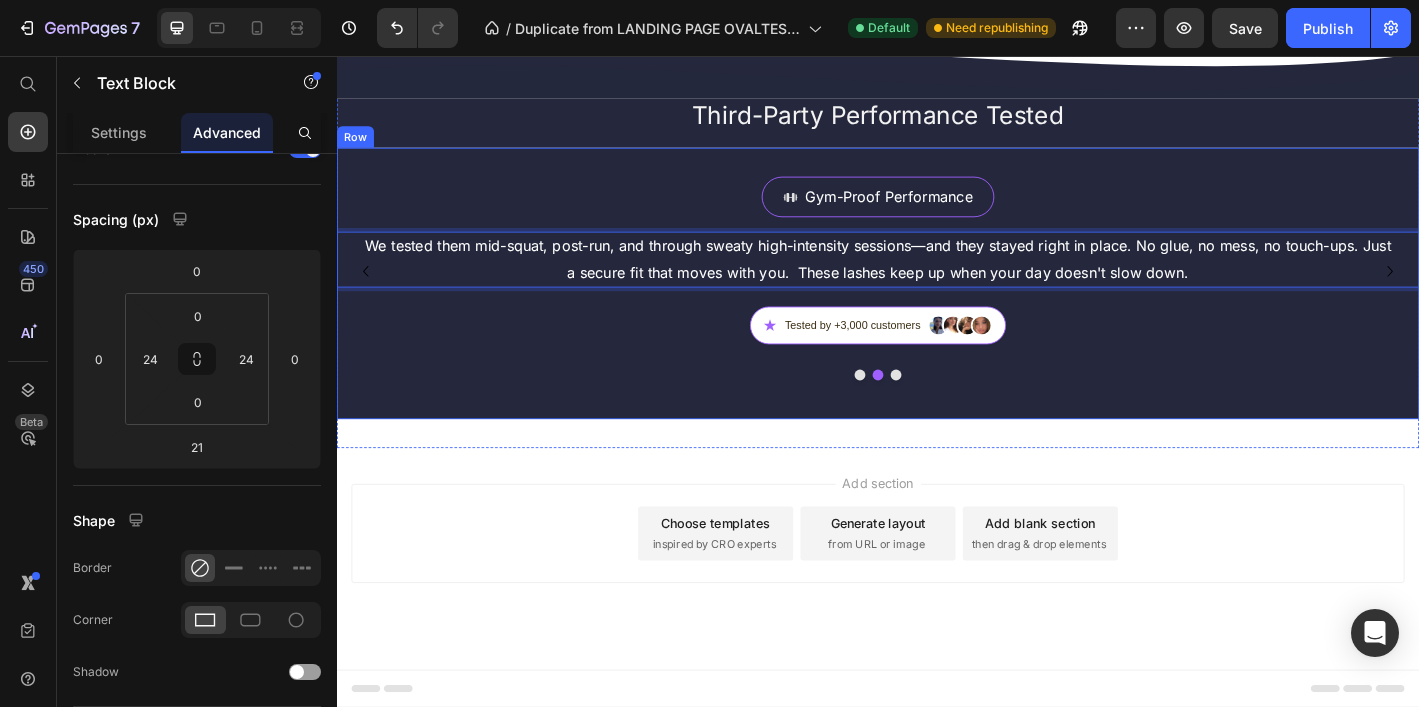 click on "Beach-Tested Button Sun, wind, salt, and zero excuses. These lashes stayed flawless through hours under the sun, resisting sweat, sand, and even a swim. No slipping, no smudging—just a natural, confident look all day long. Because beauty shouldn't melt away with the heat. Text Block
★
Tested by +3,000 customers
Custom Code
Gym-Proof Performance Button We tested them mid-squat, post-run, and through sweaty high-intensity sessions—and they stayed right in place. No glue, no mess, no touch-ups. Just a secure fit that moves with you.  These lashes keep up when your day doesn't slow down. Text Block   21
★
Tested by +3,000 customers
Custom Code
Night-Party Tested Button Text Block
★
Tested by +3,000 customers" at bounding box center [937, 307] 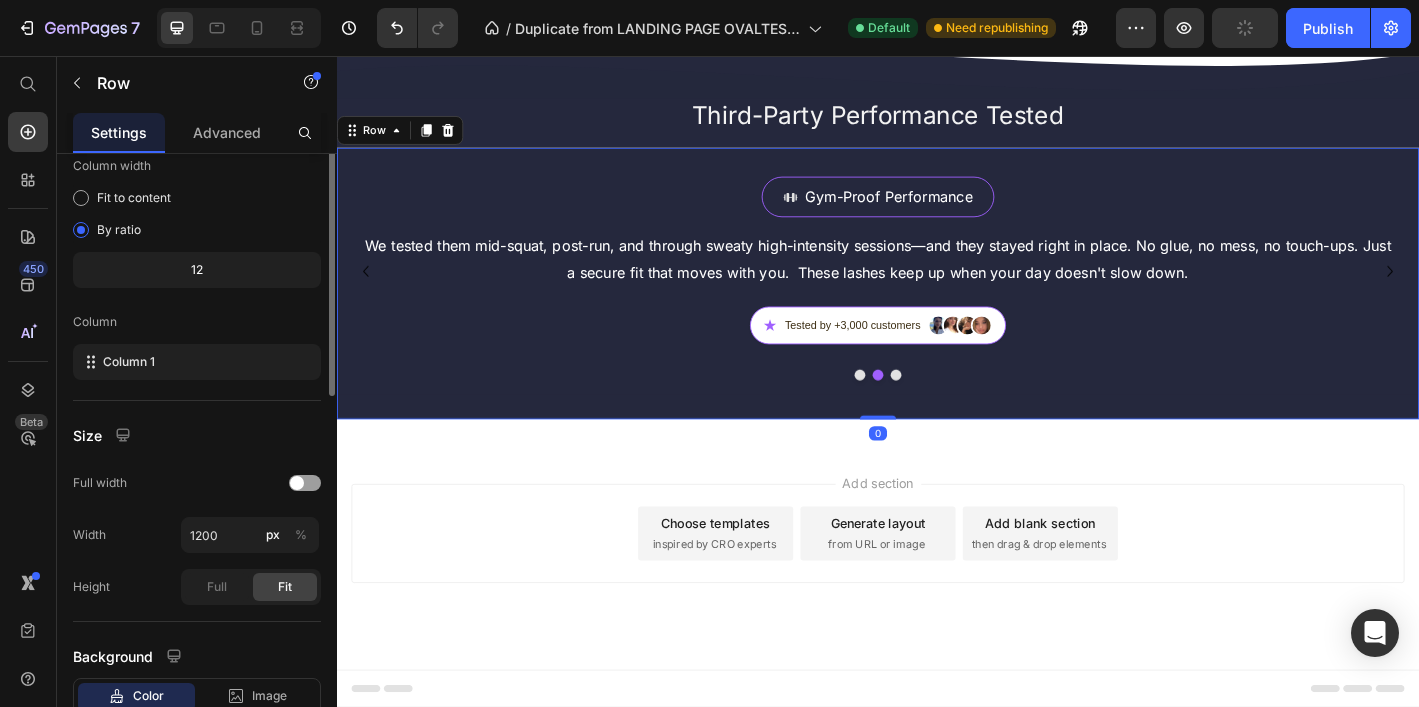 scroll, scrollTop: 0, scrollLeft: 0, axis: both 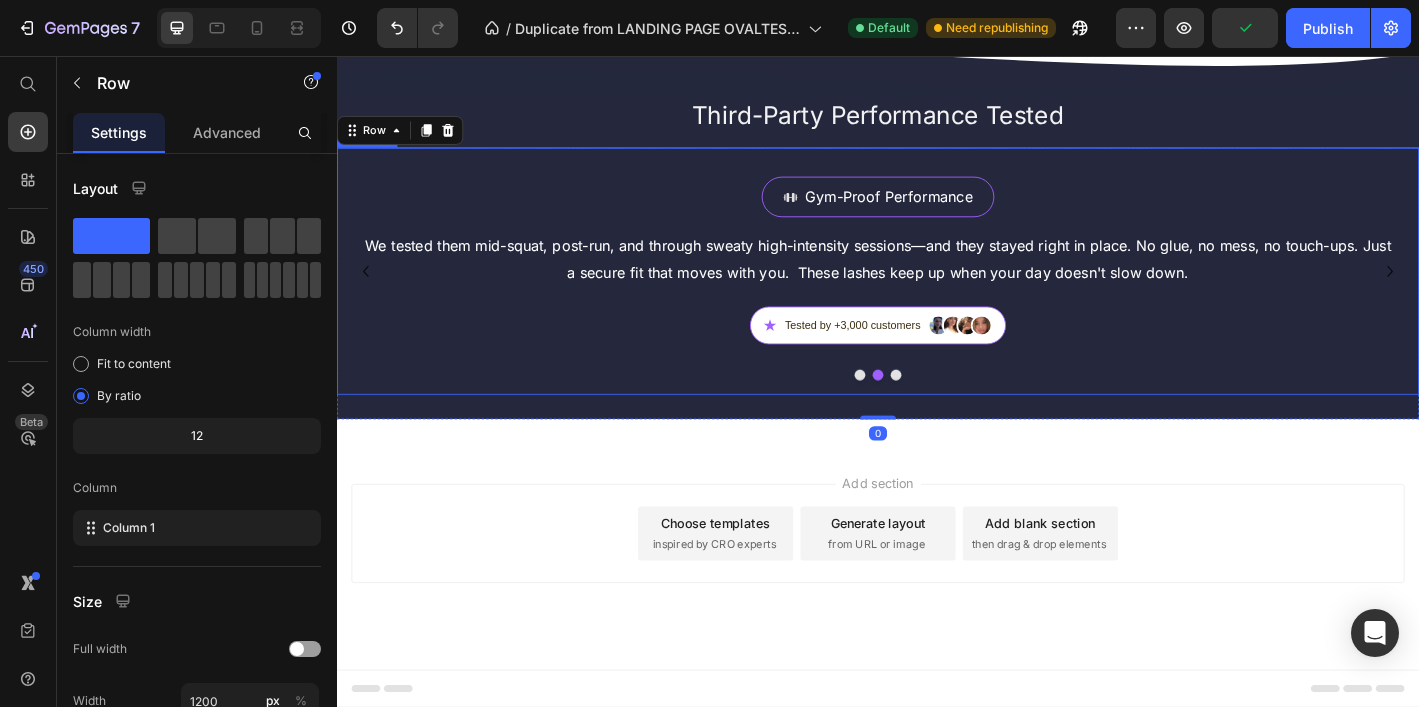 click at bounding box center [957, 409] 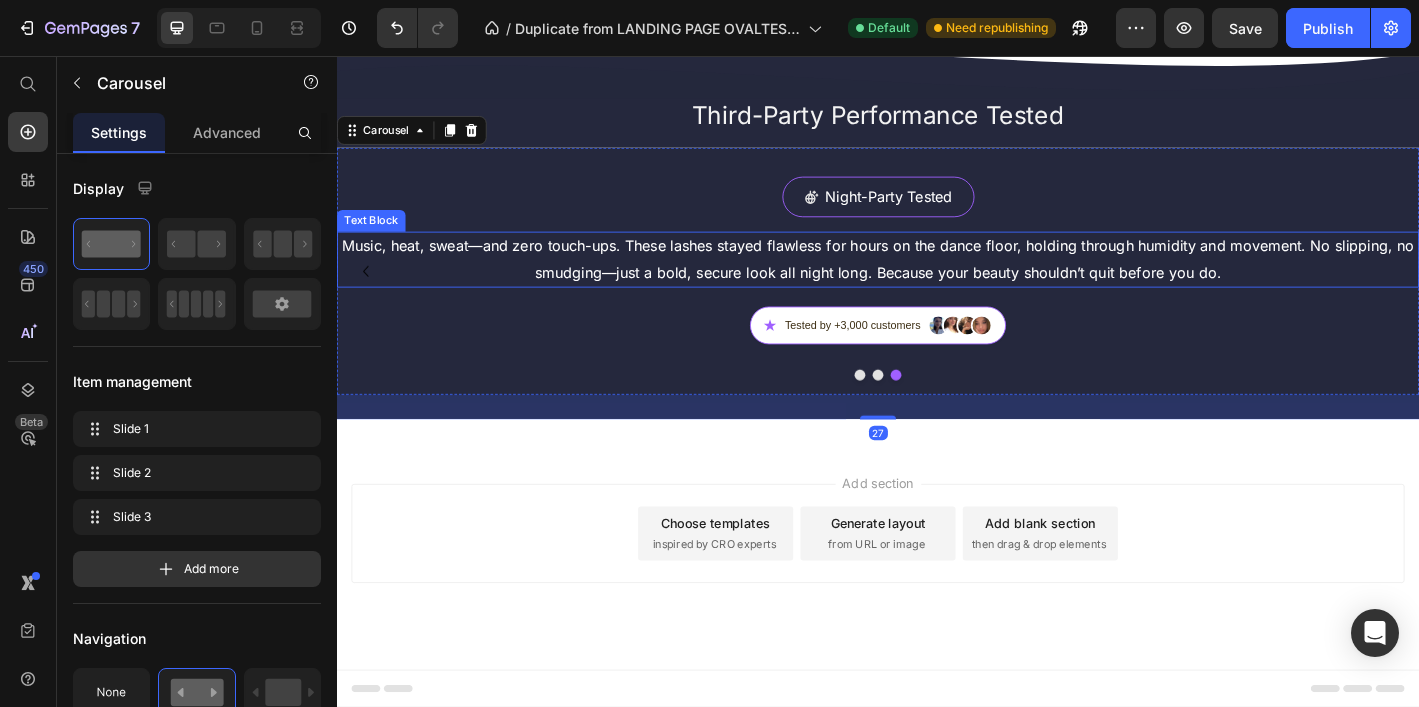 click on "Music, heat, sweat—and zero touch-ups. These lashes stayed flawless for hours on the dance floor, holding through humidity and movement. No slipping, no smudging—just a bold, secure look all night long. Because your beauty shouldn’t quit before you do." at bounding box center (937, 281) 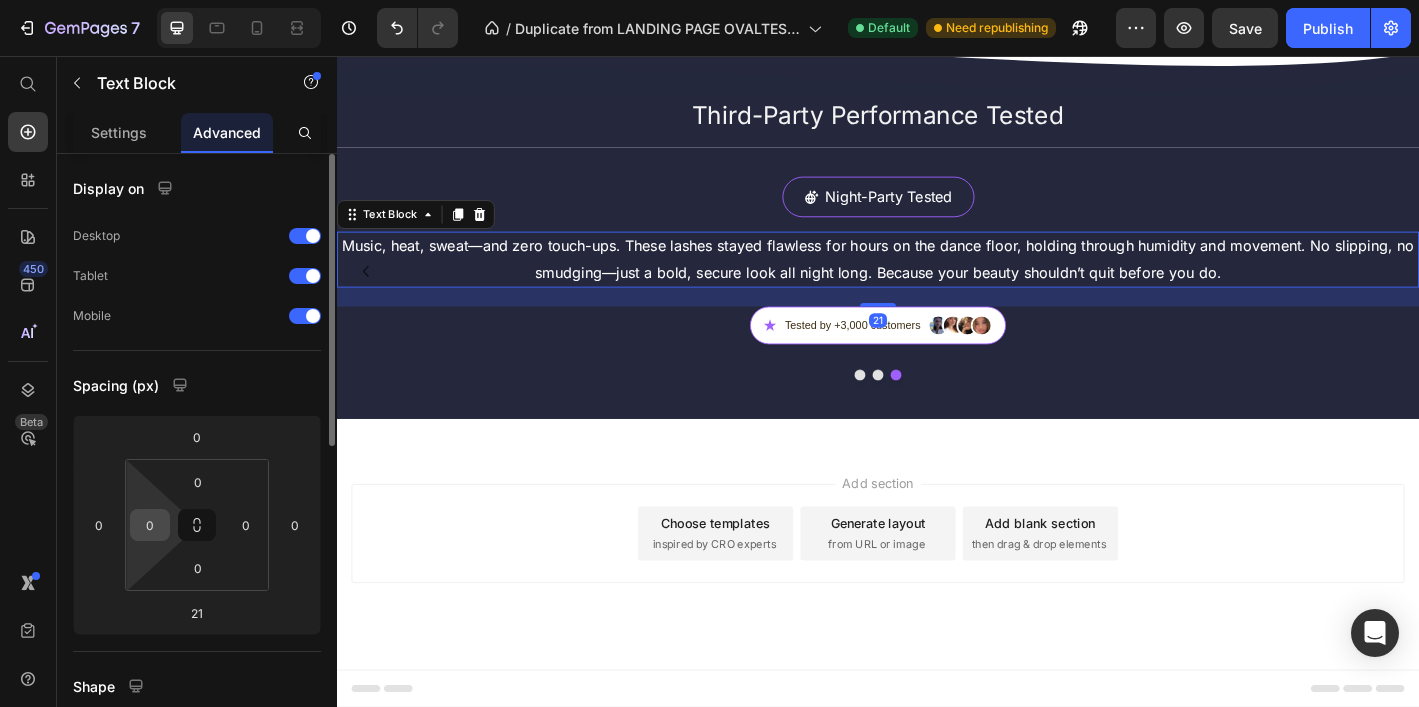 click on "0" at bounding box center [150, 525] 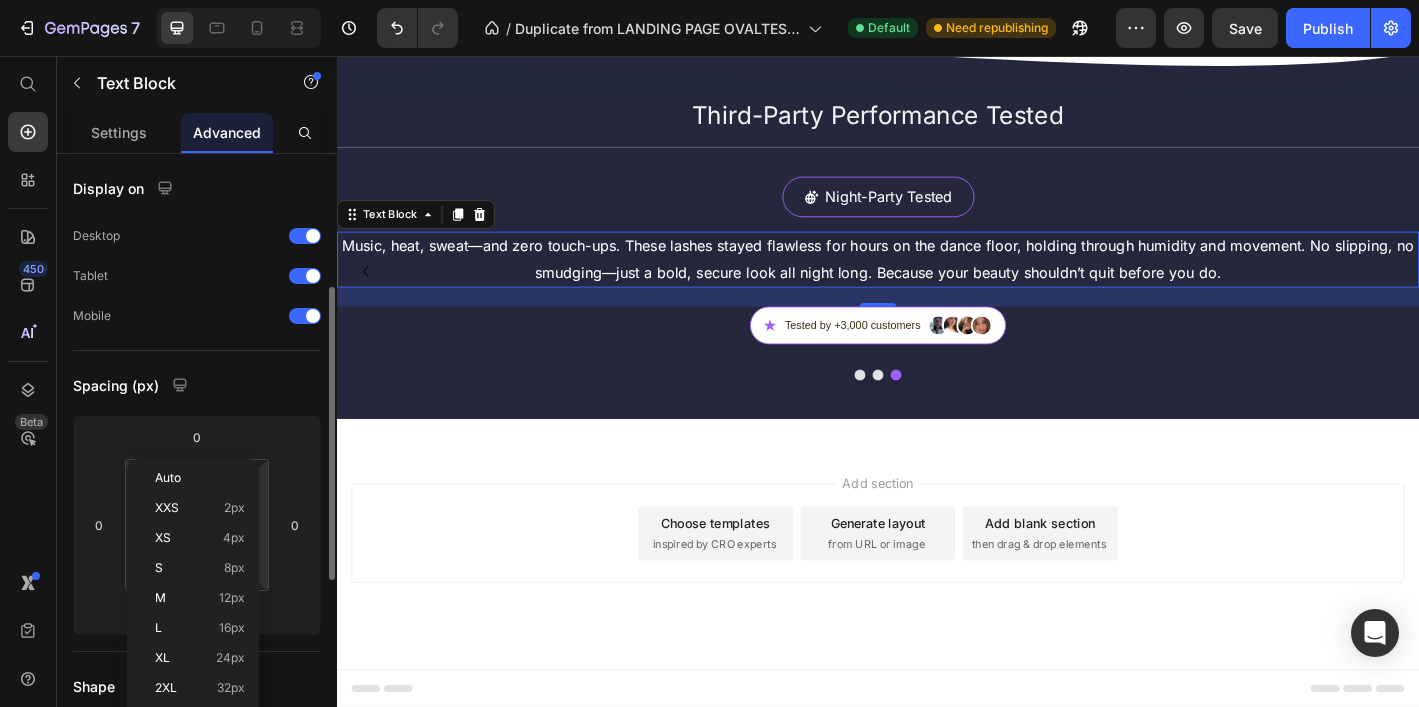 scroll, scrollTop: 90, scrollLeft: 0, axis: vertical 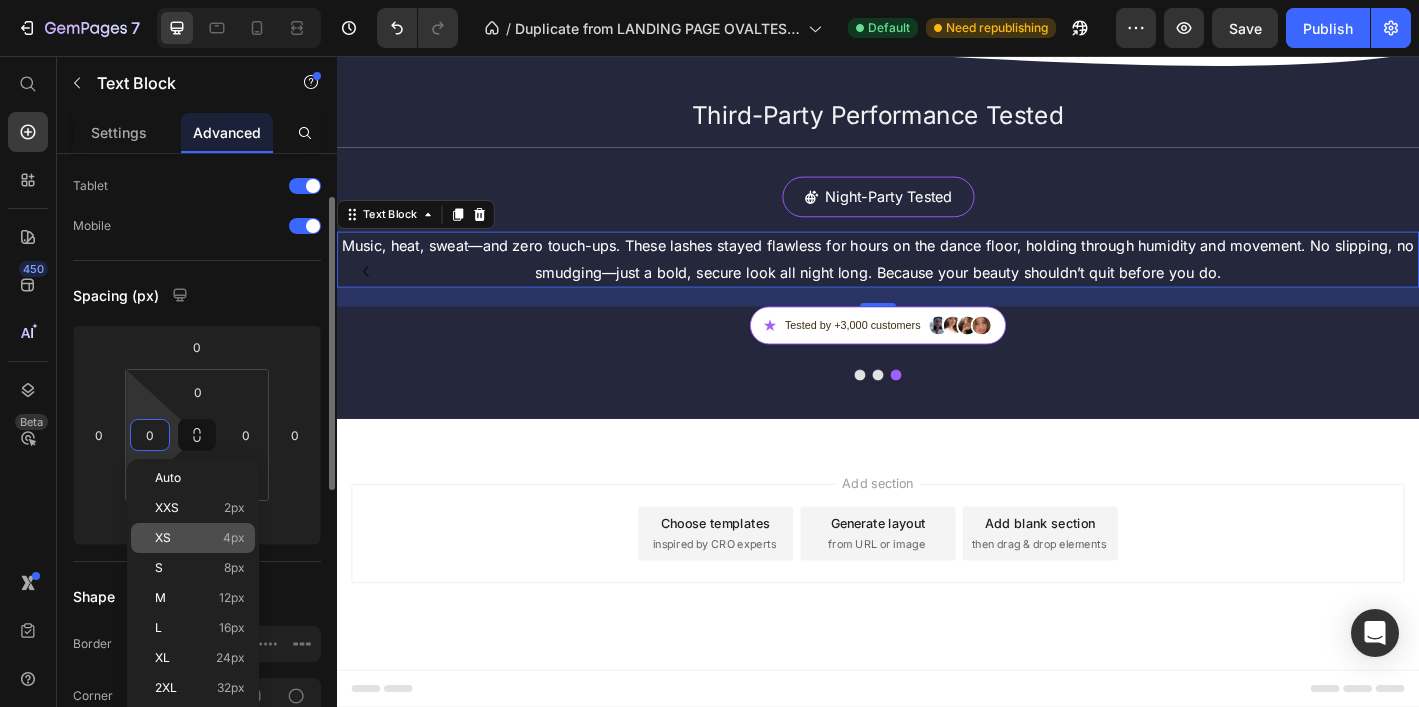 drag, startPoint x: 176, startPoint y: 656, endPoint x: 201, endPoint y: 546, distance: 112.805145 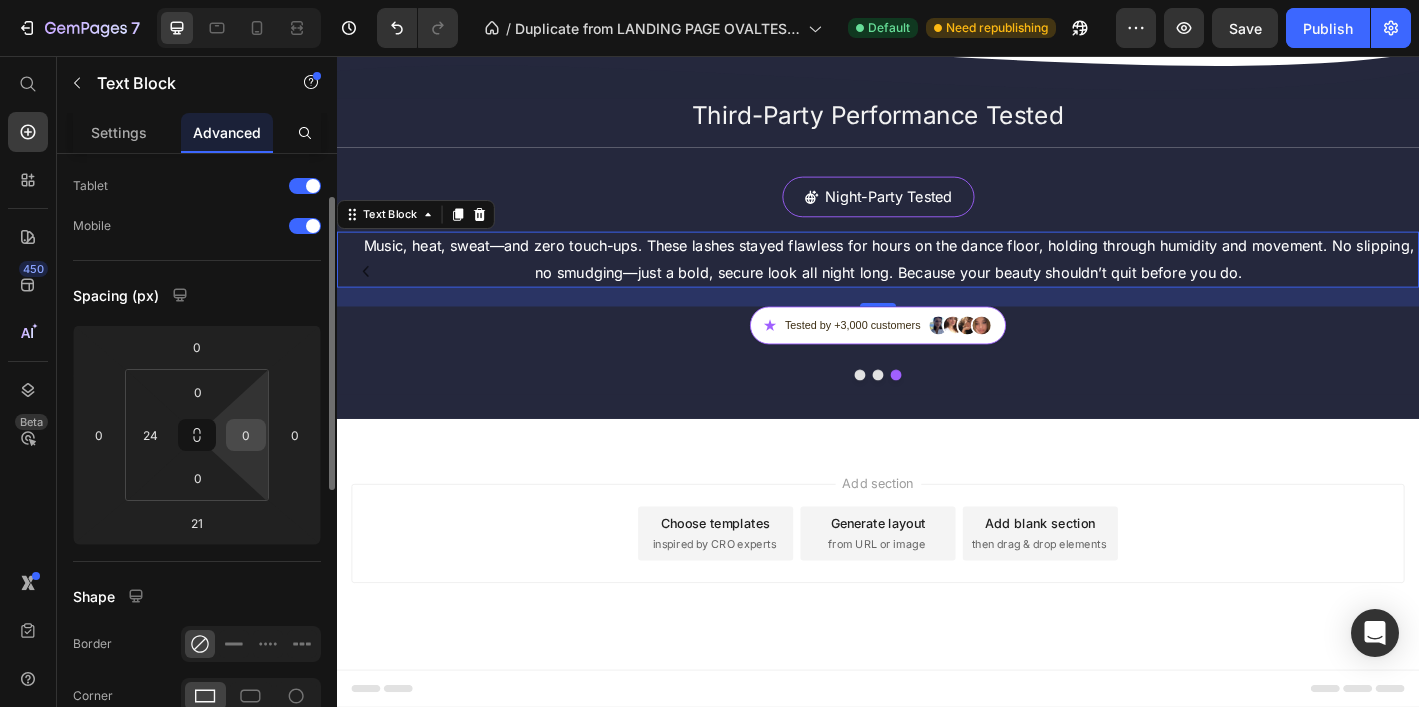 click on "0" at bounding box center (246, 435) 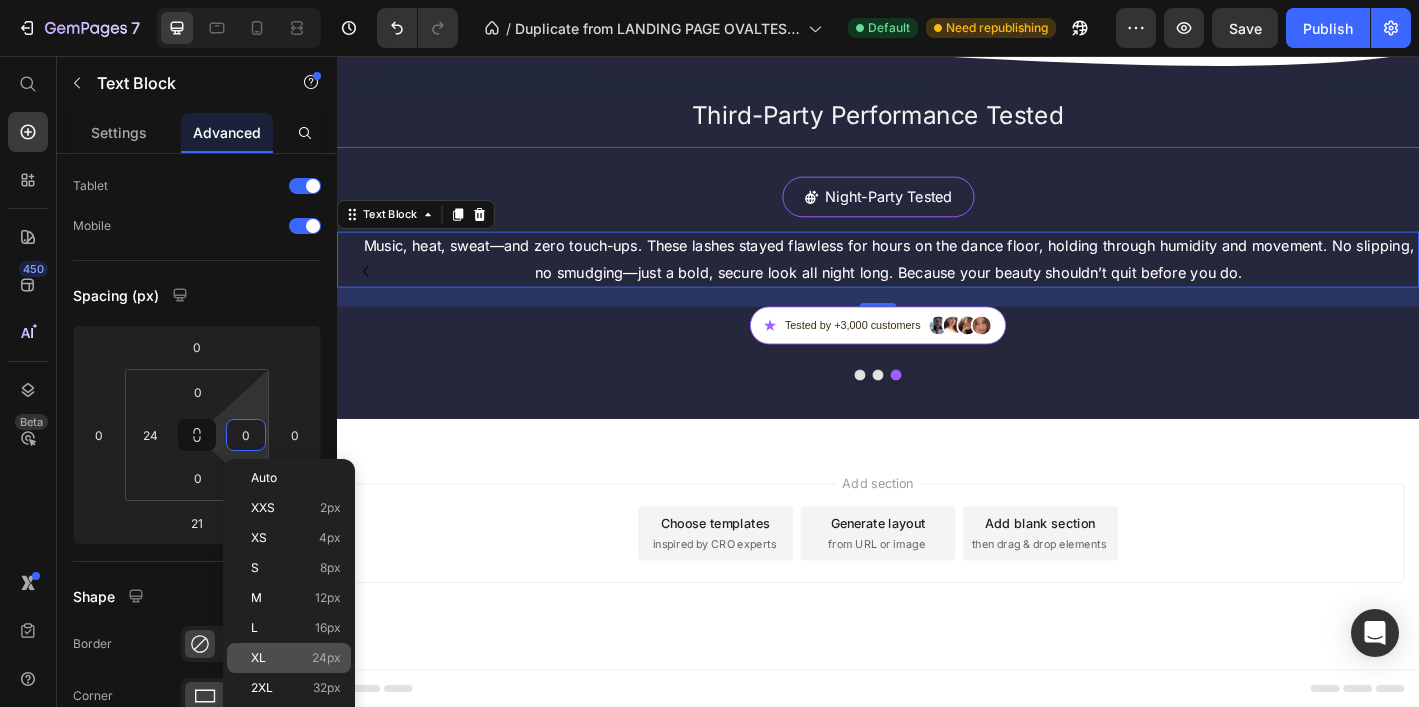 click on "XL 24px" at bounding box center [296, 658] 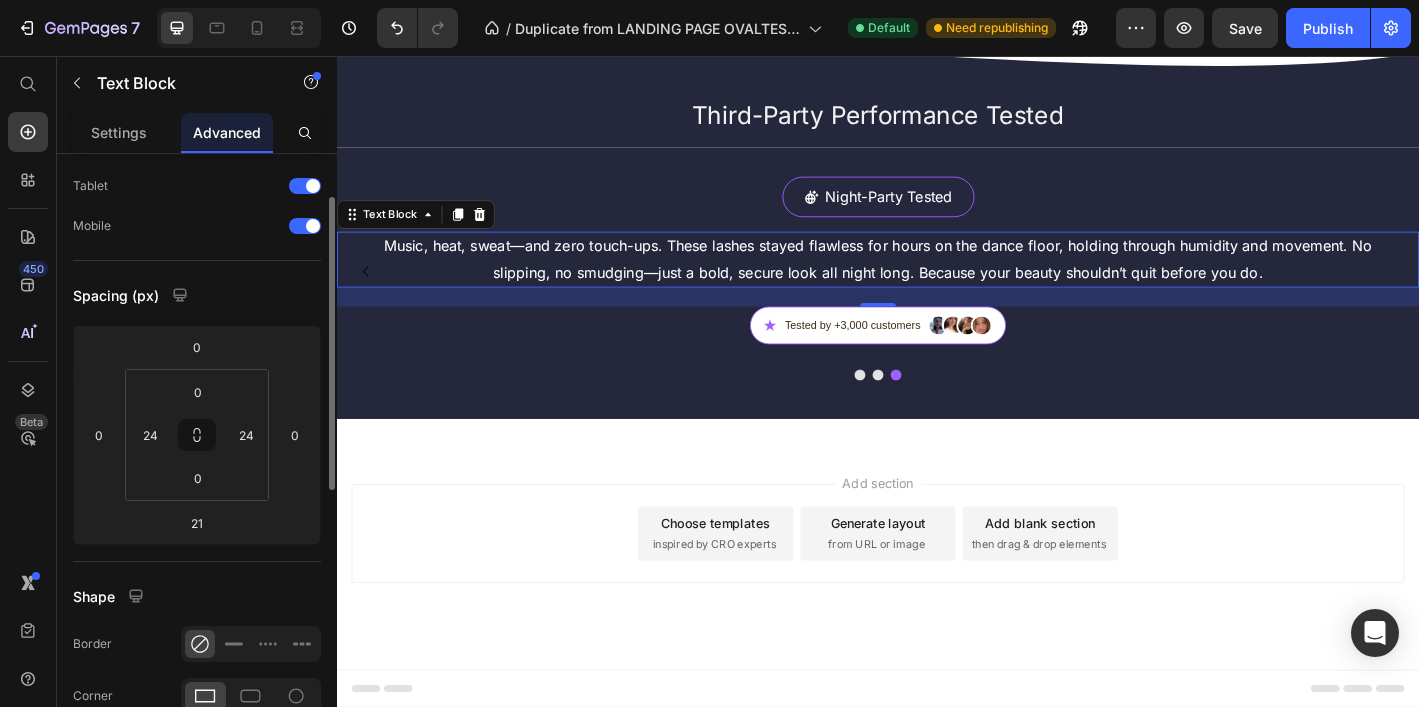 click on "Spacing (px)" at bounding box center [197, 295] 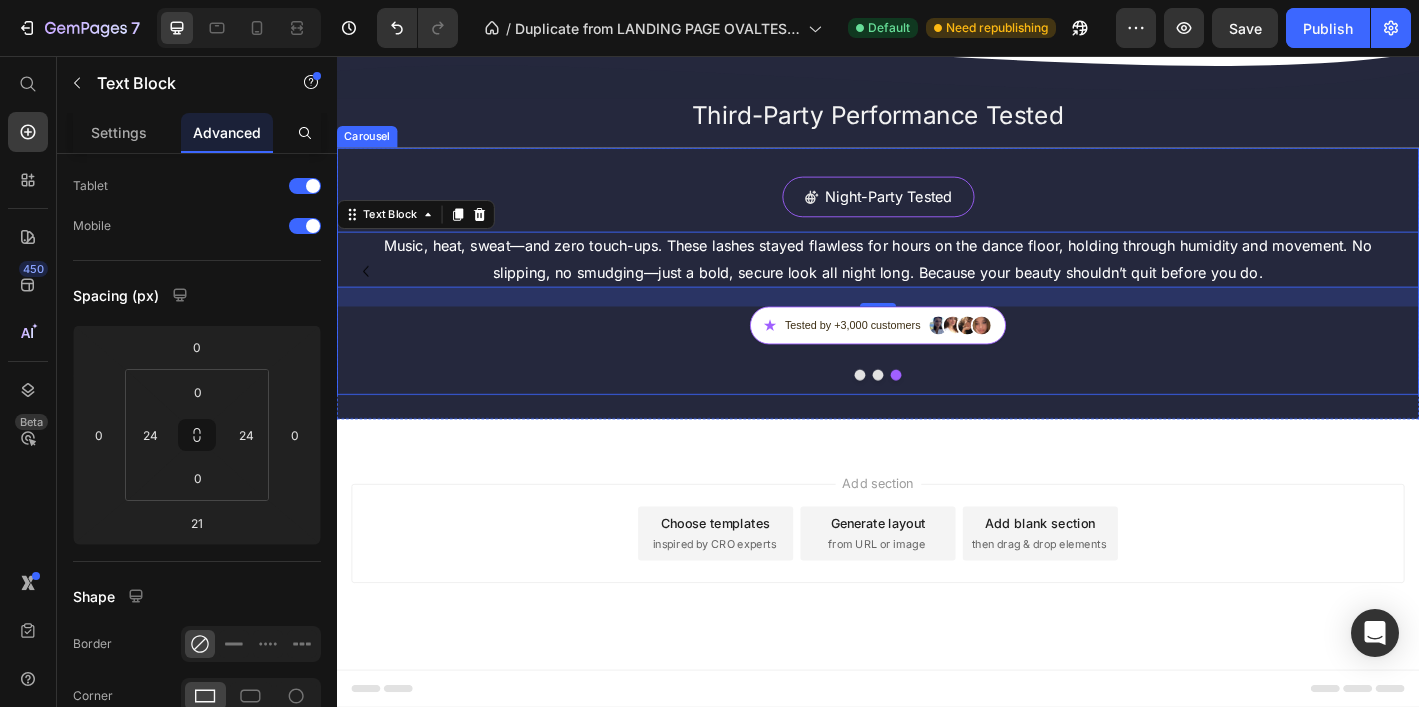 click on "Night-Party Tested Button Music, heat, sweat—and zero touch-ups. These lashes stayed flawless for hours on the dance floor, holding through humidity and movement. No slipping, no smudging—just a bold, secure look all night long. Because your beauty shouldn’t quit before you do. Text Block   21
★
Tested by +3,000 customers
Custom Code" at bounding box center [937, 325] 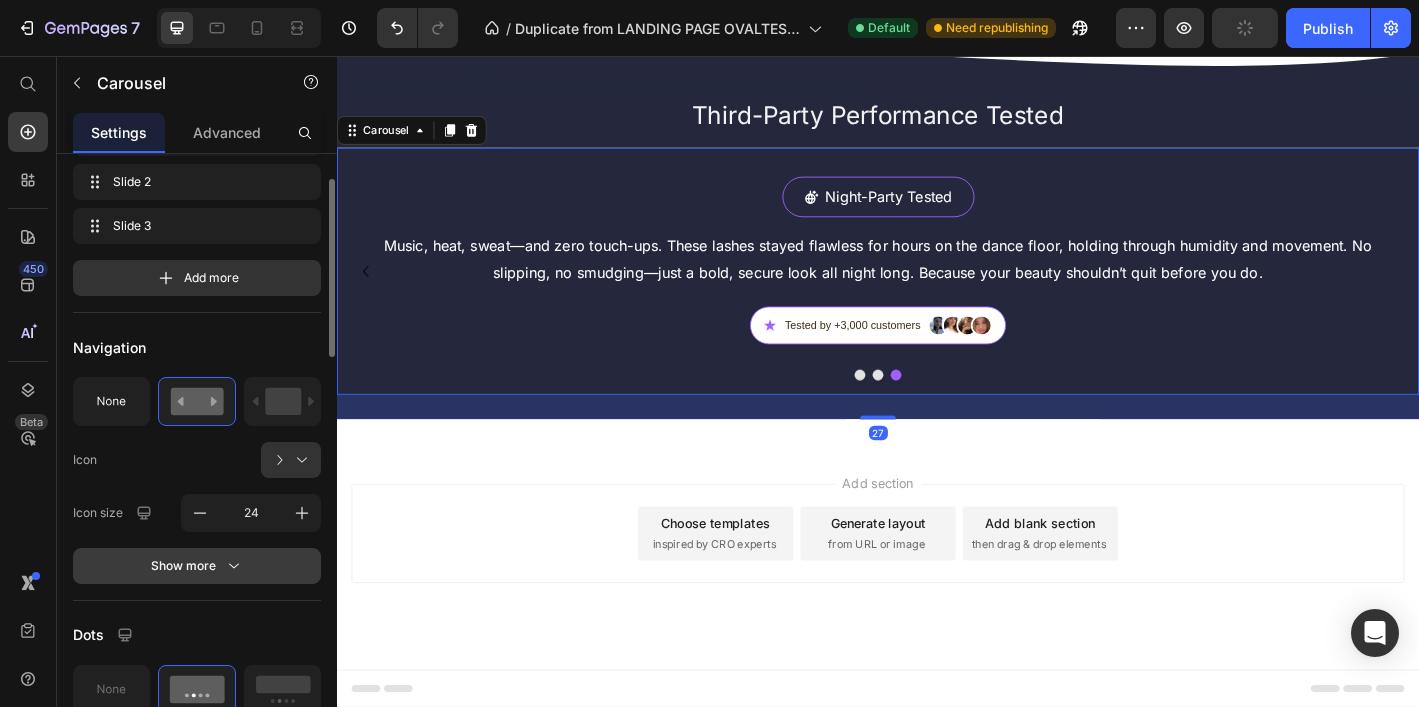scroll, scrollTop: 292, scrollLeft: 0, axis: vertical 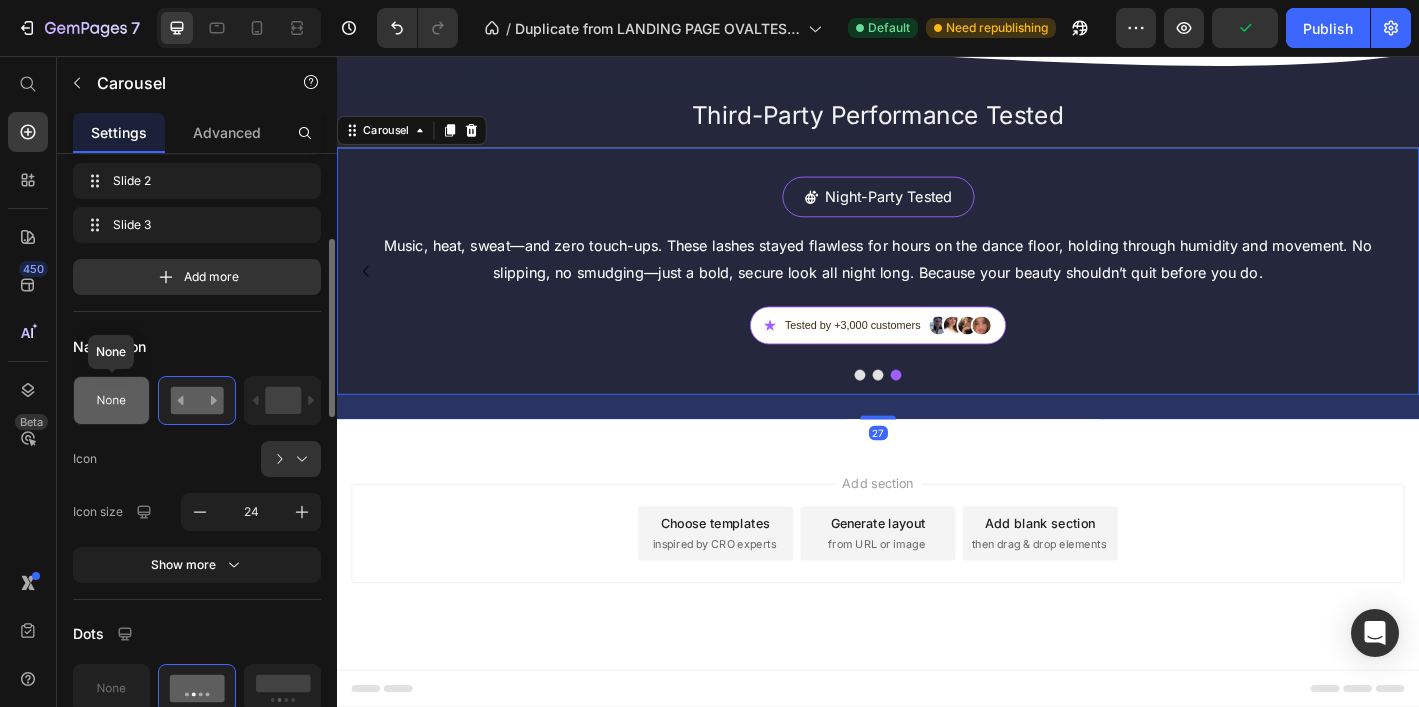click 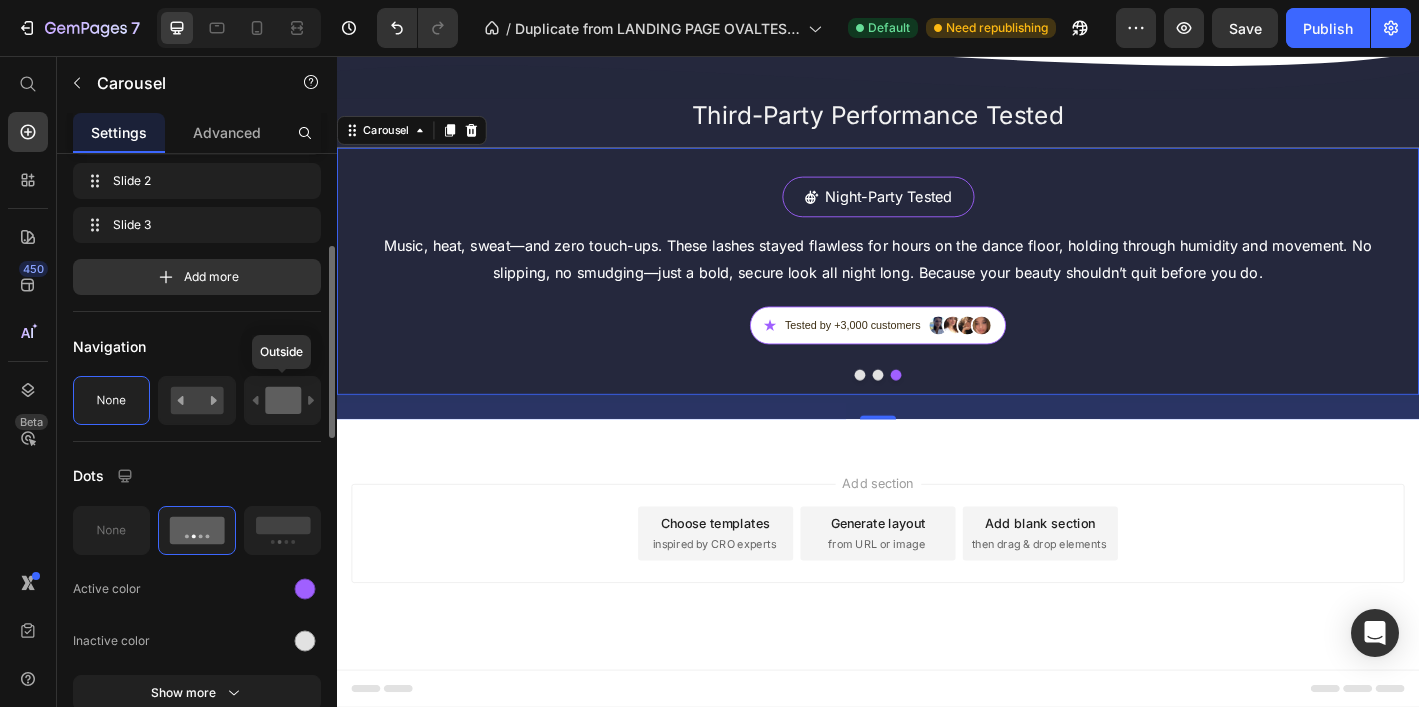 click 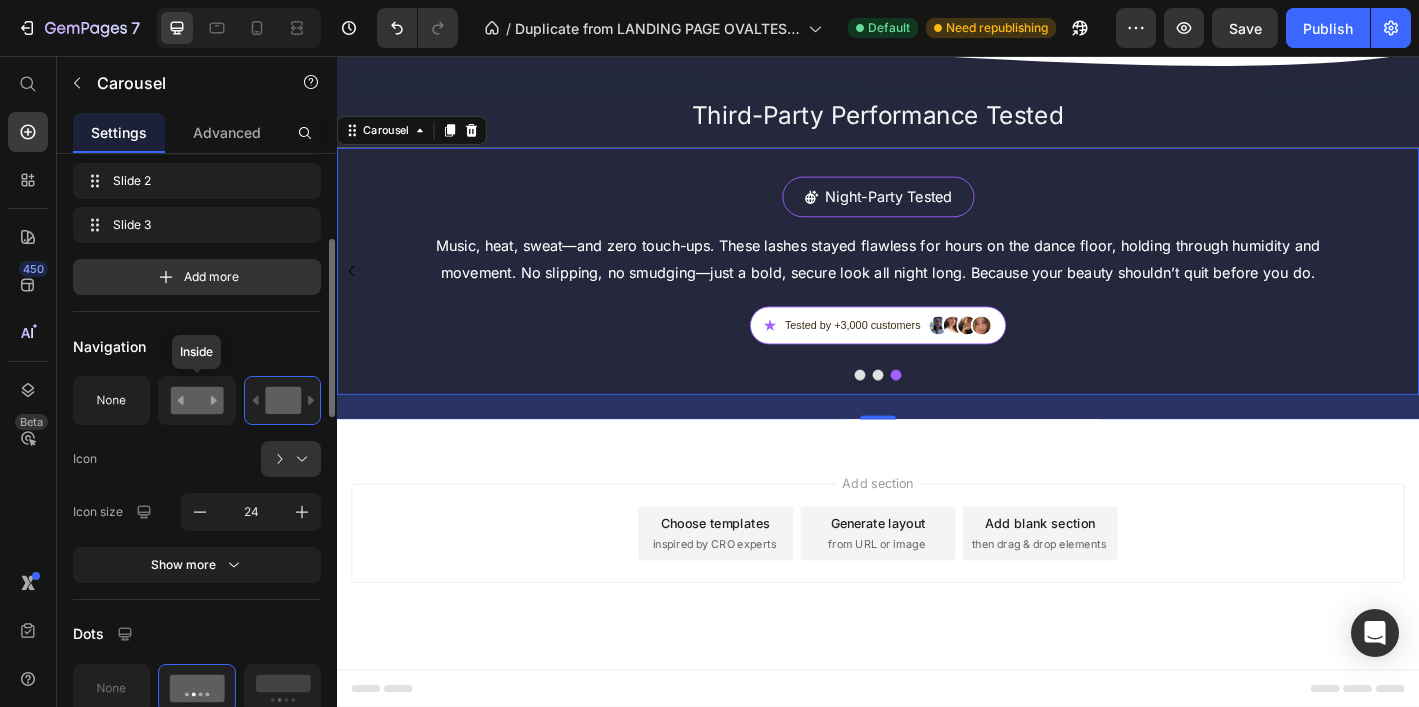 click 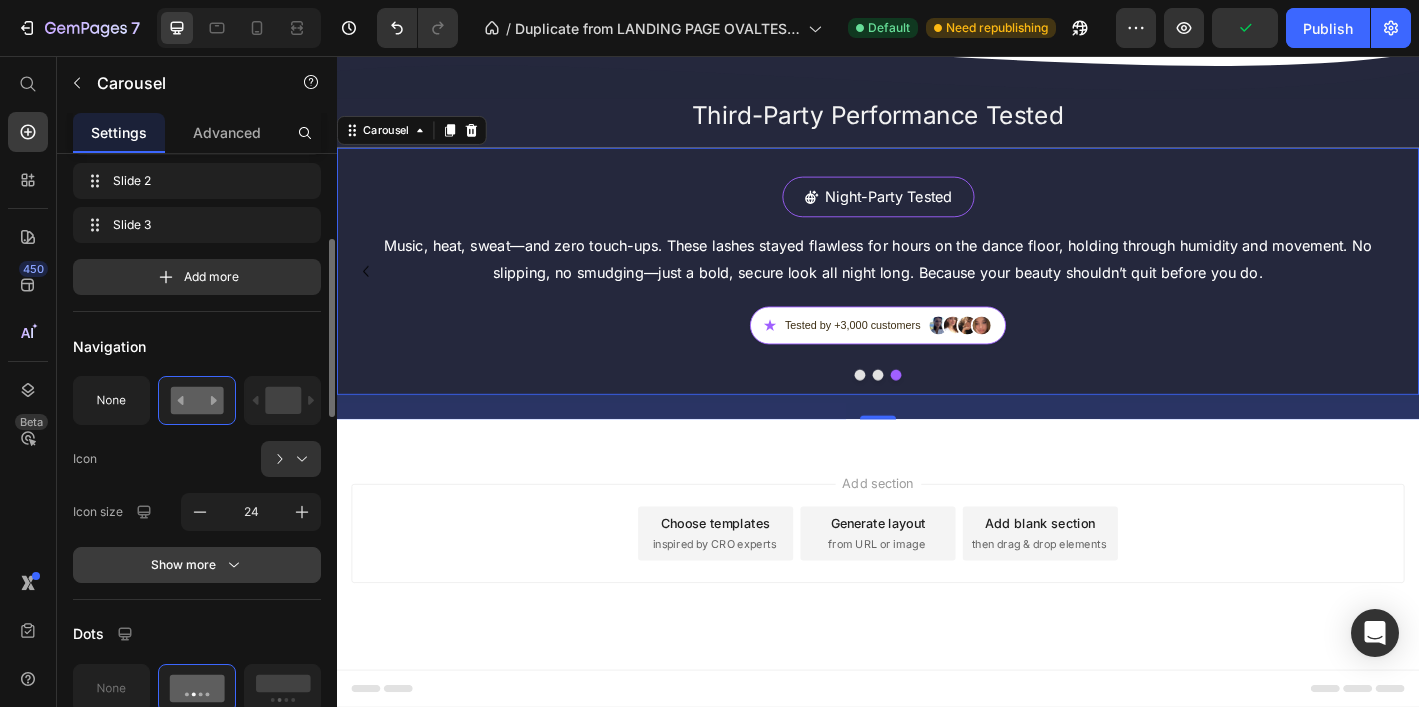 click on "Show more" at bounding box center (197, 565) 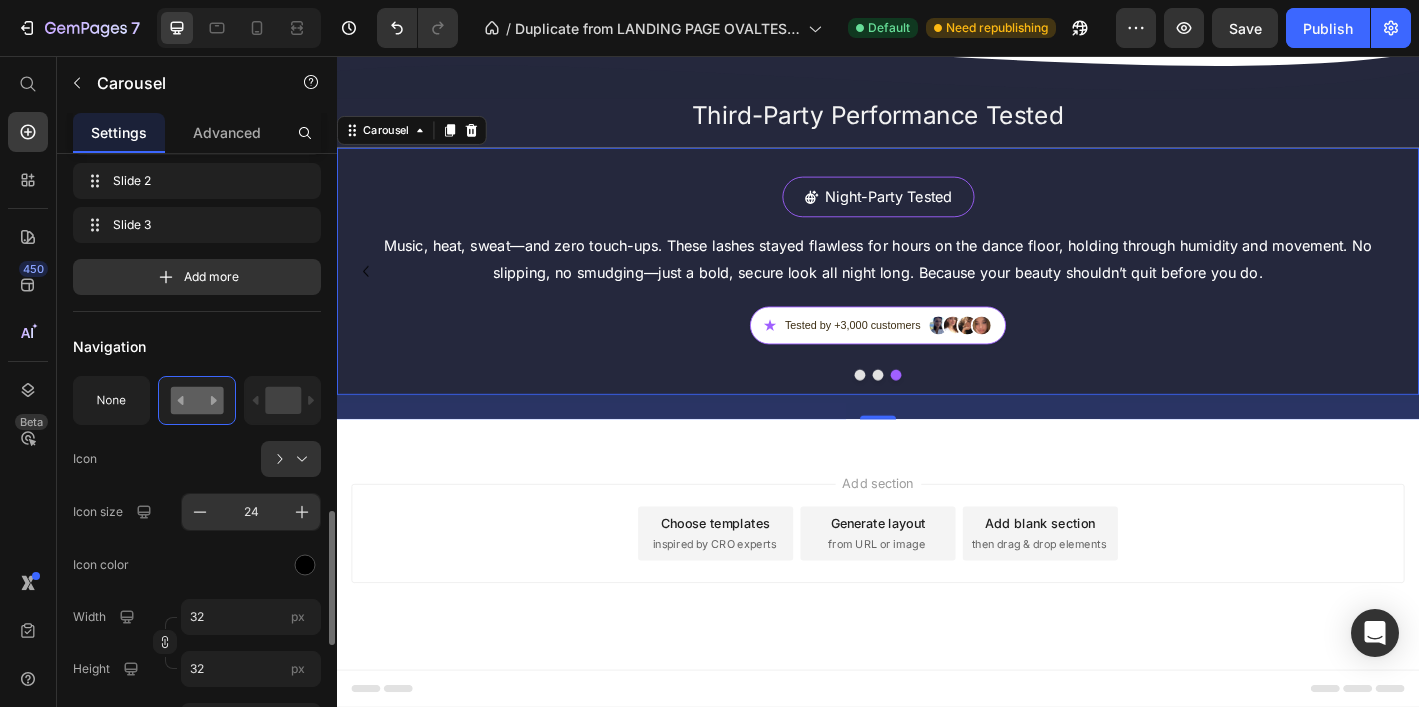 scroll, scrollTop: 543, scrollLeft: 0, axis: vertical 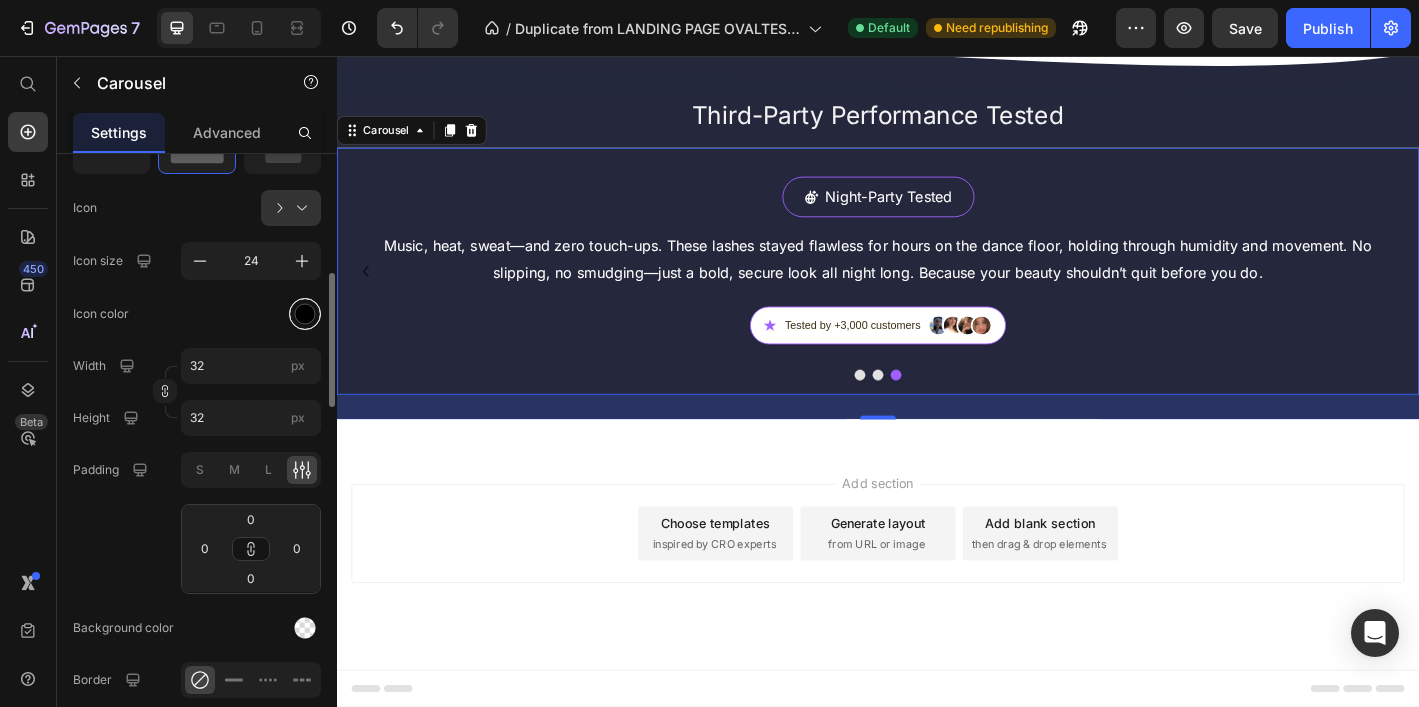 click at bounding box center (305, 313) 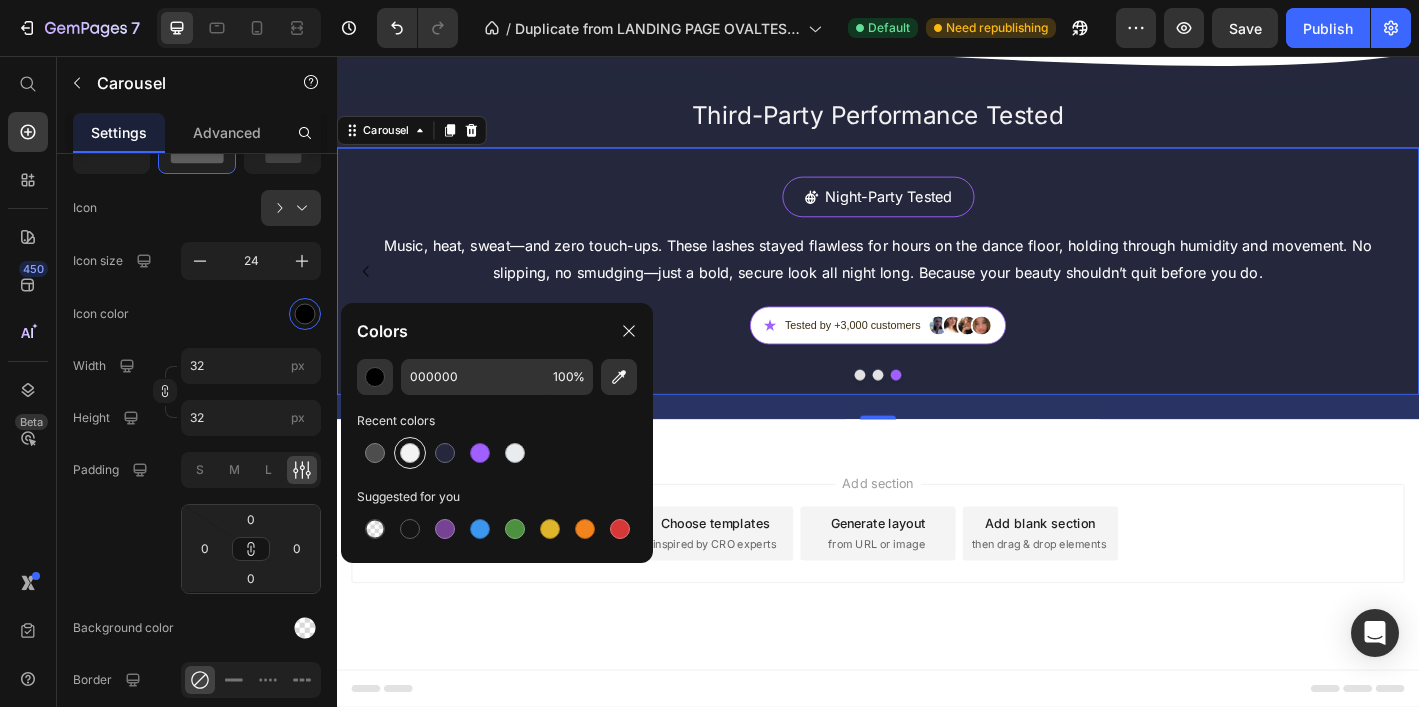 click at bounding box center [410, 453] 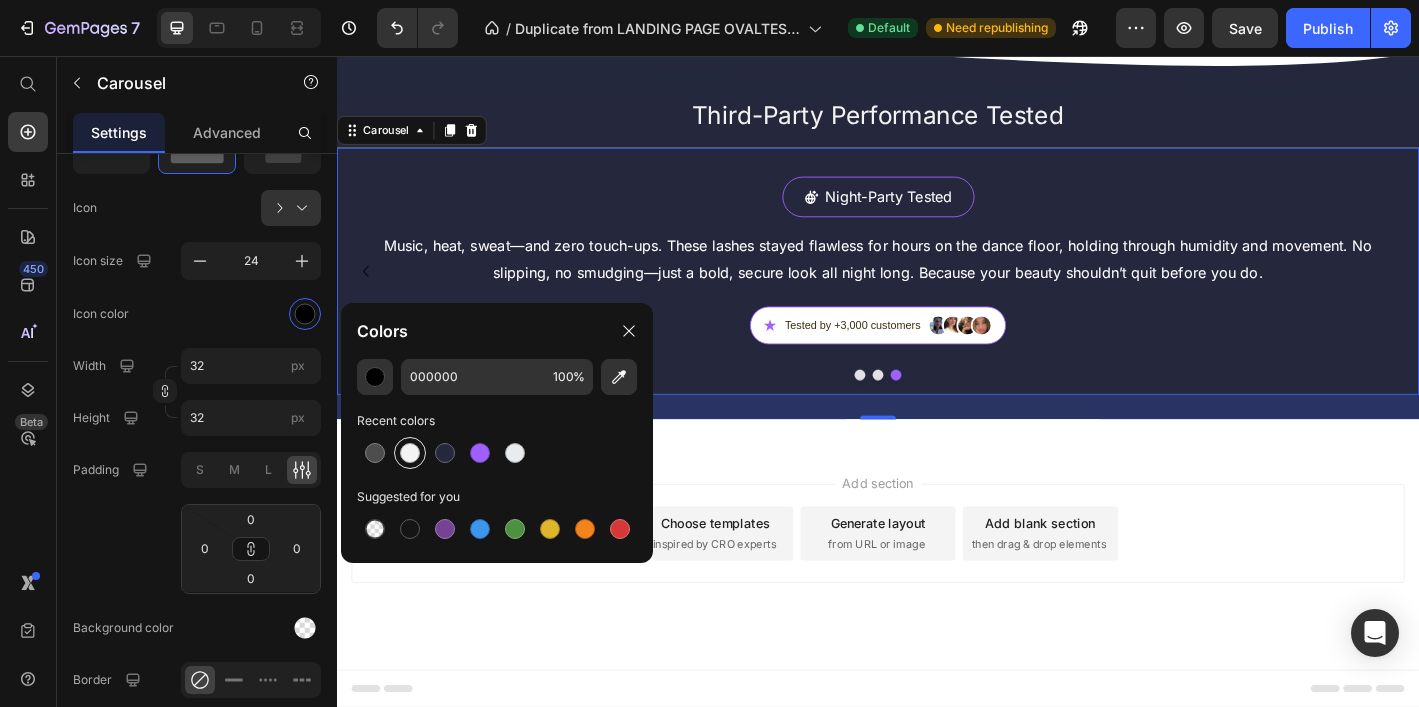type on "F3F3F3" 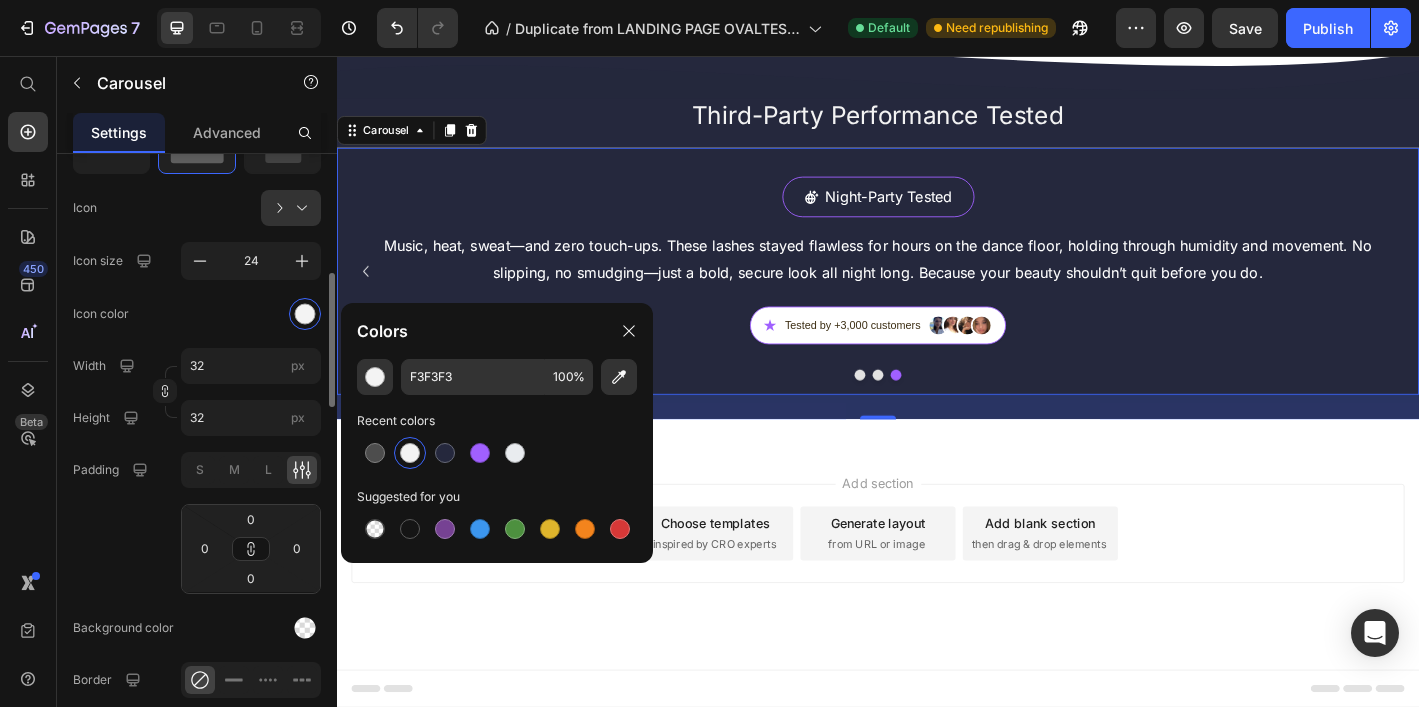 drag, startPoint x: 226, startPoint y: 304, endPoint x: 247, endPoint y: 288, distance: 26.400757 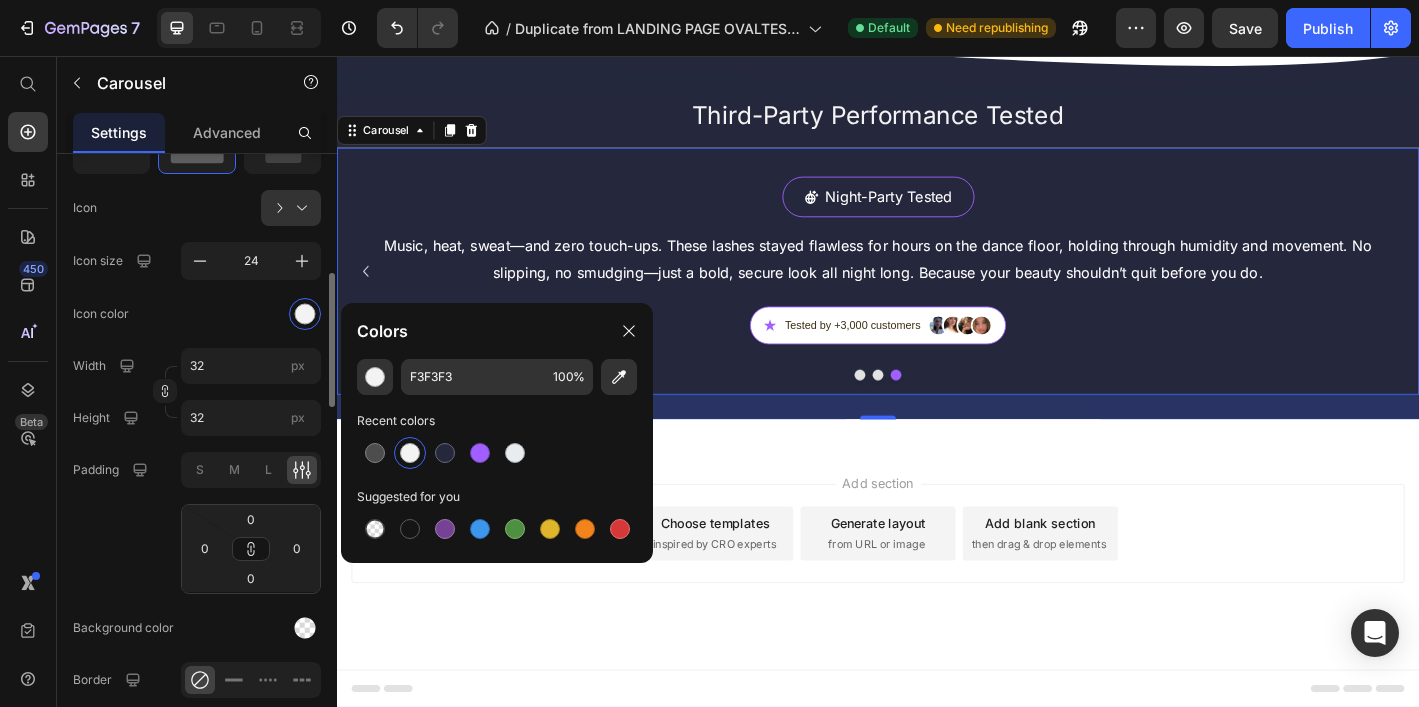 click on "Icon color" 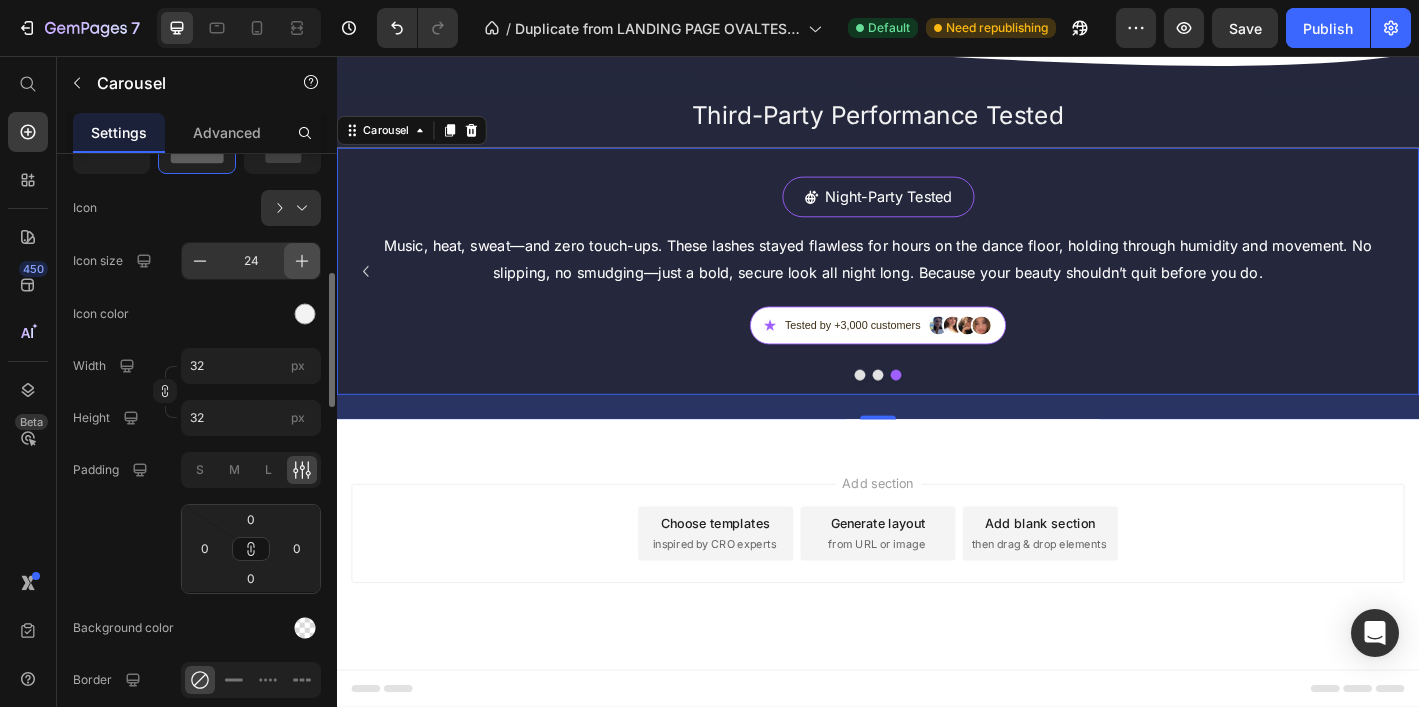 click 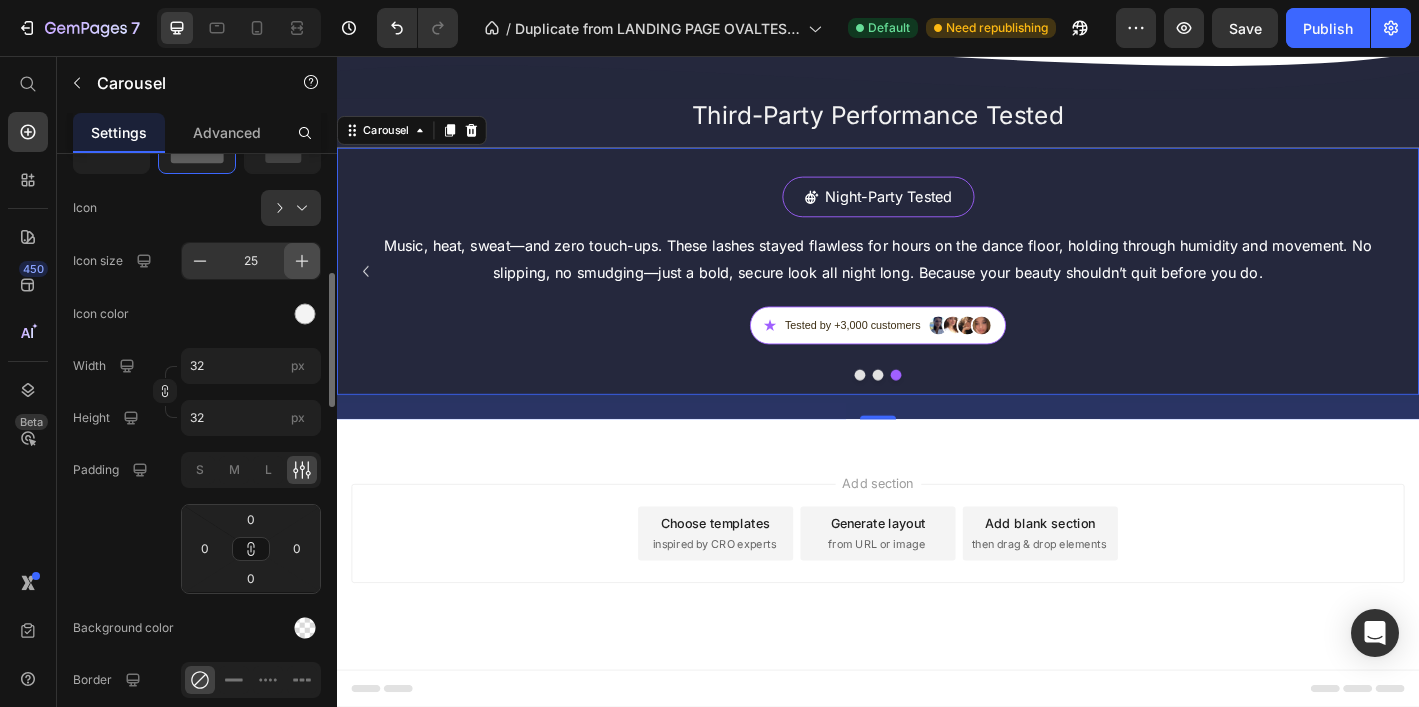 click 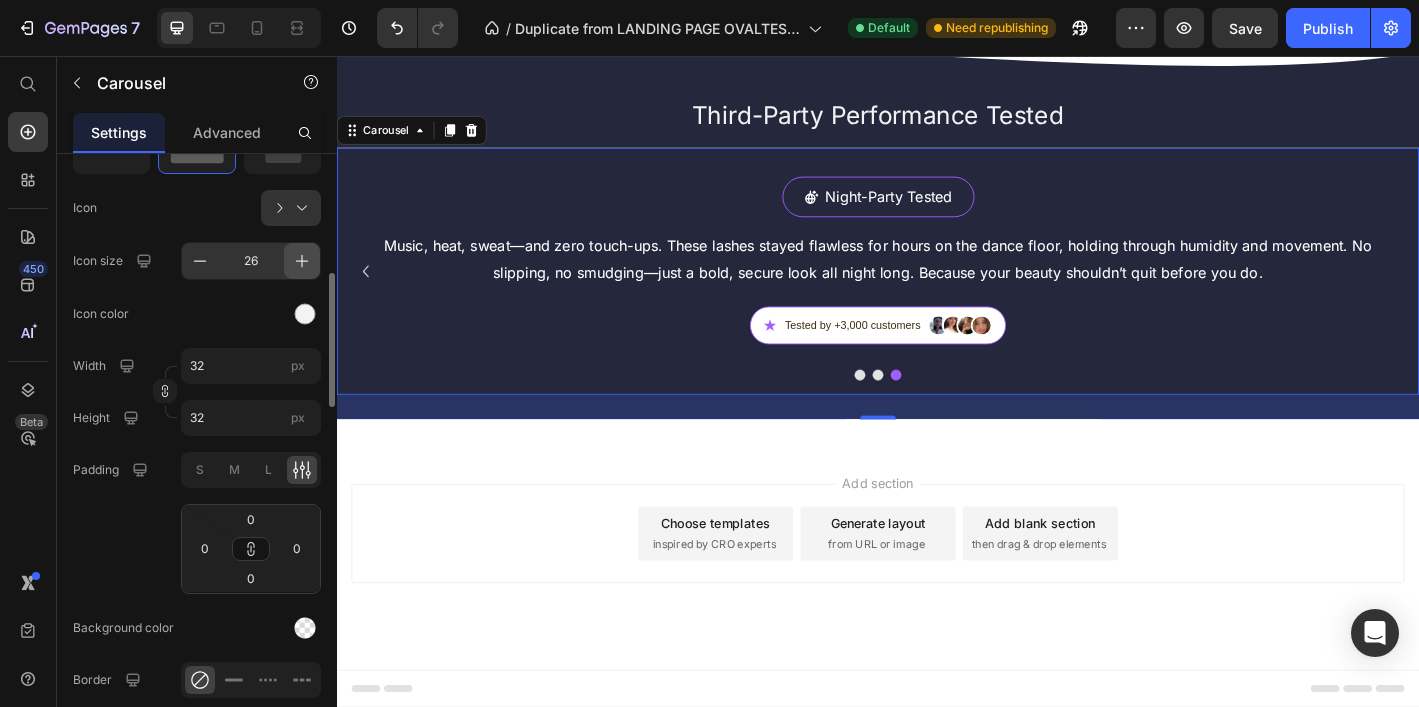 click 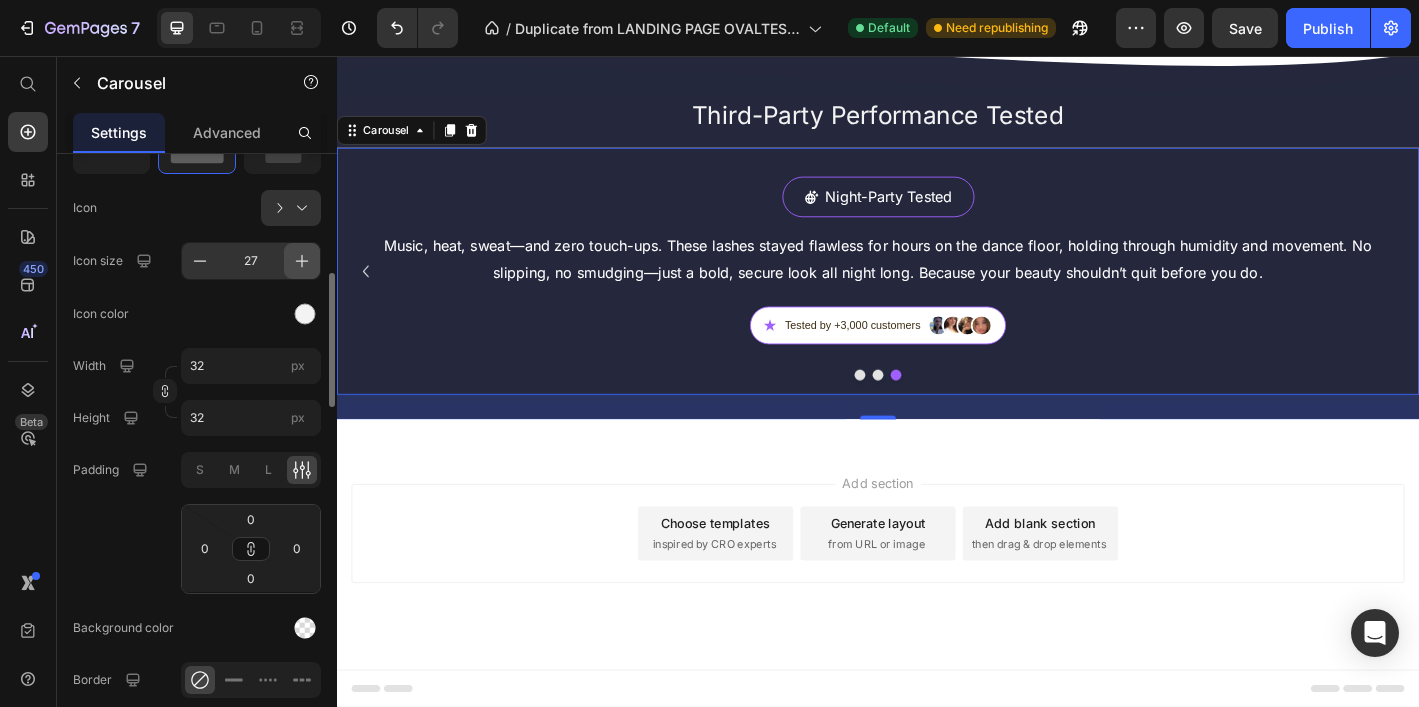 click 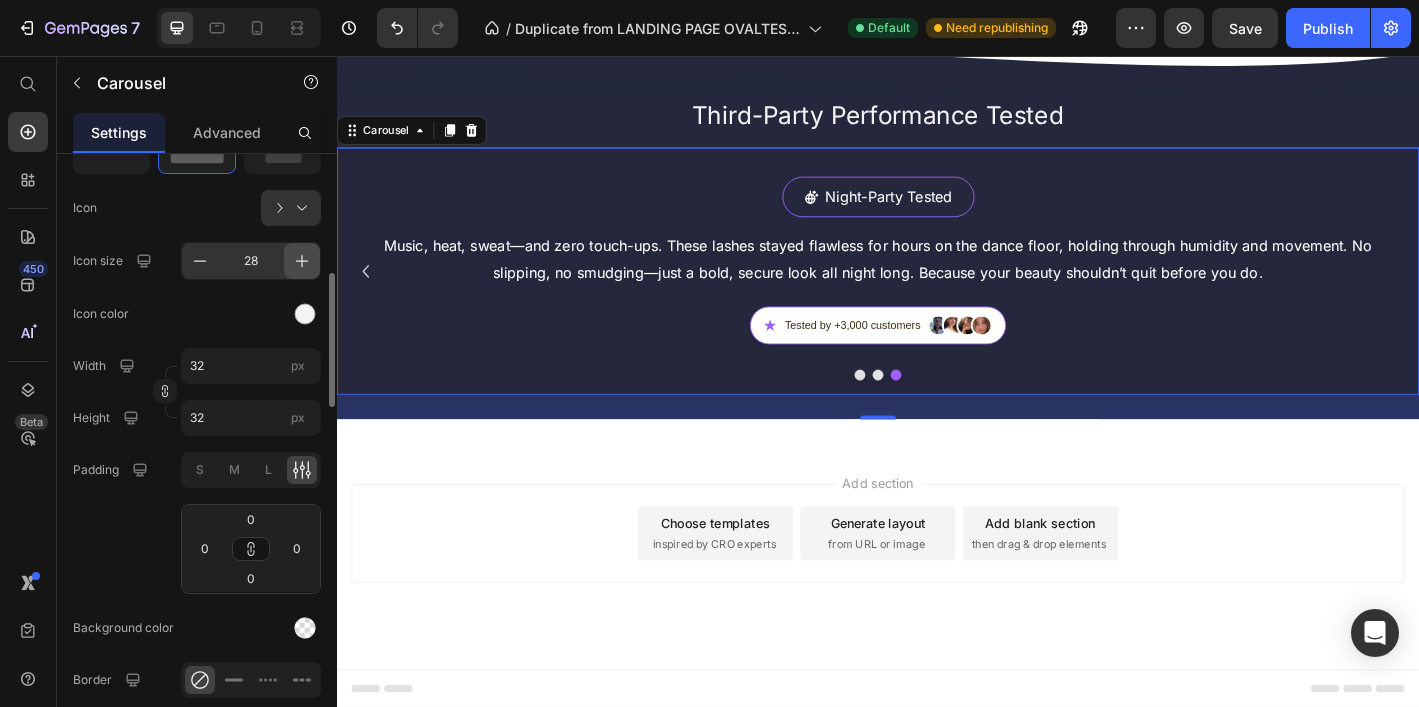 click 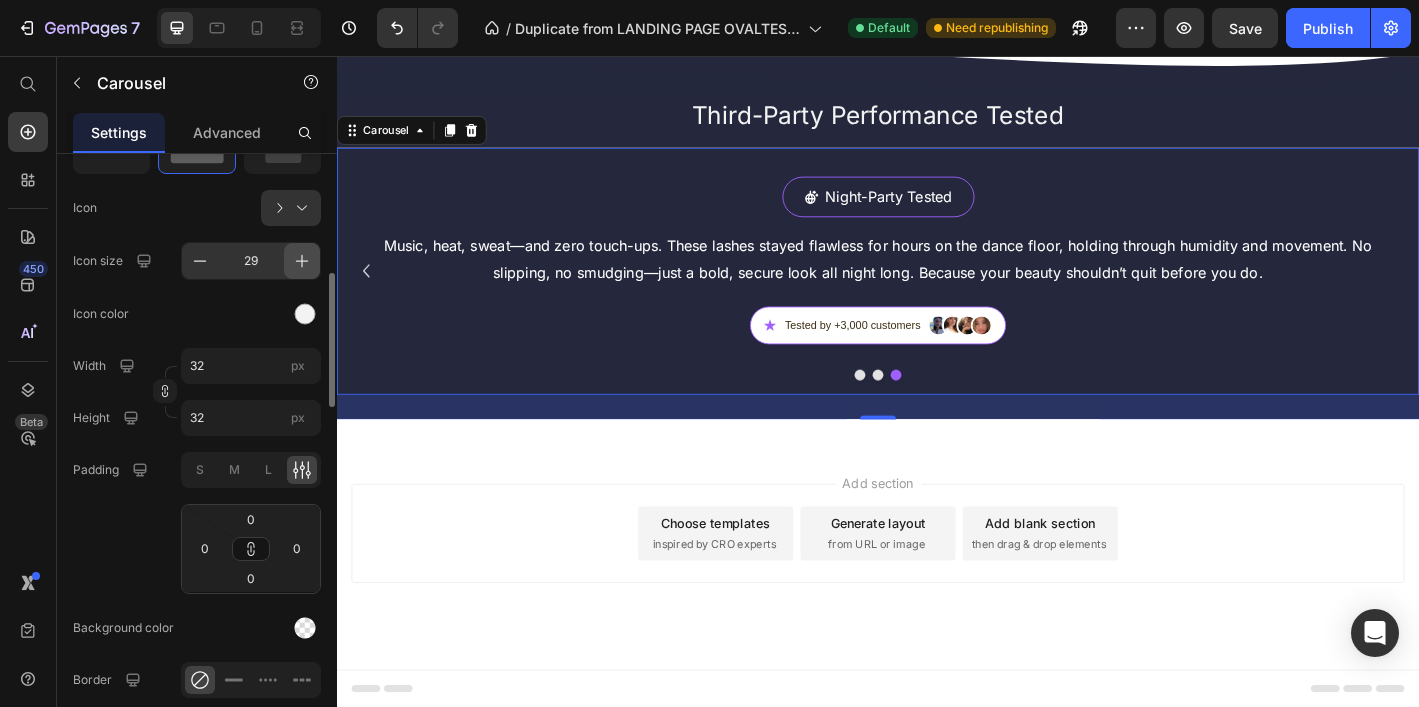 click 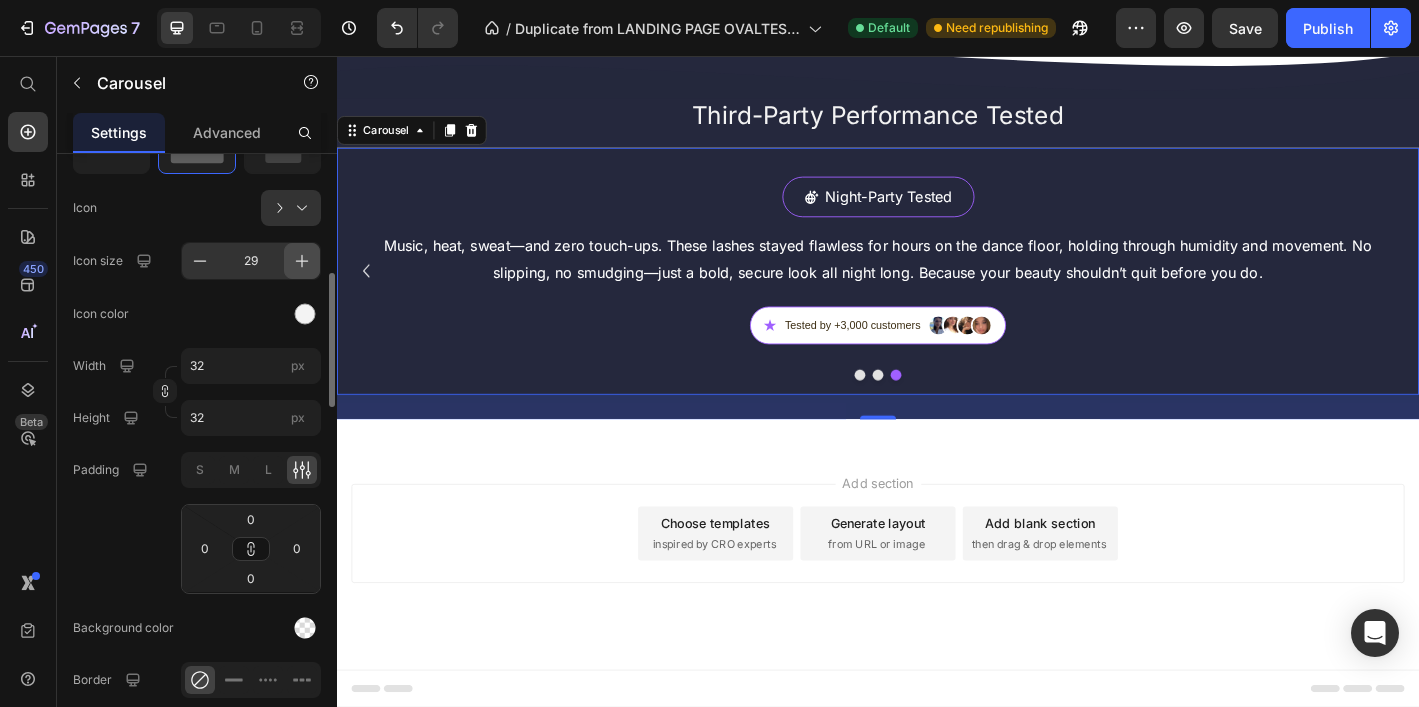 click 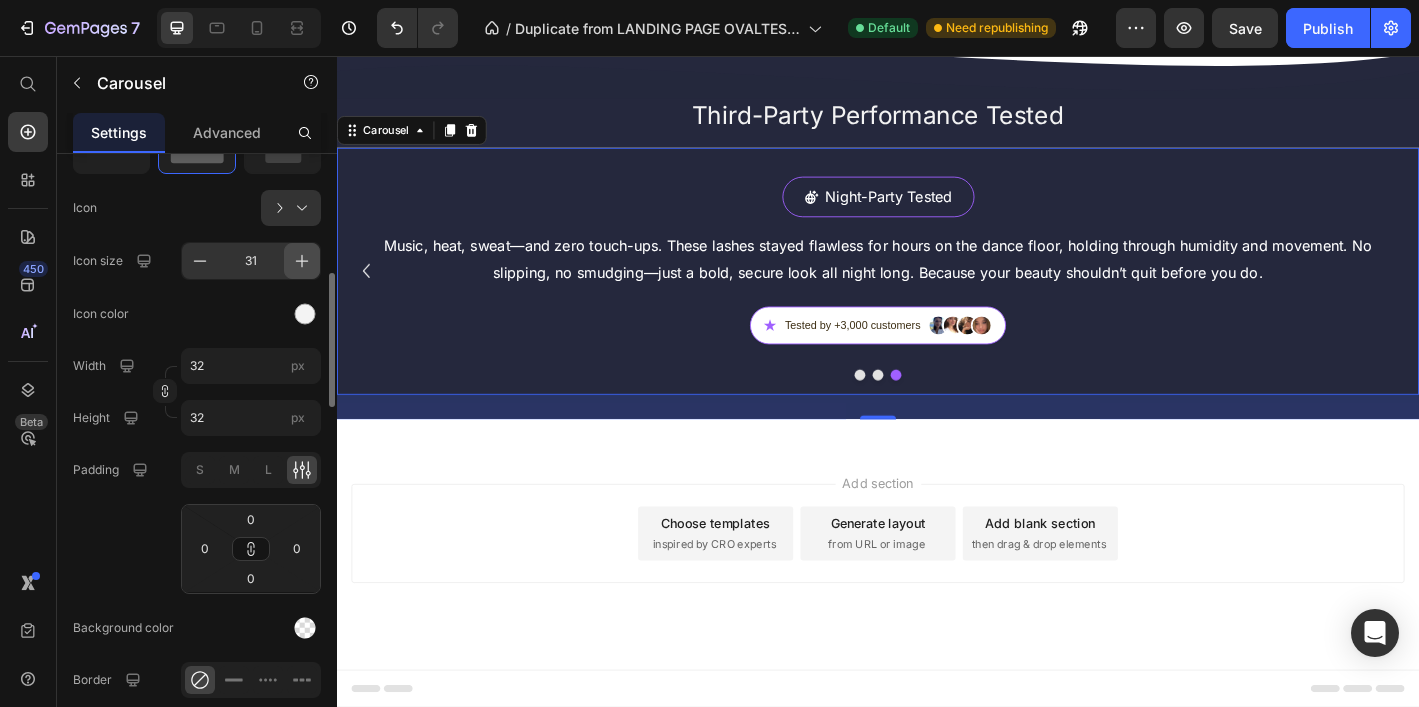 click 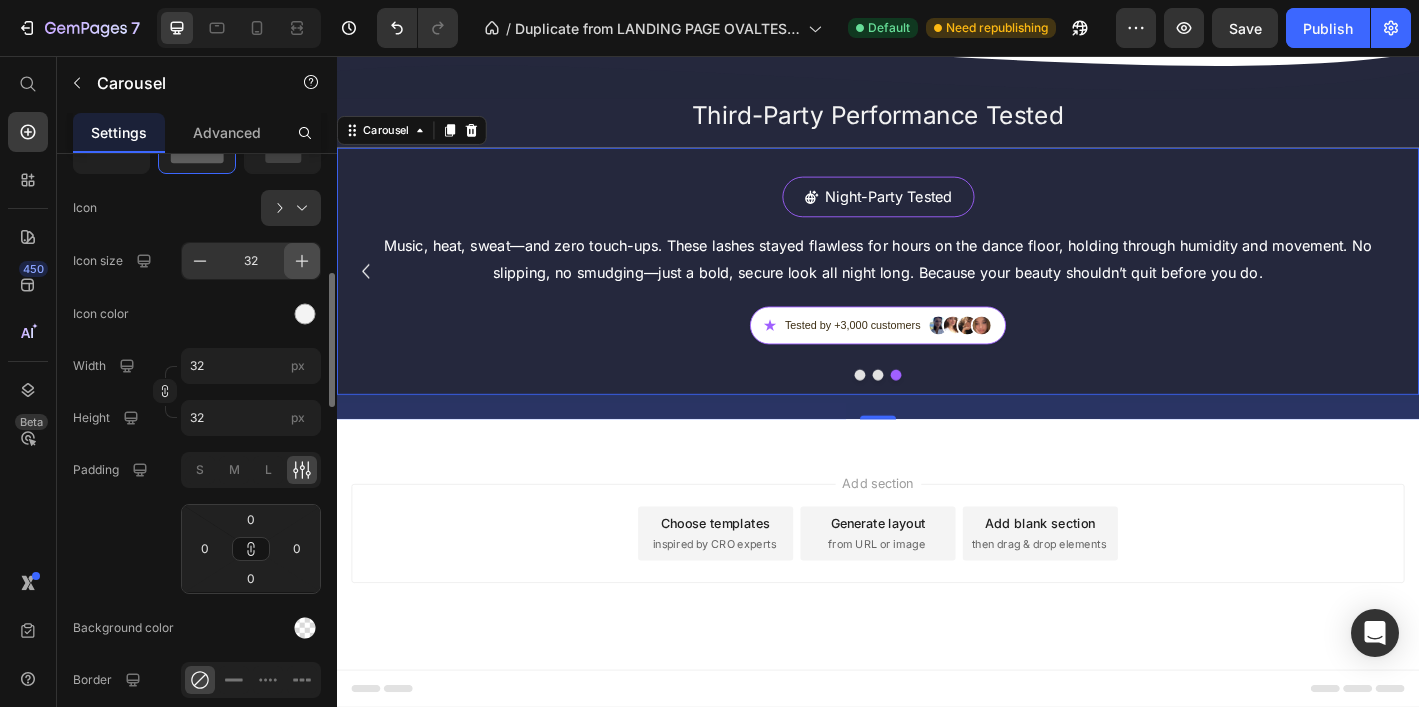 click 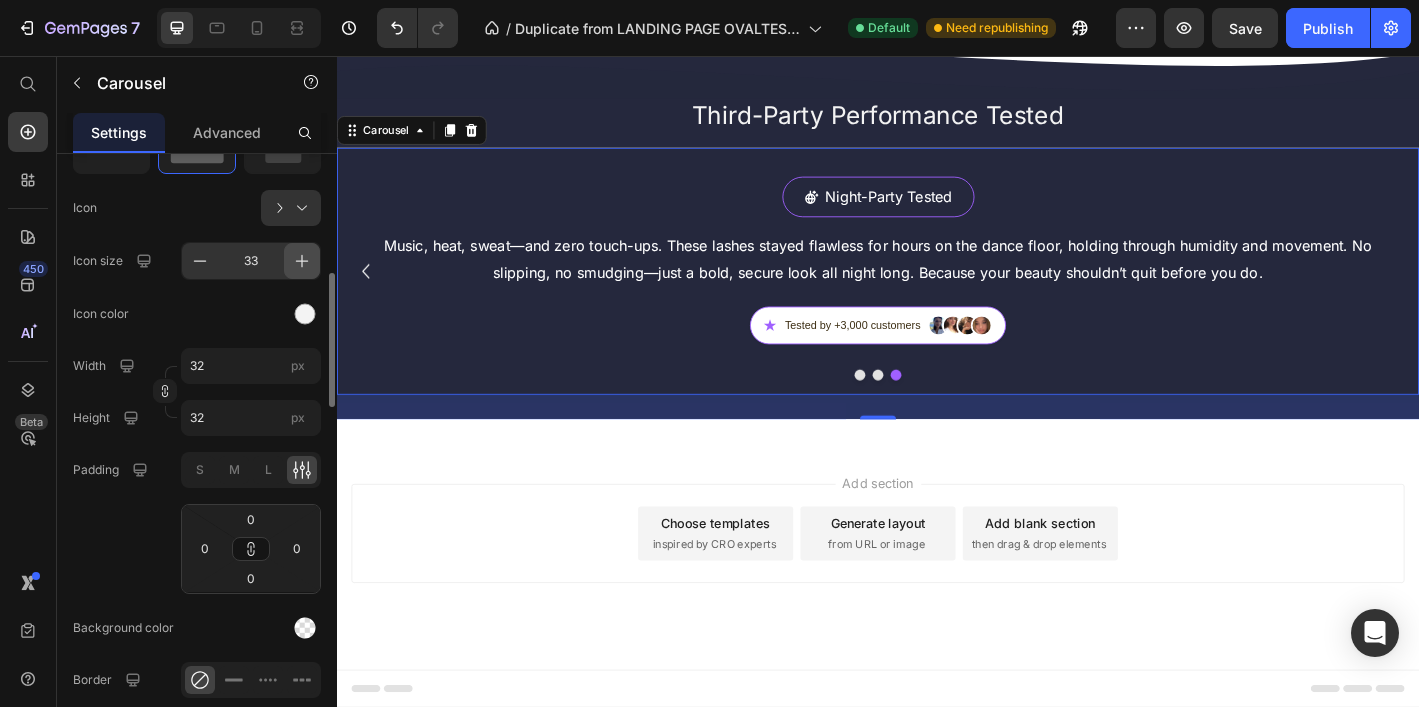 click 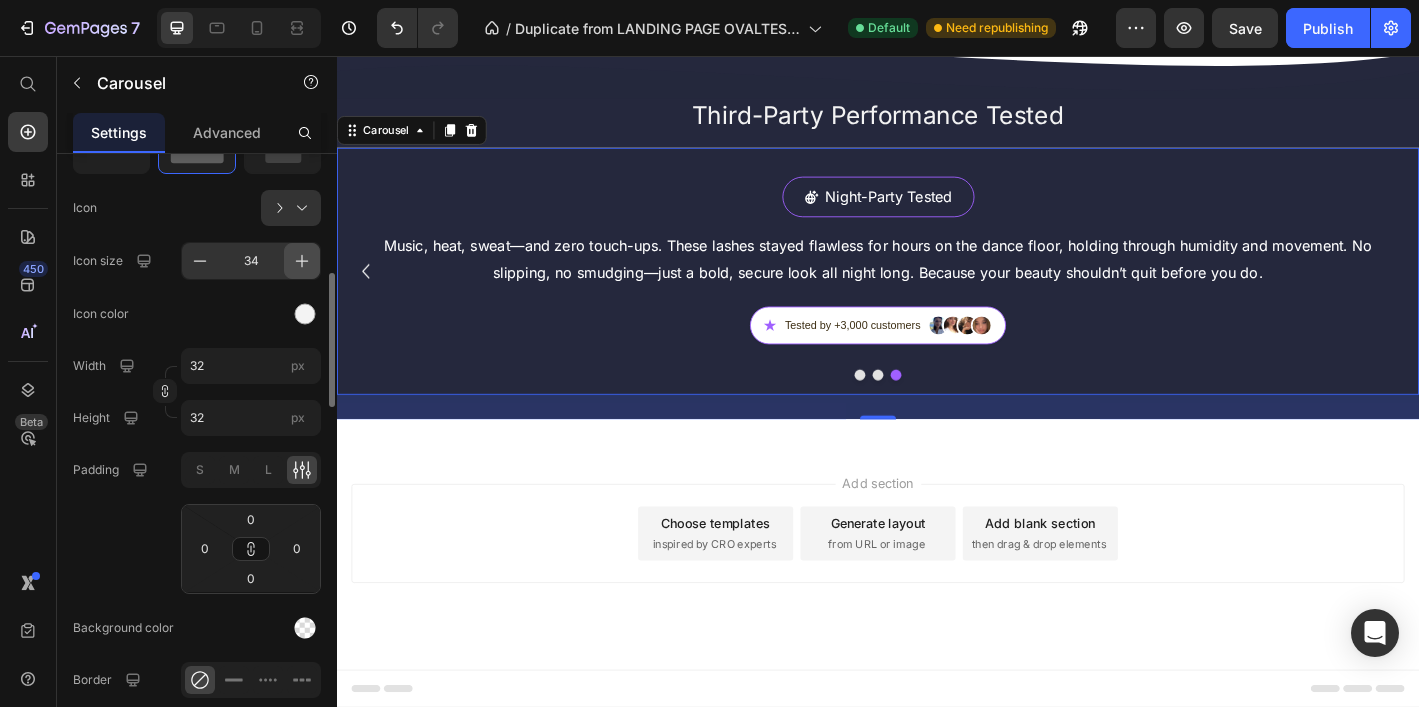 click 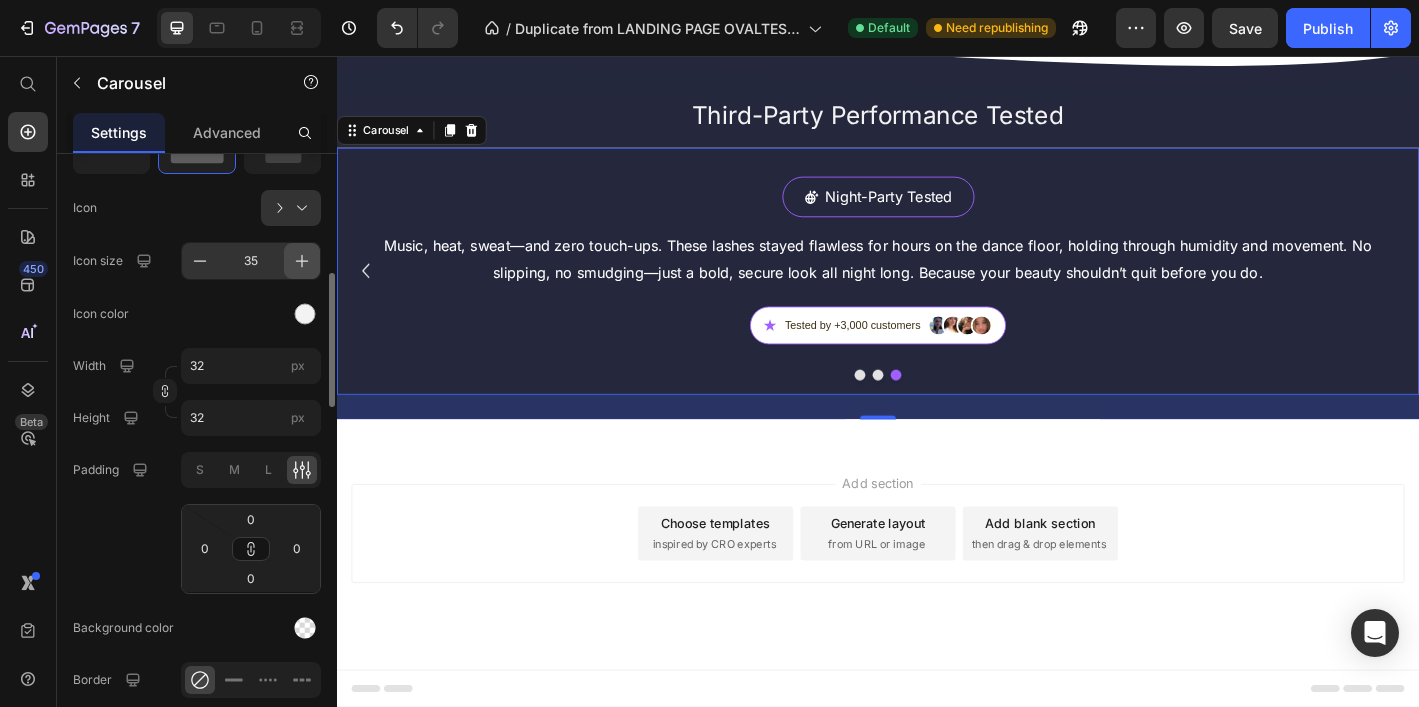 click 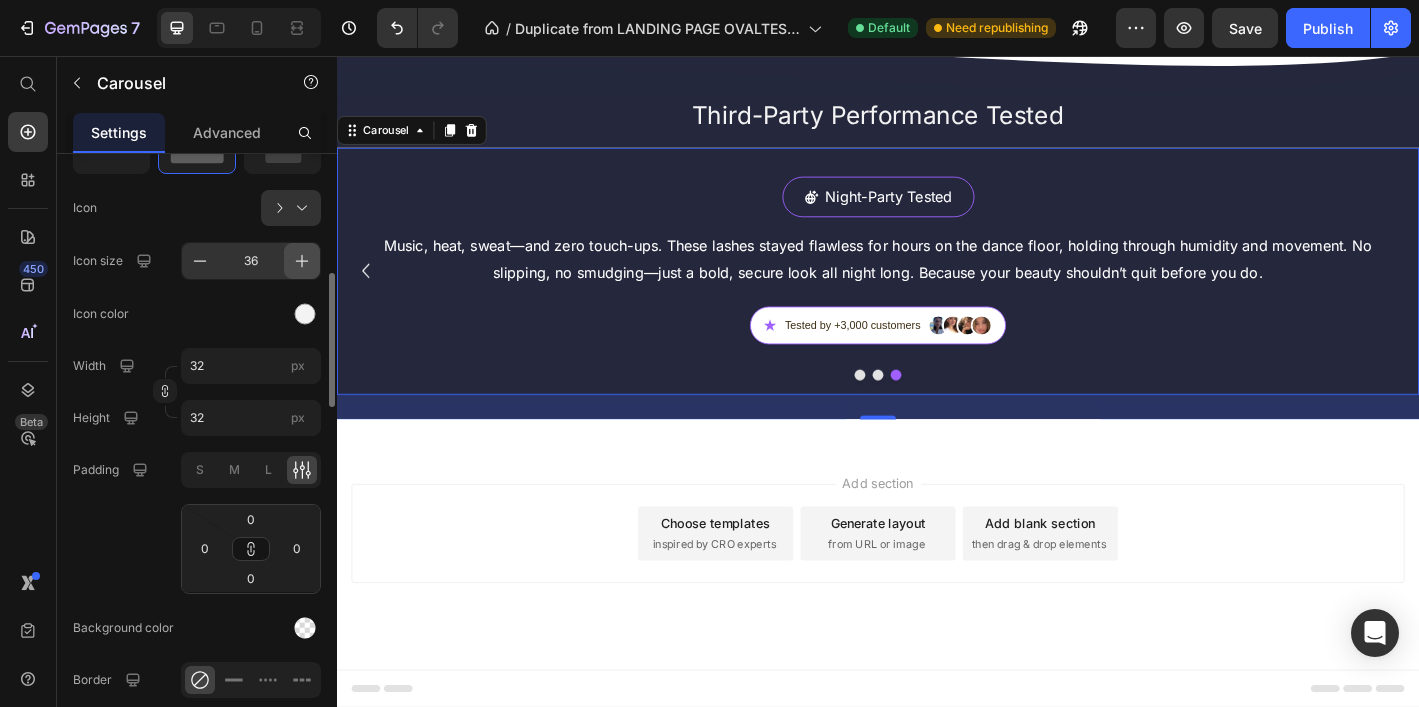 click 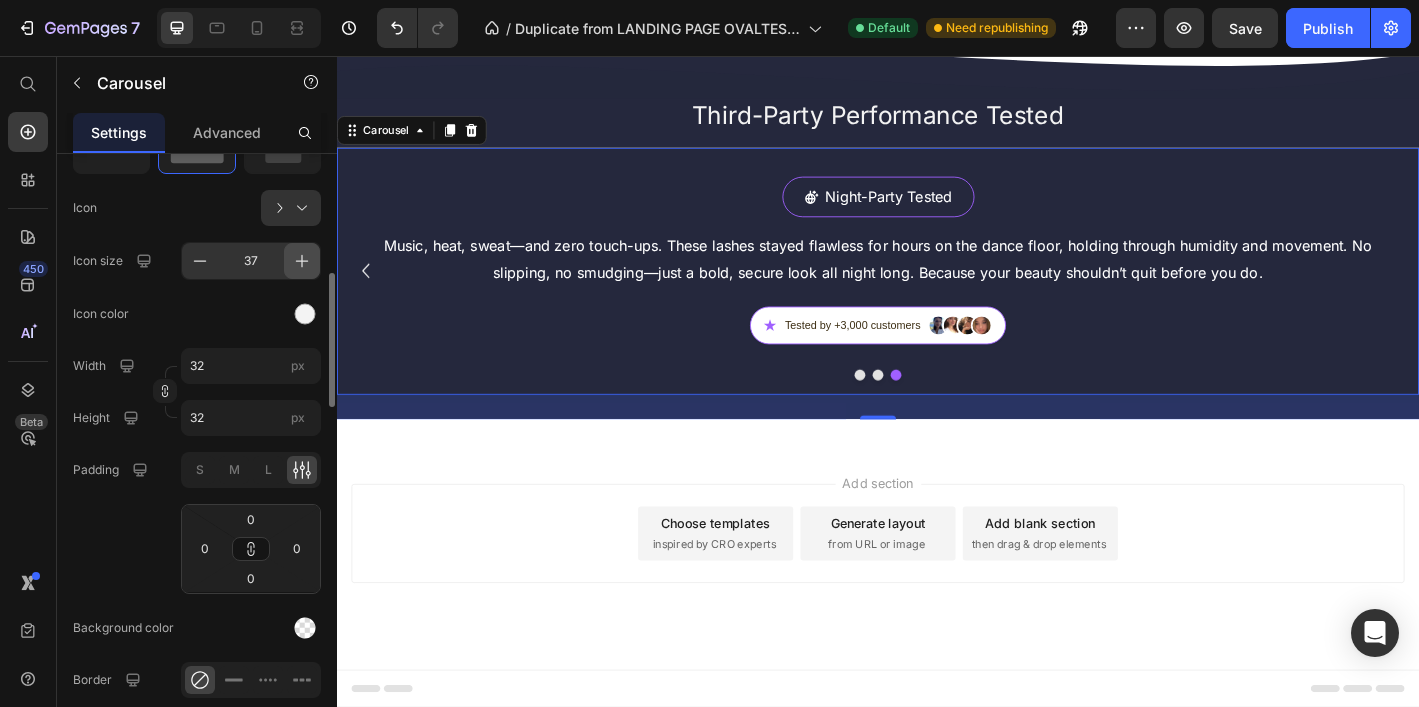 click 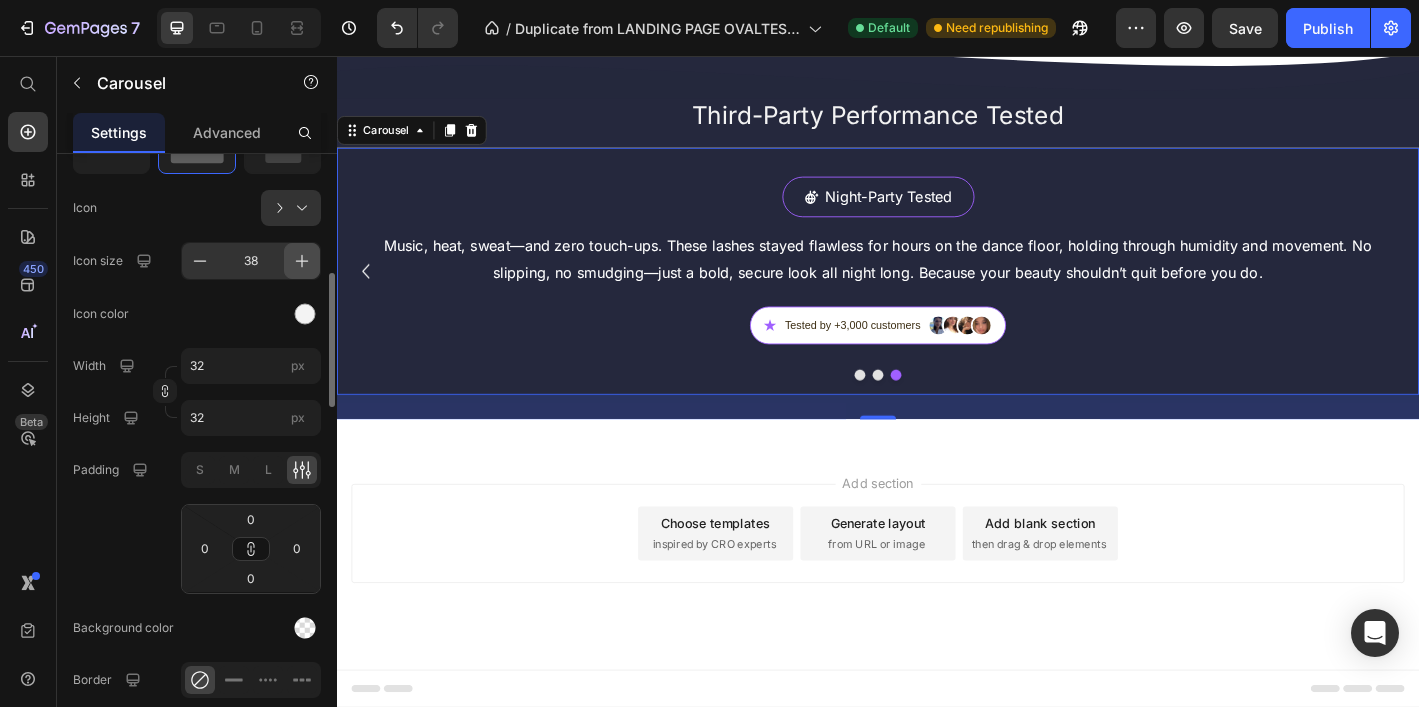 click 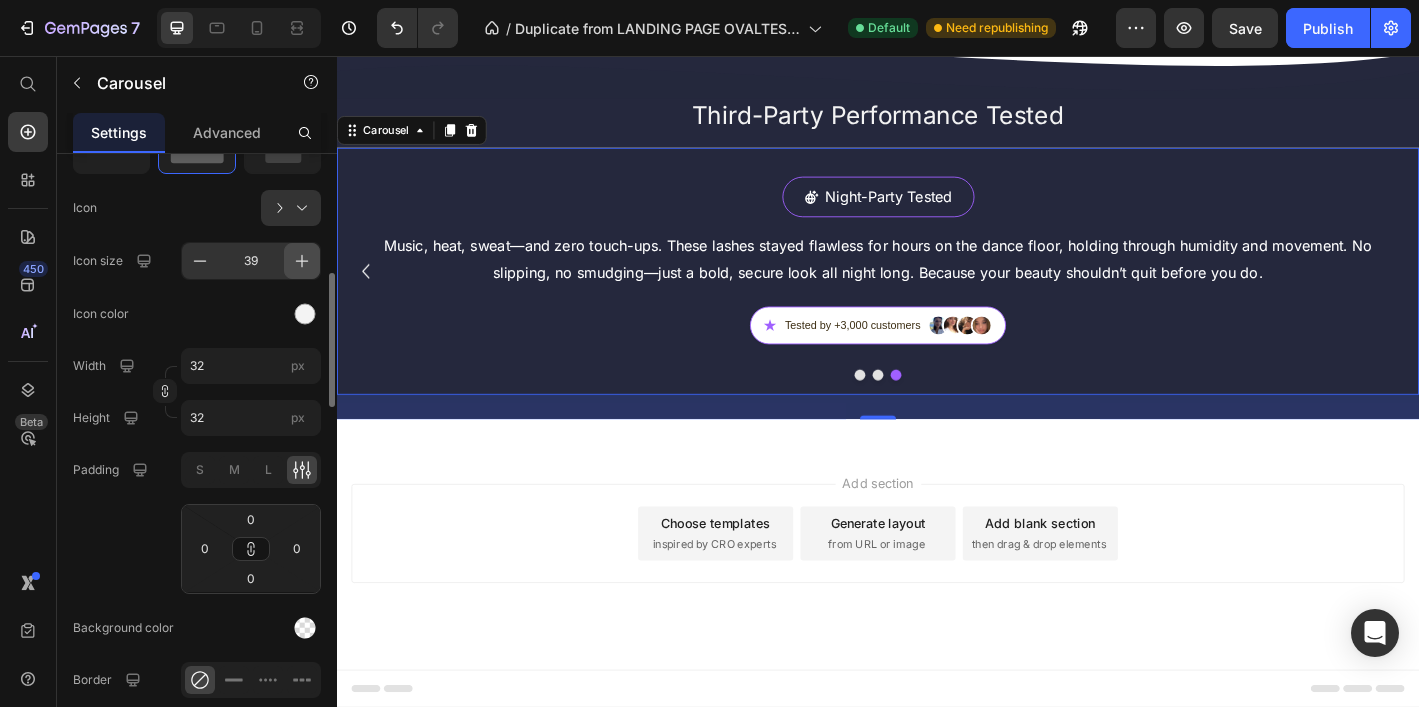 click 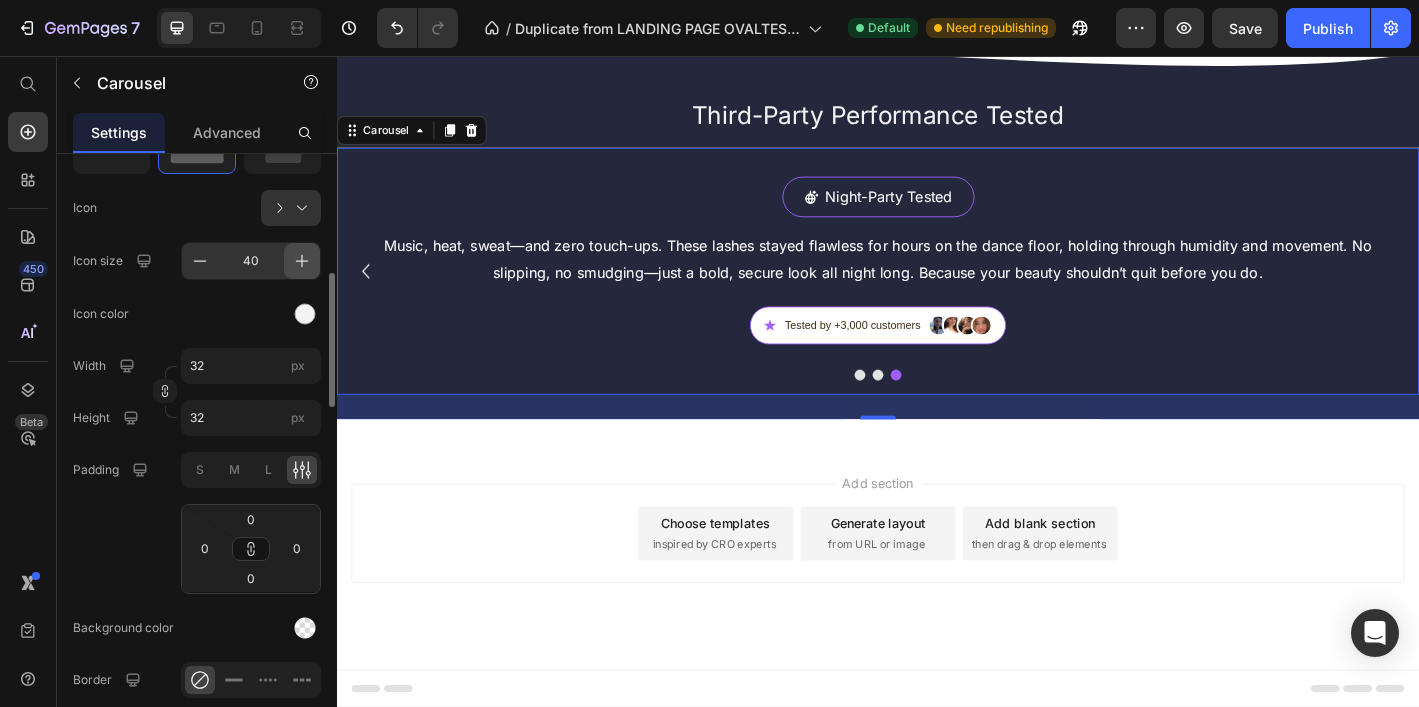 click 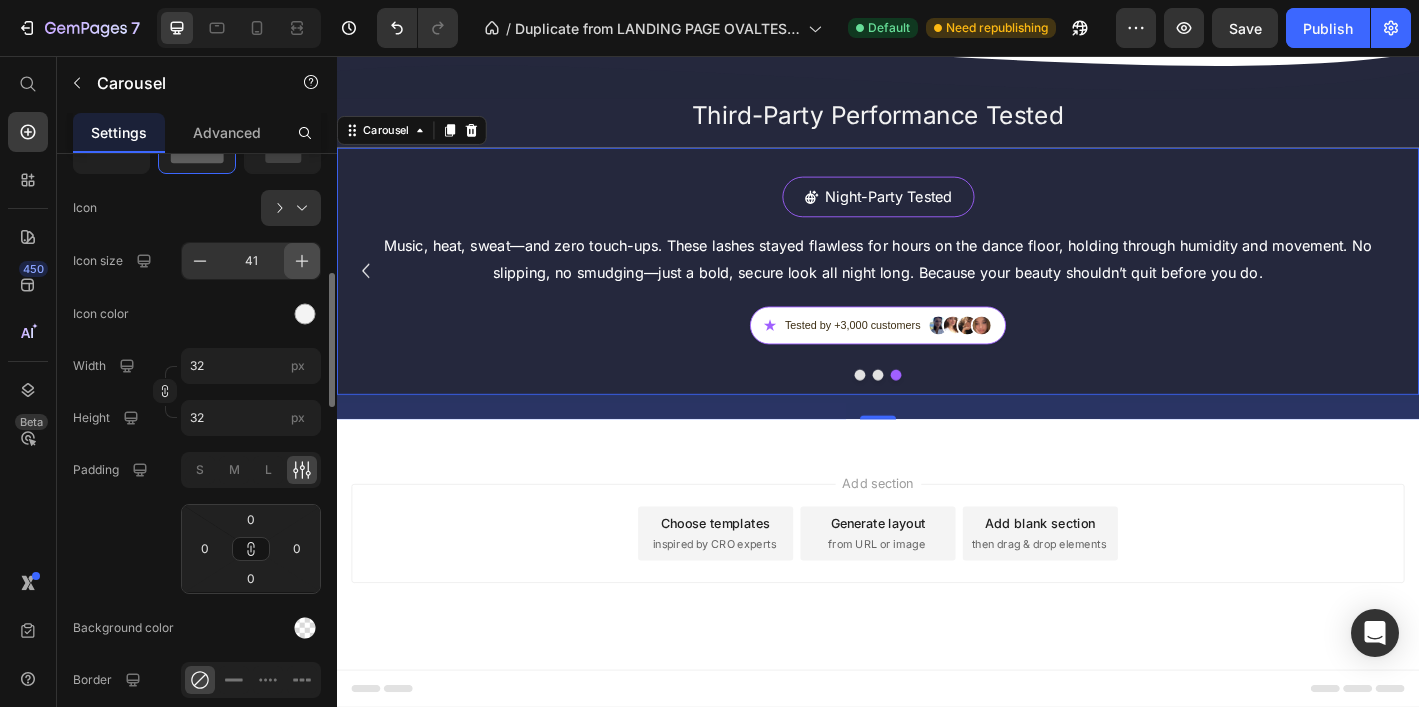 click 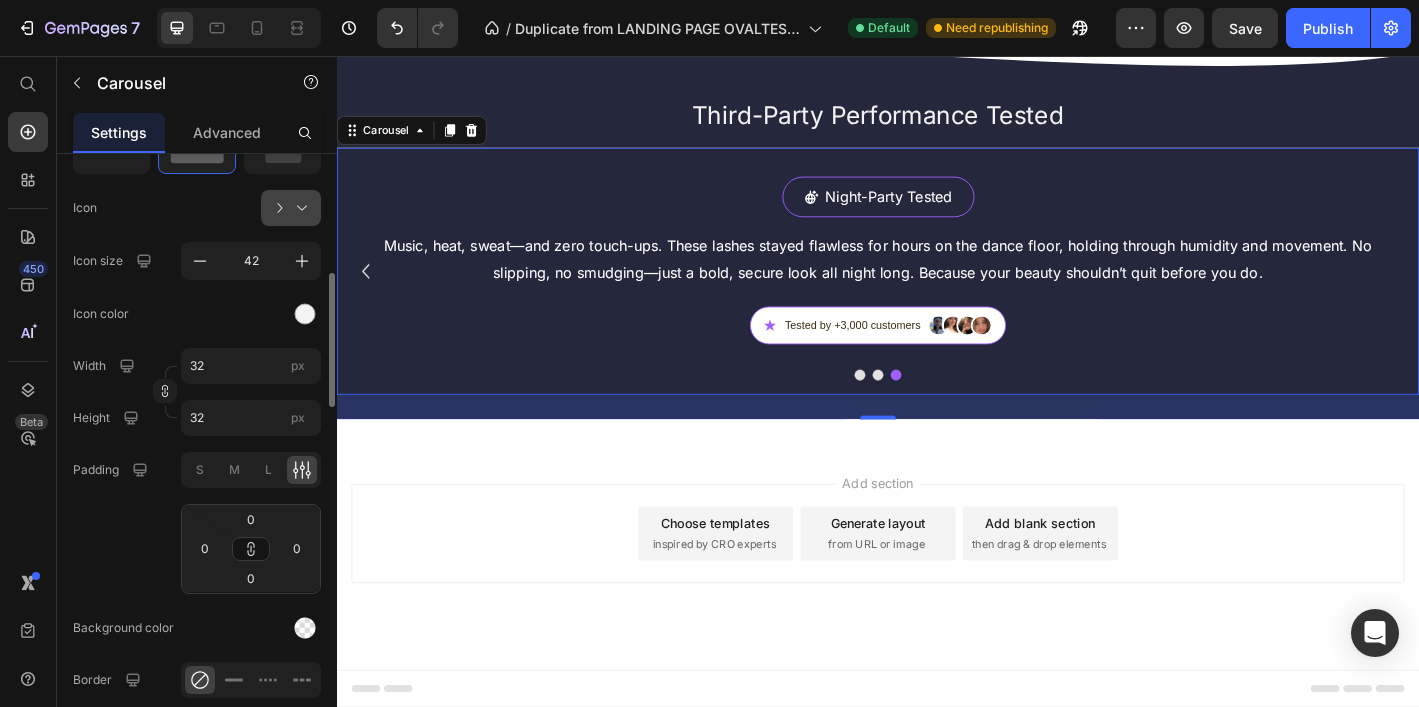 click at bounding box center [299, 208] 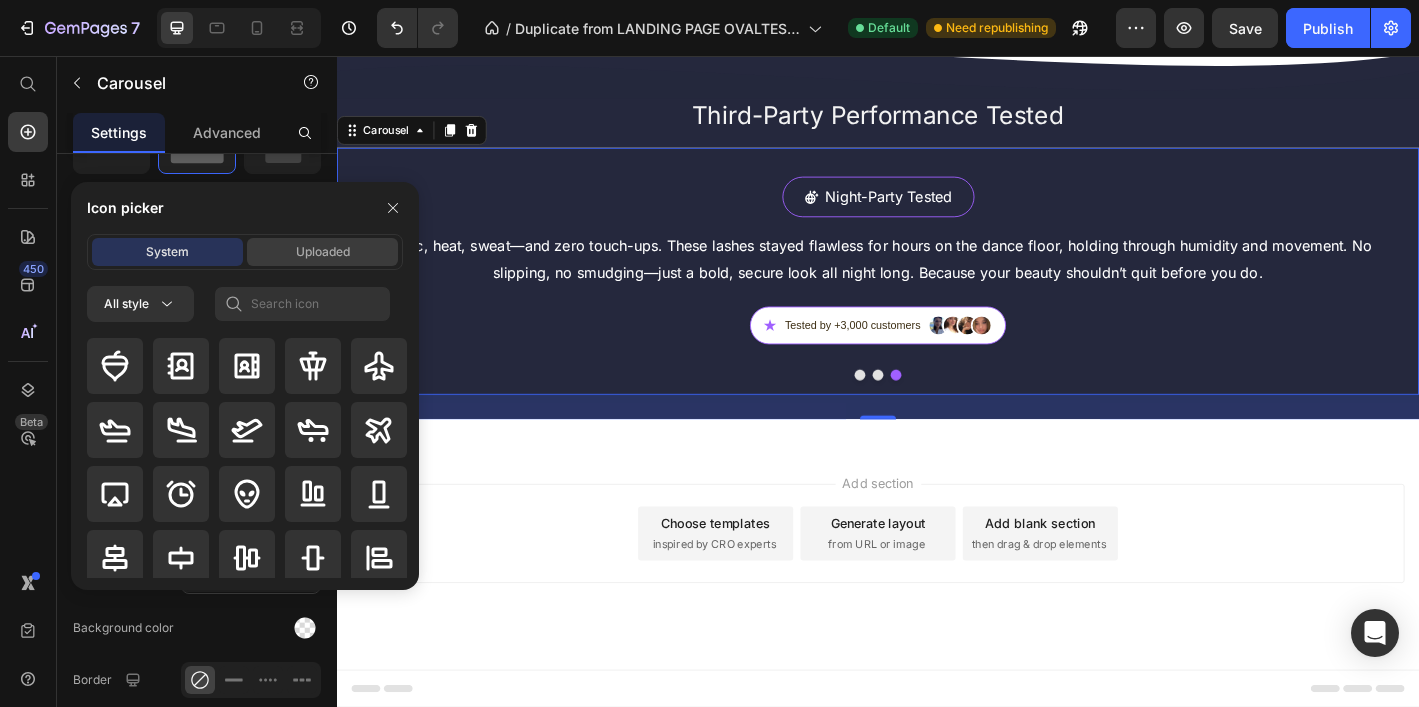 click on "Uploaded" at bounding box center [323, 252] 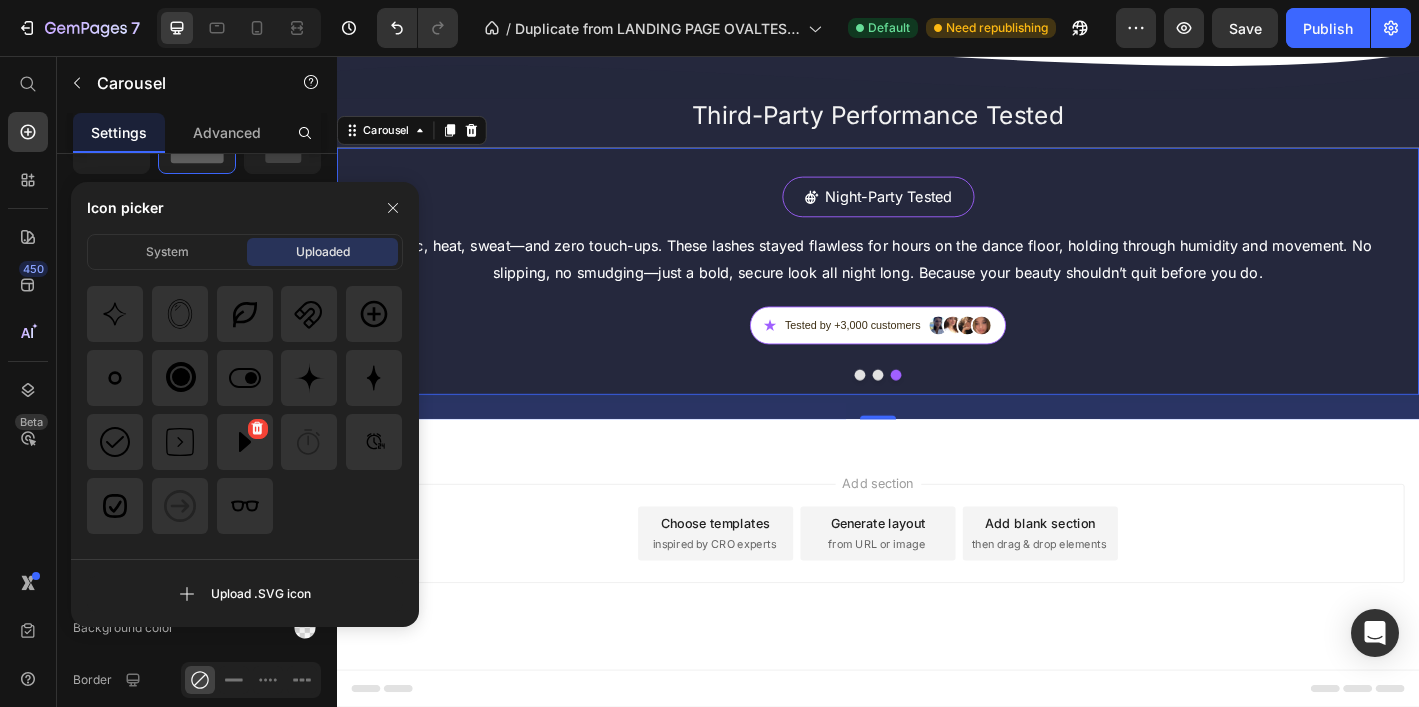 click at bounding box center [245, 442] 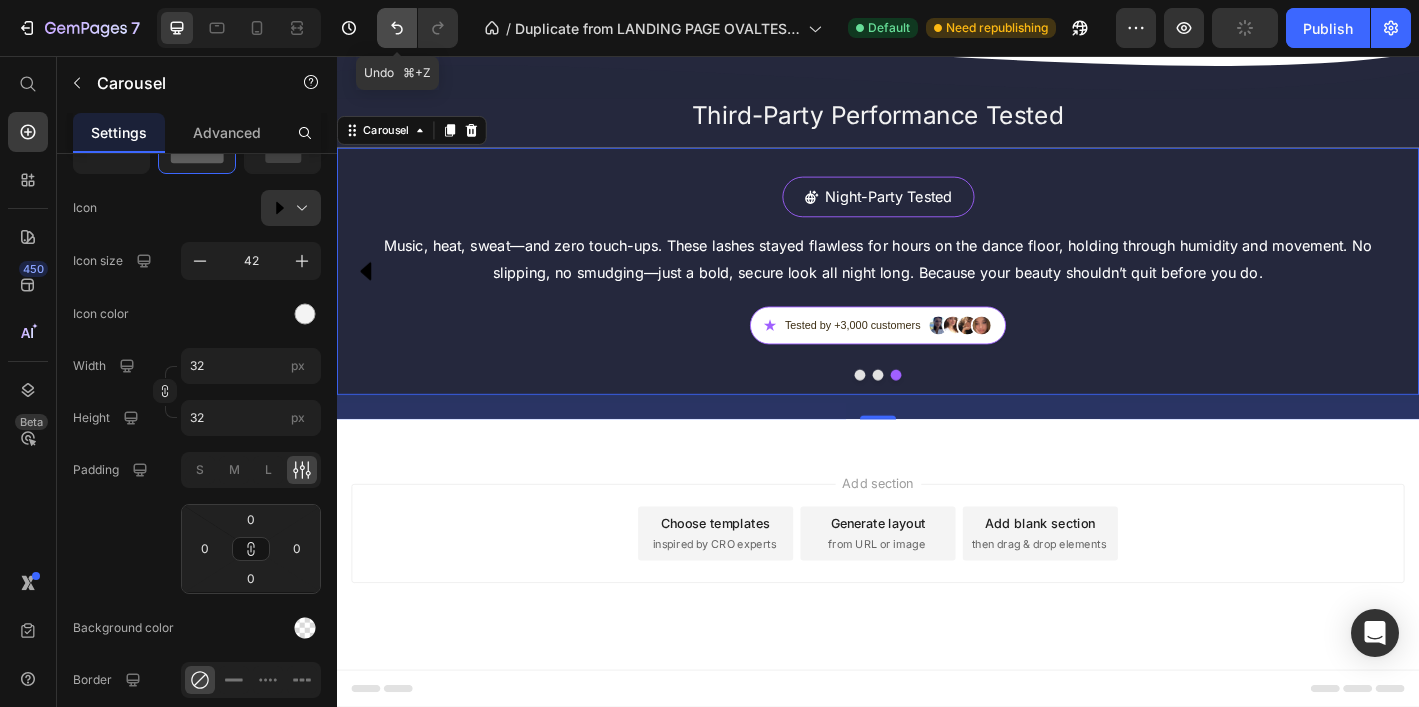 click 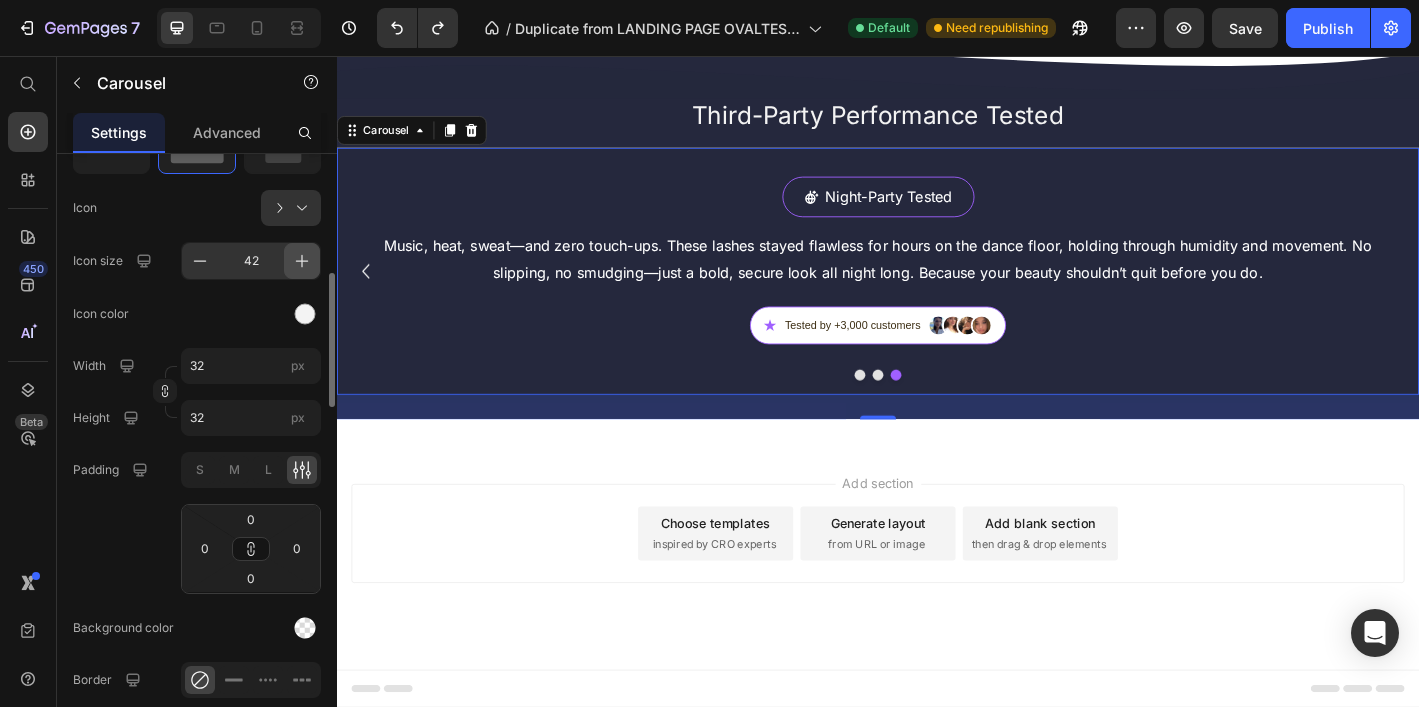 click 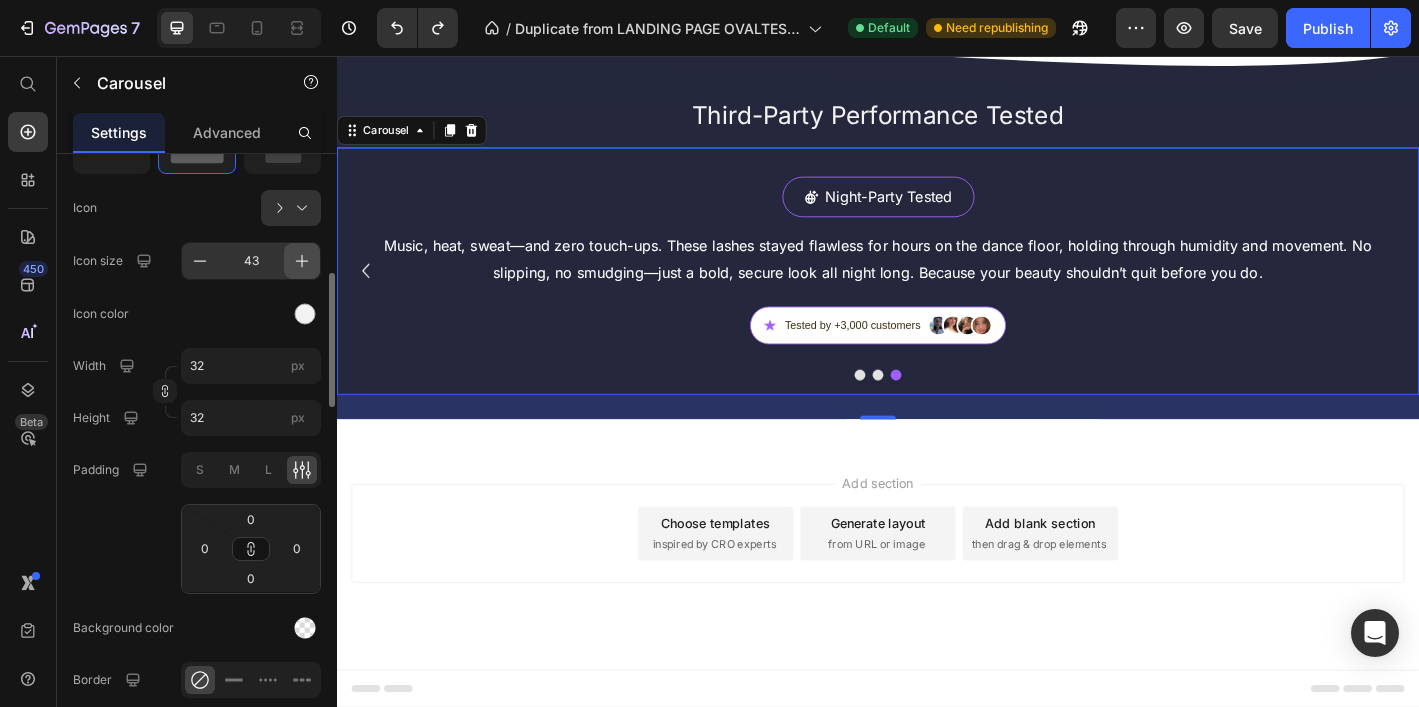 click 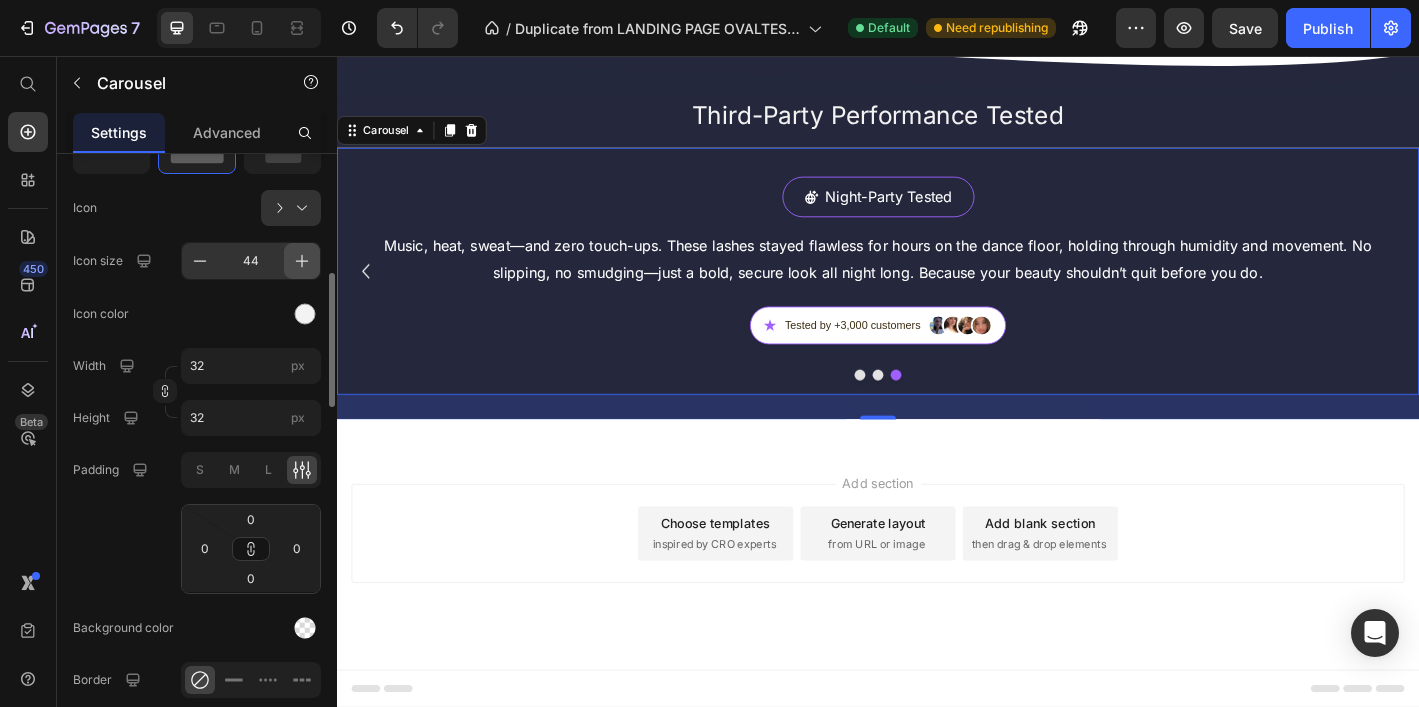 click 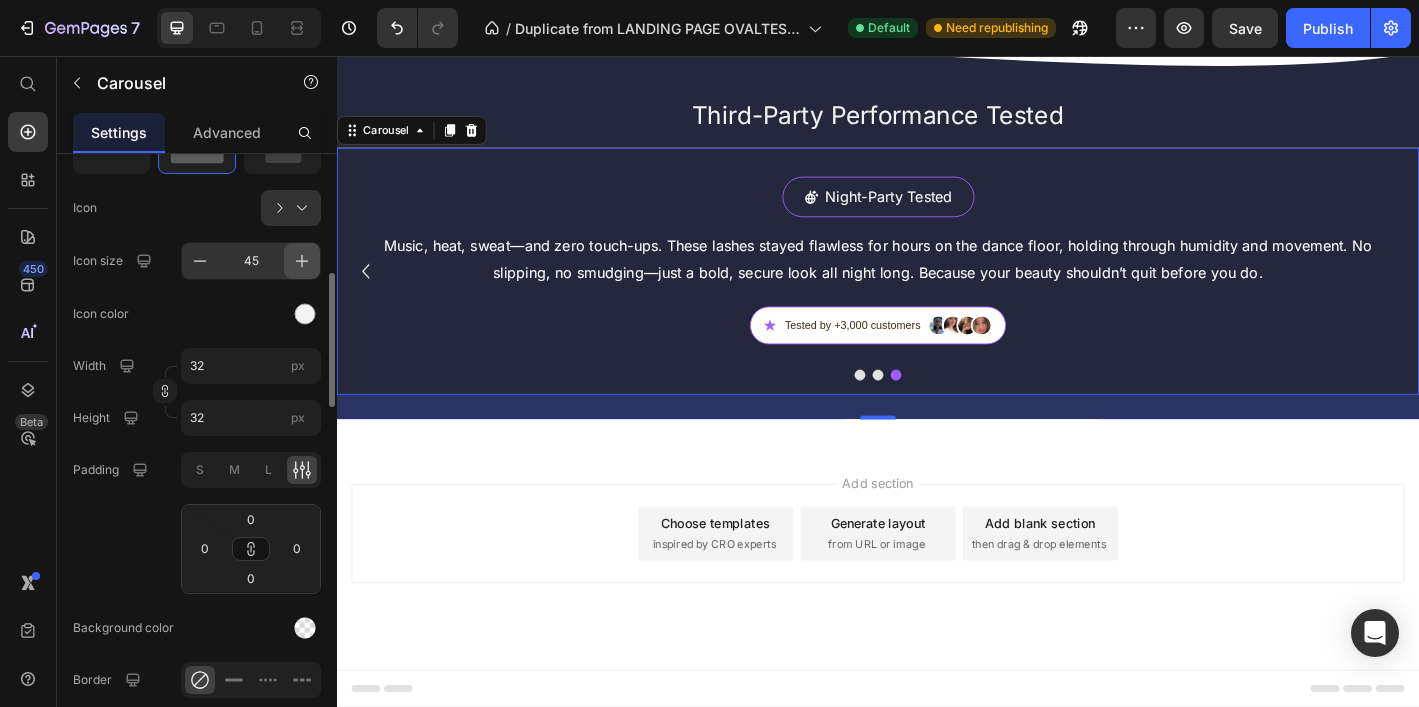 click 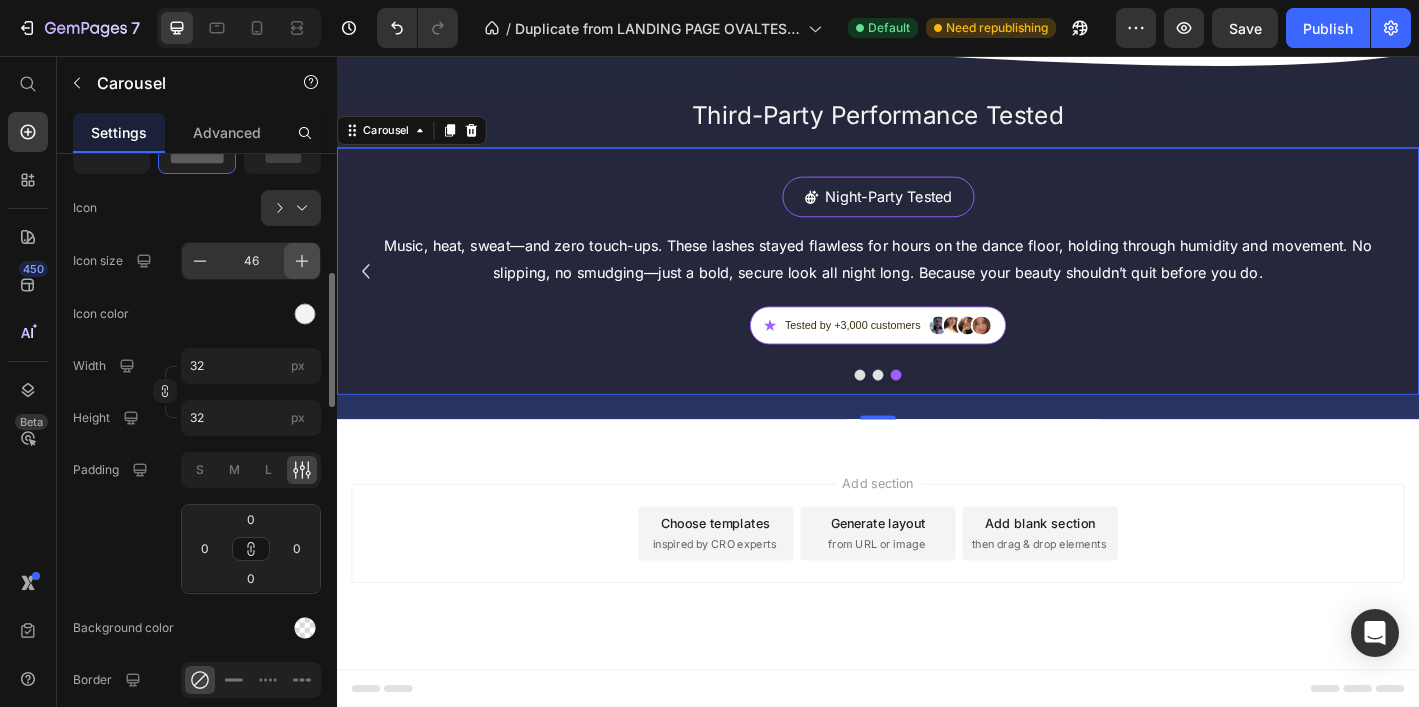 click 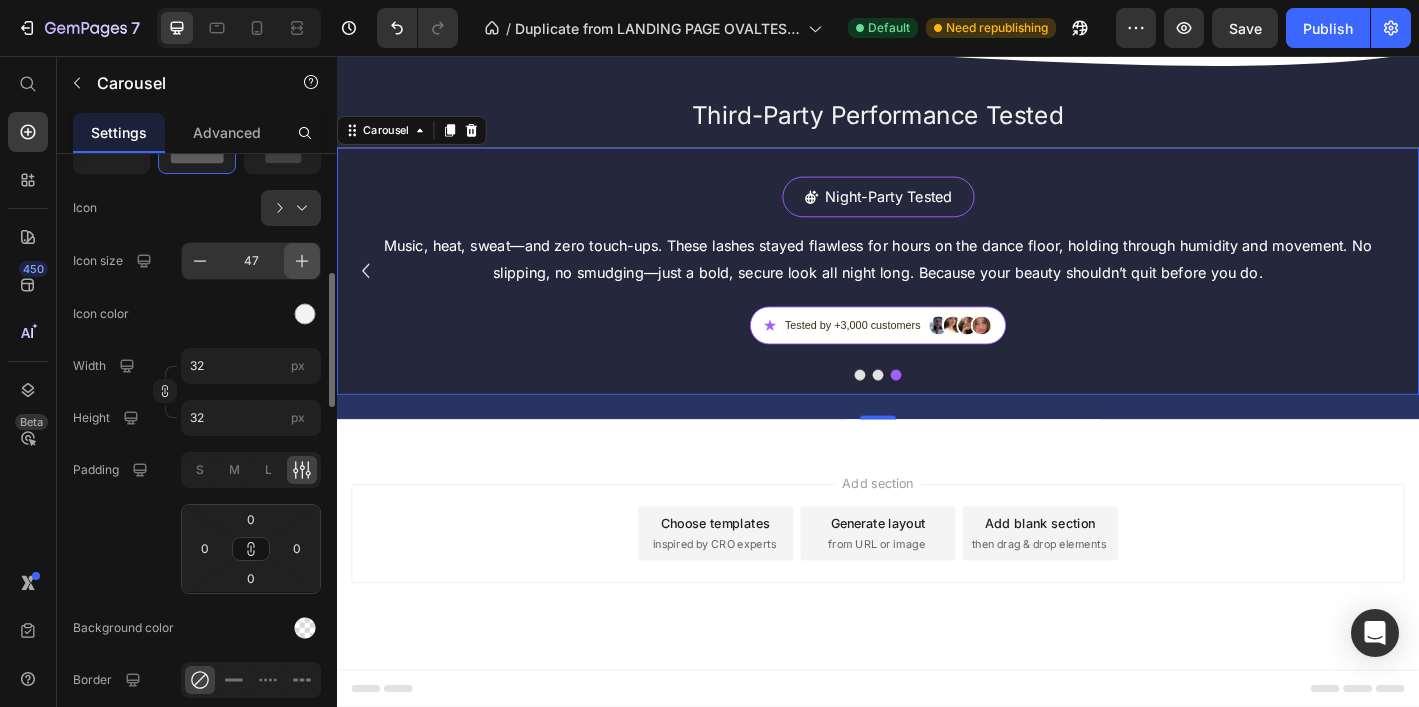 click 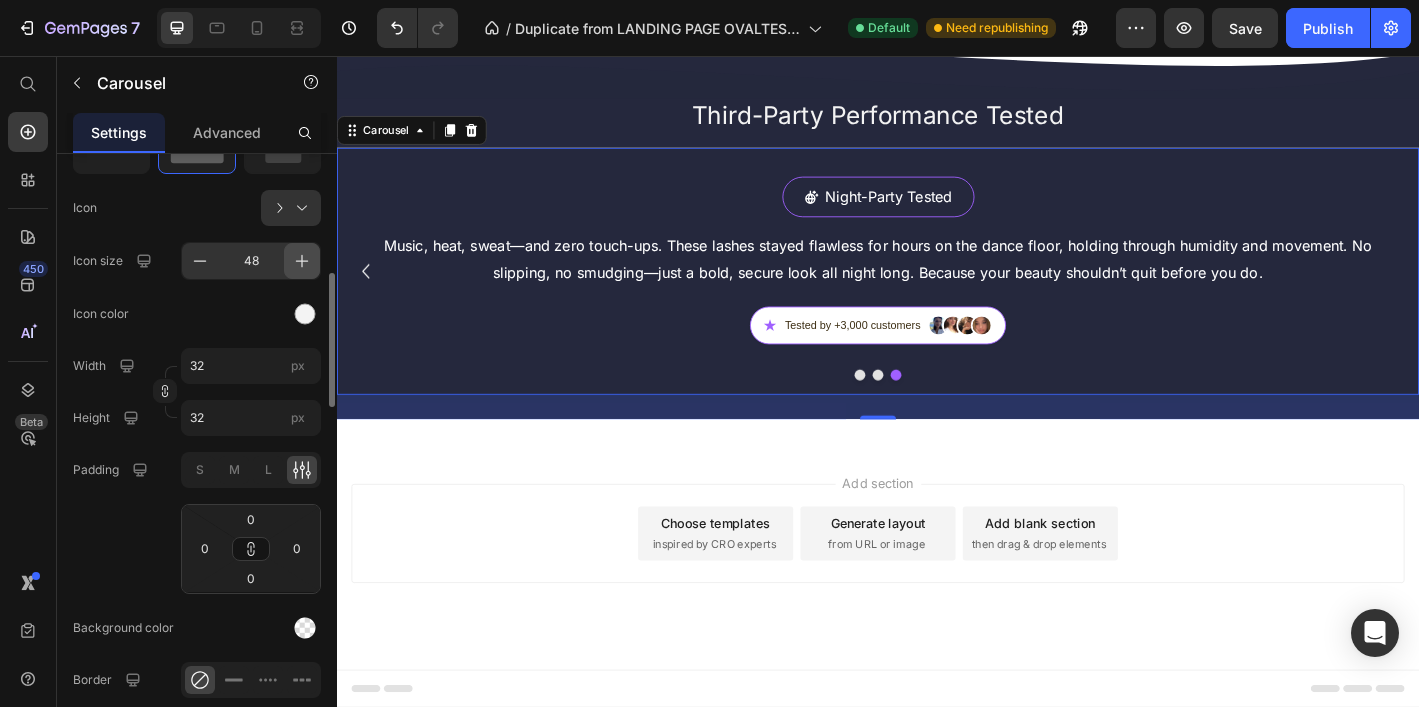 click 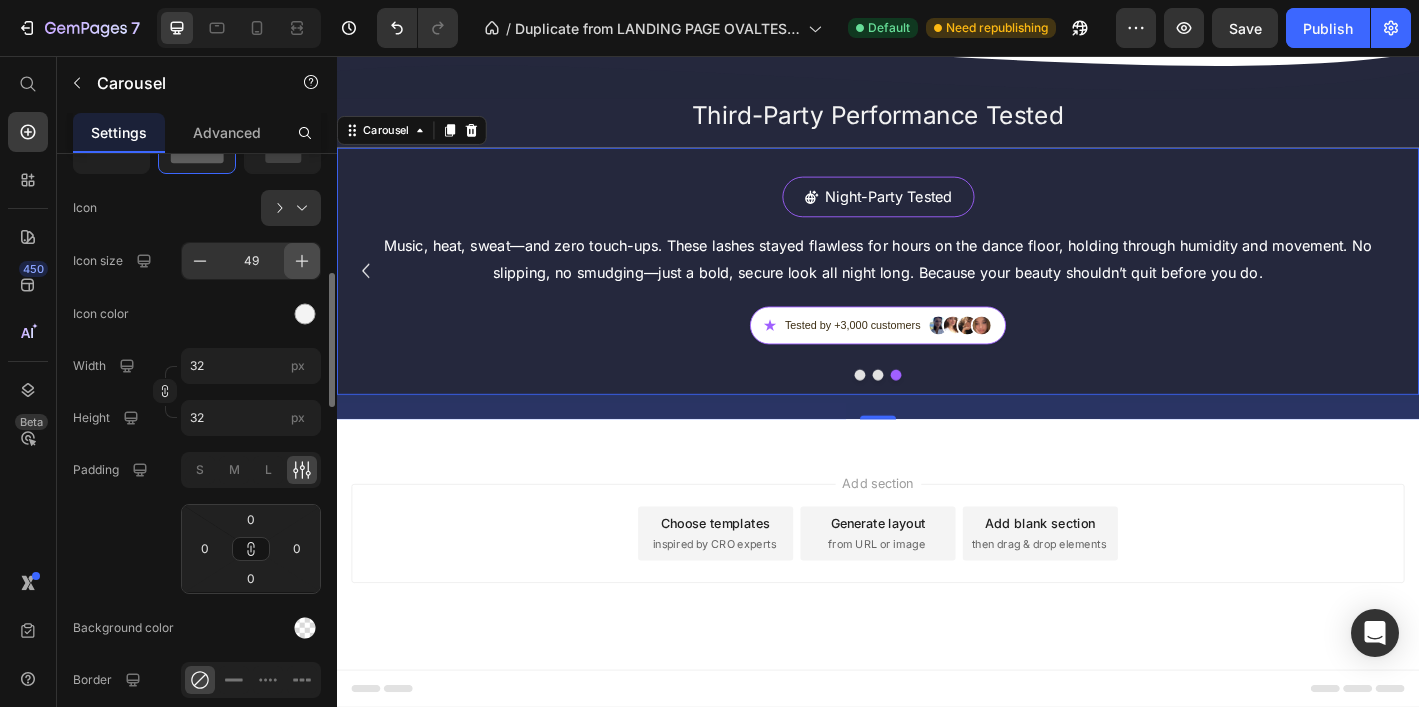 click 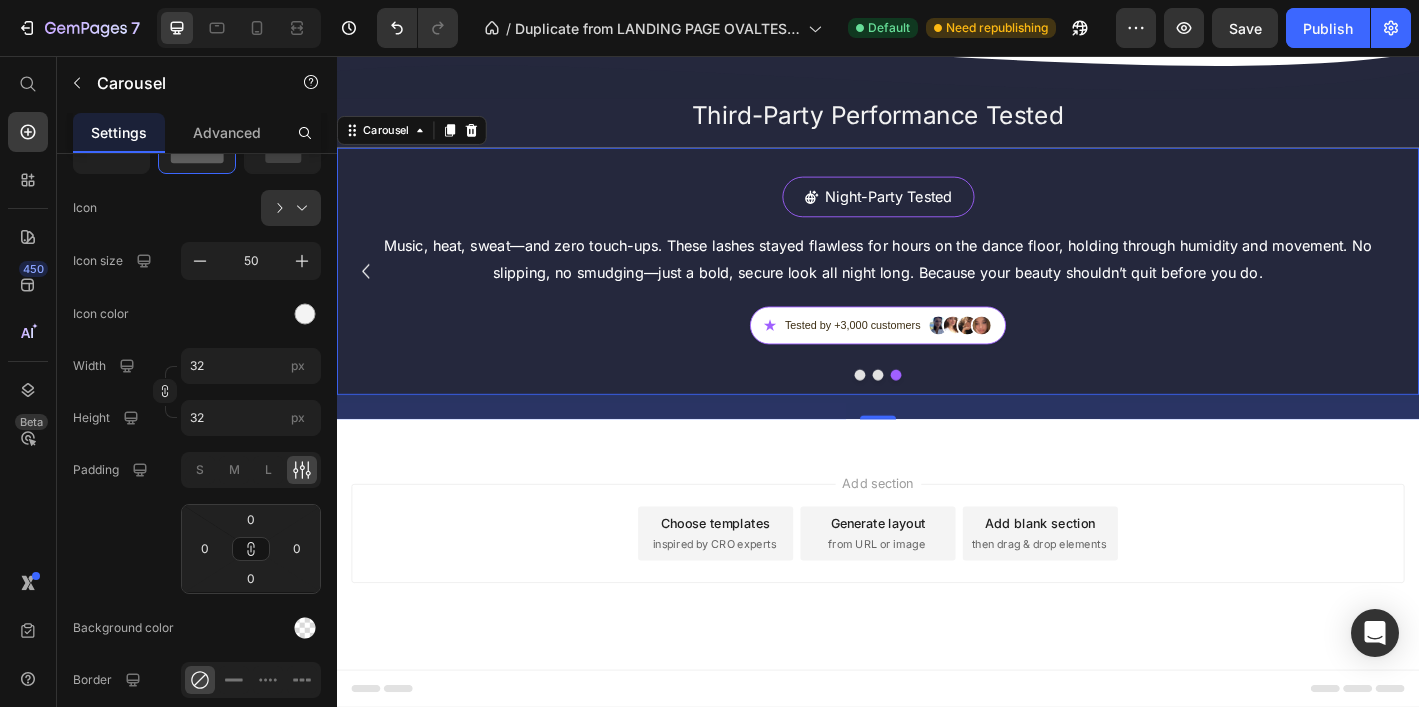 click 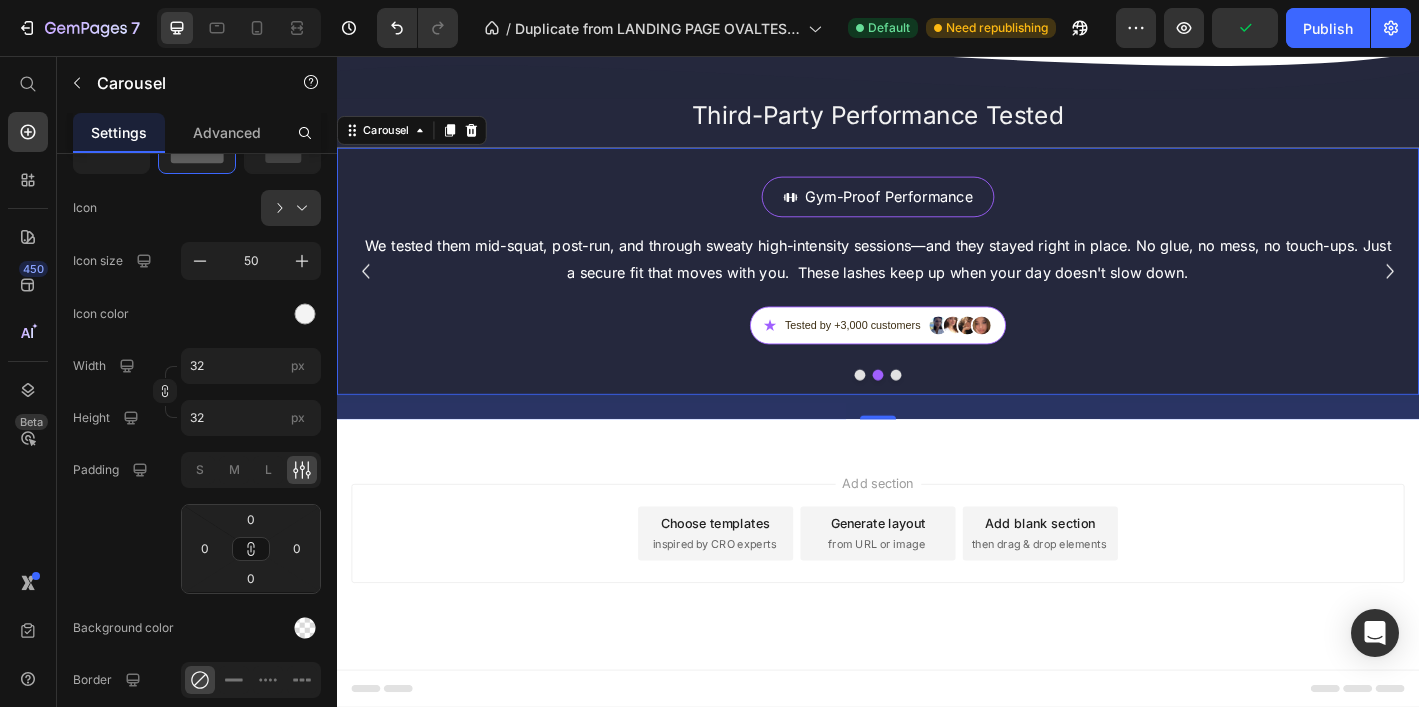 click 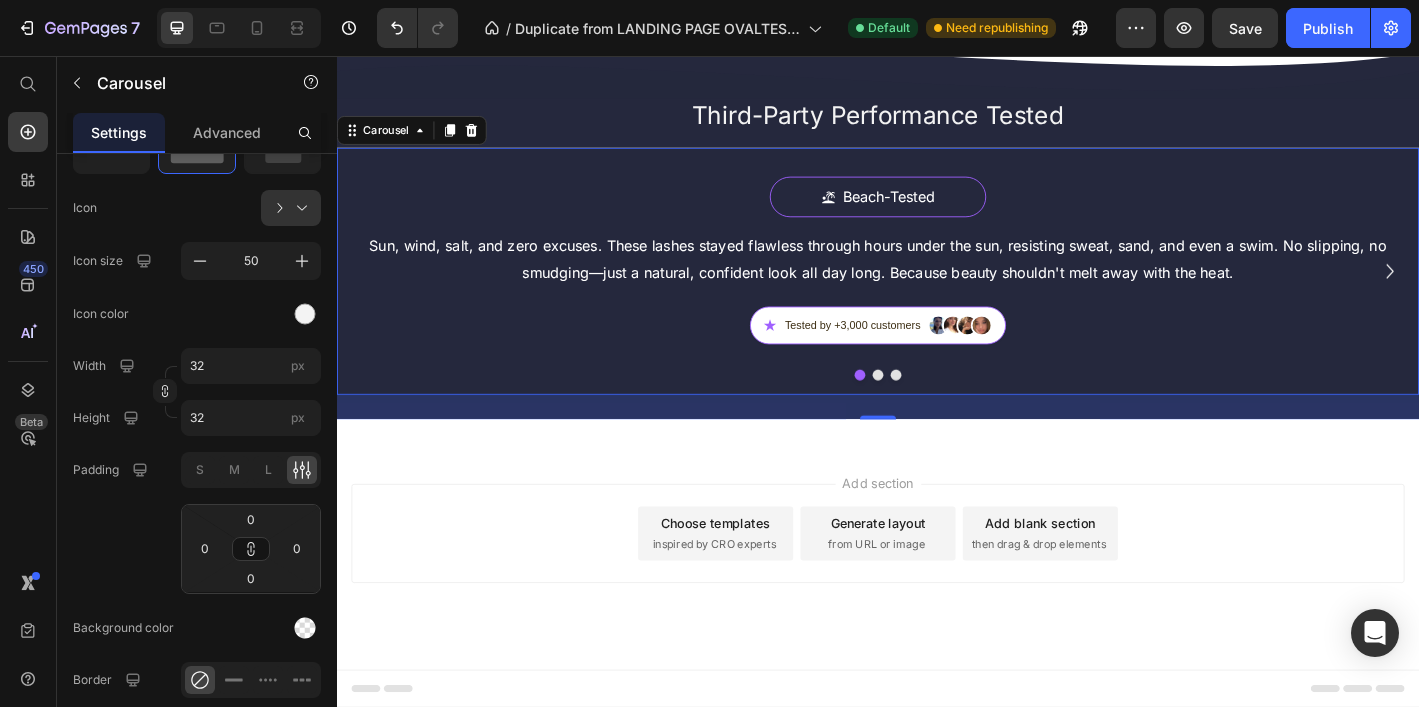 click 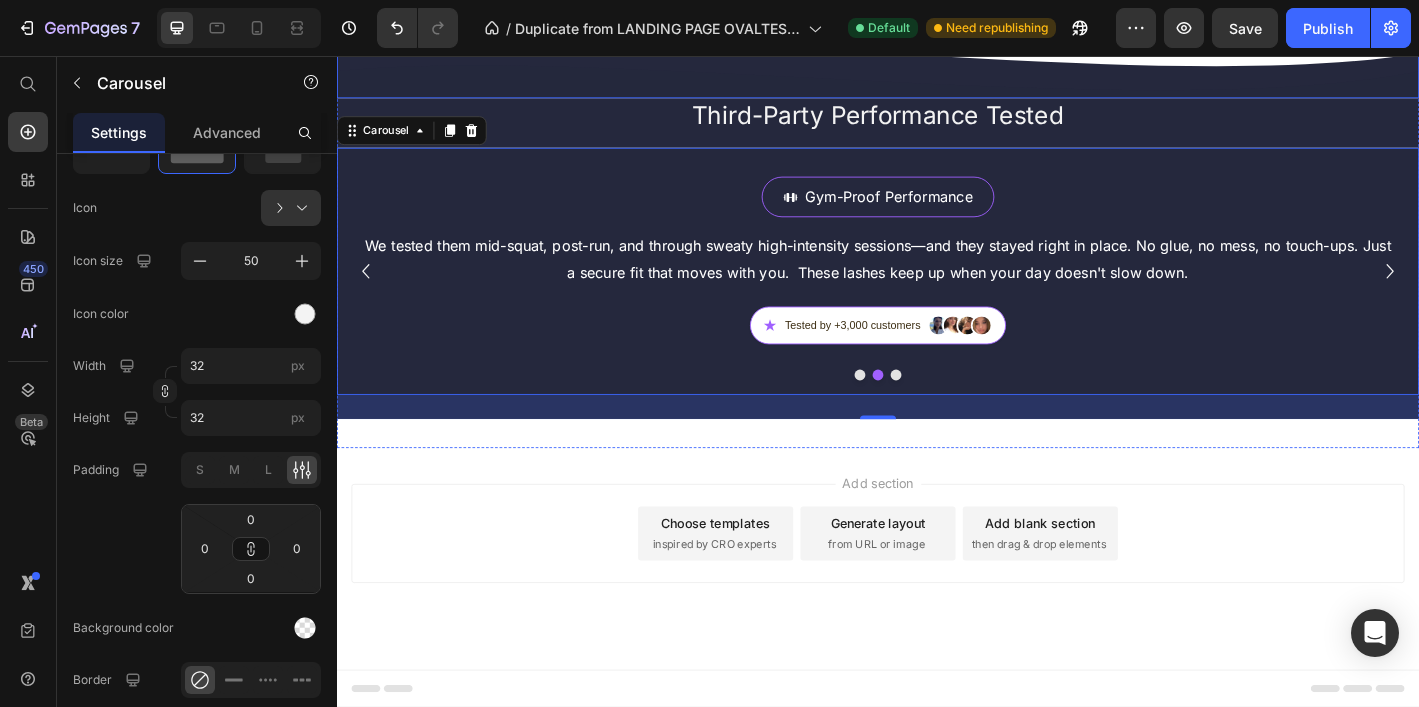 click 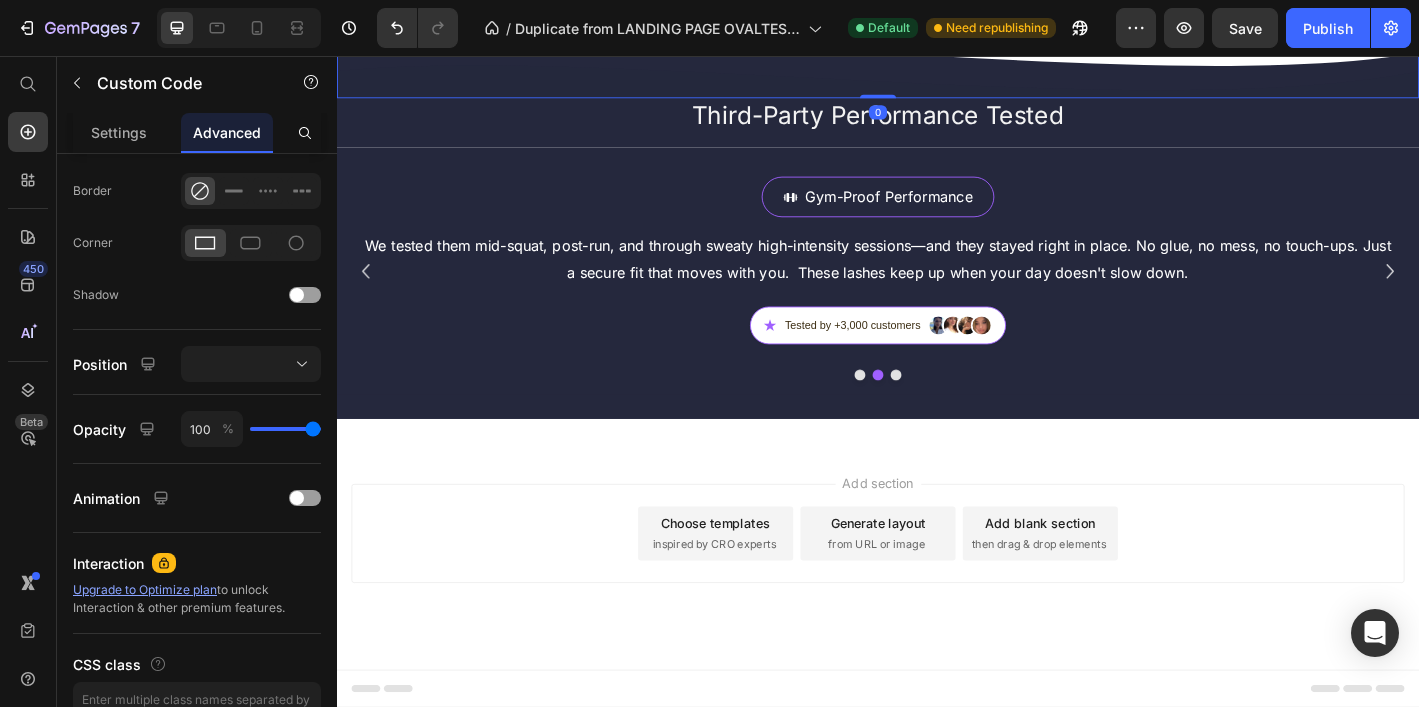 scroll, scrollTop: 0, scrollLeft: 0, axis: both 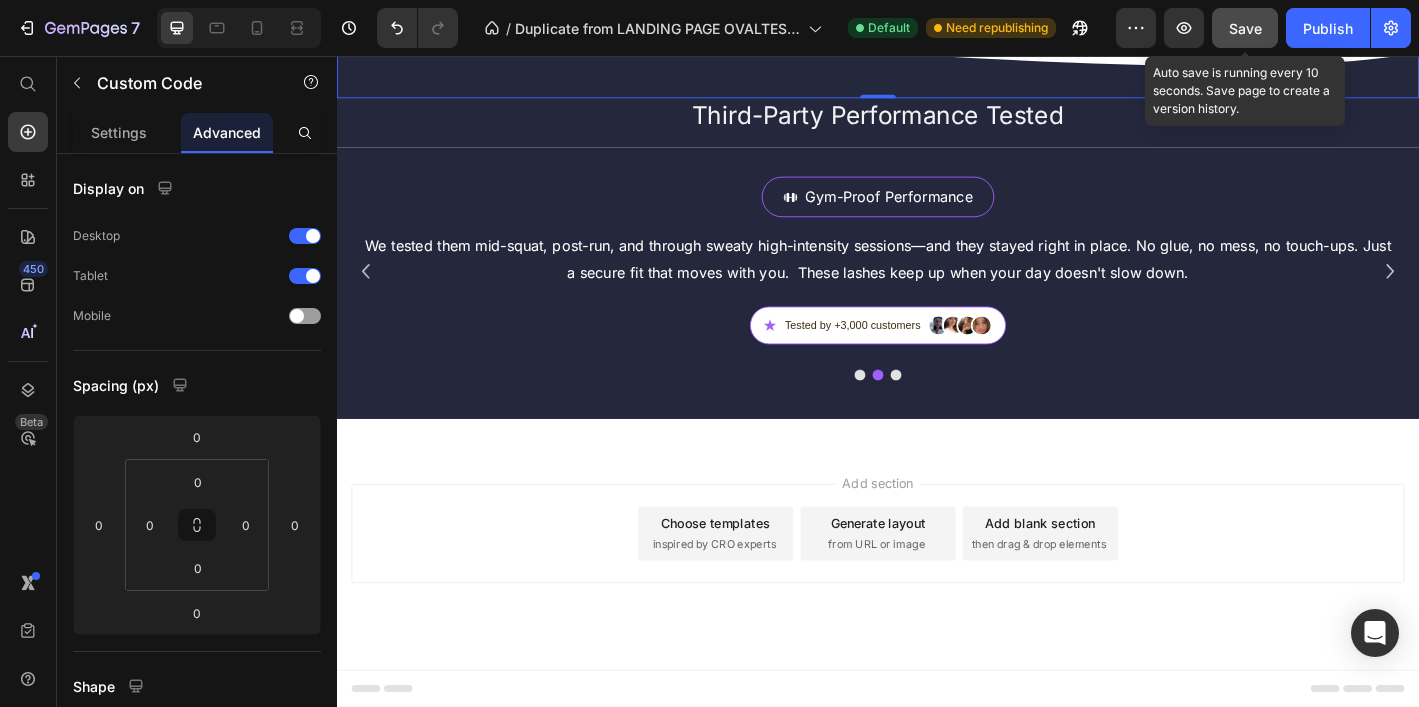 click on "Save" at bounding box center [1245, 28] 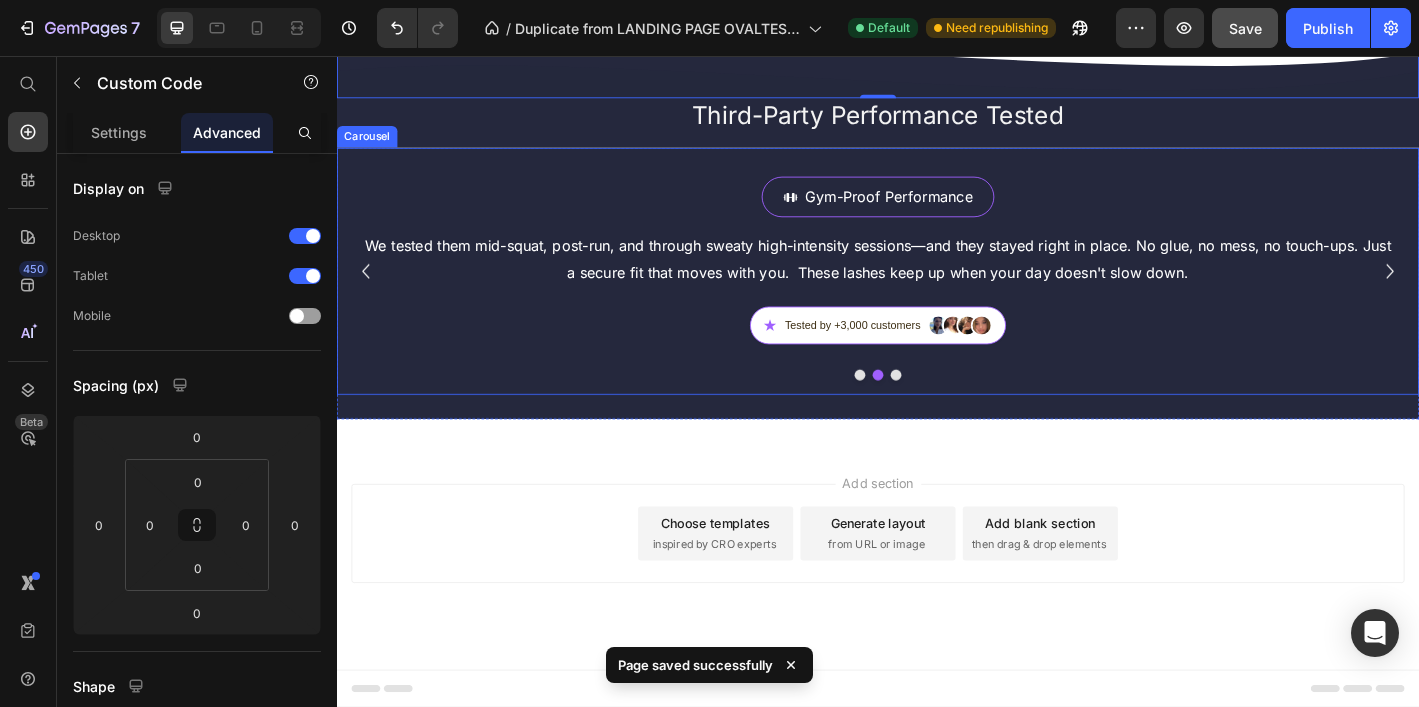 click at bounding box center [937, 409] 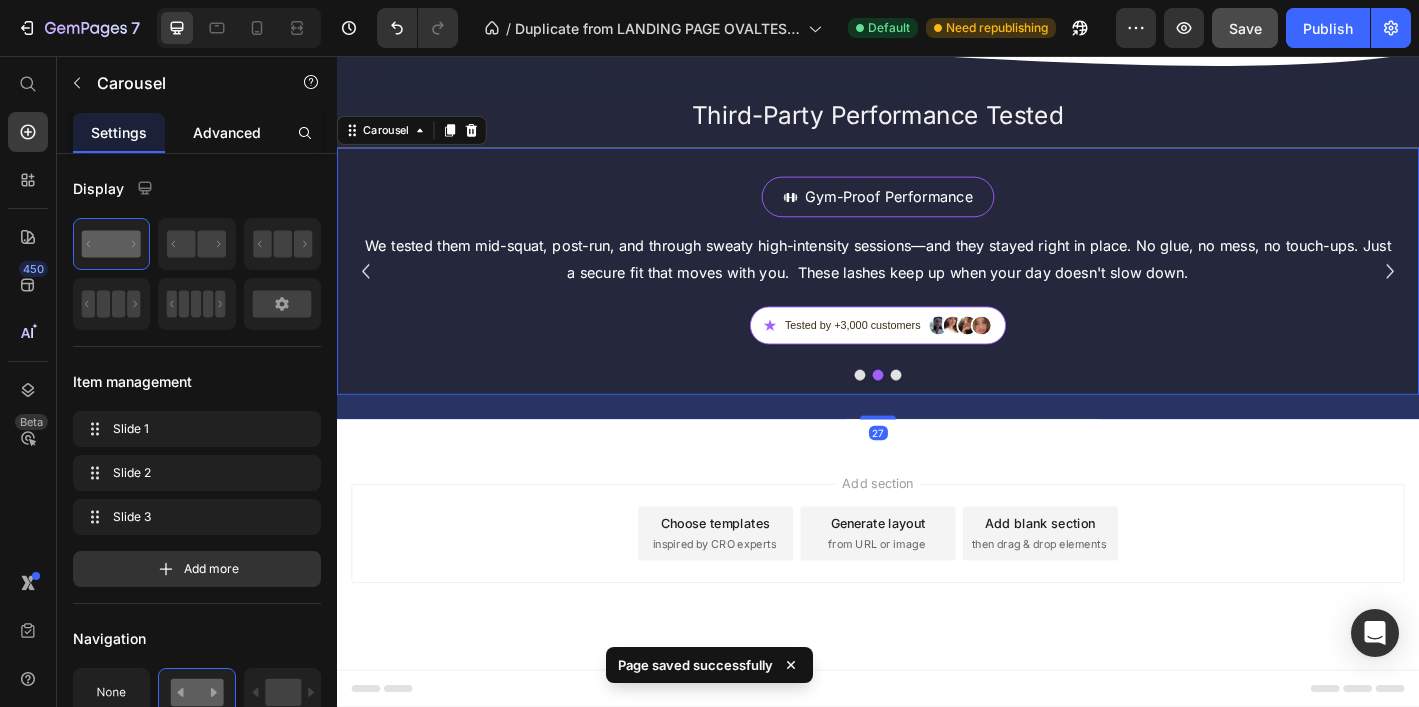 click on "Advanced" at bounding box center (227, 132) 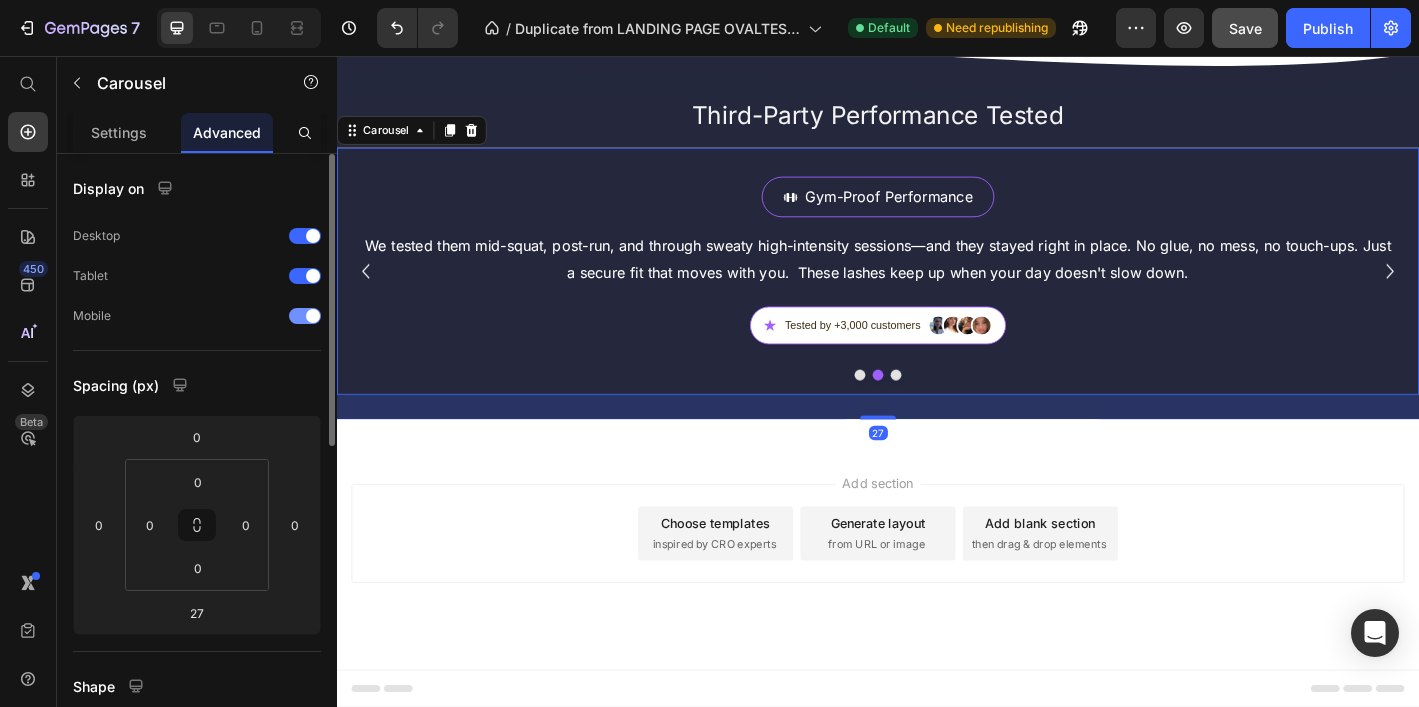 click at bounding box center (305, 316) 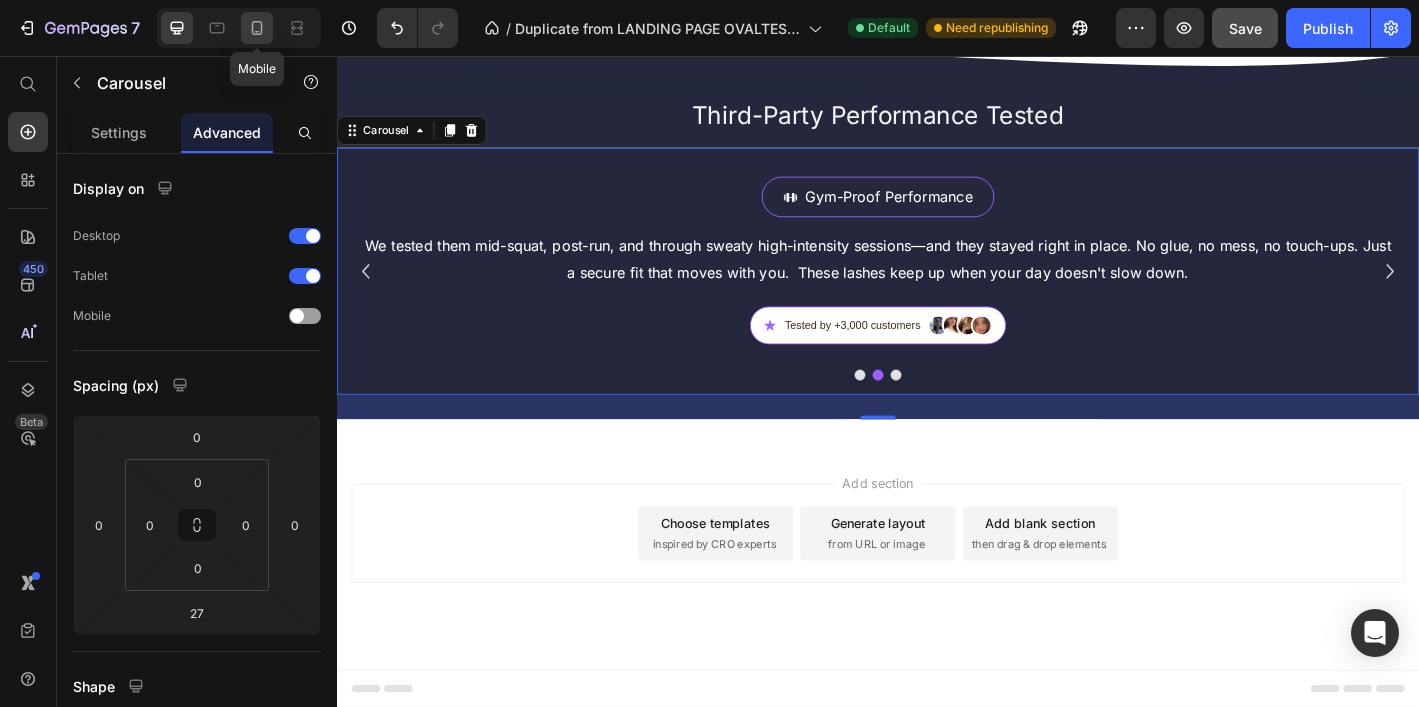 click 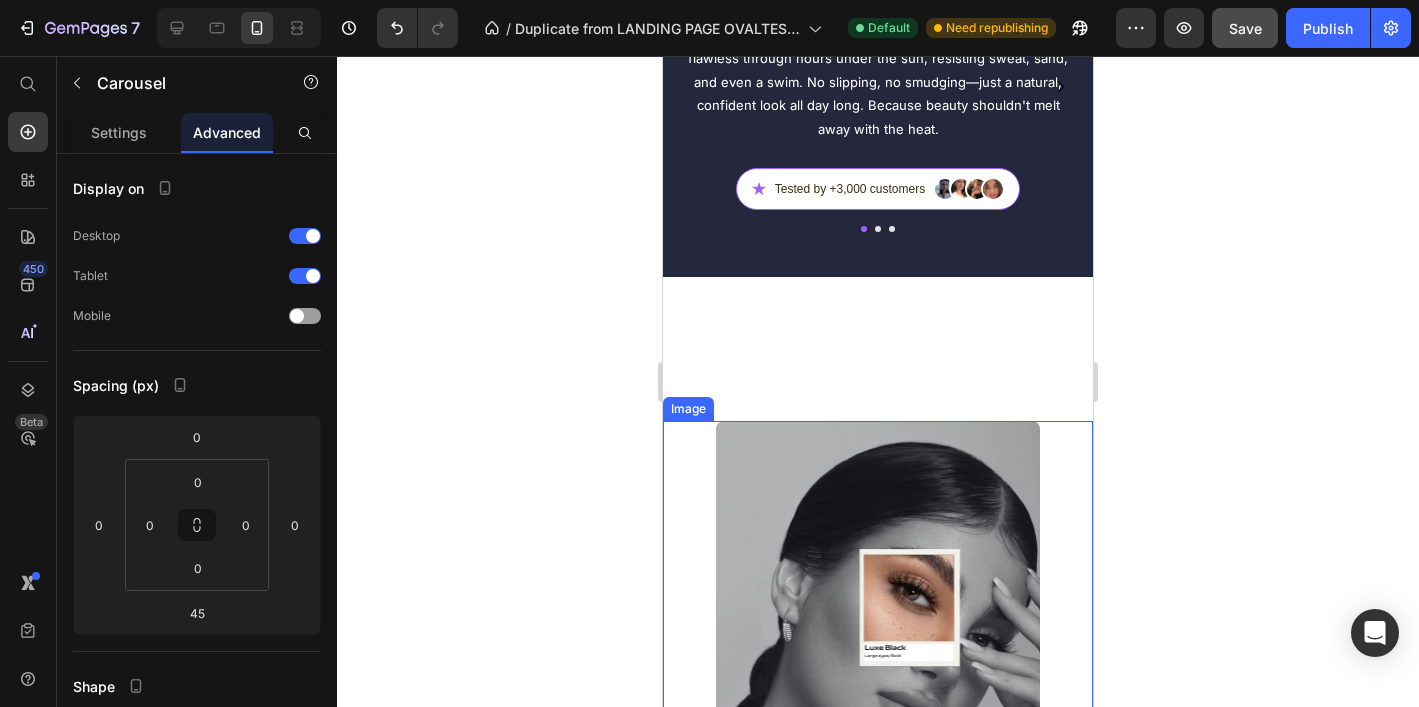 scroll, scrollTop: 6143, scrollLeft: 0, axis: vertical 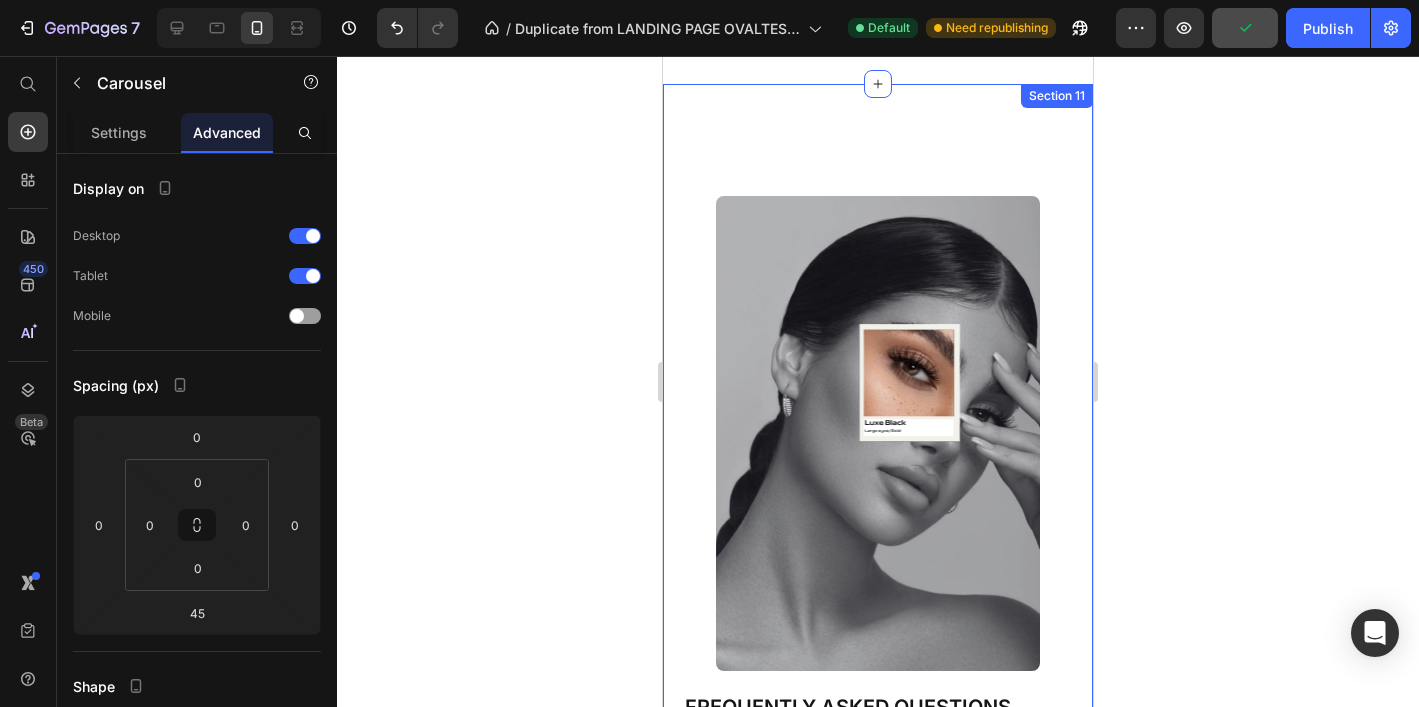 click on "Frequently asked questions Heading
Will I be able to apply them properly?
Will they look too fake or exaggerated?
Do they stay on all day?
Are they safe for sensitive eyes or contact lenses?
Are they worth the price? Accordion Row Image Row" at bounding box center [878, 638] 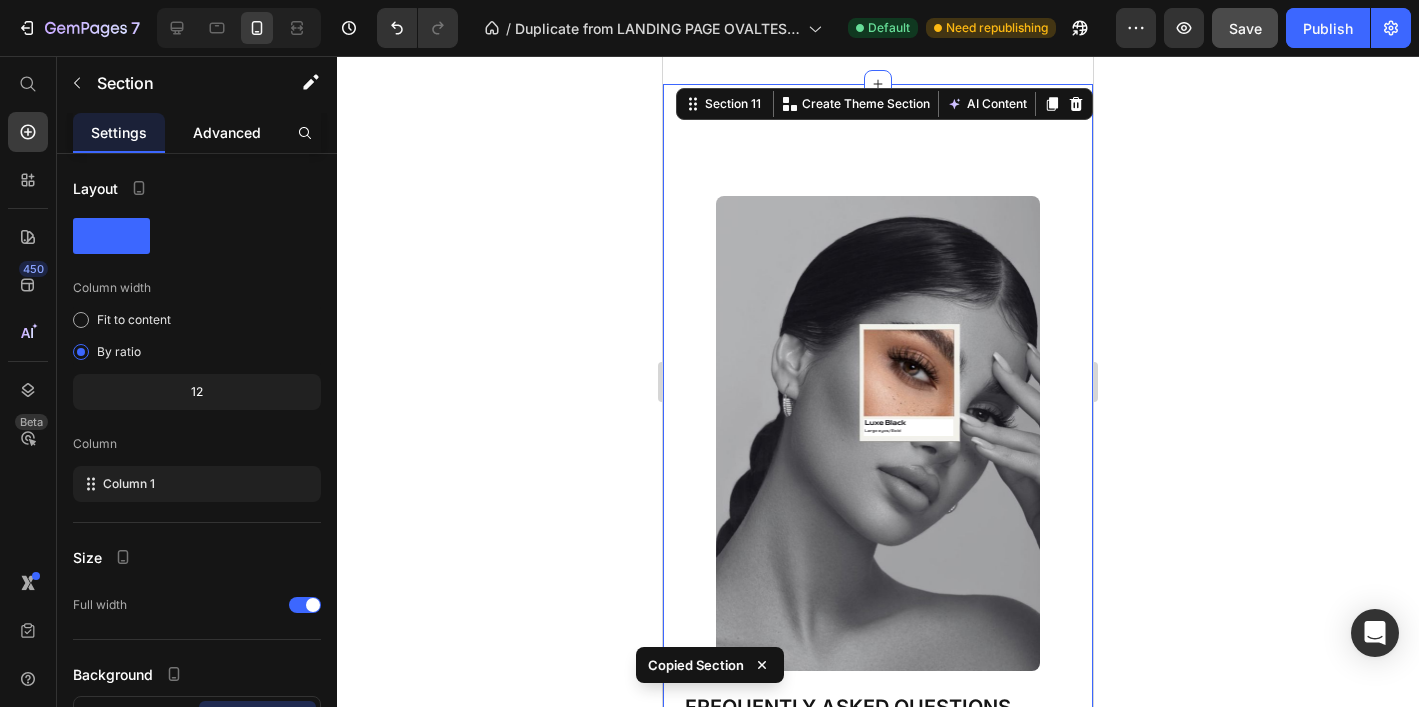 click on "Advanced" at bounding box center [227, 132] 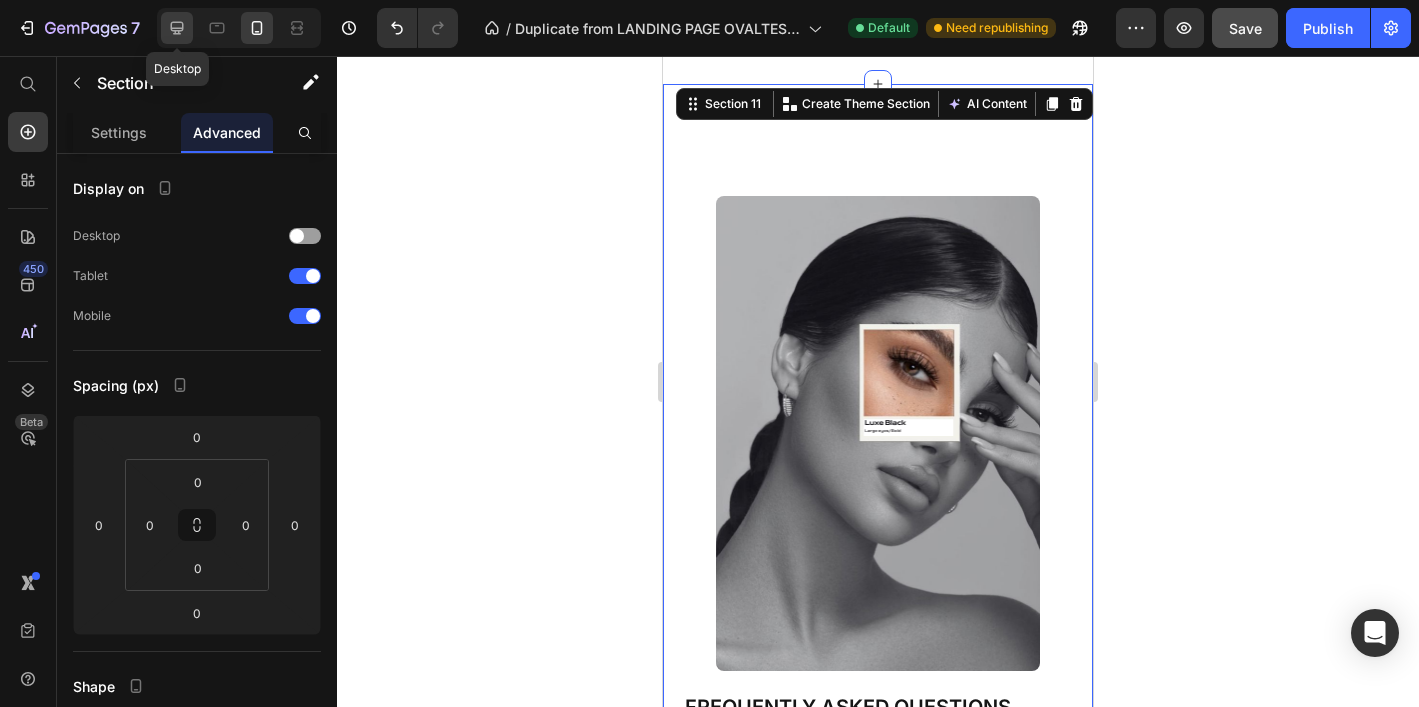 click 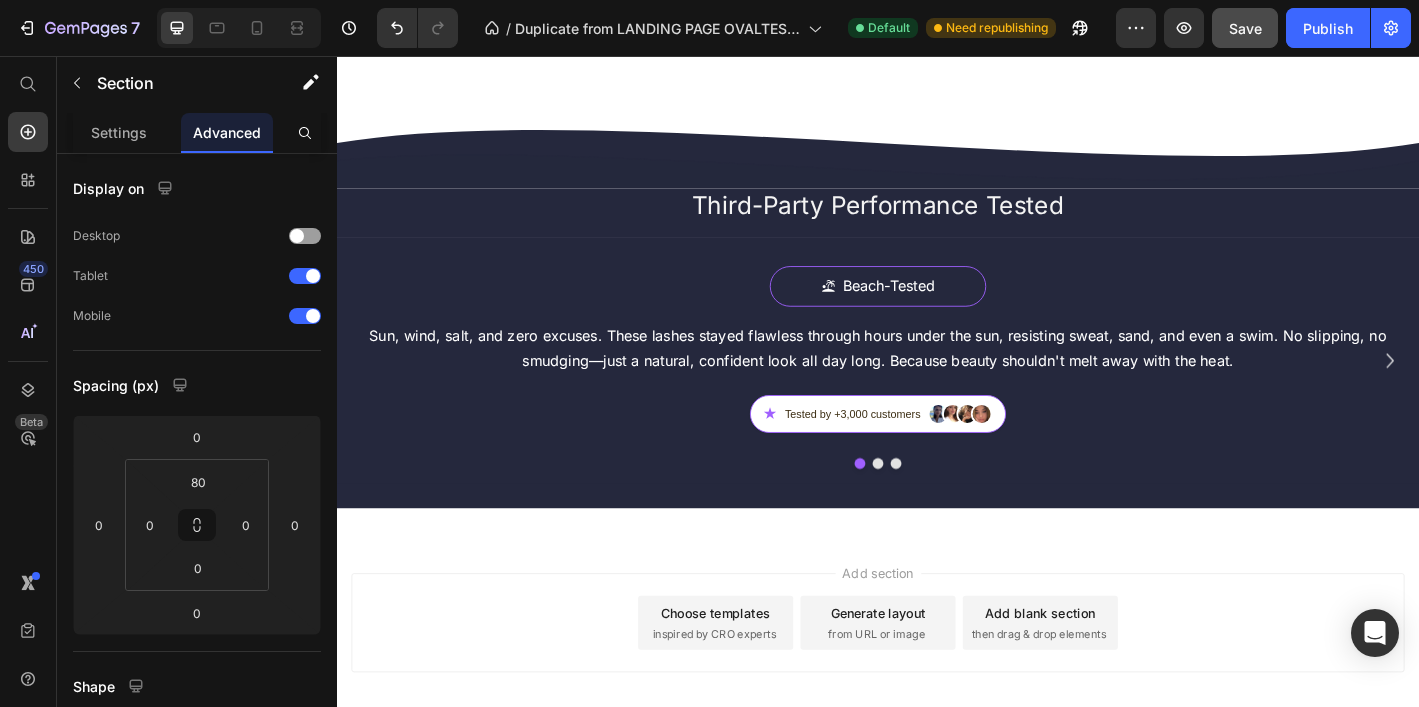 scroll, scrollTop: 4492, scrollLeft: 0, axis: vertical 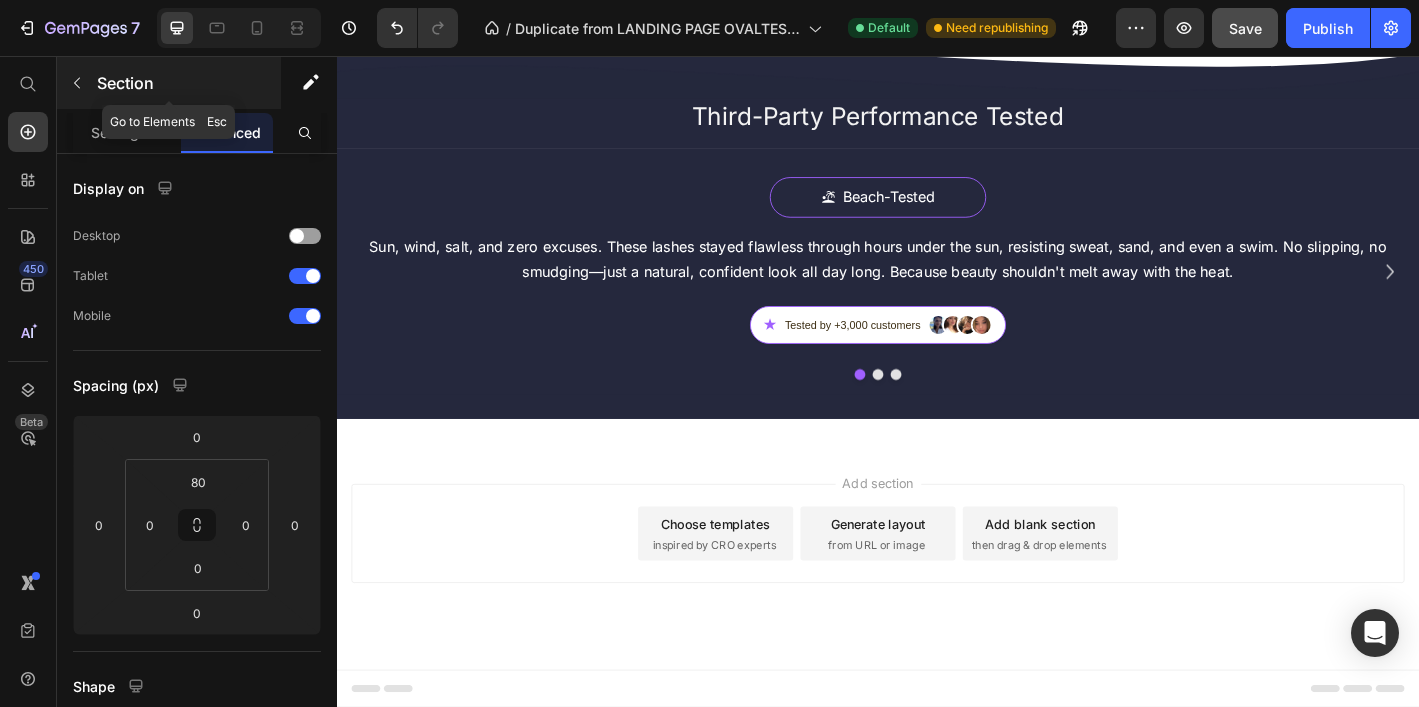 click on "Section" at bounding box center [187, 83] 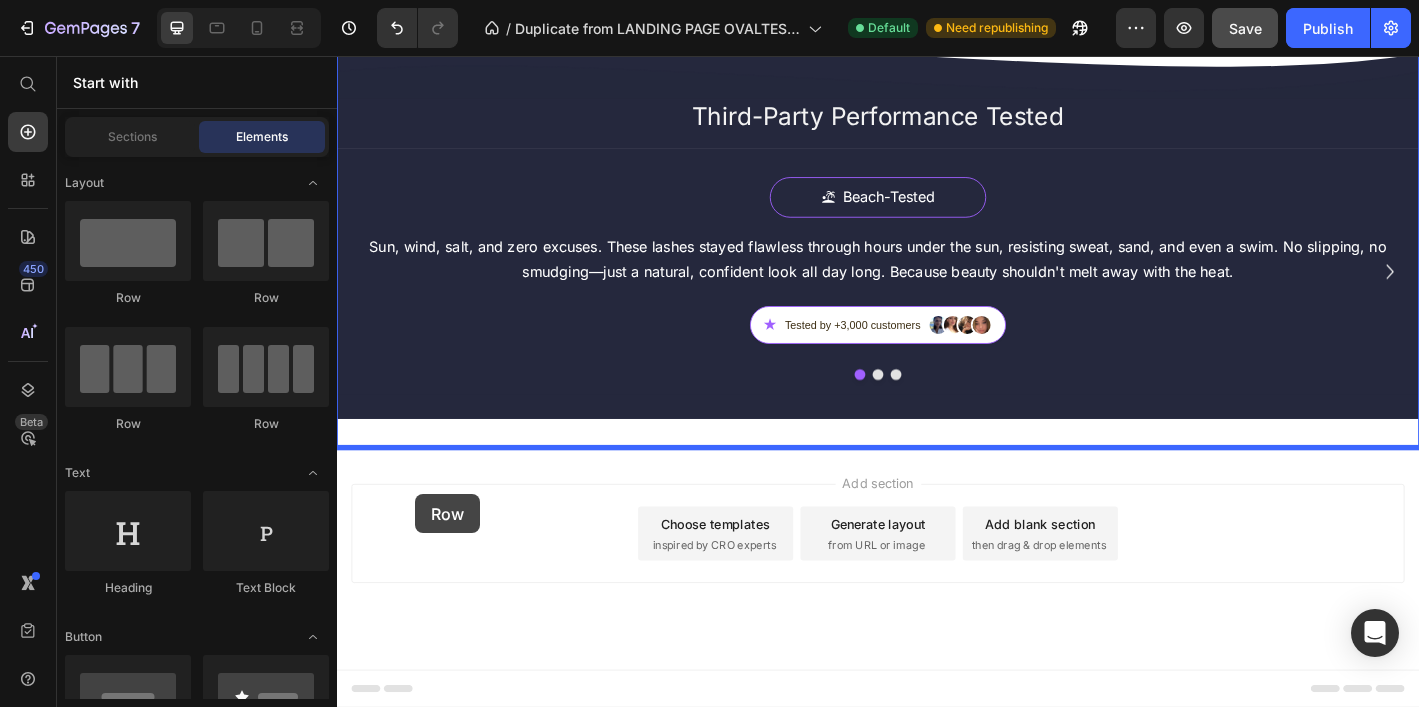 drag, startPoint x: 523, startPoint y: 348, endPoint x: 424, endPoint y: 542, distance: 217.80037 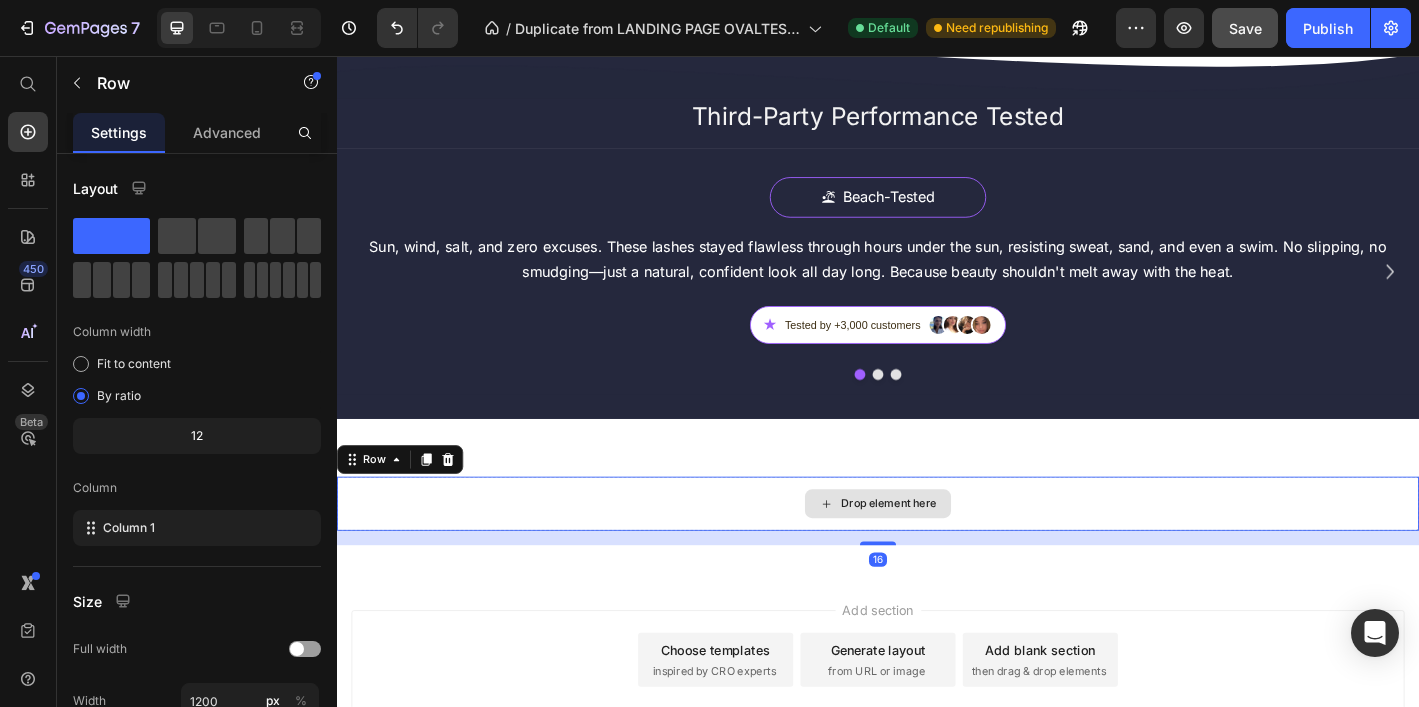 click on "Drop element here" at bounding box center [937, 552] 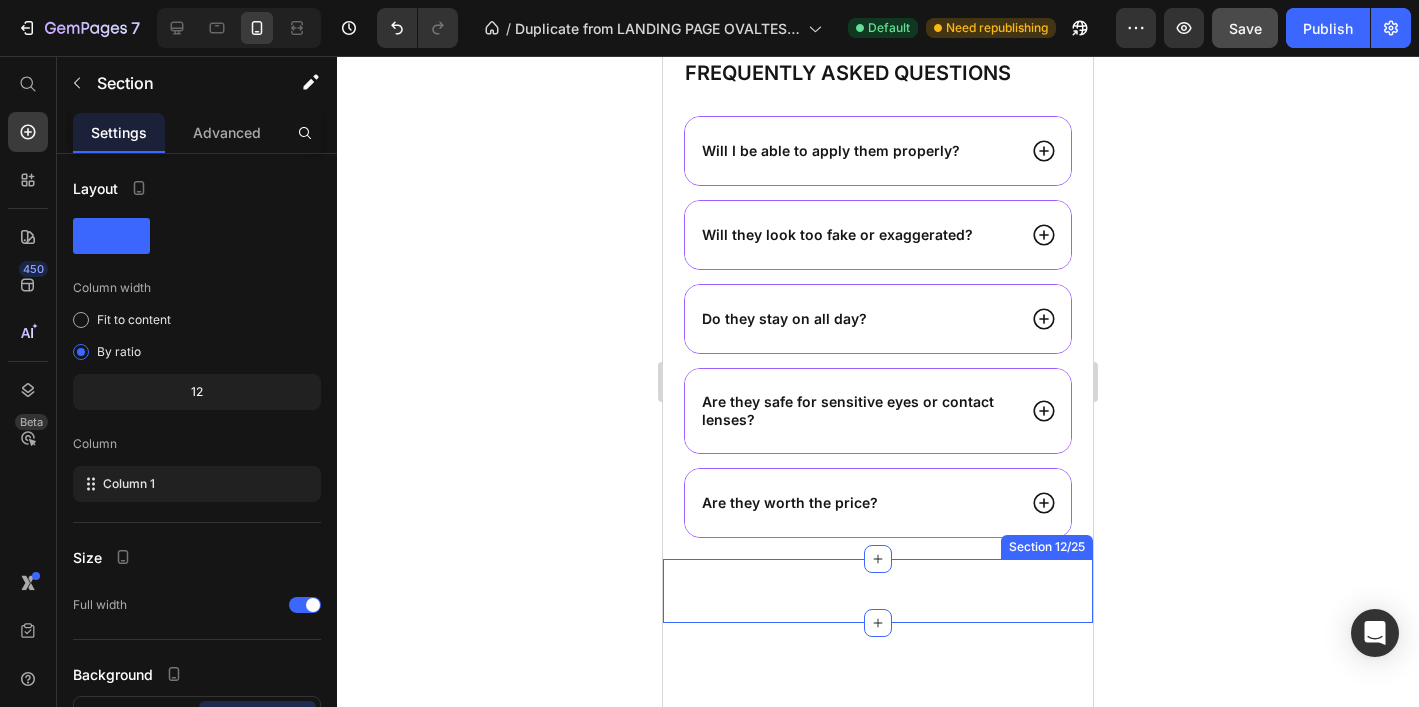 scroll, scrollTop: 7102, scrollLeft: 0, axis: vertical 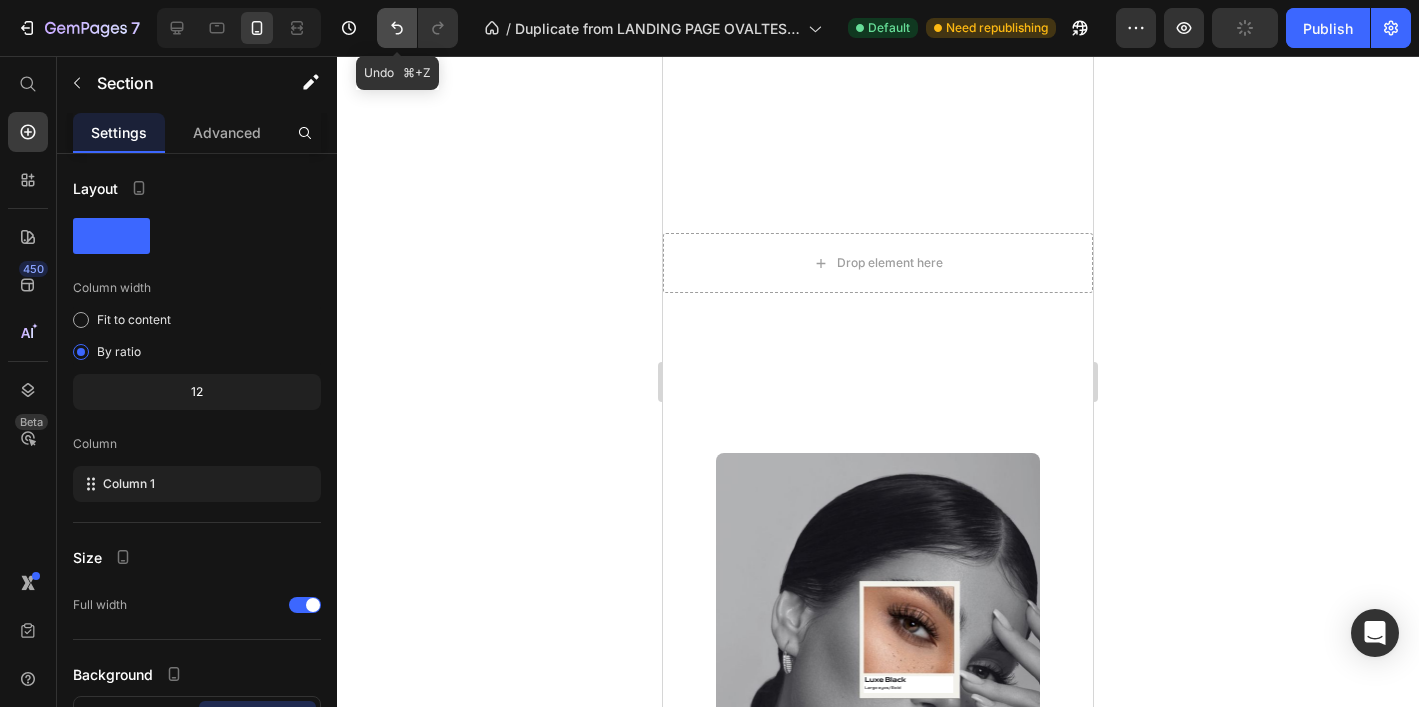 click 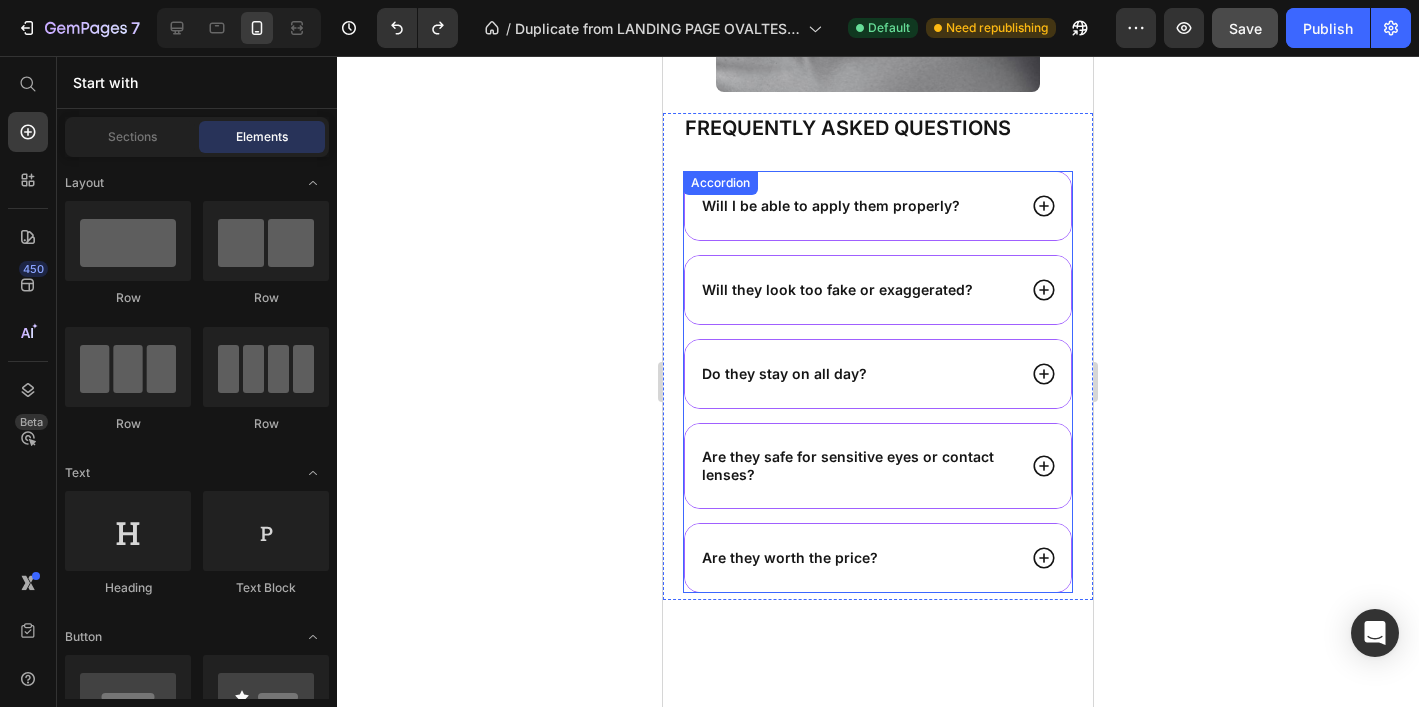 scroll, scrollTop: 6456, scrollLeft: 0, axis: vertical 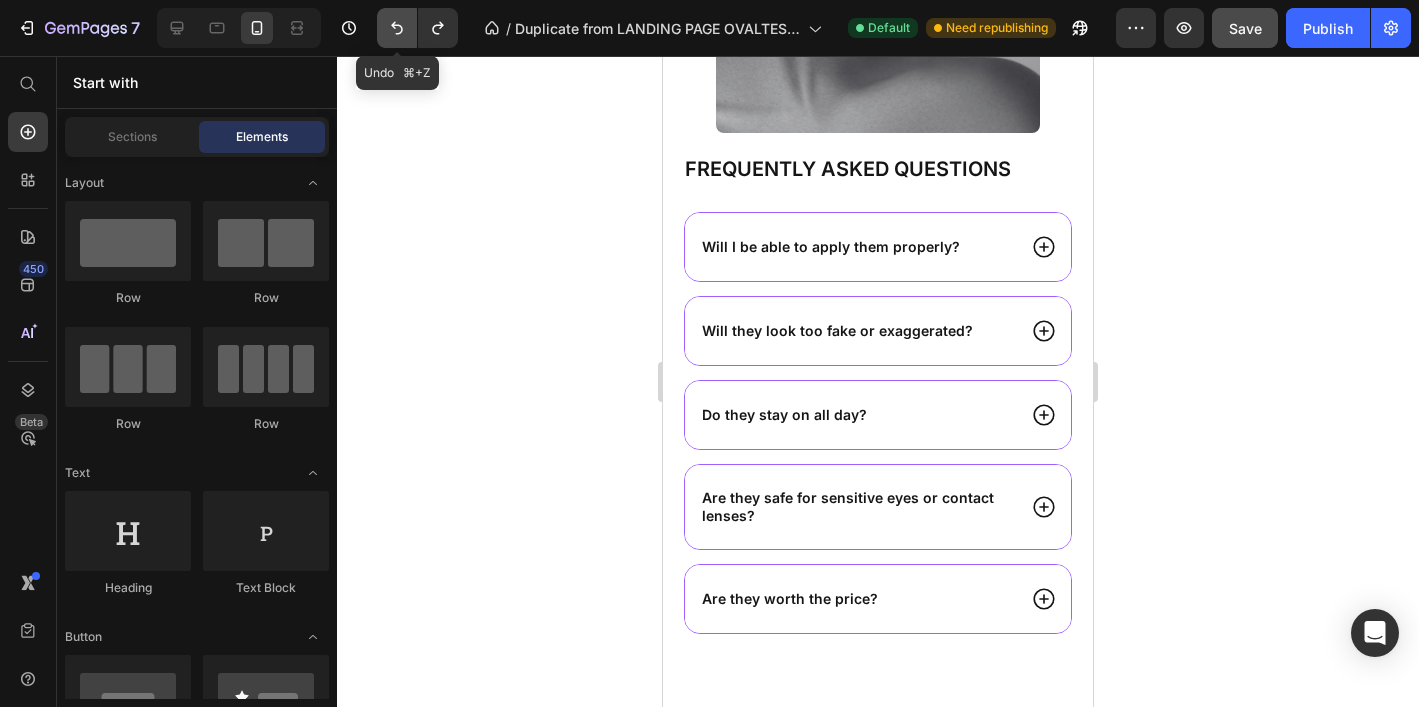 click 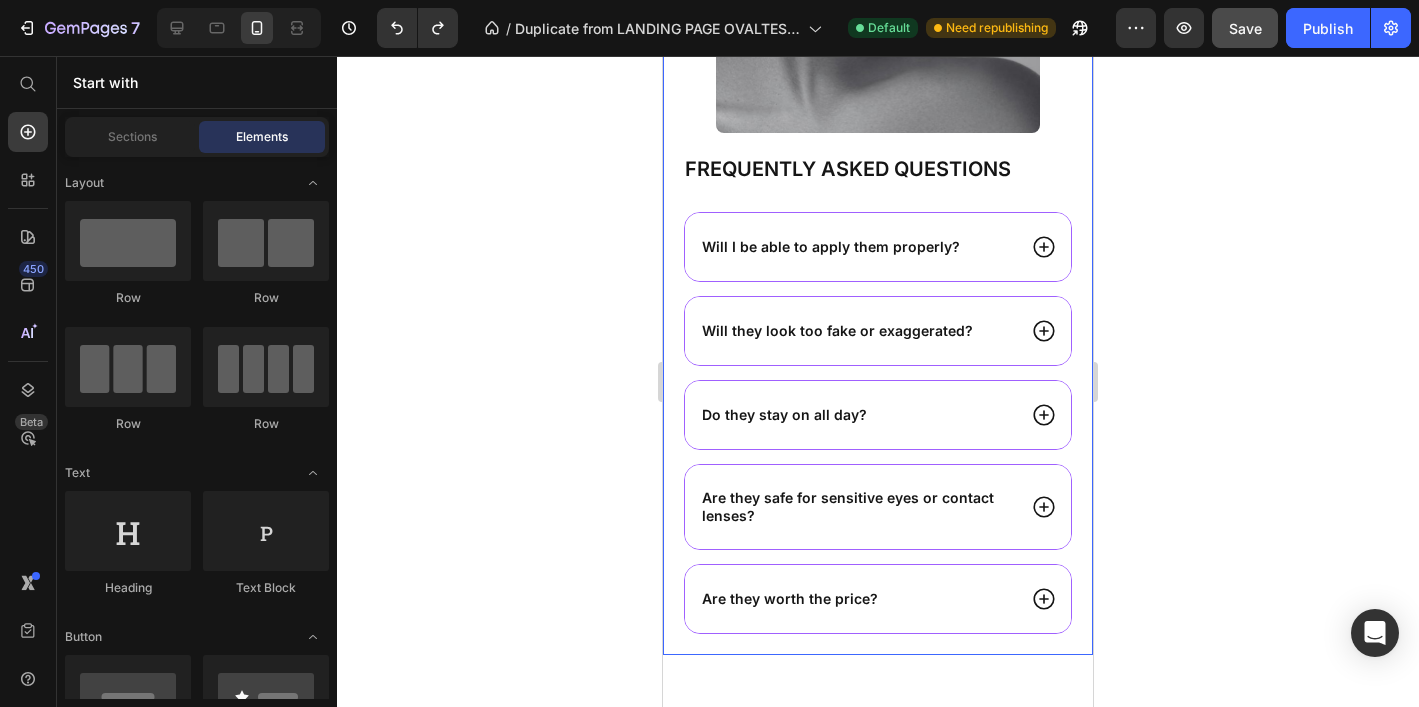scroll, scrollTop: 6767, scrollLeft: 0, axis: vertical 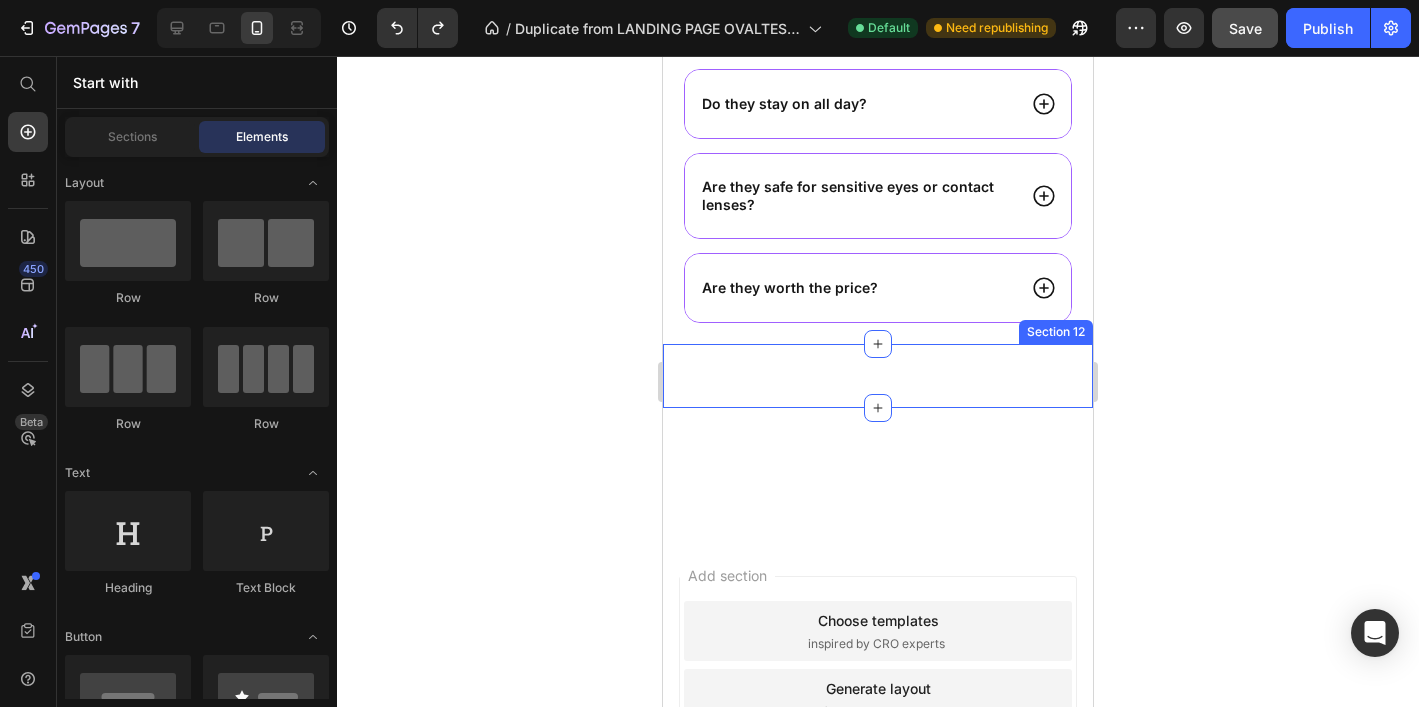 click on "Product Images apply in 3 seconds — no glue. all confidence Button OVALTES® NO.05 Velvet Black – Upgraded All-in-One Box Product Title Icon Icon Icon Icon Icon Icon List (6.537 Reviews) Text Block Row $37.00 Product Price $74.00 Product Price
50%OFF Button Row Color:  Black Material:  Dupond Curl Degree:  C/50° Length:  10mm Band:  Full Length 30mm Material Feature:  Vegan Text Block Kaching Bundles Kaching Bundles Buy it now Dynamic Checkout add to cart Add to Cart
Publish the page to see the content.
Custom Code
Custom Code Image Free Shipping — Because It Should Be Text Block Row Image 30-Day Risk-Free Trial  Text Block Row                Title Line Product Row Section 12" at bounding box center [878, 376] 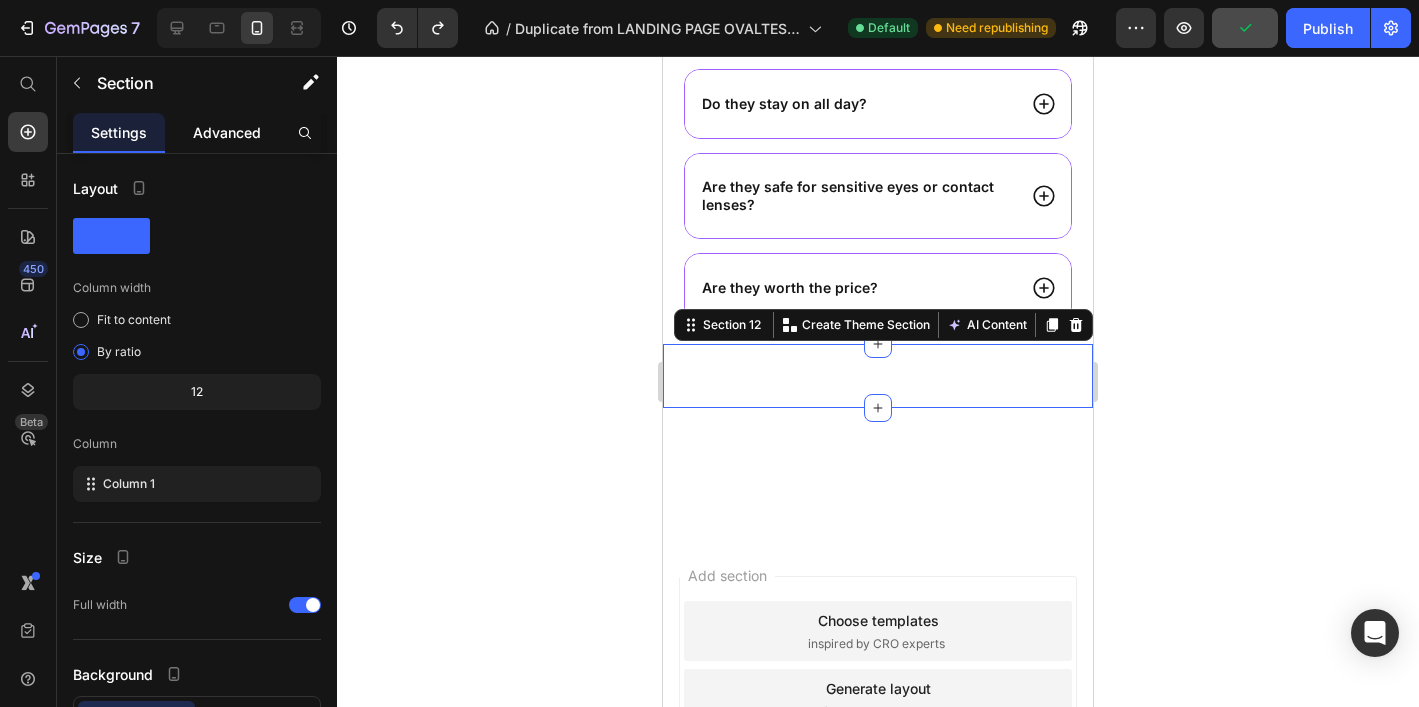 click on "Advanced" at bounding box center (227, 132) 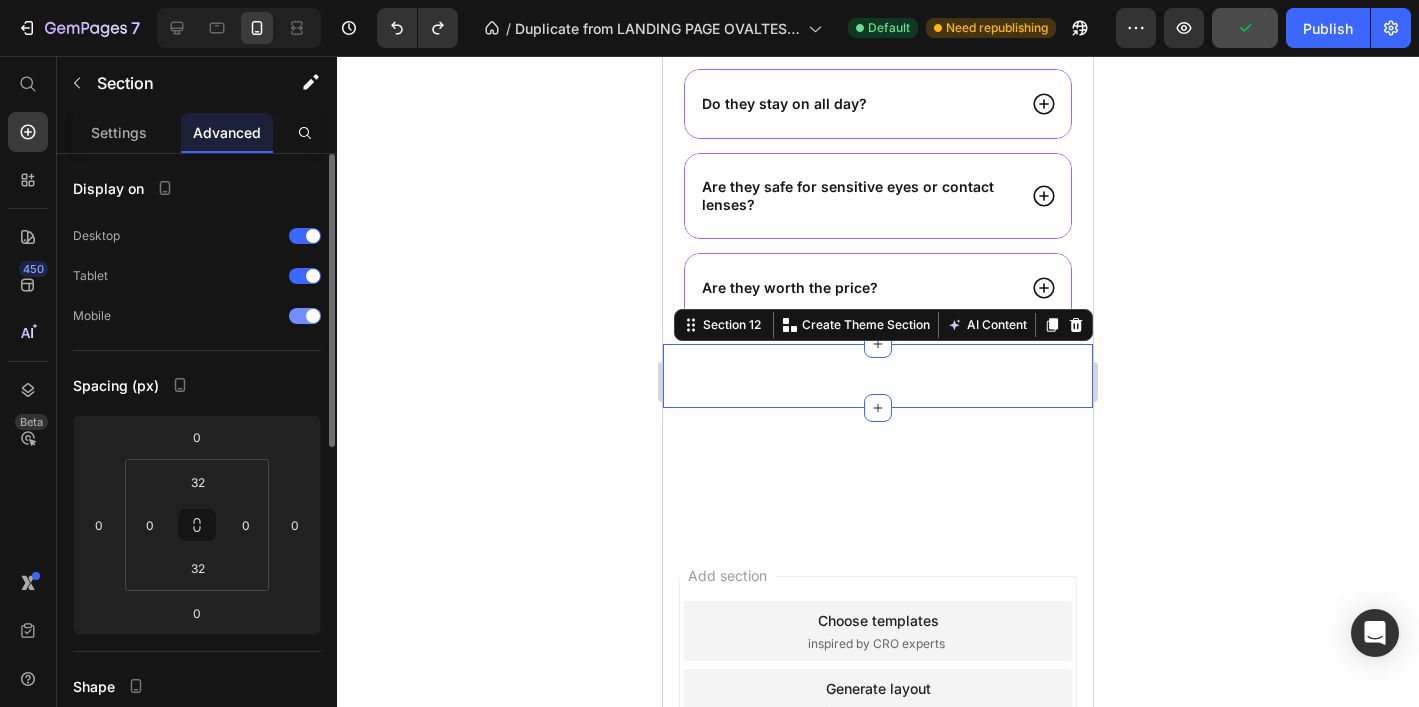 click 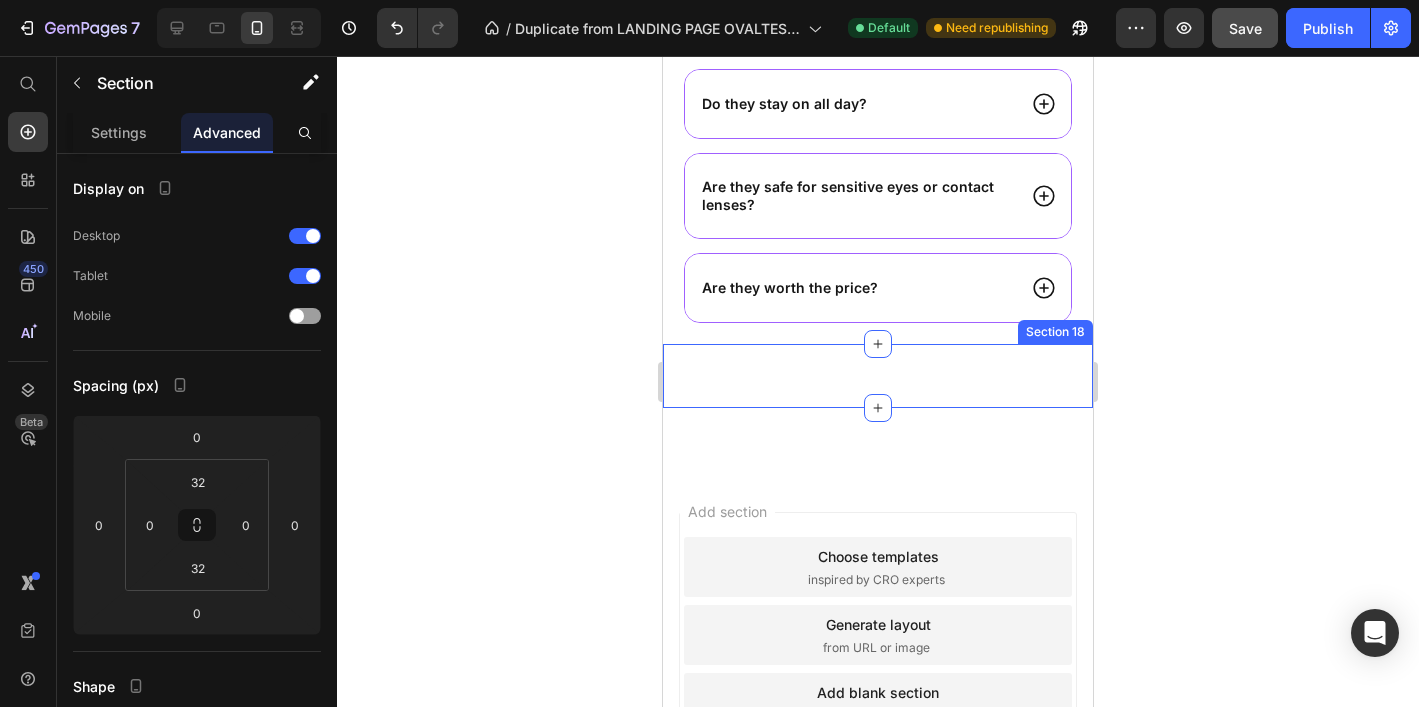click on "Image Magnetic Lock System Ergonomic Lash Applicator Built-in Mirror Reusable & Long-Lasting Item List Row Section 18" at bounding box center [878, 376] 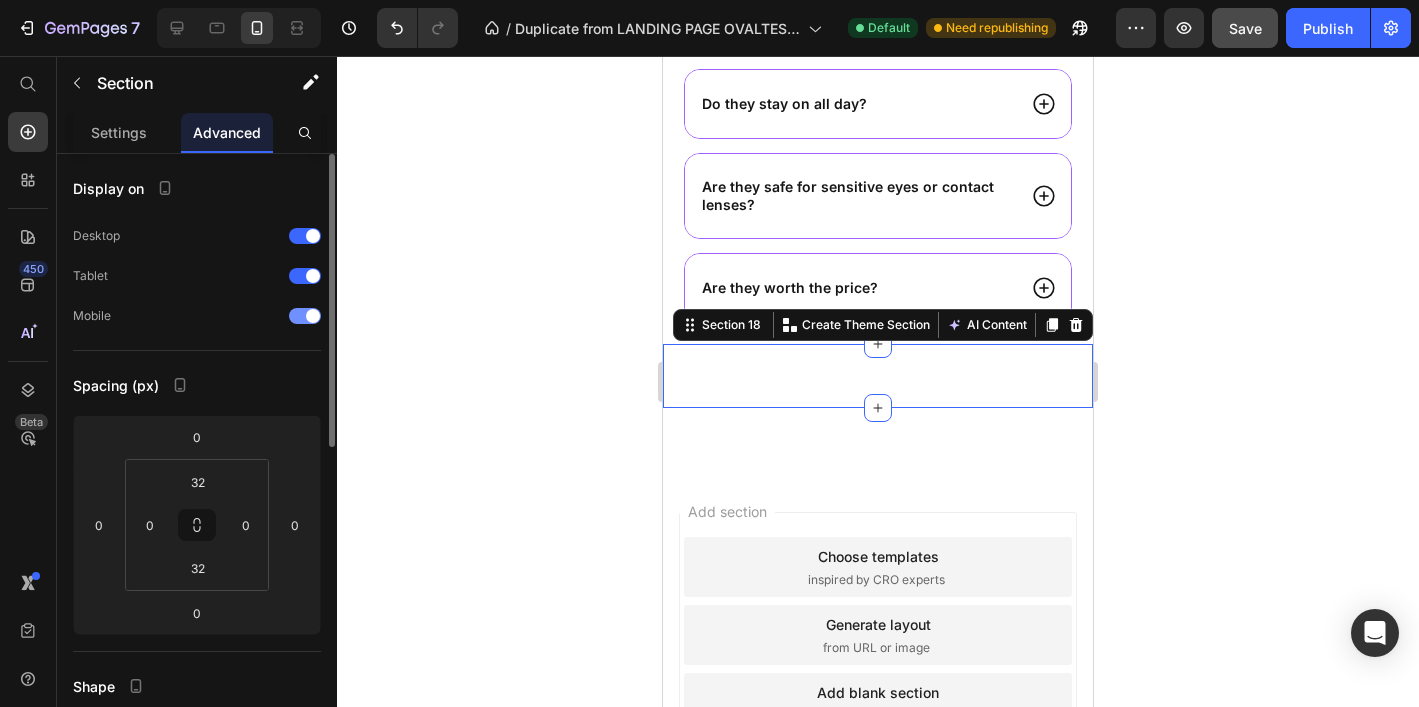 click at bounding box center [305, 316] 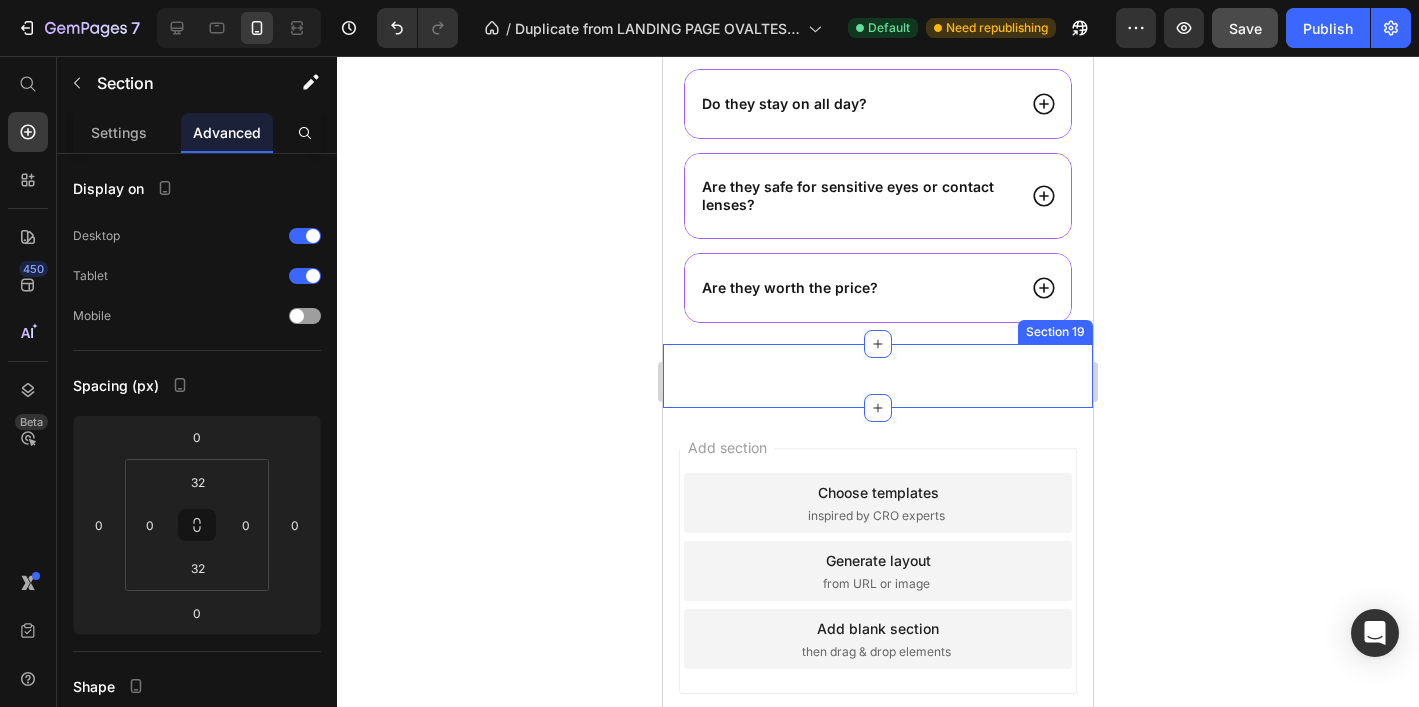 drag, startPoint x: 751, startPoint y: 369, endPoint x: 723, endPoint y: 366, distance: 28.160255 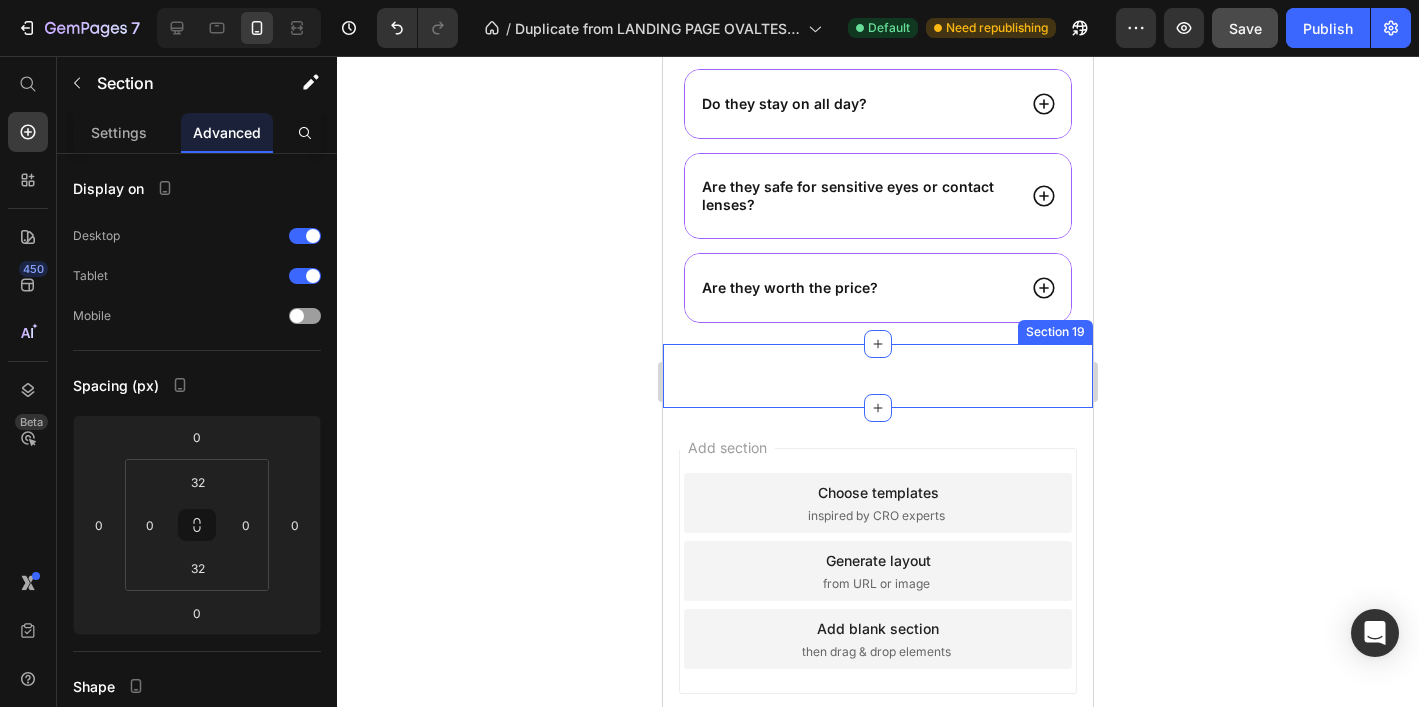 click on "Their Look, Their Way Heading Tap to watch how everyday women are transforming their look—fast, easy, and fuss-free. No scripts, just real reactions. Text Block
Publish the page to see the content.
Custom Code Row
Custom Code Third-Party Performance Tested Heading Row
Beach-Tested Button Sun, wind, salt, and zero excuses. These lashes stayed flawless through hours under the sun, resisting sweat, sand, and even a swim. No slipping, no smudging—just a natural, confident look all day long. Because beauty shouldn't melt away with the heat. Text Block
★
Tested by +3,000 customers
Custom Code
Gym-Proof Performance Button Text Block
★
Tested by +3,000 customers
Custom Code
Night-Party Tested Button Text Block
★" at bounding box center [878, 376] 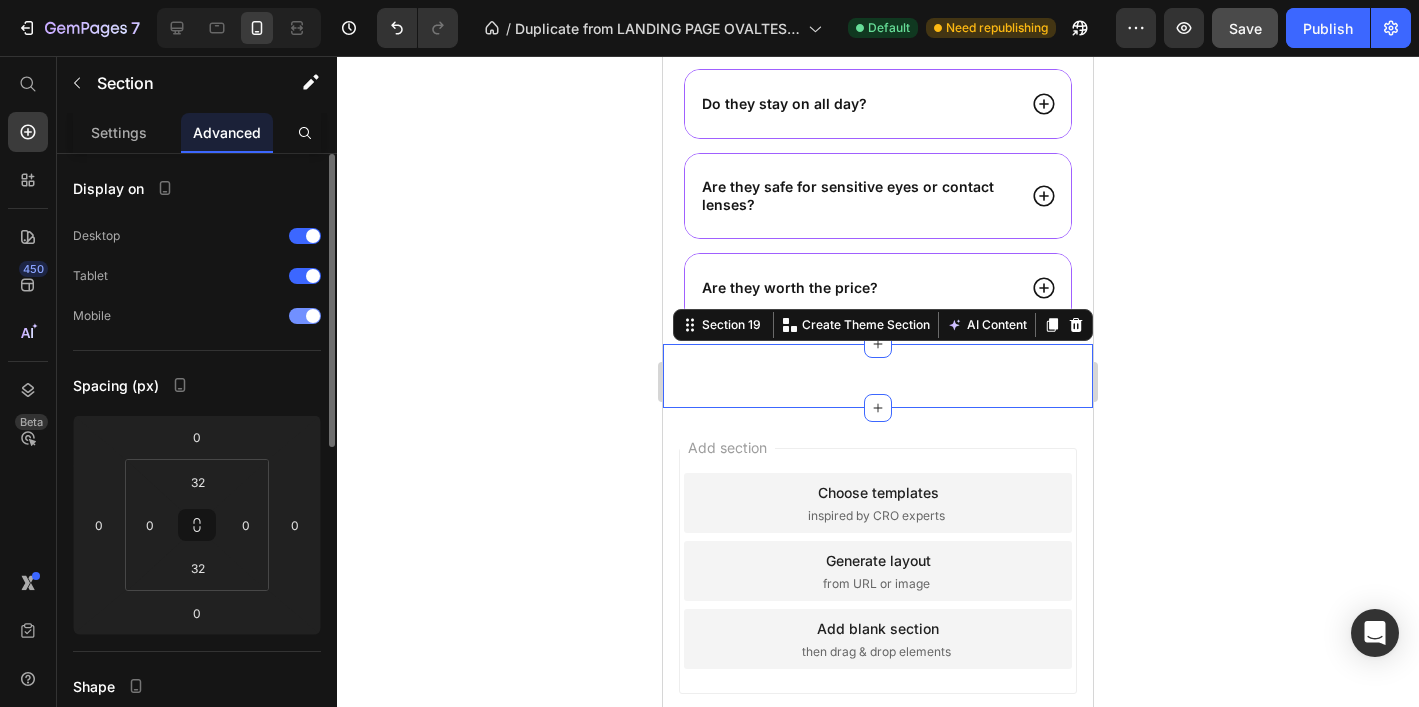 click at bounding box center [313, 316] 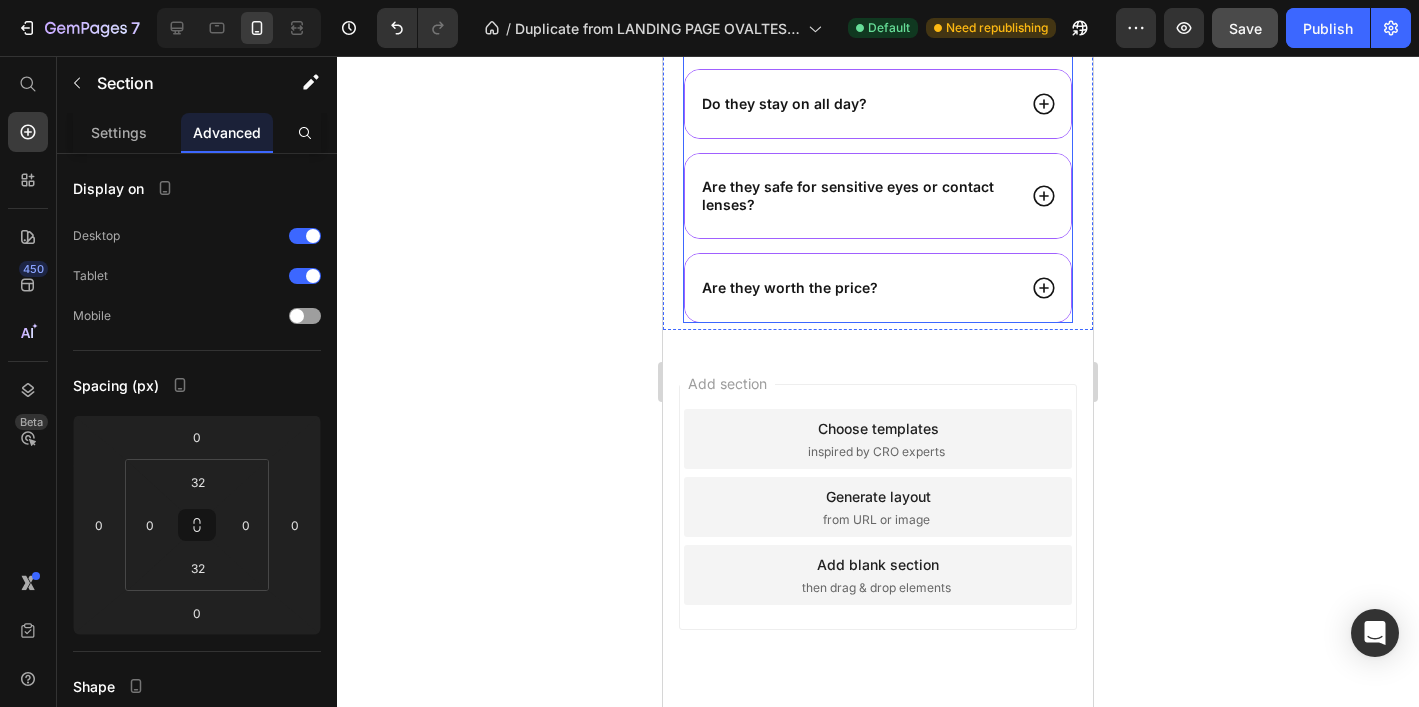 scroll, scrollTop: 6238, scrollLeft: 0, axis: vertical 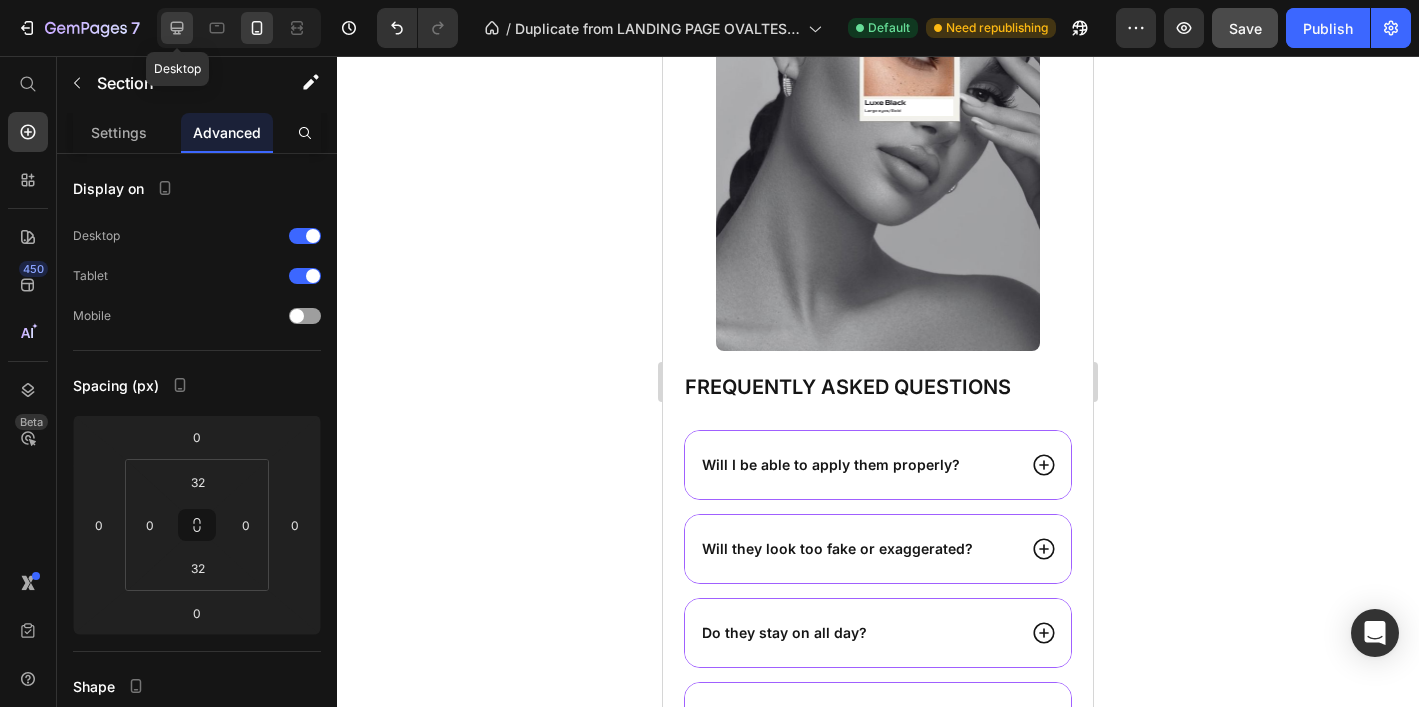 click 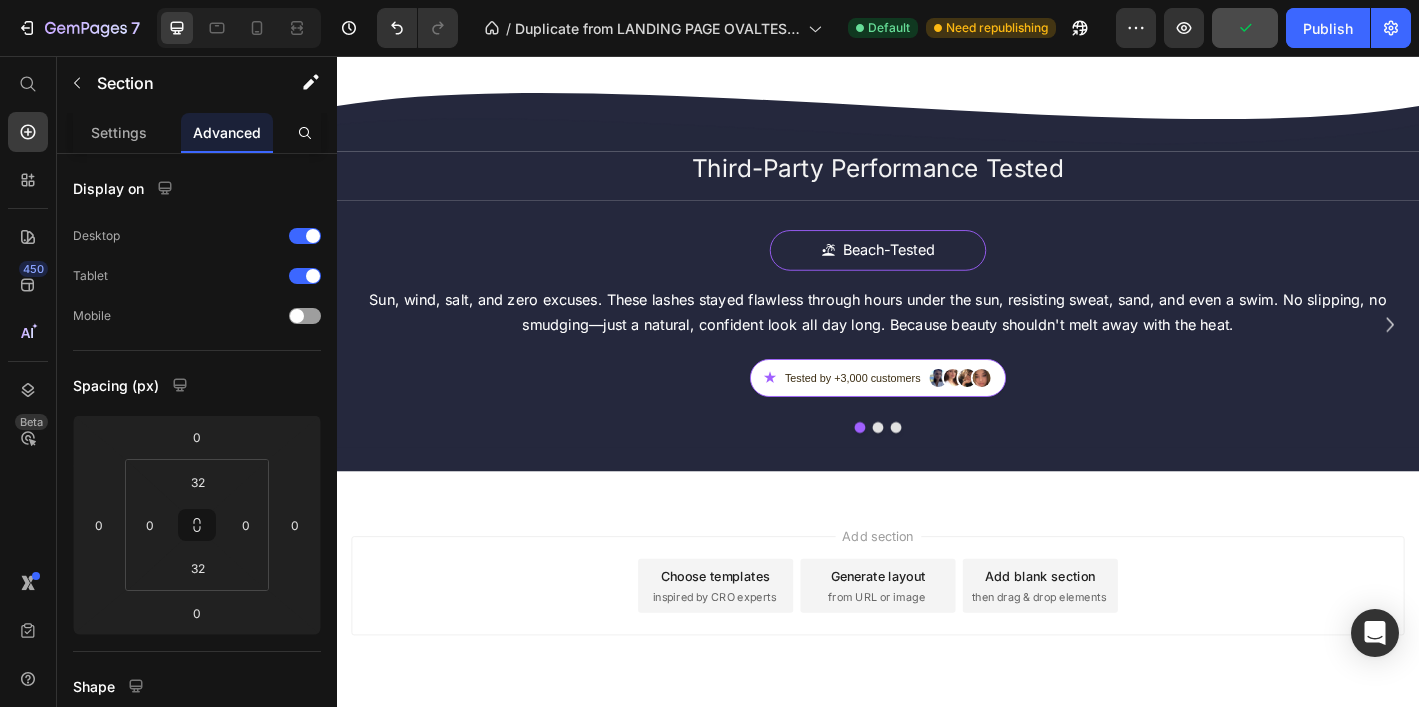 scroll, scrollTop: 4387, scrollLeft: 0, axis: vertical 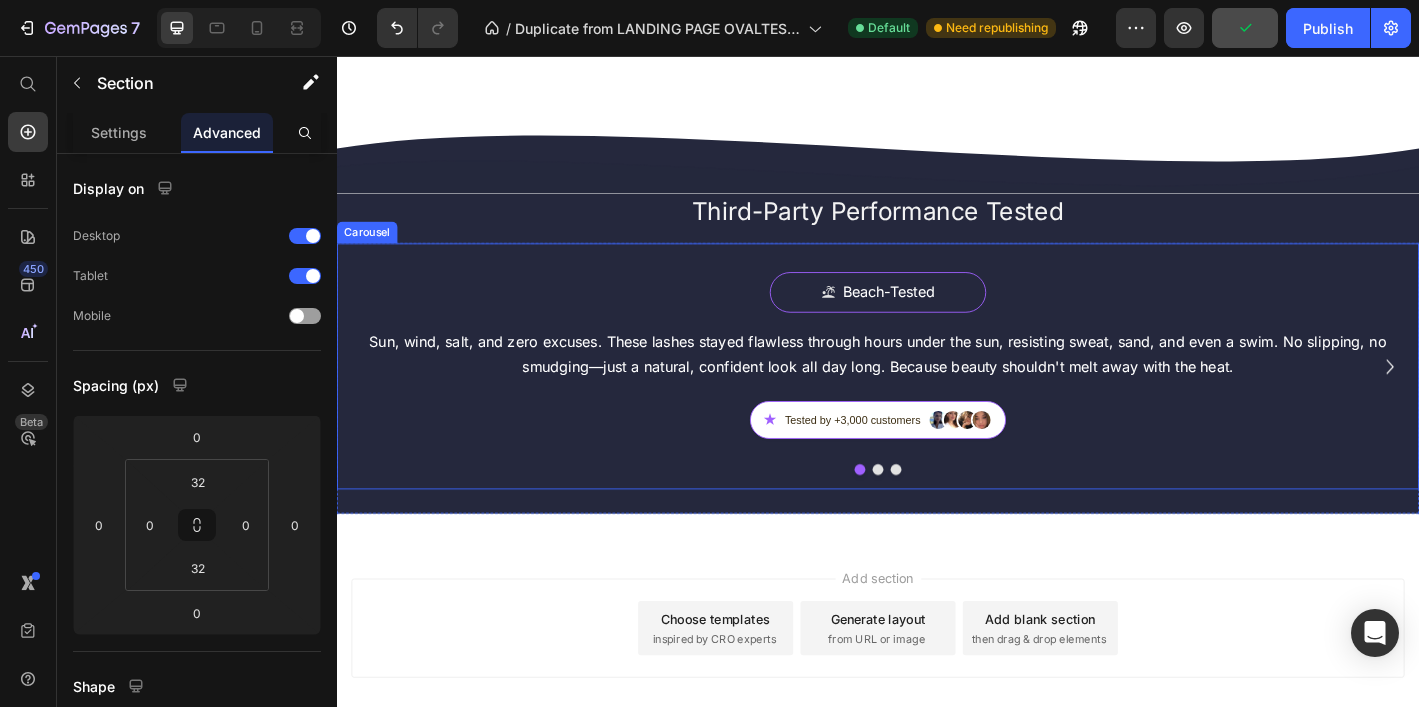 click on "Beach-Tested Button Sun, wind, salt, and zero excuses. These lashes stayed flawless through hours under the sun, resisting sweat, sand, and even a swim. No slipping, no smudging—just a natural, confident look all day long. Because beauty shouldn't melt away with the heat. Text Block
★
Tested by +3,000 customers
Custom Code" at bounding box center (937, 431) 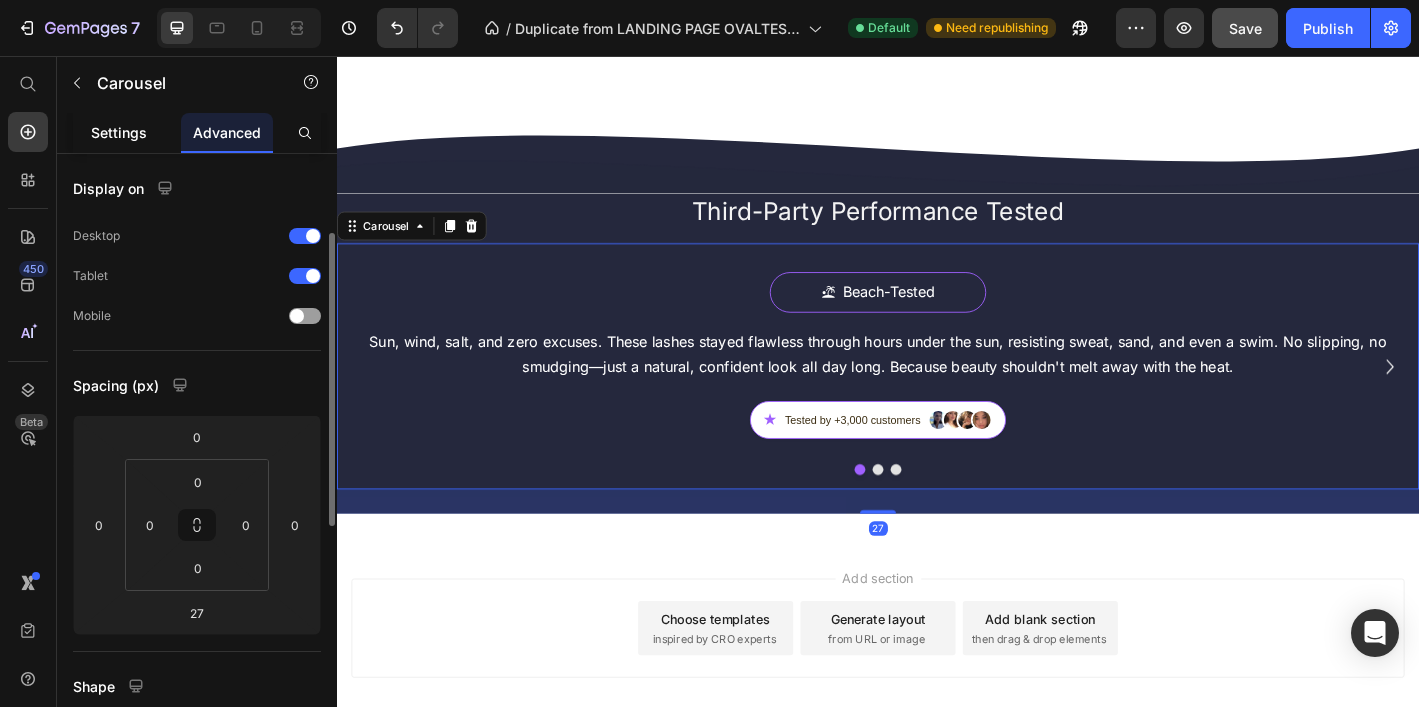 scroll, scrollTop: 54, scrollLeft: 0, axis: vertical 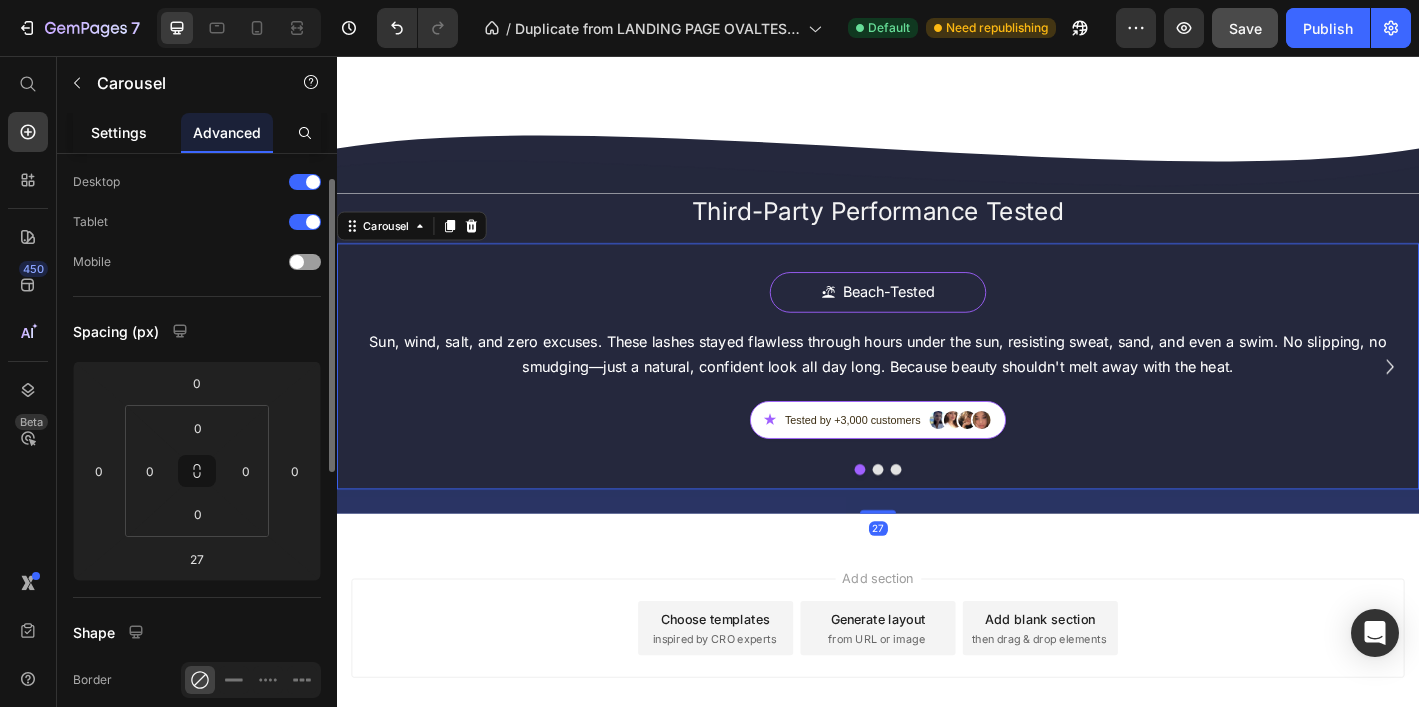 click on "Settings" at bounding box center (119, 132) 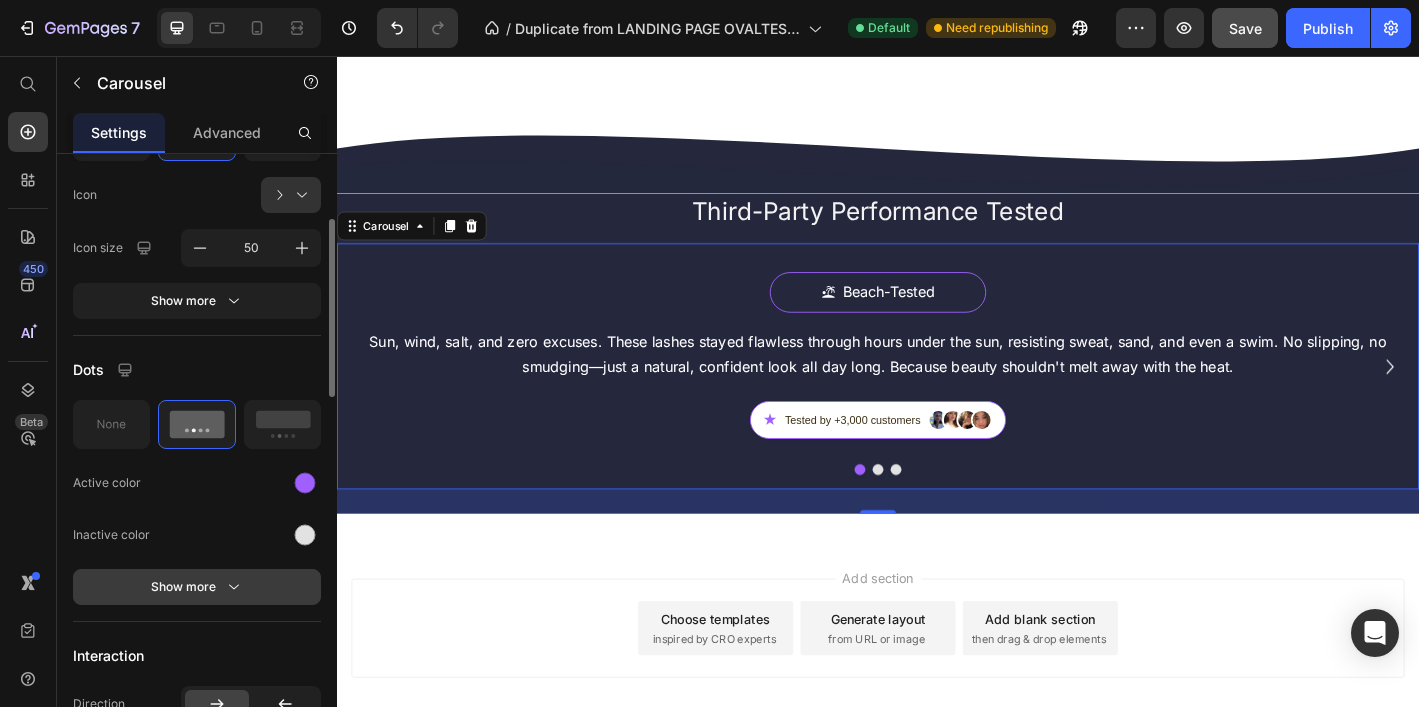 scroll, scrollTop: 638, scrollLeft: 0, axis: vertical 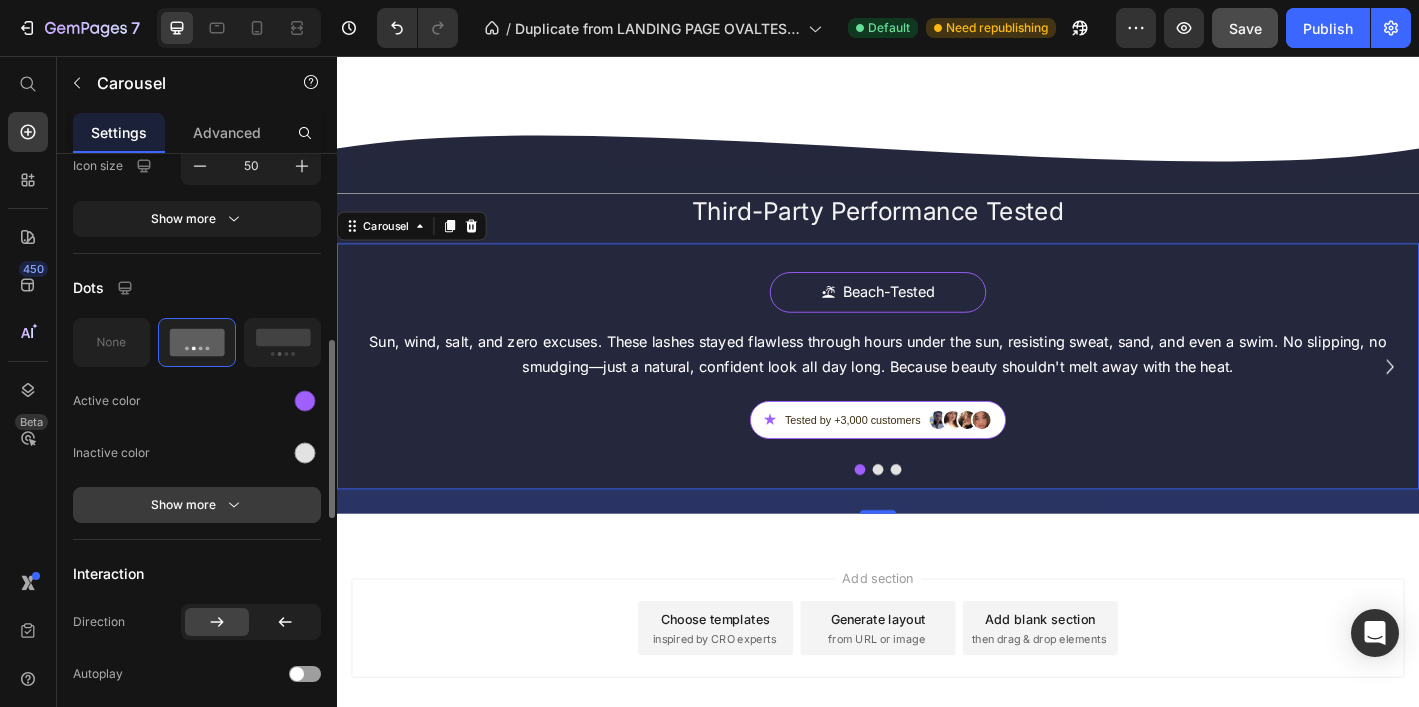 click on "Show more" at bounding box center (197, 505) 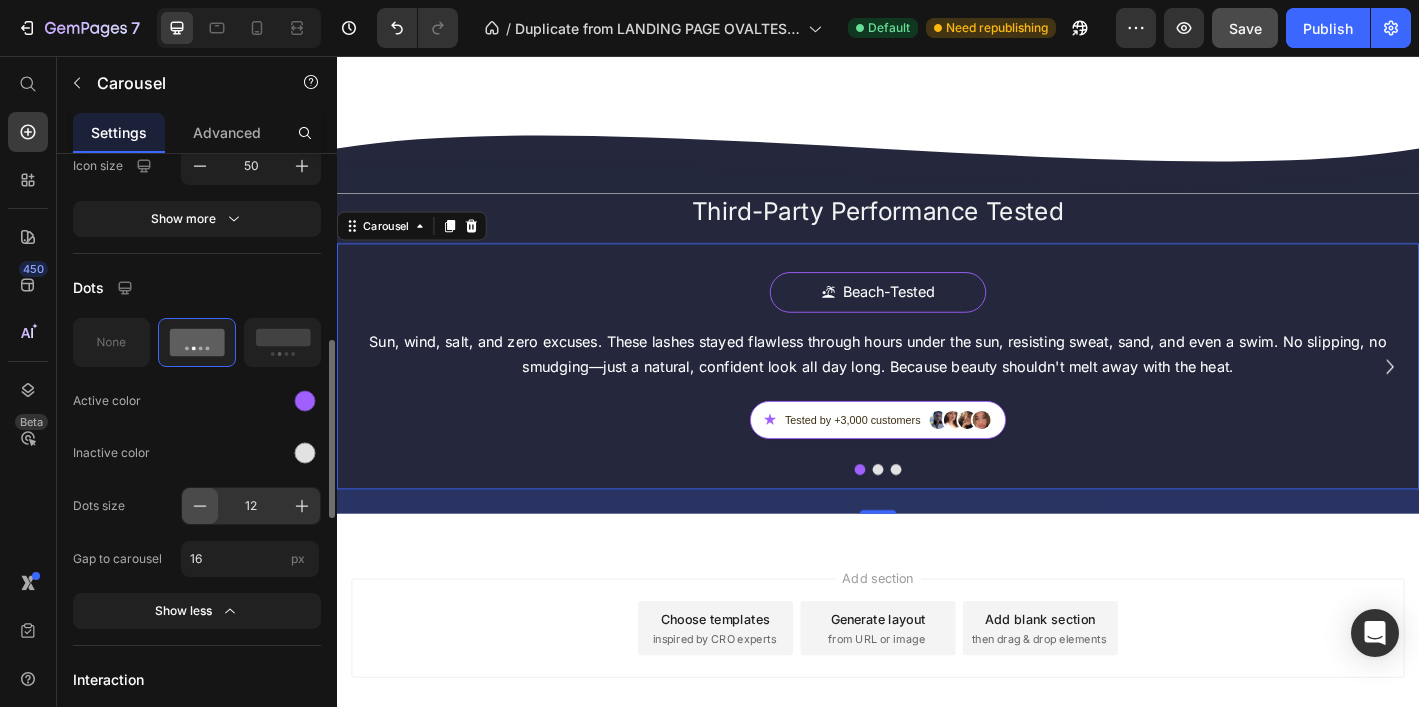 click 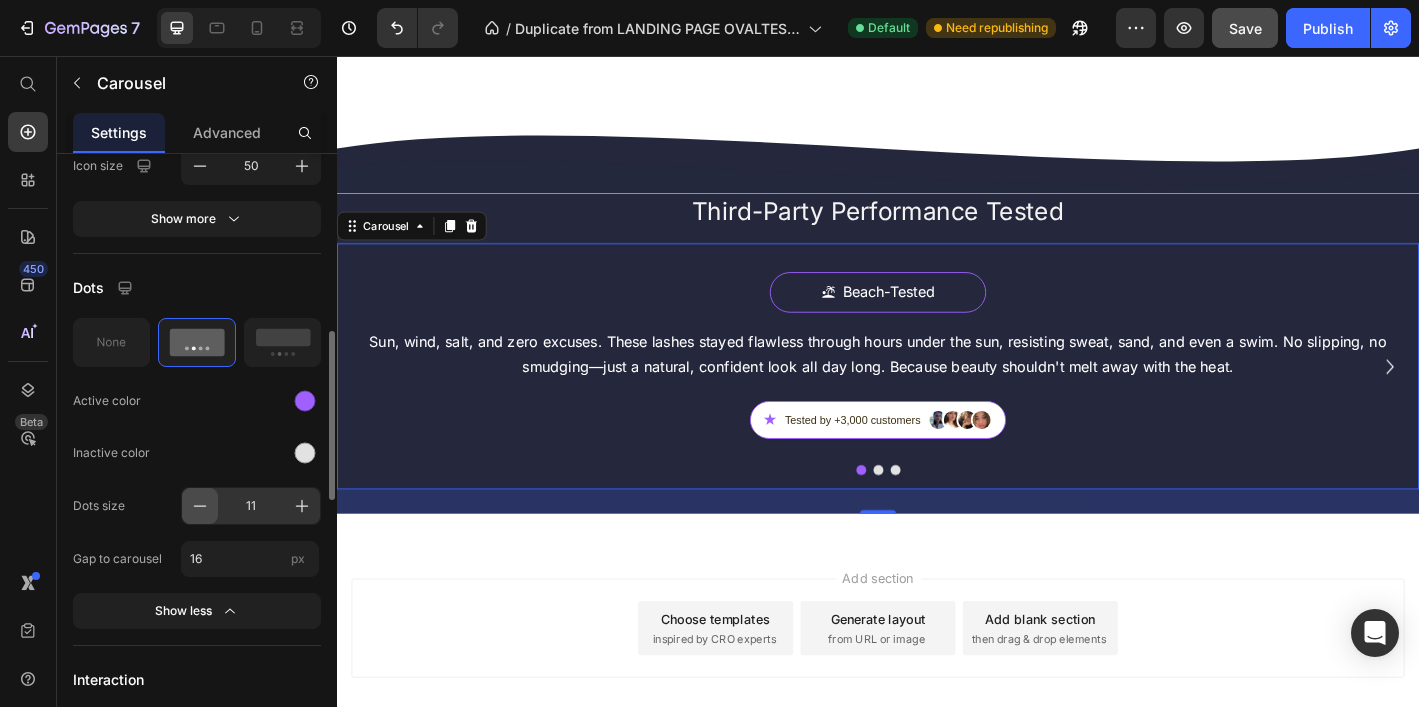 click 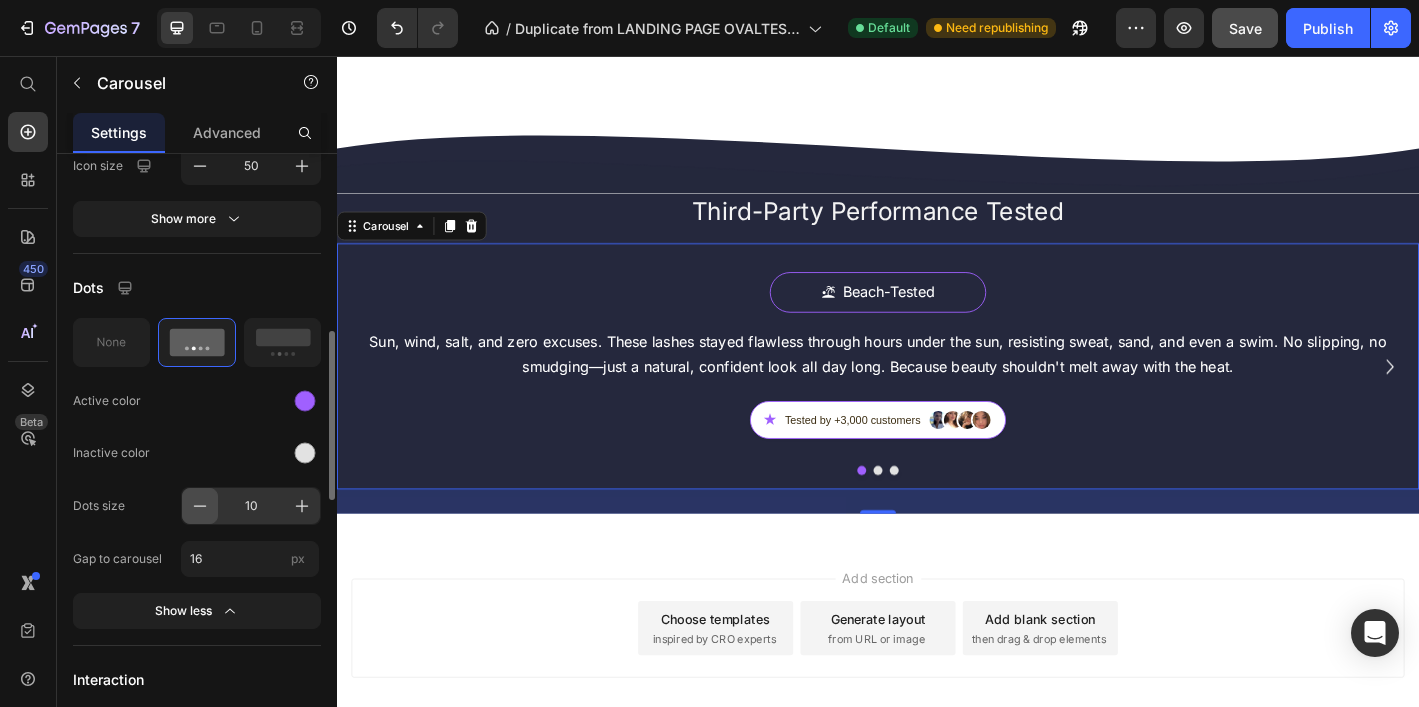 click 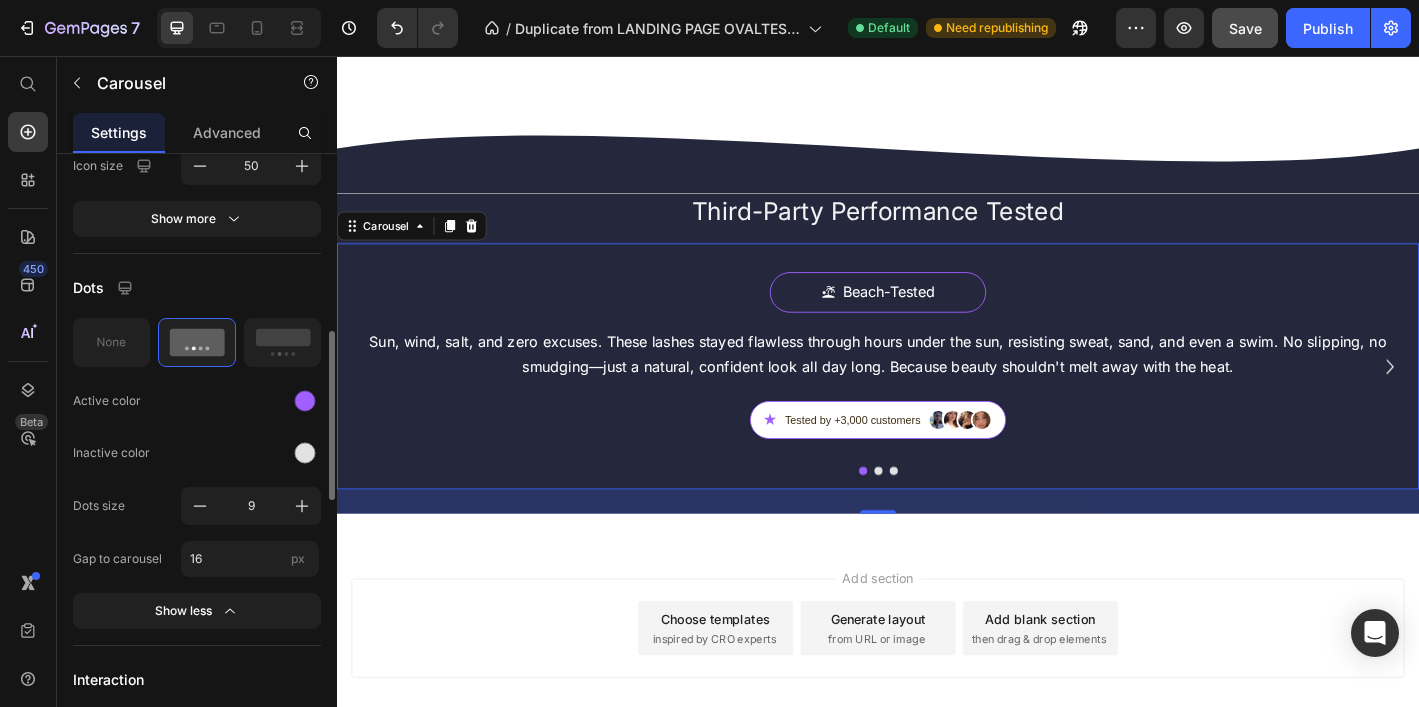 click on "Dots" at bounding box center [197, 288] 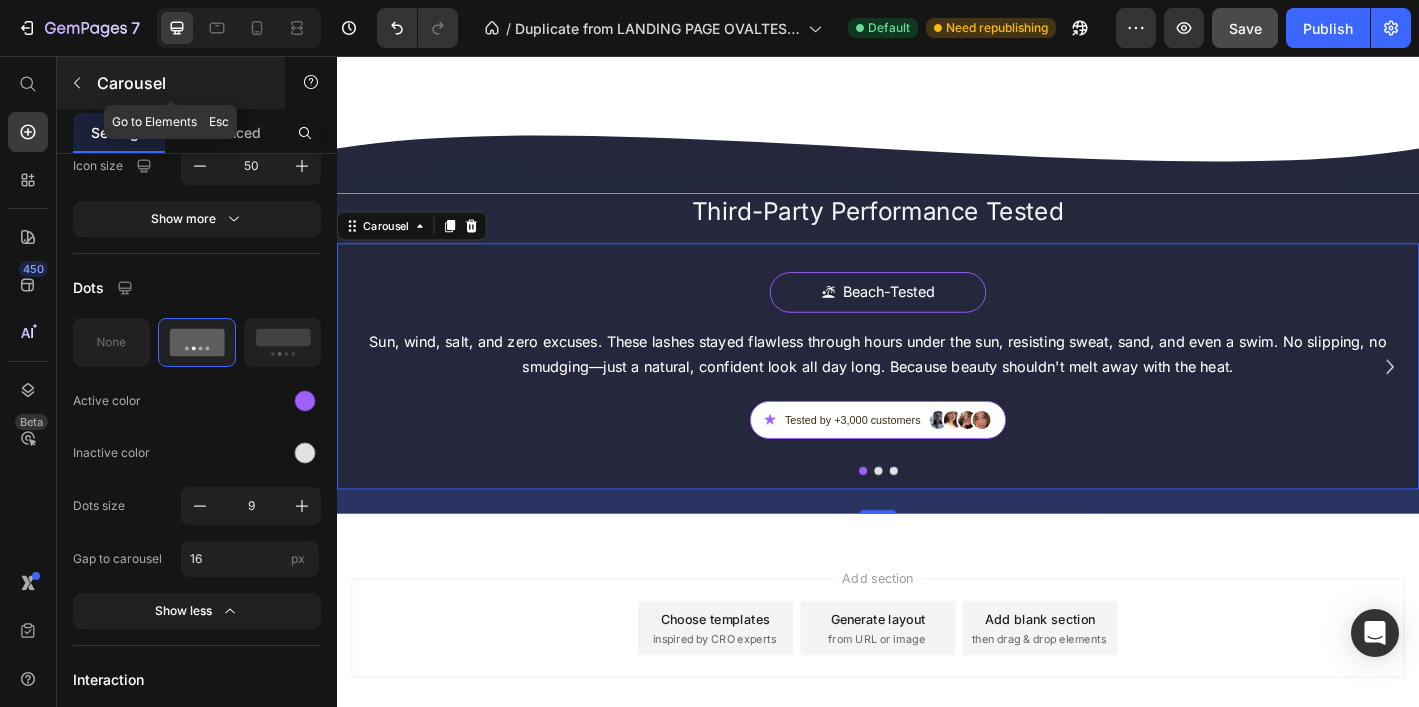 click 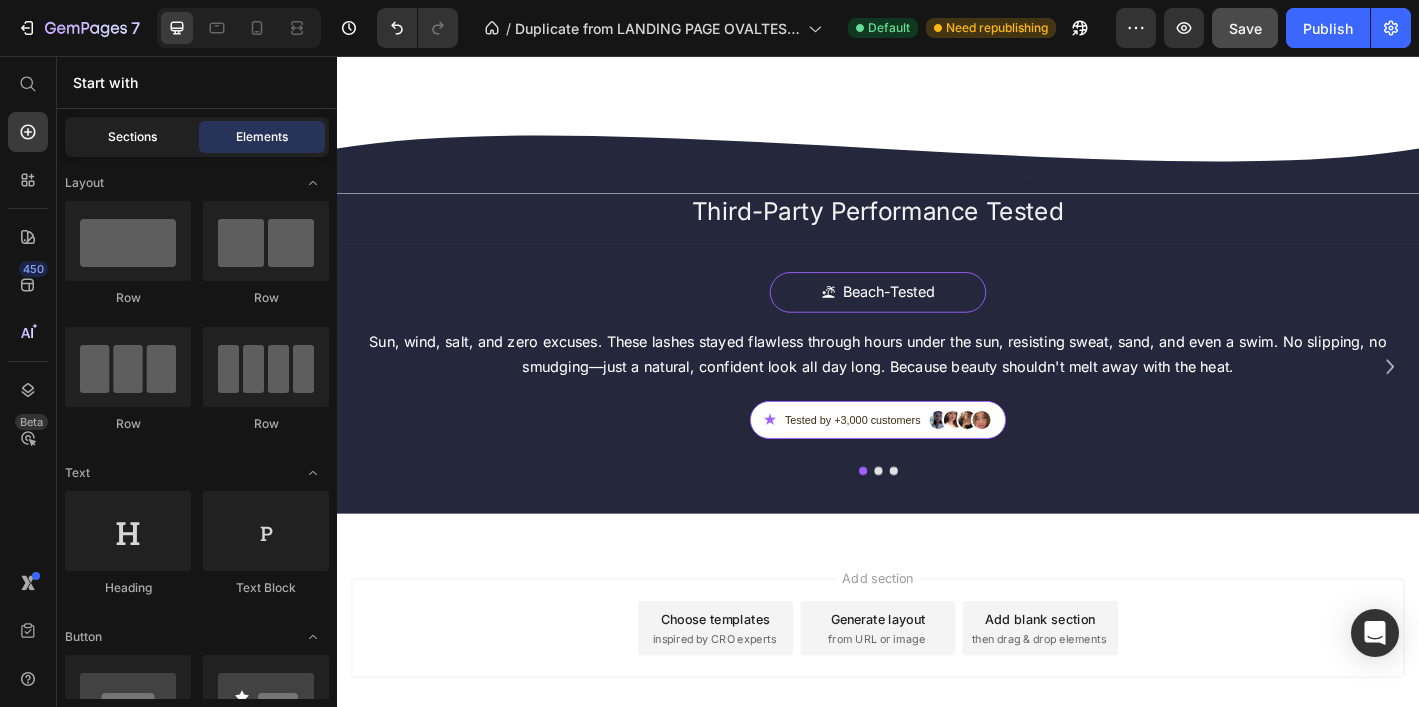 click on "Sections" at bounding box center (132, 137) 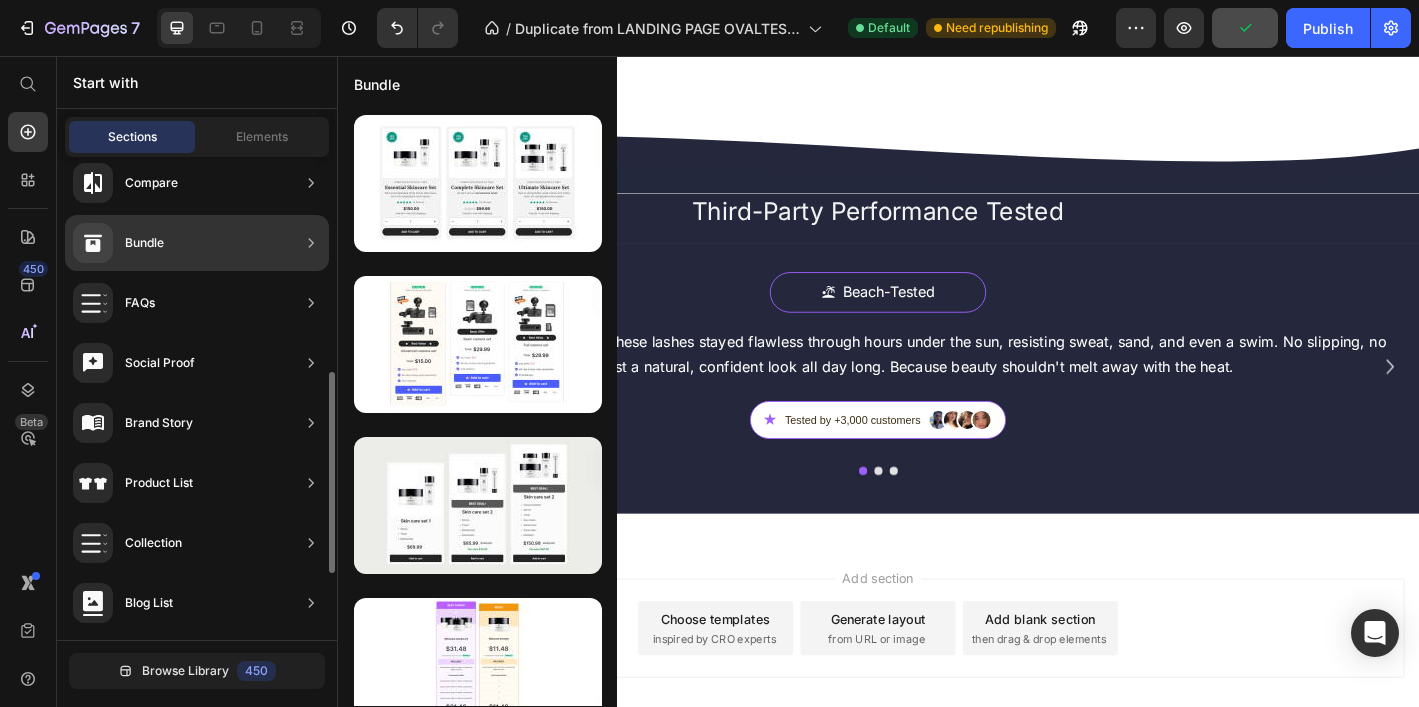 scroll, scrollTop: 504, scrollLeft: 0, axis: vertical 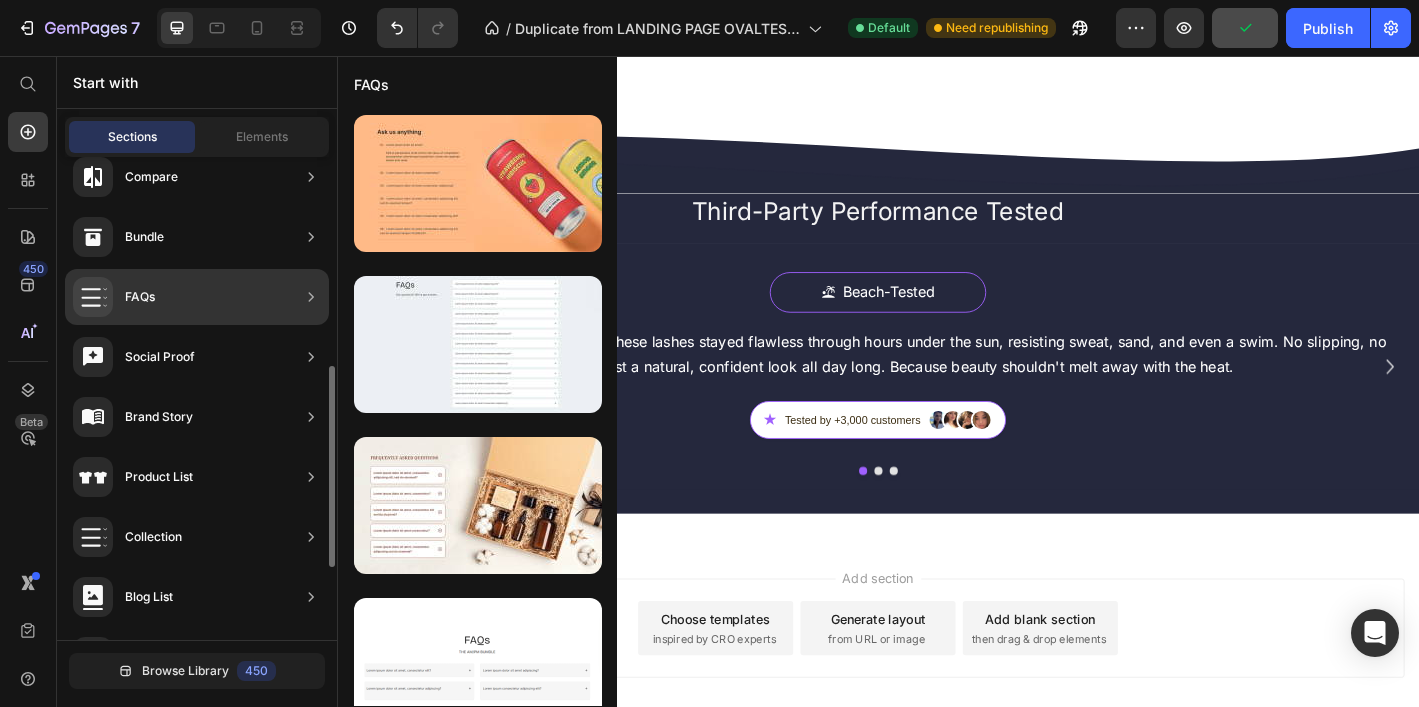 click on "FAQs" 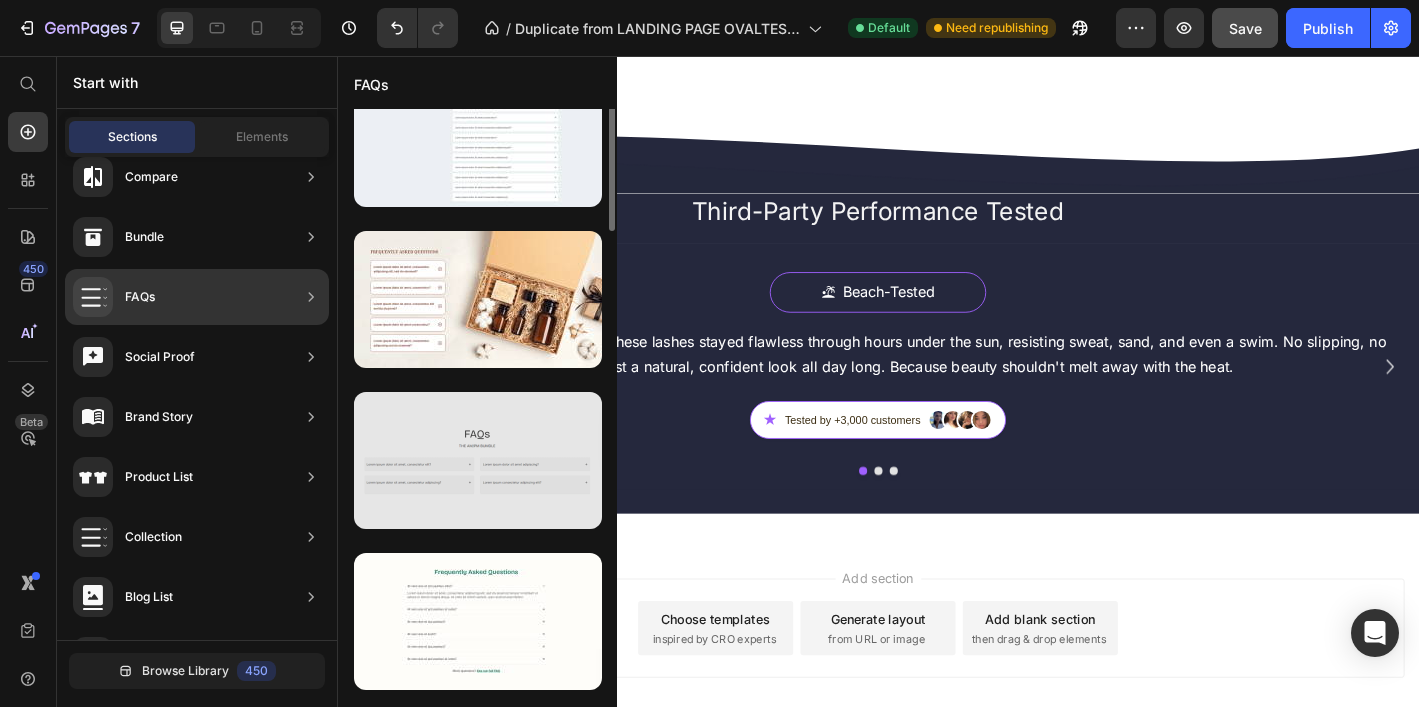 scroll, scrollTop: 276, scrollLeft: 0, axis: vertical 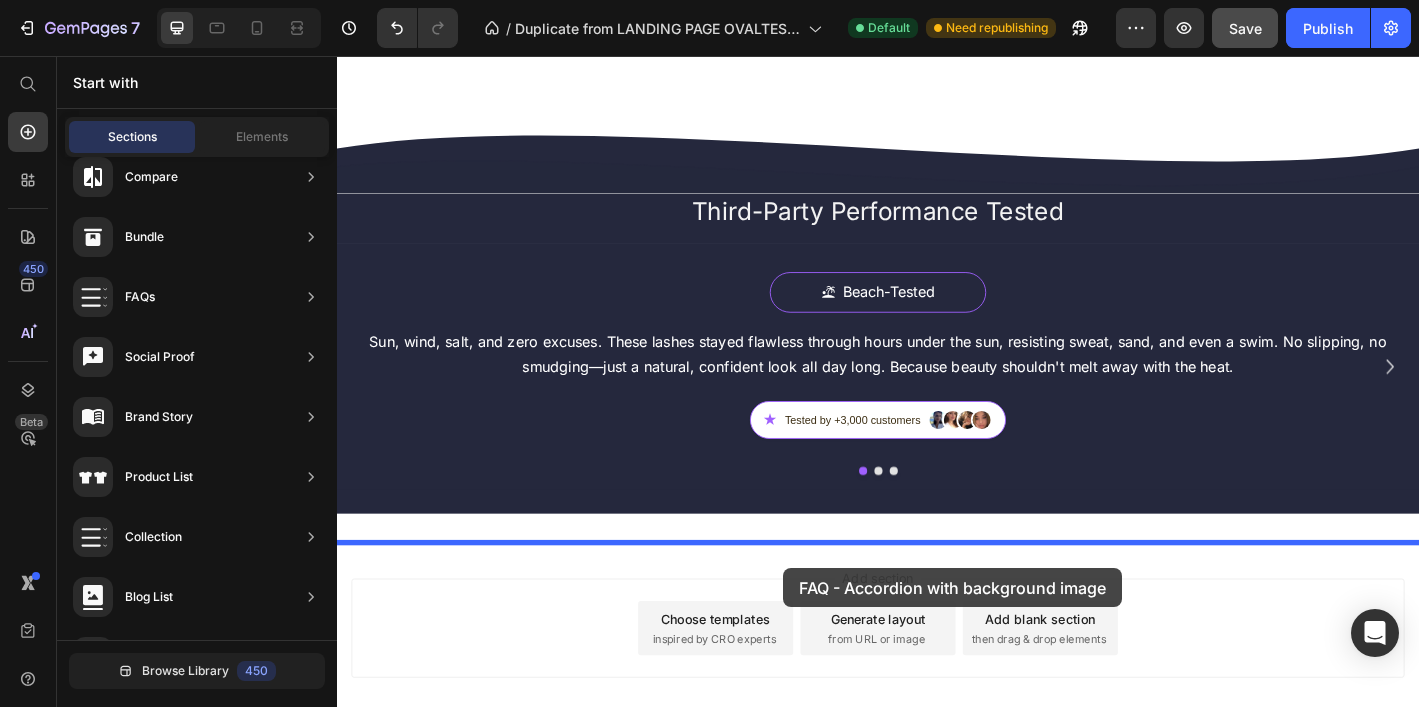 drag, startPoint x: 826, startPoint y: 299, endPoint x: 832, endPoint y: 624, distance: 325.0554 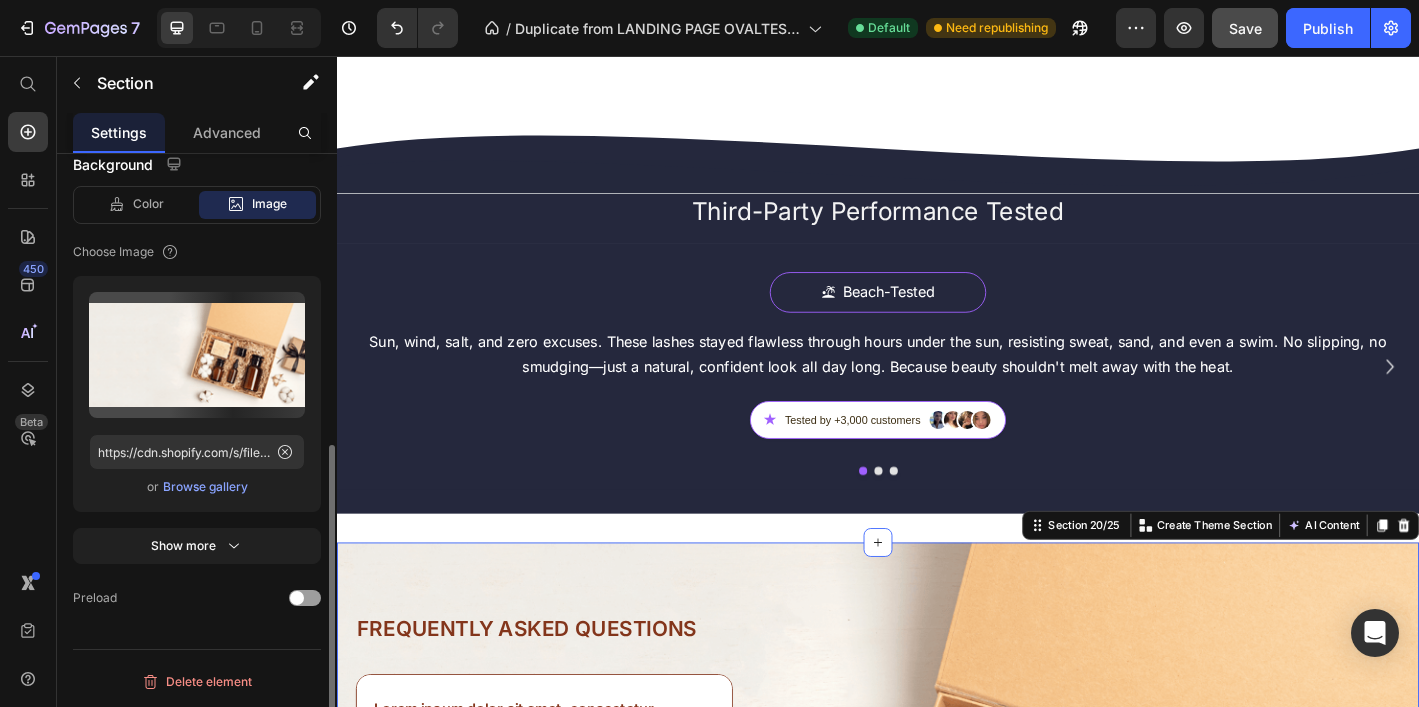scroll, scrollTop: 4391, scrollLeft: 0, axis: vertical 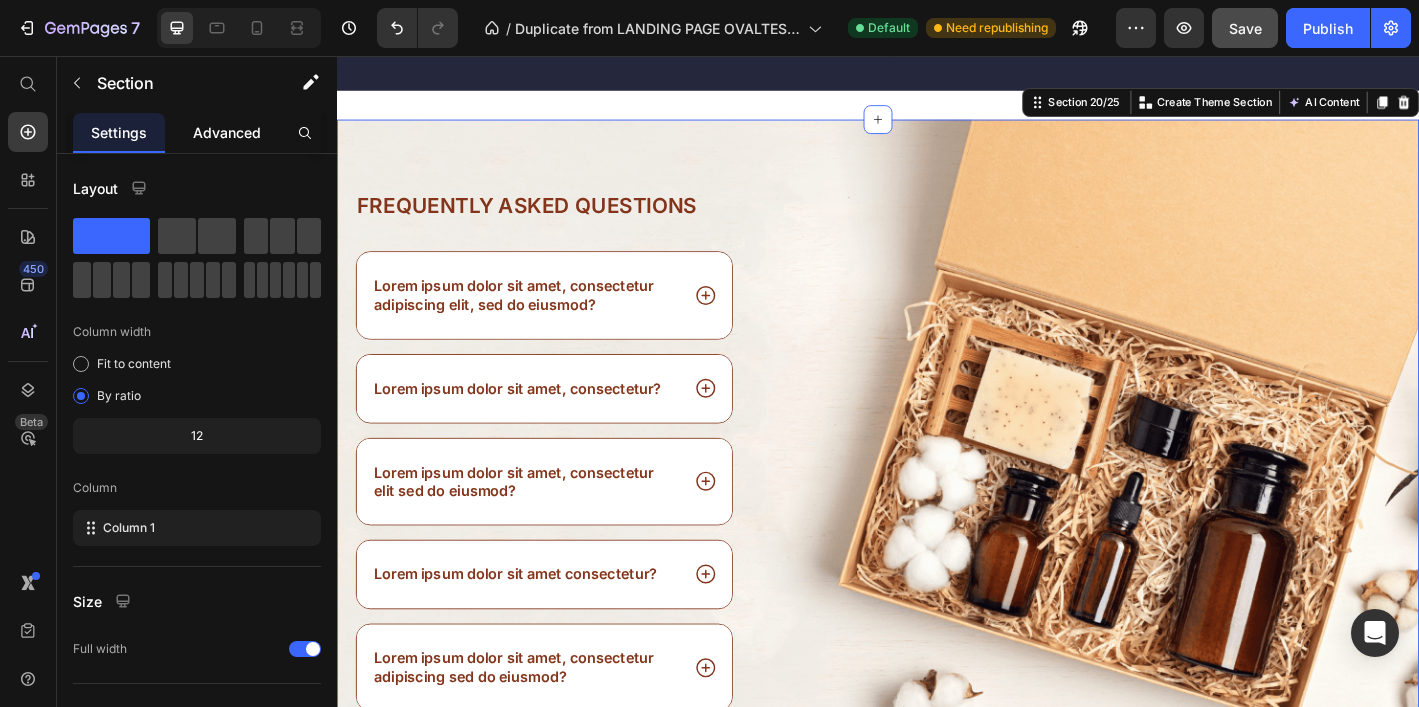 click on "Advanced" at bounding box center (227, 132) 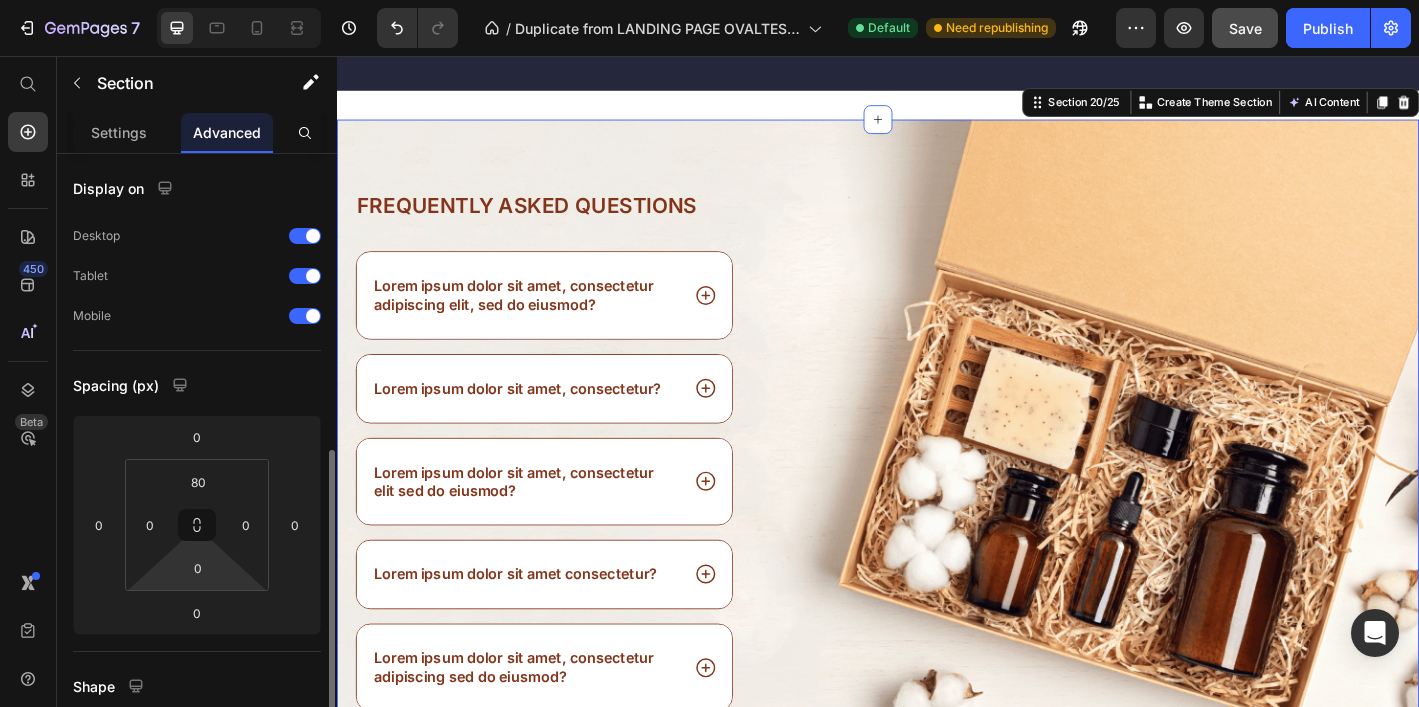 scroll, scrollTop: 204, scrollLeft: 0, axis: vertical 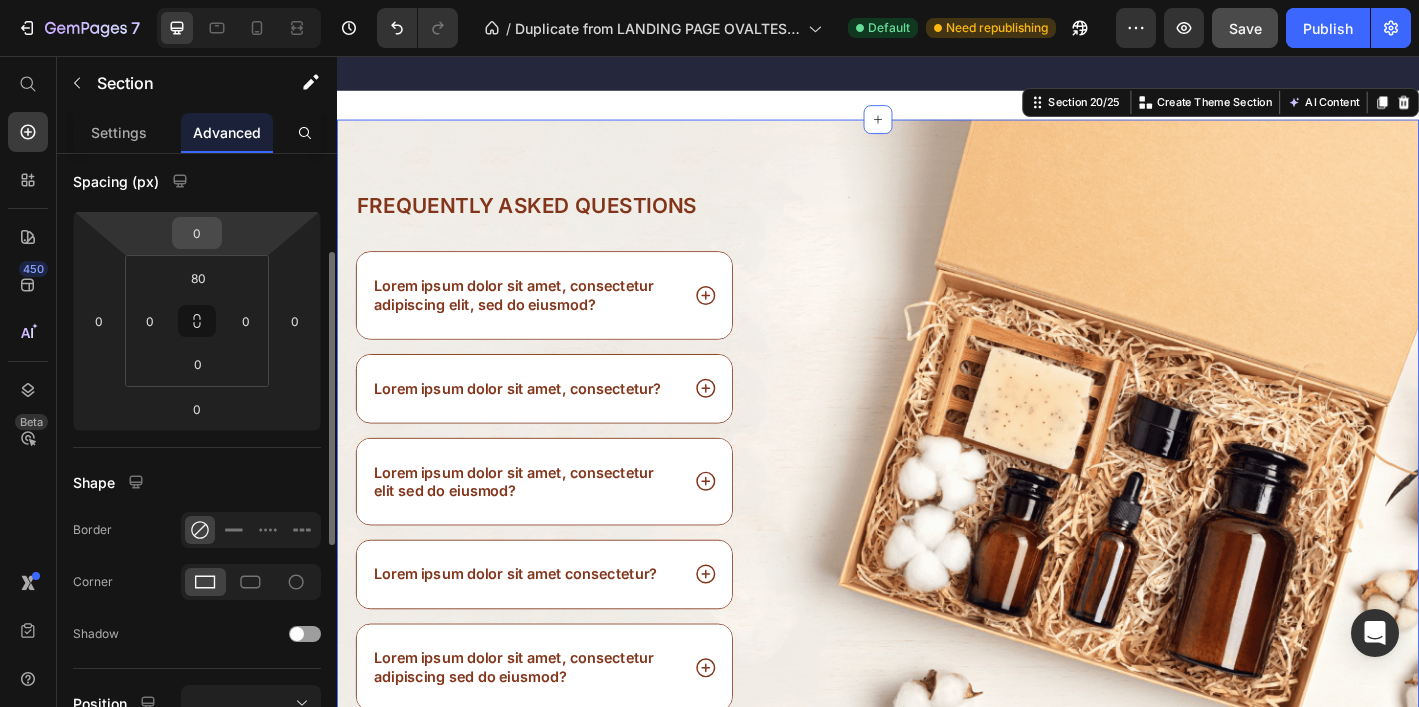 click on "0" at bounding box center (197, 233) 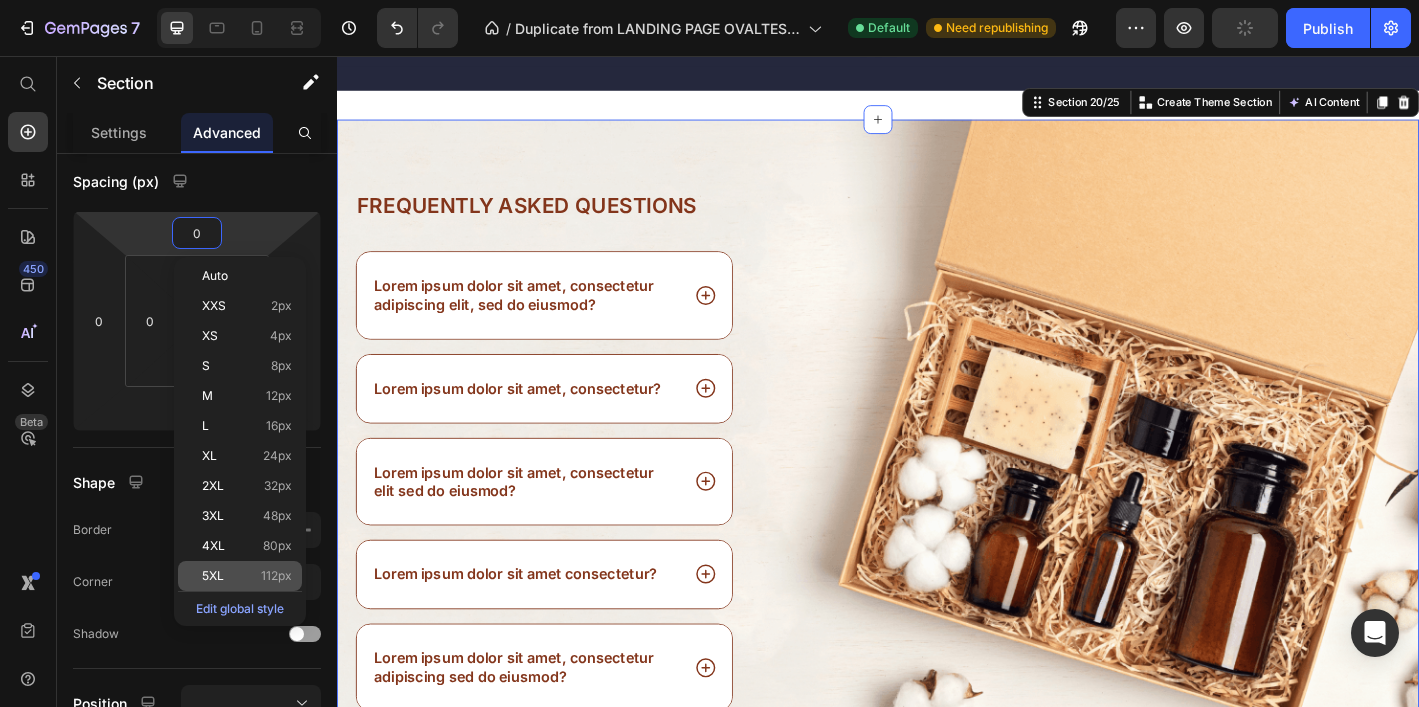 click on "5XL 112px" 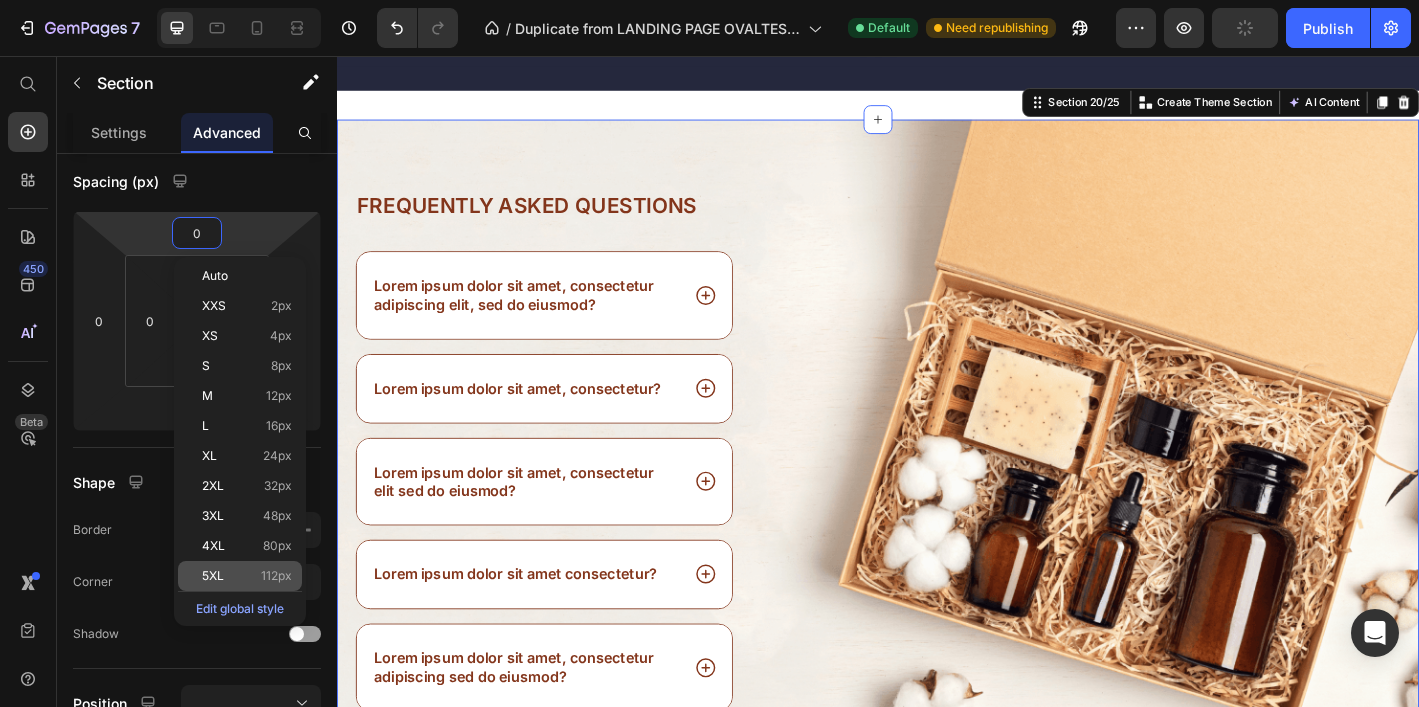type on "112" 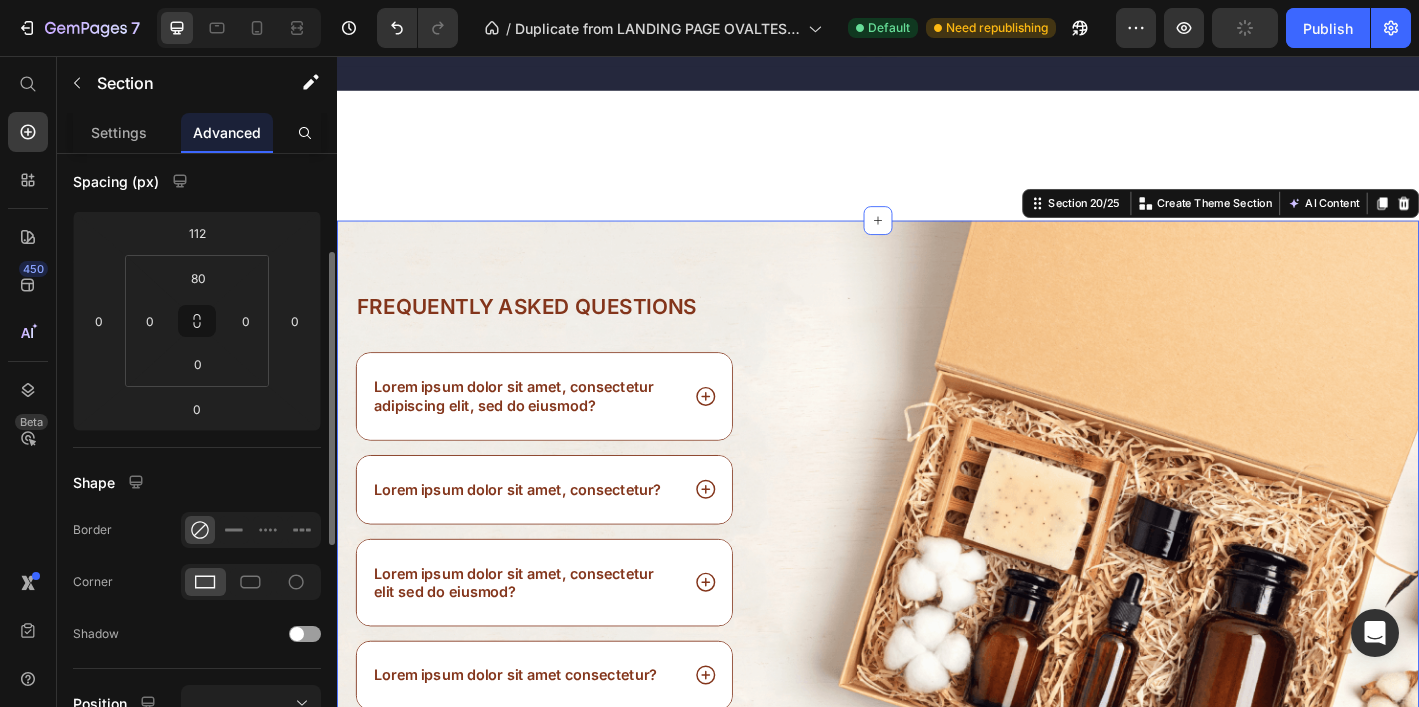 click on "Spacing (px)" at bounding box center [197, 181] 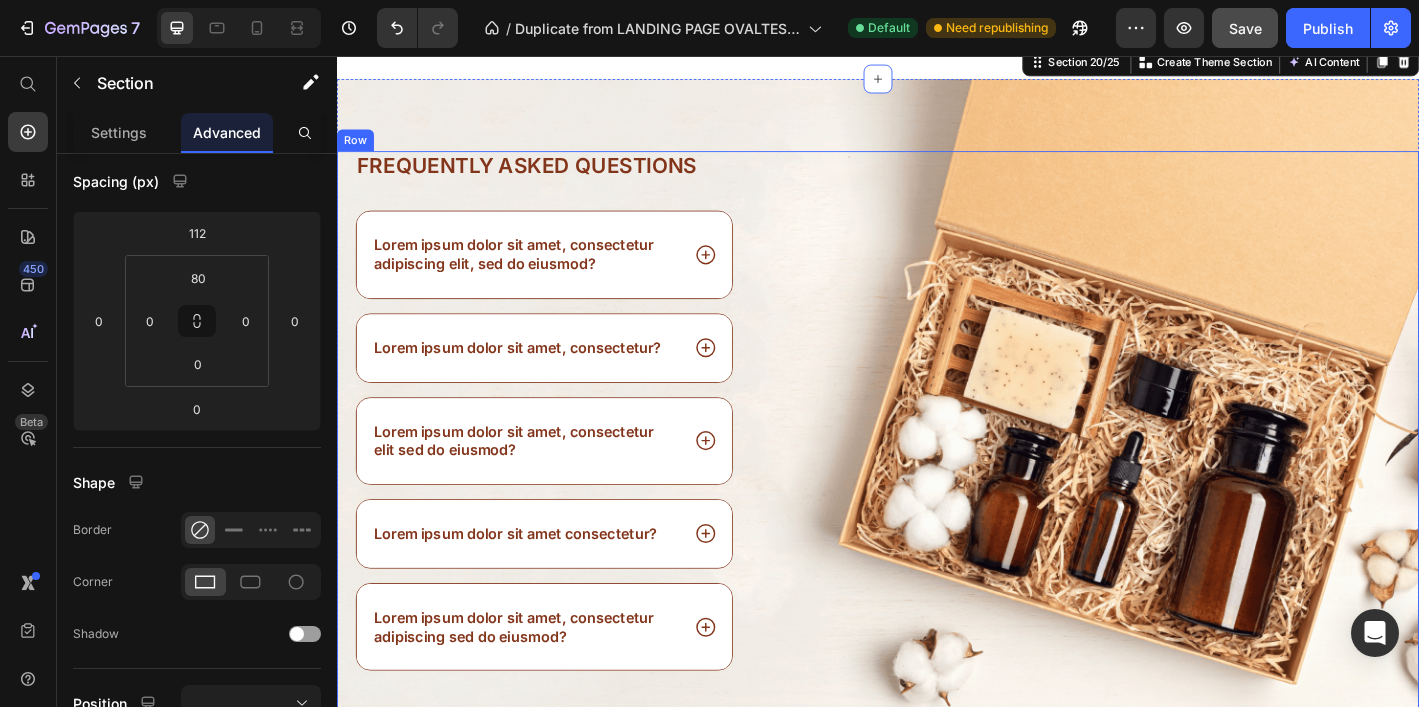 scroll, scrollTop: 4959, scrollLeft: 0, axis: vertical 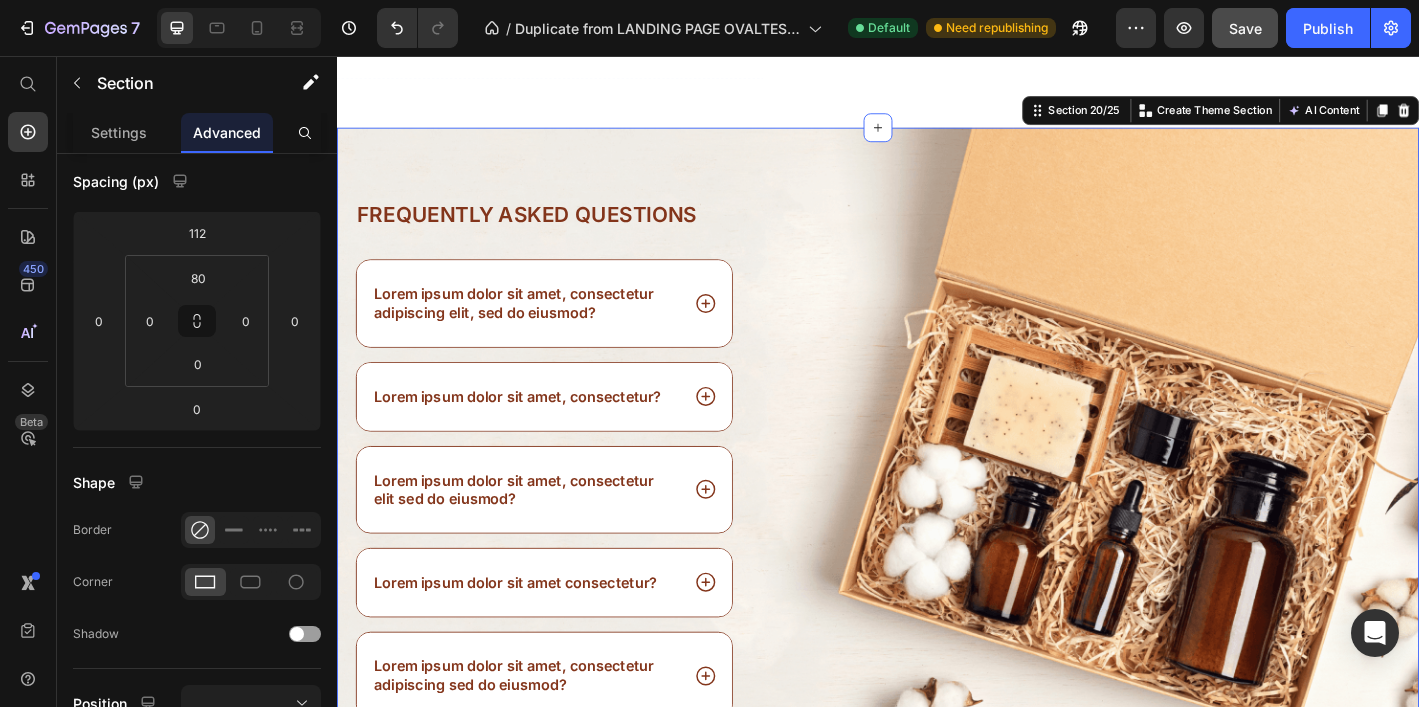 click on "Frequently asked questions Heading
Lorem ipsum dolor sit amet, consectetur adipiscing elit, sed do eiusmod?
Lorem ipsum dolor sit amet, consectetur?
Lorem ipsum dolor sit amet, consectetur elit sed do eiusmod?
Lorem ipsum dolor sit amet consectetur?
Lorem ipsum dolor sit amet, consectetur adipiscing sed do eiusmod? Accordion Row Image Row Section 20/25   You can create reusable sections Create Theme Section AI Content Write with GemAI What would you like to describe here? Tone and Voice Persuasive Product OVALTES® NO.02 Crystal Black – Upgraded All-in-One Box Show more Generate" at bounding box center [937, 498] 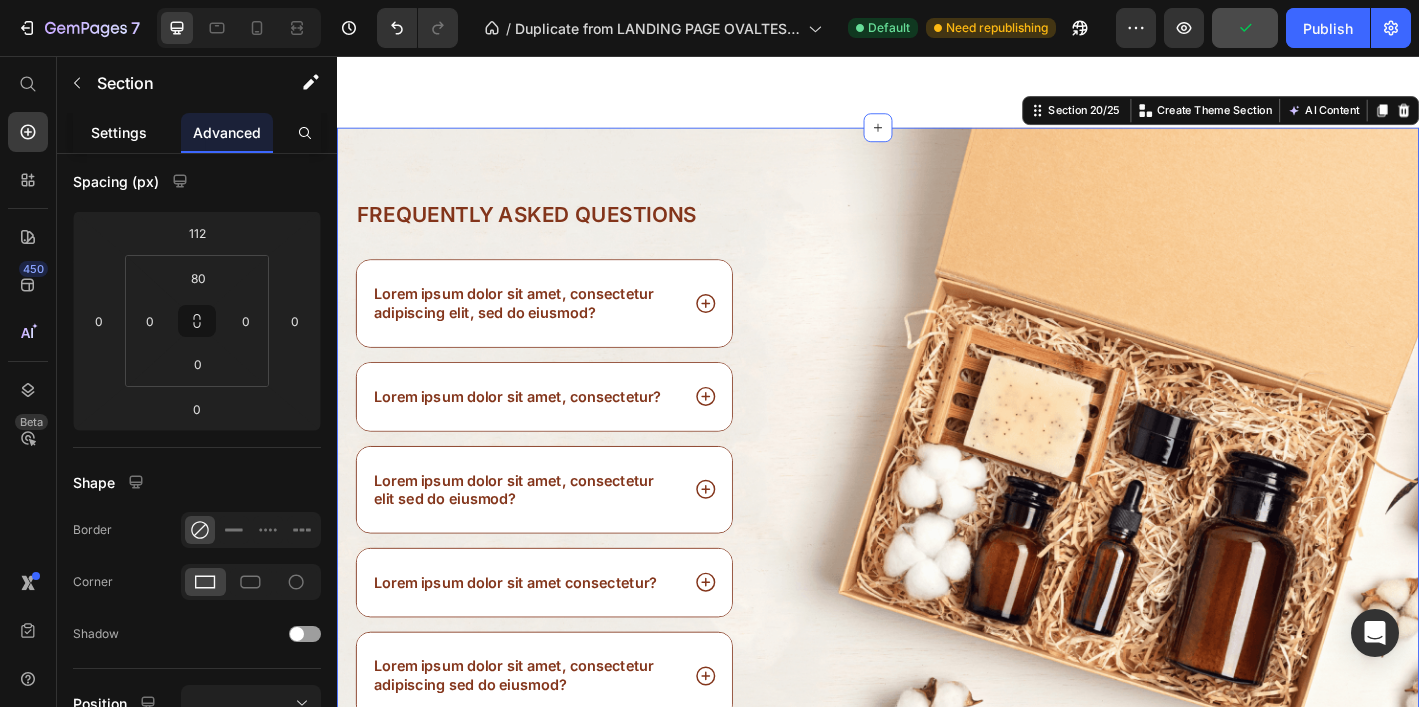click on "Settings" at bounding box center [119, 132] 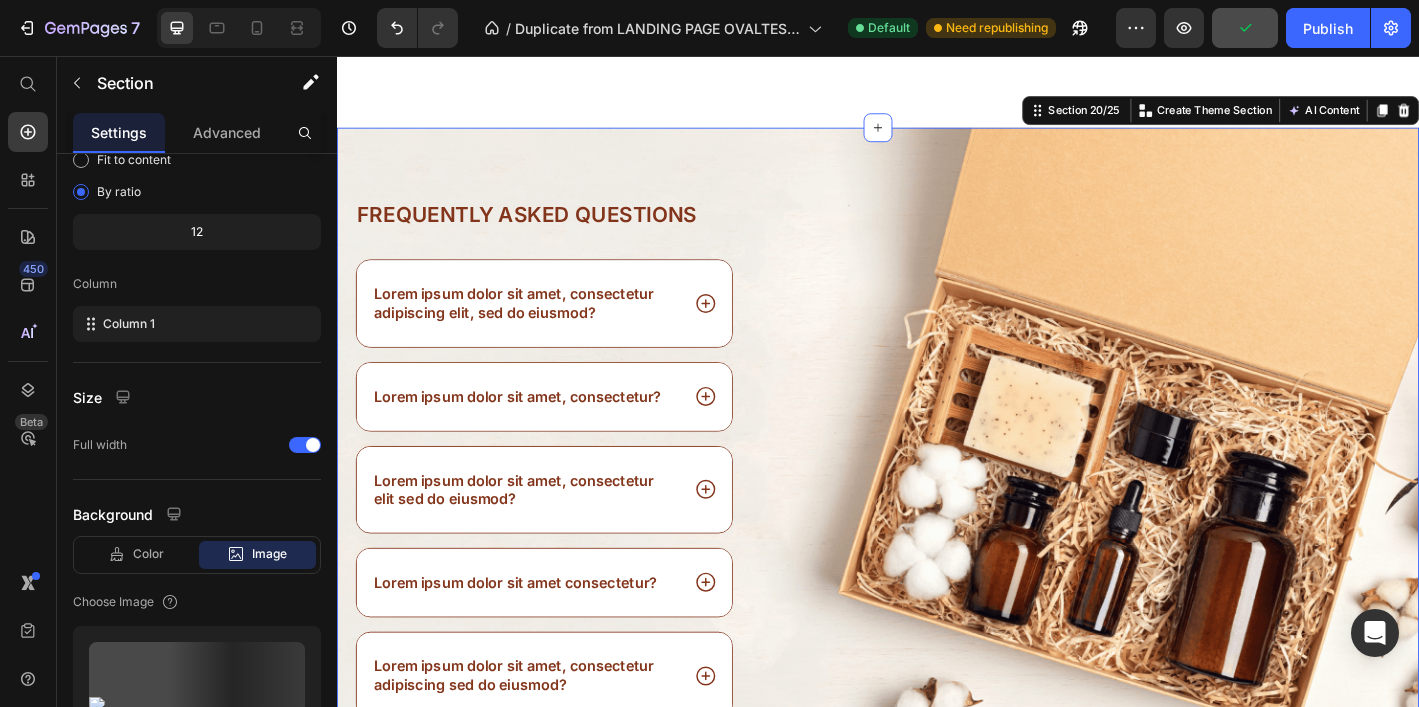 scroll, scrollTop: 0, scrollLeft: 0, axis: both 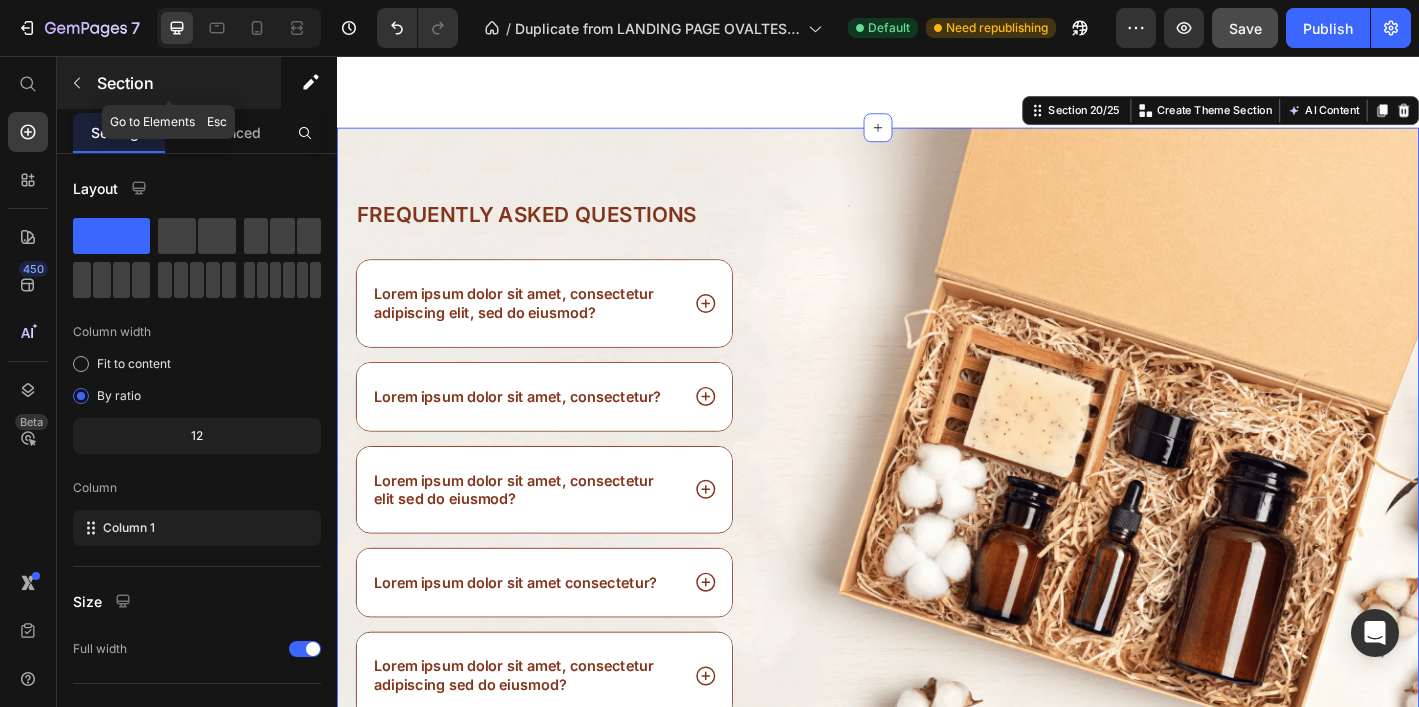 click on "Section" at bounding box center (187, 83) 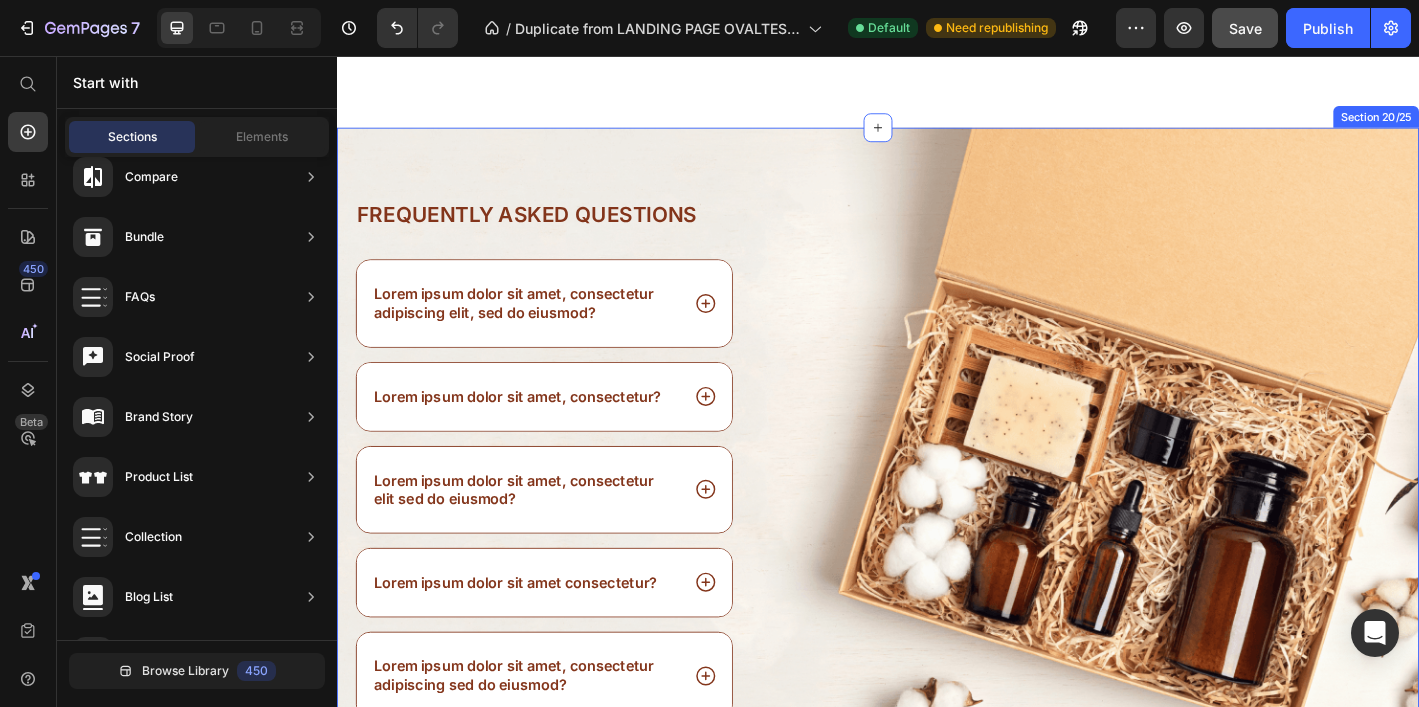 click on "Frequently asked questions Heading
Lorem ipsum dolor sit amet, consectetur adipiscing elit, sed do eiusmod?
Lorem ipsum dolor sit amet, consectetur?
Lorem ipsum dolor sit amet, consectetur elit sed do eiusmod?
Lorem ipsum dolor sit amet consectetur?
Lorem ipsum dolor sit amet, consectetur adipiscing sed do eiusmod? Accordion Row Image Row Section 20/25" at bounding box center (937, 498) 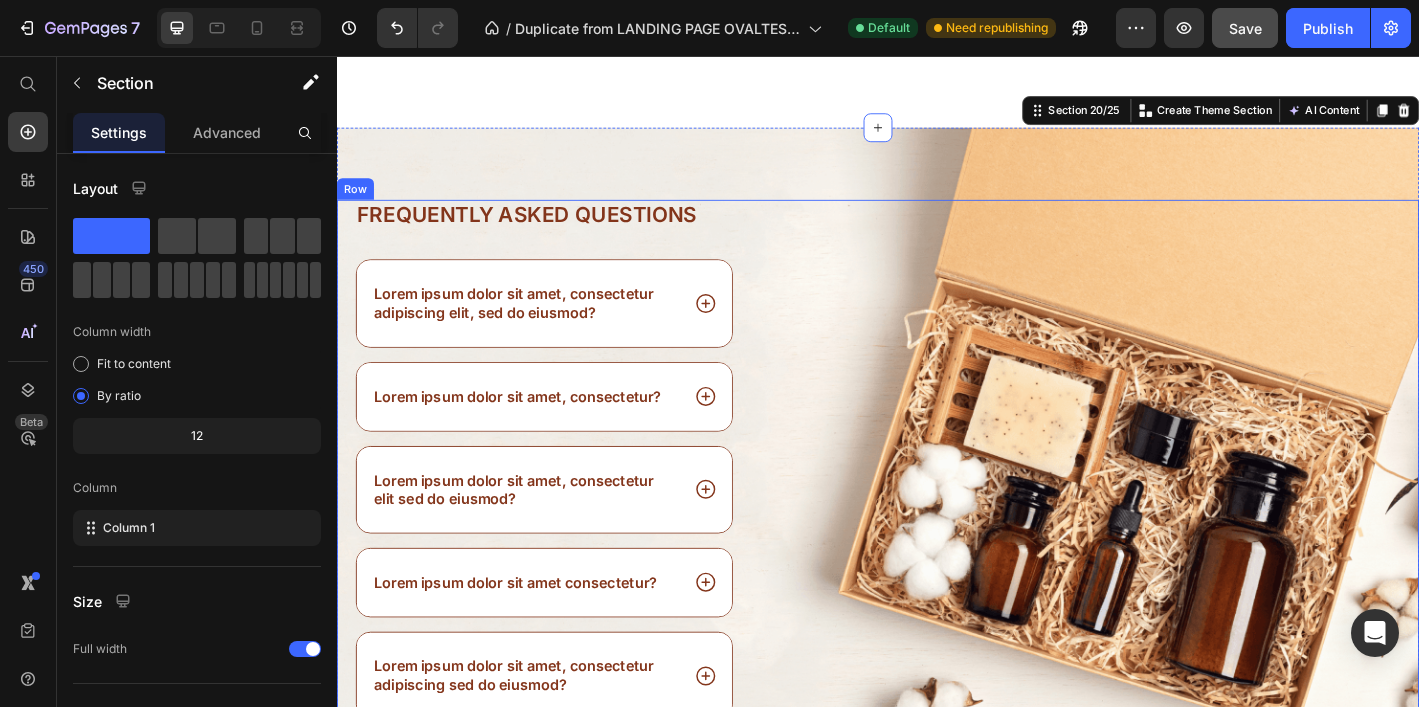 click on "Image" at bounding box center [1196, 538] 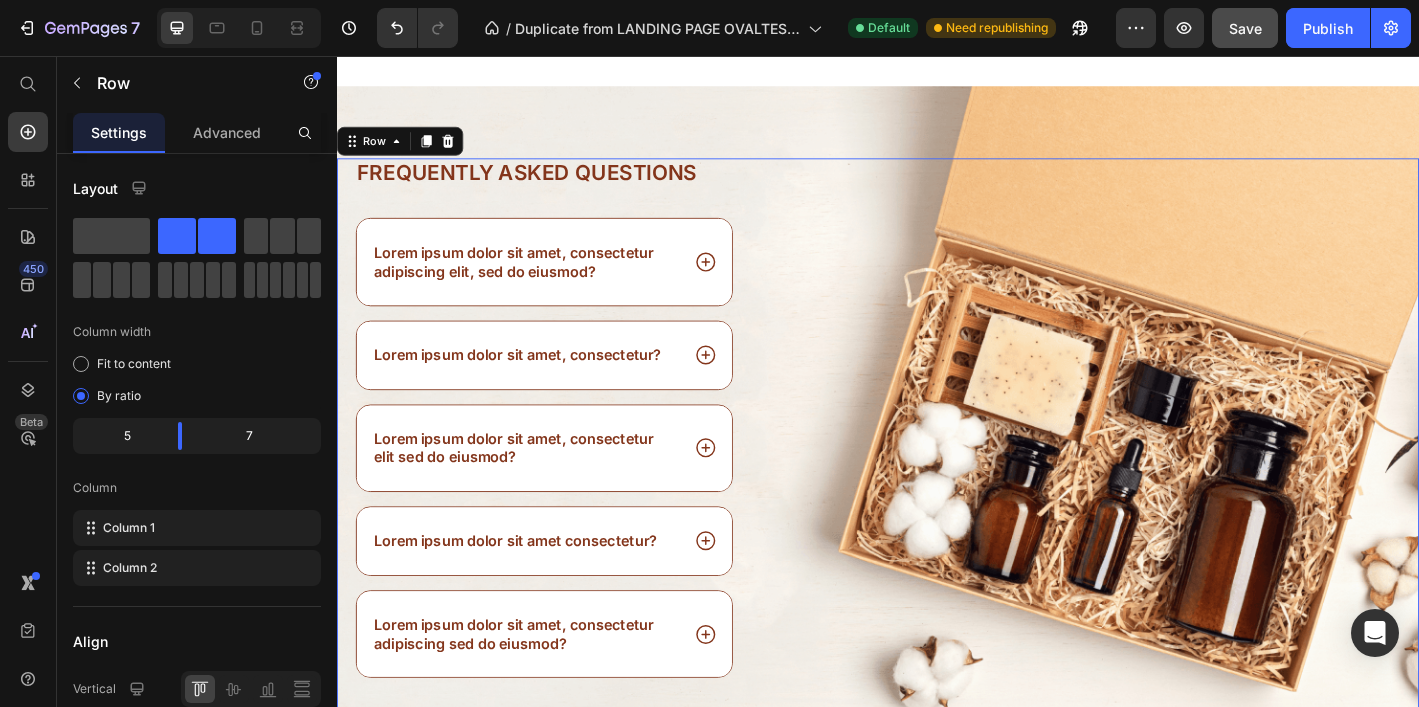 scroll, scrollTop: 4912, scrollLeft: 0, axis: vertical 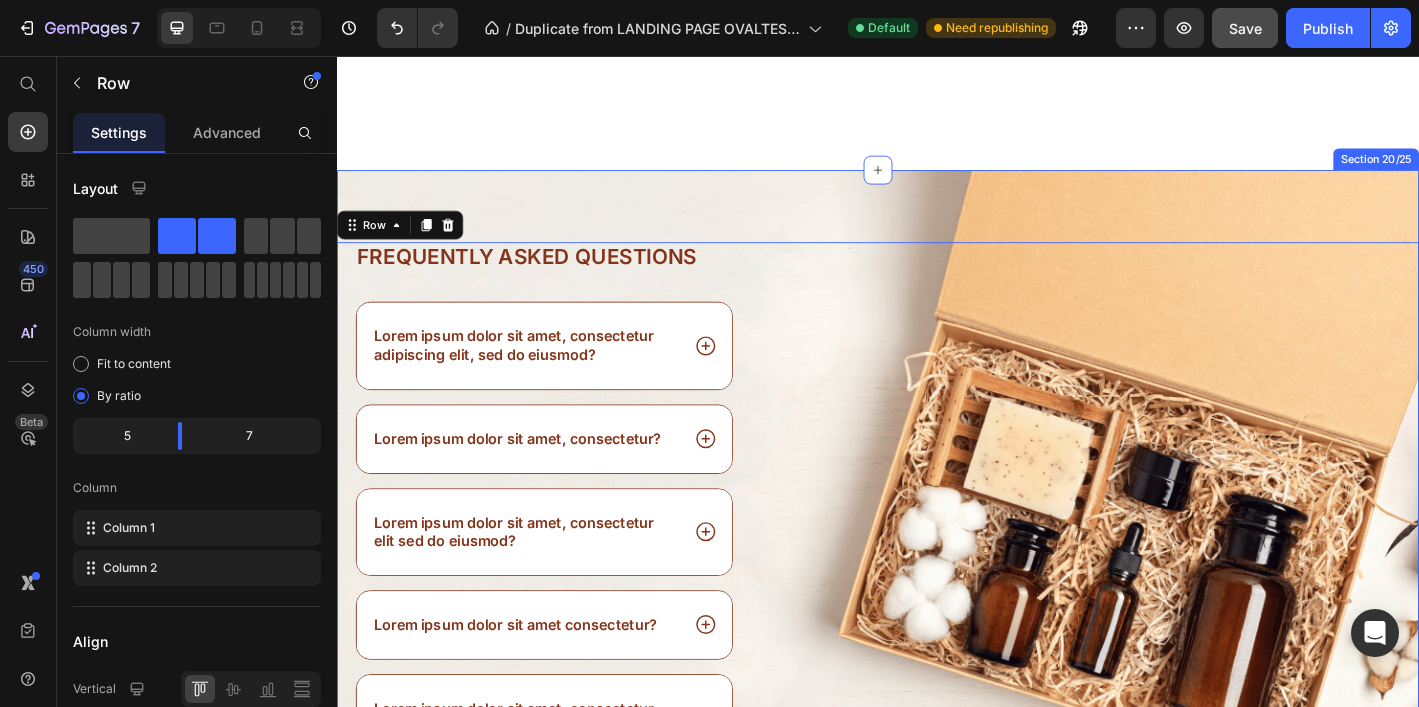 click on "Frequently asked questions Heading
Lorem ipsum dolor sit amet, consectetur adipiscing elit, sed do eiusmod?
Lorem ipsum dolor sit amet, consectetur?
Lorem ipsum dolor sit amet, consectetur elit sed do eiusmod?
Lorem ipsum dolor sit amet consectetur?
Lorem ipsum dolor sit amet, consectetur adipiscing sed do eiusmod? Accordion Row Image Row   0 Section 20/25" at bounding box center [937, 545] 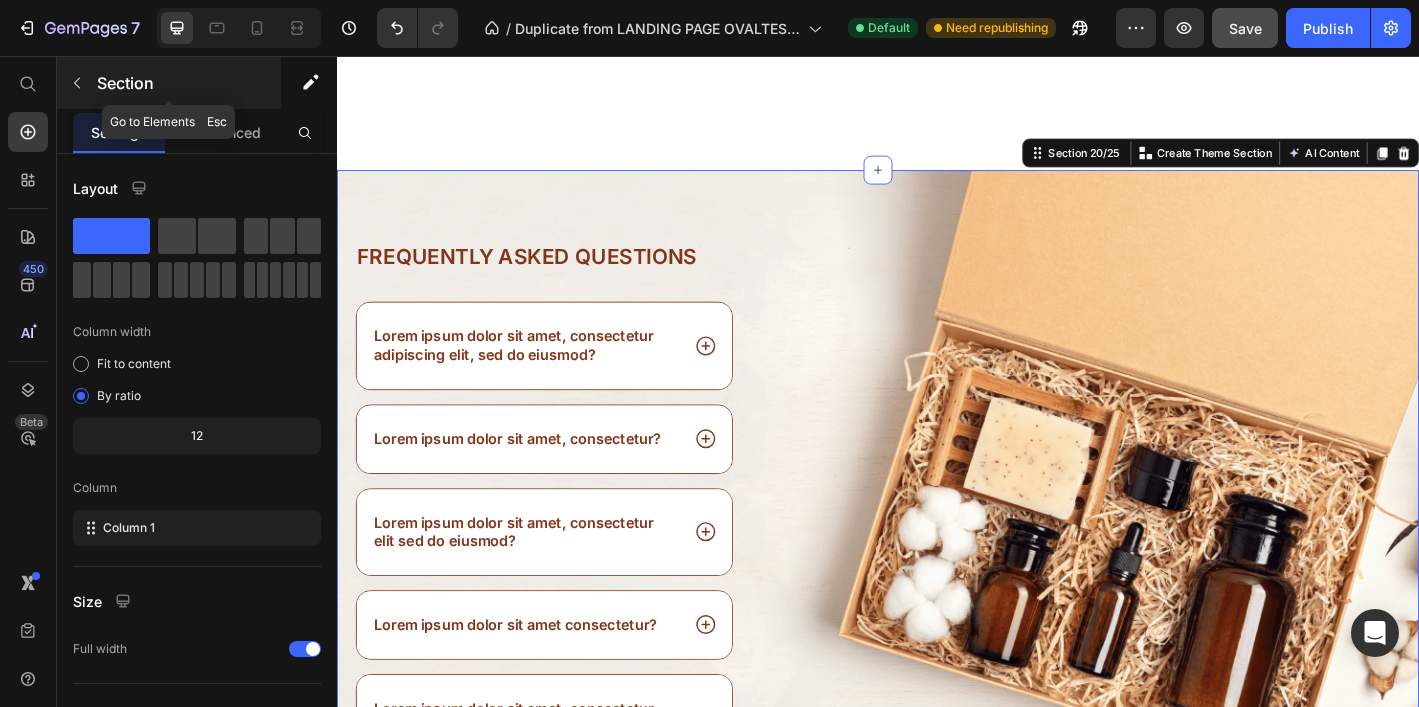 click at bounding box center [77, 83] 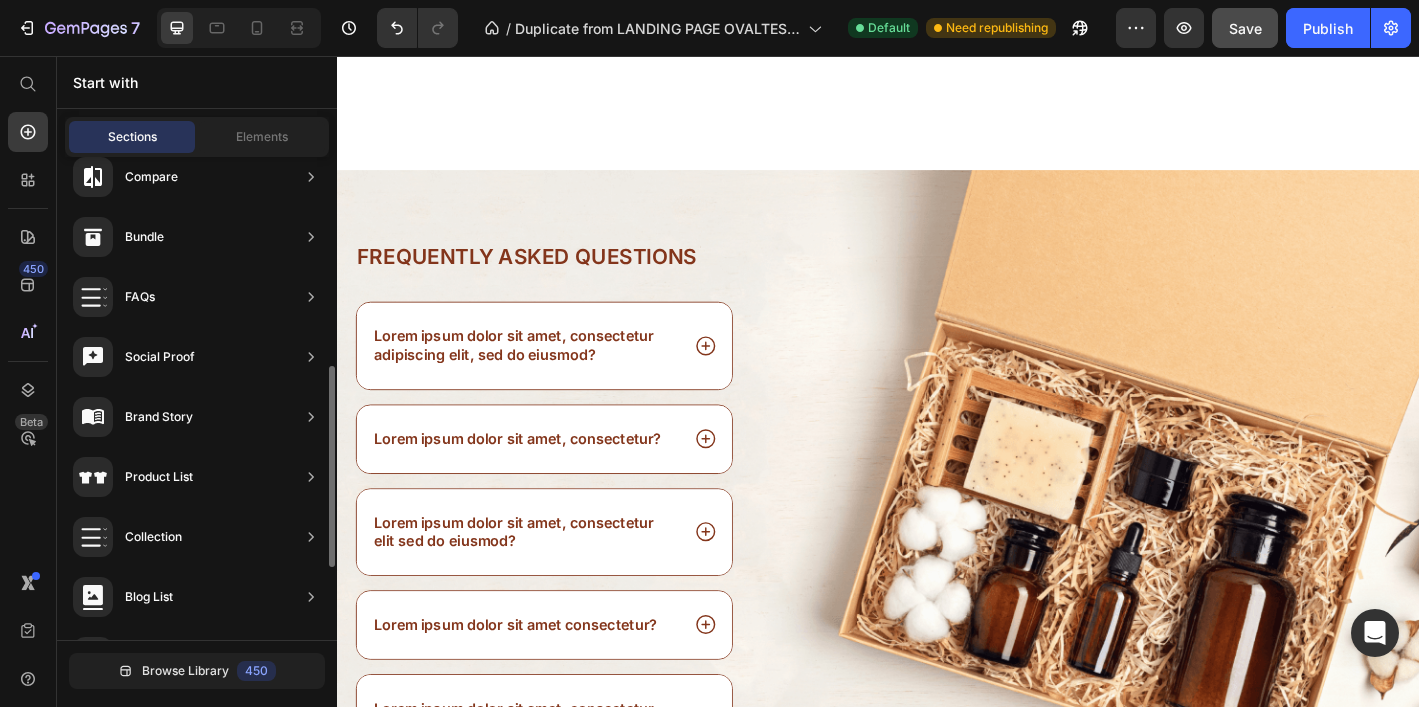 scroll, scrollTop: 196, scrollLeft: 0, axis: vertical 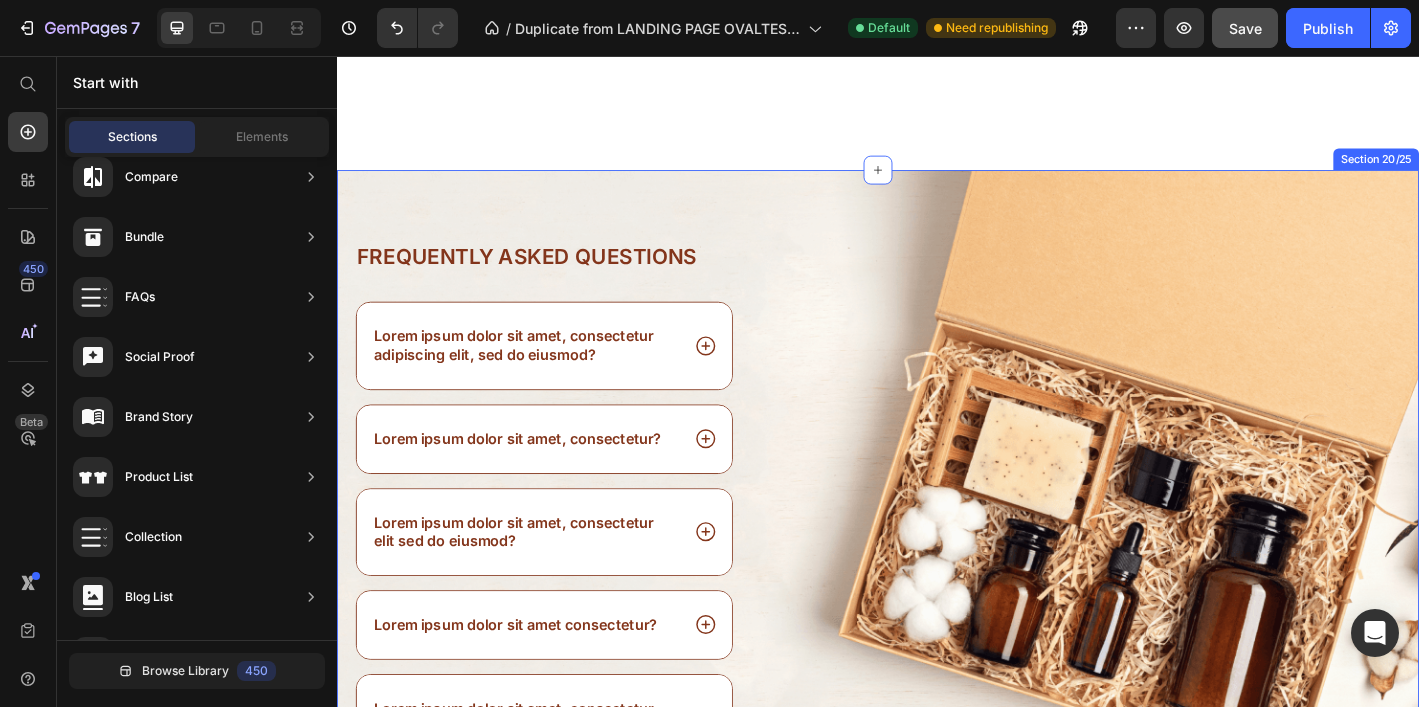 click on "Frequently asked questions Heading
Lorem ipsum dolor sit amet, consectetur adipiscing elit, sed do eiusmod?
Lorem ipsum dolor sit amet, consectetur?
Lorem ipsum dolor sit amet, consectetur elit sed do eiusmod?
Lorem ipsum dolor sit amet consectetur?
Lorem ipsum dolor sit amet, consectetur adipiscing sed do eiusmod? Accordion Row Image Row Section 20/25" at bounding box center [937, 545] 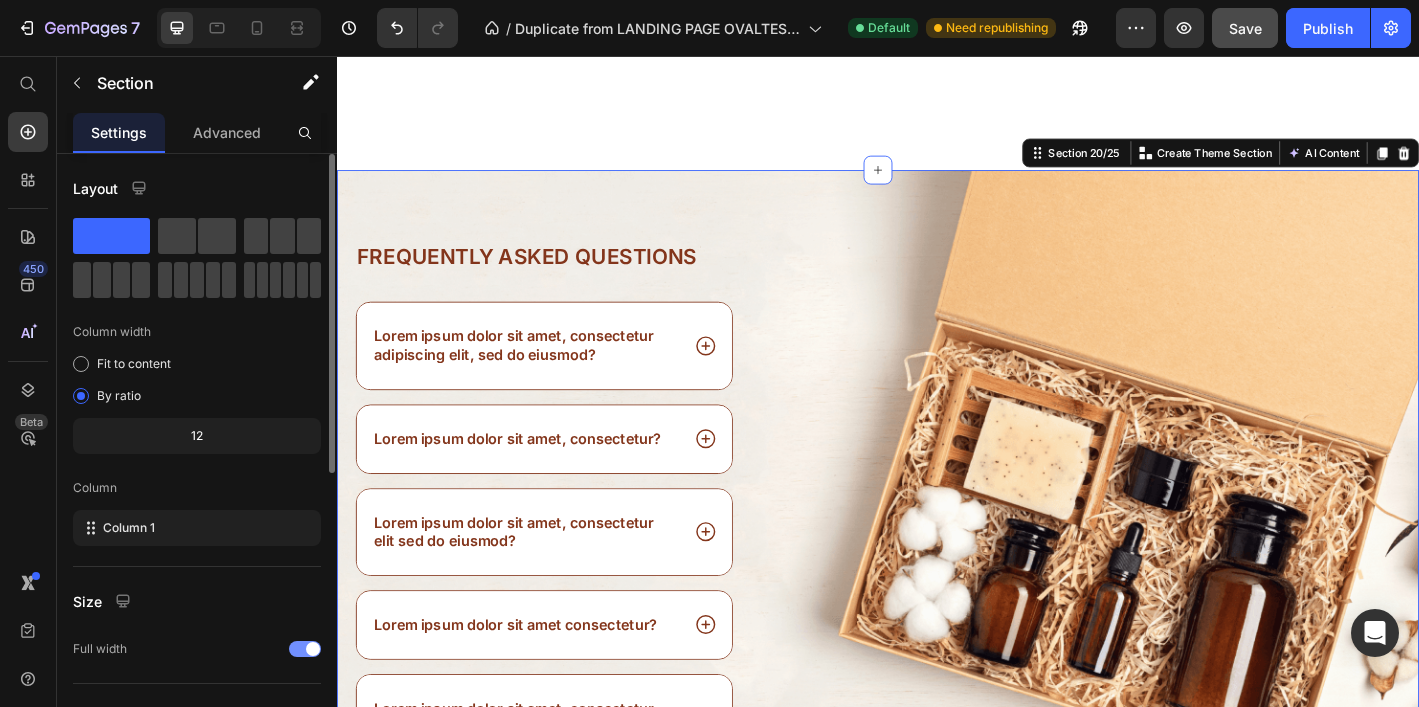 click at bounding box center [313, 649] 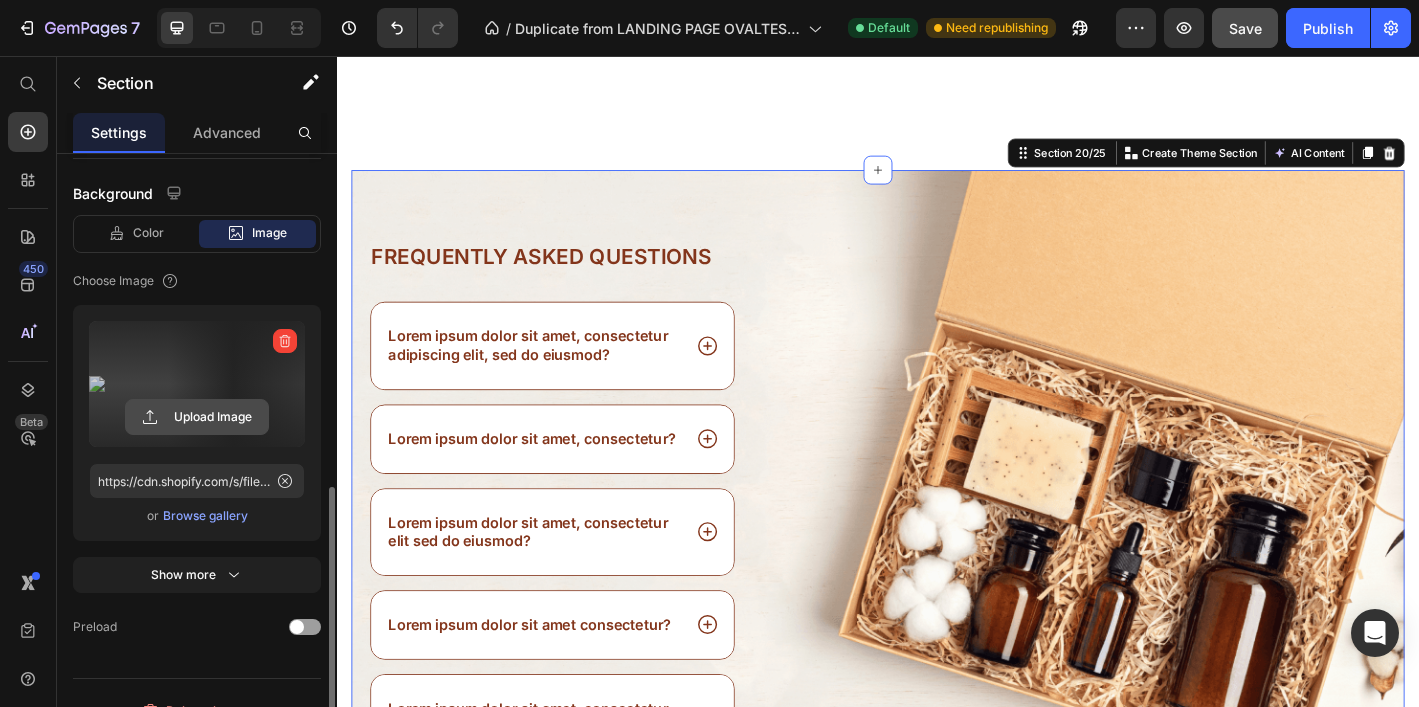 scroll, scrollTop: 606, scrollLeft: 0, axis: vertical 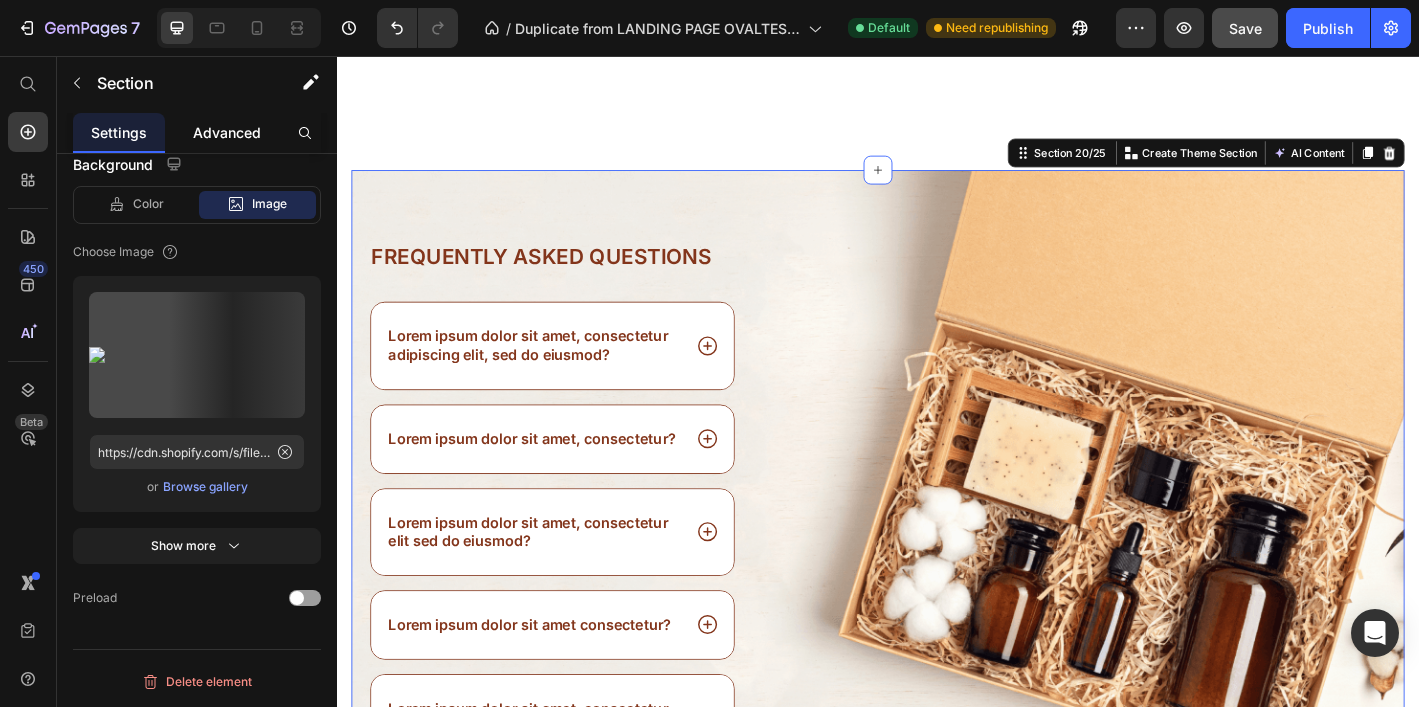click on "Advanced" at bounding box center [227, 132] 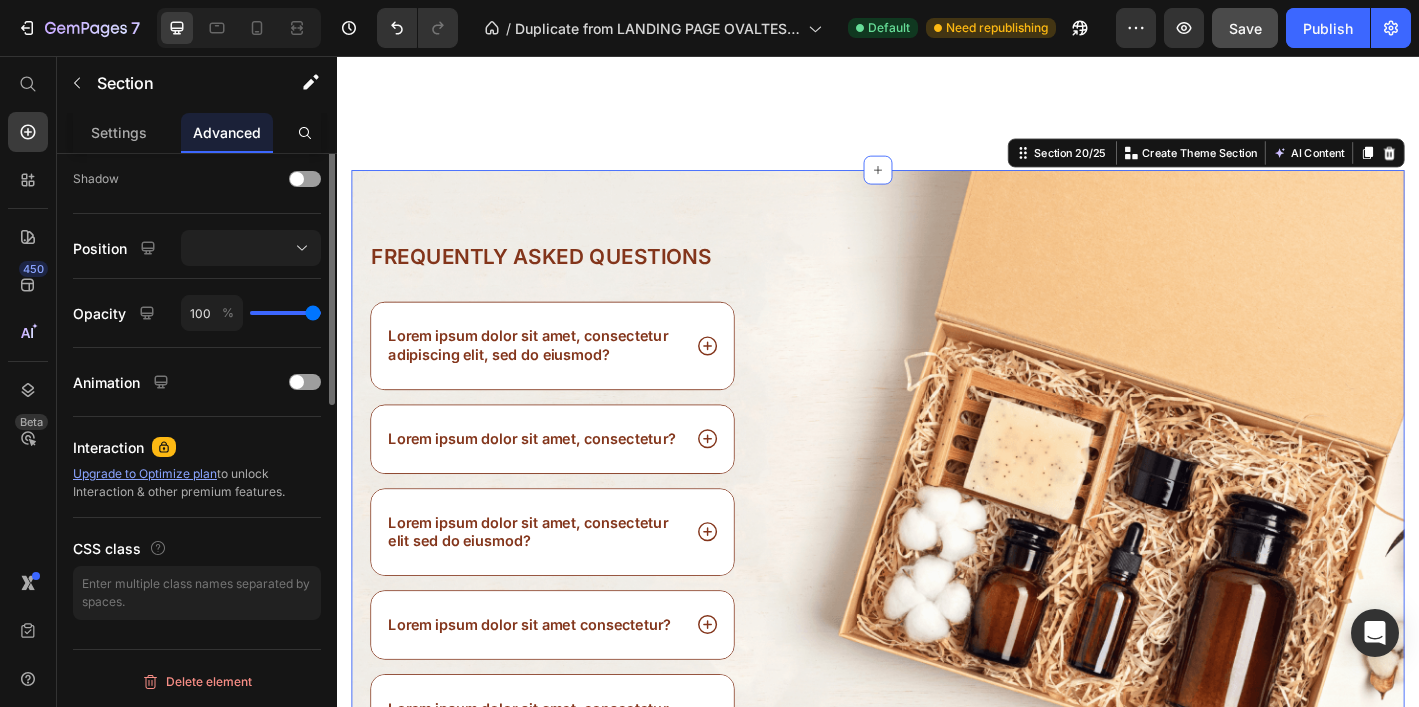 scroll, scrollTop: 417, scrollLeft: 0, axis: vertical 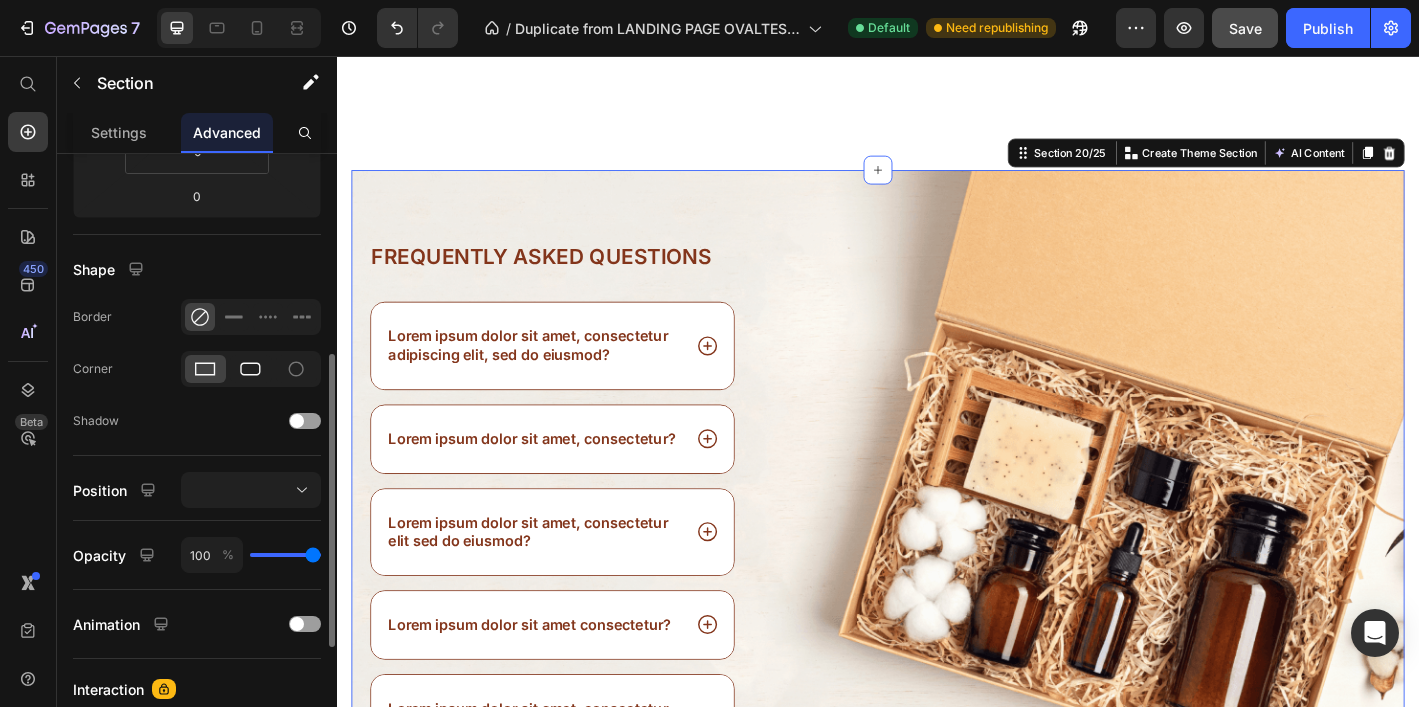 click 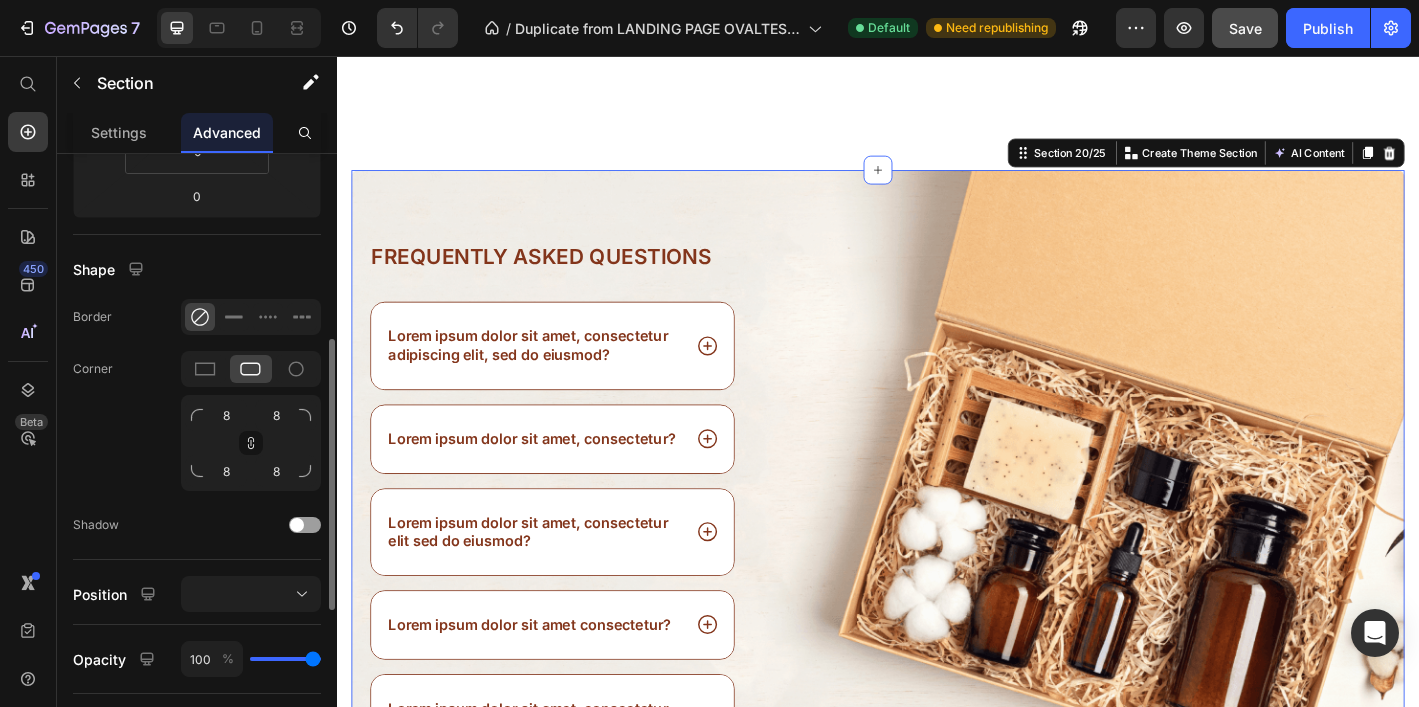 click on "Corner 8 8 8 8" 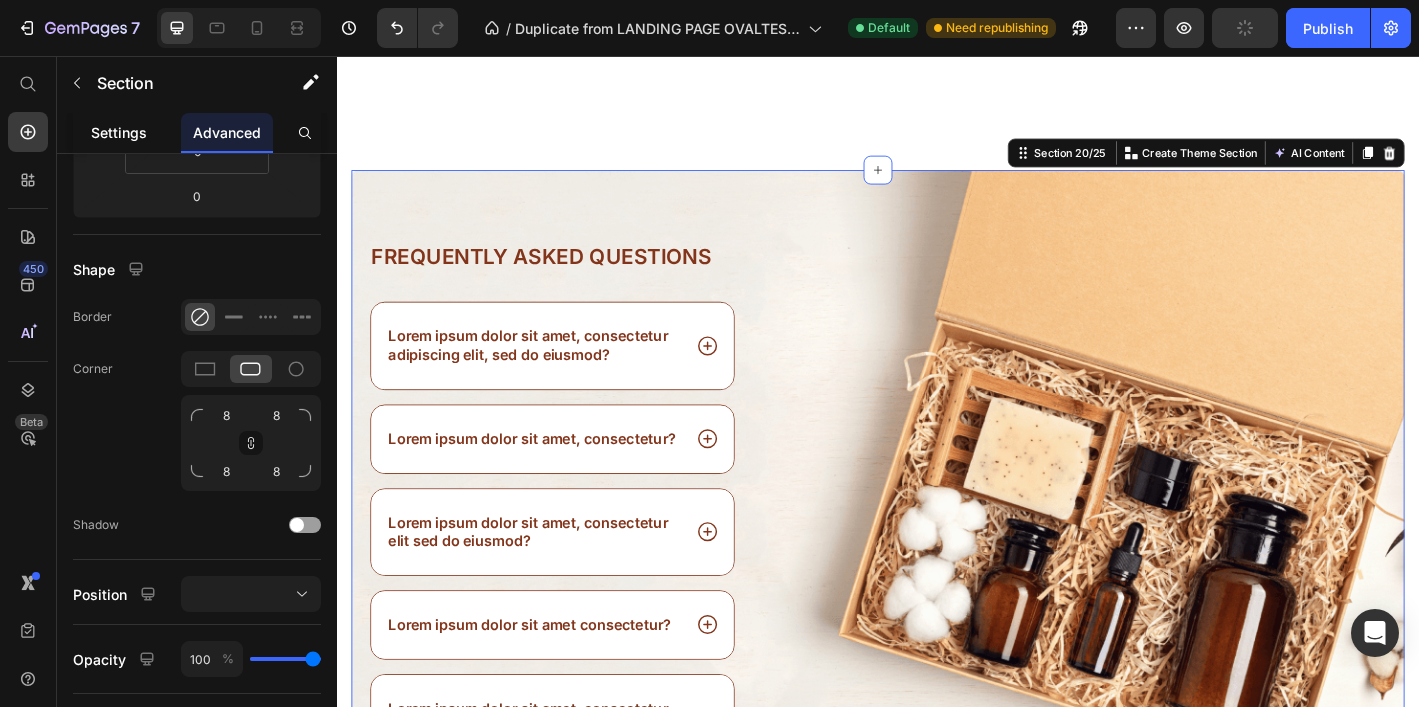 click on "Settings" at bounding box center [119, 132] 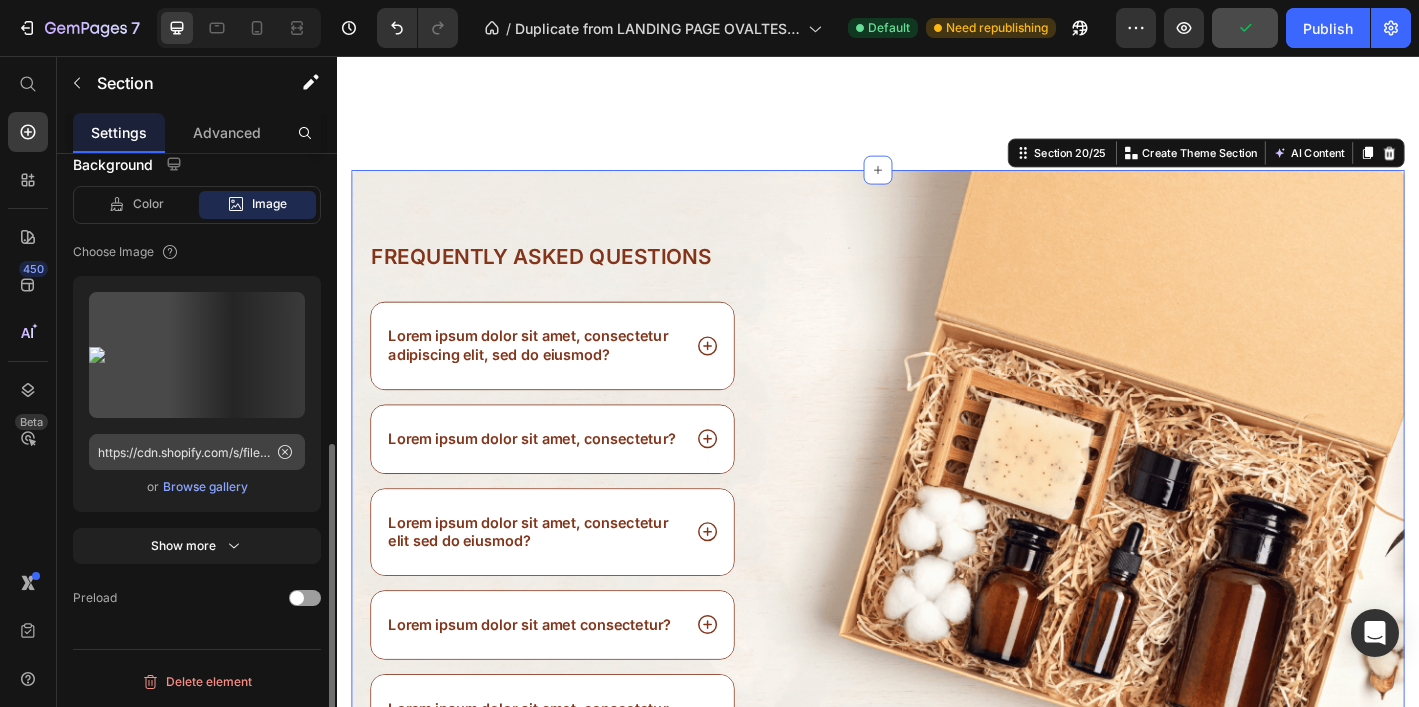 scroll, scrollTop: 597, scrollLeft: 0, axis: vertical 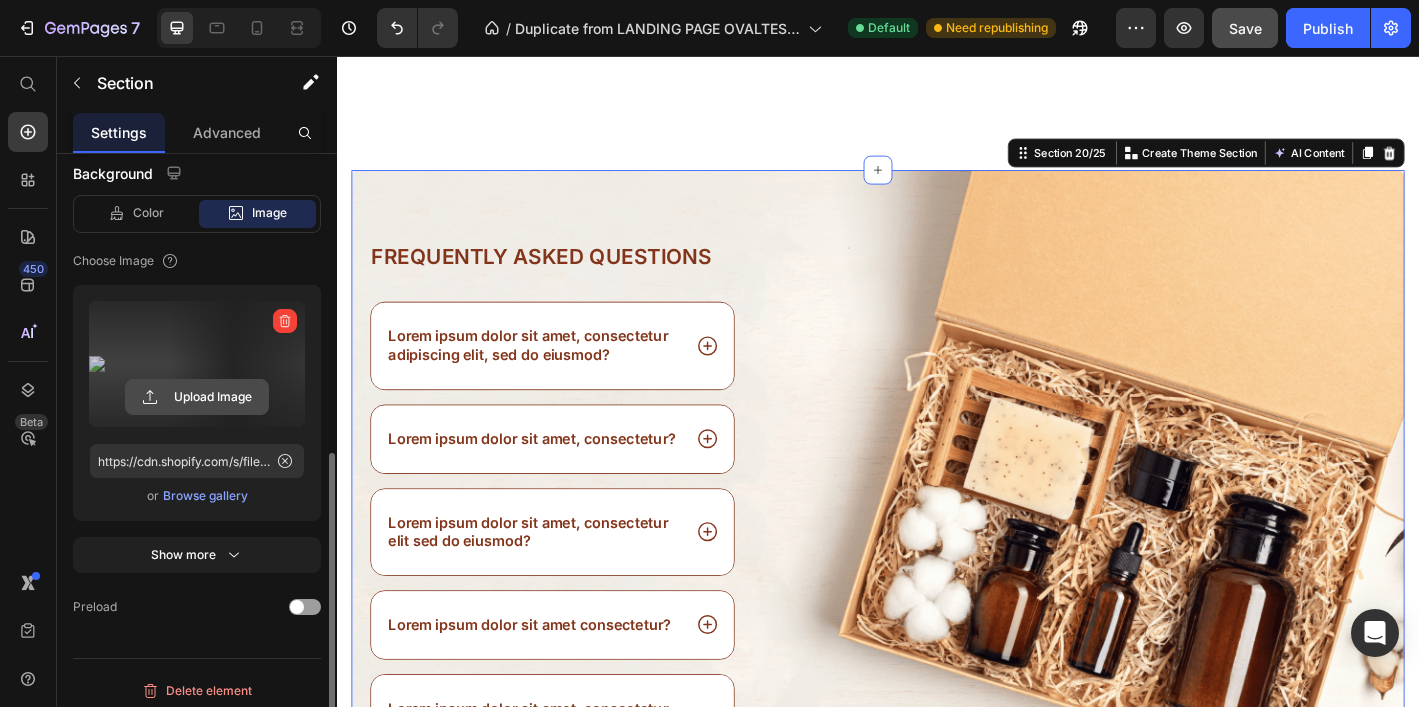 click 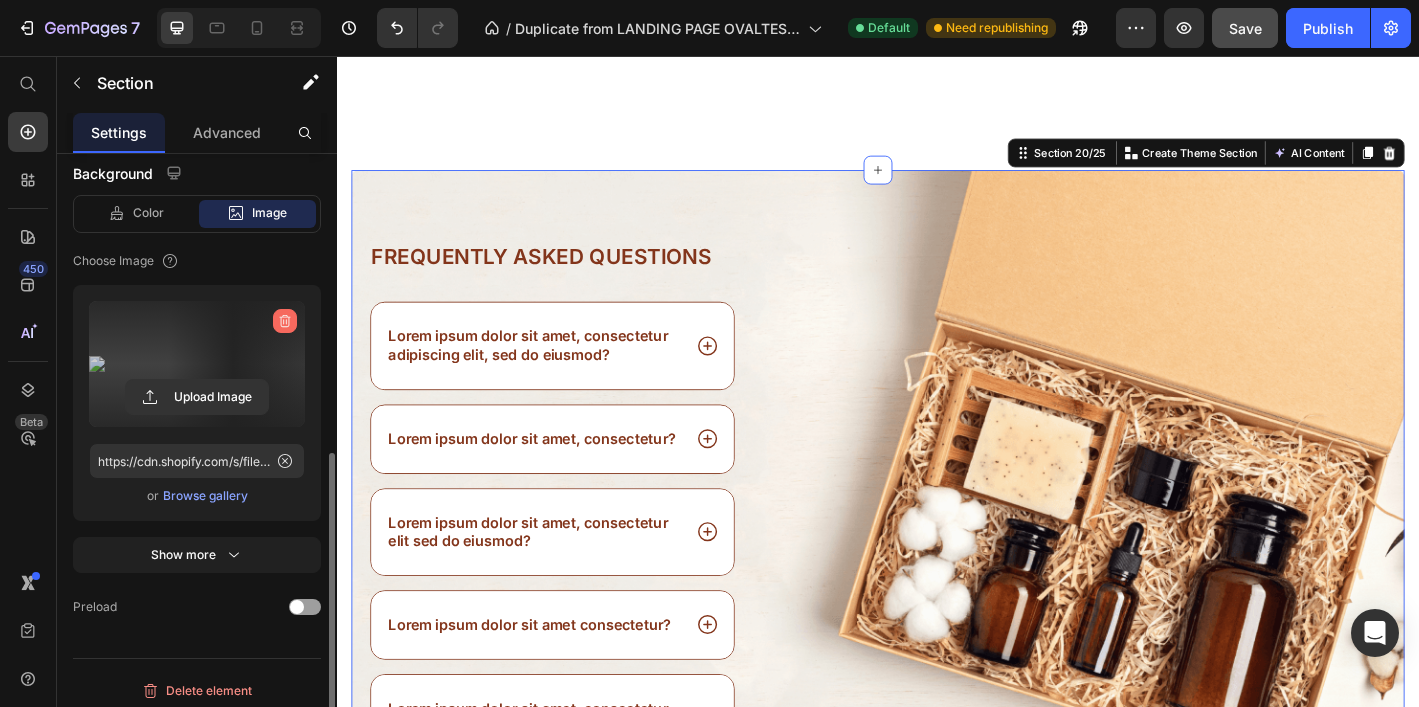 click 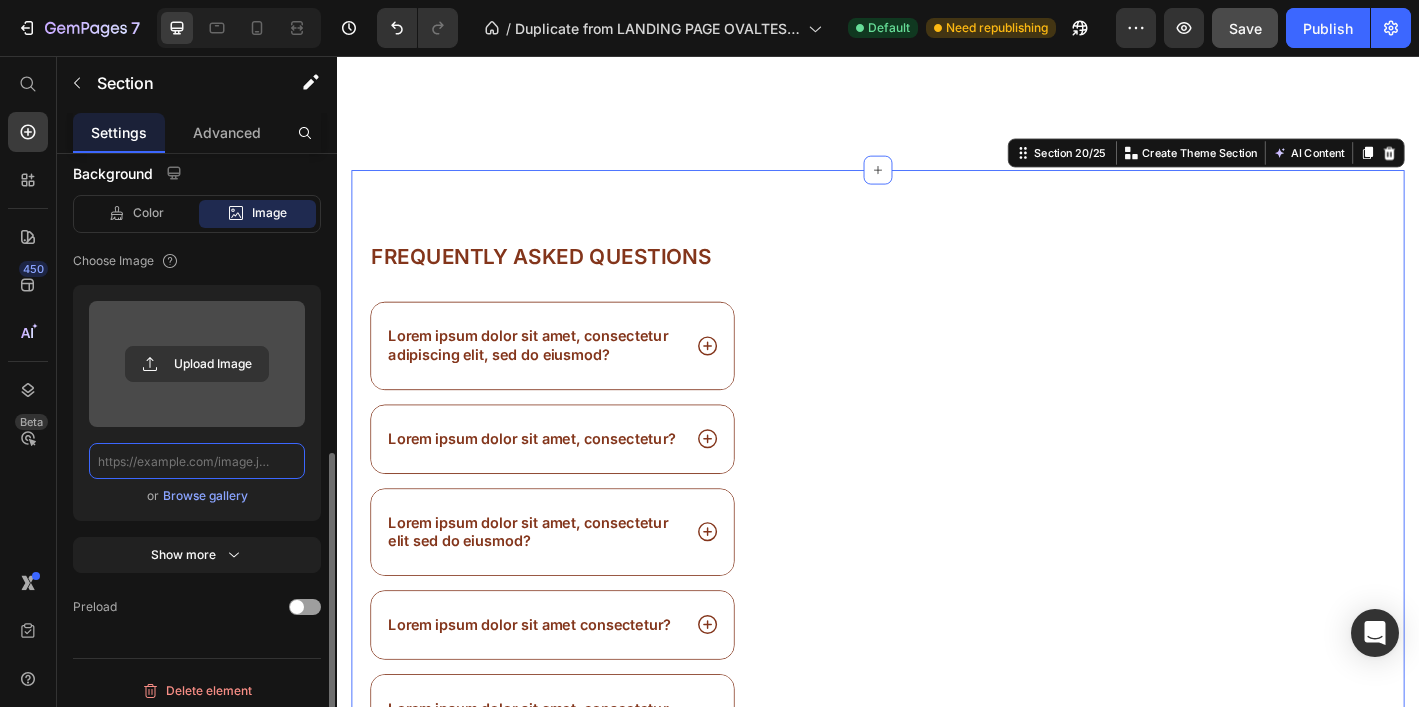 scroll, scrollTop: 0, scrollLeft: 0, axis: both 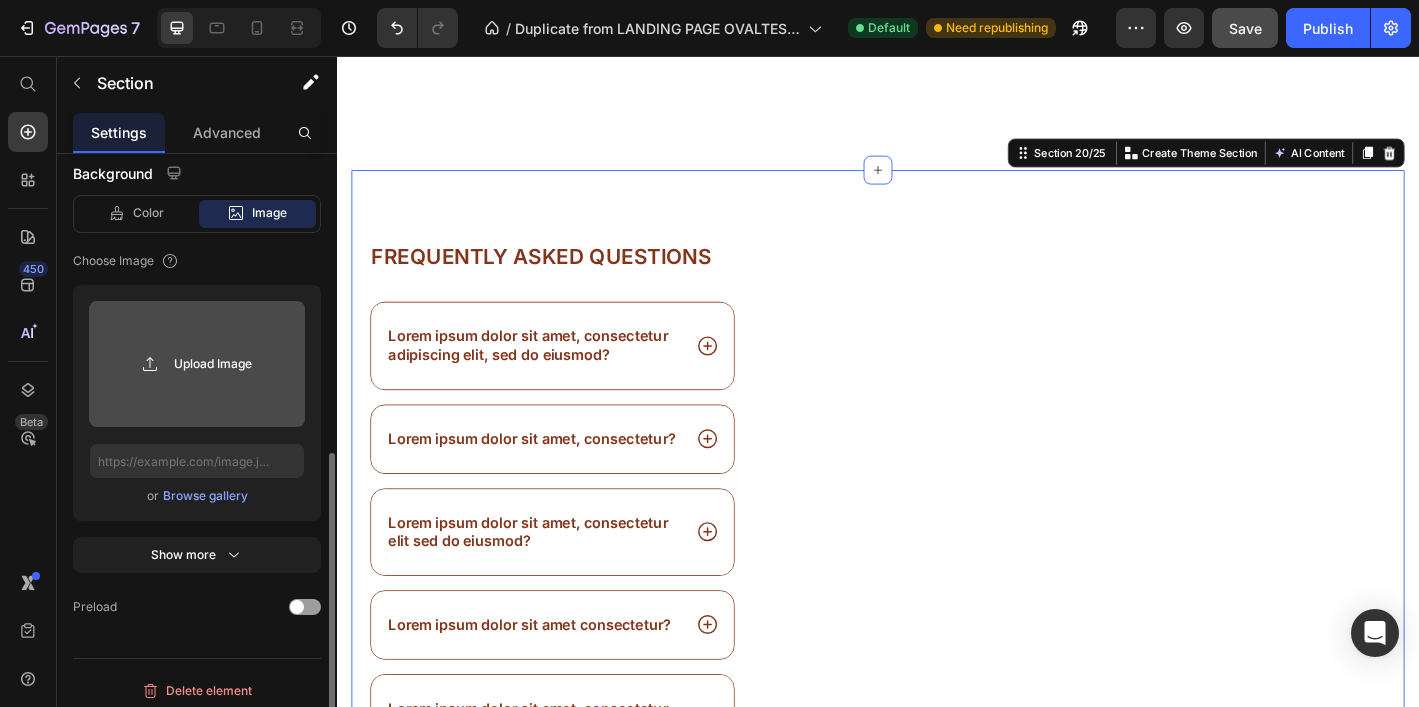 click 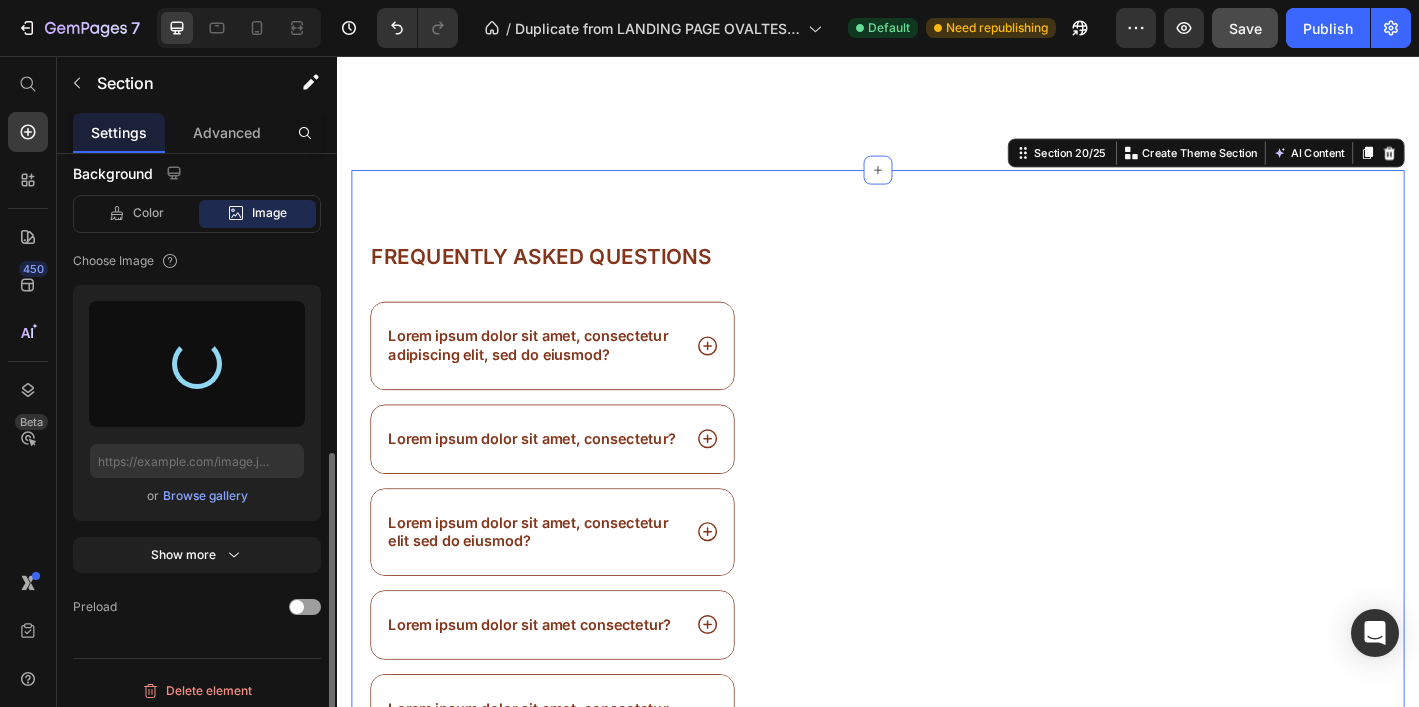 type on "https://cdn.shopify.com/s/files/1/0915/8452/8763/files/gempages_570620101087200071-9c8705b2-3843-47ea-9635-4bb5f07c6769.png" 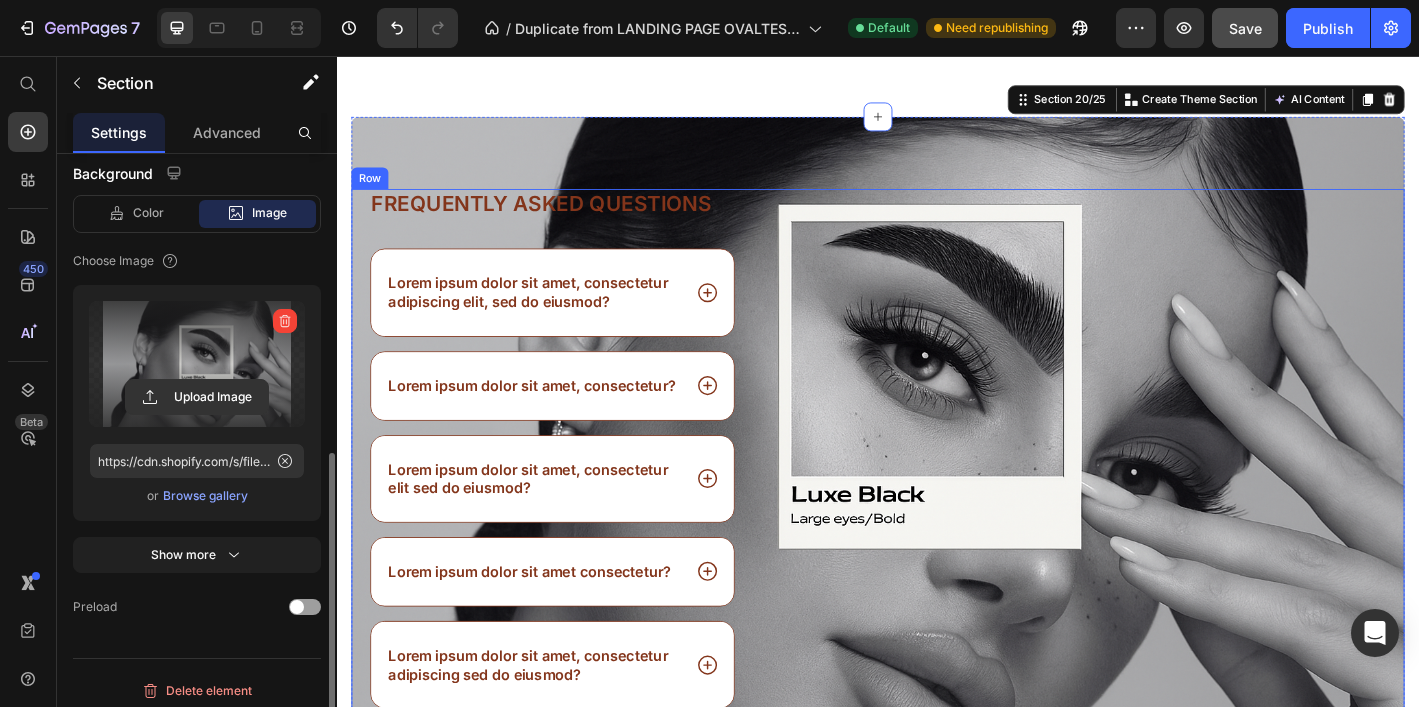 scroll, scrollTop: 4964, scrollLeft: 0, axis: vertical 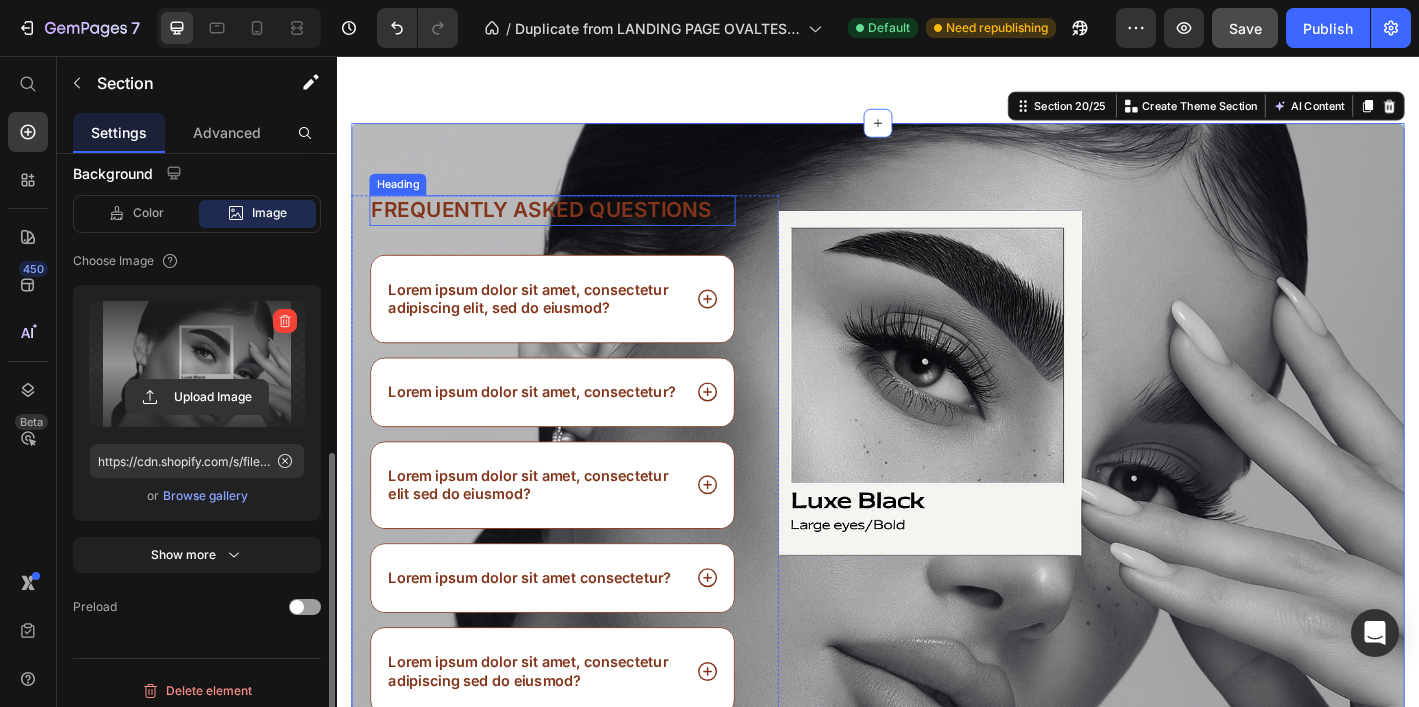 click on "Frequently asked questions" at bounding box center [576, 227] 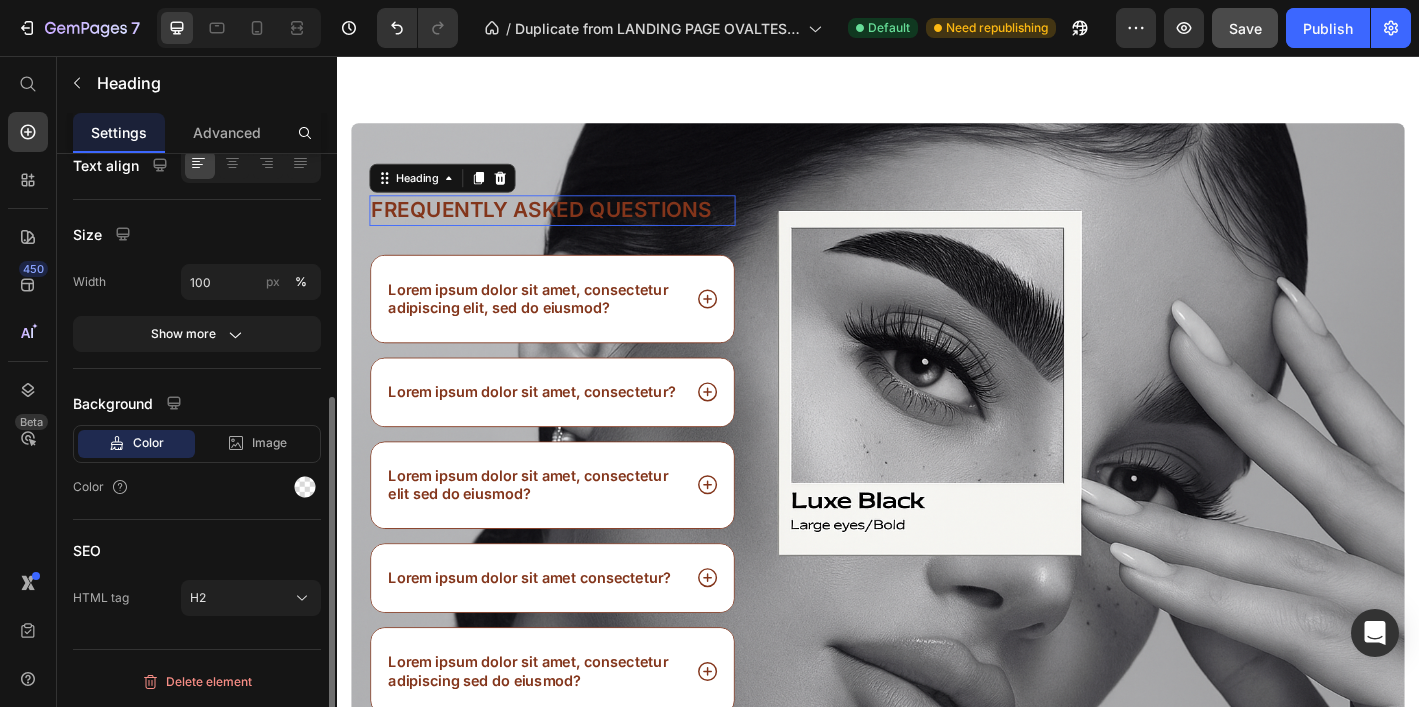 scroll, scrollTop: 0, scrollLeft: 0, axis: both 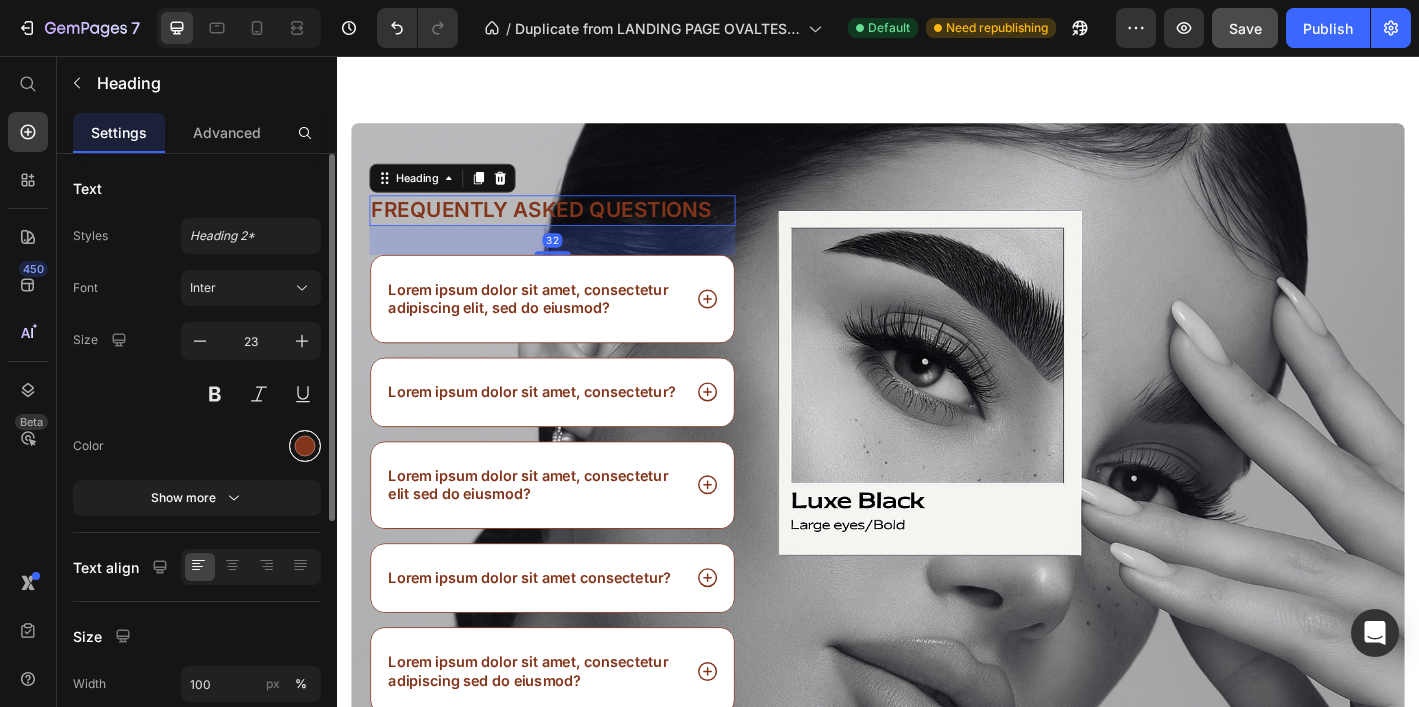 click at bounding box center (305, 446) 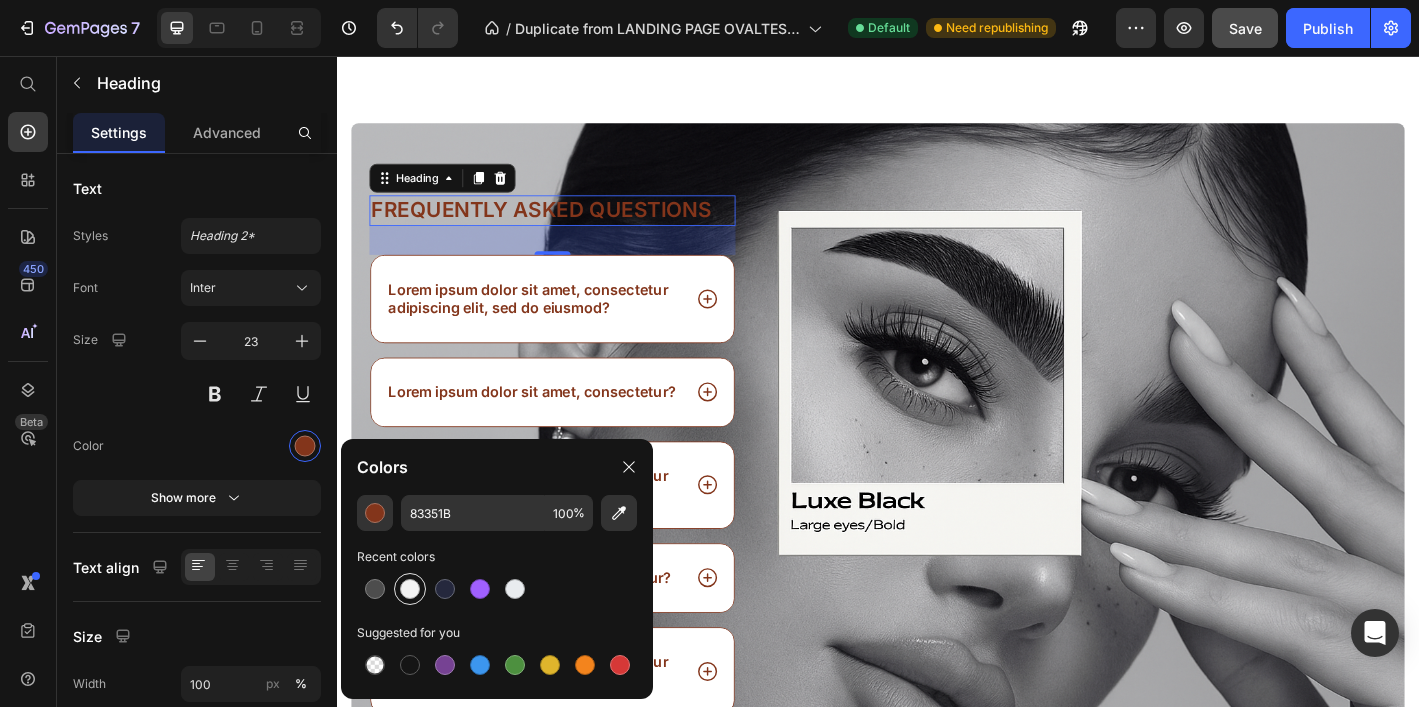 click at bounding box center (410, 589) 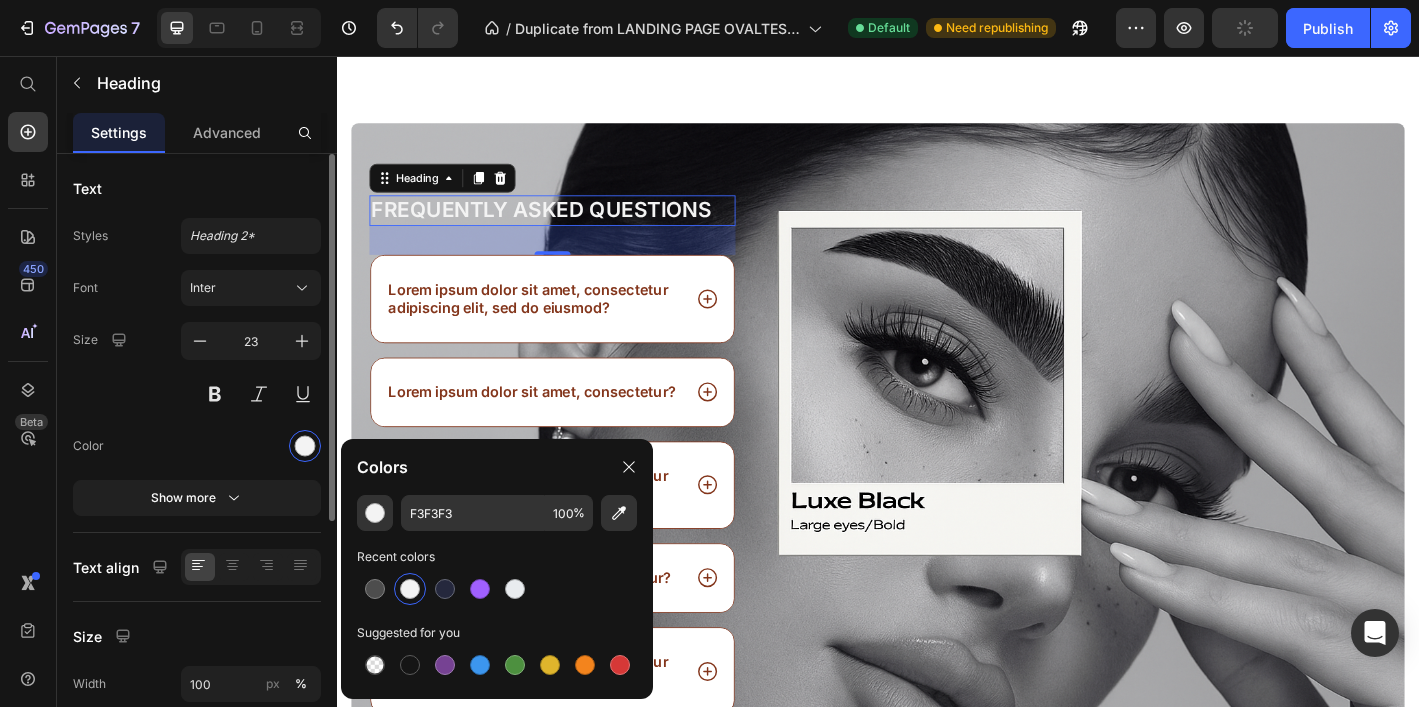click on "Font Inter Size 23 Color Show more" at bounding box center [197, 393] 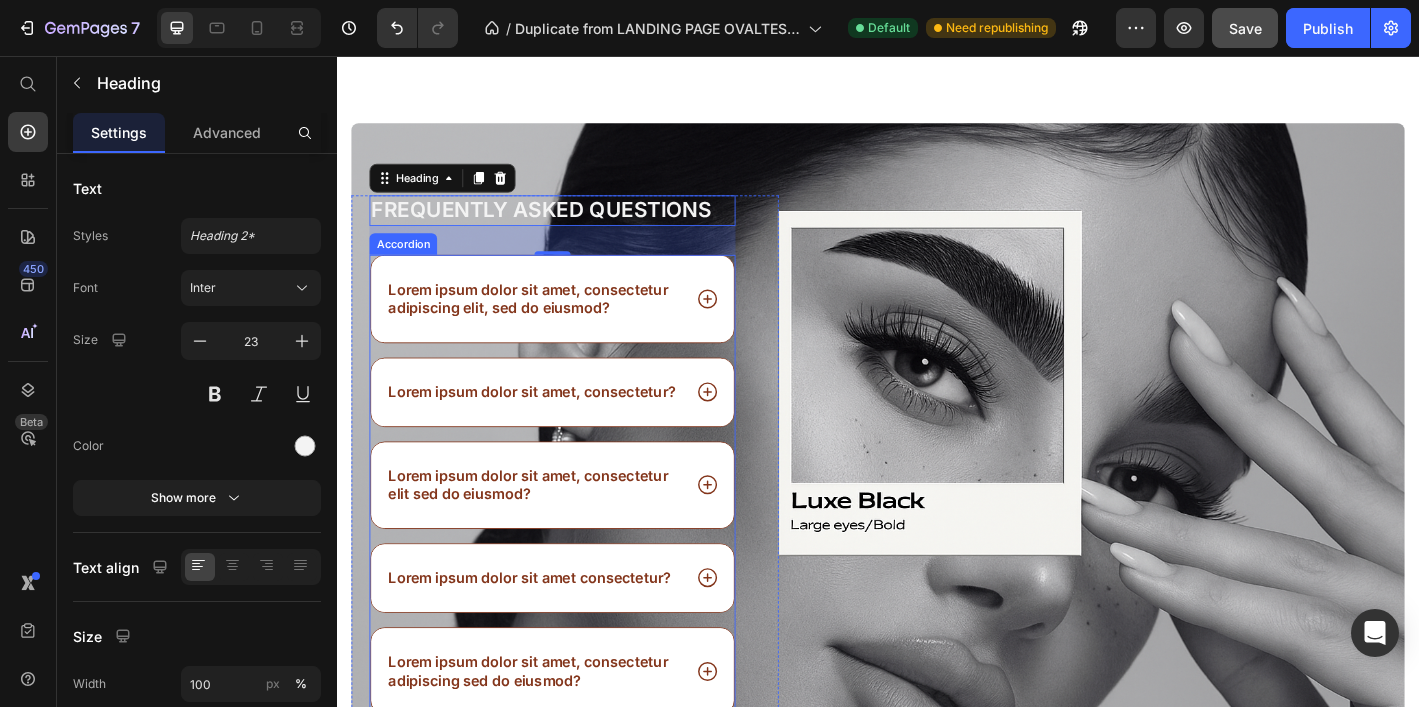 click on "Lorem ipsum dolor sit amet, consectetur adipiscing elit, sed do eiusmod?" at bounding box center [576, 325] 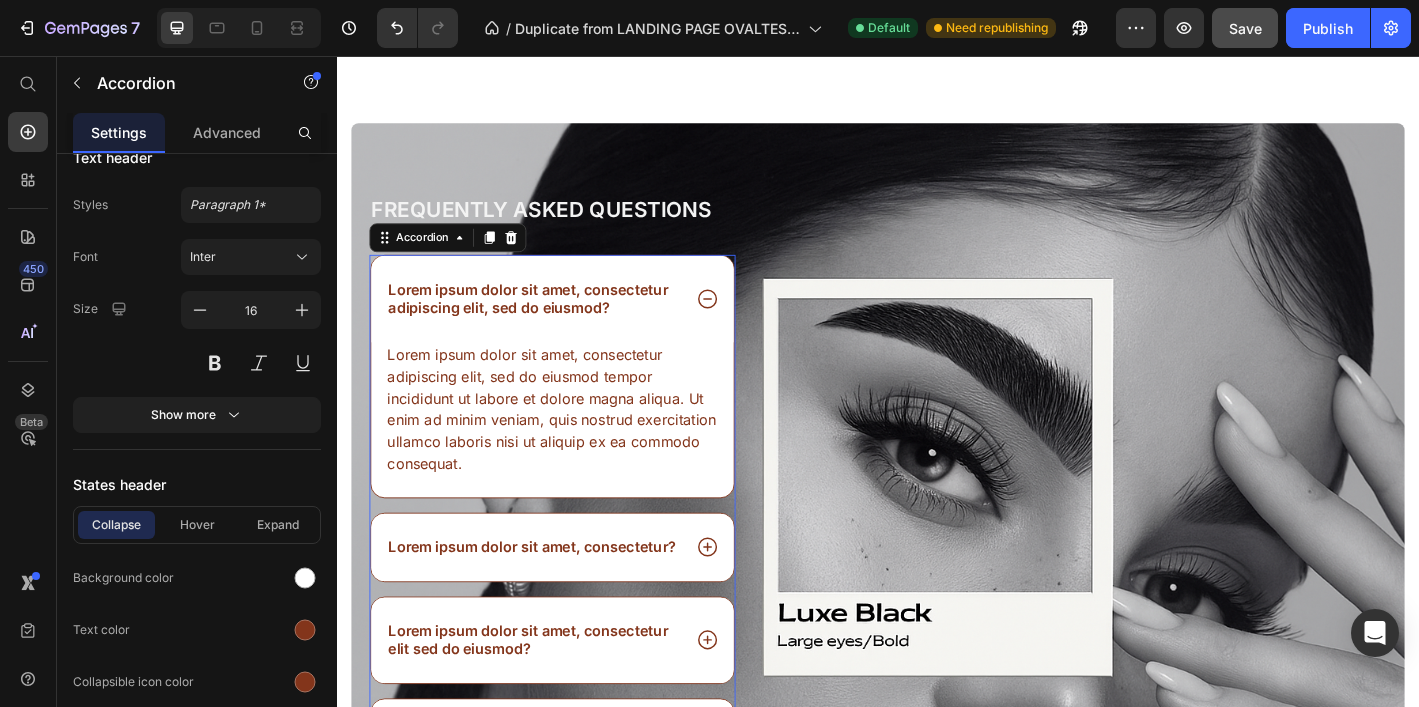 scroll, scrollTop: 1259, scrollLeft: 0, axis: vertical 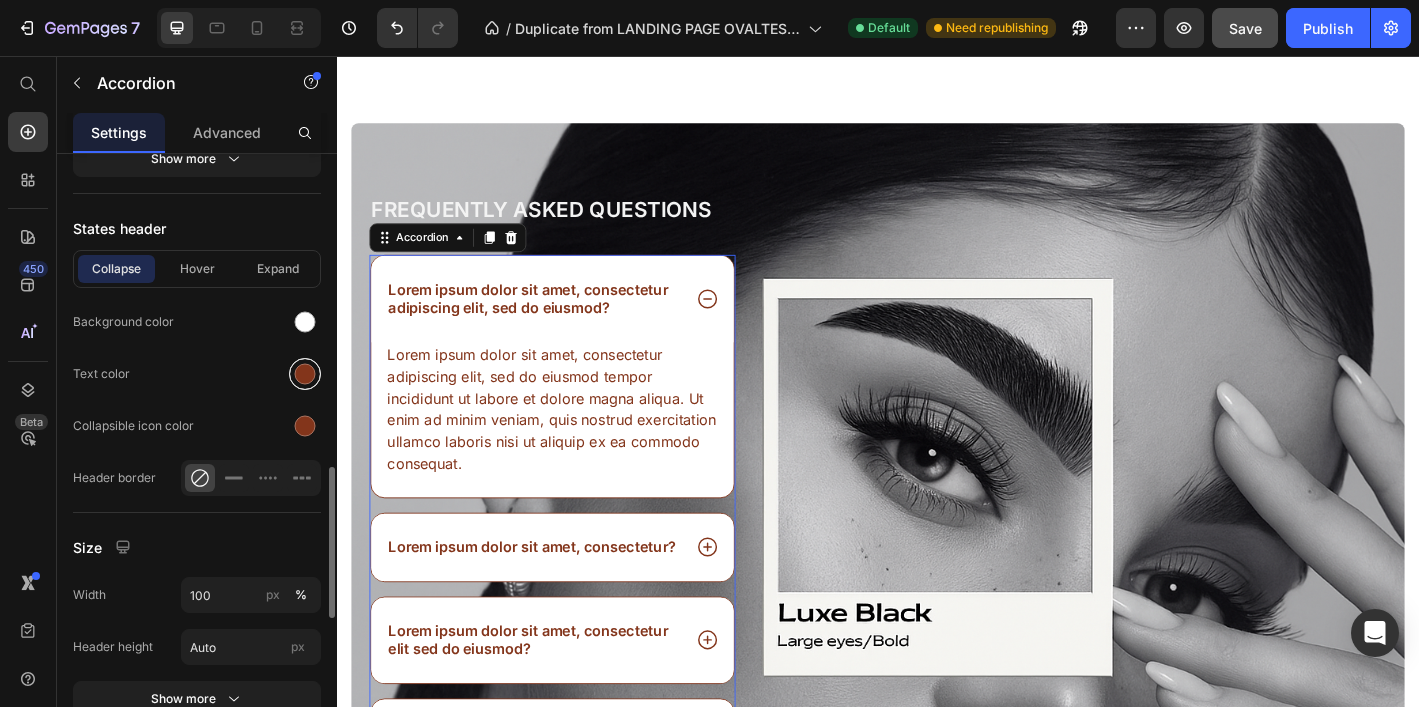 click at bounding box center (305, 374) 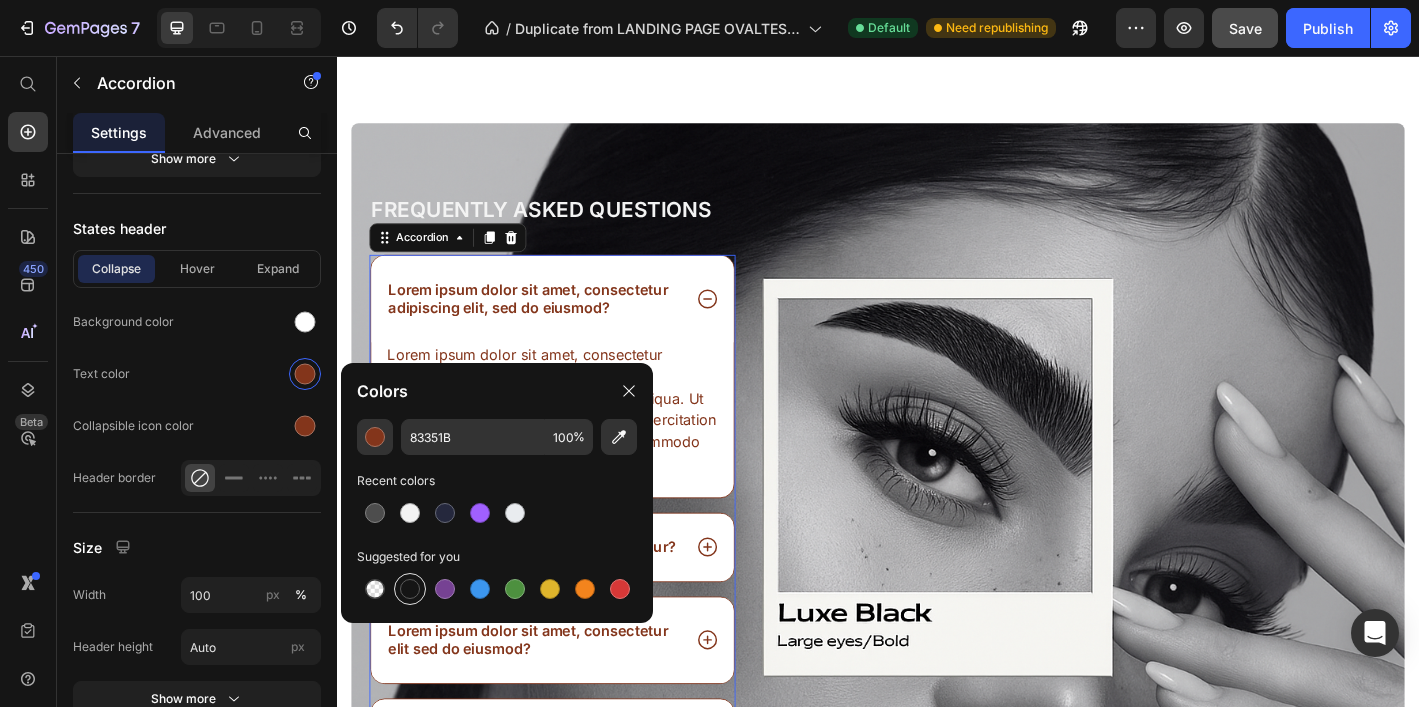 click at bounding box center (410, 589) 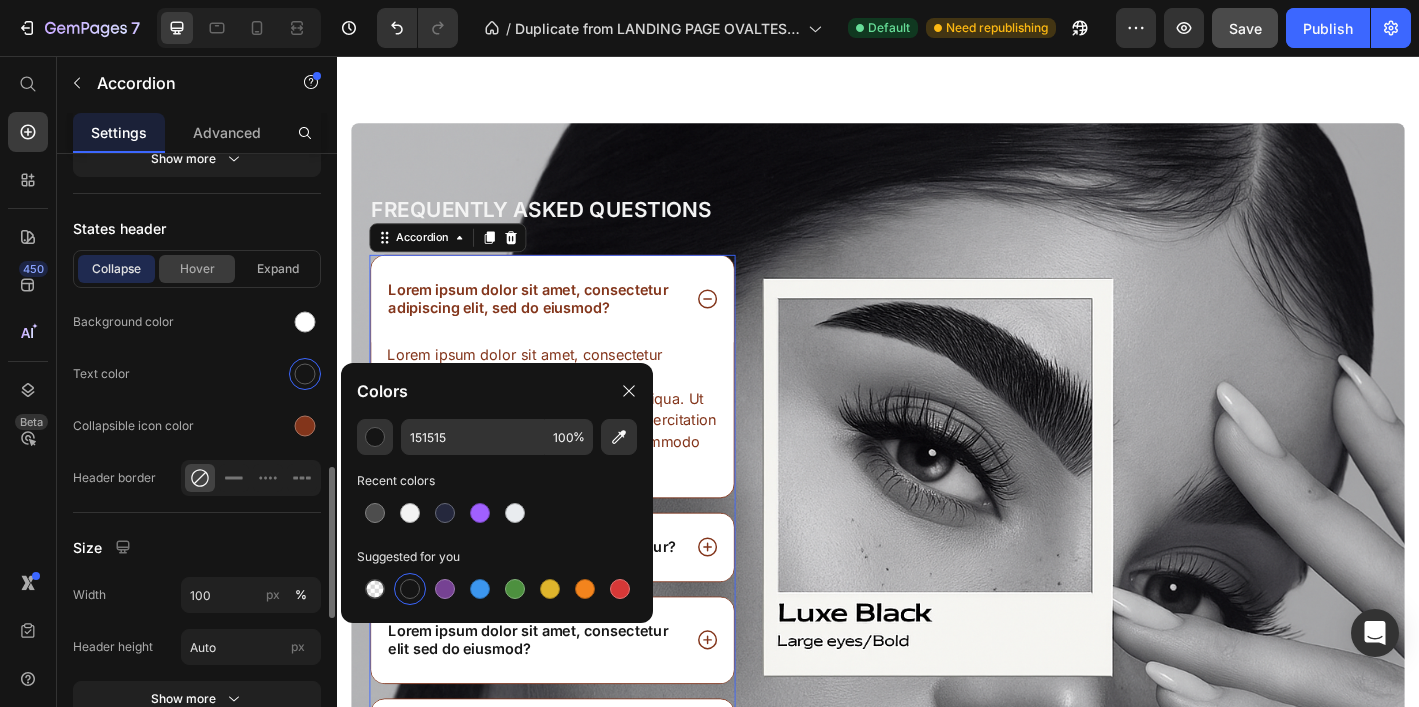 click on "Hover" at bounding box center (197, 269) 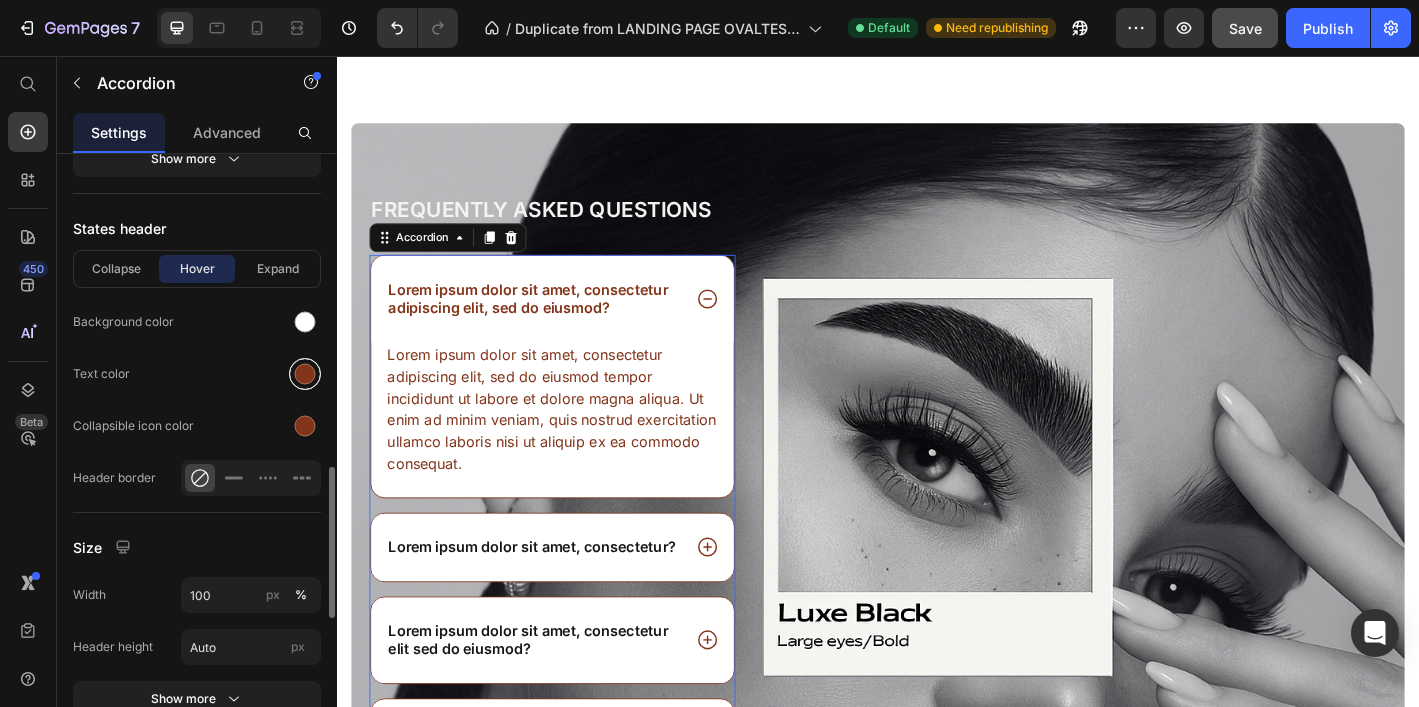 click at bounding box center [305, 374] 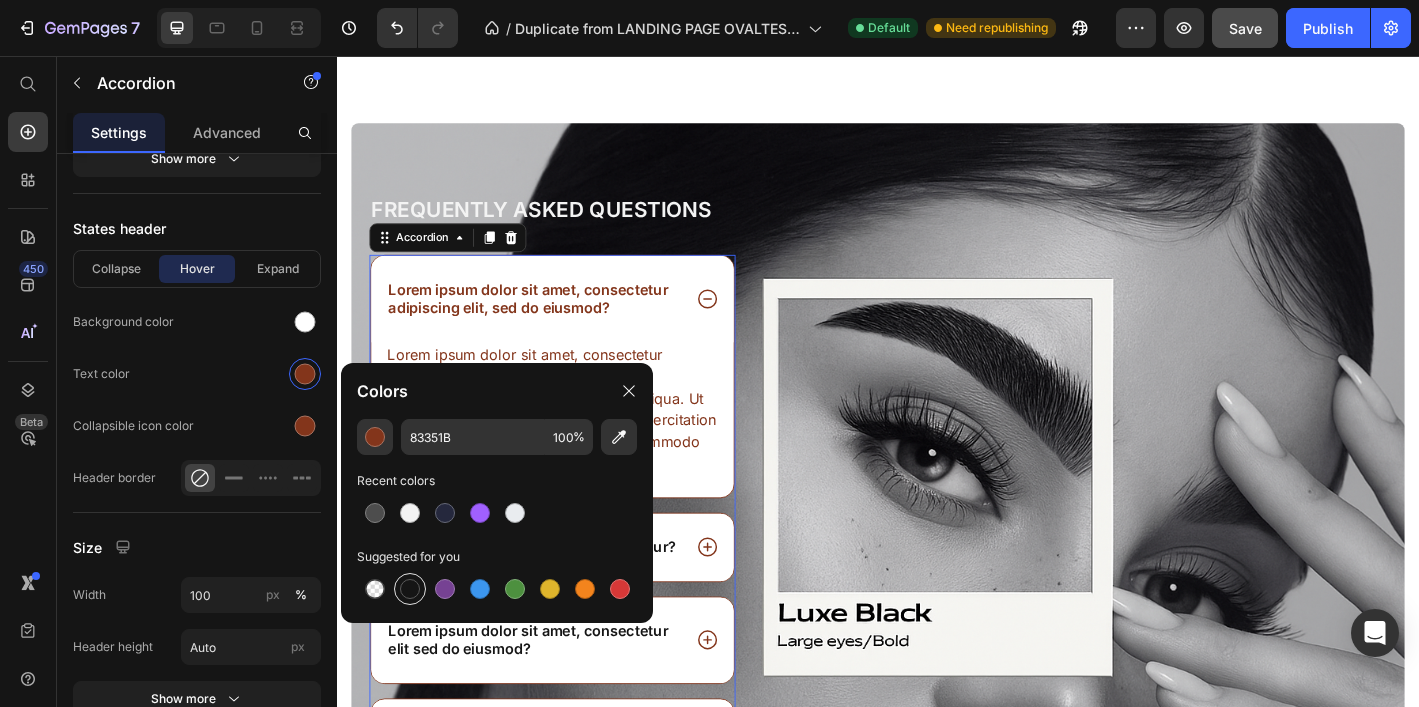 click at bounding box center (410, 589) 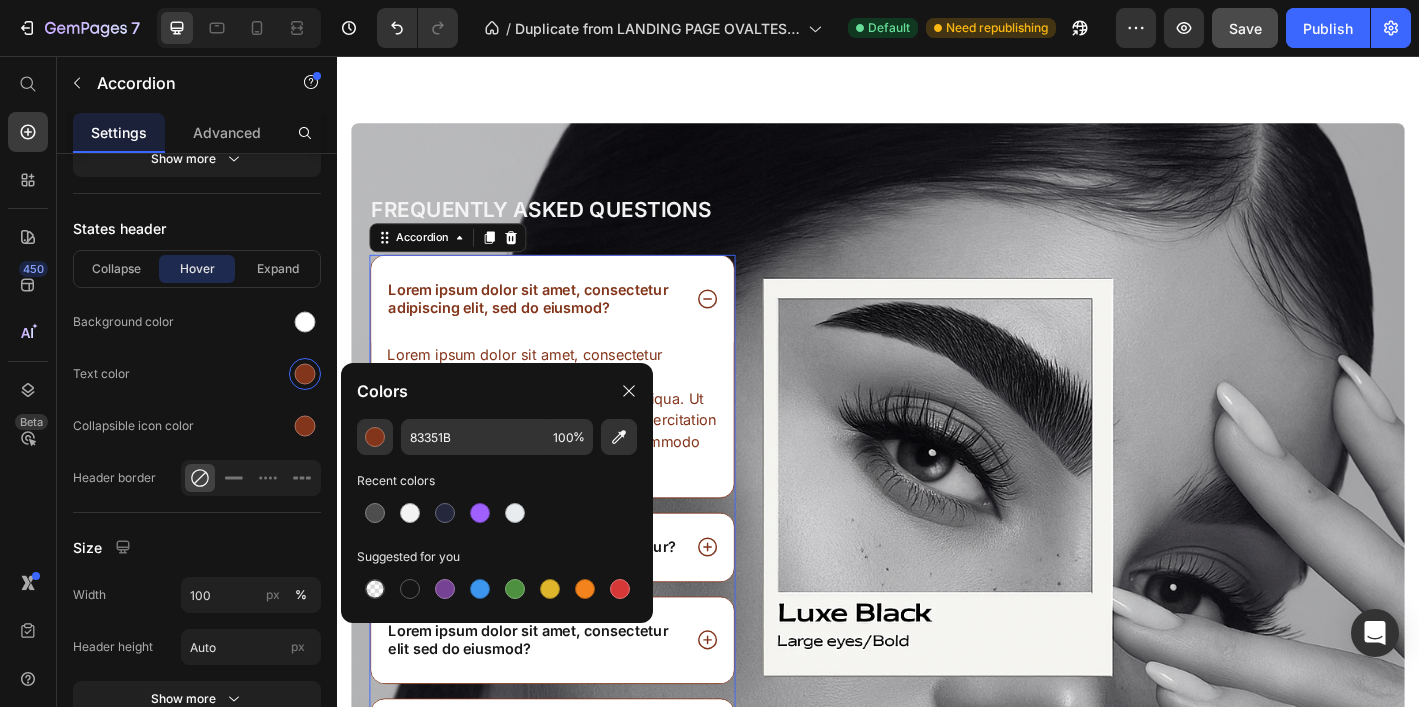 type on "151515" 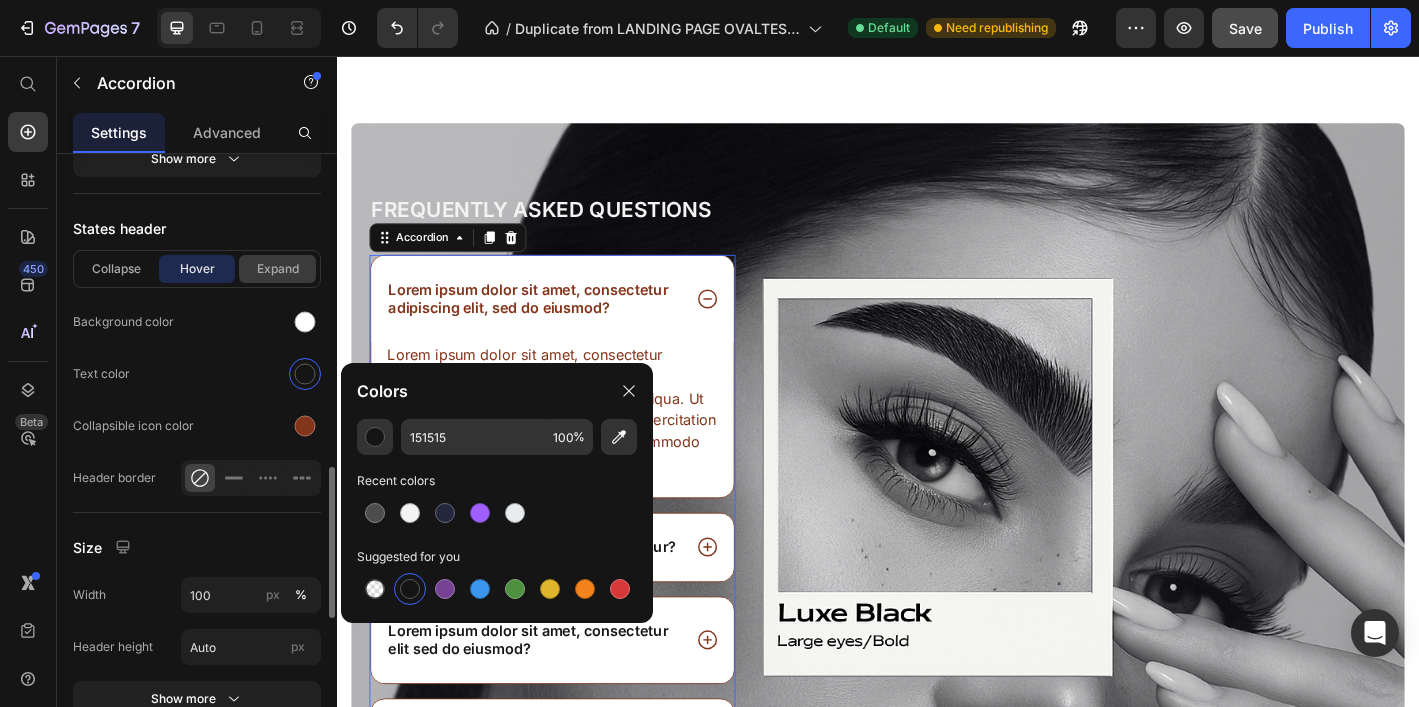 drag, startPoint x: 276, startPoint y: 258, endPoint x: 284, endPoint y: 274, distance: 17.888544 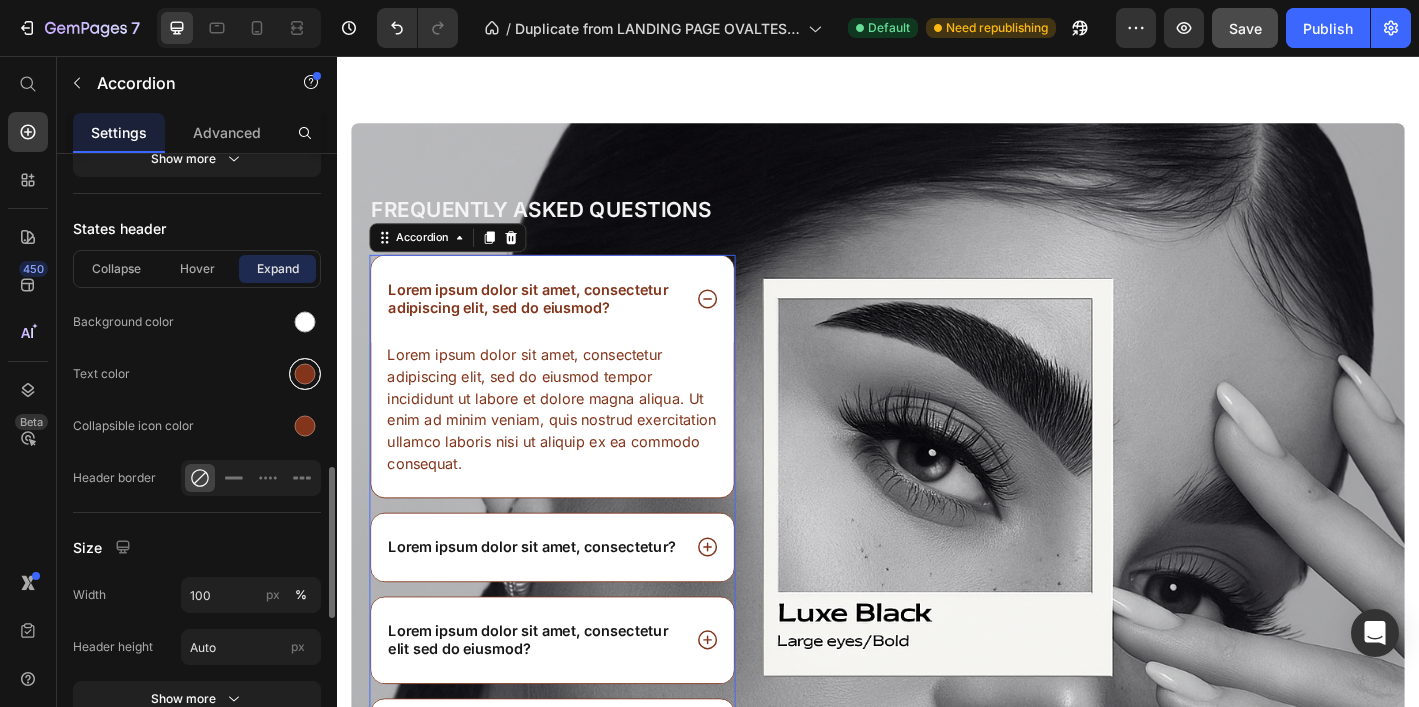 click at bounding box center (305, 374) 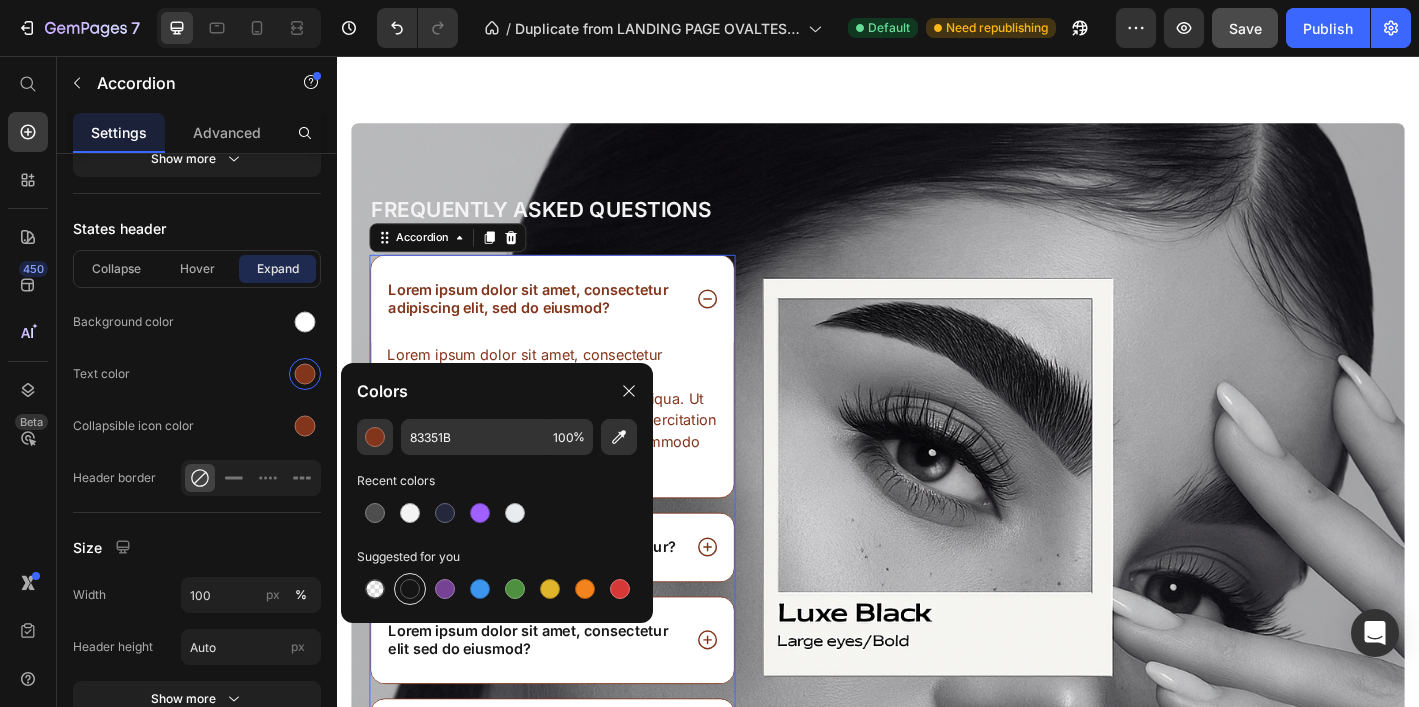 click at bounding box center (410, 589) 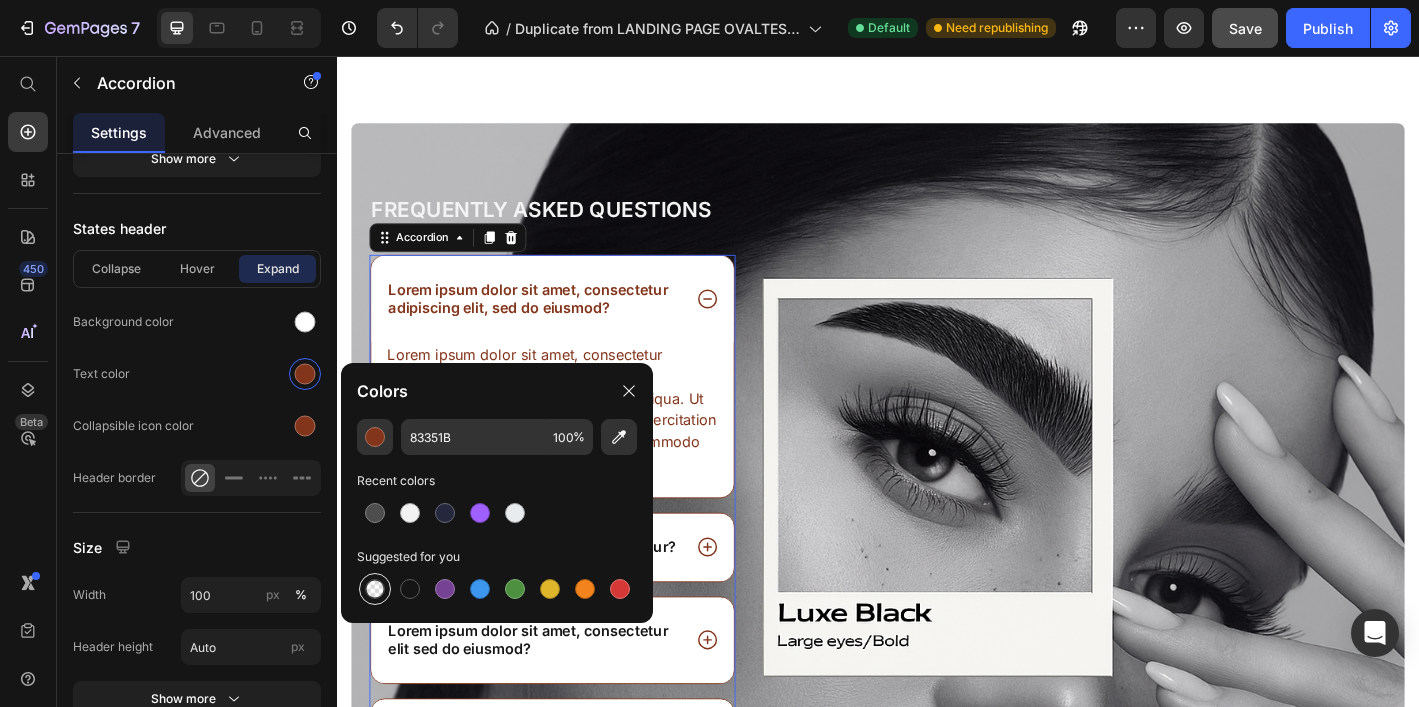 type on "151515" 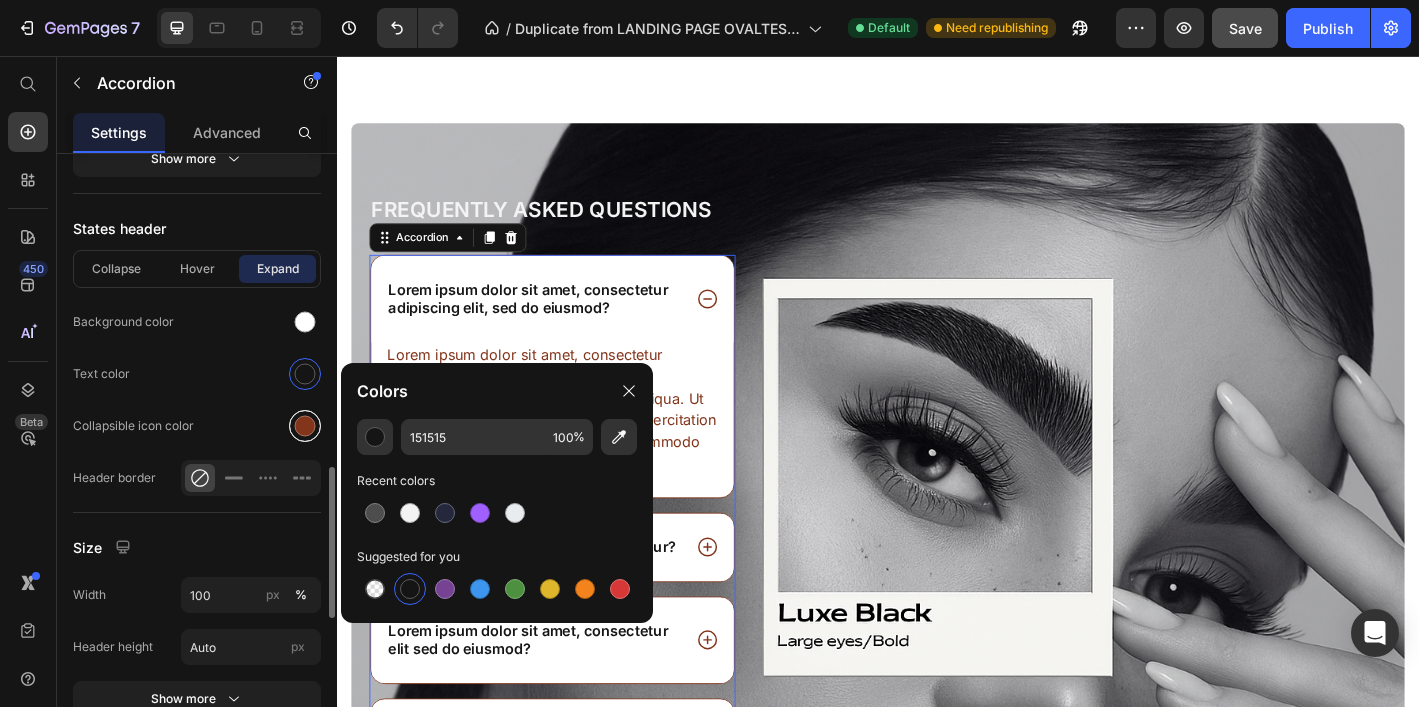 click at bounding box center [305, 426] 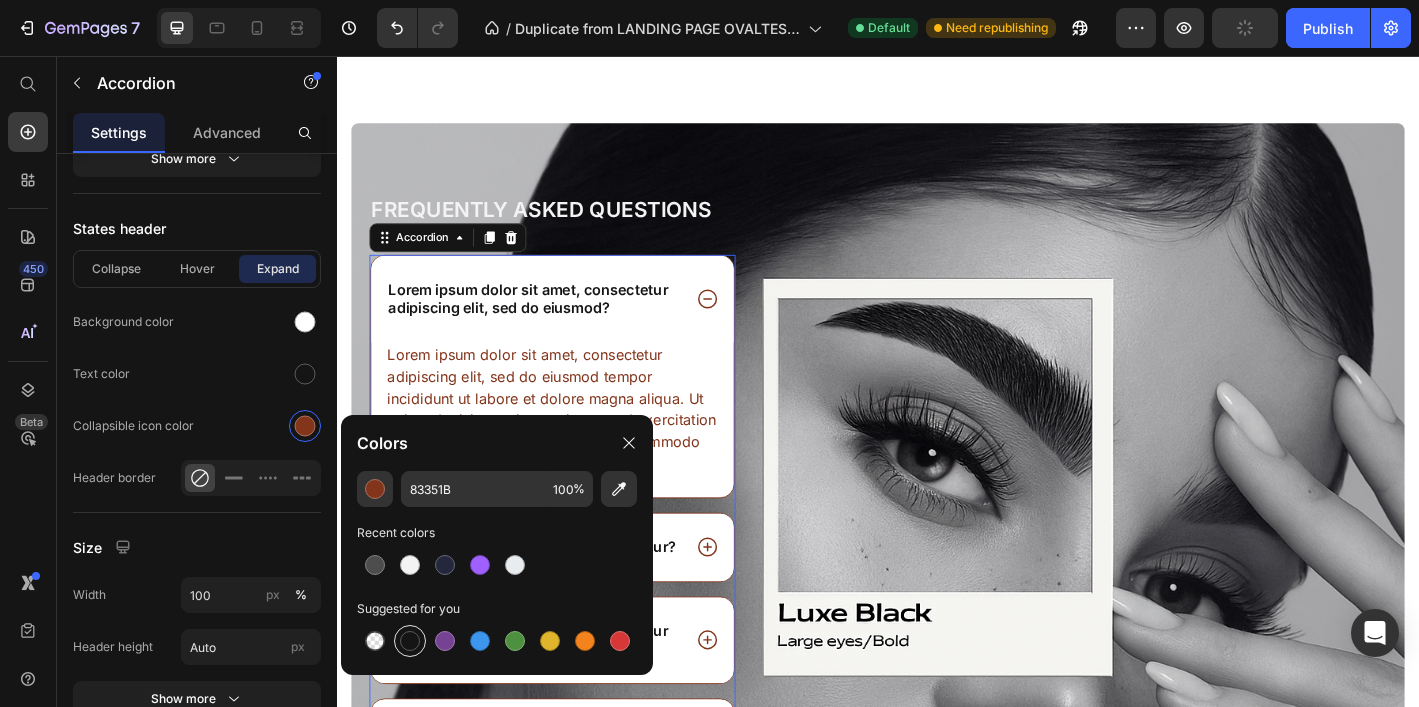click at bounding box center (410, 641) 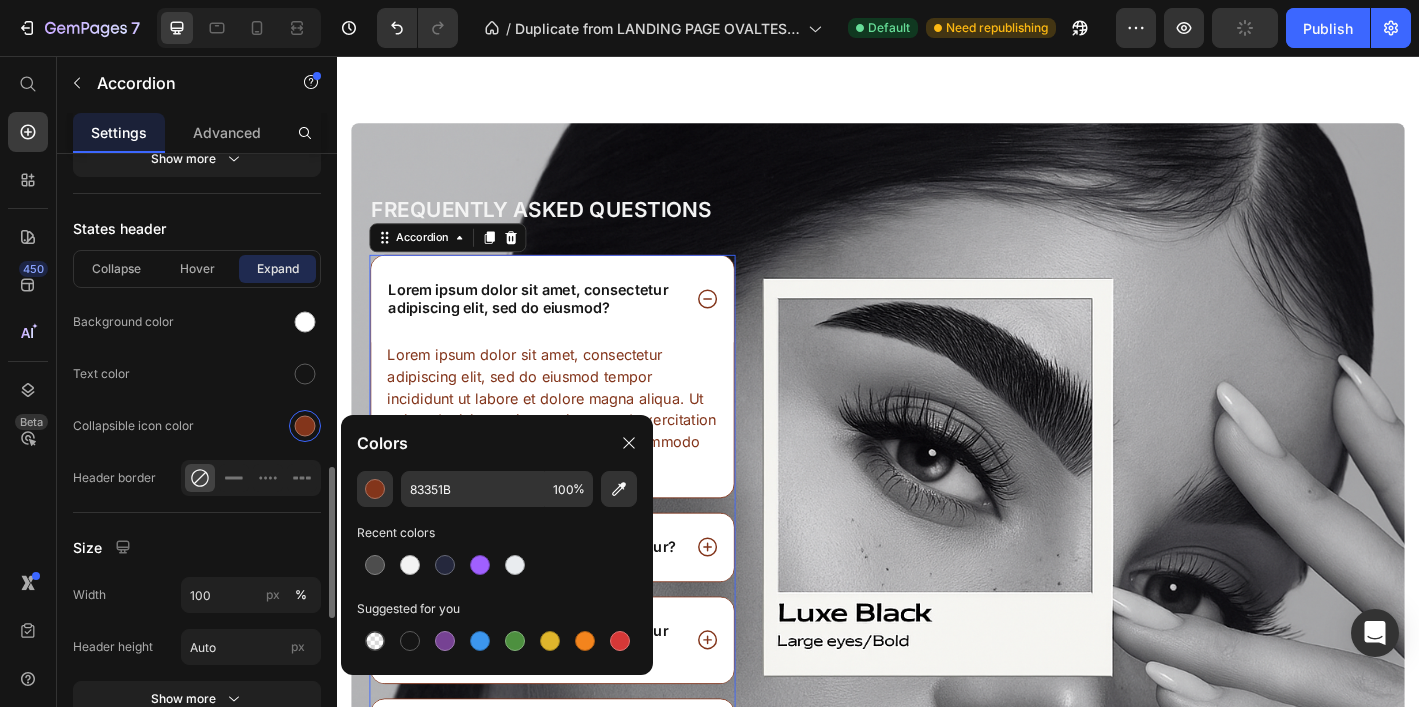 type on "151515" 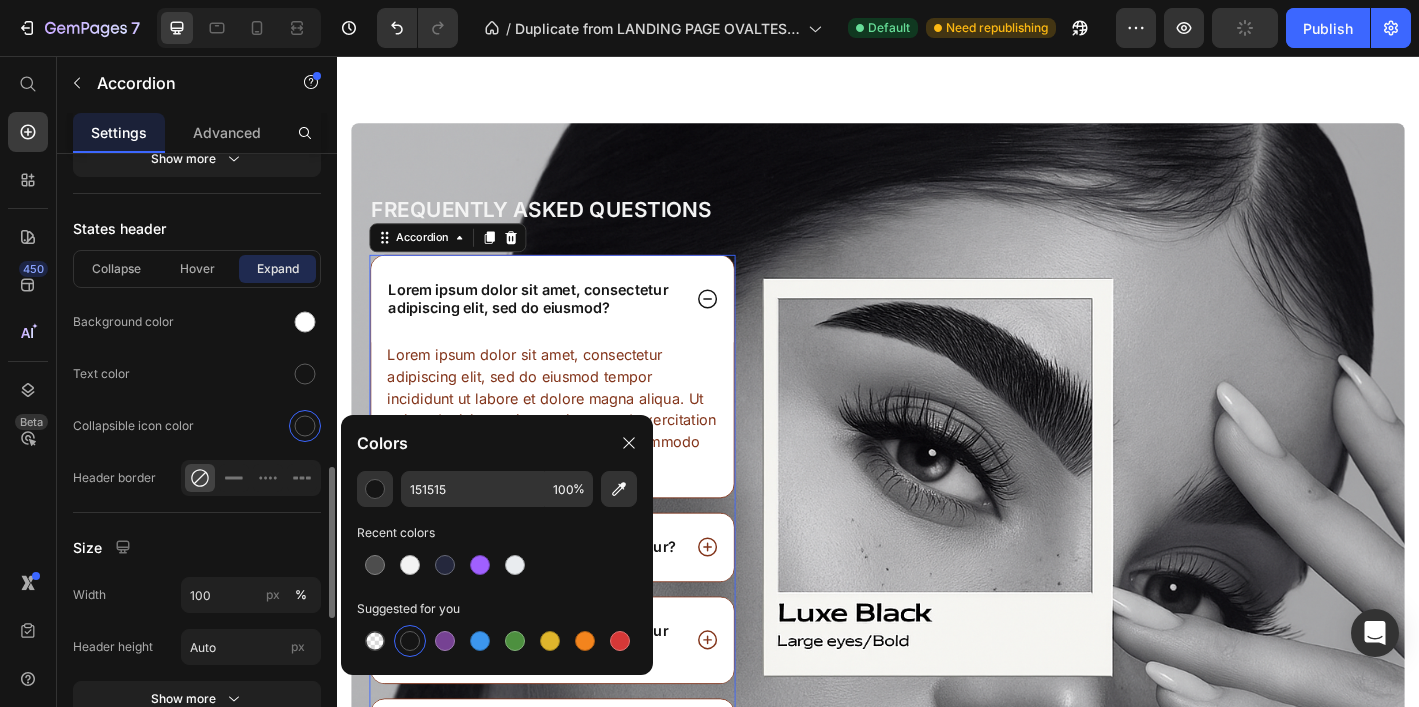 click on "Collapse Hover Expand" at bounding box center (197, 269) 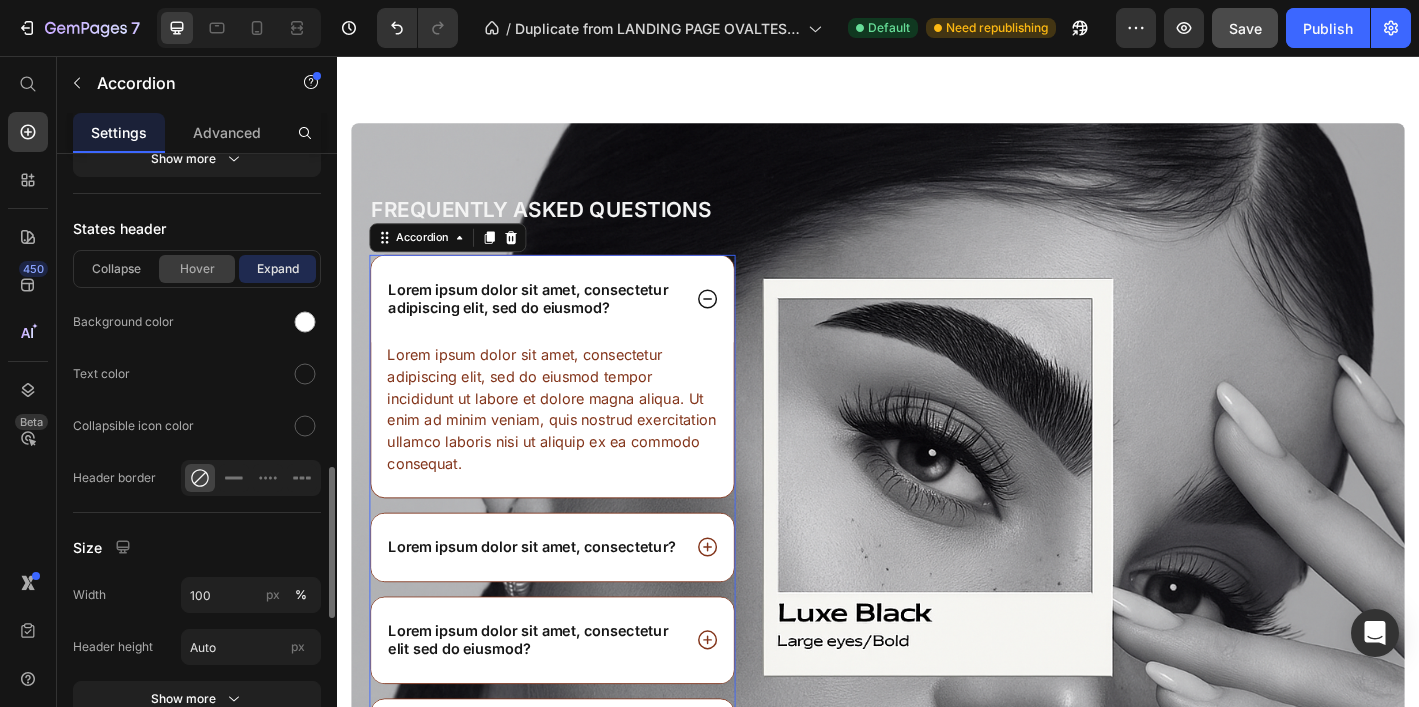drag, startPoint x: 211, startPoint y: 277, endPoint x: 221, endPoint y: 298, distance: 23.259407 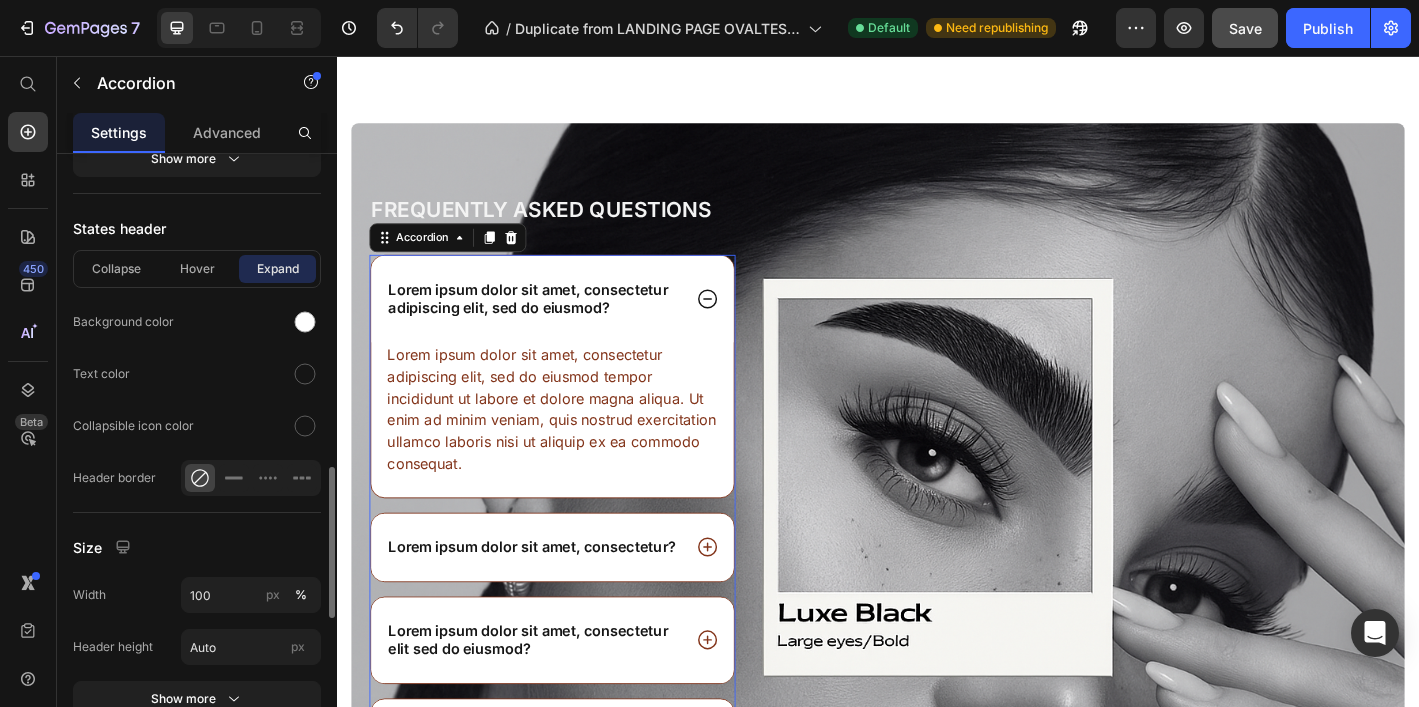 click on "Hover" at bounding box center [197, 269] 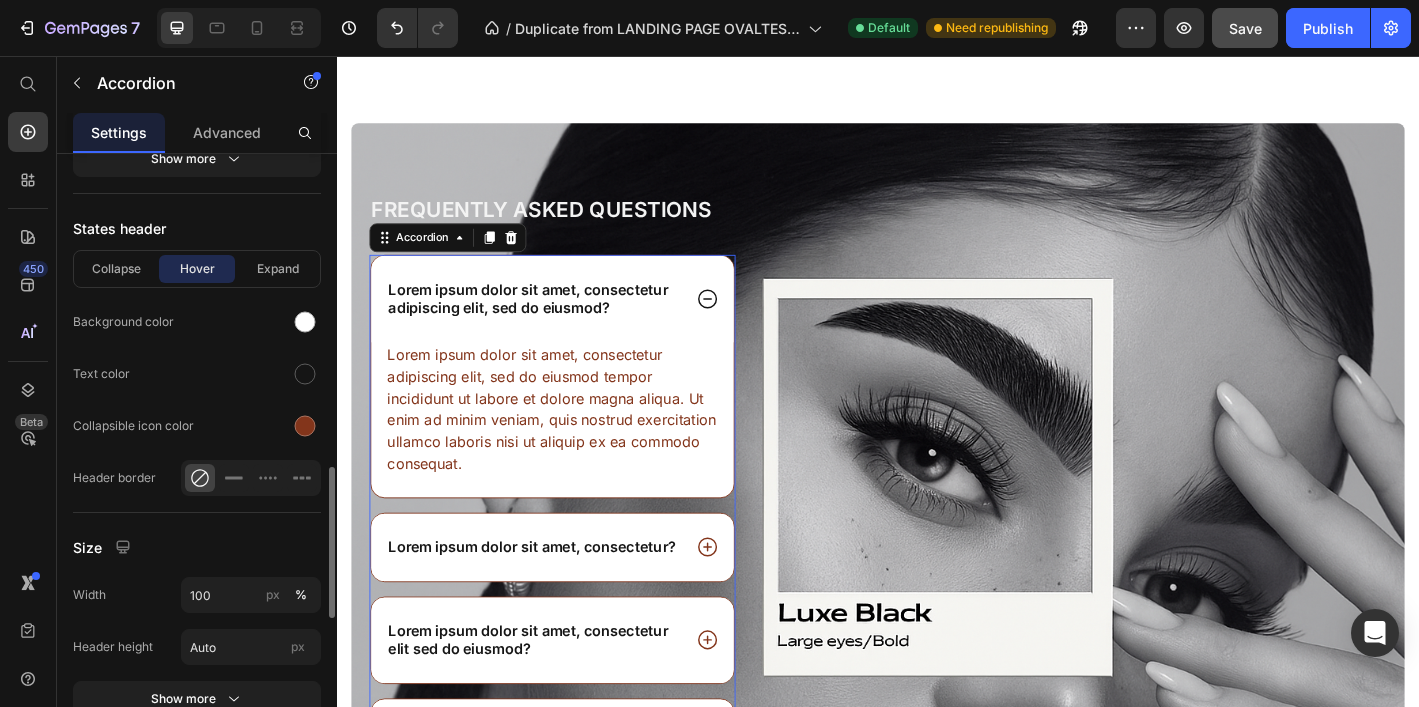 drag, startPoint x: 298, startPoint y: 434, endPoint x: 312, endPoint y: 455, distance: 25.23886 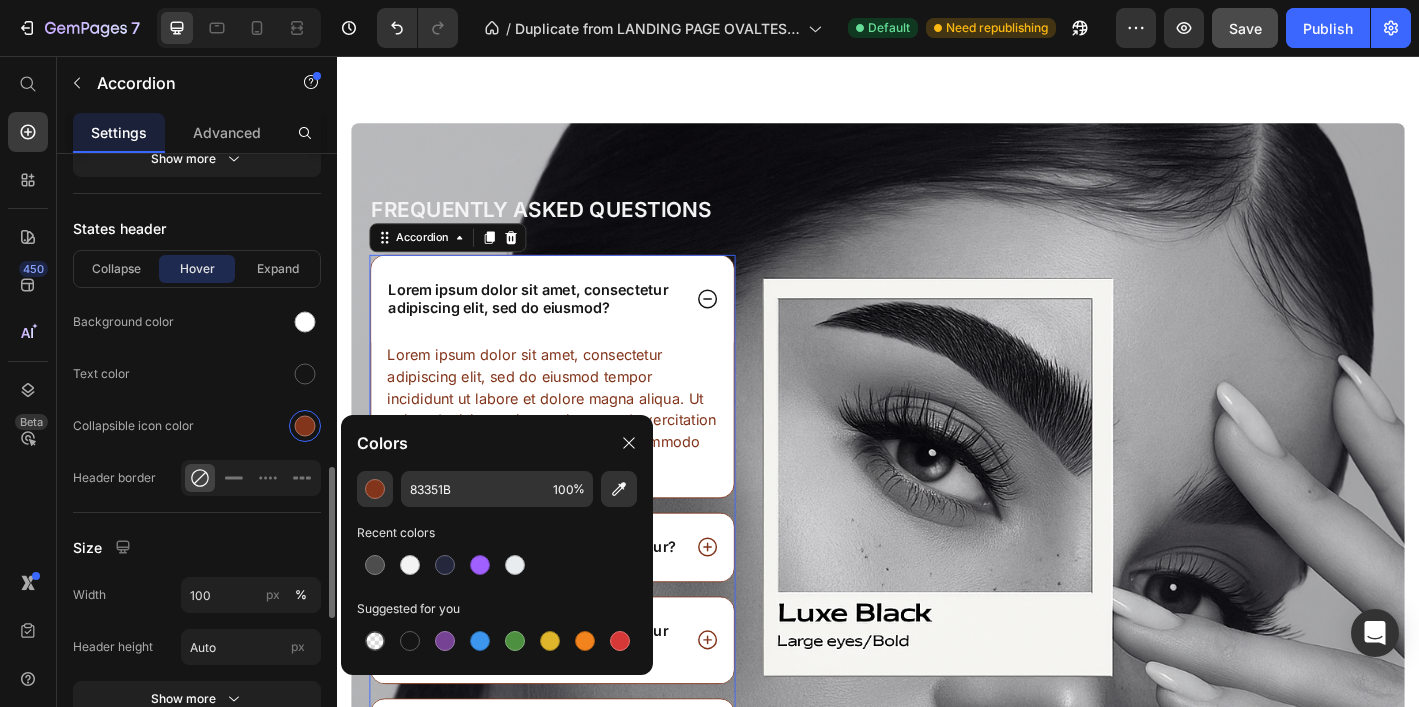 drag, startPoint x: 416, startPoint y: 632, endPoint x: 319, endPoint y: 470, distance: 188.82002 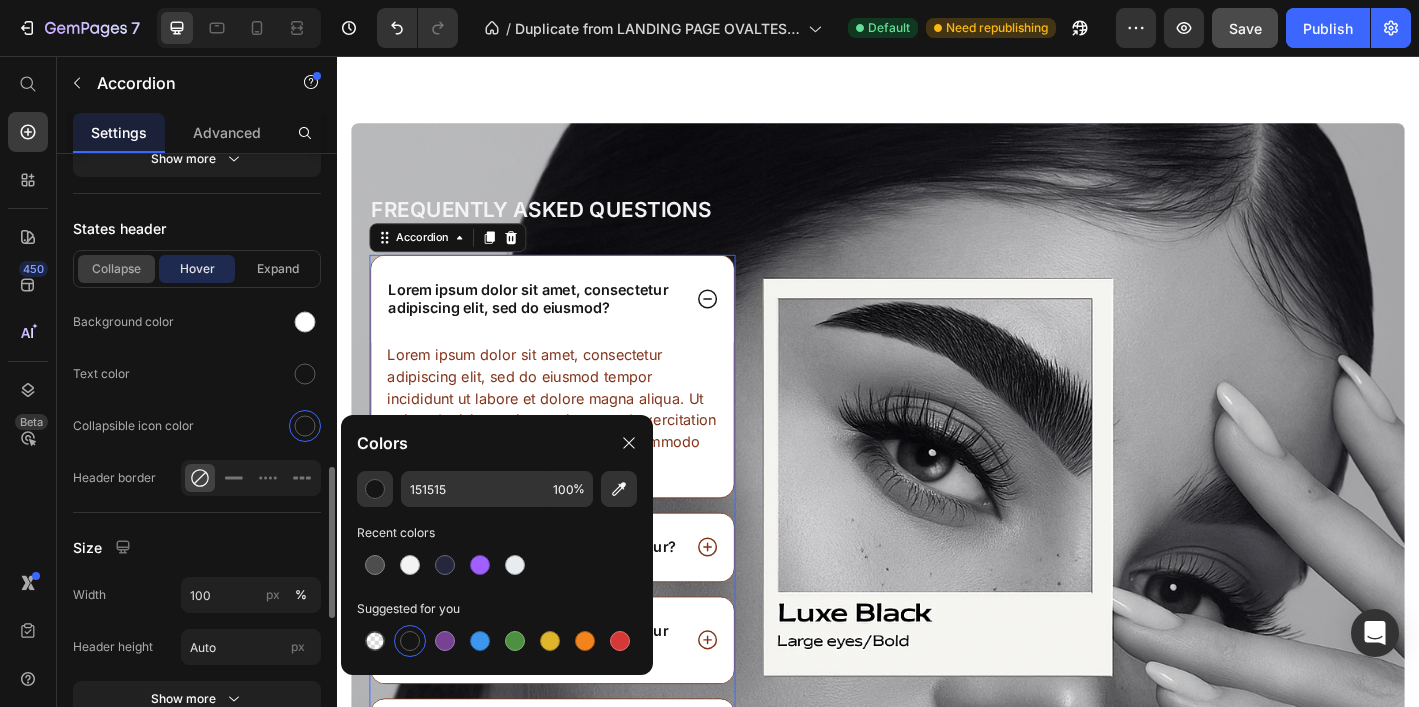 click on "Collapse" at bounding box center (116, 269) 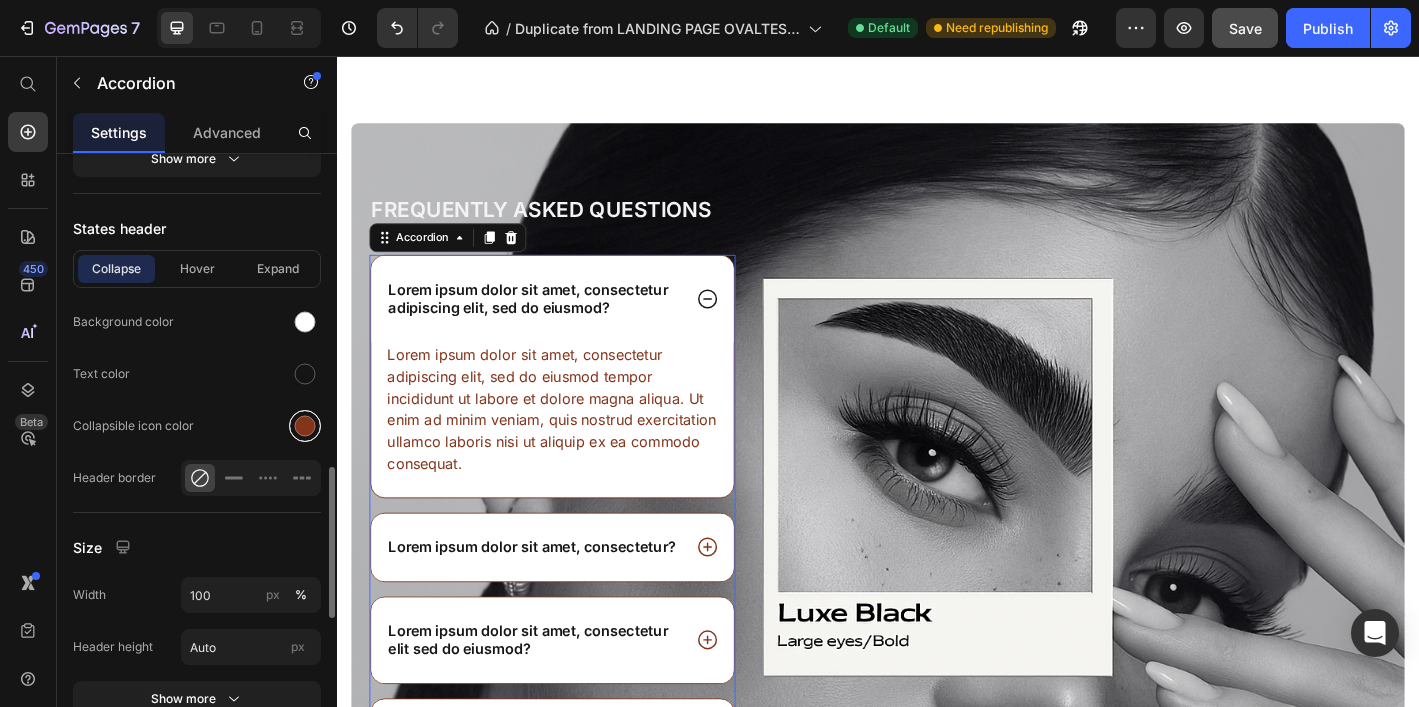 click at bounding box center (305, 426) 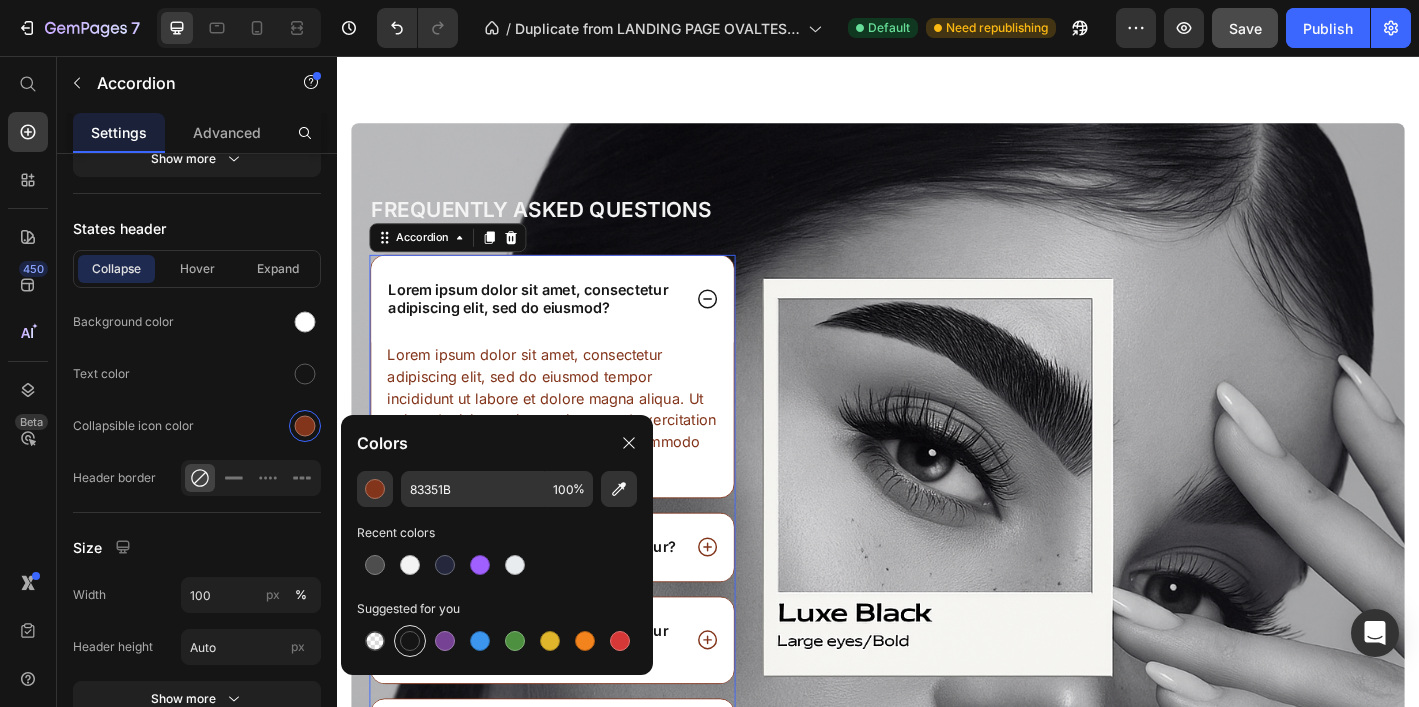 click at bounding box center (410, 641) 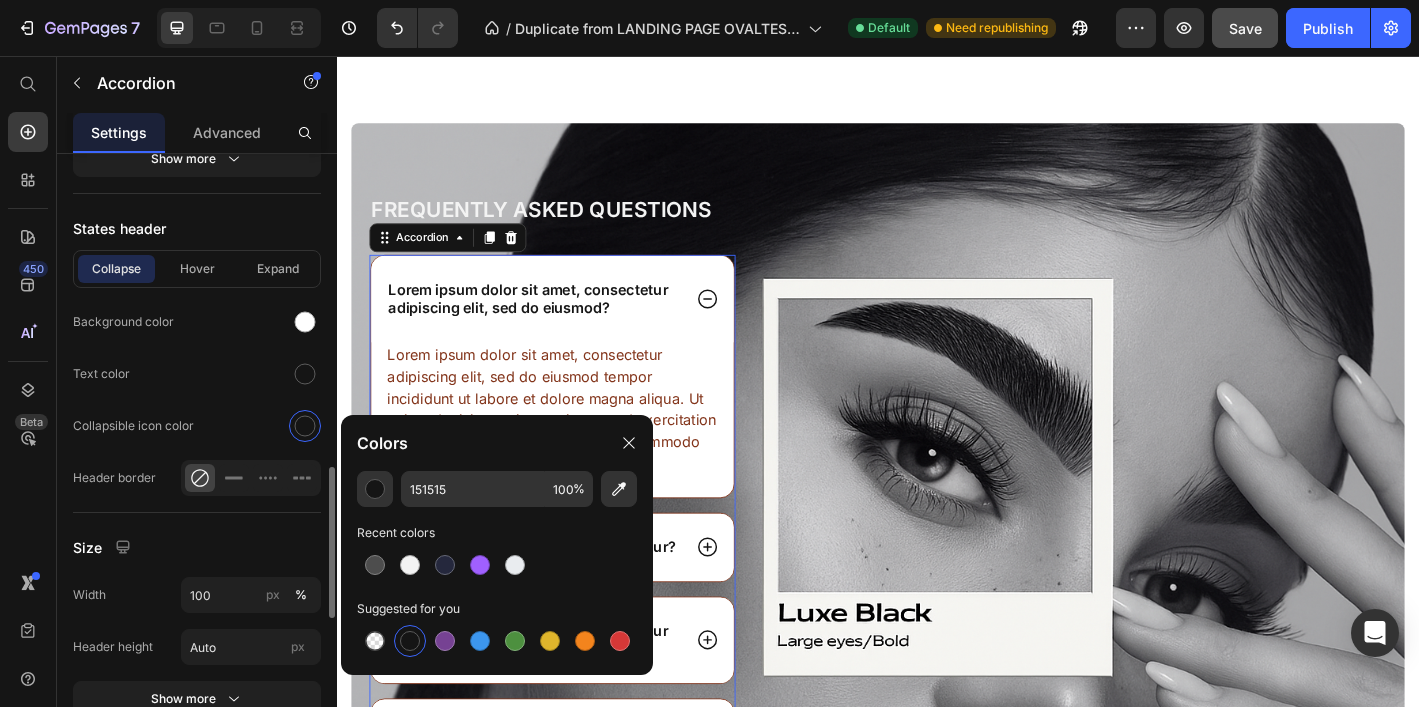 click on "Text color" 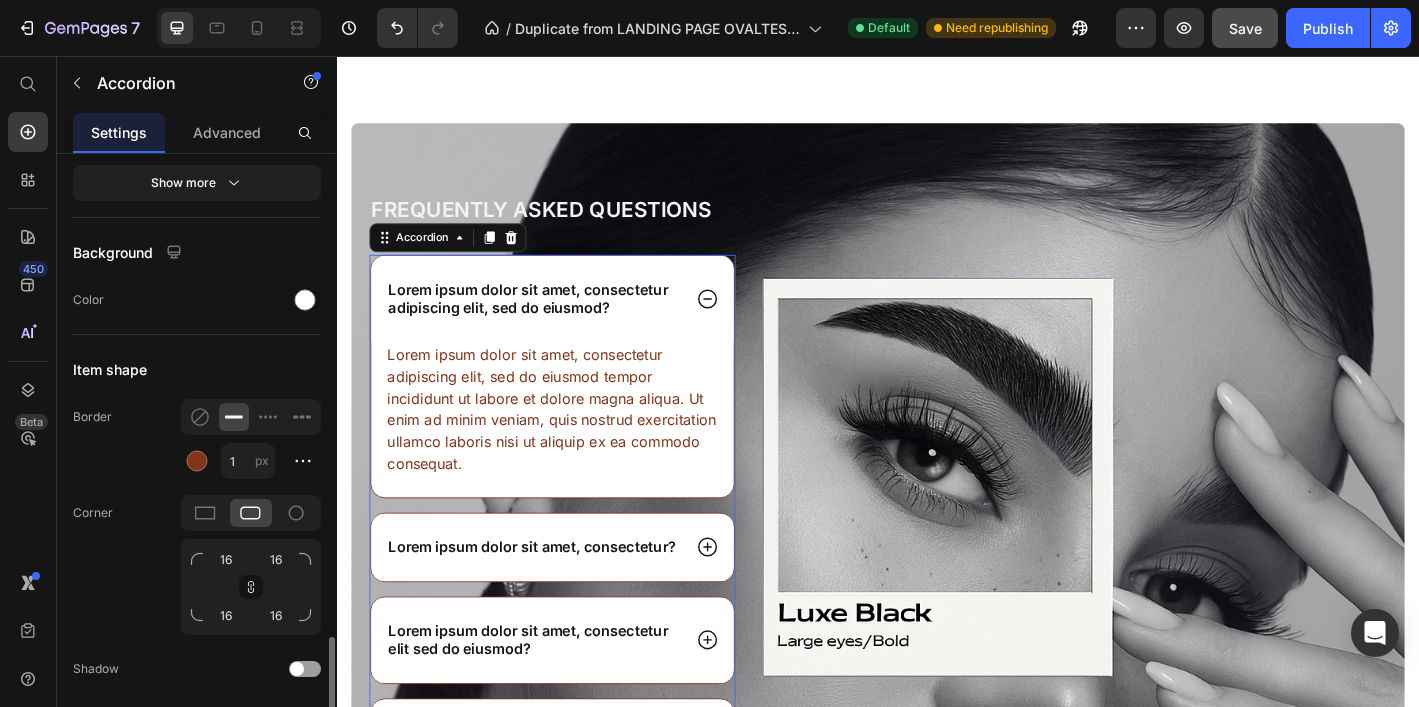 scroll, scrollTop: 1815, scrollLeft: 0, axis: vertical 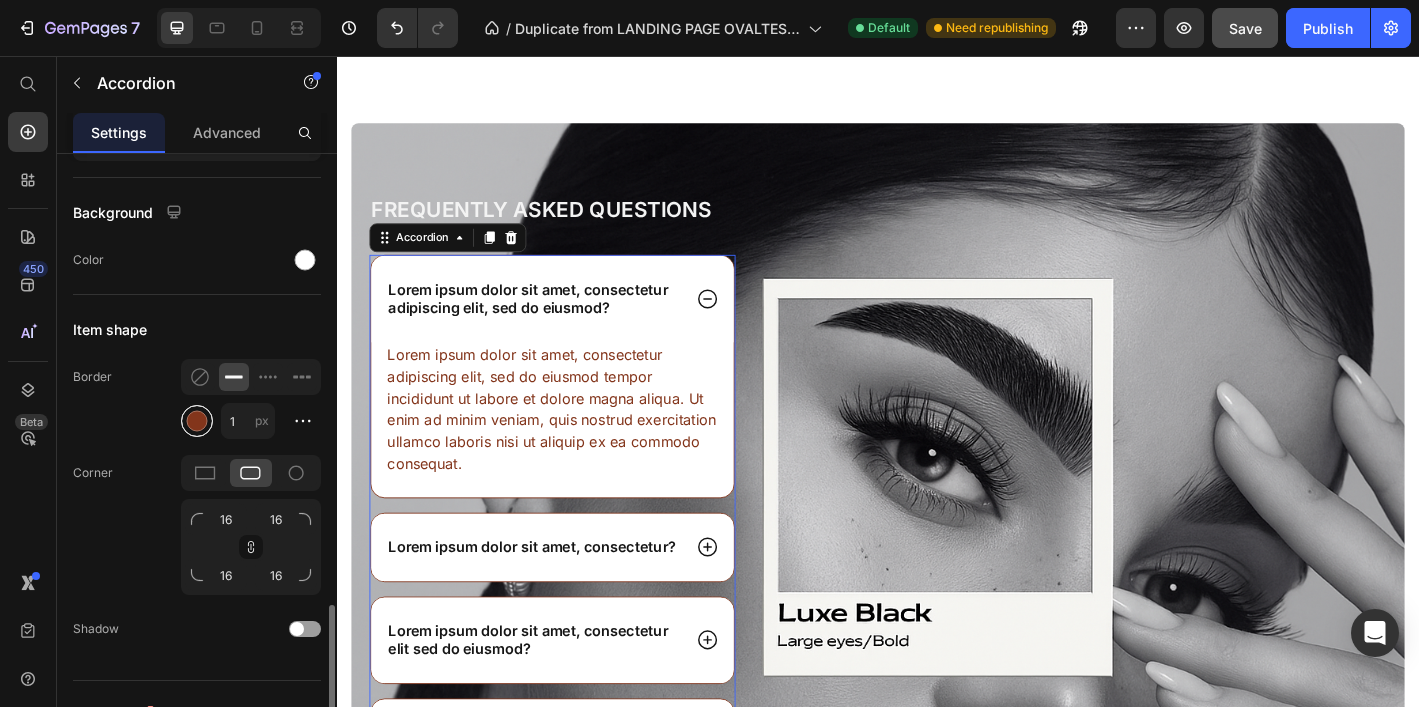 click at bounding box center [197, 421] 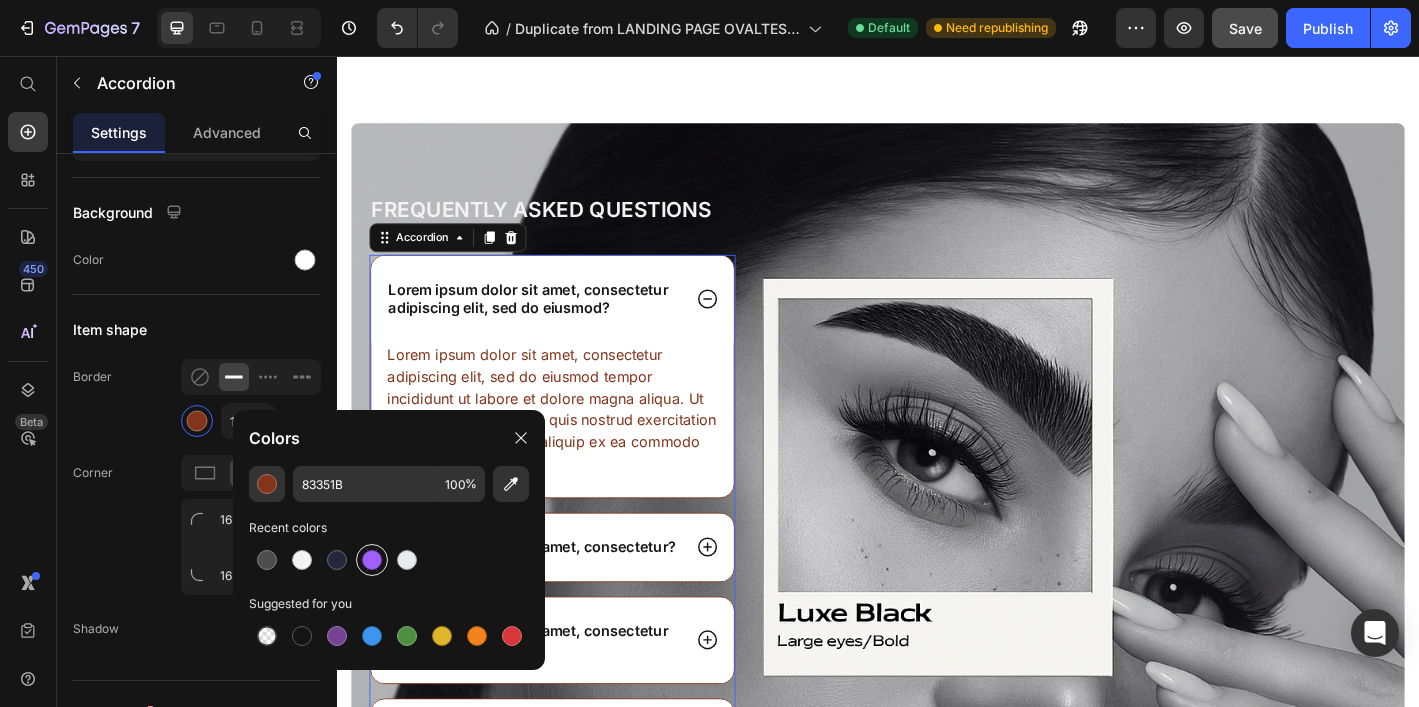 click at bounding box center (372, 560) 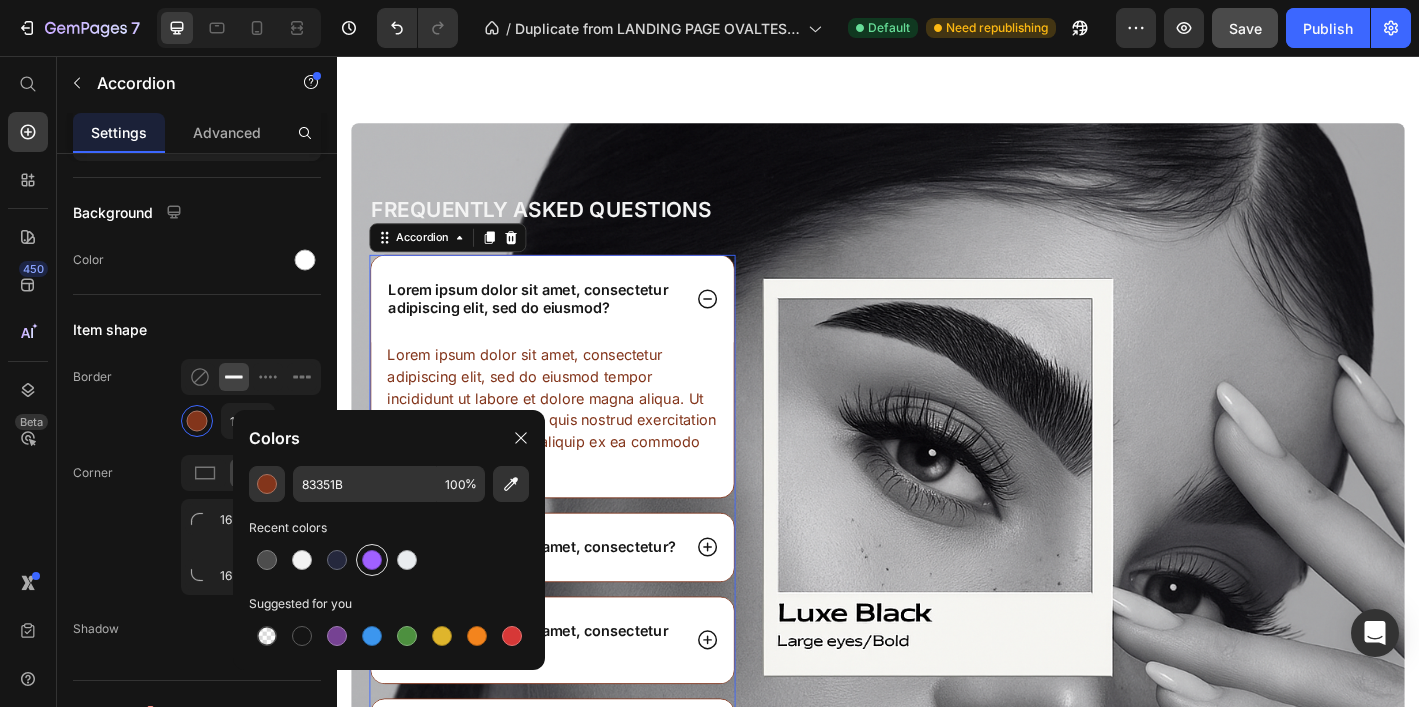 type on "A060FF" 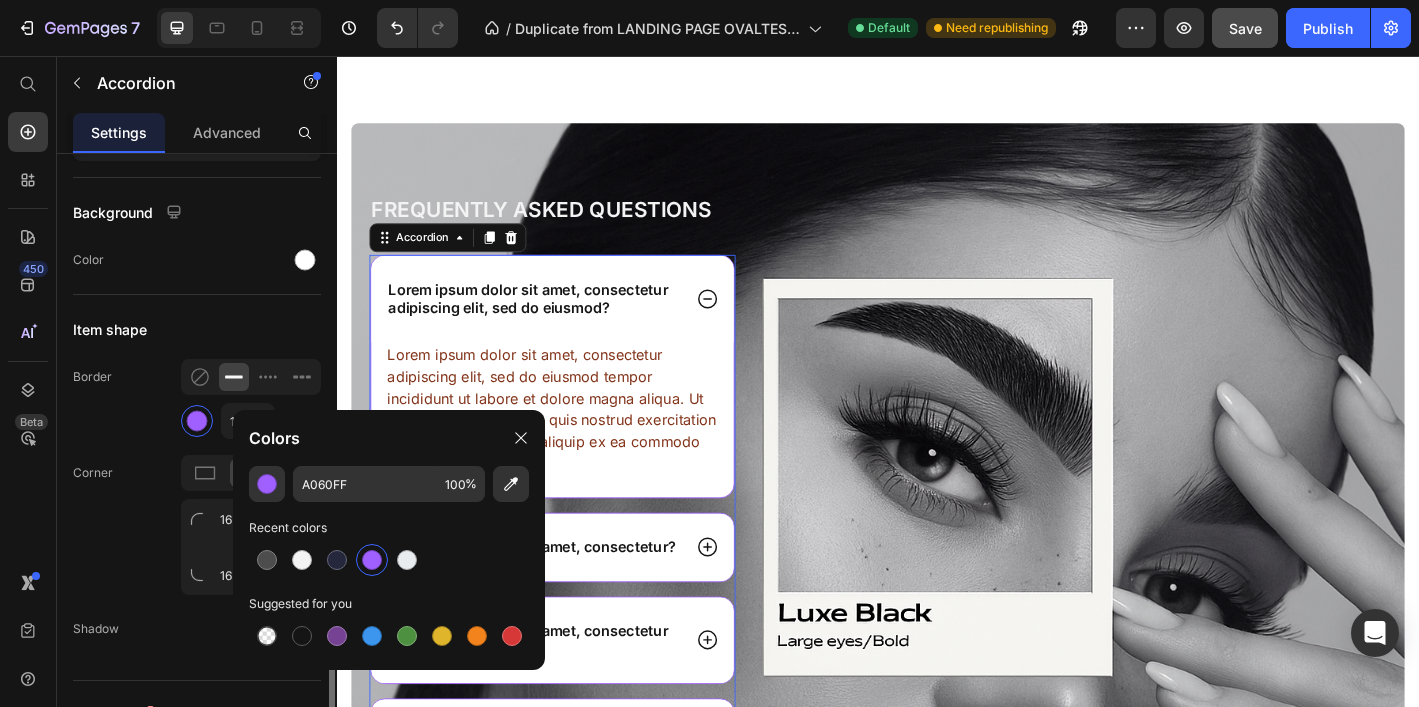 click on "Background Color" 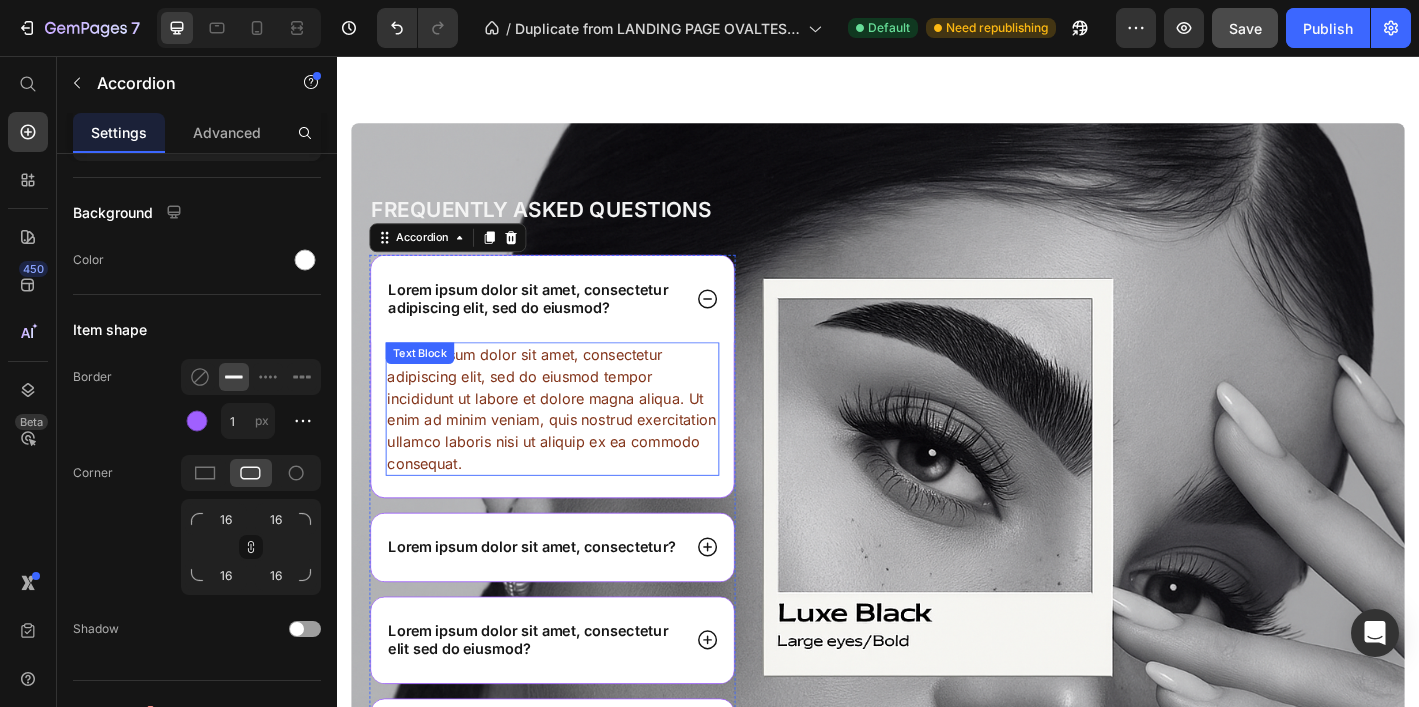 click on "Lorem ipsum dolor sit amet, consectetur adipiscing elit, sed do eiusmod tempor incididunt ut labore et dolore magna aliqua. Ut enim ad minim veniam, quis nostrud exercitation ullamco laboris nisi ut aliquip ex ea commodo consequat. Text Block" at bounding box center [576, 447] 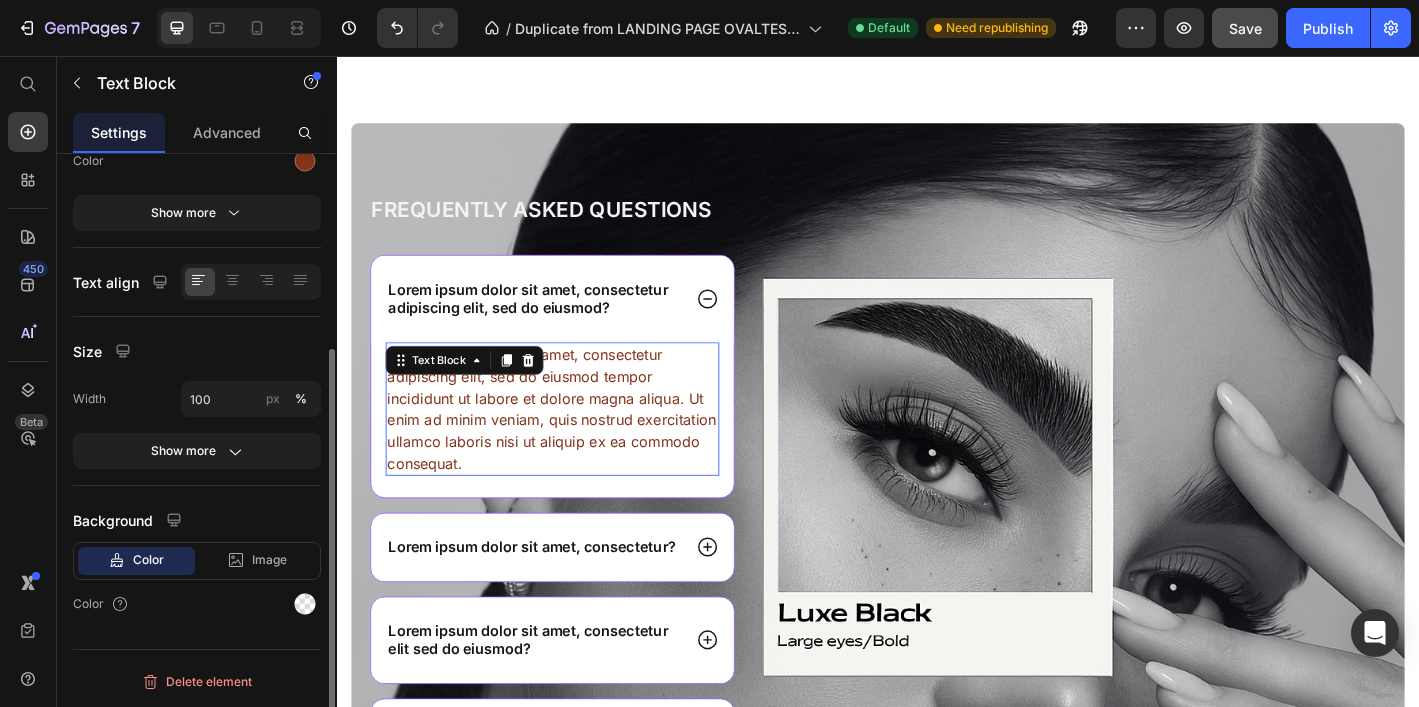 scroll, scrollTop: 0, scrollLeft: 0, axis: both 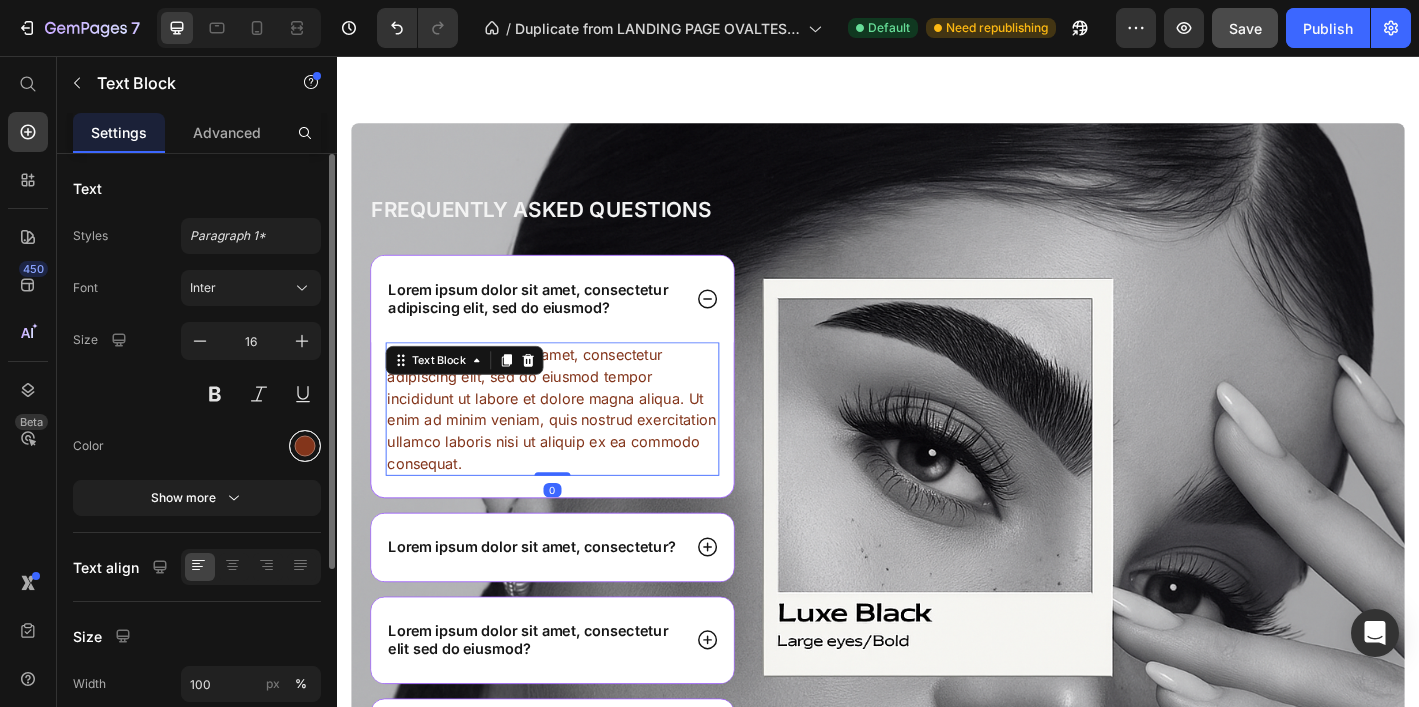 click at bounding box center [305, 446] 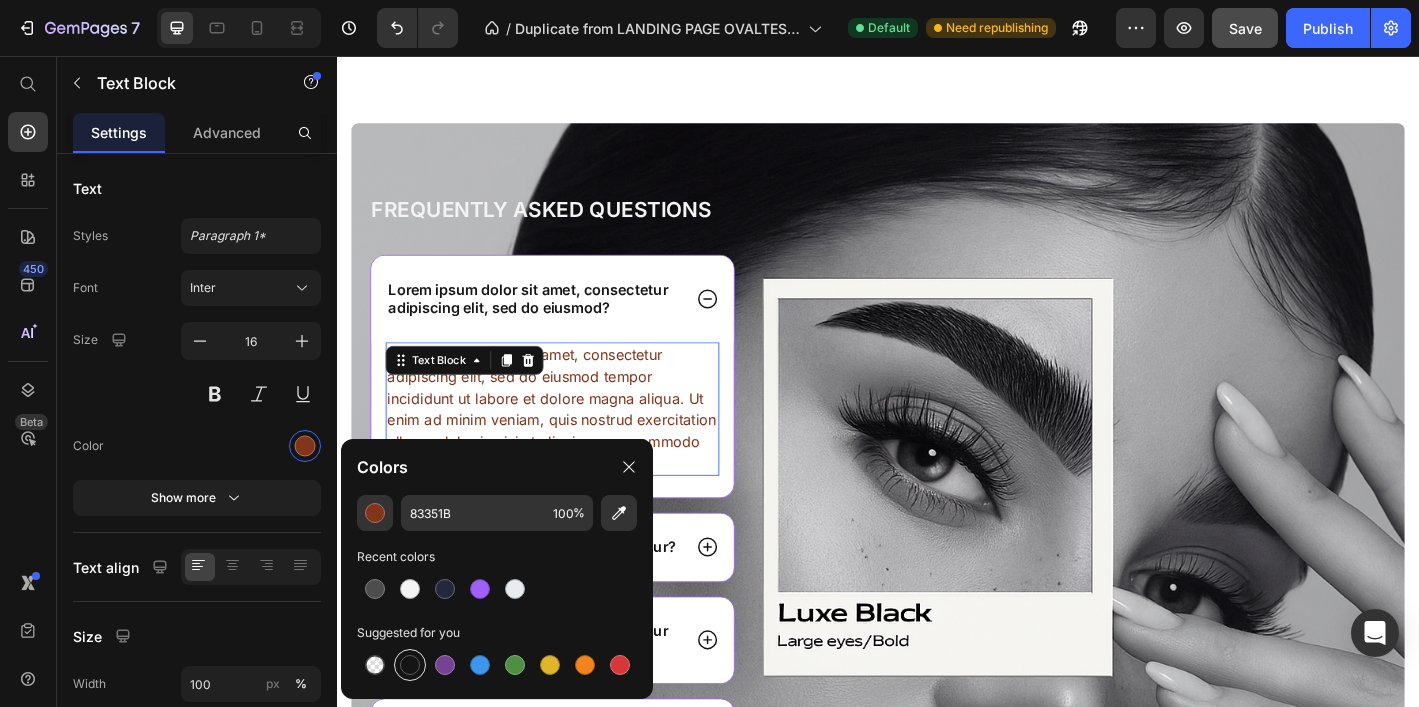 drag, startPoint x: 400, startPoint y: 663, endPoint x: 397, endPoint y: 653, distance: 10.440307 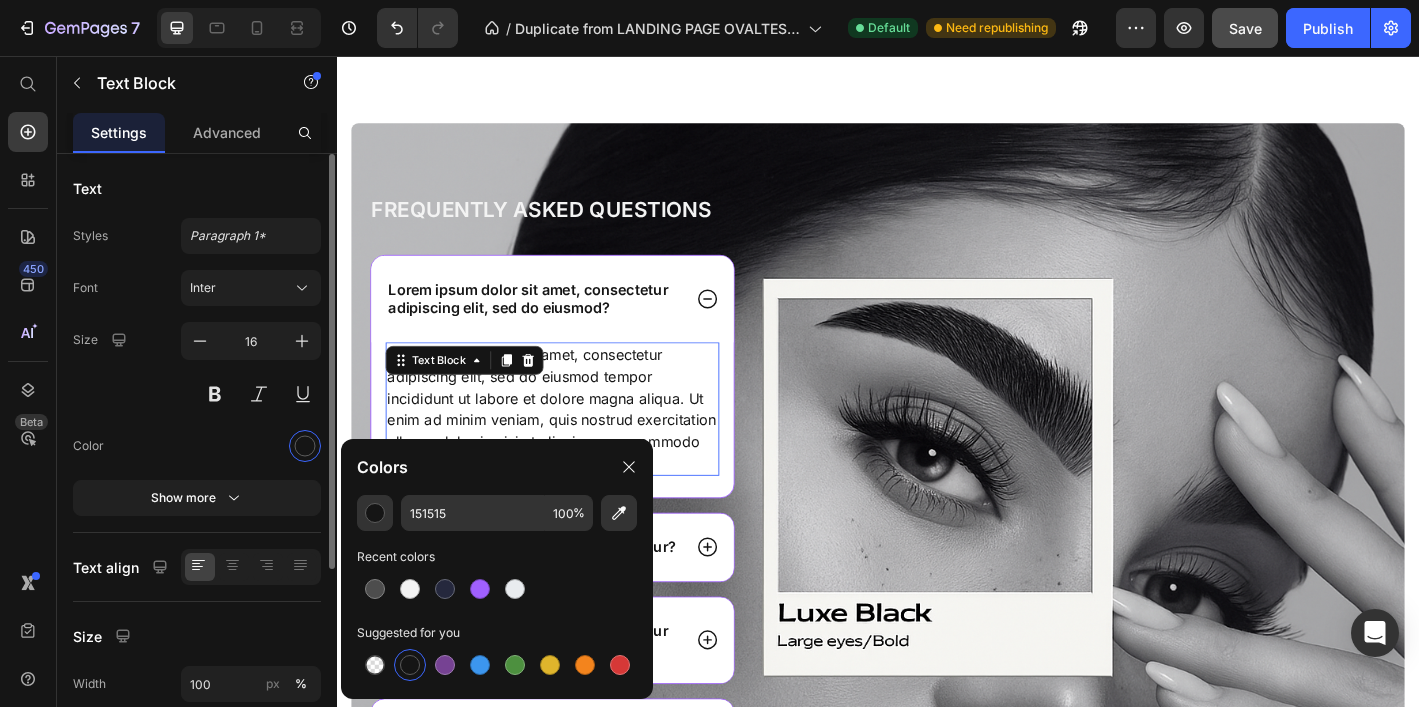 click on "Font Inter Size 16 Color Show more" at bounding box center (197, 393) 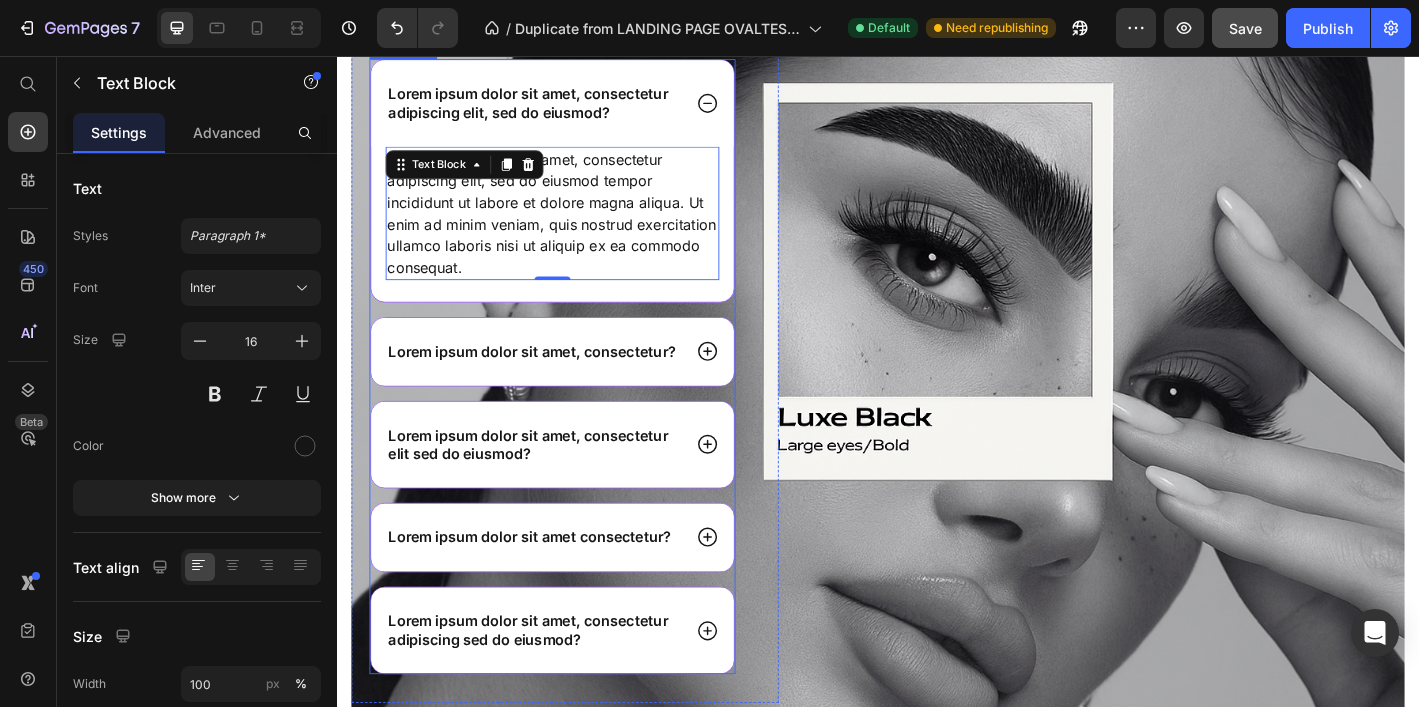 scroll, scrollTop: 5196, scrollLeft: 0, axis: vertical 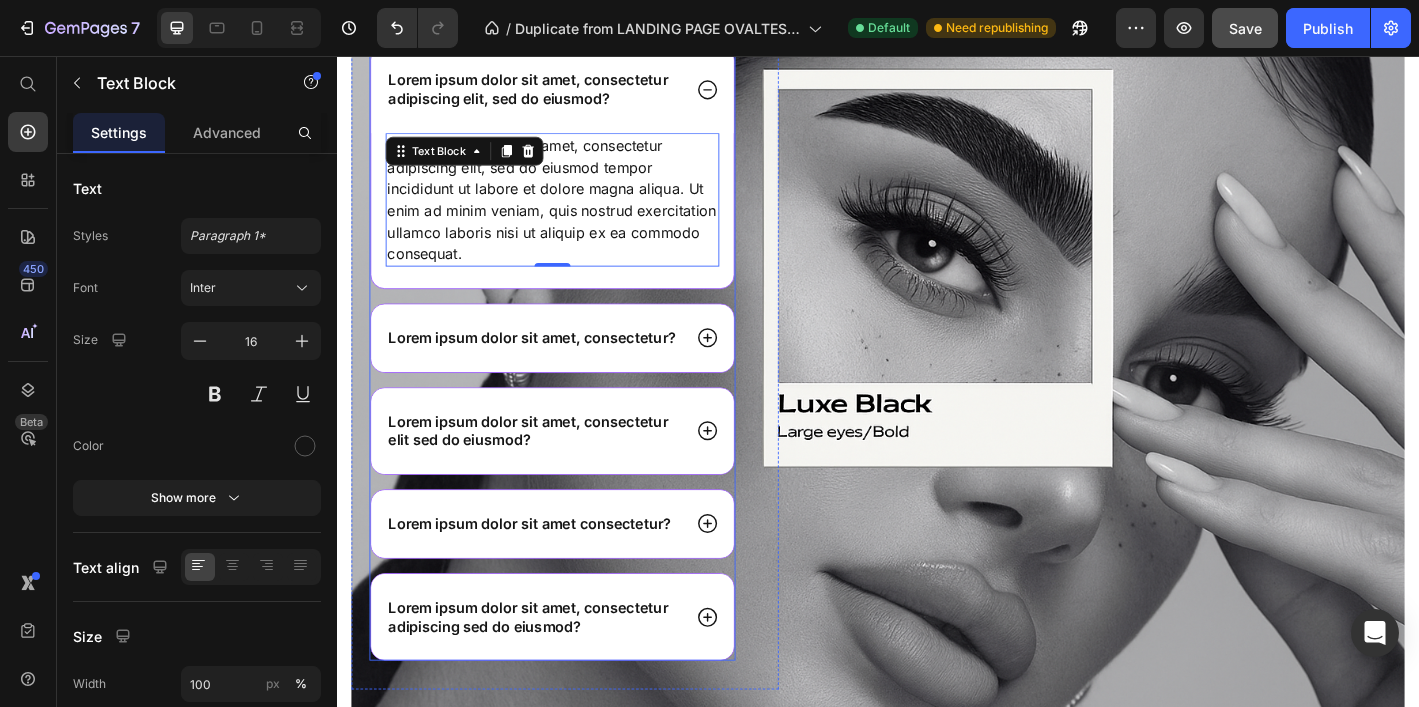 click on "Lorem ipsum dolor sit amet, consectetur?" at bounding box center [553, 368] 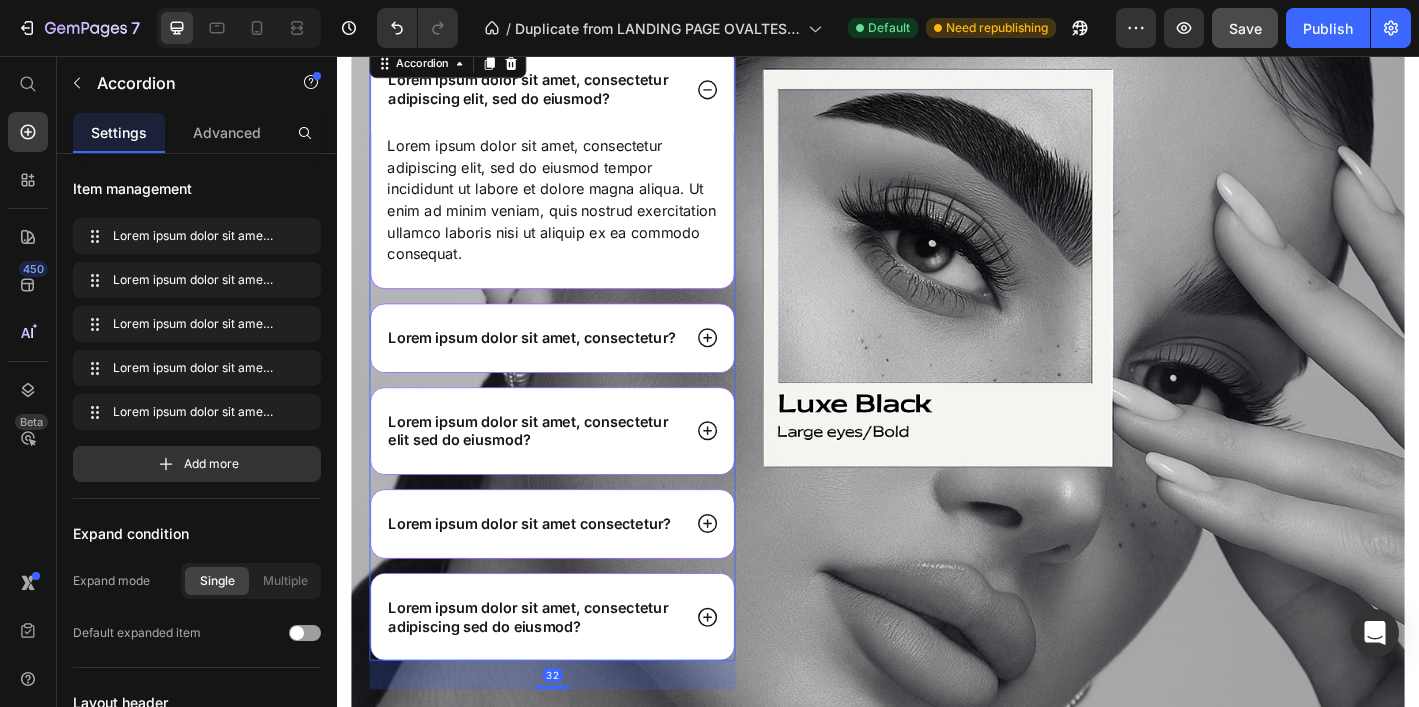 click on "Lorem ipsum dolor sit amet, consectetur?" at bounding box center (576, 368) 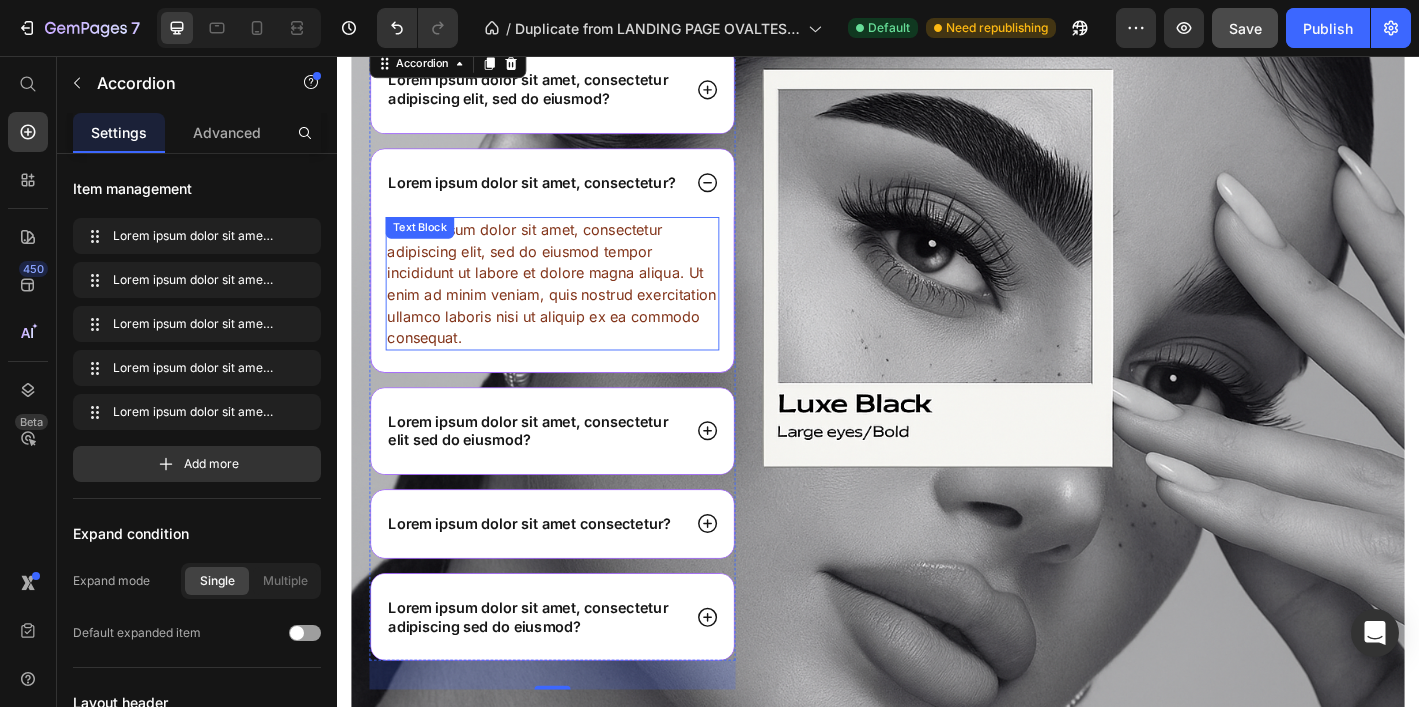 click on "Lorem ipsum dolor sit amet, consectetur adipiscing elit, sed do eiusmod tempor incididunt ut labore et dolore magna aliqua. Ut enim ad minim veniam, quis nostrud exercitation ullamco laboris nisi ut aliquip ex ea commodo consequat." at bounding box center (576, 308) 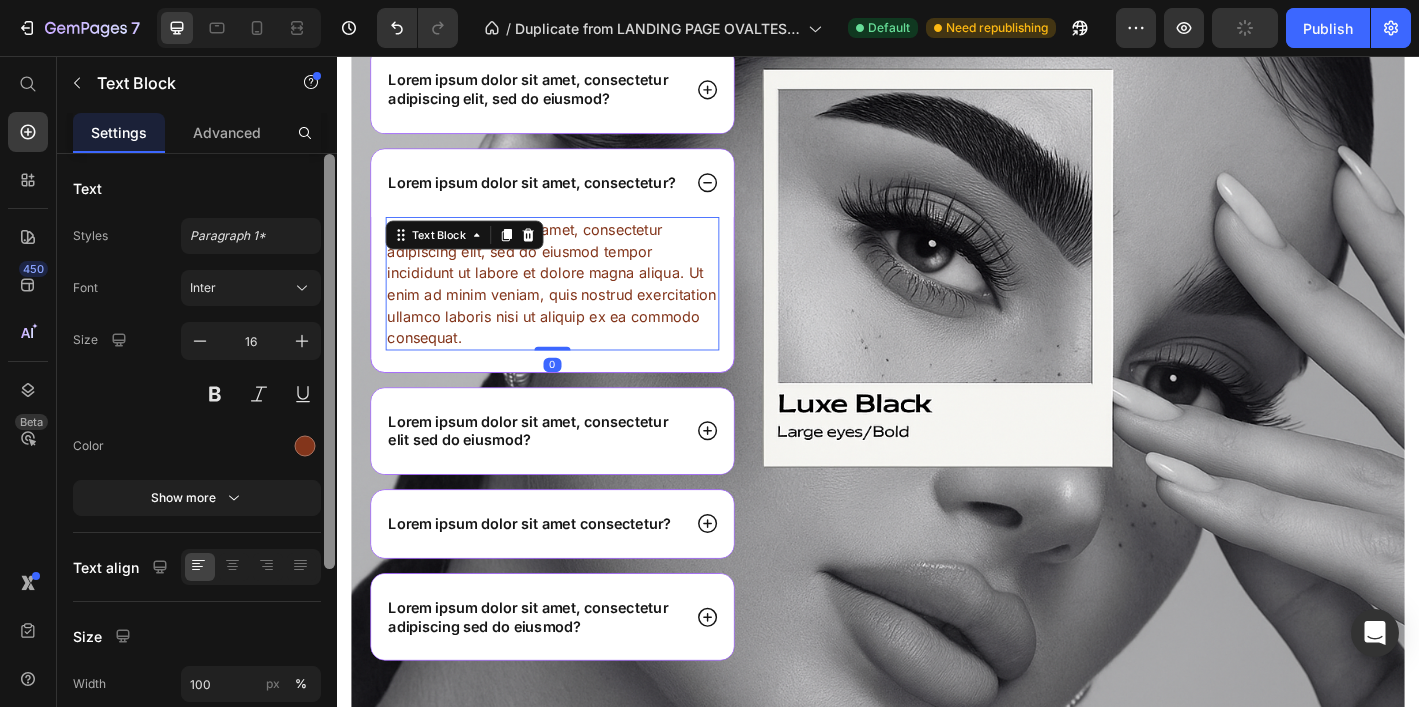 drag, startPoint x: 310, startPoint y: 449, endPoint x: 323, endPoint y: 454, distance: 13.928389 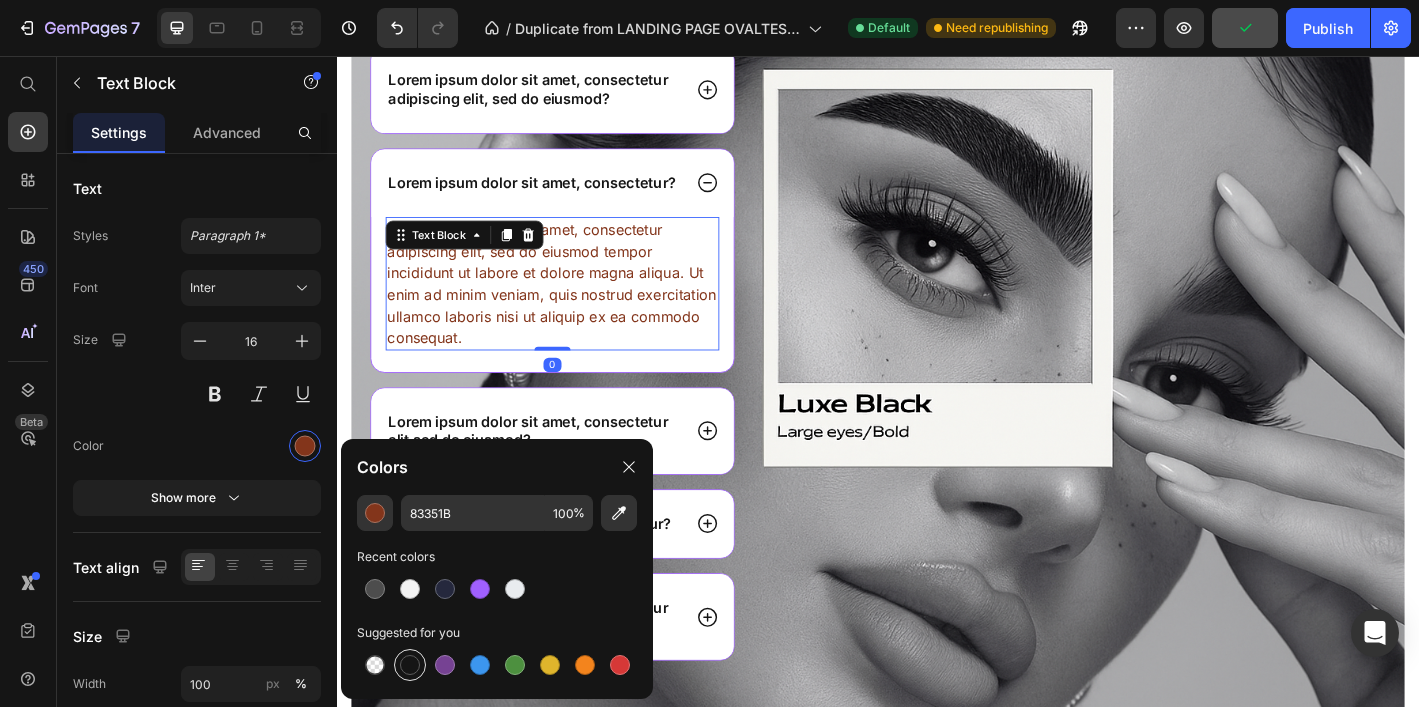 click at bounding box center (410, 665) 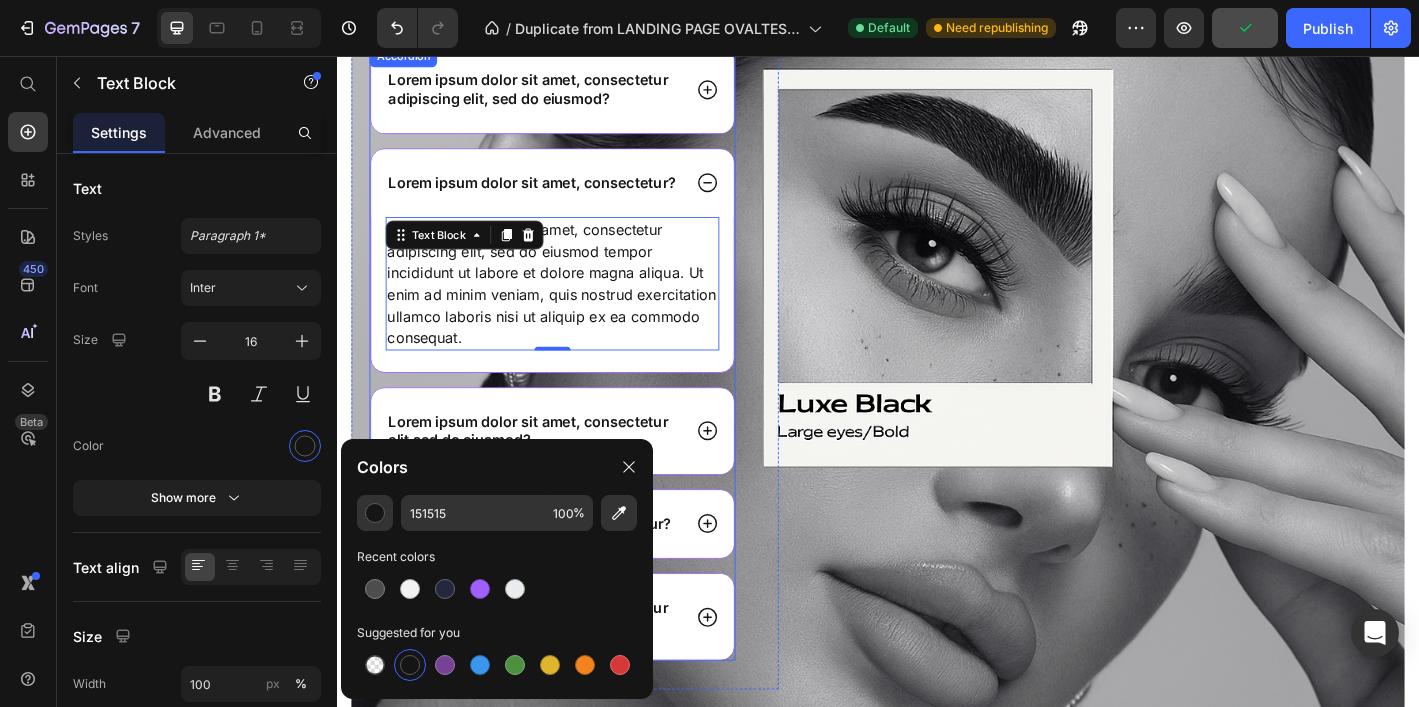 click on "Lorem ipsum dolor sit amet, consectetur elit sed do eiusmod?" at bounding box center (555, 472) 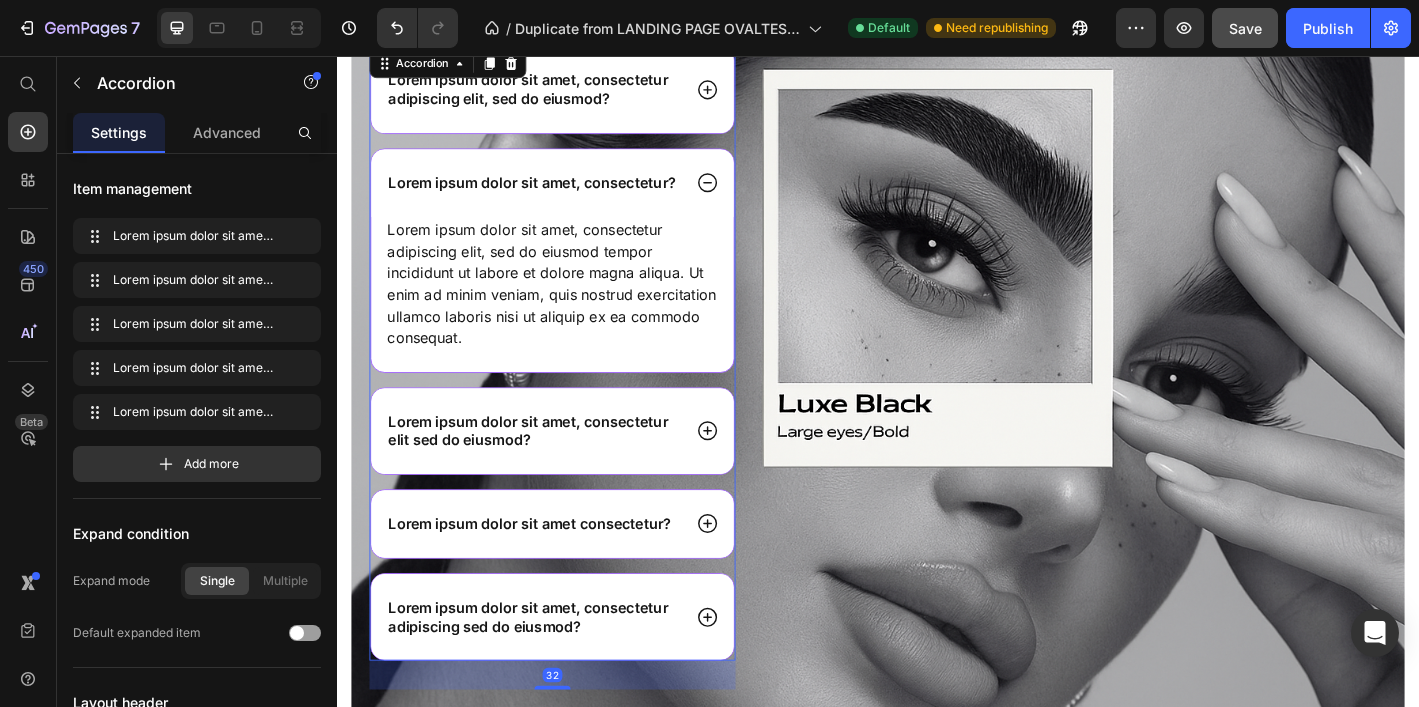 click on "Lorem ipsum dolor sit amet, consectetur elit sed do eiusmod?" at bounding box center (576, 472) 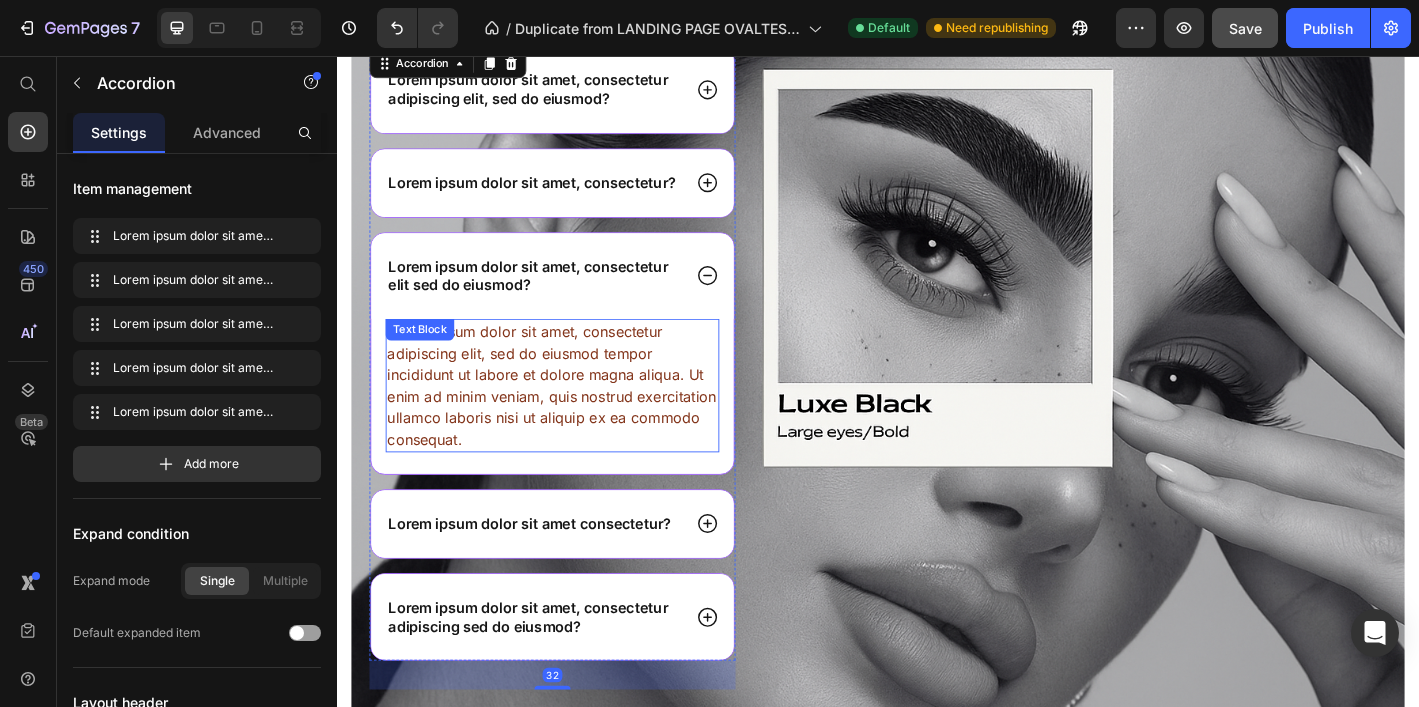 click on "Lorem ipsum dolor sit amet, consectetur adipiscing elit, sed do eiusmod tempor incididunt ut labore et dolore magna aliqua. Ut enim ad minim veniam, quis nostrud exercitation ullamco laboris nisi ut aliquip ex ea commodo consequat." at bounding box center [576, 421] 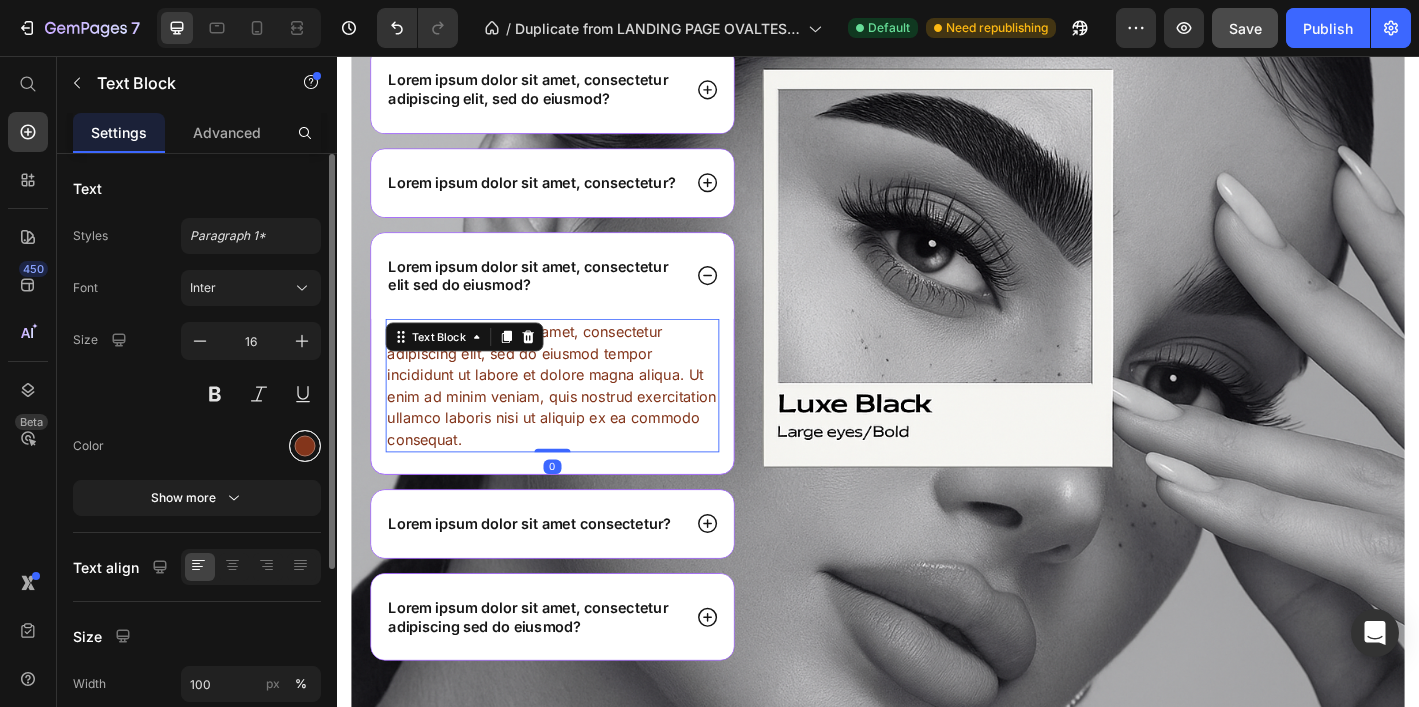click at bounding box center (305, 446) 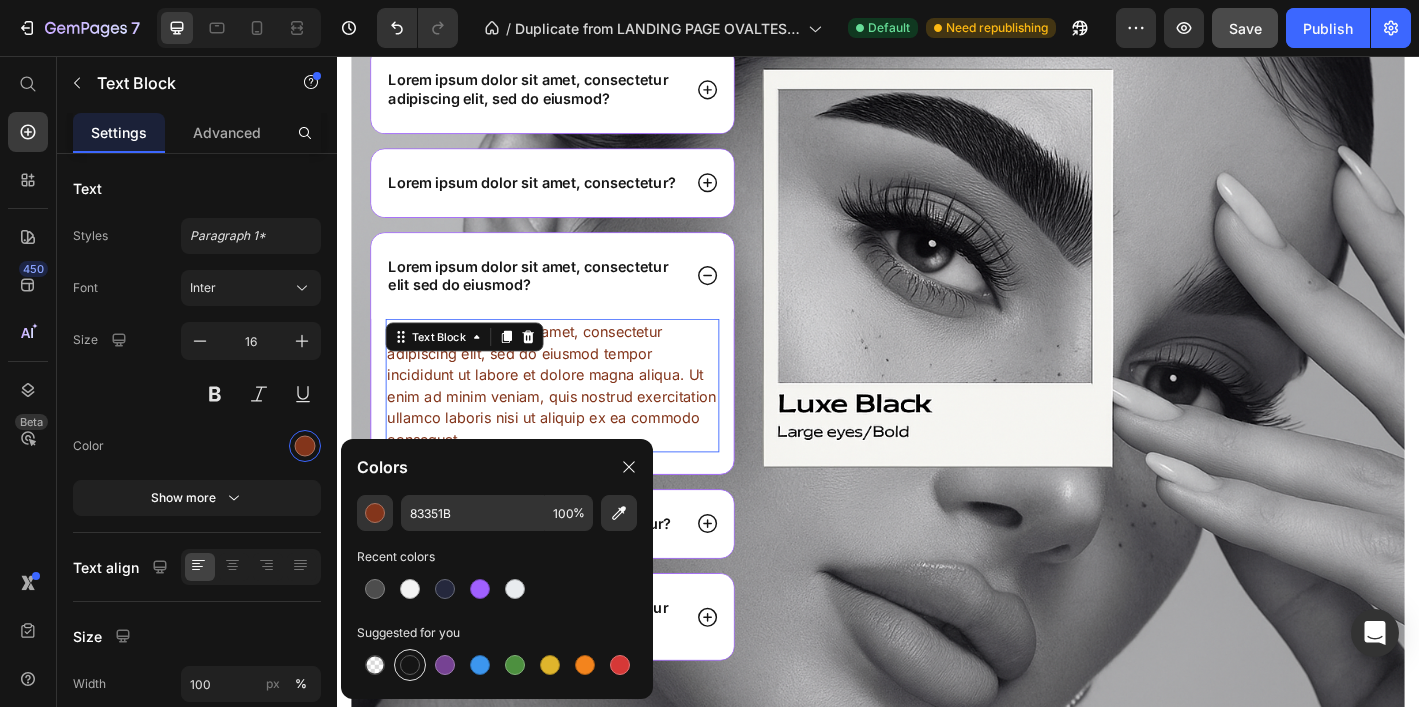click at bounding box center [410, 665] 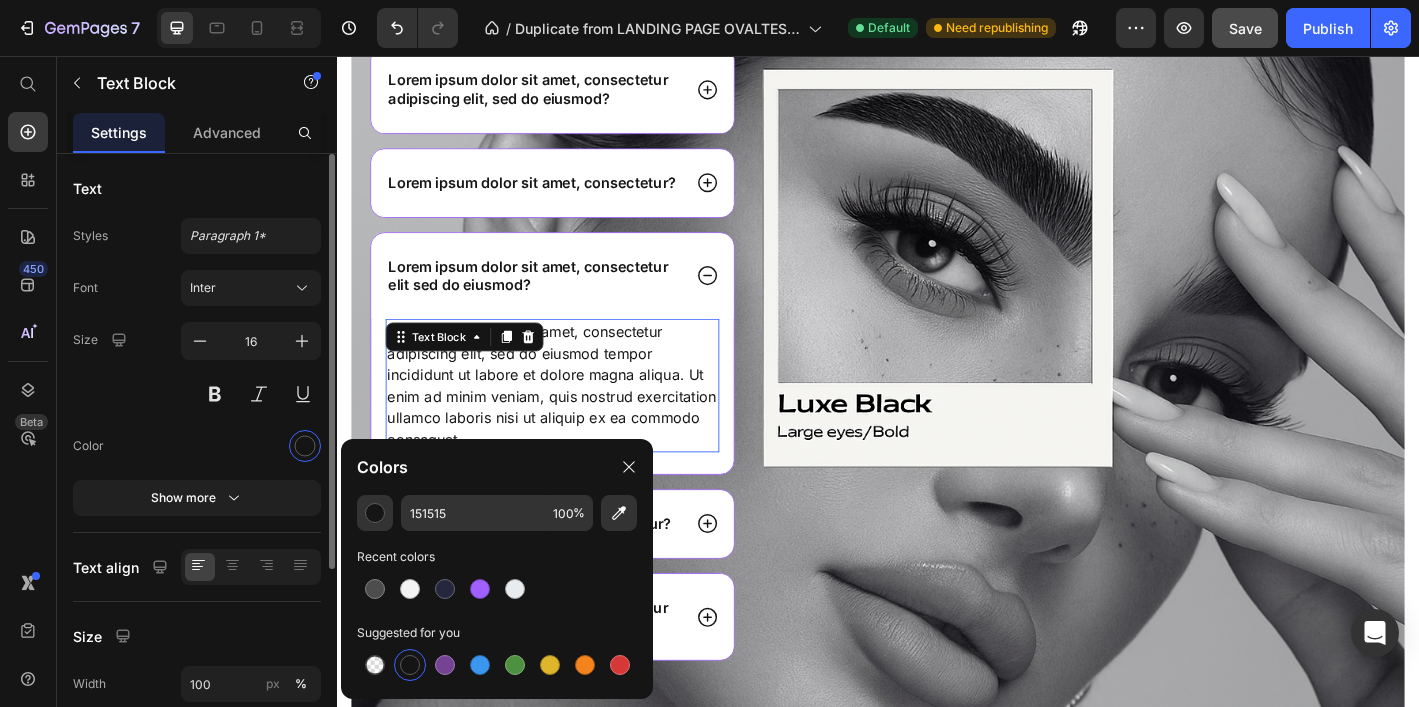 click at bounding box center [251, 446] 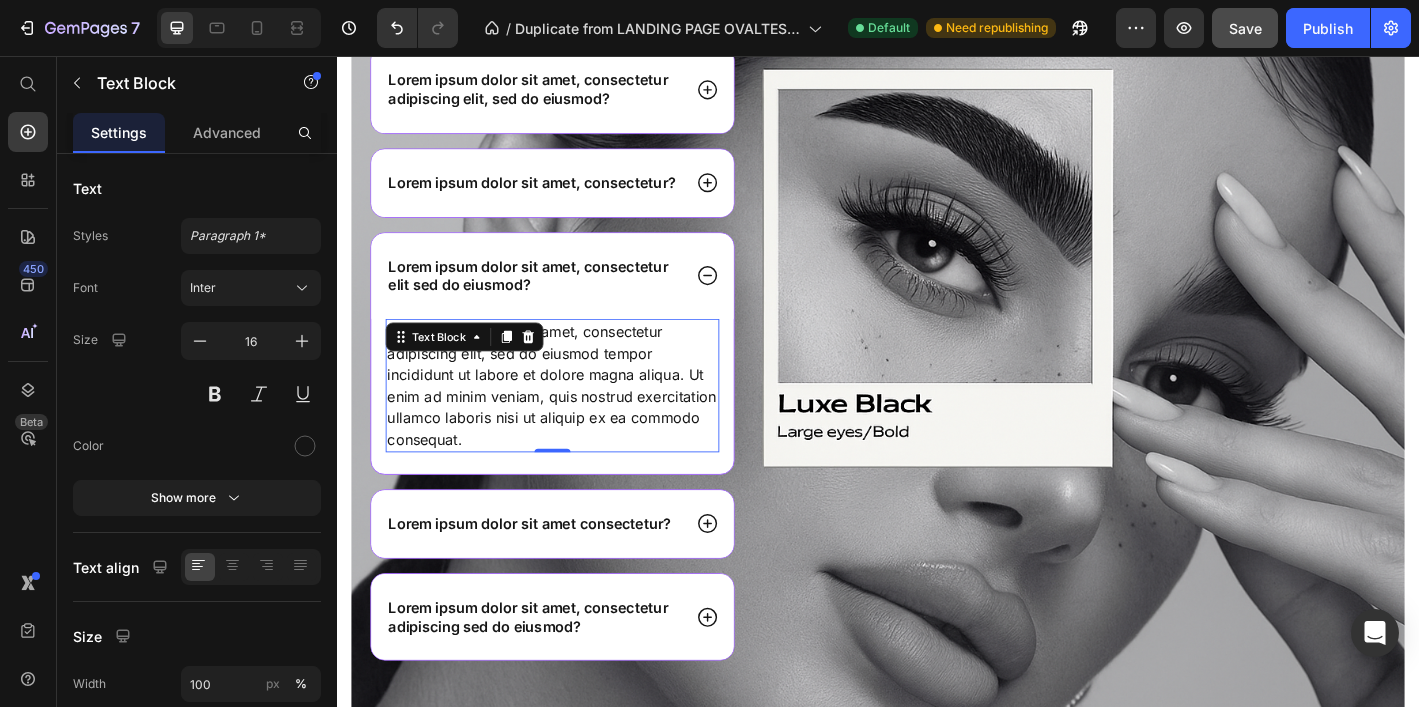 scroll, scrollTop: 5309, scrollLeft: 0, axis: vertical 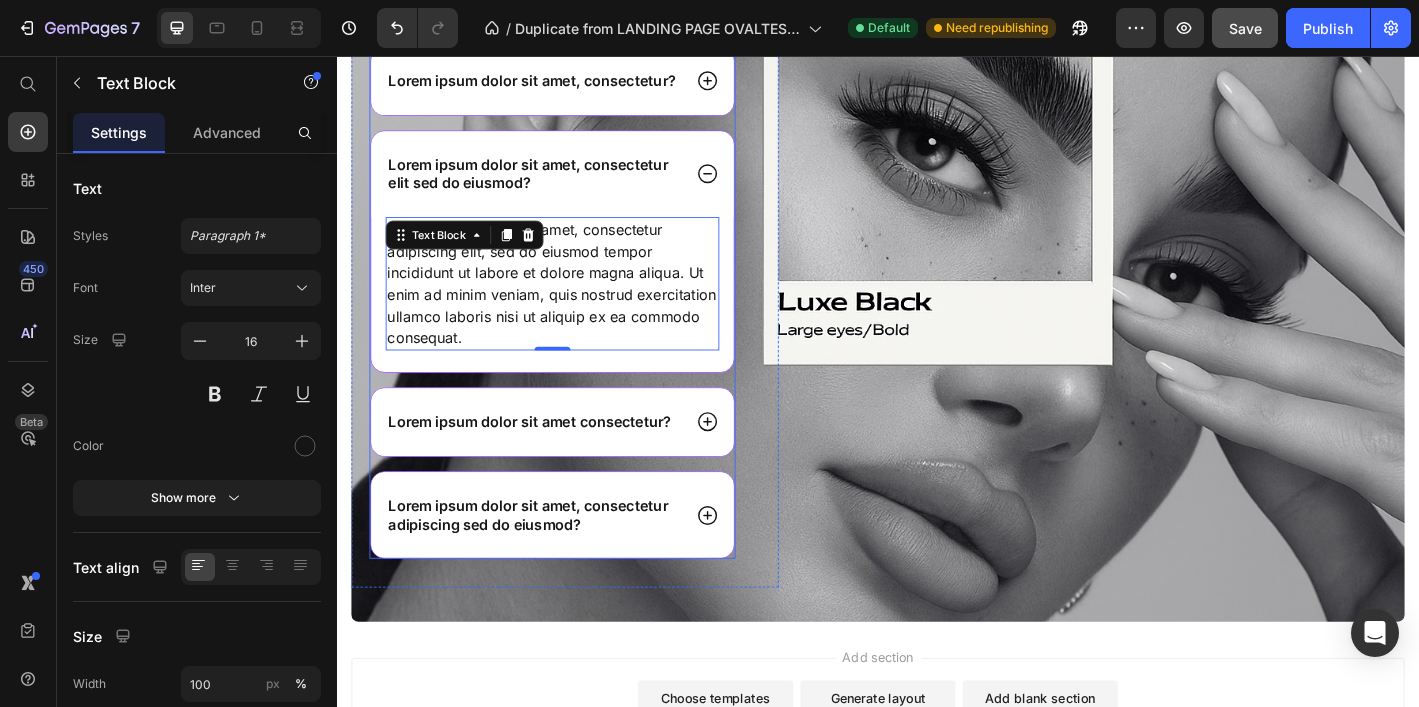 click on "Lorem ipsum dolor sit amet consectetur?" at bounding box center (576, 461) 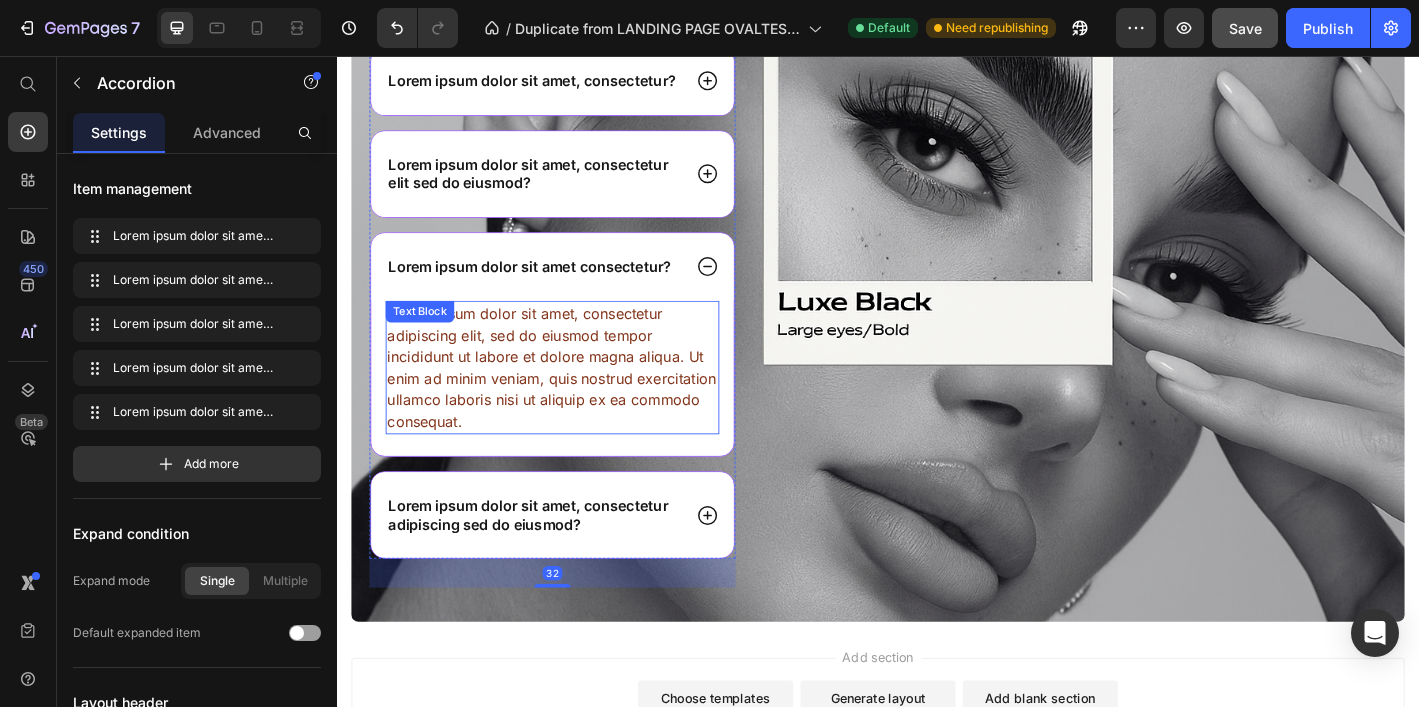 click on "Lorem ipsum dolor sit amet, consectetur adipiscing elit, sed do eiusmod tempor incididunt ut labore et dolore magna aliqua. Ut enim ad minim veniam, quis nostrud exercitation ullamco laboris nisi ut aliquip ex ea commodo consequat." at bounding box center [576, 401] 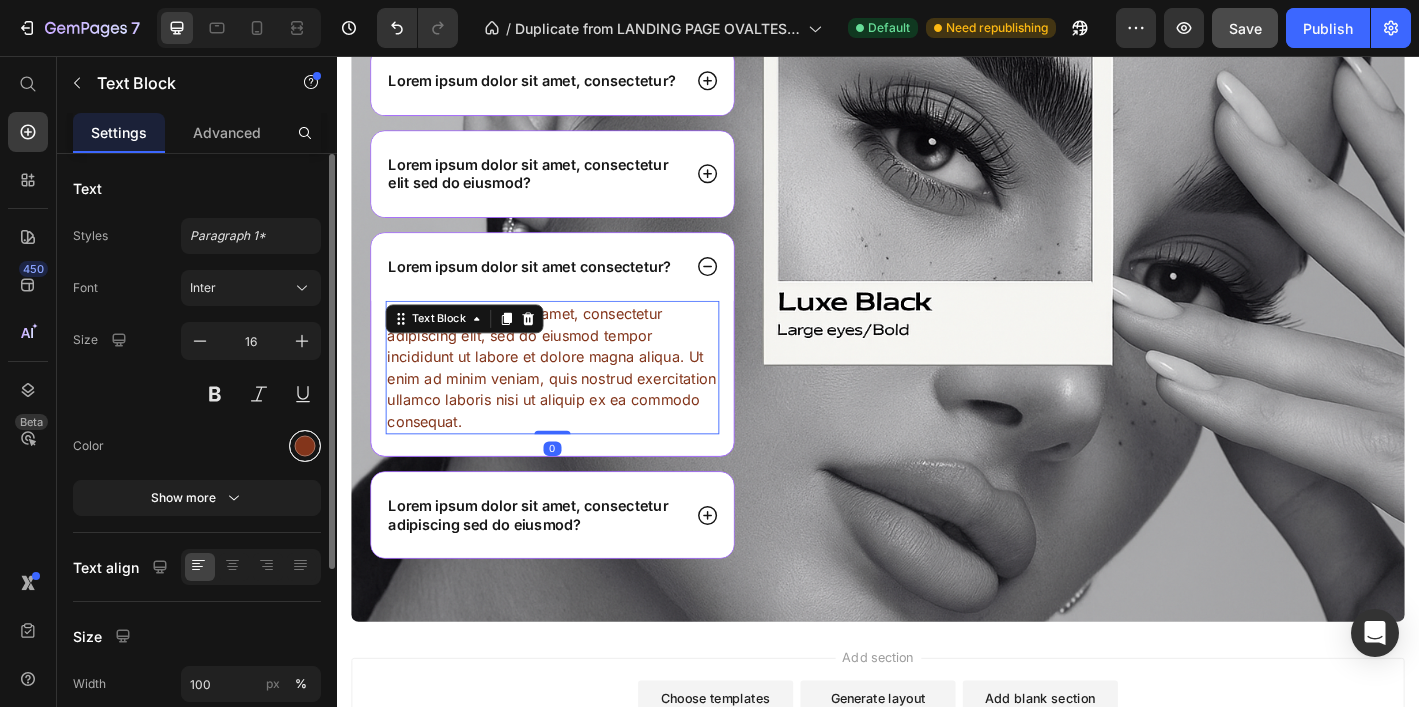 click at bounding box center (305, 446) 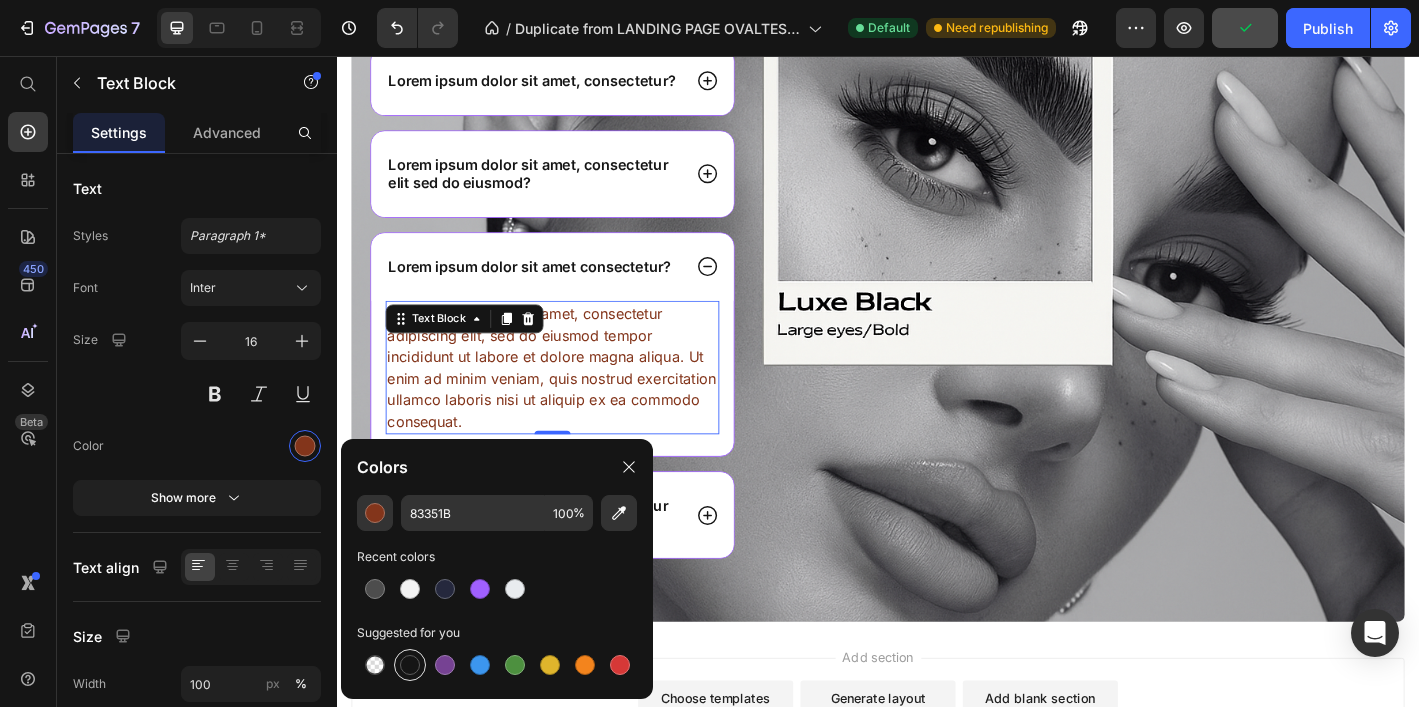 click at bounding box center (410, 665) 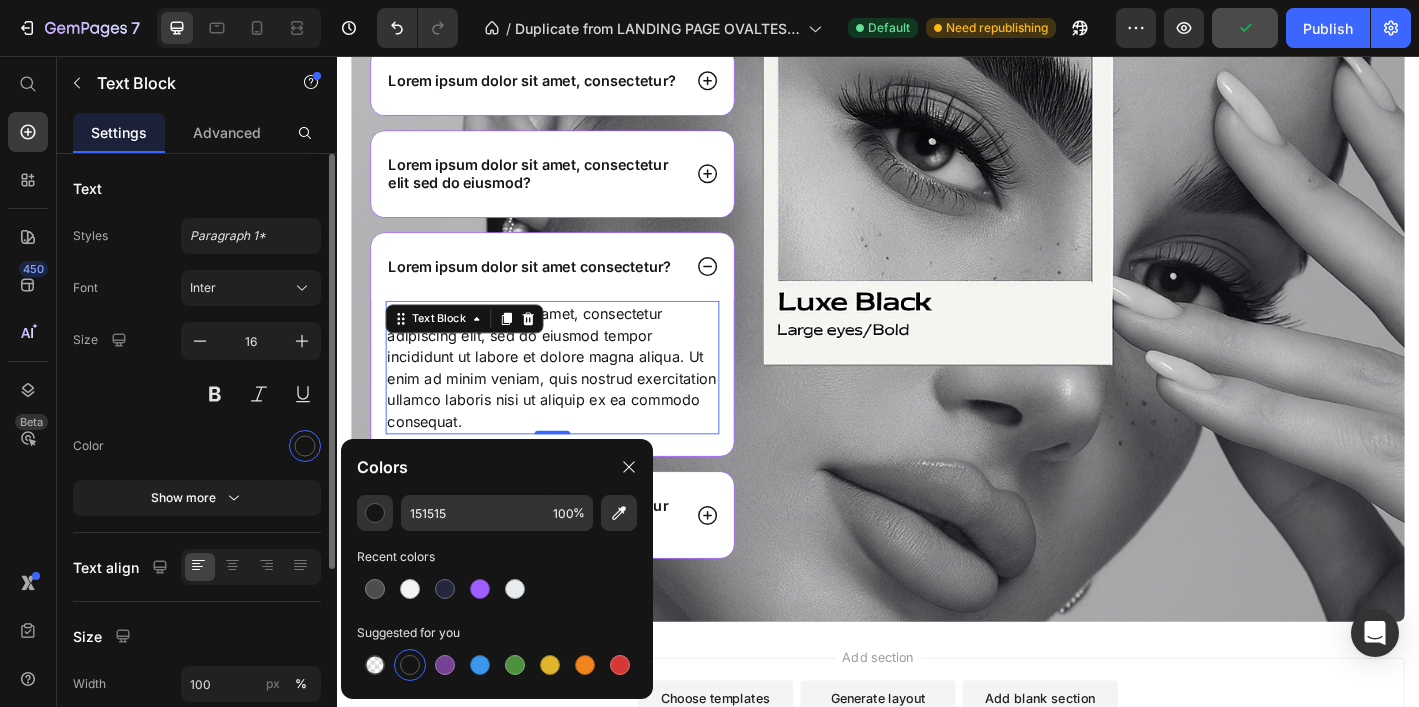 click at bounding box center (251, 446) 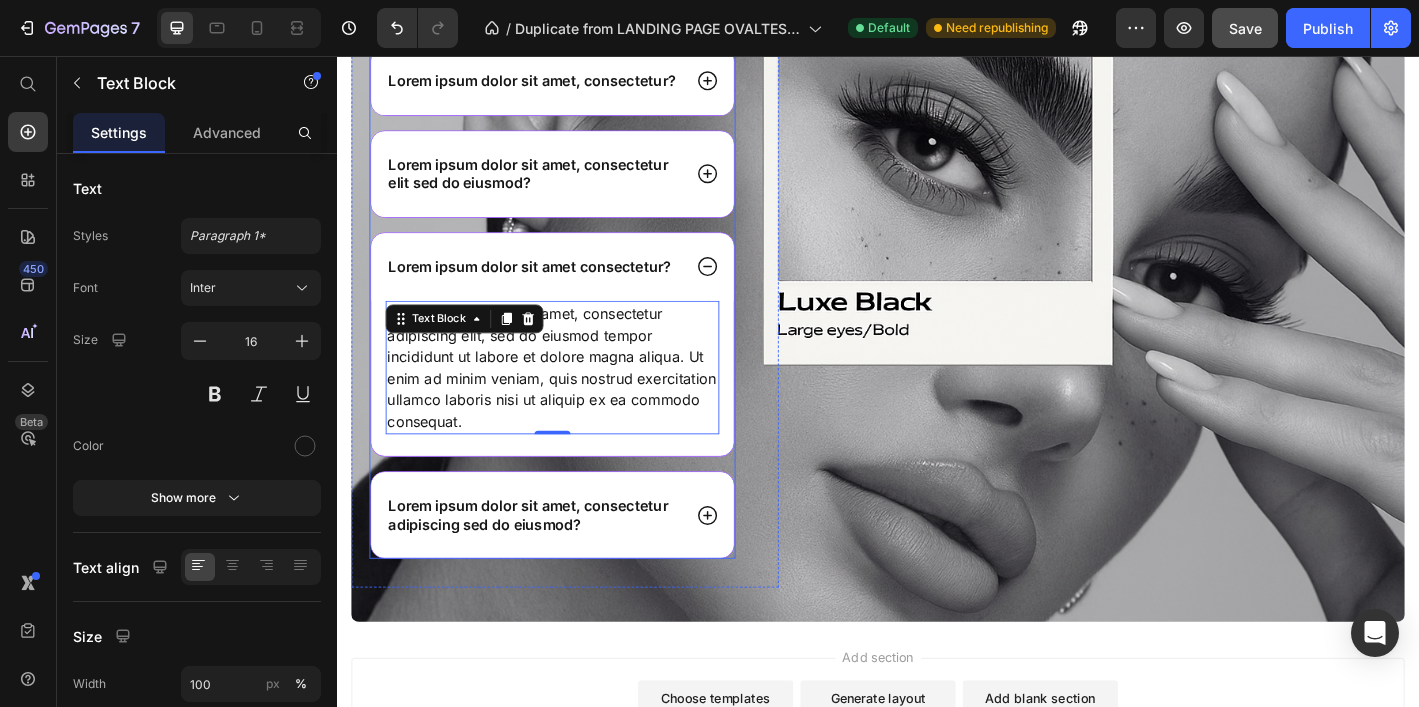 click on "Lorem ipsum dolor sit amet, consectetur adipiscing sed do eiusmod?" at bounding box center [576, 565] 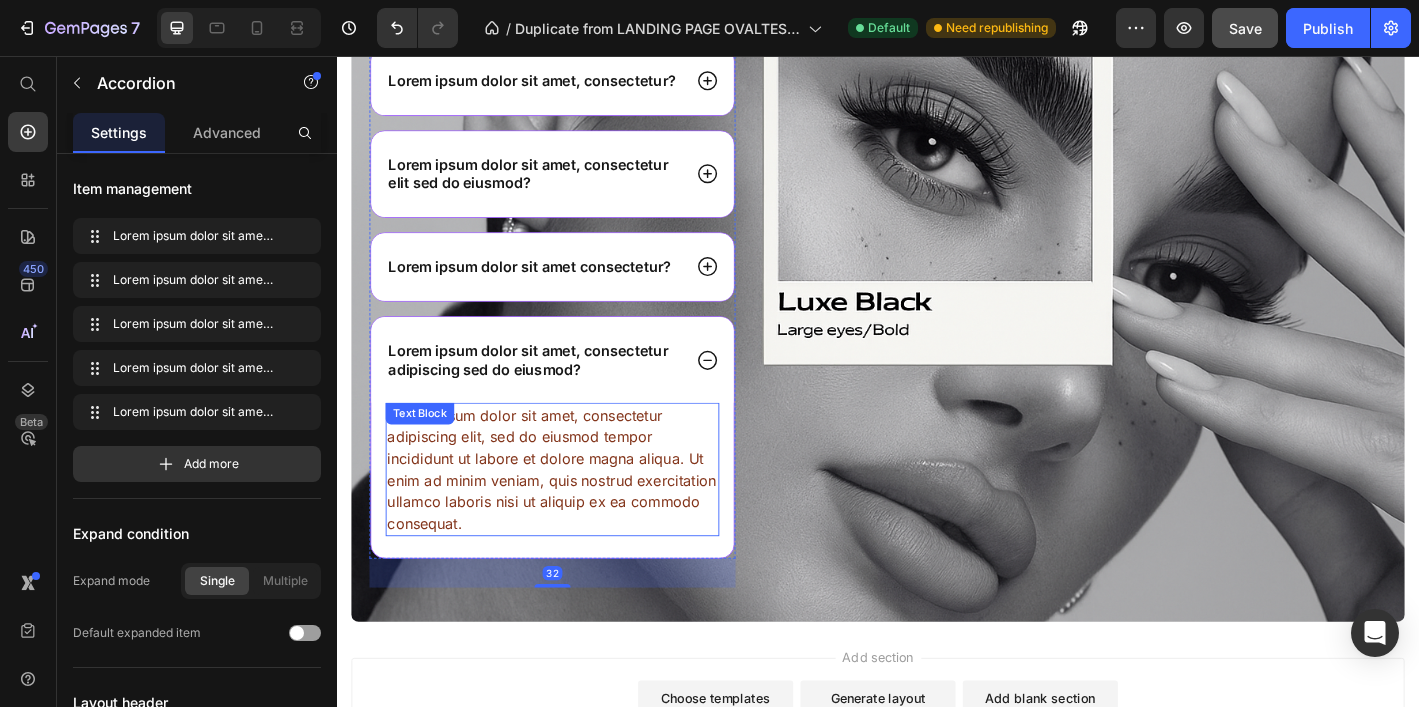 click on "Lorem ipsum dolor sit amet, consectetur adipiscing elit, sed do eiusmod tempor incididunt ut labore et dolore magna aliqua. Ut enim ad minim veniam, quis nostrud exercitation ullamco laboris nisi ut aliquip ex ea commodo consequat." at bounding box center (576, 514) 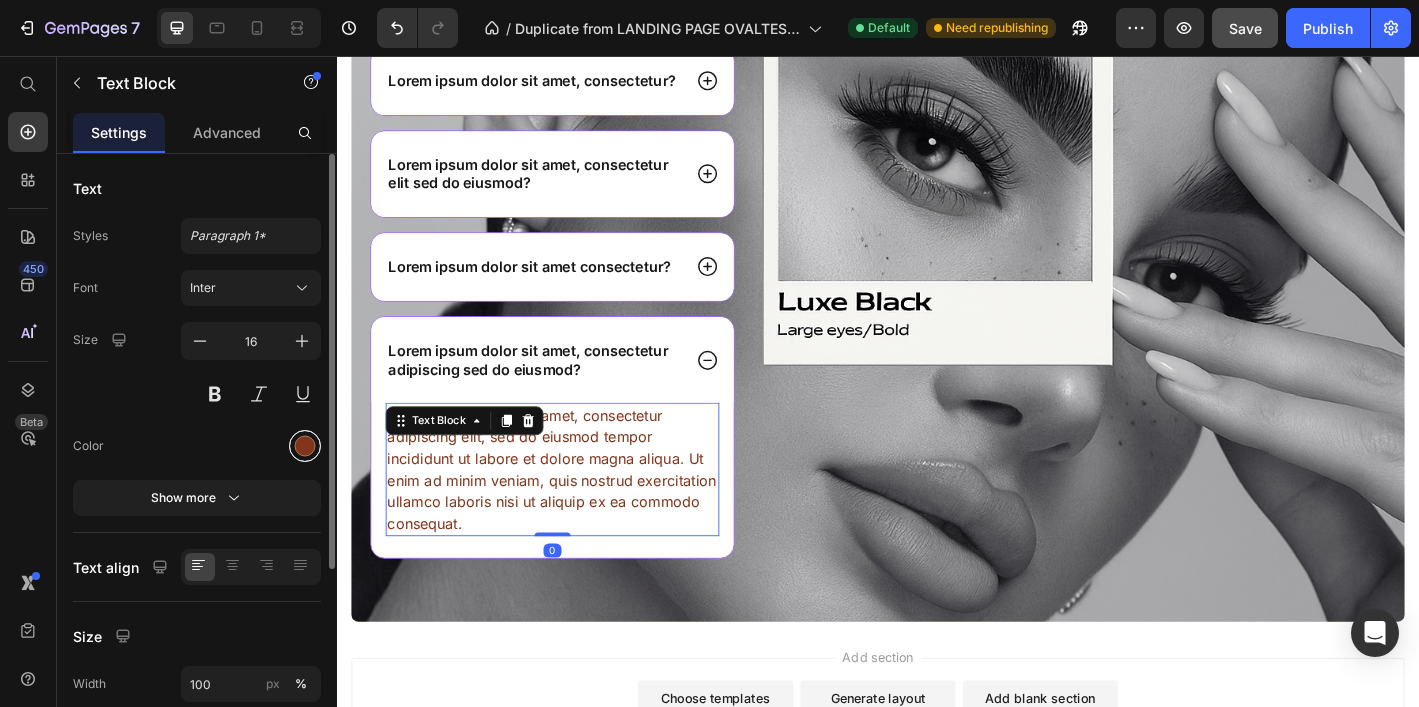 click at bounding box center [305, 446] 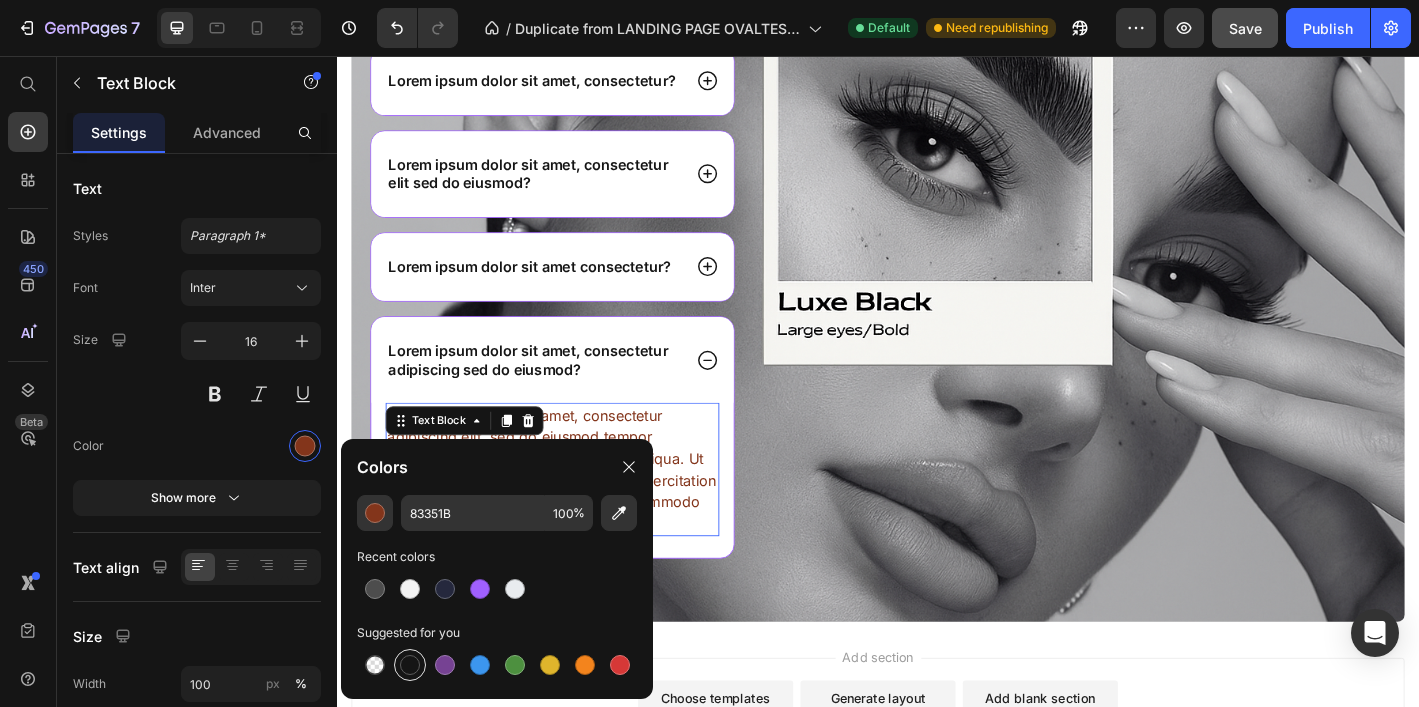 click at bounding box center (410, 665) 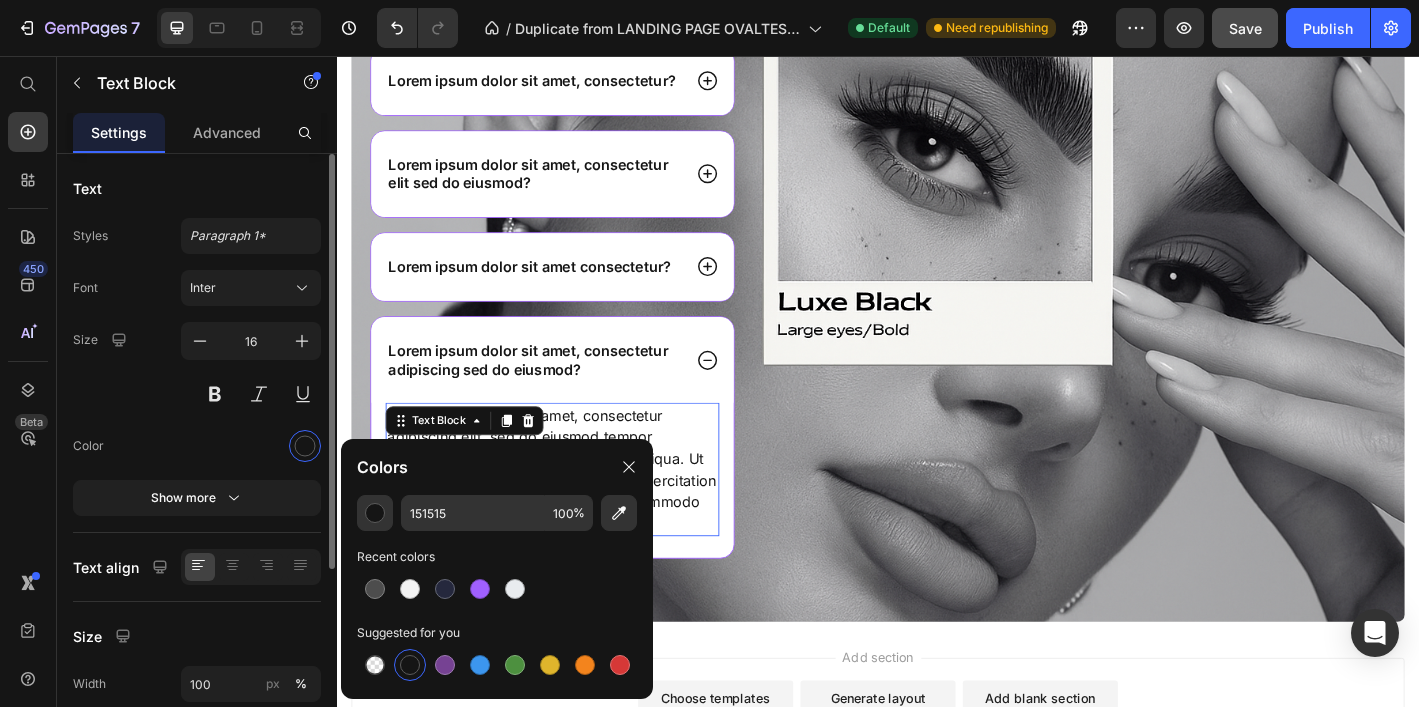 click on "Font Inter Size 16 Color Show more" at bounding box center [197, 393] 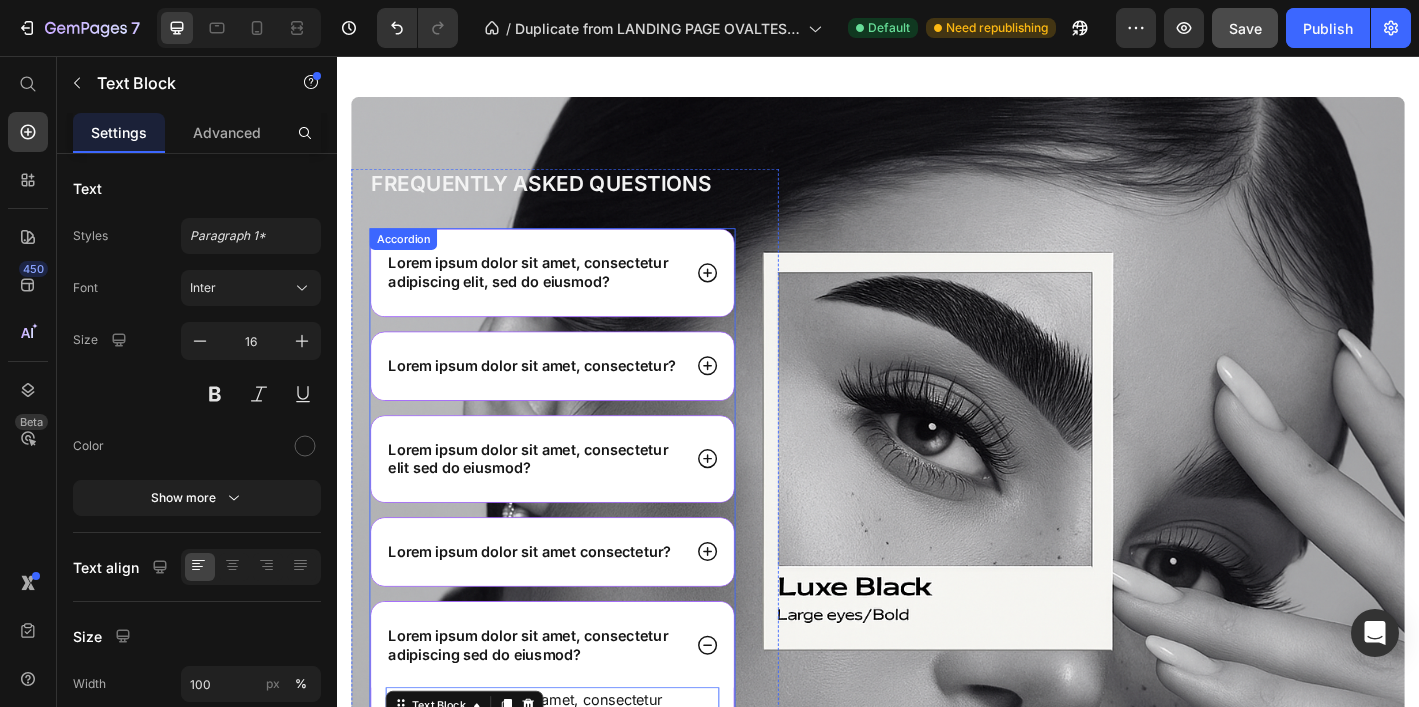 scroll, scrollTop: 4992, scrollLeft: 0, axis: vertical 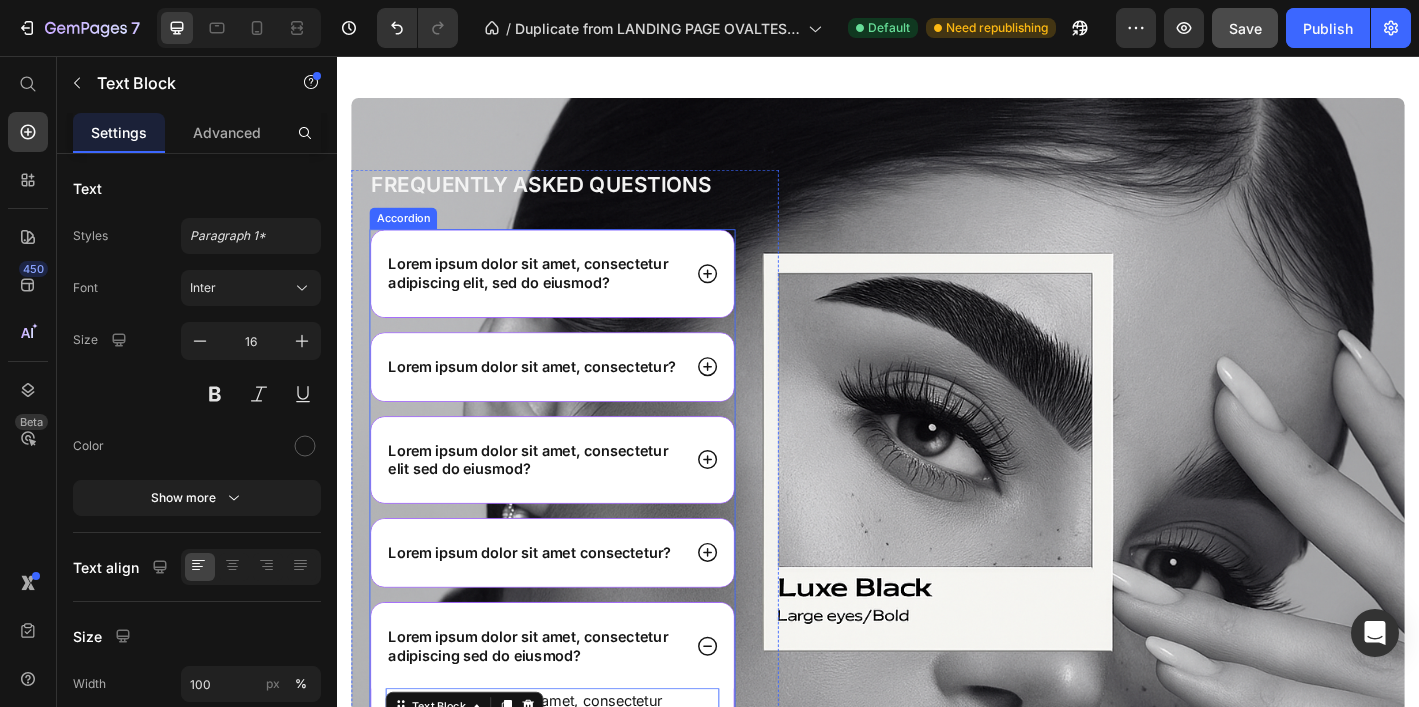click on "Lorem ipsum dolor sit amet, consectetur adipiscing elit, sed do eiusmod?" at bounding box center (555, 297) 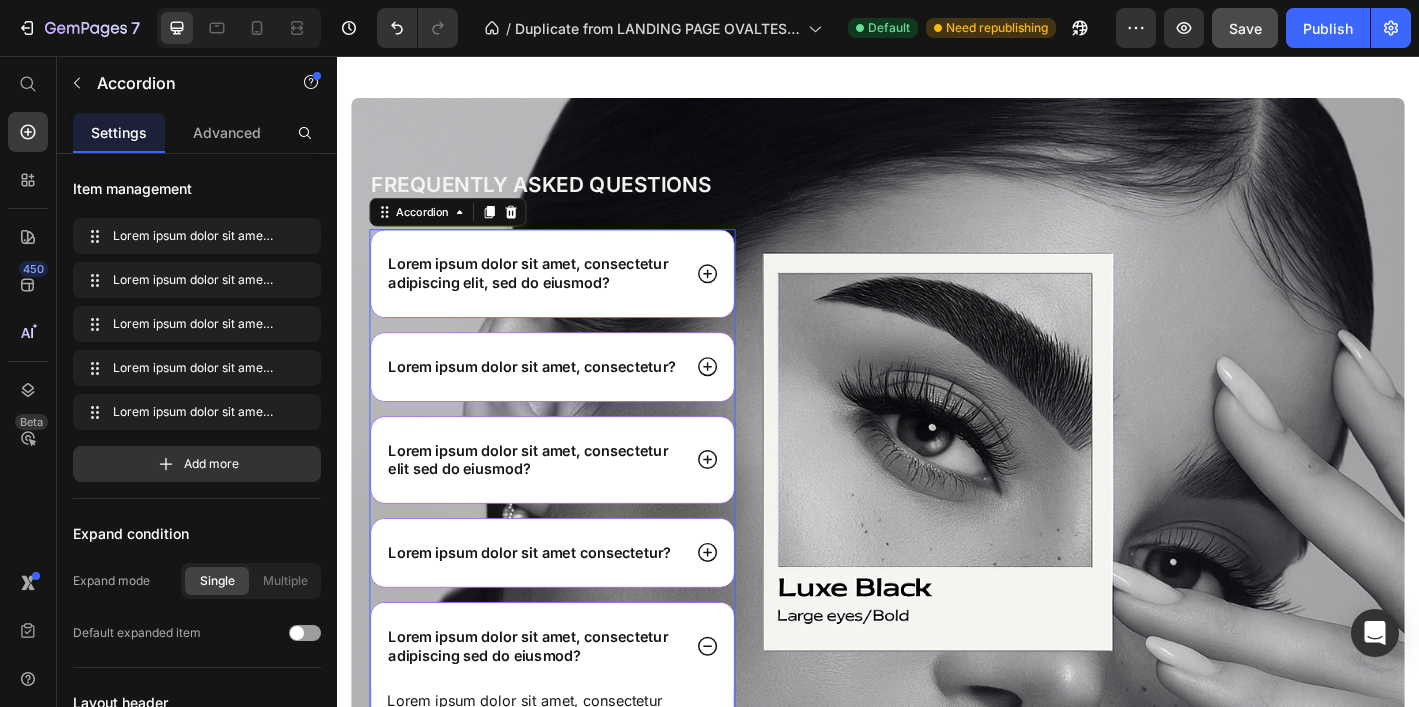 click on "Lorem ipsum dolor sit amet, consectetur adipiscing elit, sed do eiusmod?" at bounding box center (555, 297) 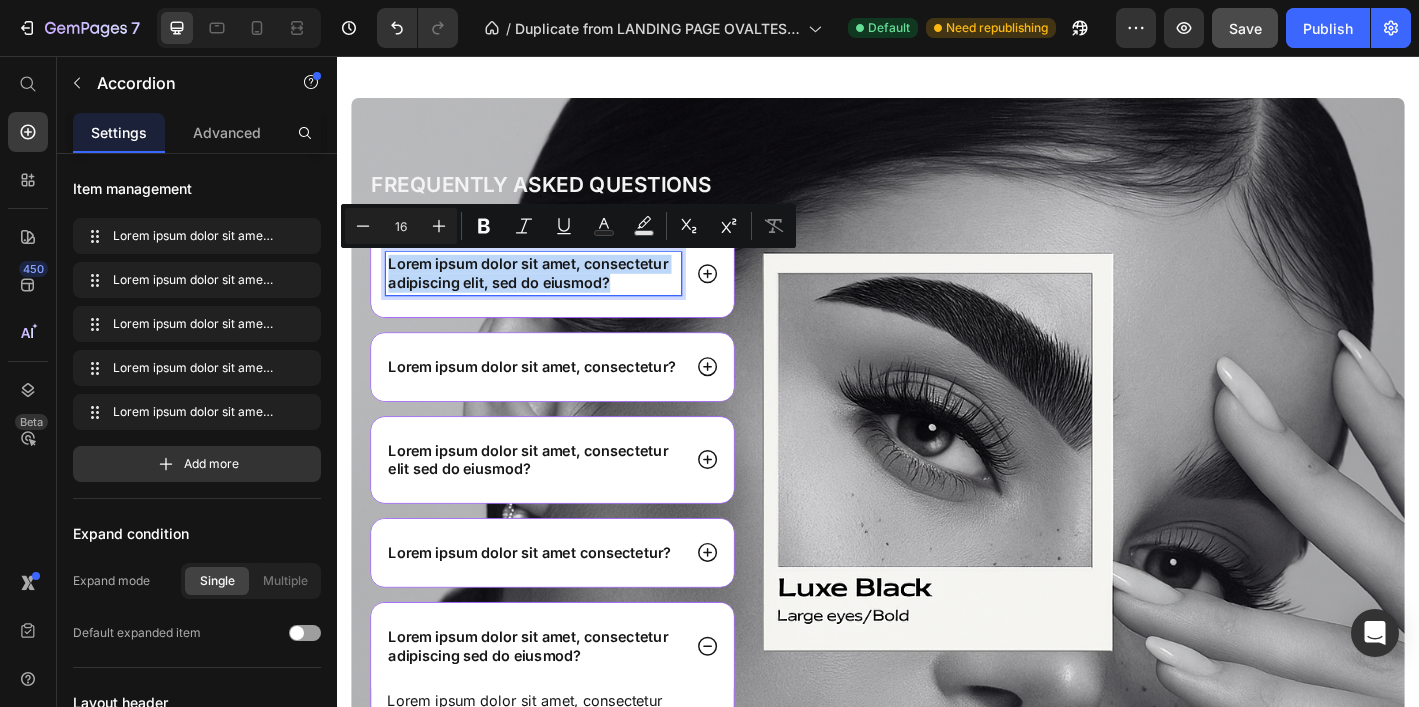 drag, startPoint x: 637, startPoint y: 303, endPoint x: 392, endPoint y: 289, distance: 245.39967 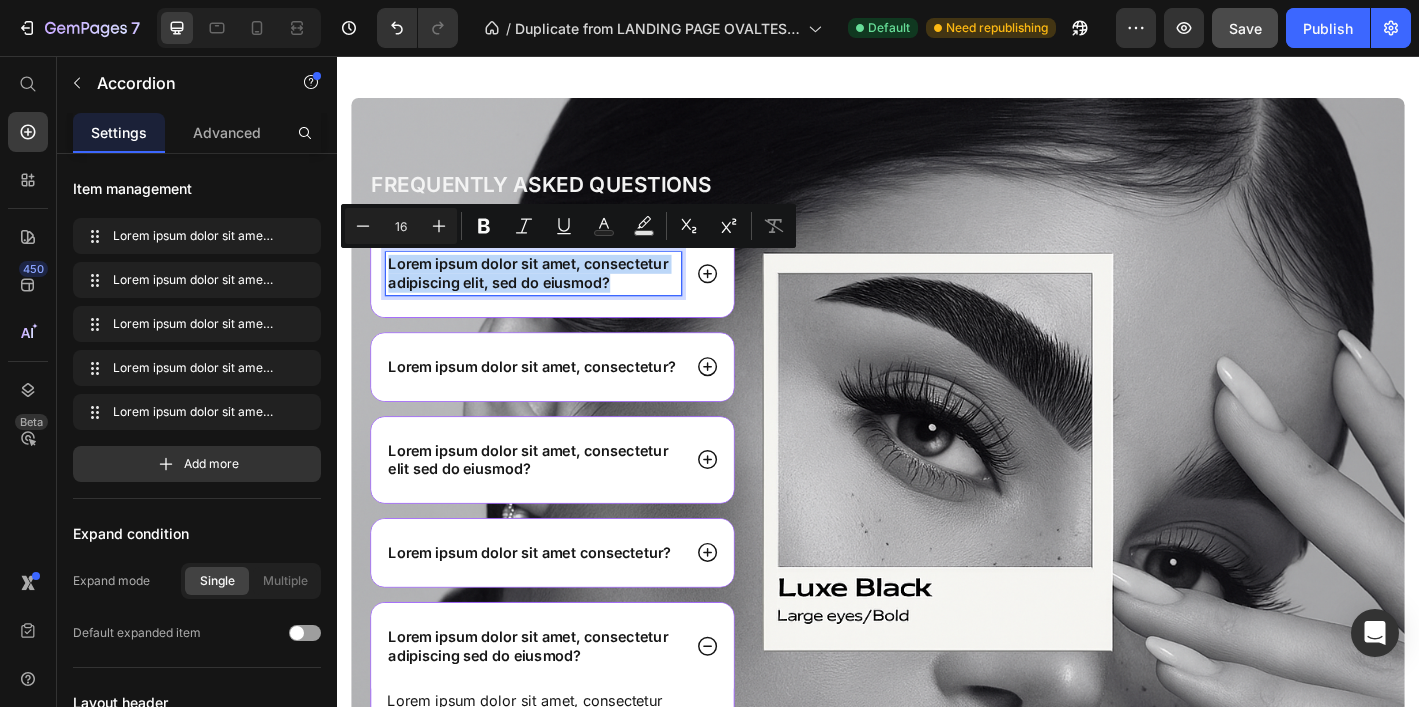 click on "Lorem ipsum dolor sit amet, consectetur adipiscing elit, sed do eiusmod?" at bounding box center (555, 297) 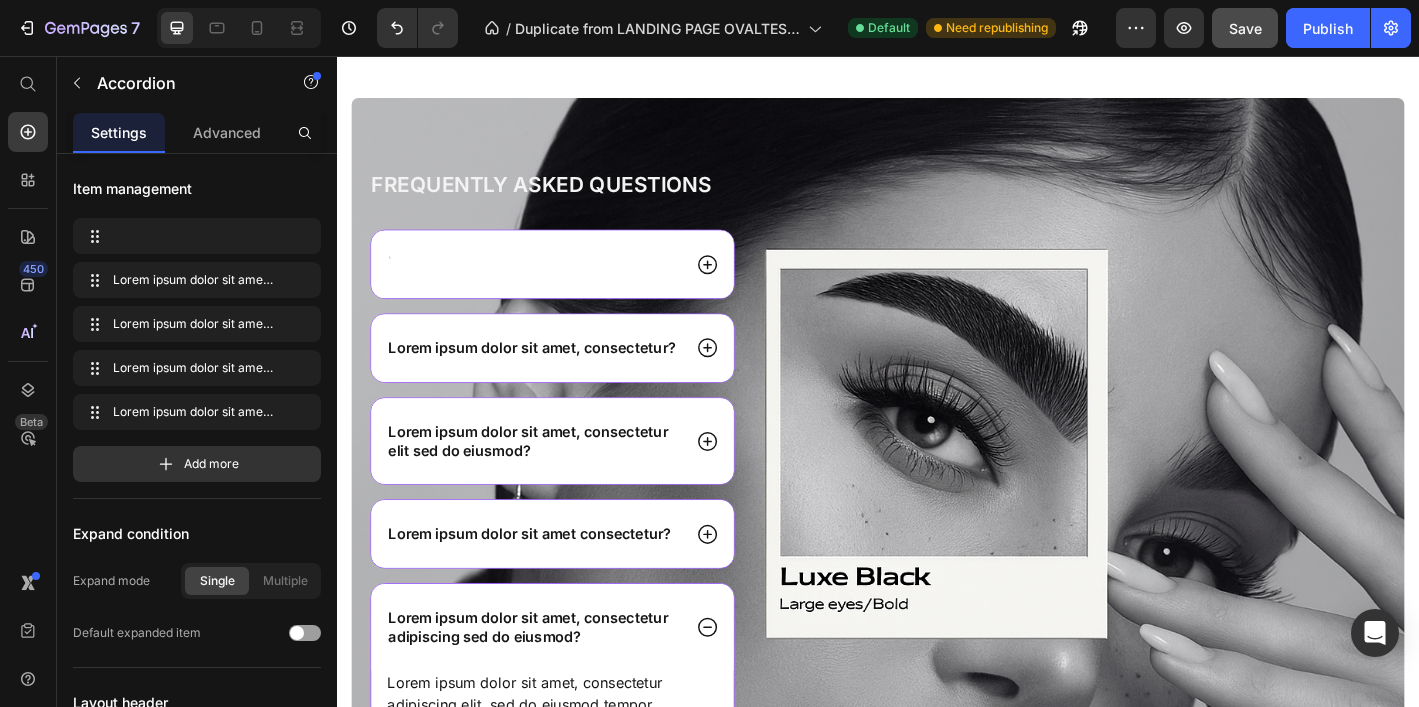 scroll, scrollTop: 4982, scrollLeft: 0, axis: vertical 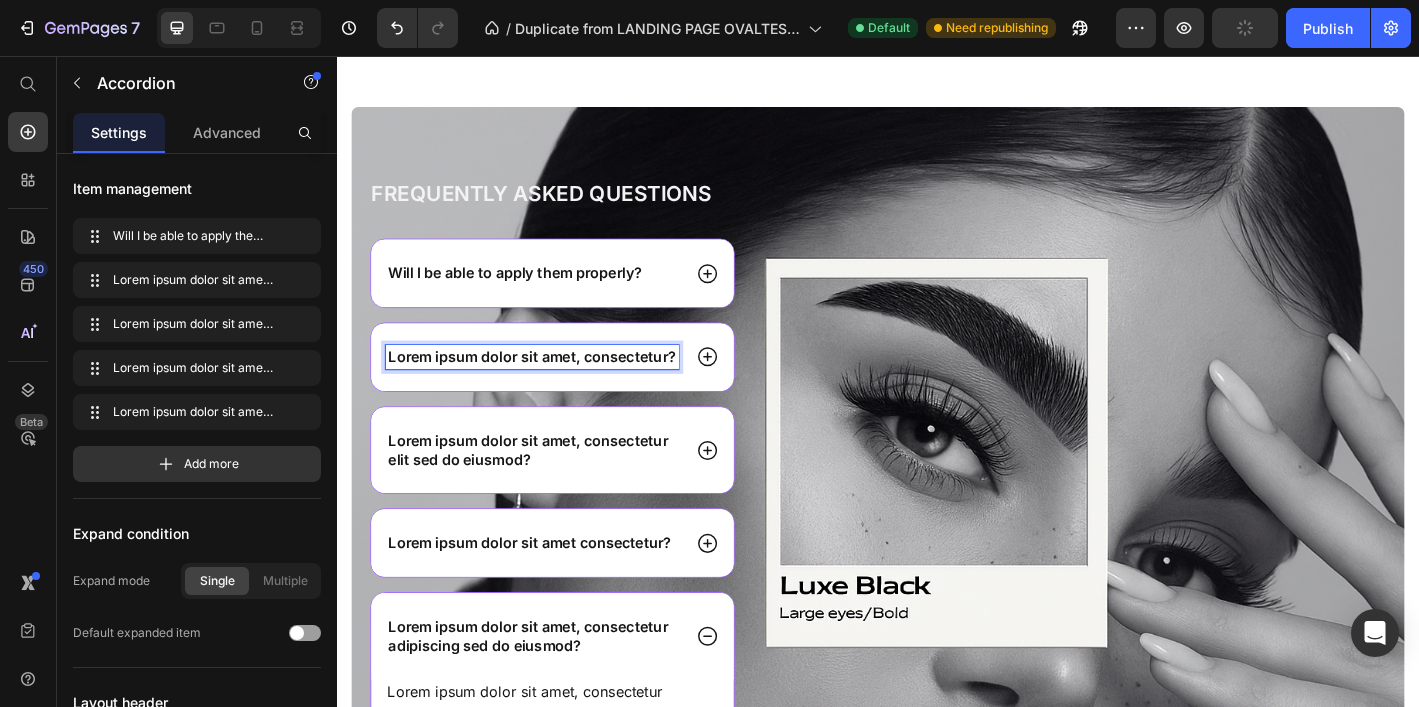 click on "Lorem ipsum dolor sit amet, consectetur?" at bounding box center [553, 389] 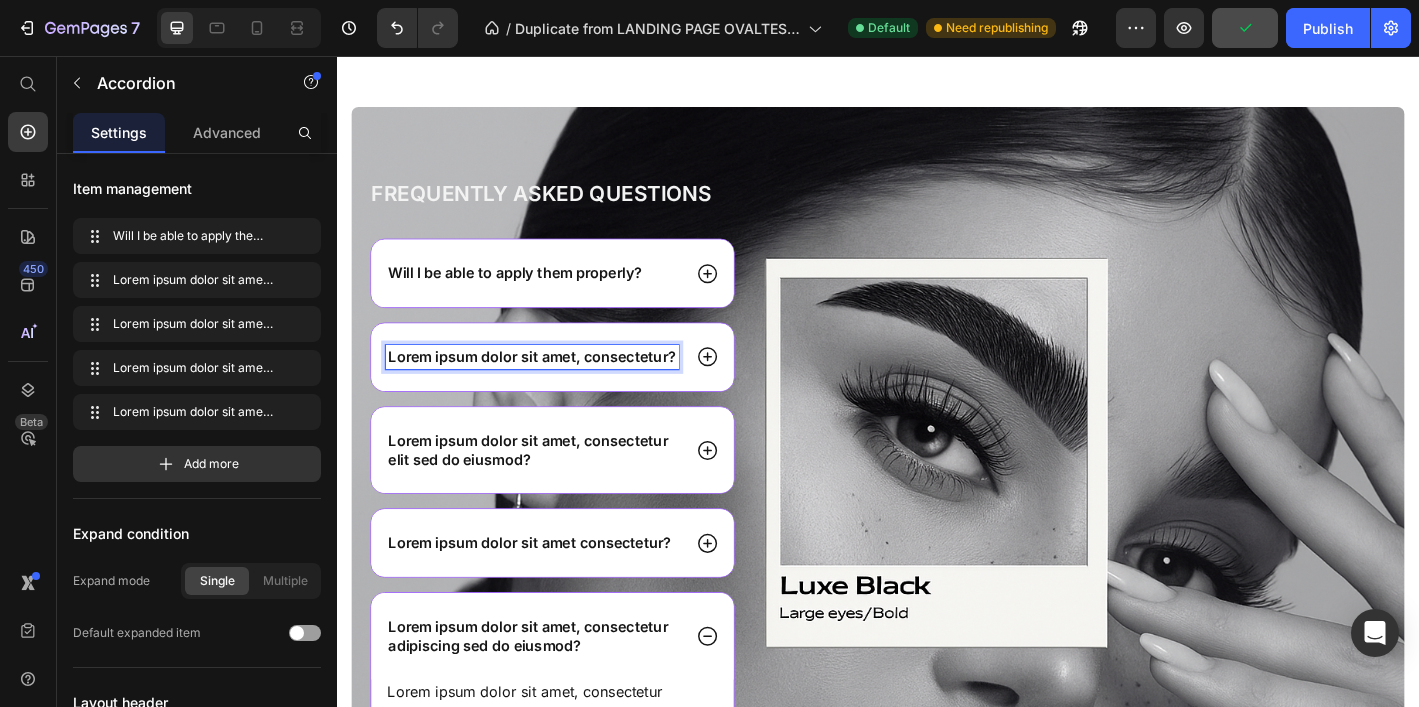 click on "Lorem ipsum dolor sit amet, consectetur?" at bounding box center (553, 389) 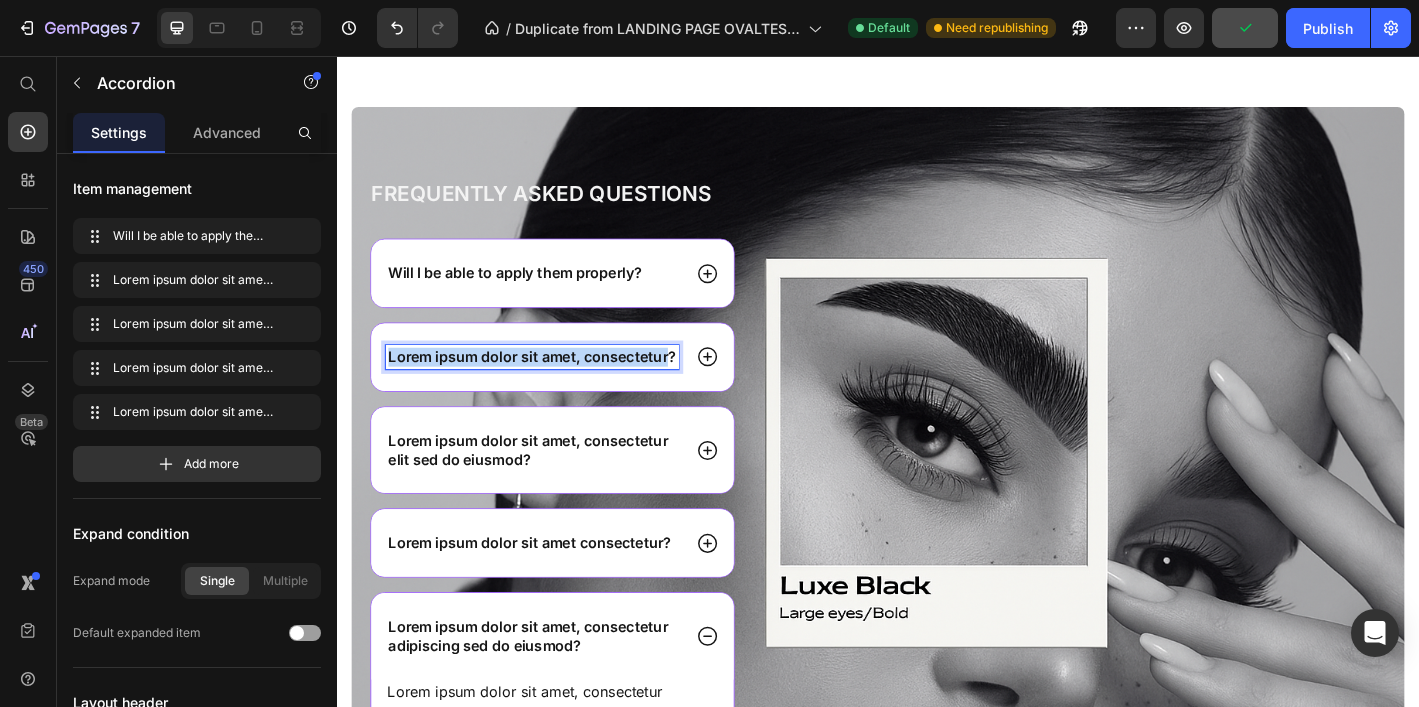 drag, startPoint x: 678, startPoint y: 382, endPoint x: 389, endPoint y: 389, distance: 289.08478 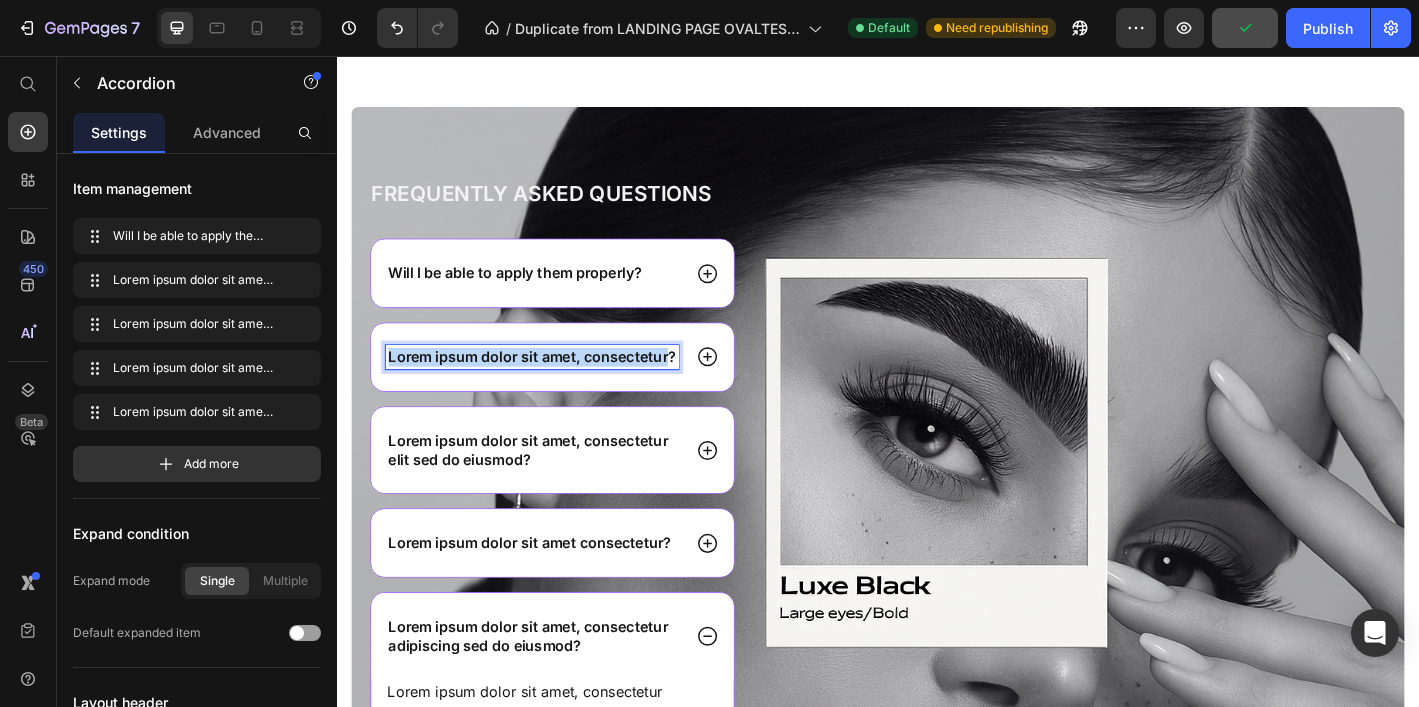 click on "Lorem ipsum dolor sit amet, consectetur?" at bounding box center [553, 389] 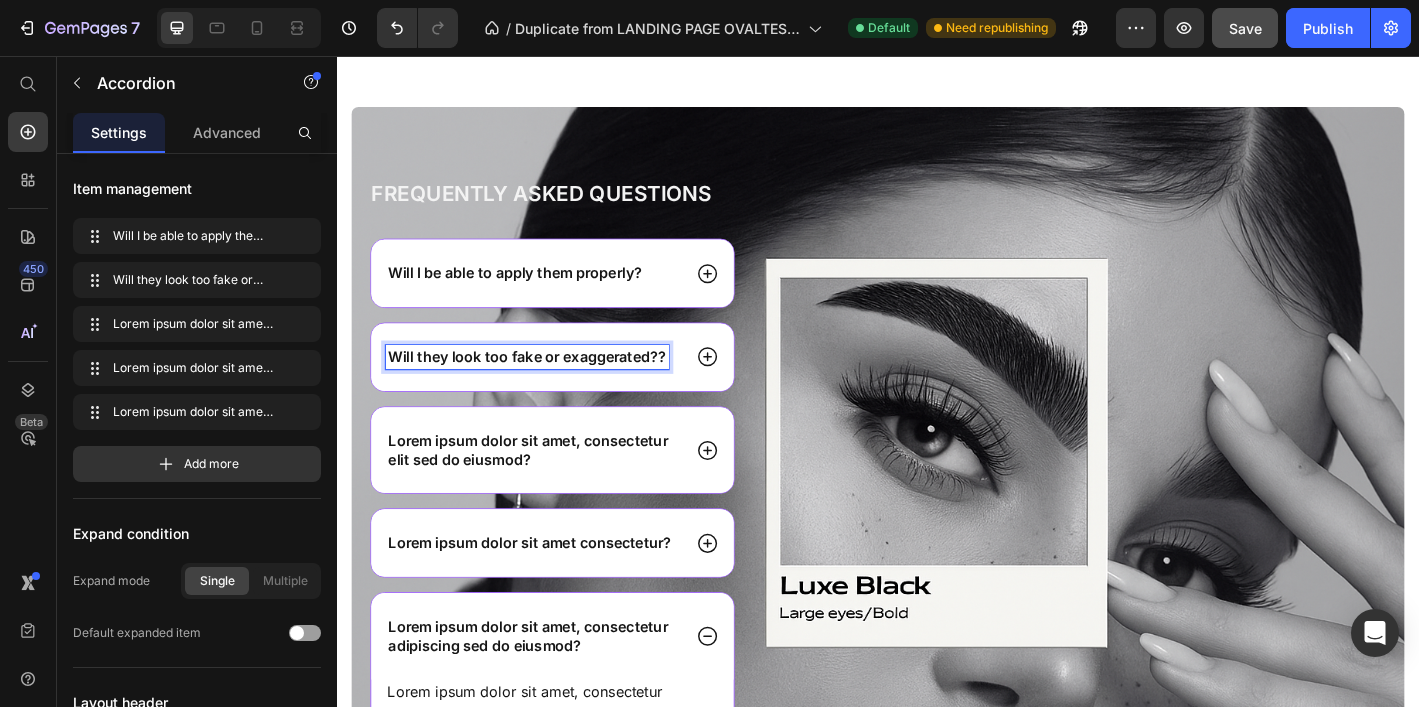 click on "Lorem ipsum dolor sit amet, consectetur elit sed do eiusmod?" at bounding box center (555, 493) 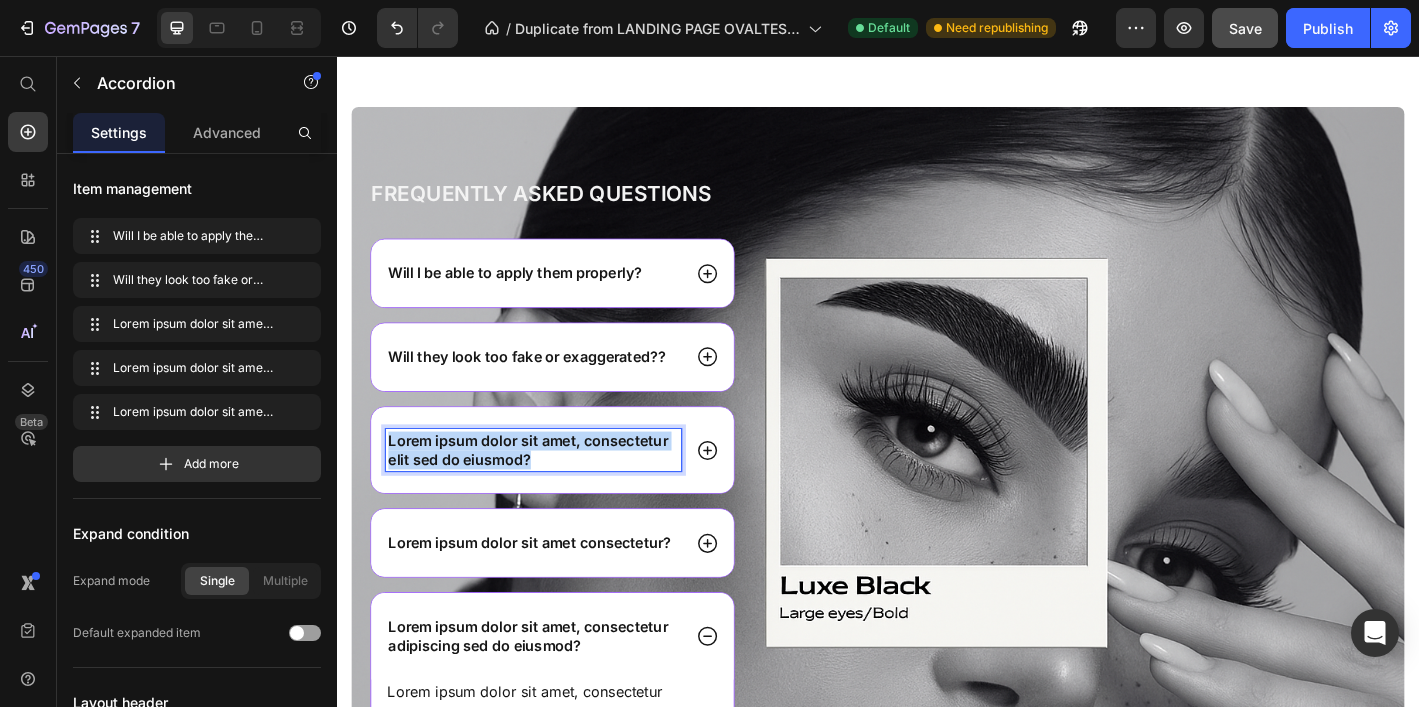 drag, startPoint x: 512, startPoint y: 496, endPoint x: 393, endPoint y: 483, distance: 119.70798 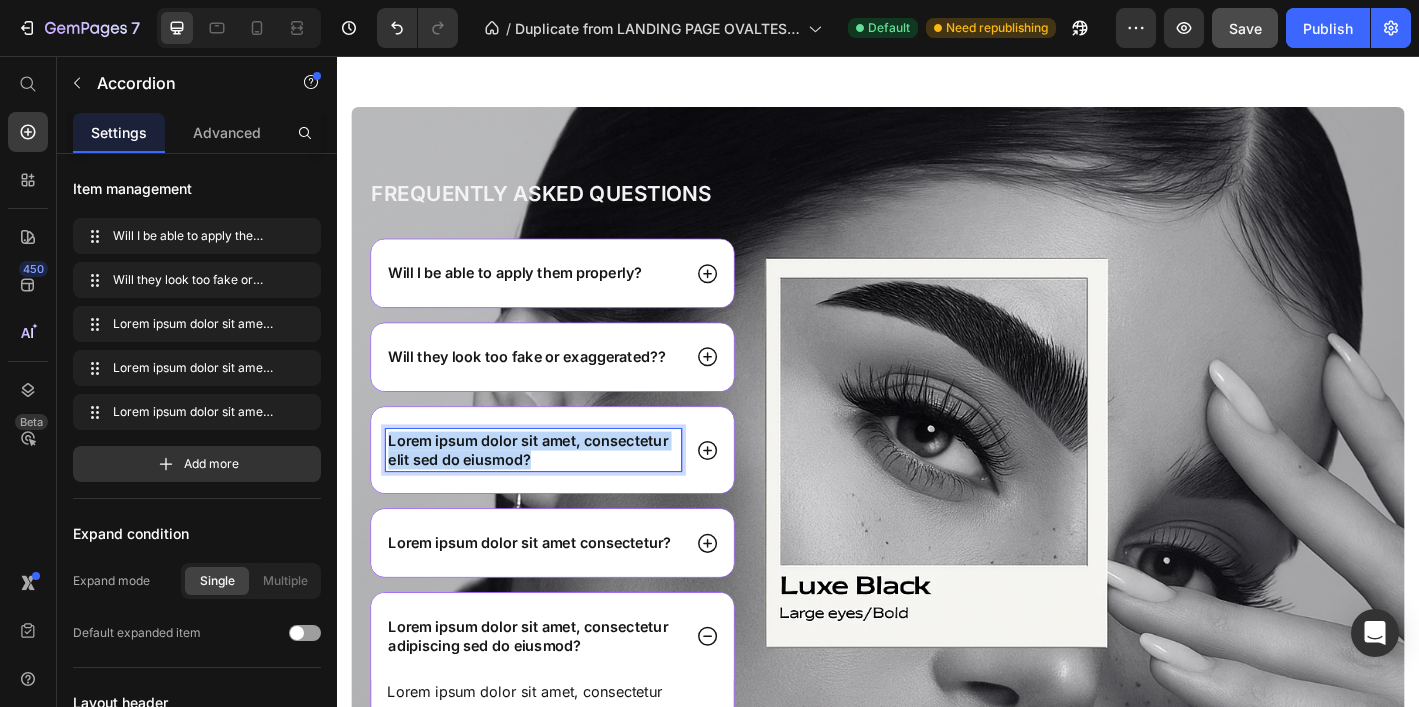 click on "Lorem ipsum dolor sit amet, consectetur elit sed do eiusmod?" at bounding box center [555, 493] 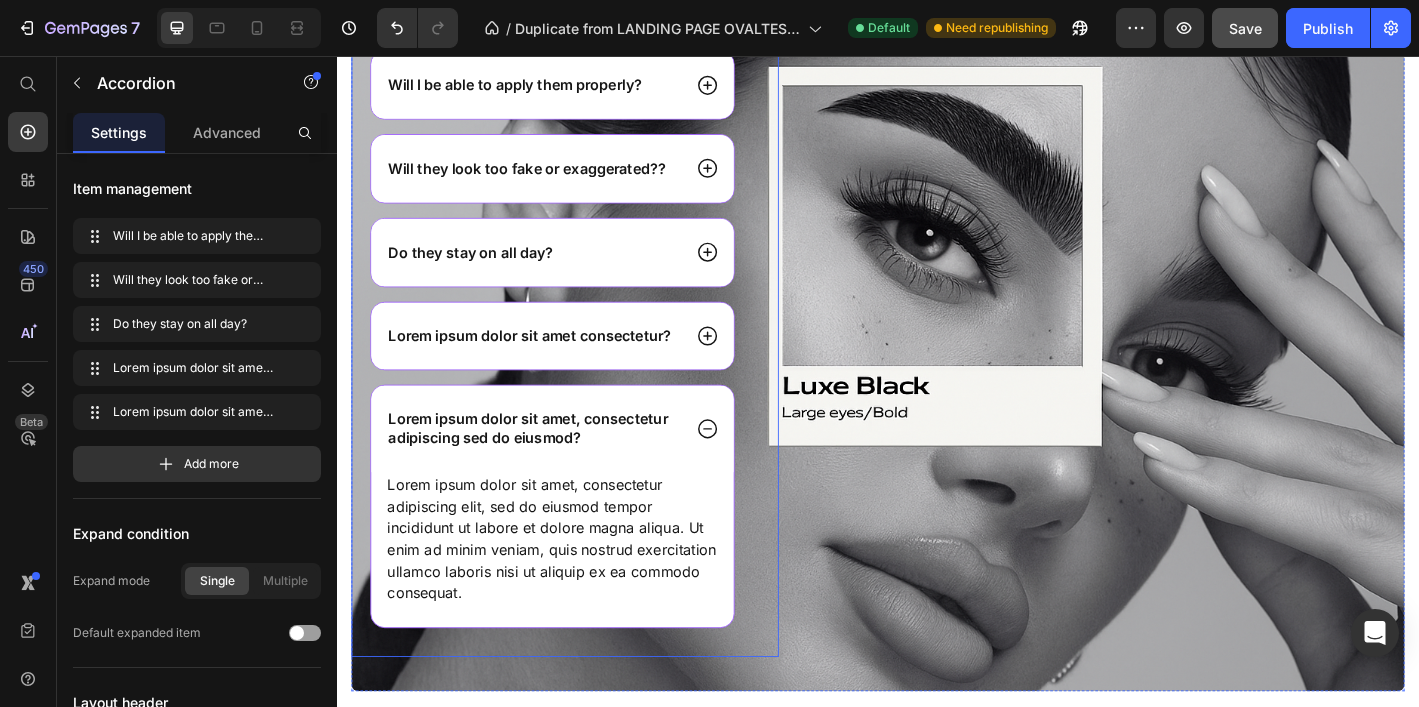 scroll, scrollTop: 5198, scrollLeft: 0, axis: vertical 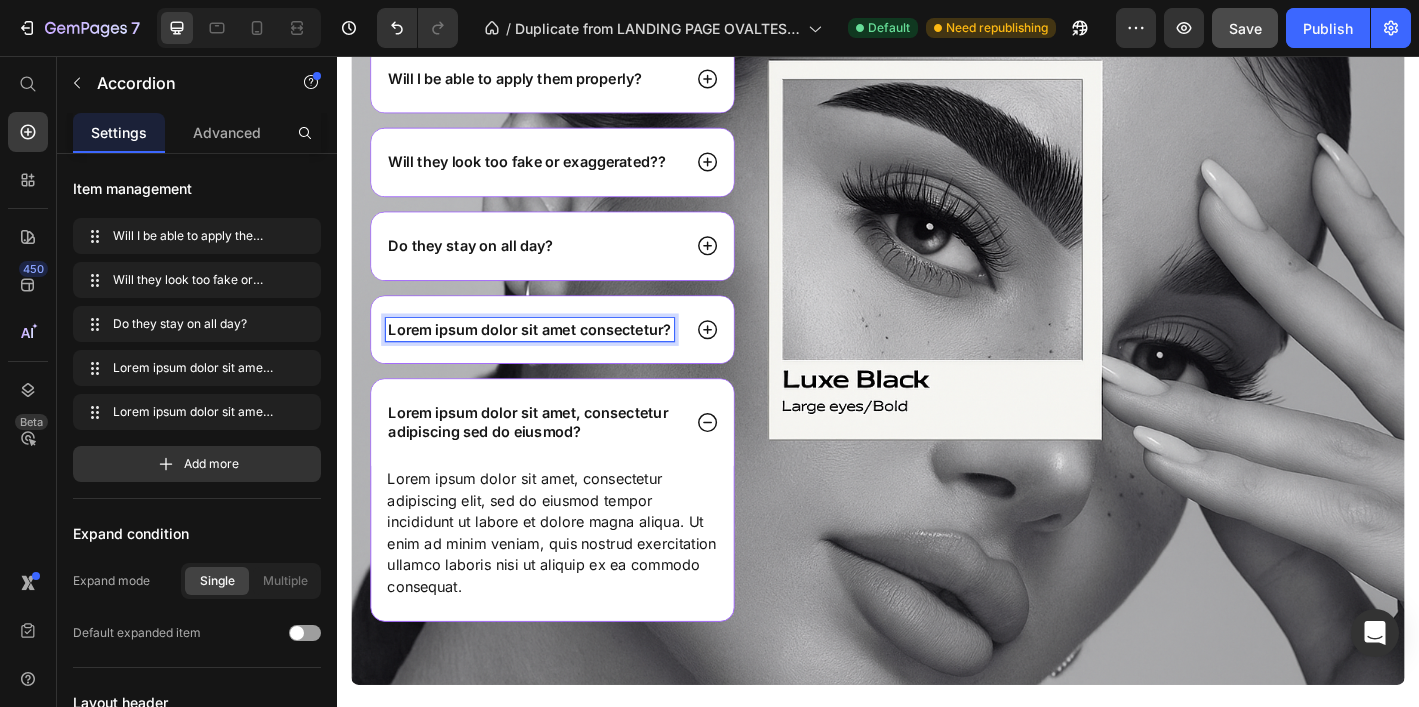 click on "Lorem ipsum dolor sit amet consectetur?" at bounding box center [551, 359] 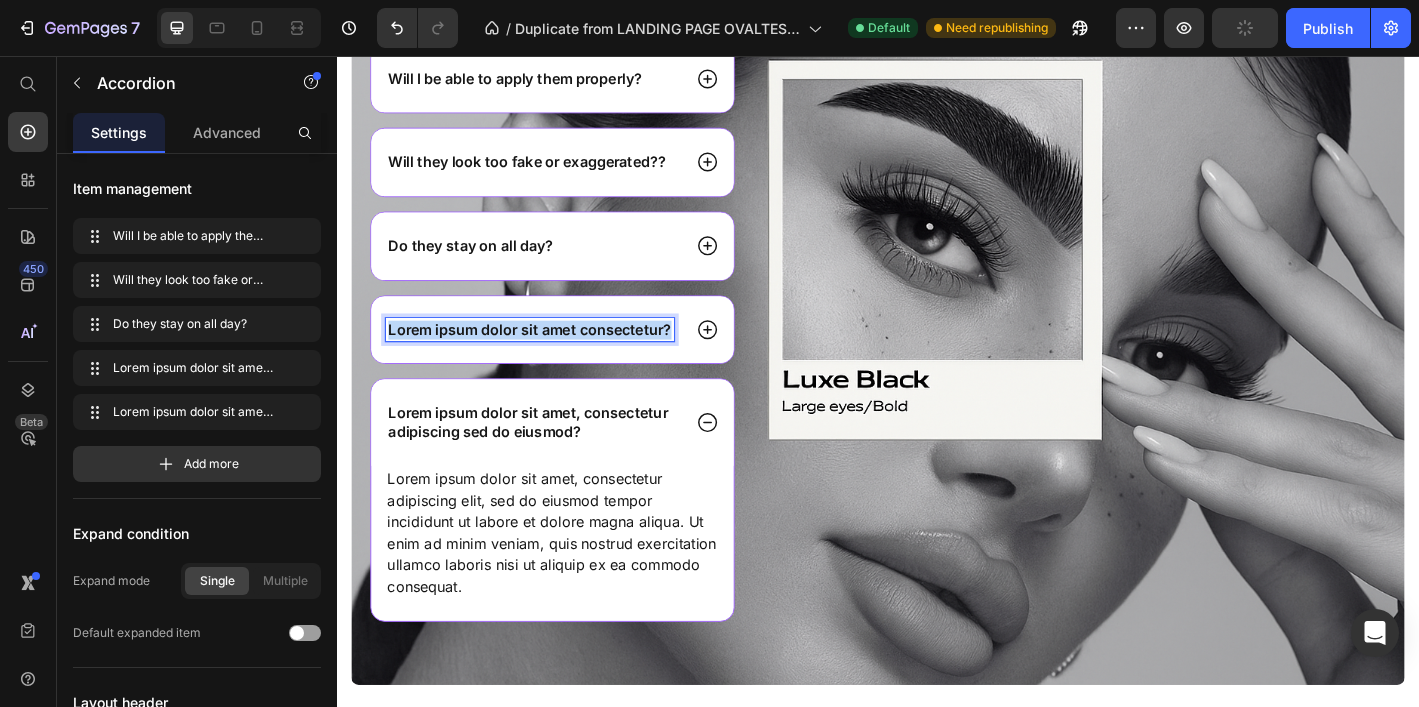 drag, startPoint x: 695, startPoint y: 352, endPoint x: 373, endPoint y: 359, distance: 322.07608 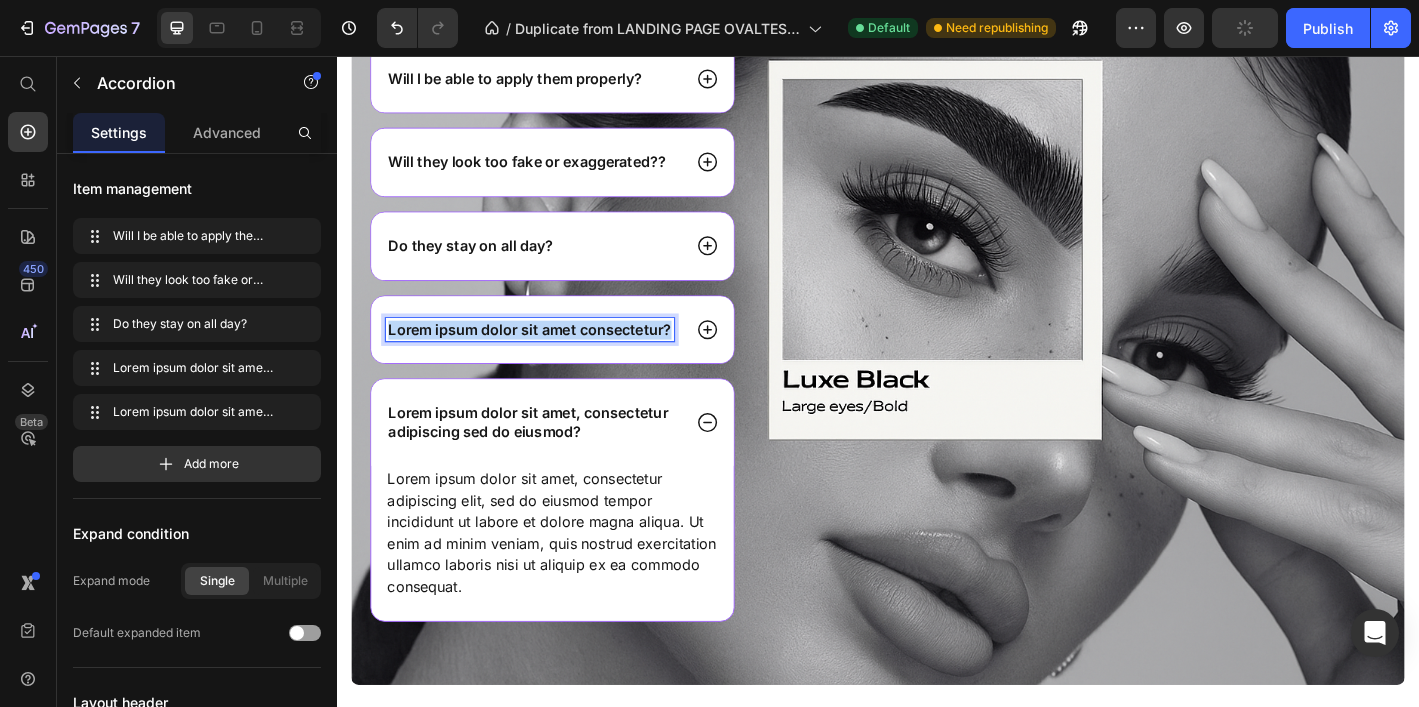 click on "Will I be able to apply them properly?
Will they look too fake or exaggerated??
Do they stay on all day?
Lorem ipsum dolor sit amet consectetur?
Lorem ipsum dolor sit amet, consectetur adipiscing sed do eiusmod? Lorem ipsum dolor sit amet, consectetur adipiscing elit, sed do eiusmod tempor incididunt ut labore et dolore magna aliqua. Ut enim ad minim veniam, quis nostrud exercitation ullamco laboris nisi ut aliquip ex ea commodo consequat. Text Block" at bounding box center (576, 362) 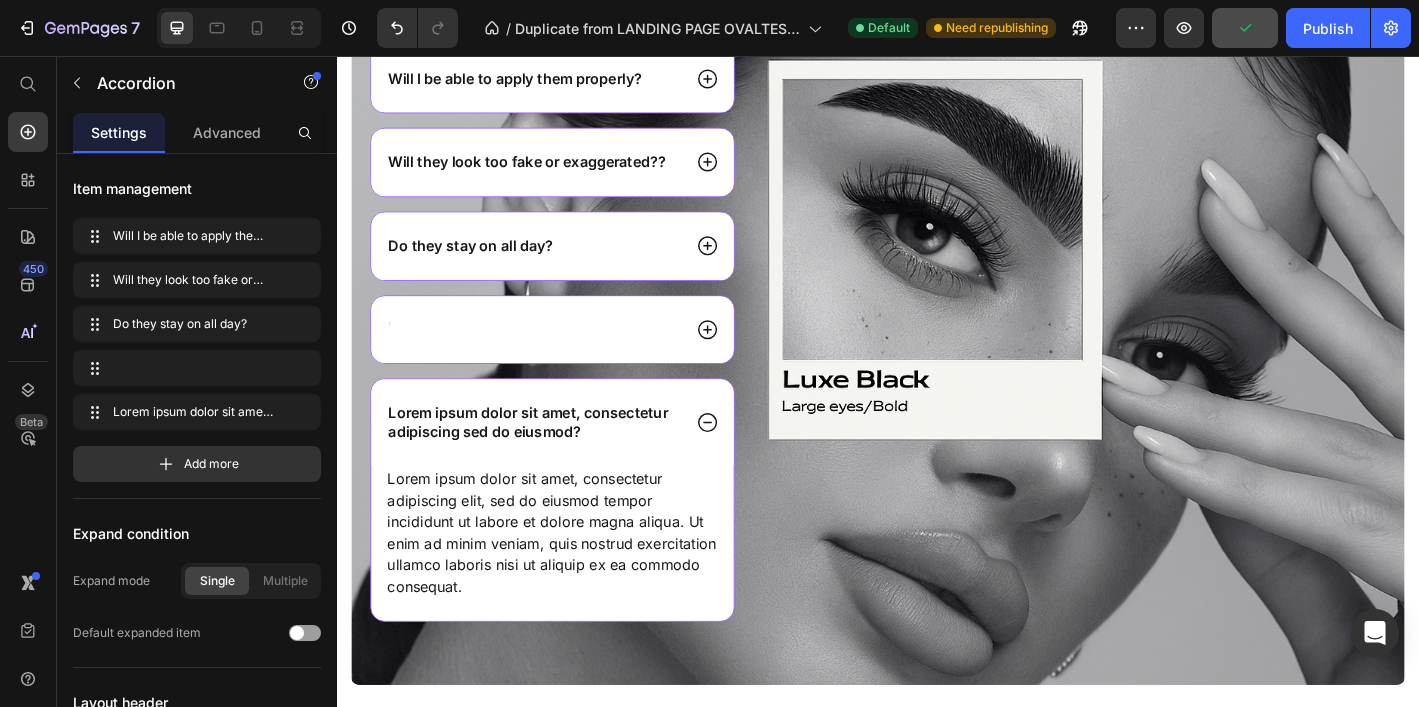 scroll, scrollTop: 5188, scrollLeft: 0, axis: vertical 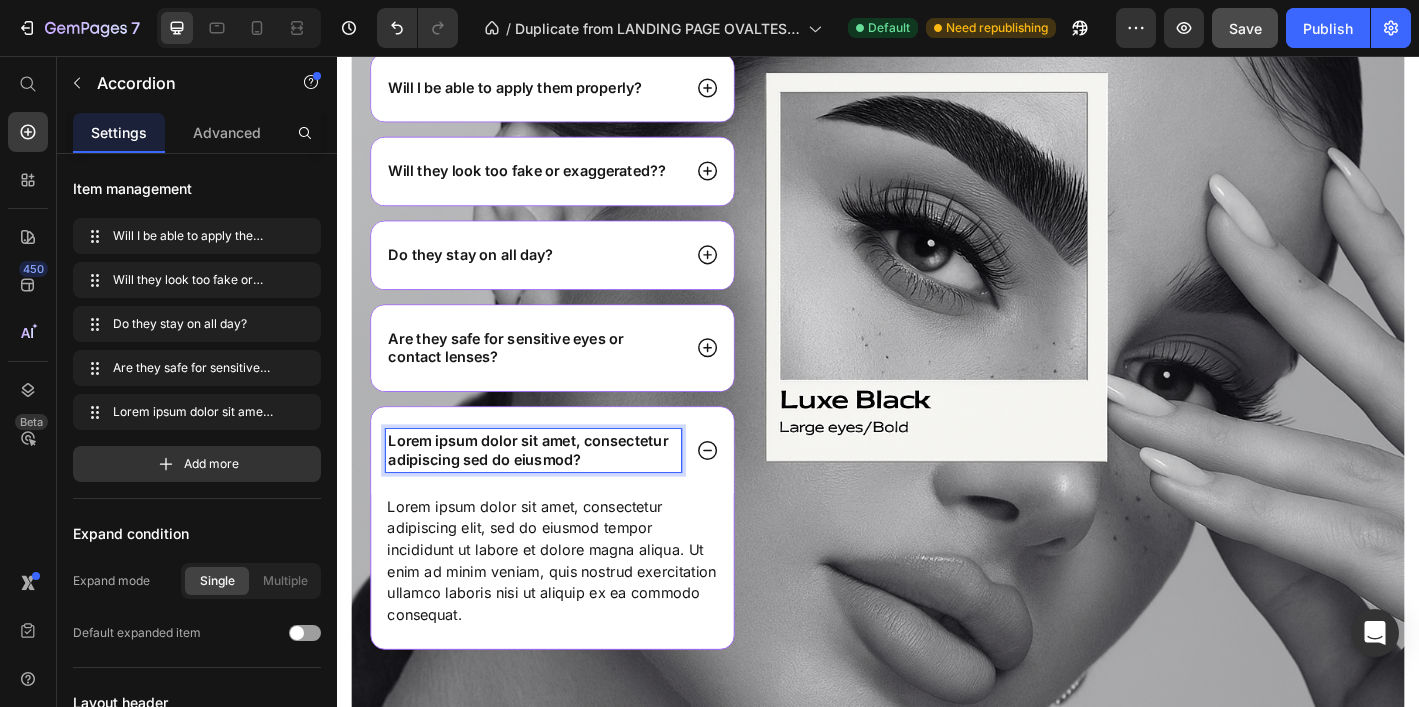 click on "Lorem ipsum dolor sit amet, consectetur adipiscing sed do eiusmod?" at bounding box center [555, 493] 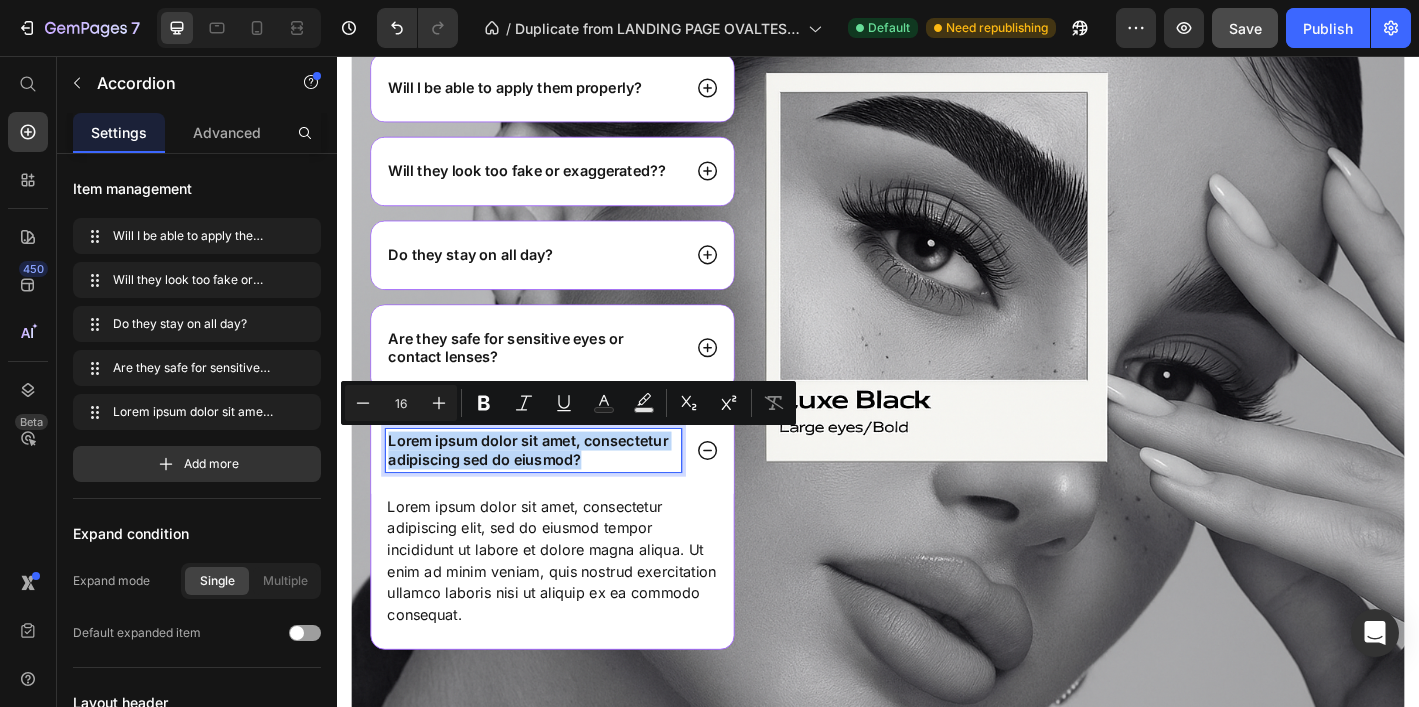 drag, startPoint x: 615, startPoint y: 497, endPoint x: 387, endPoint y: 489, distance: 228.1403 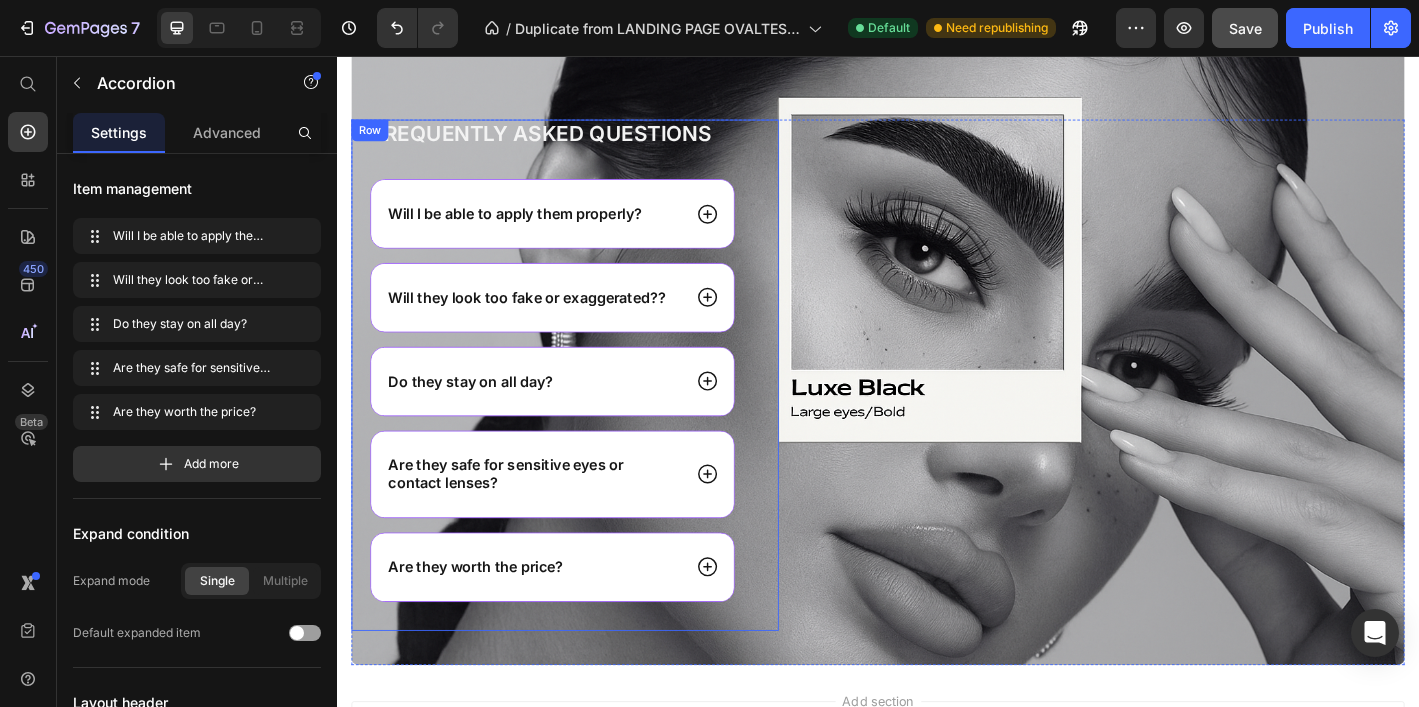 scroll, scrollTop: 5049, scrollLeft: 0, axis: vertical 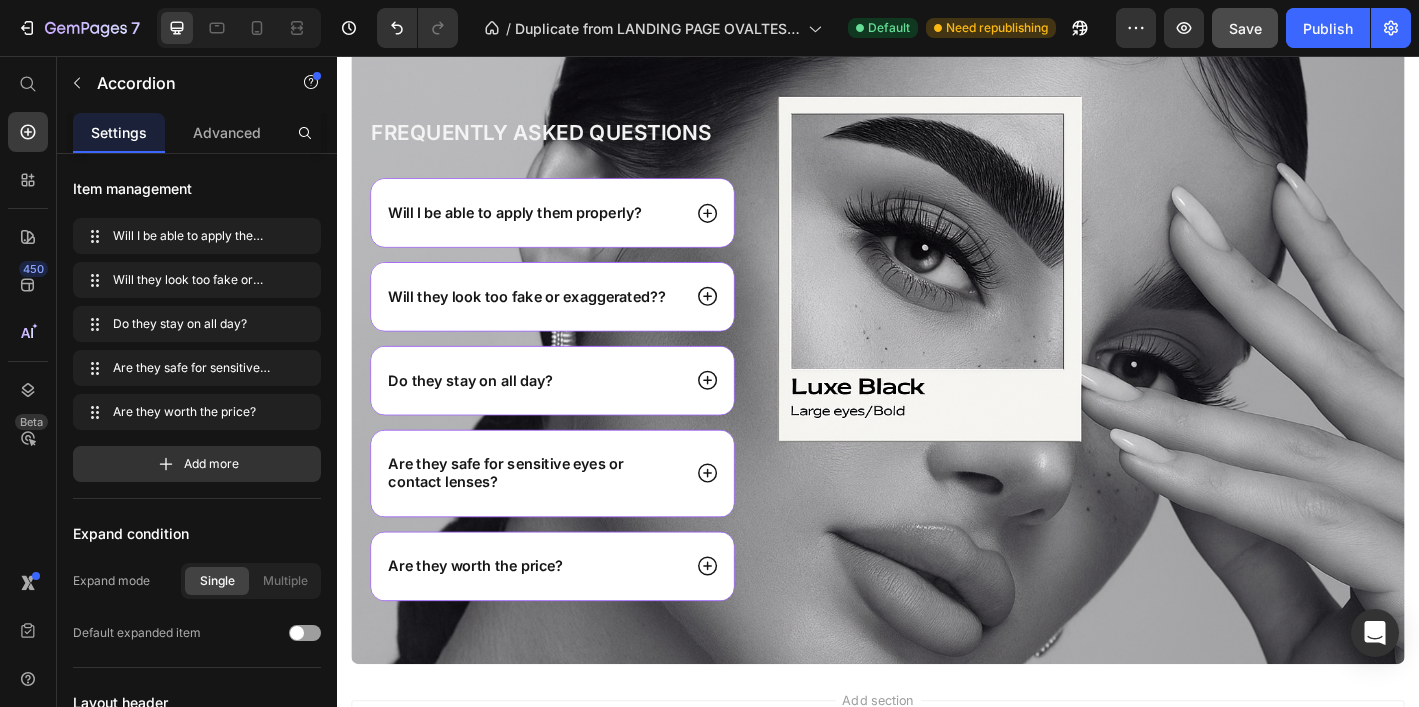 click on "Will I be able to apply them properly?" at bounding box center (555, 229) 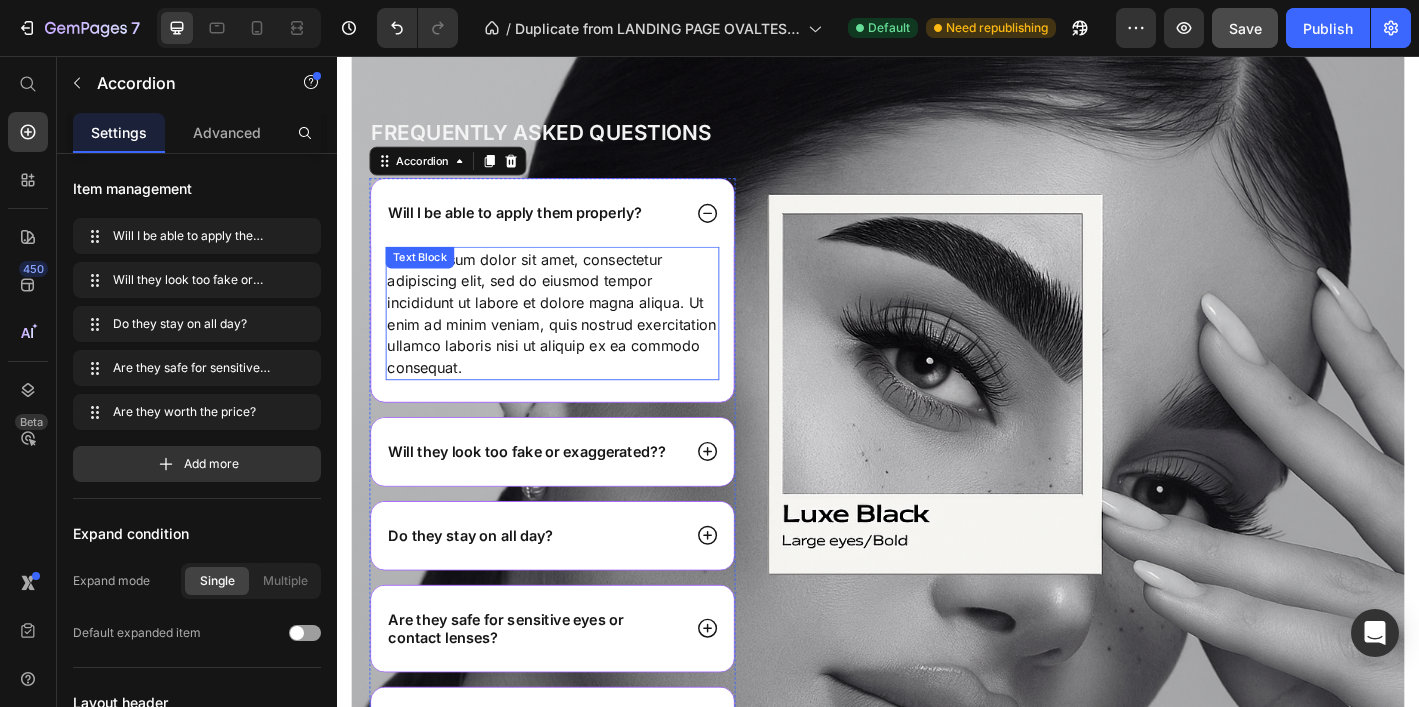 click on "Lorem ipsum dolor sit amet, consectetur adipiscing elit, sed do eiusmod tempor incididunt ut labore et dolore magna aliqua. Ut enim ad minim veniam, quis nostrud exercitation ullamco laboris nisi ut aliquip ex ea commodo consequat." at bounding box center [576, 341] 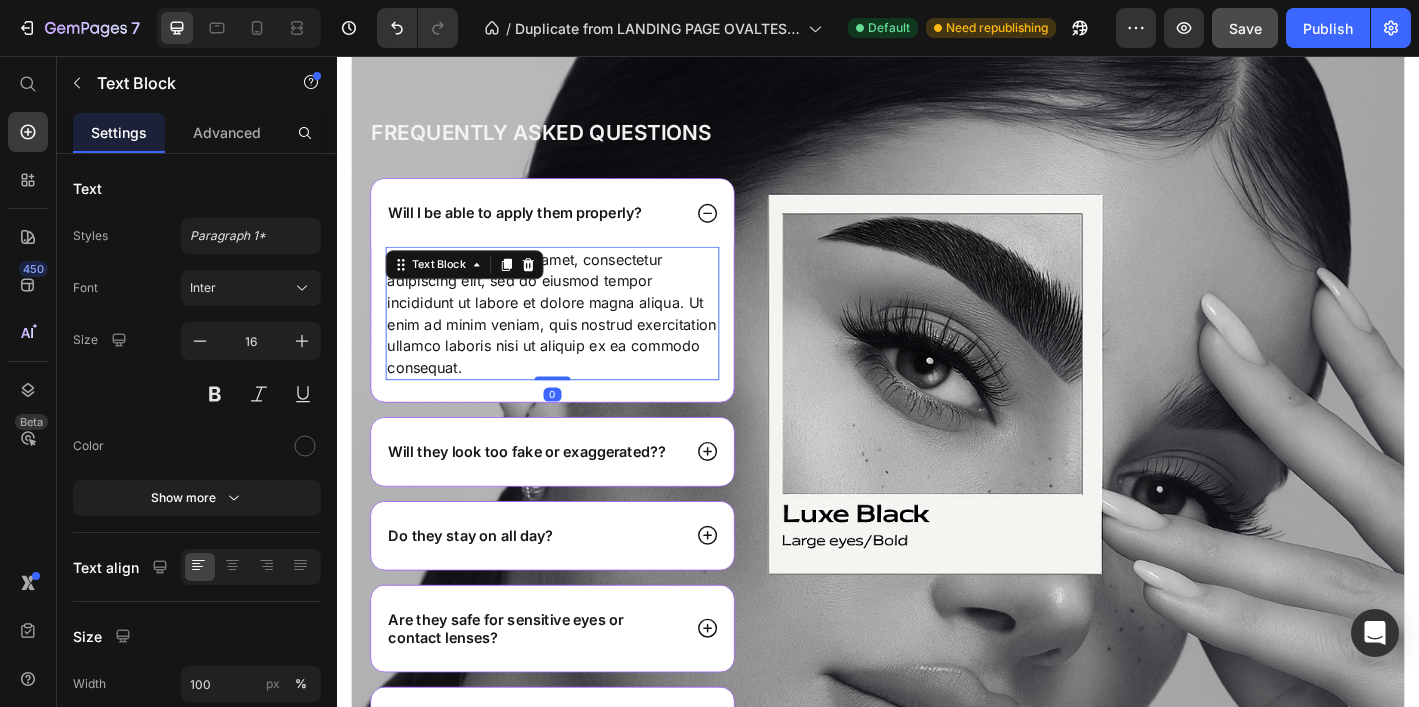 click on "Lorem ipsum dolor sit amet, consectetur adipiscing elit, sed do eiusmod tempor incididunt ut labore et dolore magna aliqua. Ut enim ad minim veniam, quis nostrud exercitation ullamco laboris nisi ut aliquip ex ea commodo consequat." at bounding box center [576, 341] 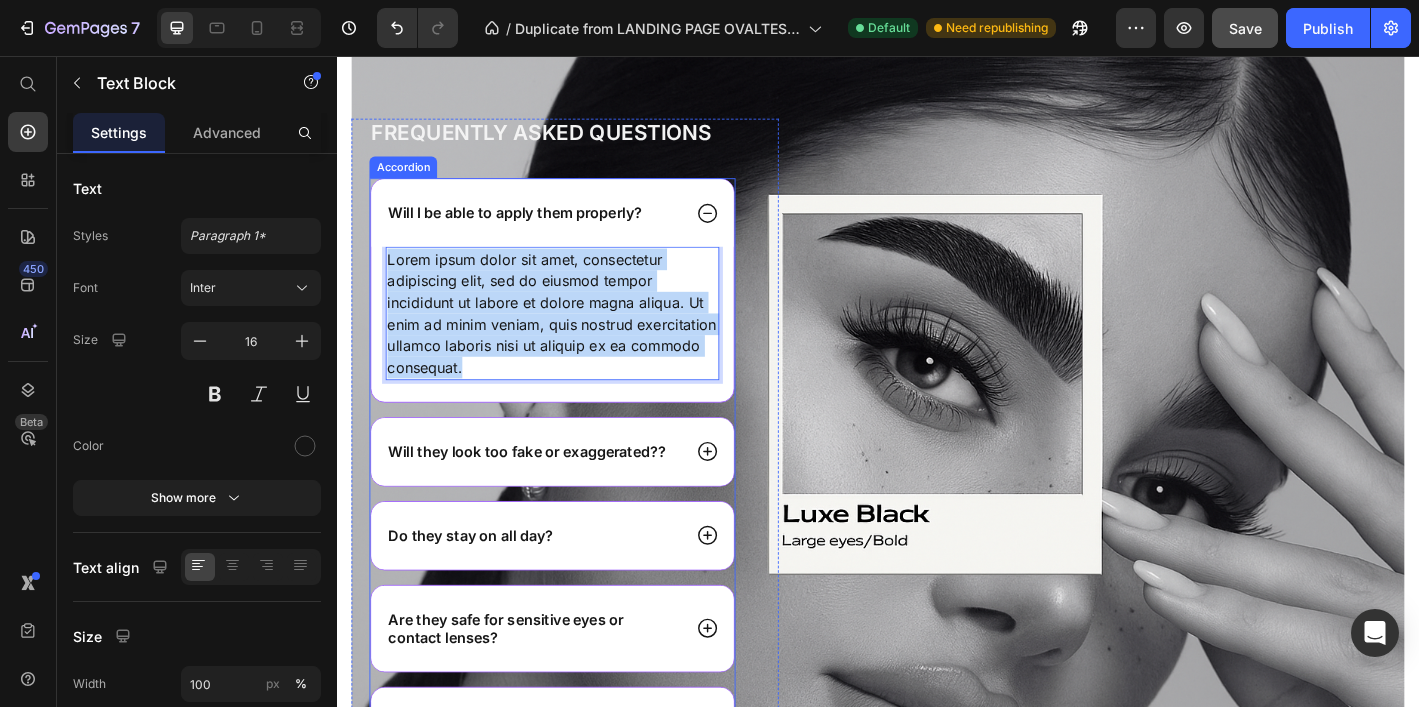 drag, startPoint x: 476, startPoint y: 398, endPoint x: 382, endPoint y: 288, distance: 144.69278 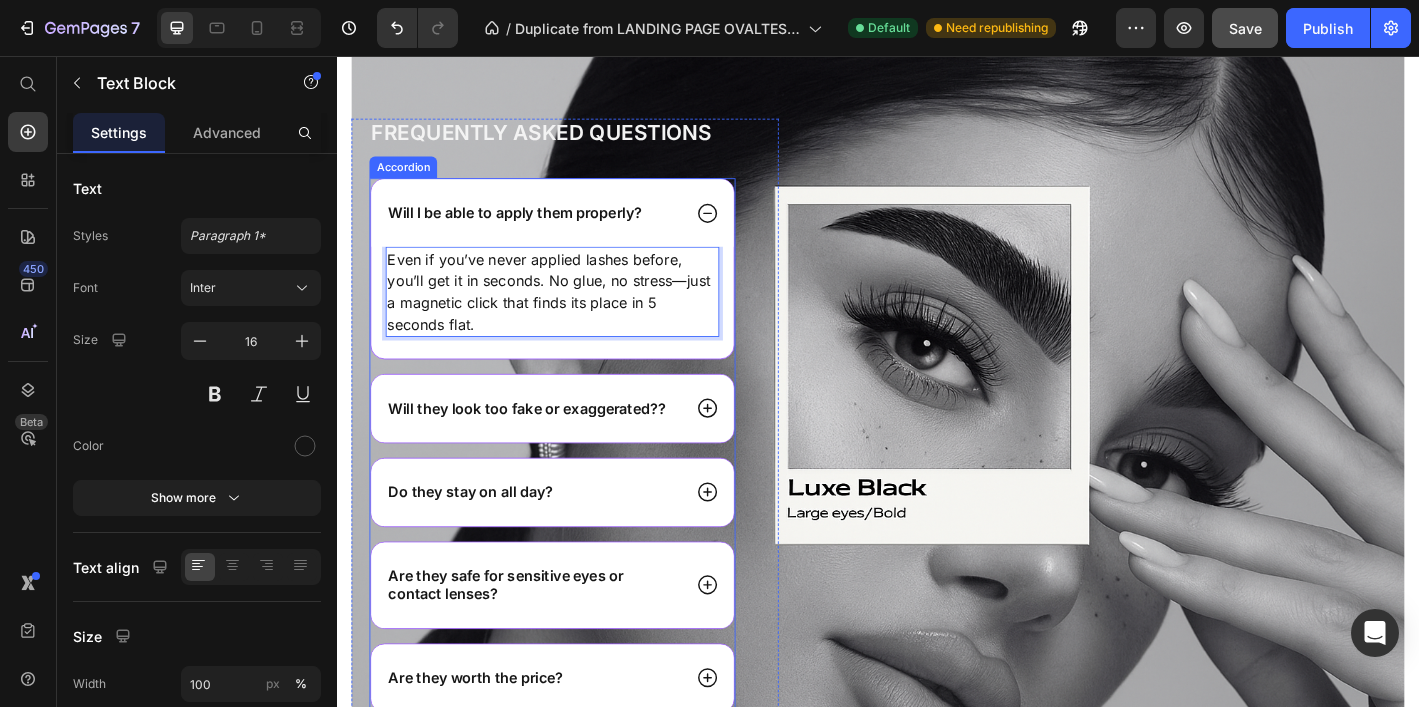 click on "Will they look too fake or exaggerated??" at bounding box center (576, 446) 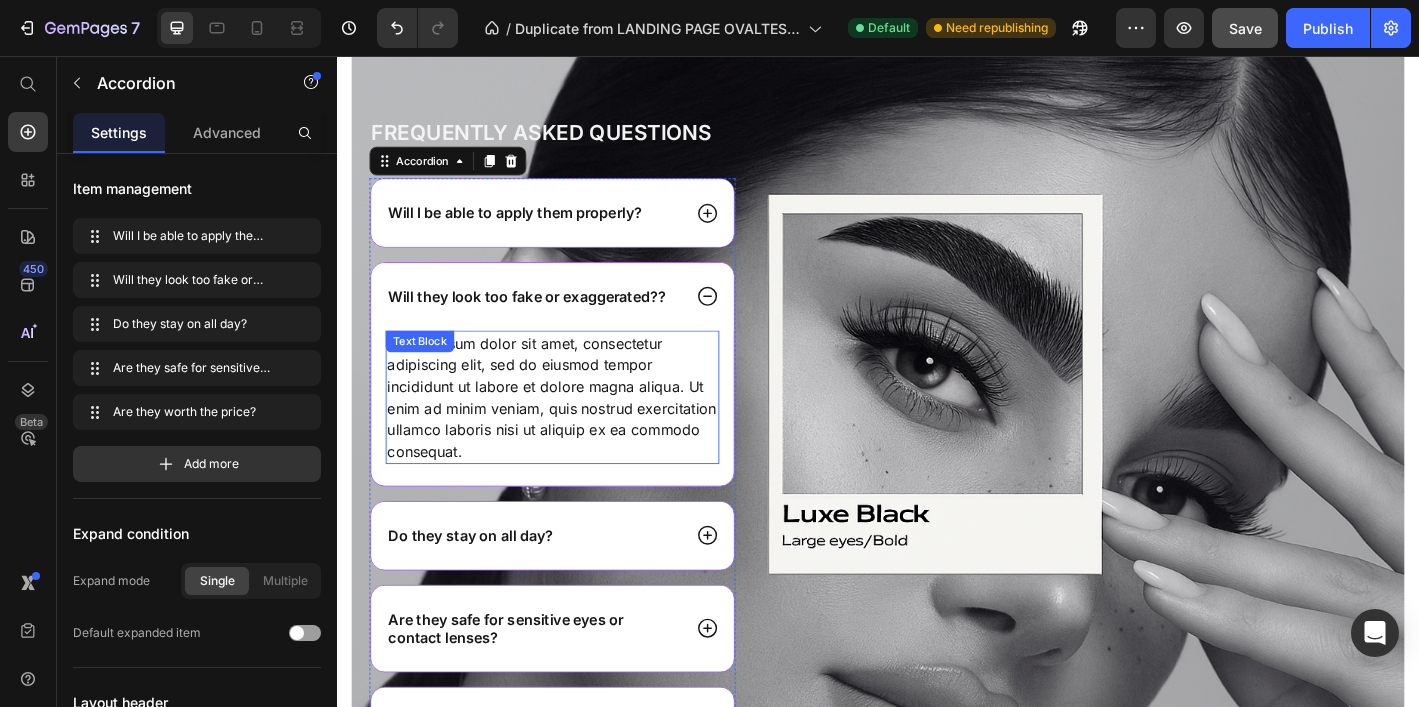 click on "Lorem ipsum dolor sit amet, consectetur adipiscing elit, sed do eiusmod tempor incididunt ut labore et dolore magna aliqua. Ut enim ad minim veniam, quis nostrud exercitation ullamco laboris nisi ut aliquip ex ea commodo consequat." at bounding box center [576, 434] 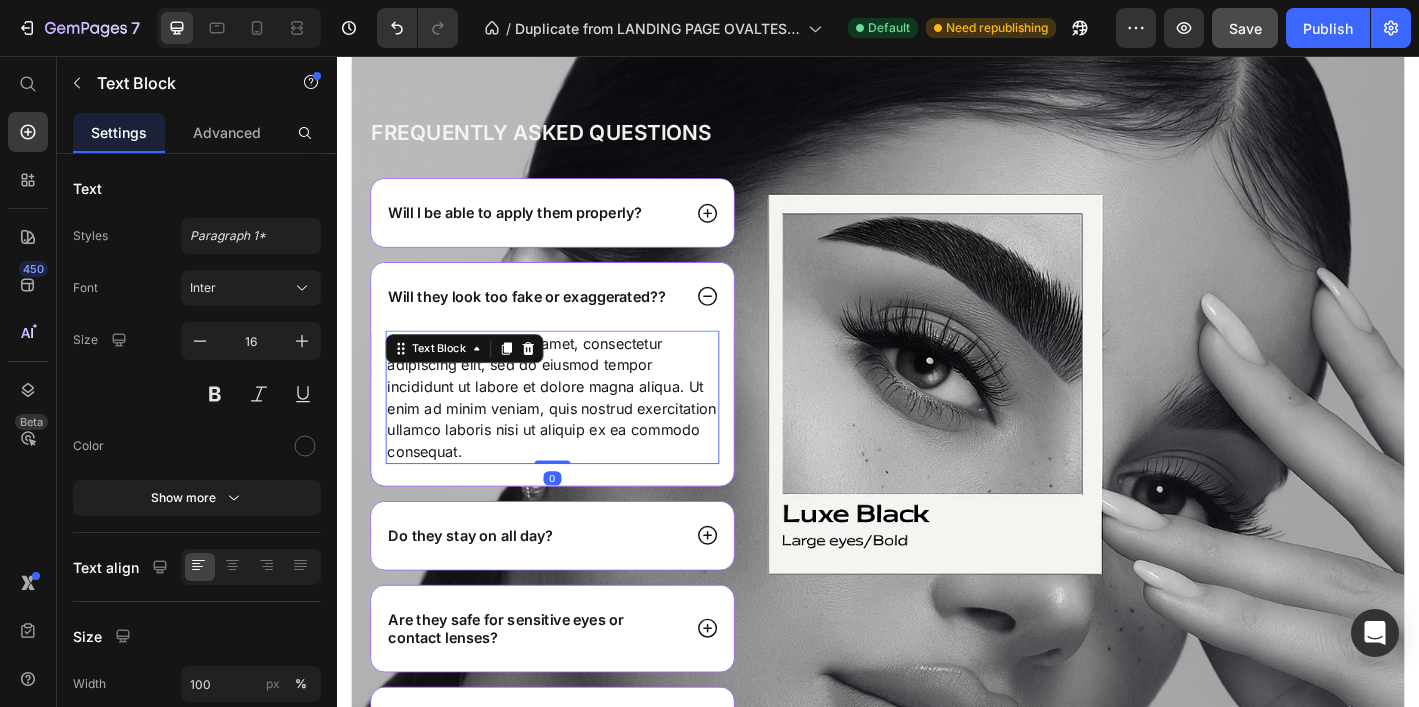 click on "Lorem ipsum dolor sit amet, consectetur adipiscing elit, sed do eiusmod tempor incididunt ut labore et dolore magna aliqua. Ut enim ad minim veniam, quis nostrud exercitation ullamco laboris nisi ut aliquip ex ea commodo consequat." at bounding box center [576, 434] 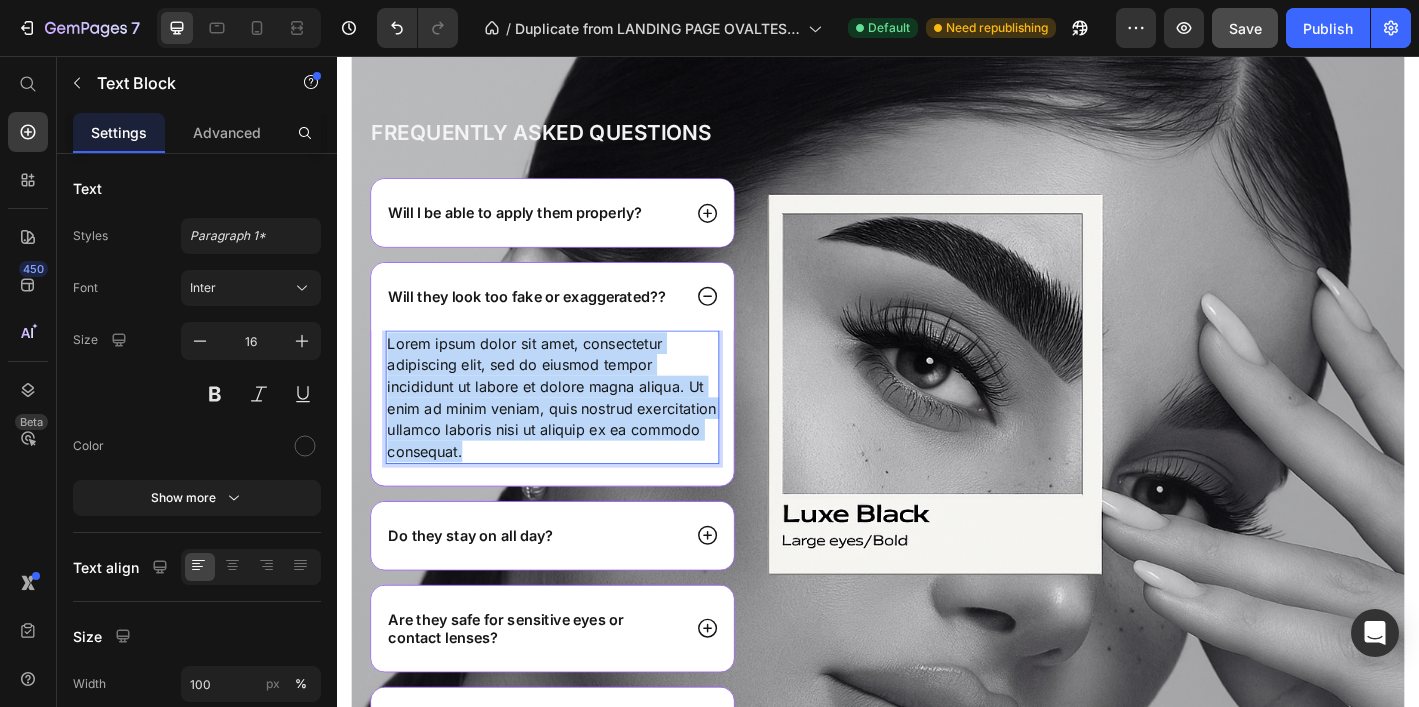 drag, startPoint x: 477, startPoint y: 489, endPoint x: 395, endPoint y: 372, distance: 142.87407 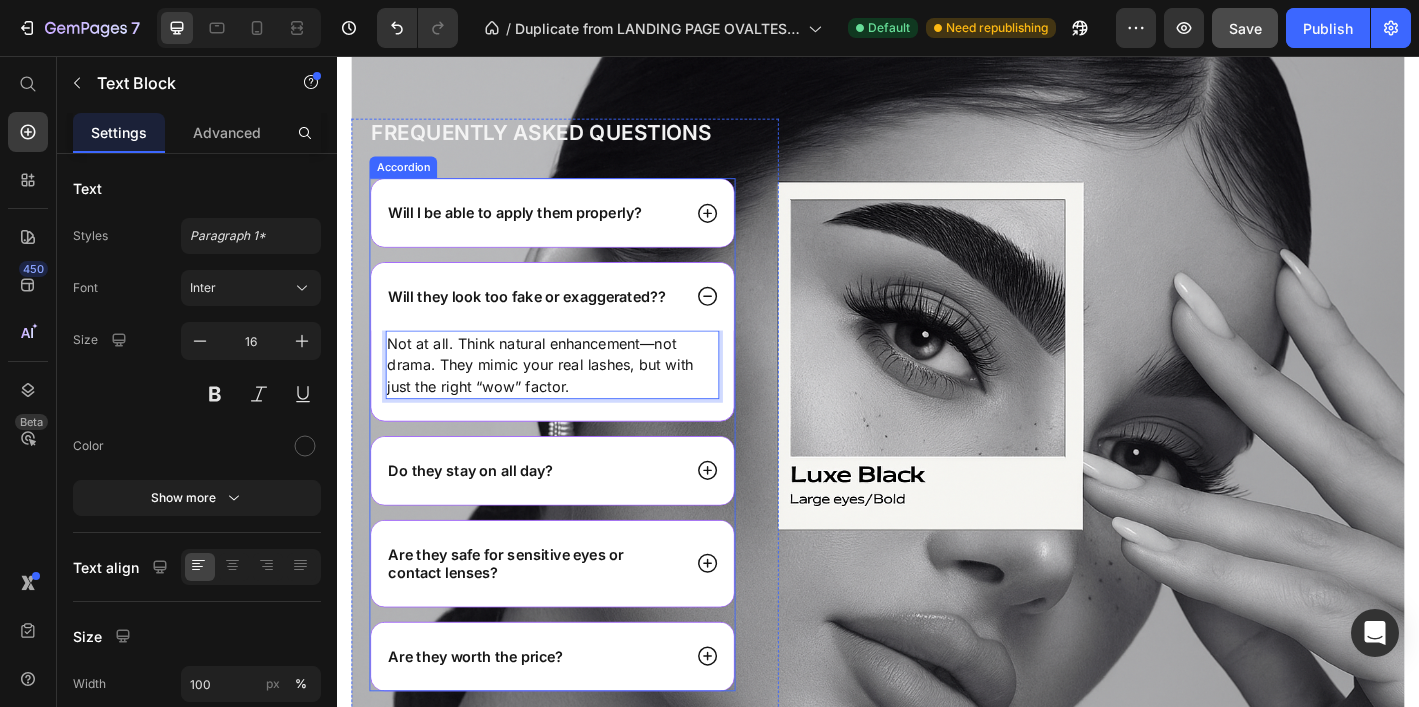 drag, startPoint x: 611, startPoint y: 546, endPoint x: 602, endPoint y: 515, distance: 32.280025 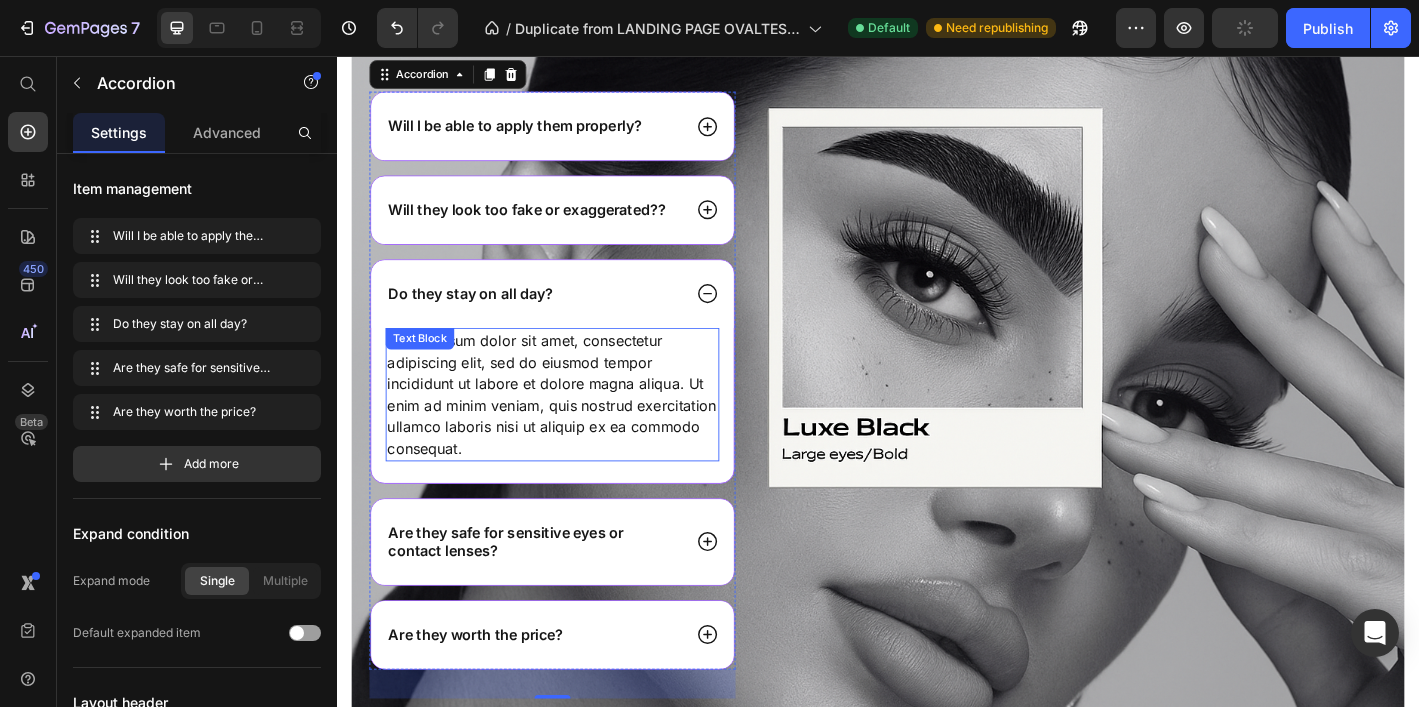 scroll, scrollTop: 5165, scrollLeft: 0, axis: vertical 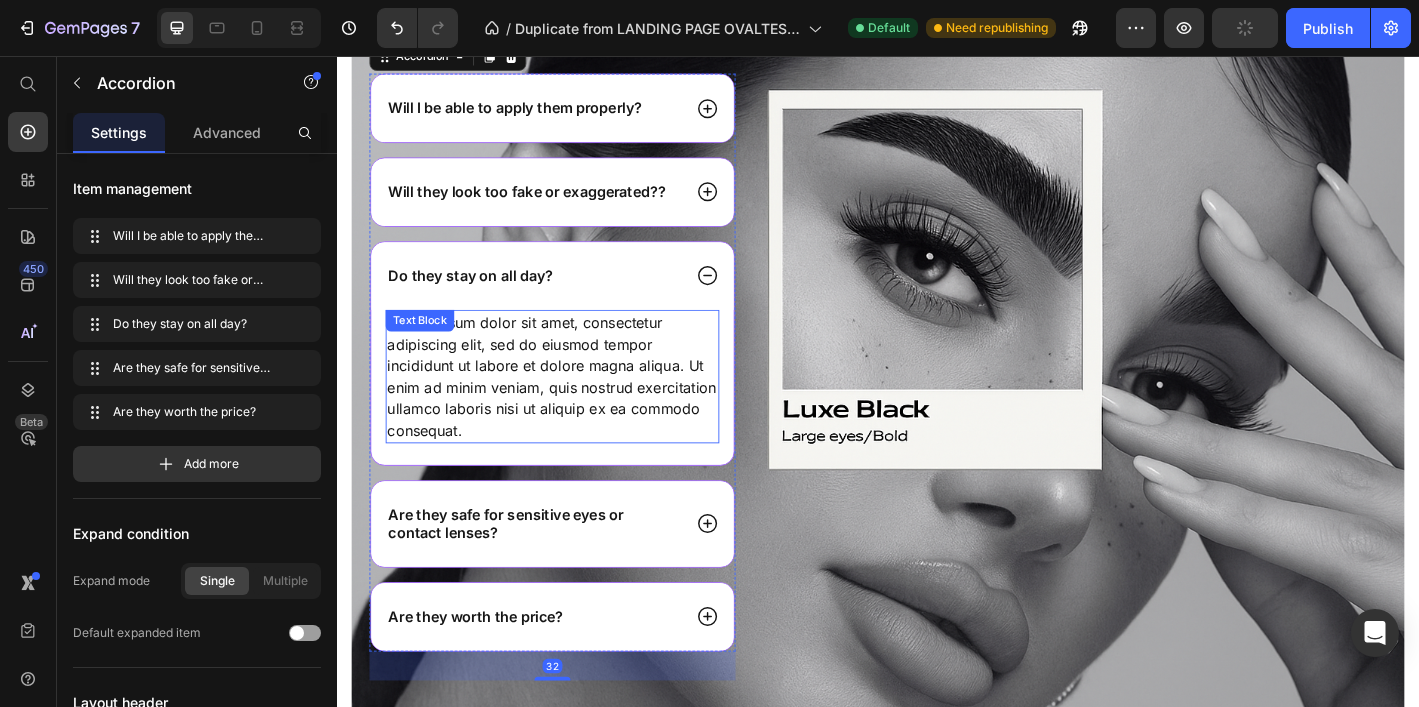 click on "Lorem ipsum dolor sit amet, consectetur adipiscing elit, sed do eiusmod tempor incididunt ut labore et dolore magna aliqua. Ut enim ad minim veniam, quis nostrud exercitation ullamco laboris nisi ut aliquip ex ea commodo consequat." at bounding box center (576, 411) 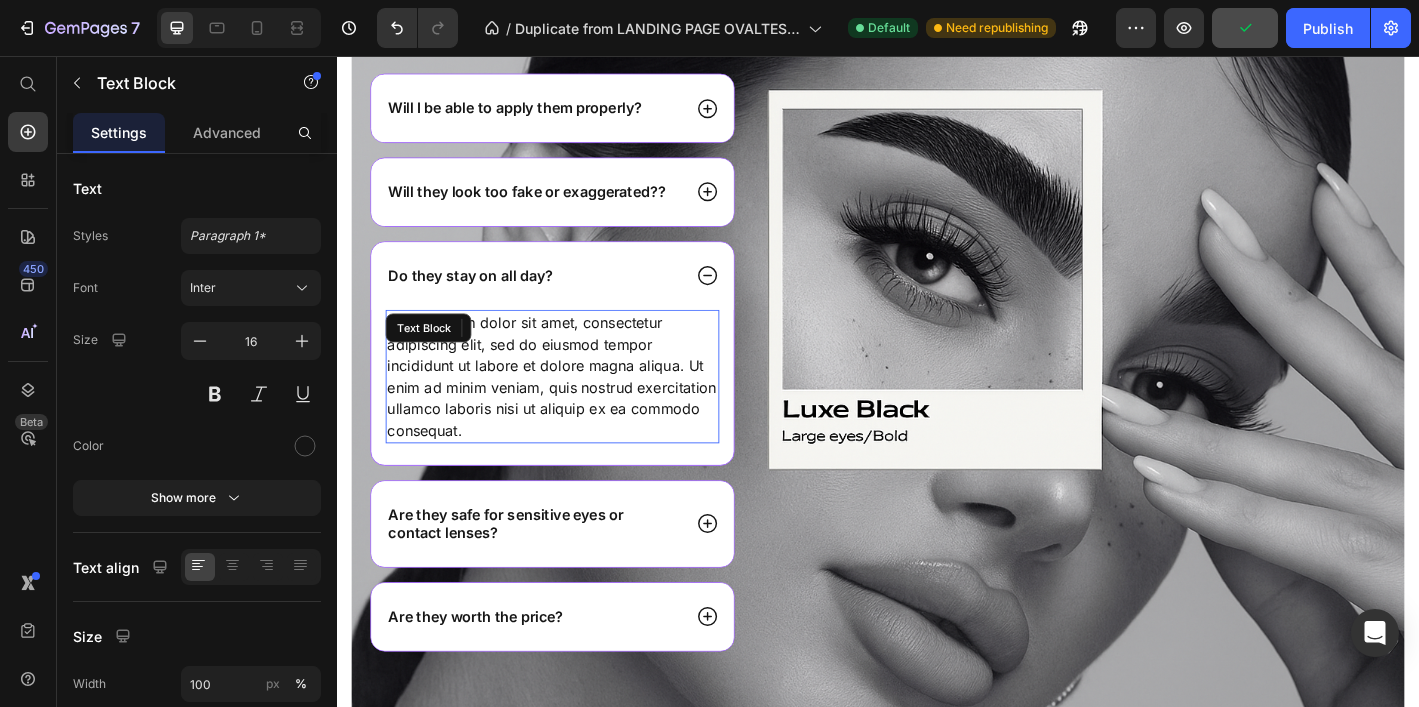 click on "Lorem ipsum dolor sit amet, consectetur adipiscing elit, sed do eiusmod tempor incididunt ut labore et dolore magna aliqua. Ut enim ad minim veniam, quis nostrud exercitation ullamco laboris nisi ut aliquip ex ea commodo consequat." at bounding box center [576, 411] 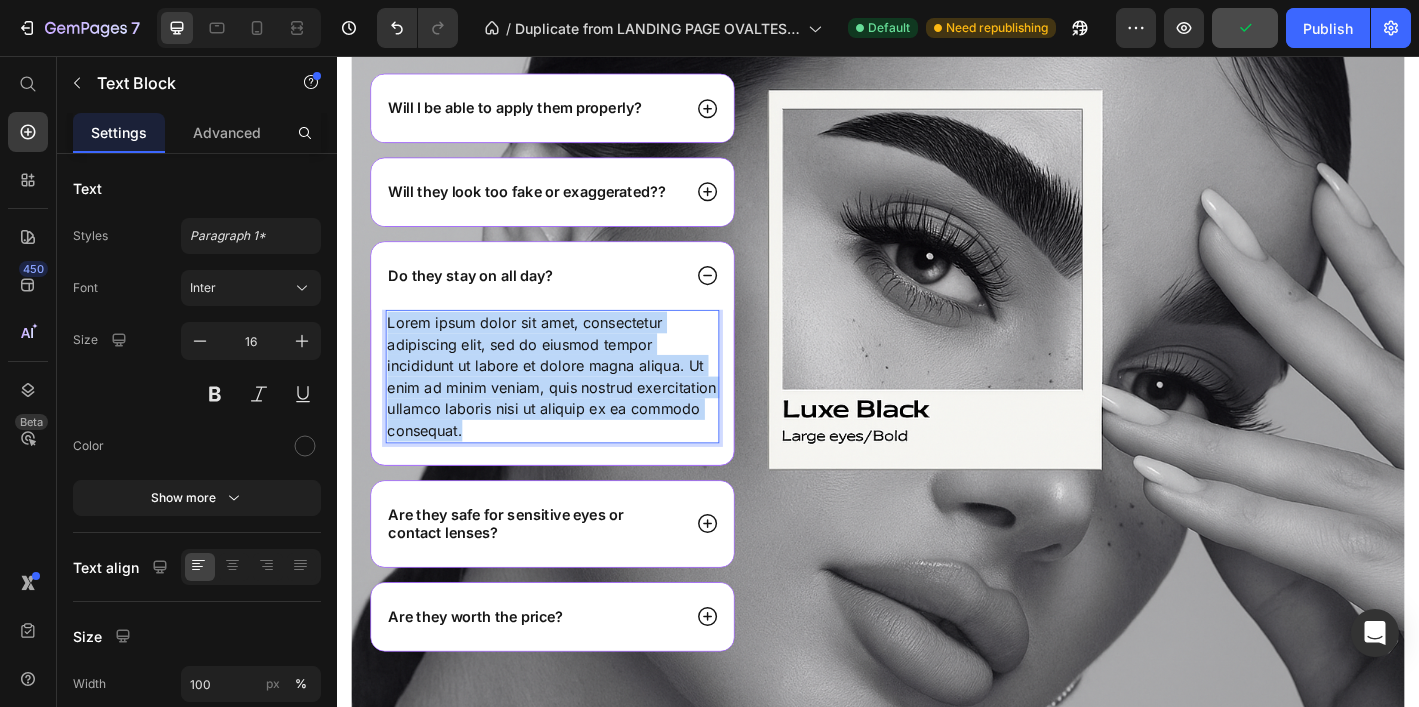 drag, startPoint x: 480, startPoint y: 469, endPoint x: 393, endPoint y: 357, distance: 141.82031 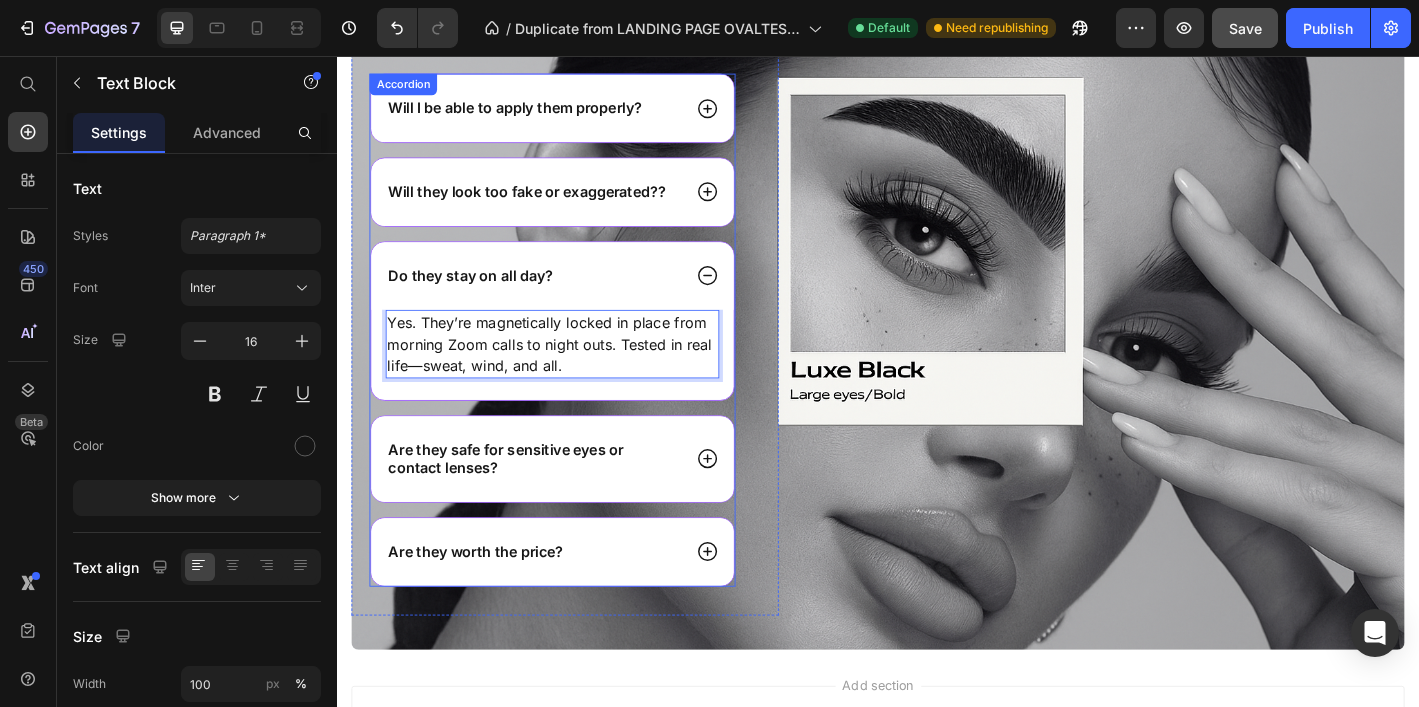 click on "Are they safe for sensitive eyes or contact lenses?" at bounding box center [576, 503] 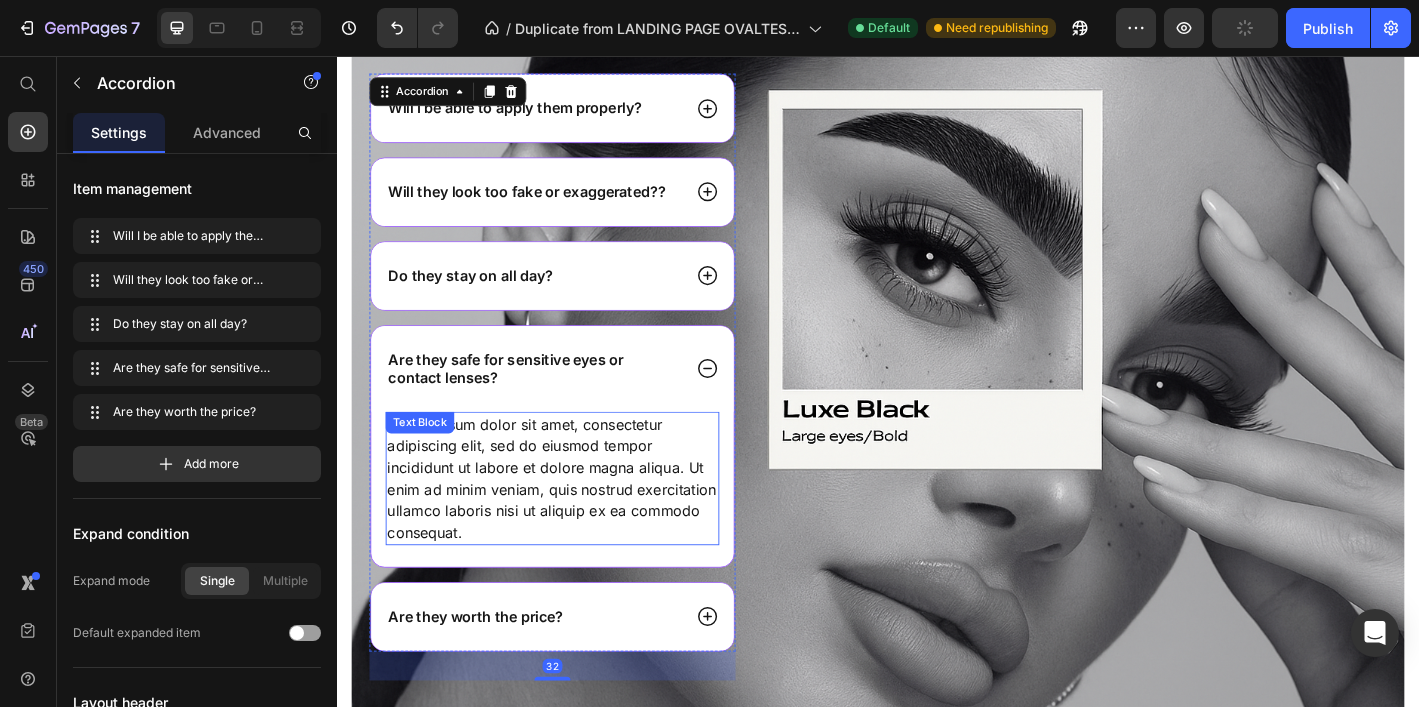 click on "Lorem ipsum dolor sit amet, consectetur adipiscing elit, sed do eiusmod tempor incididunt ut labore et dolore magna aliqua. Ut enim ad minim veniam, quis nostrud exercitation ullamco laboris nisi ut aliquip ex ea commodo consequat." at bounding box center (576, 524) 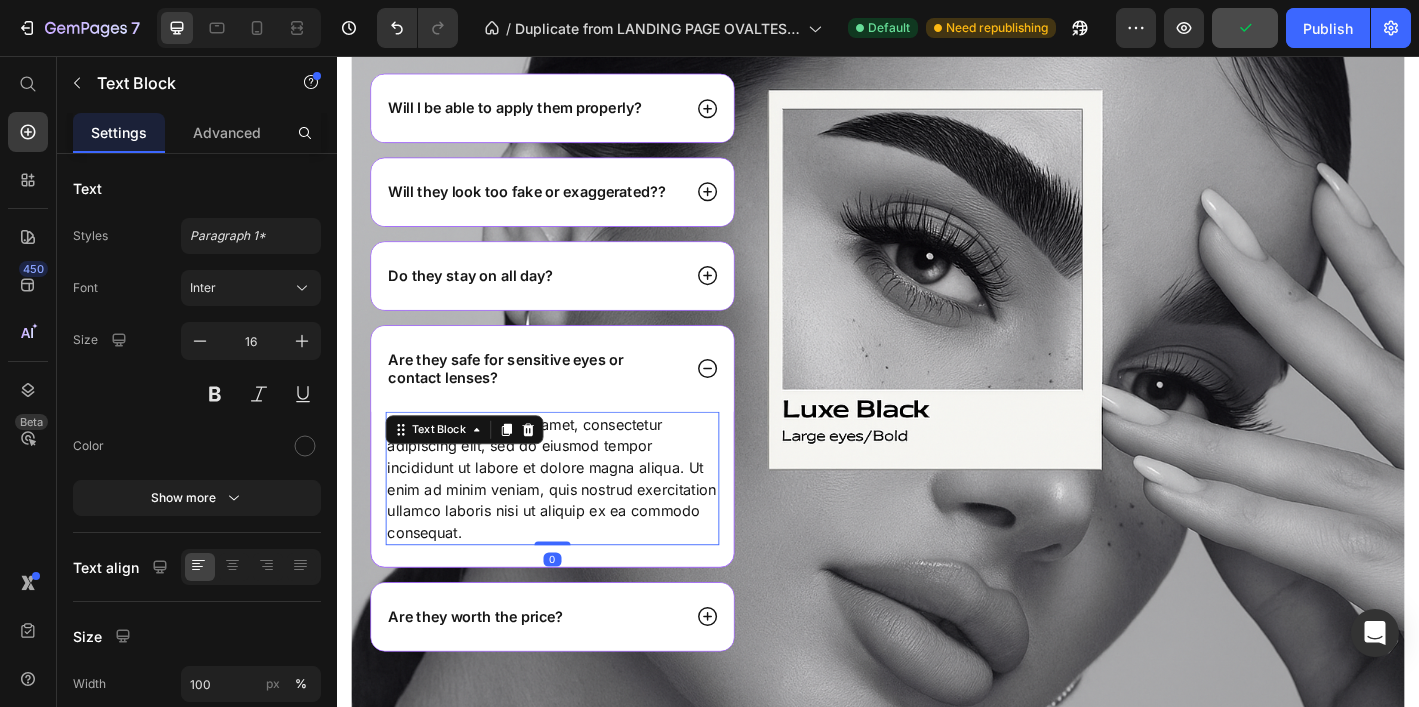 click on "Lorem ipsum dolor sit amet, consectetur adipiscing elit, sed do eiusmod tempor incididunt ut labore et dolore magna aliqua. Ut enim ad minim veniam, quis nostrud exercitation ullamco laboris nisi ut aliquip ex ea commodo consequat." at bounding box center (576, 524) 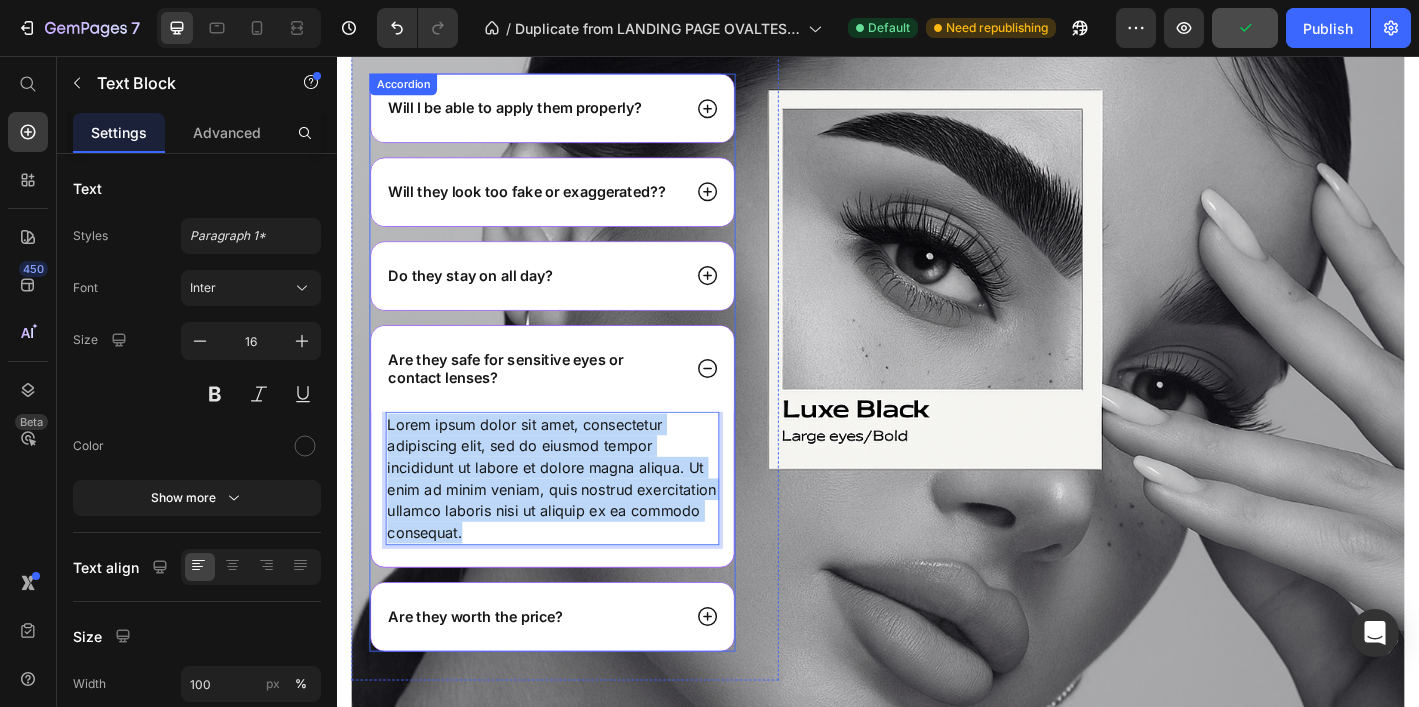 drag, startPoint x: 484, startPoint y: 583, endPoint x: 381, endPoint y: 467, distance: 155.12898 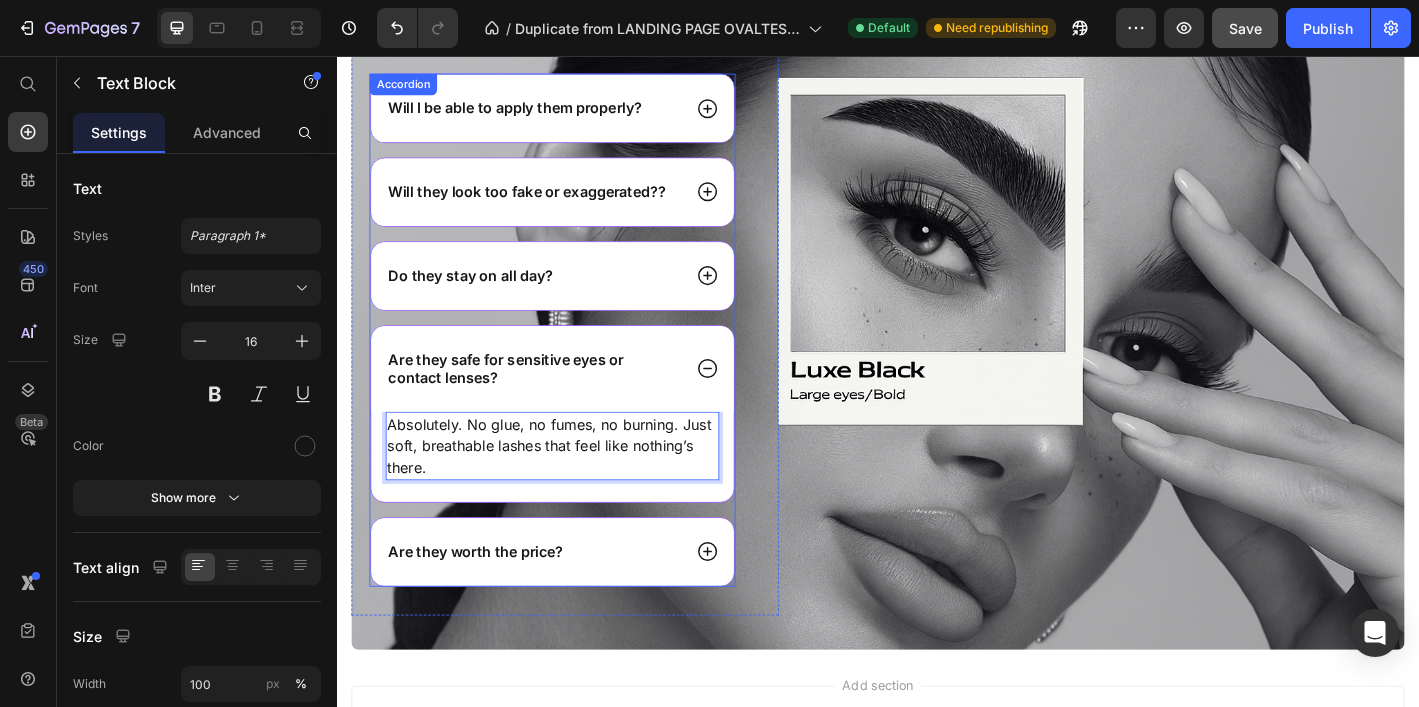 click on "Are they worth the price?" at bounding box center (576, 605) 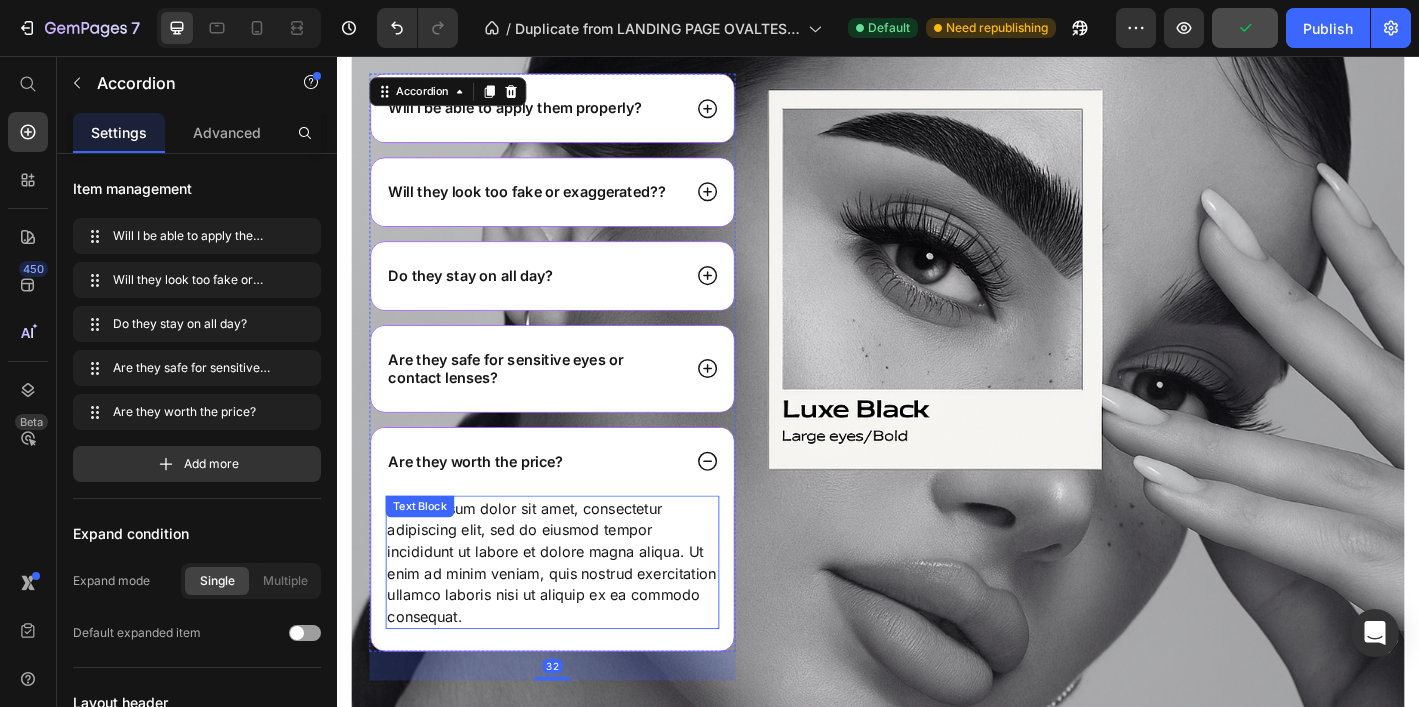 click on "Lorem ipsum dolor sit amet, consectetur adipiscing elit, sed do eiusmod tempor incididunt ut labore et dolore magna aliqua. Ut enim ad minim veniam, quis nostrud exercitation ullamco laboris nisi ut aliquip ex ea commodo consequat." at bounding box center [576, 617] 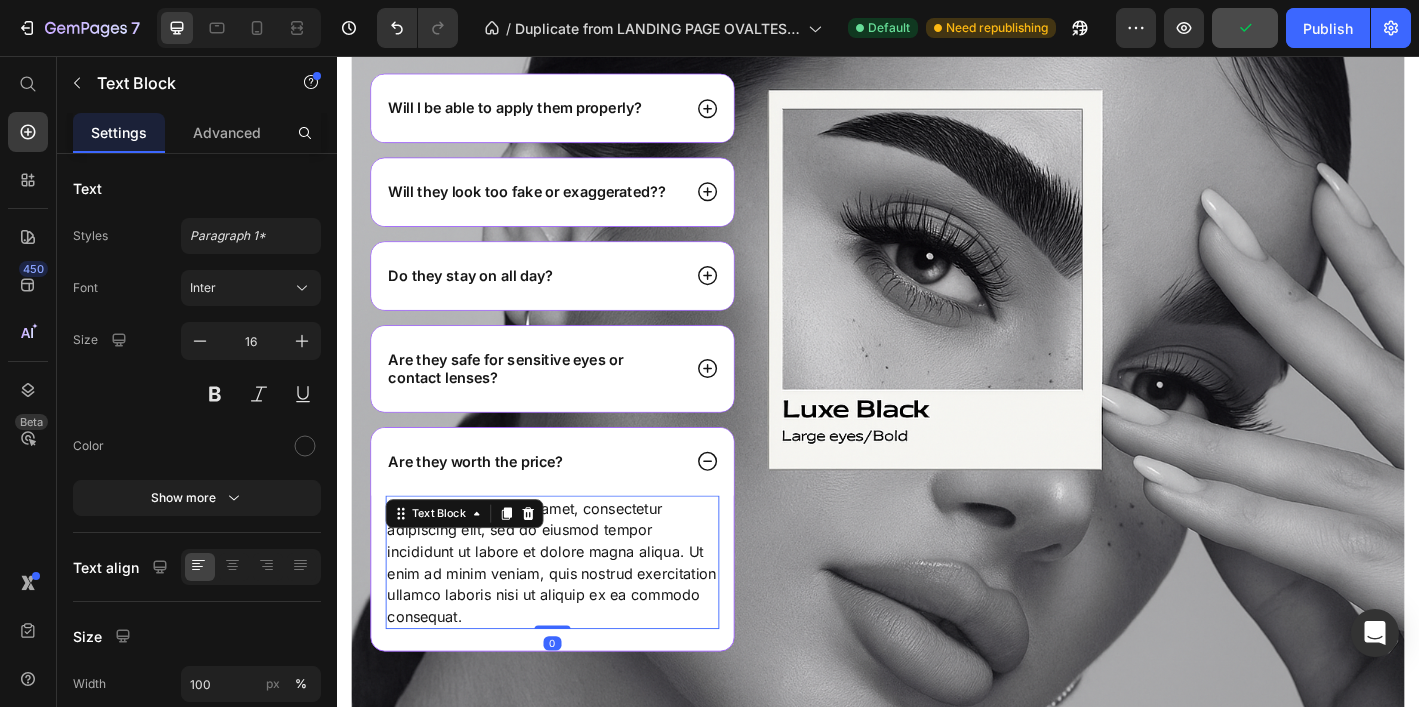 click on "Lorem ipsum dolor sit amet, consectetur adipiscing elit, sed do eiusmod tempor incididunt ut labore et dolore magna aliqua. Ut enim ad minim veniam, quis nostrud exercitation ullamco laboris nisi ut aliquip ex ea commodo consequat." at bounding box center (576, 617) 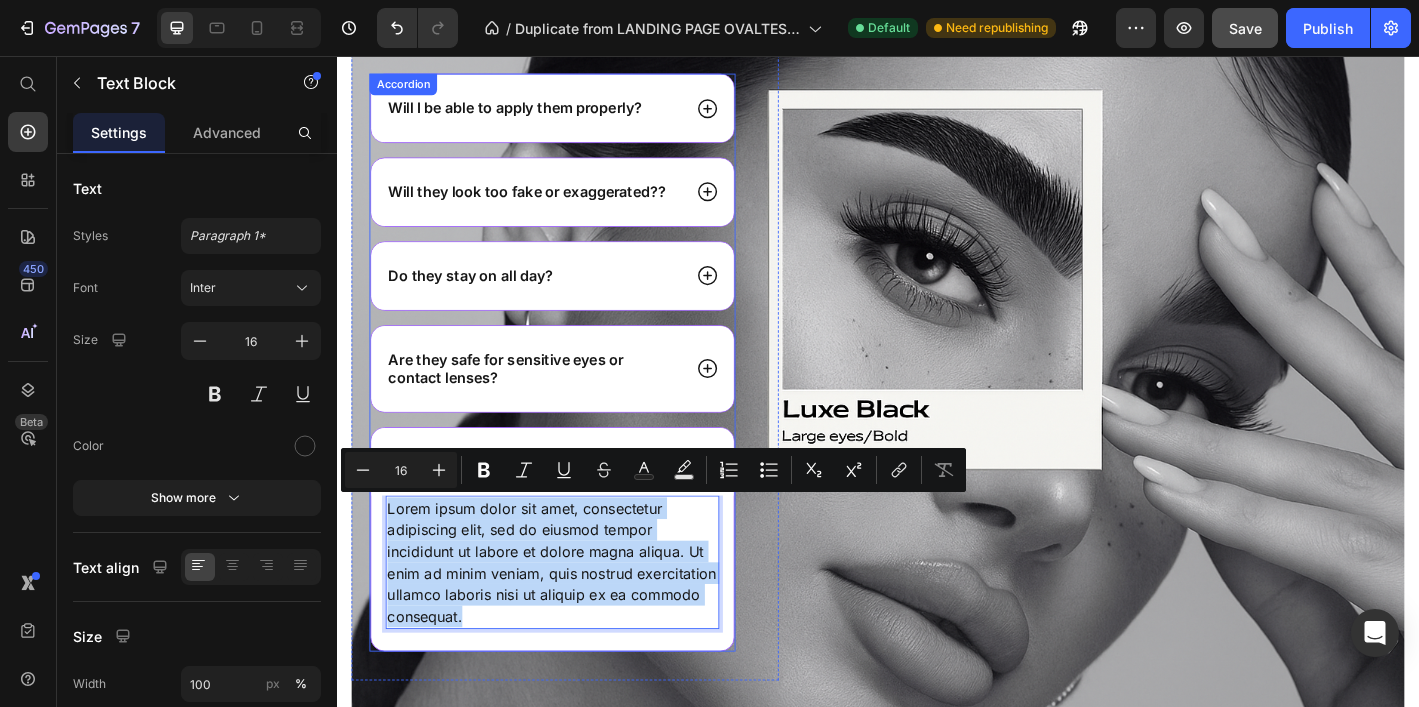 drag, startPoint x: 485, startPoint y: 675, endPoint x: 382, endPoint y: 555, distance: 158.14233 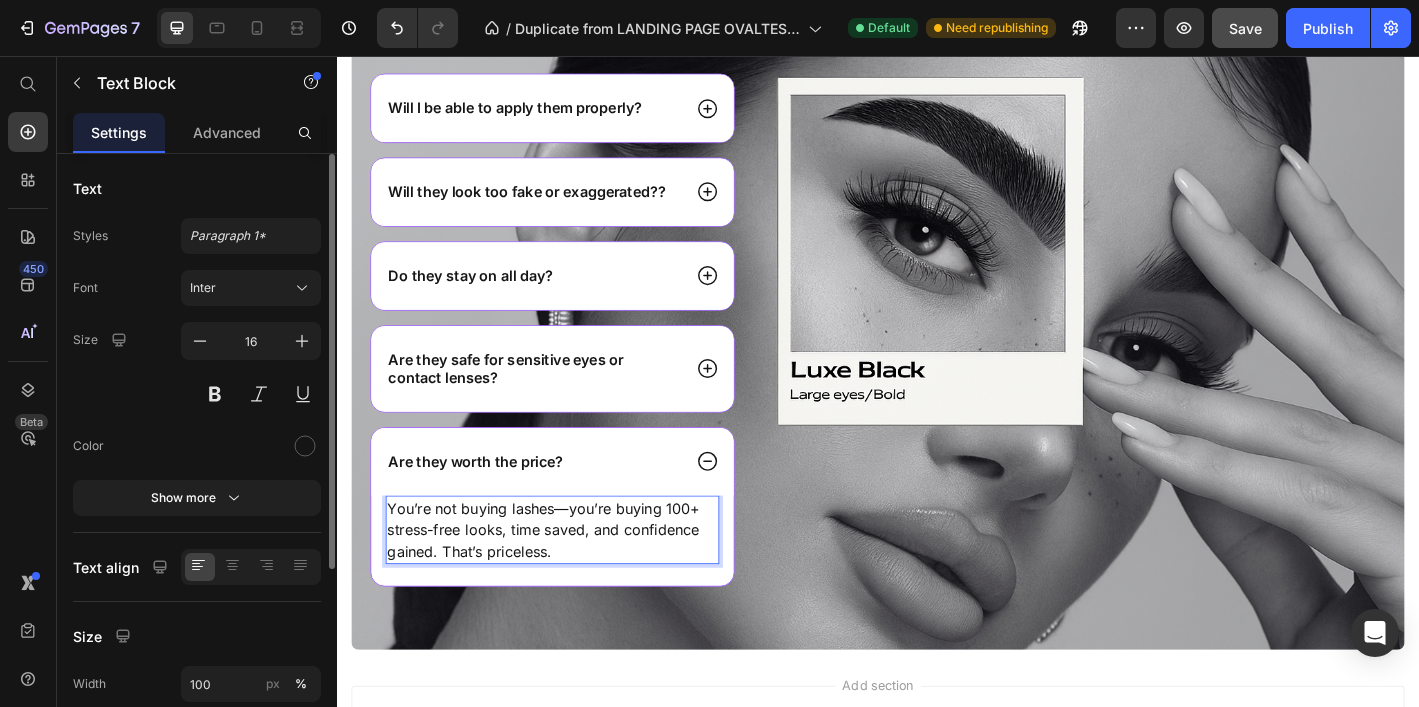 click at bounding box center (251, 446) 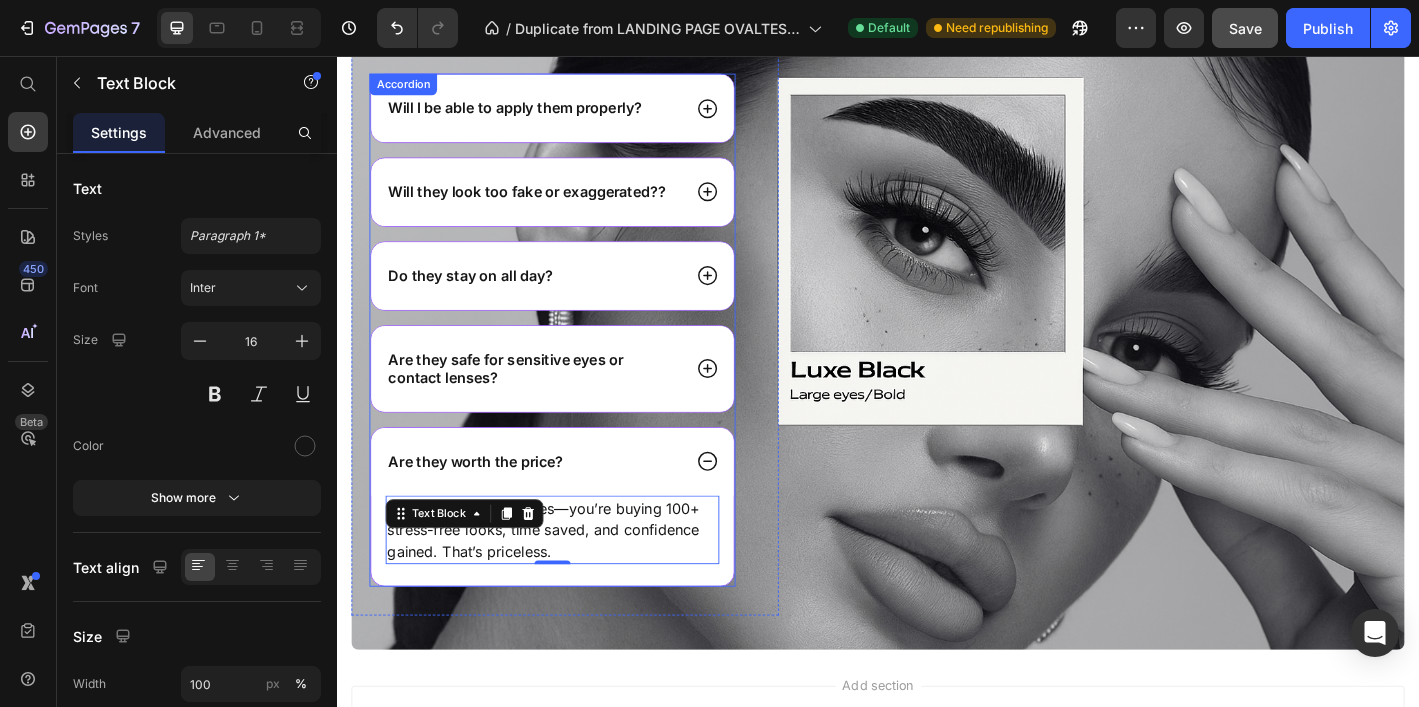 click on "Are they worth the price?" at bounding box center (555, 505) 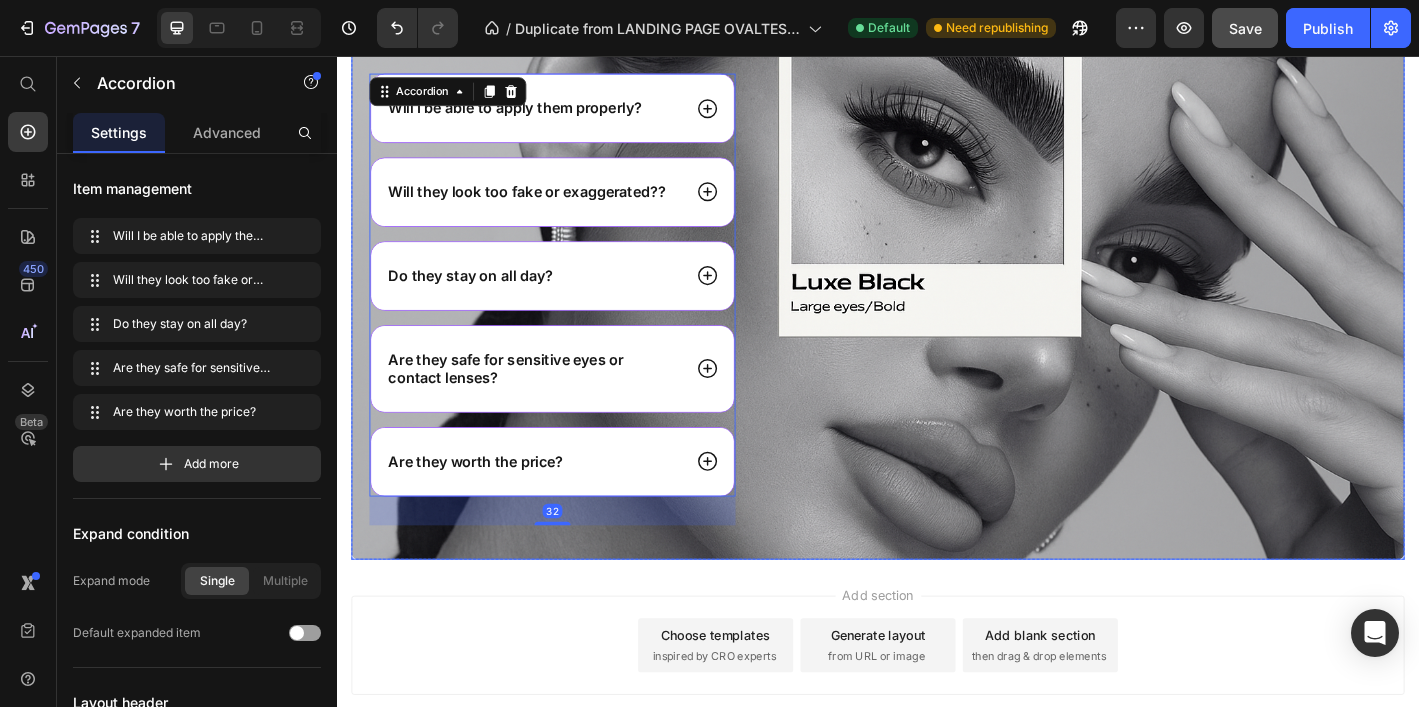 click on "Image" at bounding box center [1189, 311] 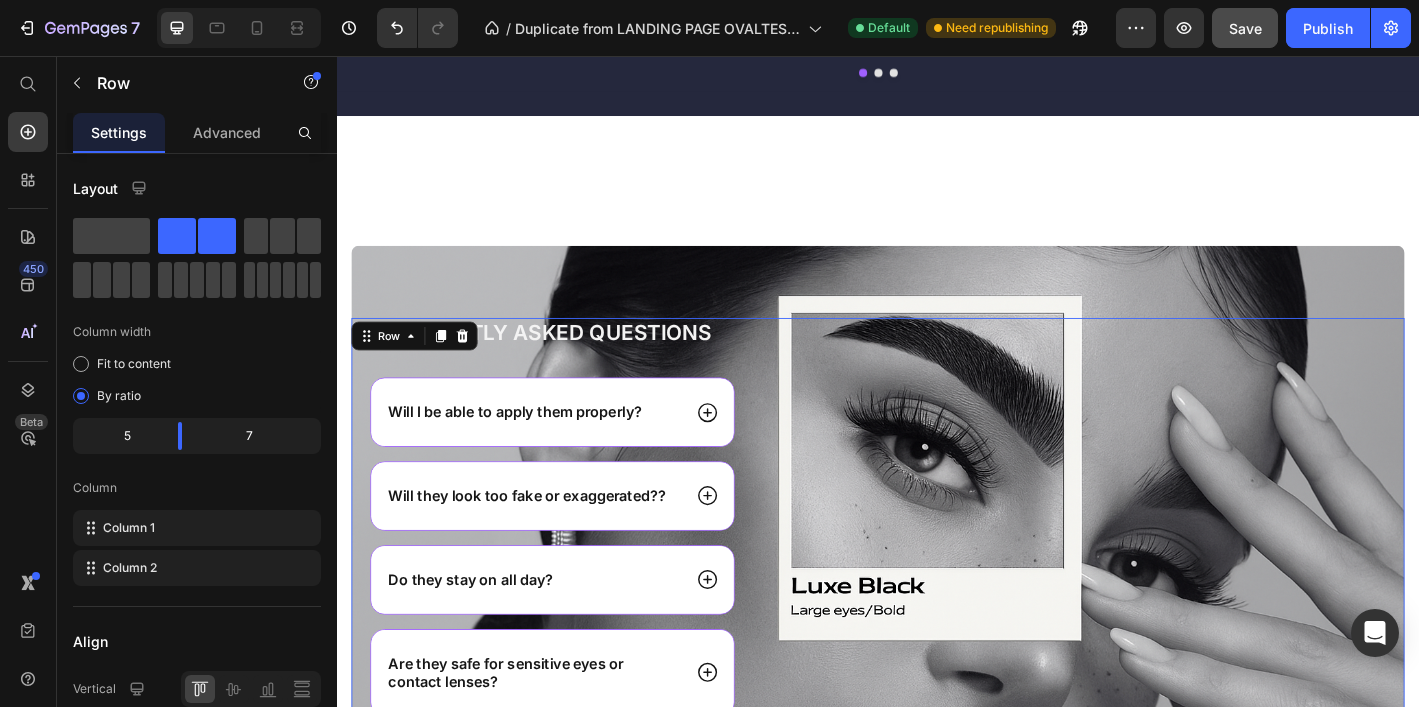 scroll, scrollTop: 4796, scrollLeft: 0, axis: vertical 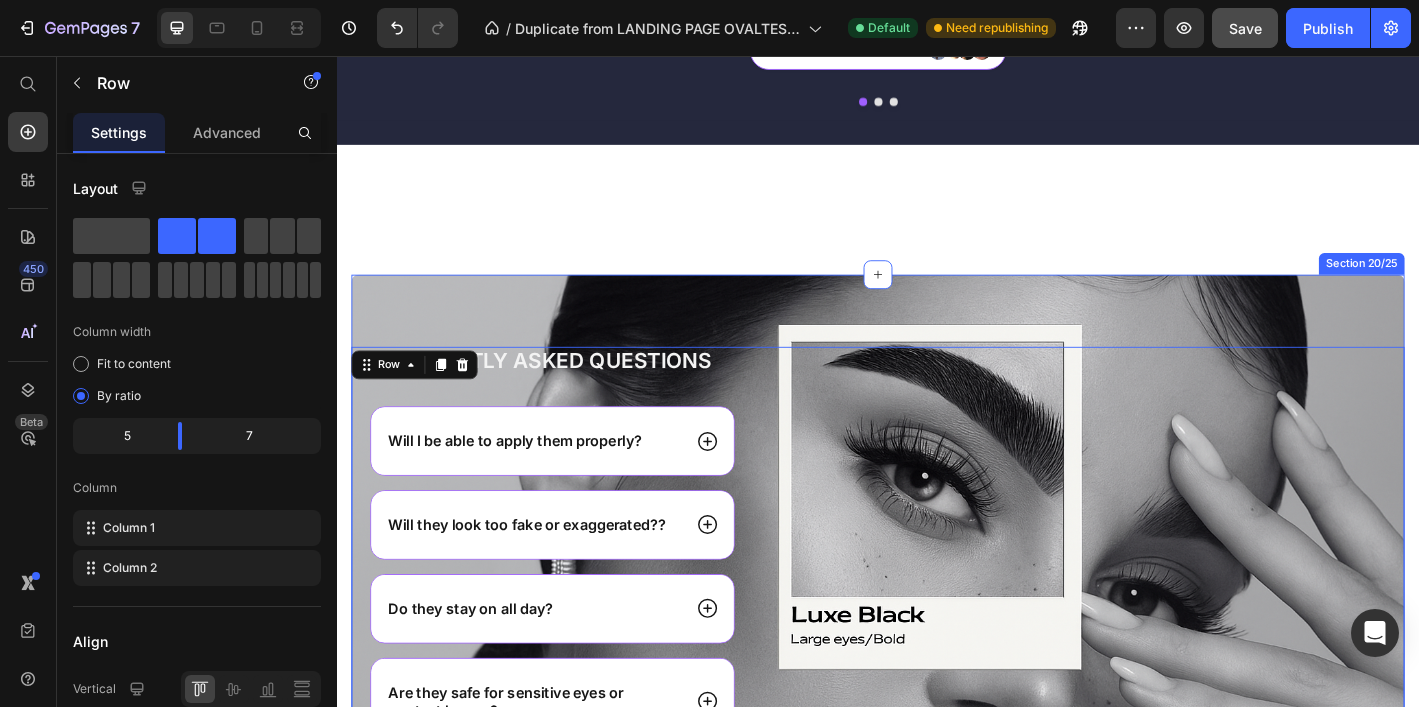 click on "Frequently asked questions Heading
Will I be able to apply them properly?
Will they look too fake or exaggerated??
Do they stay on all day?
Are they safe for sensitive eyes or contact lenses?
Are they worth the price? Accordion Row Image Row   0 Section 20/25" at bounding box center [937, 640] 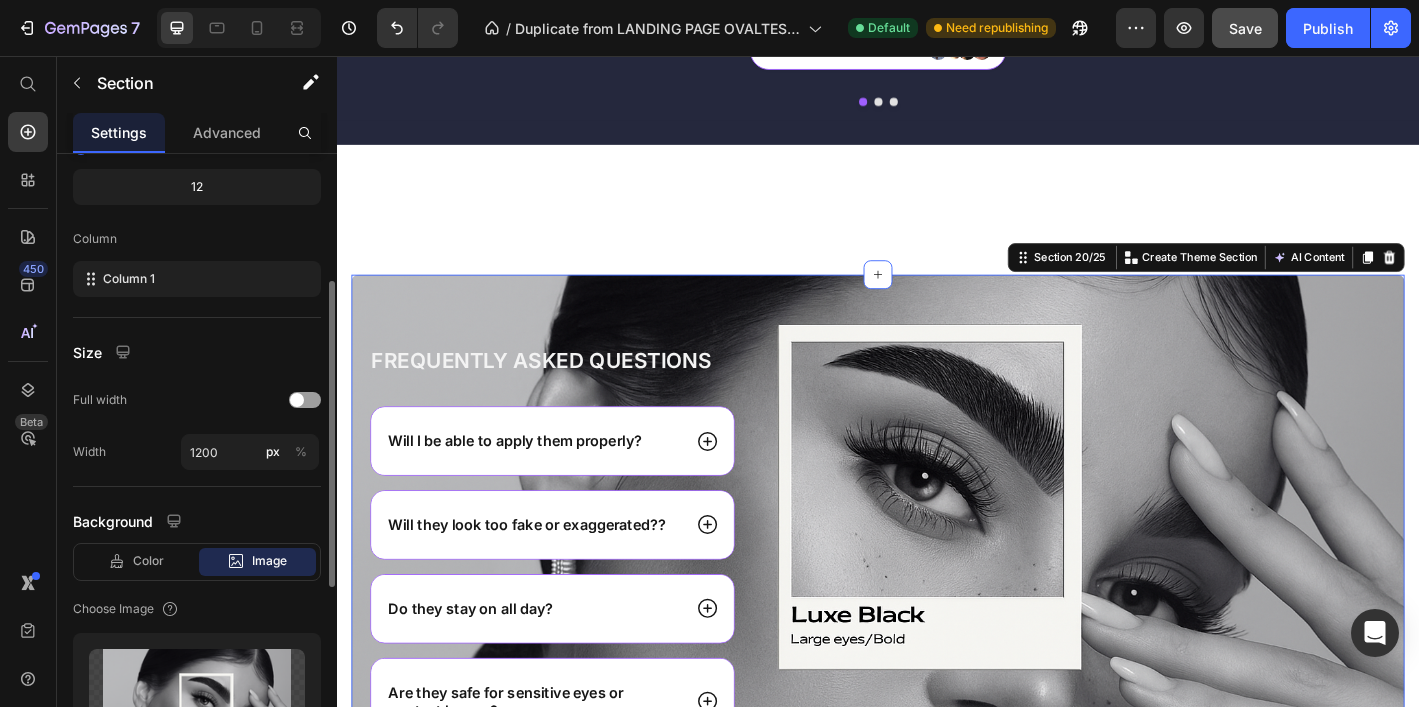 scroll, scrollTop: 256, scrollLeft: 0, axis: vertical 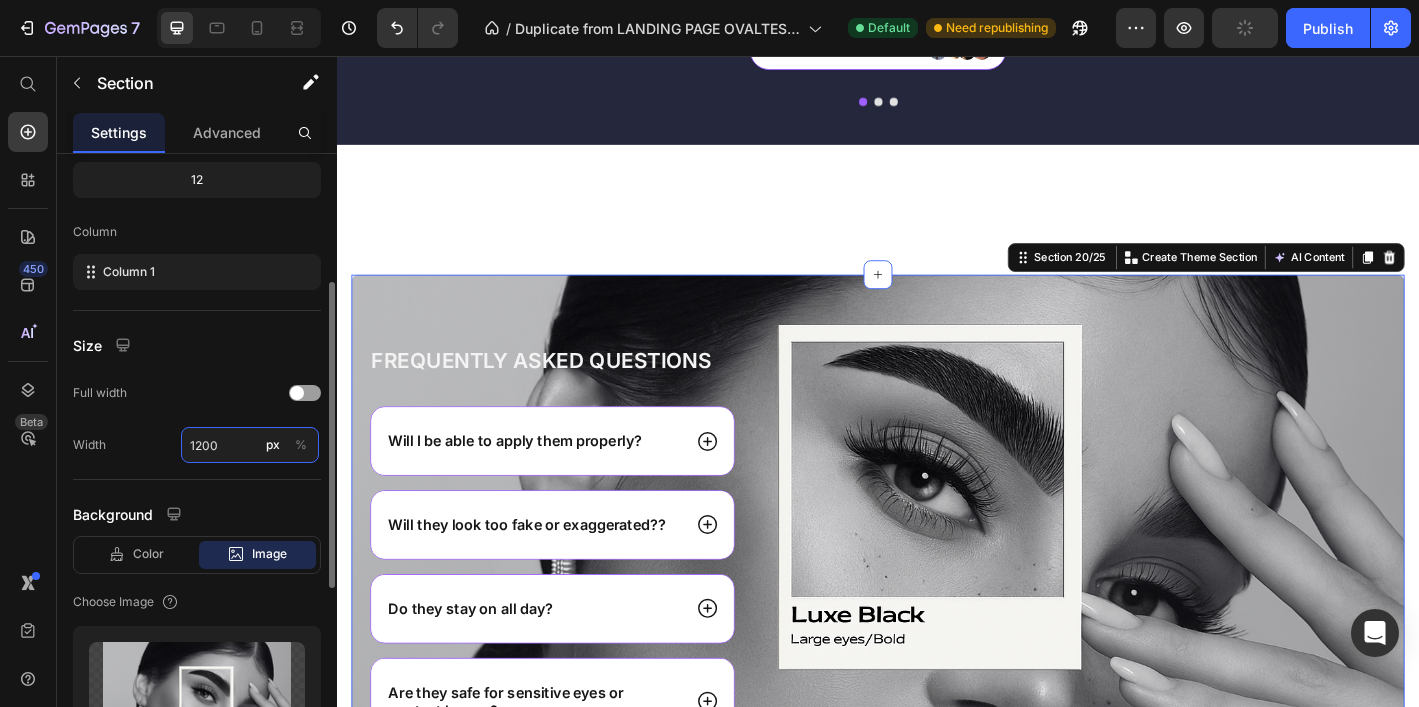 click on "1200" at bounding box center (250, 445) 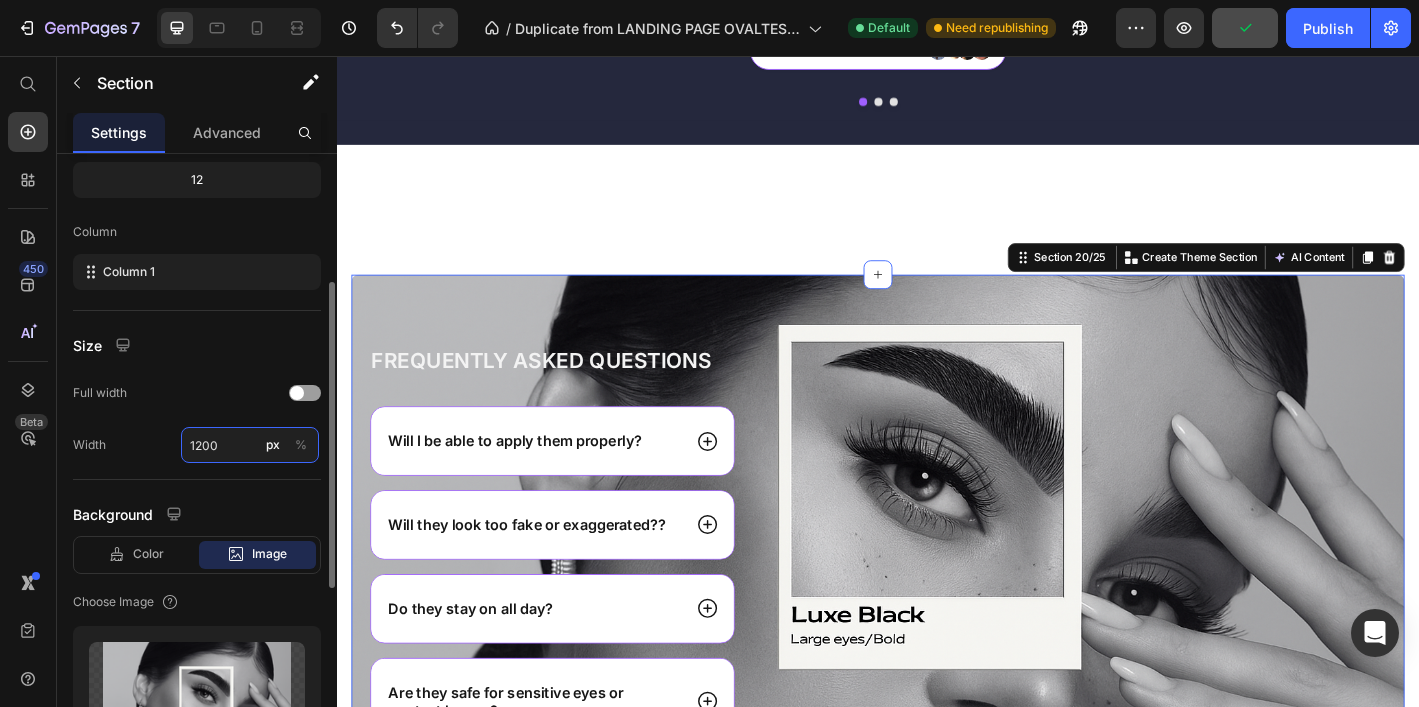 click on "1200" at bounding box center (250, 445) 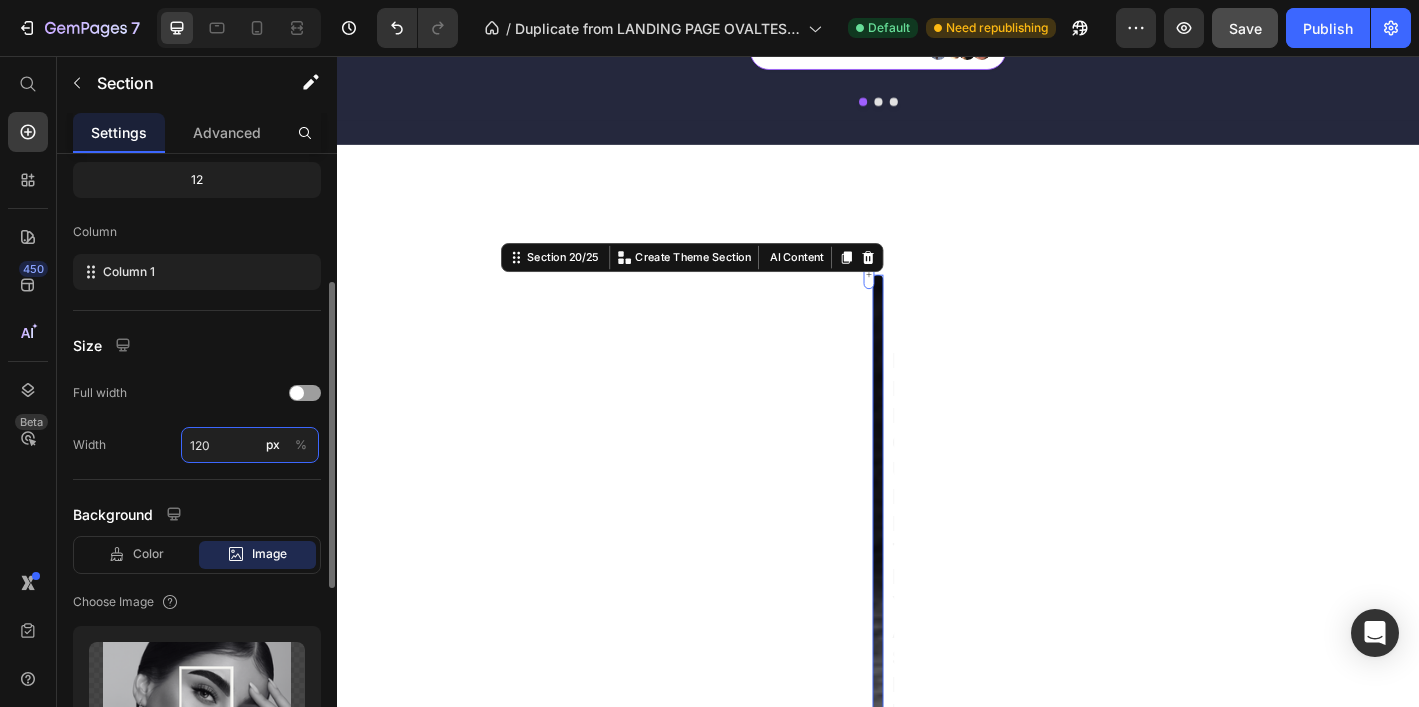 type on "1200" 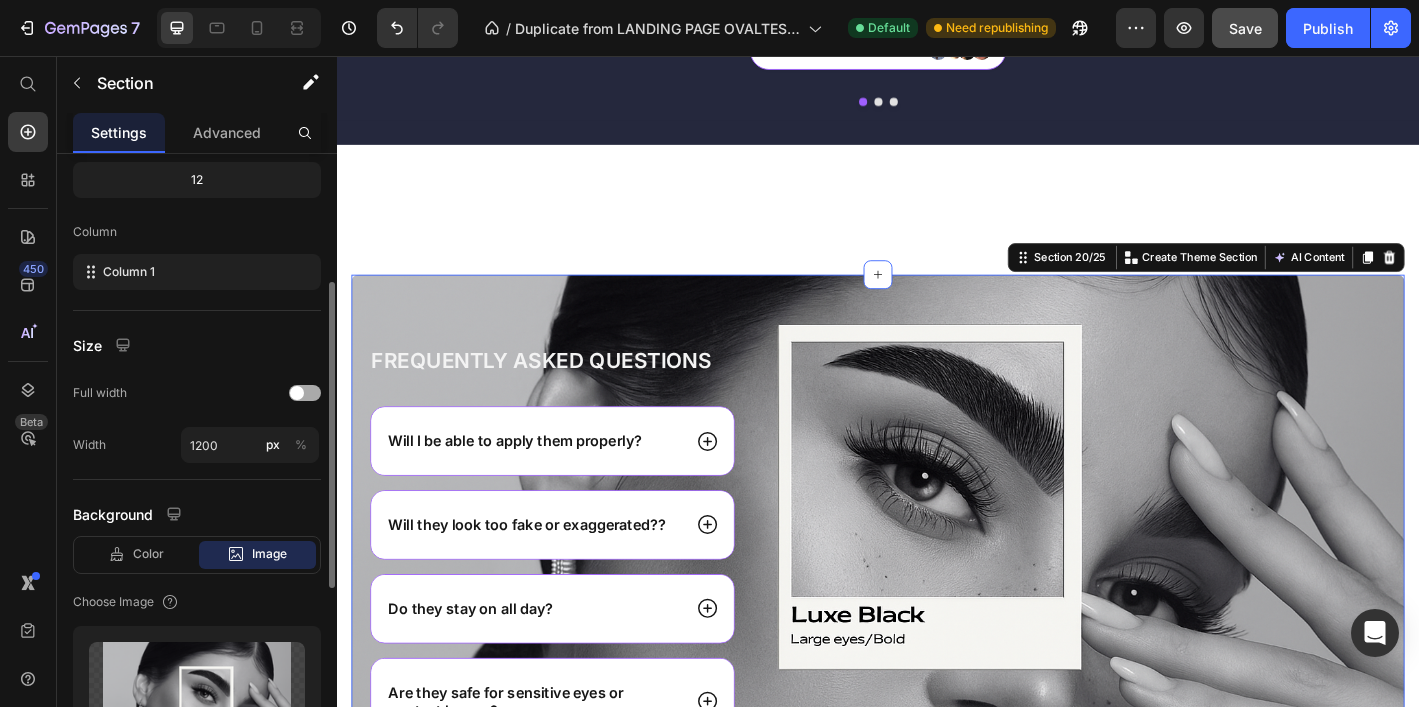 click on "Full width" 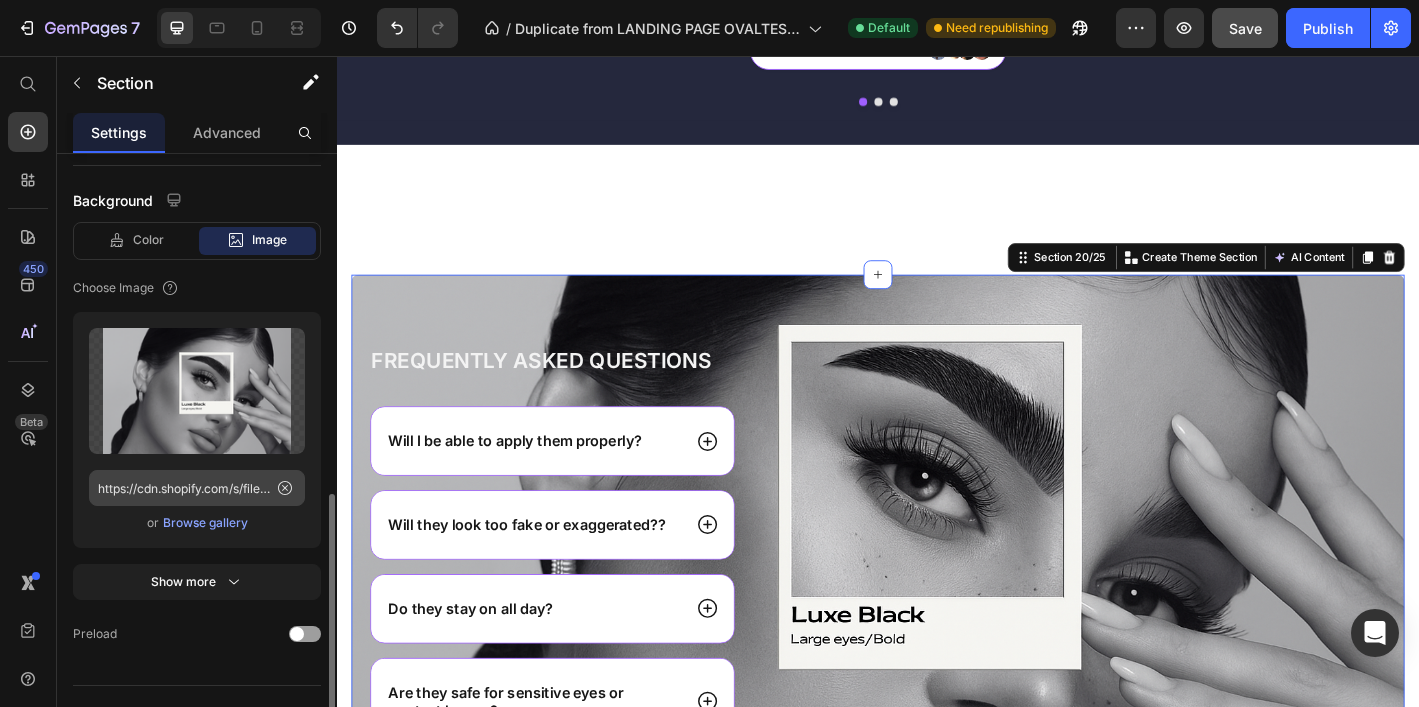scroll, scrollTop: 606, scrollLeft: 0, axis: vertical 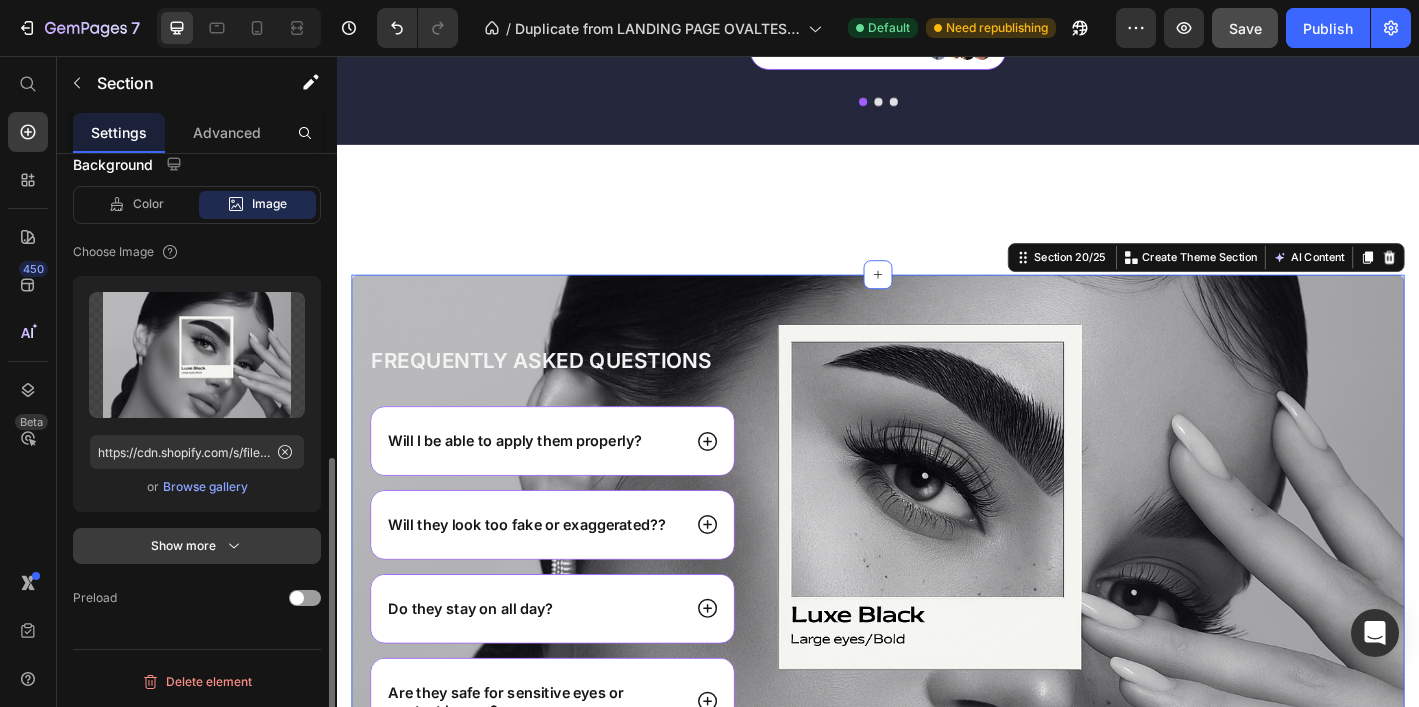click on "Show more" at bounding box center (197, 546) 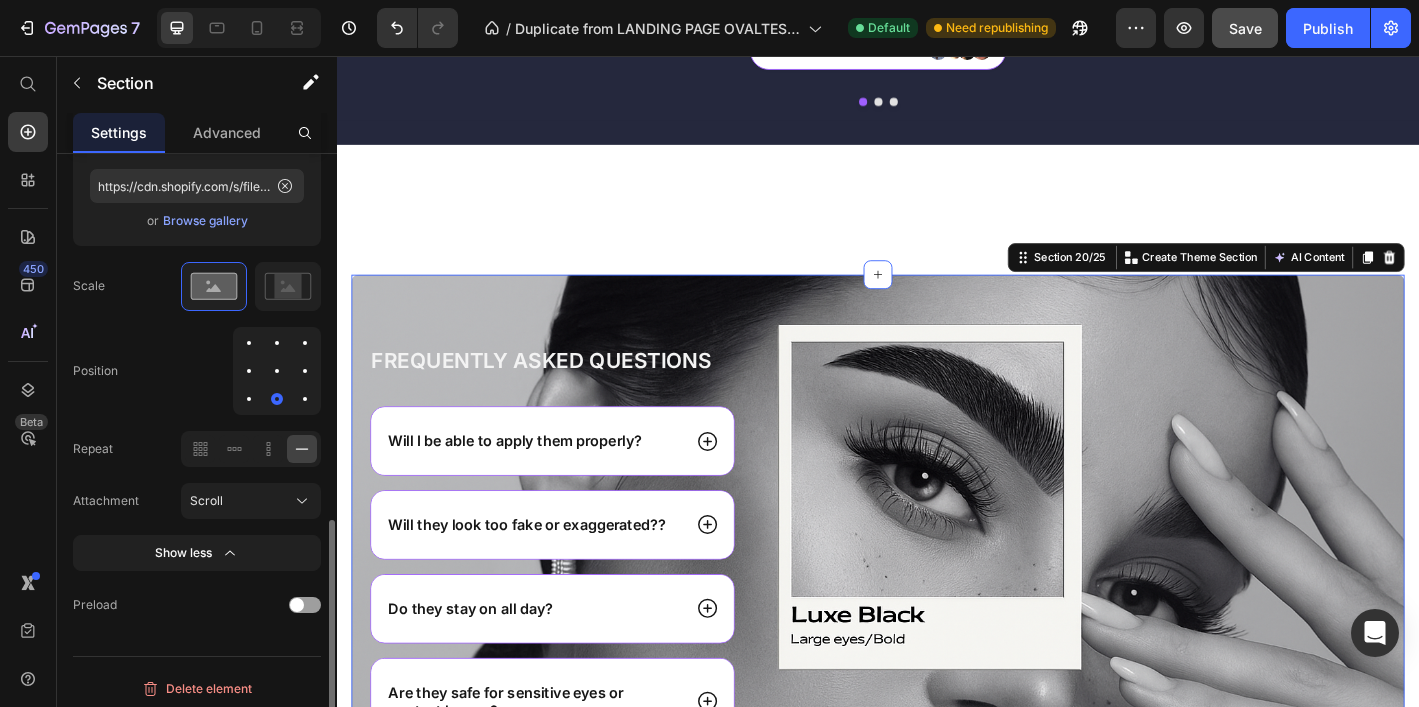 scroll, scrollTop: 878, scrollLeft: 0, axis: vertical 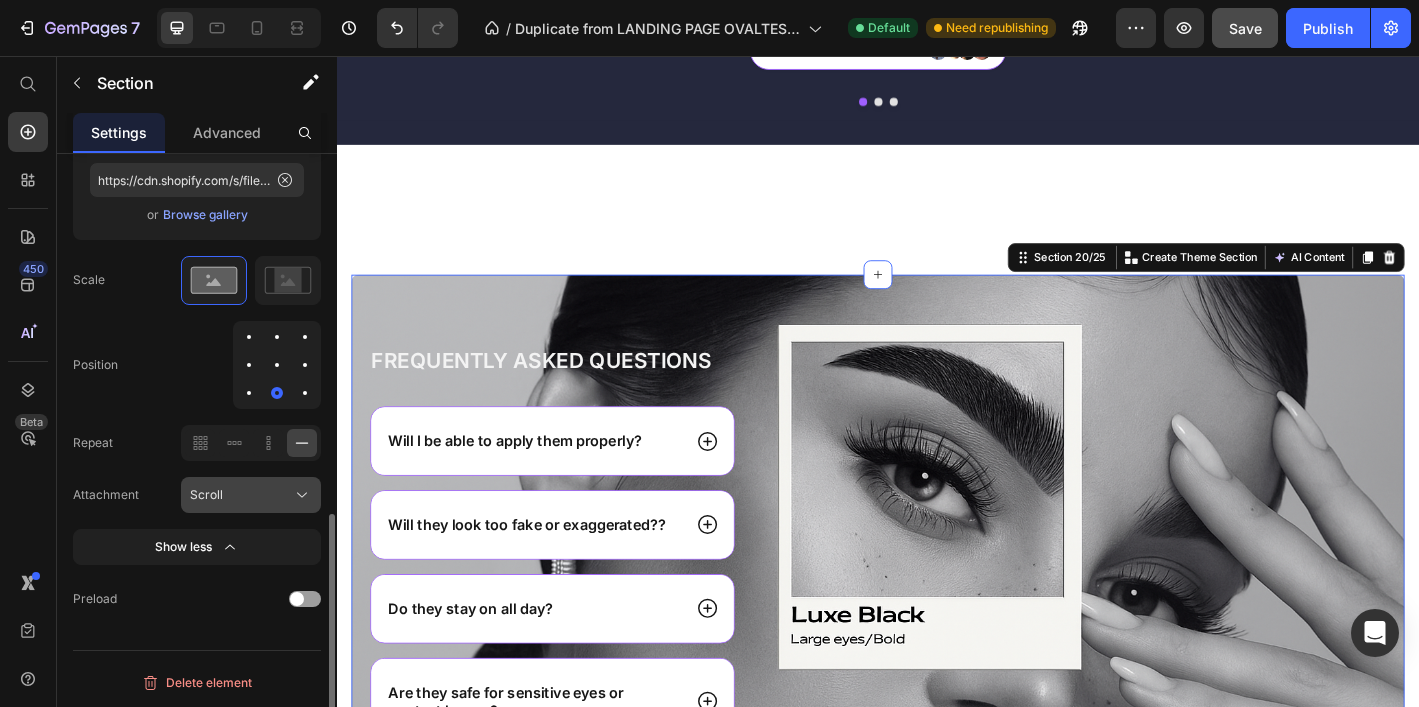 click on "Scroll" 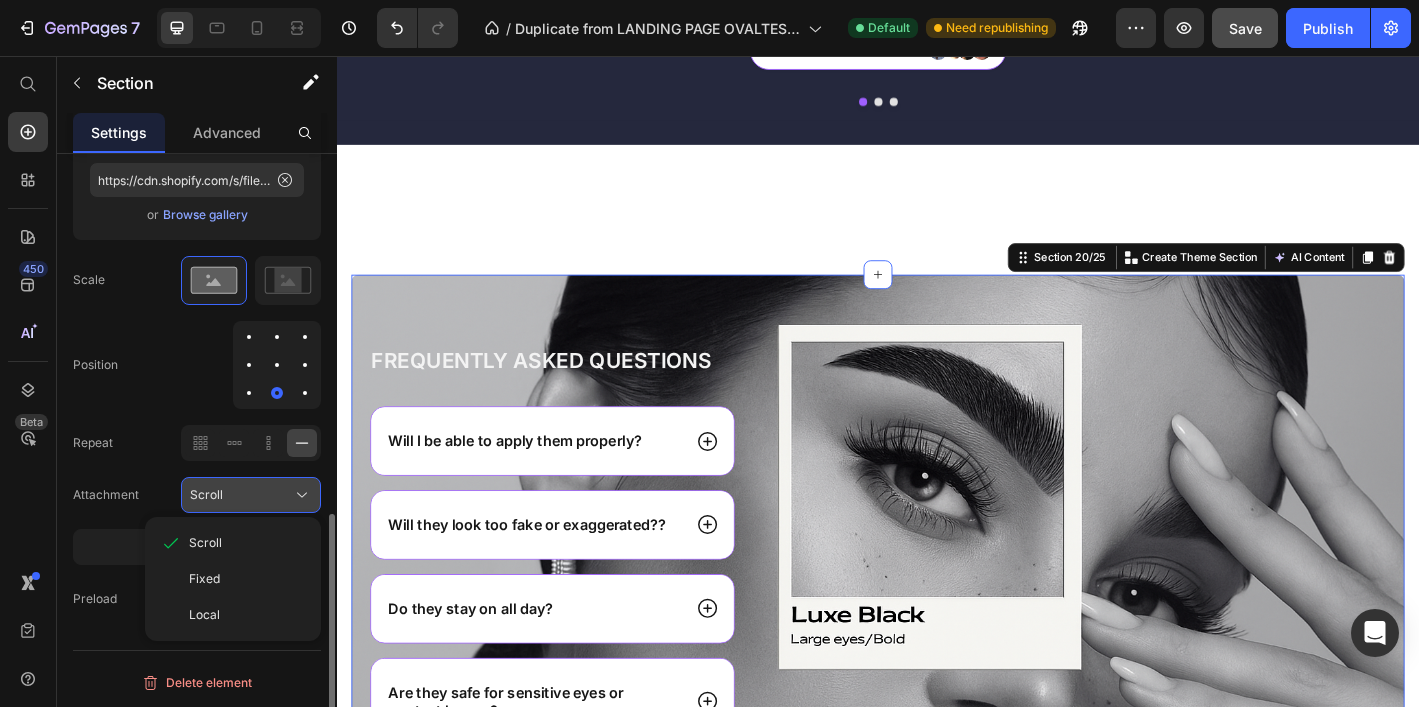 click on "Scroll" 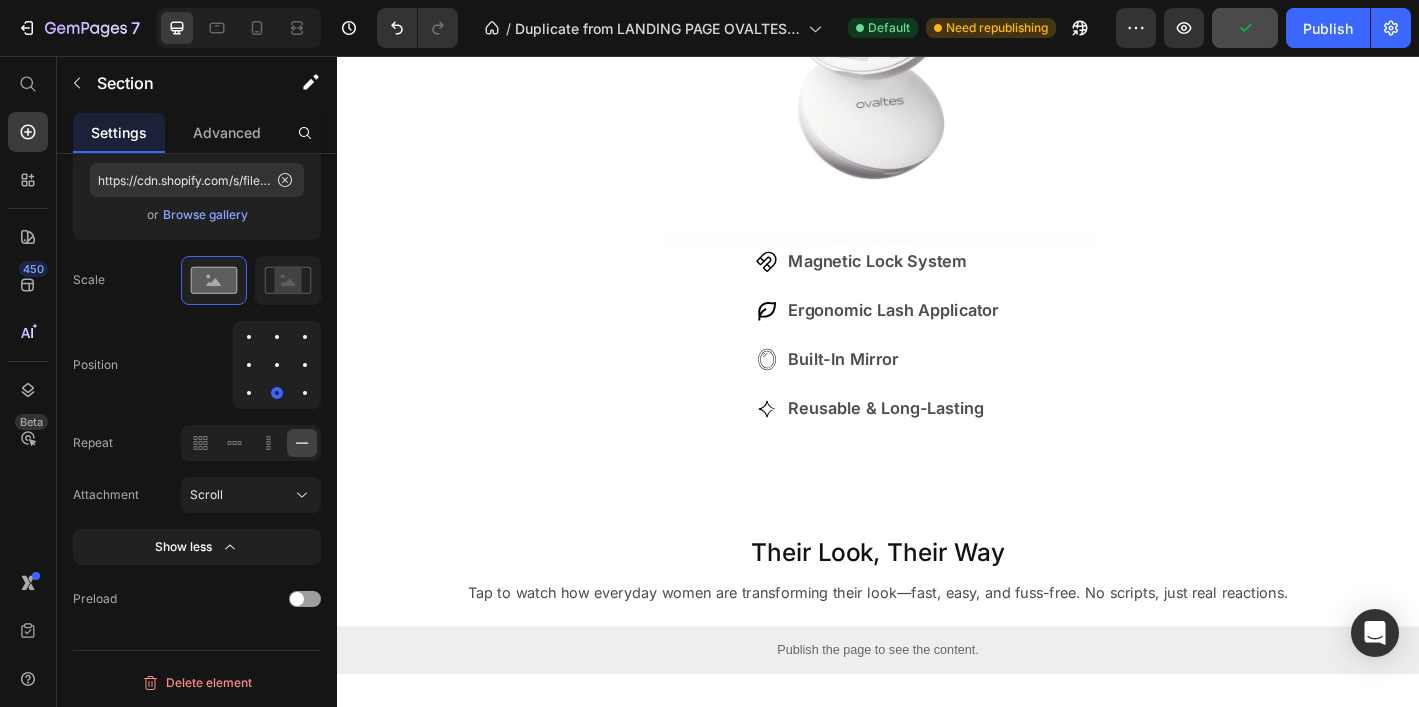 scroll, scrollTop: 3547, scrollLeft: 0, axis: vertical 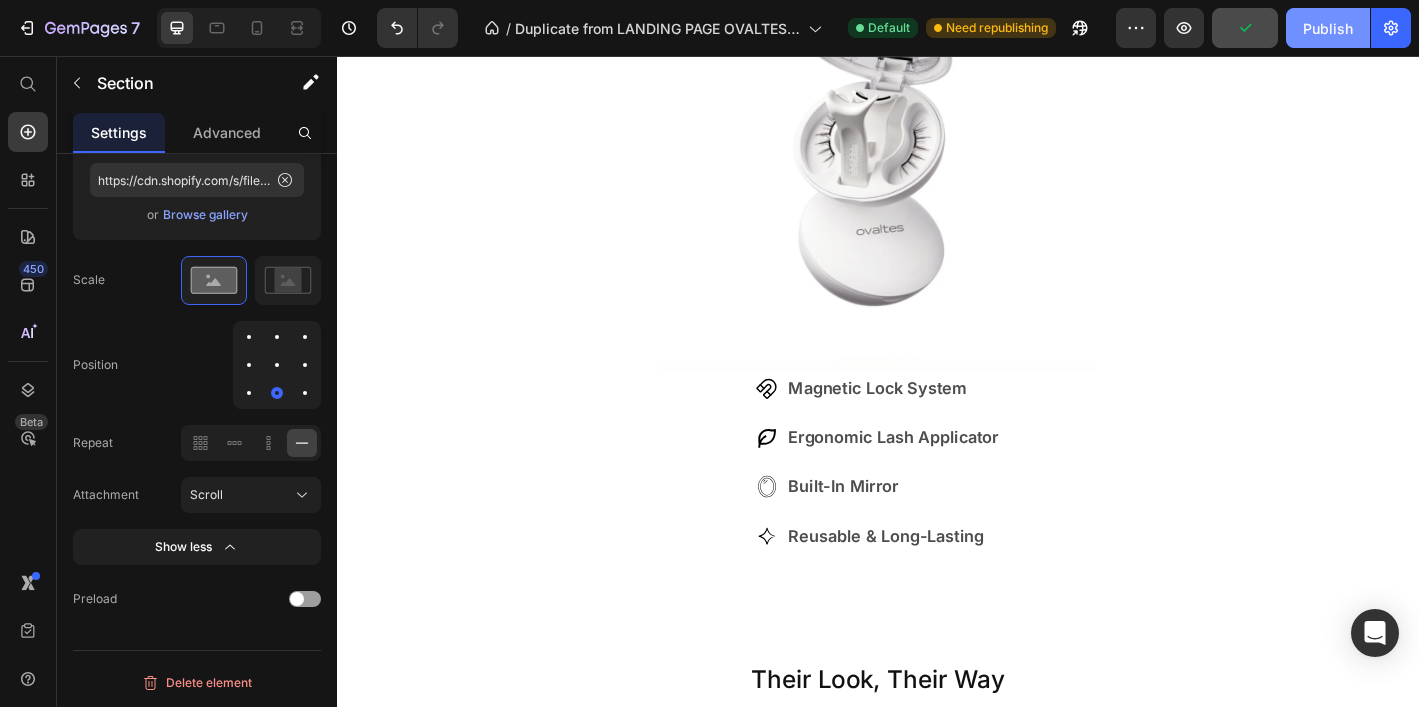 click on "Publish" at bounding box center [1328, 28] 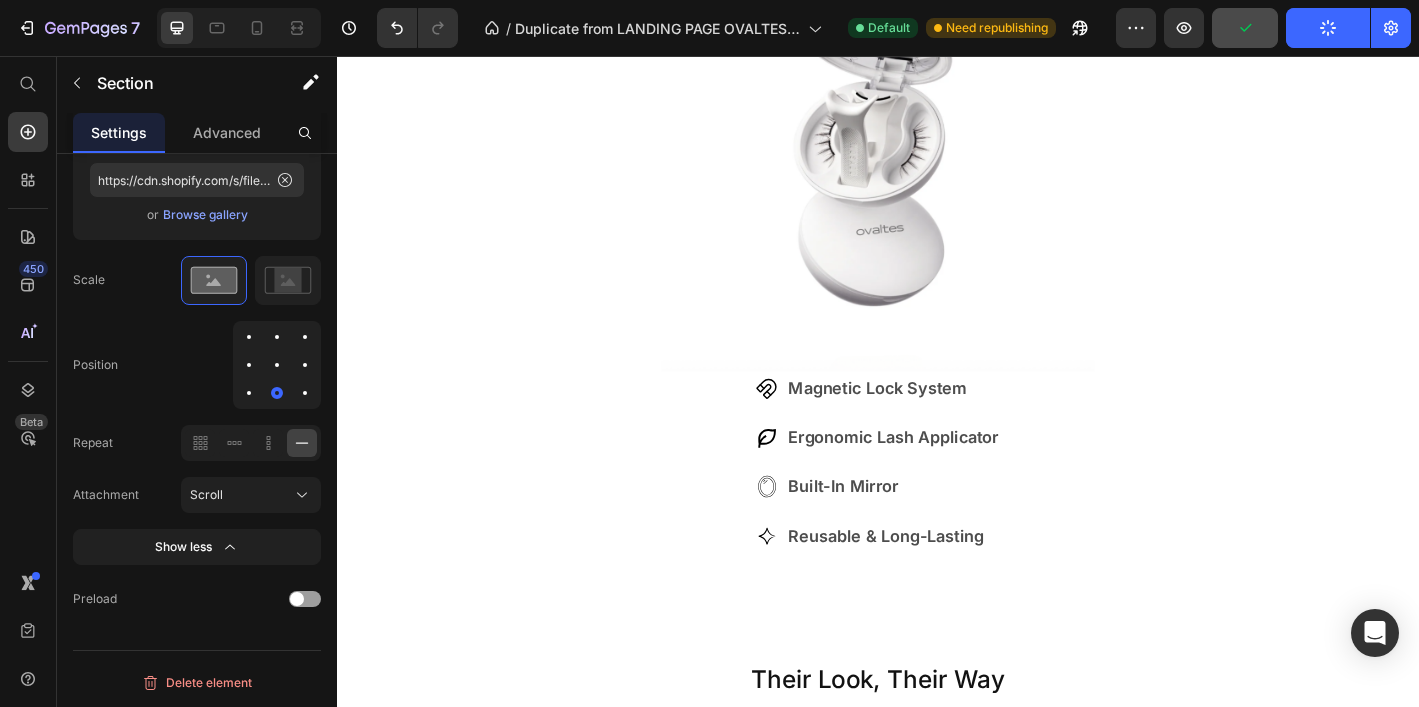 scroll, scrollTop: 3661, scrollLeft: 0, axis: vertical 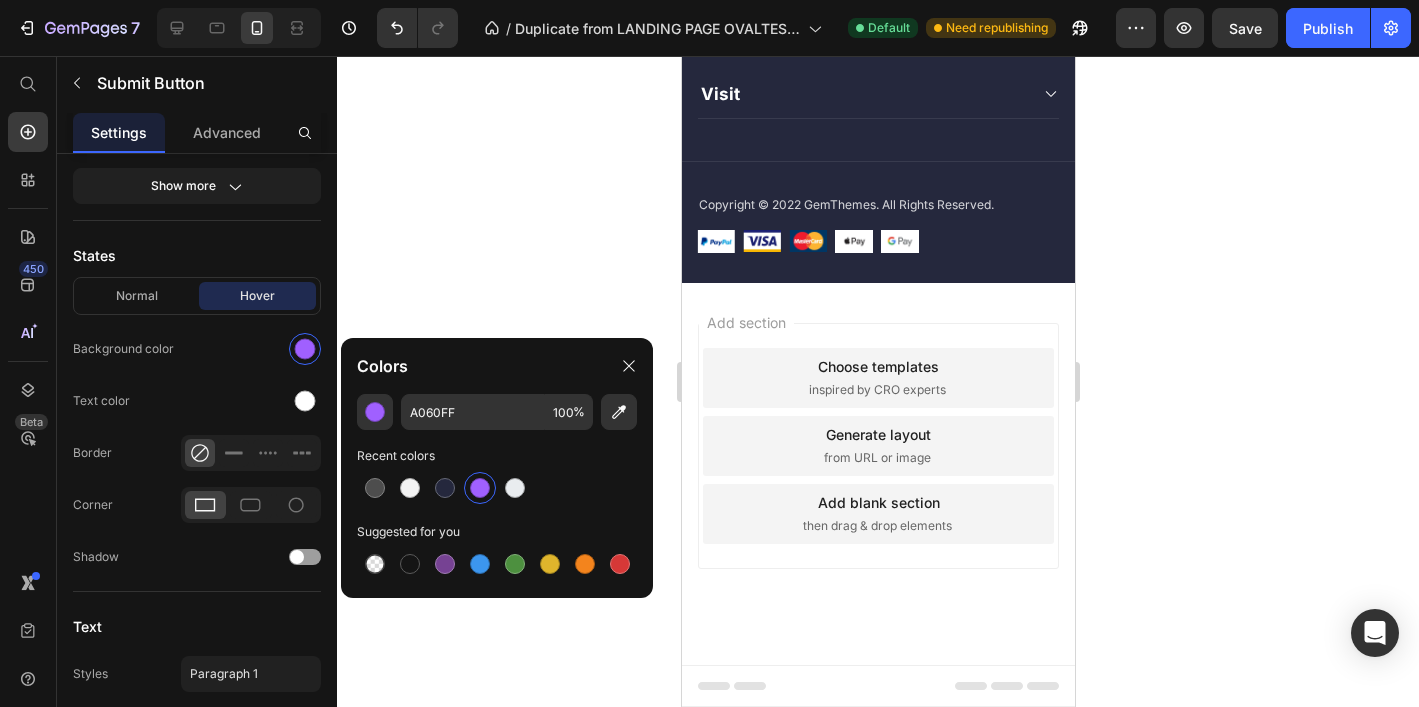 click 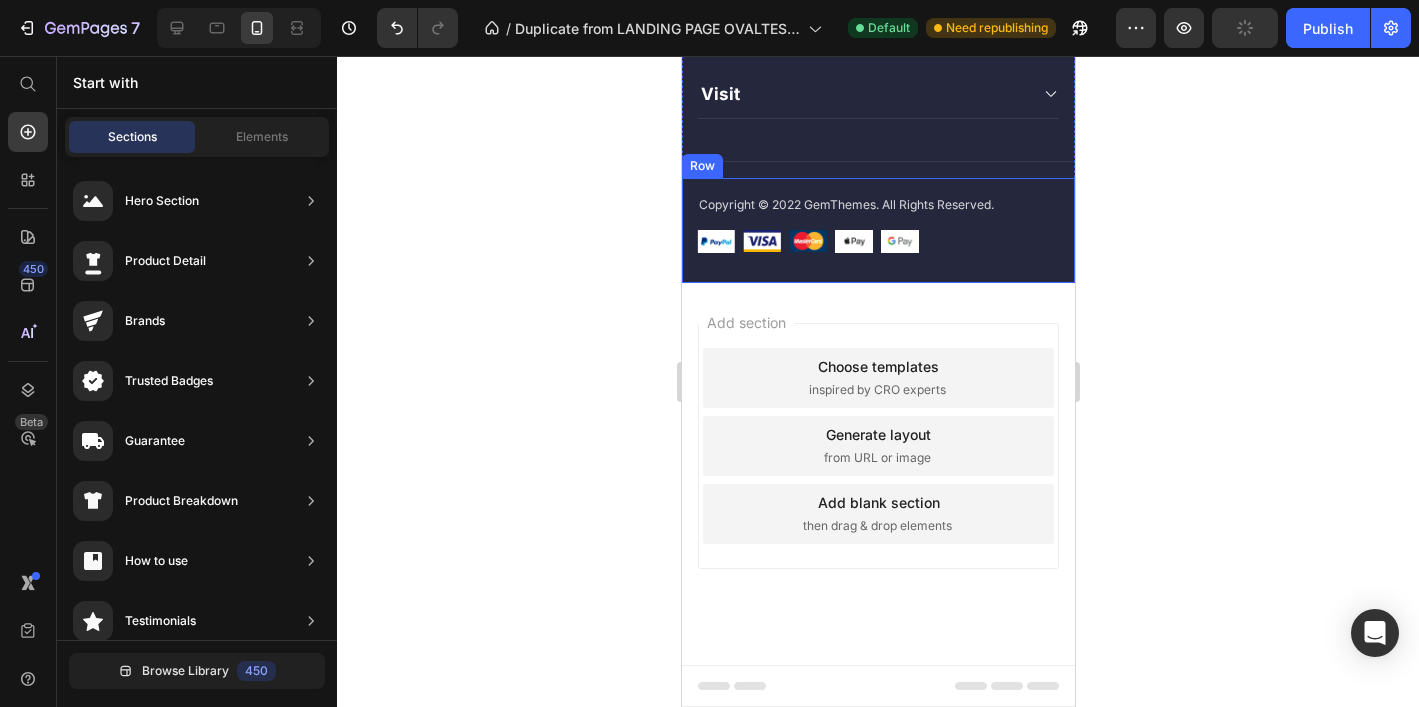 scroll, scrollTop: 7286, scrollLeft: 0, axis: vertical 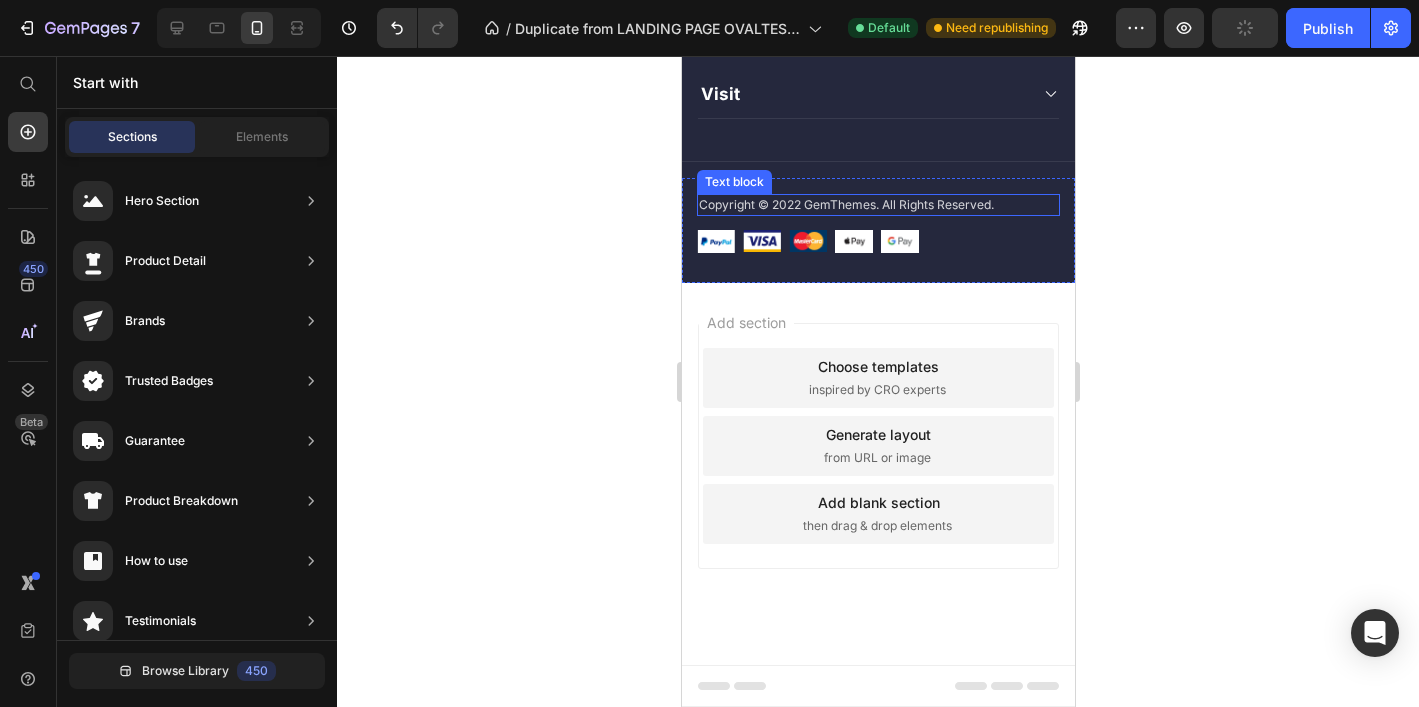 click on "Copyright © 2022 GemThemes. All Rights Reserved." at bounding box center [877, 205] 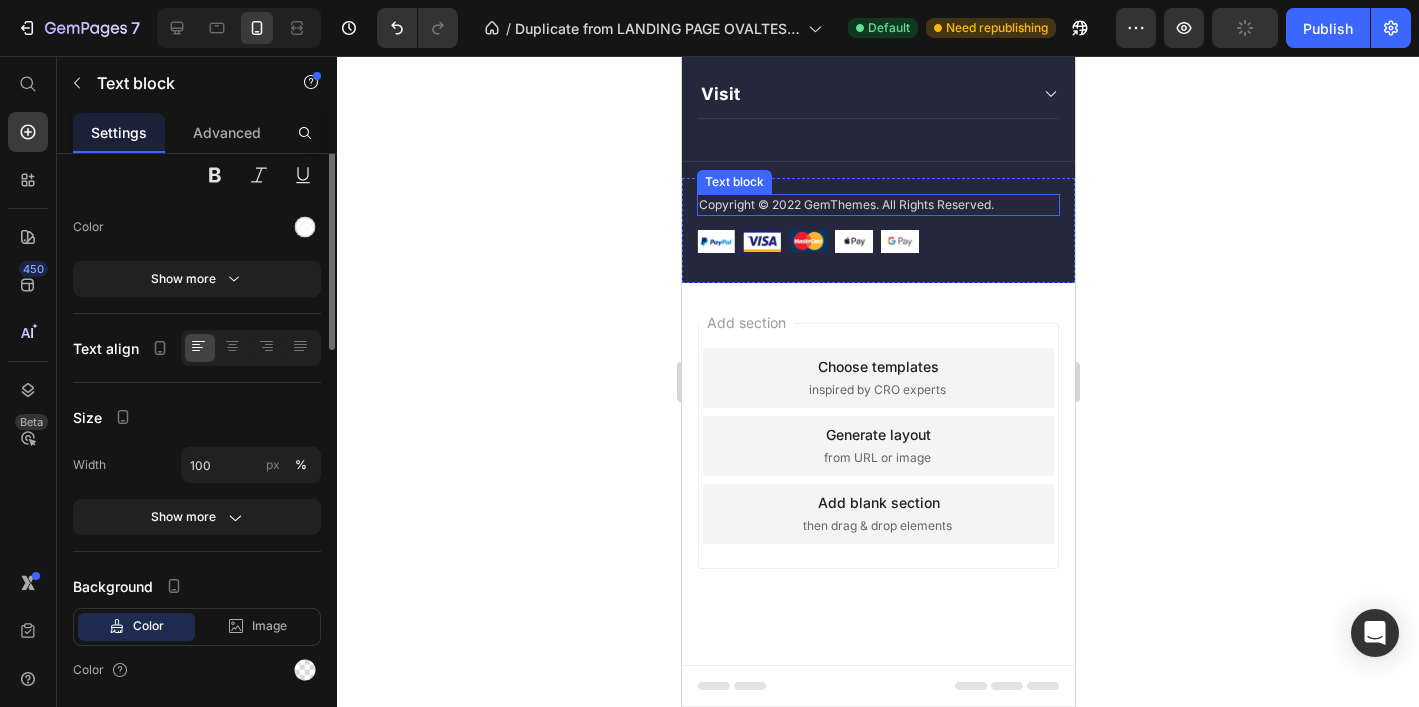 scroll, scrollTop: 0, scrollLeft: 0, axis: both 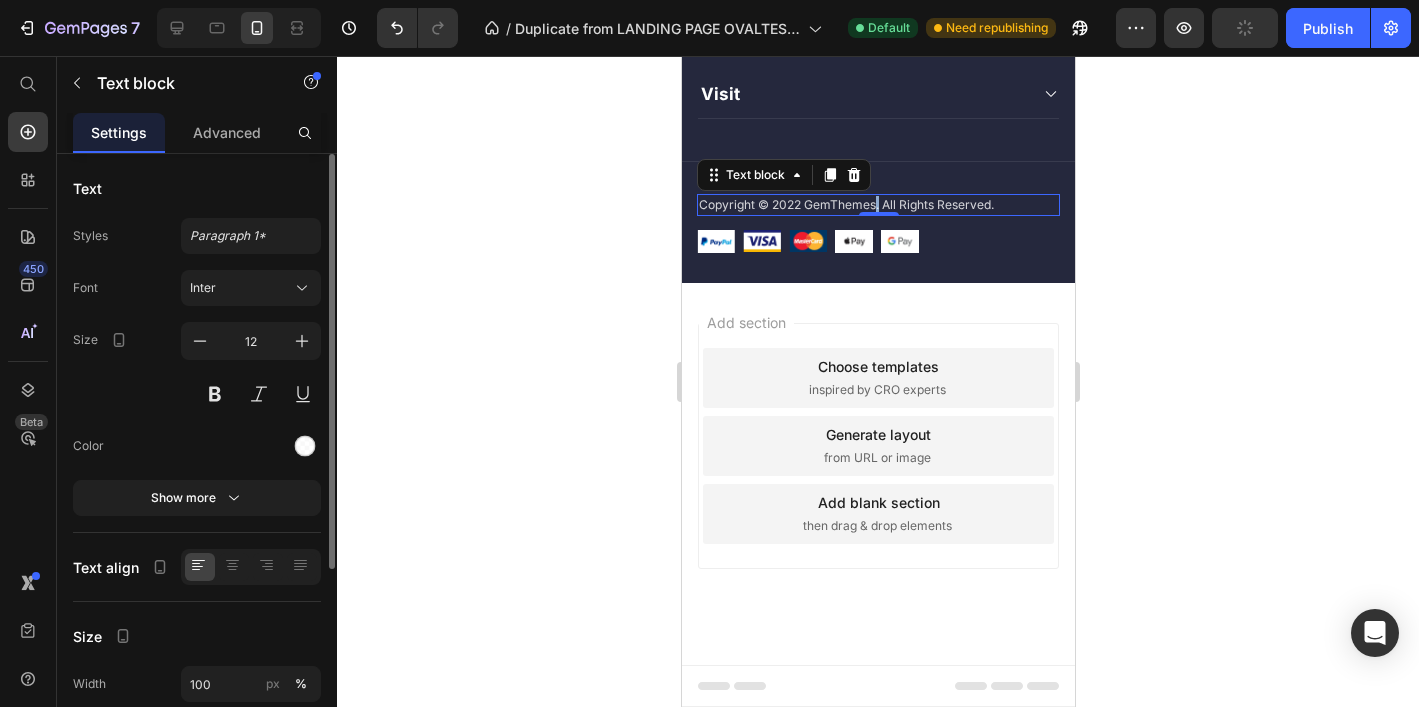 click on "Copyright © 2022 GemThemes. All Rights Reserved." at bounding box center (877, 205) 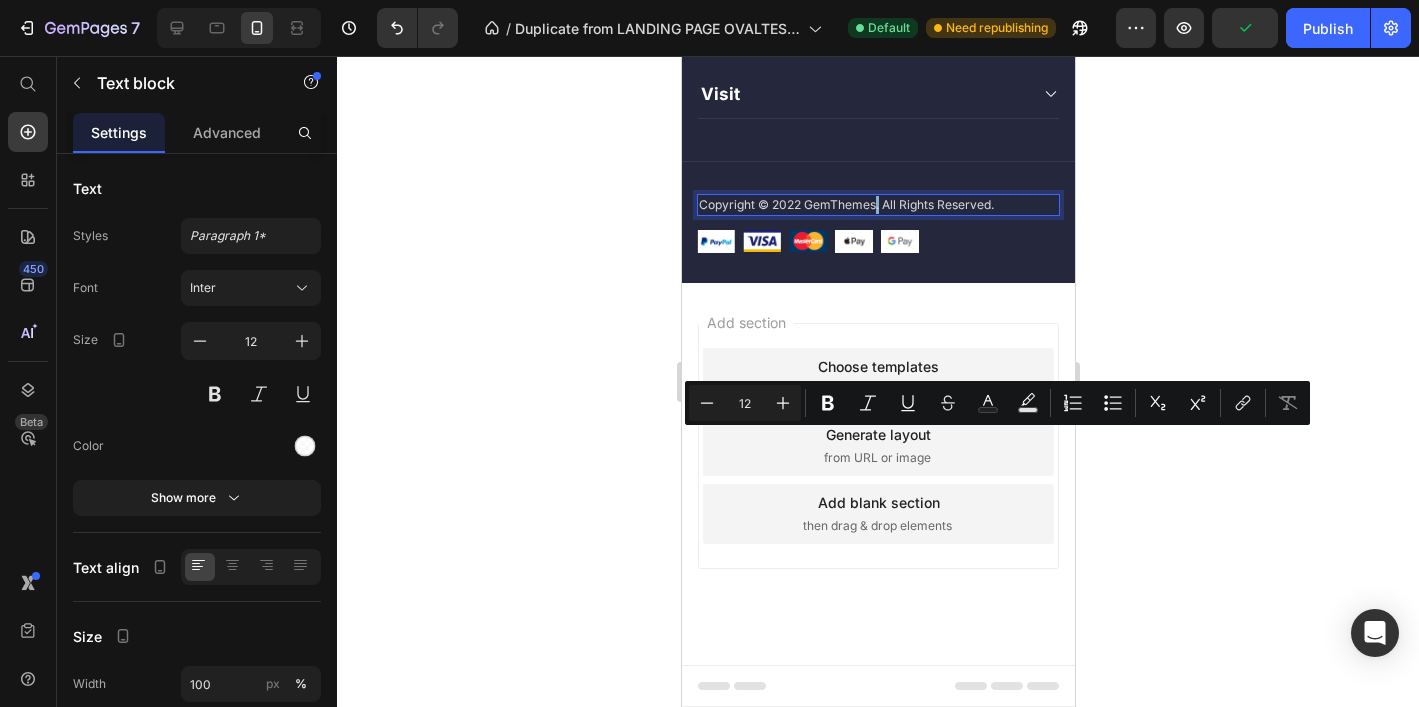 click on "Copyright © 2022 GemThemes. All Rights Reserved." at bounding box center [877, 205] 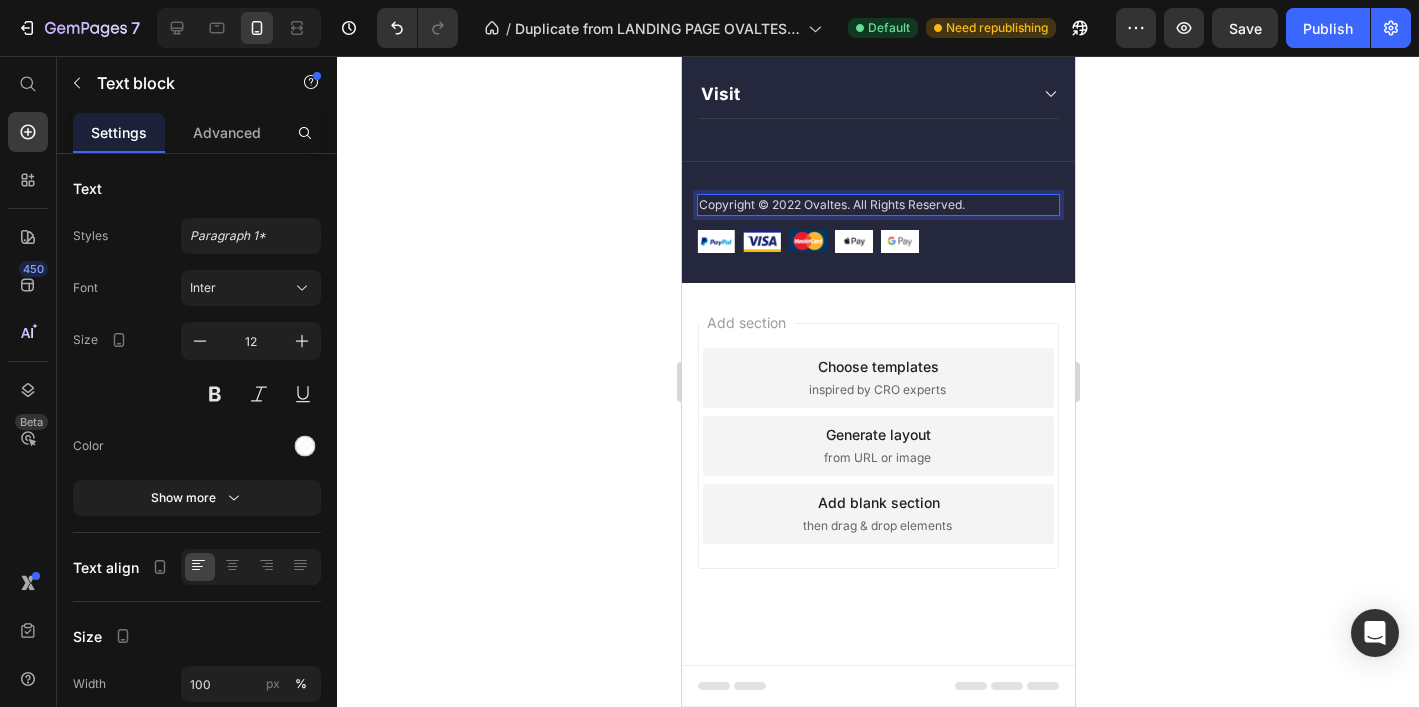 click on "Copyright © 2022 Ovaltes. All Rights Reserved." at bounding box center (877, 205) 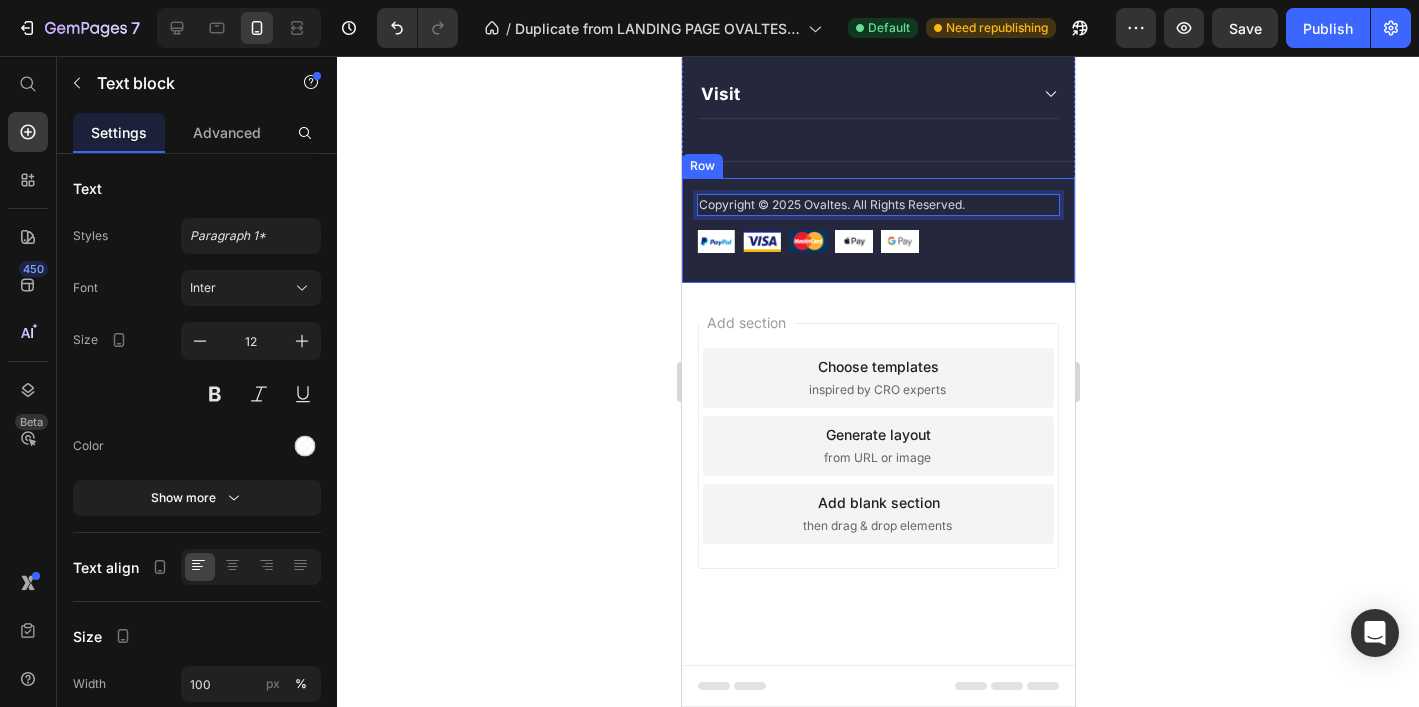 click 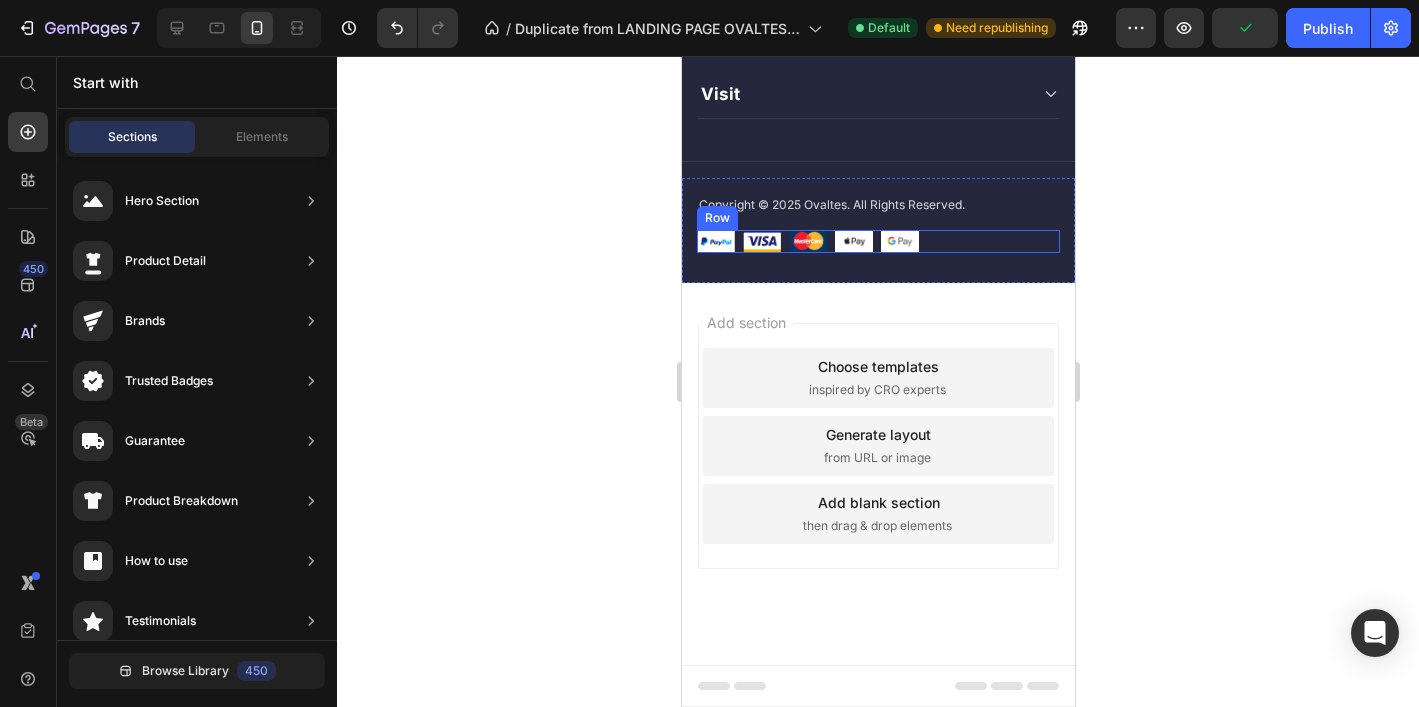 click on "Image Image Image Image Image Row" at bounding box center [877, 241] 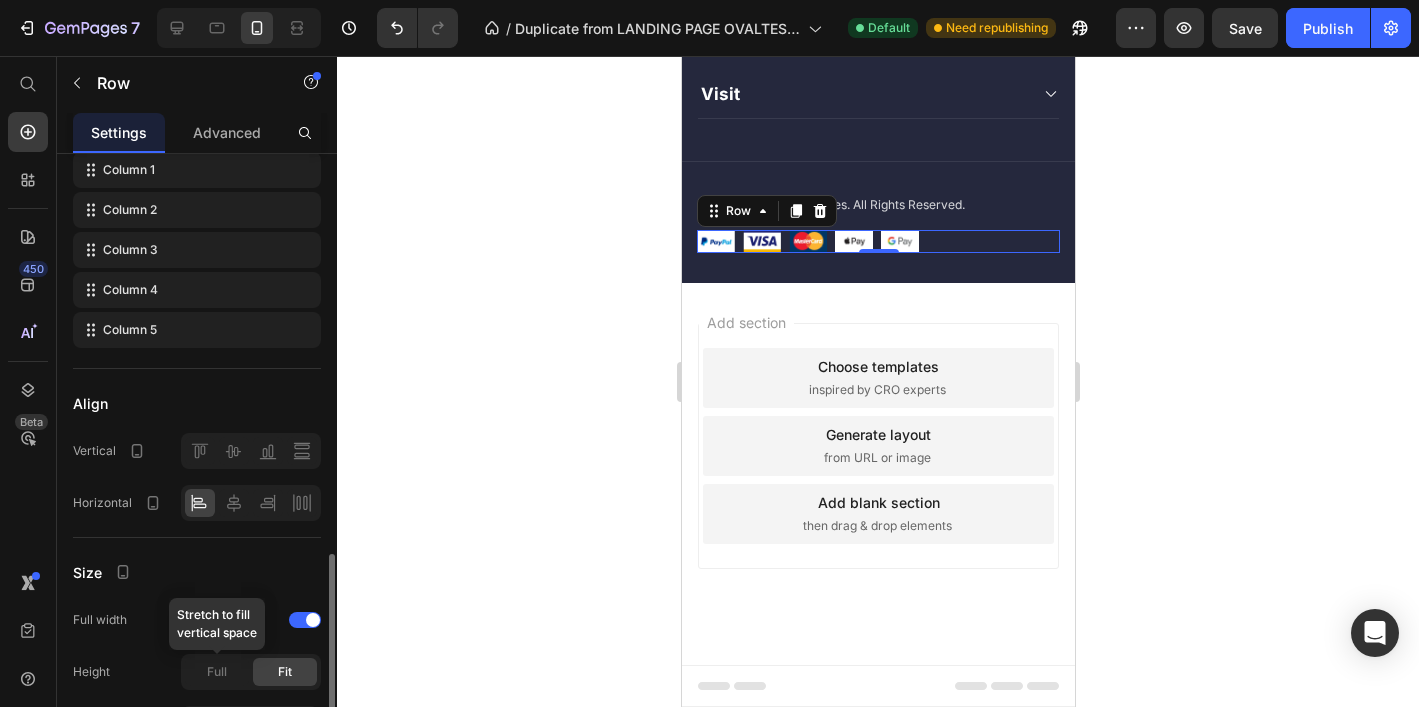 scroll, scrollTop: 193, scrollLeft: 0, axis: vertical 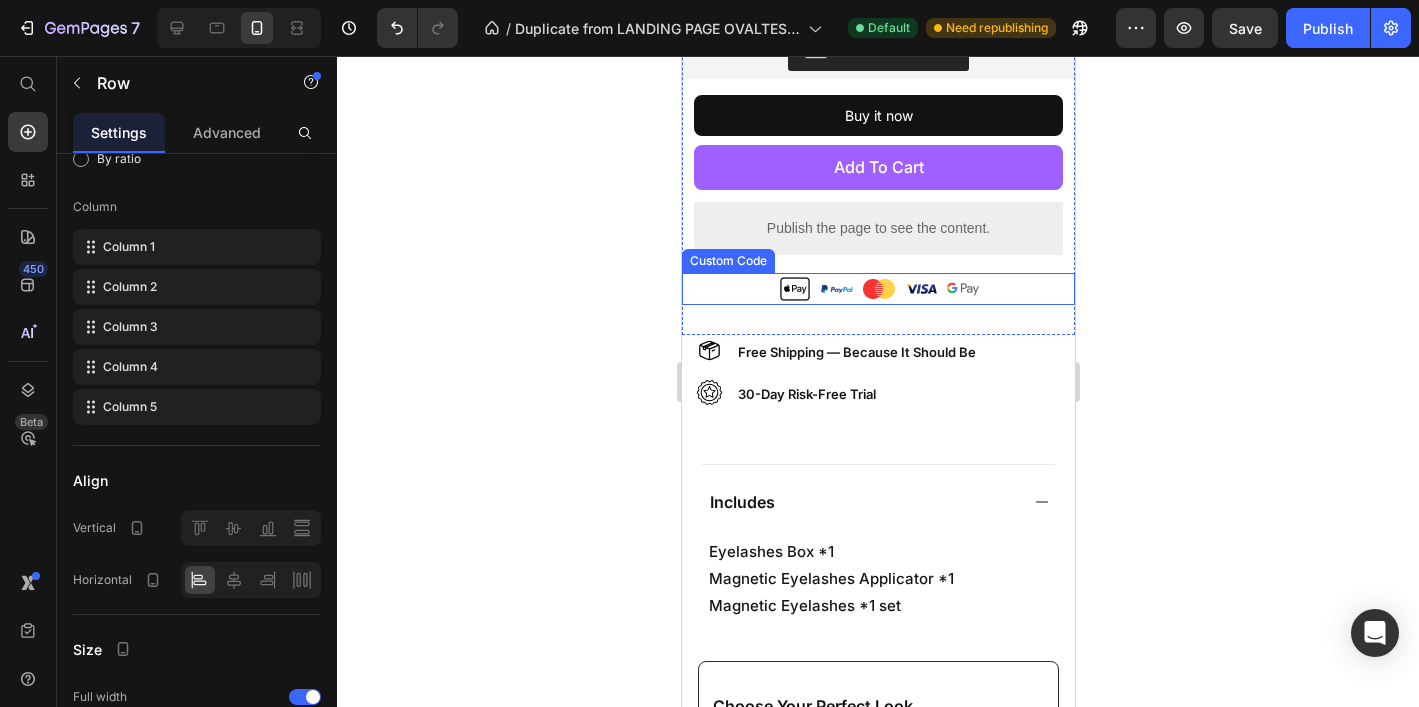 click at bounding box center (877, 289) 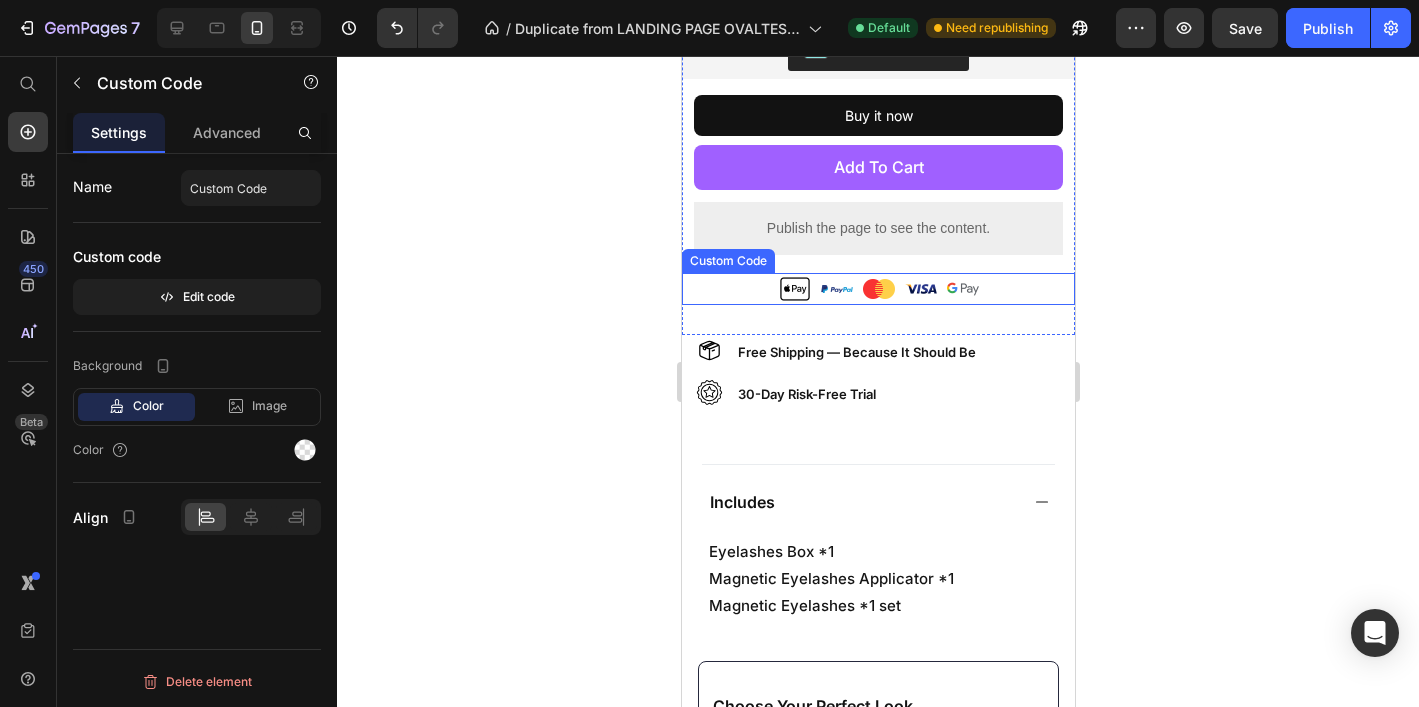 scroll, scrollTop: 0, scrollLeft: 0, axis: both 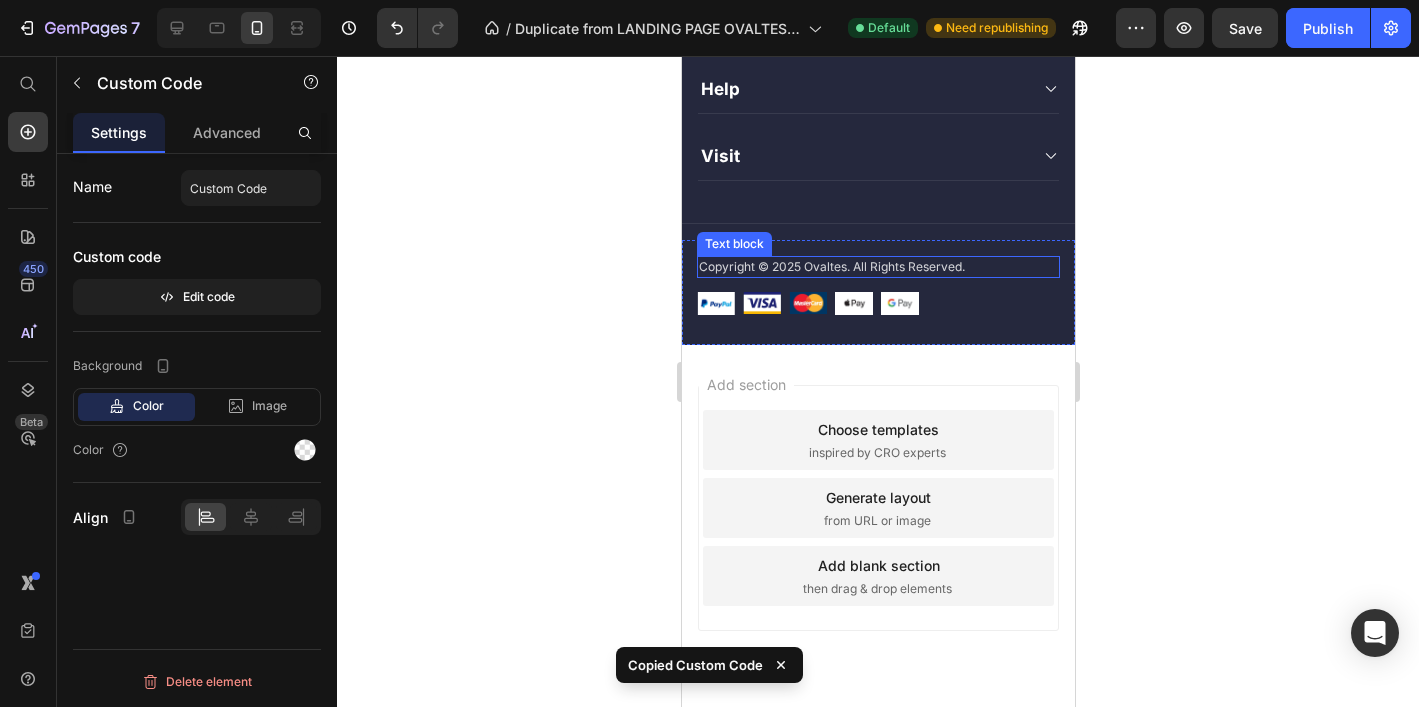 click on "Copyright © 2025 Ovaltes. All Rights Reserved." at bounding box center (877, 267) 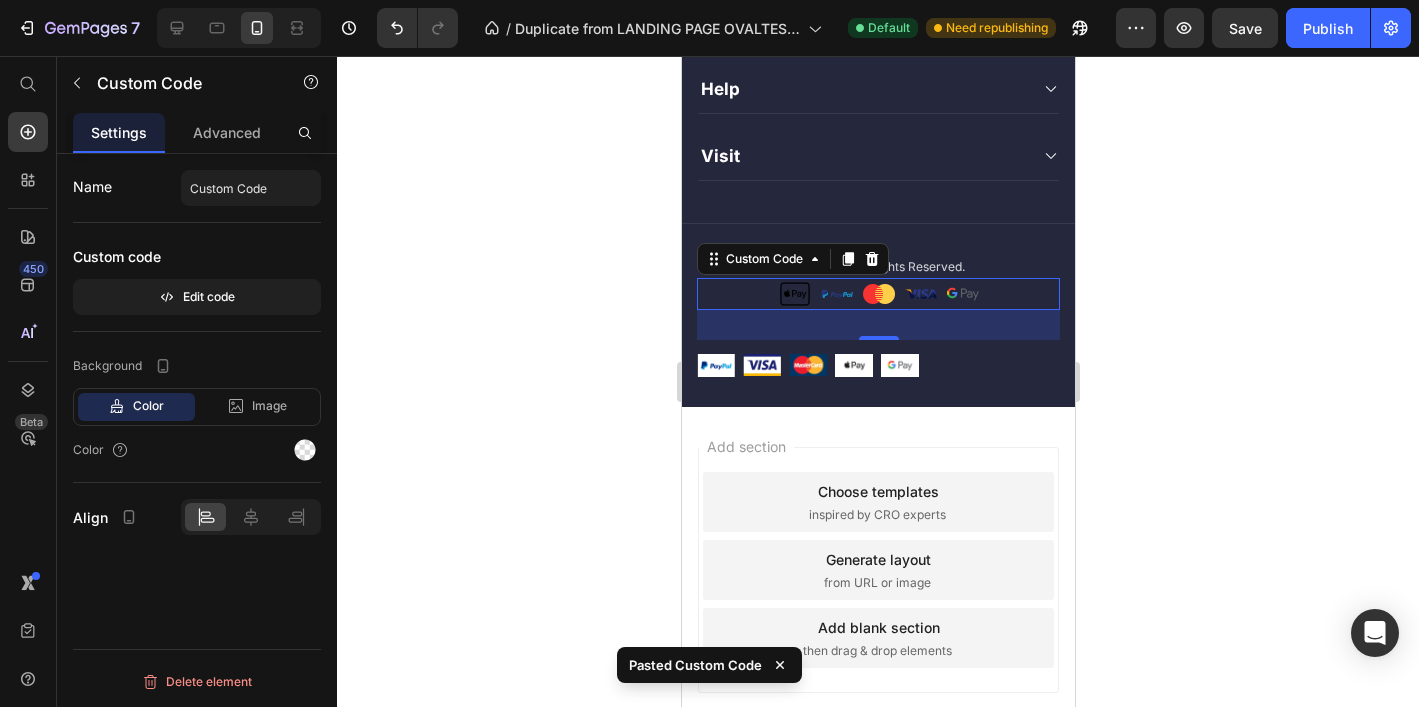 scroll, scrollTop: 7237, scrollLeft: 0, axis: vertical 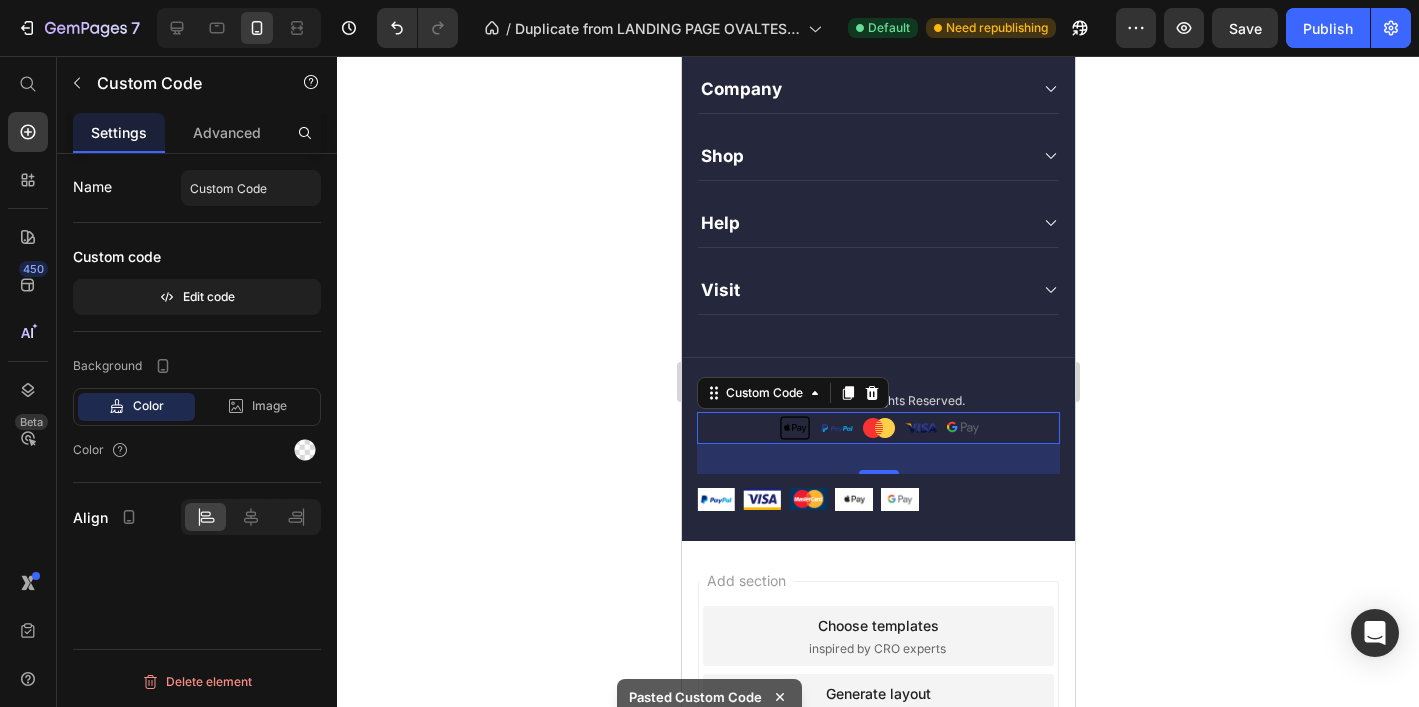 click 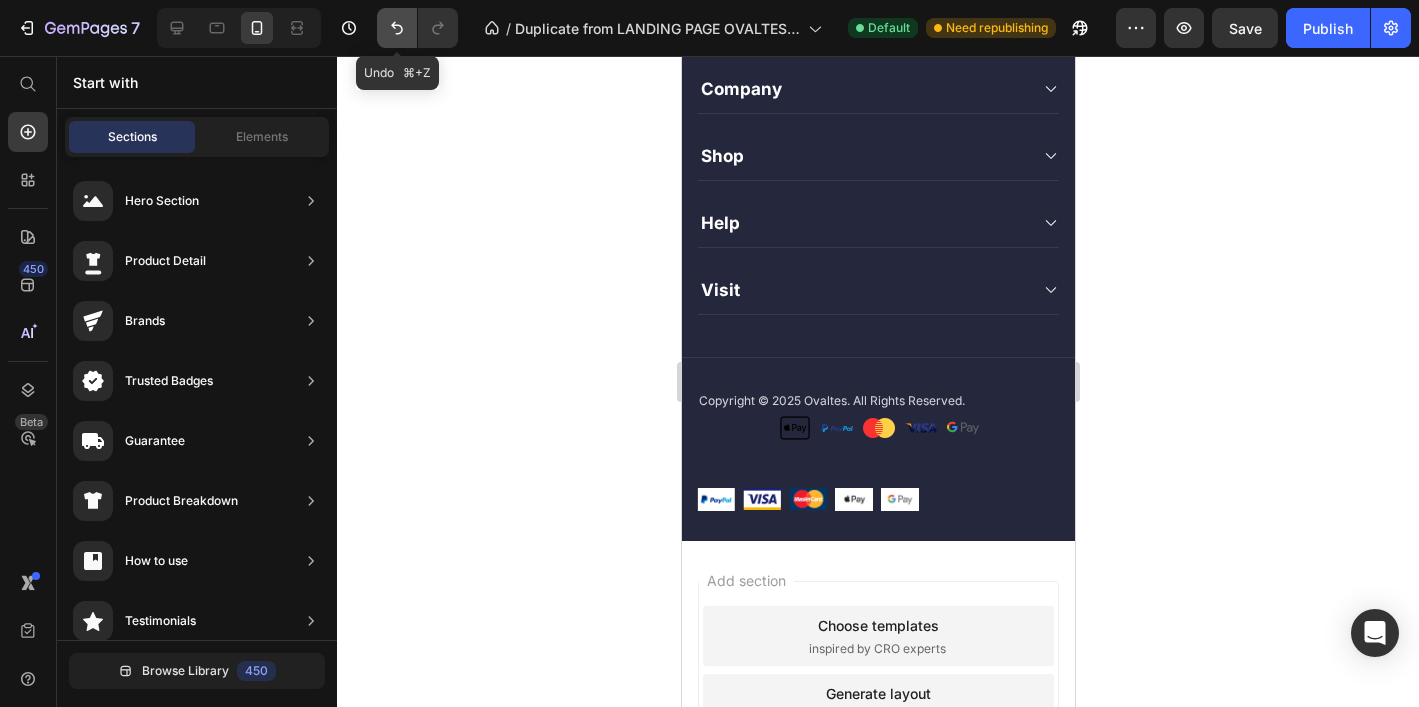 click 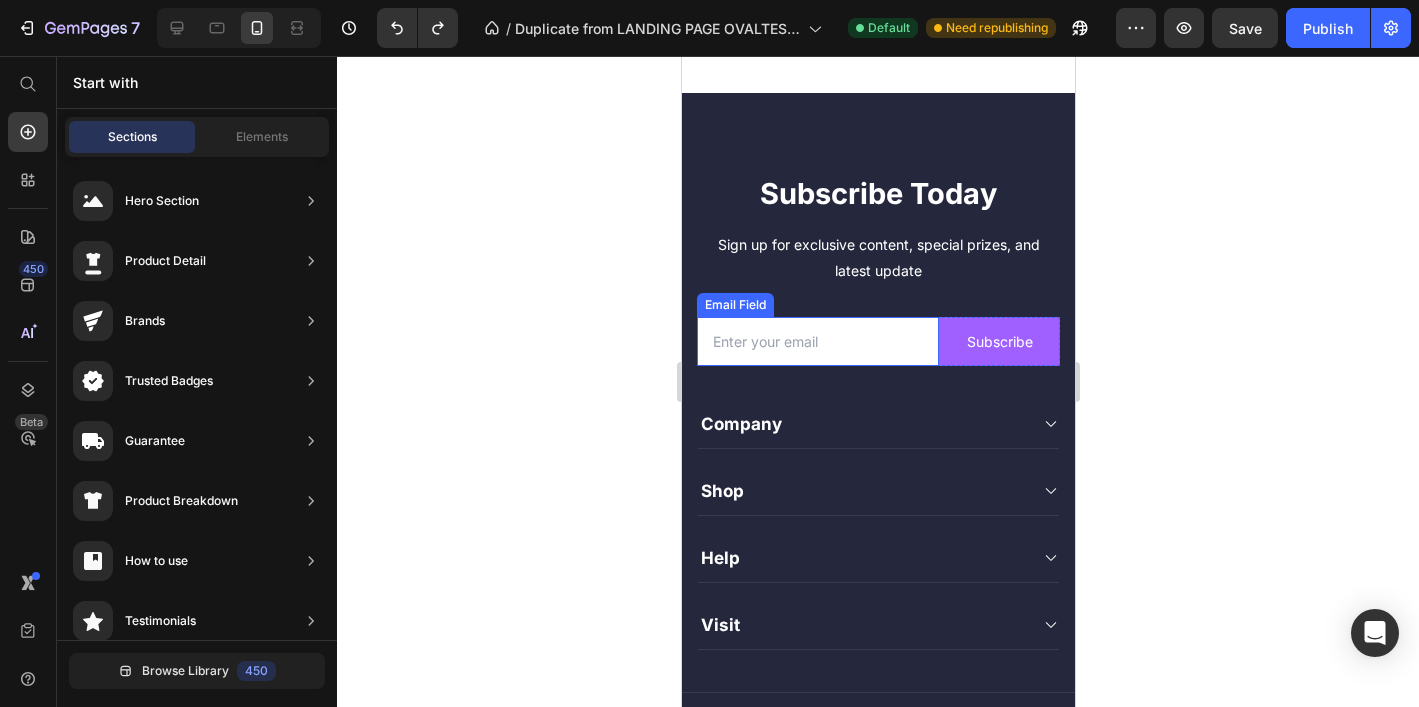 scroll, scrollTop: 6901, scrollLeft: 0, axis: vertical 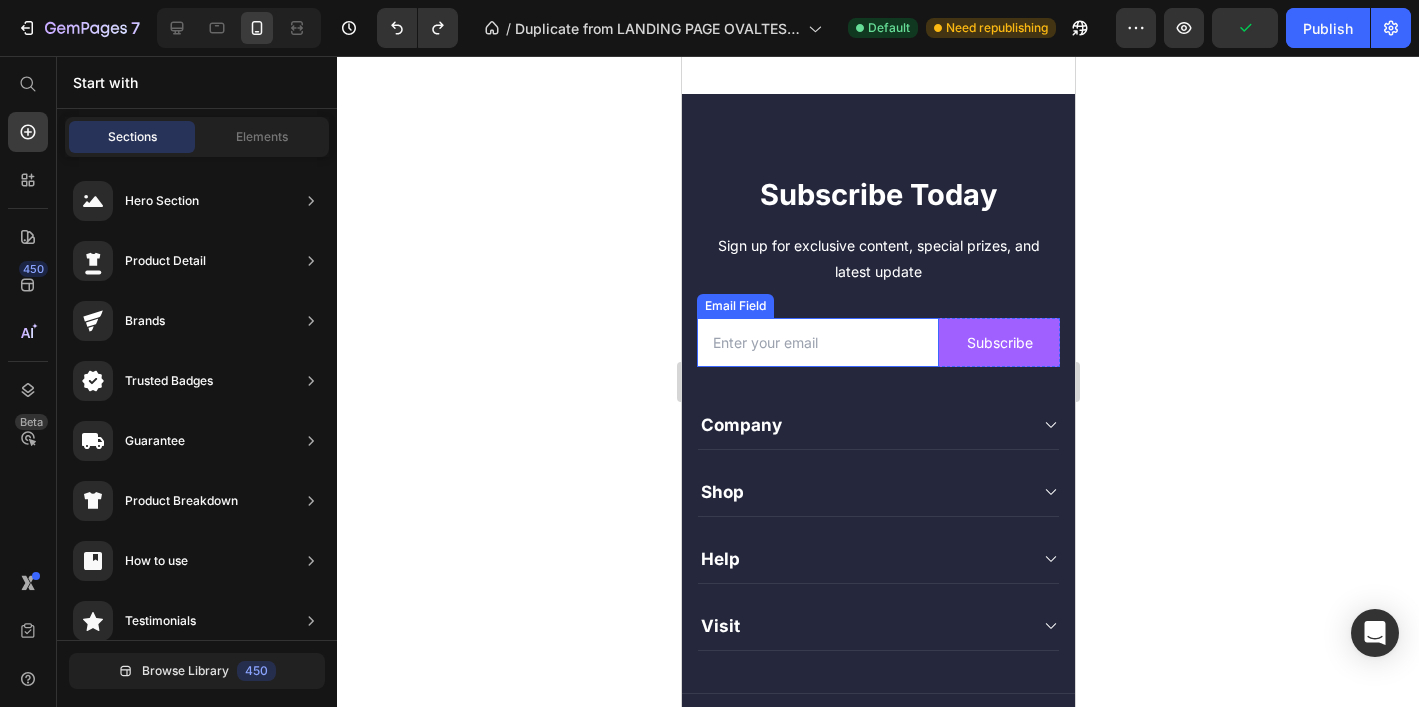 click at bounding box center [817, 342] 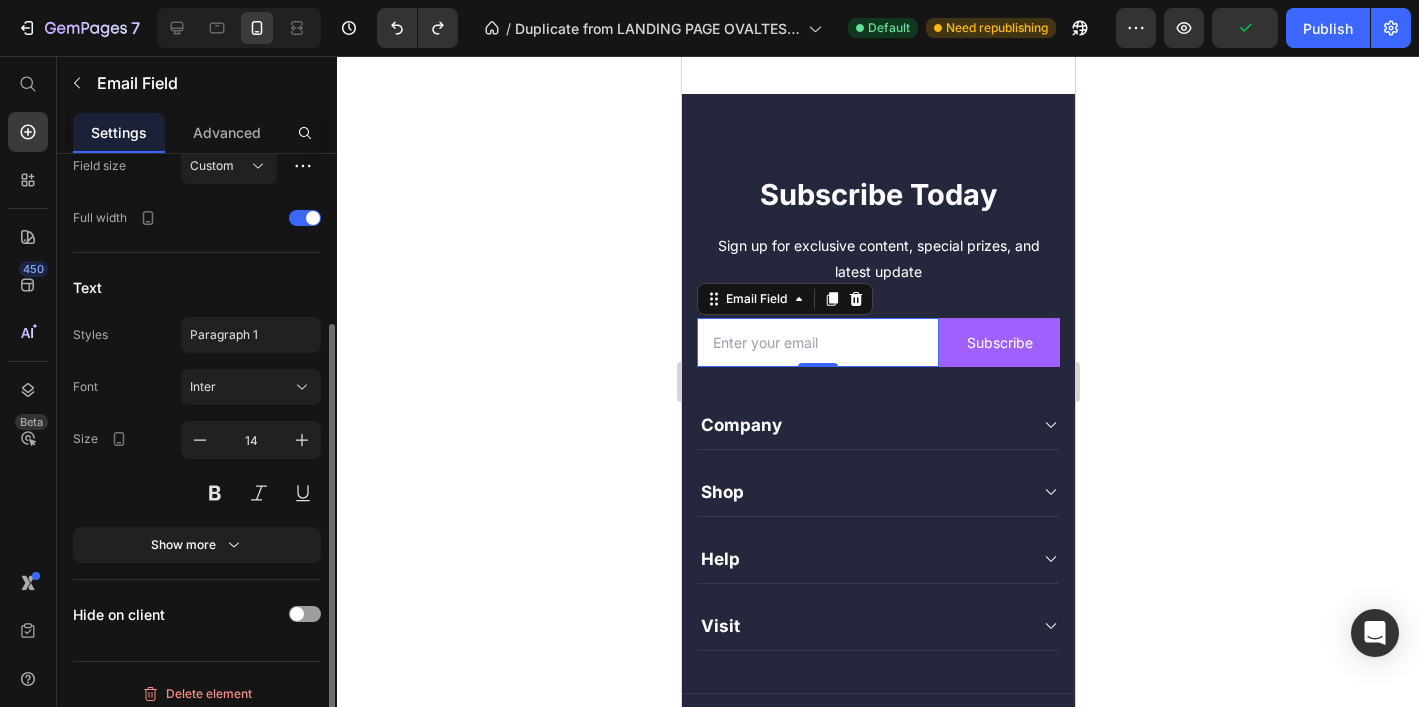 scroll, scrollTop: 212, scrollLeft: 0, axis: vertical 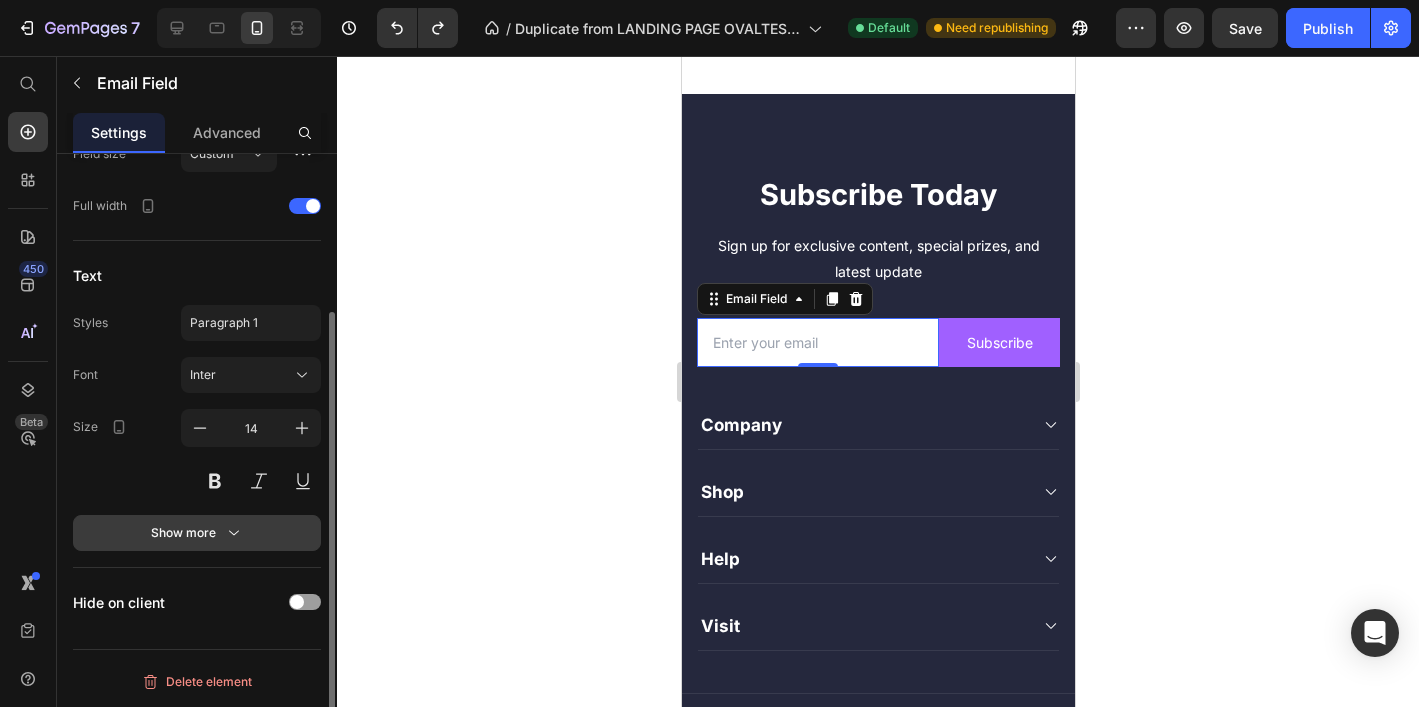 click 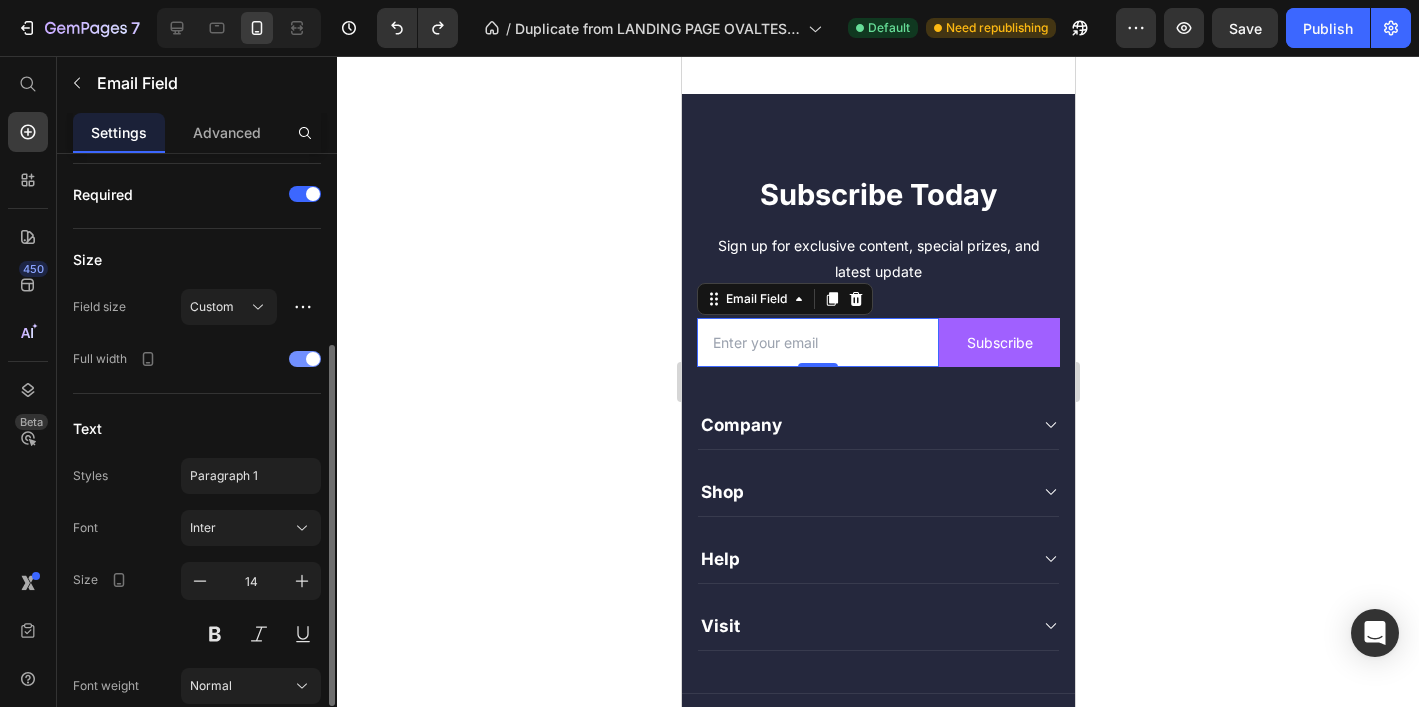 scroll, scrollTop: 0, scrollLeft: 0, axis: both 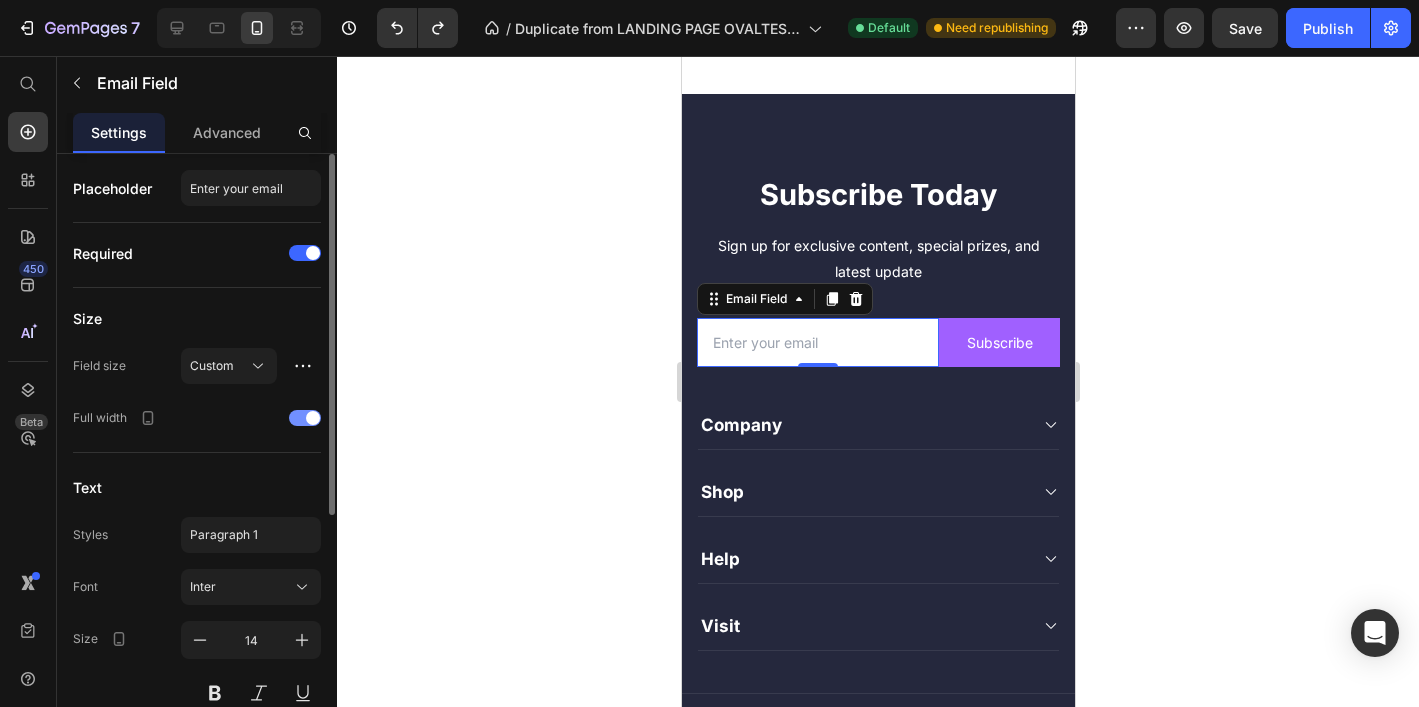 click at bounding box center [305, 418] 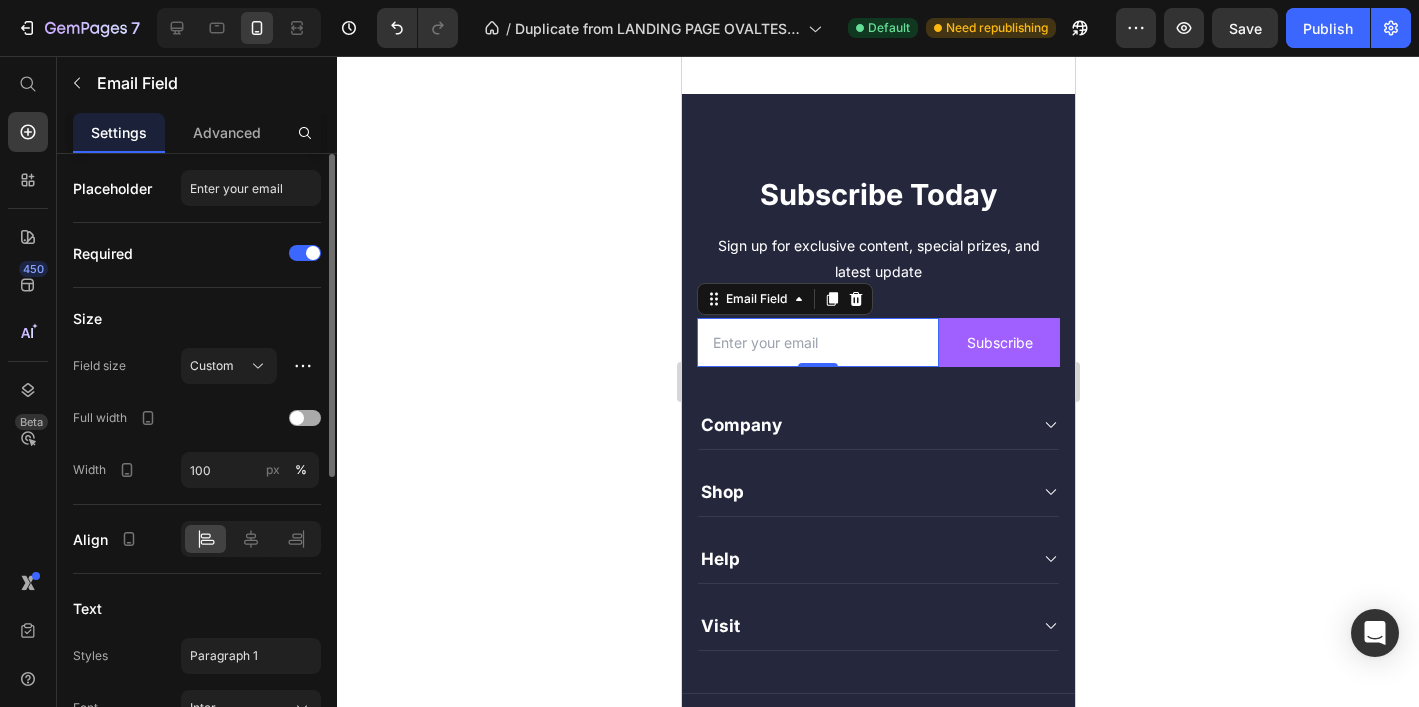 click at bounding box center [297, 418] 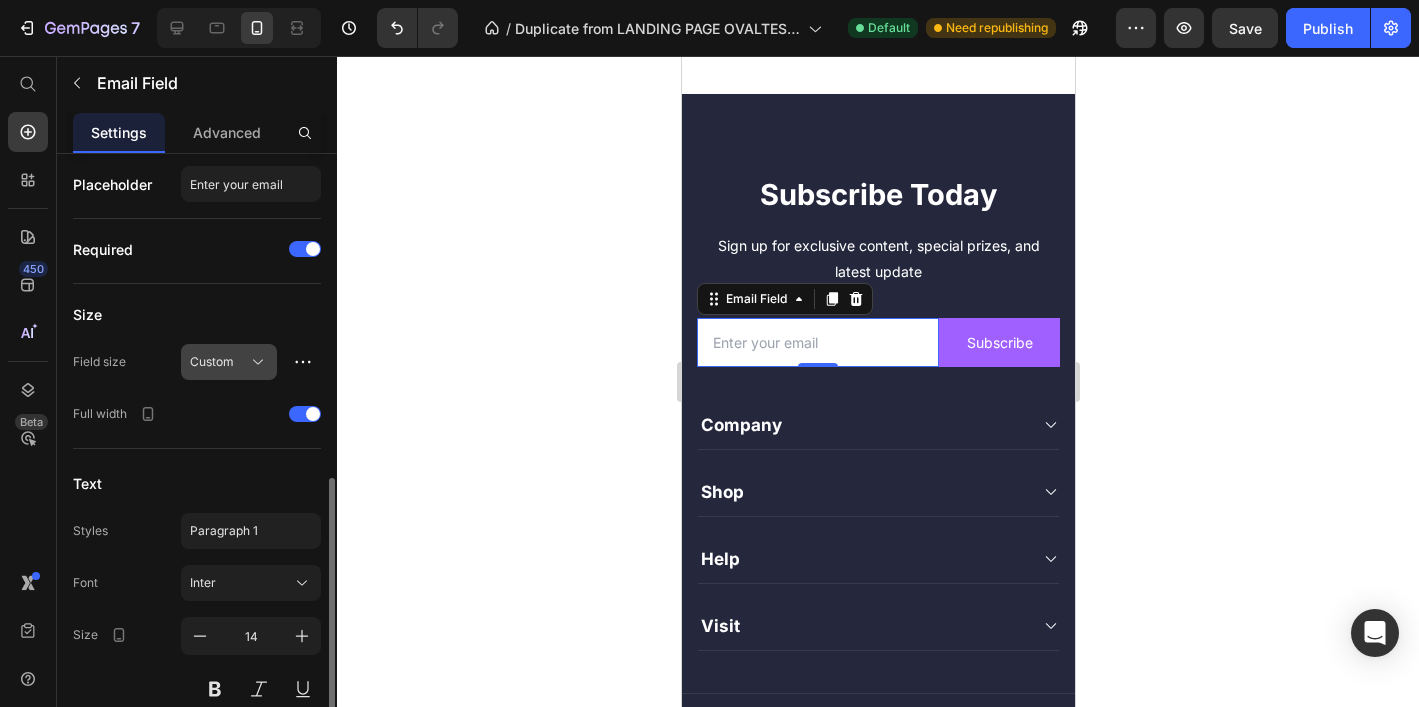 scroll, scrollTop: 0, scrollLeft: 0, axis: both 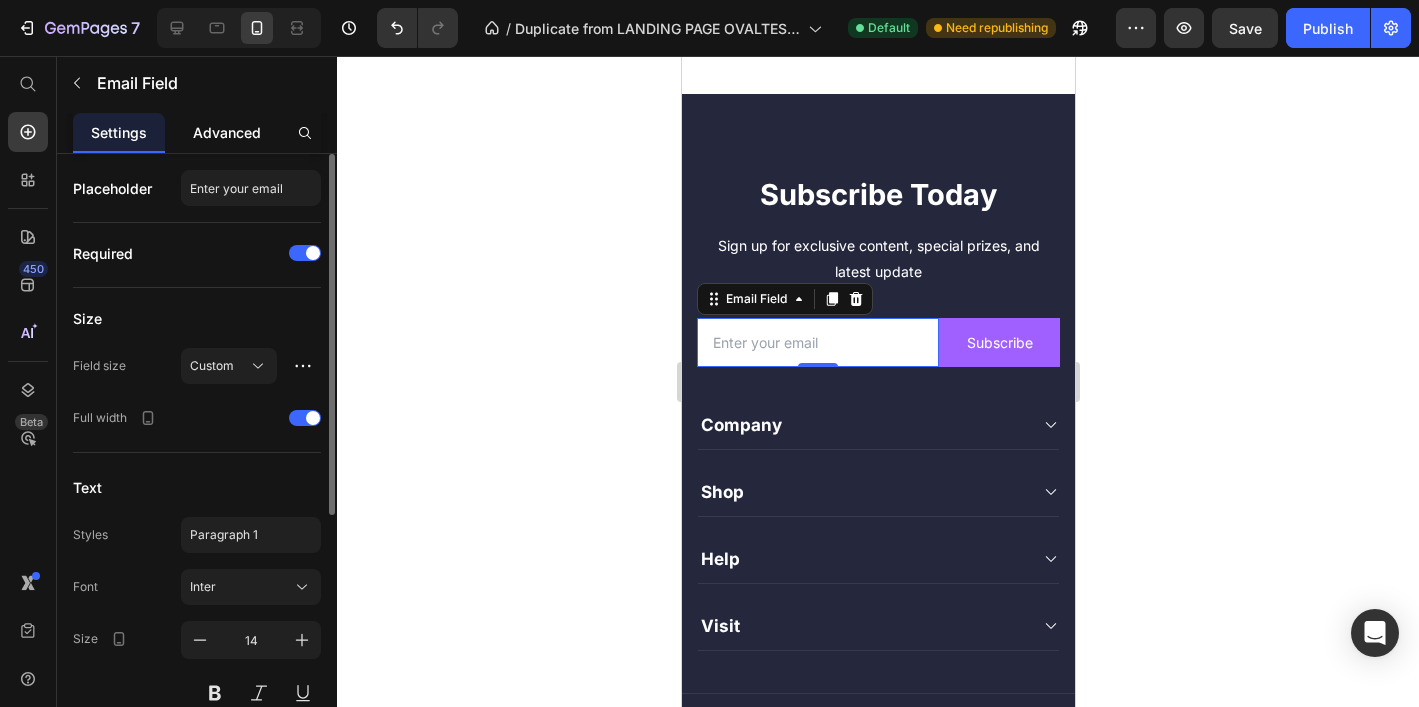 click on "Advanced" at bounding box center (227, 132) 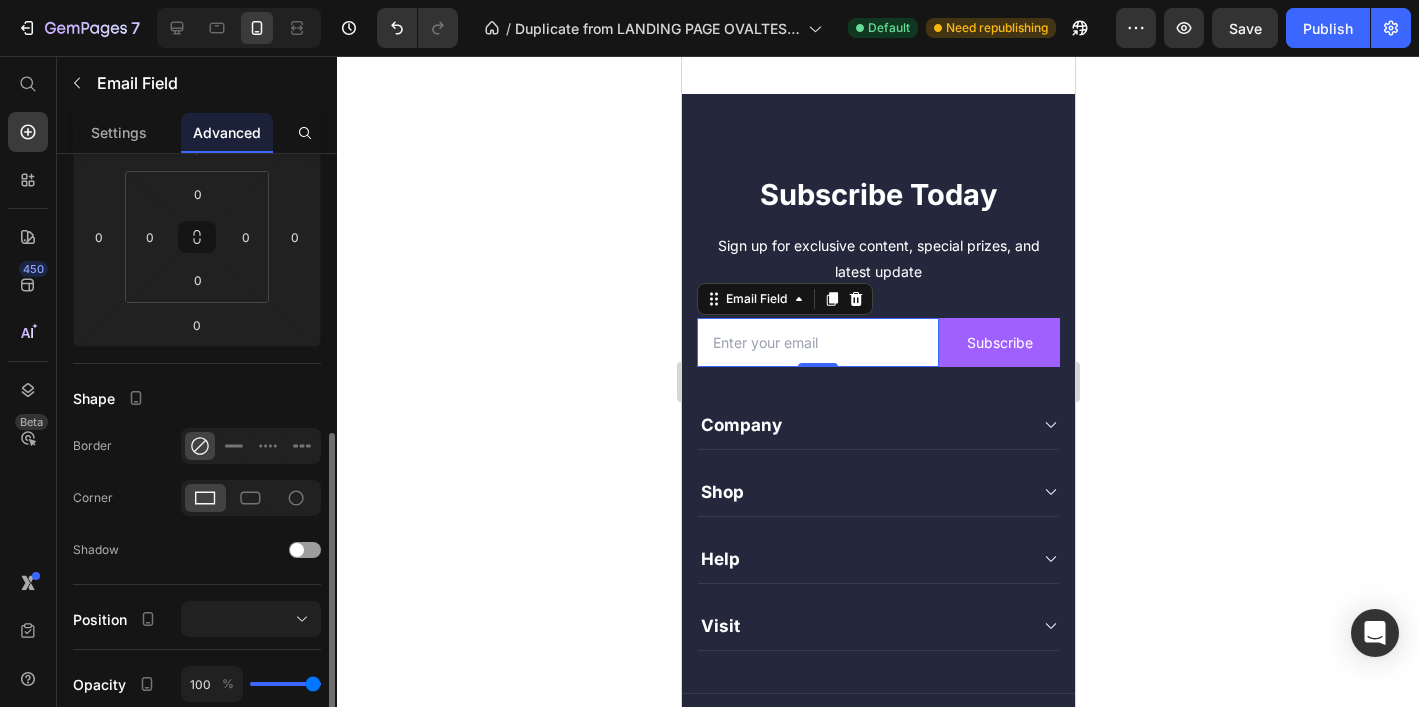 scroll, scrollTop: 383, scrollLeft: 0, axis: vertical 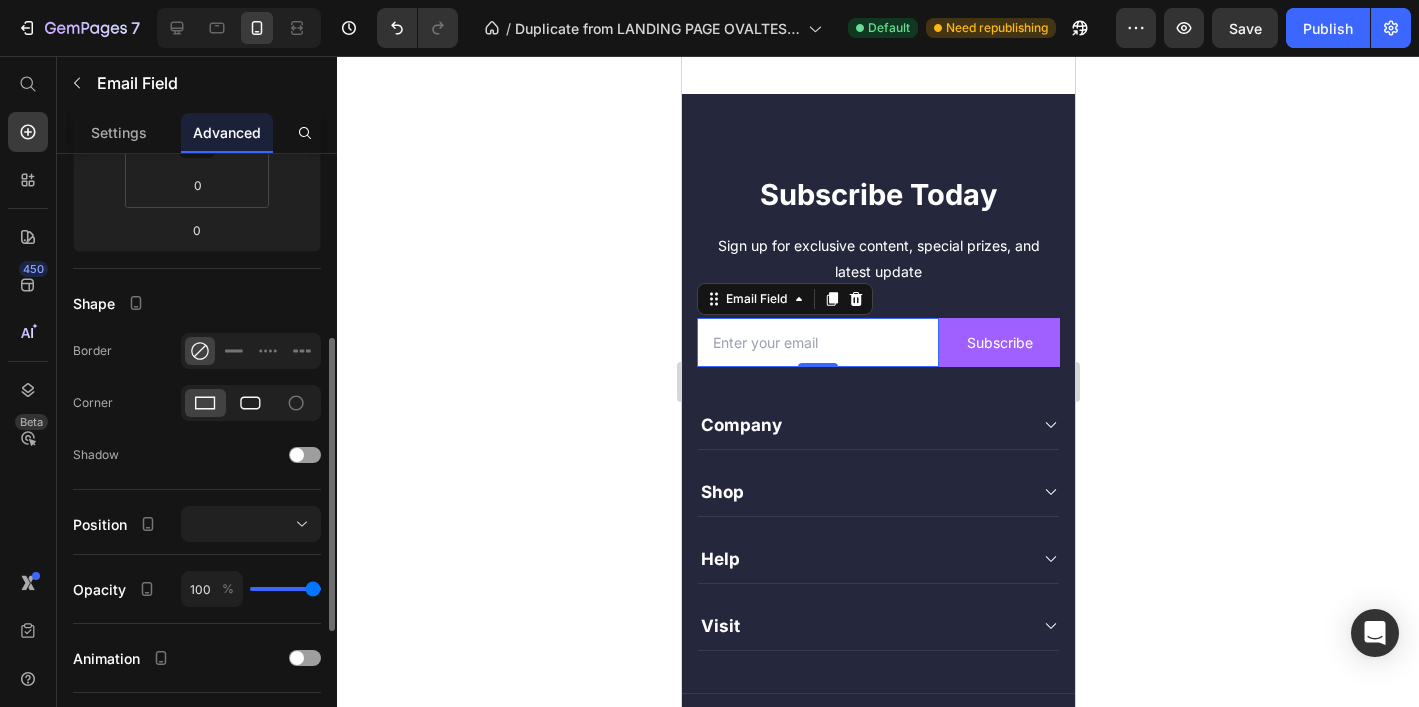 click 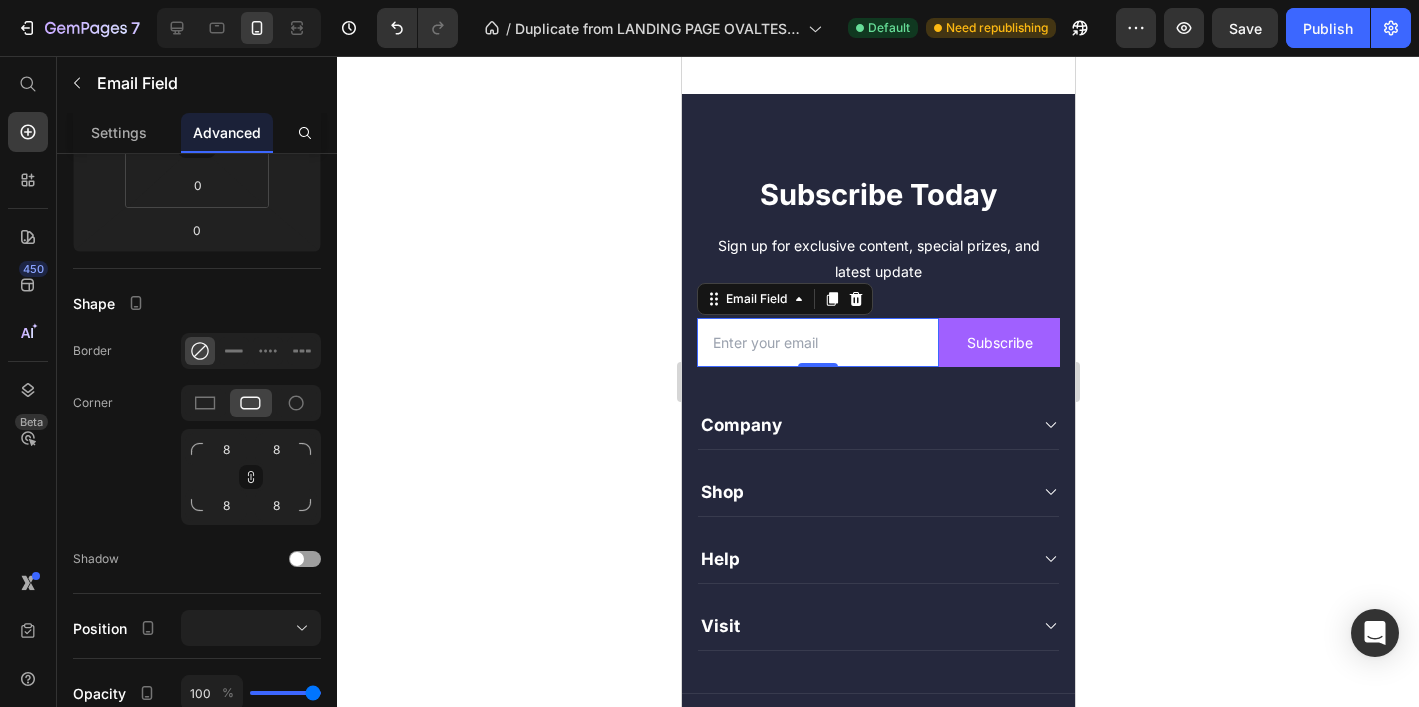 click 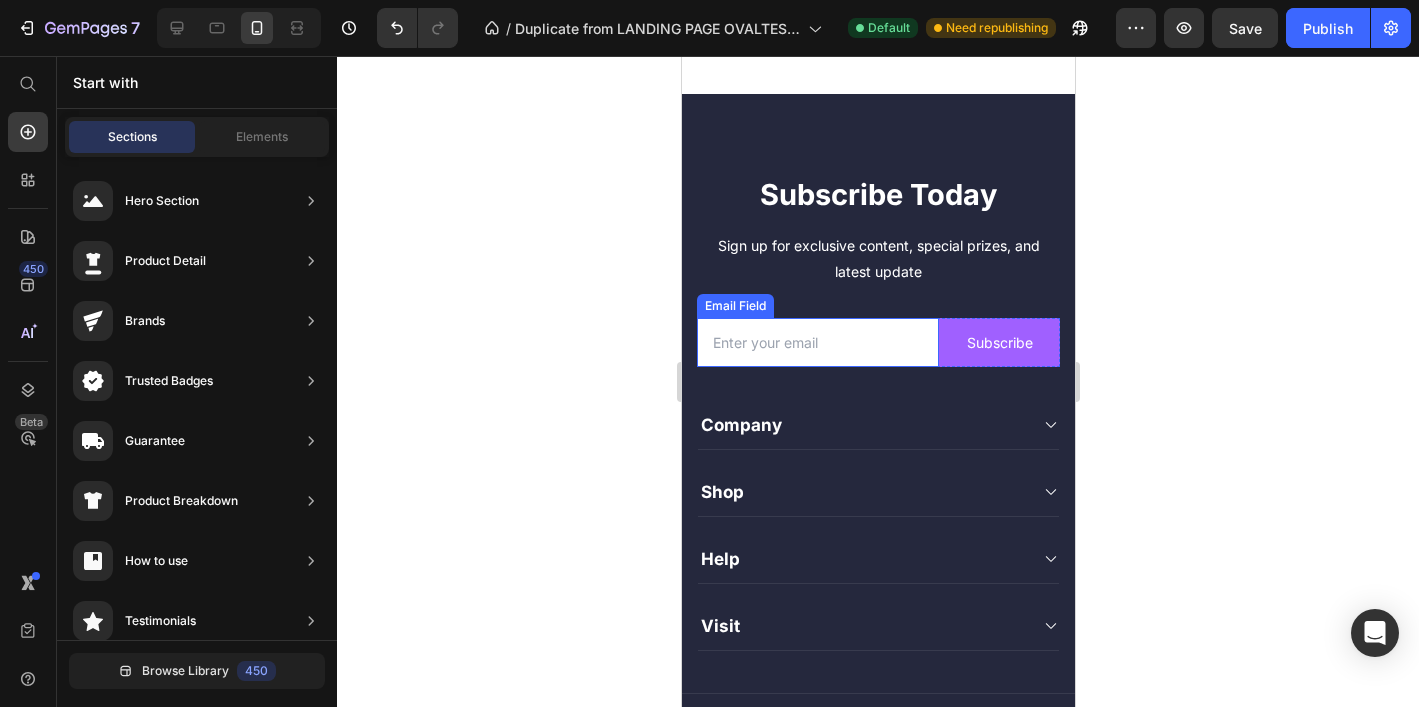 click at bounding box center (817, 342) 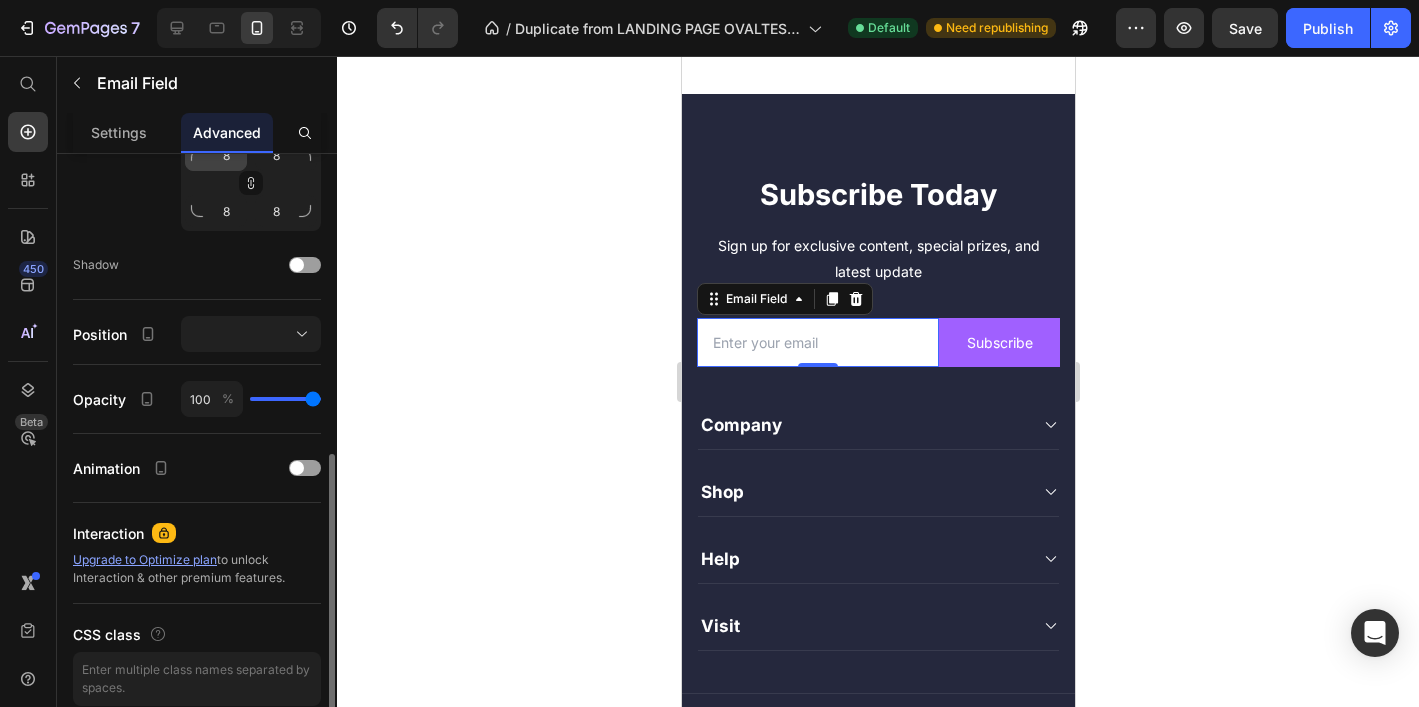 scroll, scrollTop: 682, scrollLeft: 0, axis: vertical 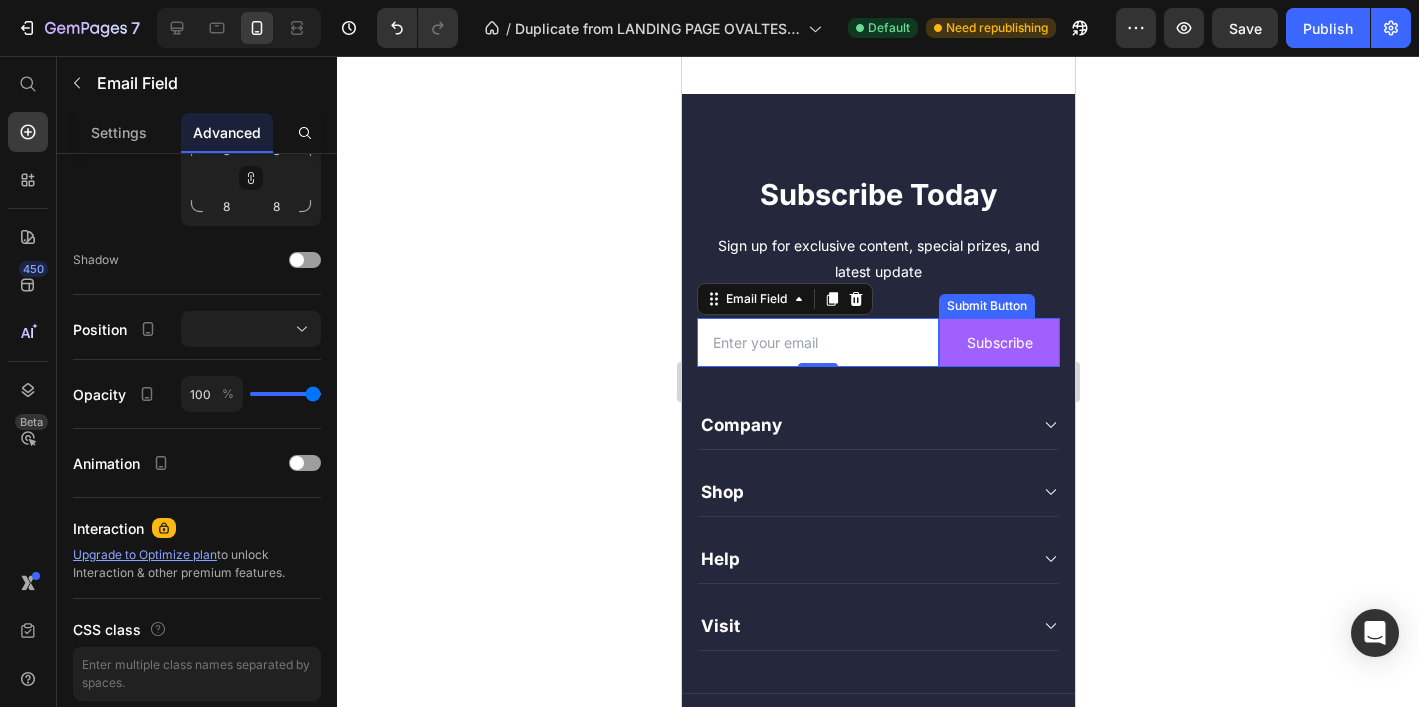 click on "Subscribe" at bounding box center [998, 342] 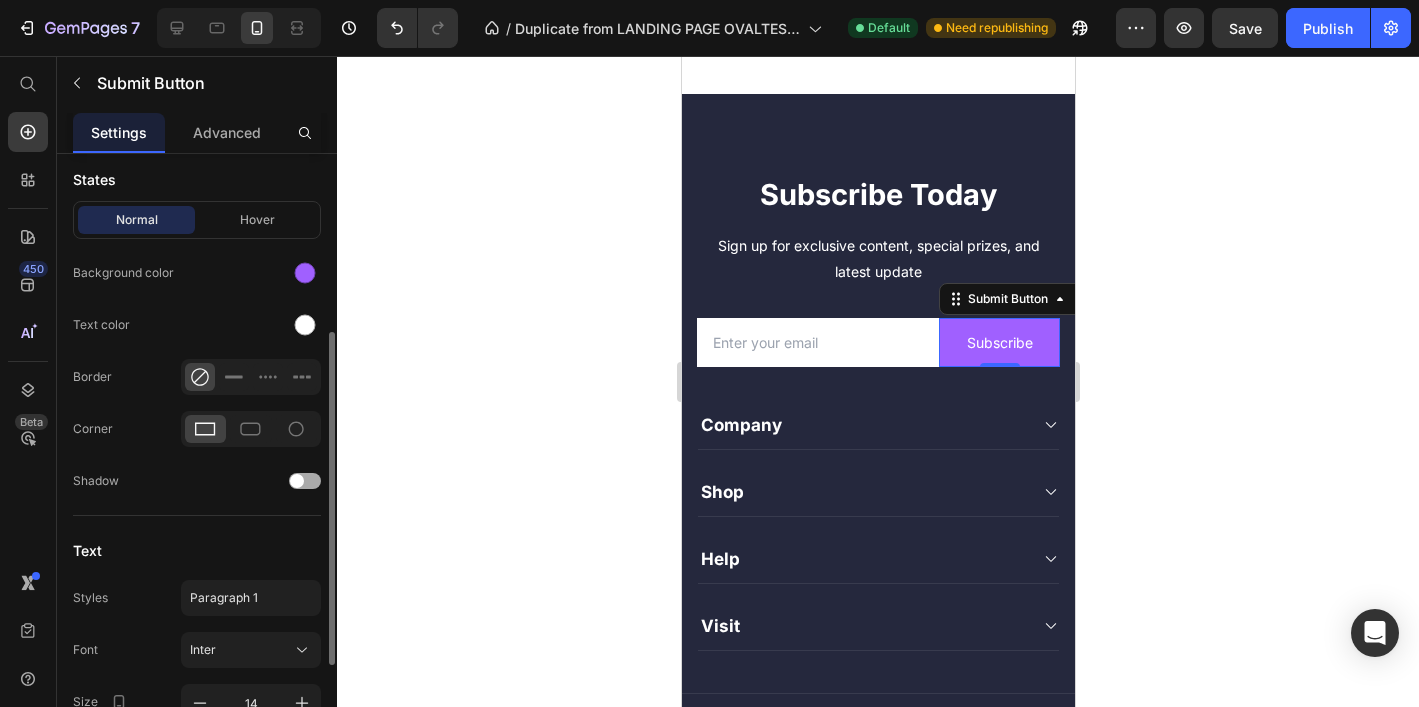 scroll, scrollTop: 306, scrollLeft: 0, axis: vertical 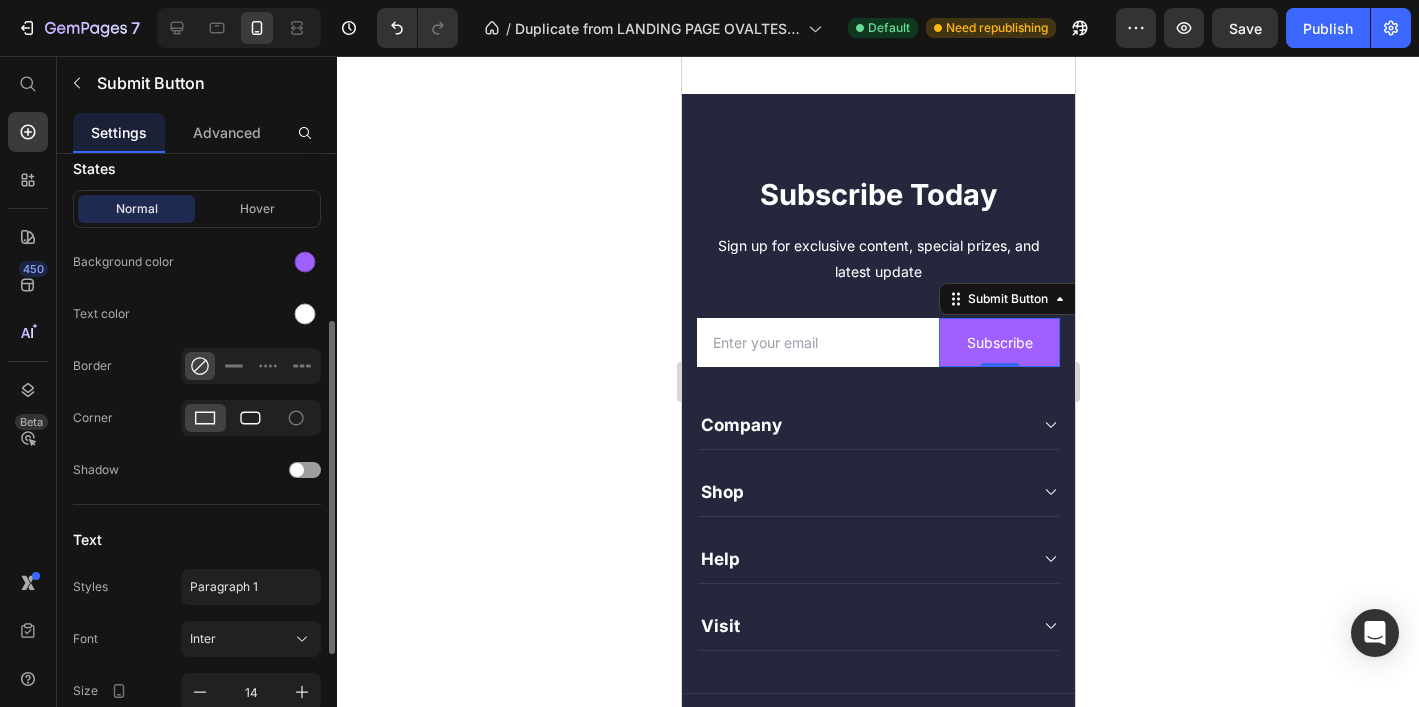 click 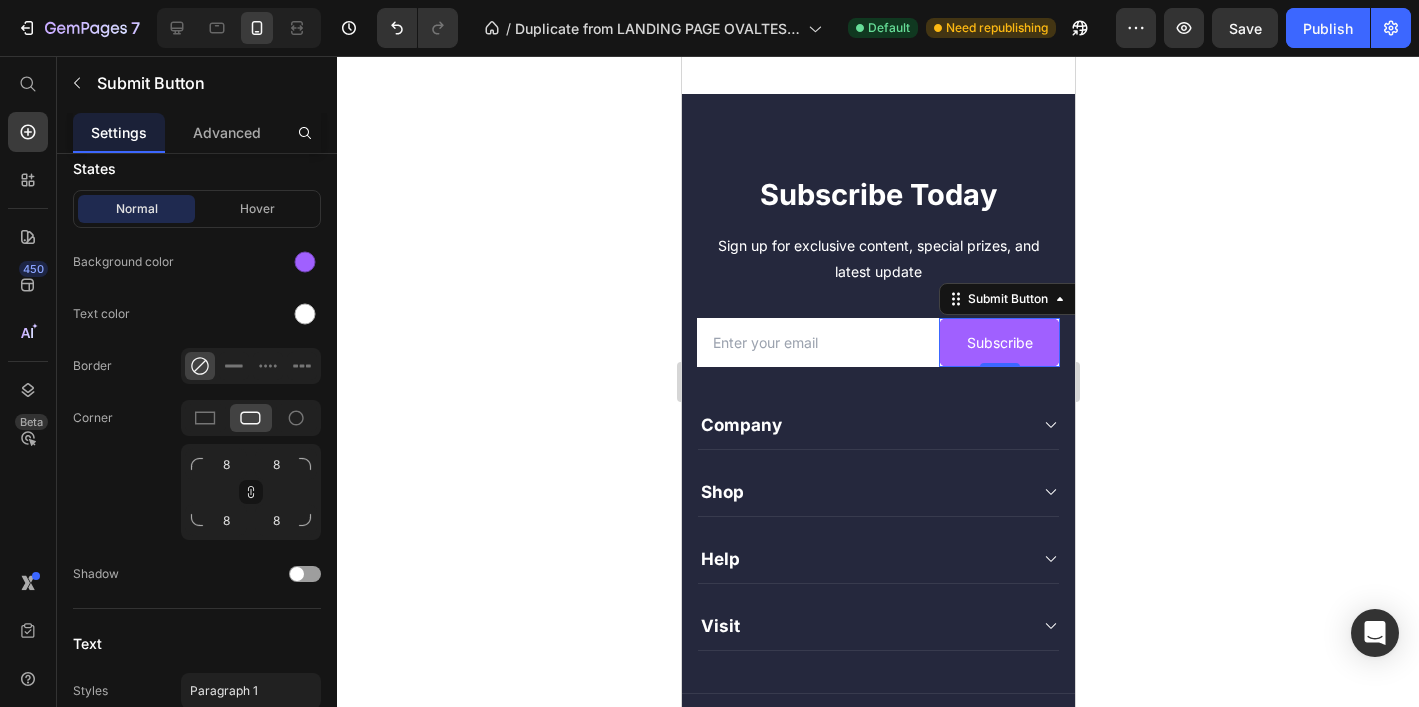 click 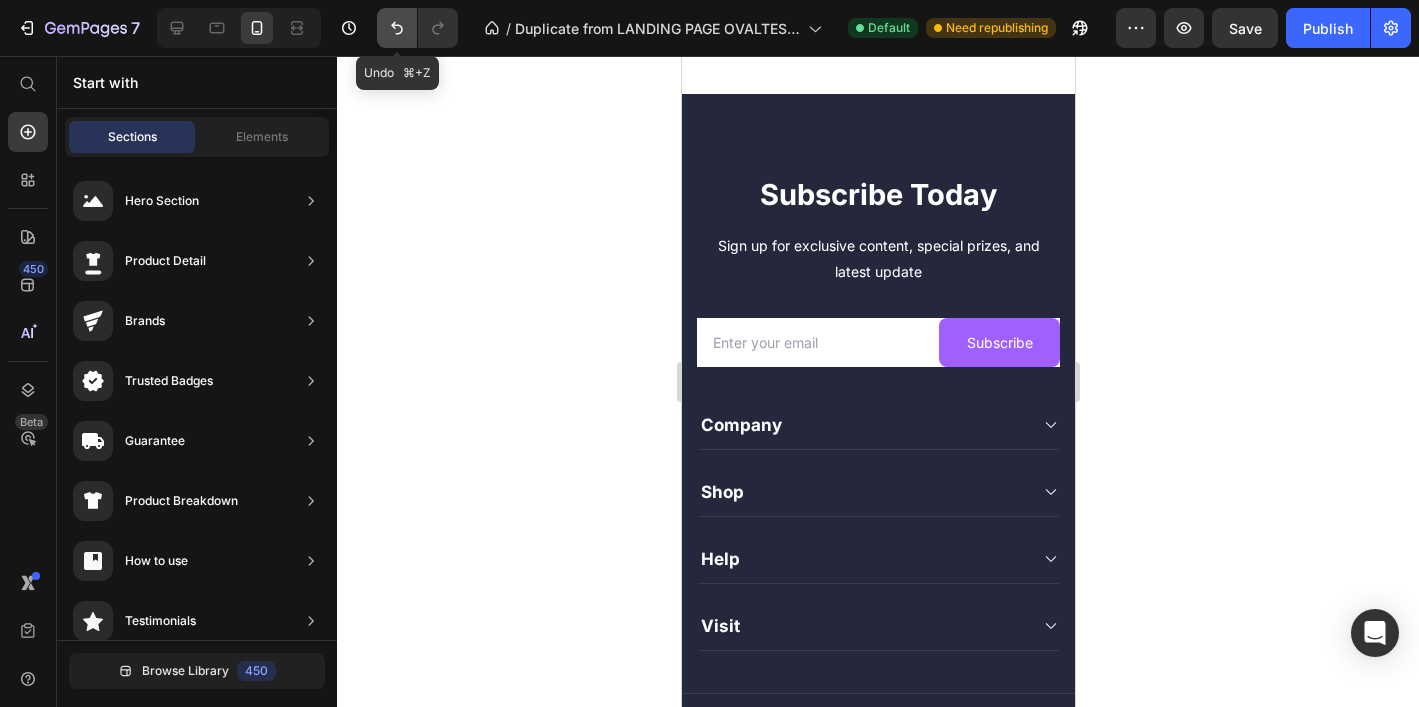 click 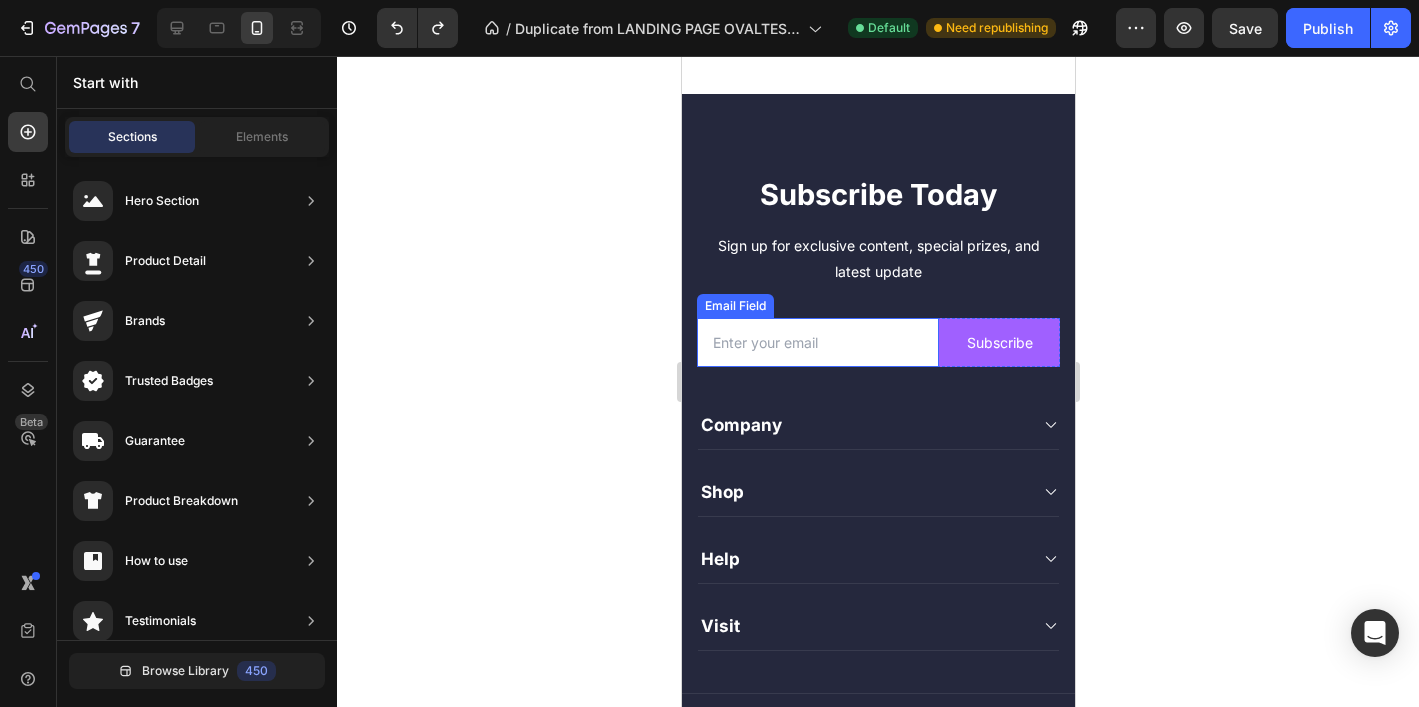 click at bounding box center [817, 342] 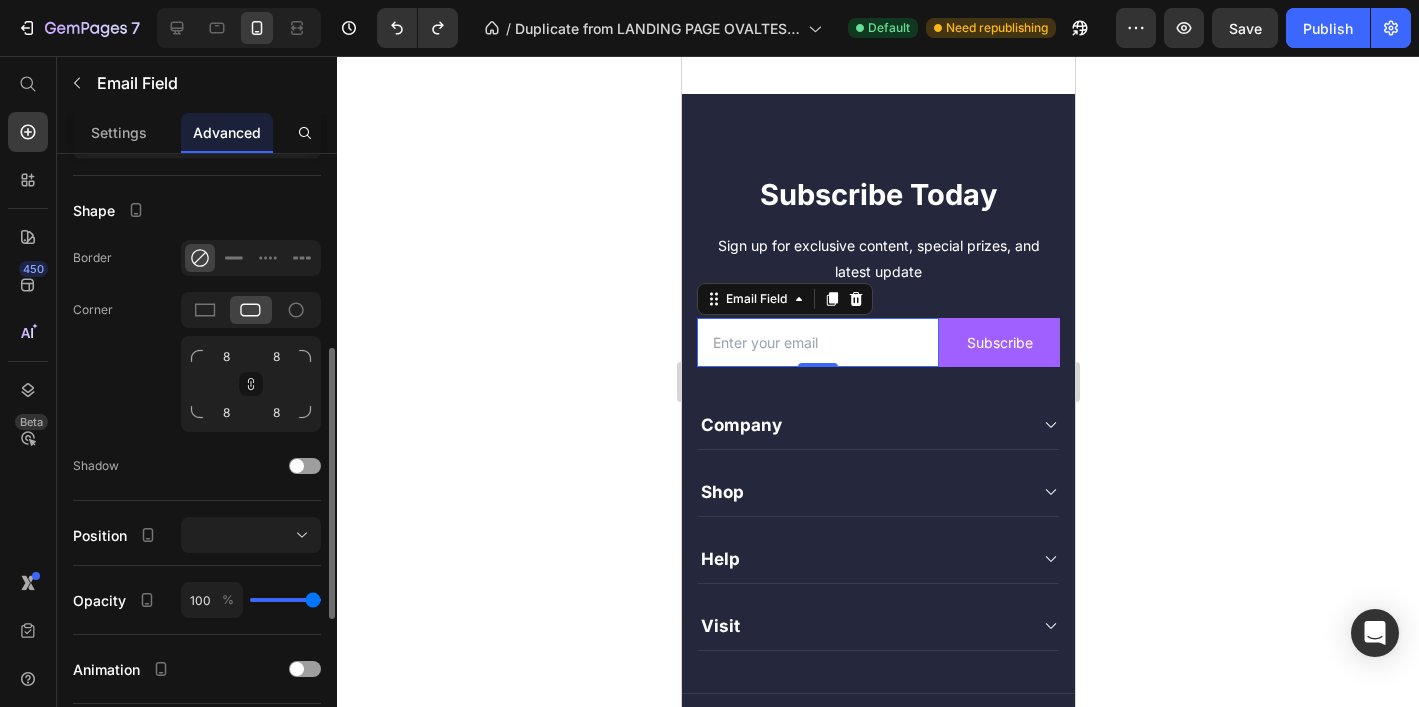 scroll, scrollTop: 483, scrollLeft: 0, axis: vertical 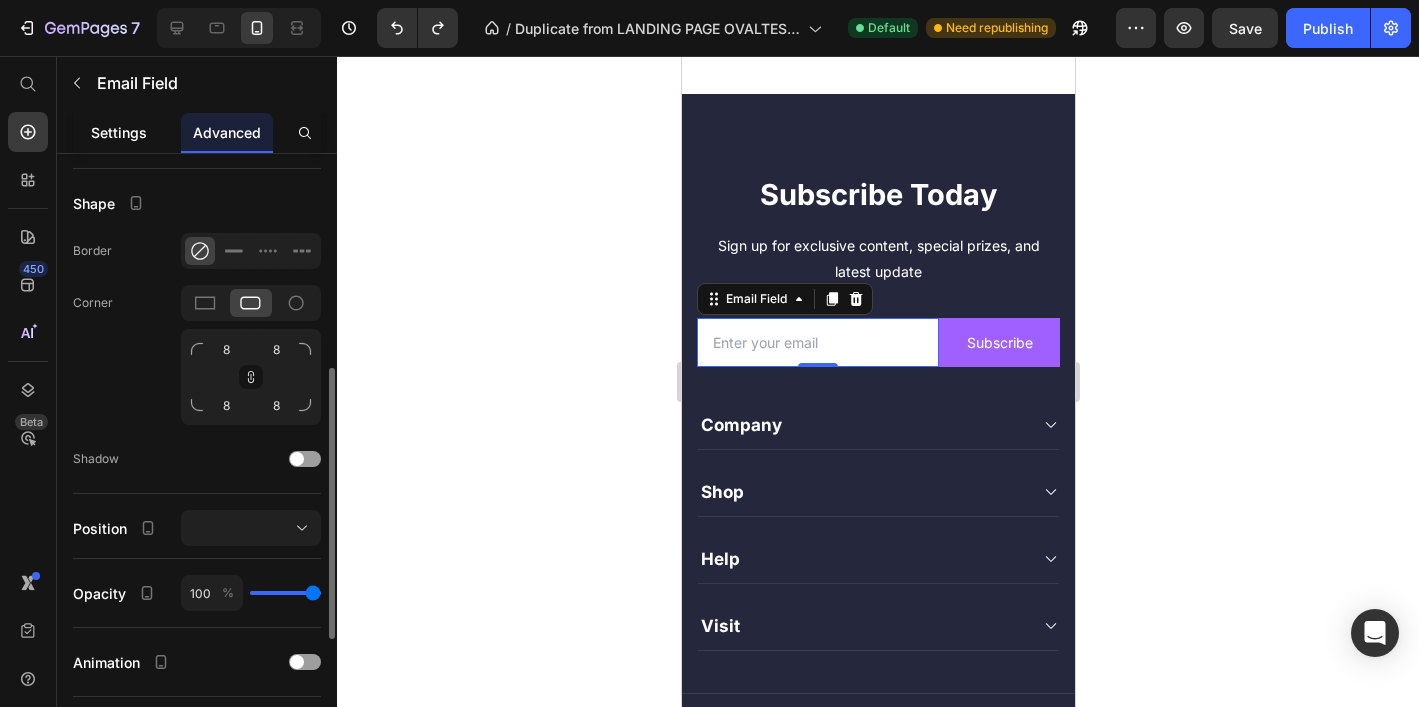 drag, startPoint x: 126, startPoint y: 121, endPoint x: 128, endPoint y: 131, distance: 10.198039 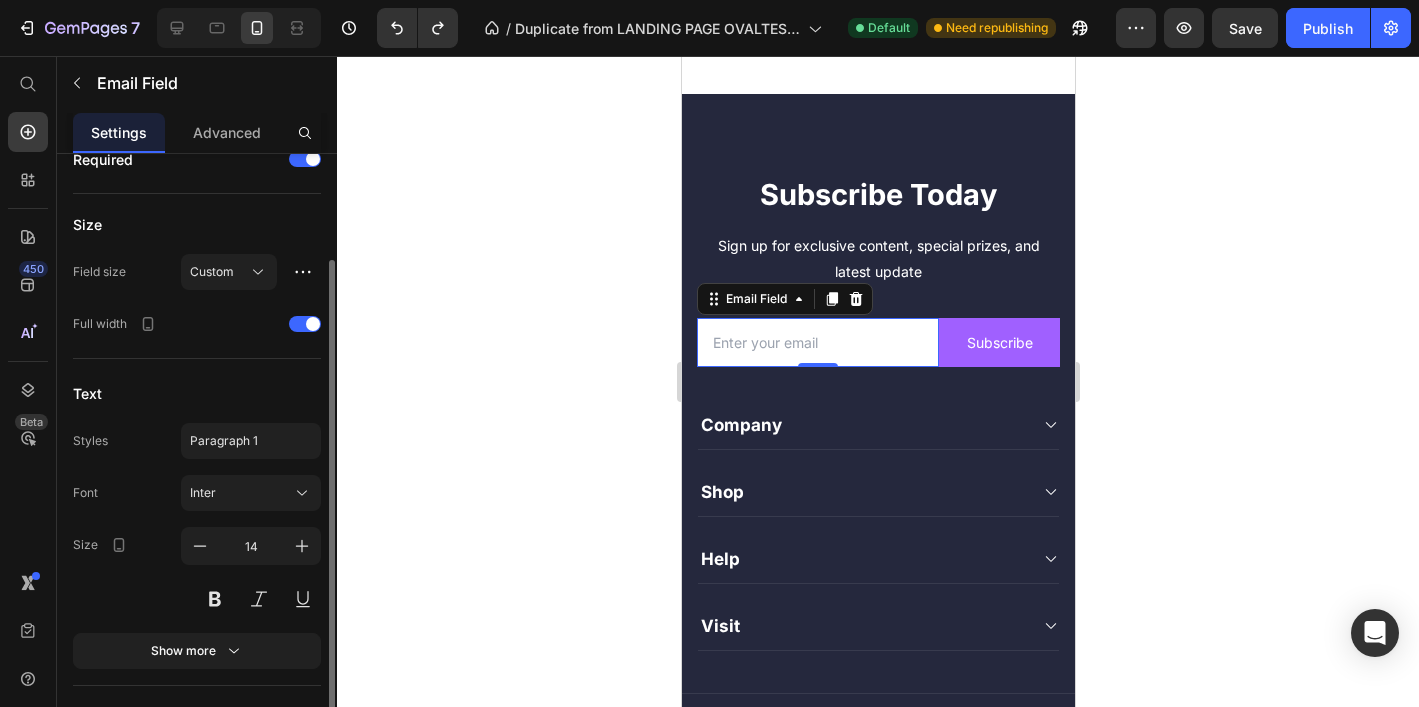 scroll, scrollTop: 0, scrollLeft: 0, axis: both 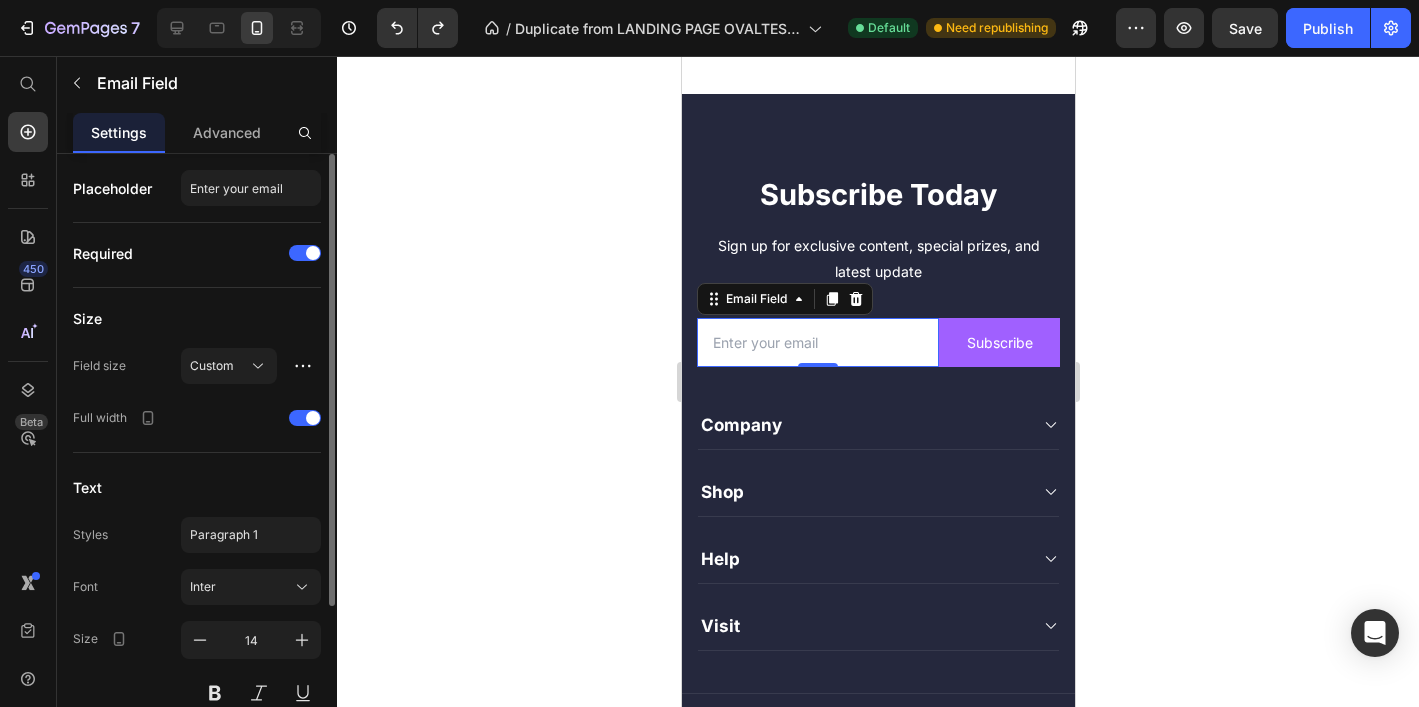 click 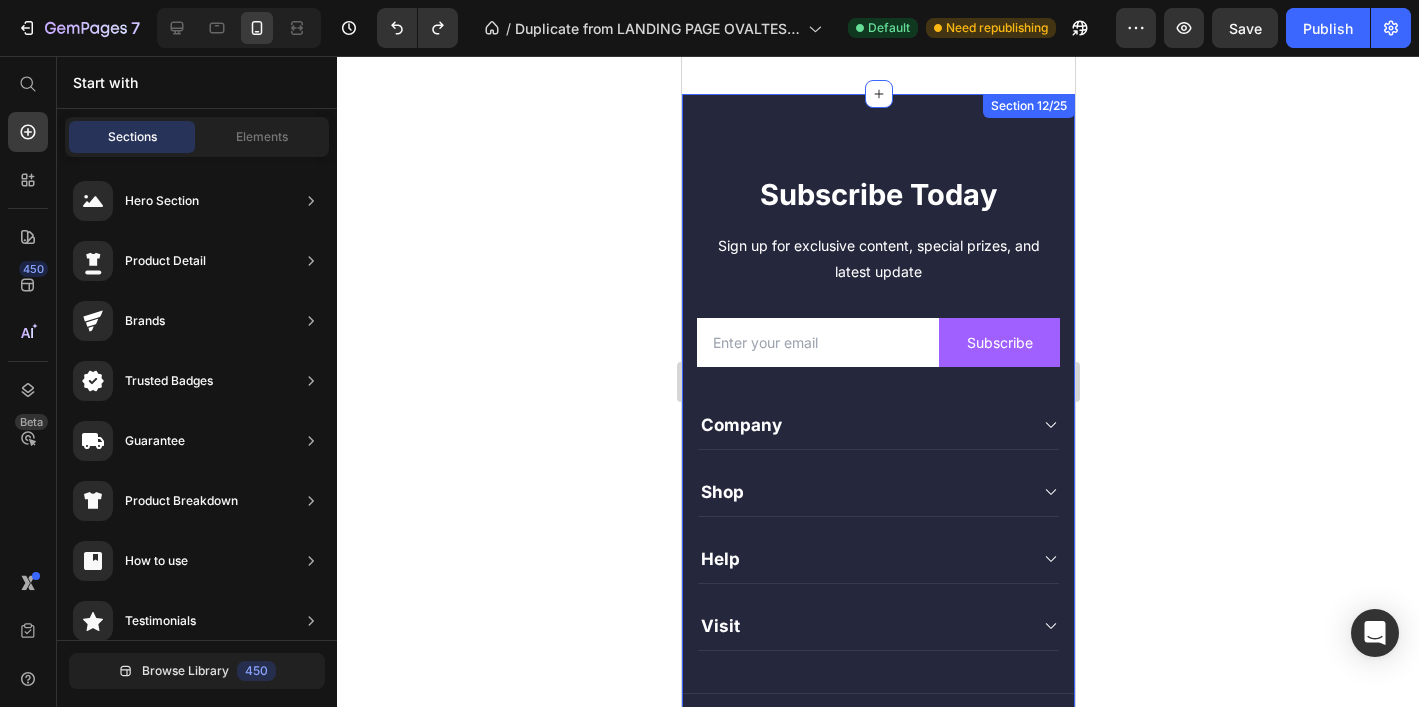 click on "Text block 261 NW 26th Street [CITY], [STATE] [ZIP] Text block [PHONE] Text block support@[EXAMPLE.COM]" at bounding box center (877, 454) 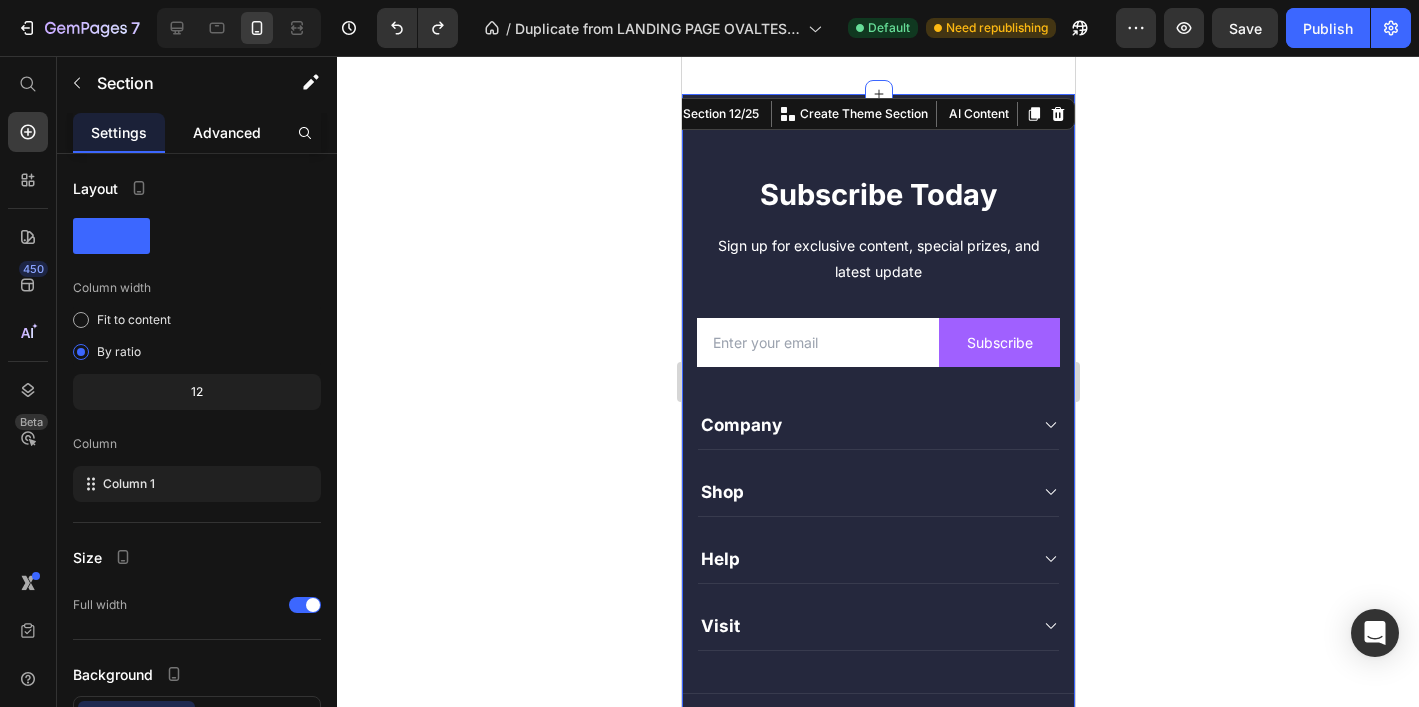 click on "Advanced" at bounding box center [227, 132] 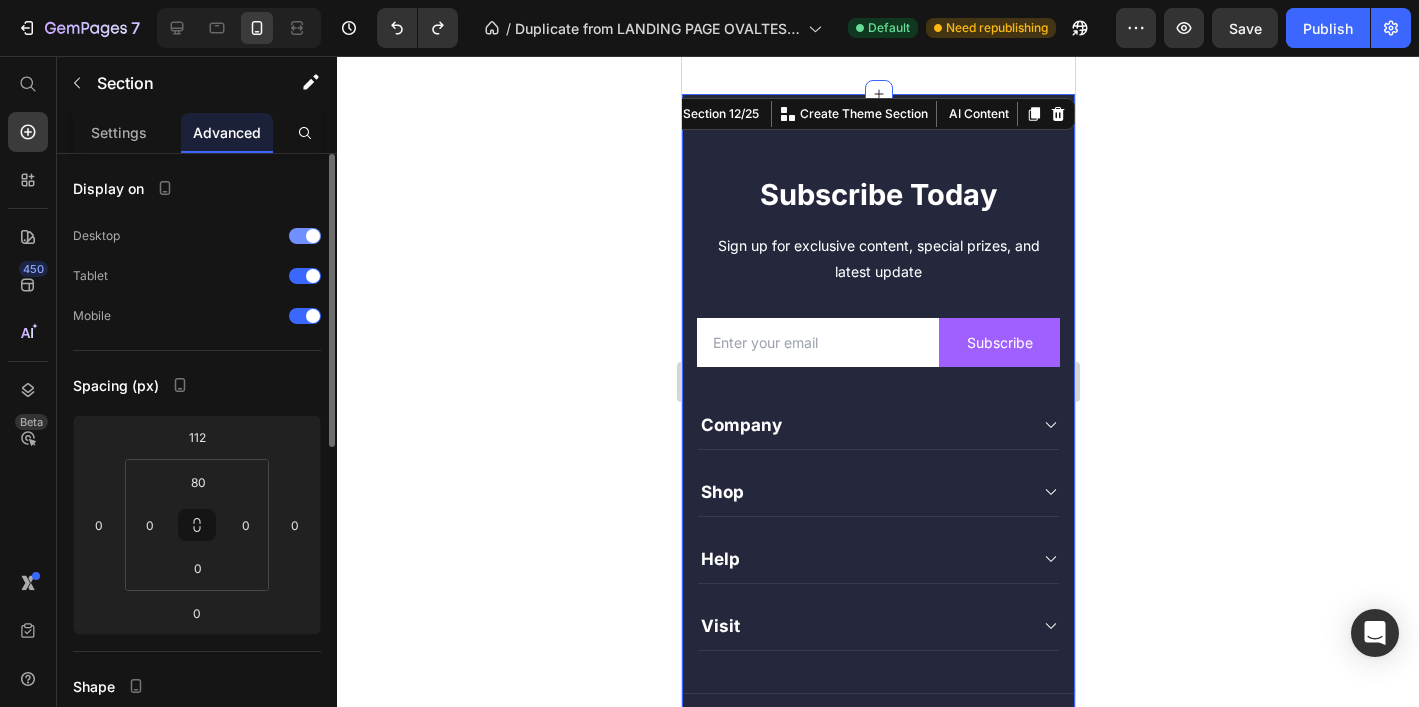 click at bounding box center (305, 236) 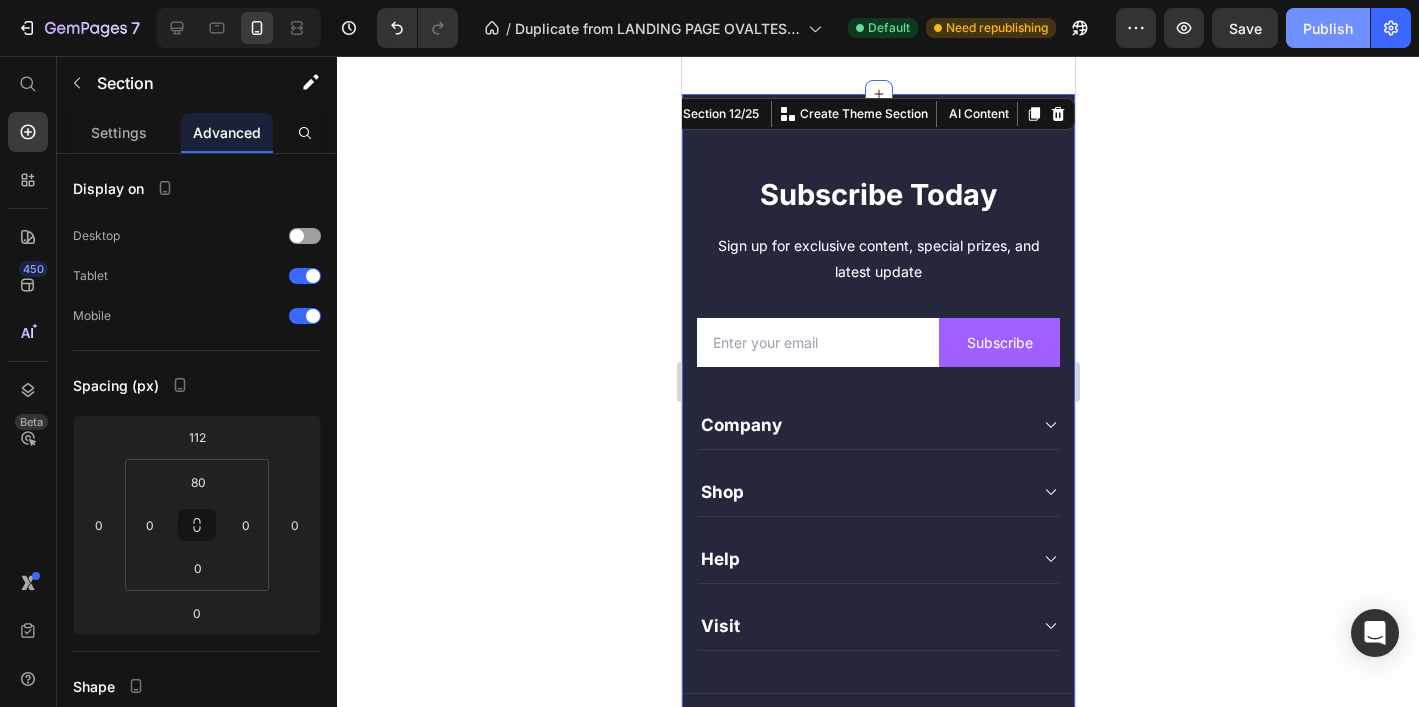 click on "Publish" 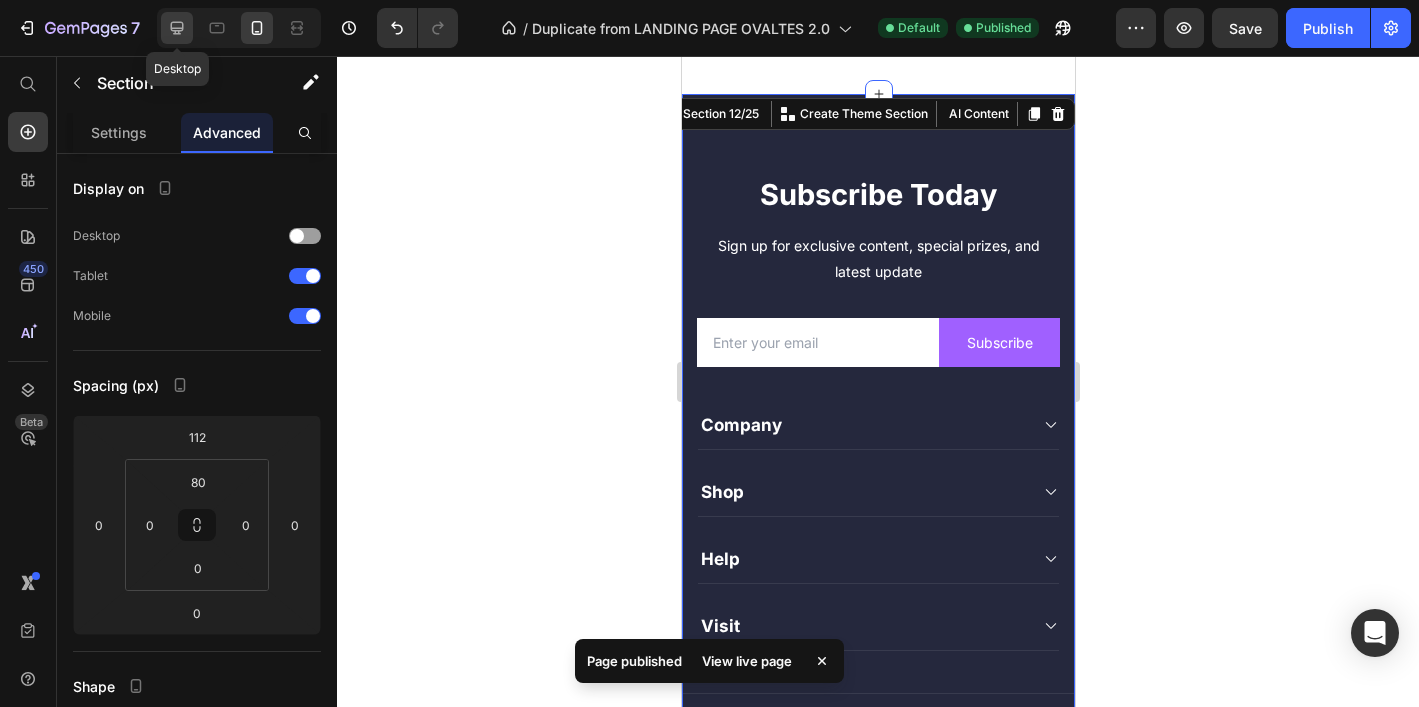 click 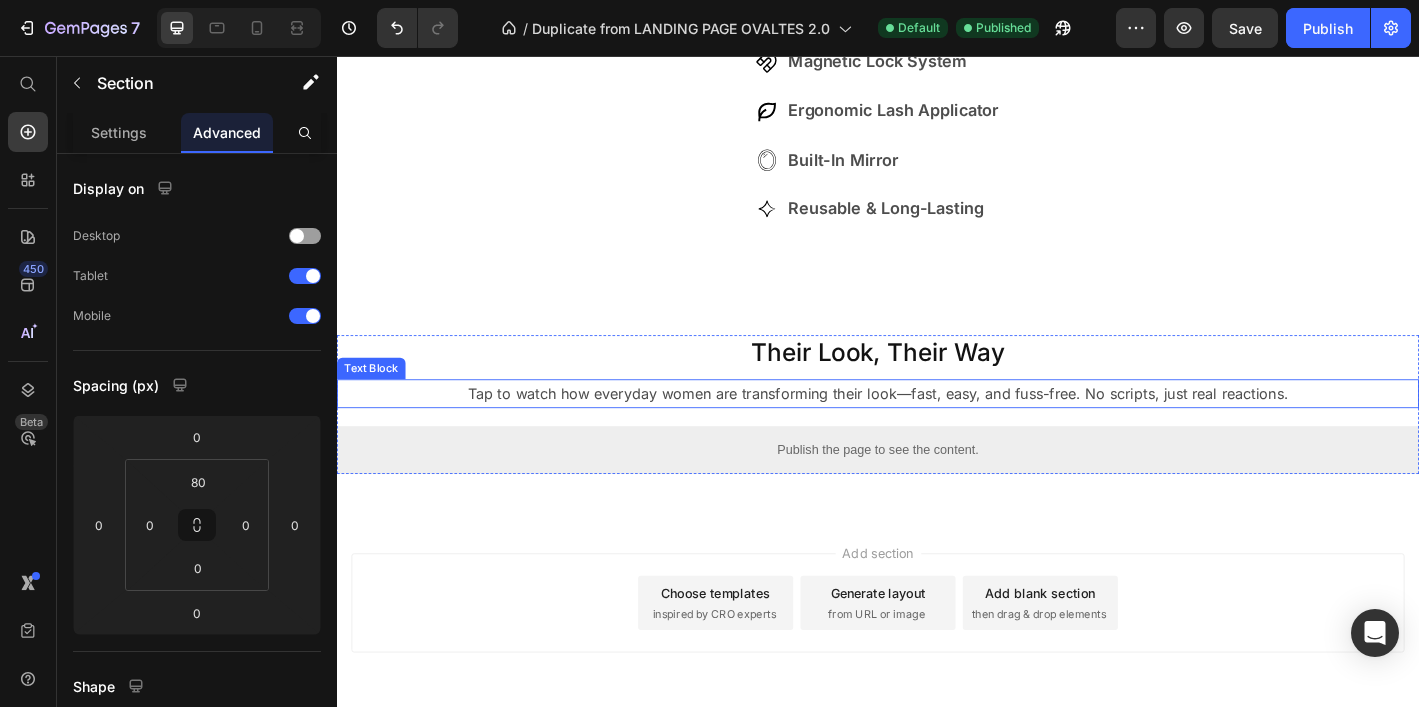 scroll, scrollTop: 4311, scrollLeft: 0, axis: vertical 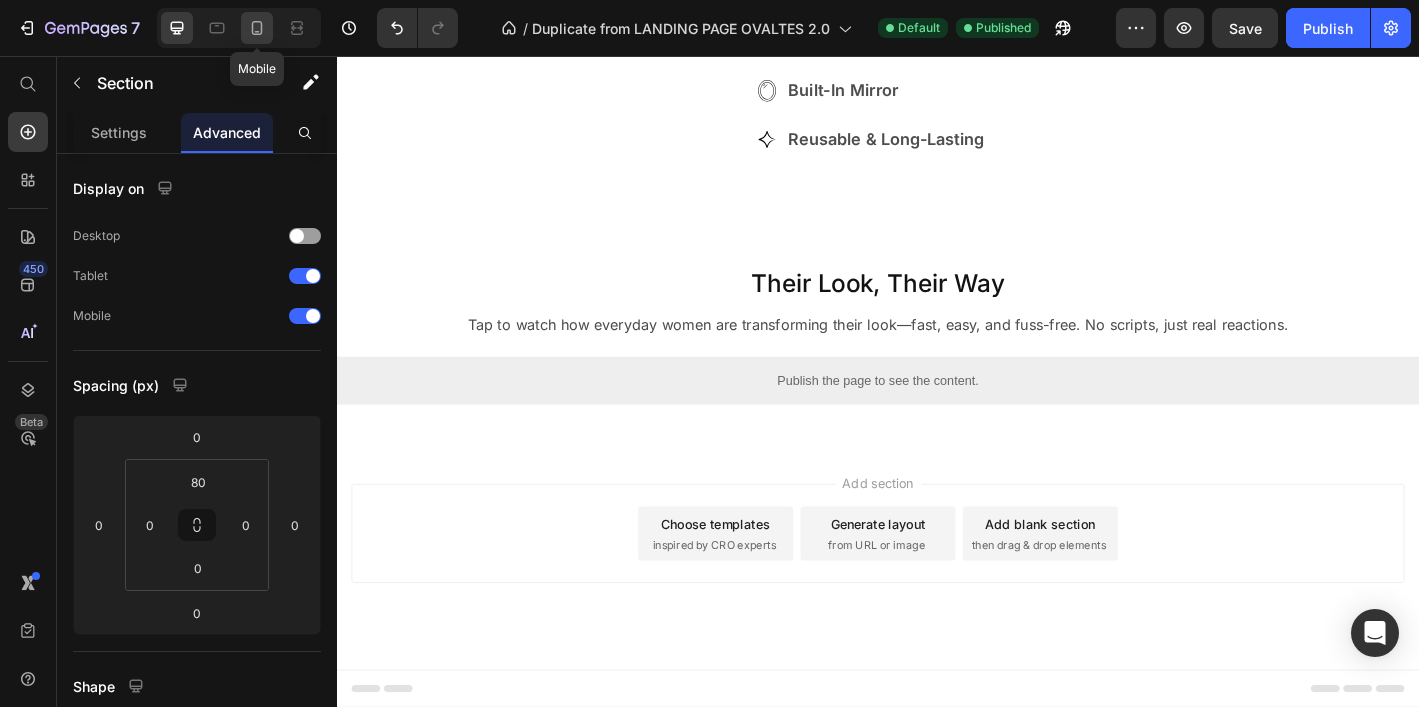 click 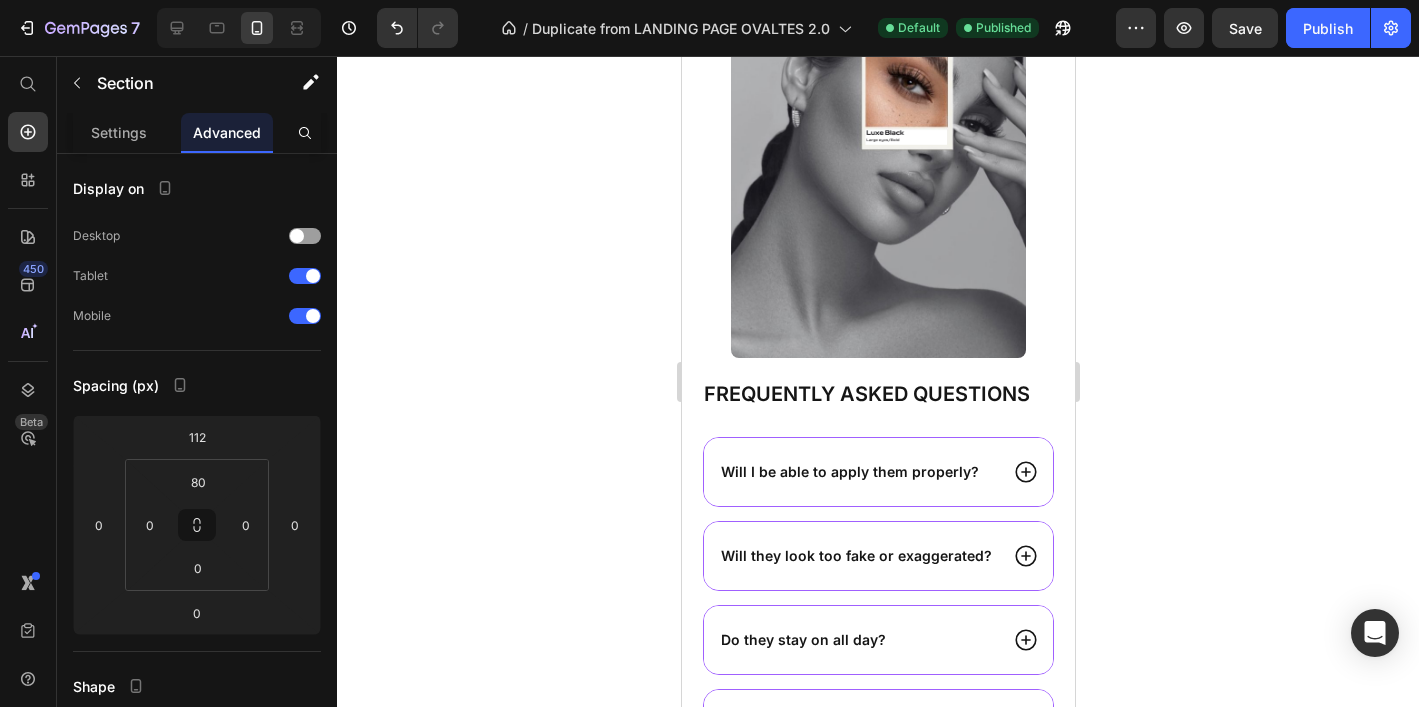scroll, scrollTop: 5994, scrollLeft: 0, axis: vertical 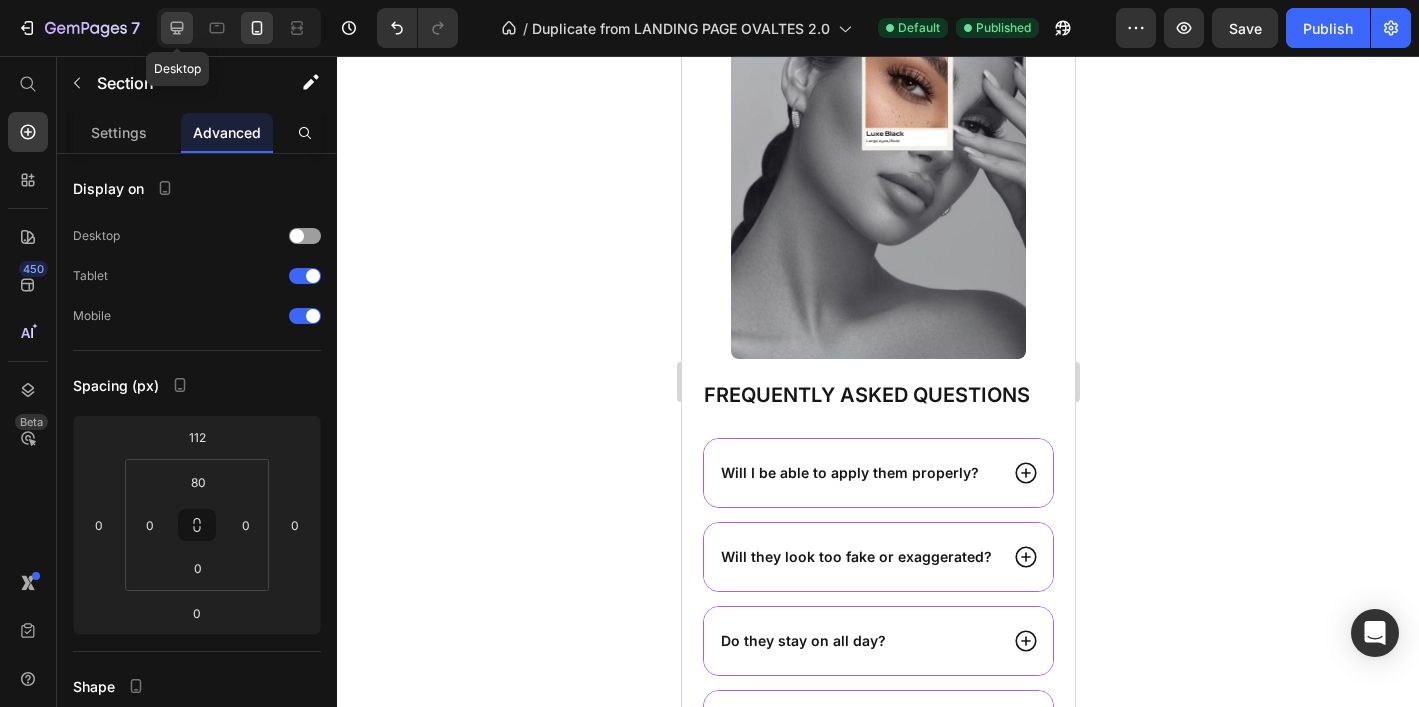 click 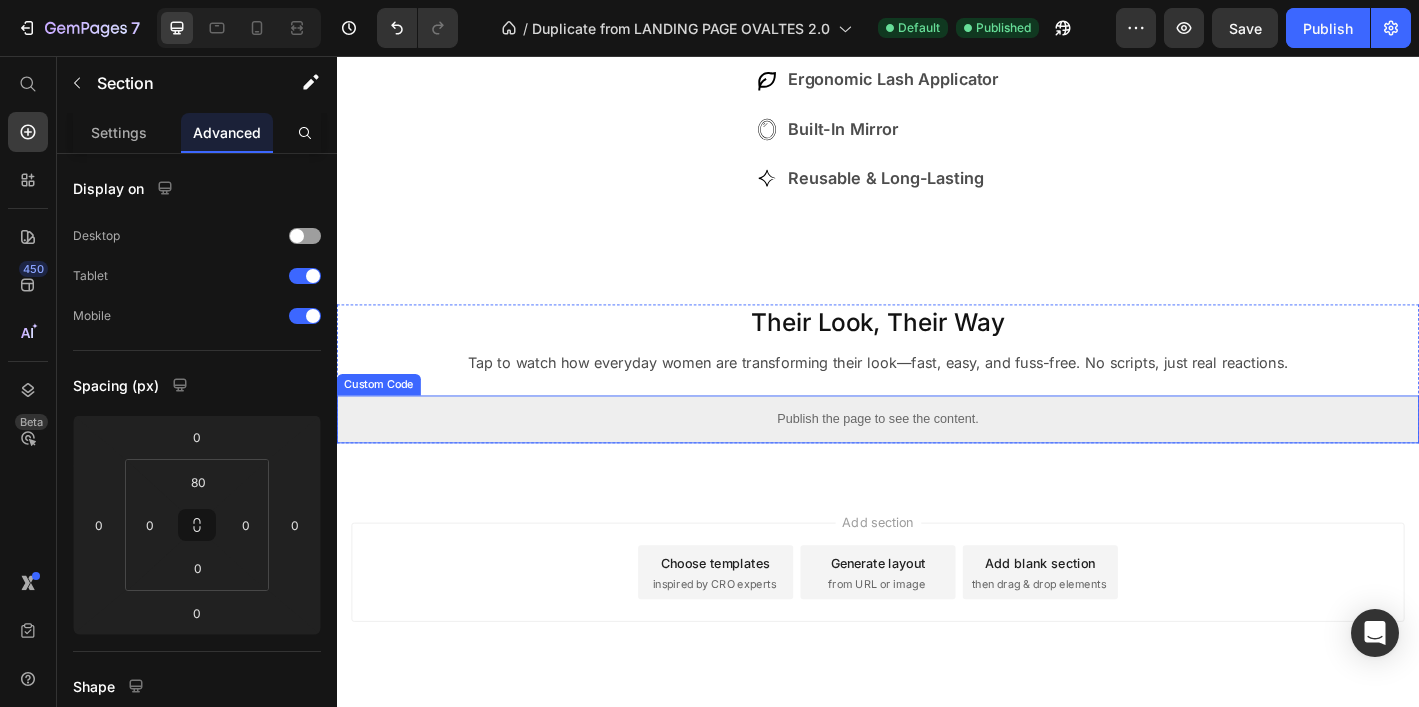 scroll, scrollTop: 4311, scrollLeft: 0, axis: vertical 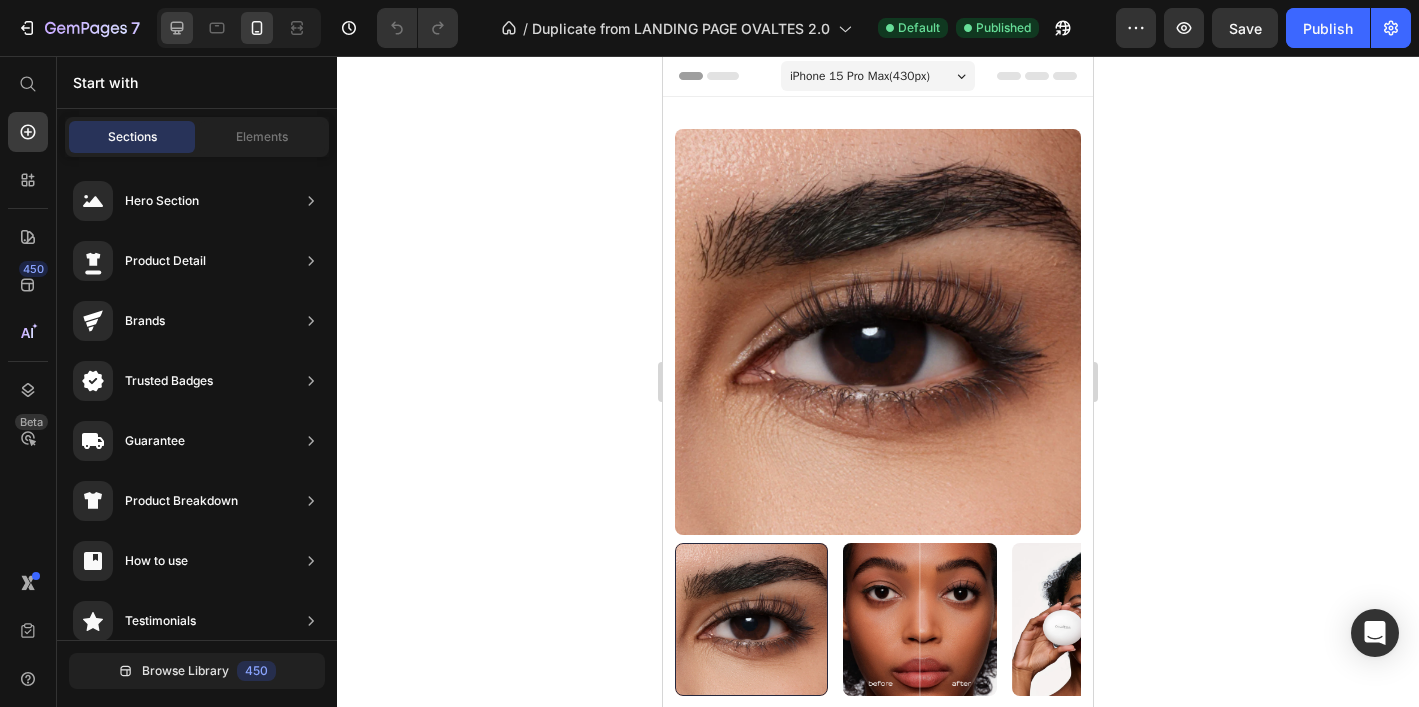 click 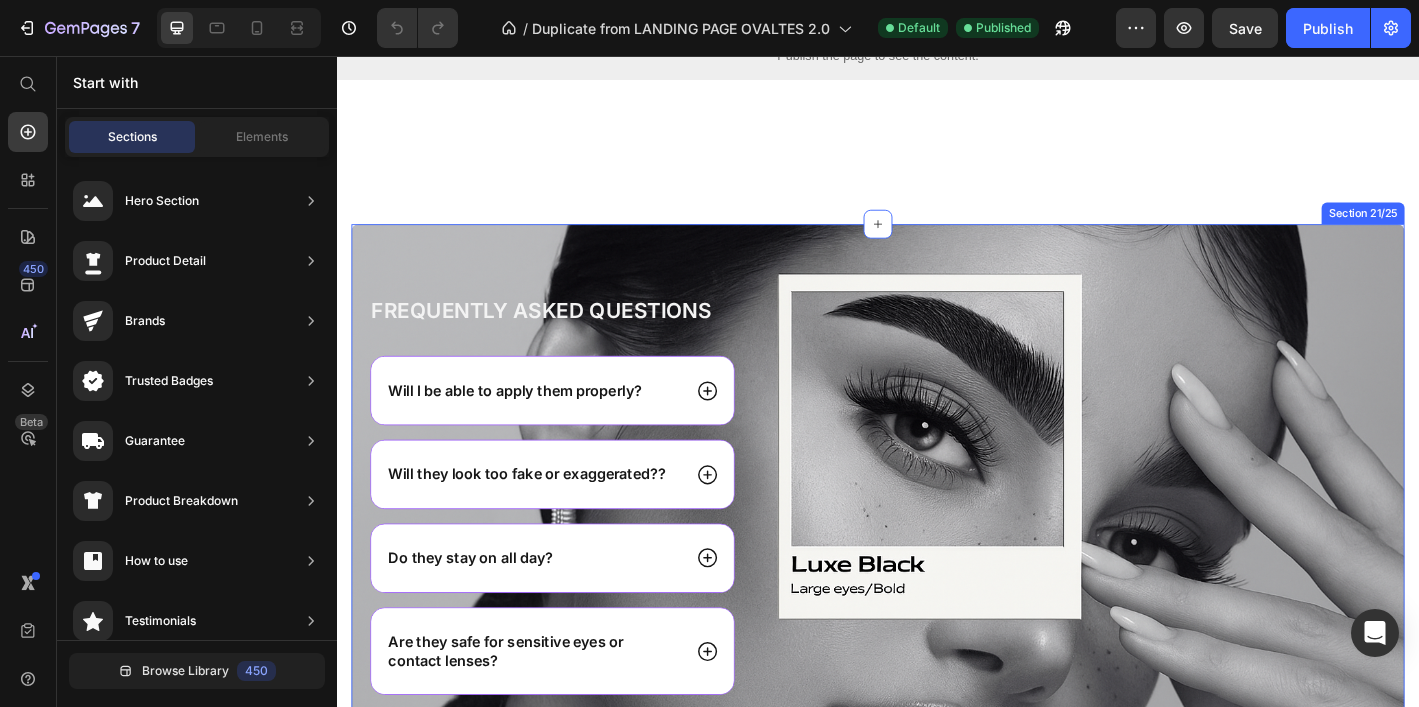 scroll, scrollTop: 4556, scrollLeft: 0, axis: vertical 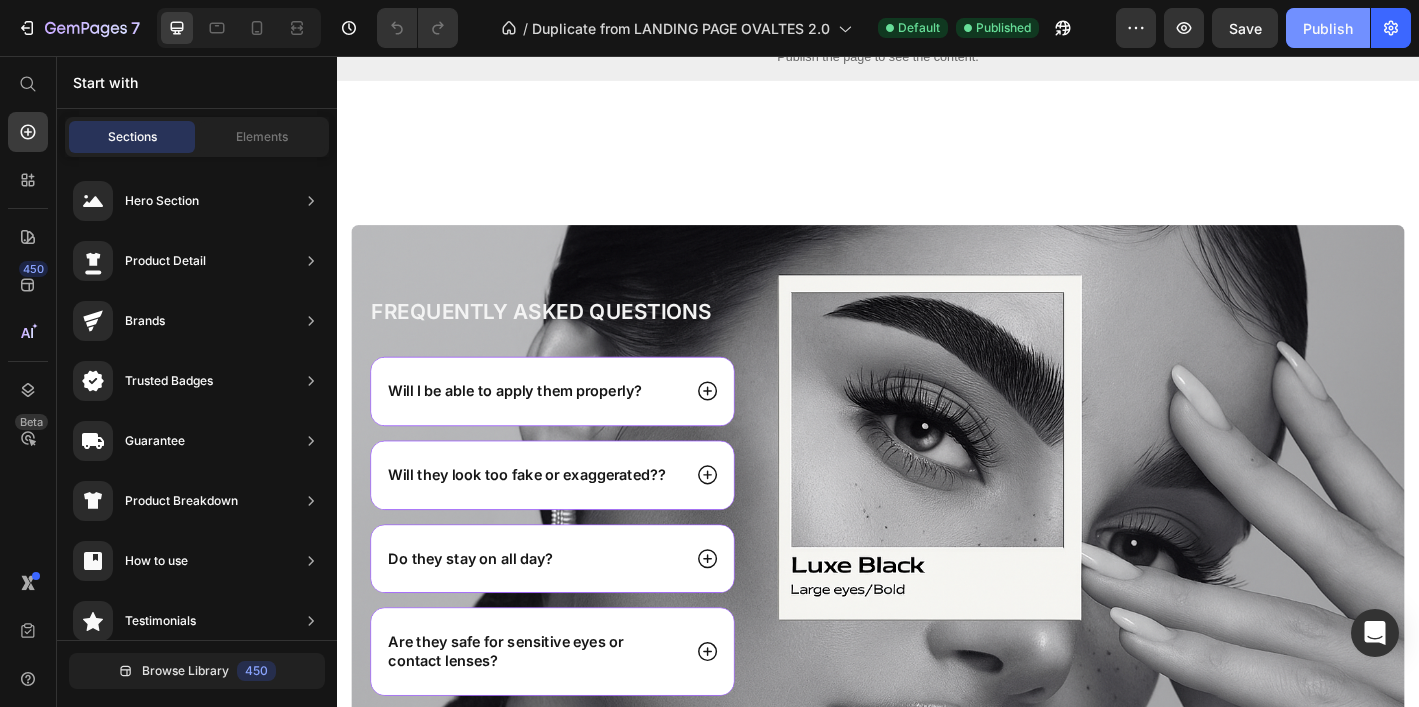 click on "Publish" at bounding box center (1328, 28) 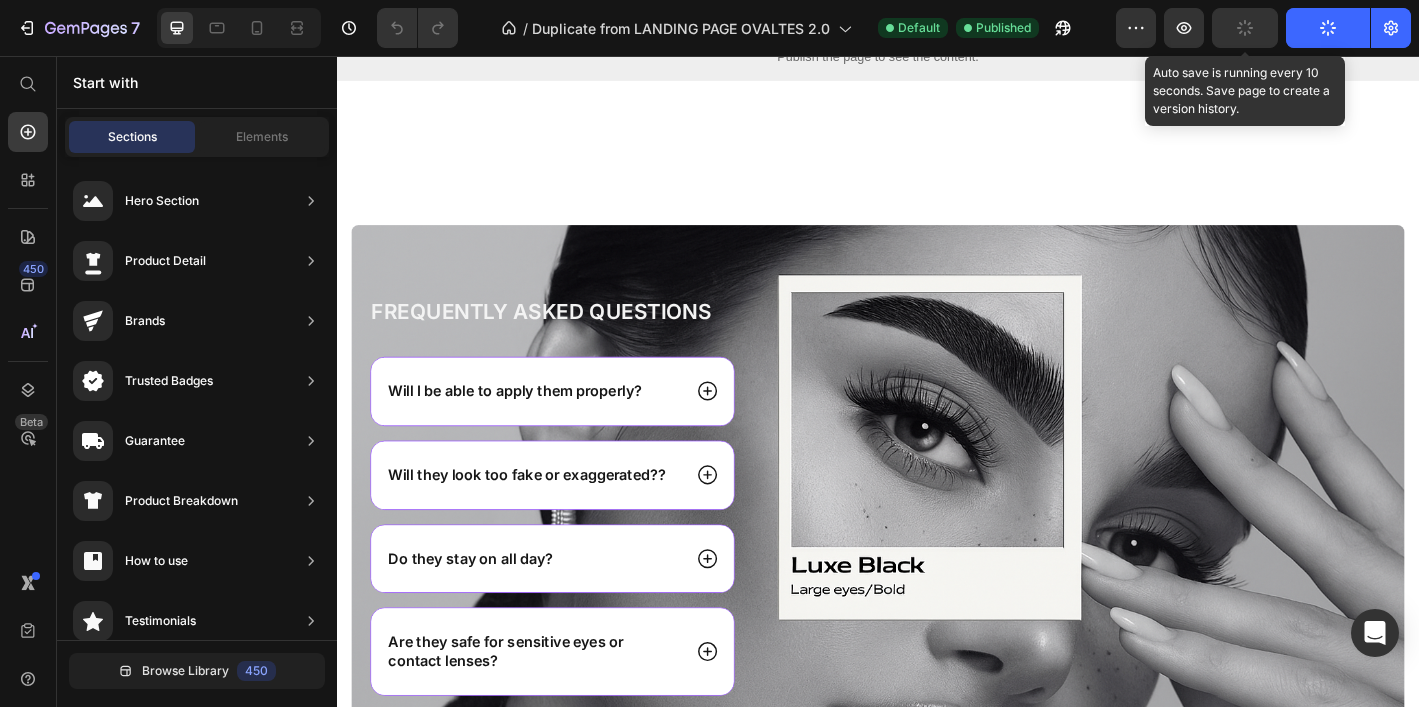 click on "Publish" 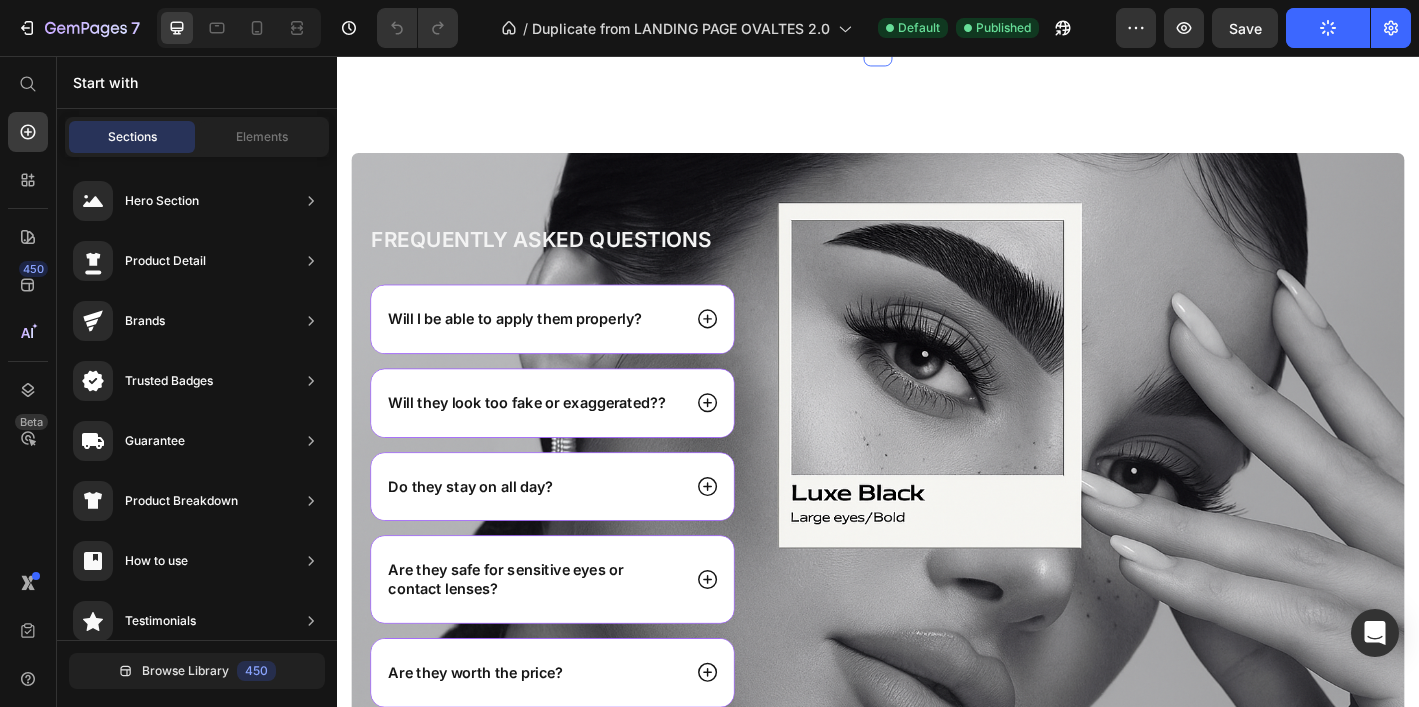 scroll, scrollTop: 4392, scrollLeft: 0, axis: vertical 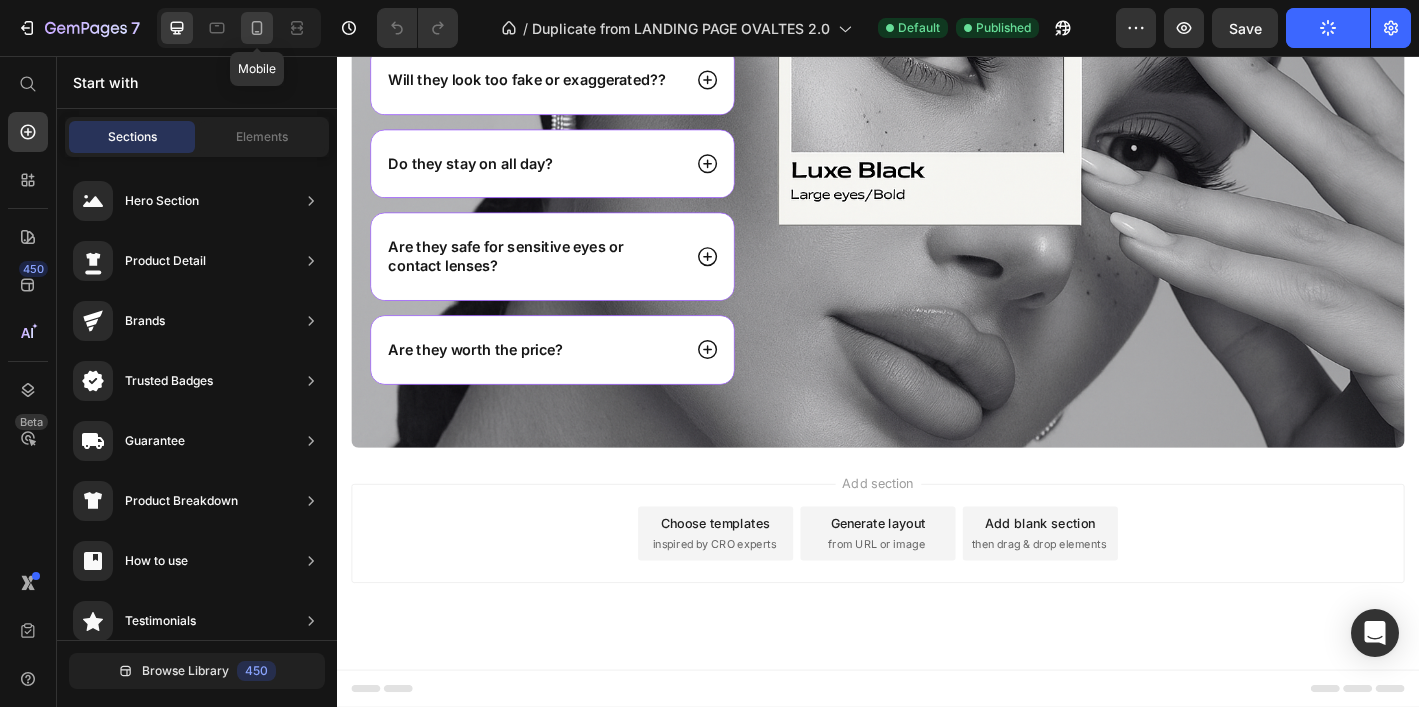 click 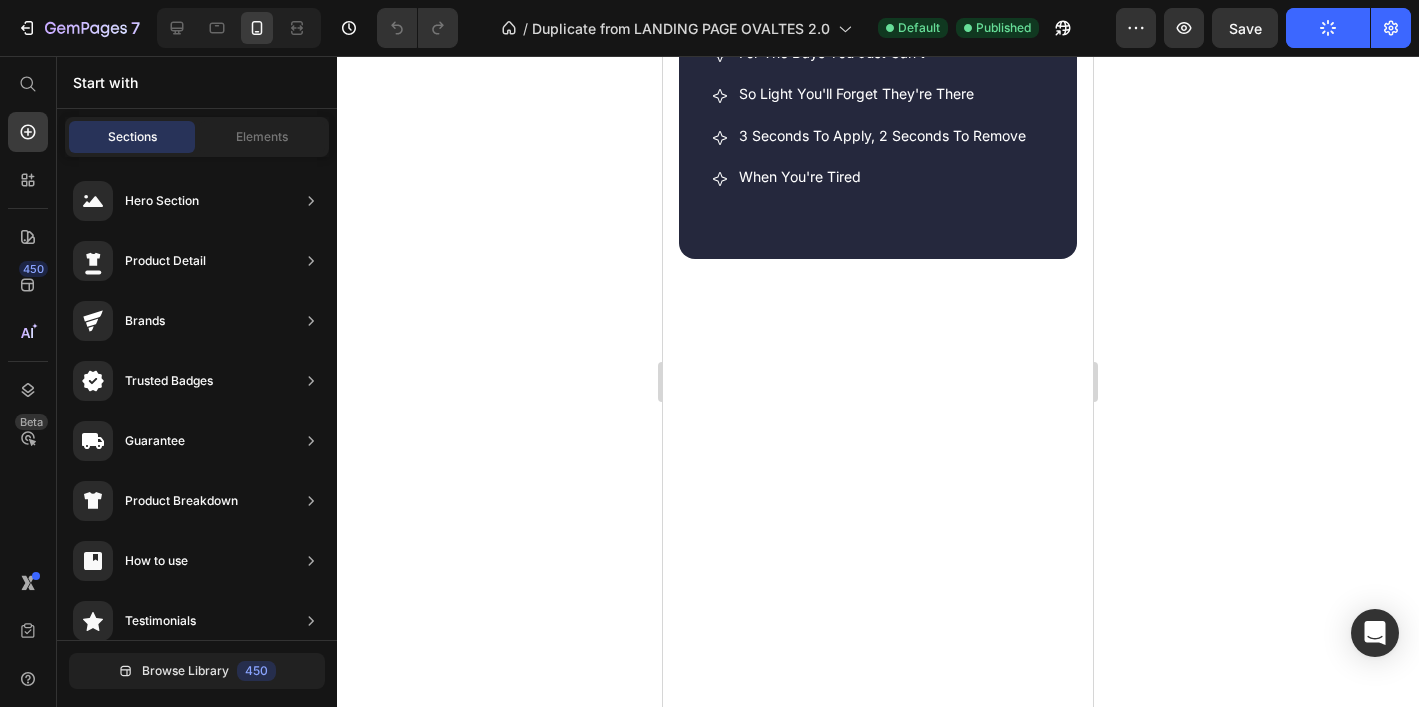 scroll, scrollTop: 5004, scrollLeft: 0, axis: vertical 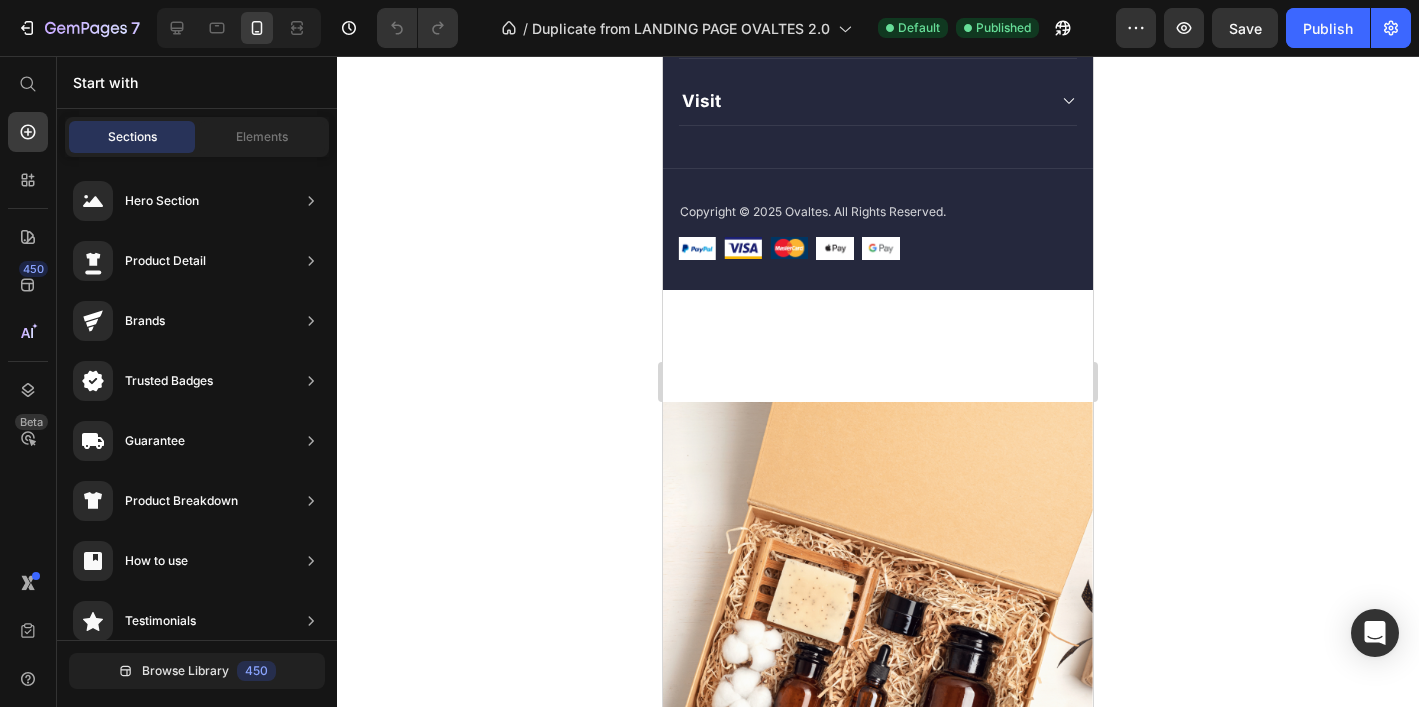 click at bounding box center [811, -183] 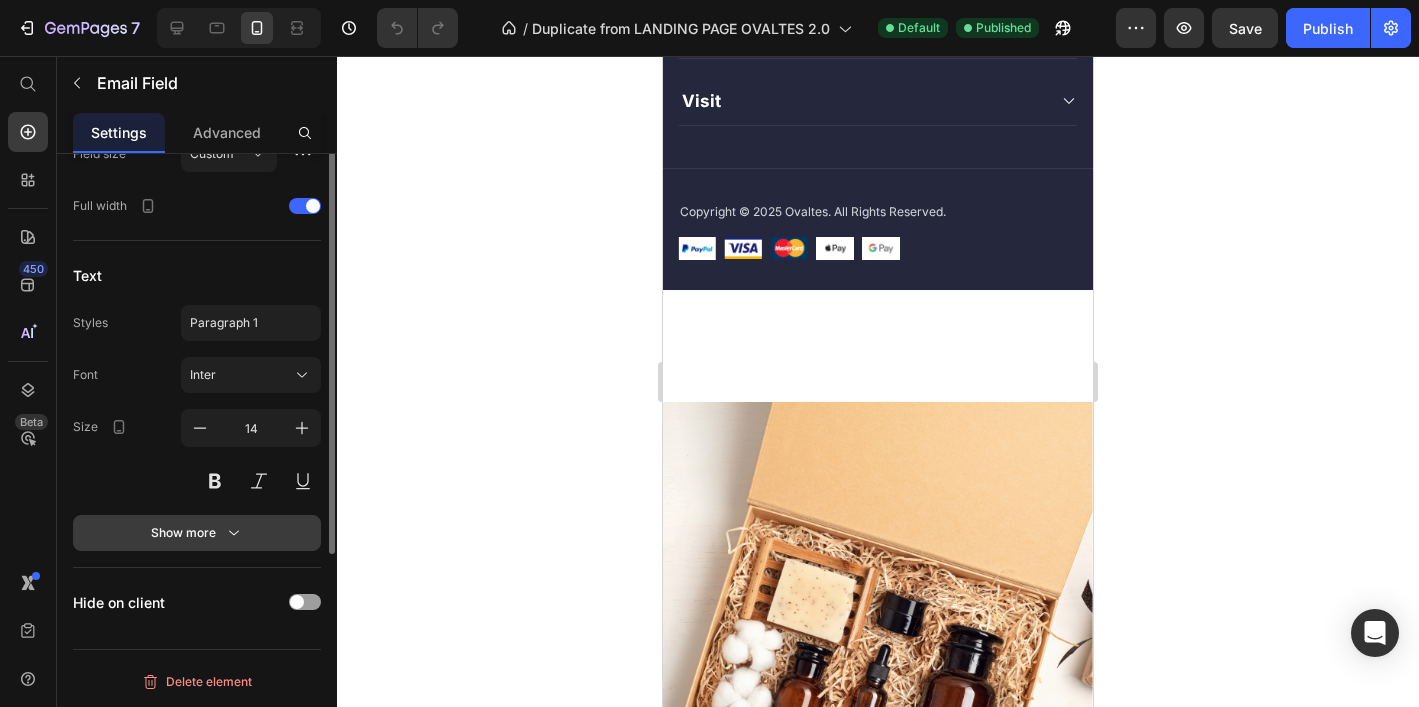 scroll, scrollTop: 0, scrollLeft: 0, axis: both 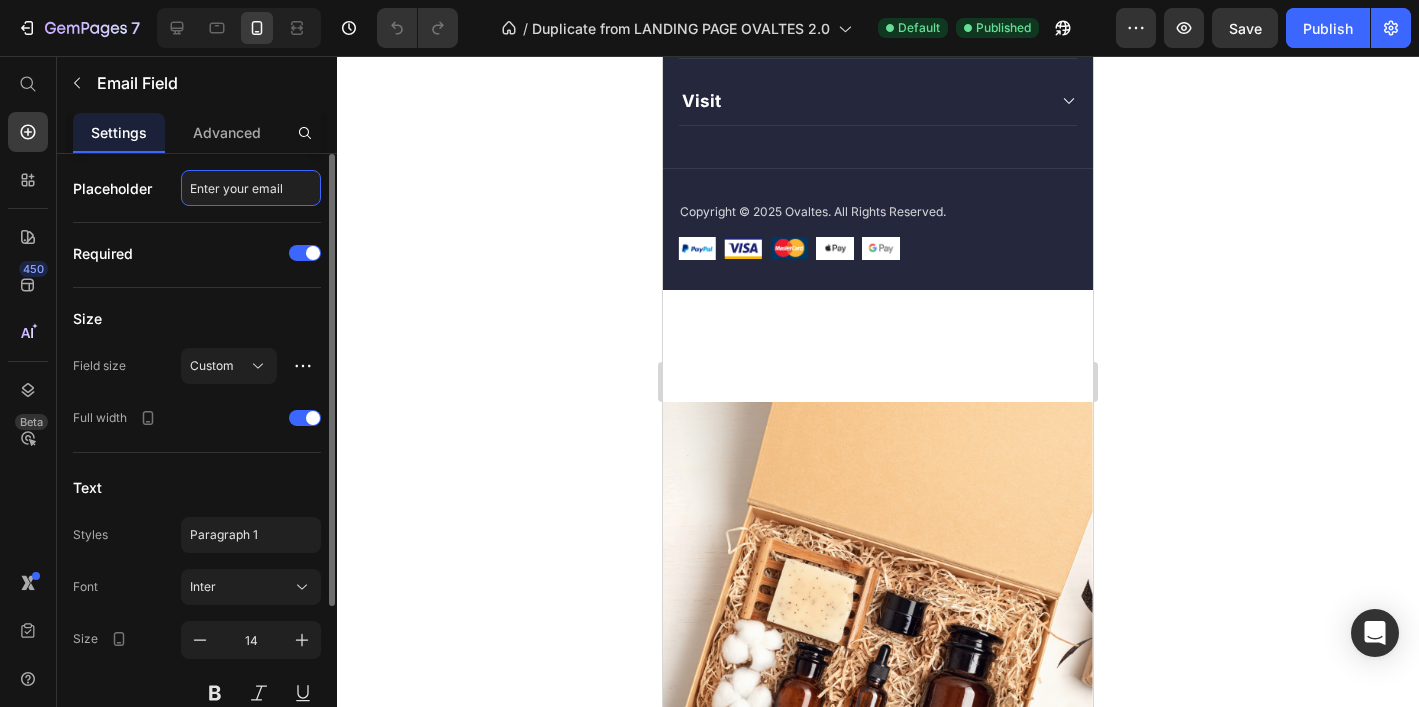 drag, startPoint x: 270, startPoint y: 188, endPoint x: 178, endPoint y: 192, distance: 92.086914 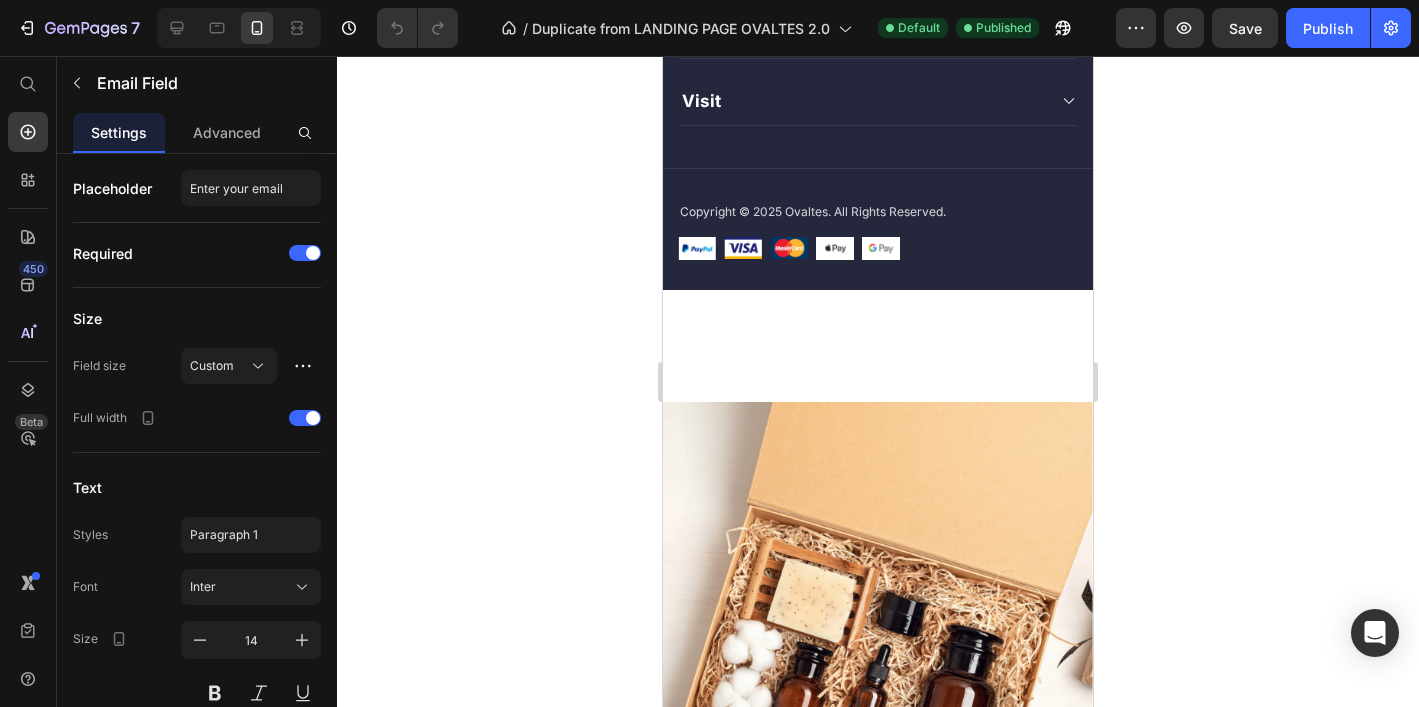 click 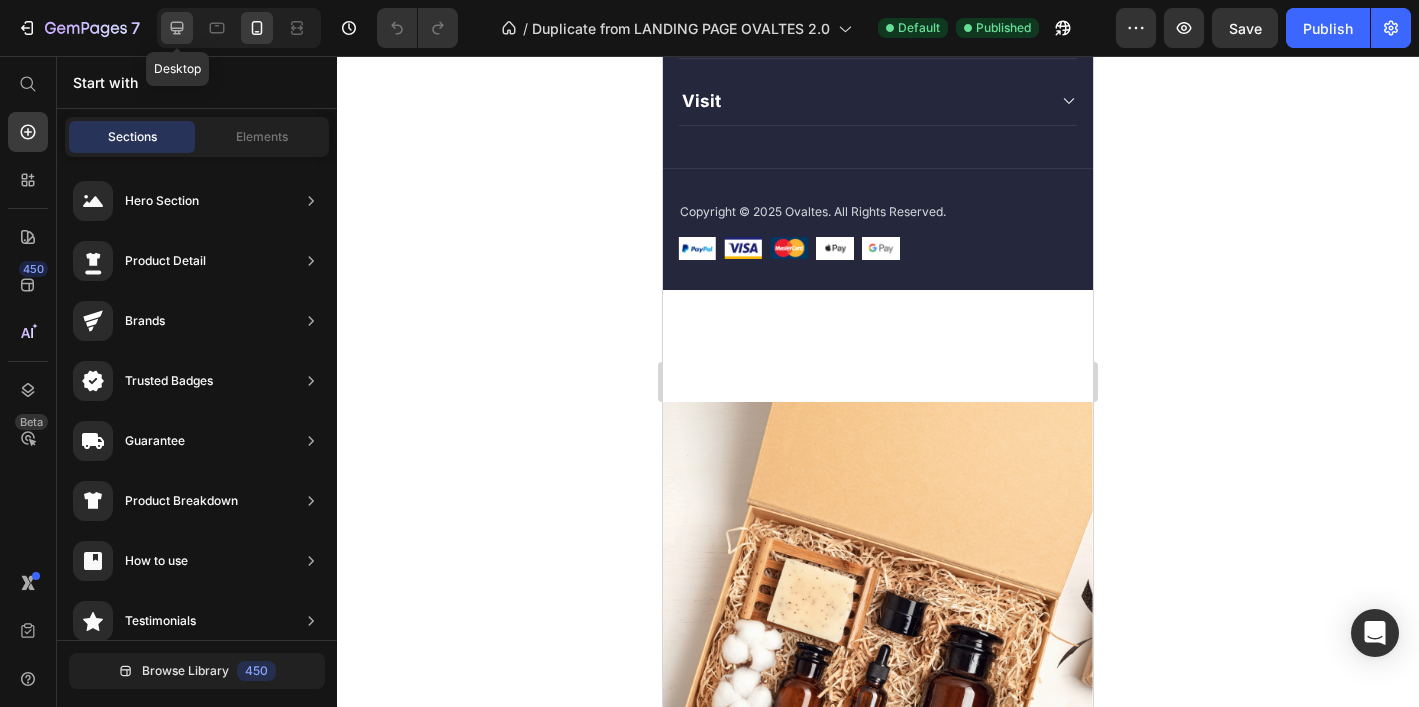 click 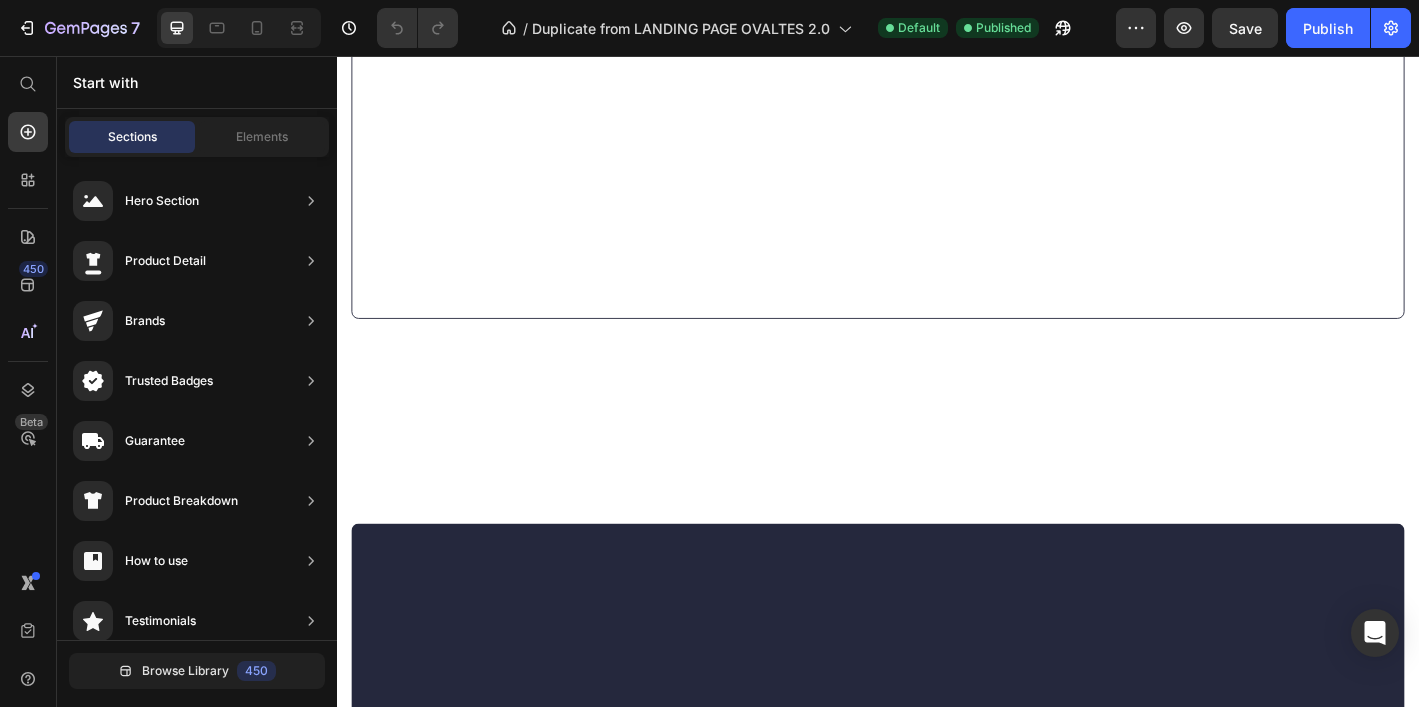 scroll, scrollTop: 5108, scrollLeft: 0, axis: vertical 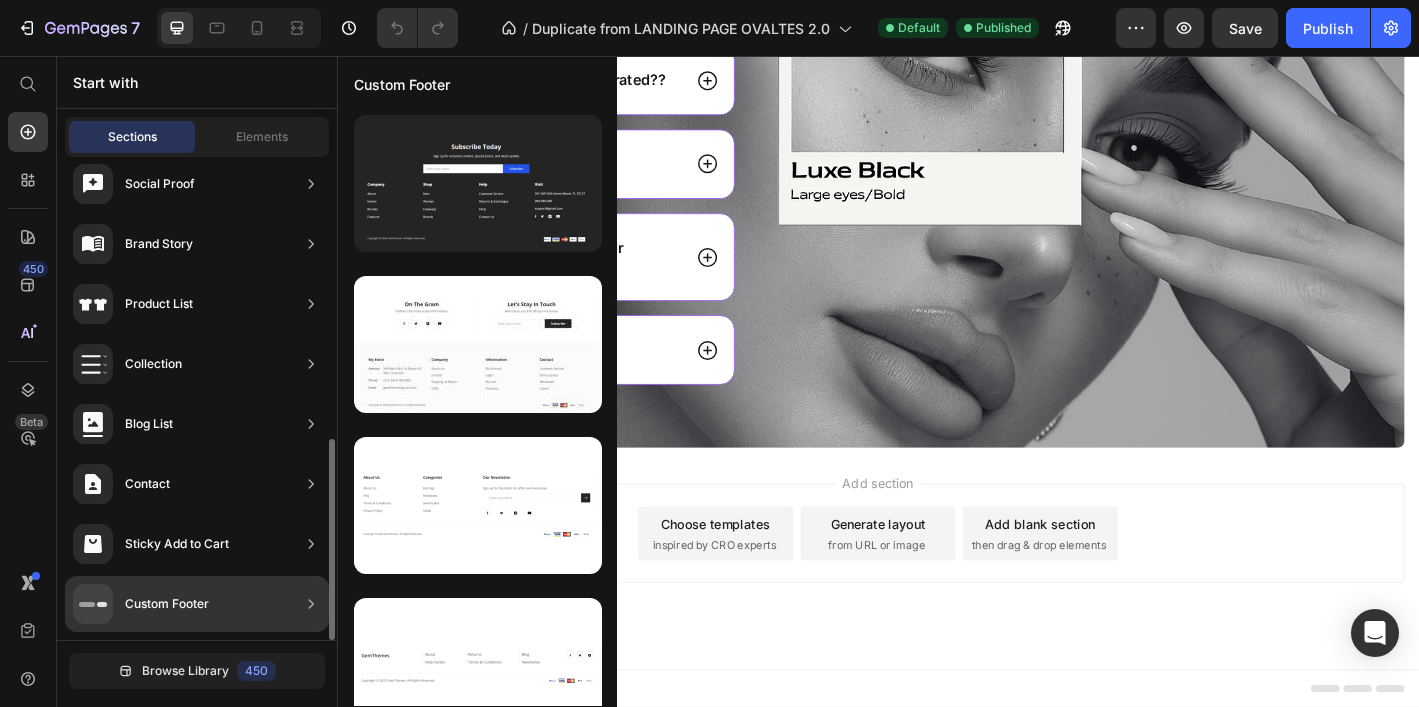drag, startPoint x: 213, startPoint y: 615, endPoint x: 225, endPoint y: 590, distance: 27.730848 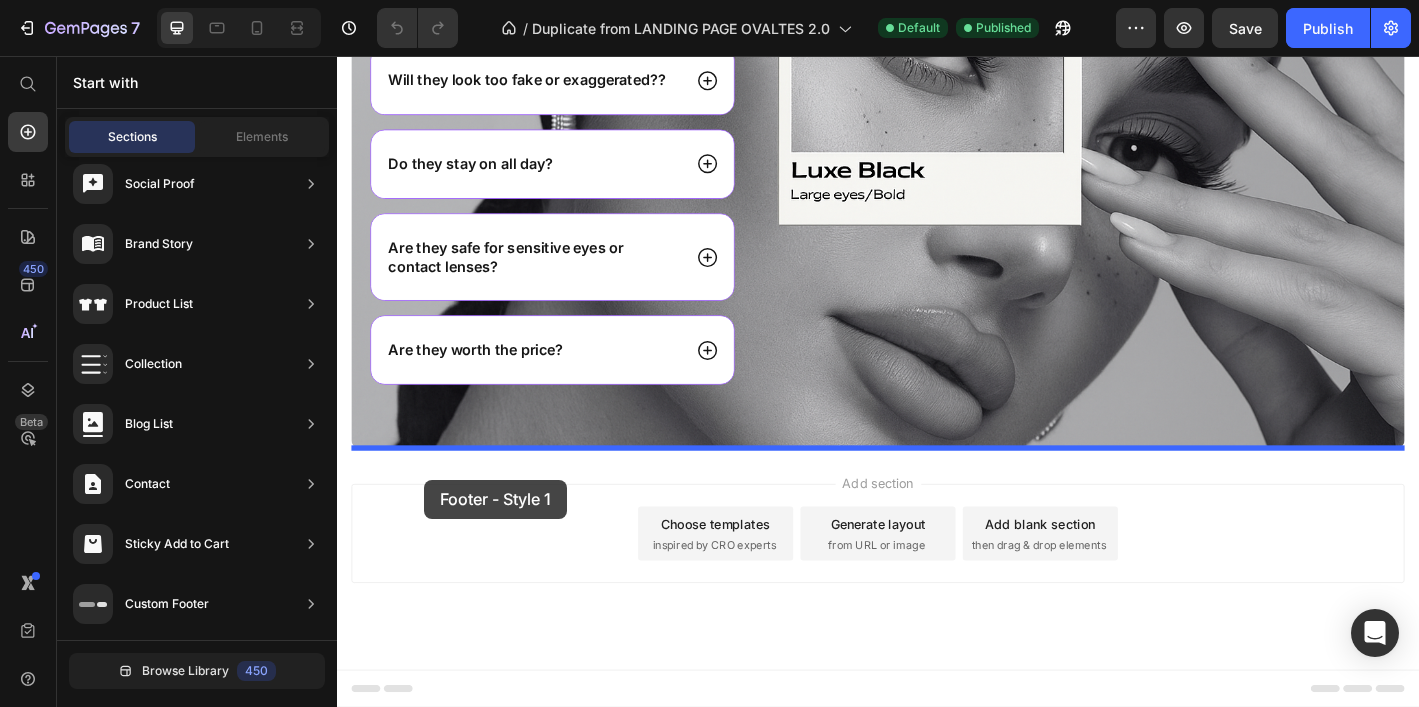 drag, startPoint x: 726, startPoint y: 233, endPoint x: 434, endPoint y: 526, distance: 413.65808 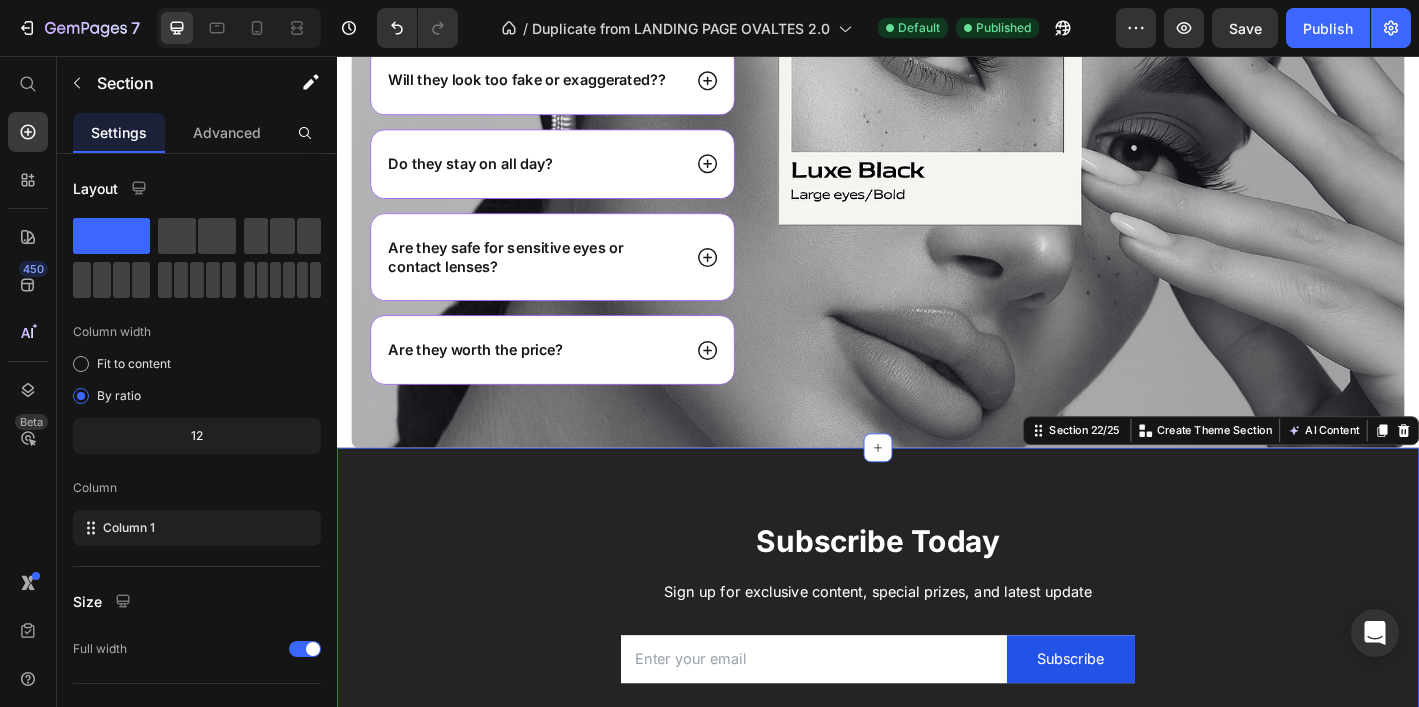 scroll, scrollTop: 5472, scrollLeft: 0, axis: vertical 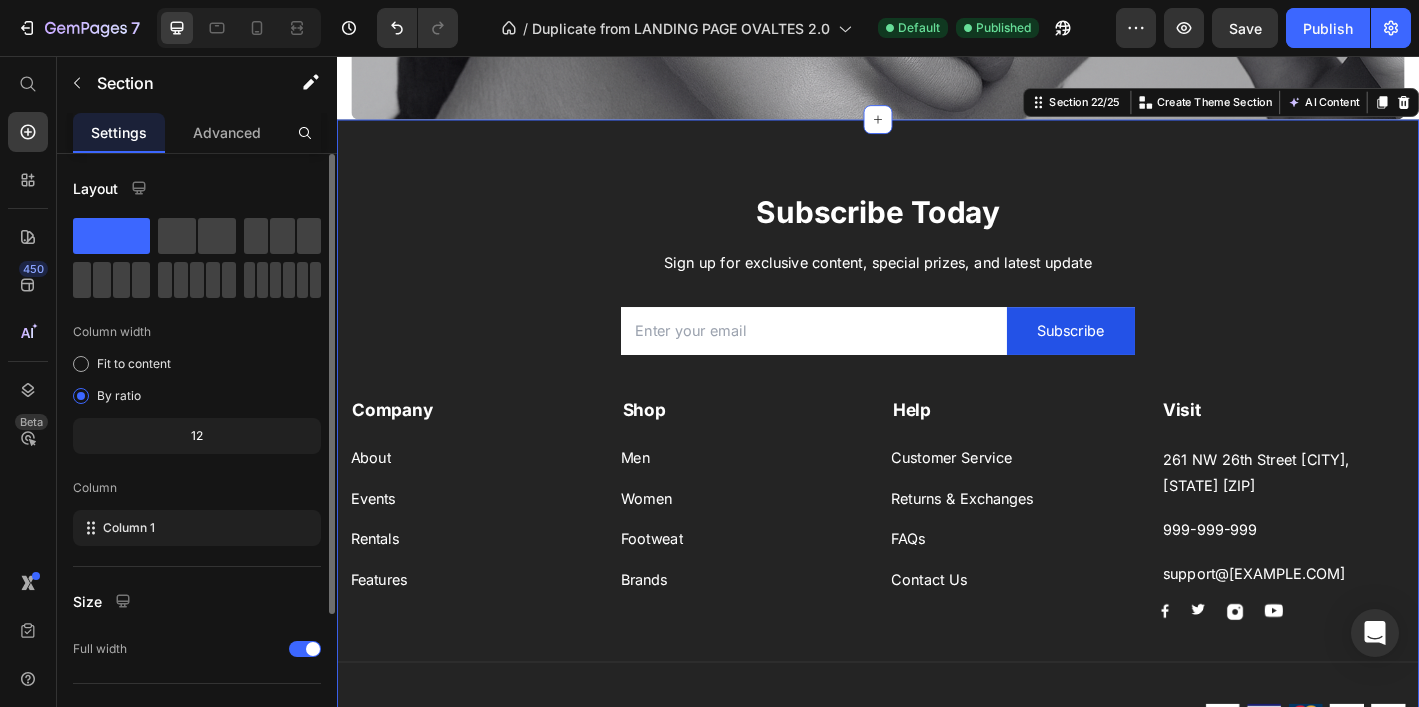 drag, startPoint x: 210, startPoint y: 124, endPoint x: 214, endPoint y: 195, distance: 71.11259 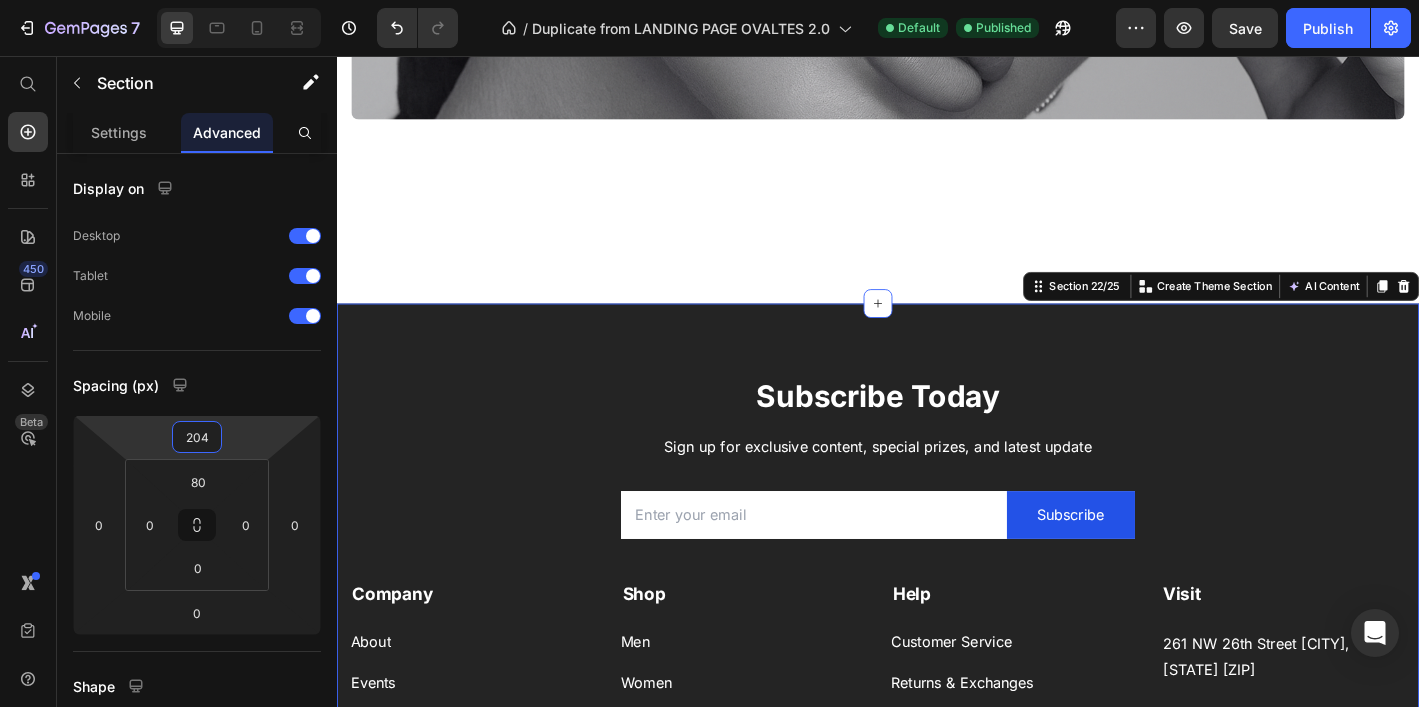 type on "200" 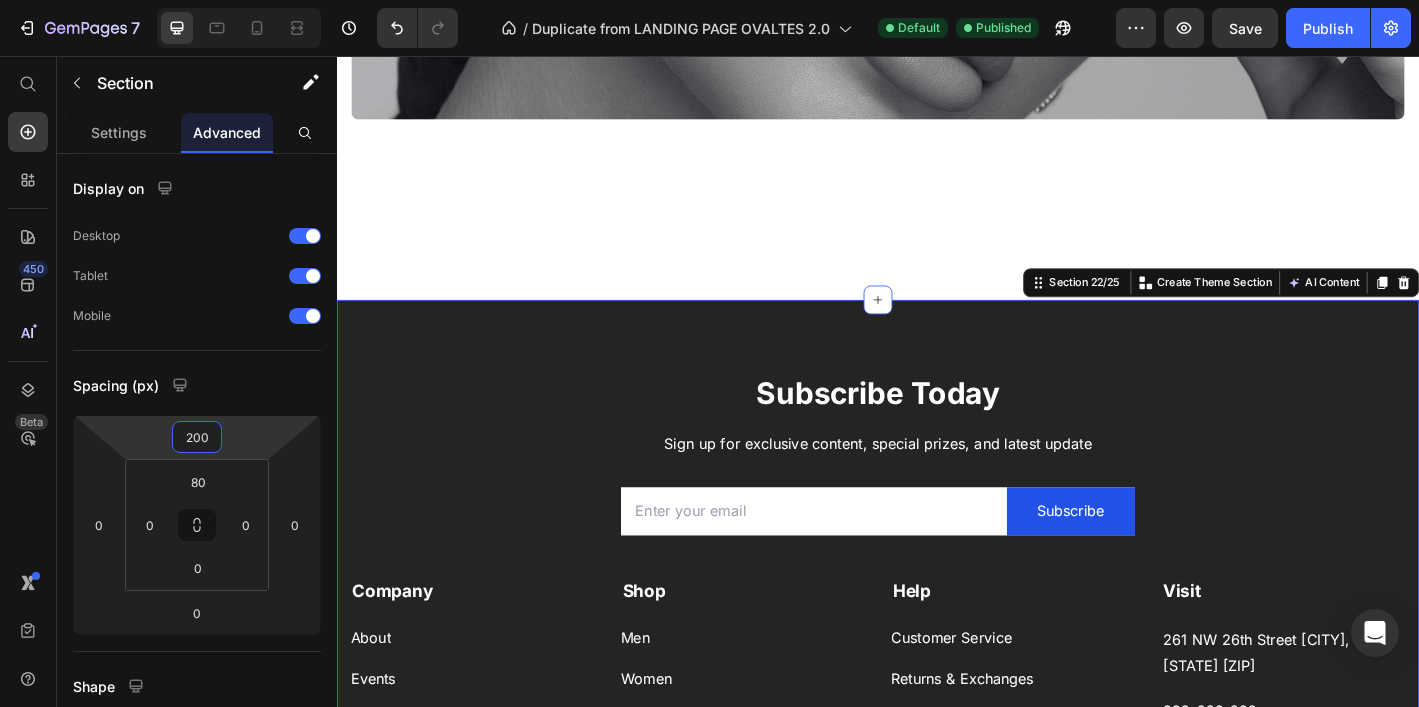 drag, startPoint x: 240, startPoint y: 435, endPoint x: 255, endPoint y: 335, distance: 101.118744 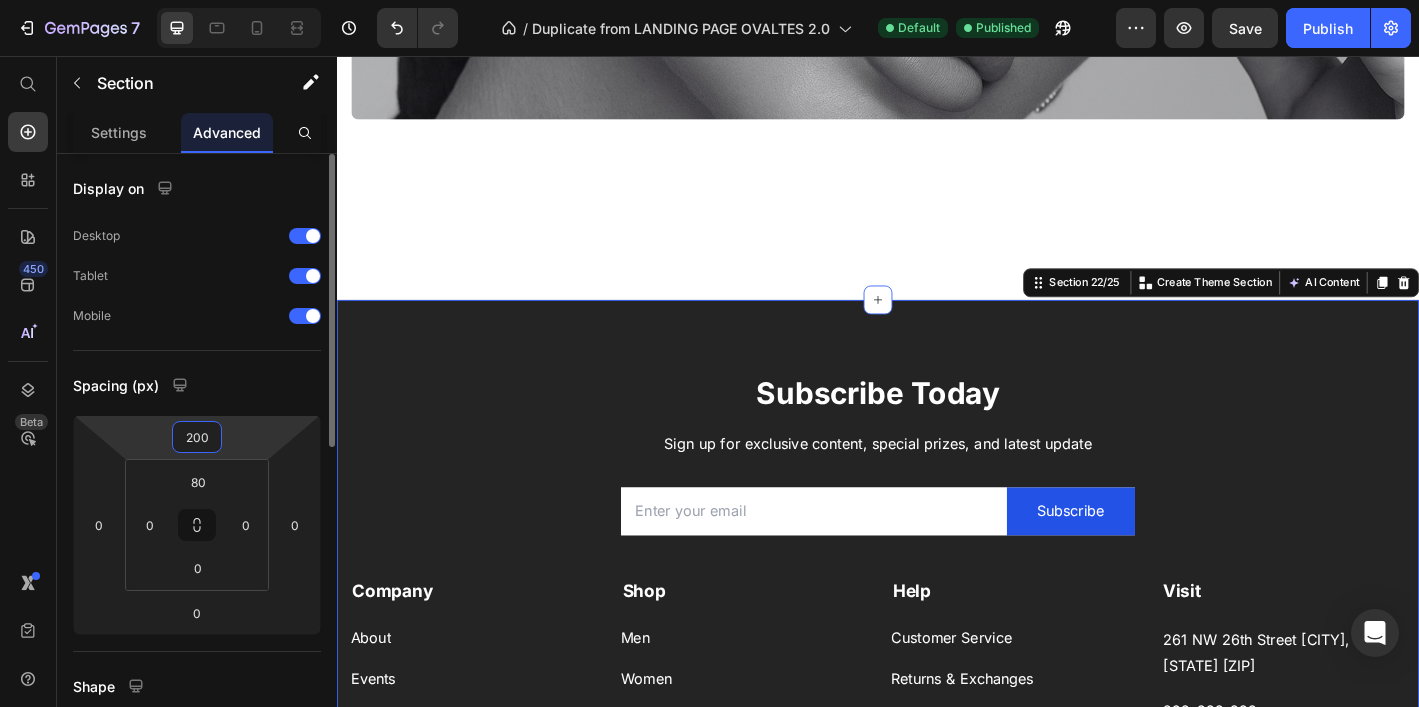 click on "Display on Desktop Tablet Mobile Spacing (px) 200 0 0 0 80 0 0 0 Shape Border Corner Shadow Position Opacity 100 % Animation Interaction Upgrade to Optimize plan  to unlock Interaction & other premium features. CSS class" at bounding box center [197, 739] 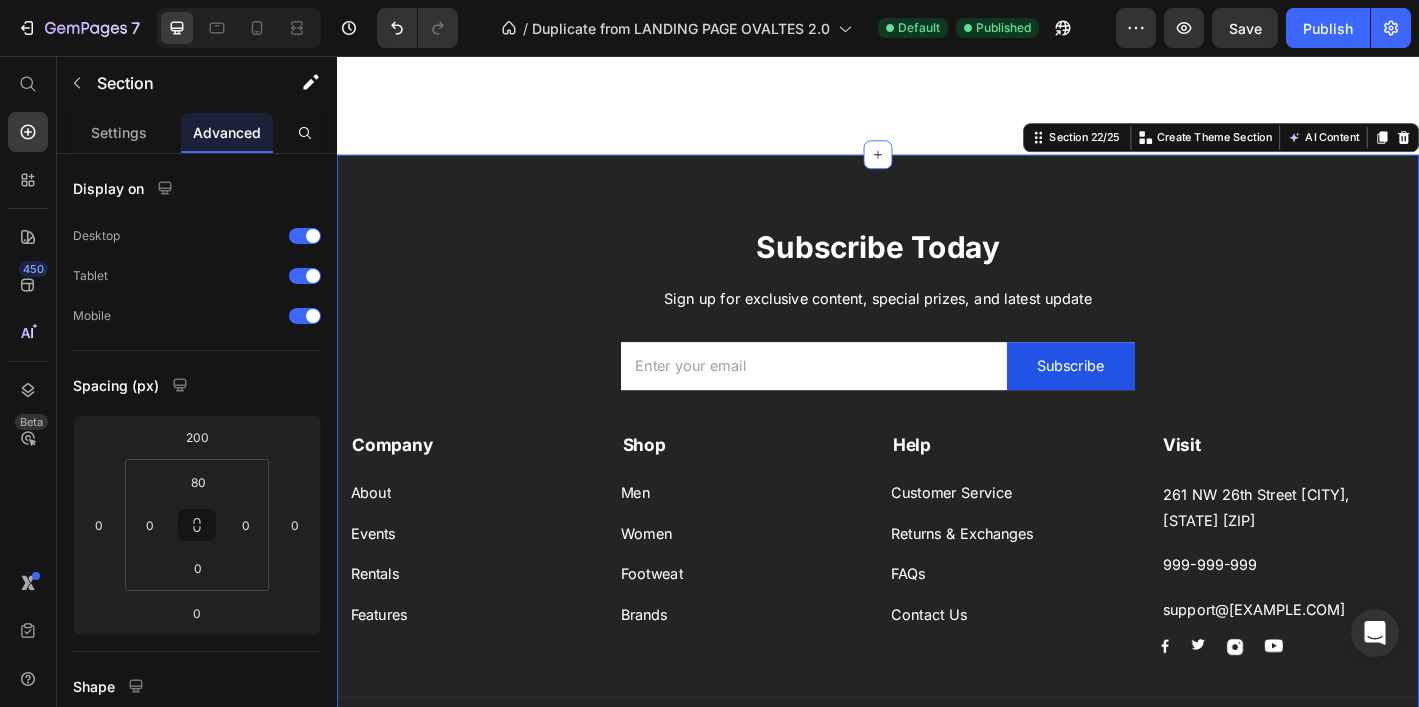 scroll, scrollTop: 5634, scrollLeft: 0, axis: vertical 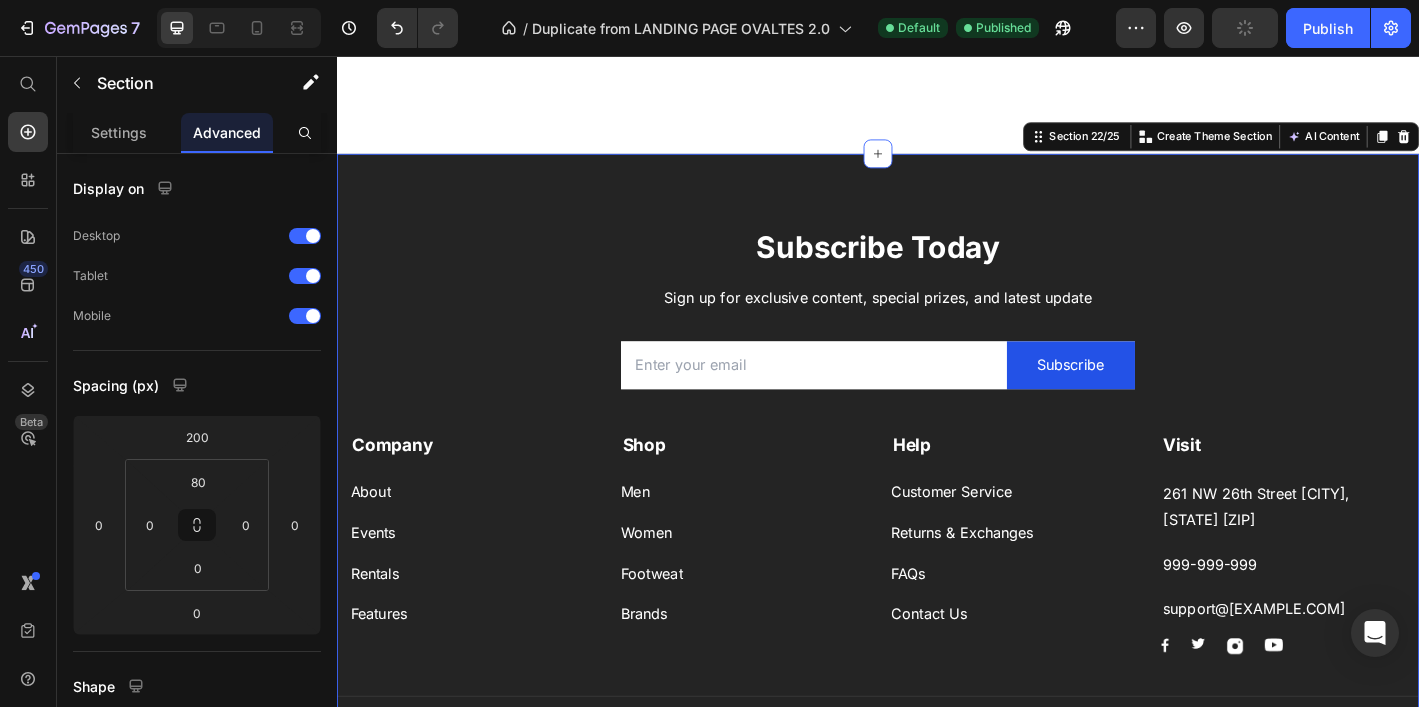 click on "Text block 261 NW 26th Street [CITY], [STATE] [ZIP] Text block [PHONE] Text block support@[EXAMPLE.COM]" at bounding box center (937, 514) 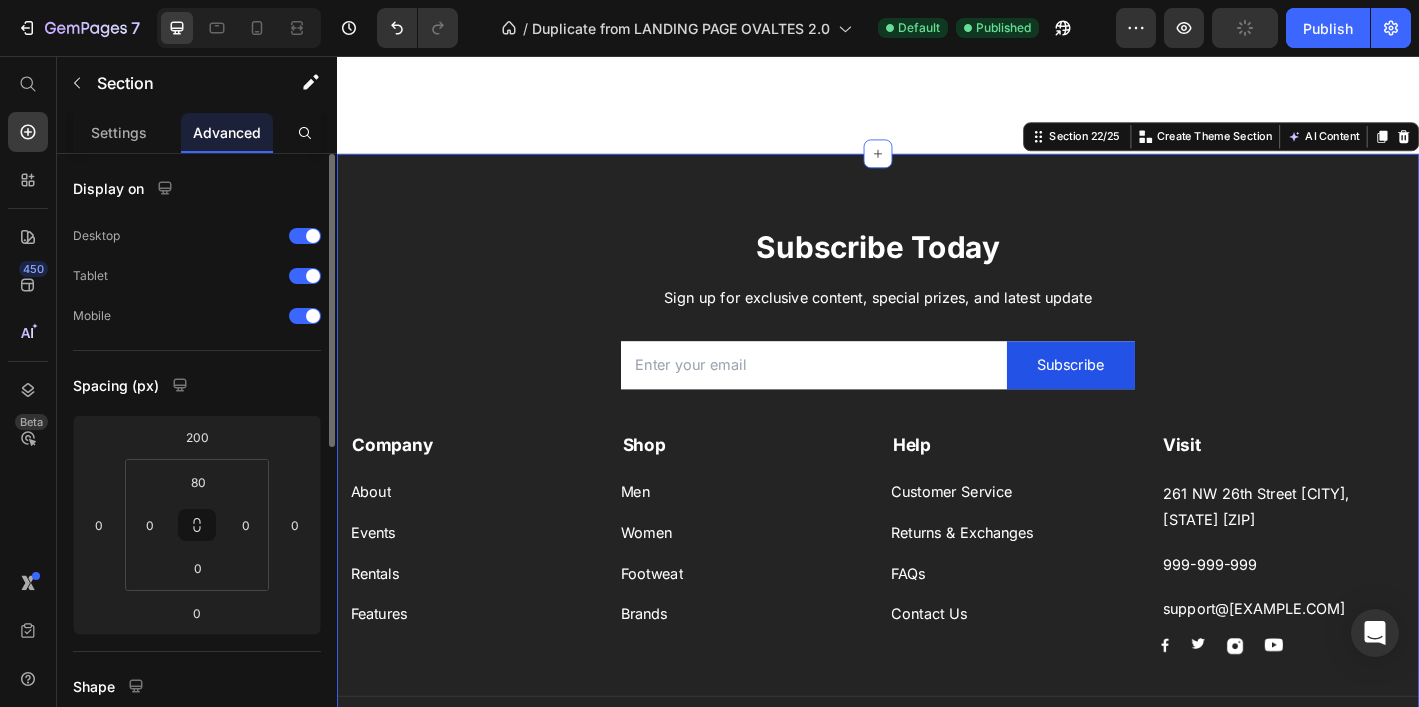 drag, startPoint x: 137, startPoint y: 126, endPoint x: 176, endPoint y: 209, distance: 91.706055 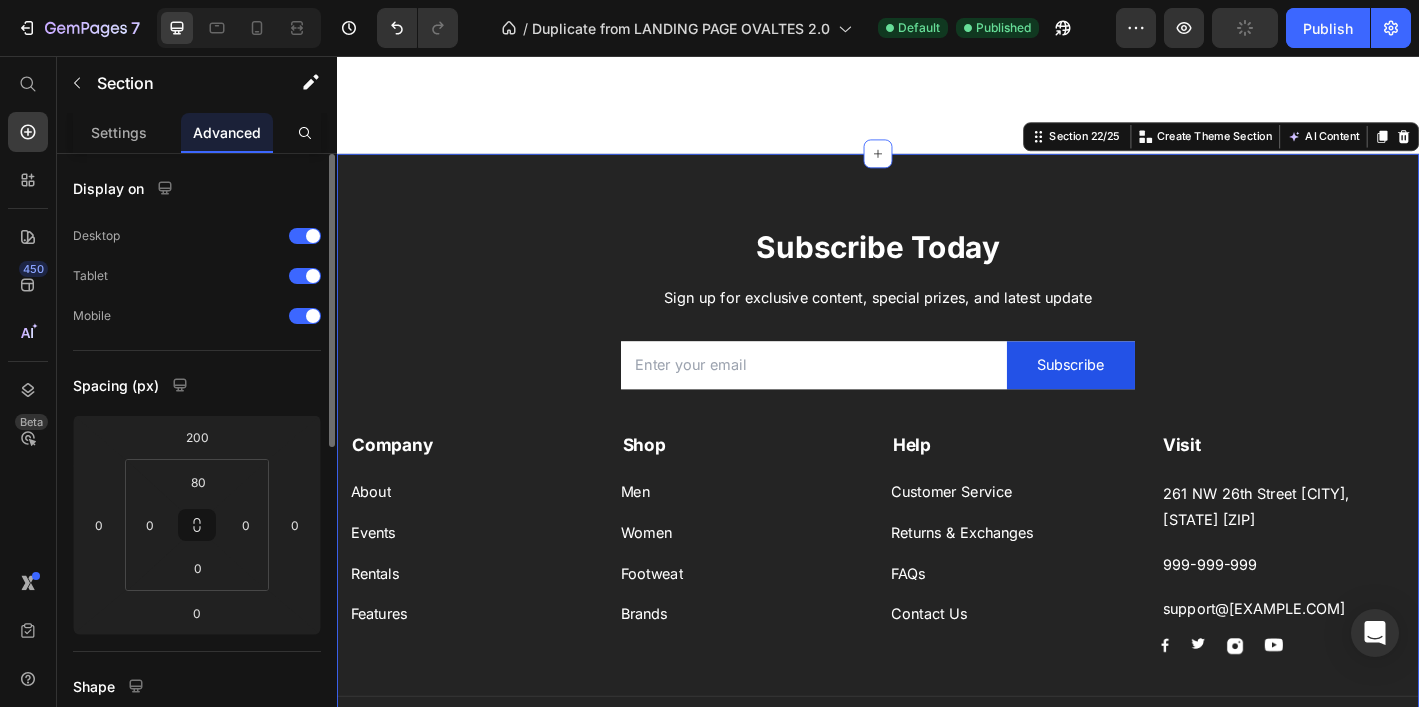 click on "Settings" at bounding box center [119, 132] 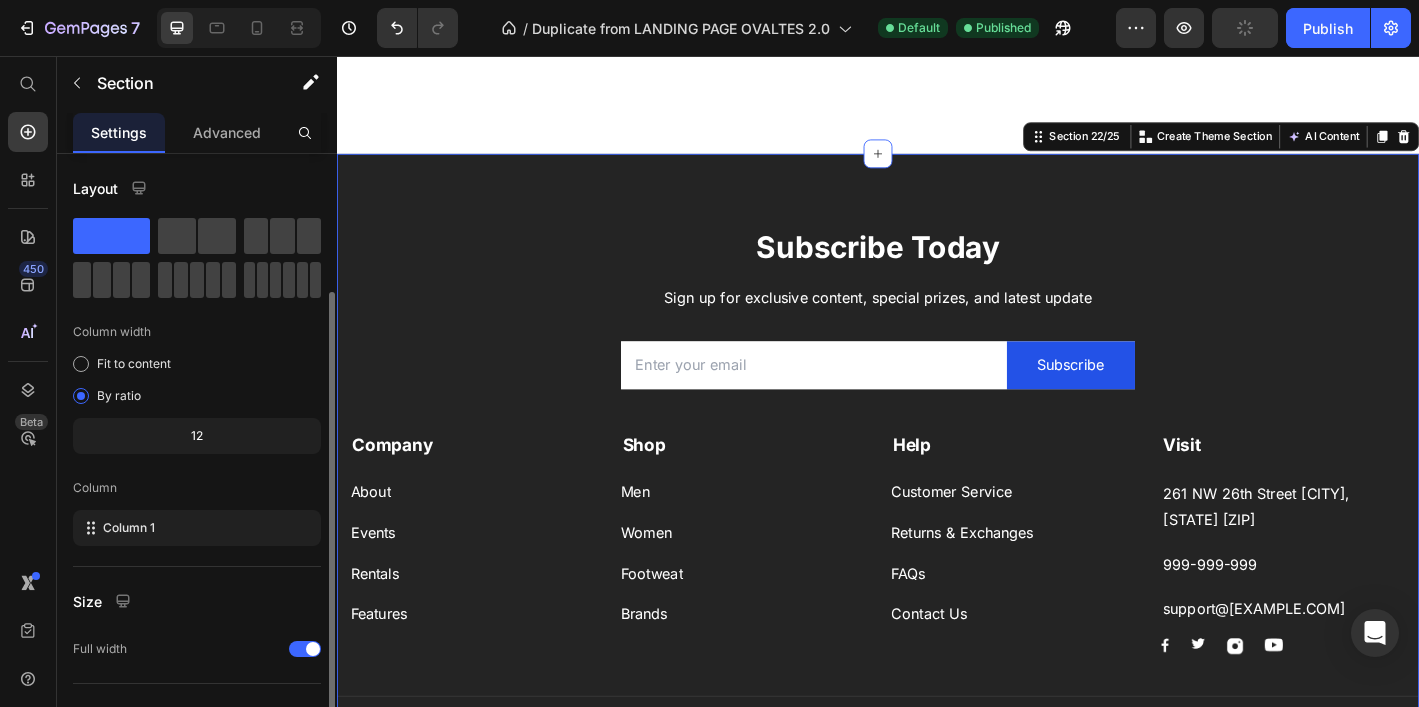 scroll, scrollTop: 198, scrollLeft: 0, axis: vertical 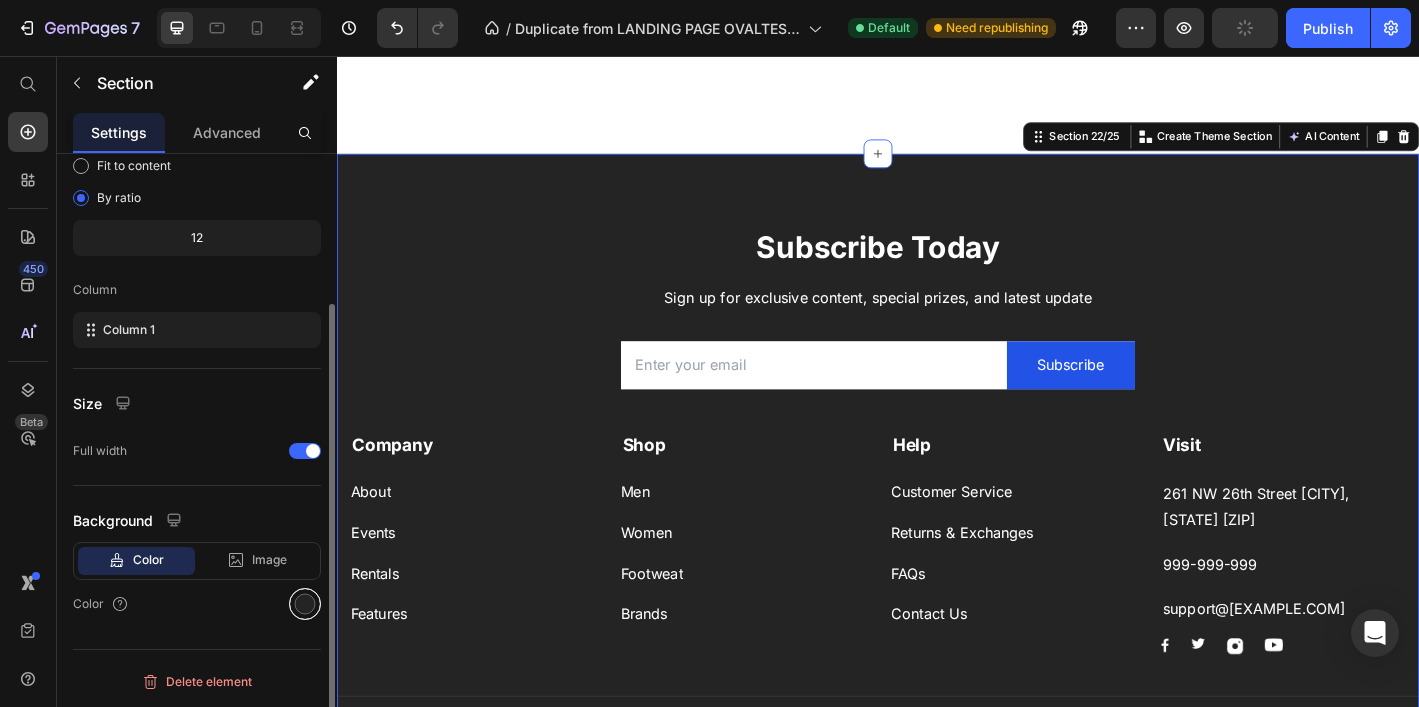 click at bounding box center [305, 604] 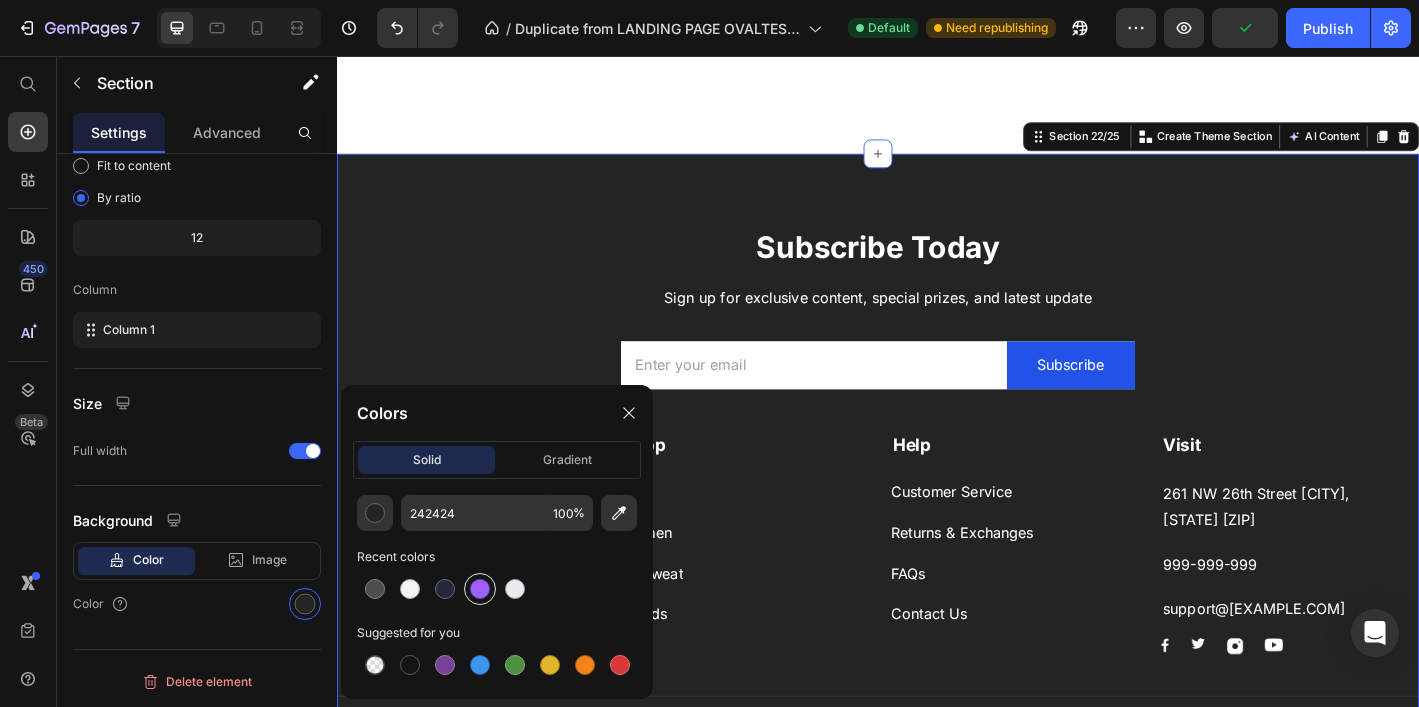 click at bounding box center (480, 589) 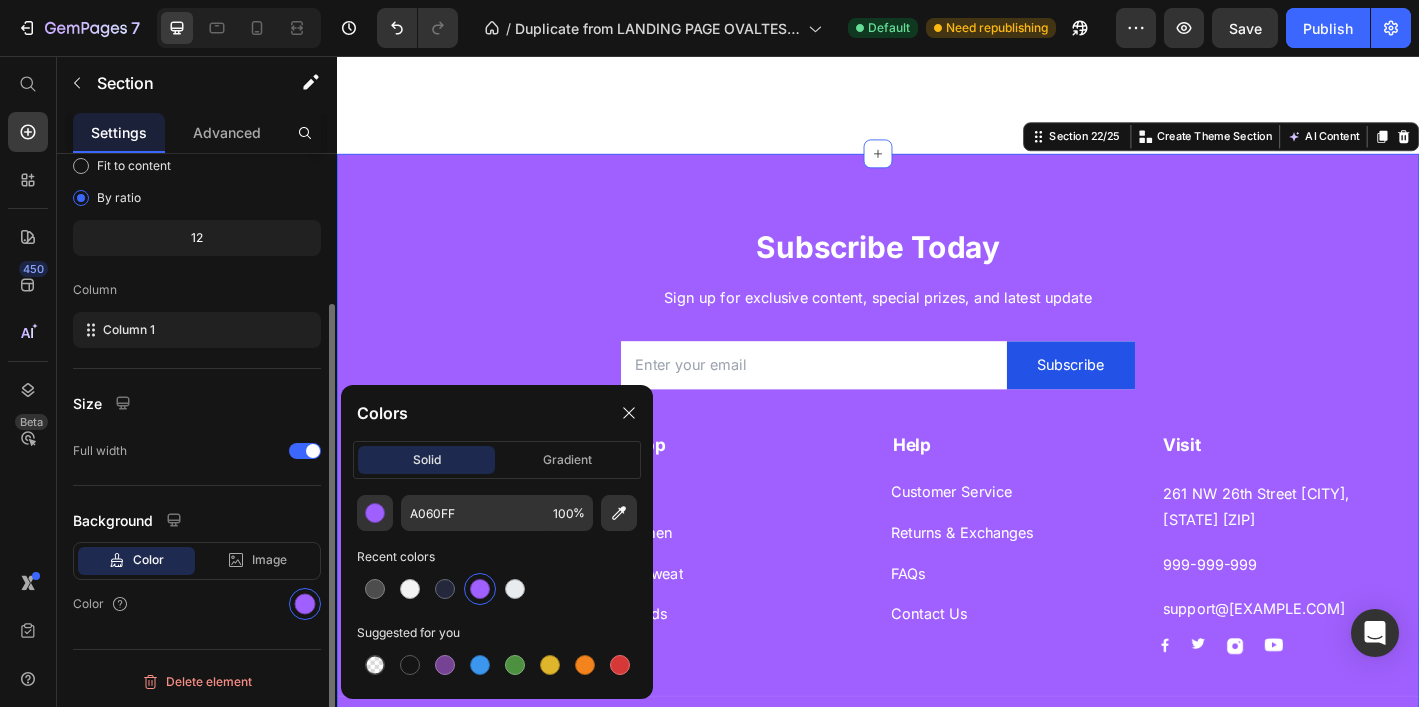 click on "Column" at bounding box center (197, 290) 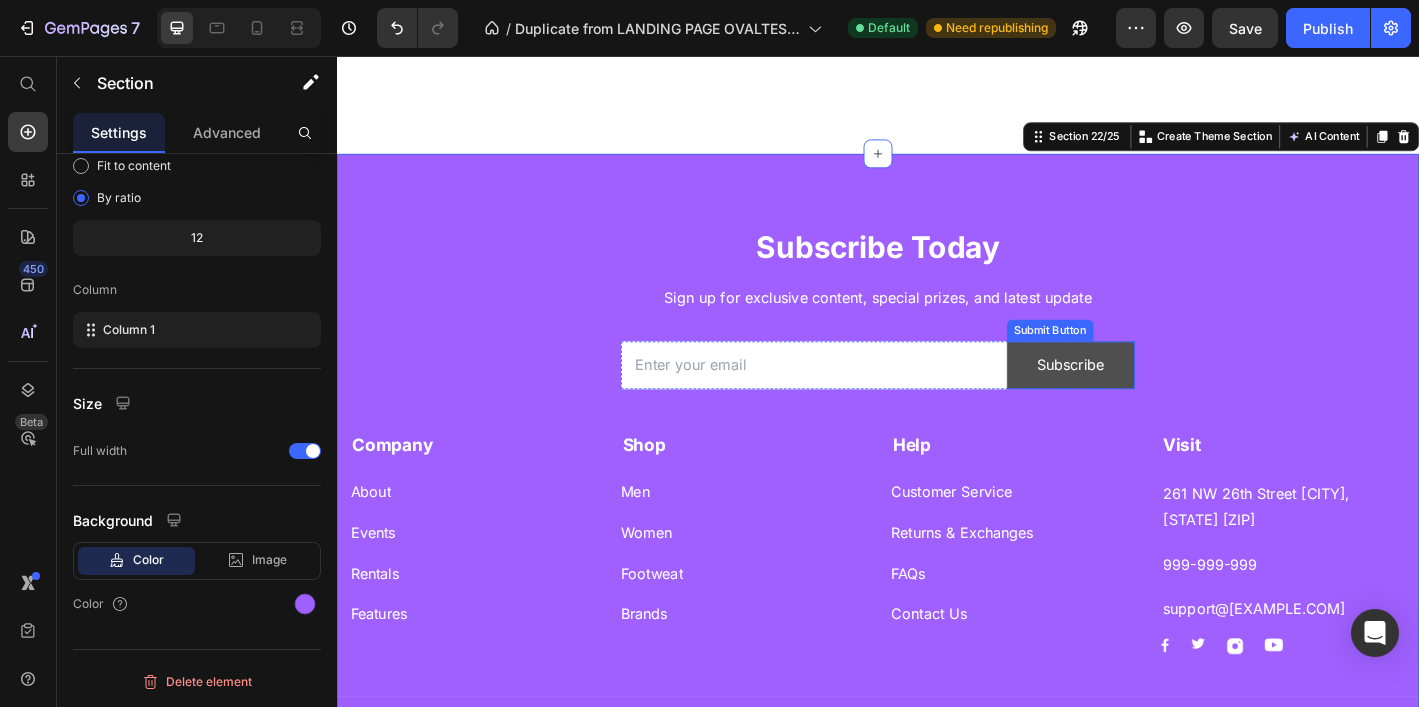click on "Subscribe" at bounding box center [1151, 398] 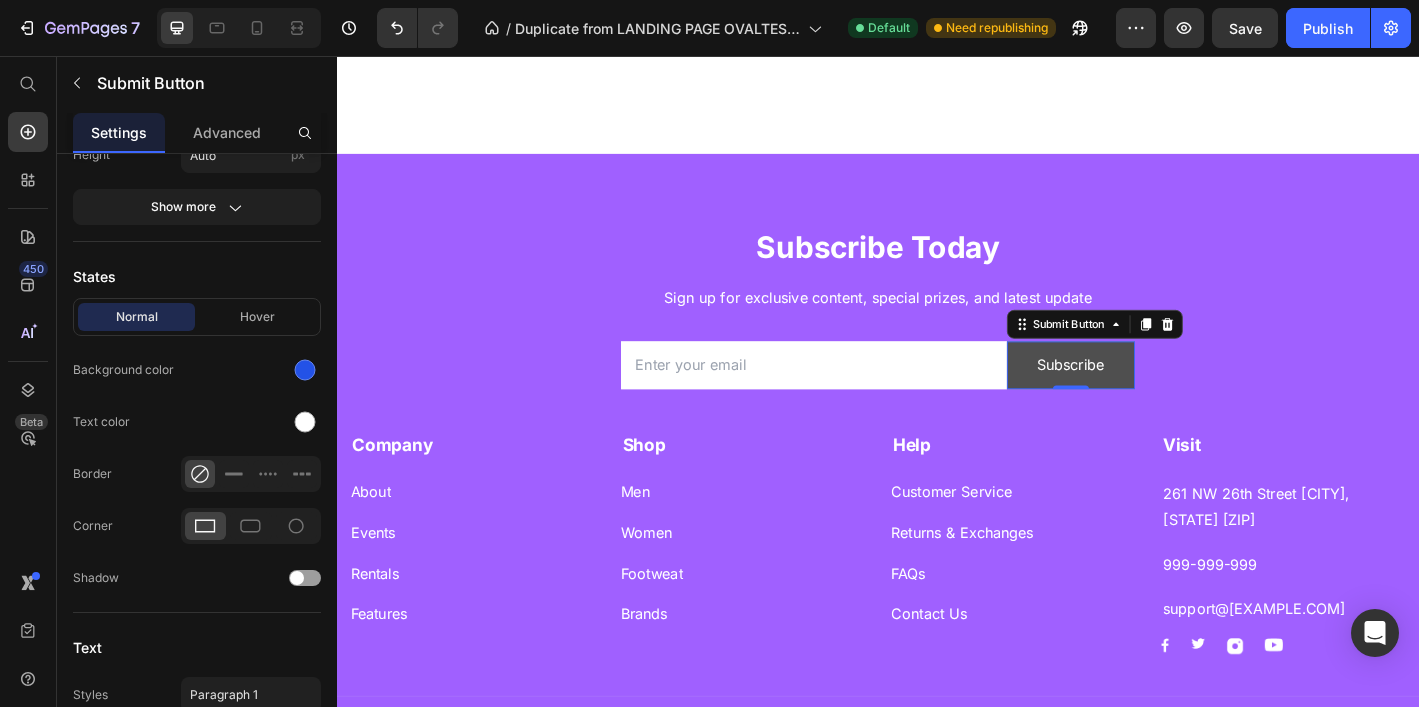 scroll, scrollTop: 0, scrollLeft: 0, axis: both 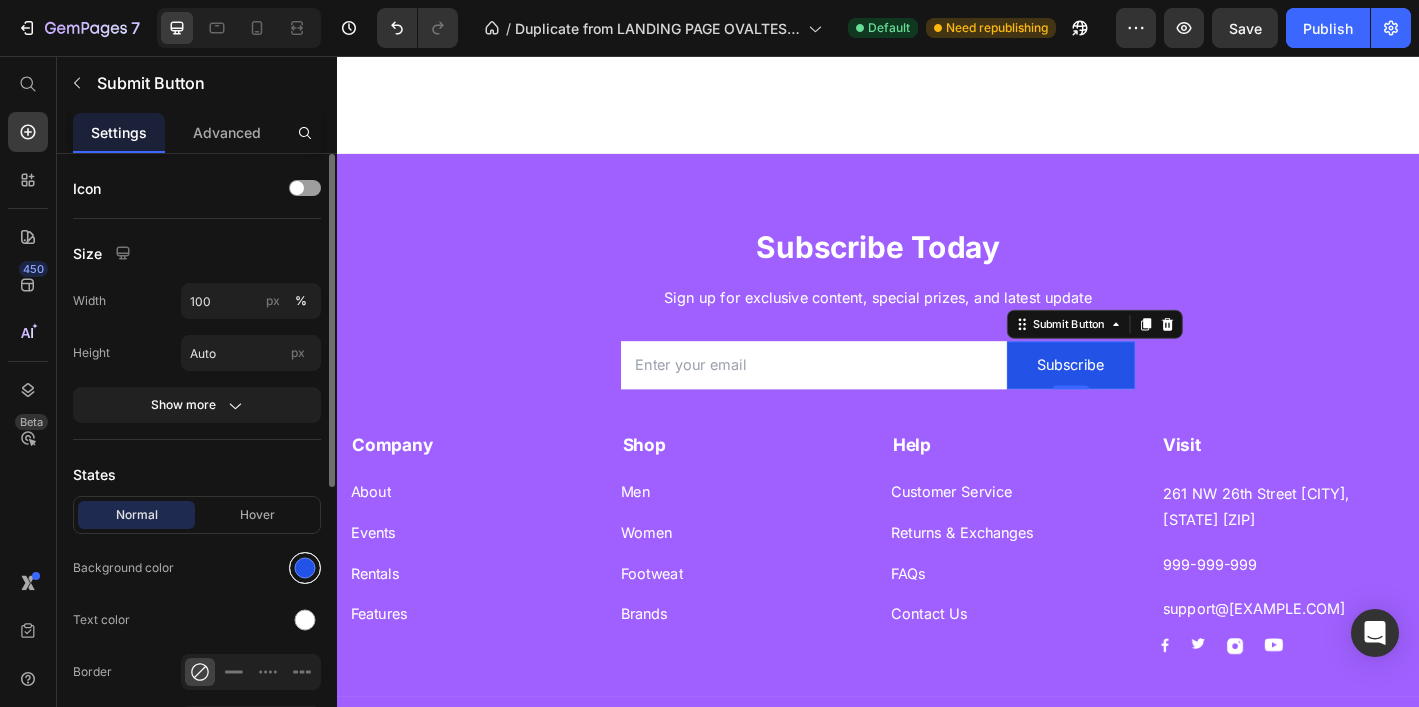 click at bounding box center [305, 568] 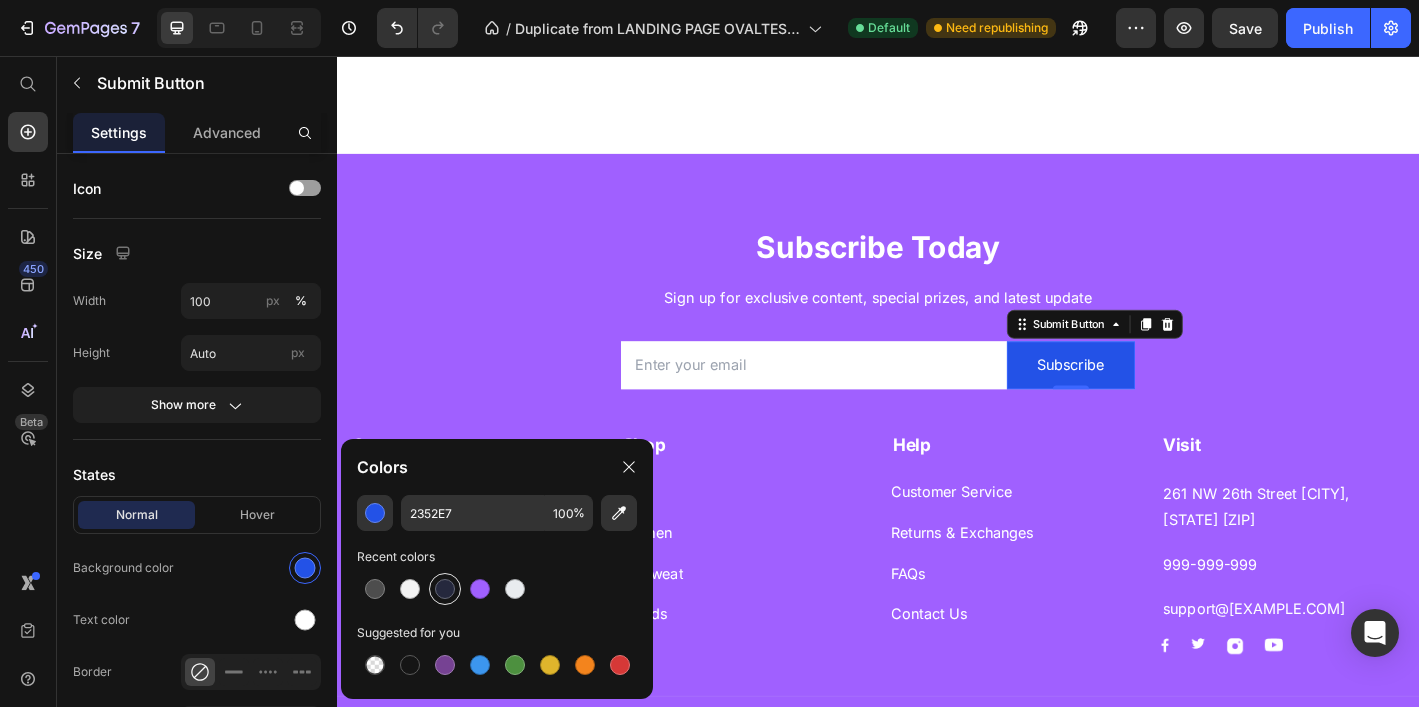 click at bounding box center [445, 589] 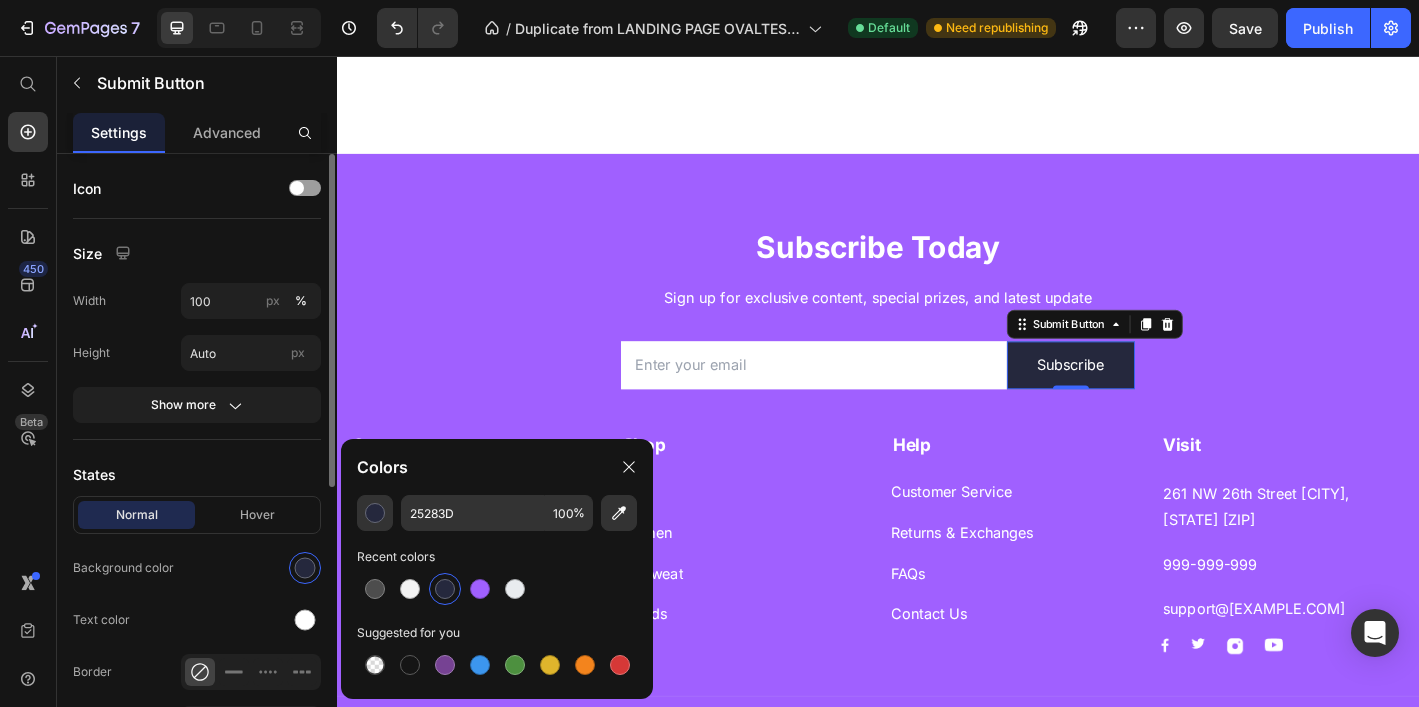 click on "Hover" at bounding box center (257, 515) 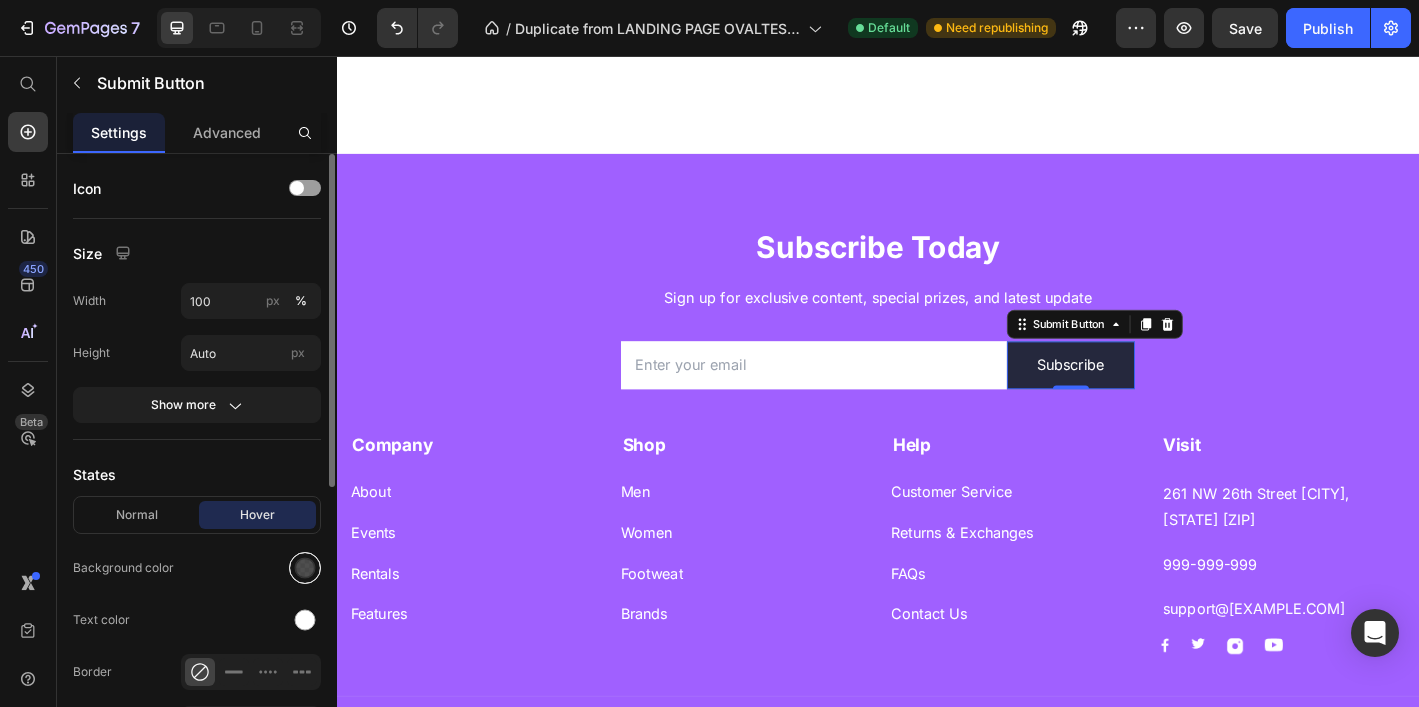 click at bounding box center [305, 568] 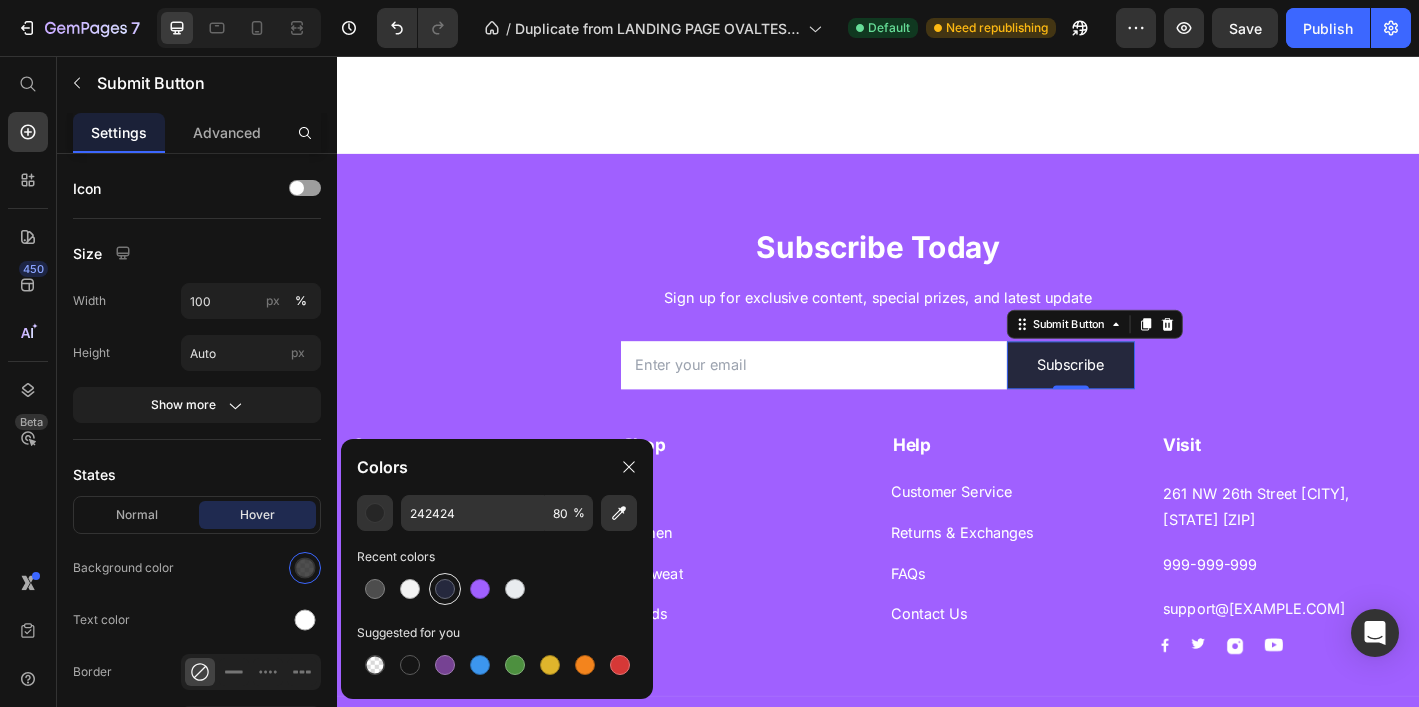 click at bounding box center (445, 589) 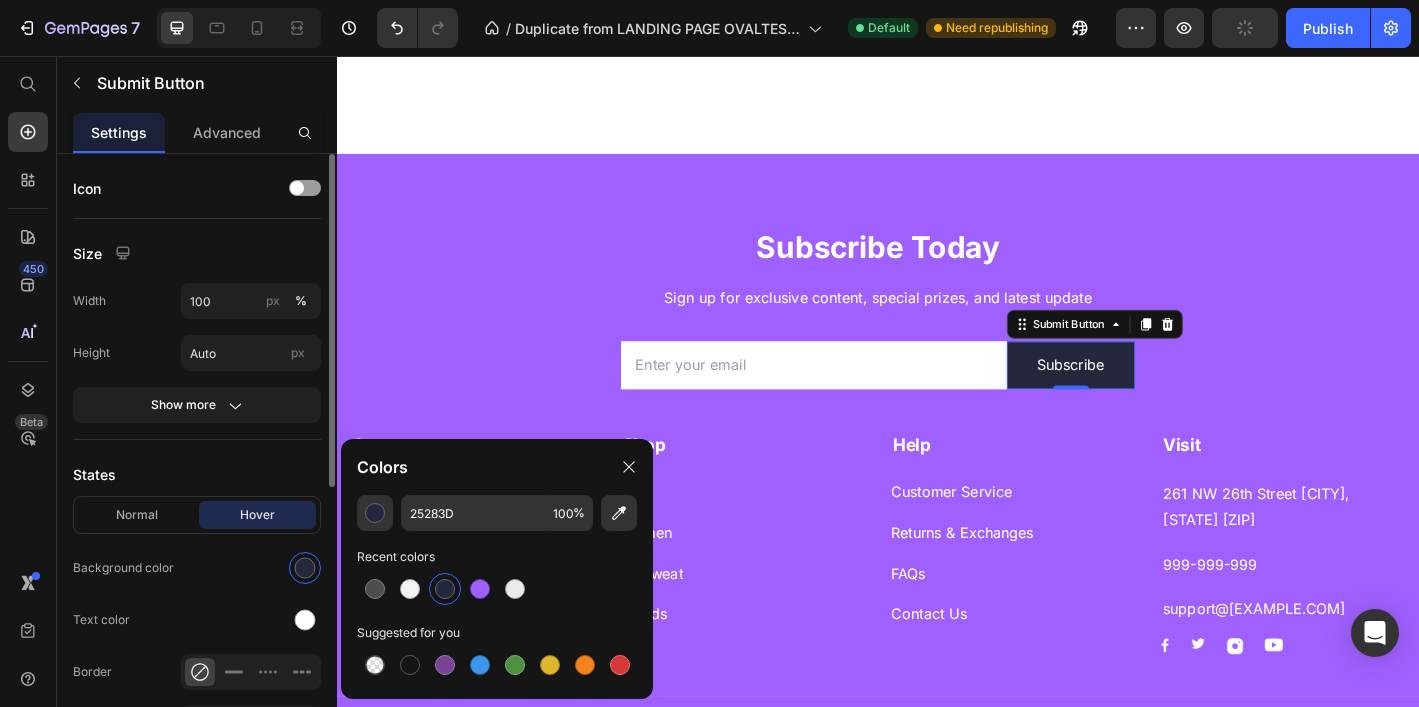click on "Icon Size Width 100 px % Height Auto px Show more States Normal Hover Background color Text color Border Corner Shadow Text Styles Paragraph 1 Font Inter Size 16 Show more" at bounding box center (197, 662) 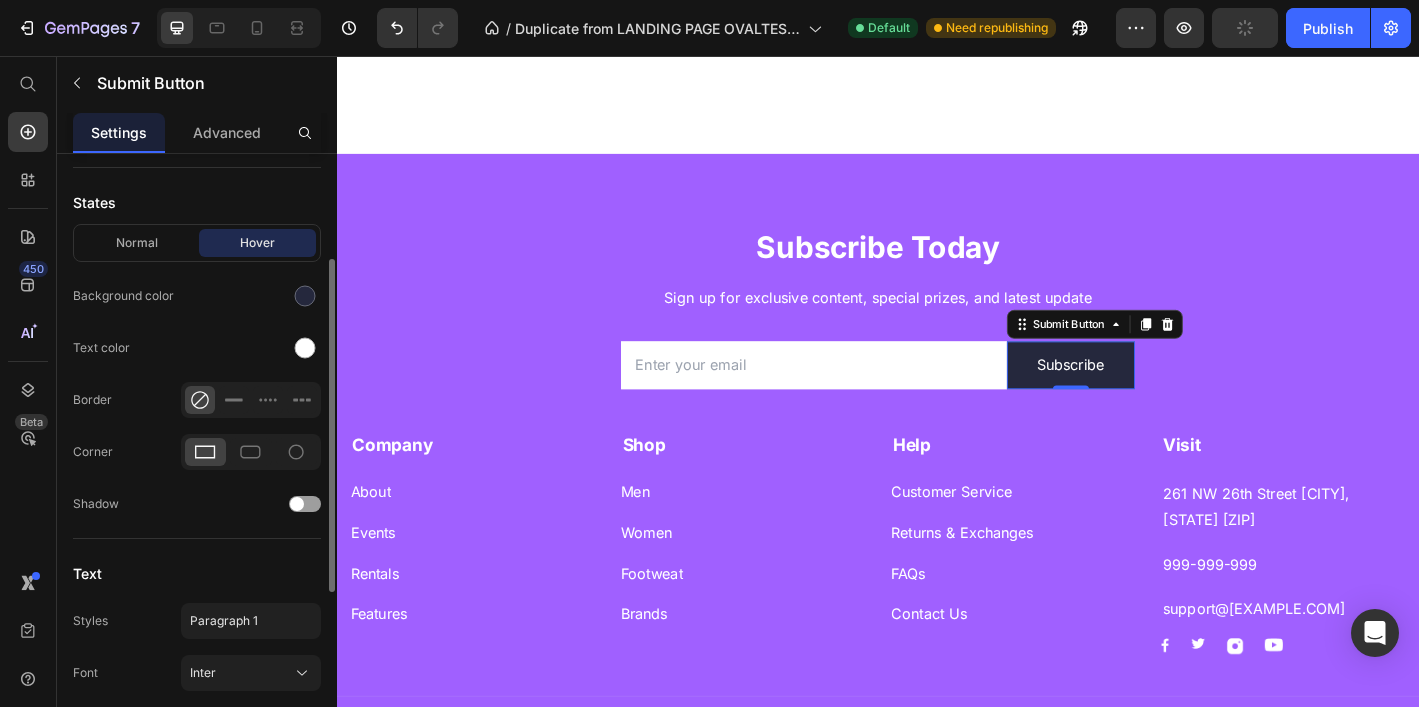 scroll, scrollTop: 286, scrollLeft: 0, axis: vertical 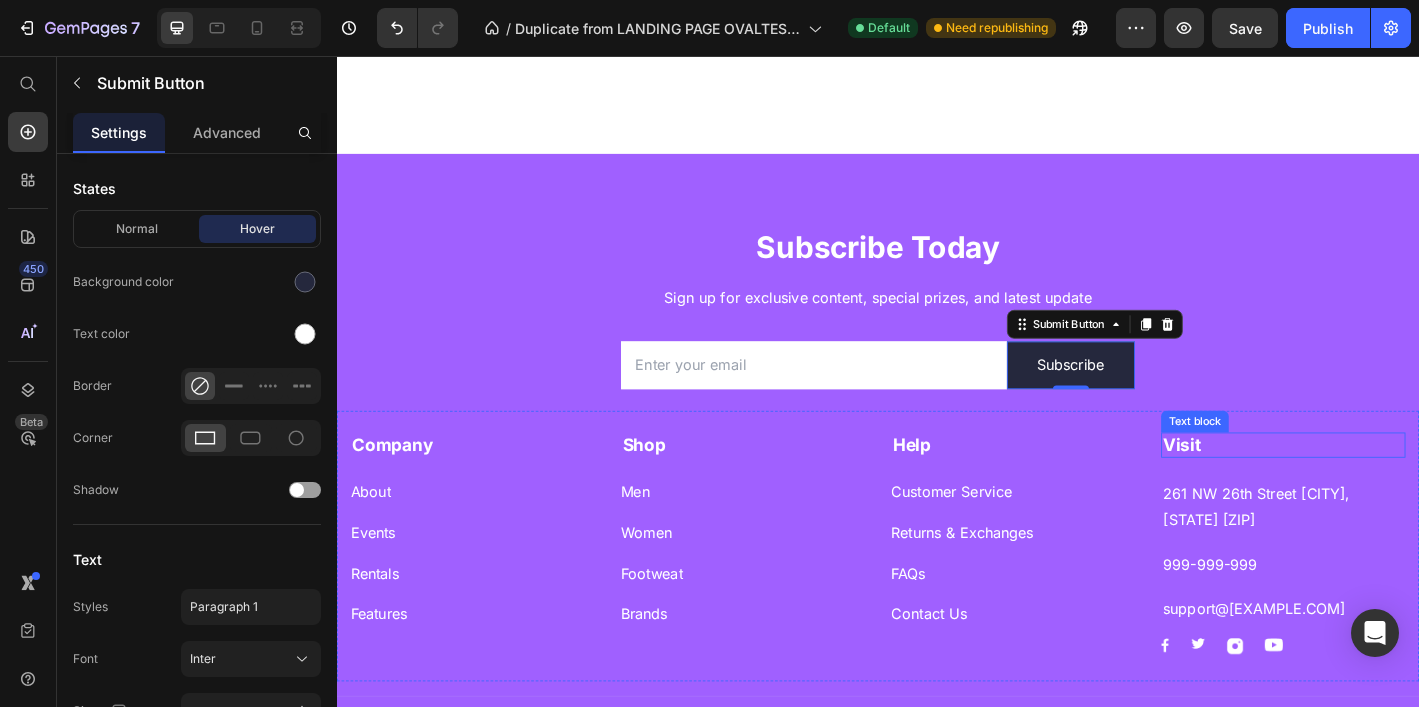 click on "Visit" at bounding box center (1386, 487) 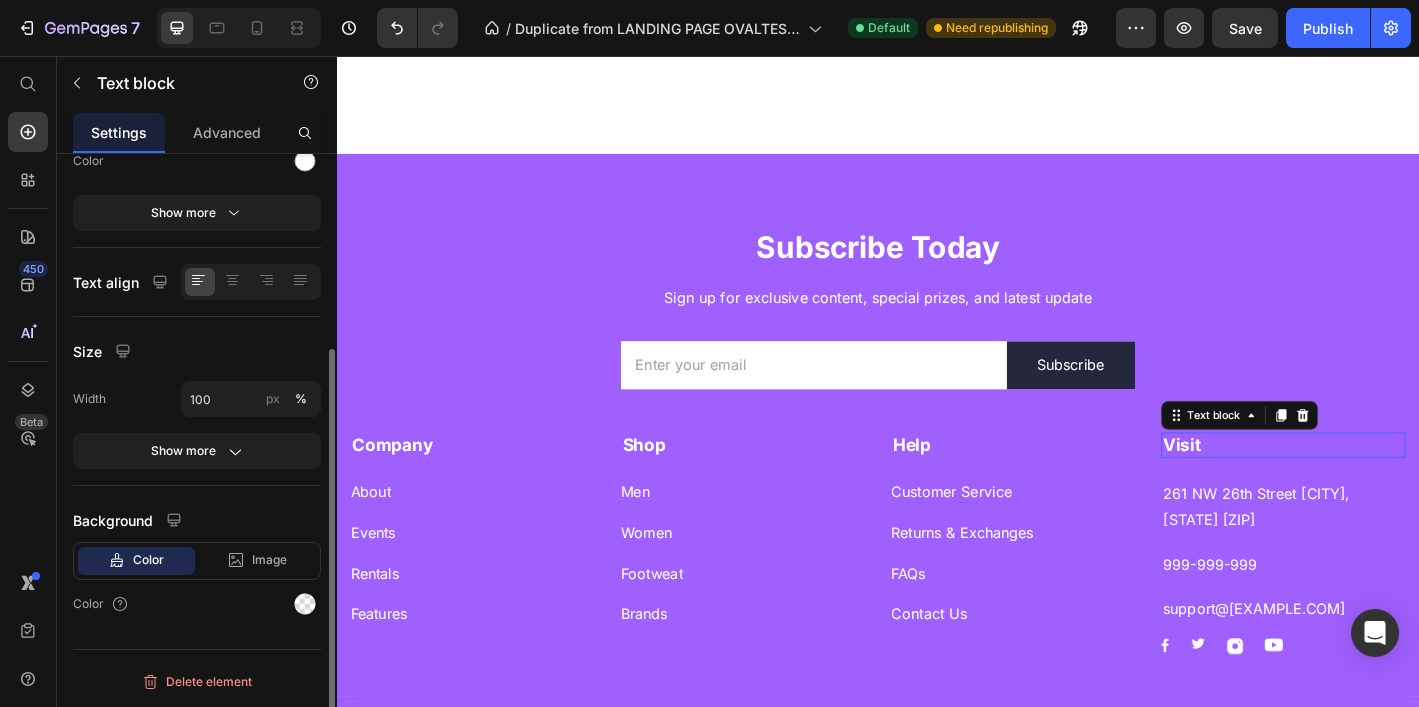 scroll, scrollTop: 0, scrollLeft: 0, axis: both 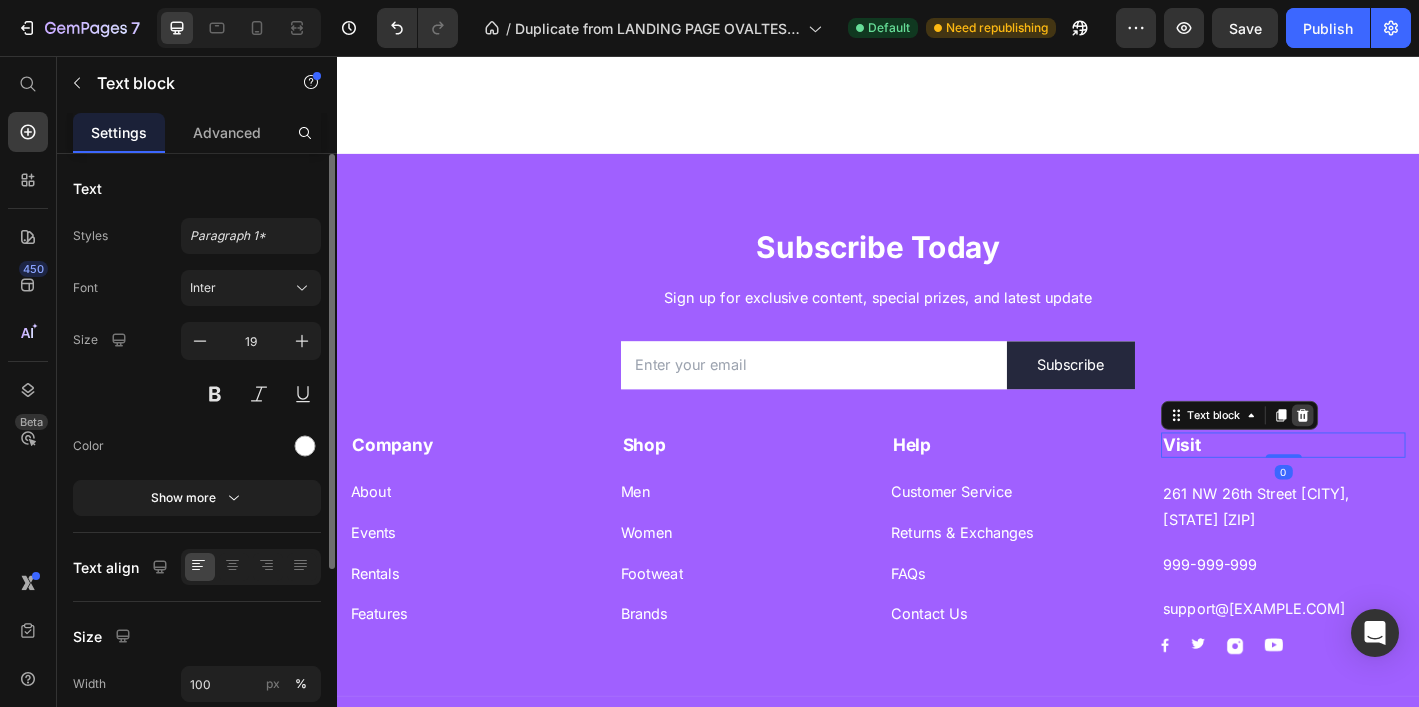 click 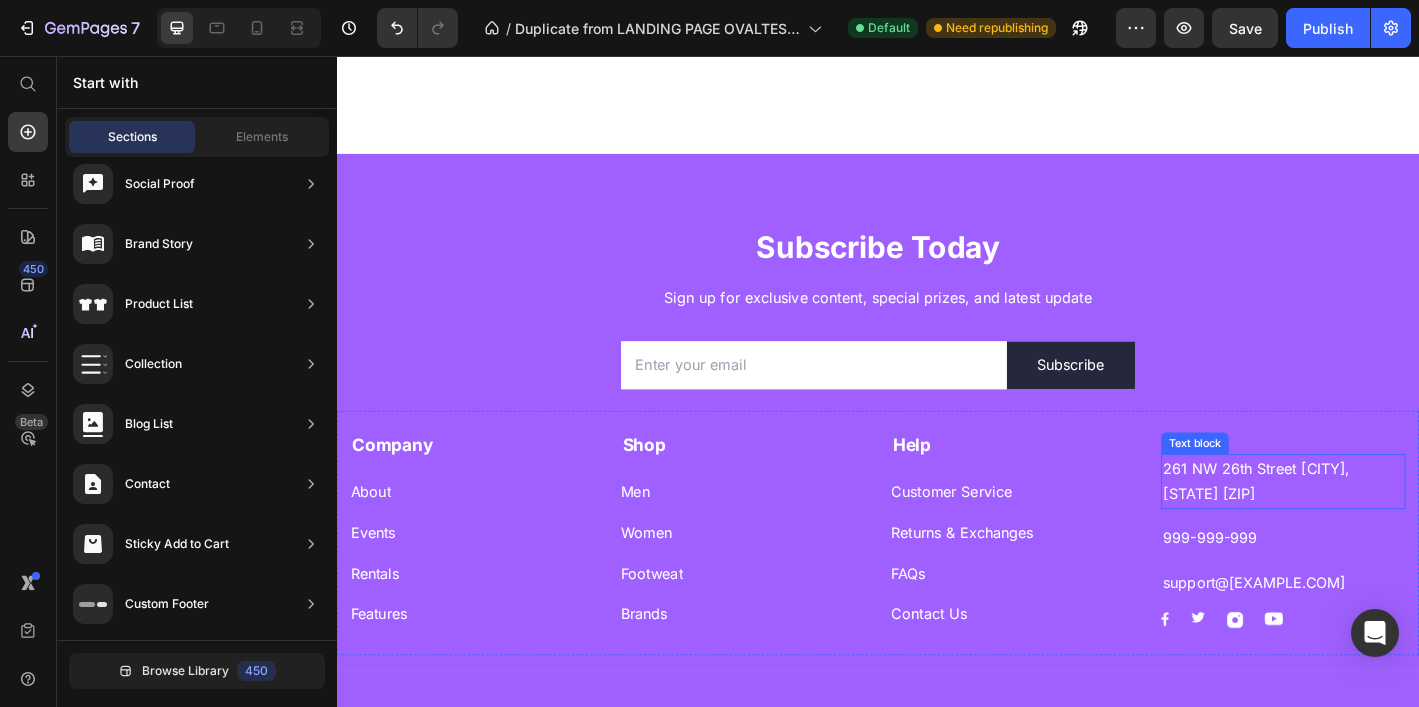 click on "261 NW 26th Street [CITY], [STATE] [ZIP]" at bounding box center [1386, 528] 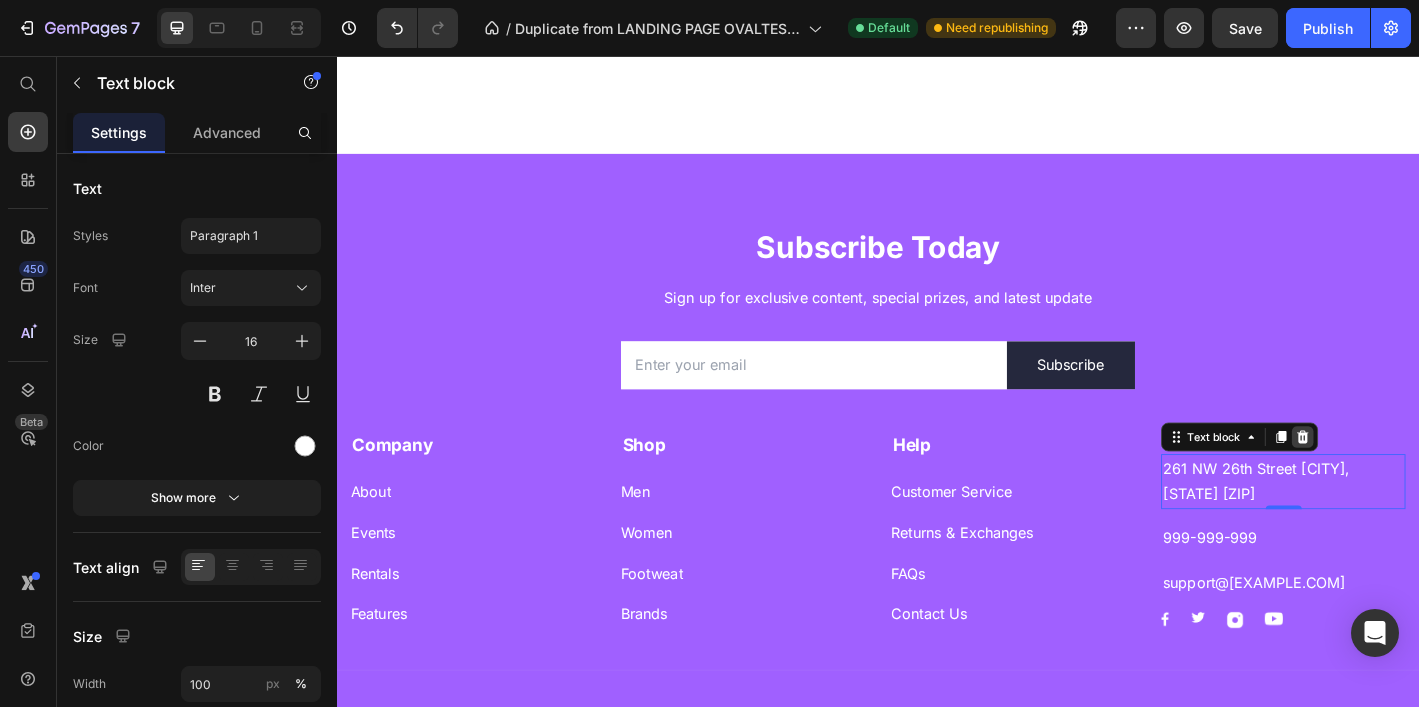 click 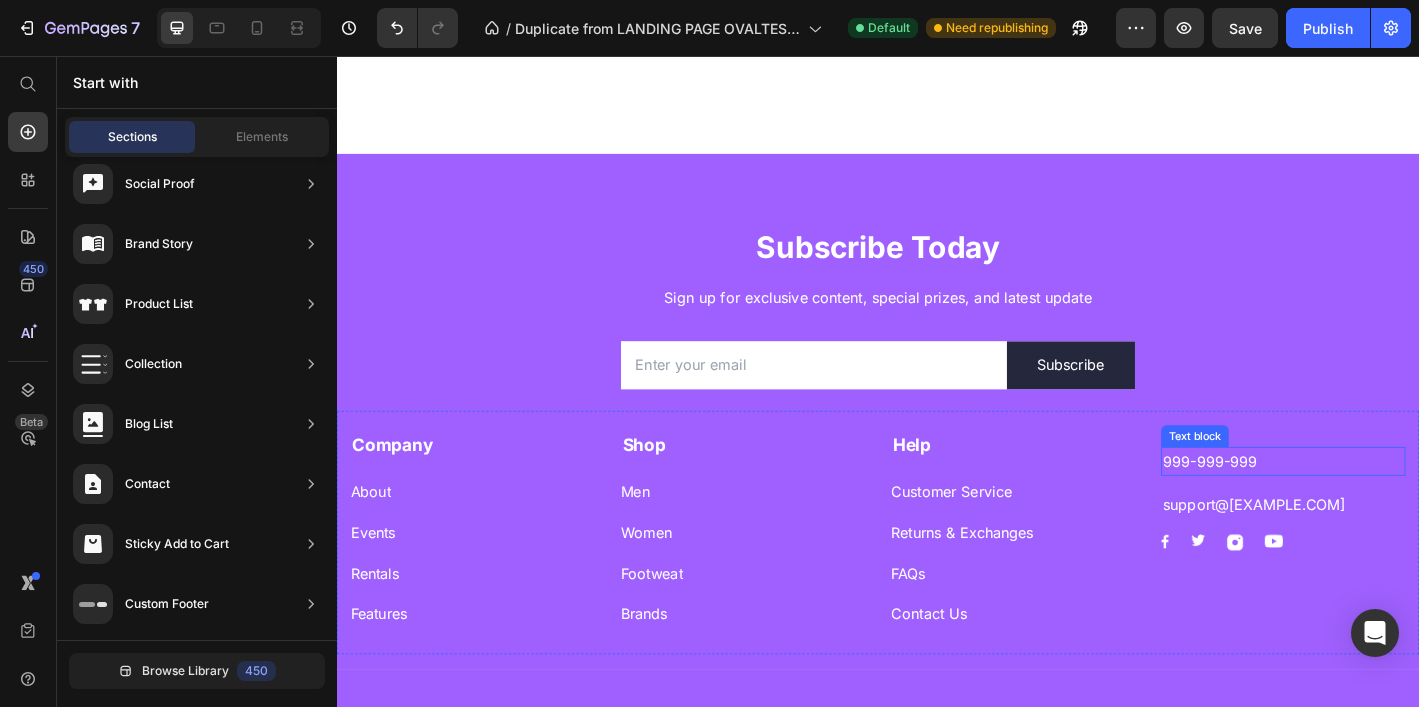 click on "999-999-999" at bounding box center (1386, 505) 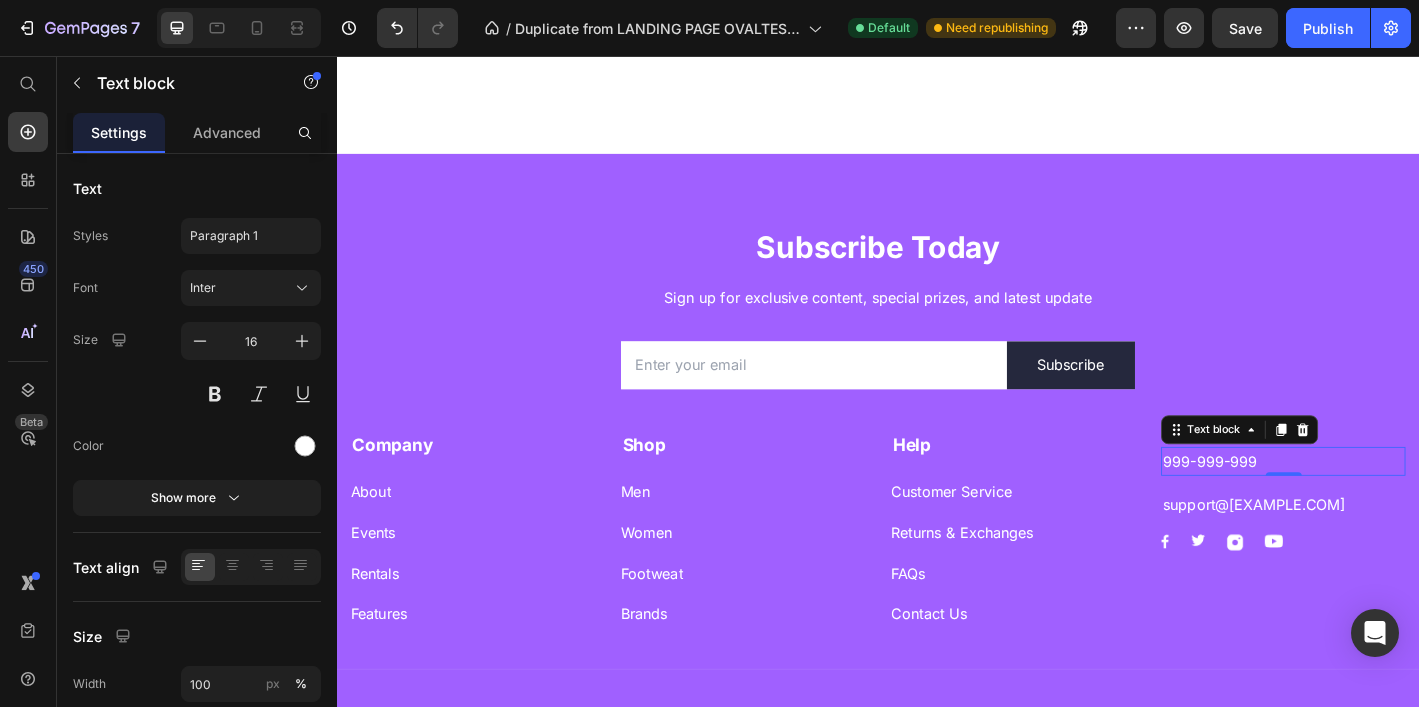 click on "Text block" at bounding box center [1338, 470] 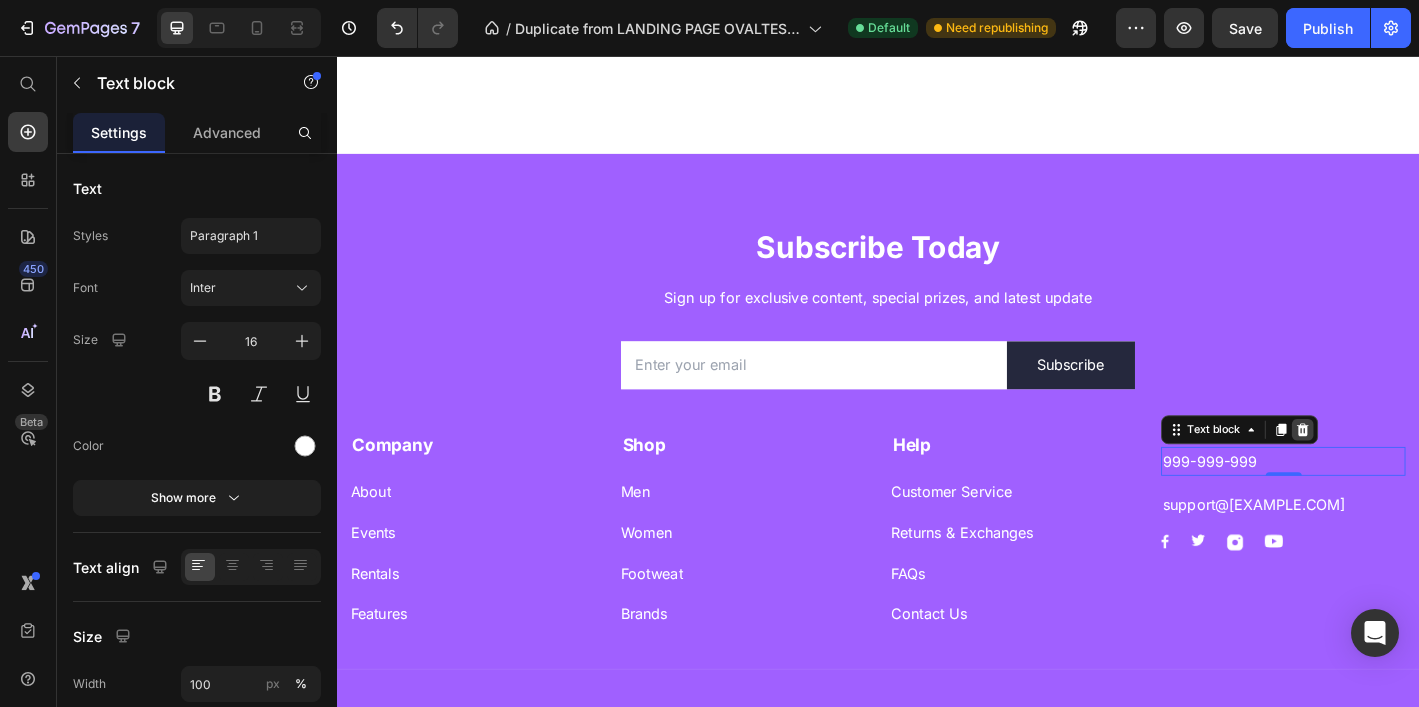click 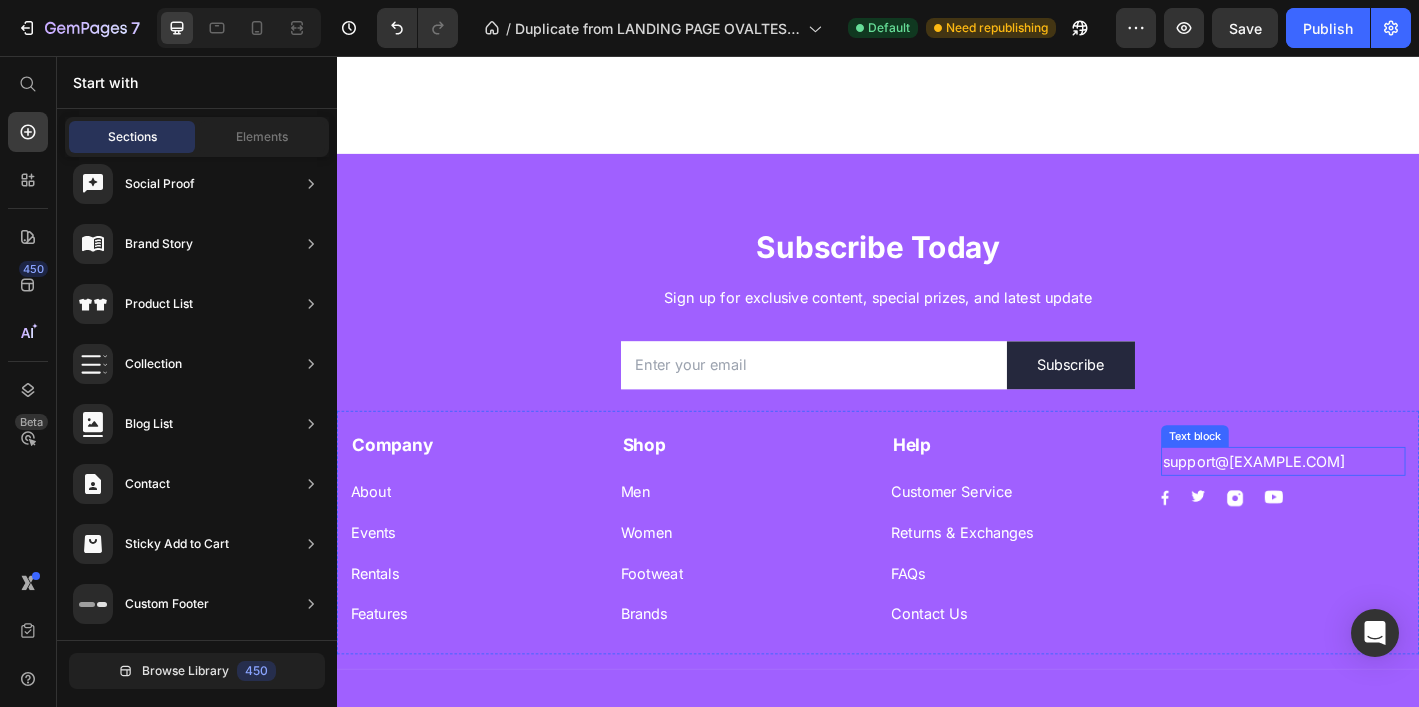 click on "support@[EXAMPLE.COM]" at bounding box center (1386, 505) 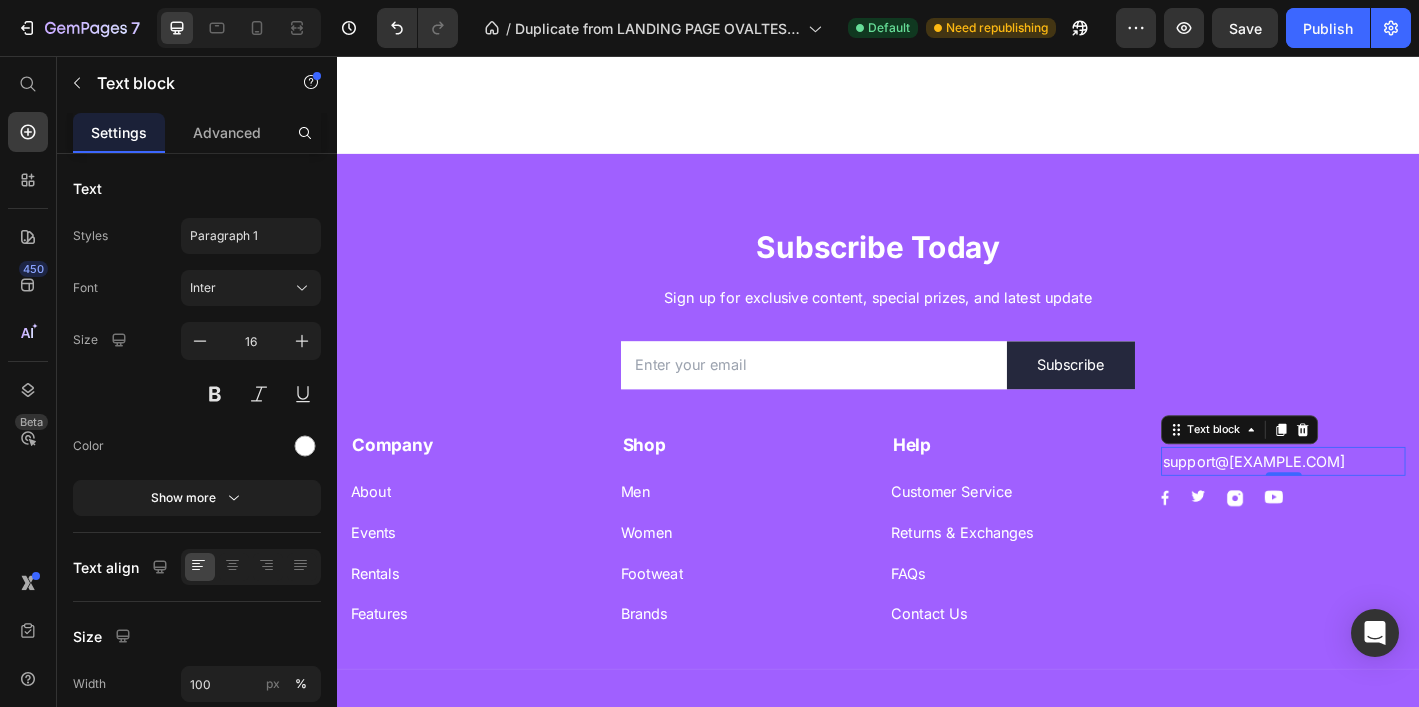 click on "support@[EXAMPLE.COM]" at bounding box center [1386, 505] 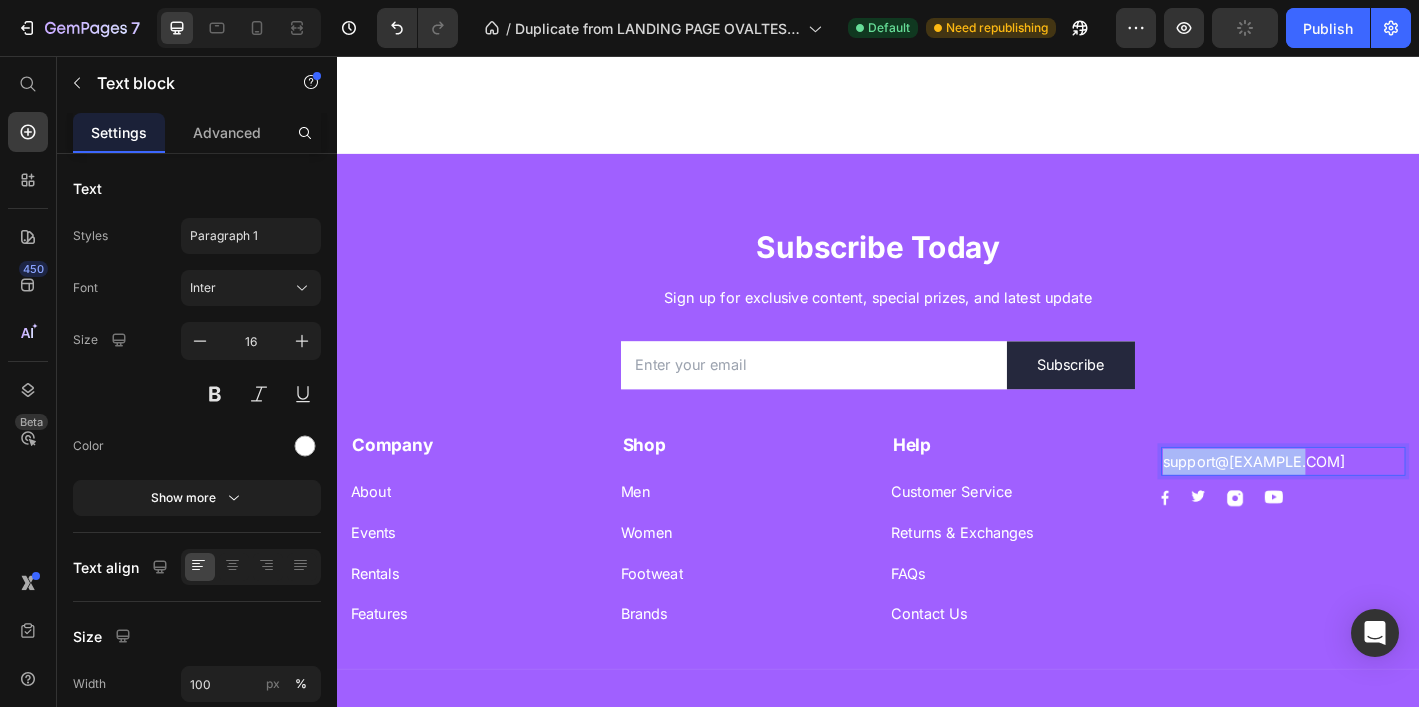 drag, startPoint x: 1409, startPoint y: 503, endPoint x: 1255, endPoint y: 509, distance: 154.11684 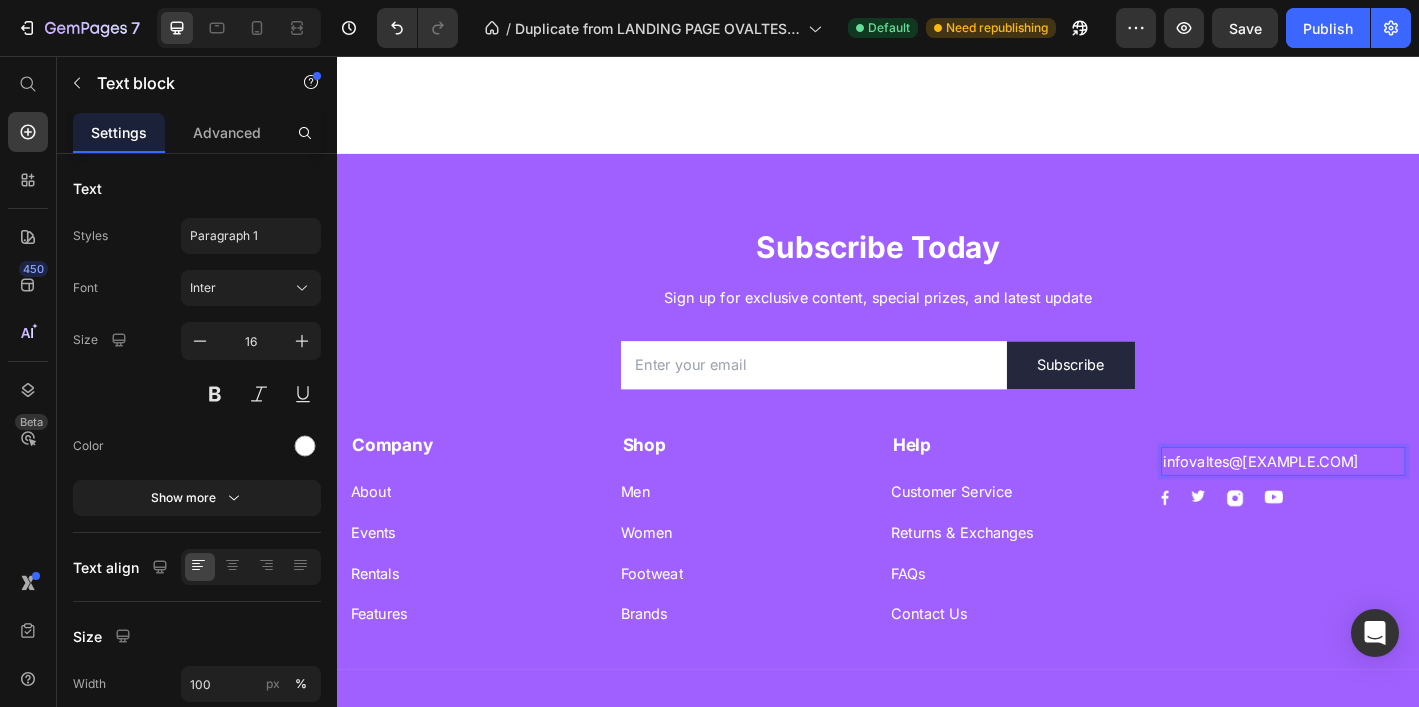 click on "Text Block Row Kaching Bundles Kaching Bundles Buy it now Dynamic Checkout add to cart Add to Cart
Publish the page to see the content.
Custom Code
Custom Code Product Image Free Shipping — Because It Should Be Text Block Row Image 30-Day Risk-Free Trial  Text Block Row Section 1/25                Title Line
Includes Eyelashes Box *1 Magnetic Eyelashes Applicator *1 Magnetic Eyelashes *1 set Text Block Accordion Section 2/25 Choose Your Perfect Look Heading Mix Styles & Save More Heading
Row" at bounding box center (937, -2351) 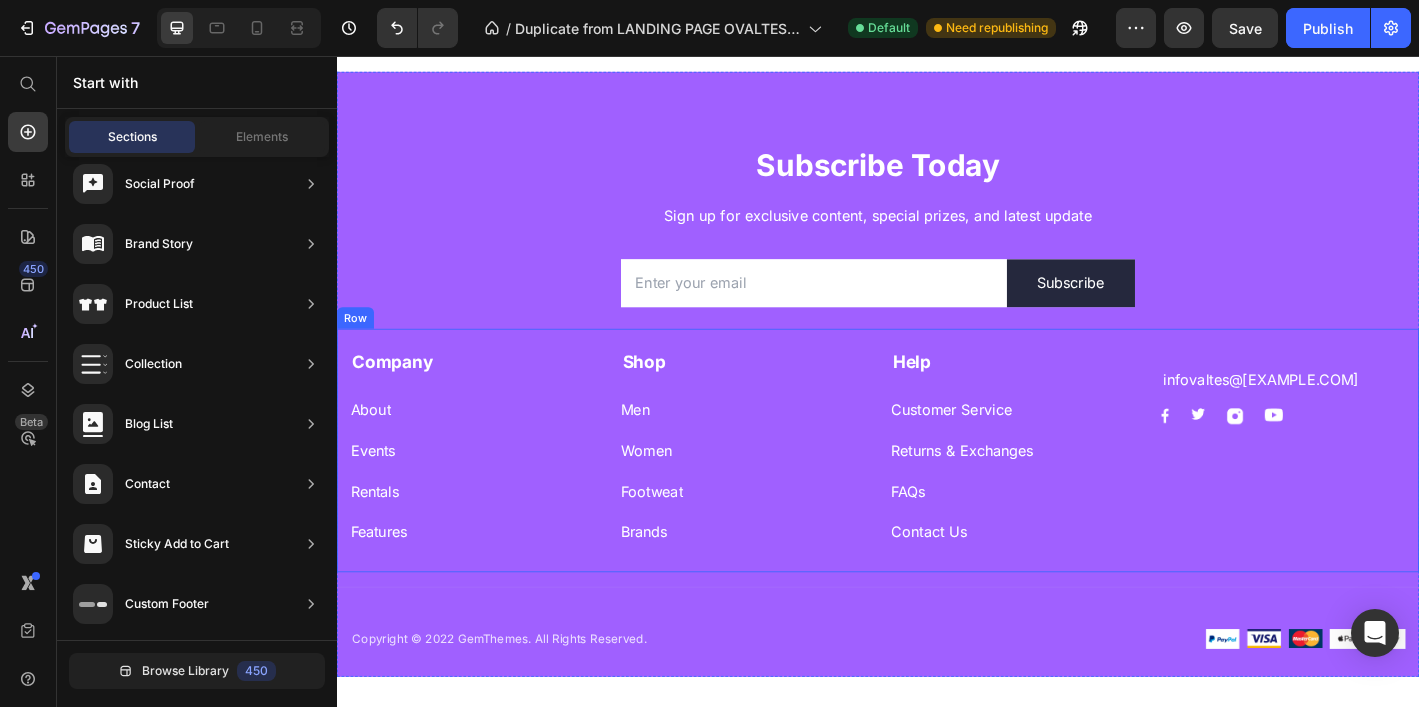 scroll, scrollTop: 5738, scrollLeft: 0, axis: vertical 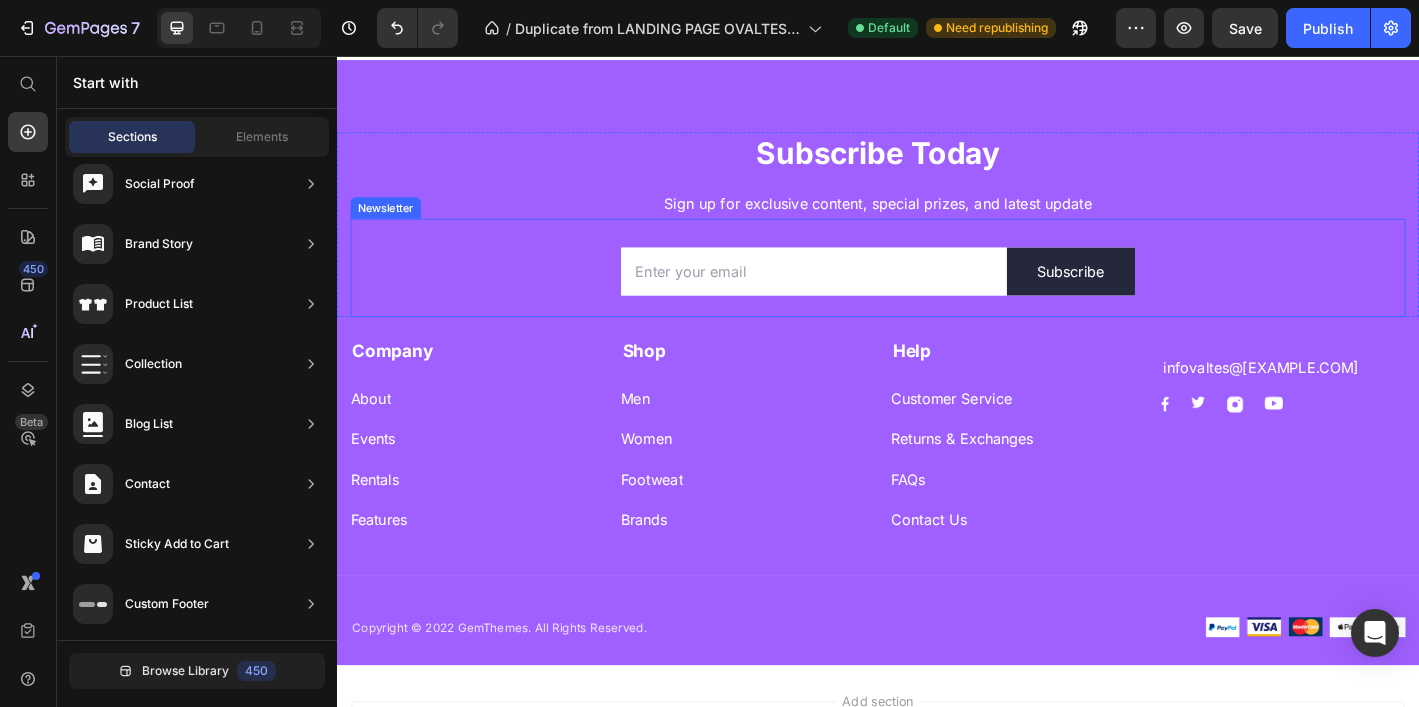 click on "Email Field Subscribe Submit Button Row Newsletter" at bounding box center [937, 290] 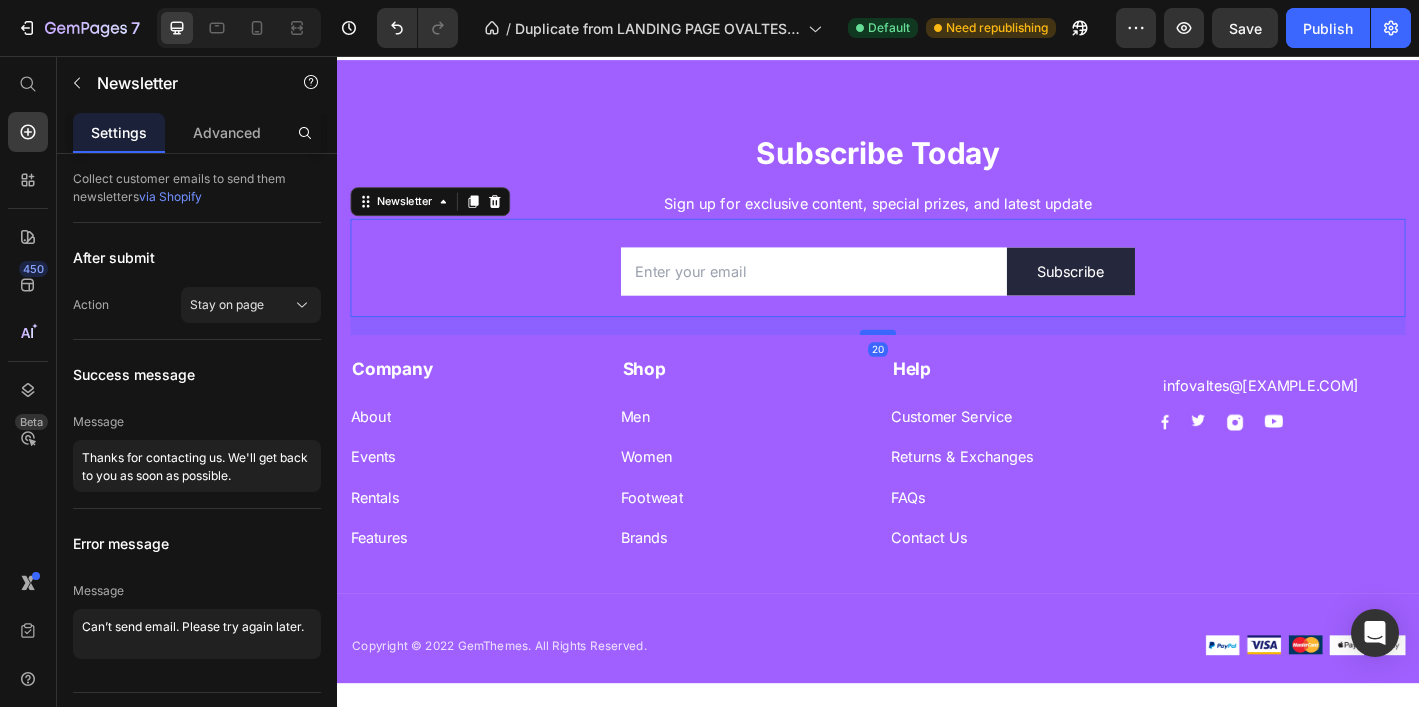 drag, startPoint x: 952, startPoint y: 341, endPoint x: 951, endPoint y: 361, distance: 20.024984 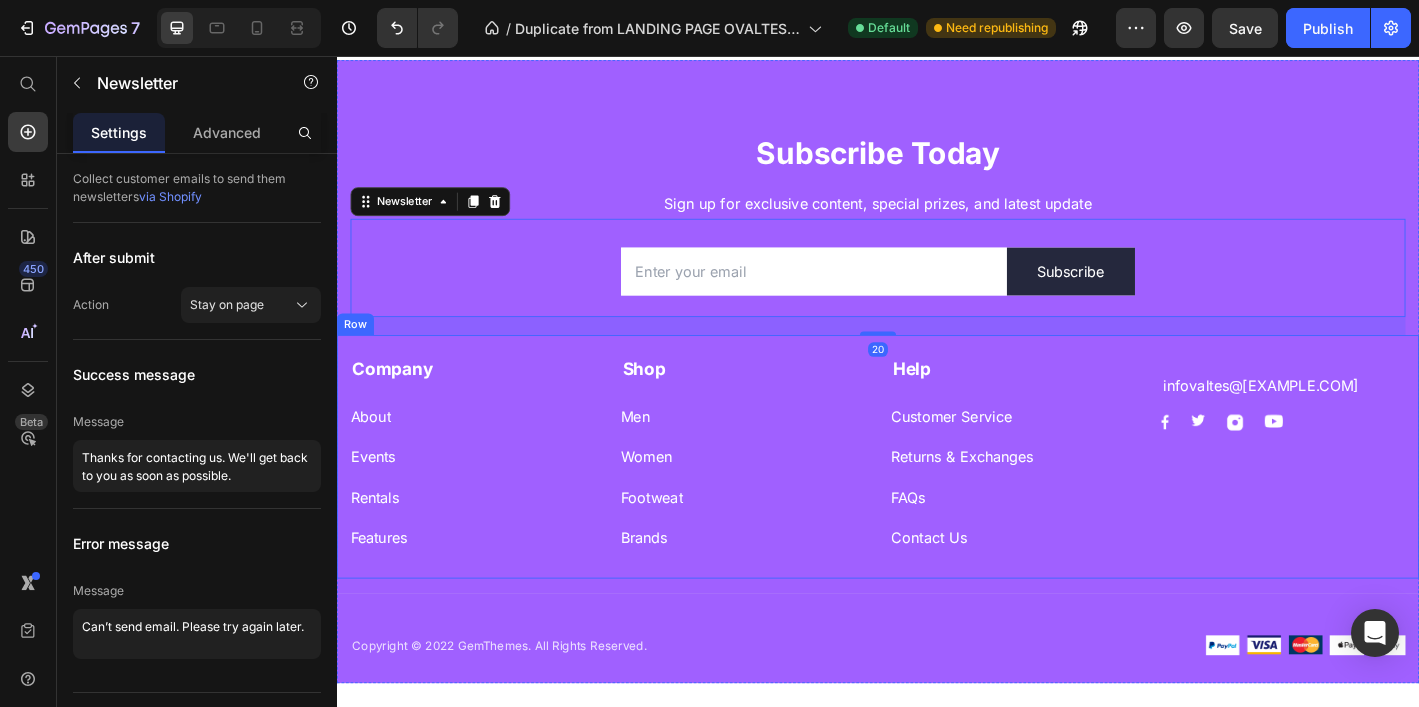 click on "infovaltes@[EXAMPLE.COM]" at bounding box center [937, 500] 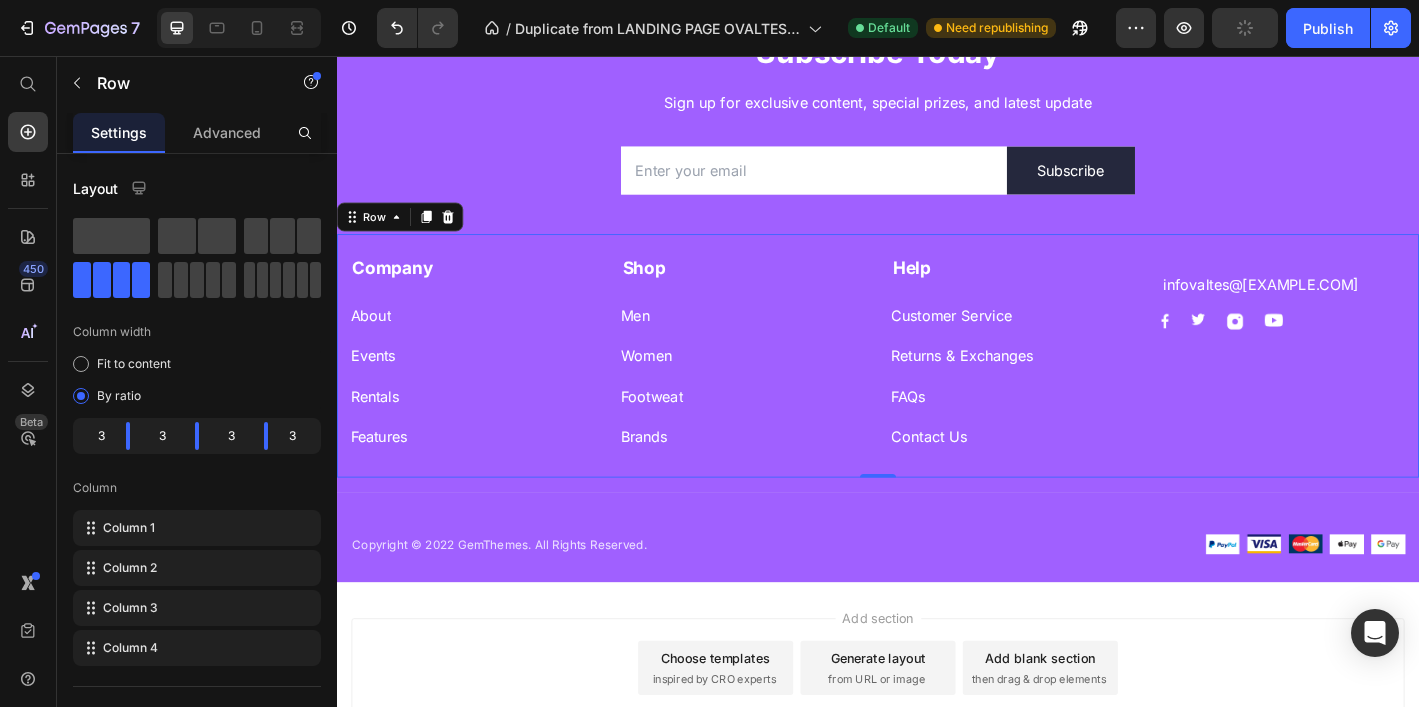 scroll, scrollTop: 5938, scrollLeft: 0, axis: vertical 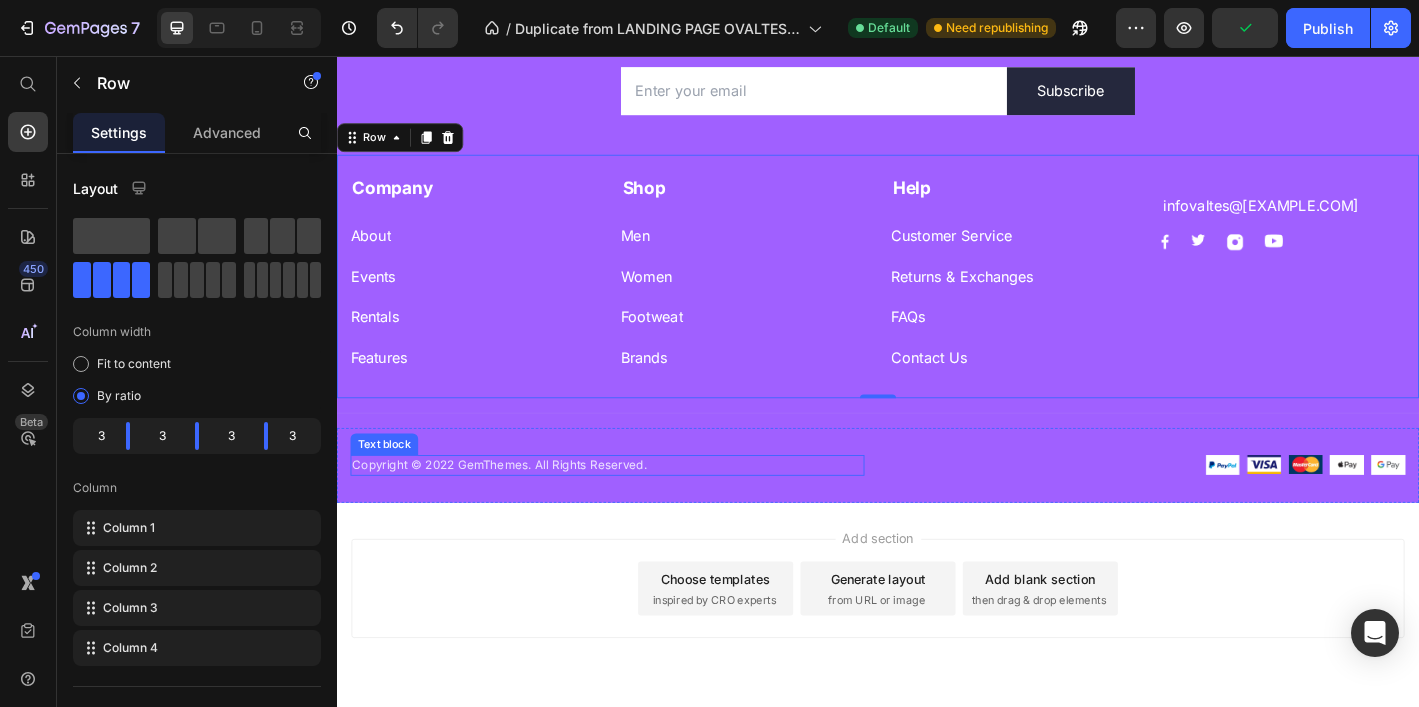 click on "Copyright © 2022 GemThemes. All Rights Reserved." at bounding box center [637, 510] 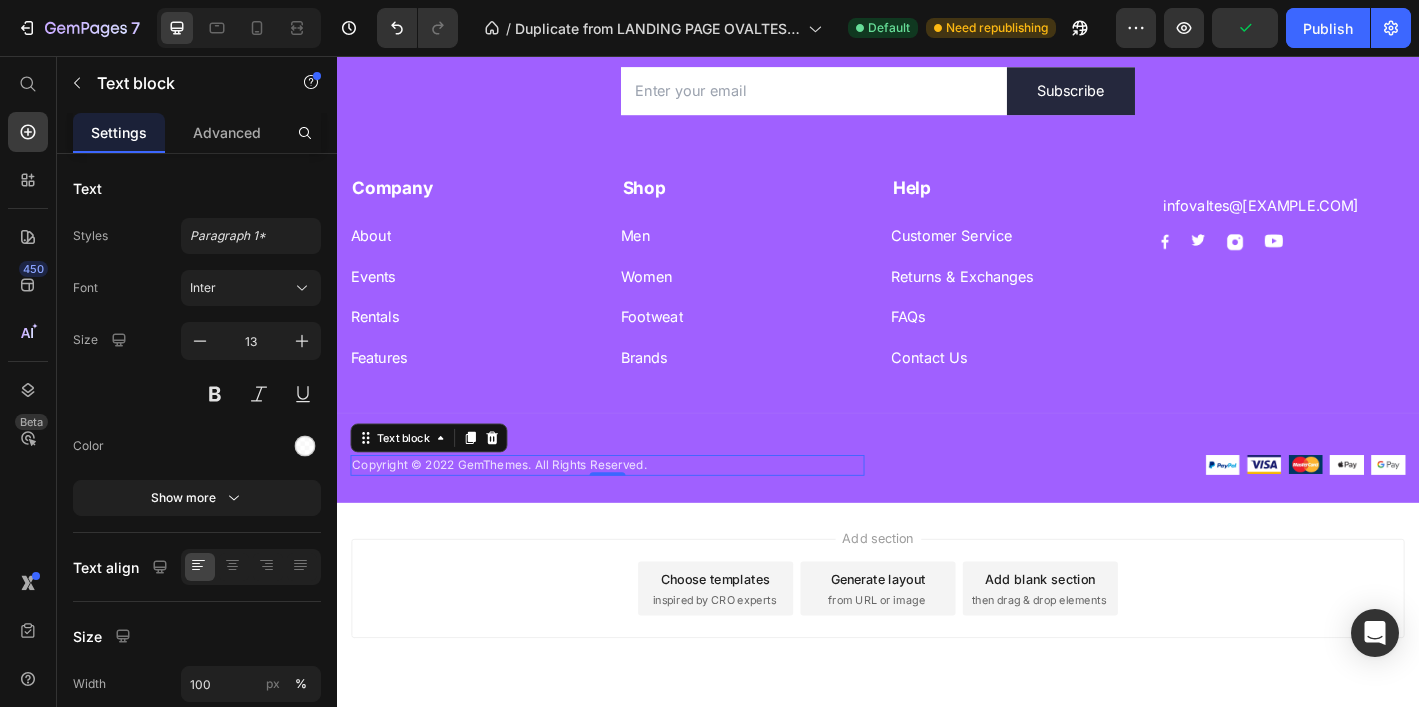 click on "Copyright © 2022 GemThemes. All Rights Reserved." at bounding box center [637, 510] 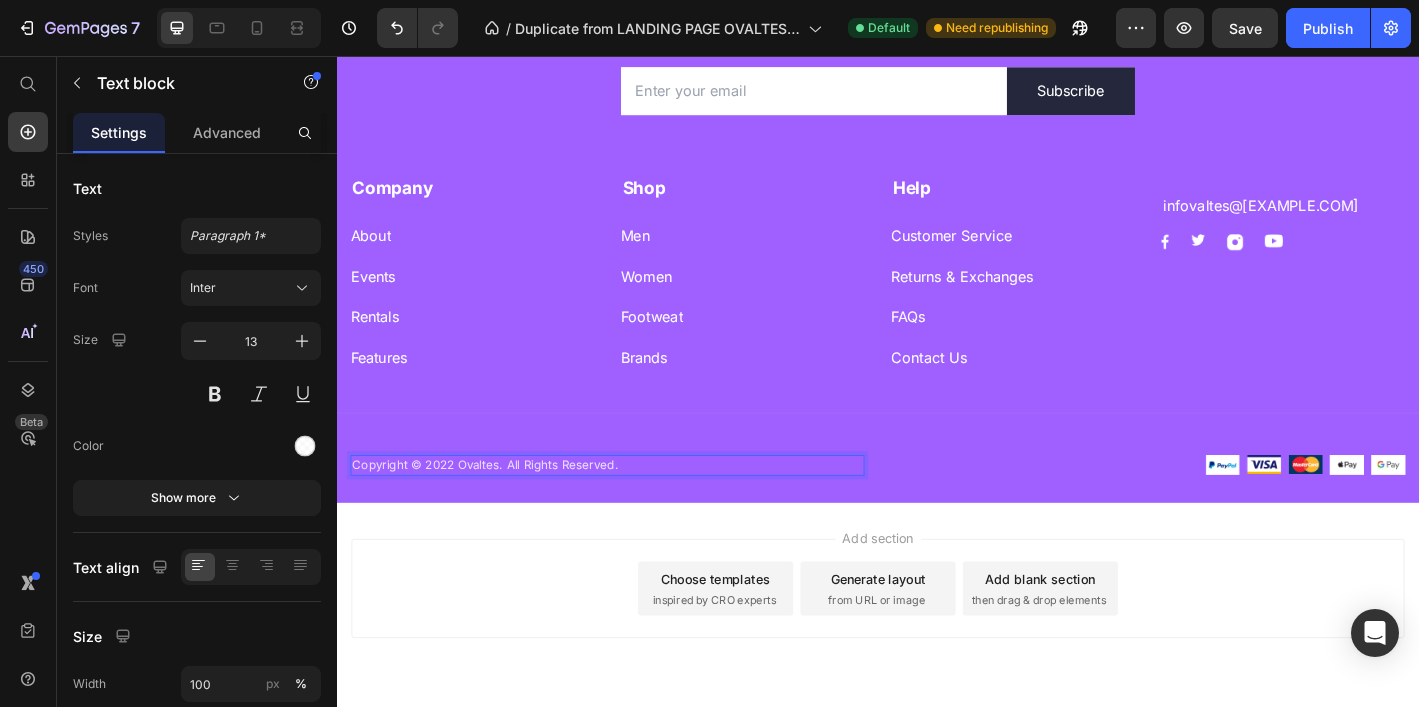 click on "Add section Choose templates inspired by CRO experts Generate layout from URL or image Add blank section then drag & drop elements" at bounding box center (937, 674) 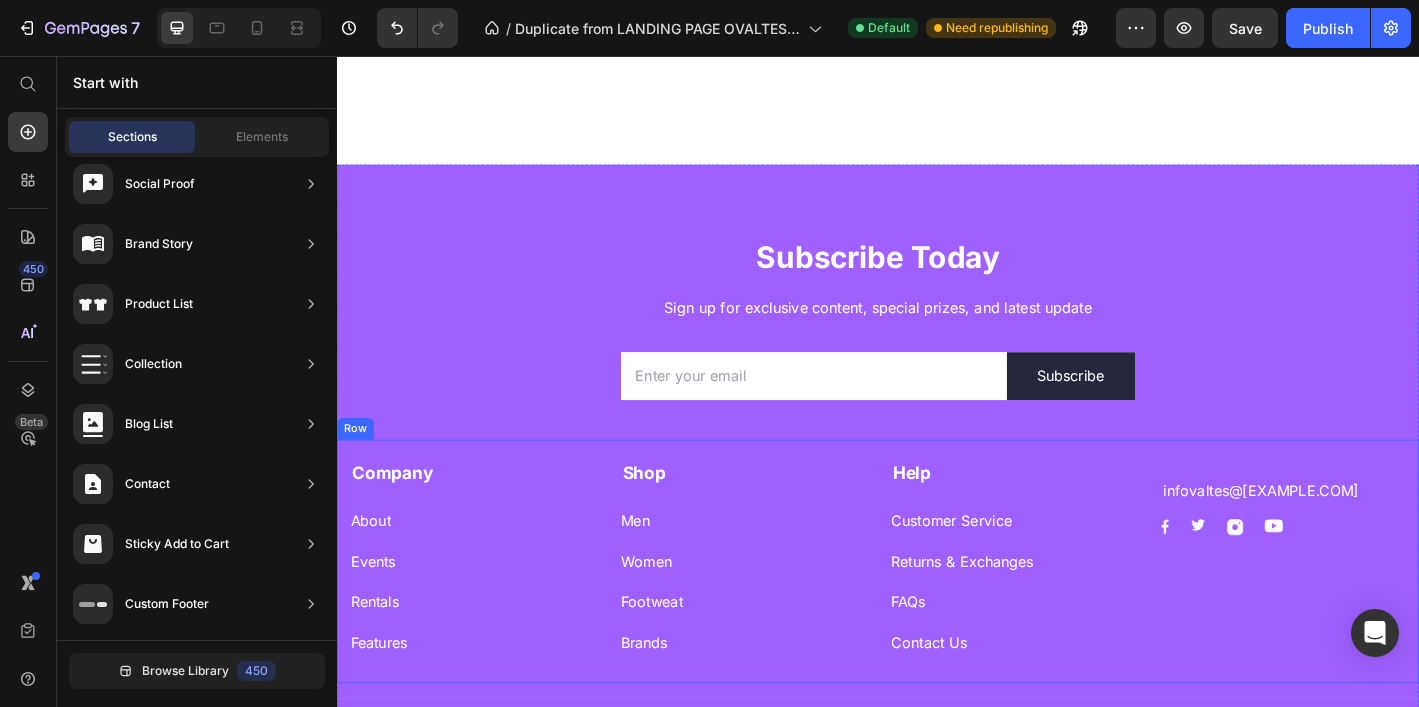 scroll, scrollTop: 5613, scrollLeft: 0, axis: vertical 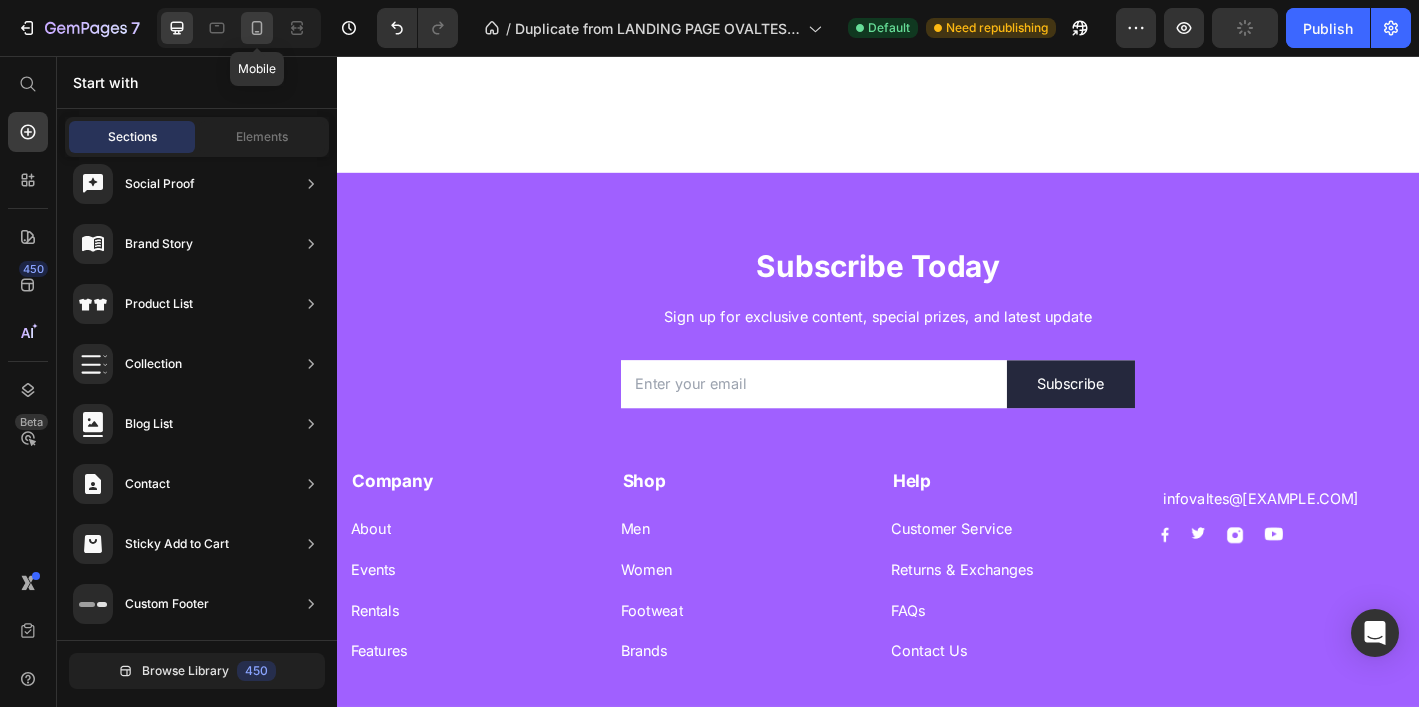 click 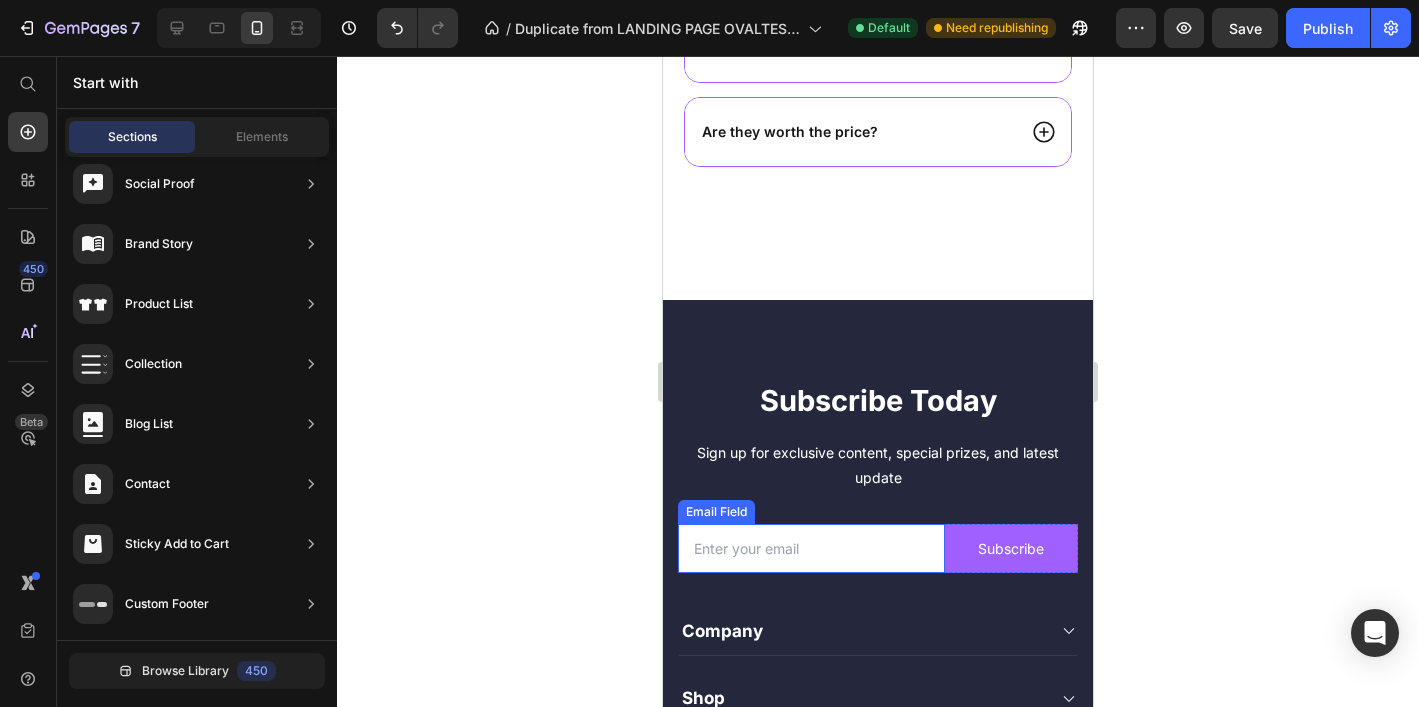scroll, scrollTop: 6922, scrollLeft: 0, axis: vertical 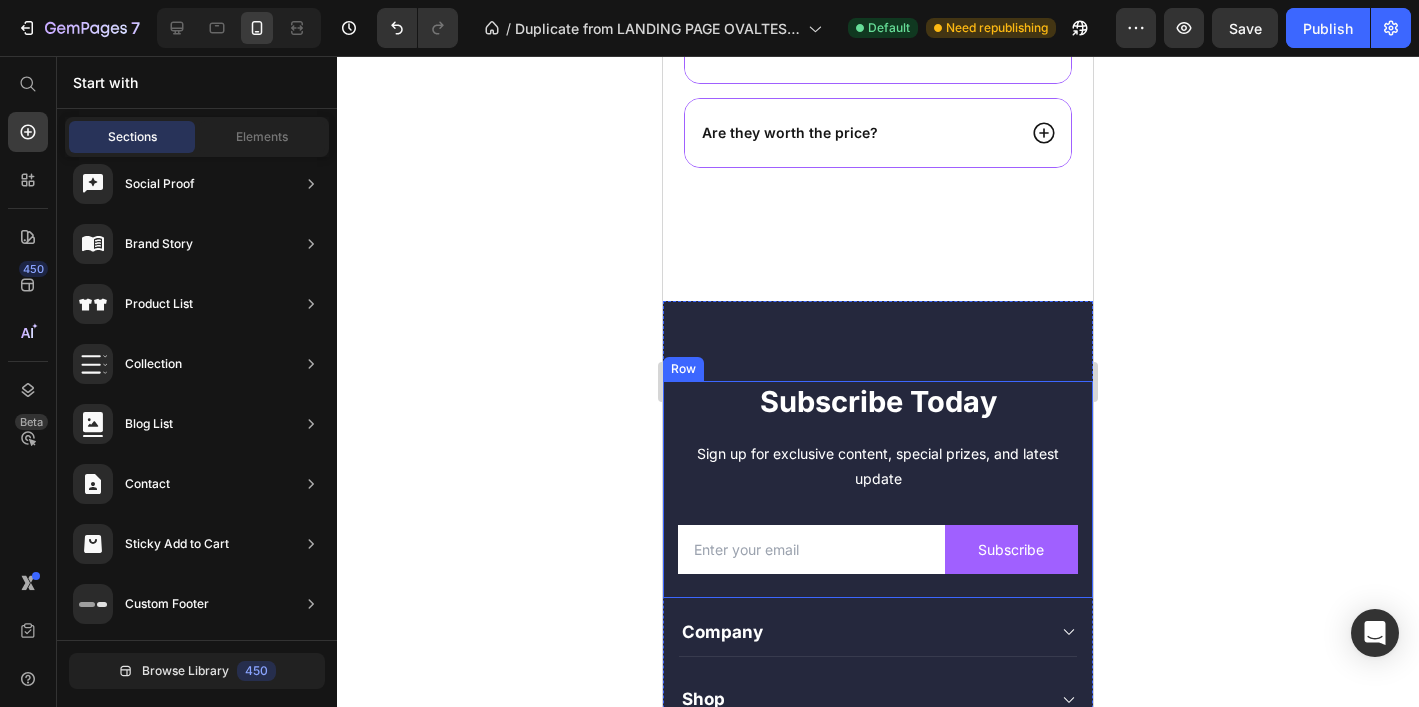 click on "Text block 261 NW 26th Street [CITY], [STATE] [ZIP] Text block [PHONE] Text block support@[EXAMPLE.COM]" at bounding box center (878, 661) 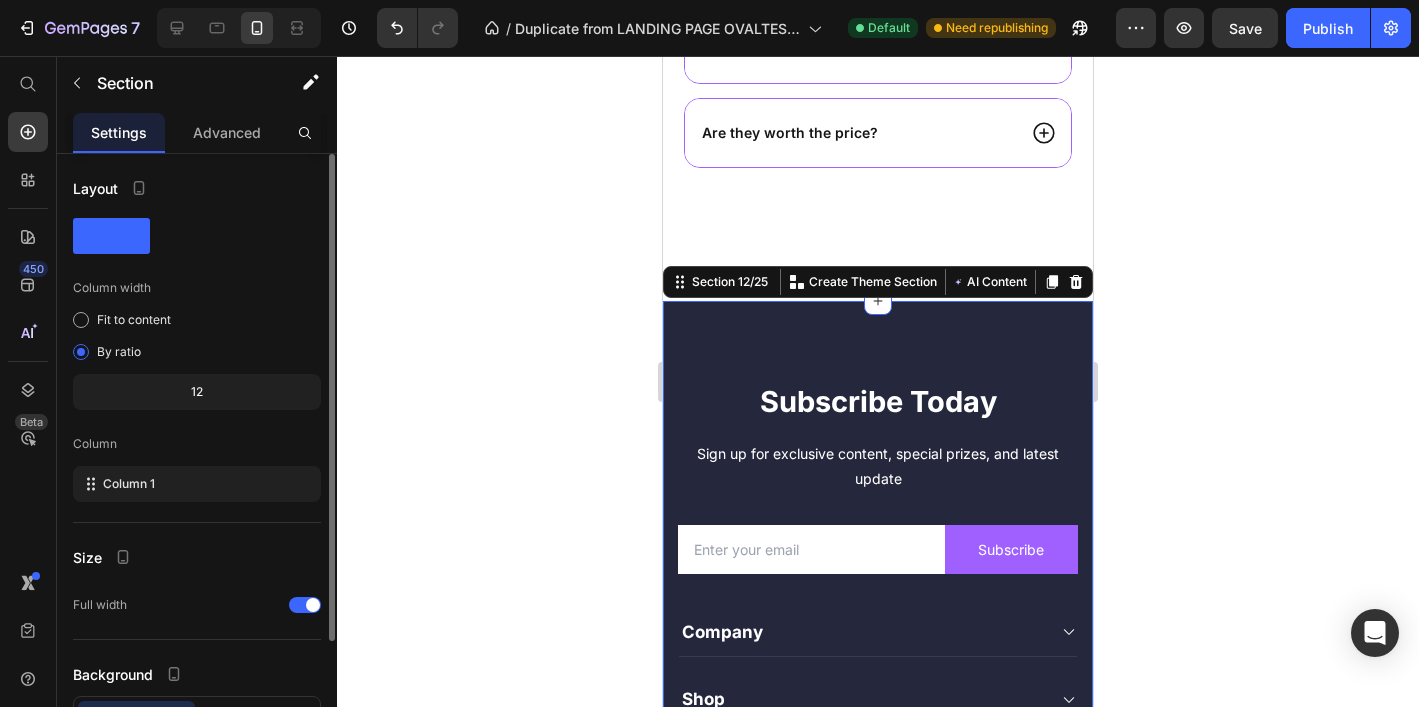 scroll, scrollTop: 154, scrollLeft: 0, axis: vertical 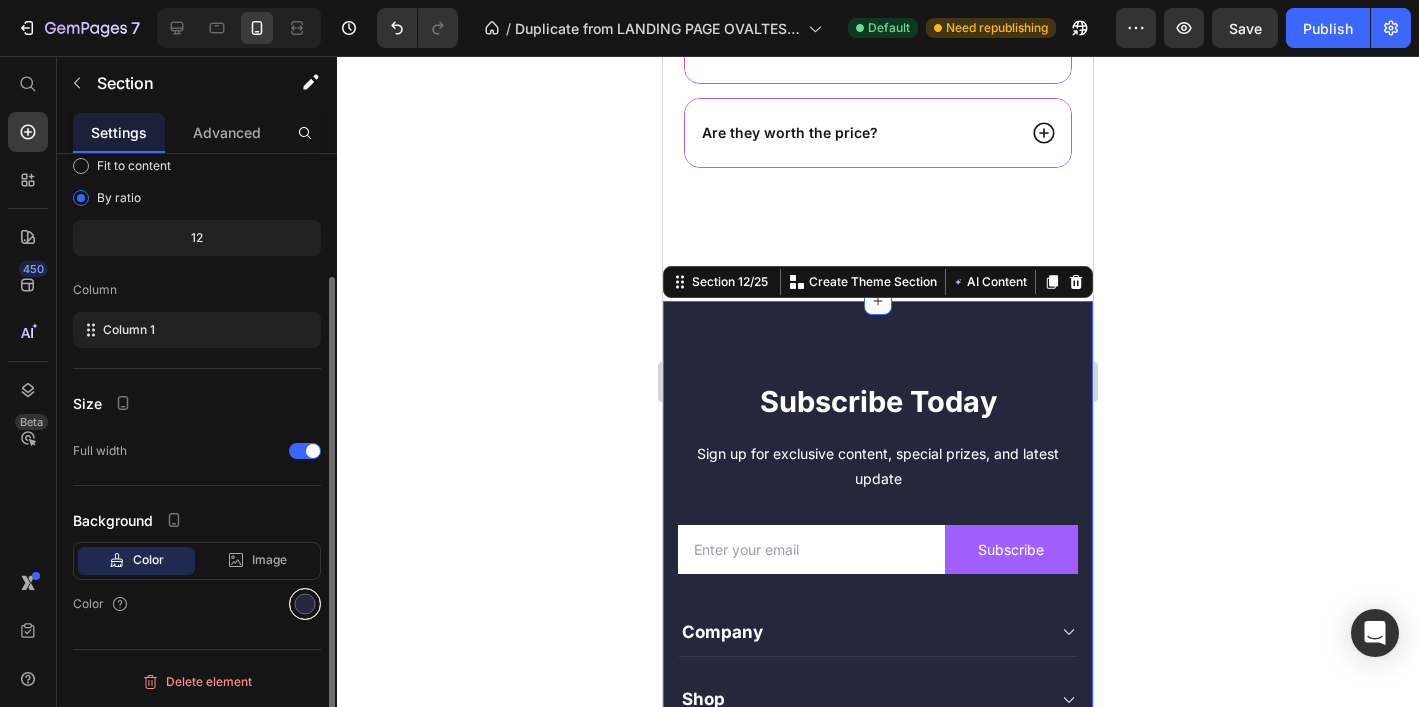 click at bounding box center [305, 604] 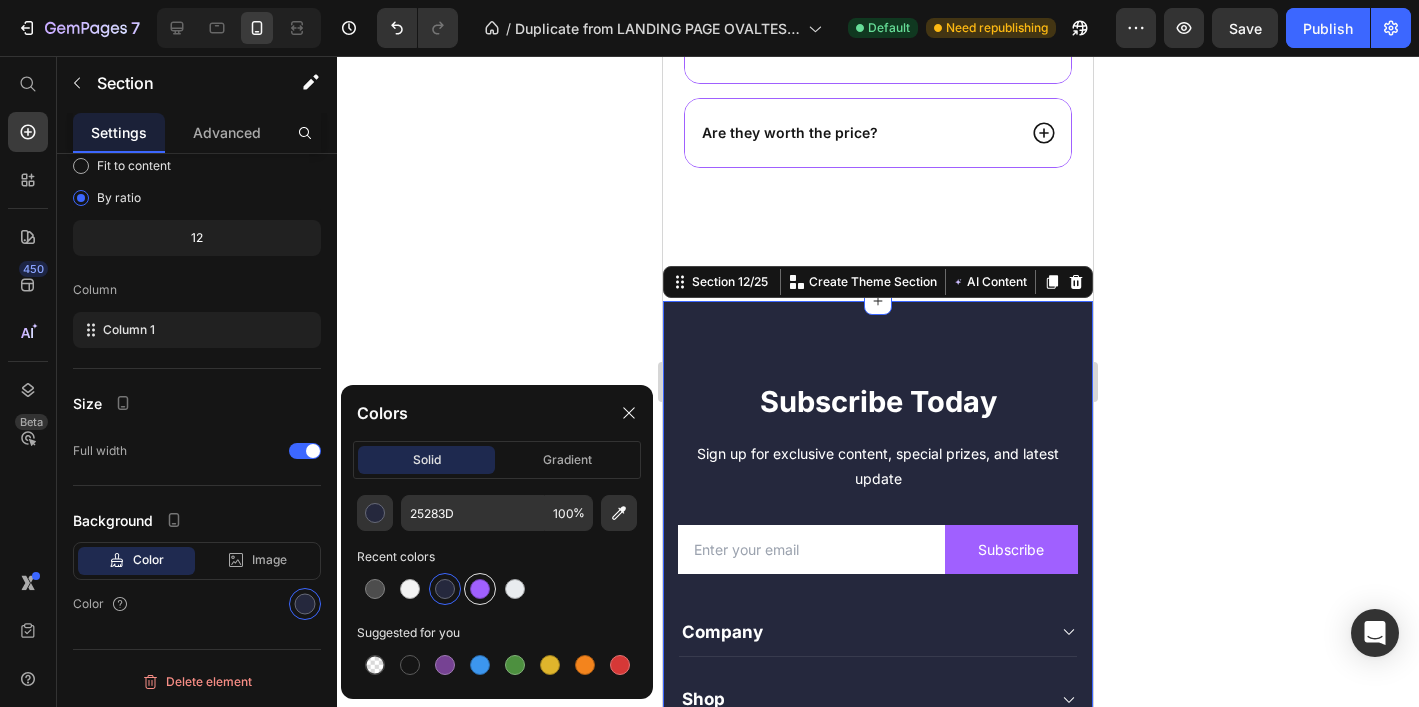 click at bounding box center (480, 589) 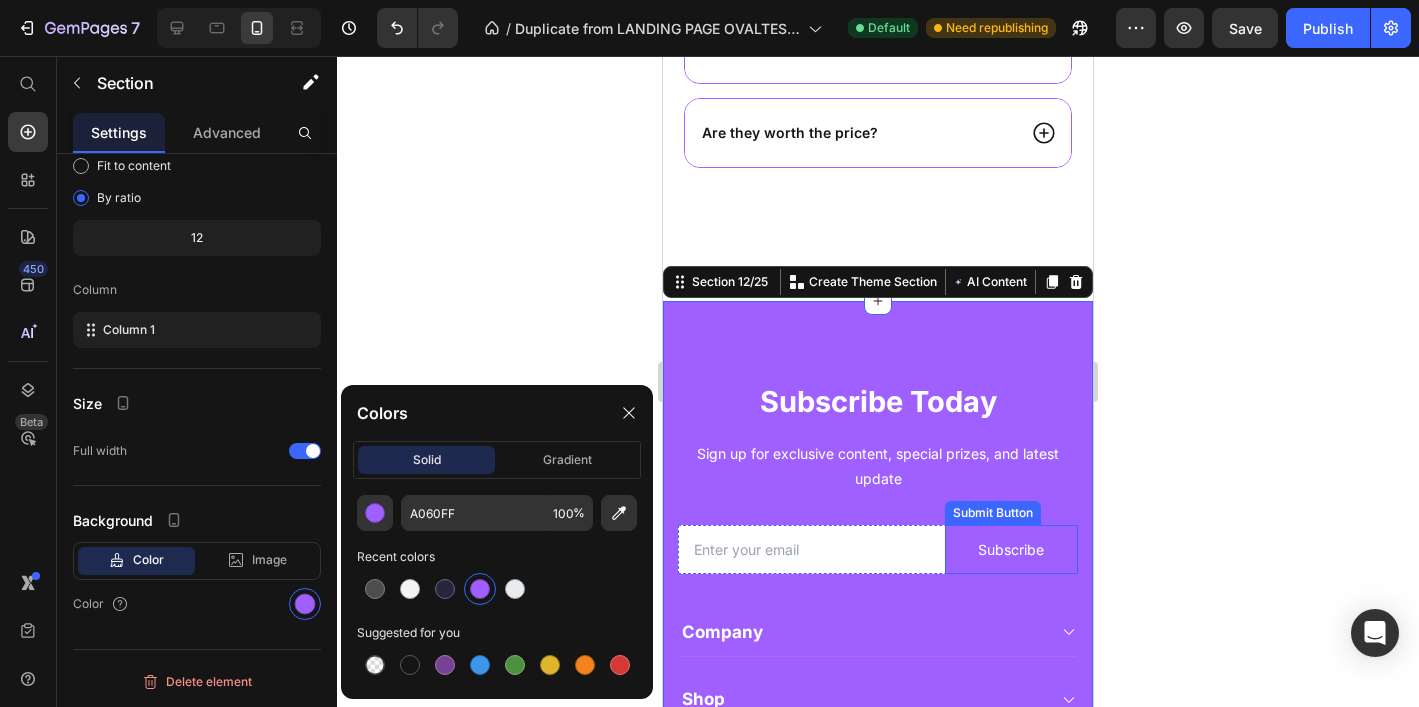 click on "Subscribe" at bounding box center (1011, 549) 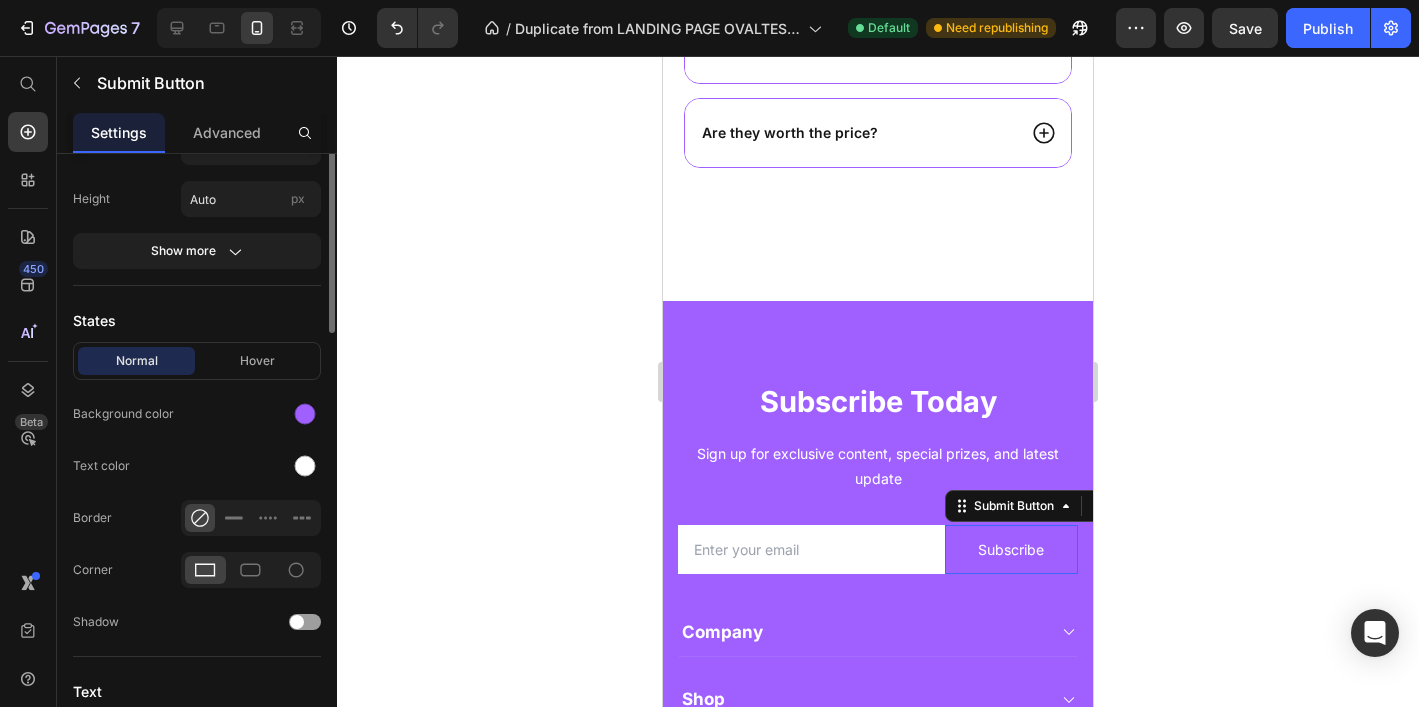 scroll, scrollTop: 0, scrollLeft: 0, axis: both 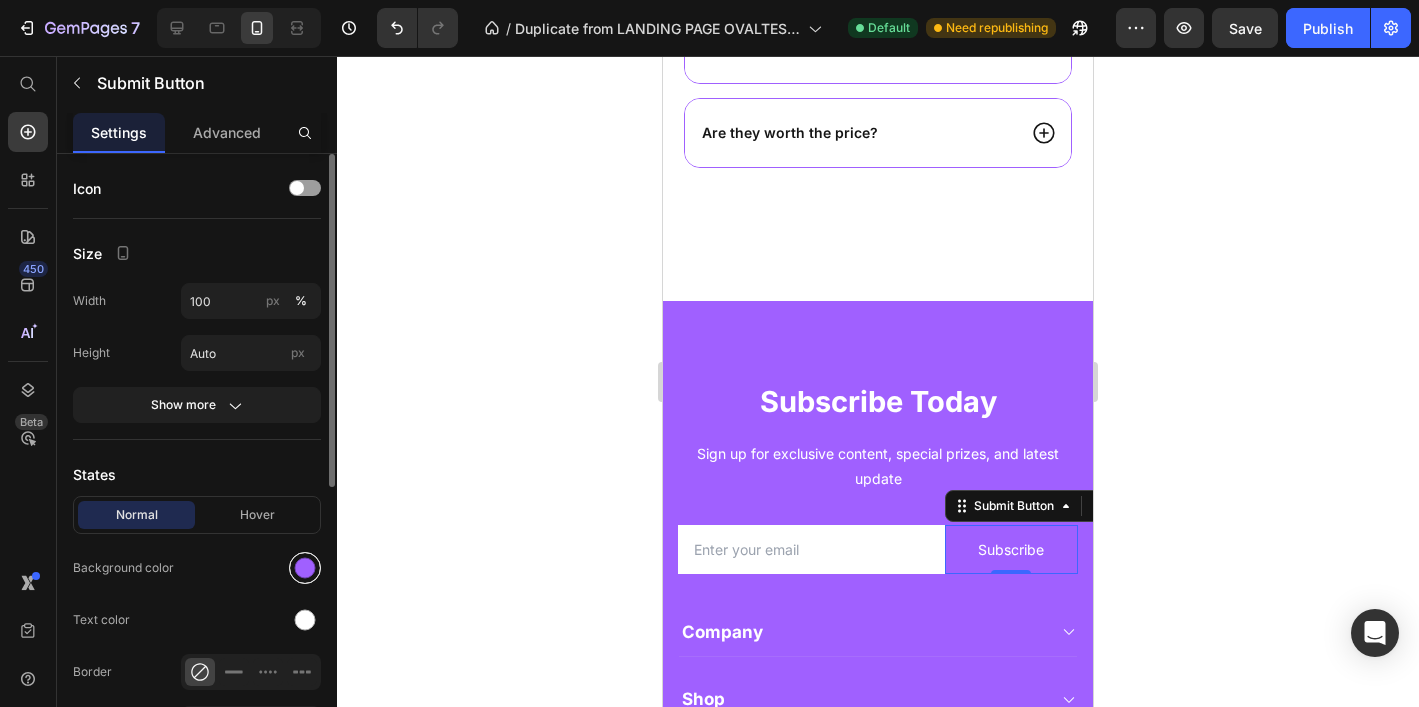 click at bounding box center [305, 568] 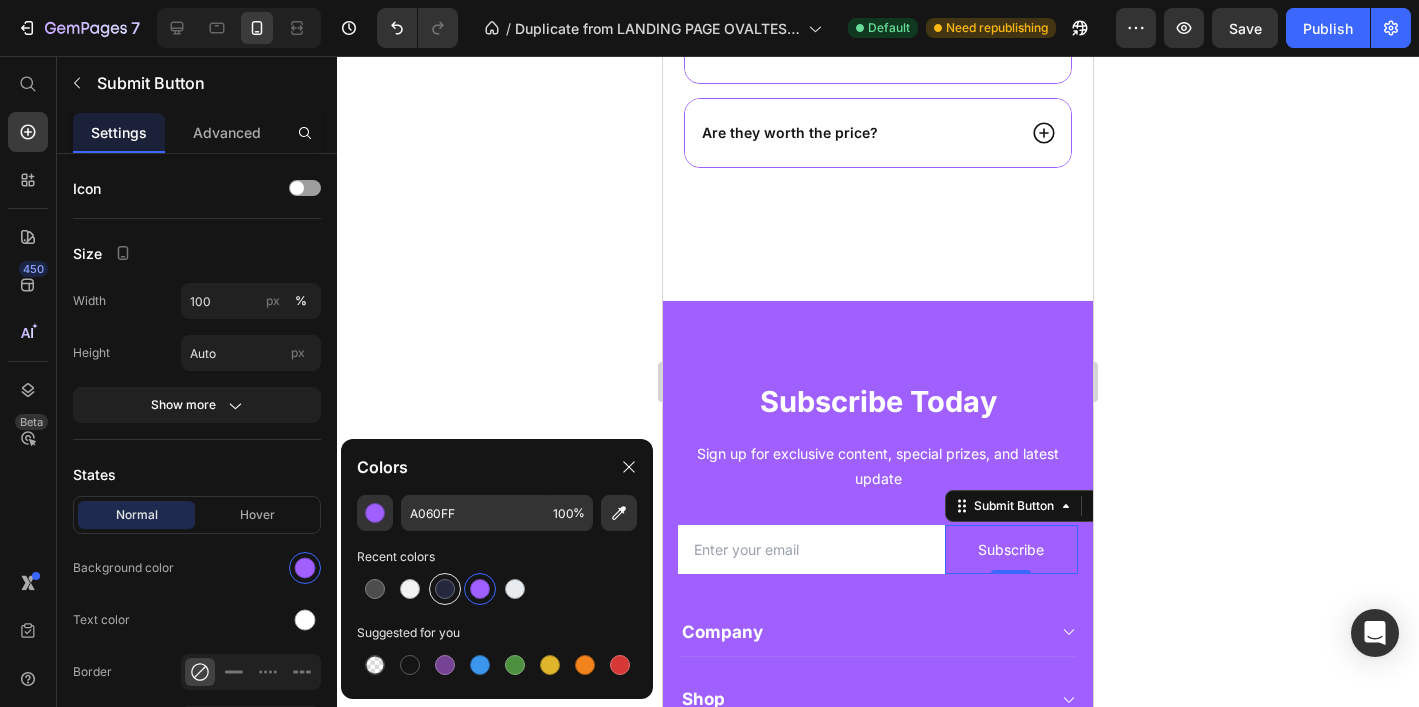 click at bounding box center (445, 589) 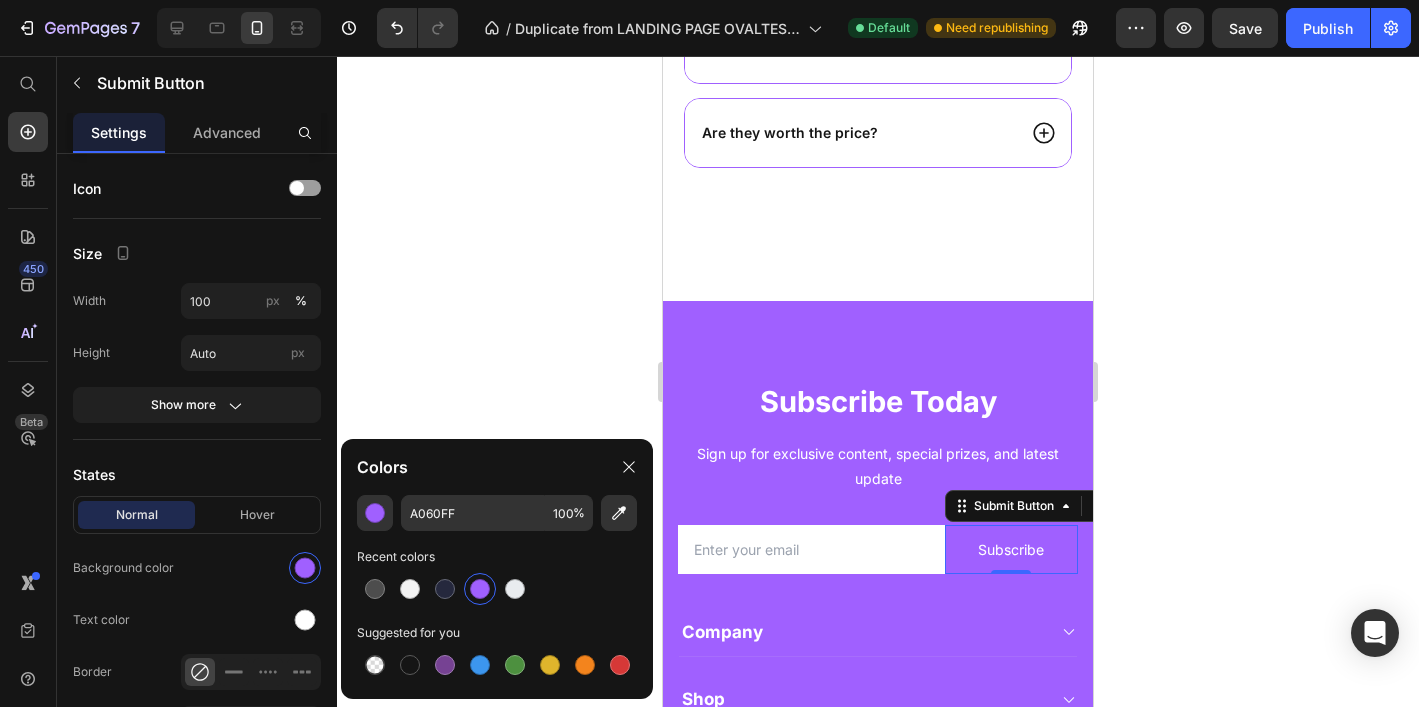 type on "25283D" 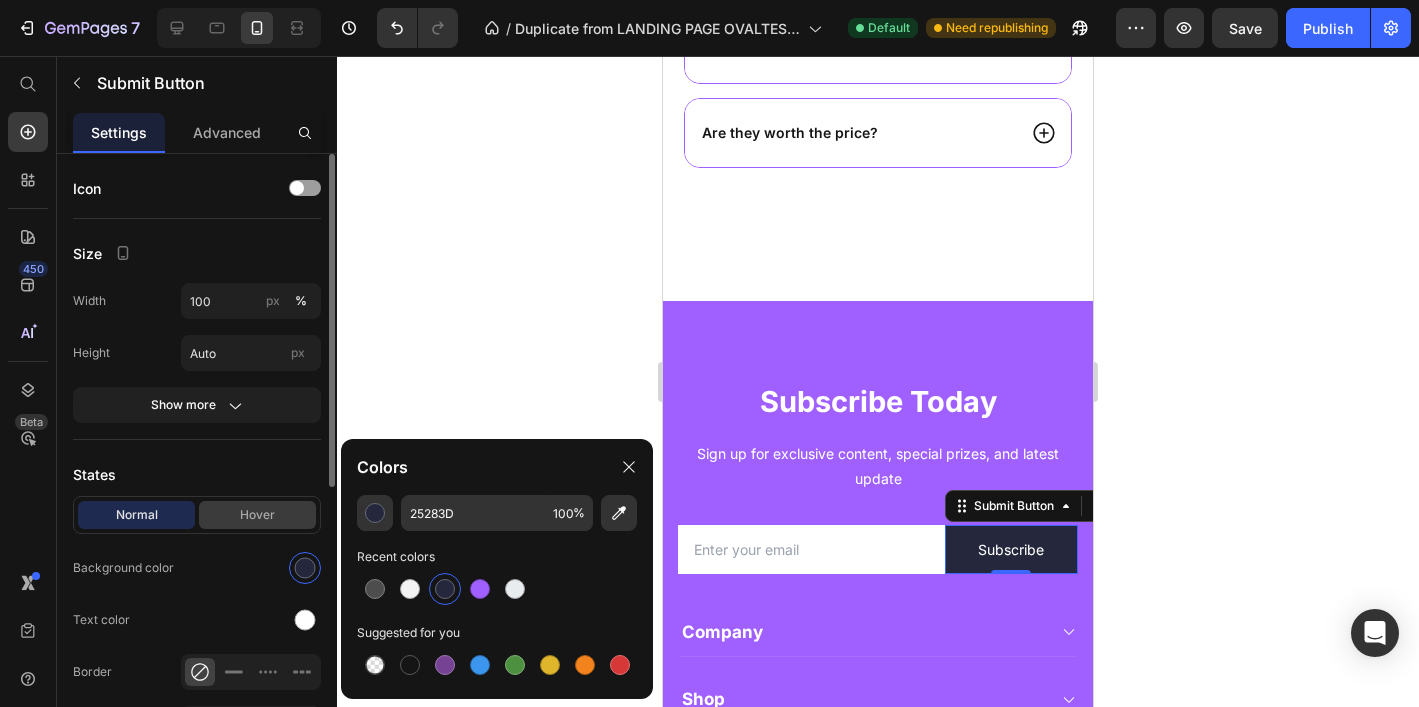 click on "Hover" at bounding box center (257, 515) 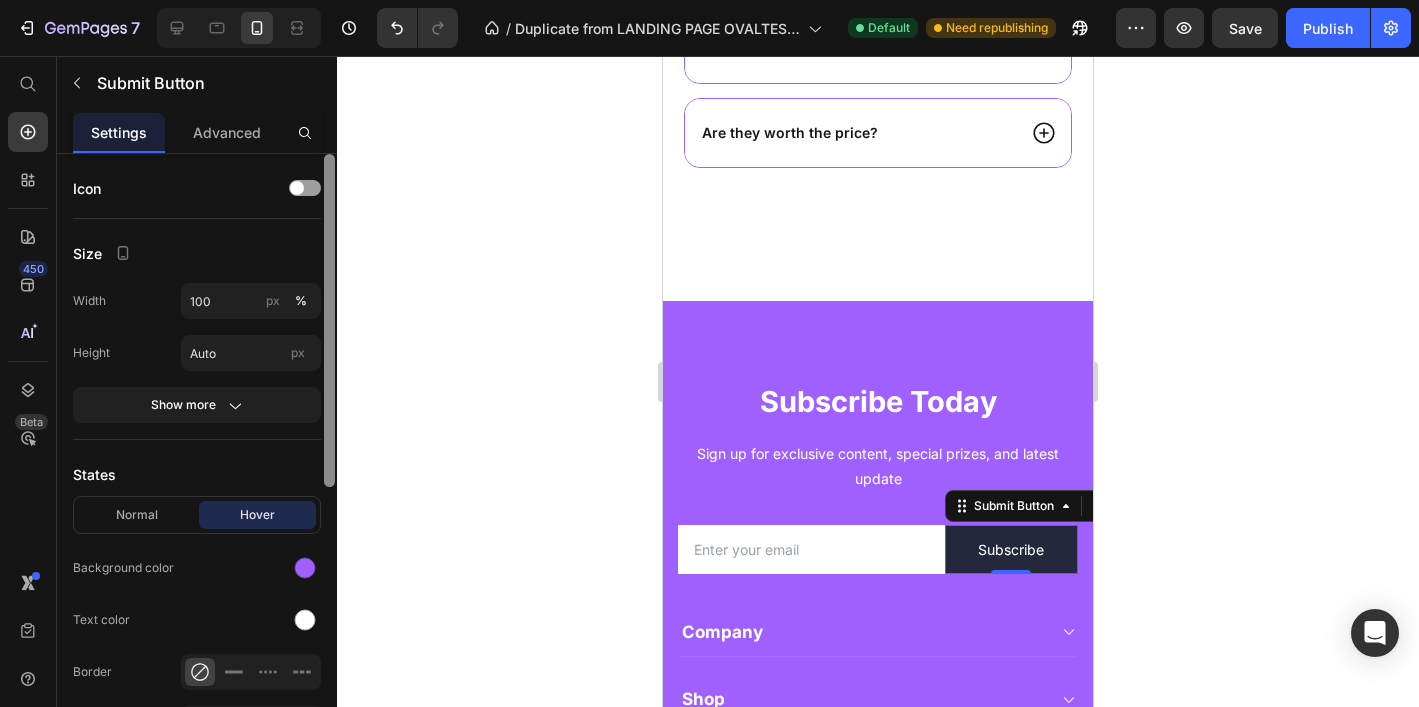 drag, startPoint x: 303, startPoint y: 568, endPoint x: 335, endPoint y: 578, distance: 33.526108 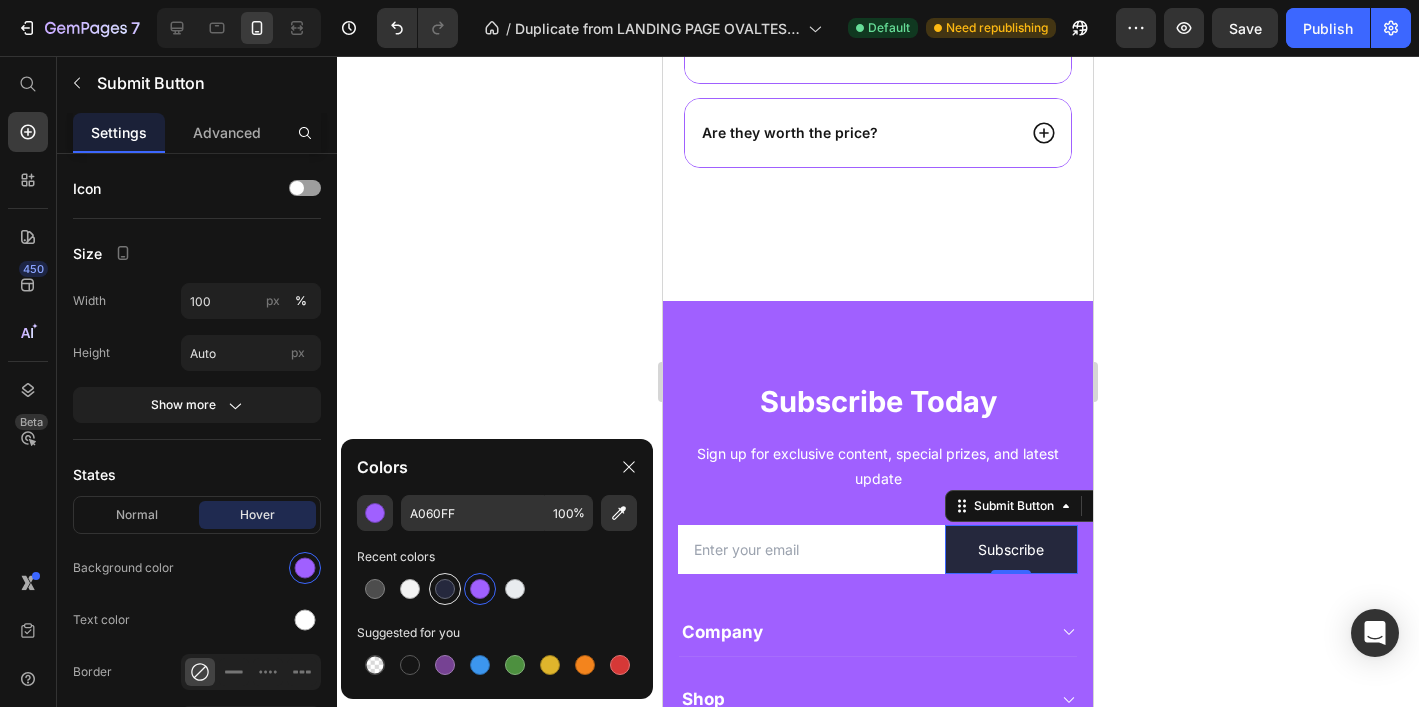 click at bounding box center (445, 589) 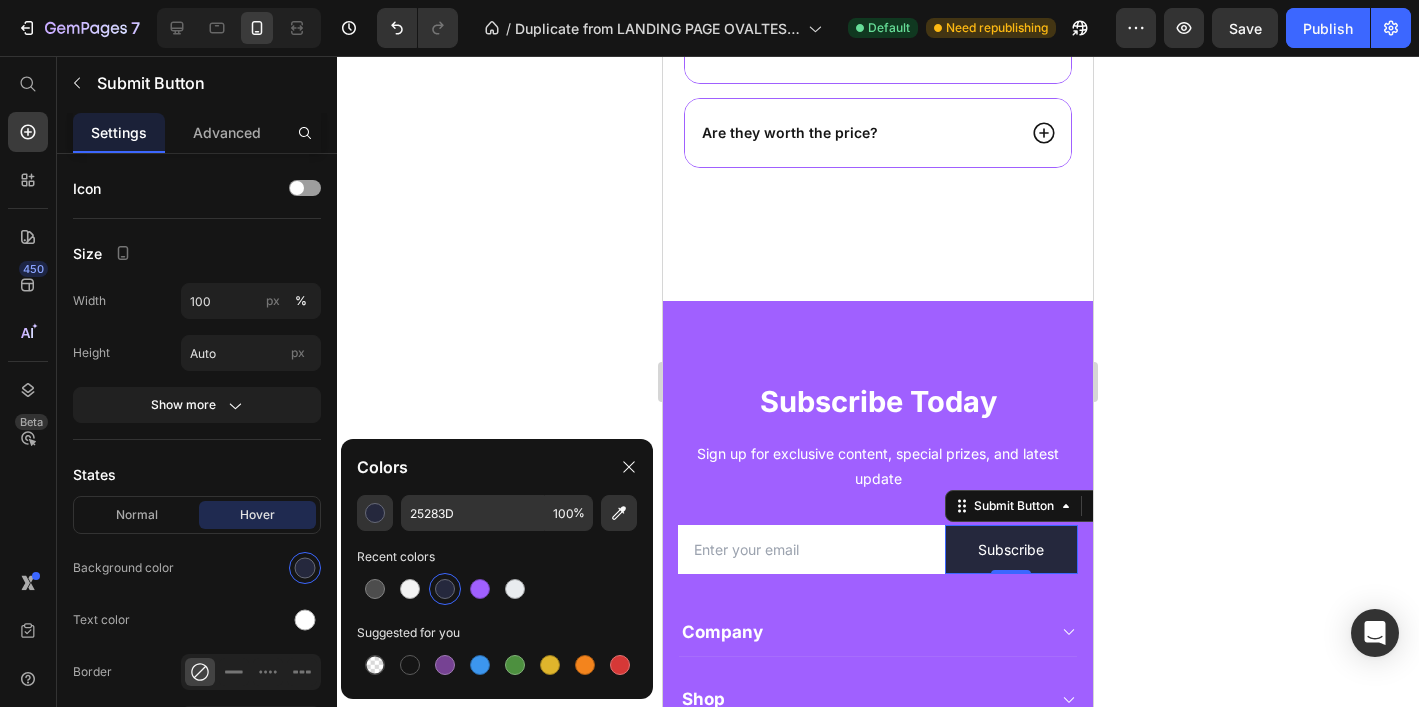 click 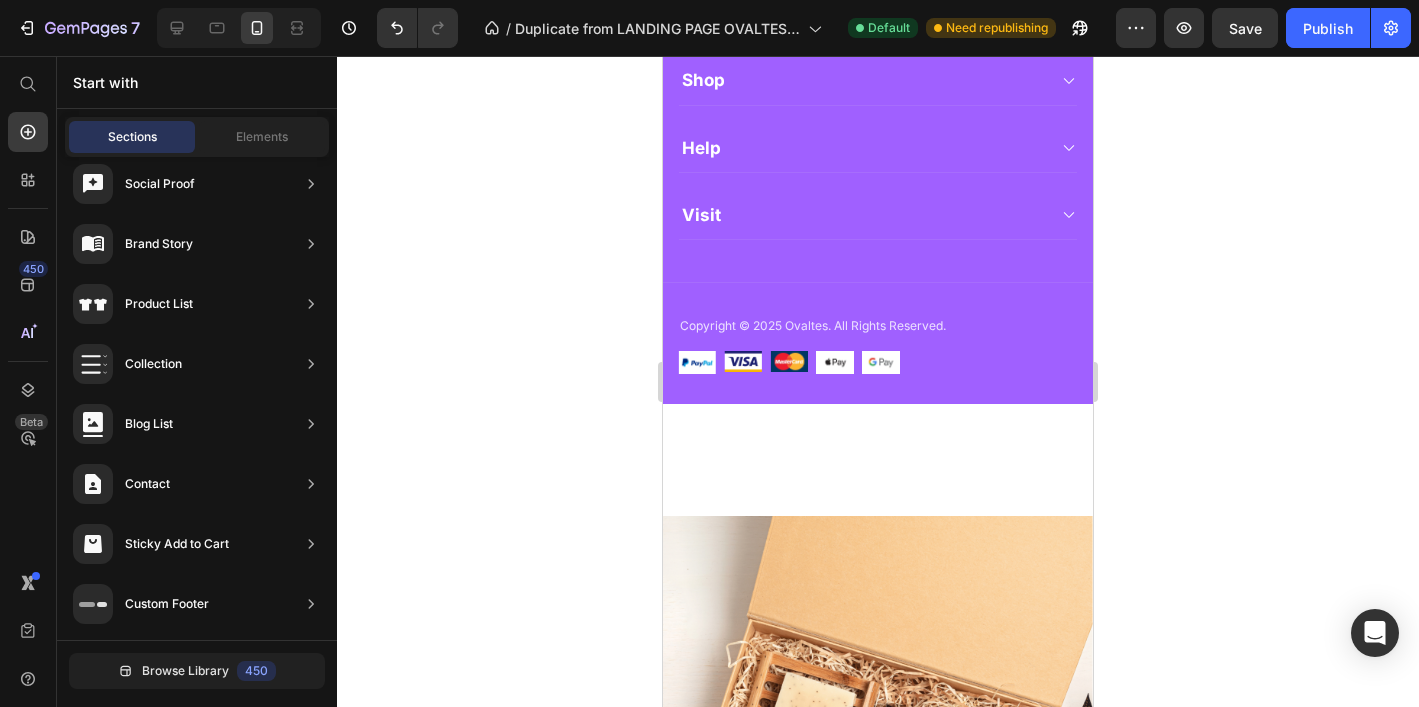 scroll, scrollTop: 7348, scrollLeft: 0, axis: vertical 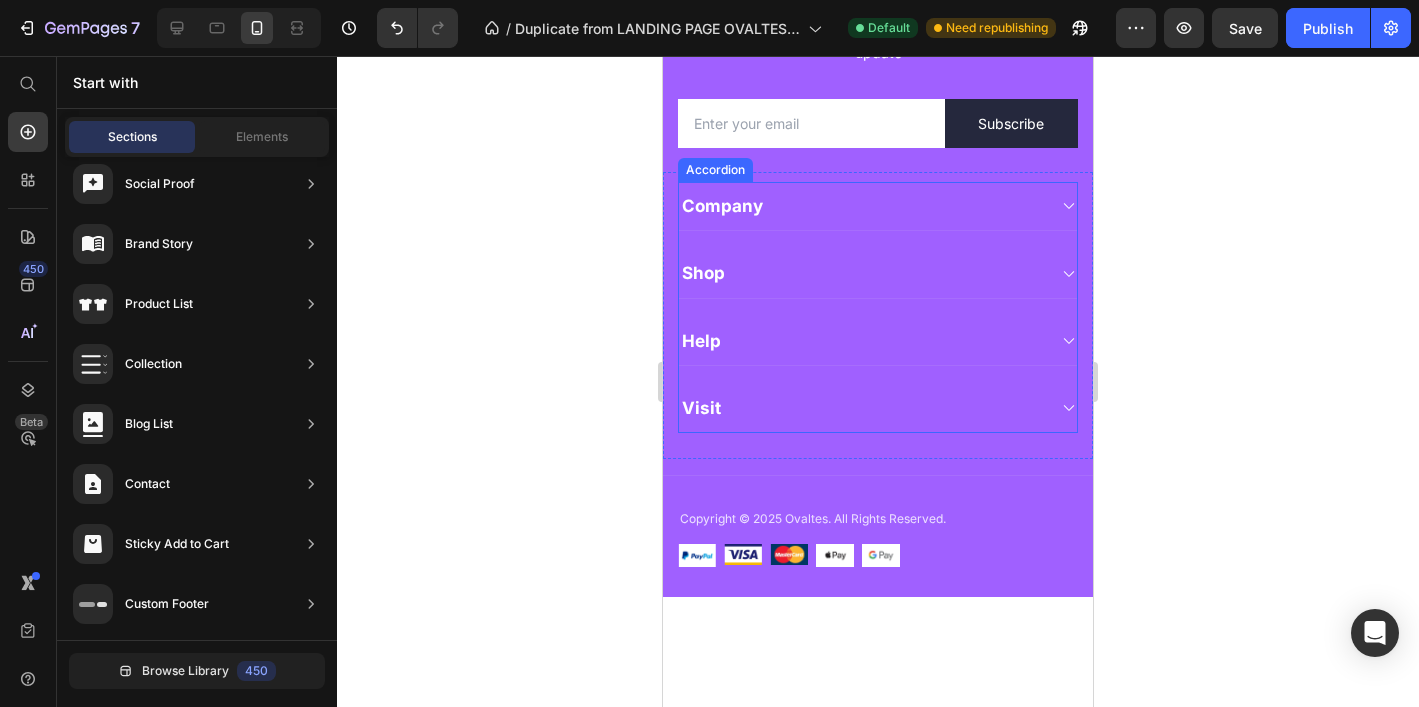 click on "Shop" at bounding box center (862, 273) 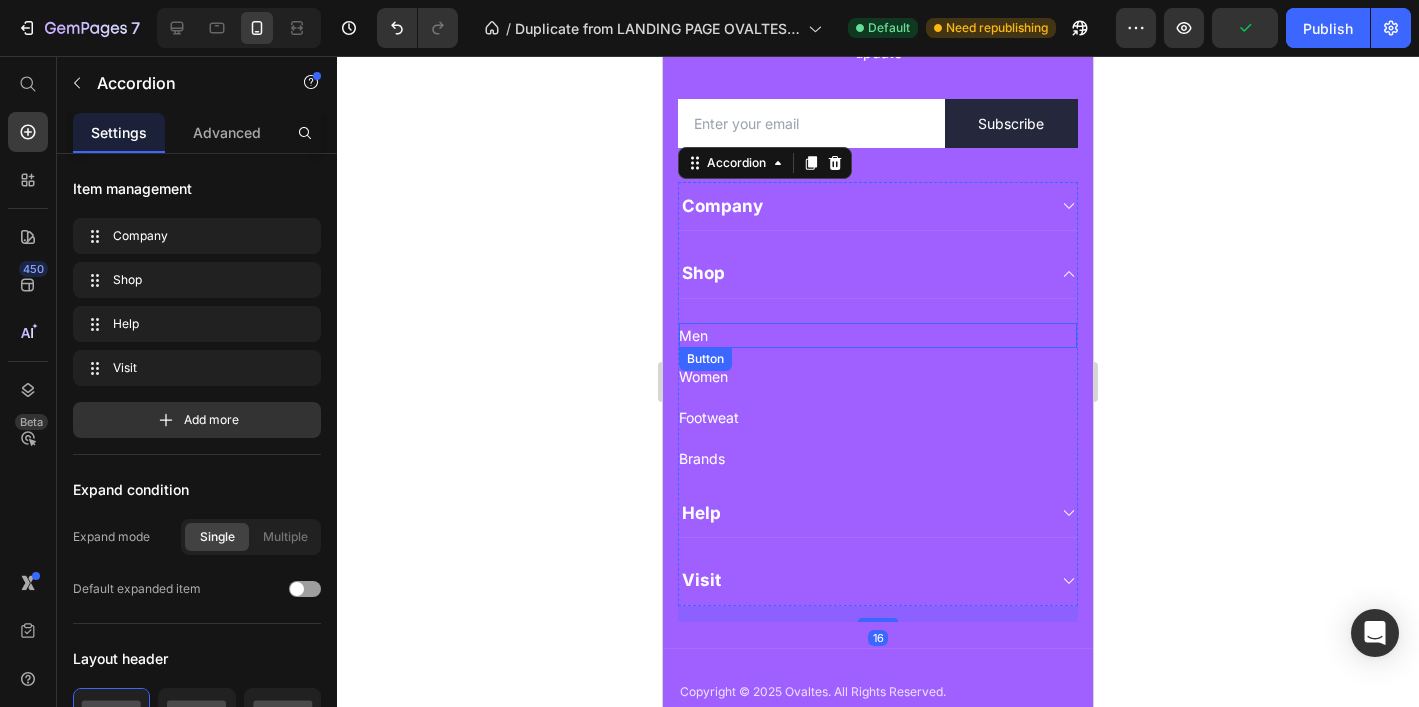 scroll, scrollTop: 7340, scrollLeft: 0, axis: vertical 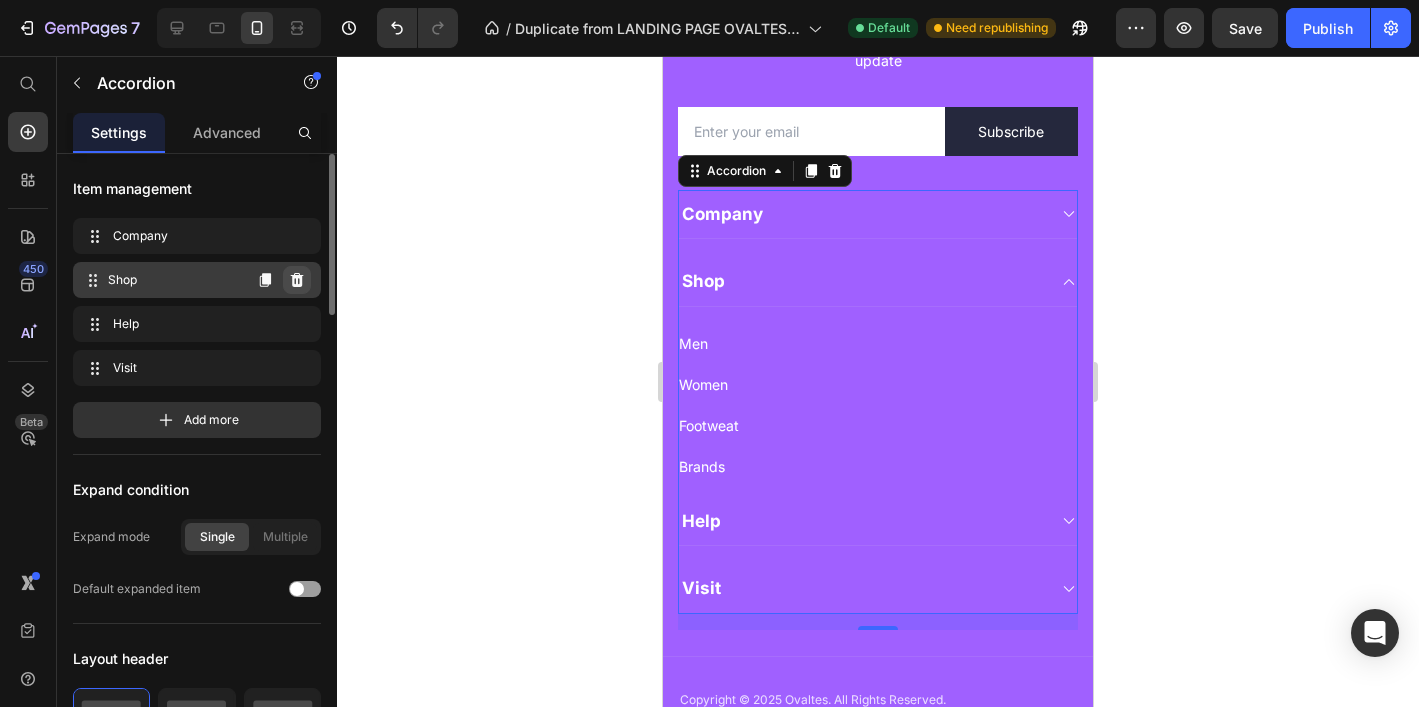 click 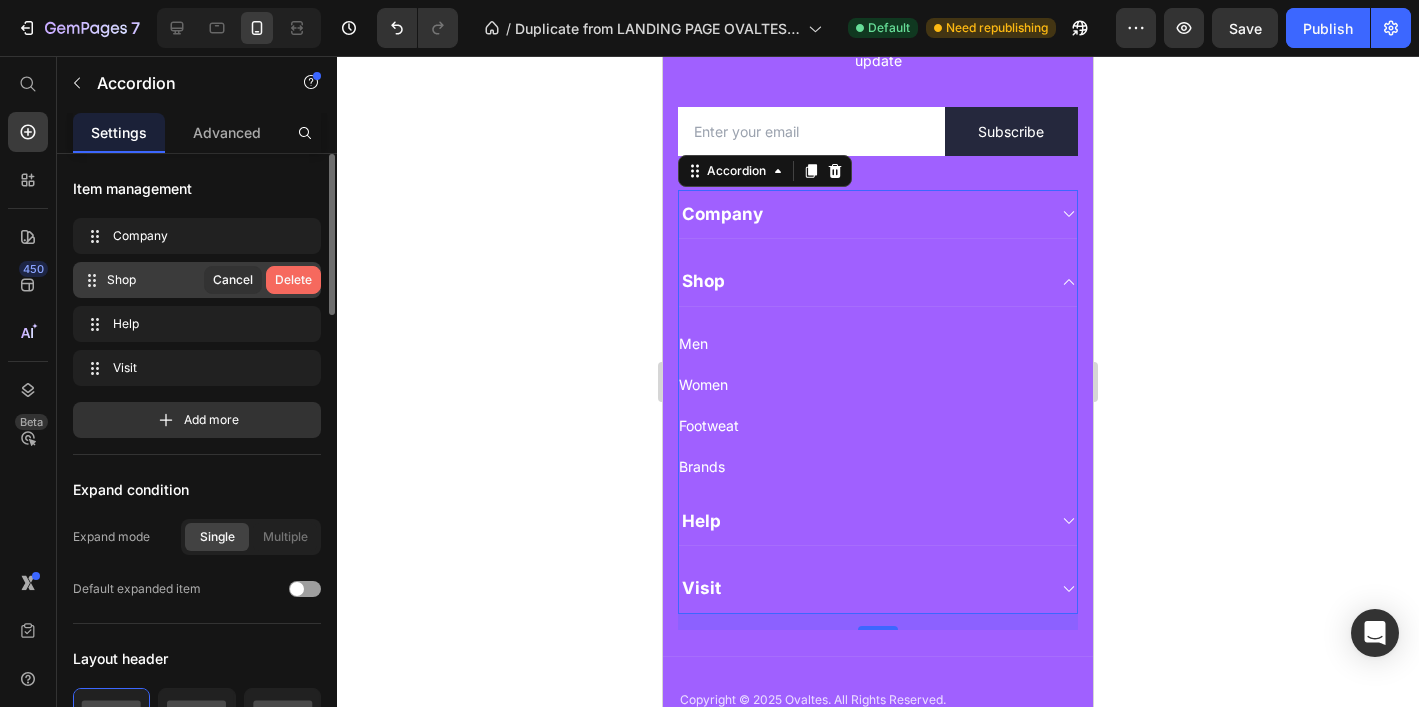 click on "Delete" at bounding box center [293, 280] 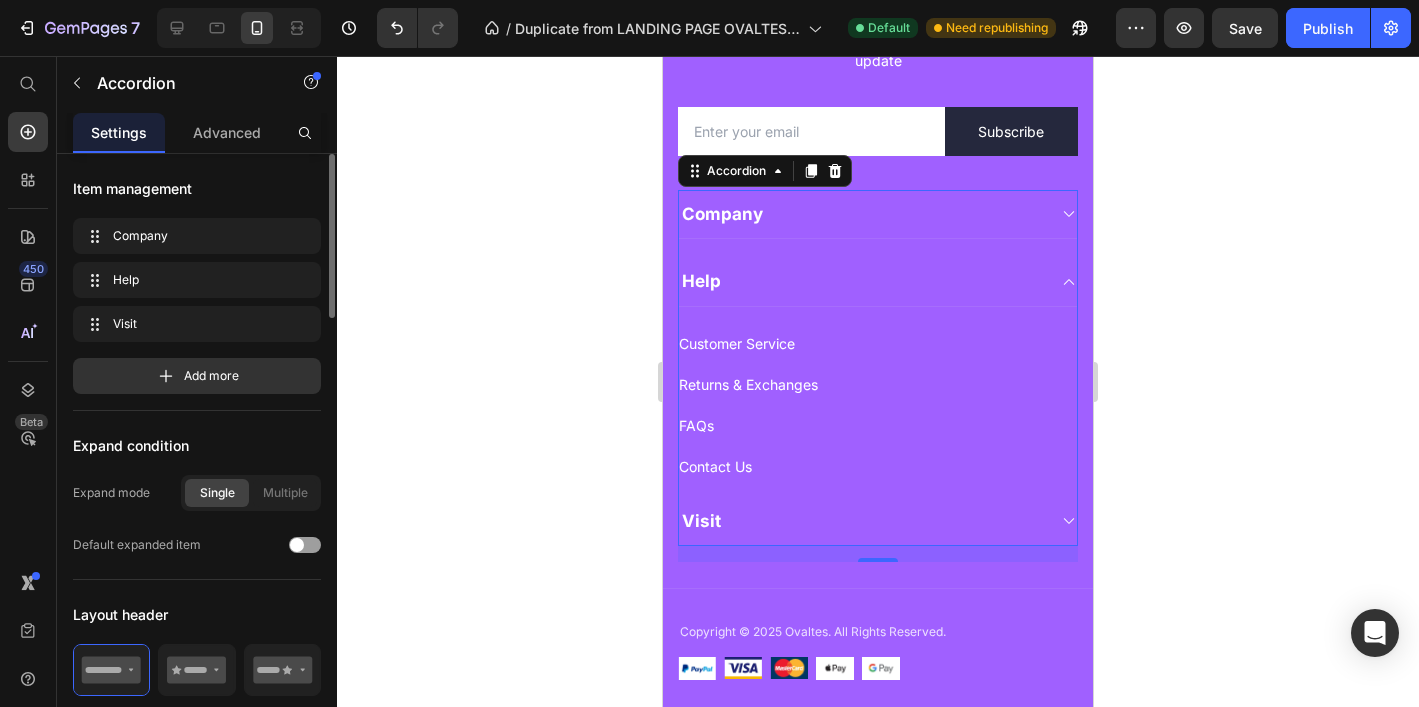 click 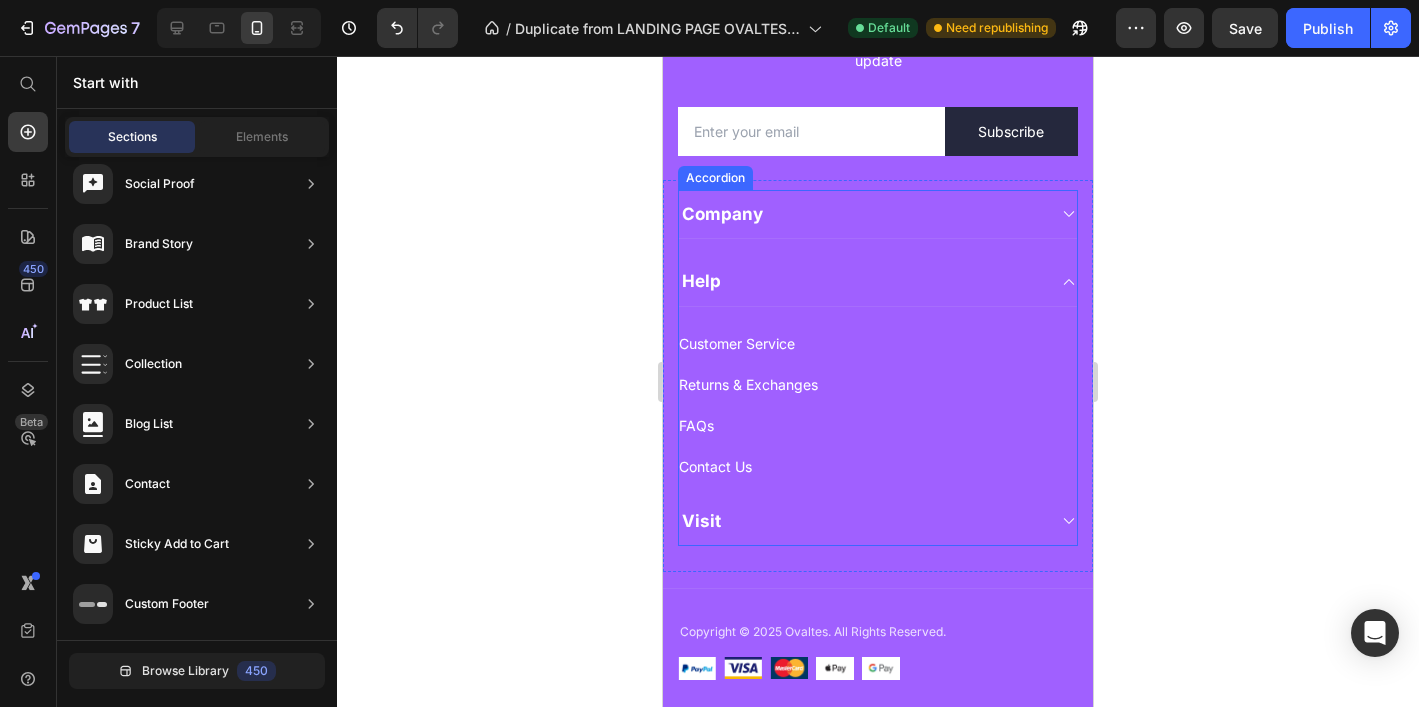 click on "Visit" at bounding box center (862, 521) 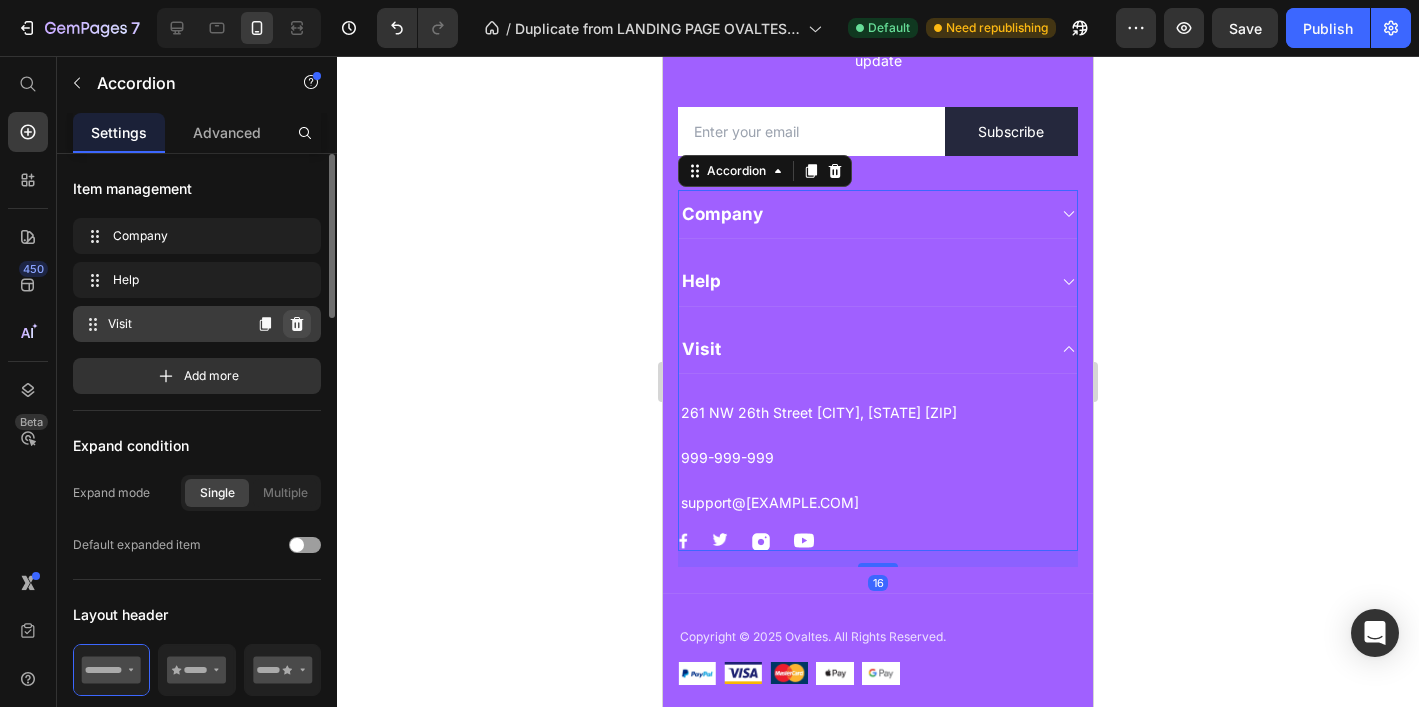 click 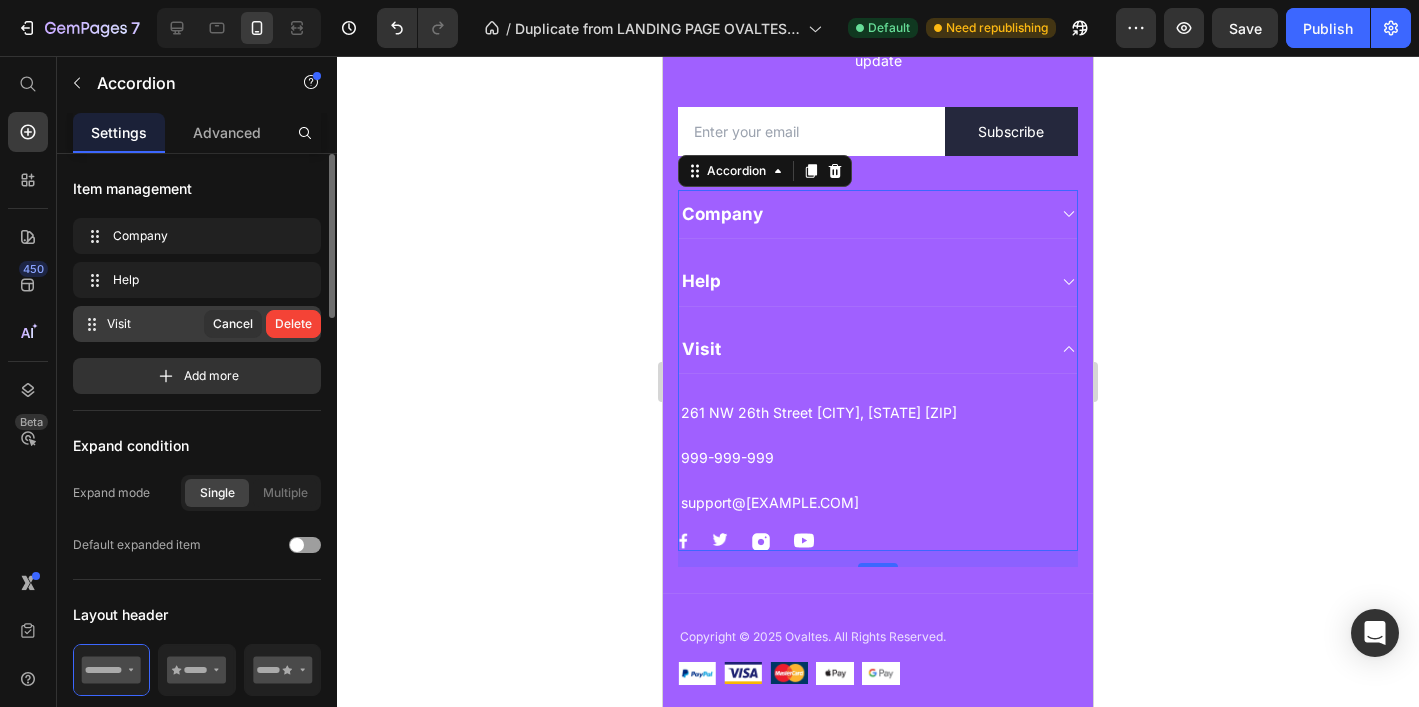 click on "Delete" at bounding box center [293, 324] 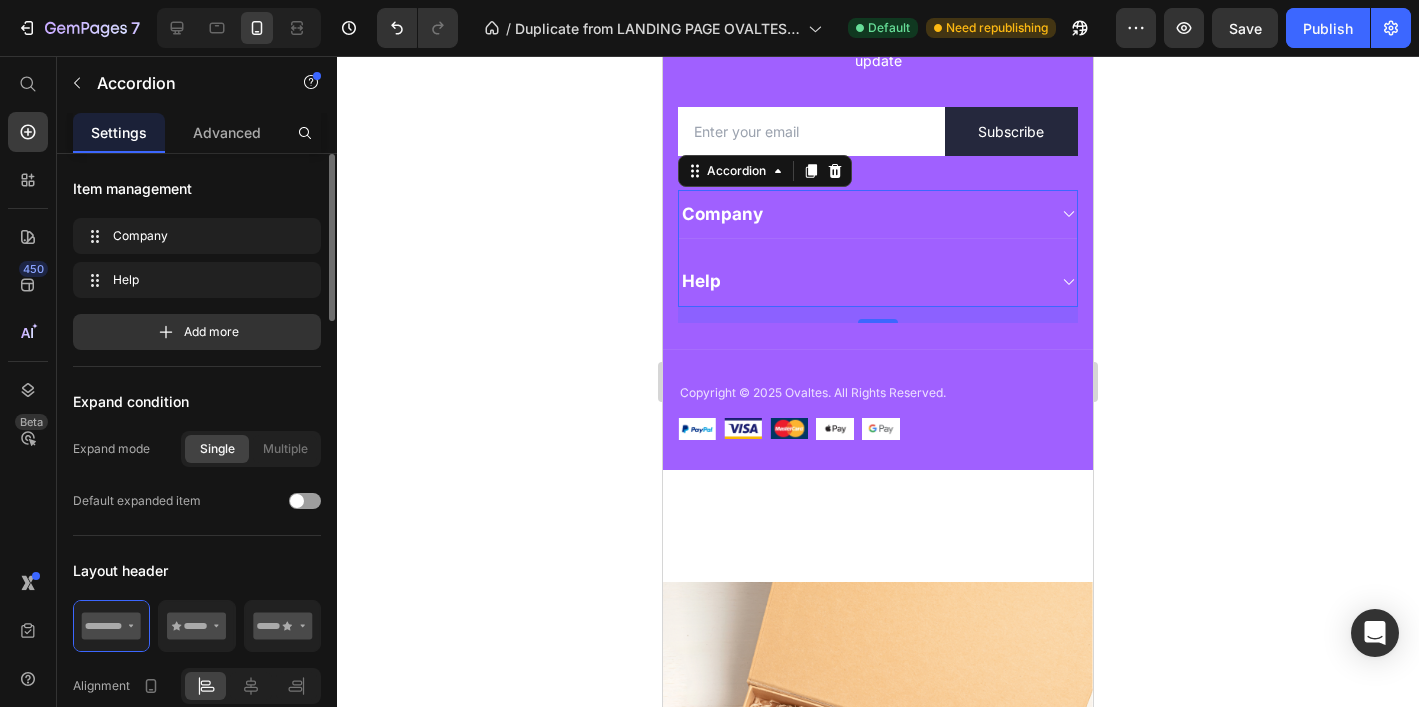 click 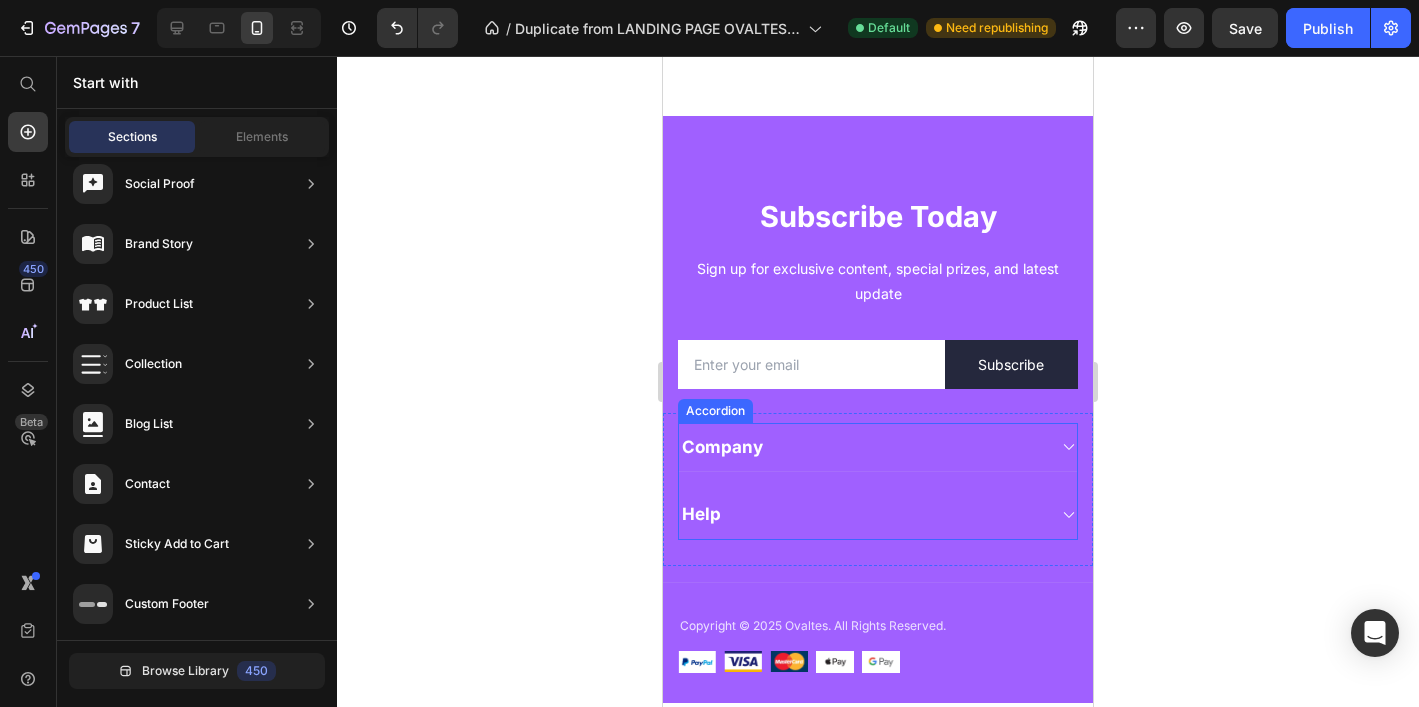 scroll, scrollTop: 7104, scrollLeft: 0, axis: vertical 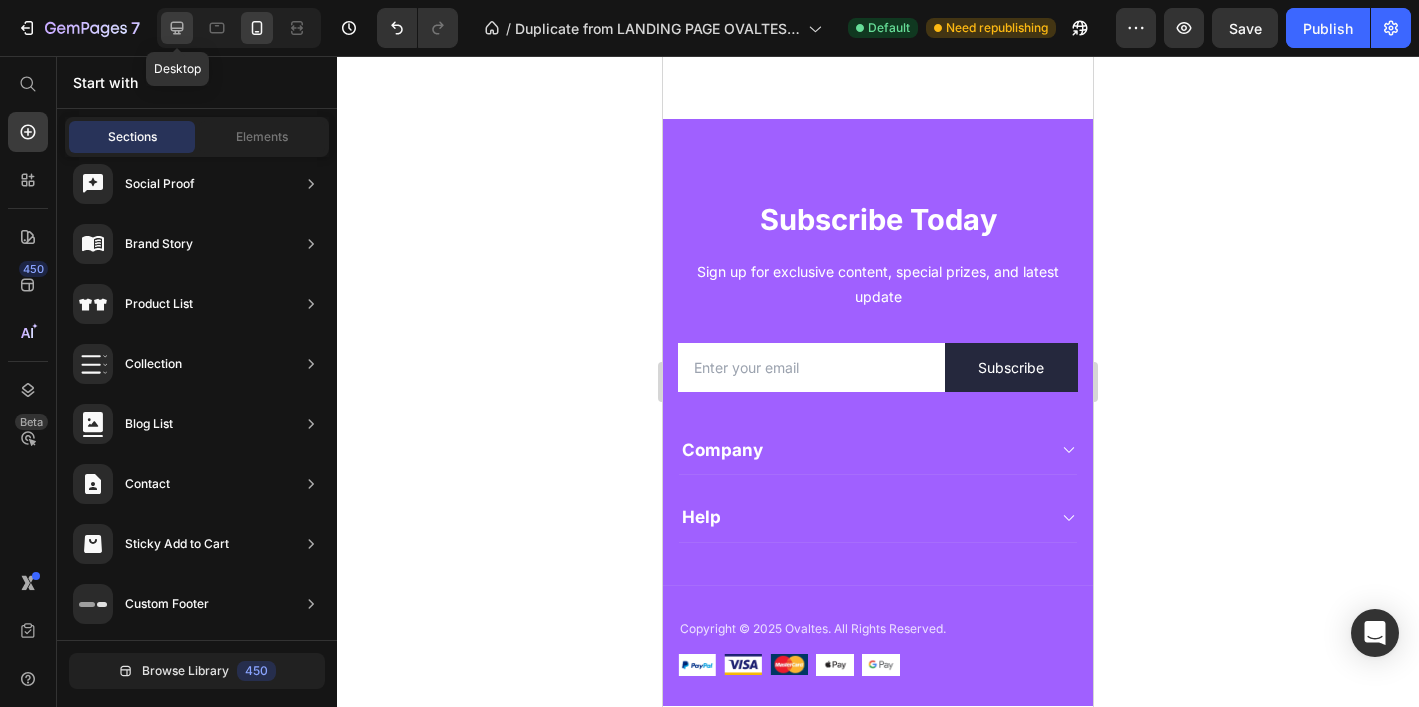 click 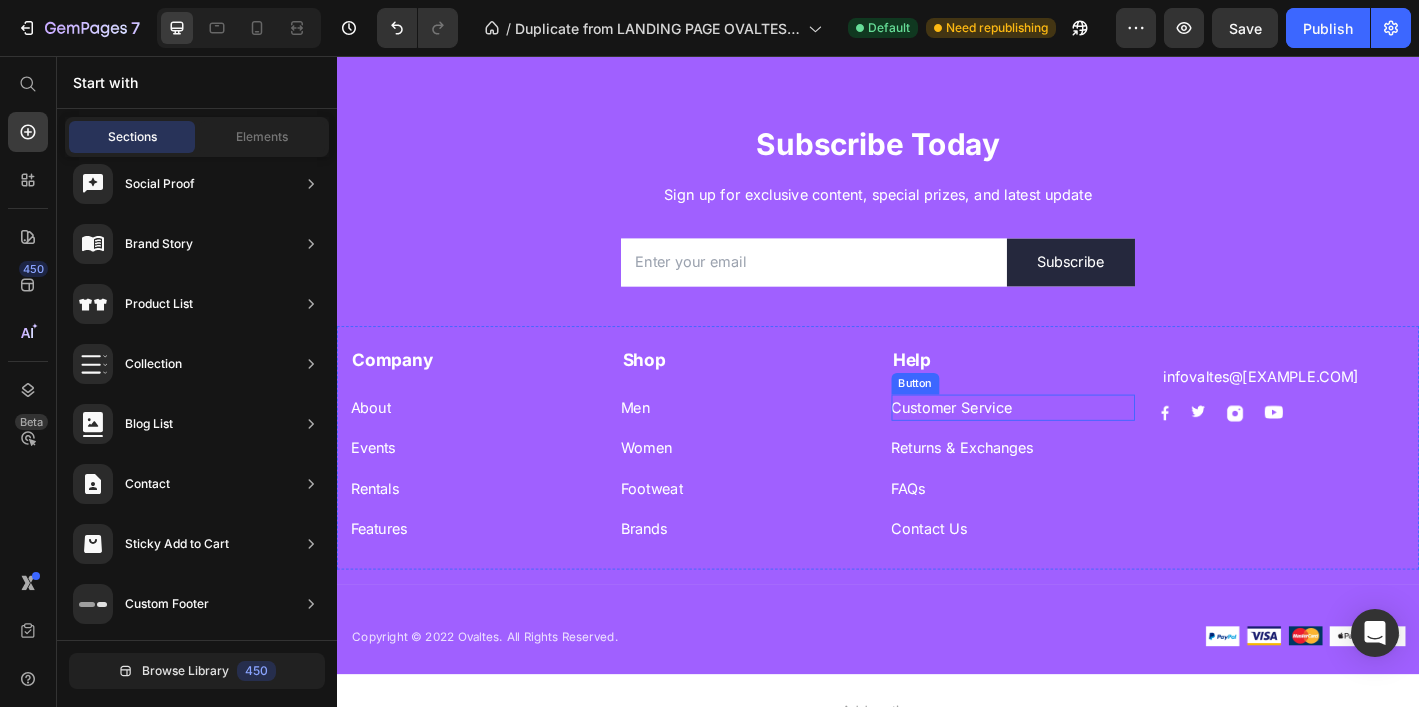 scroll, scrollTop: 5732, scrollLeft: 0, axis: vertical 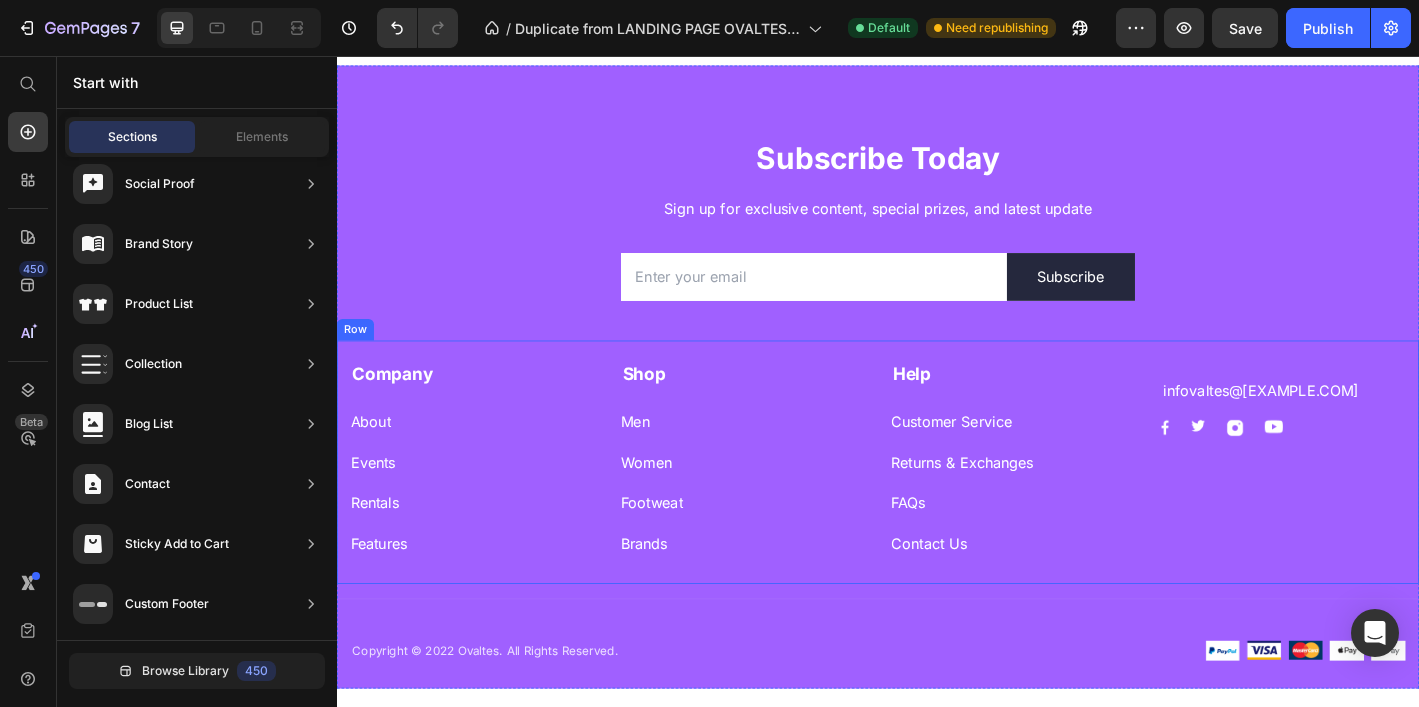 click on "infovaltes@[EXAMPLE.COM]" at bounding box center [937, 506] 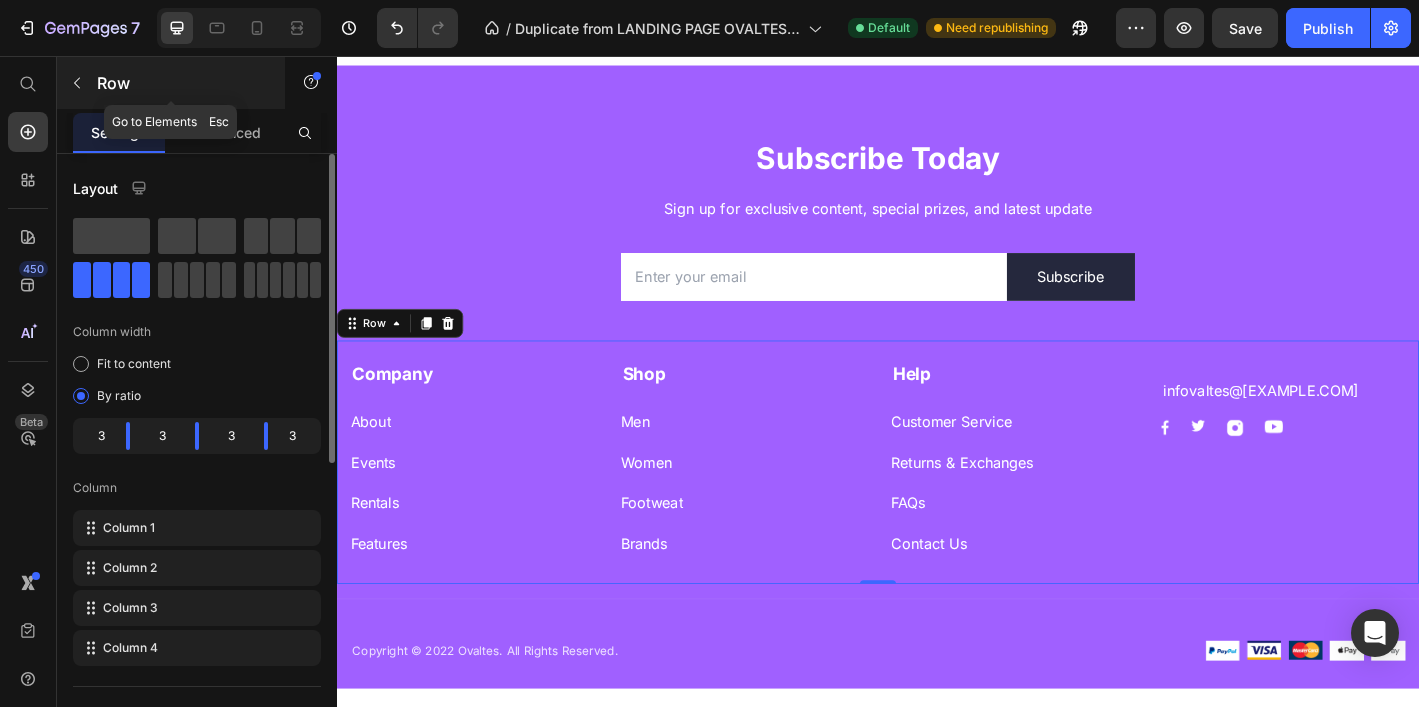 click on "Row" at bounding box center (182, 83) 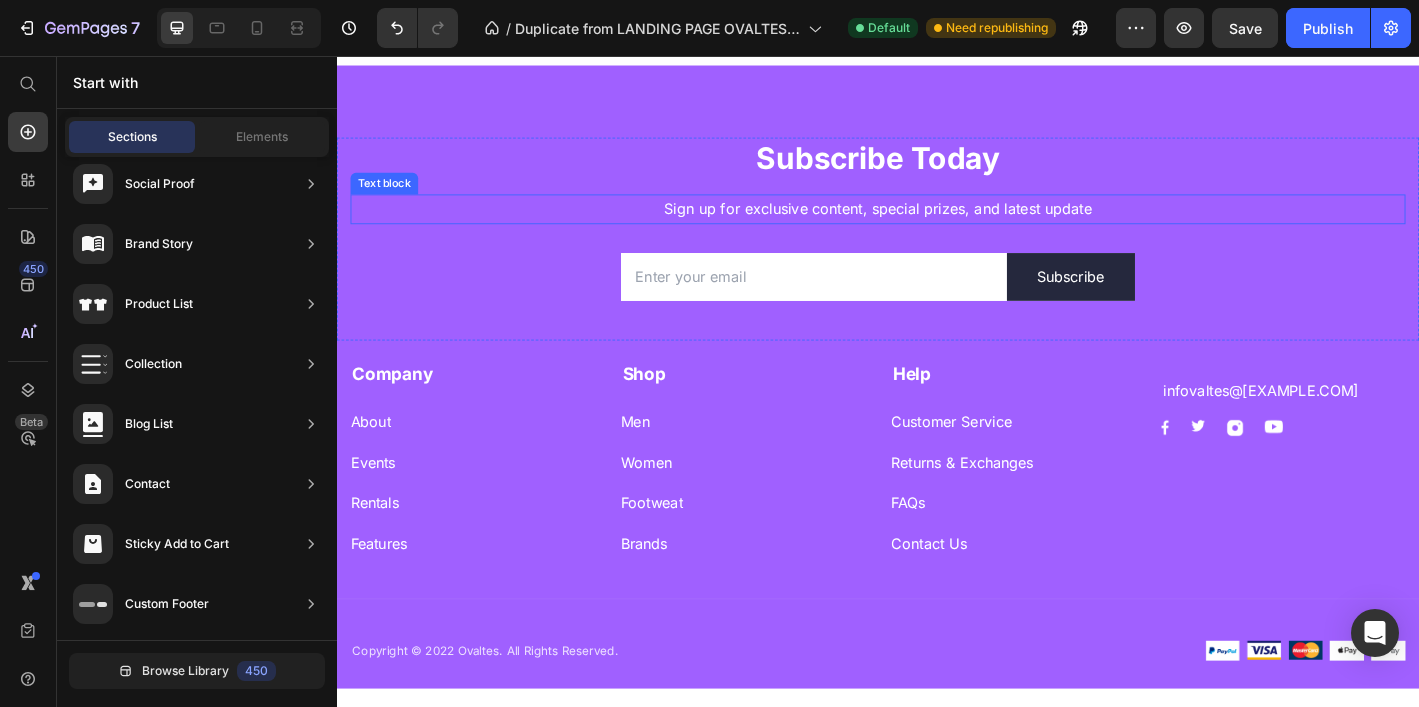 click on "Subscribe Today Heading Sign up for exclusive content, special prizes, and latest update Text block Email Field Subscribe Submit Button Row Newsletter" at bounding box center [937, 258] 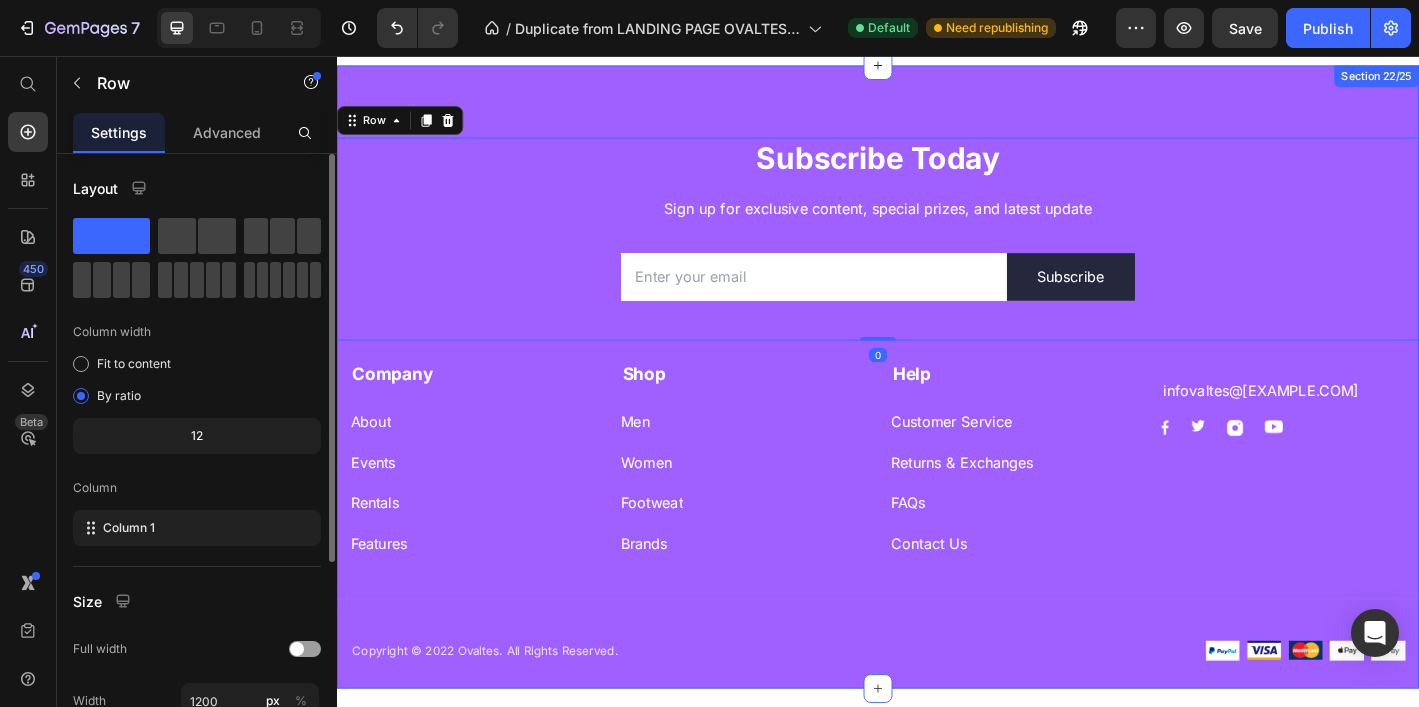 click on "infovaltes@[EXAMPLE.COM]" at bounding box center (937, 411) 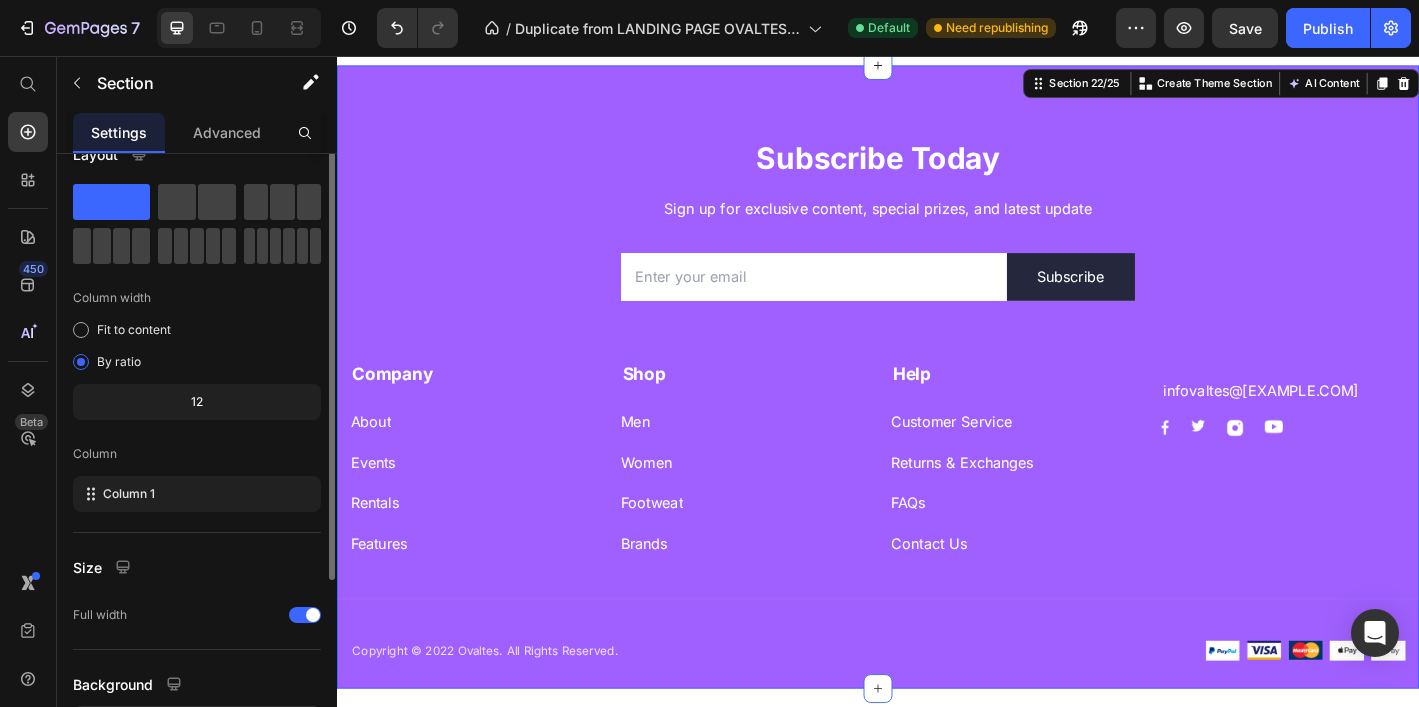 scroll, scrollTop: 0, scrollLeft: 0, axis: both 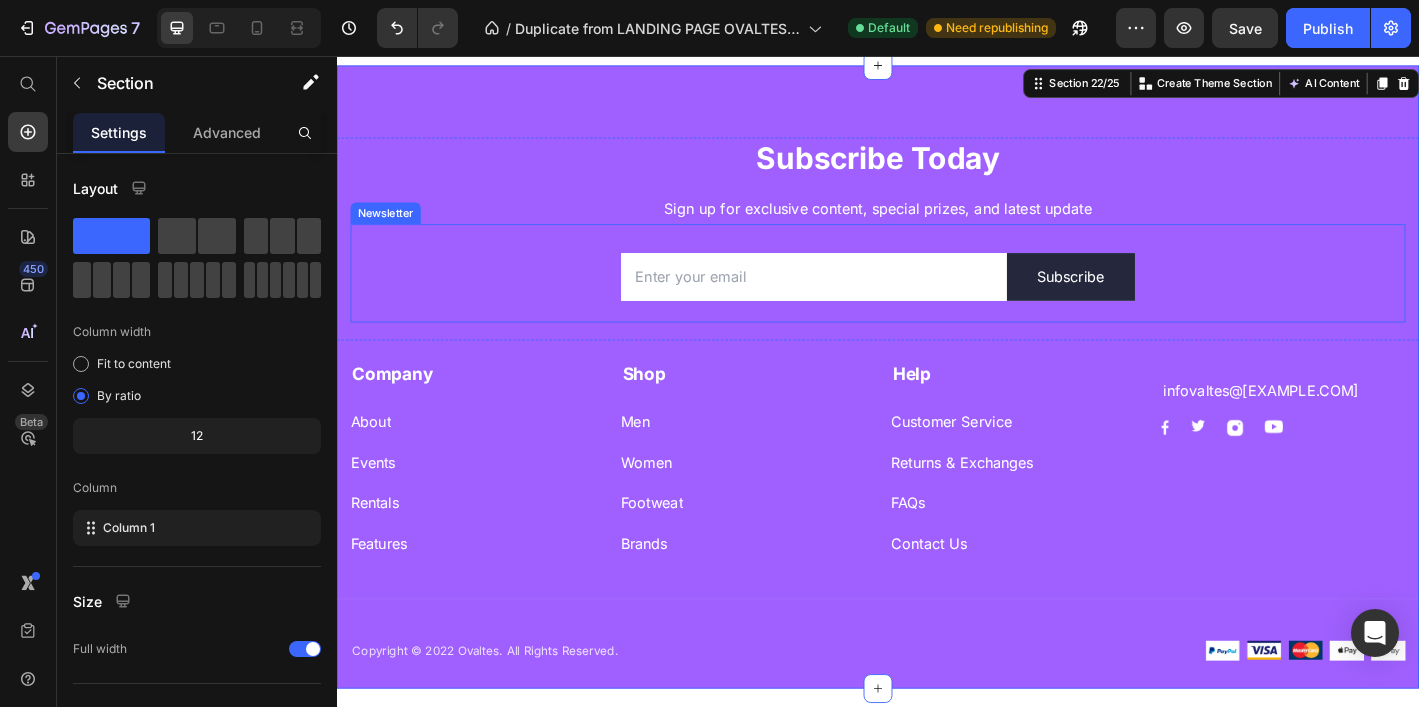 click on "Email Field Subscribe Submit Button Row Newsletter" at bounding box center [937, 296] 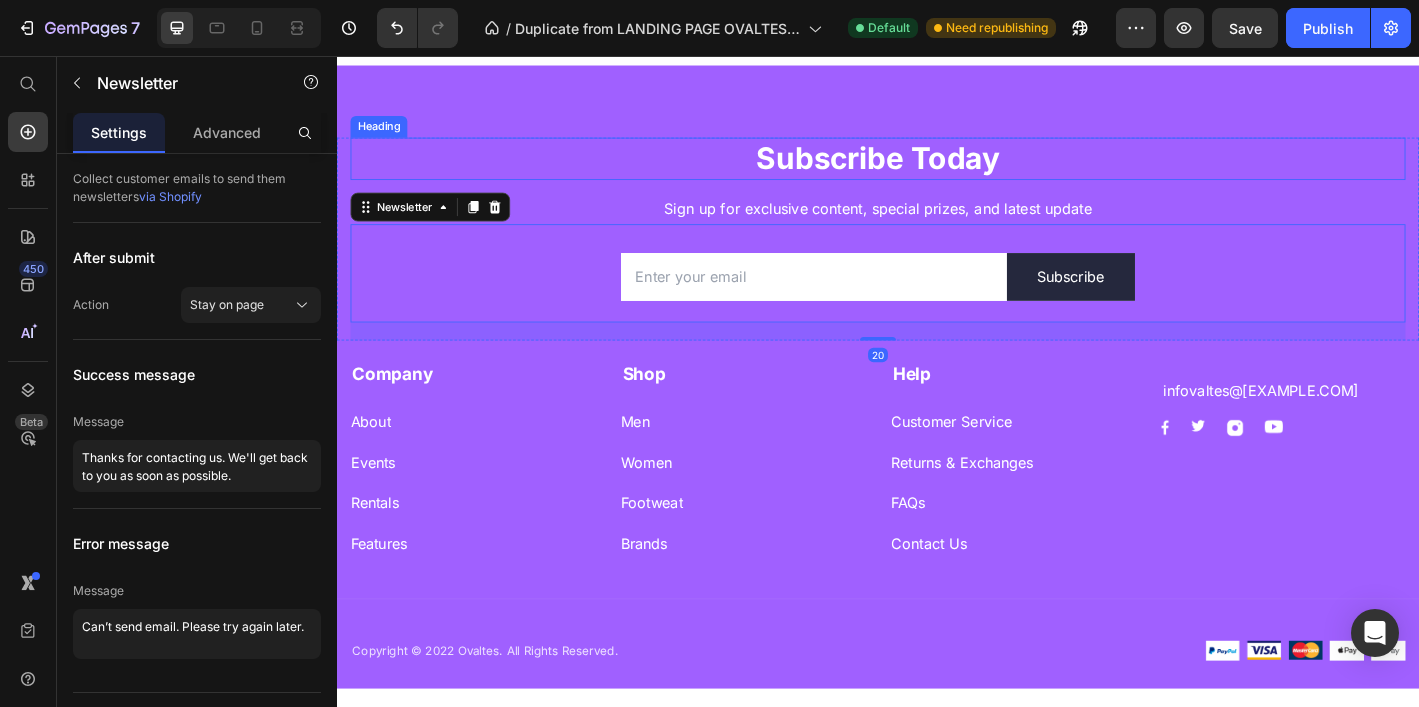 click on "Subscribe Today" at bounding box center (937, 169) 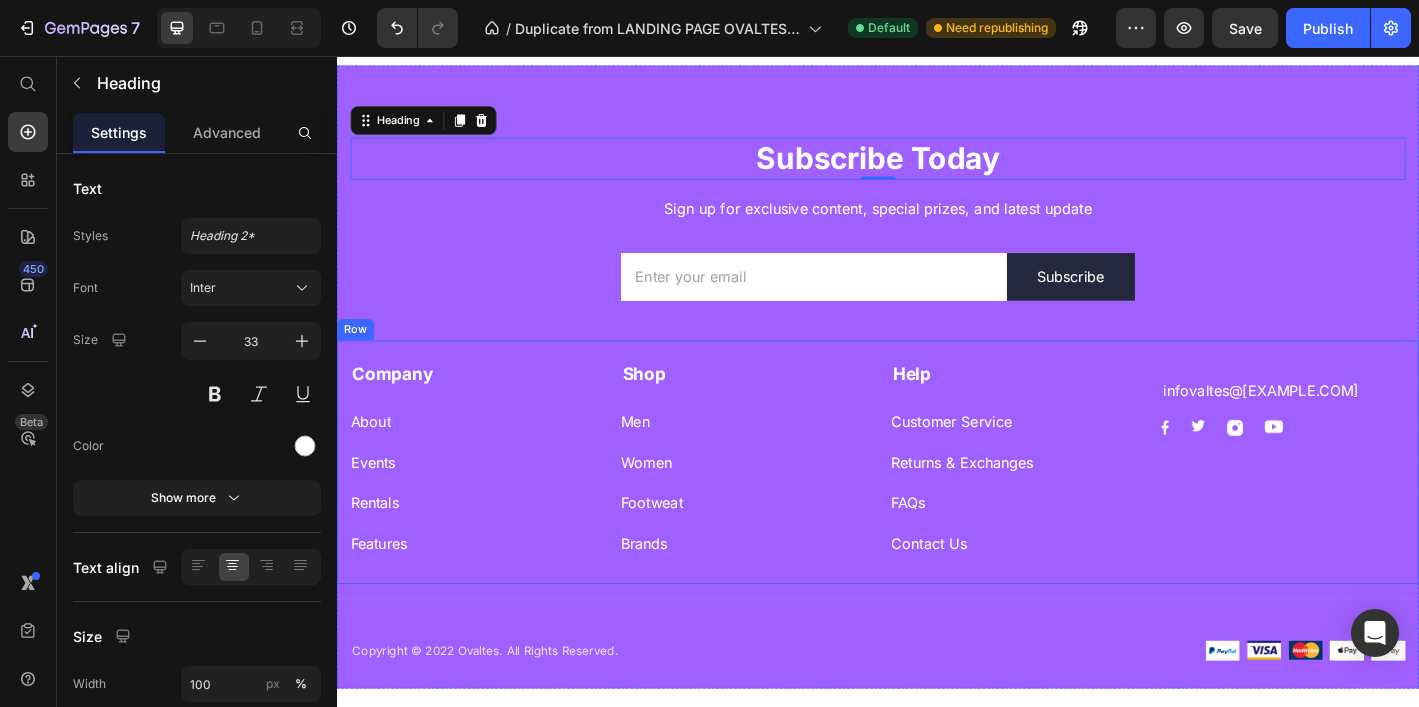 click on "infovaltes@[EXAMPLE.COM]" at bounding box center (937, 506) 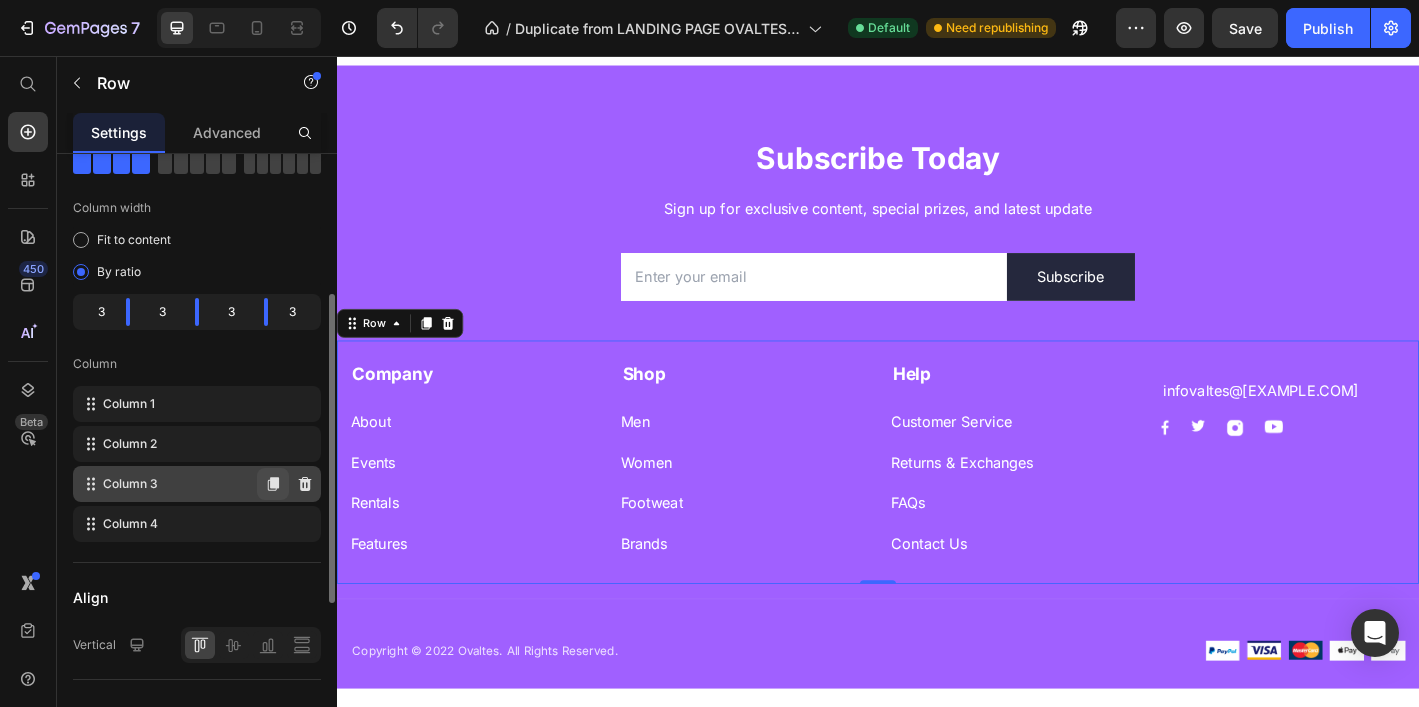 scroll, scrollTop: 177, scrollLeft: 0, axis: vertical 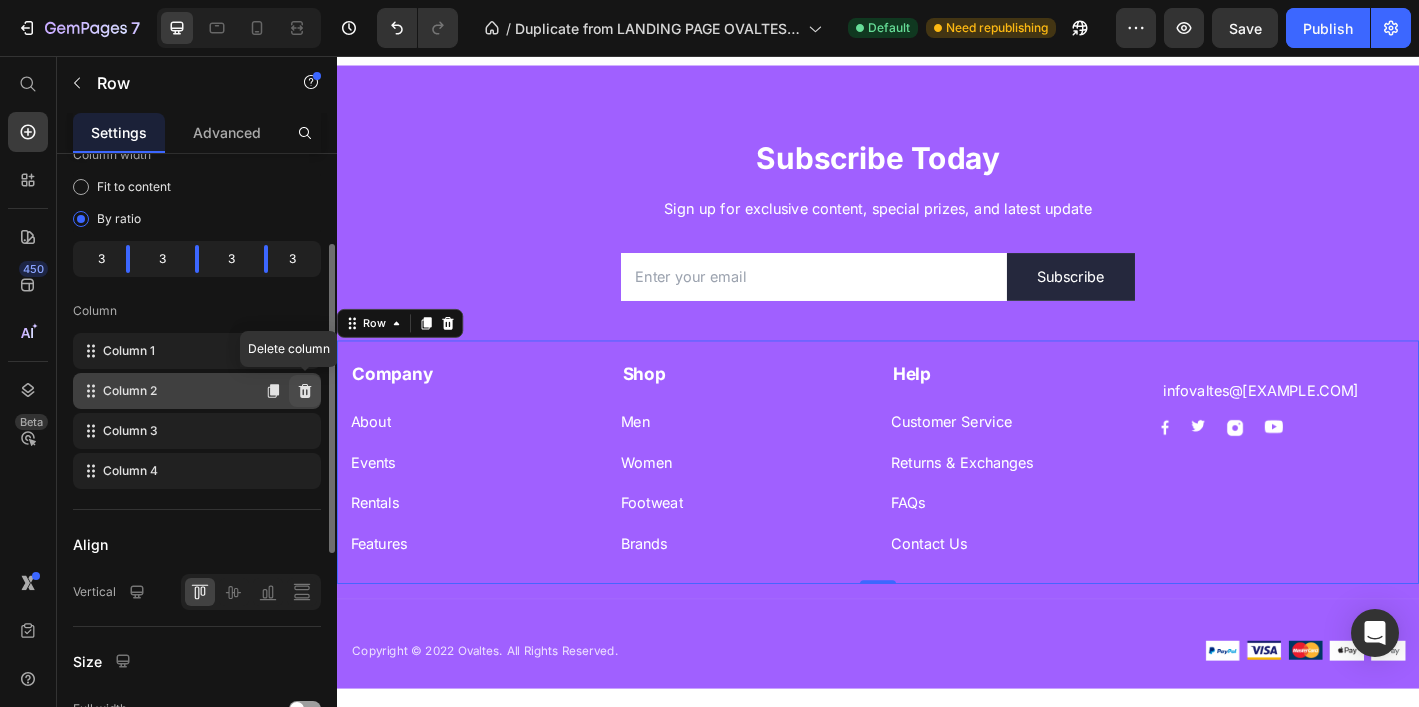 click 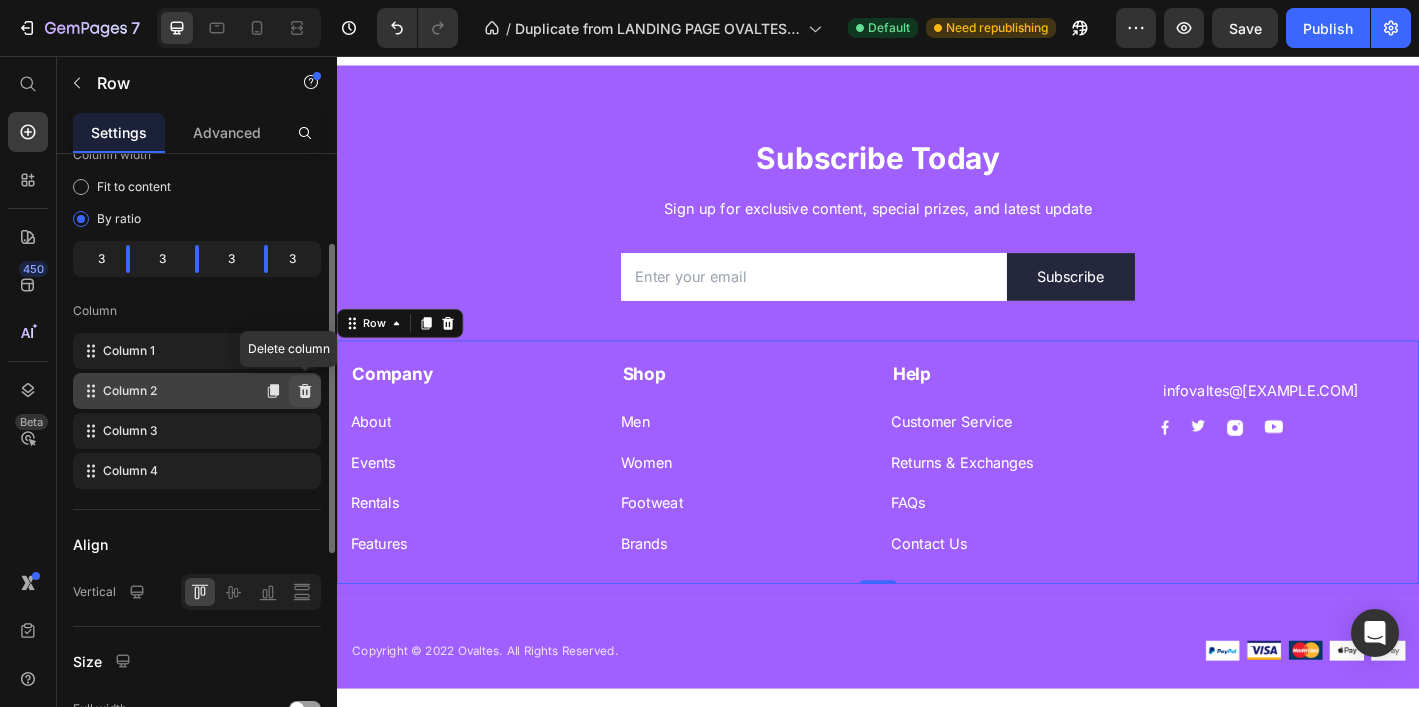 click 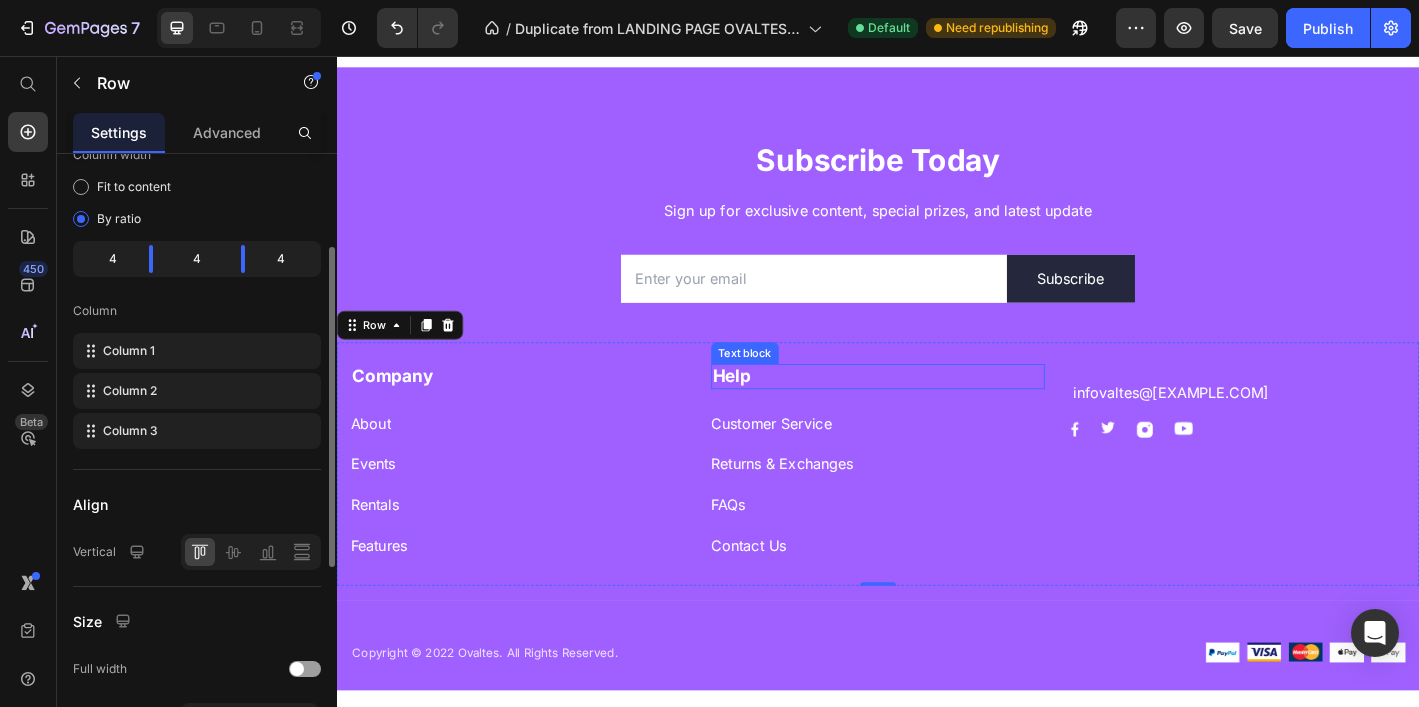 scroll, scrollTop: 5578, scrollLeft: 0, axis: vertical 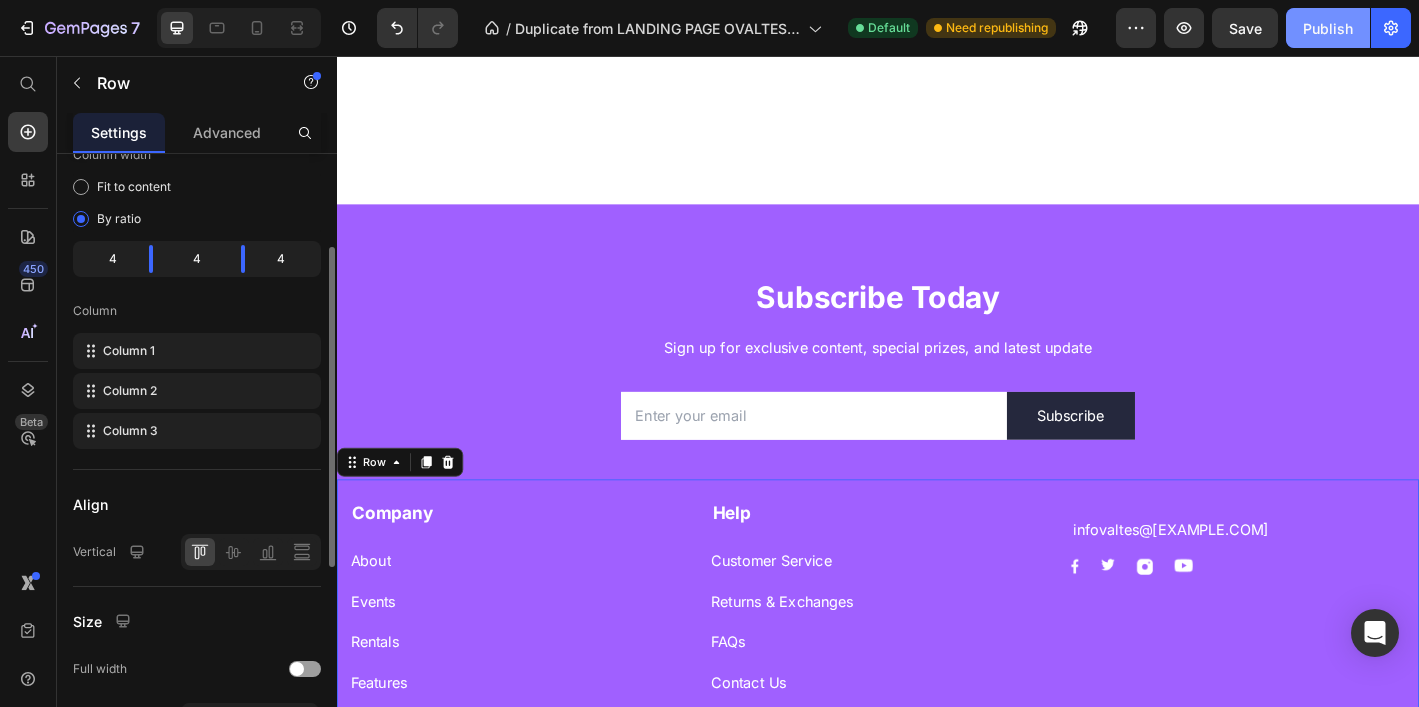click on "Publish" at bounding box center (1328, 28) 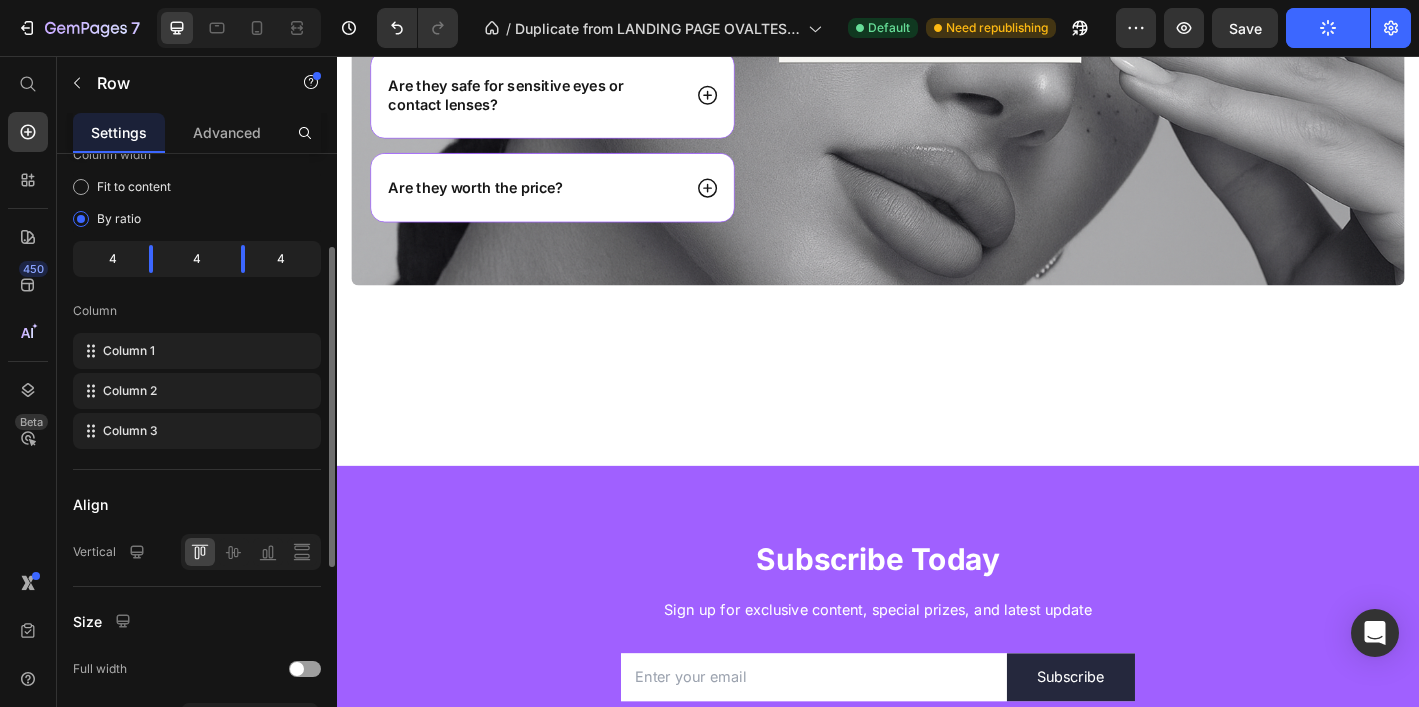scroll, scrollTop: 5182, scrollLeft: 0, axis: vertical 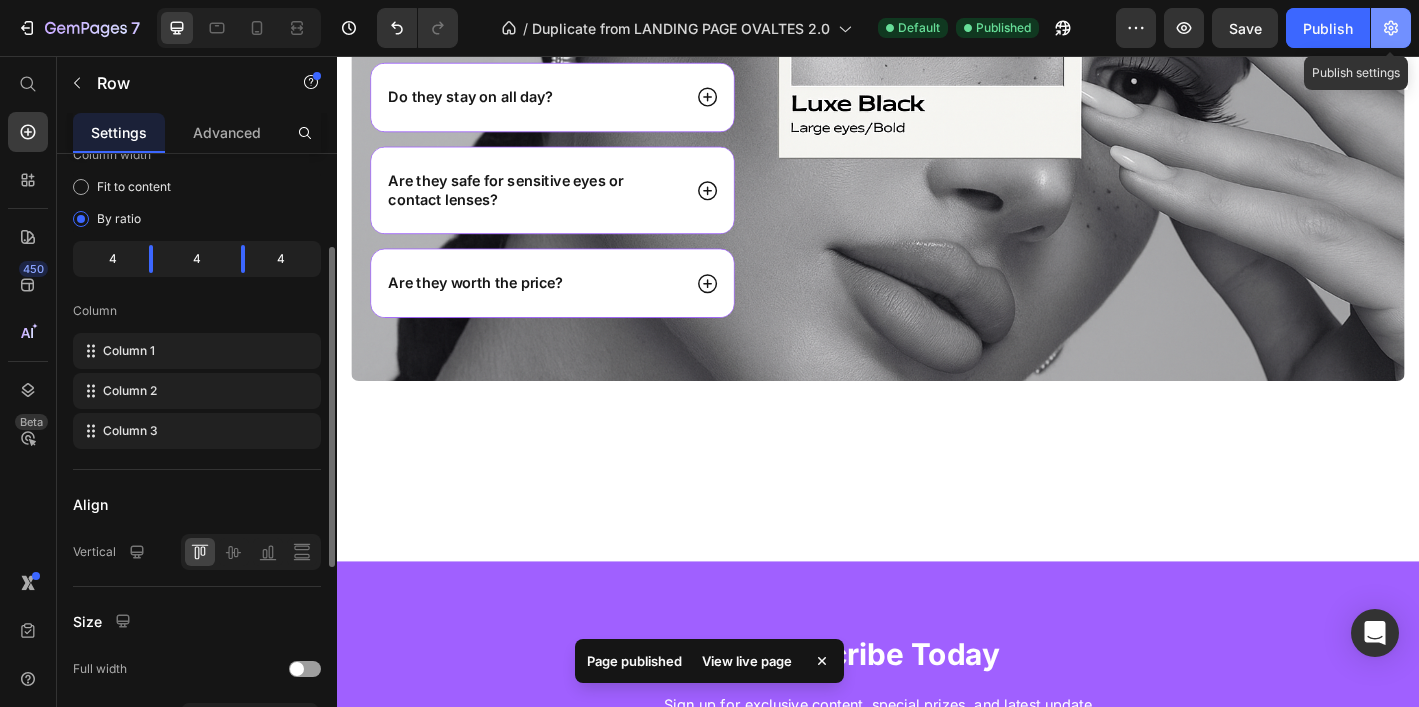 click 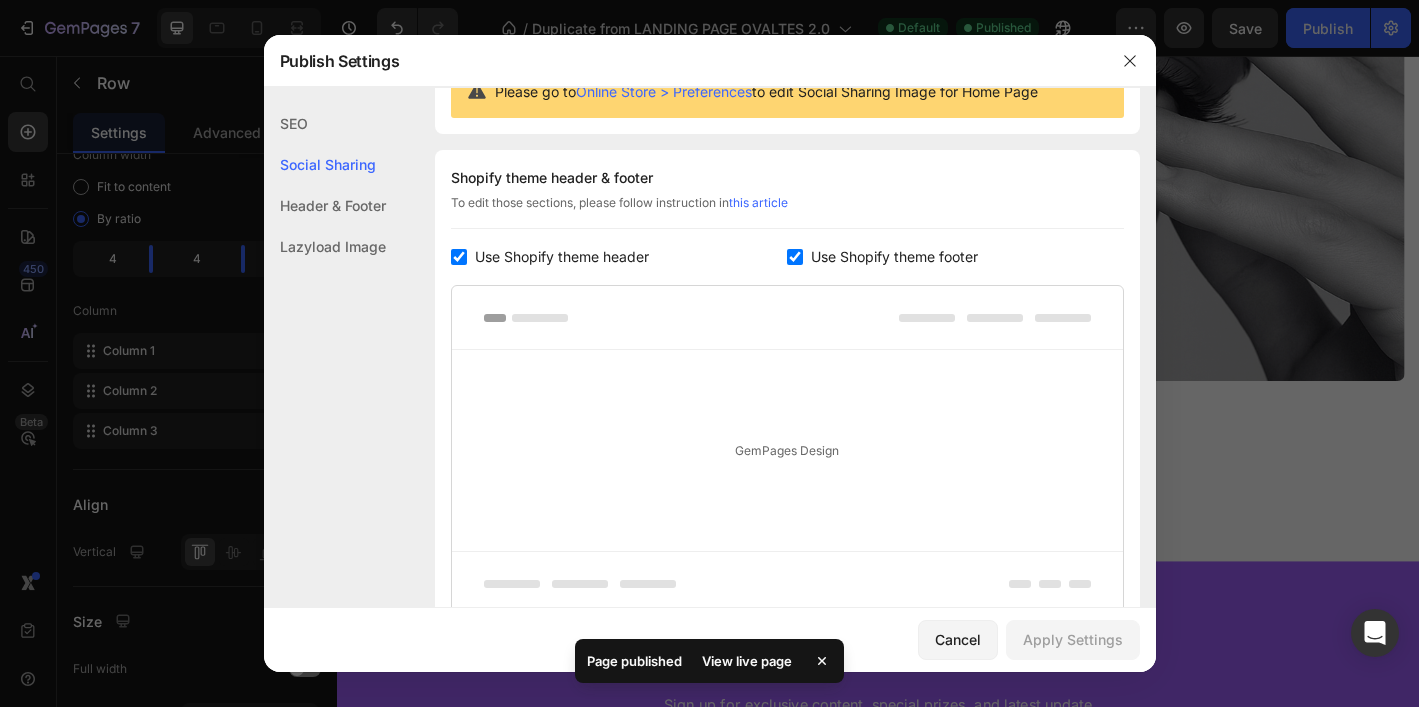 scroll, scrollTop: 228, scrollLeft: 0, axis: vertical 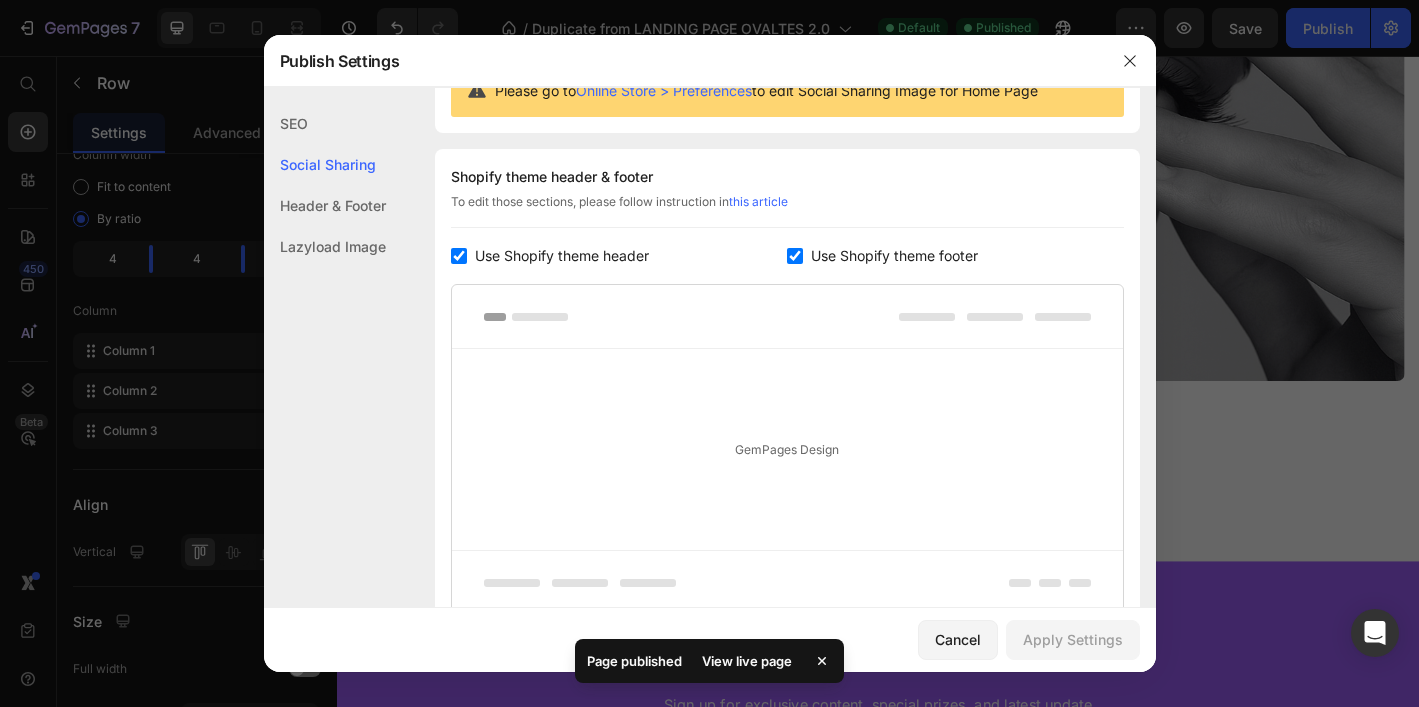click at bounding box center (795, 256) 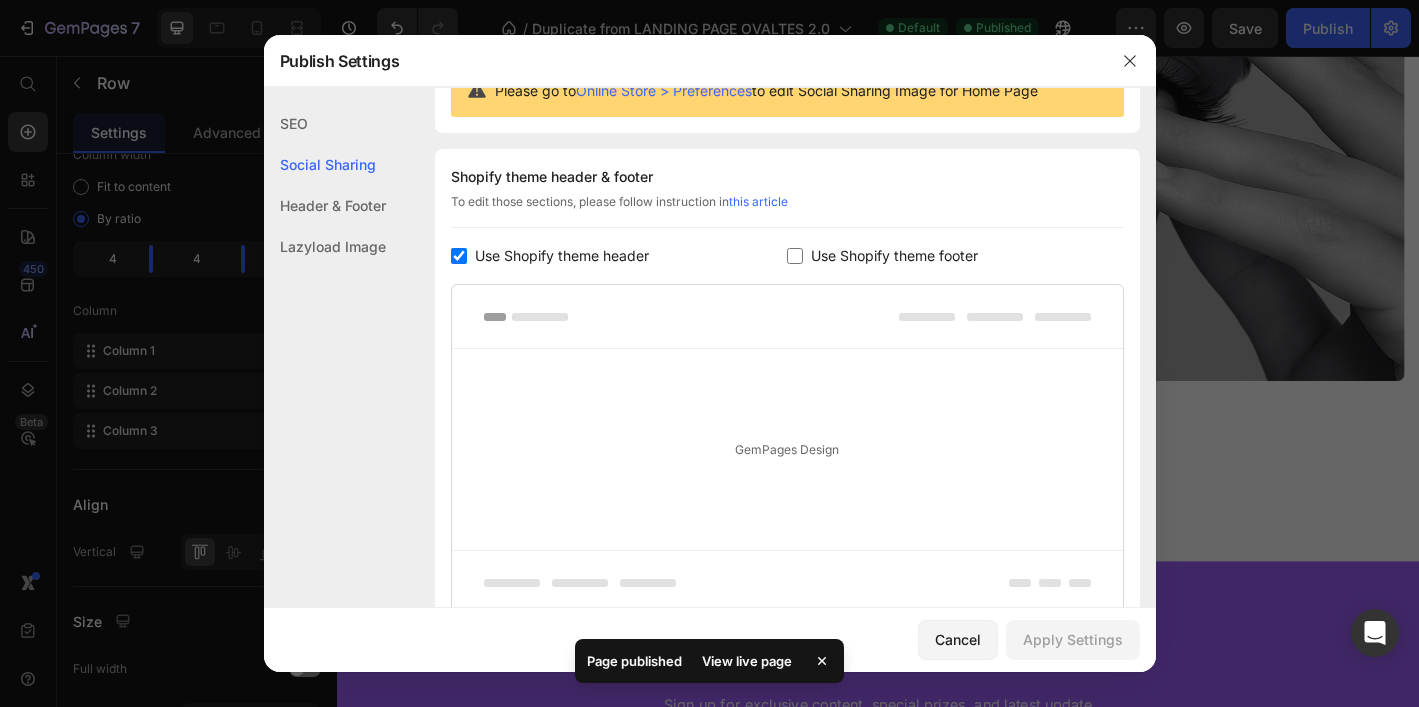 checkbox on "false" 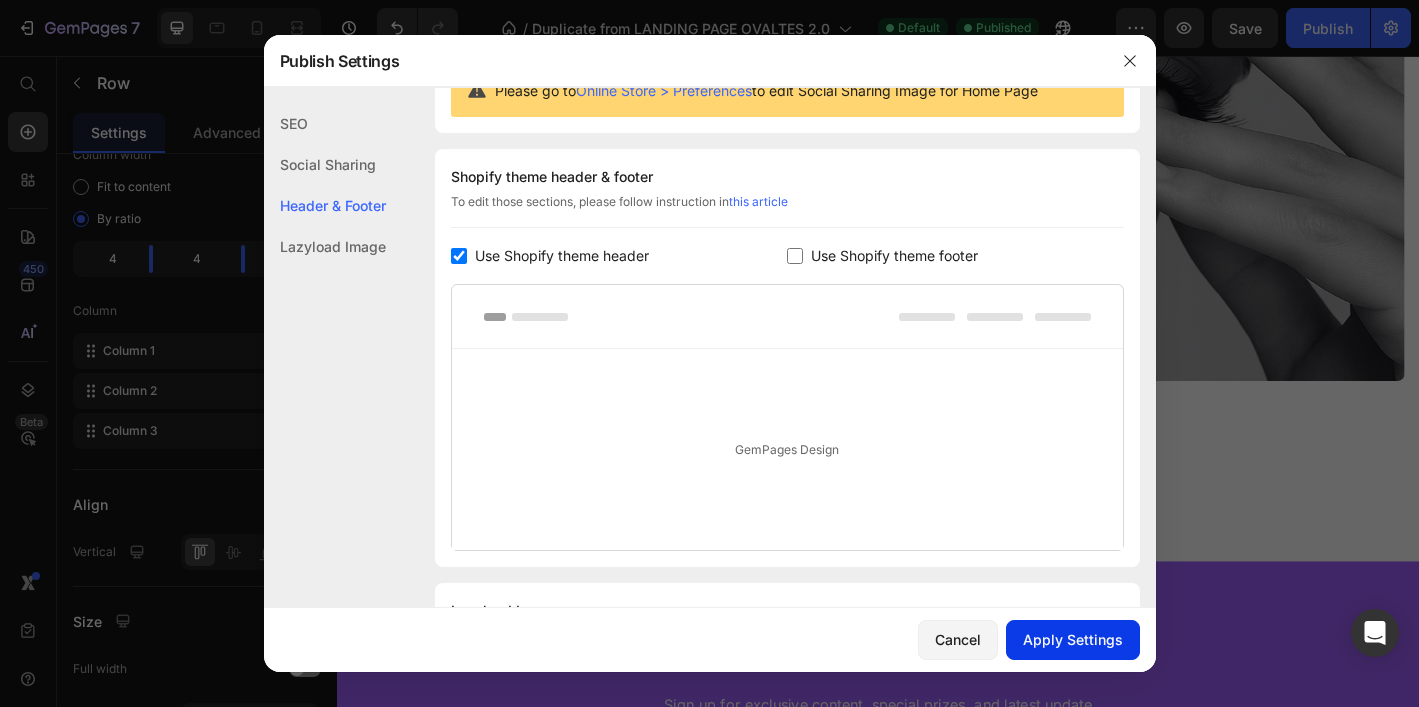 click on "Apply Settings" at bounding box center [1073, 639] 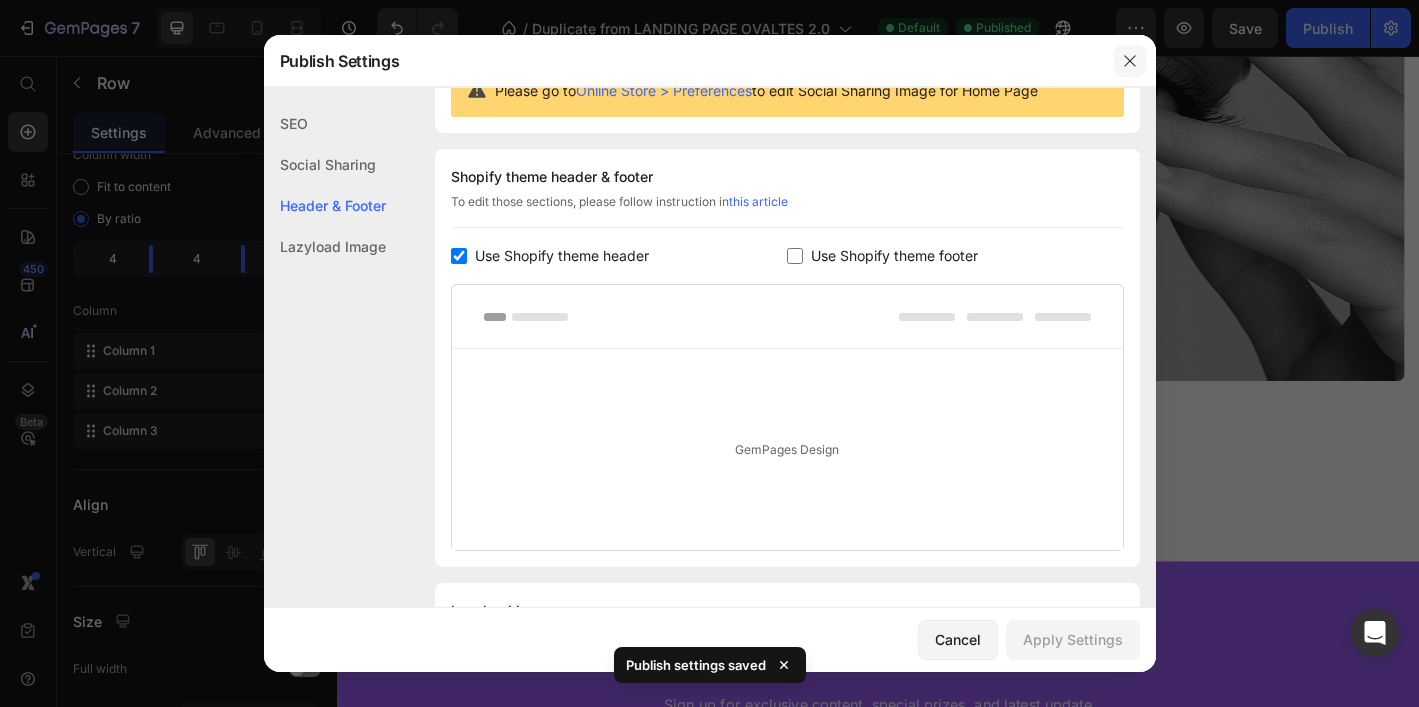 click 